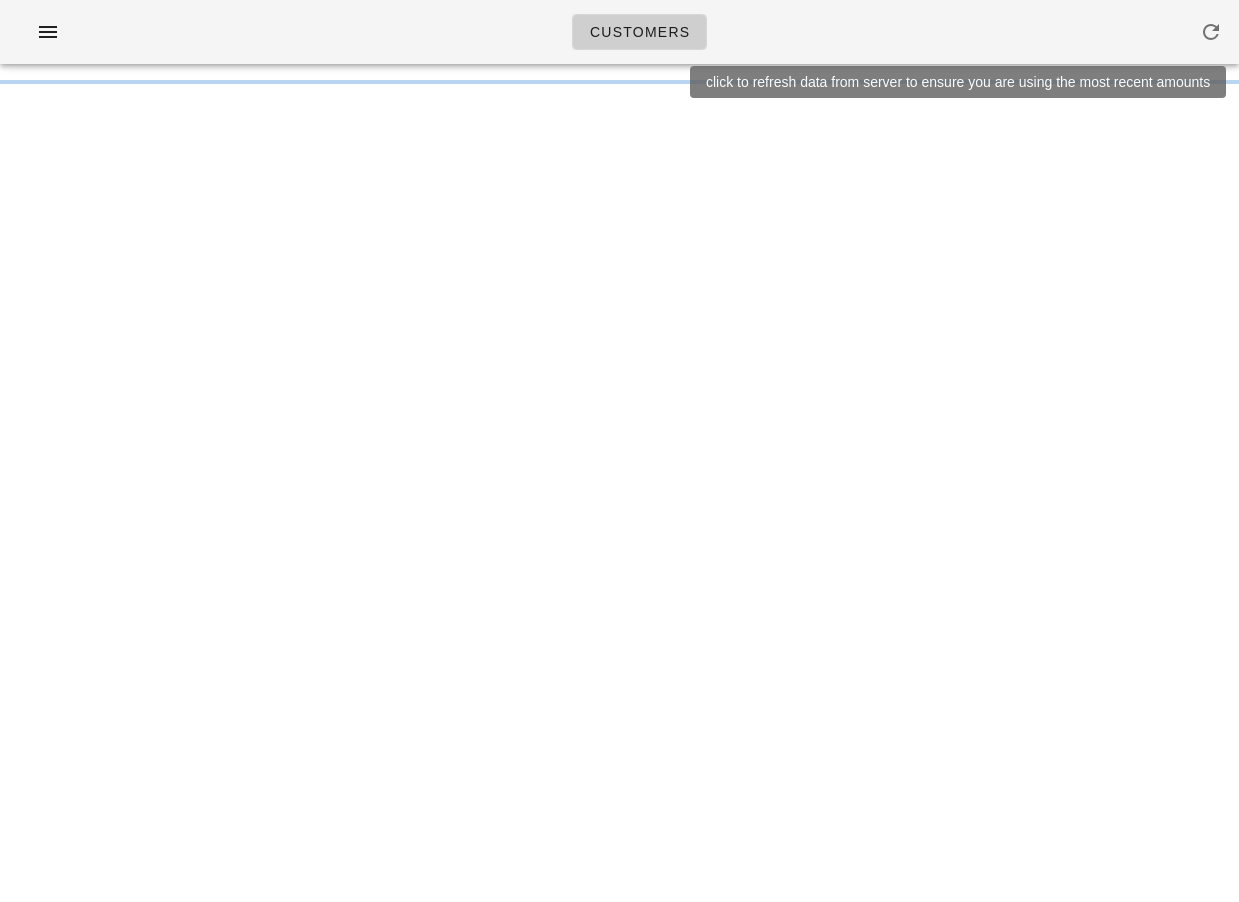 scroll, scrollTop: 0, scrollLeft: 0, axis: both 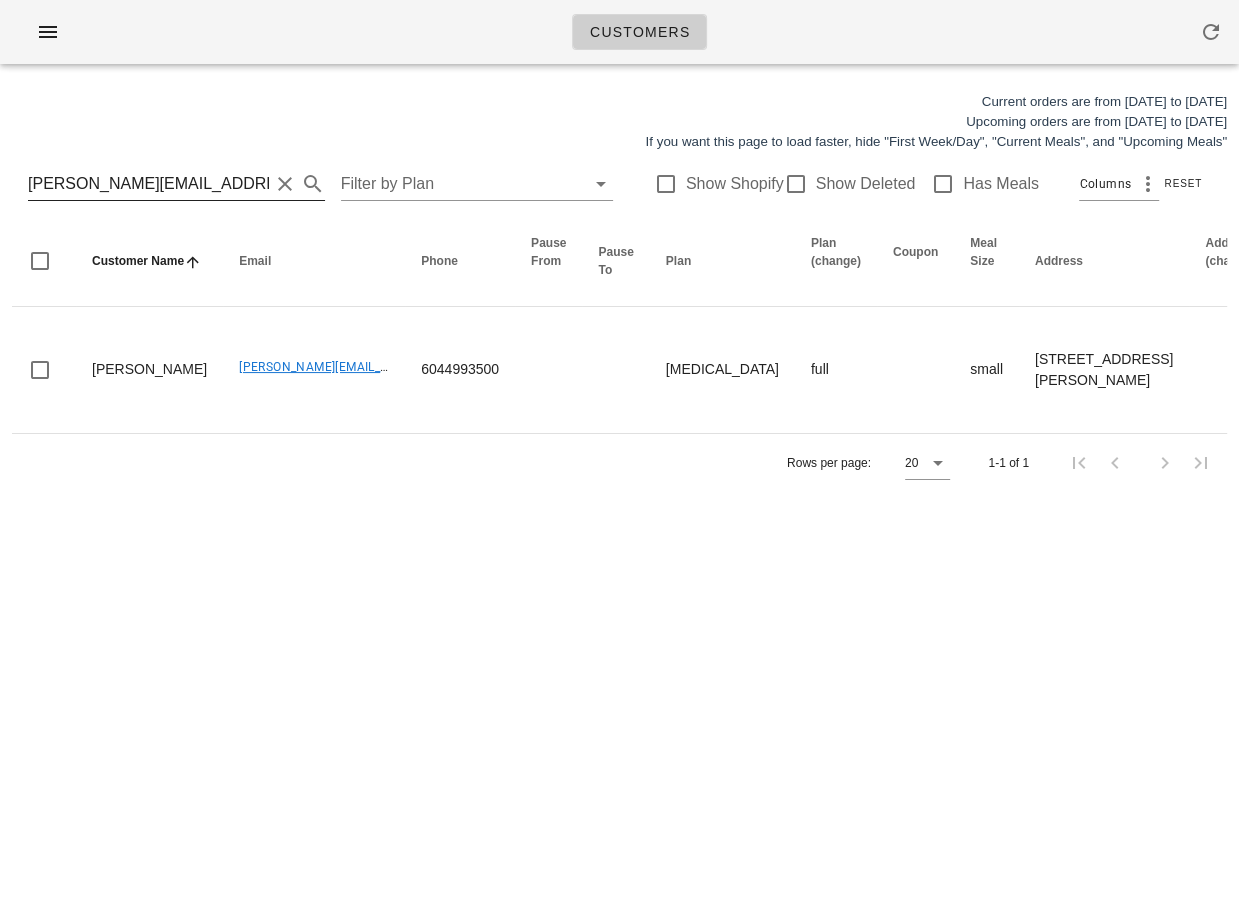click on "[PERSON_NAME][EMAIL_ADDRESS][PERSON_NAME][DOMAIN_NAME]" at bounding box center (148, 184) 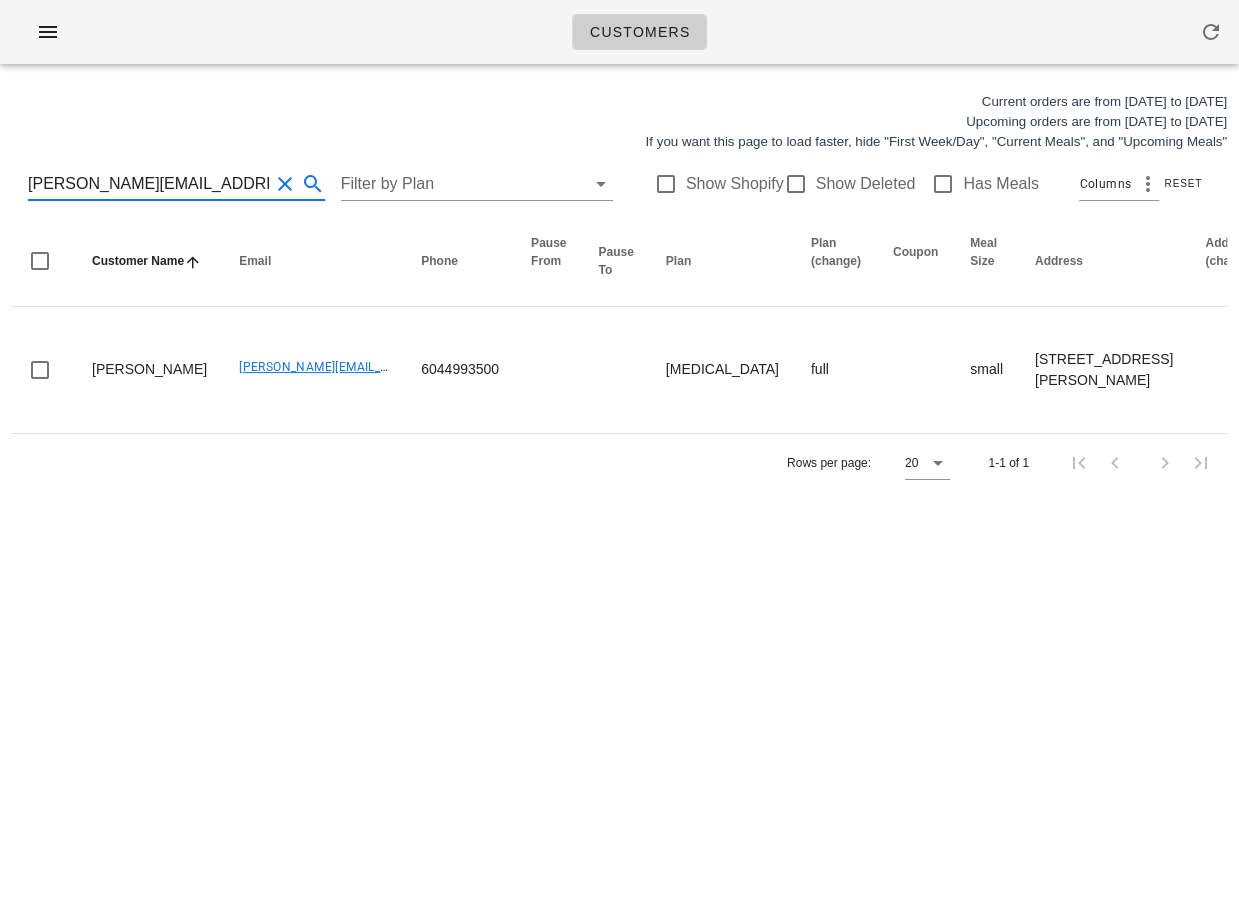 click on "[PERSON_NAME][EMAIL_ADDRESS][PERSON_NAME][DOMAIN_NAME]" at bounding box center (148, 184) 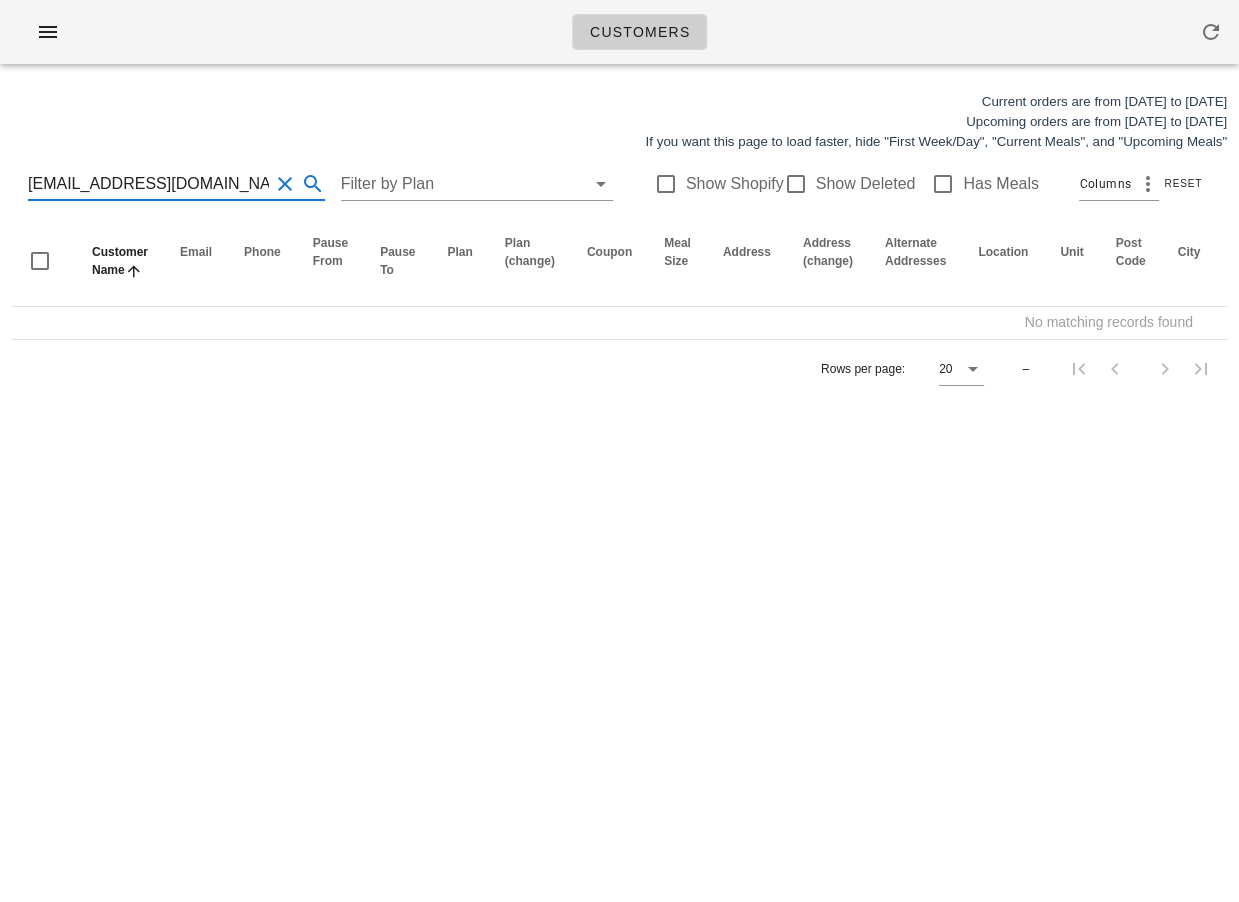 click on "loriannerose54@gmail.com Filter by Plan Show Shopify Show Deleted Has Meals   Columns  Reset" at bounding box center [619, 184] 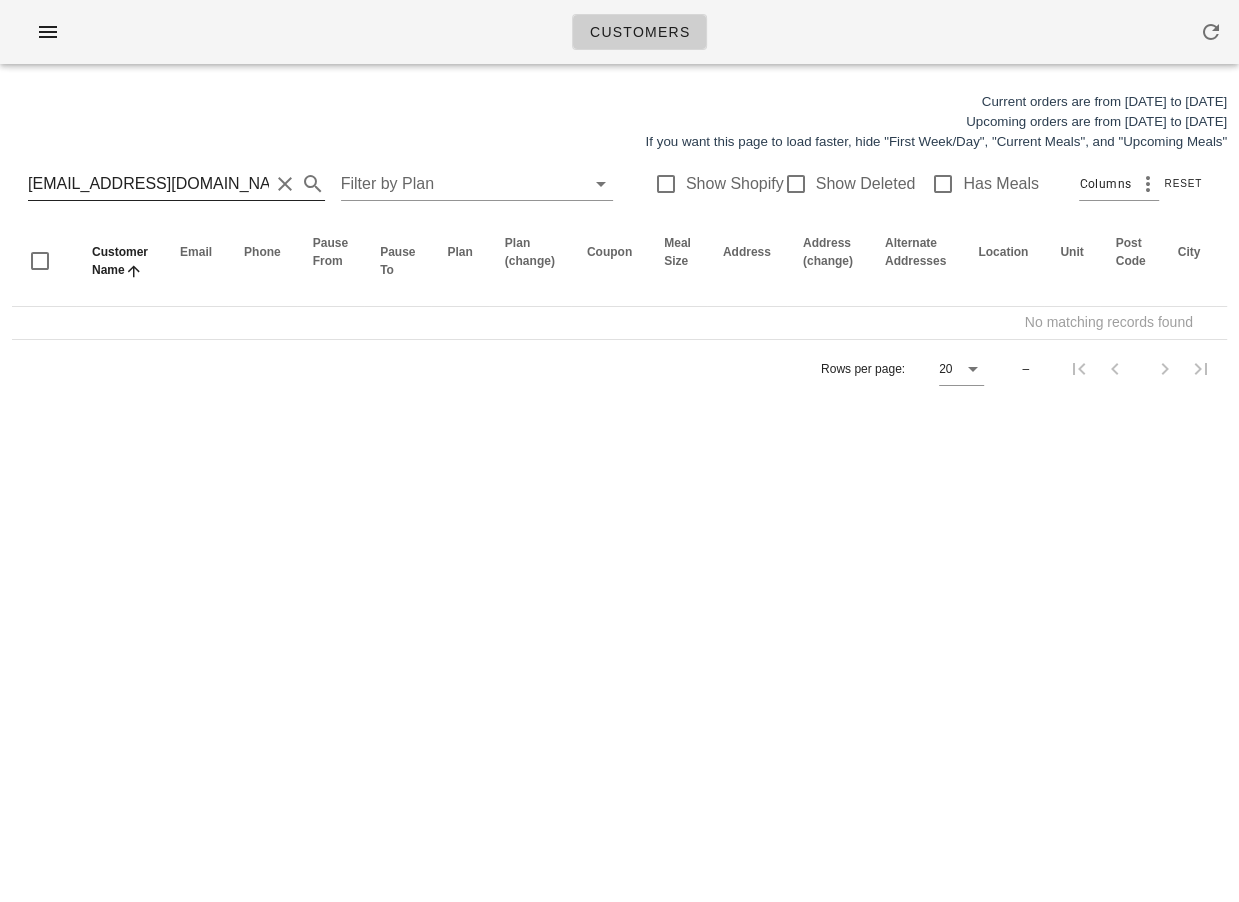click on "loriannerose54@gmail.com" at bounding box center [148, 184] 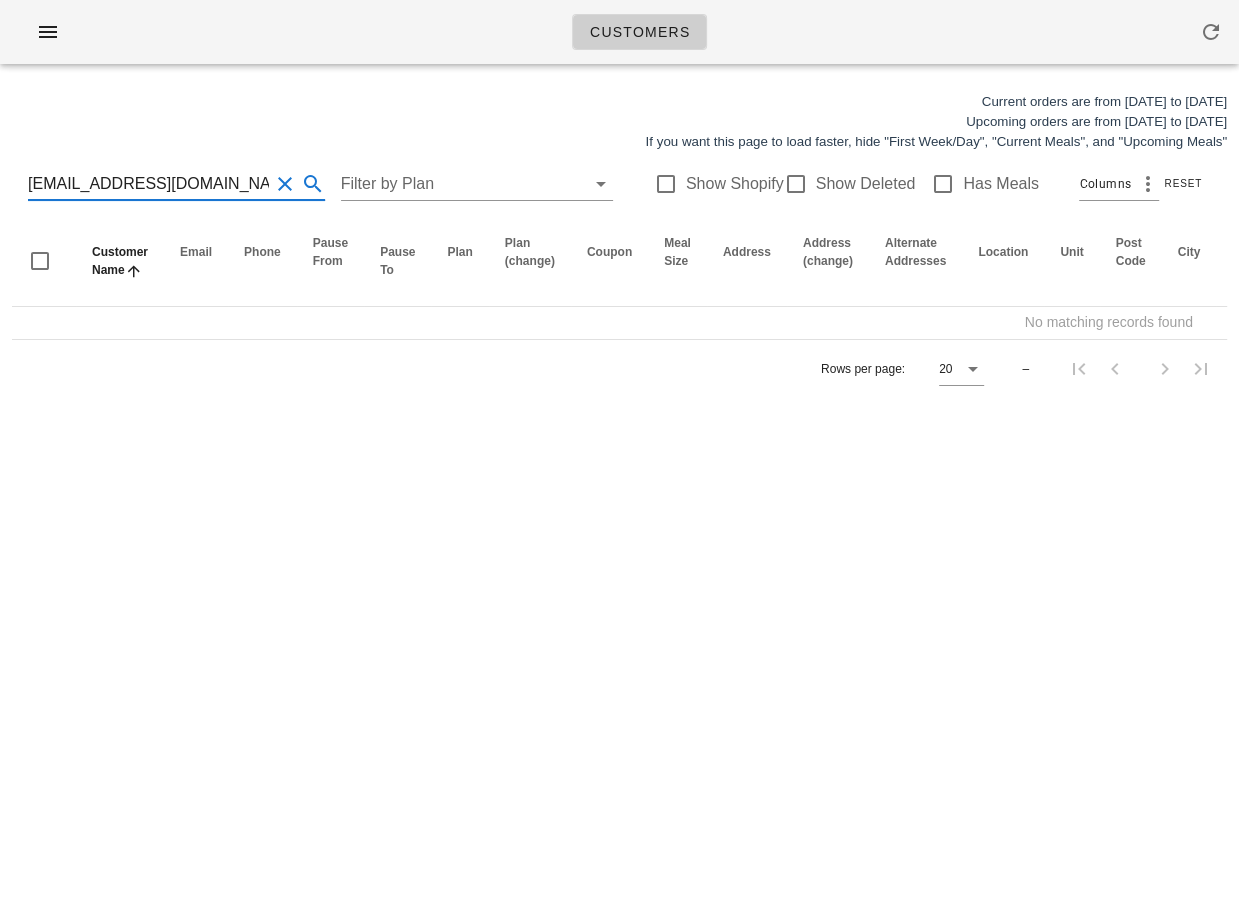 click on "loriannerose54@gmail.com" at bounding box center [148, 184] 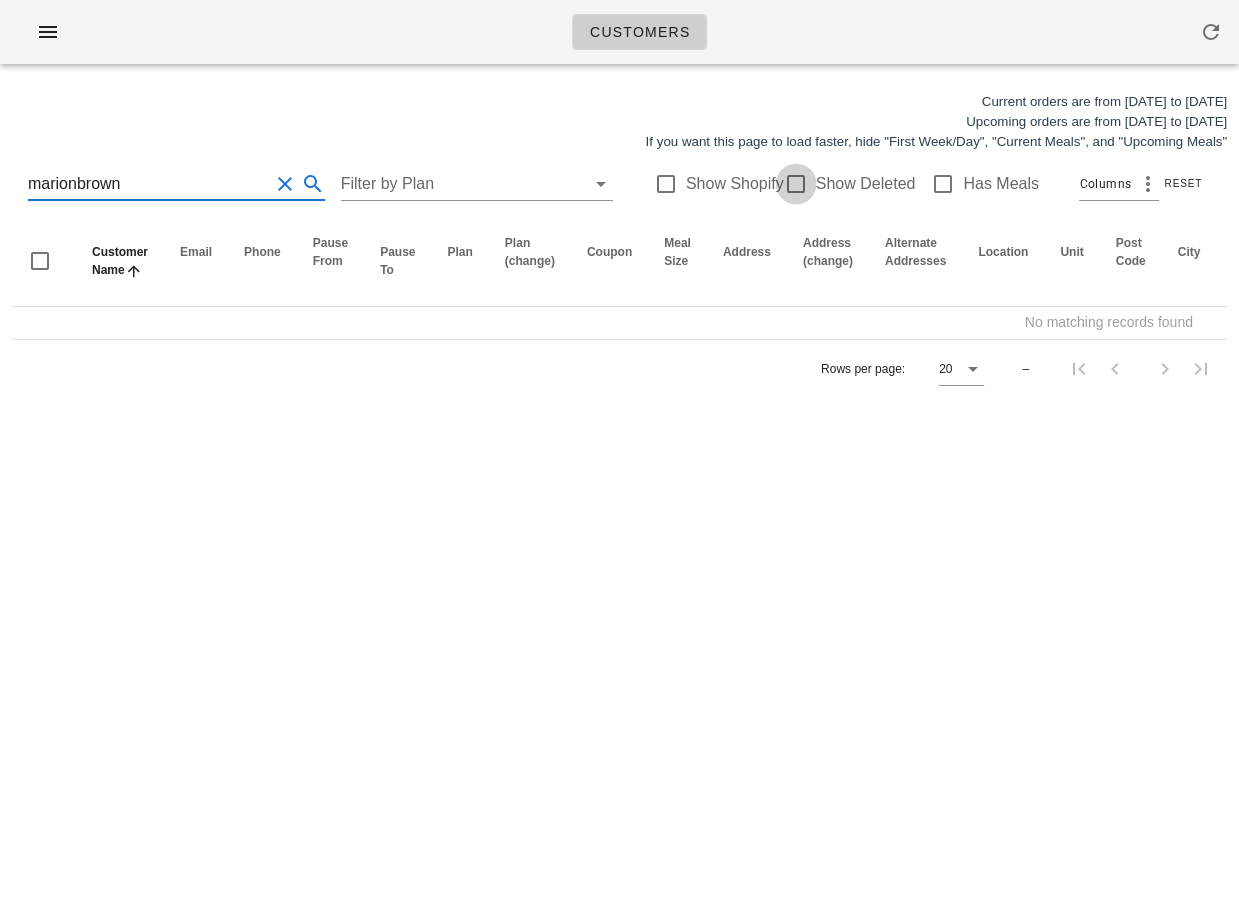 type on "marionbrown" 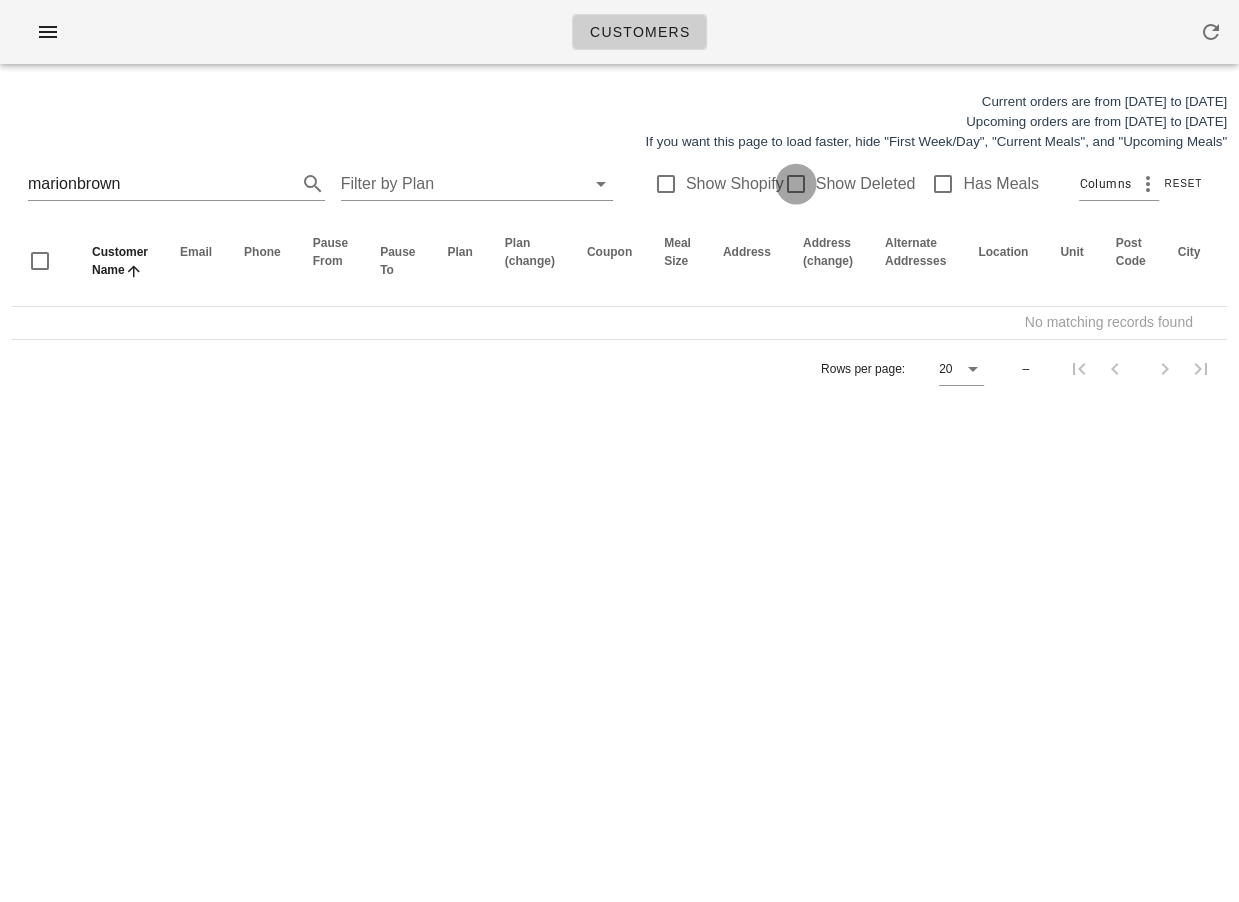 click at bounding box center [796, 184] 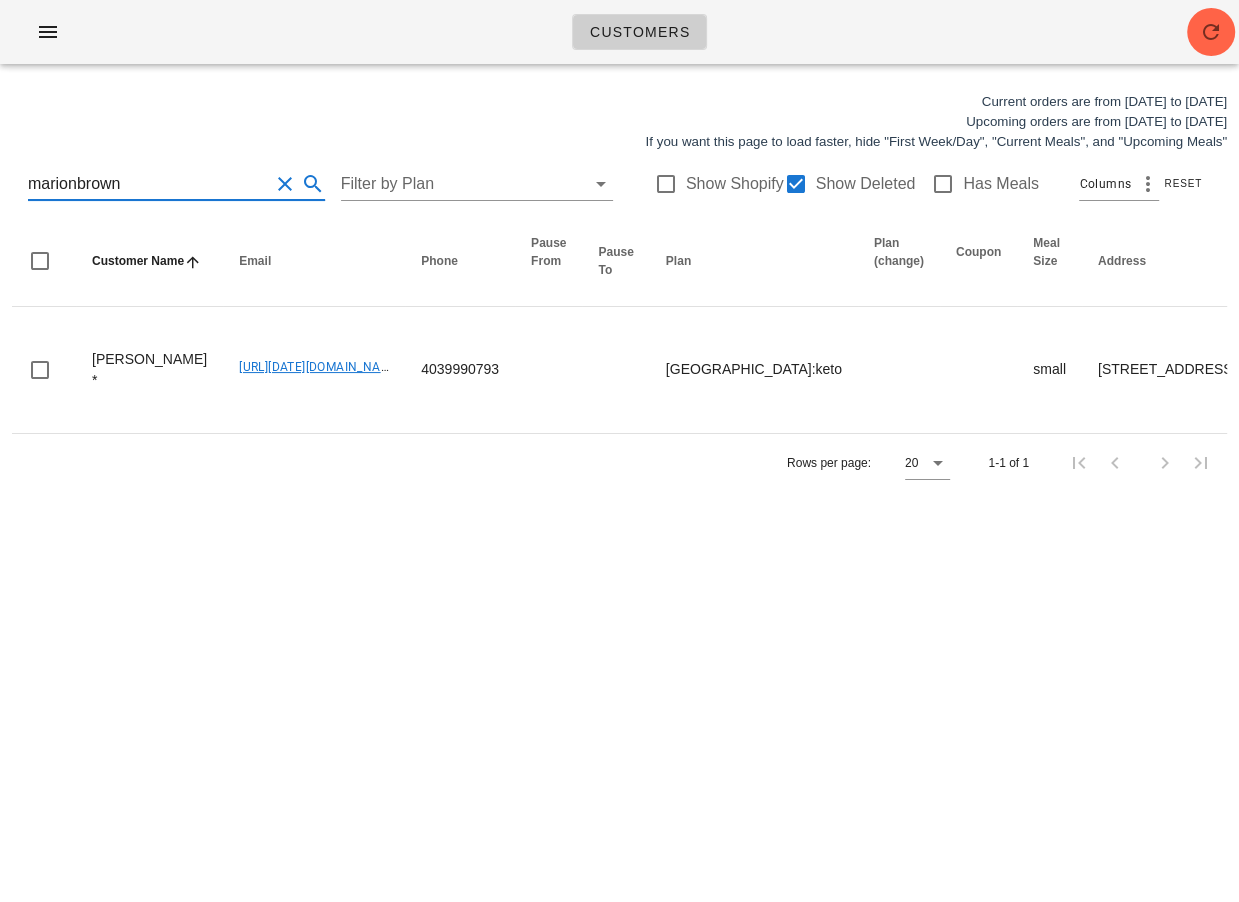 click on "marionbrown" at bounding box center (148, 184) 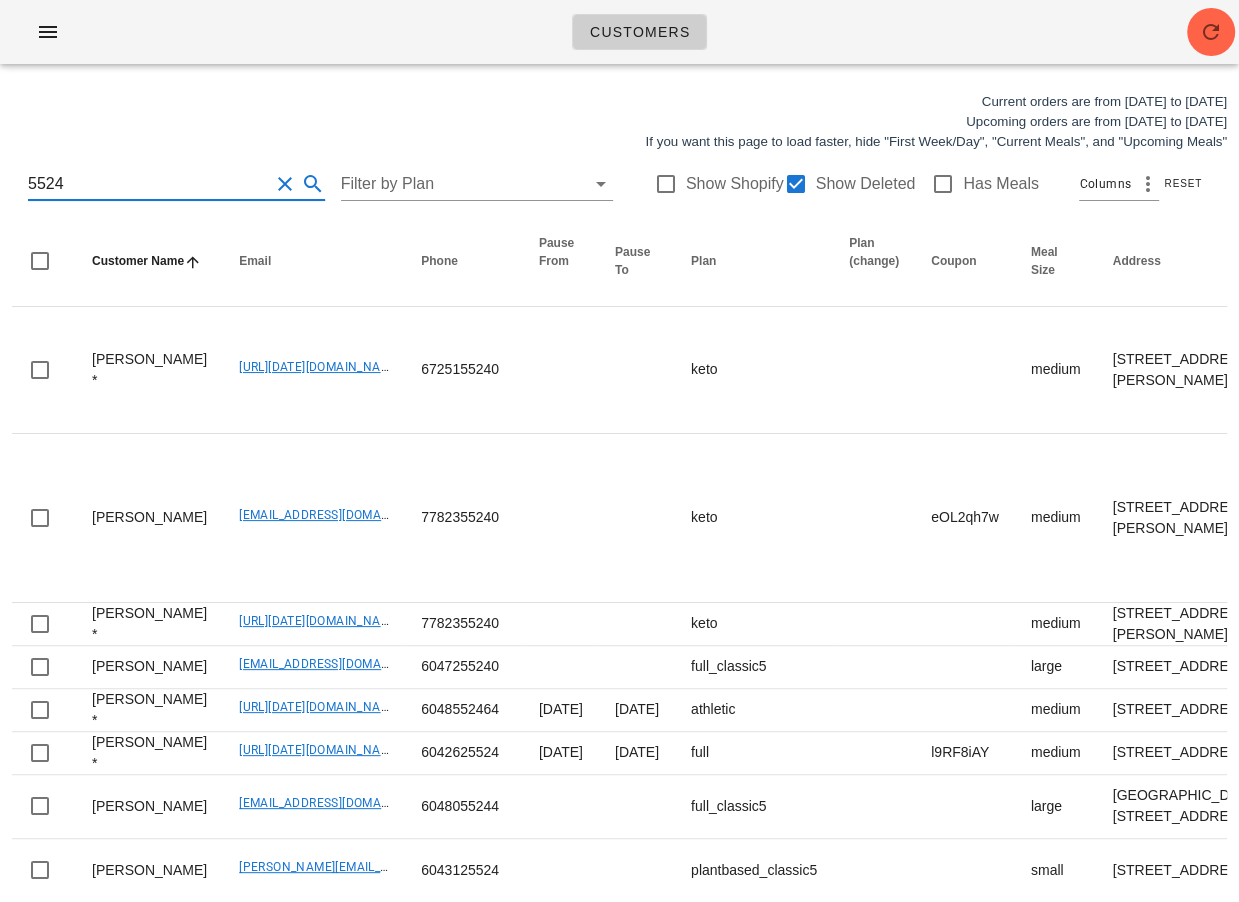 click on "5524" at bounding box center (148, 184) 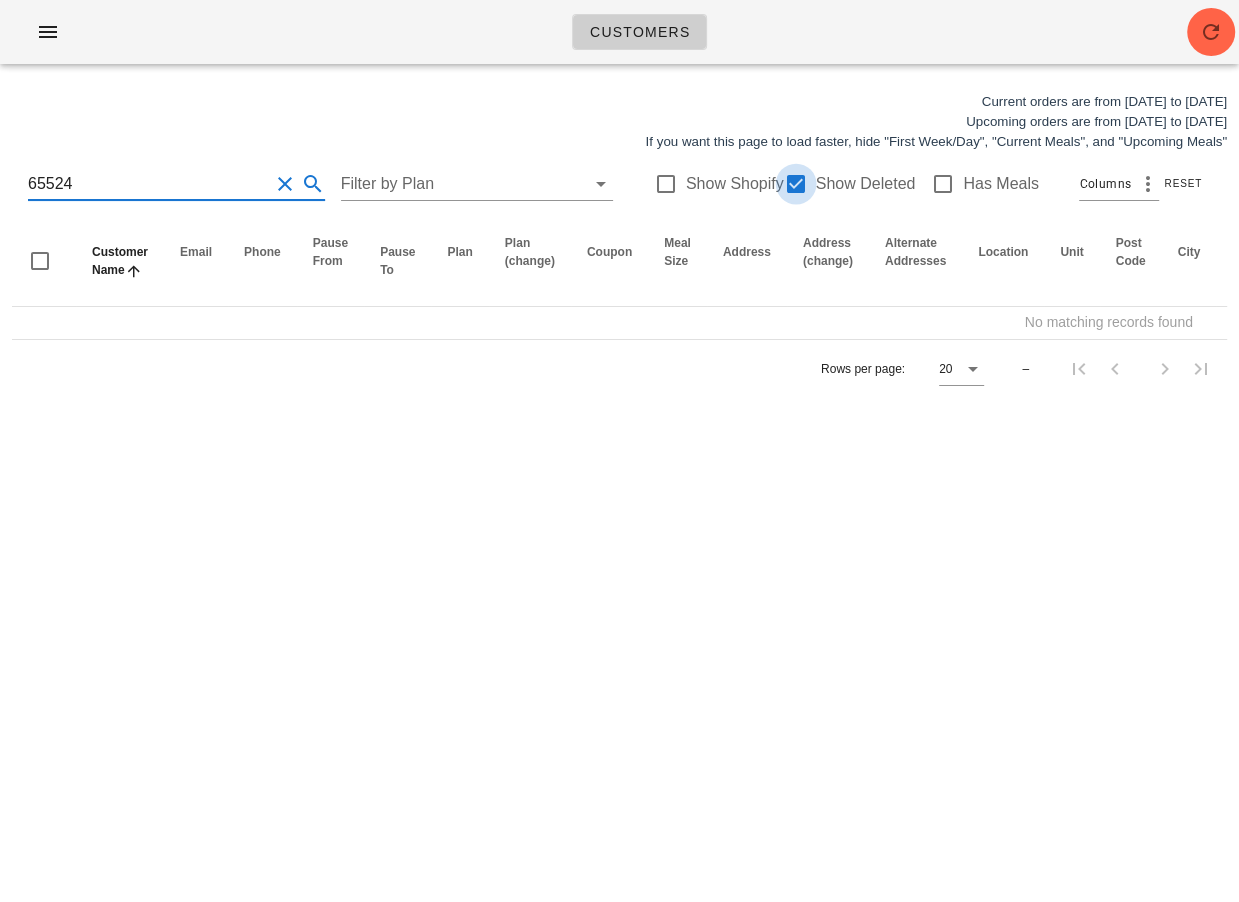 type on "65524" 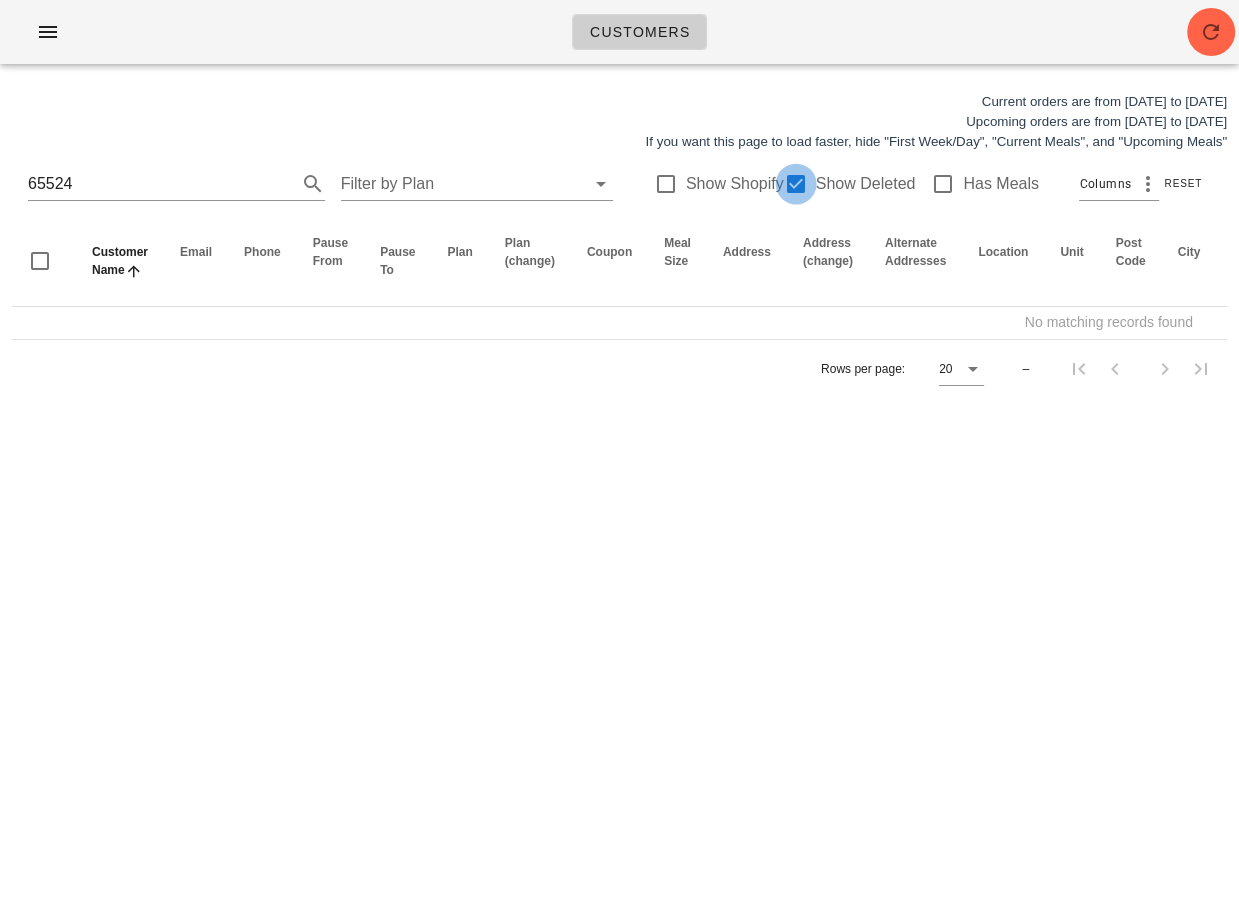 click at bounding box center (796, 184) 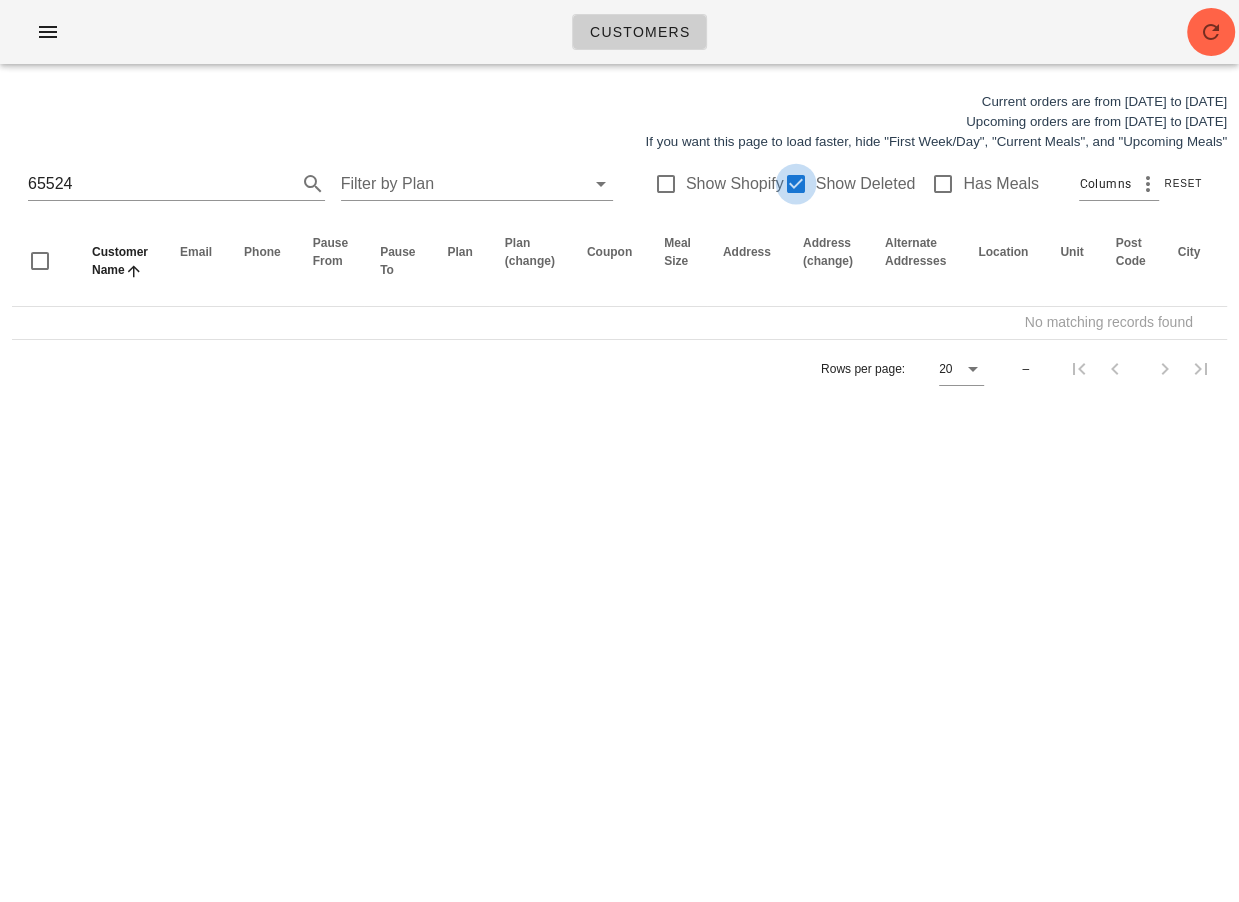 checkbox on "false" 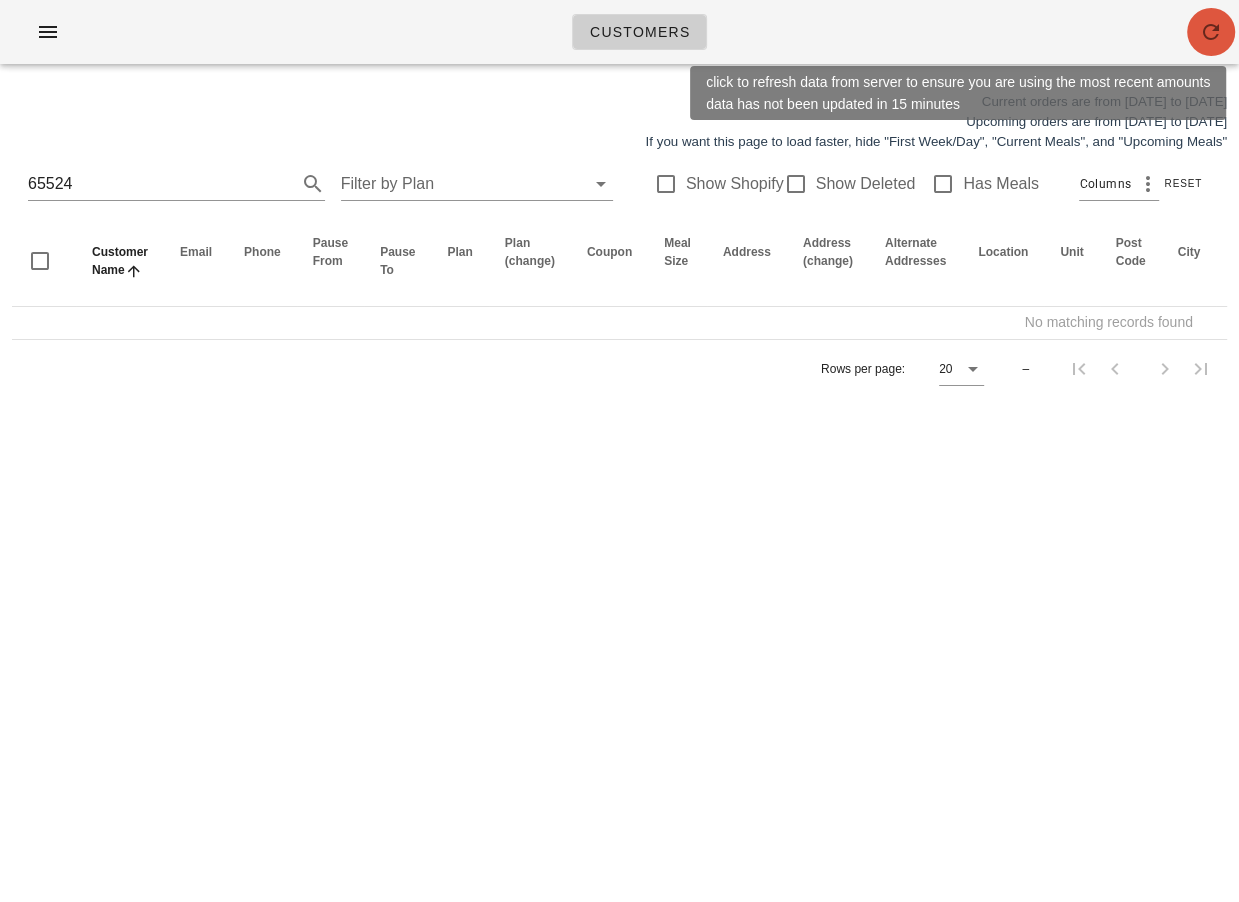 click at bounding box center [1211, 32] 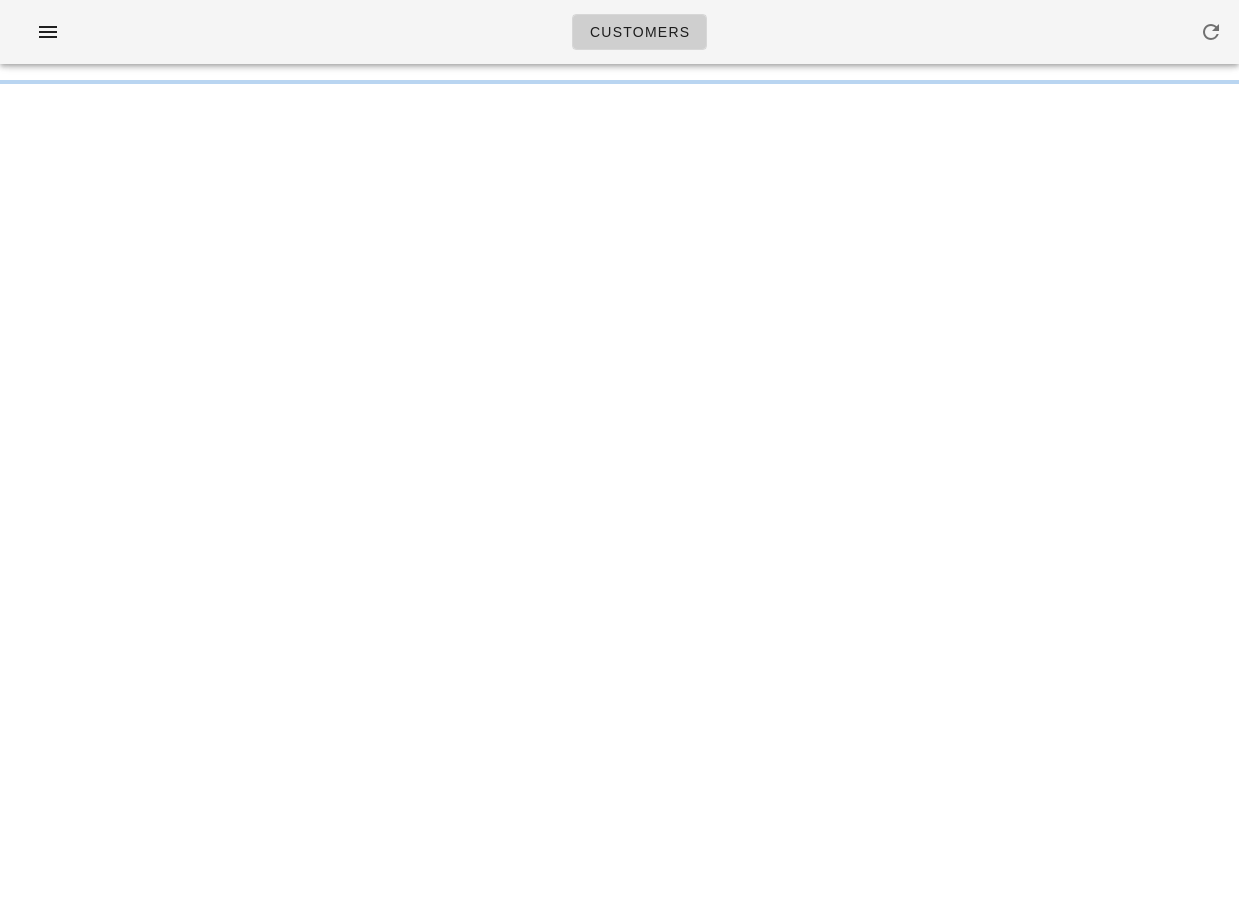 scroll, scrollTop: 0, scrollLeft: 0, axis: both 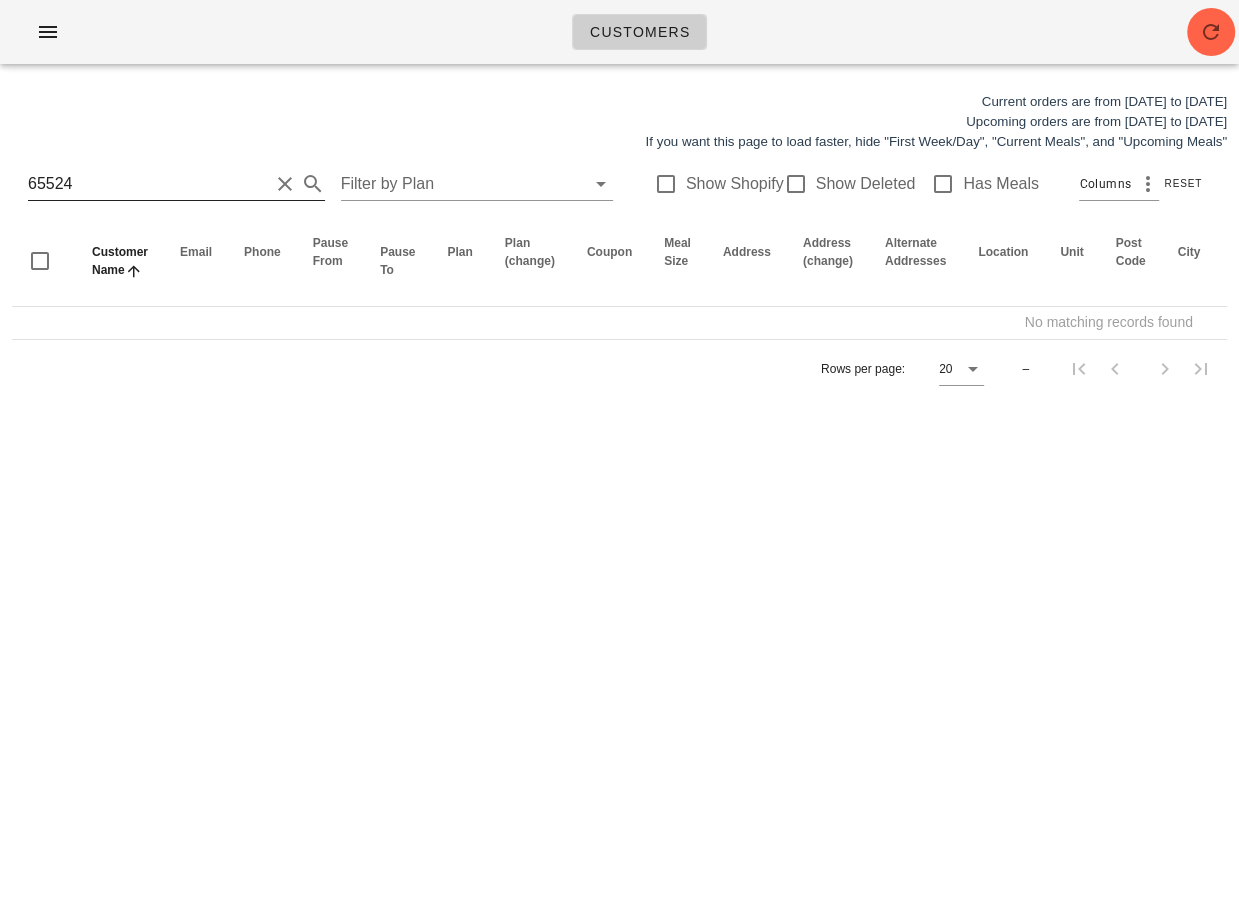 click on "65524" at bounding box center (148, 184) 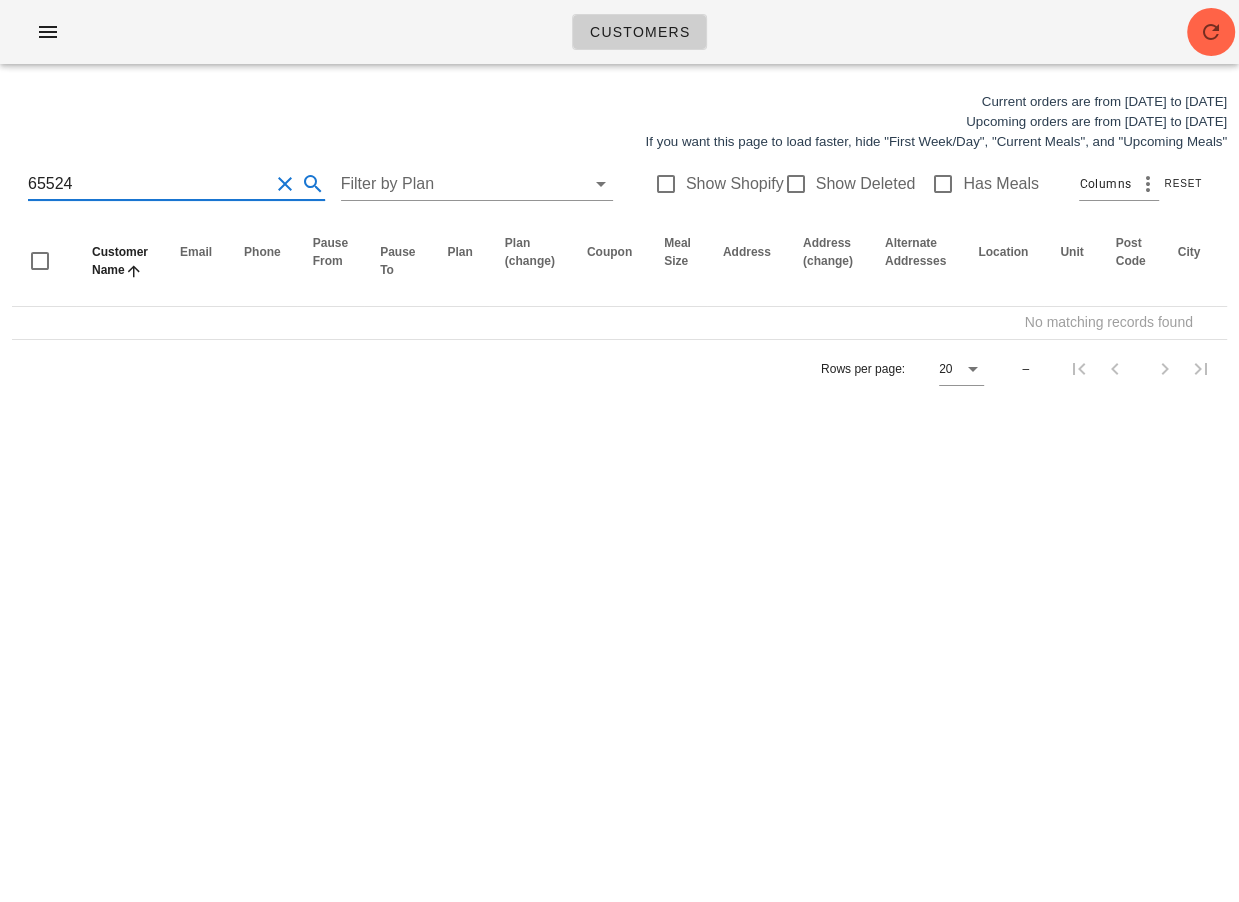 click on "65524" at bounding box center [148, 184] 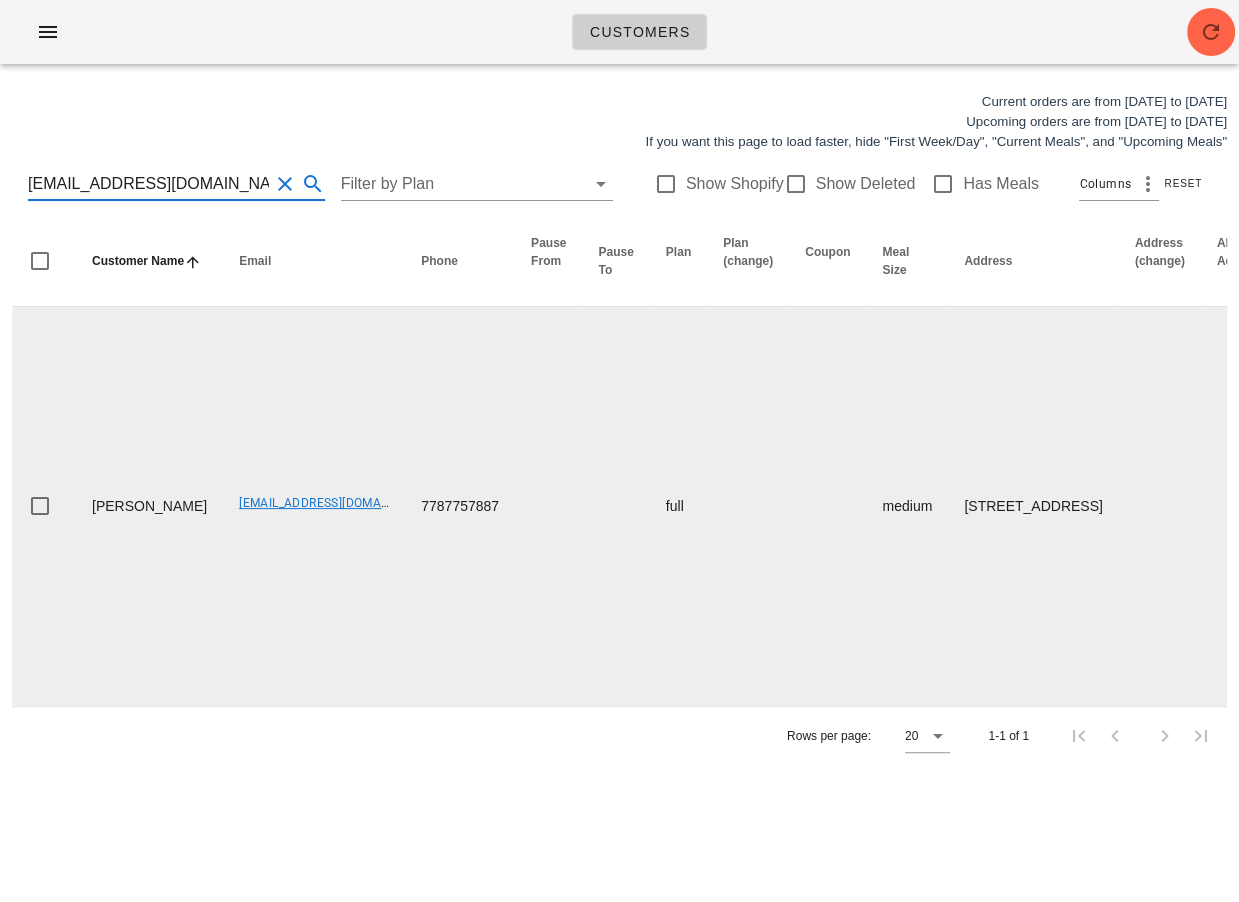 scroll, scrollTop: 0, scrollLeft: 1184, axis: horizontal 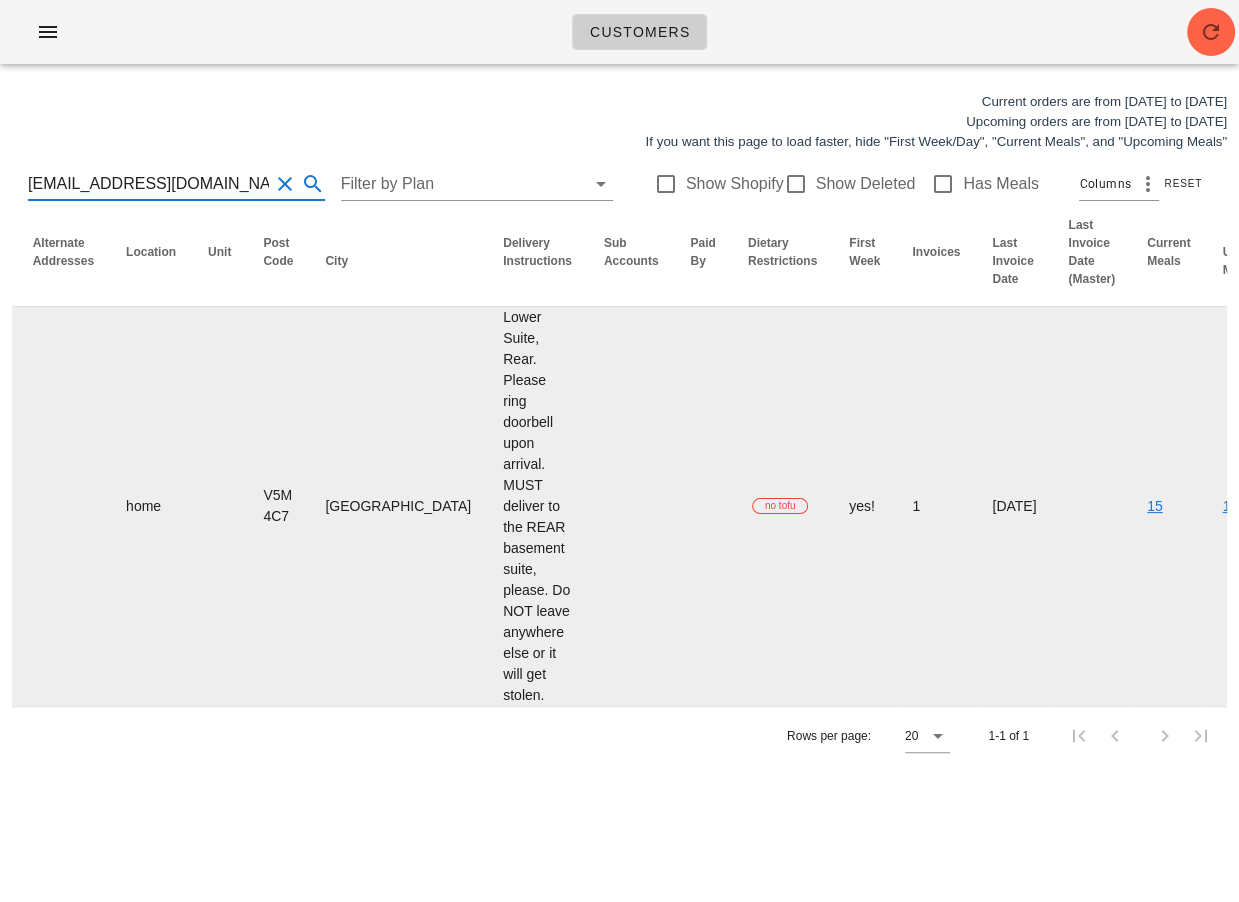type on "yourdailysidehustle@gmail.com" 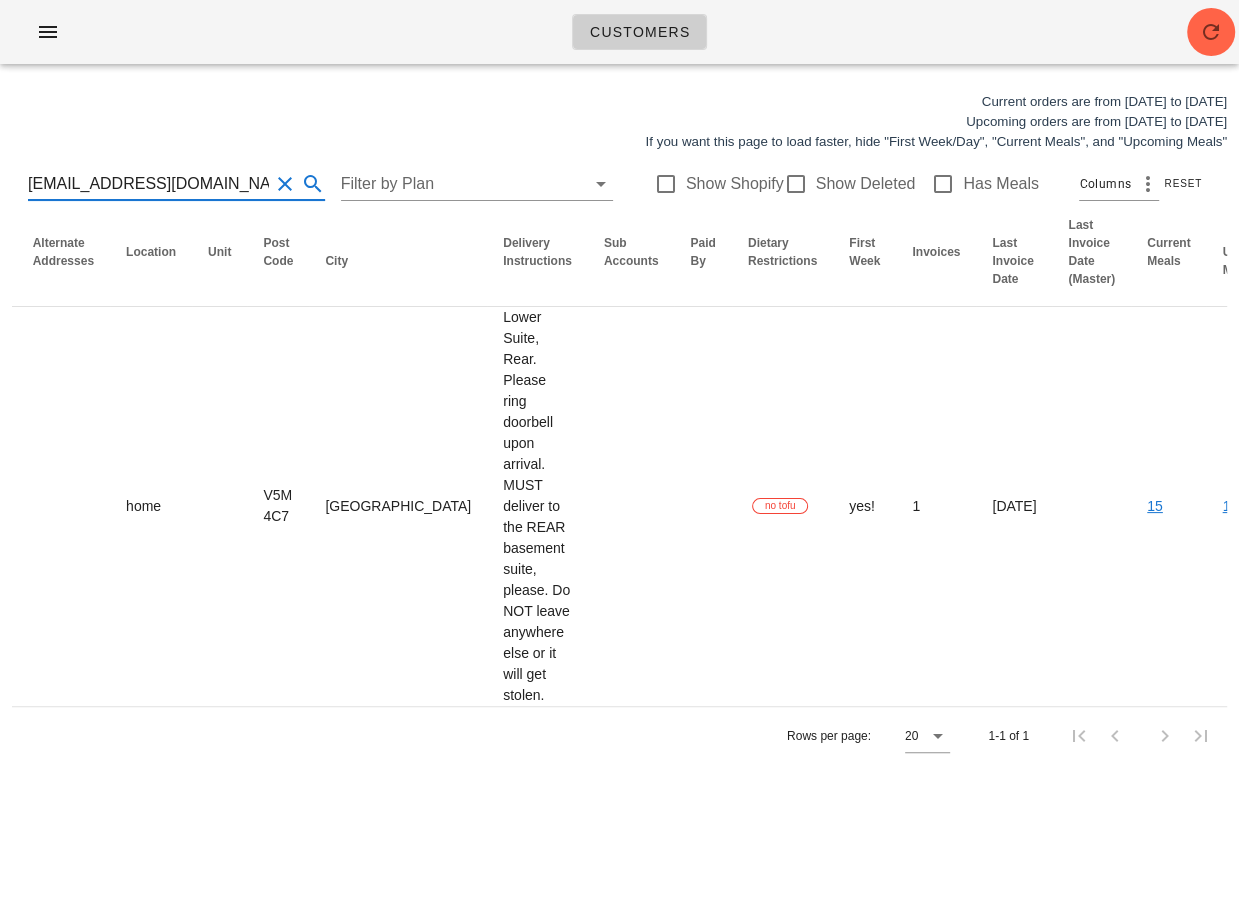 click on "yourdailysidehustle@gmail.com Filter by Plan Show Shopify Show Deleted Has Meals   Columns  Reset" at bounding box center (619, 184) 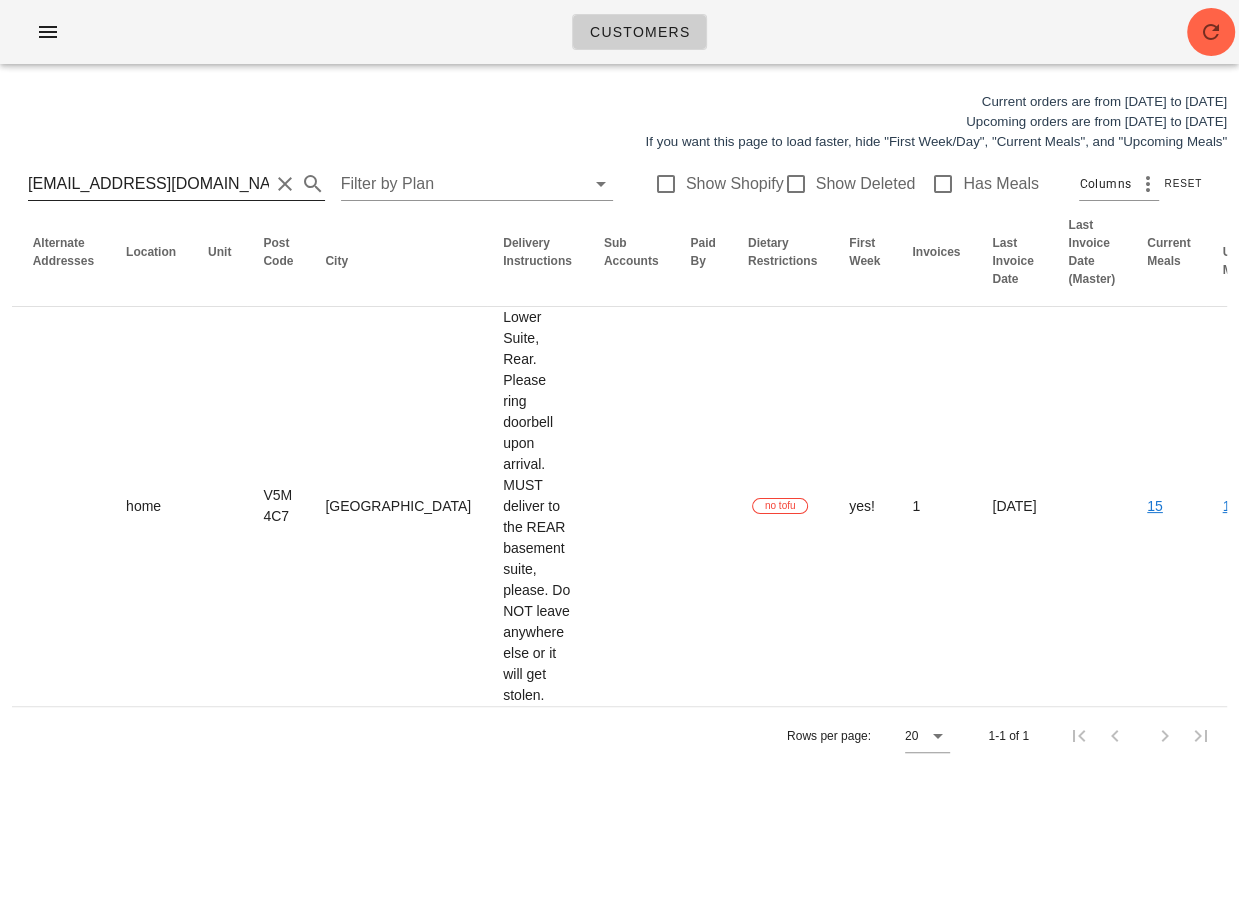 click on "yourdailysidehustle@gmail.com" at bounding box center (148, 184) 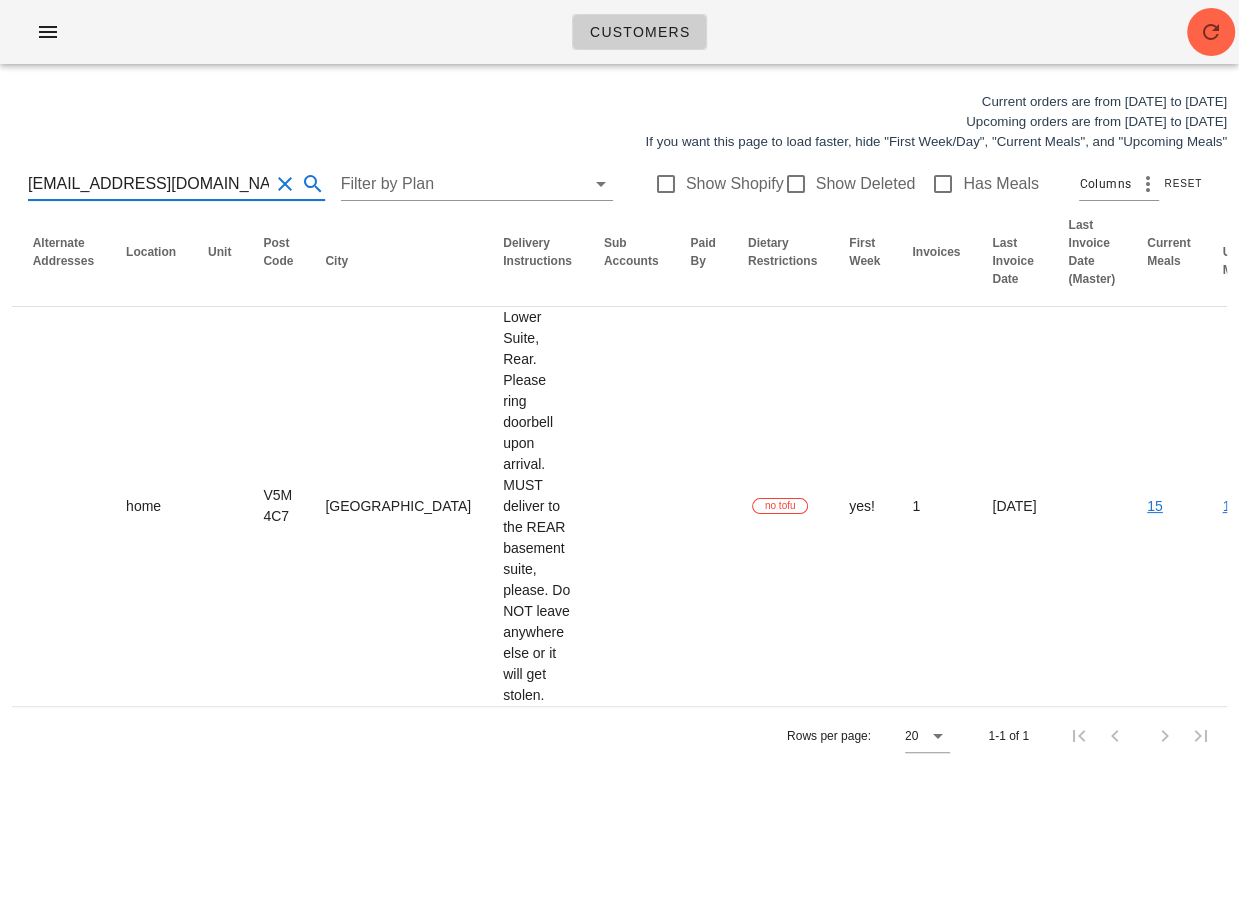 click on "yourdailysidehustle@gmail.com" at bounding box center (148, 184) 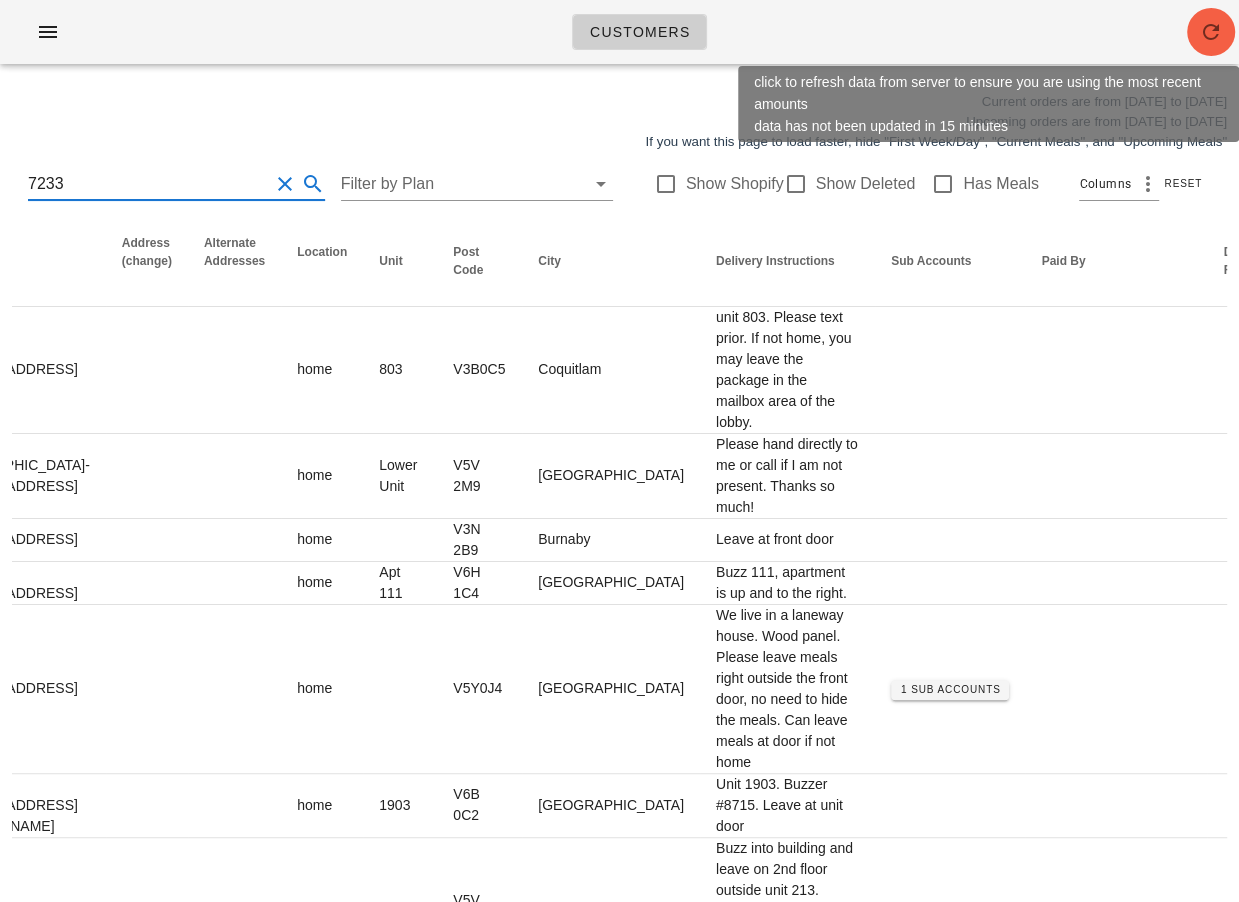 type on "7233" 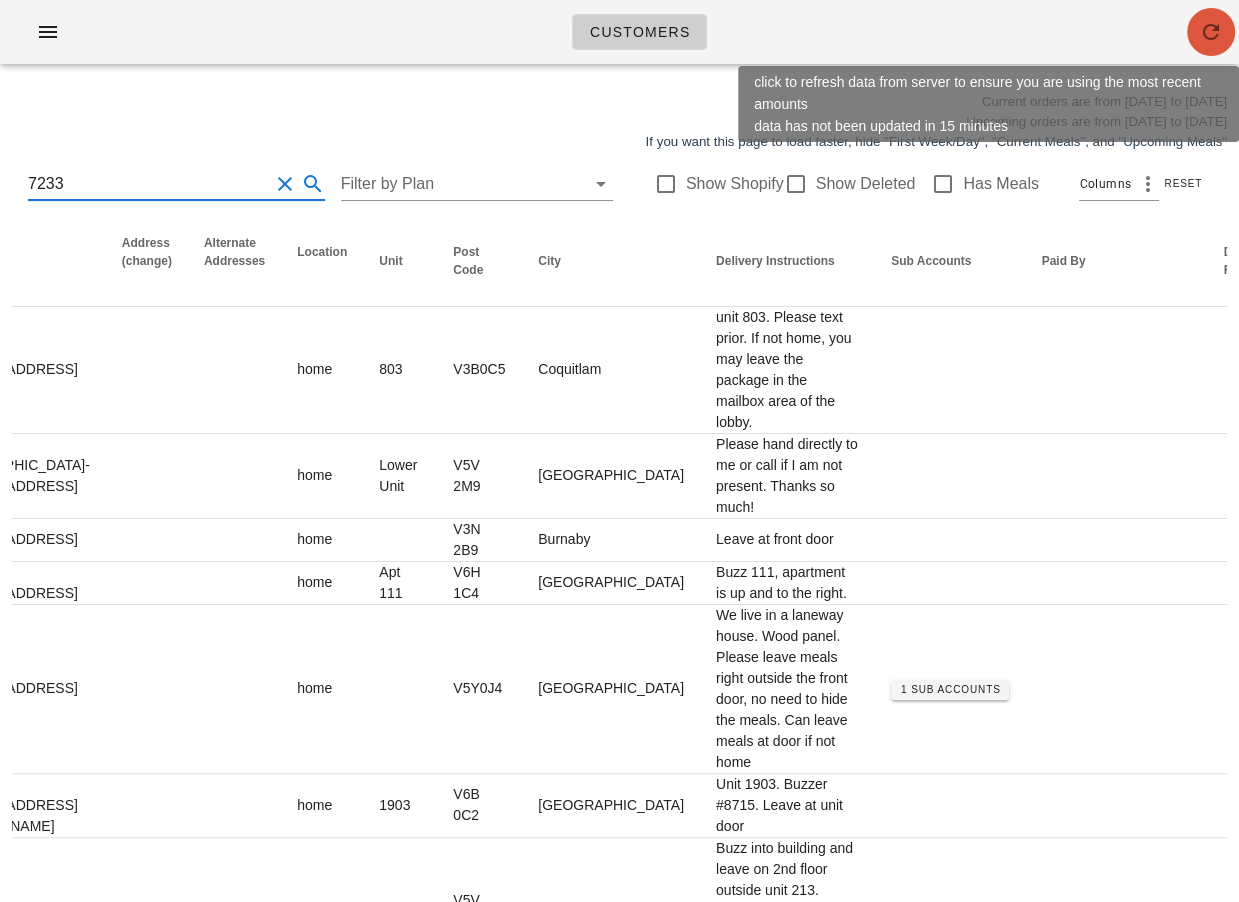click at bounding box center (1211, 32) 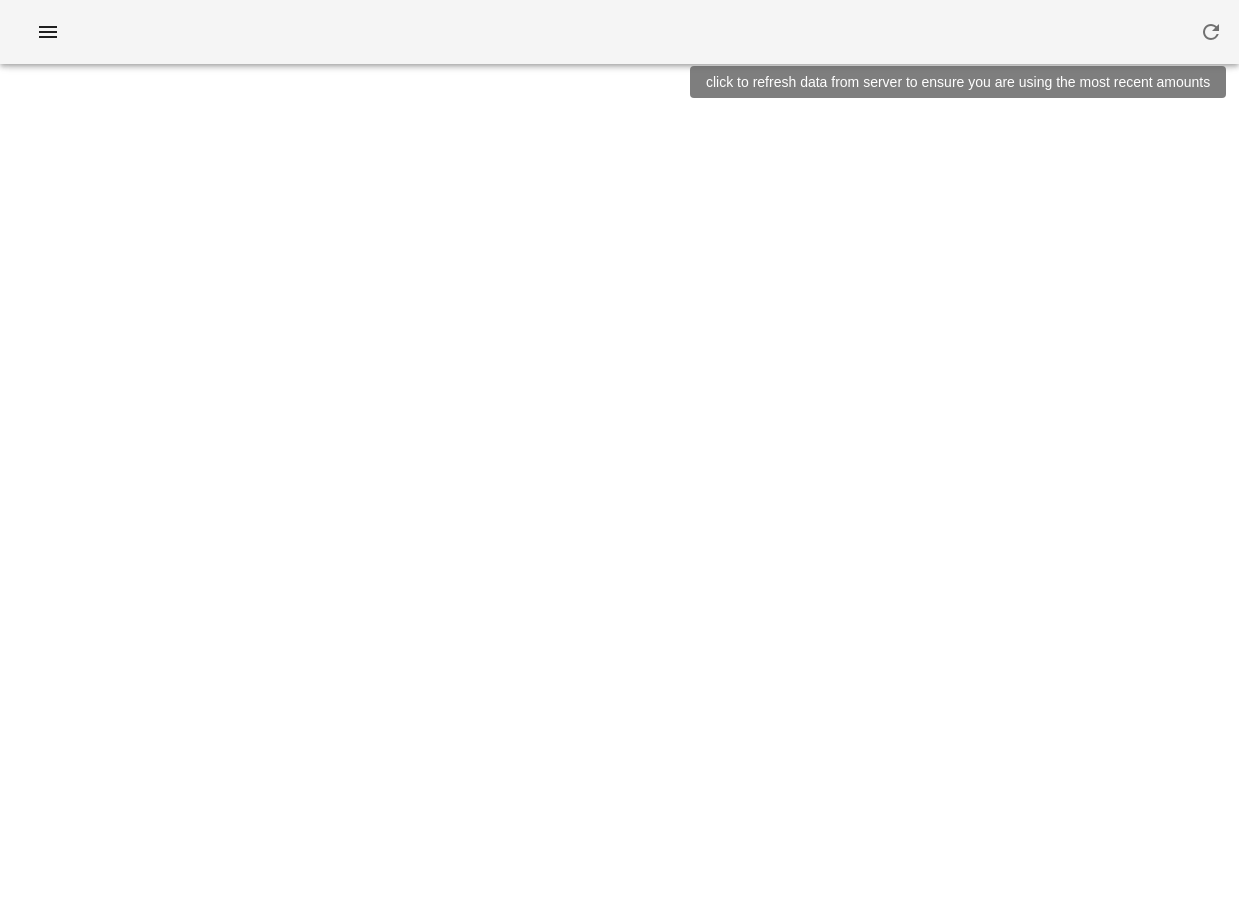 scroll, scrollTop: 0, scrollLeft: 0, axis: both 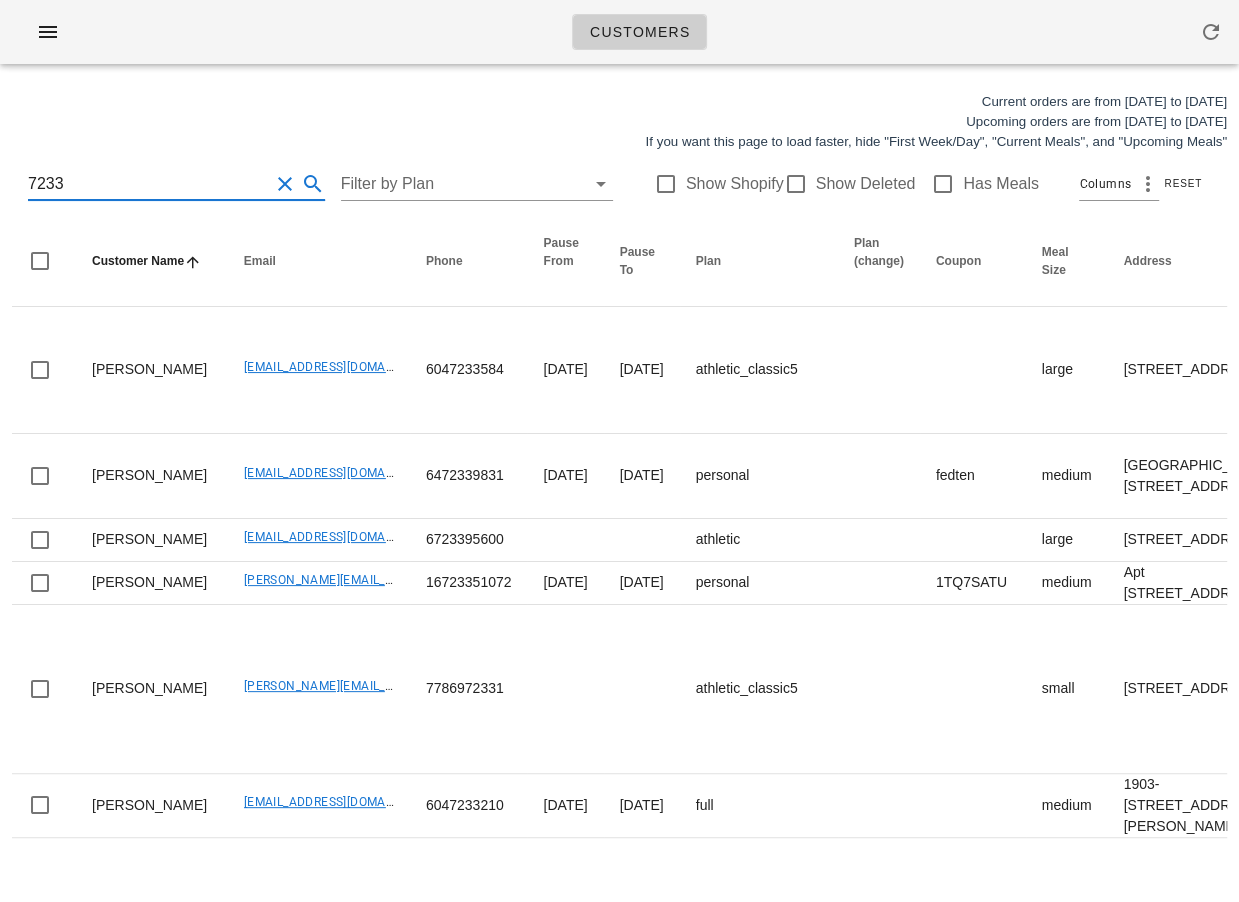 click on "7233" at bounding box center (148, 184) 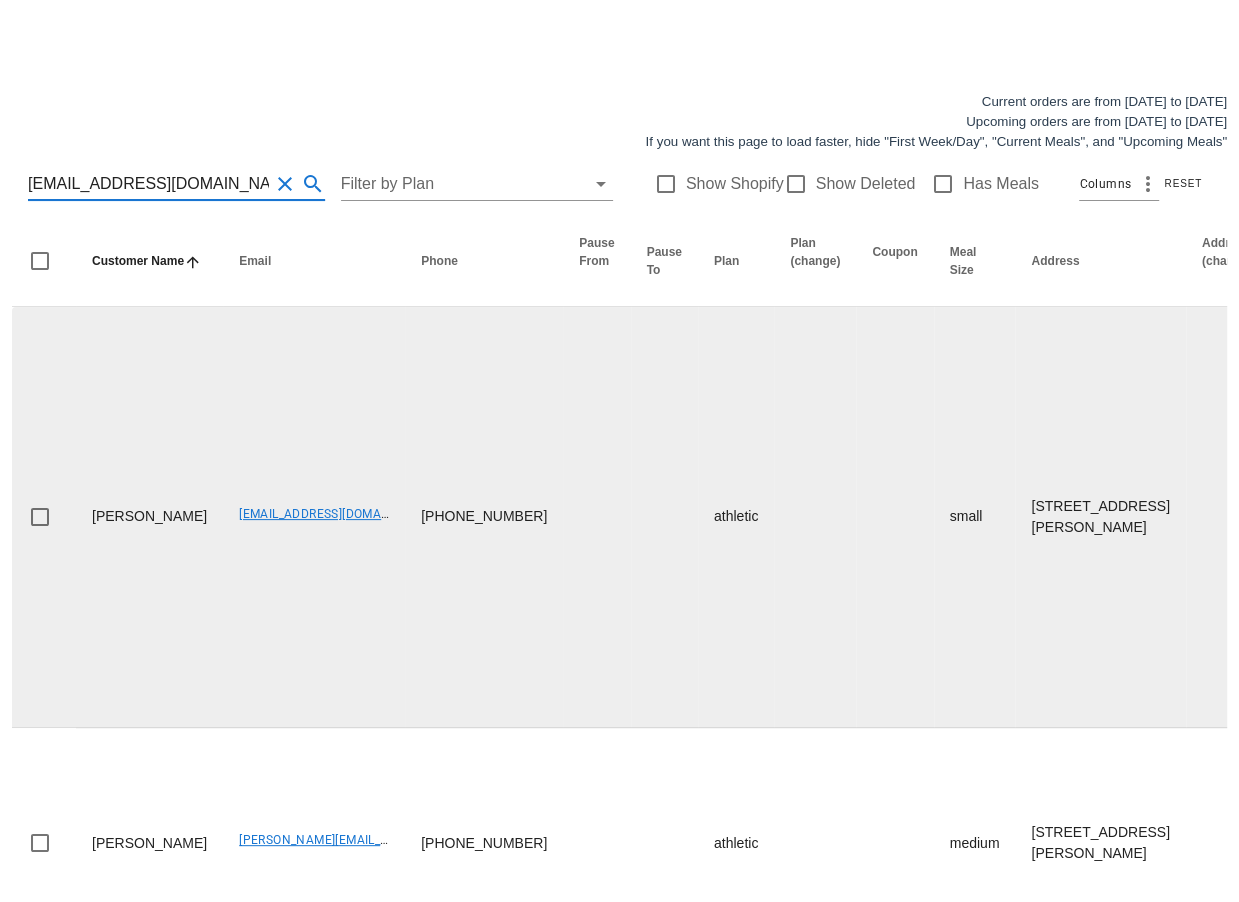 scroll, scrollTop: 112, scrollLeft: 0, axis: vertical 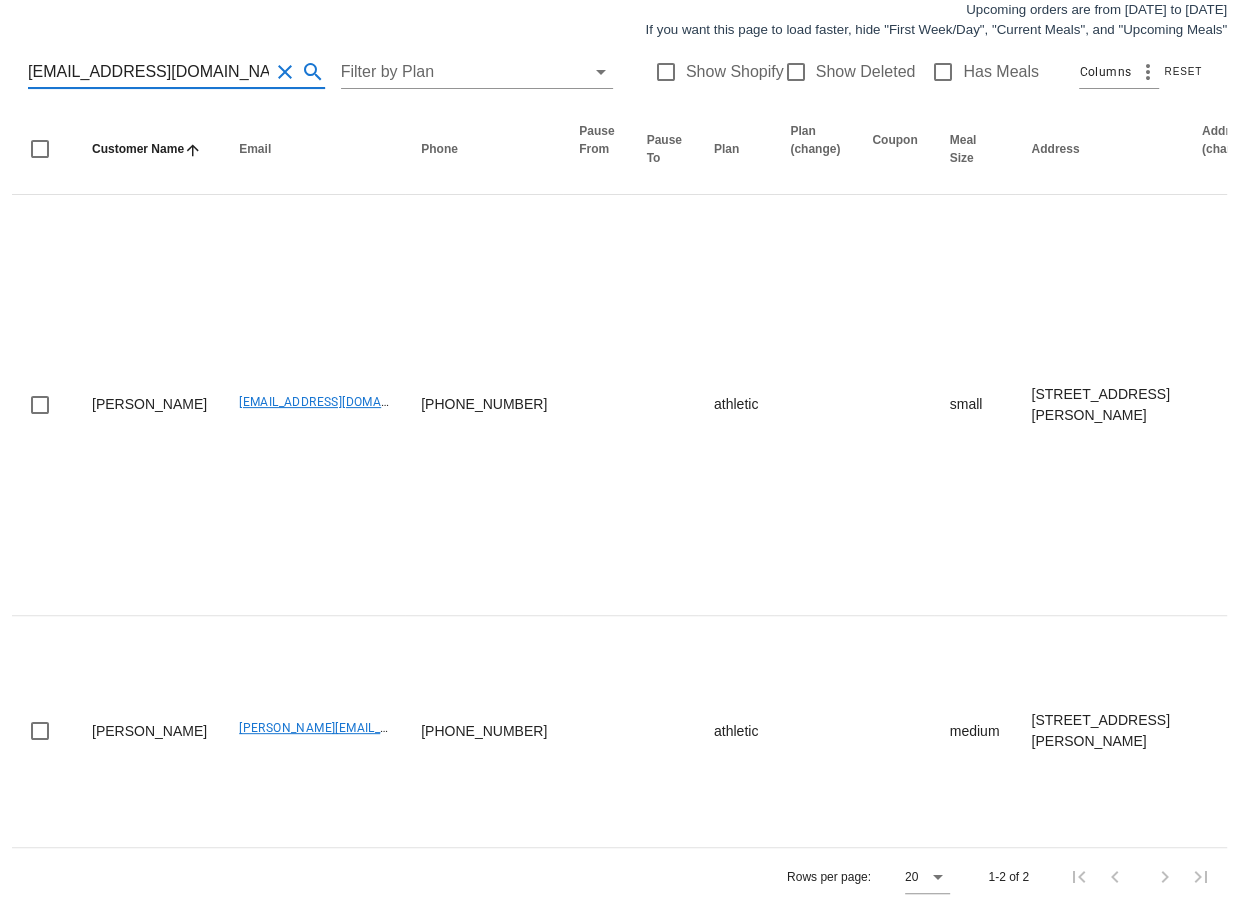 type on "darcielynn@me.com" 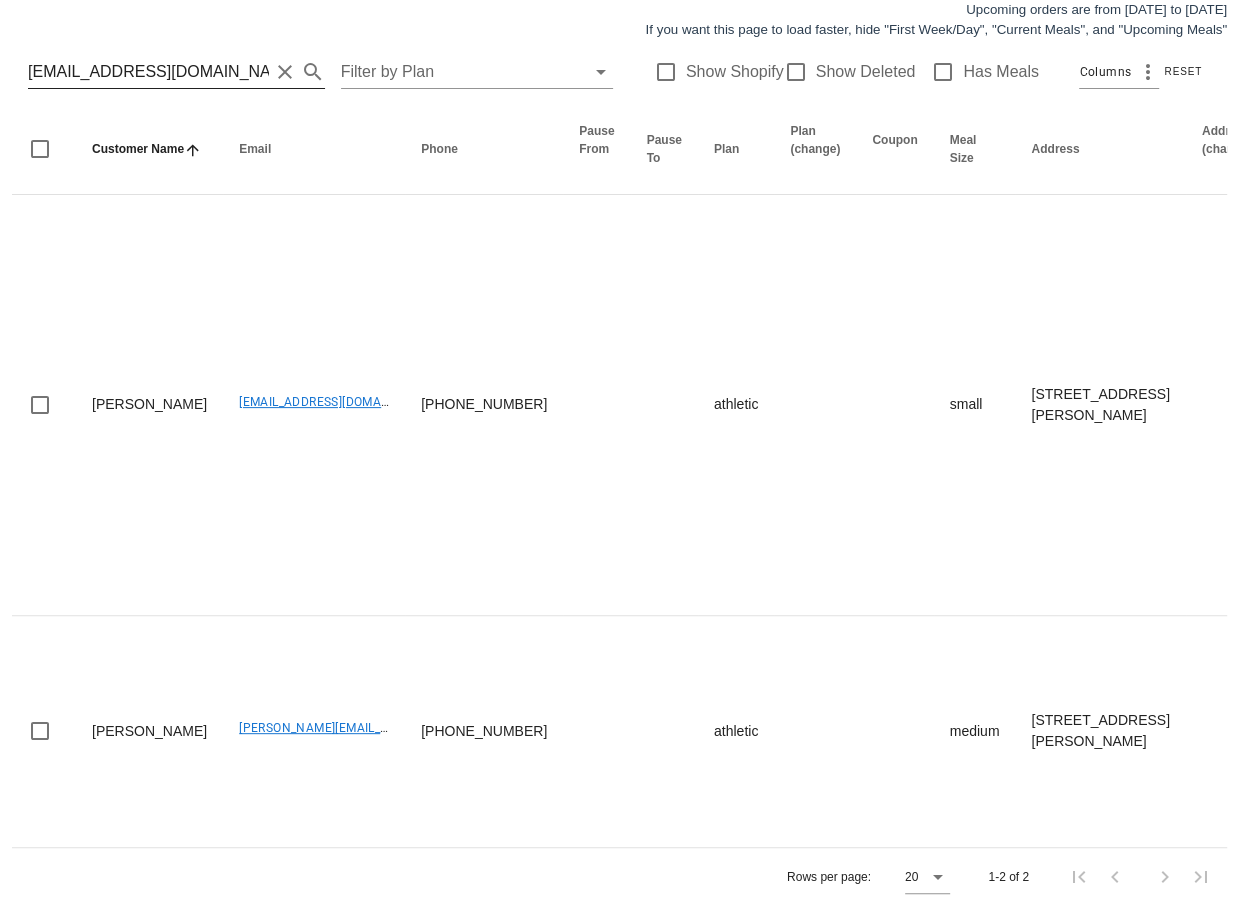 click on "darcielynn@me.com" at bounding box center [148, 72] 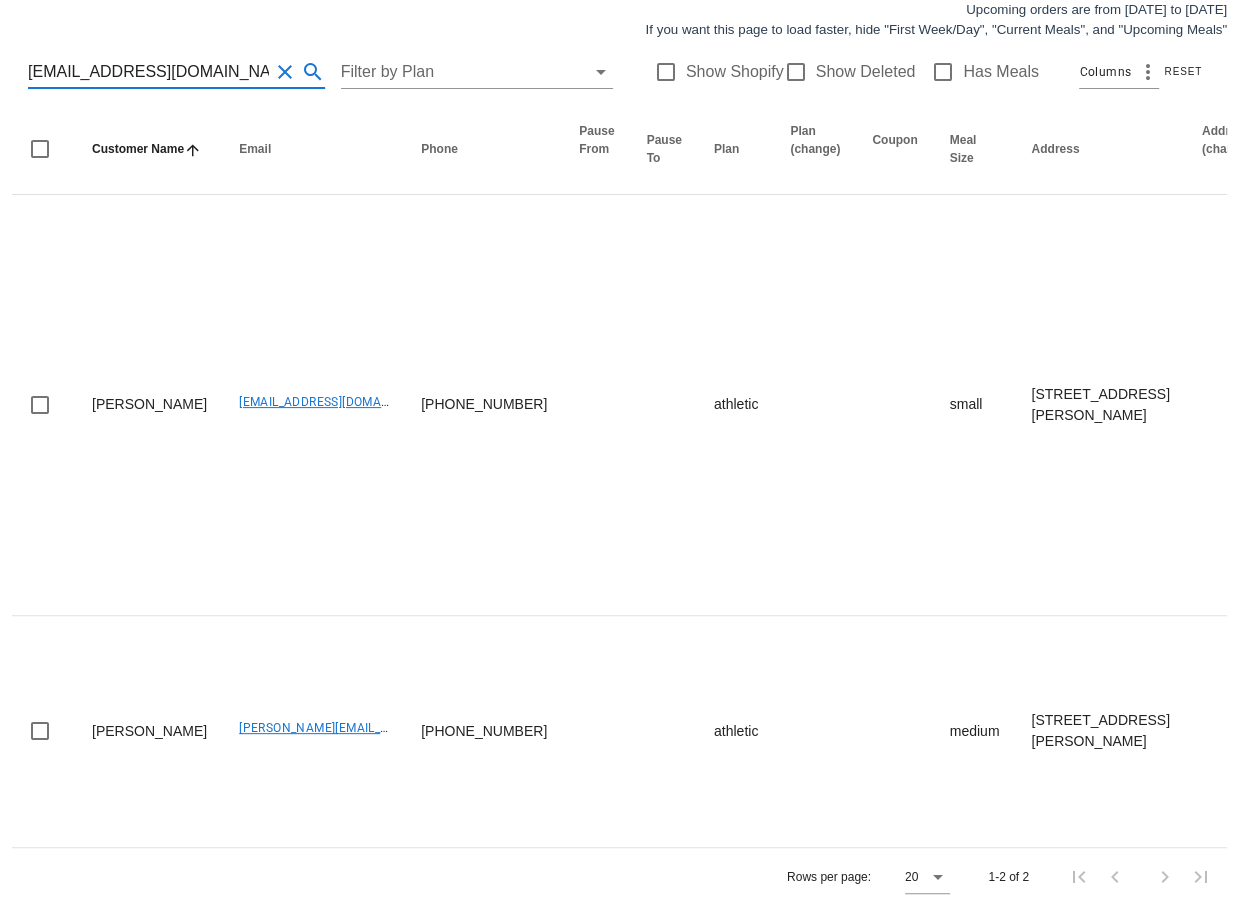 click on "darcielynn@me.com" at bounding box center (148, 72) 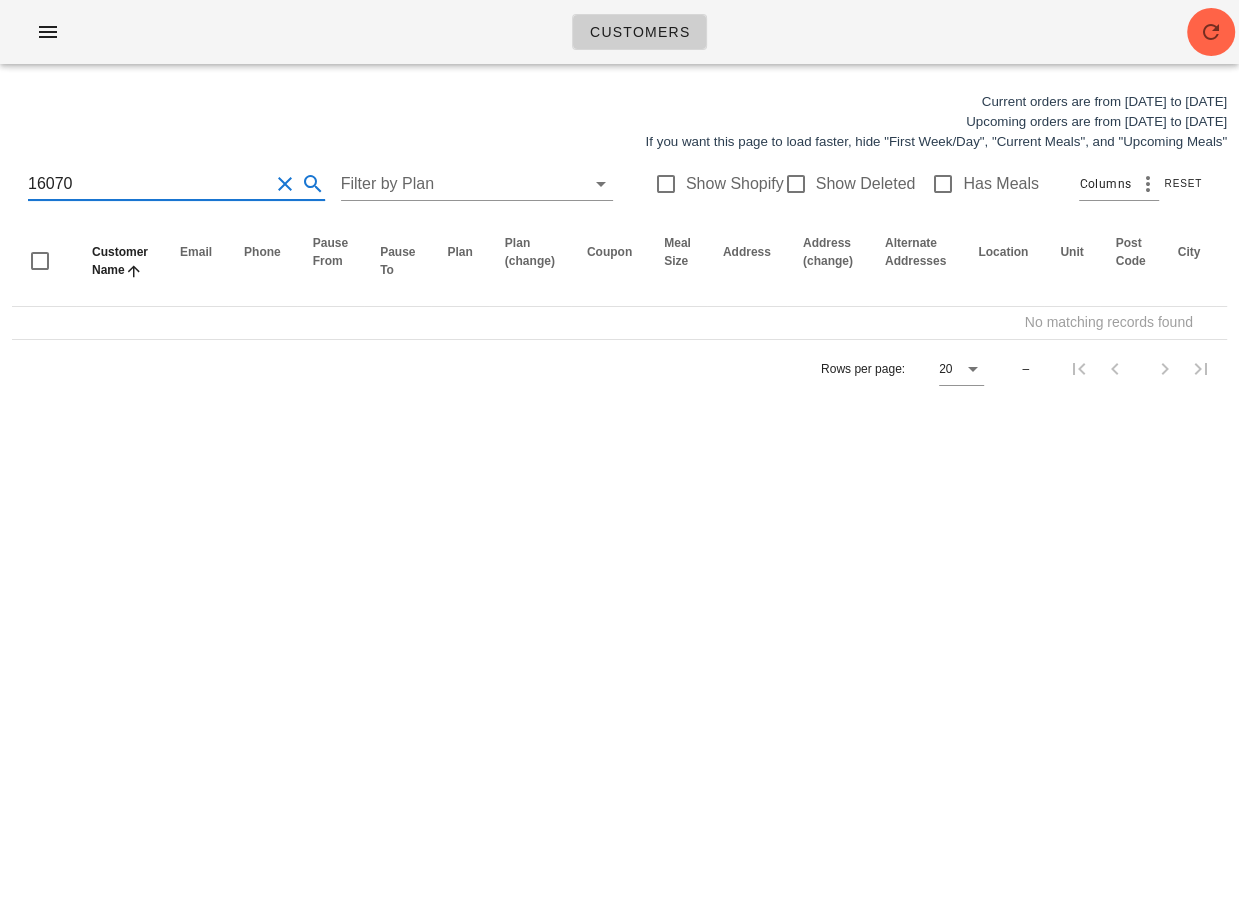 scroll, scrollTop: 0, scrollLeft: 0, axis: both 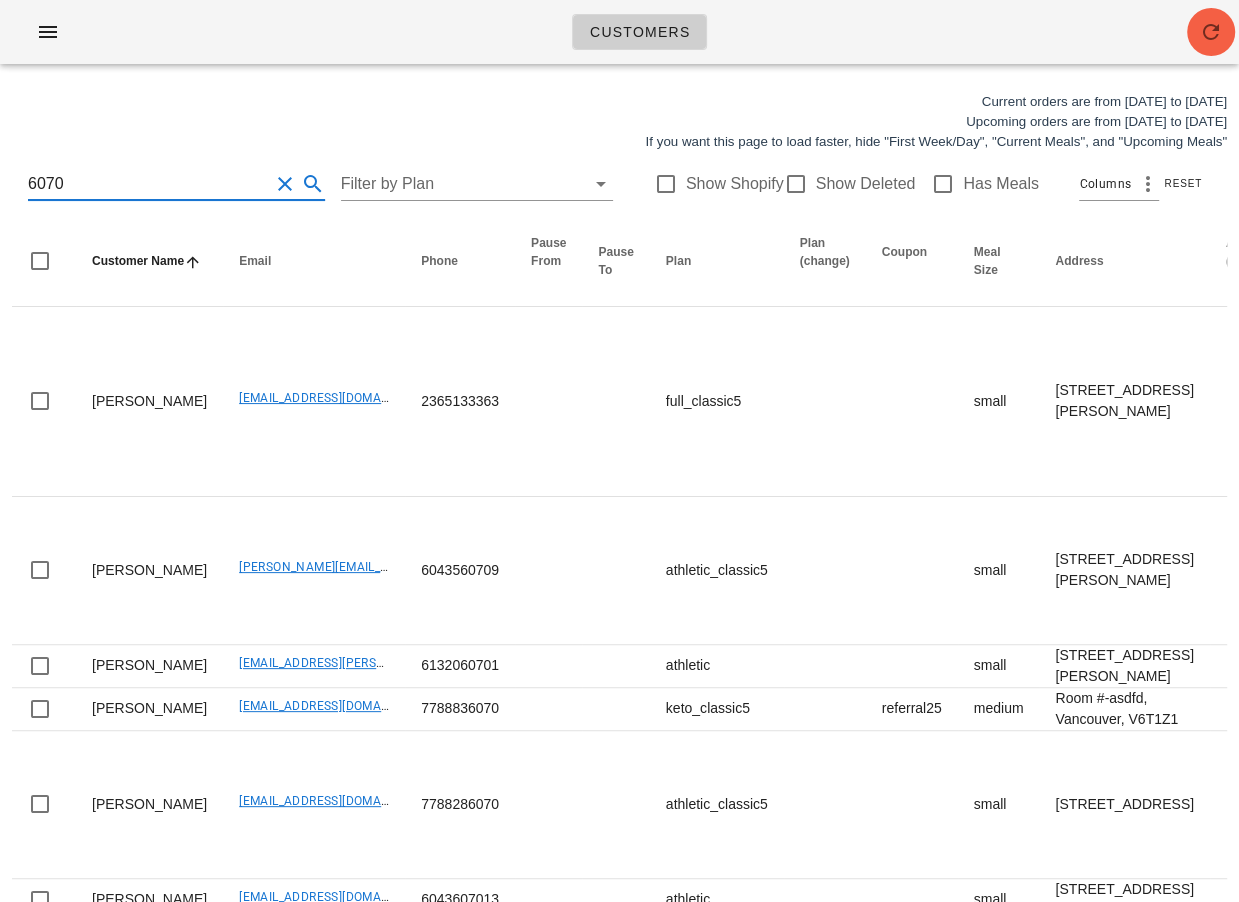 type on "6070" 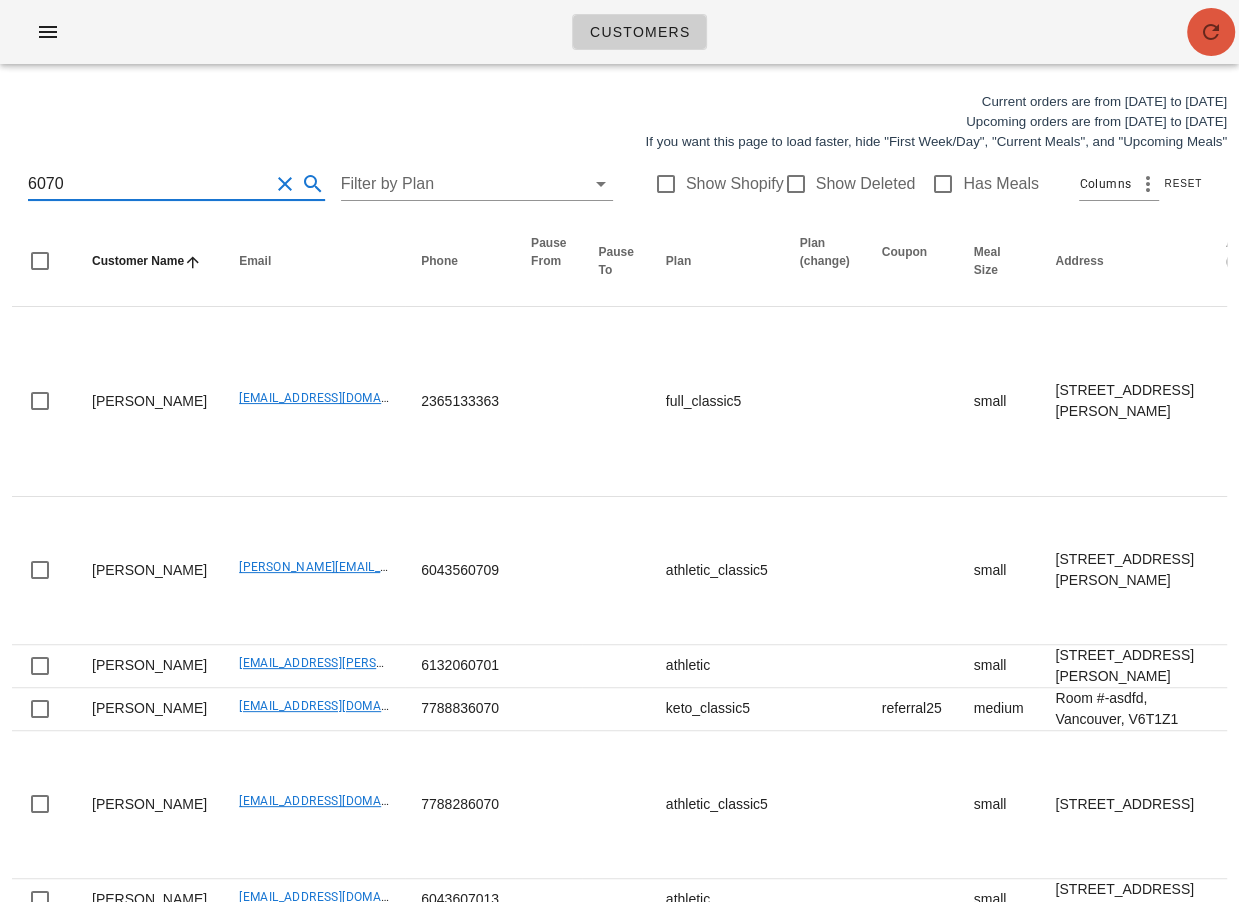 click at bounding box center [1211, 32] 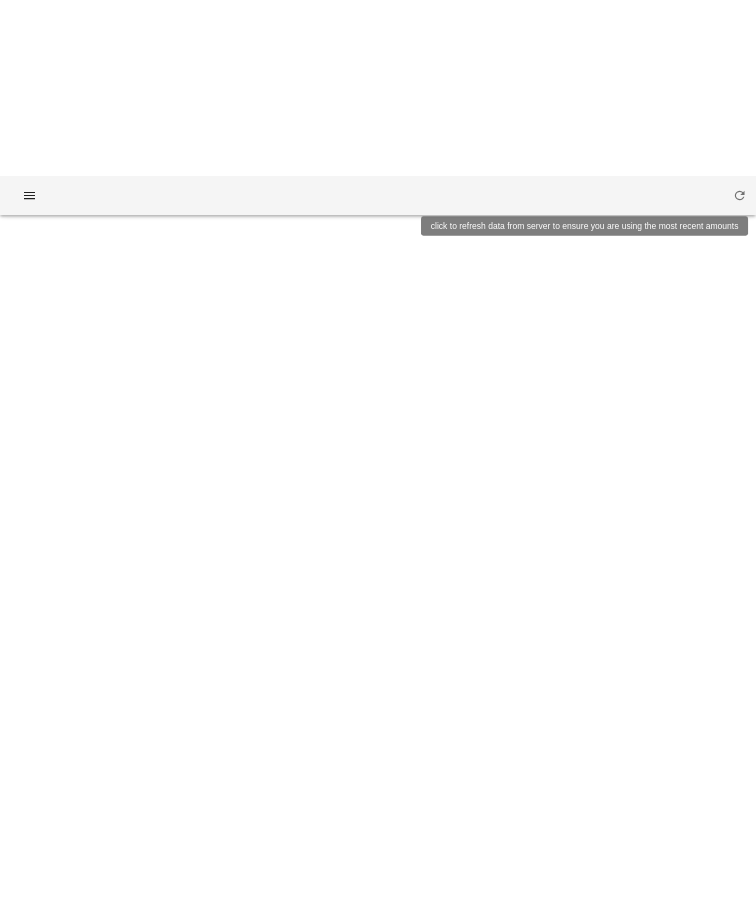 scroll, scrollTop: 0, scrollLeft: 0, axis: both 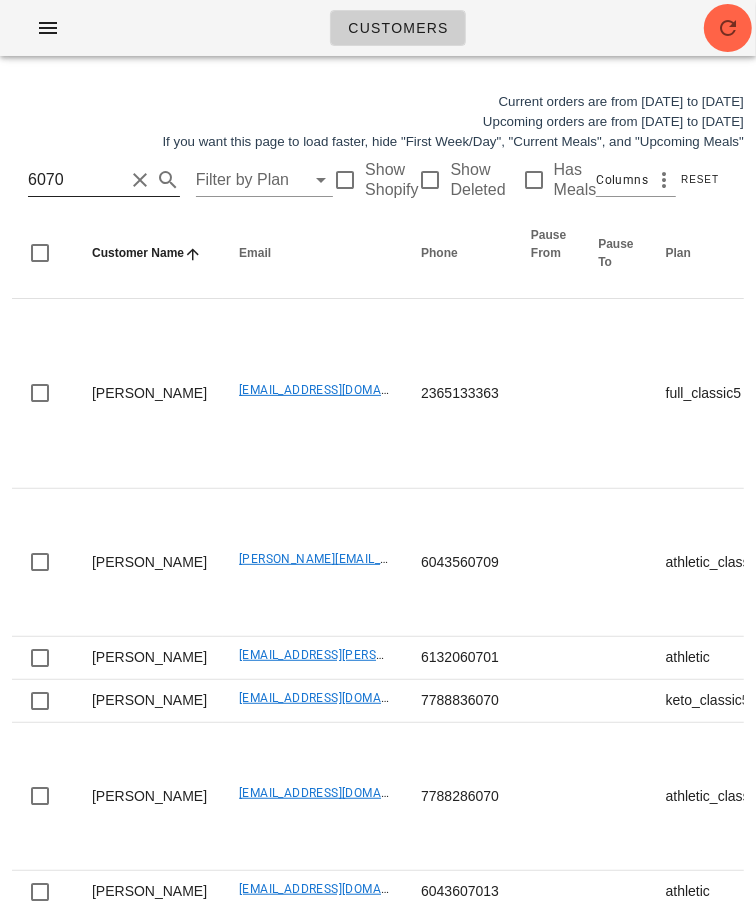 click on "6070" at bounding box center (76, 180) 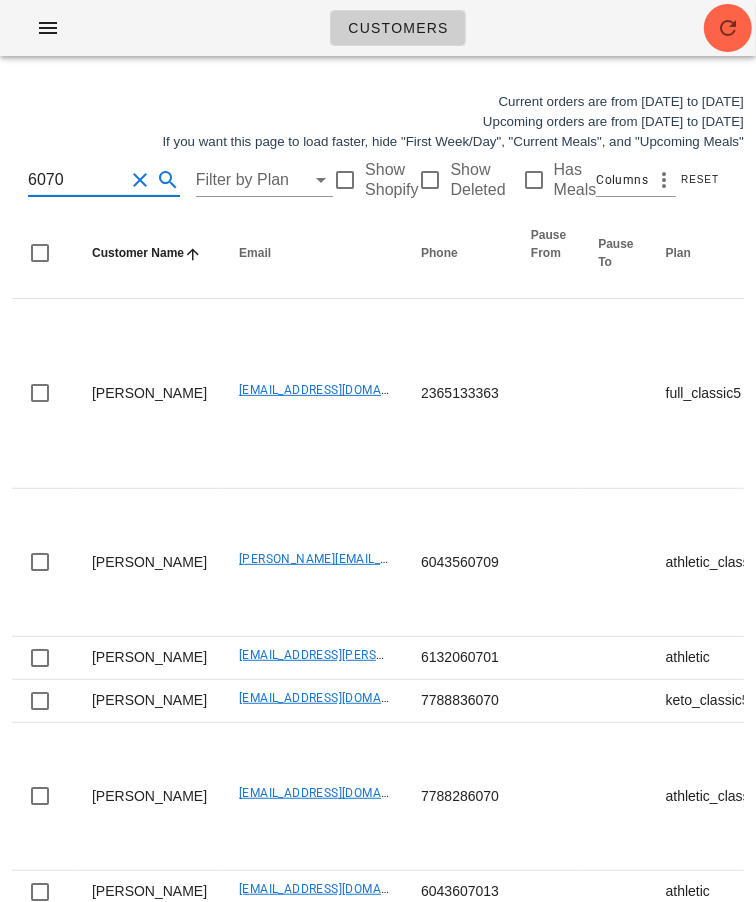 click on "6070" at bounding box center [76, 180] 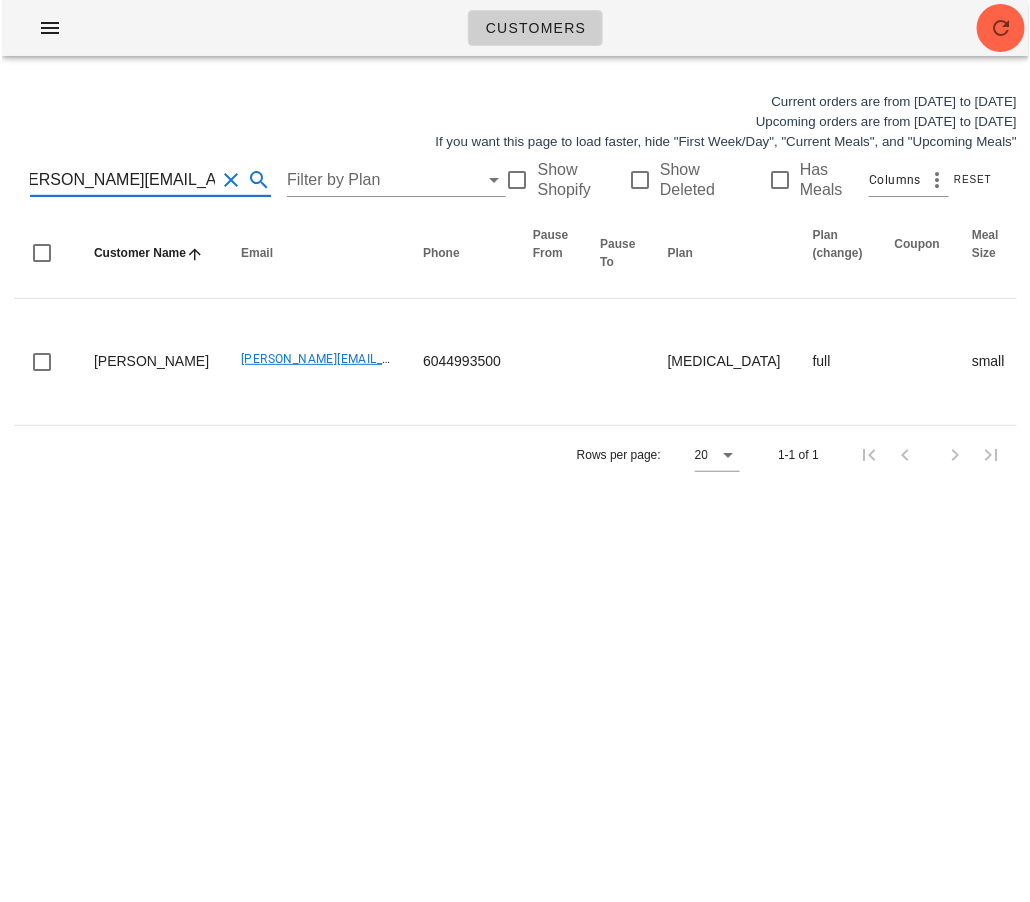 scroll, scrollTop: 0, scrollLeft: 16, axis: horizontal 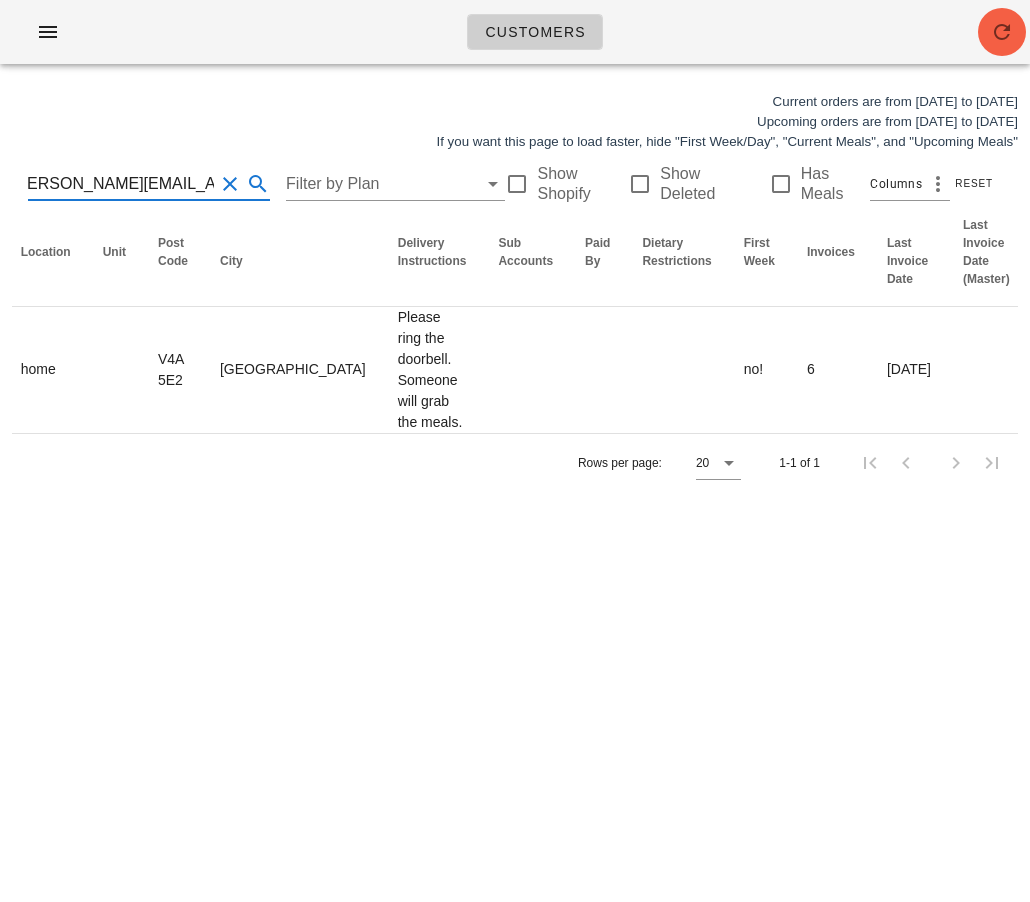 type on "[PERSON_NAME][EMAIL_ADDRESS][PERSON_NAME][DOMAIN_NAME]" 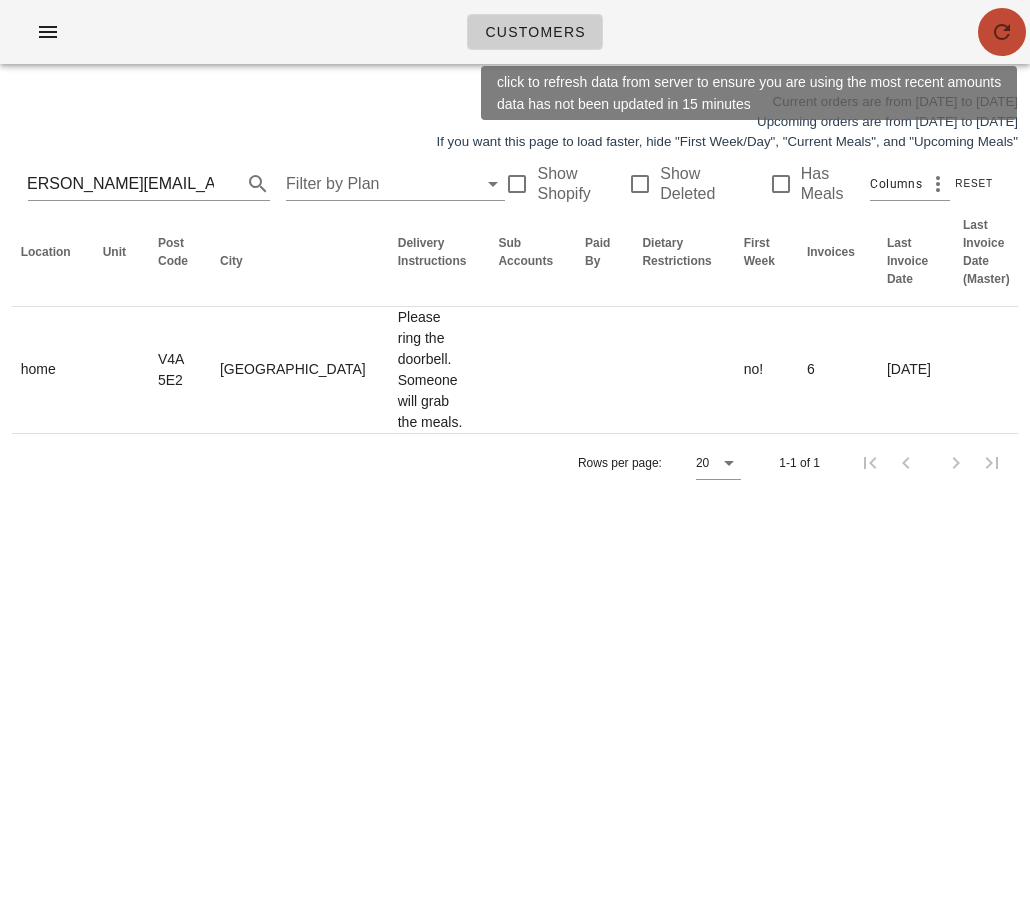 scroll, scrollTop: 0, scrollLeft: 0, axis: both 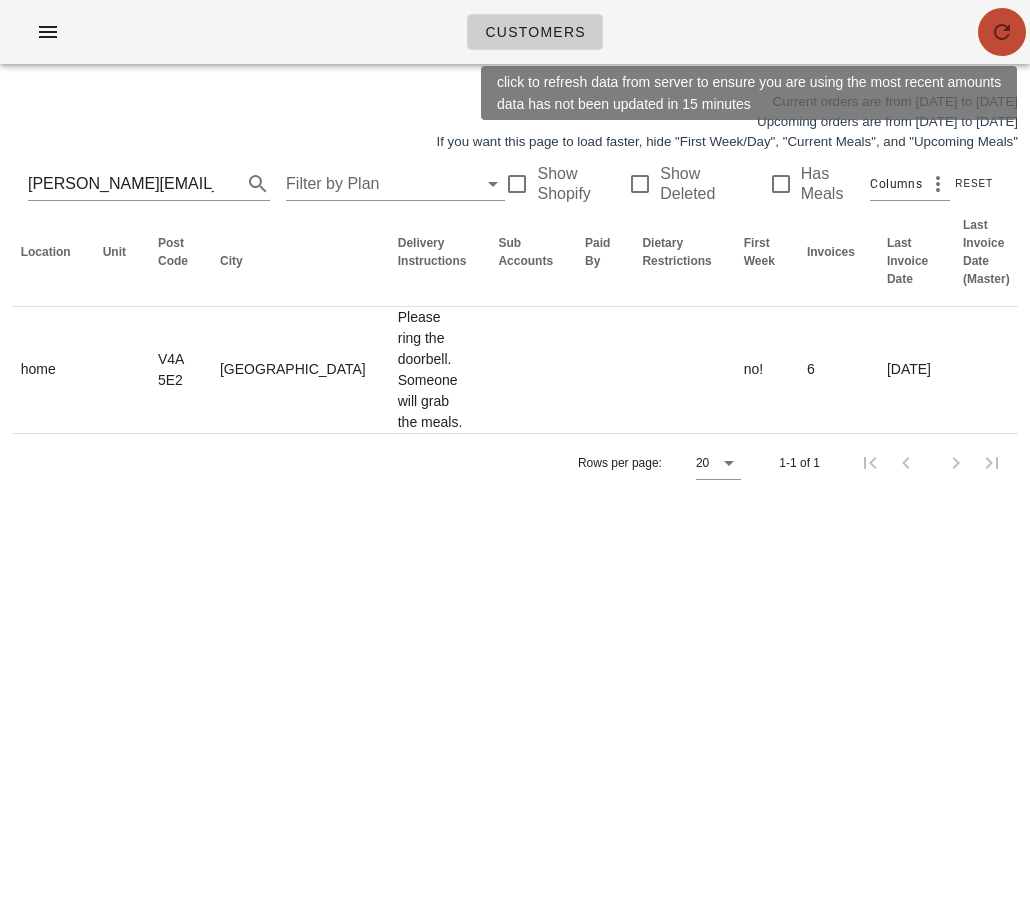 click at bounding box center (1002, 32) 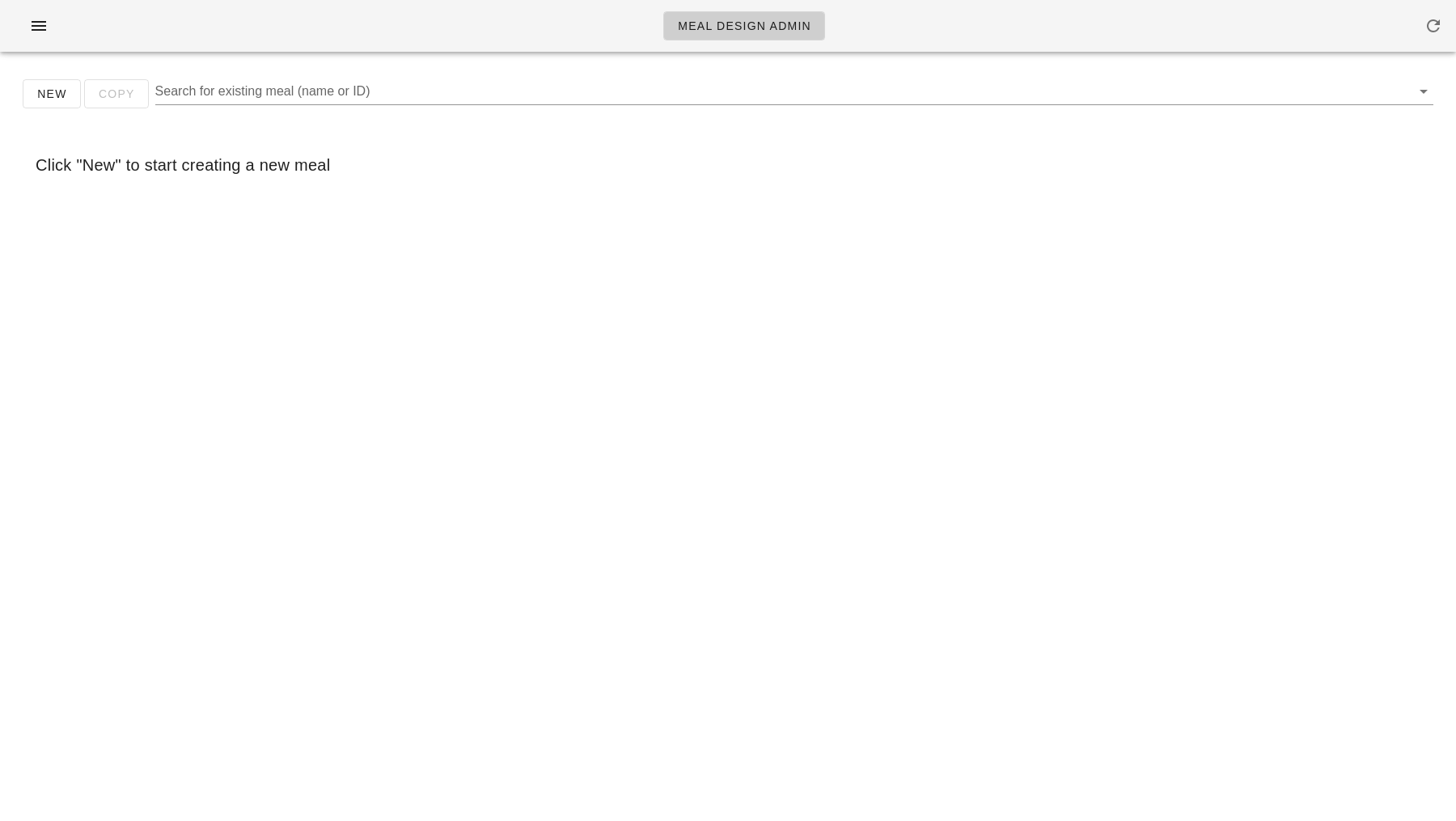 scroll, scrollTop: 0, scrollLeft: 0, axis: both 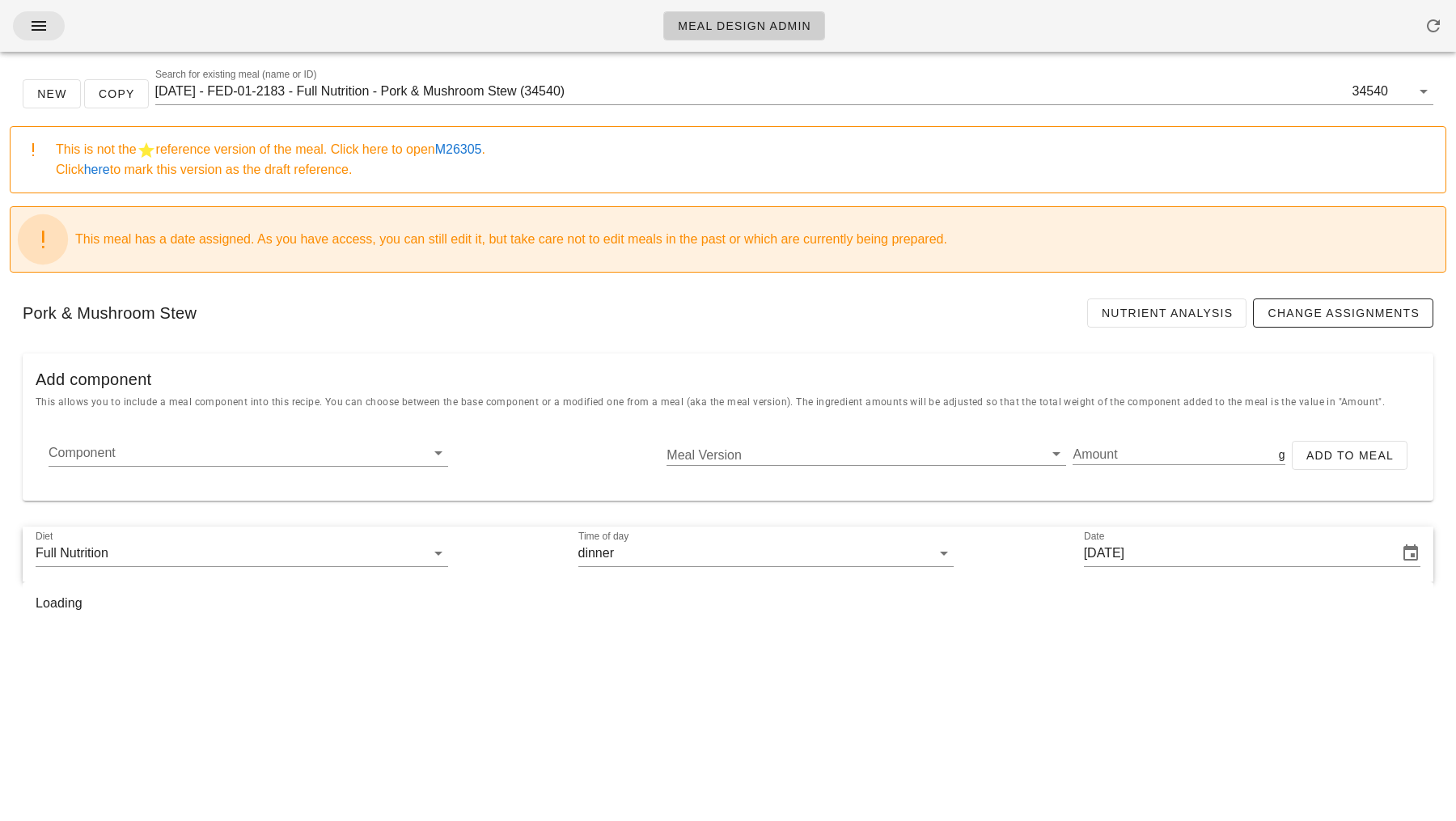 click at bounding box center [39, 26] 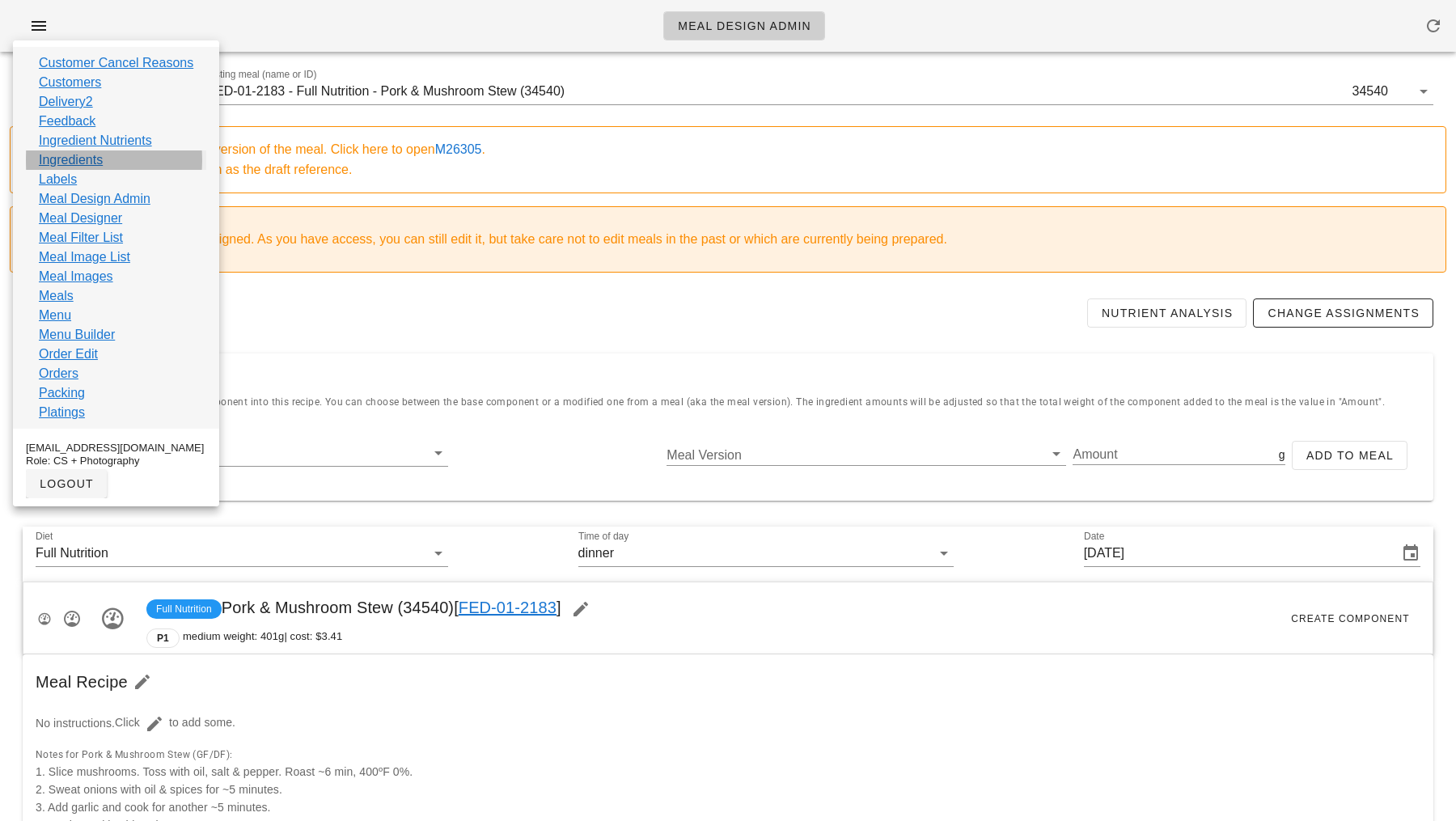 click on "Ingredients" at bounding box center (70, 160) 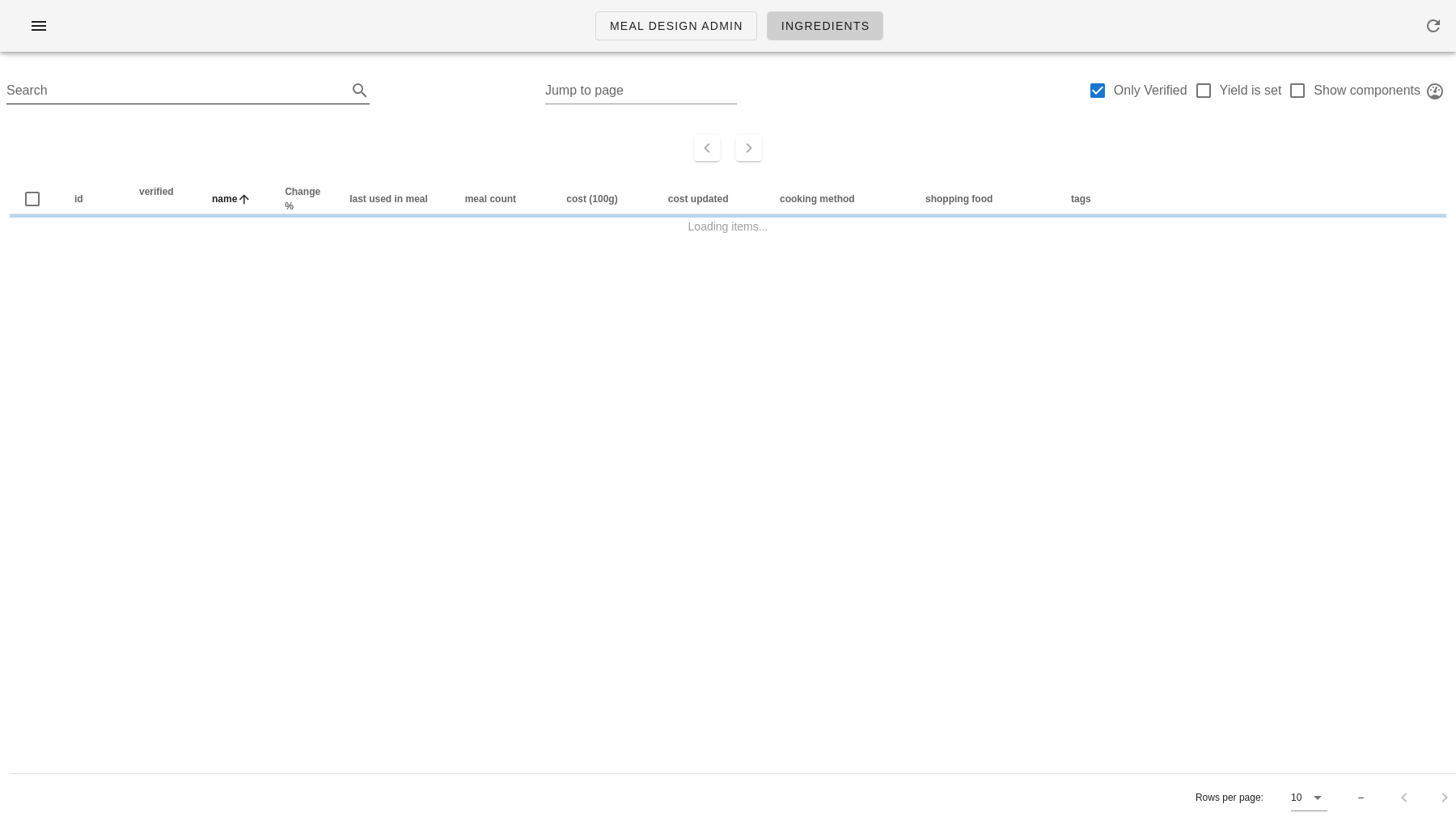 click on "Search" at bounding box center (175, 91) 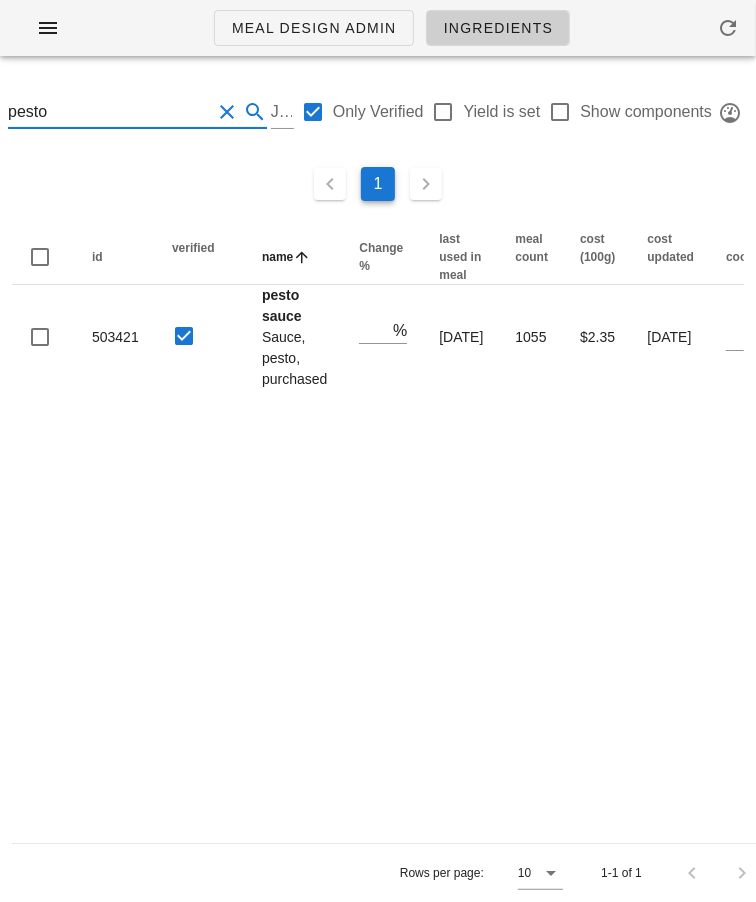 type on "pesto" 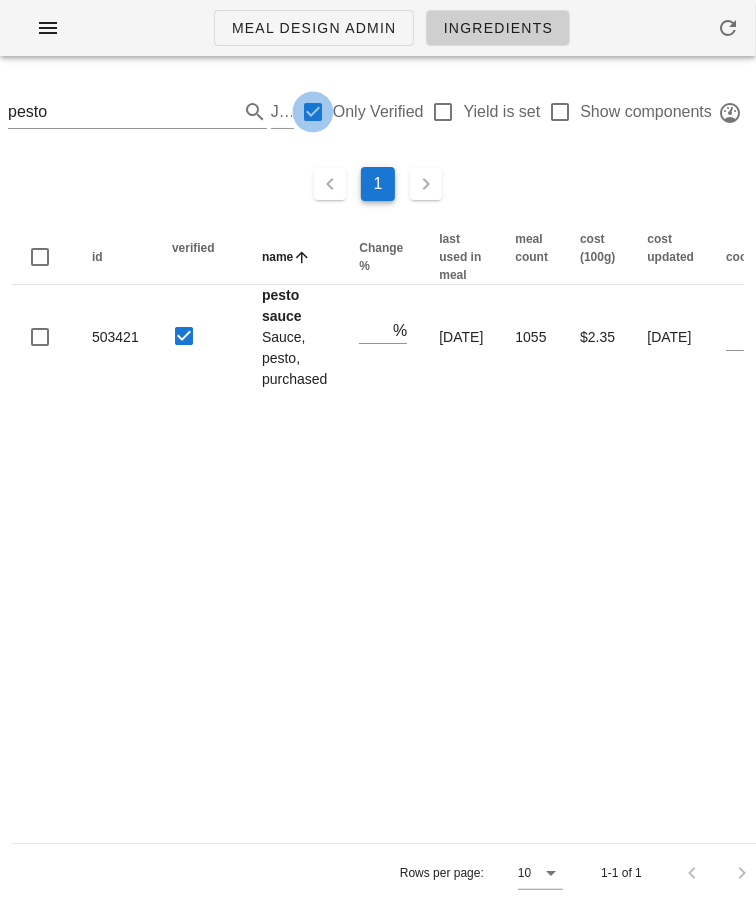 click at bounding box center [313, 112] 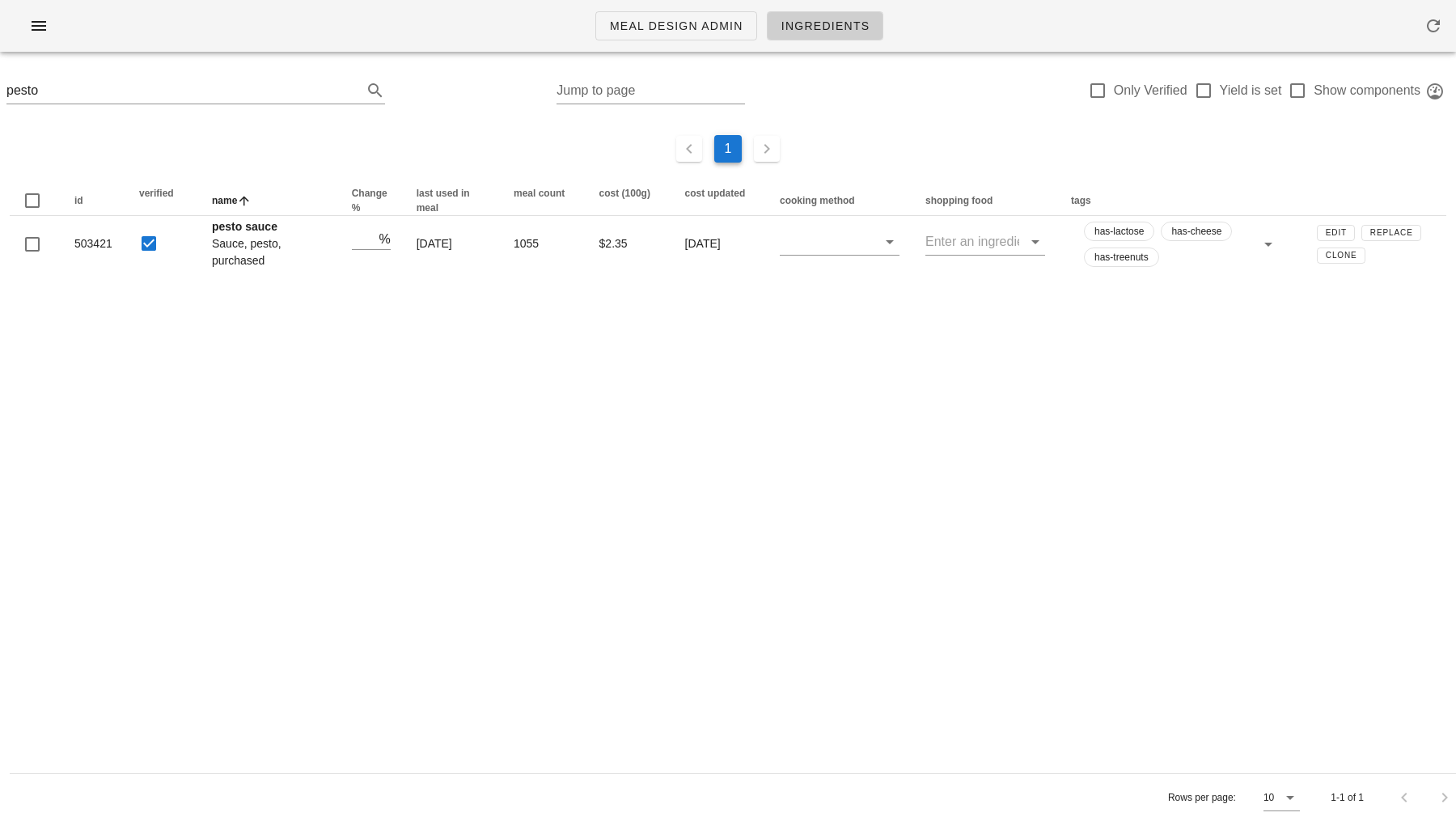click on "Meal Design Admin Ingredients    pesto Jump to page Only Verified Yield is set Show components 1 id verified name Change % last used in meal meal count cost (100g) cost updated cooking method shopping food tags 503421 pesto sauce    Sauce, pesto, purchased  % 3 months ago 1055  $2.35  September 11, 2021 has-lactose has-cheese has-treenuts Edit Replace Clone Rows per page: 10 1-1 of 1  Something unexpected happened. Please refresh the page and check your work.      Close" at bounding box center (728, 410) 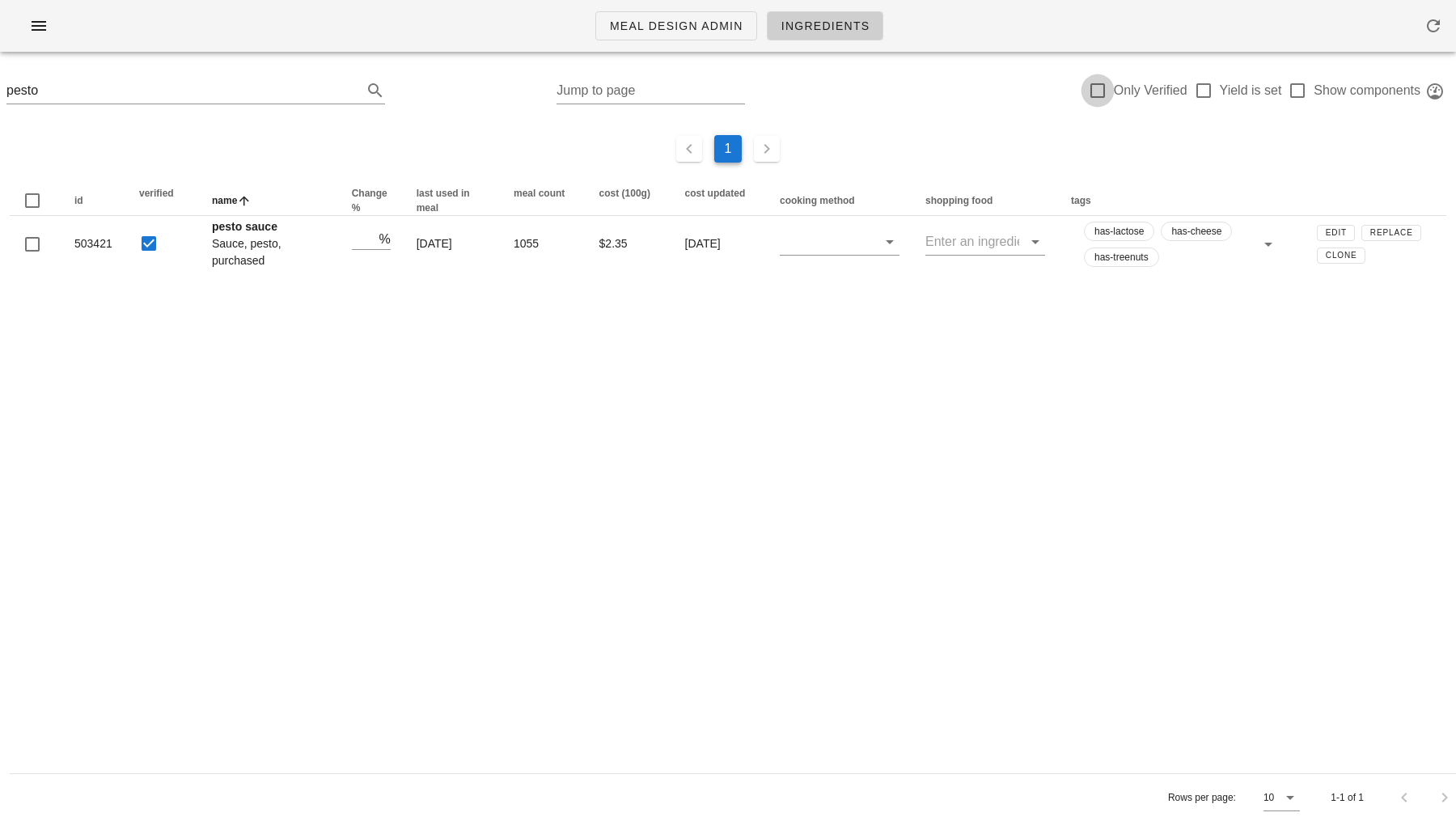 click at bounding box center (1098, 91) 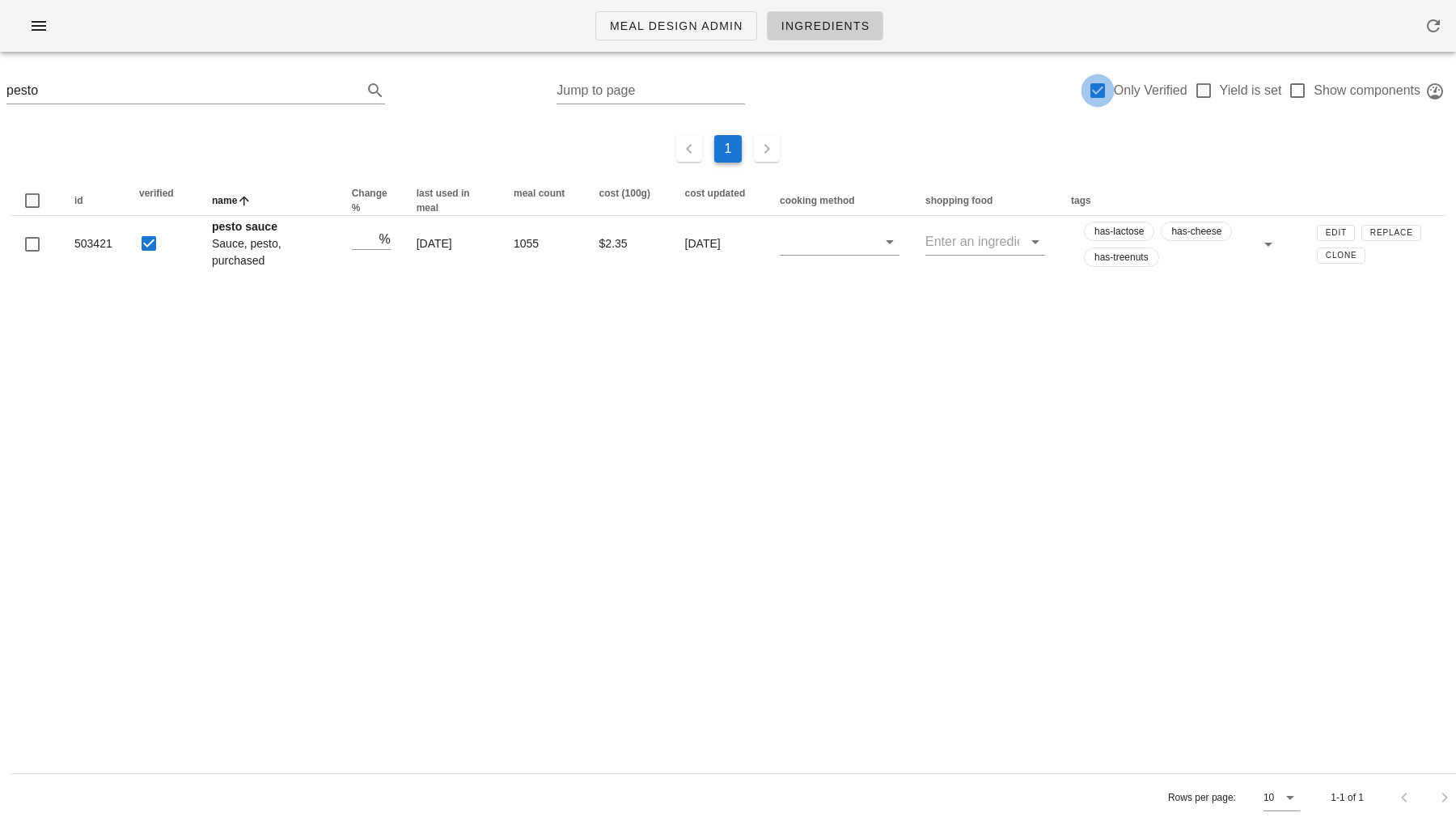 click at bounding box center (1098, 91) 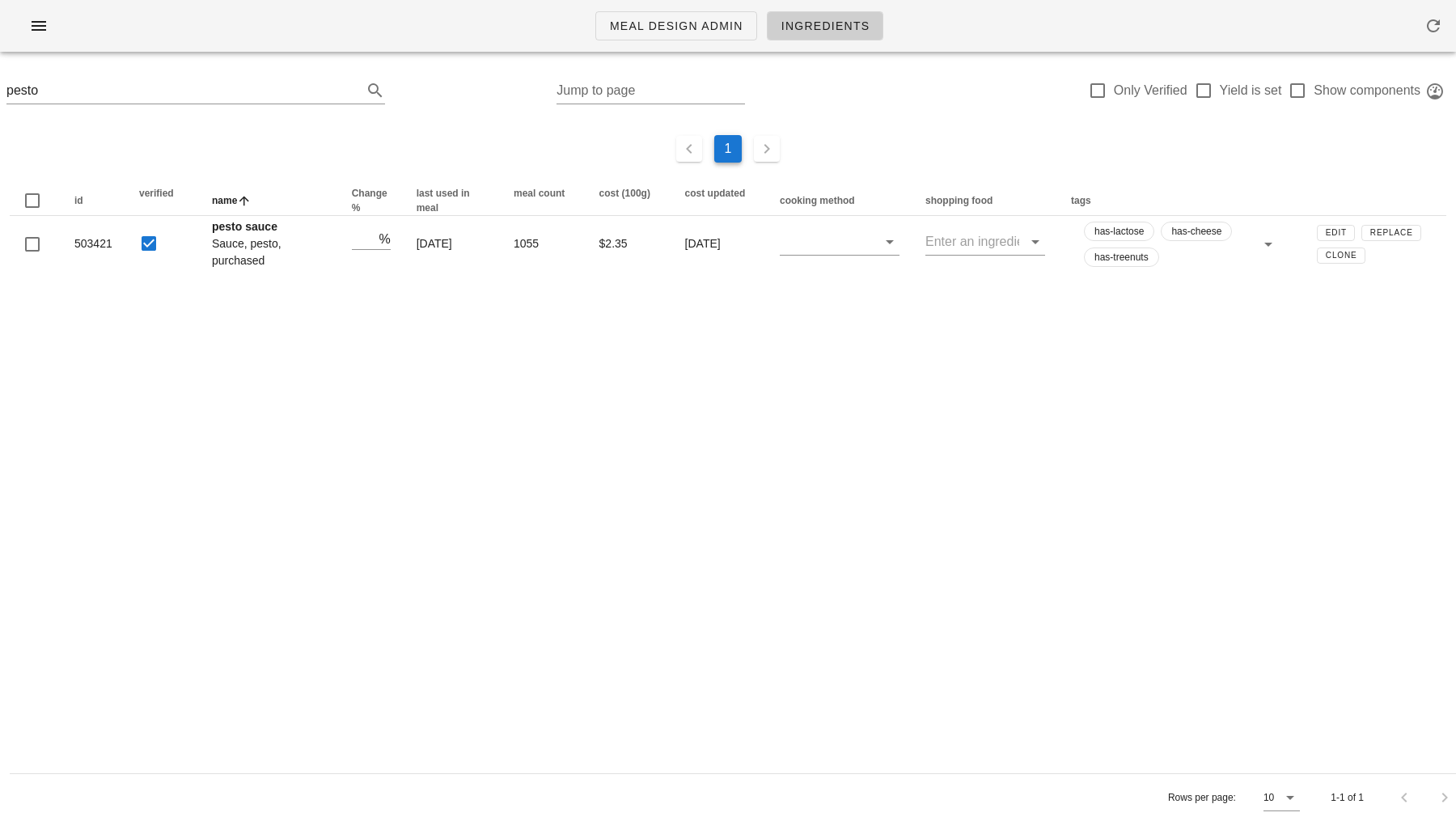 click on "Meal Design Admin Ingredients    pesto Jump to page Only Verified Yield is set Show components 1 id verified name Change % last used in meal meal count cost (100g) cost updated cooking method shopping food tags 503421 pesto sauce    Sauce, pesto, purchased  % 3 months ago 1055  $2.35  September 11, 2021 has-lactose has-cheese has-treenuts Edit Replace Clone Rows per page: 10 1-1 of 1  Something unexpected happened. Please refresh the page and check your work.      Close" at bounding box center (728, 410) 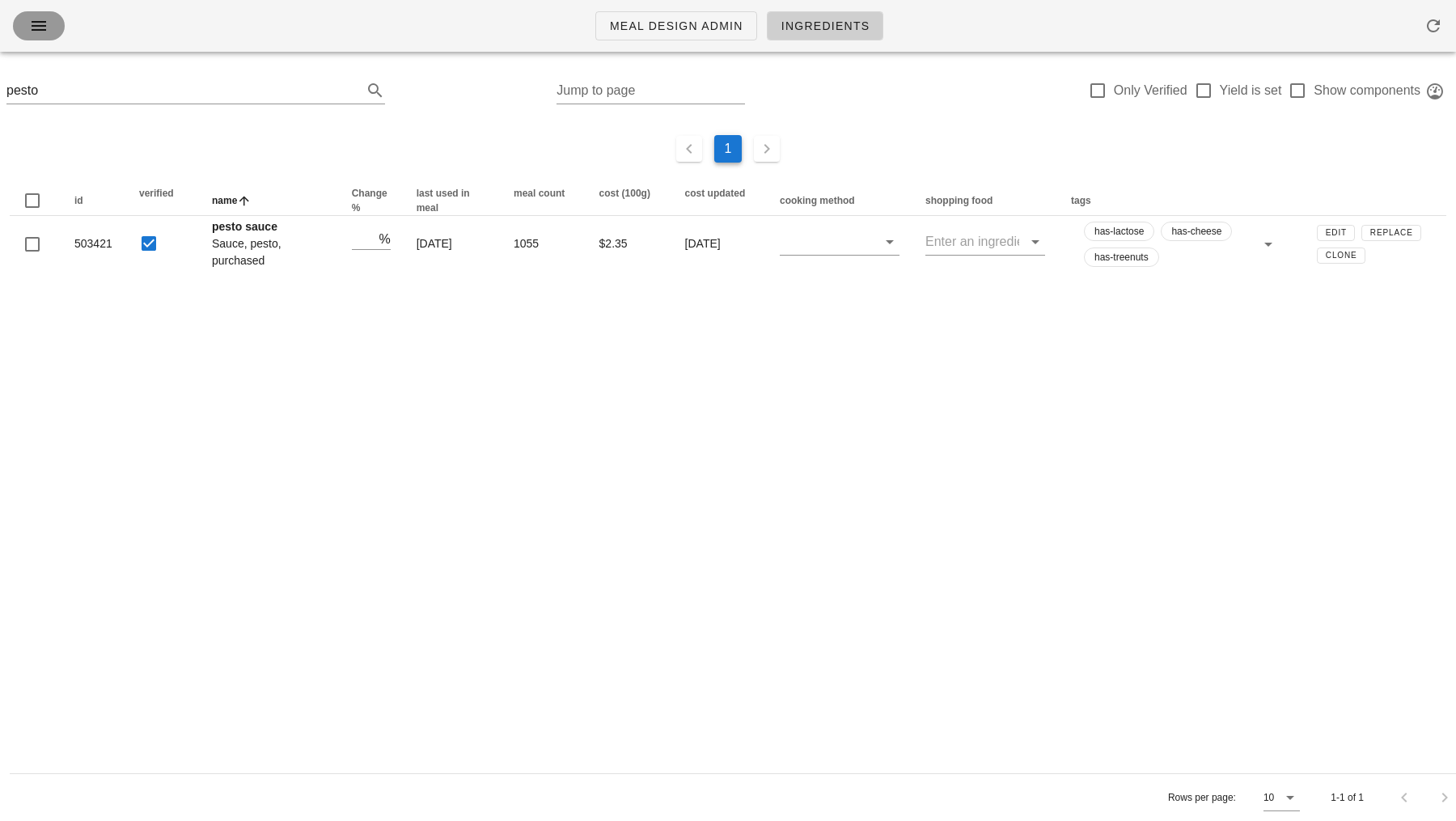 click at bounding box center (39, 26) 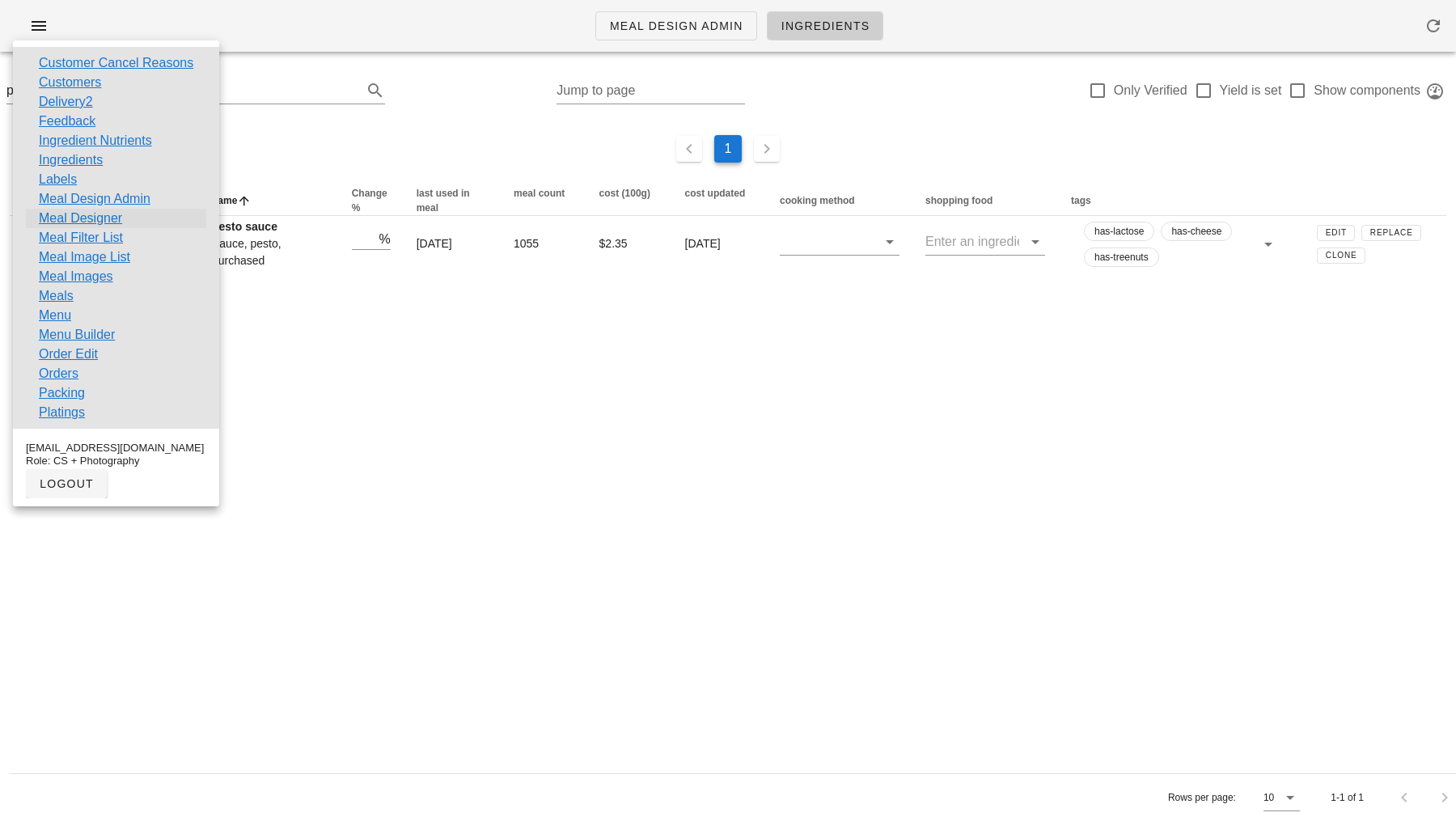 click on "Meal Designer" at bounding box center (80, 218) 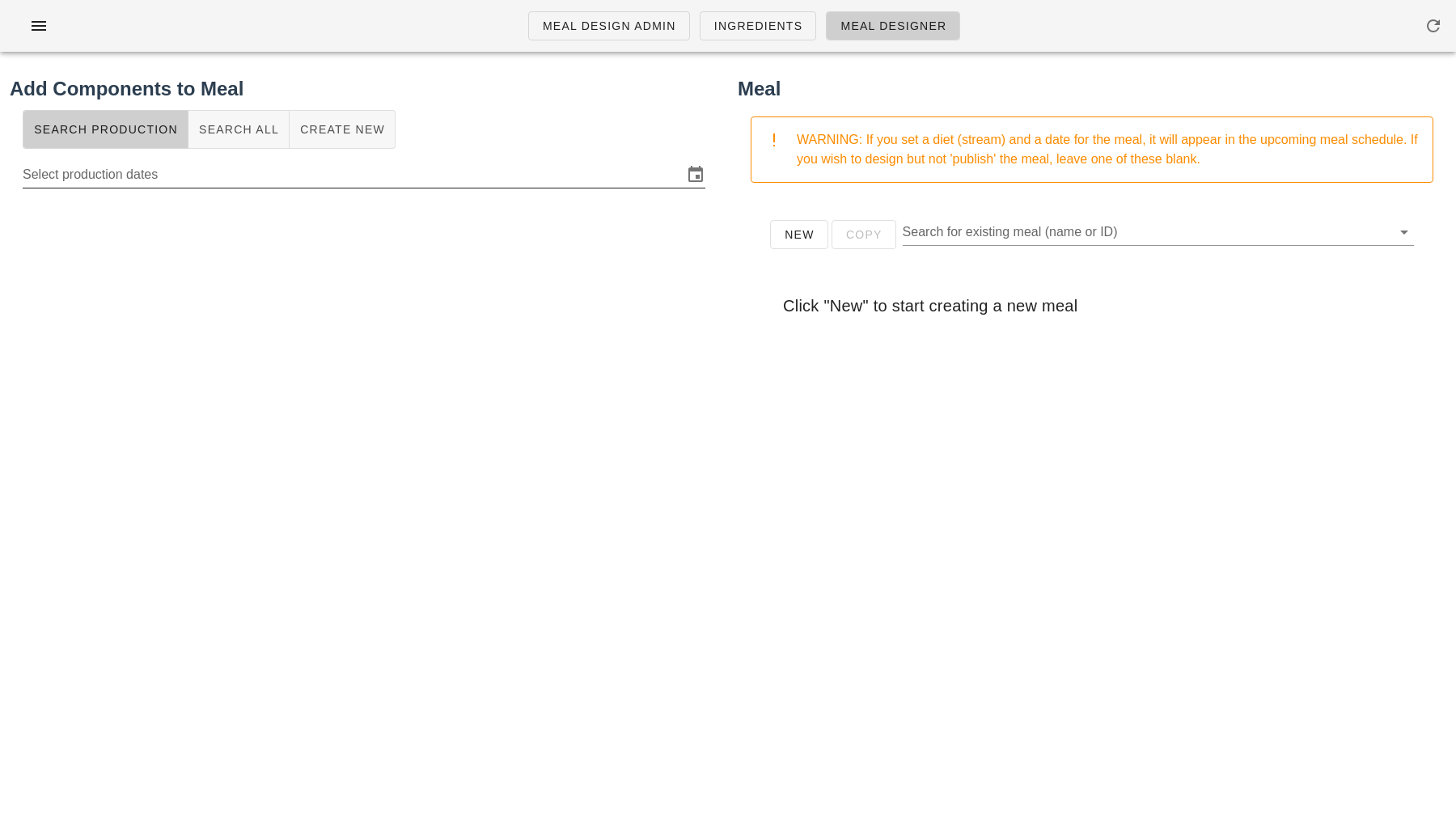 click on "Select production dates" at bounding box center [353, 175] 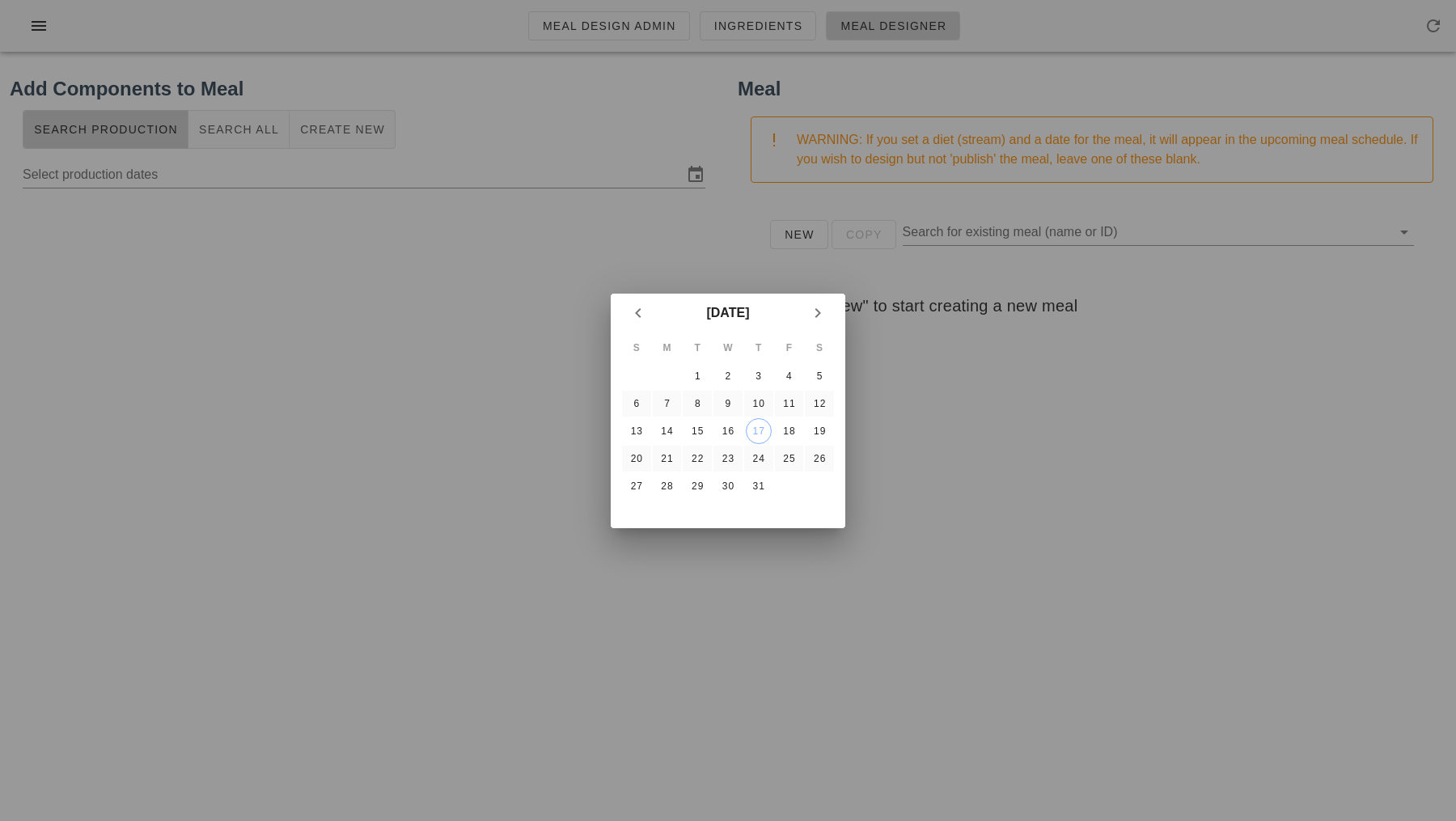 click at bounding box center (728, 410) 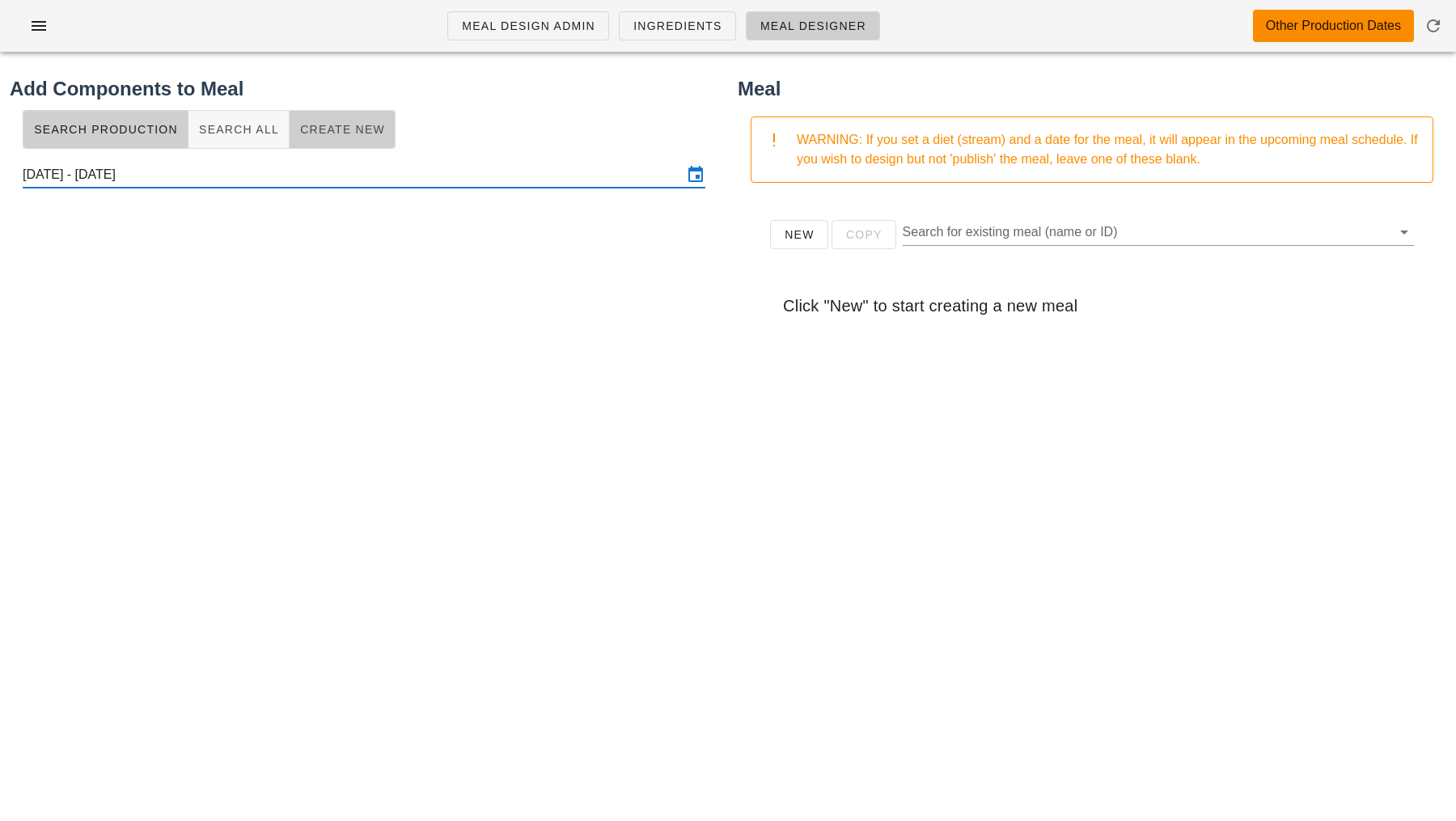 click on "Create New" at bounding box center (342, 129) 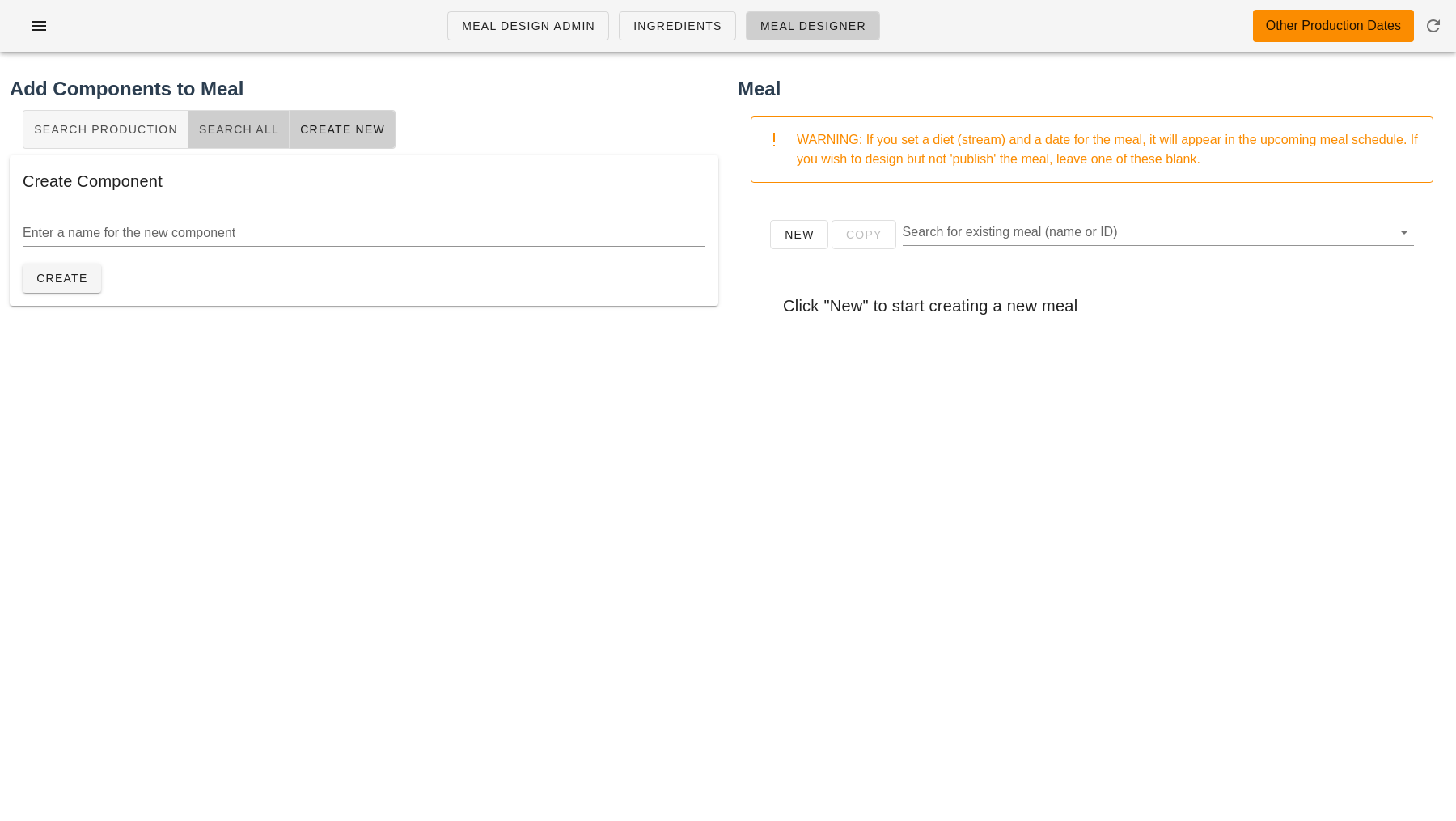 click on "Search All" at bounding box center (239, 129) 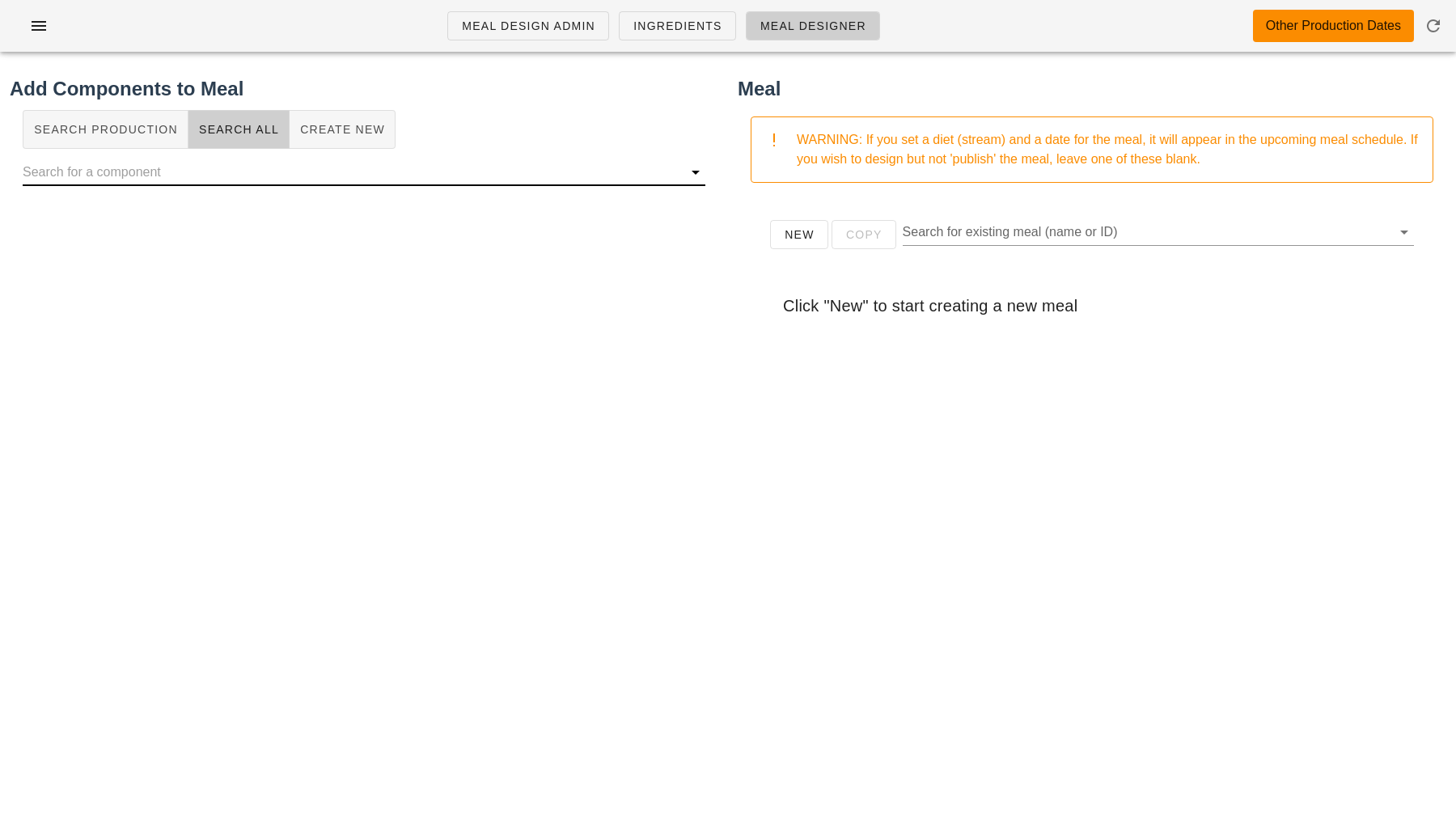 click at bounding box center [351, 172] 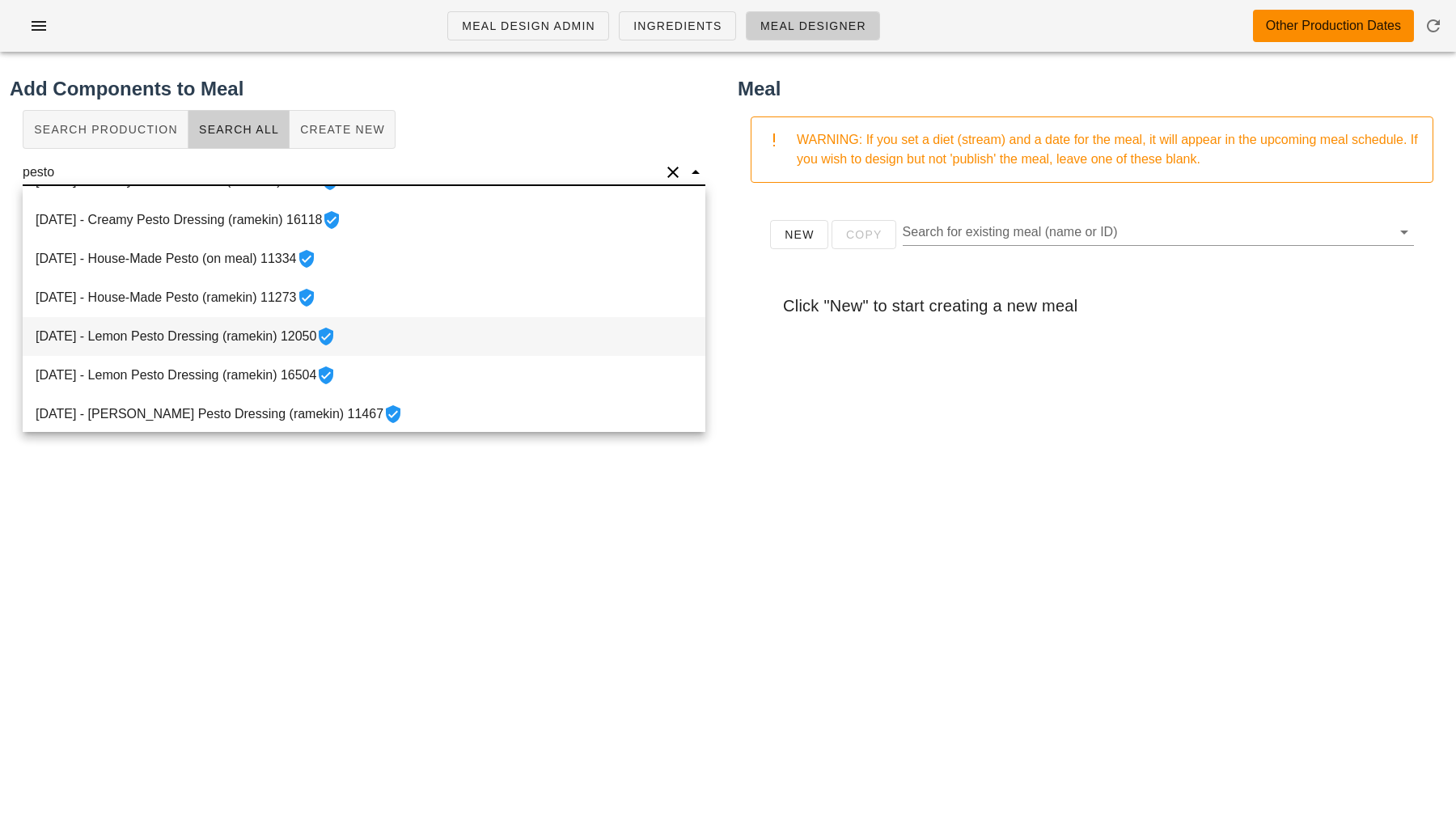 scroll, scrollTop: 192, scrollLeft: 0, axis: vertical 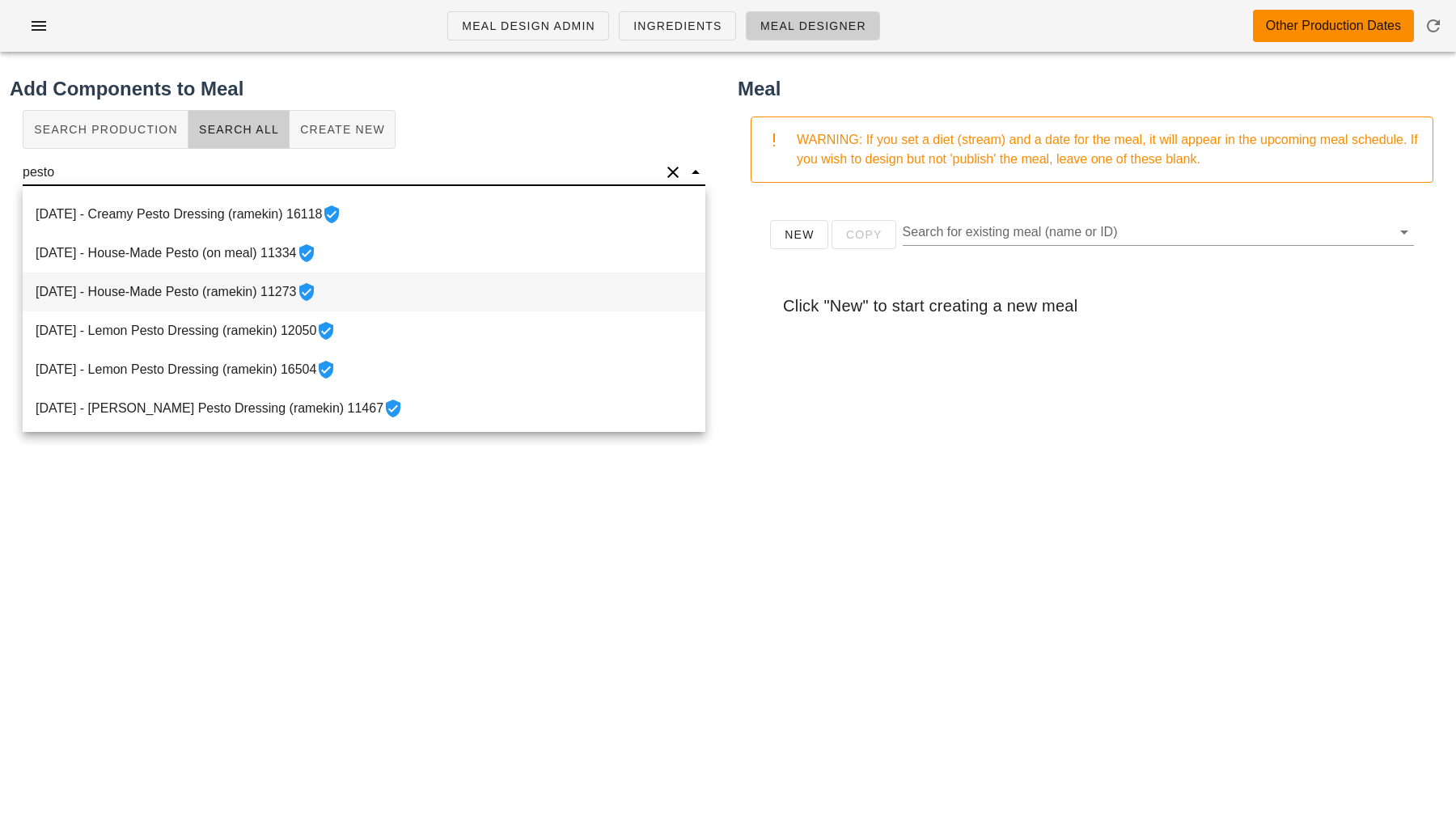 click on "2021-11-02 - House-Made Pesto (ramekin) 11273" at bounding box center [364, 292] 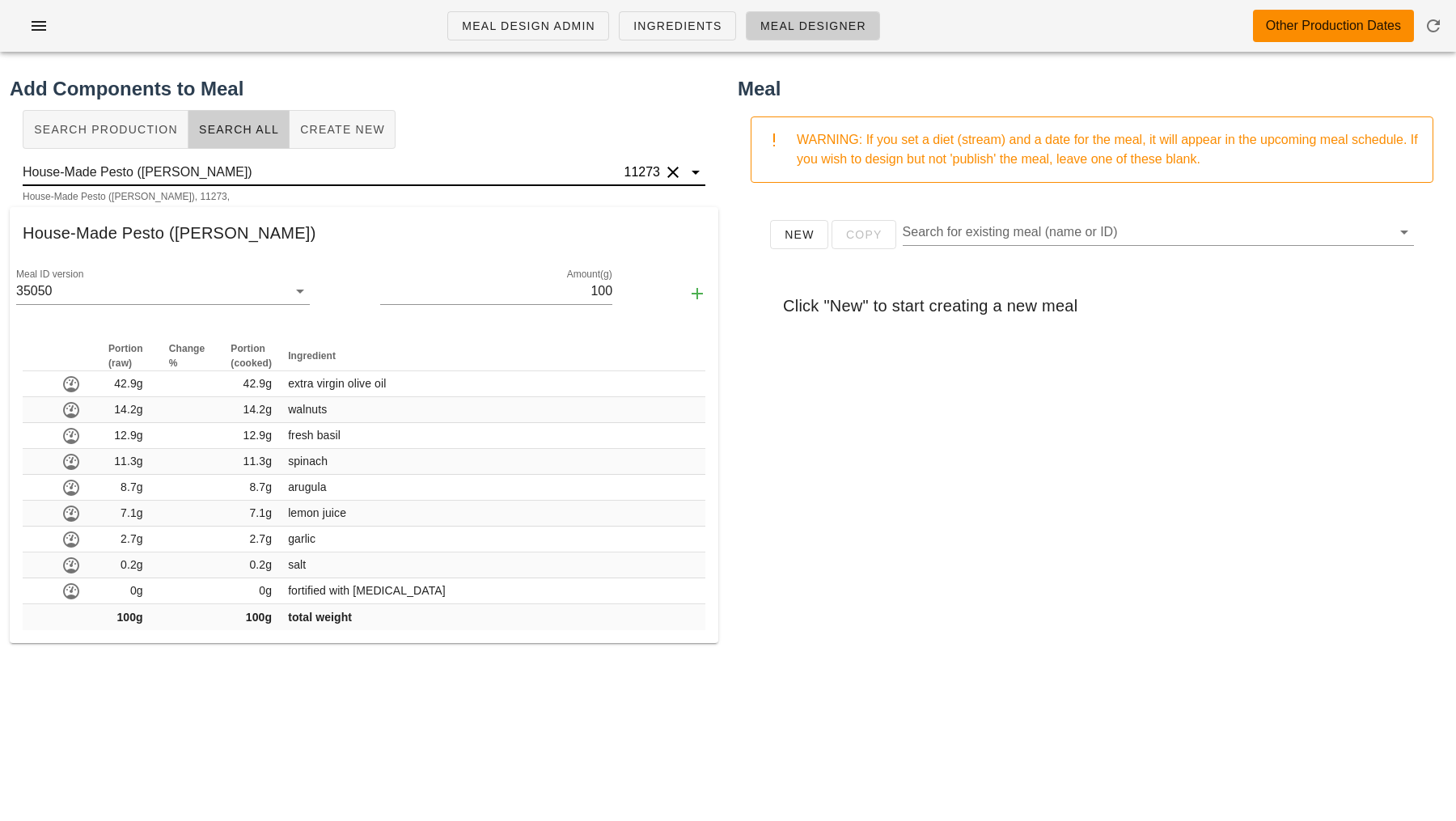 click on "House-Made Pesto (ramekin)" at bounding box center (322, 172) 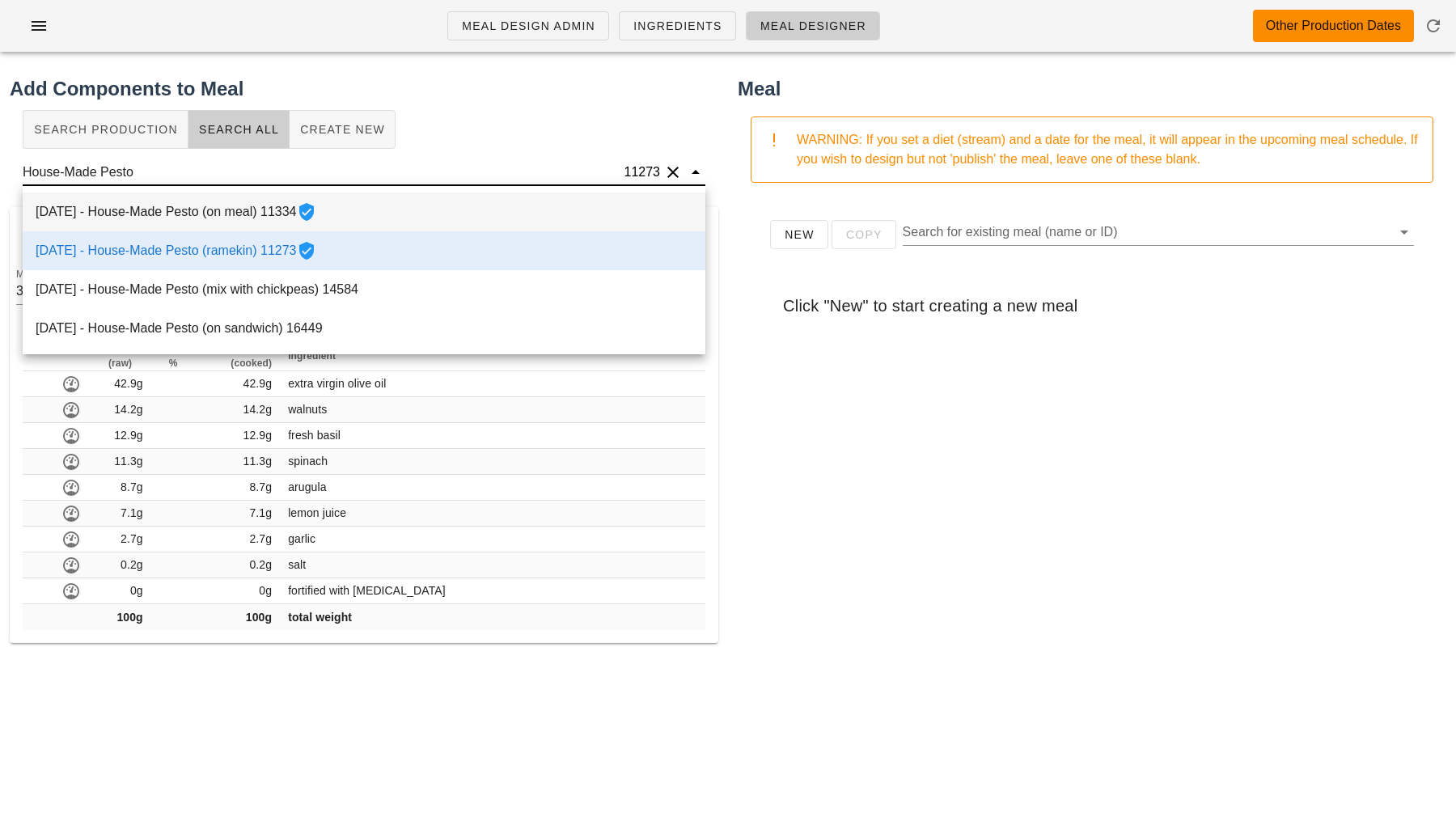 click on "2021-11-03 - House-Made Pesto (on meal) 11334" at bounding box center [364, 212] 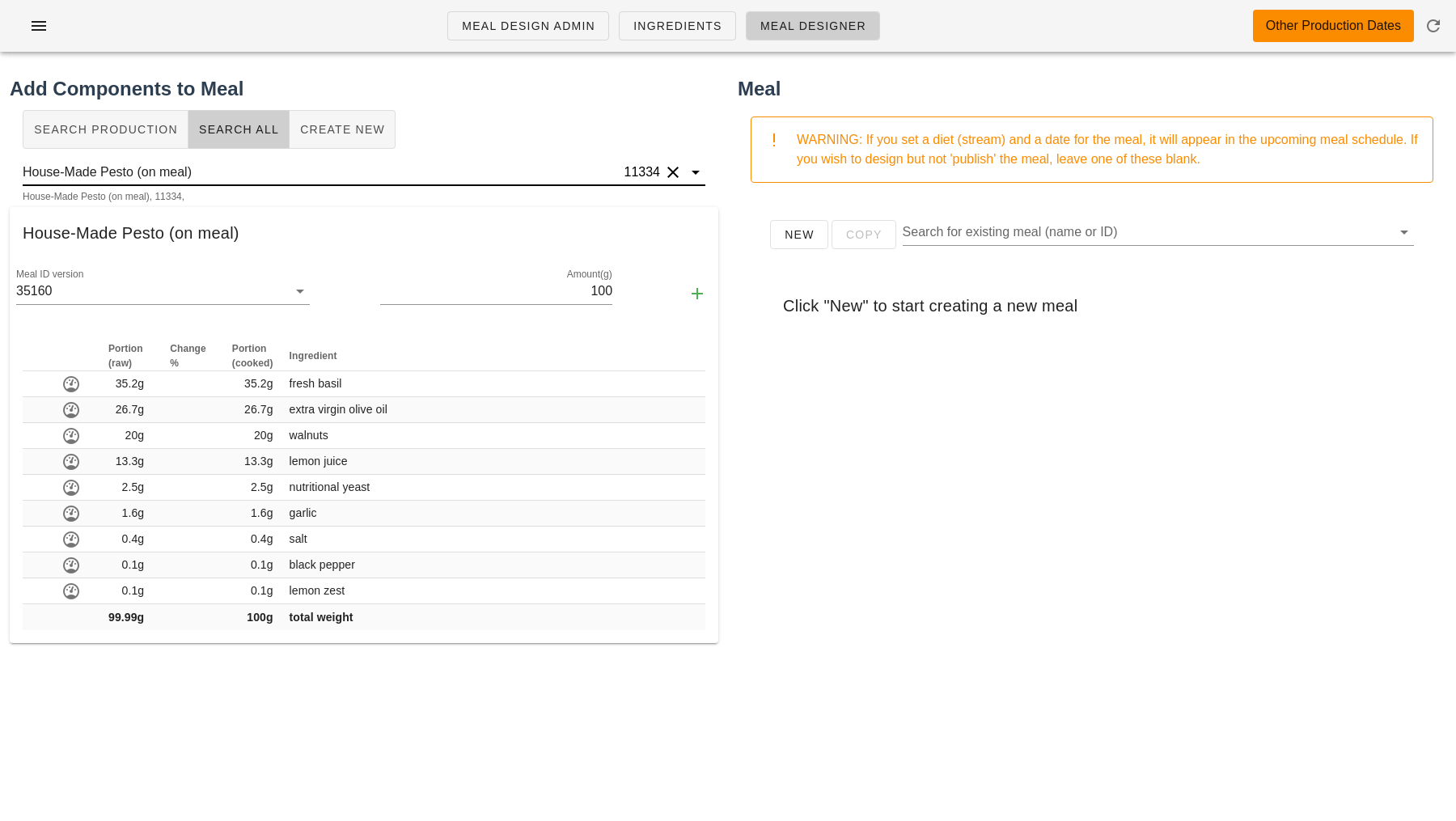 click on "House-Made Pesto (on meal)" at bounding box center (322, 172) 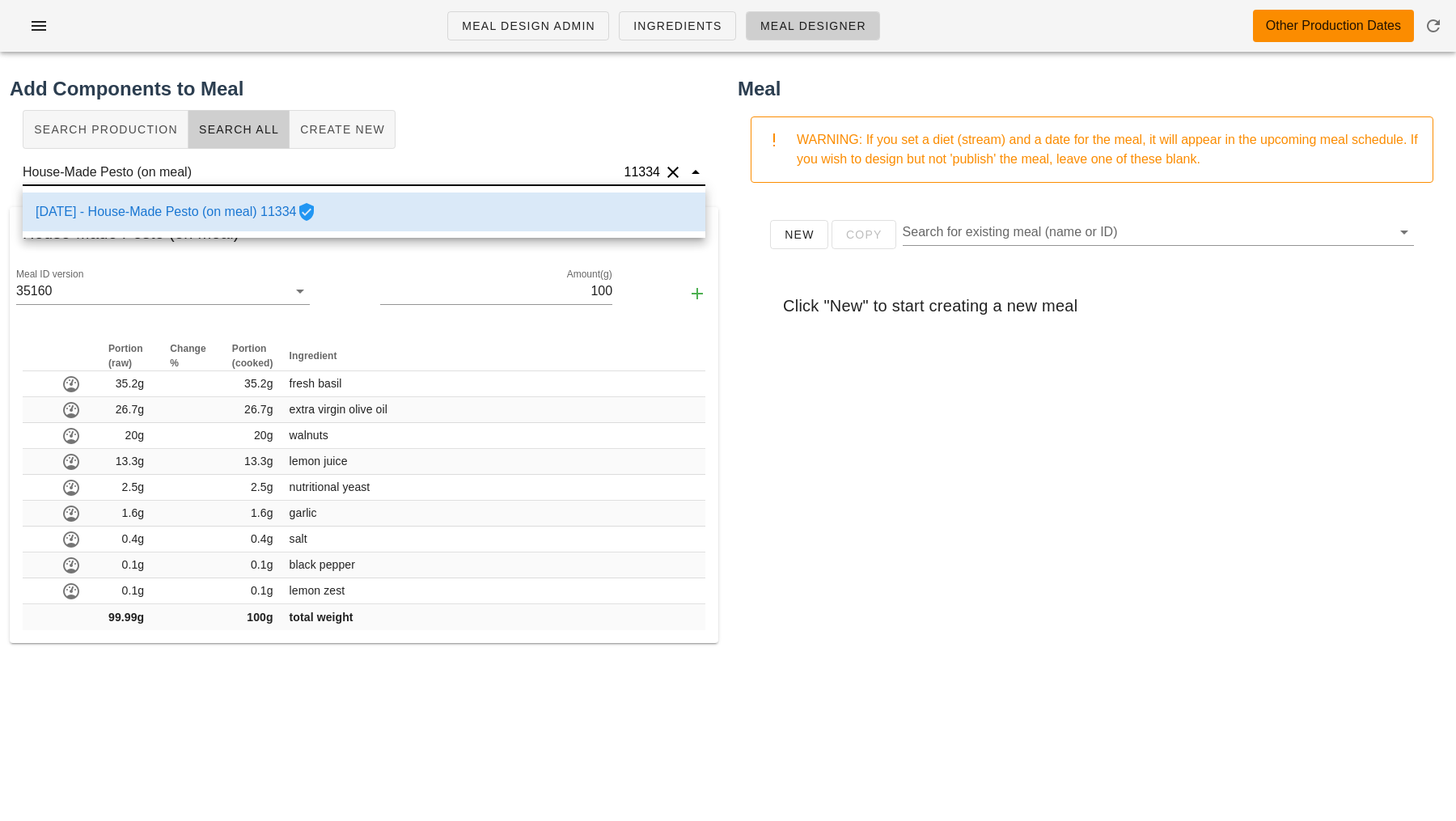 scroll, scrollTop: 0, scrollLeft: 0, axis: both 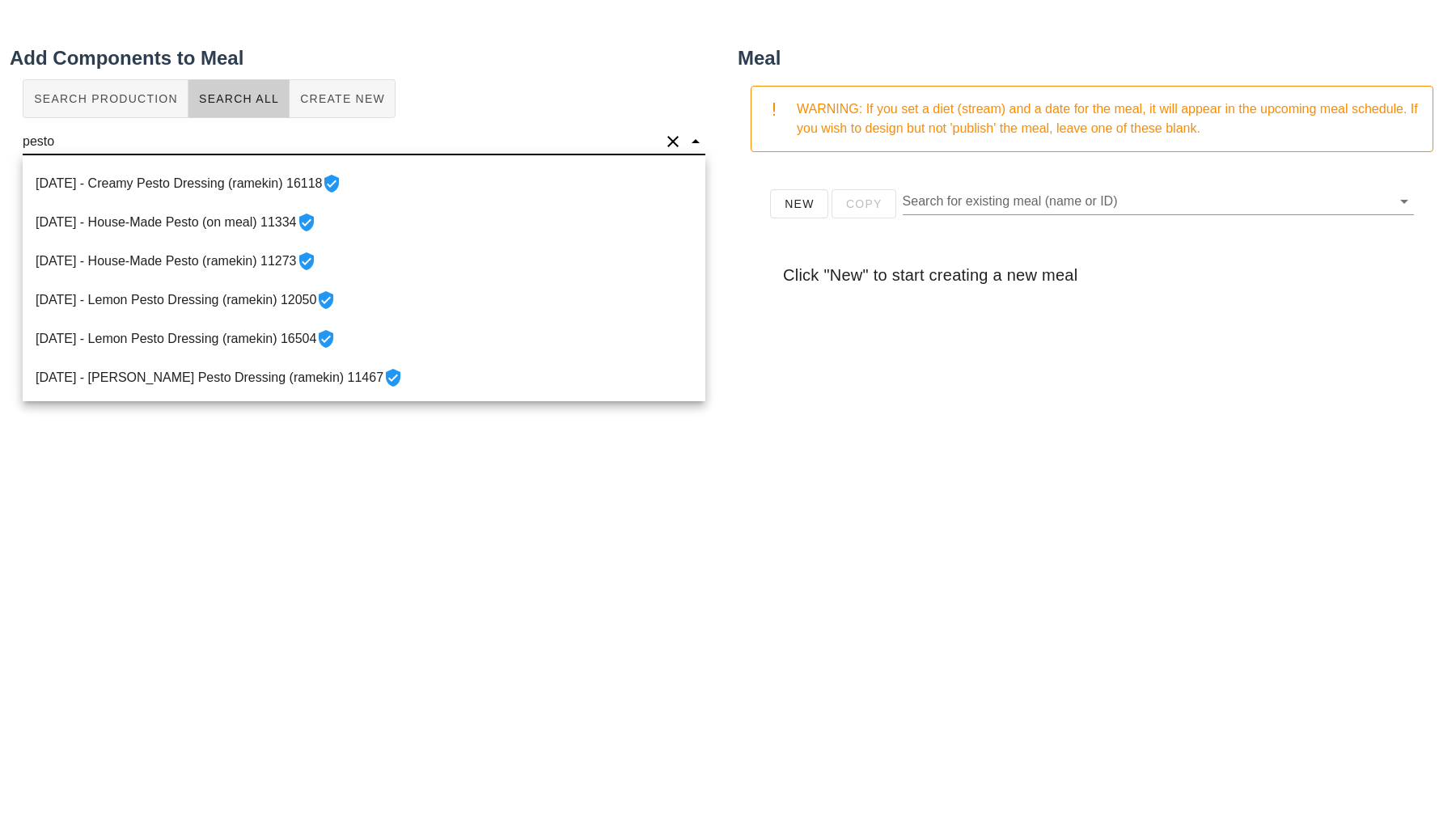 click on "2021-10-25 - Broccoli Pesto (on meal) 10927" at bounding box center (364, 106) 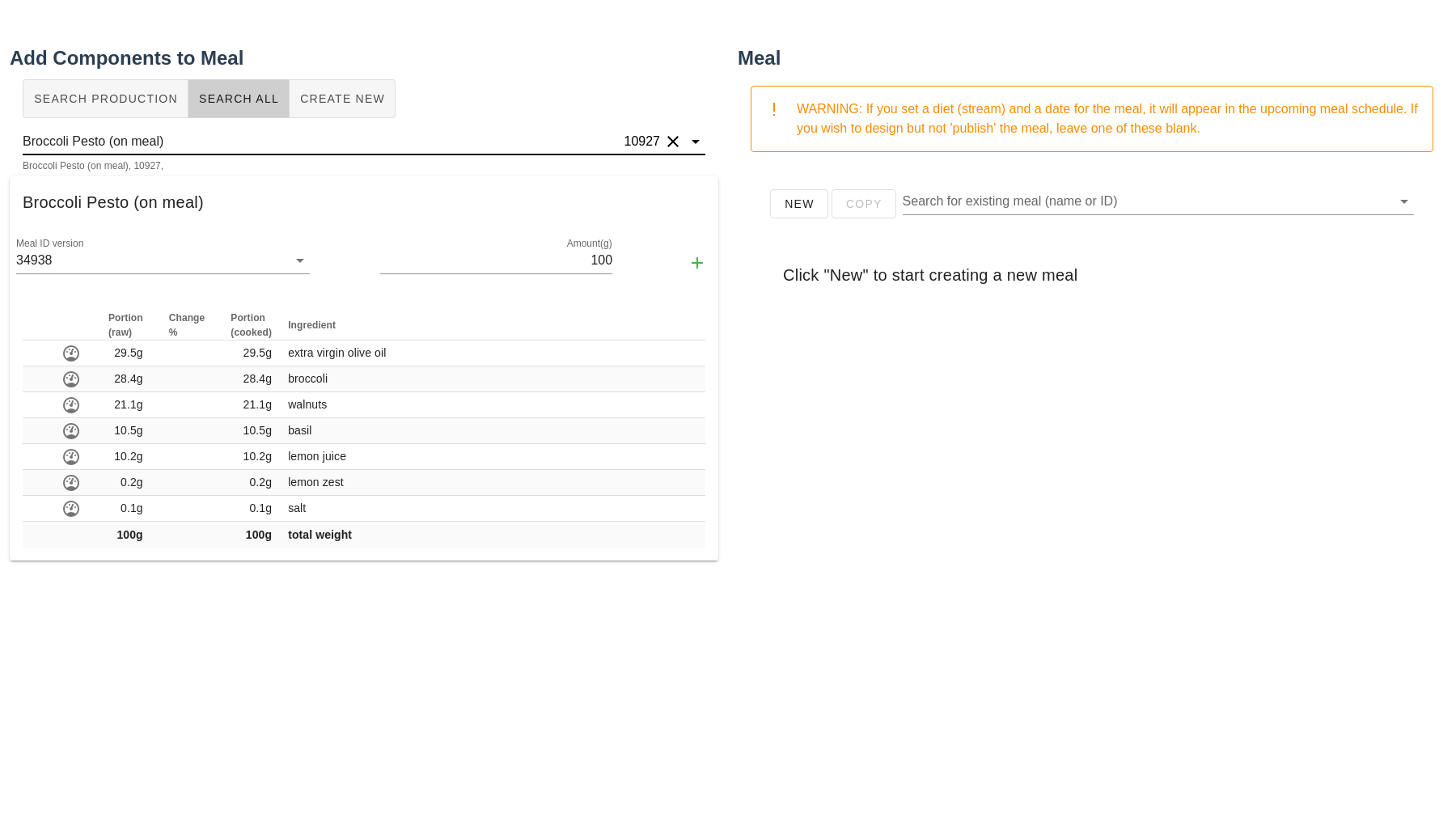 click on "Broccoli Pesto (on meal)" at bounding box center (322, 142) 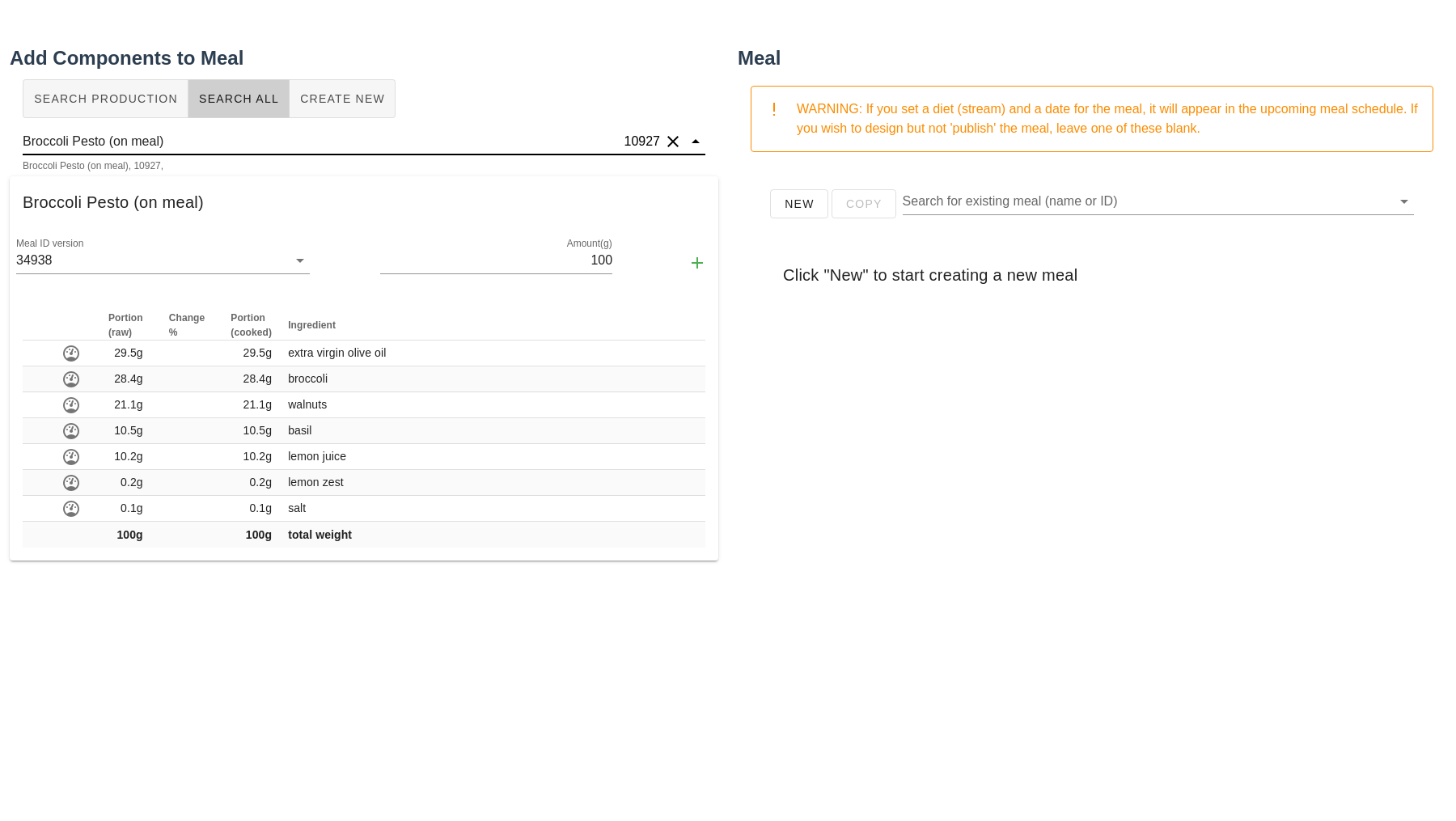 click on "Broccoli Pesto (on meal)" at bounding box center [322, 142] 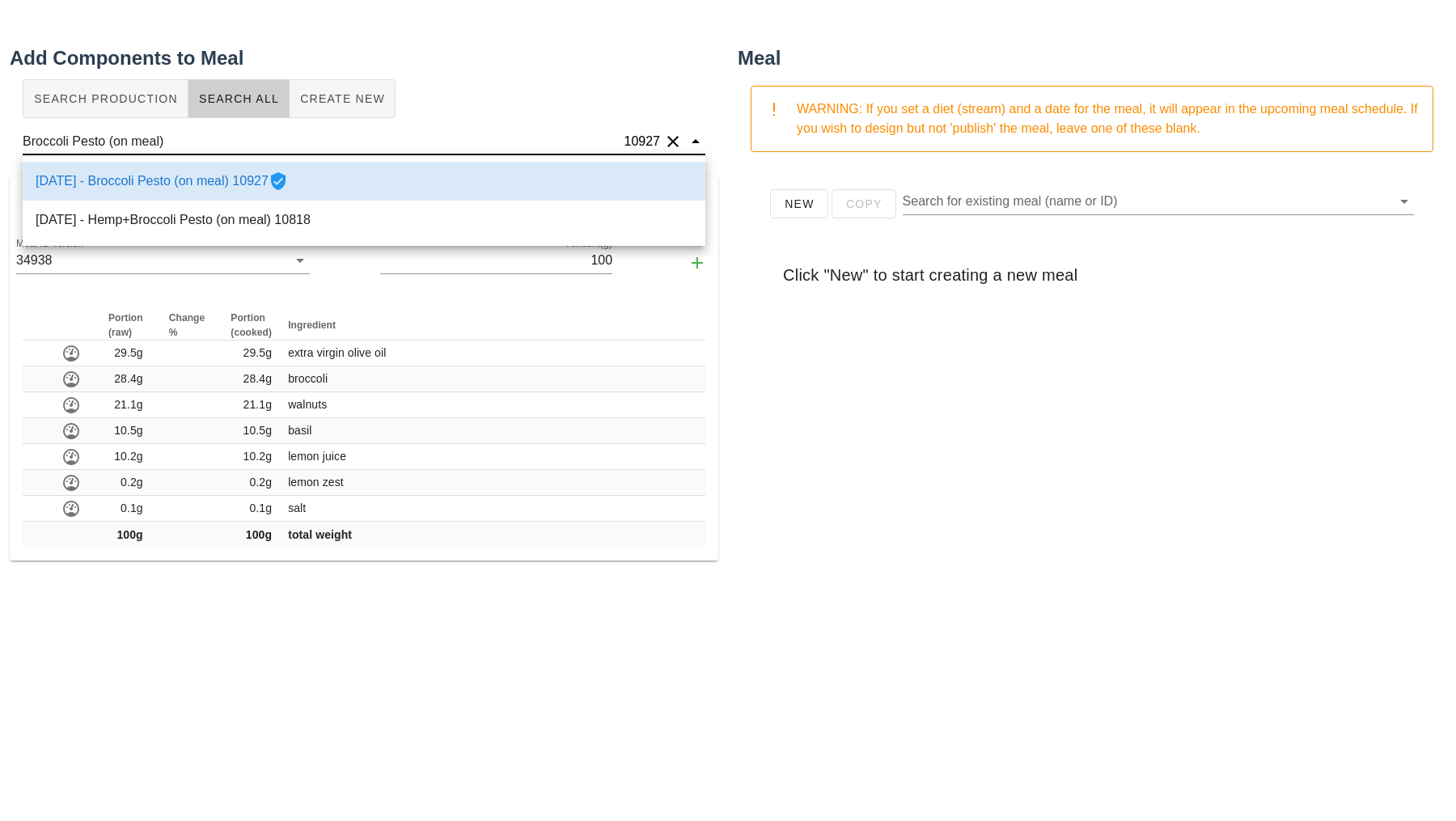 click on "Broccoli Pesto (on meal)" at bounding box center (322, 142) 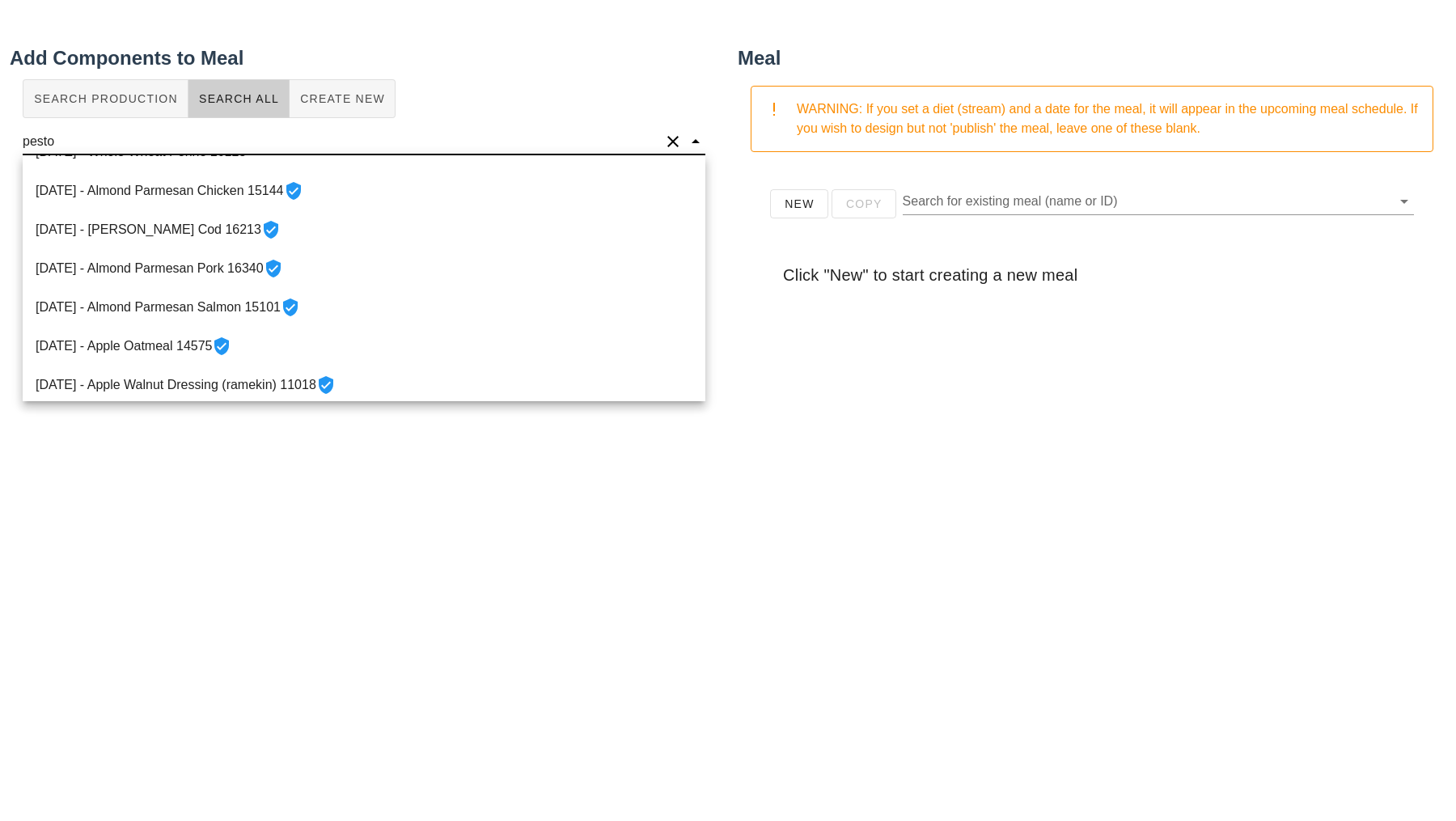 scroll, scrollTop: 603, scrollLeft: 0, axis: vertical 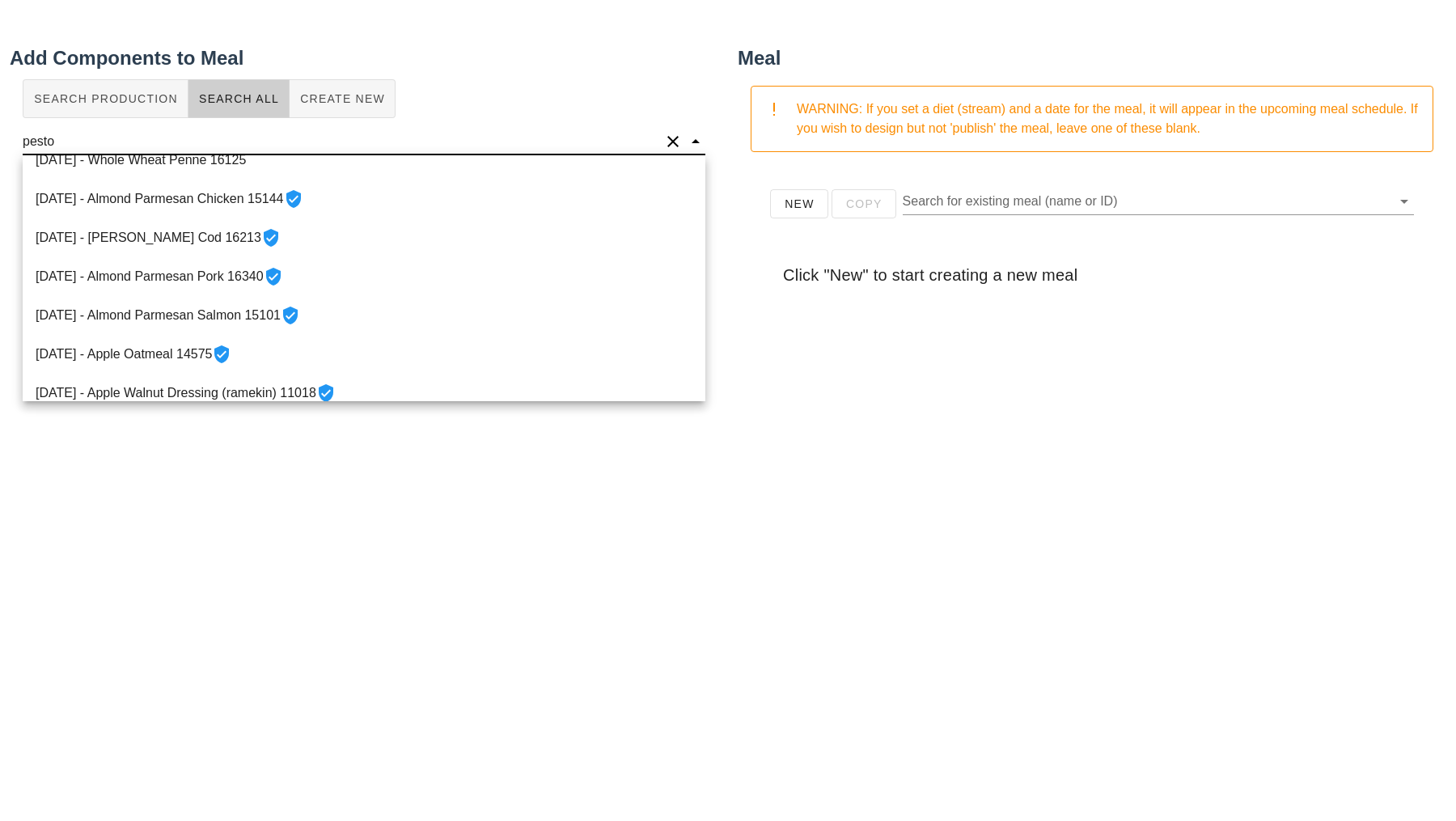 click on "pesto" at bounding box center (341, 142) 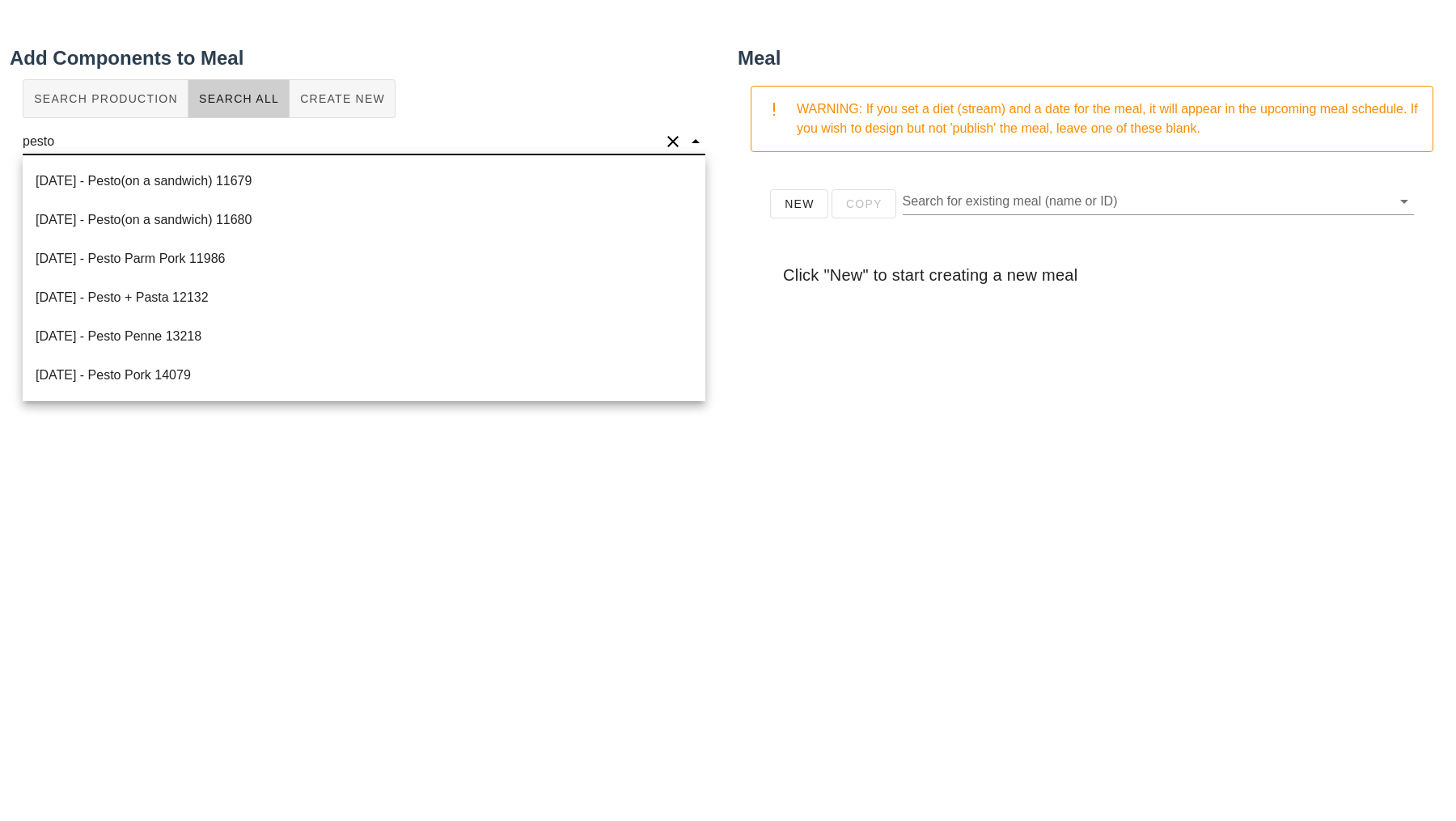 scroll, scrollTop: 2977, scrollLeft: 0, axis: vertical 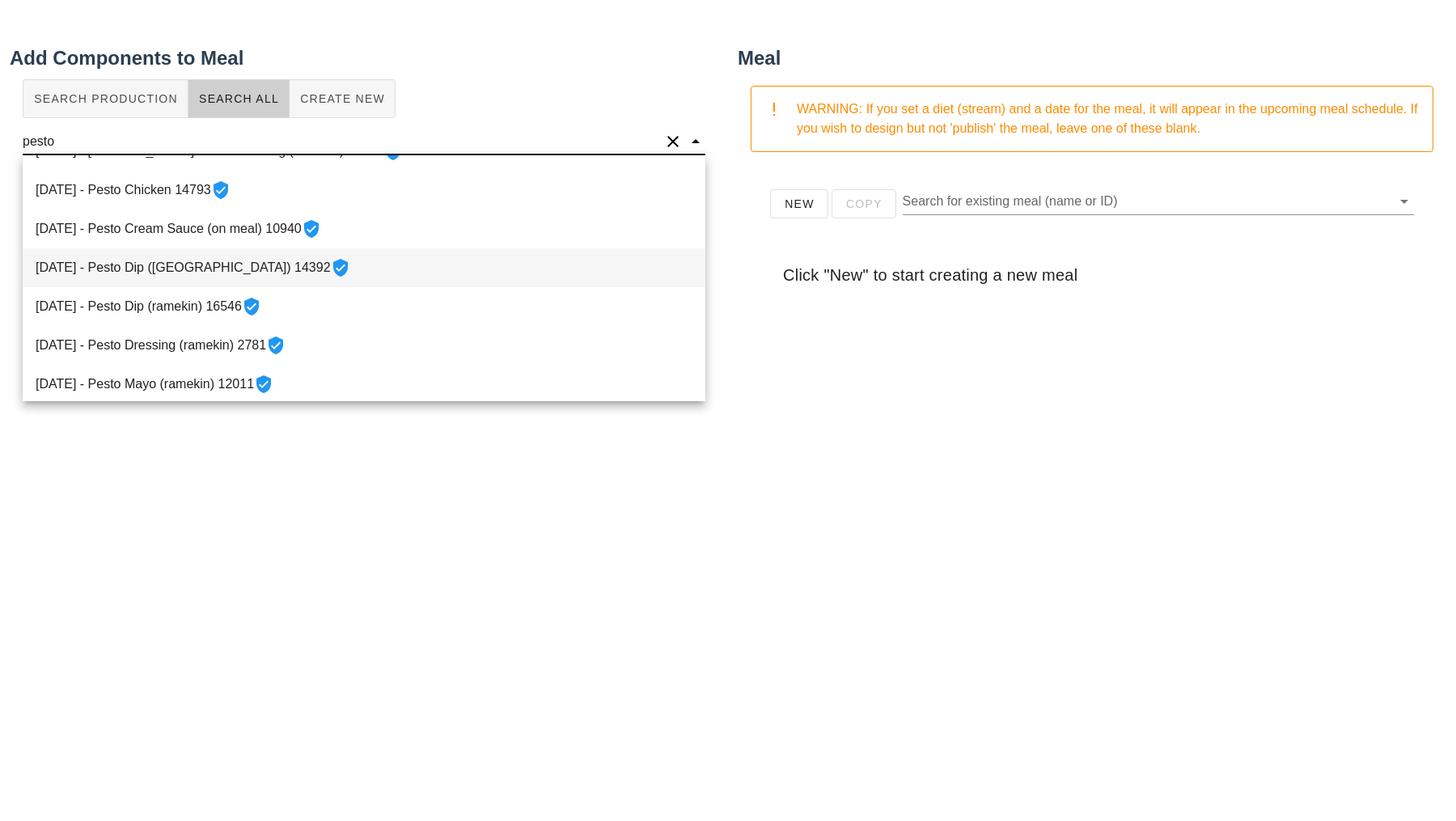 click on "2022-02-08 - Pesto Dip (ramekin) 14392" at bounding box center (364, 268) 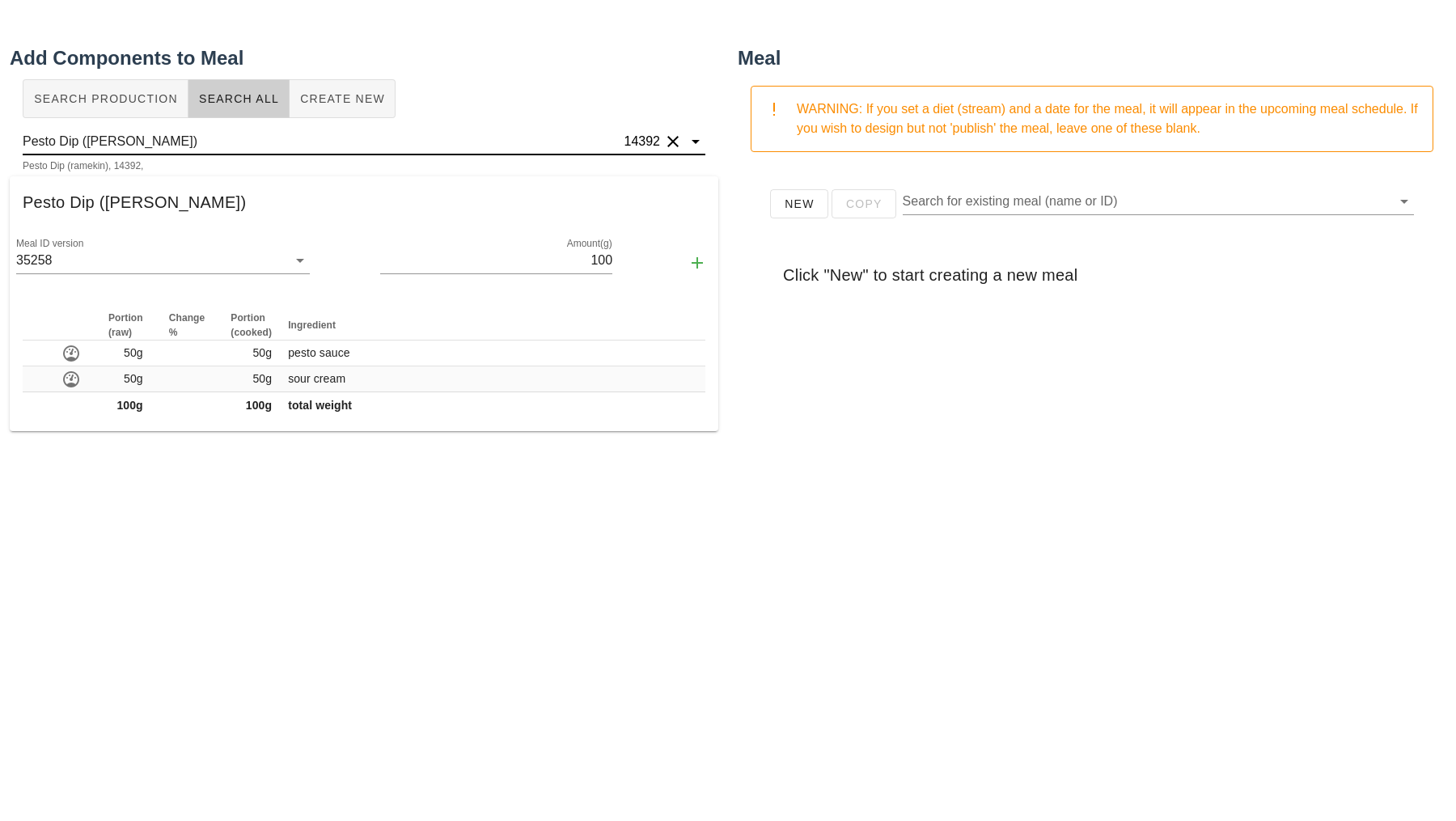 click on "Pesto Dip (ramekin)" at bounding box center [322, 142] 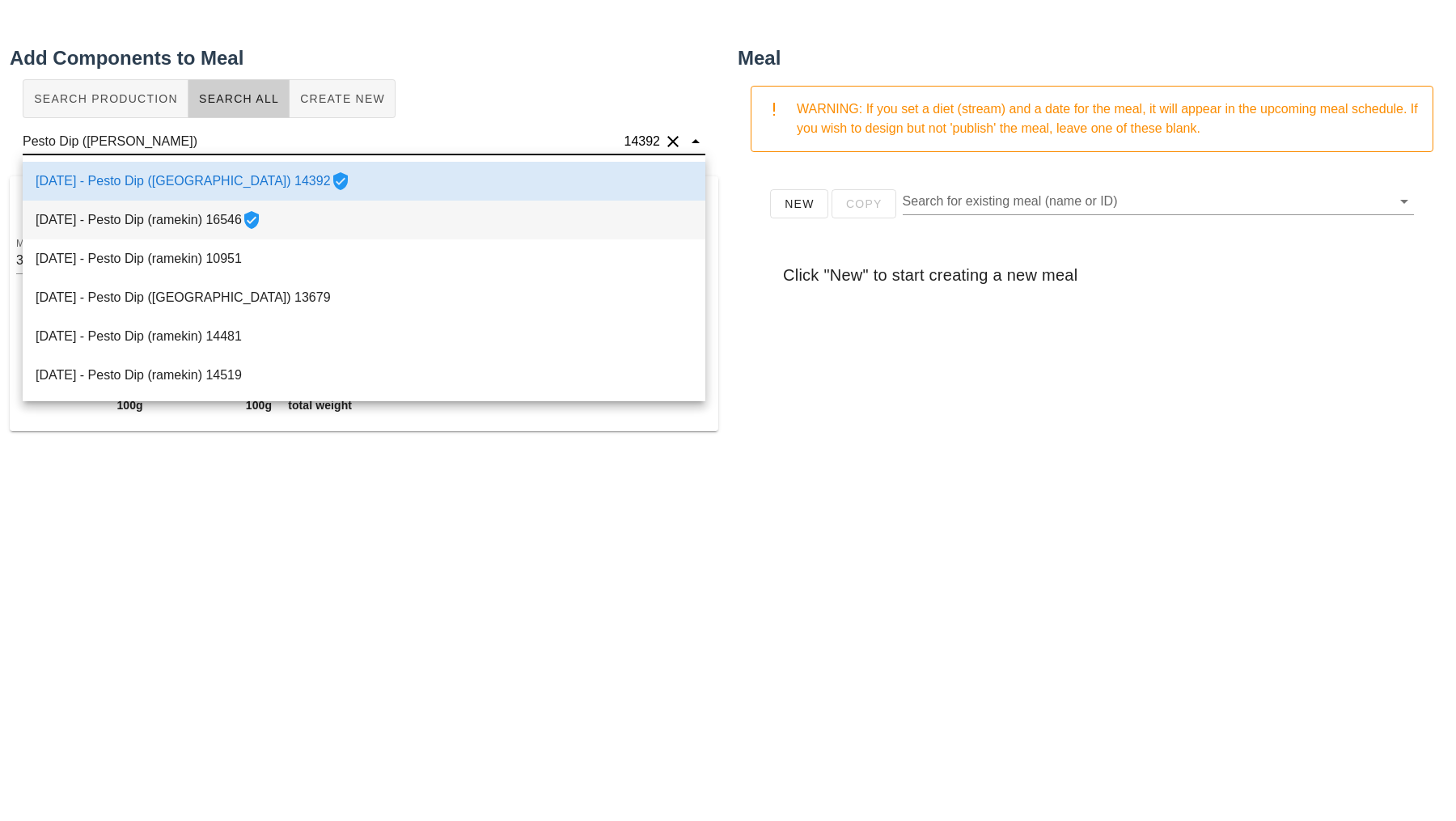 click on "2024-06-12 - Pesto Dip (ramekin) 16546" at bounding box center [364, 220] 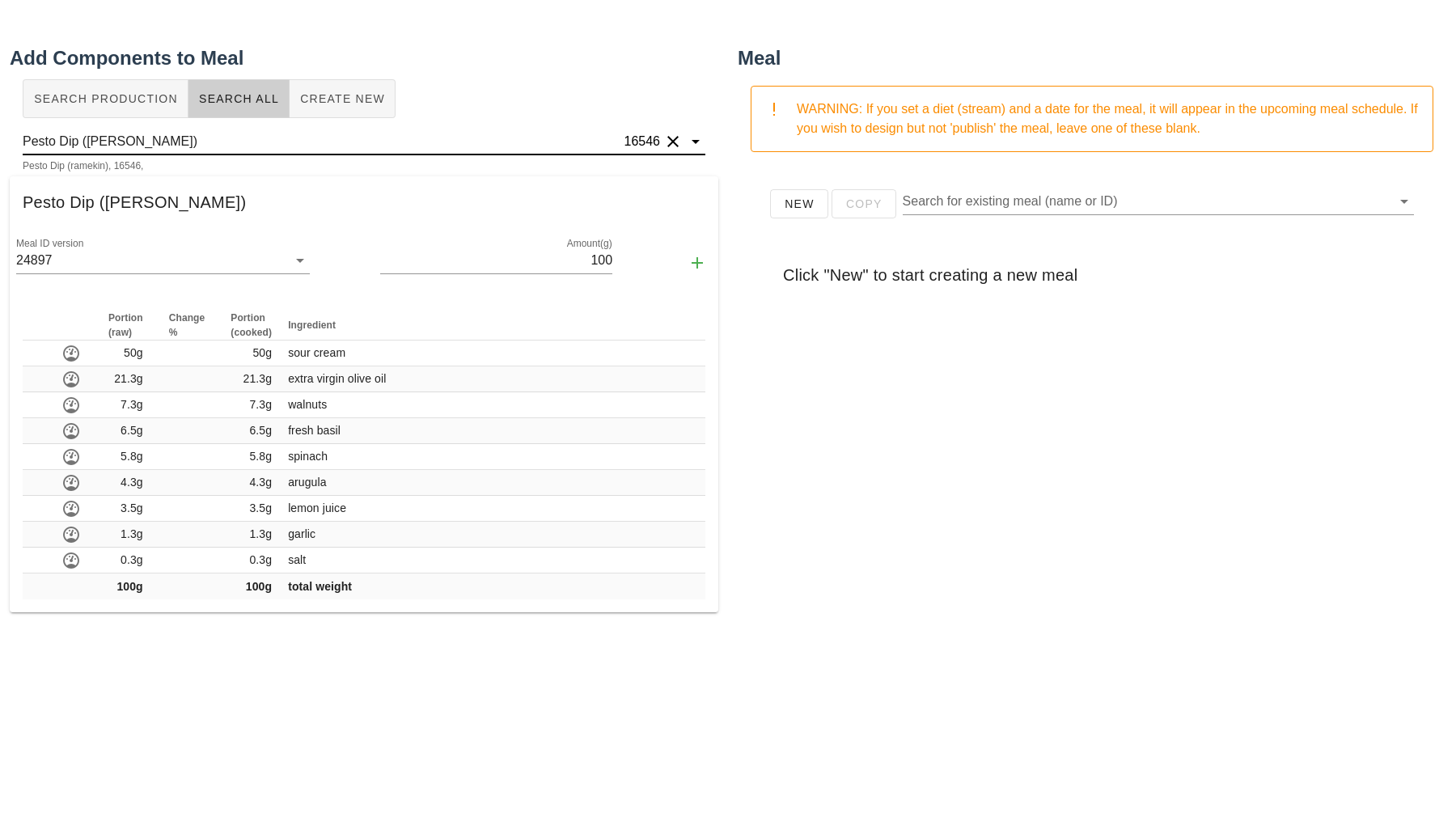 click on "Pesto Dip (ramekin)" at bounding box center [322, 142] 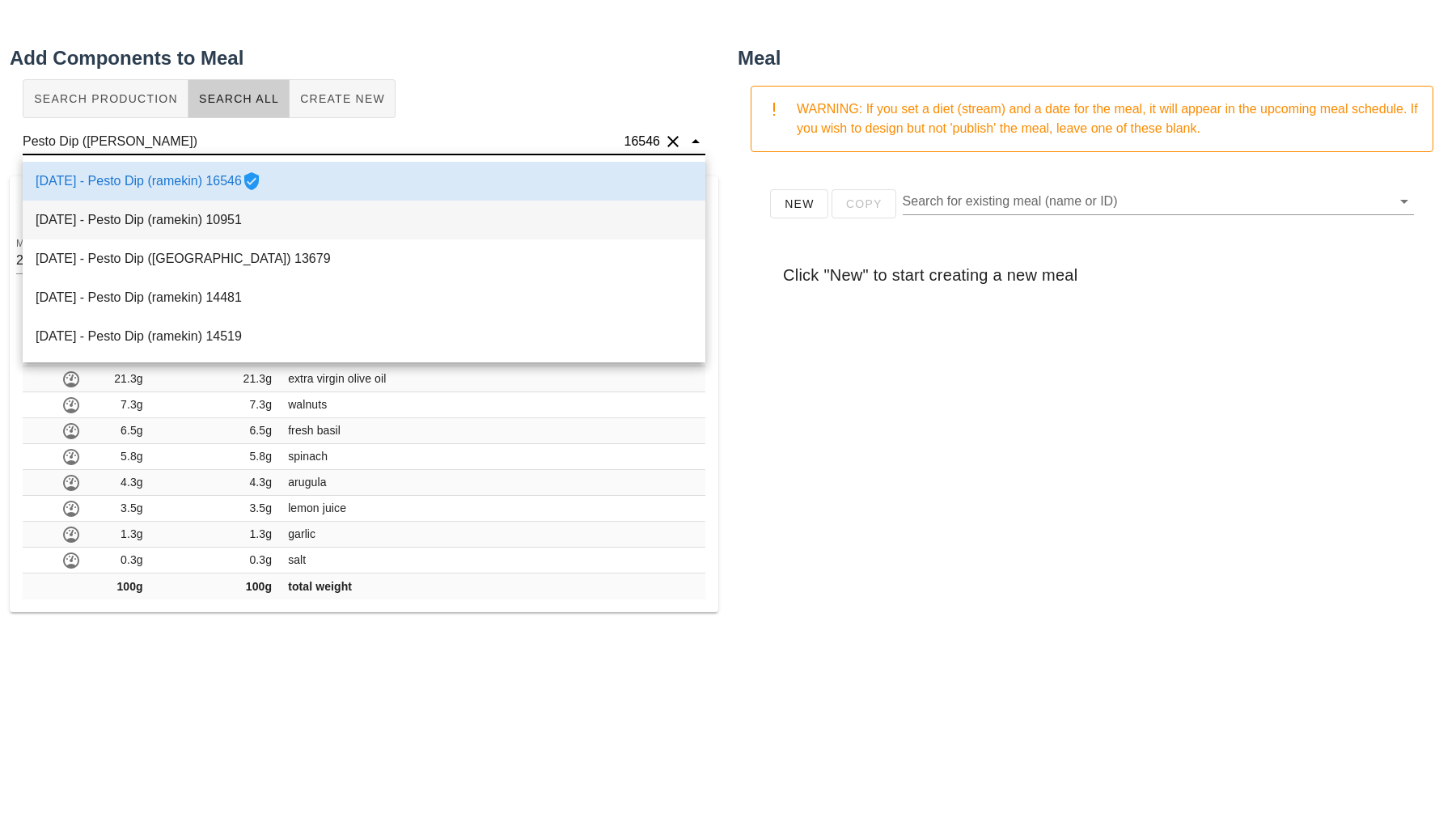 scroll, scrollTop: 0, scrollLeft: 0, axis: both 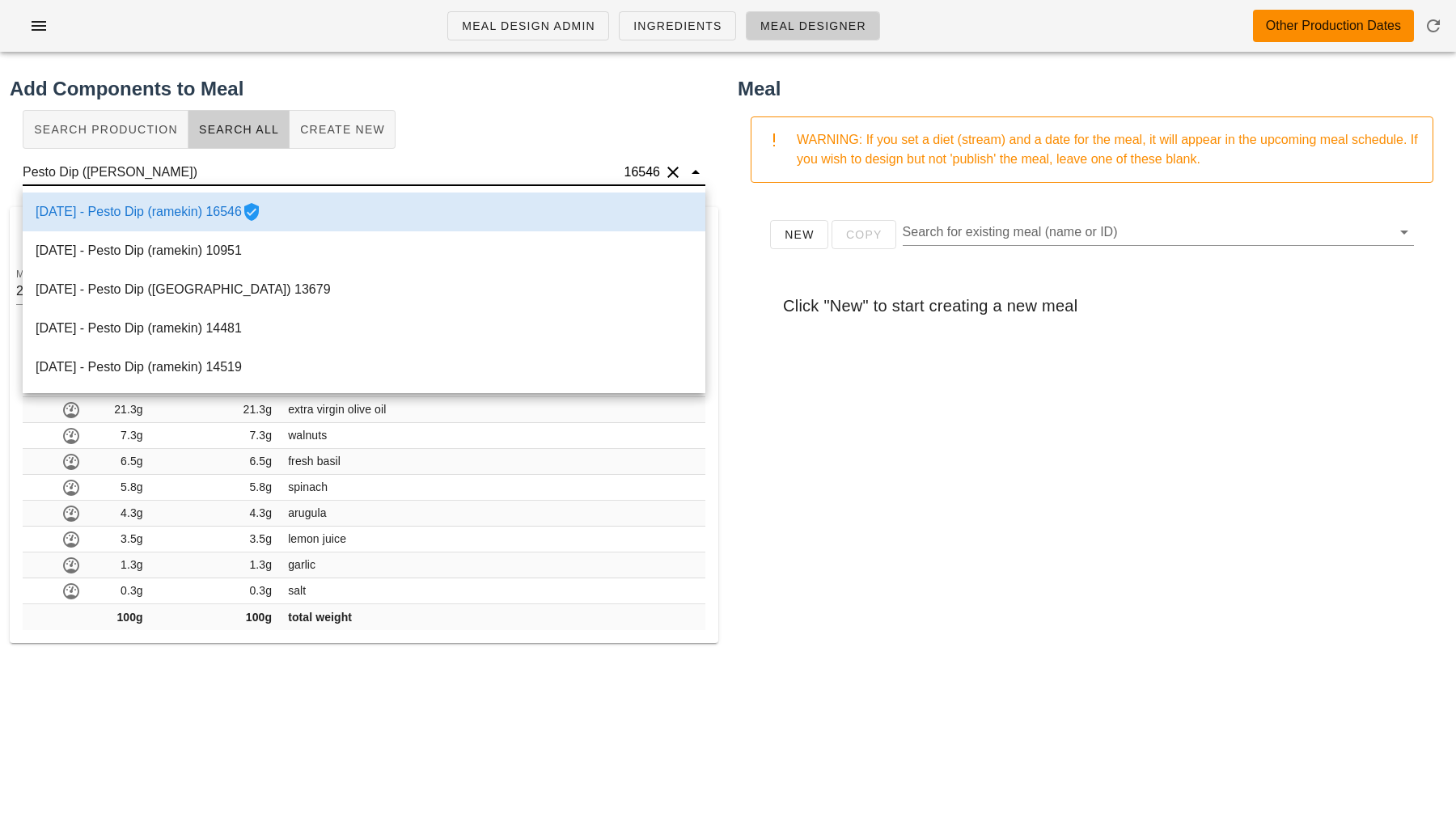 click on "Pesto Dip (ramekin)" at bounding box center [322, 172] 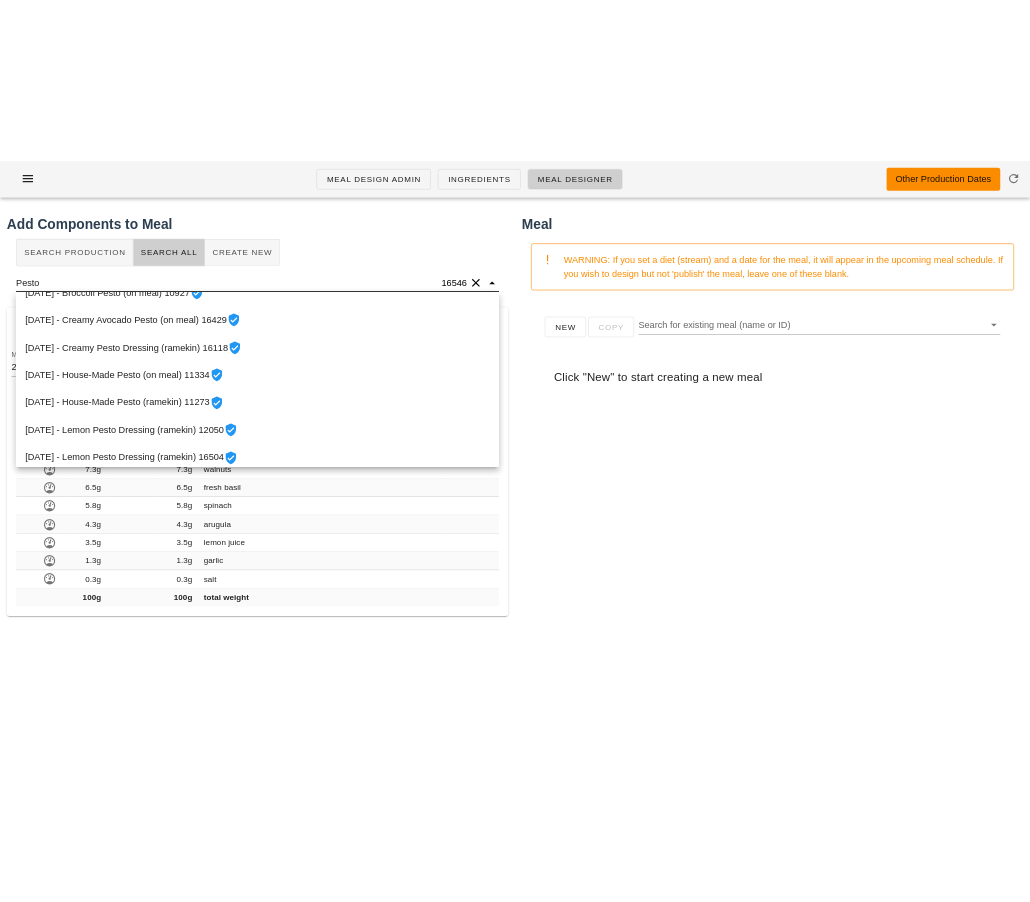 scroll, scrollTop: 188, scrollLeft: 0, axis: vertical 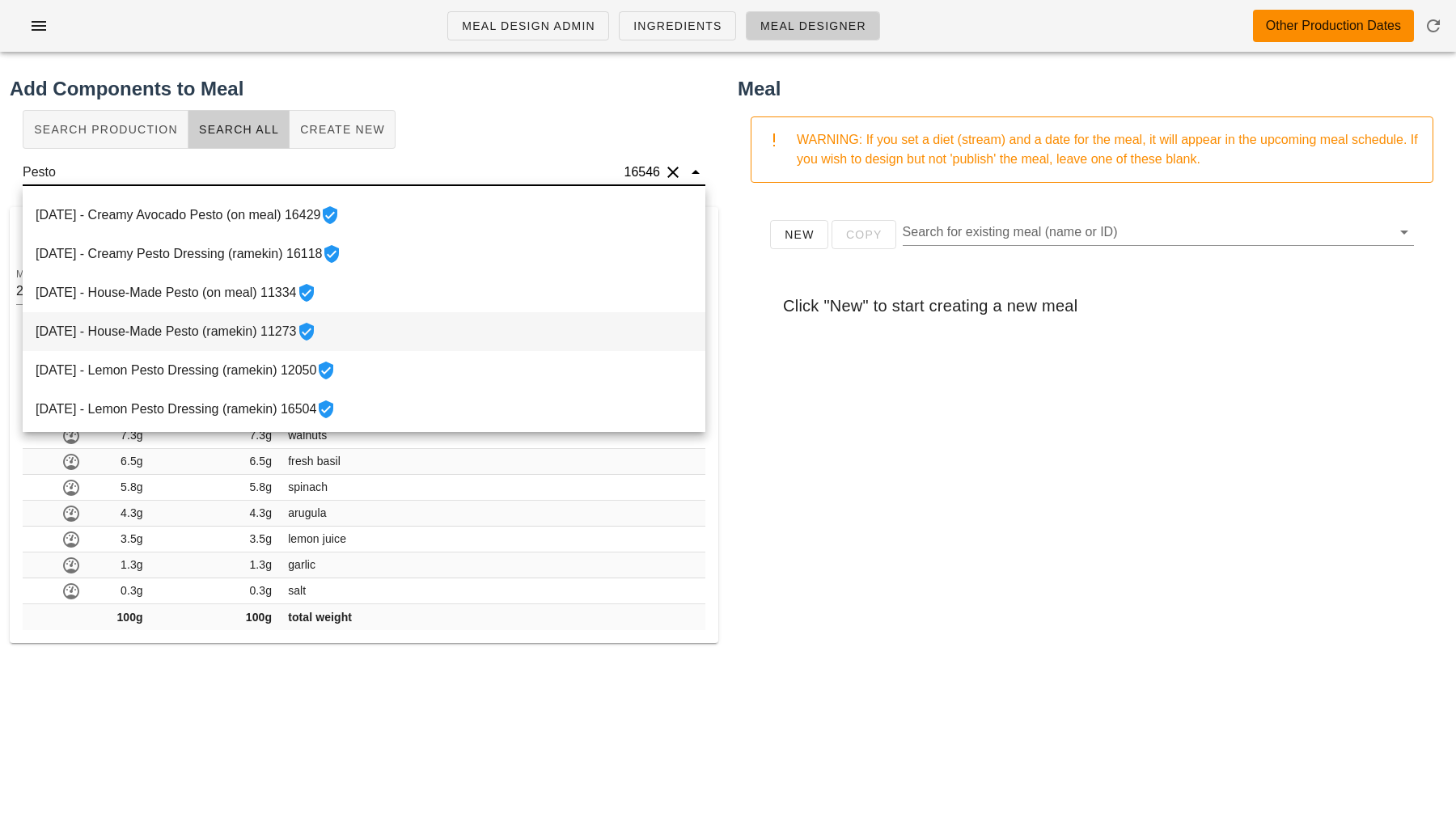 click on "2021-11-02 - House-Made Pesto (ramekin) 11273" at bounding box center (364, 332) 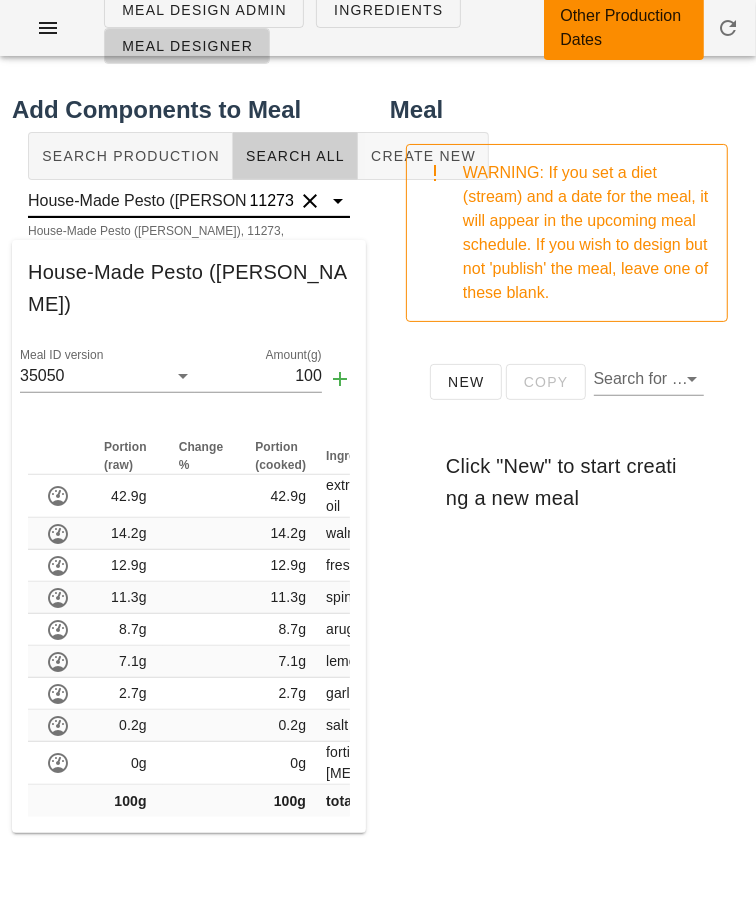 type on "House-Made Pesto (ramekin)" 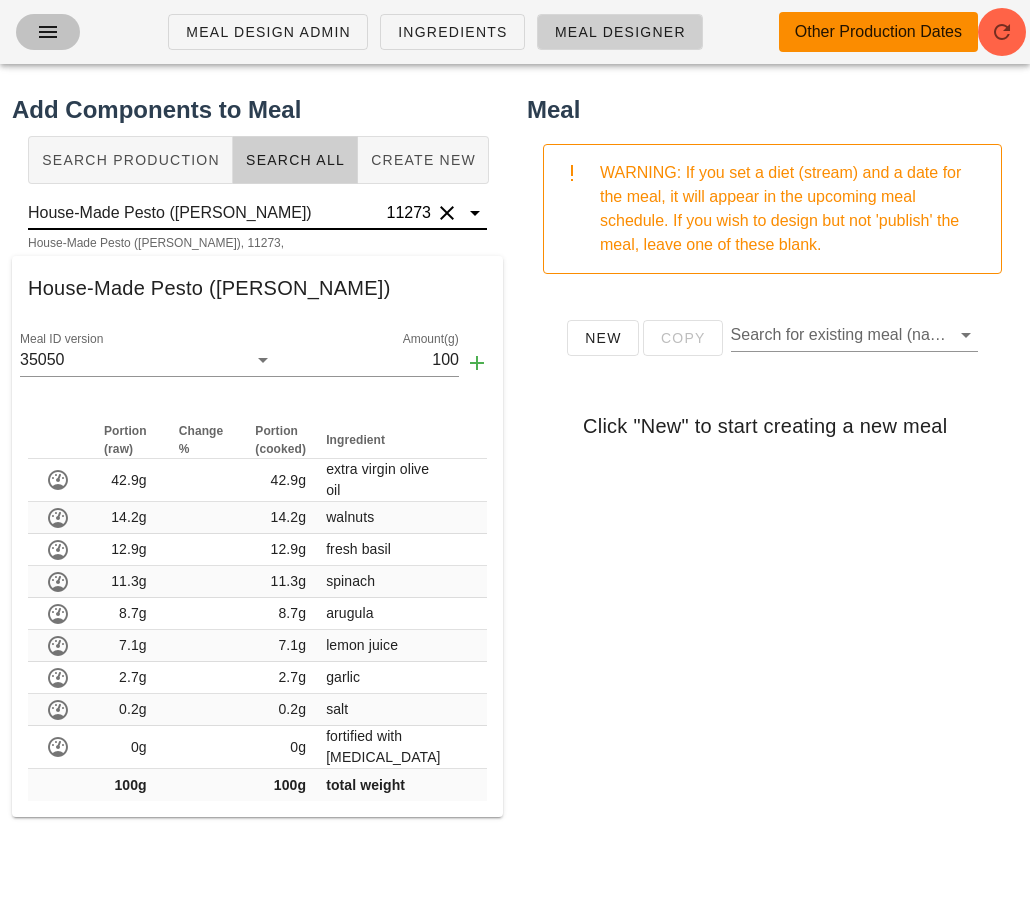 click at bounding box center (48, 32) 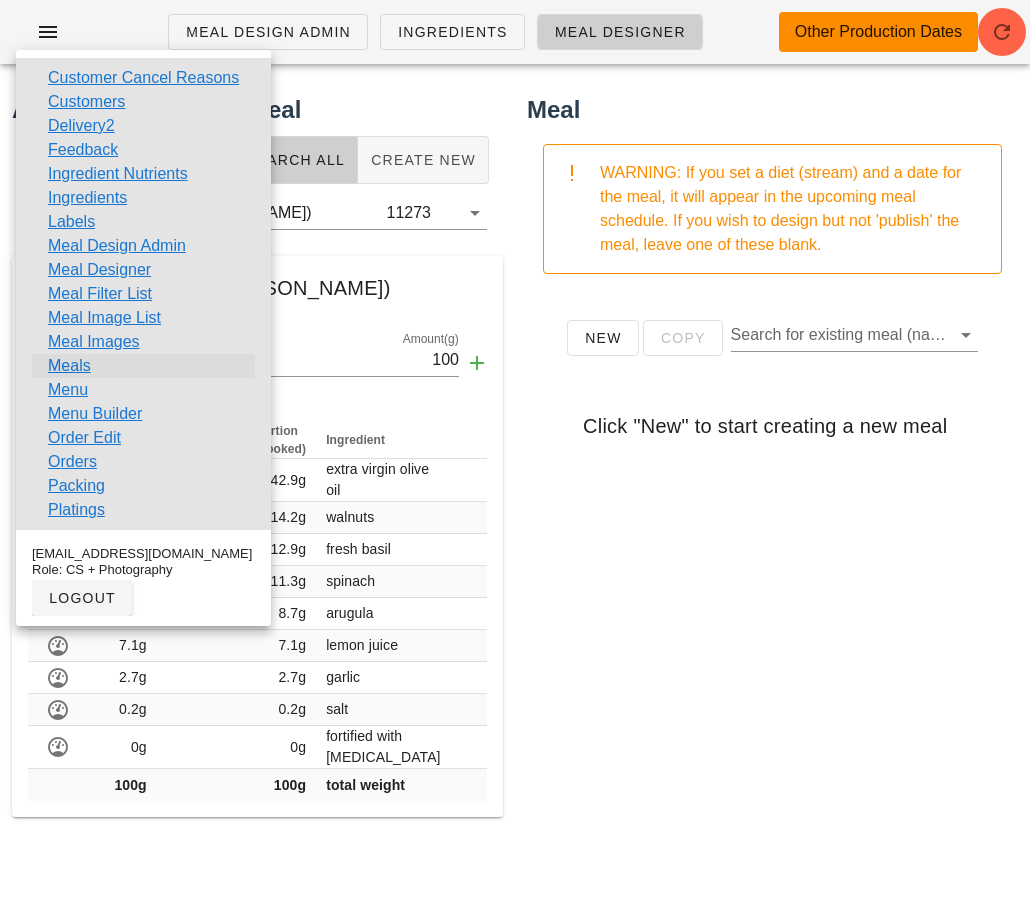 click on "Meals" at bounding box center [69, 366] 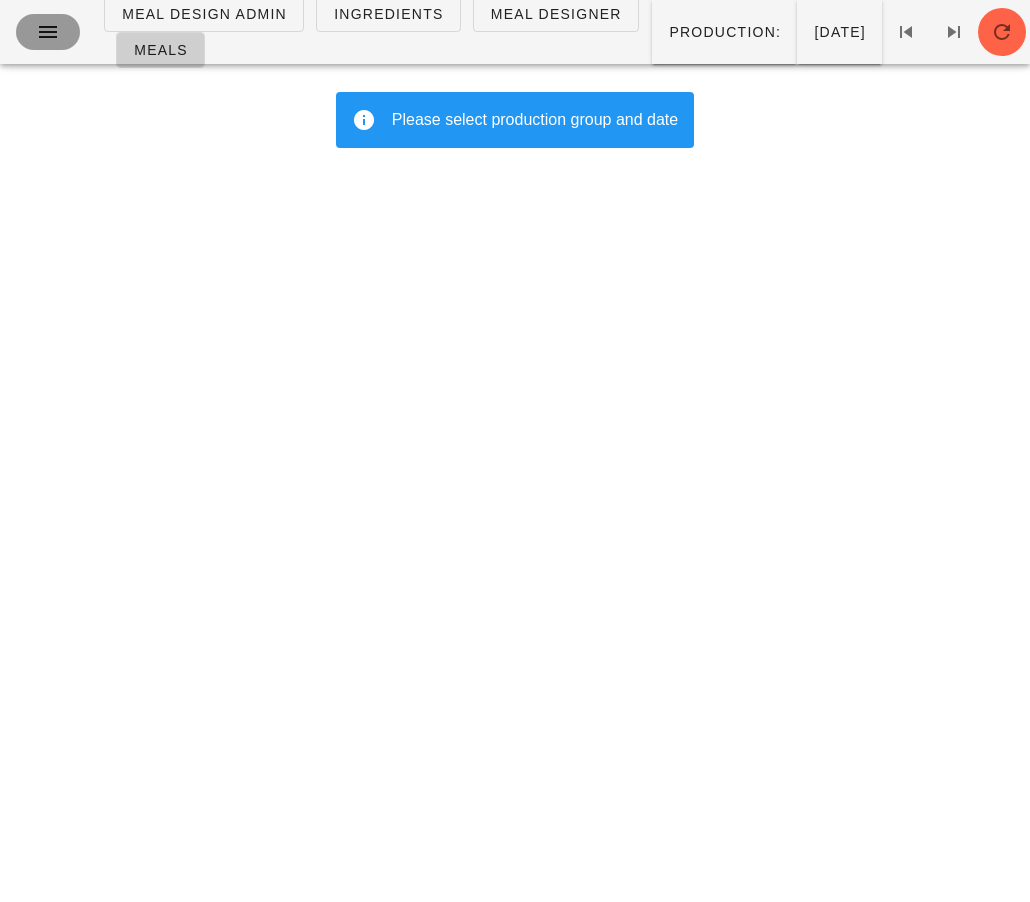 click at bounding box center (48, 32) 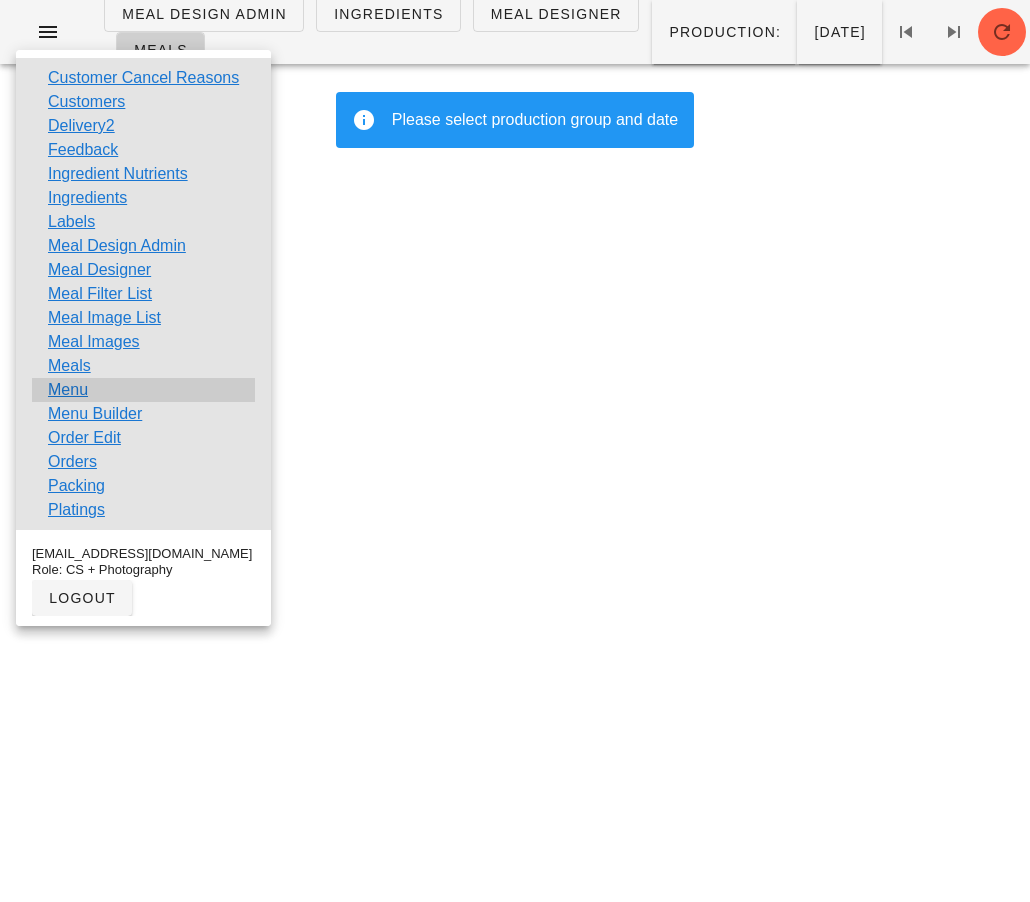 click on "Menu" at bounding box center [143, 390] 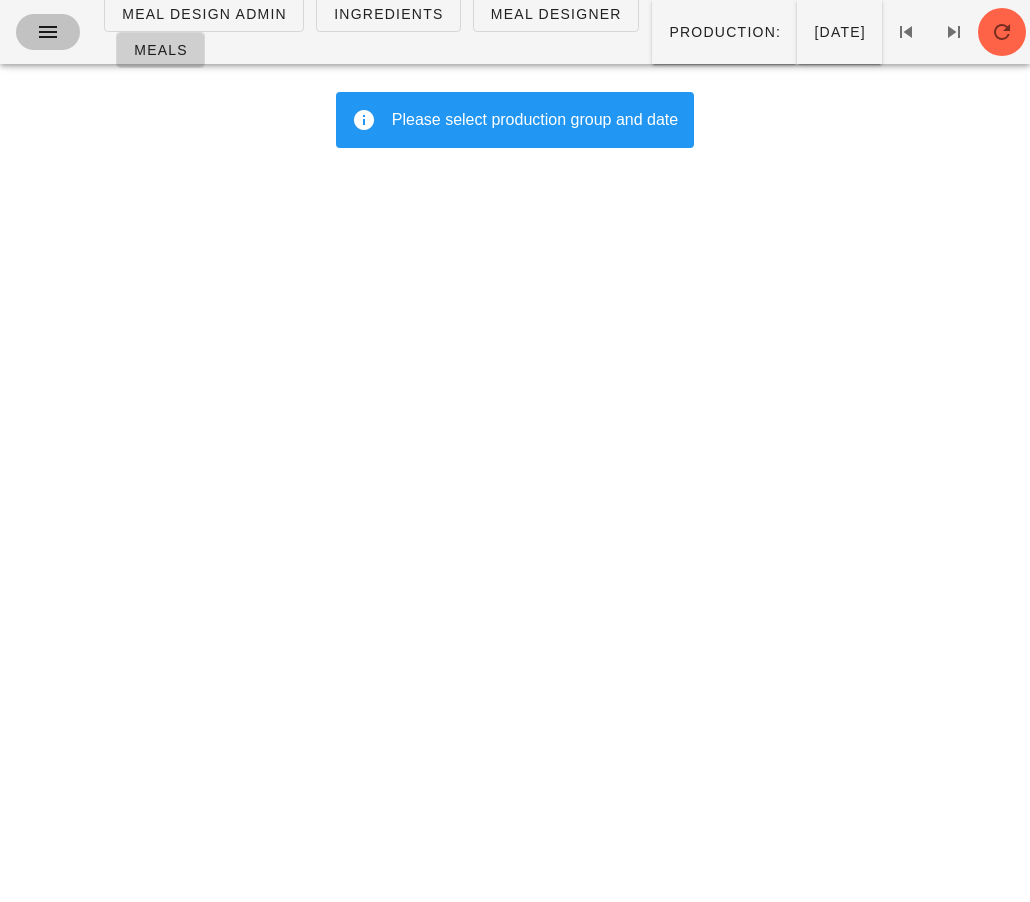 click at bounding box center [48, 32] 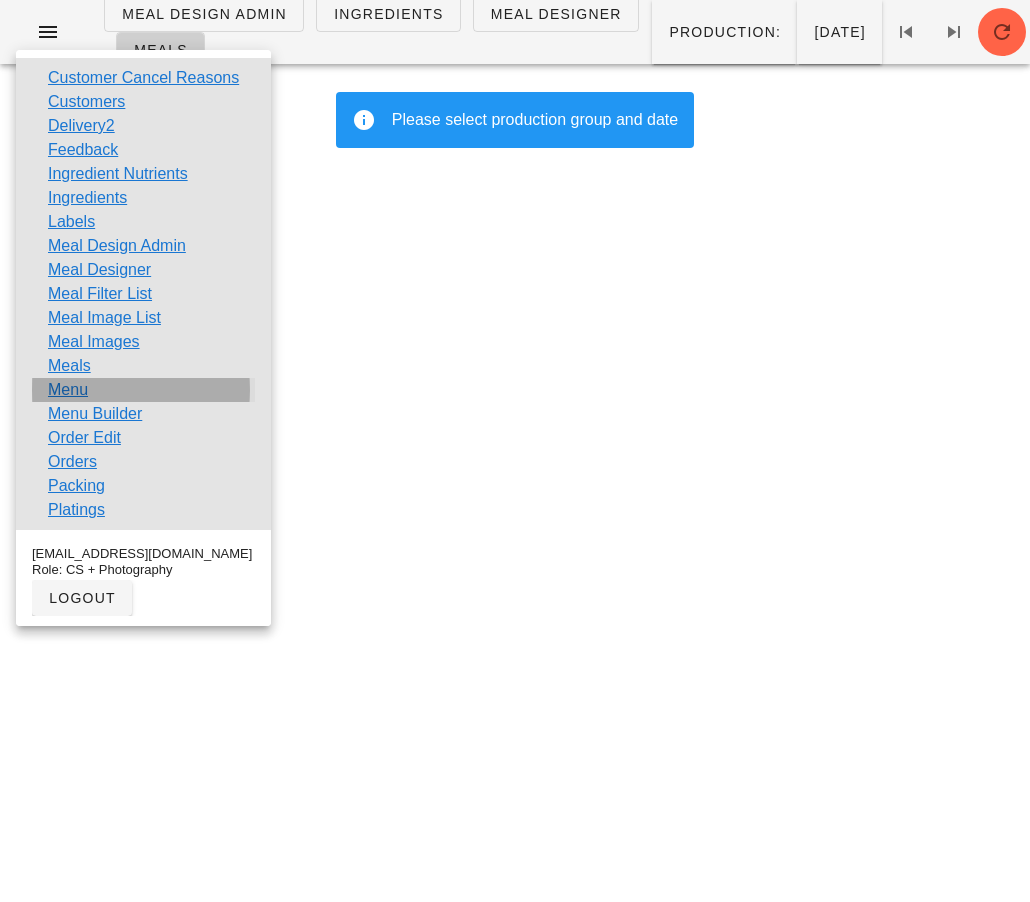 click on "Menu" at bounding box center [68, 390] 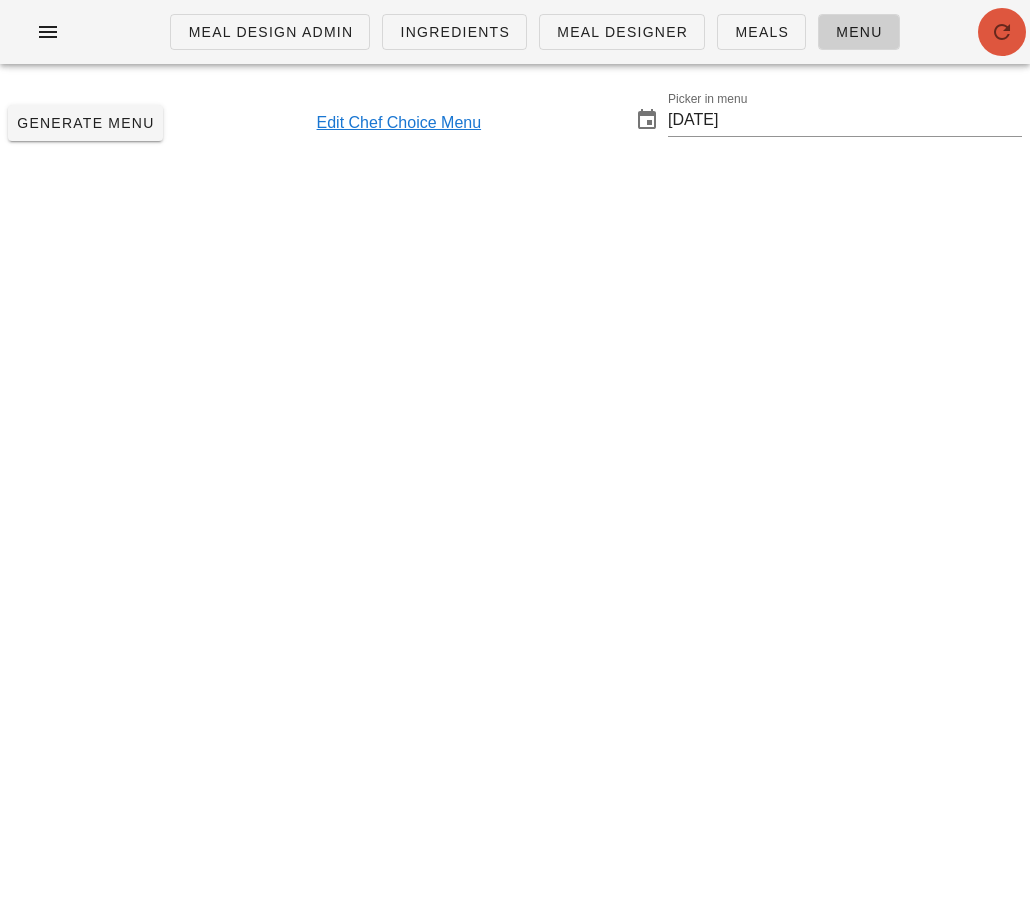 click at bounding box center [1002, 32] 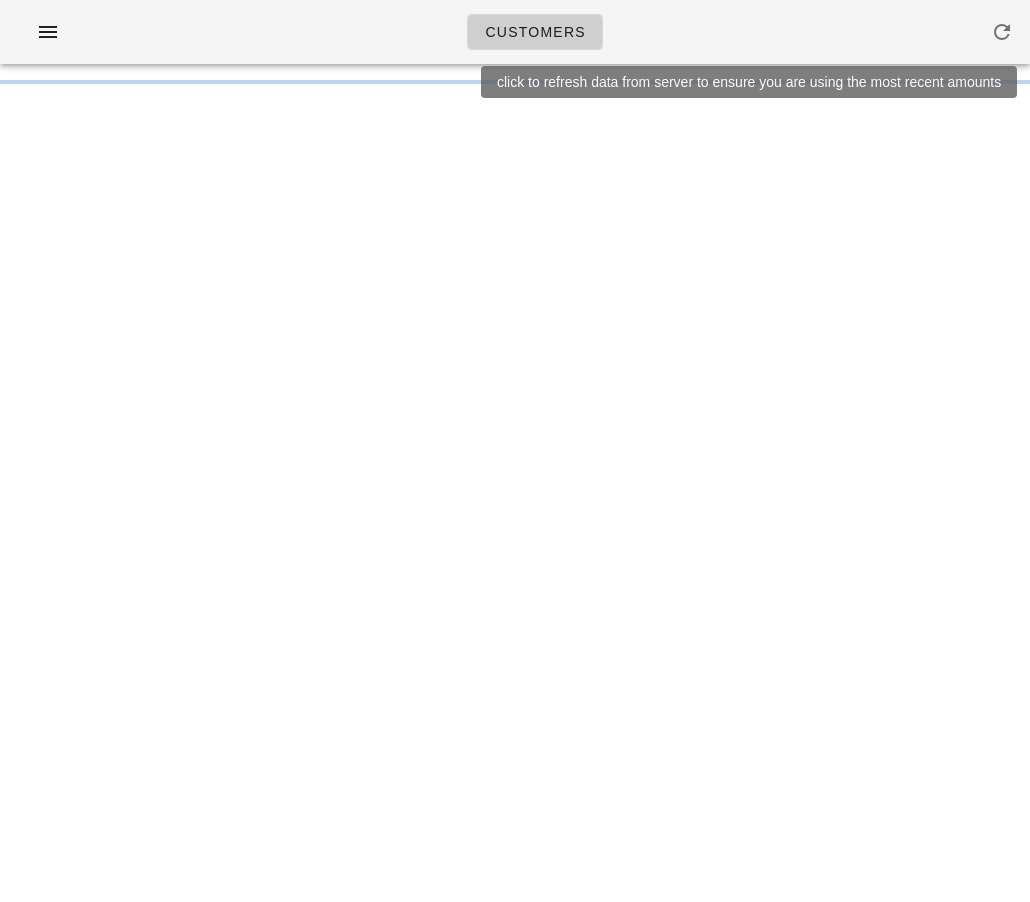 scroll, scrollTop: 0, scrollLeft: 0, axis: both 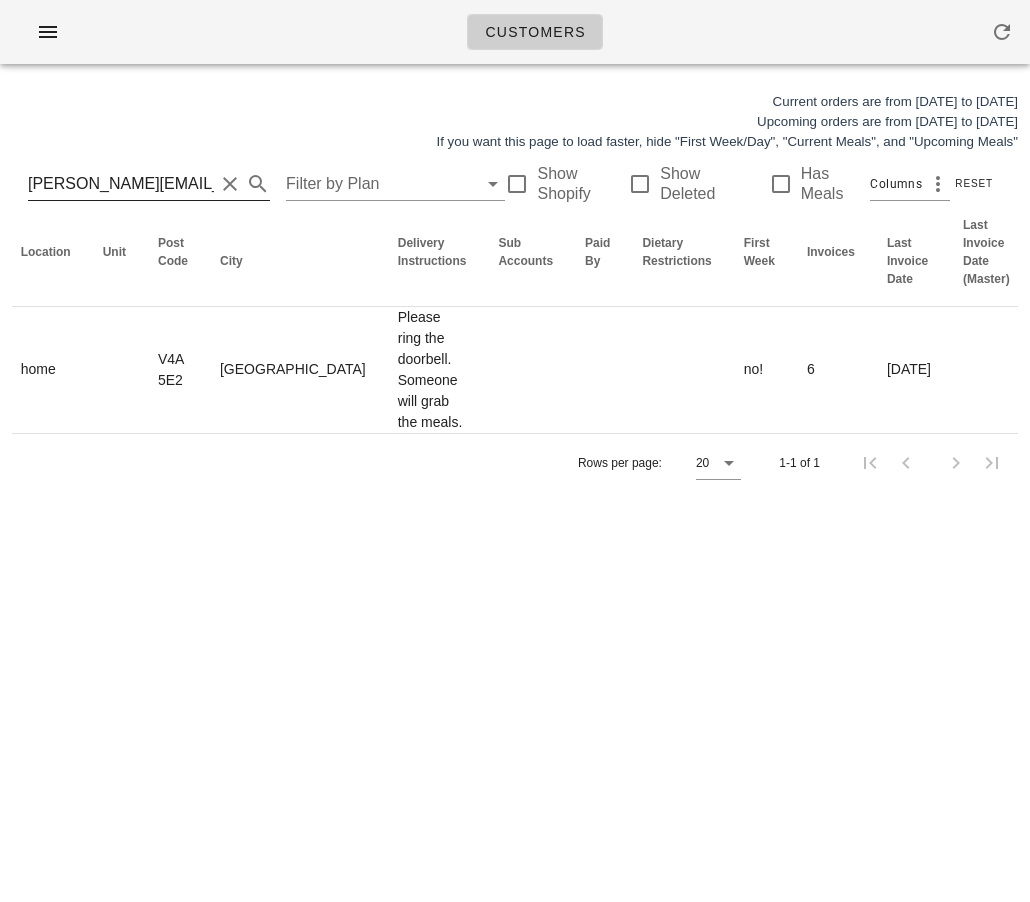 click on "[PERSON_NAME][EMAIL_ADDRESS][PERSON_NAME][DOMAIN_NAME]" at bounding box center (121, 184) 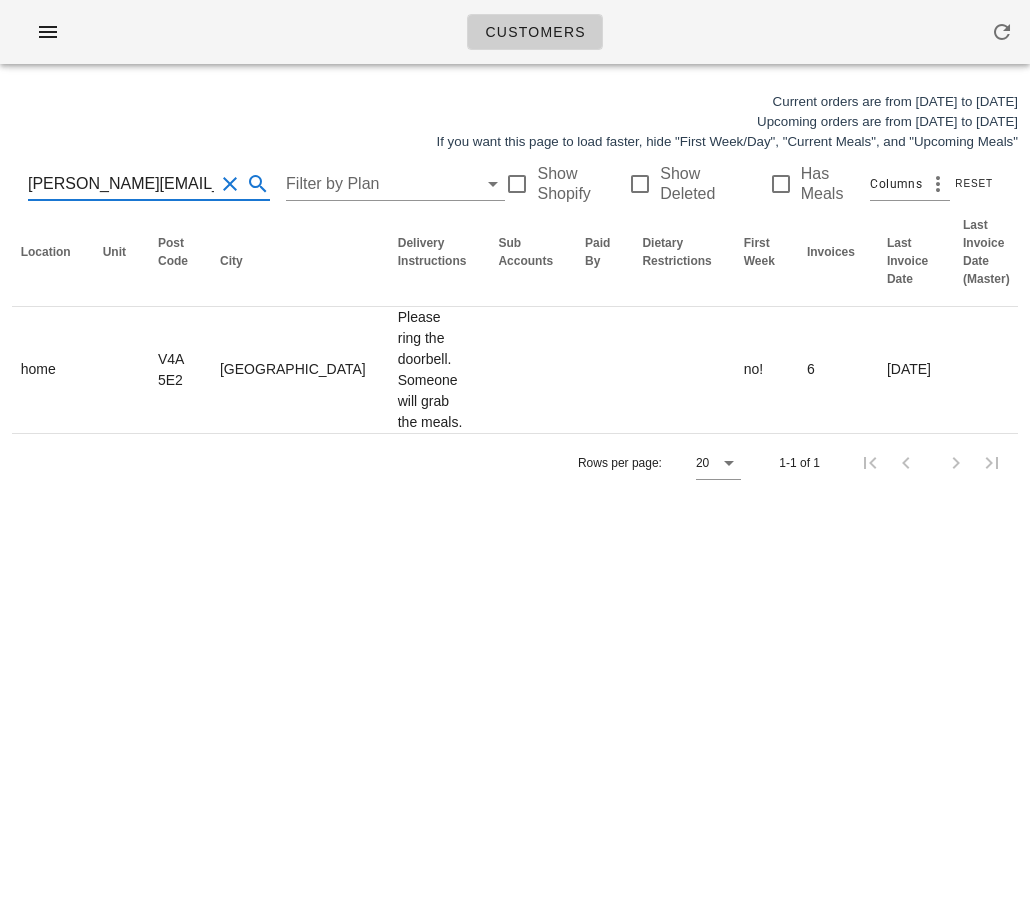 click on "[PERSON_NAME][EMAIL_ADDRESS][PERSON_NAME][DOMAIN_NAME]" at bounding box center [121, 184] 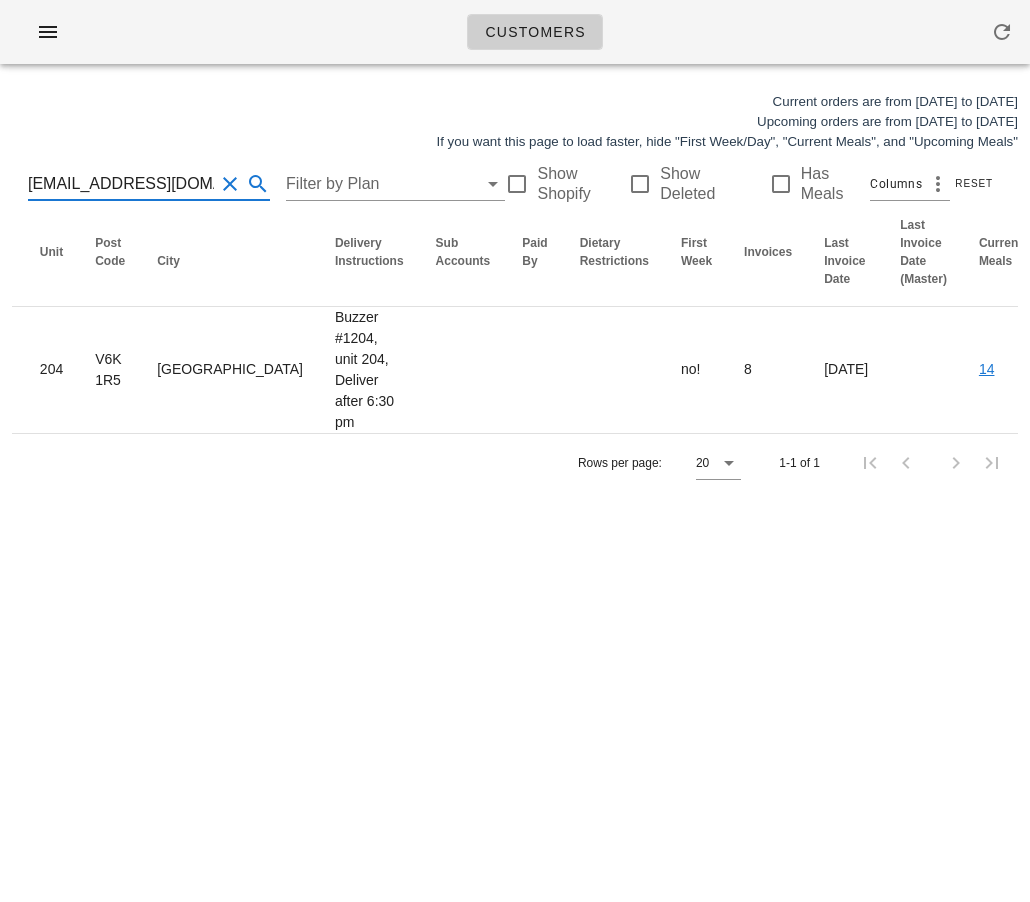 scroll, scrollTop: 0, scrollLeft: 10, axis: horizontal 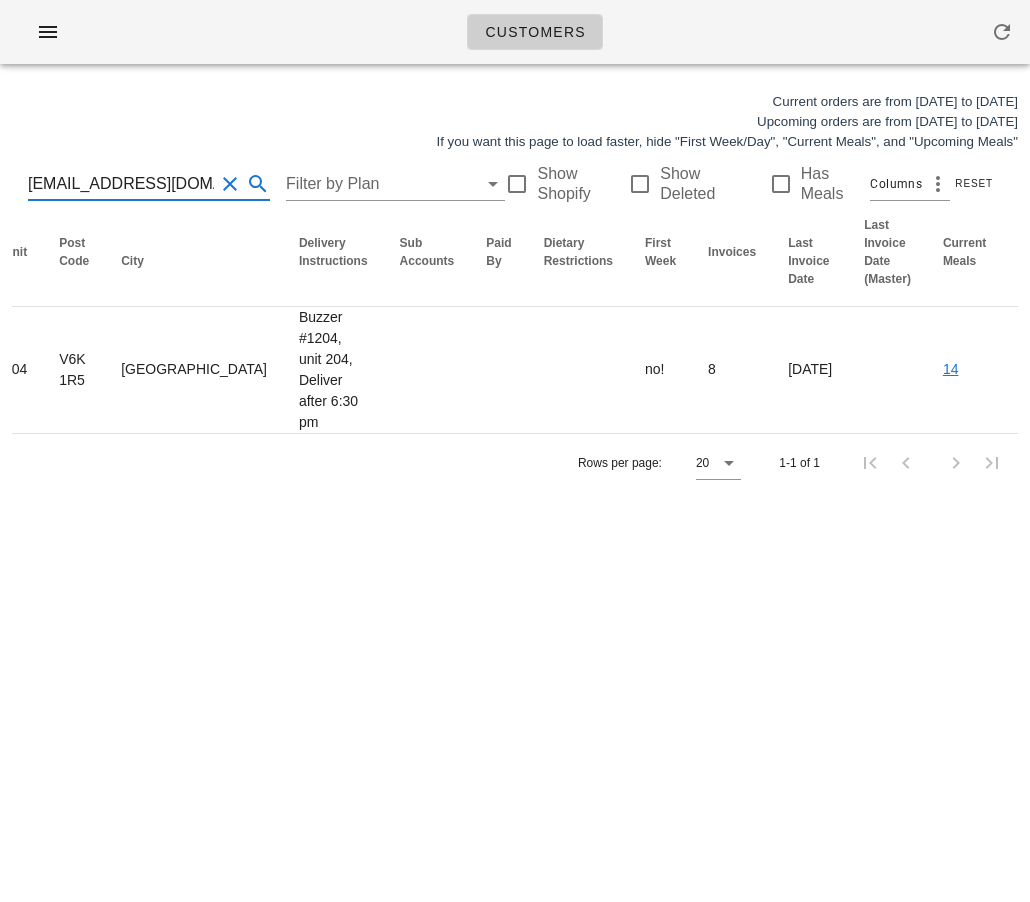 click on "[EMAIL_ADDRESS][DOMAIN_NAME]" at bounding box center (121, 184) 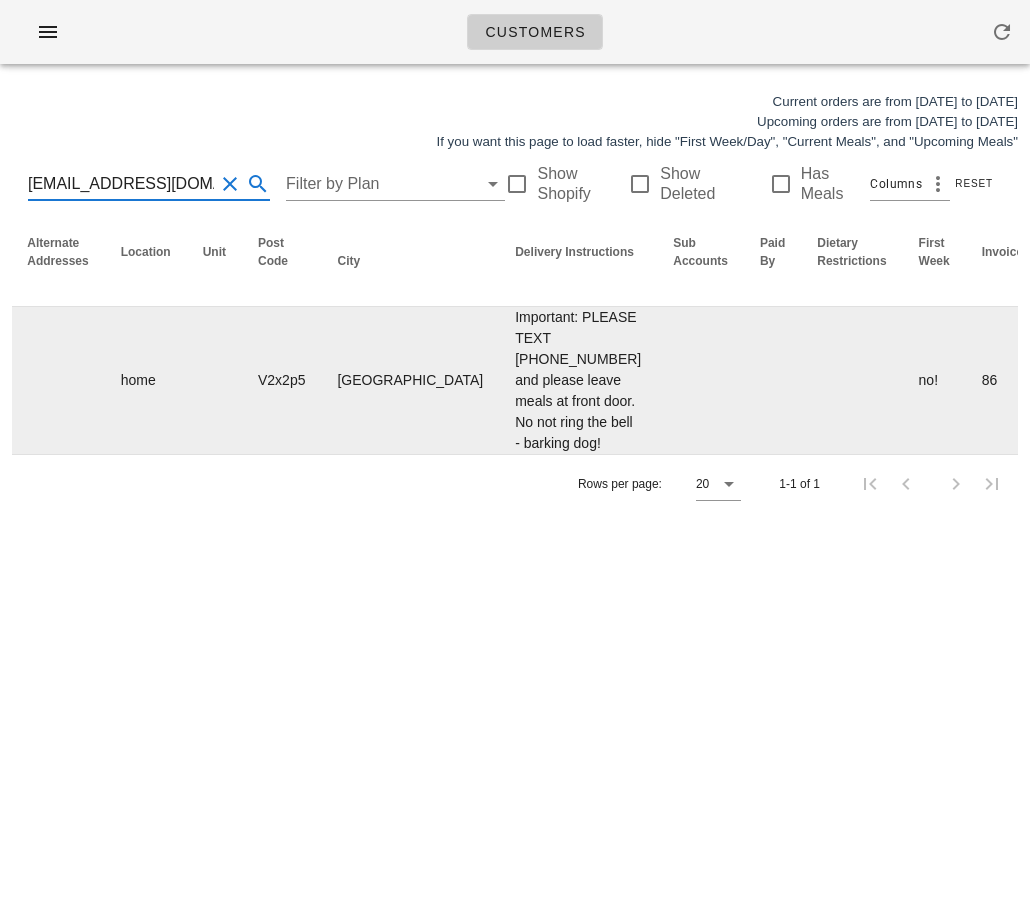scroll, scrollTop: 0, scrollLeft: 1253, axis: horizontal 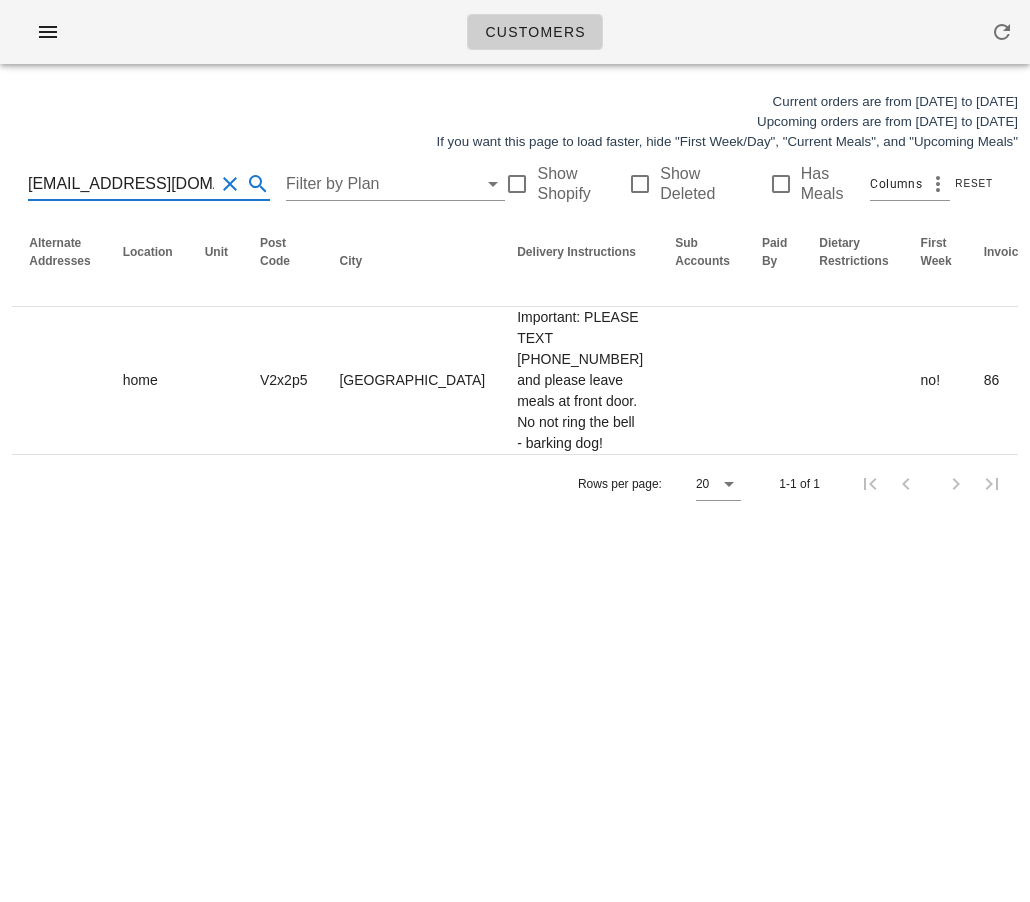 click on "dsmdoors@gmail.com" at bounding box center (121, 184) 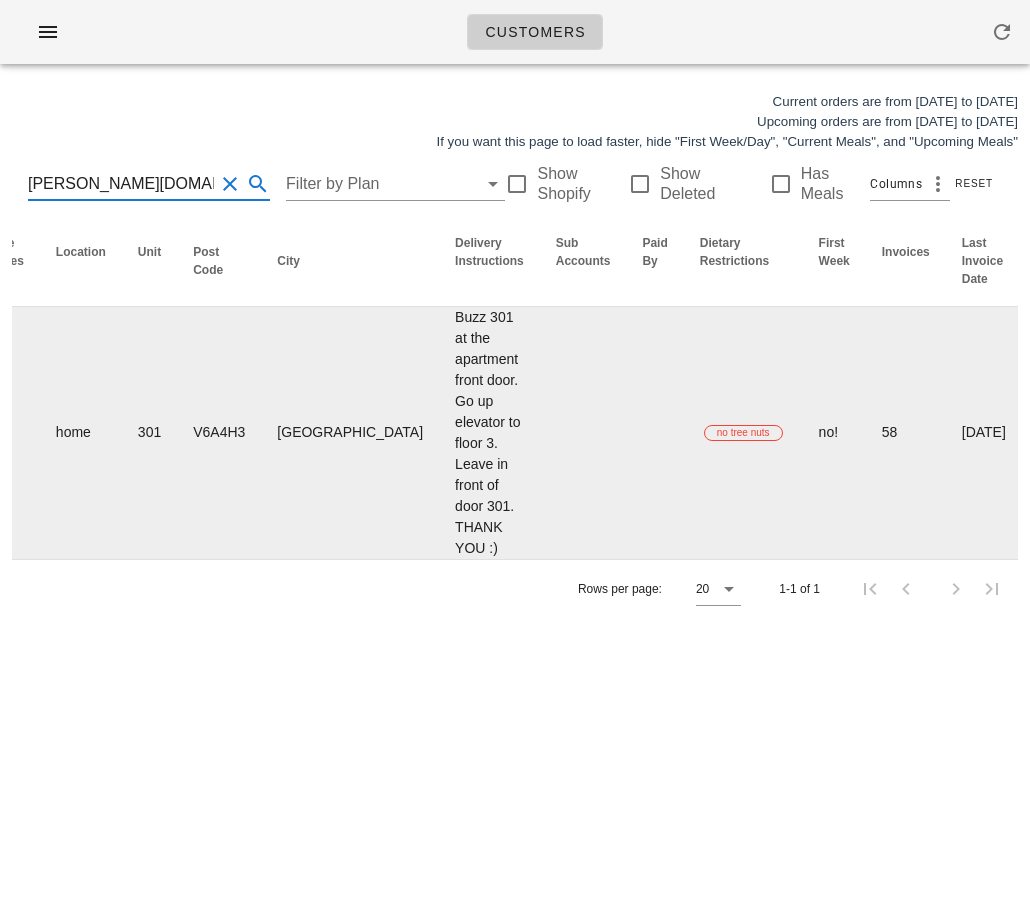 scroll, scrollTop: 0, scrollLeft: 1403, axis: horizontal 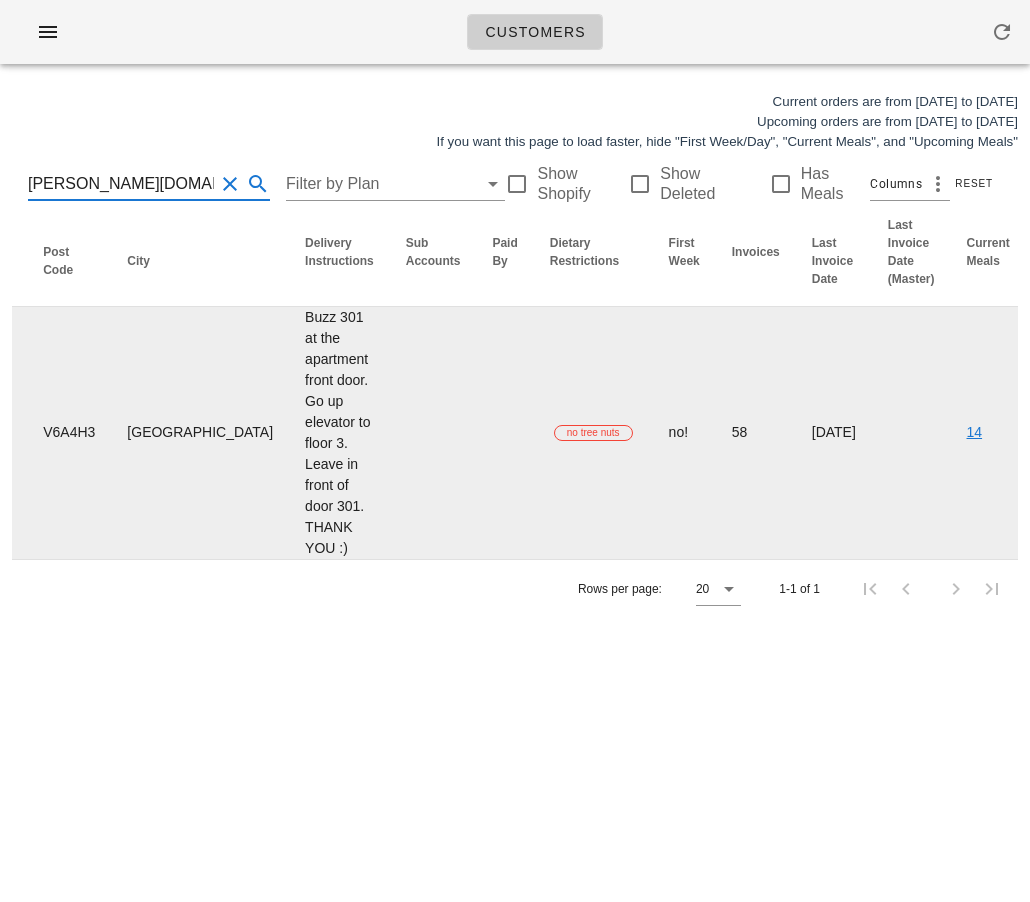 type on "amy.d.kim@gmail.com" 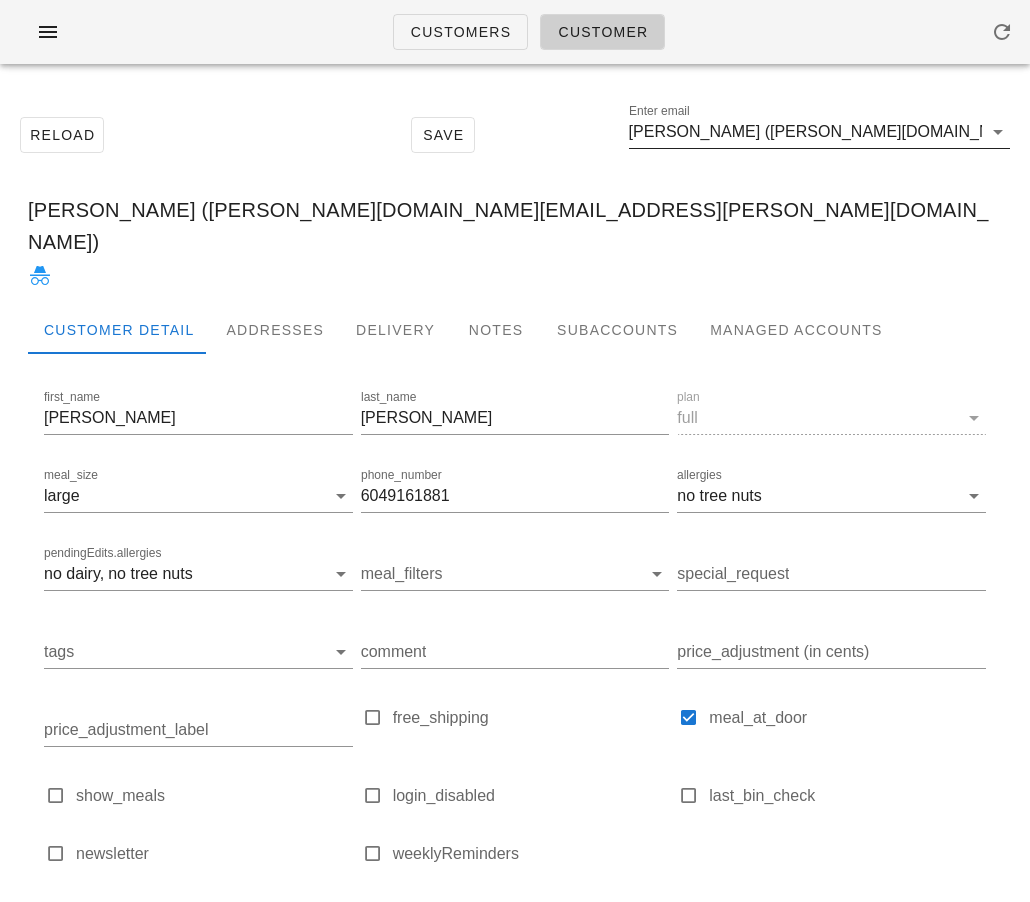 click on "Amy Kim (amy.d.kim@gmail.com)" at bounding box center (805, 132) 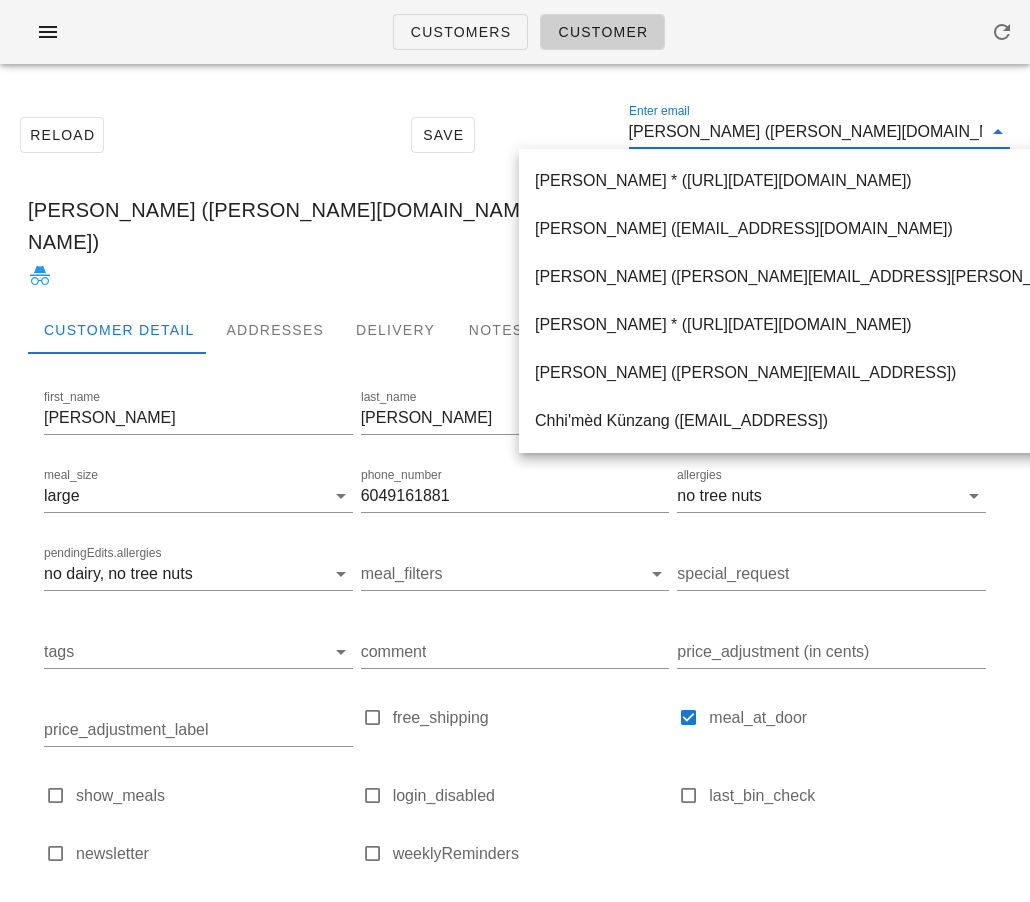 click on "Amy Kim (amy.d.kim@gmail.com)" at bounding box center [805, 132] 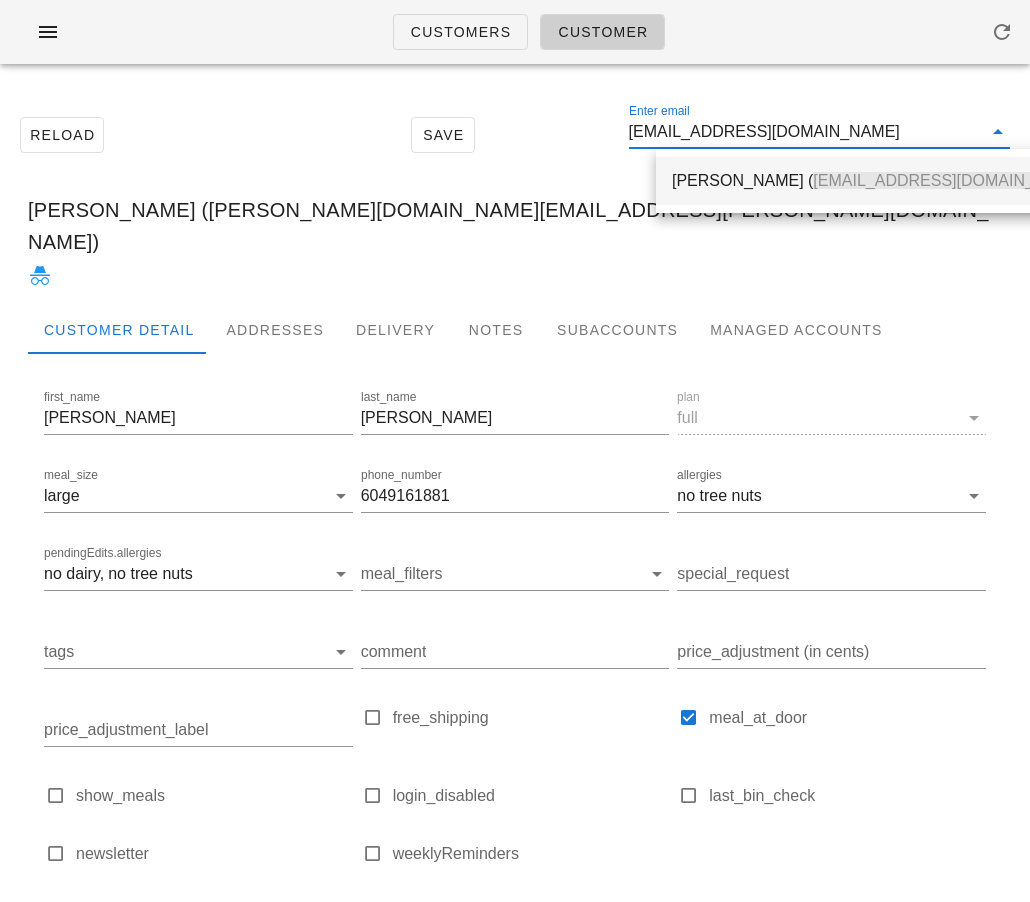 click on "Ryan Crossley ( rd_crossley@hotmail.com )" at bounding box center (881, 180) 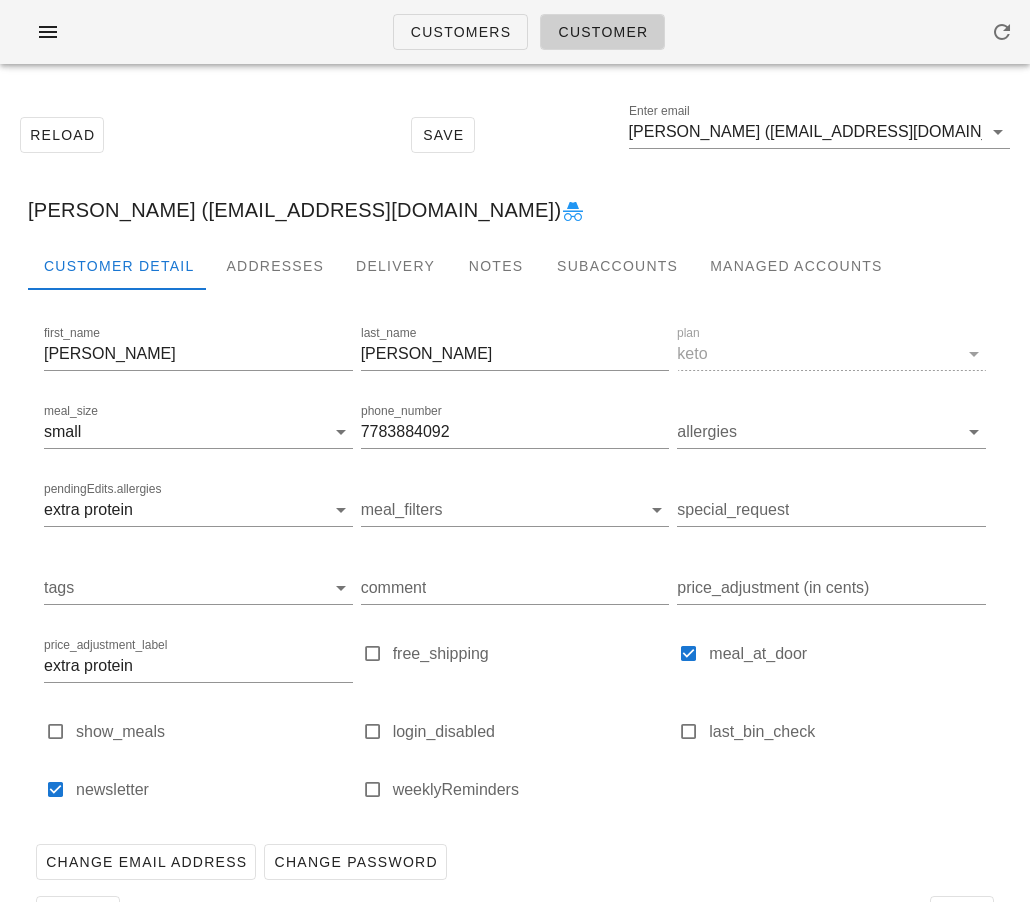 click on "Reload Save Enter email Ryan Crossley (rd_crossley@hotmail.com)" at bounding box center (515, 135) 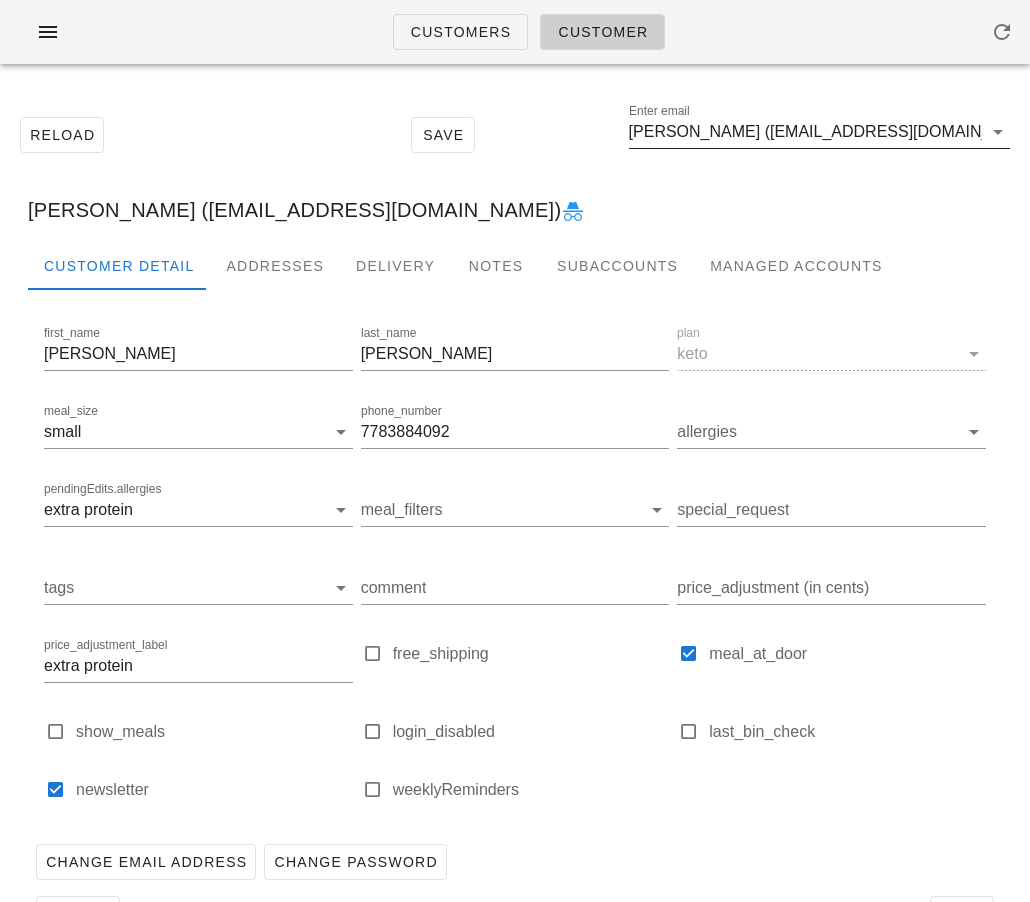 click on "Ryan Crossley (rd_crossley@hotmail.com)" at bounding box center [805, 132] 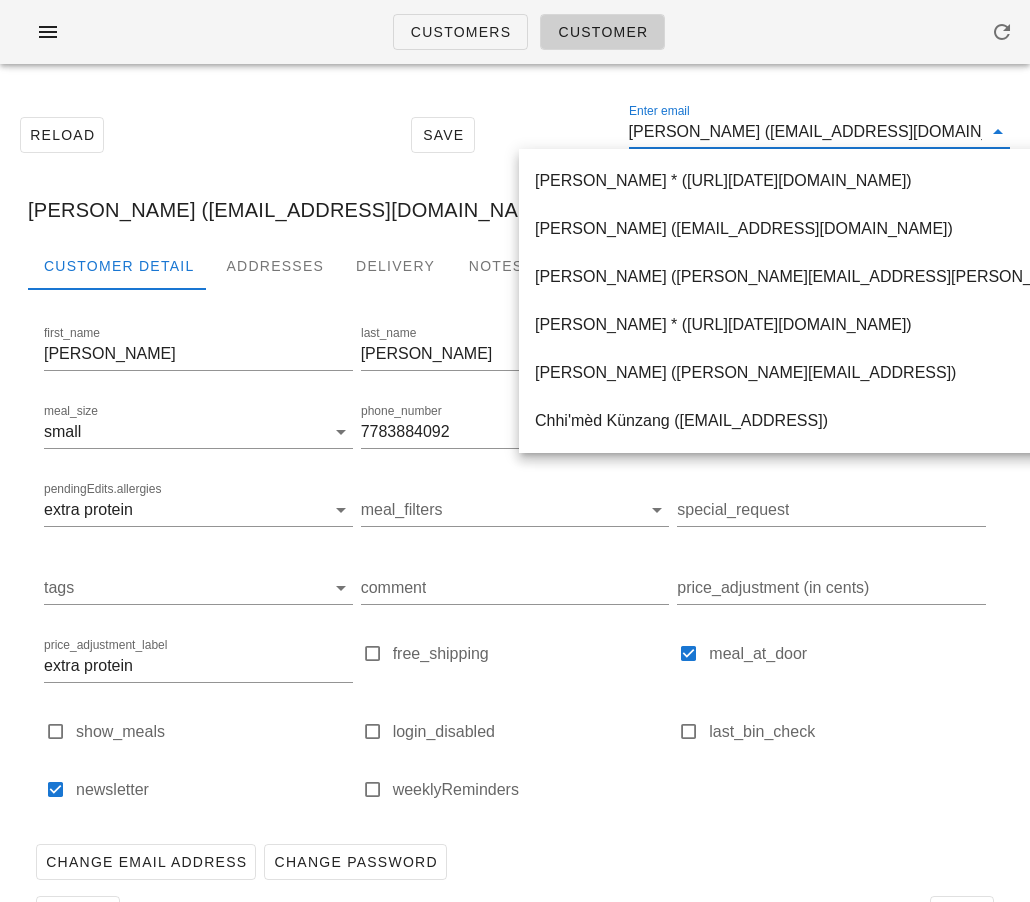 click on "Ryan Crossley (rd_crossley@hotmail.com)" at bounding box center (805, 132) 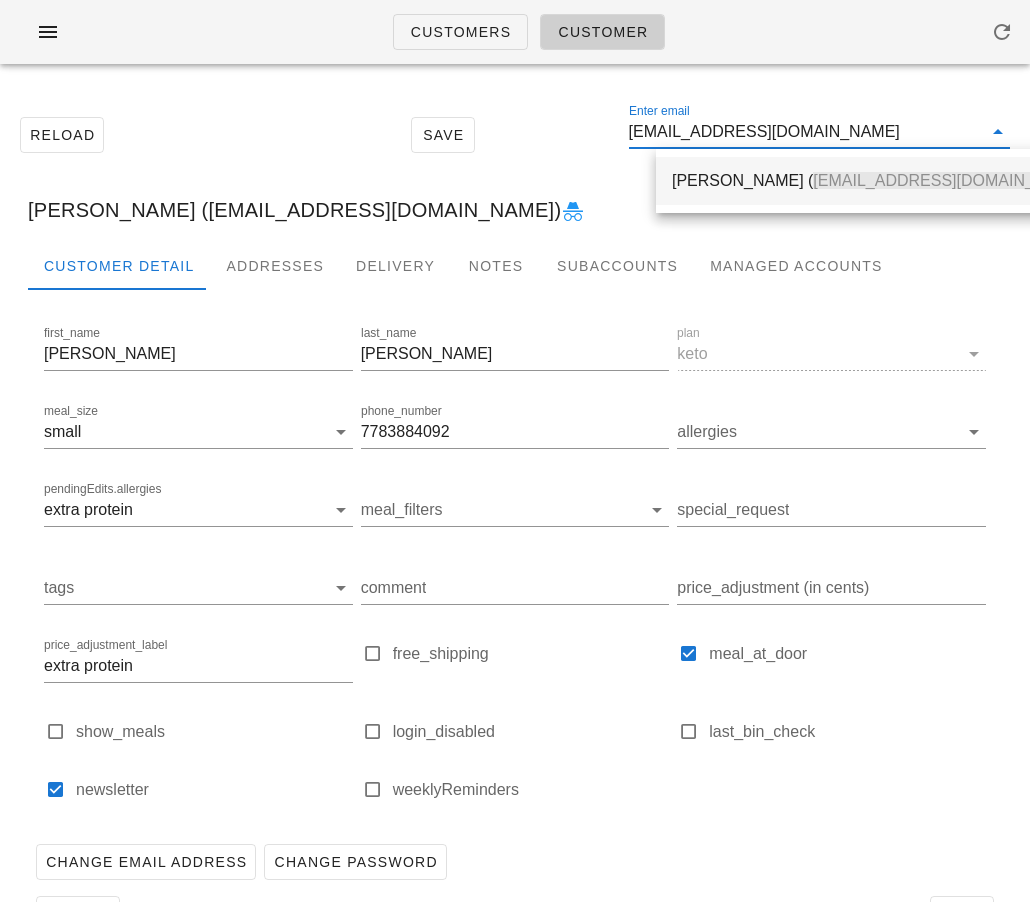 click on "Michael Mansoor ( miketmansoor@gmail.com )" at bounding box center [881, 180] 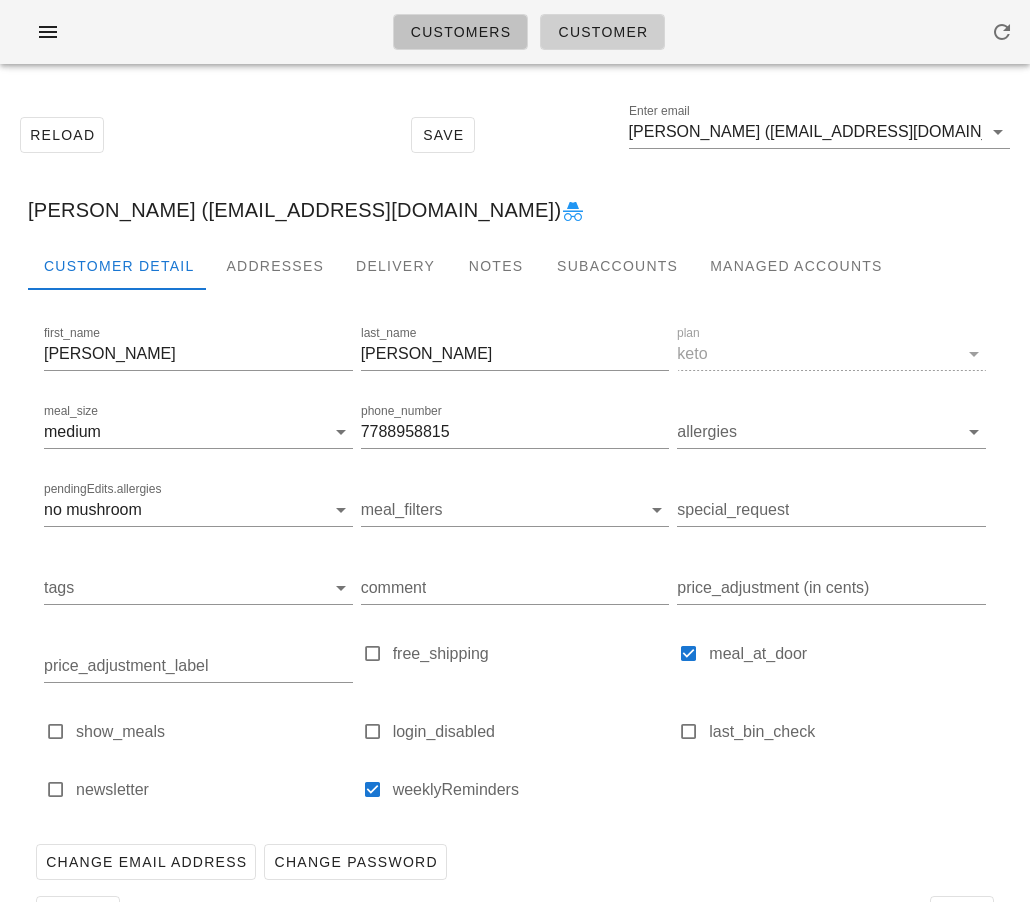 click on "Customers" at bounding box center (461, 32) 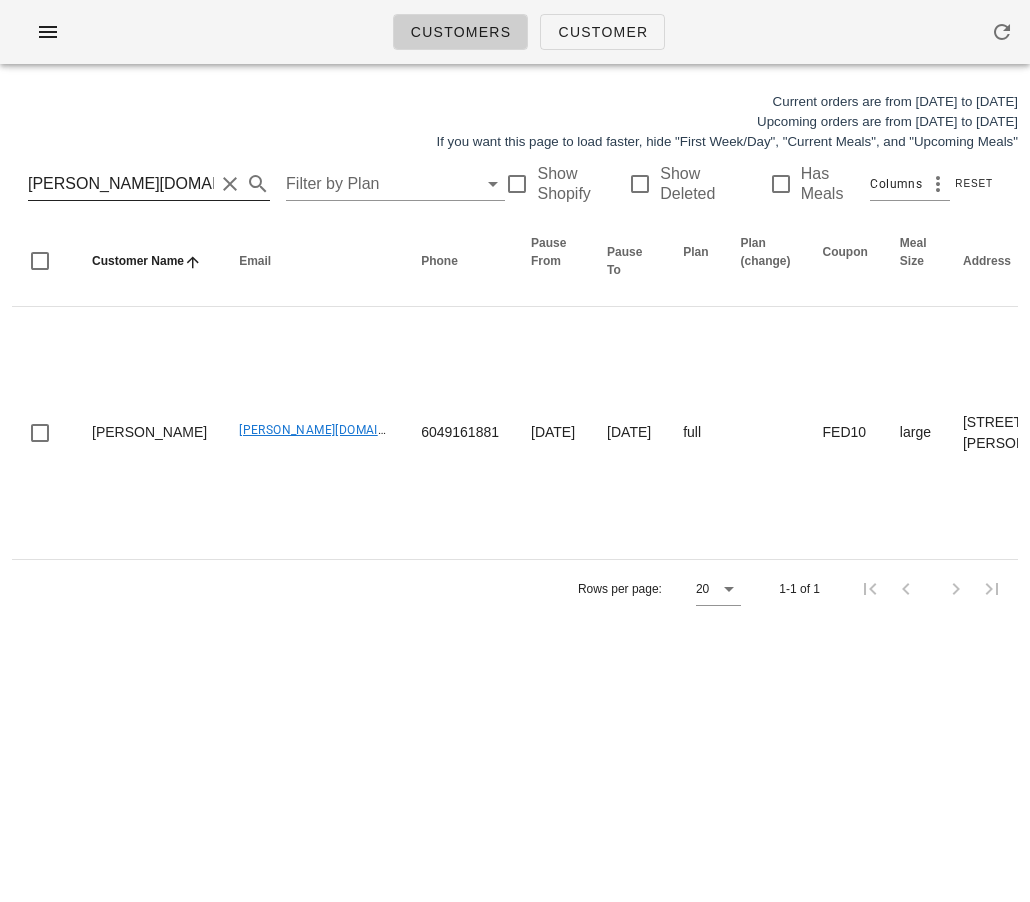 click on "amy.d.kim@gmail.com" at bounding box center (121, 184) 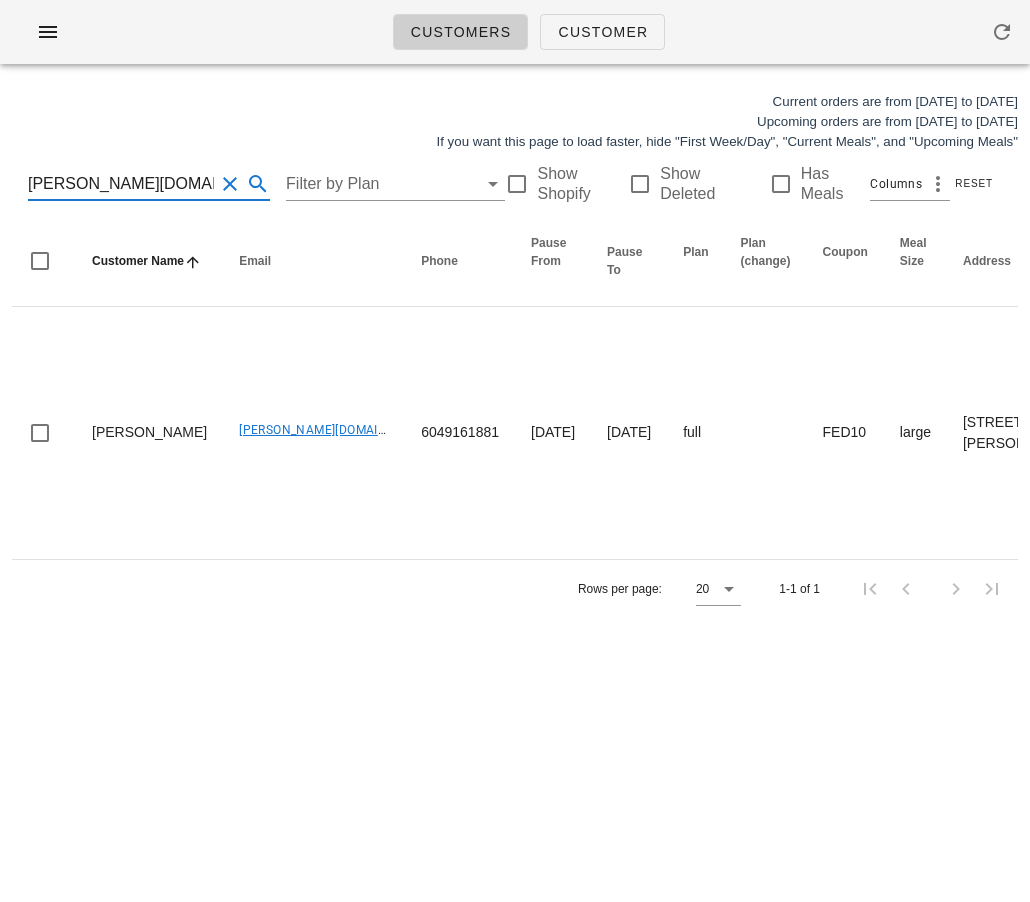 click on "amy.d.kim@gmail.com" at bounding box center (121, 184) 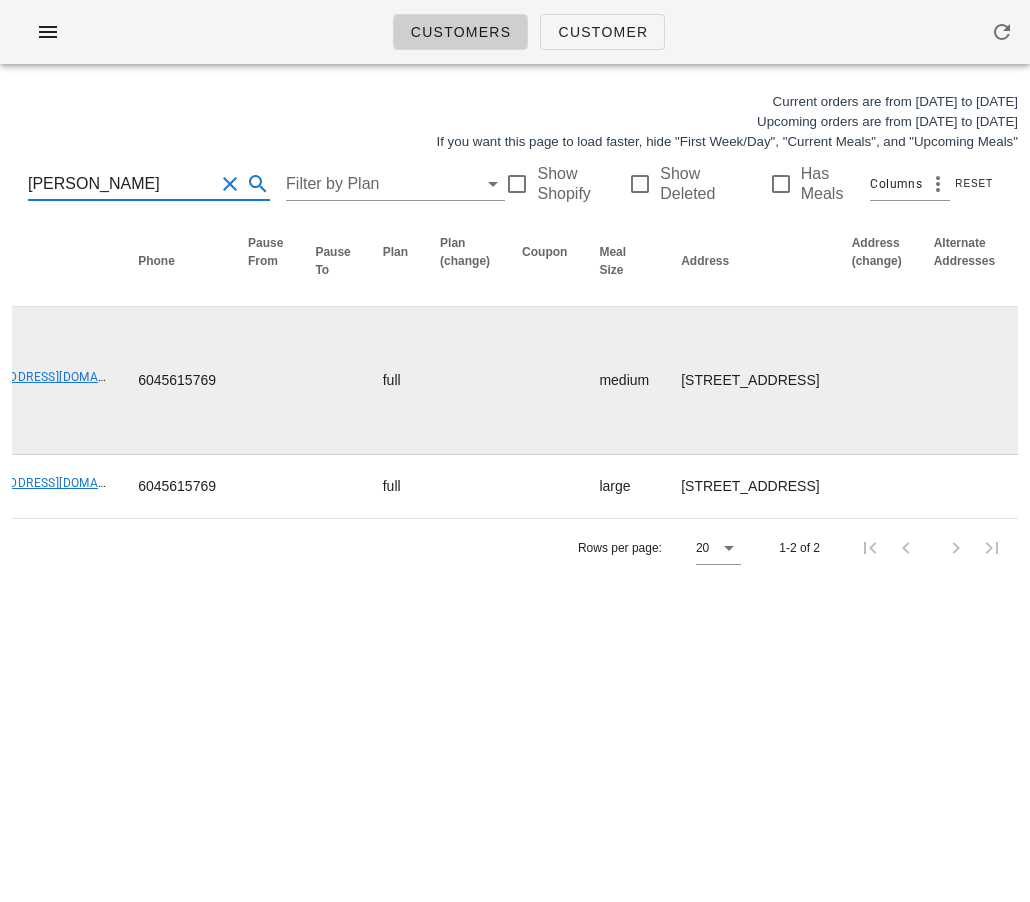 scroll, scrollTop: 0, scrollLeft: 0, axis: both 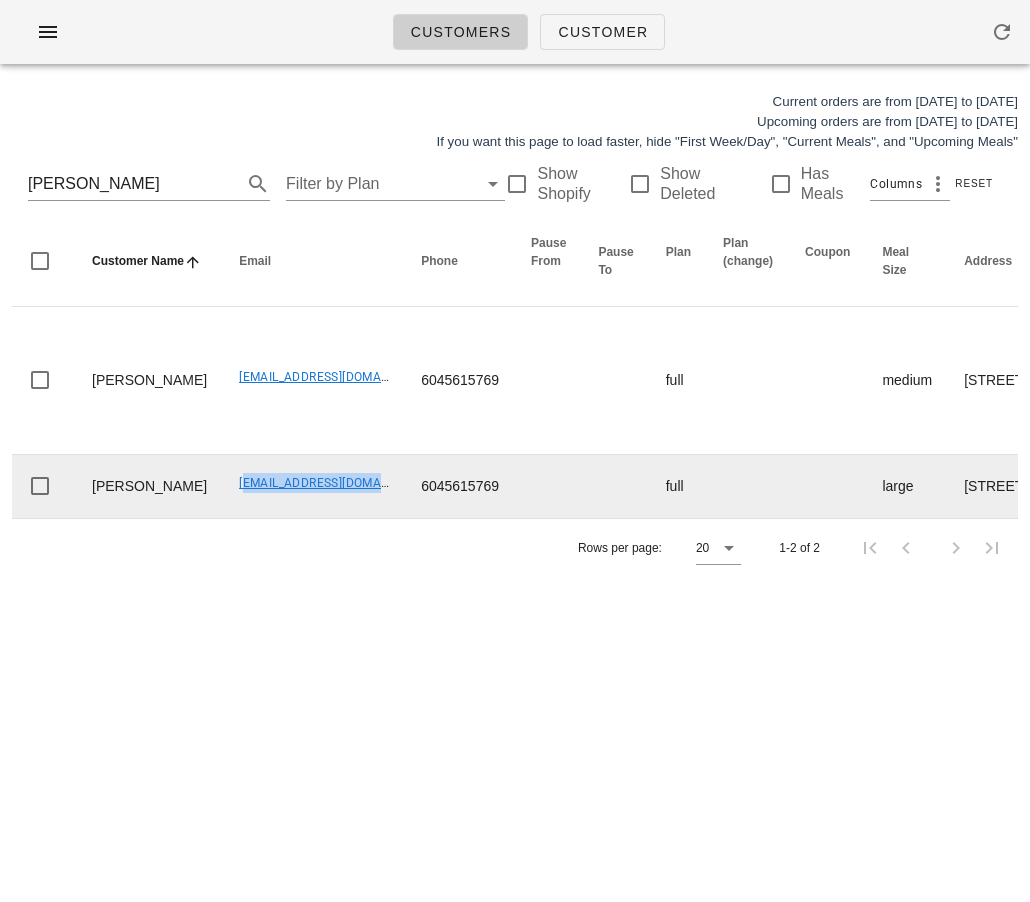 drag, startPoint x: 188, startPoint y: 483, endPoint x: 365, endPoint y: 489, distance: 177.10167 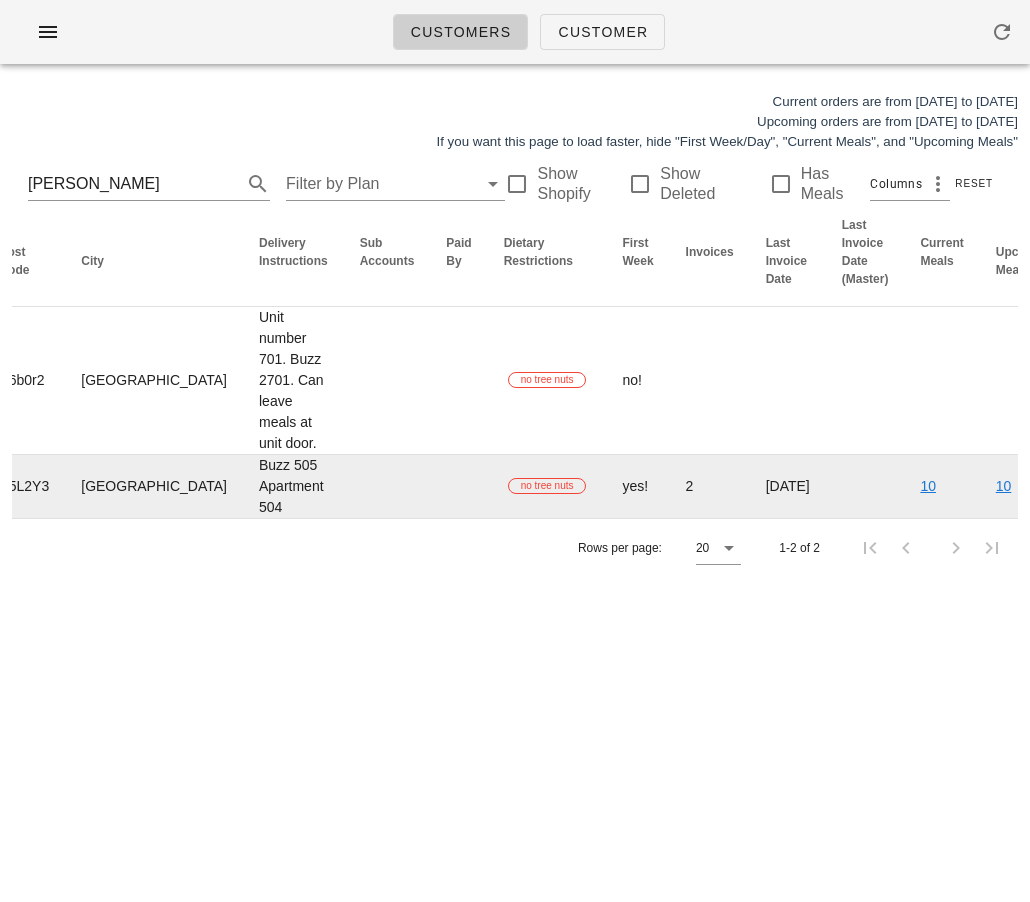 scroll, scrollTop: 0, scrollLeft: 0, axis: both 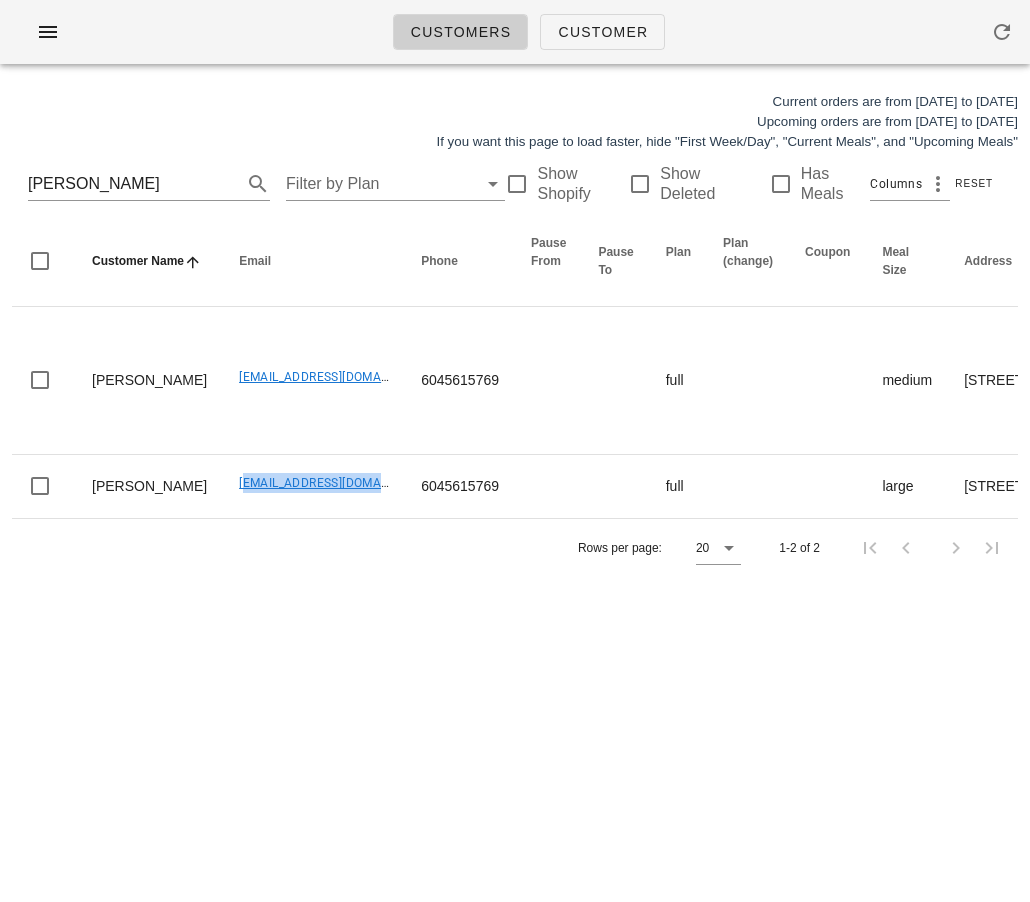 copy on "Neilmacdon44@gmail.com" 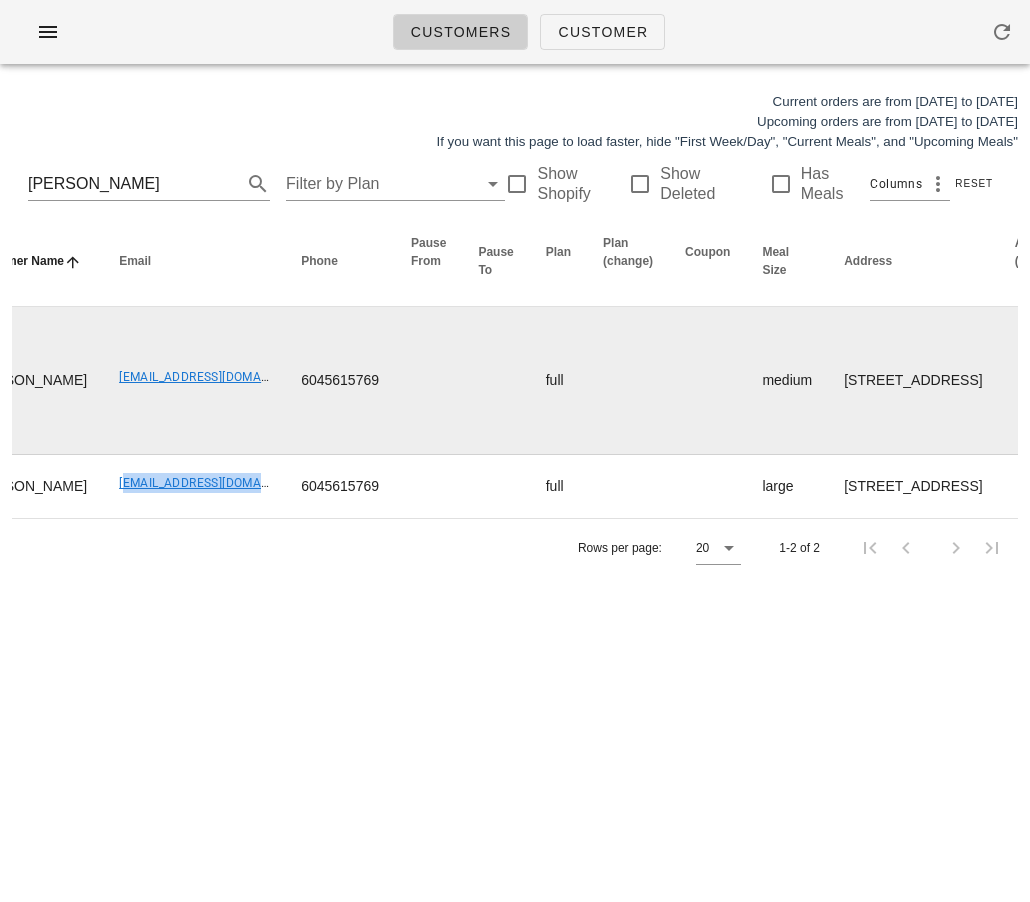 scroll, scrollTop: 0, scrollLeft: 0, axis: both 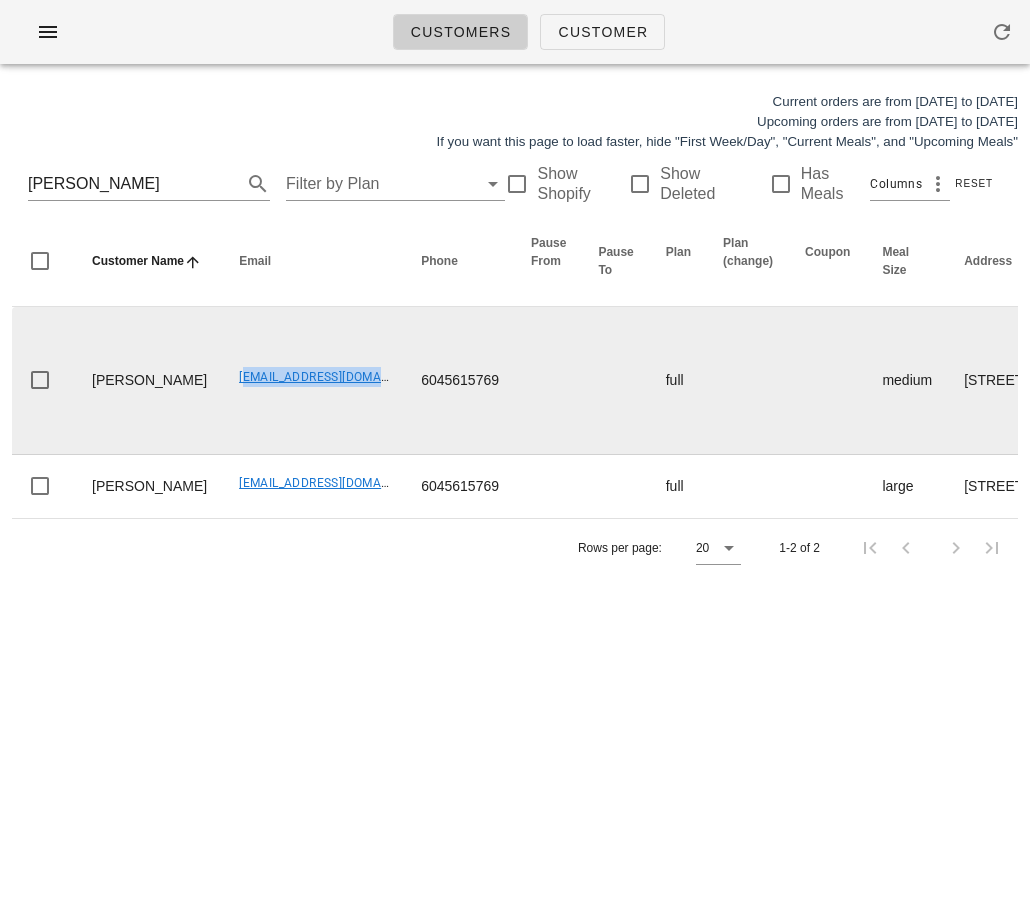 drag, startPoint x: 183, startPoint y: 377, endPoint x: 338, endPoint y: 386, distance: 155.26108 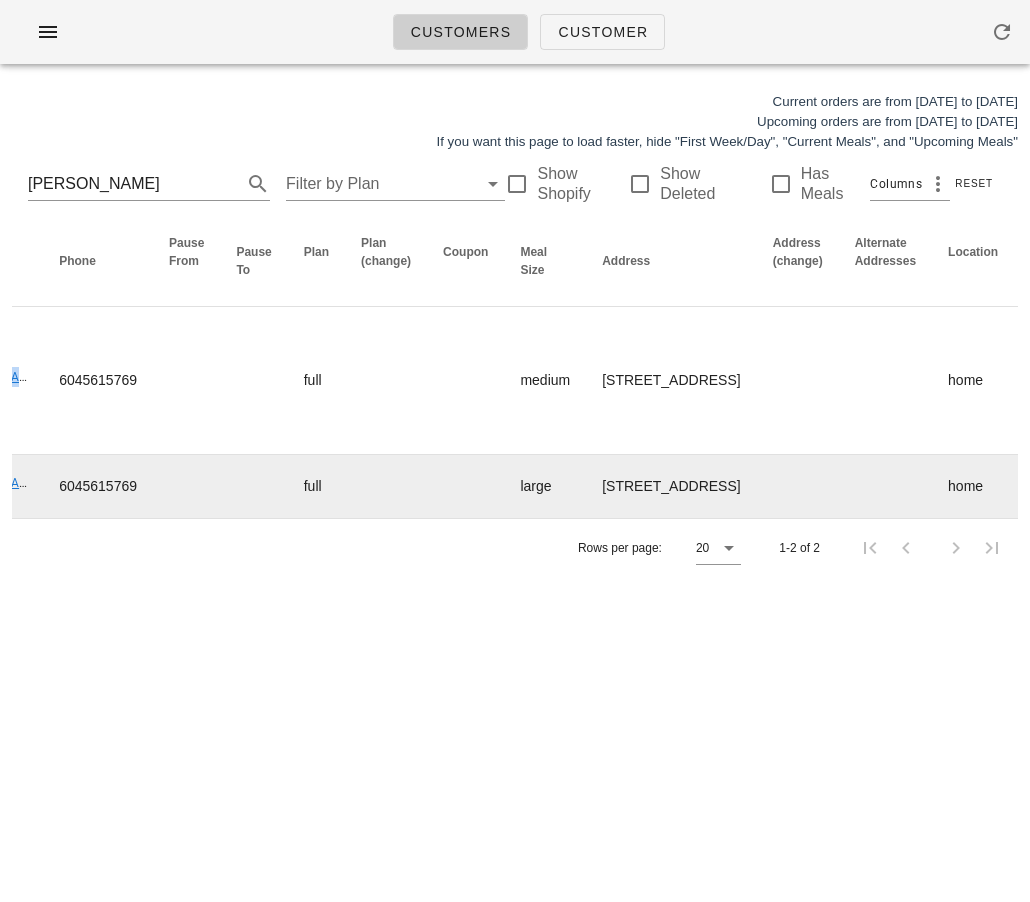 scroll, scrollTop: 0, scrollLeft: 0, axis: both 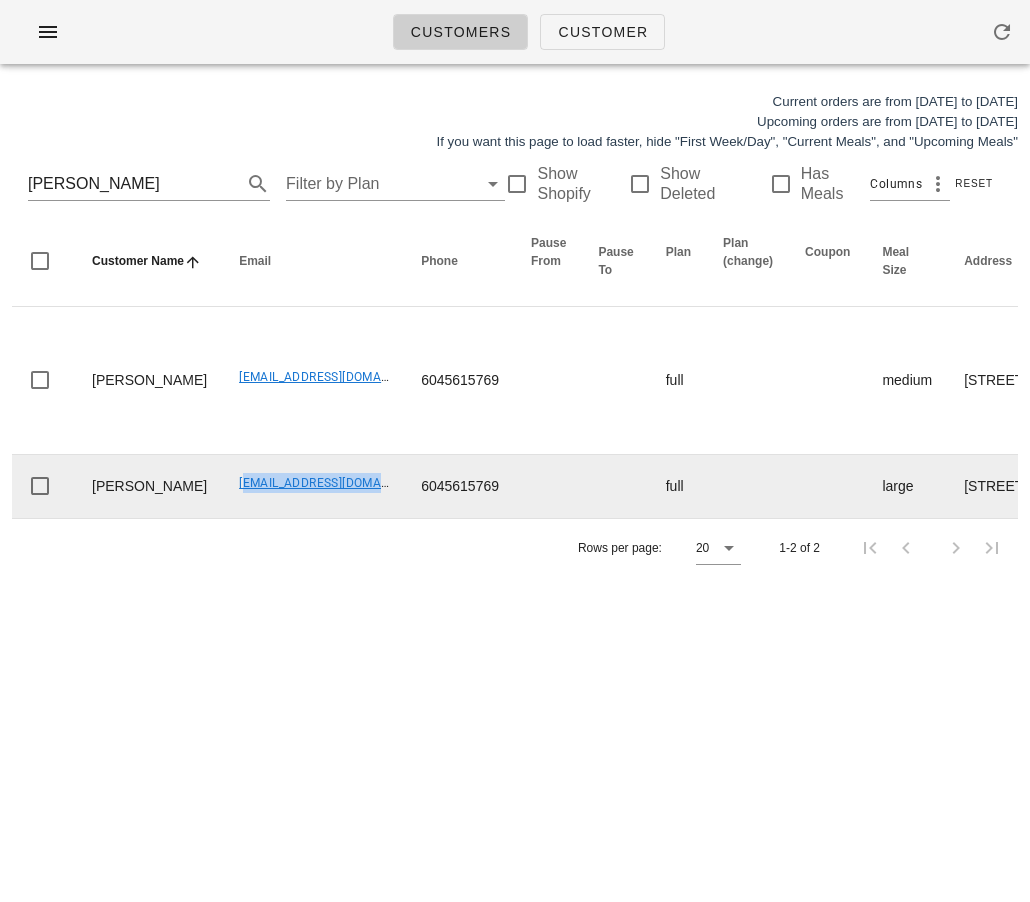 drag, startPoint x: 182, startPoint y: 496, endPoint x: 362, endPoint y: 495, distance: 180.00278 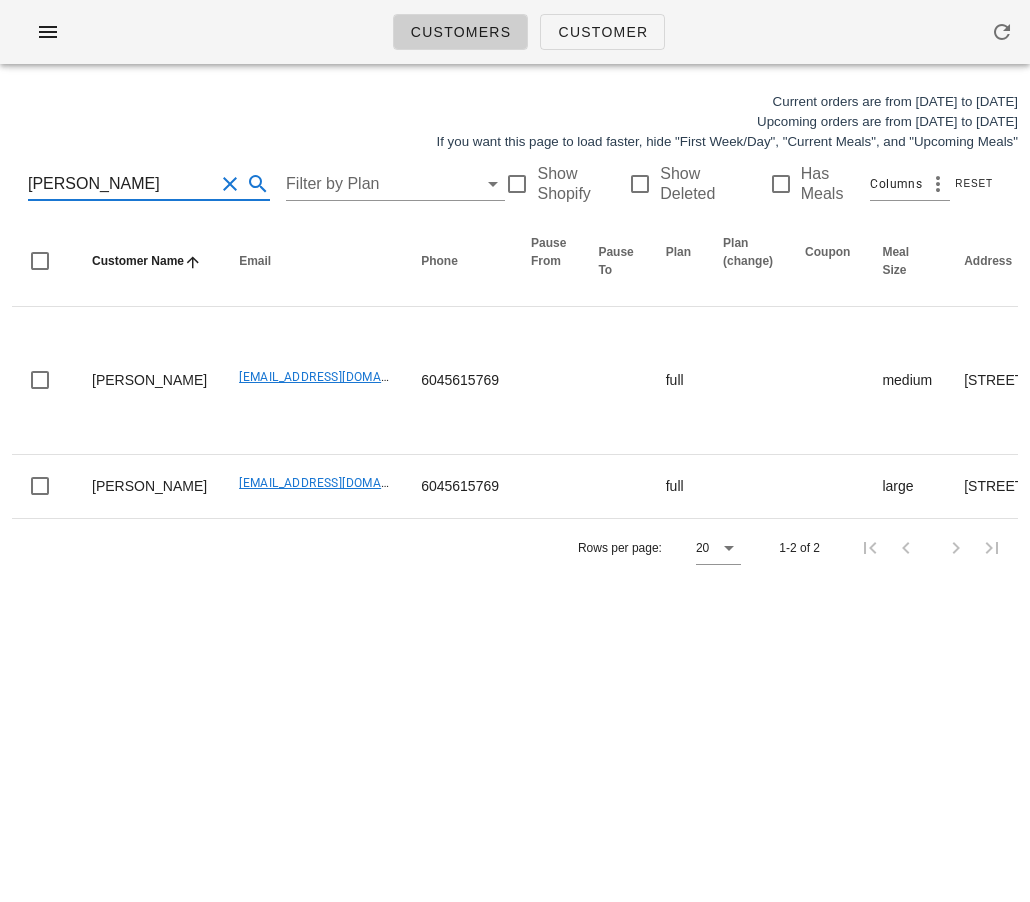 click on "Neil Macdonald" at bounding box center (121, 184) 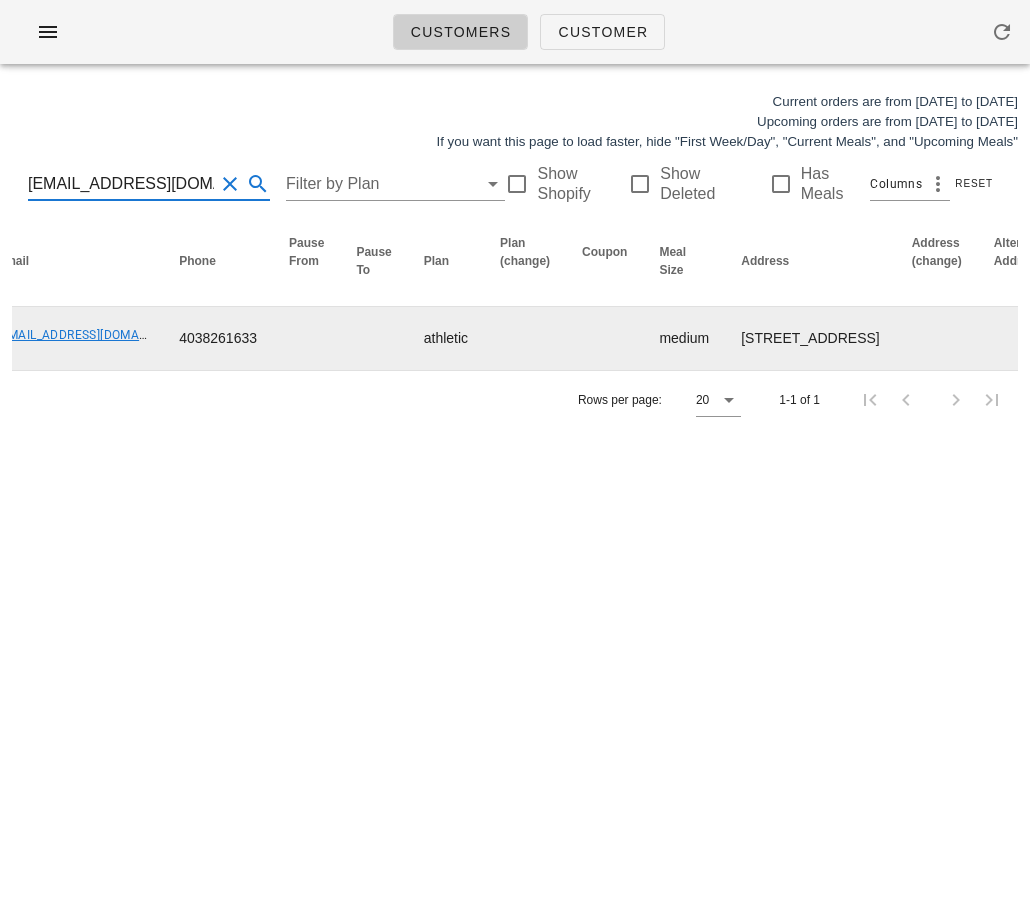 scroll, scrollTop: 0, scrollLeft: 0, axis: both 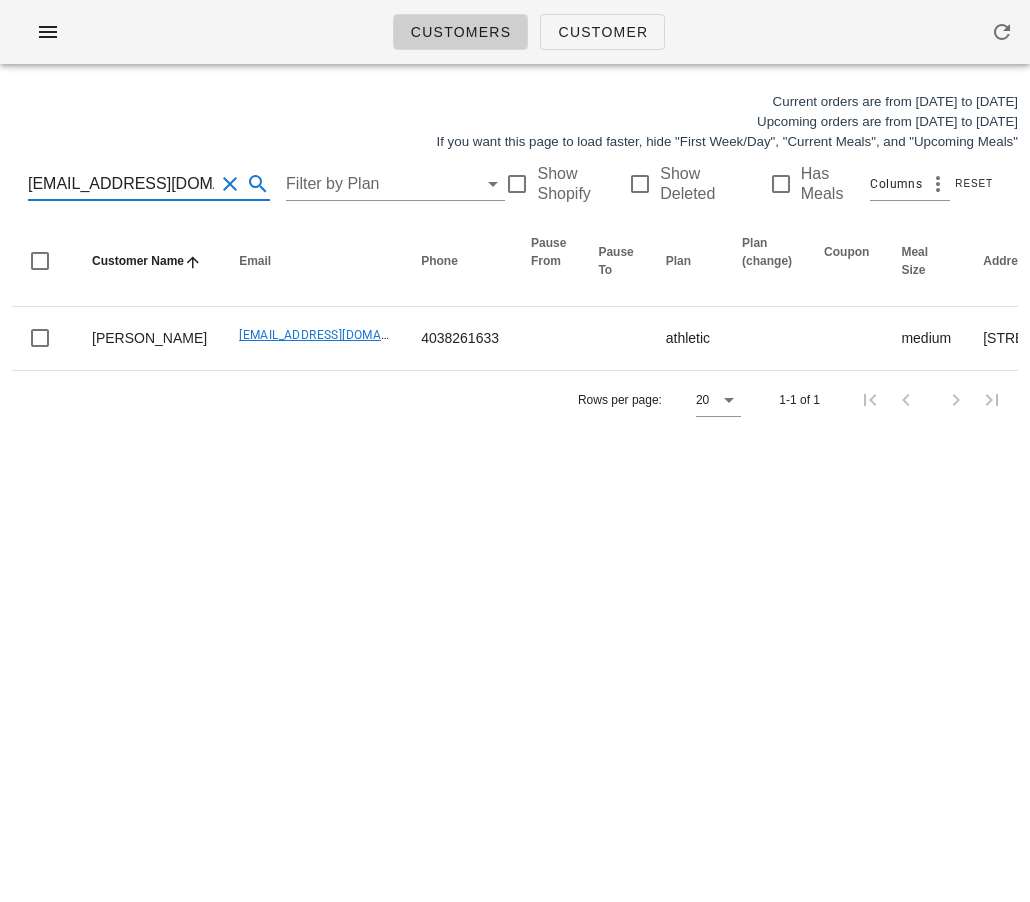 type on "[EMAIL_ADDRESS][DOMAIN_NAME]" 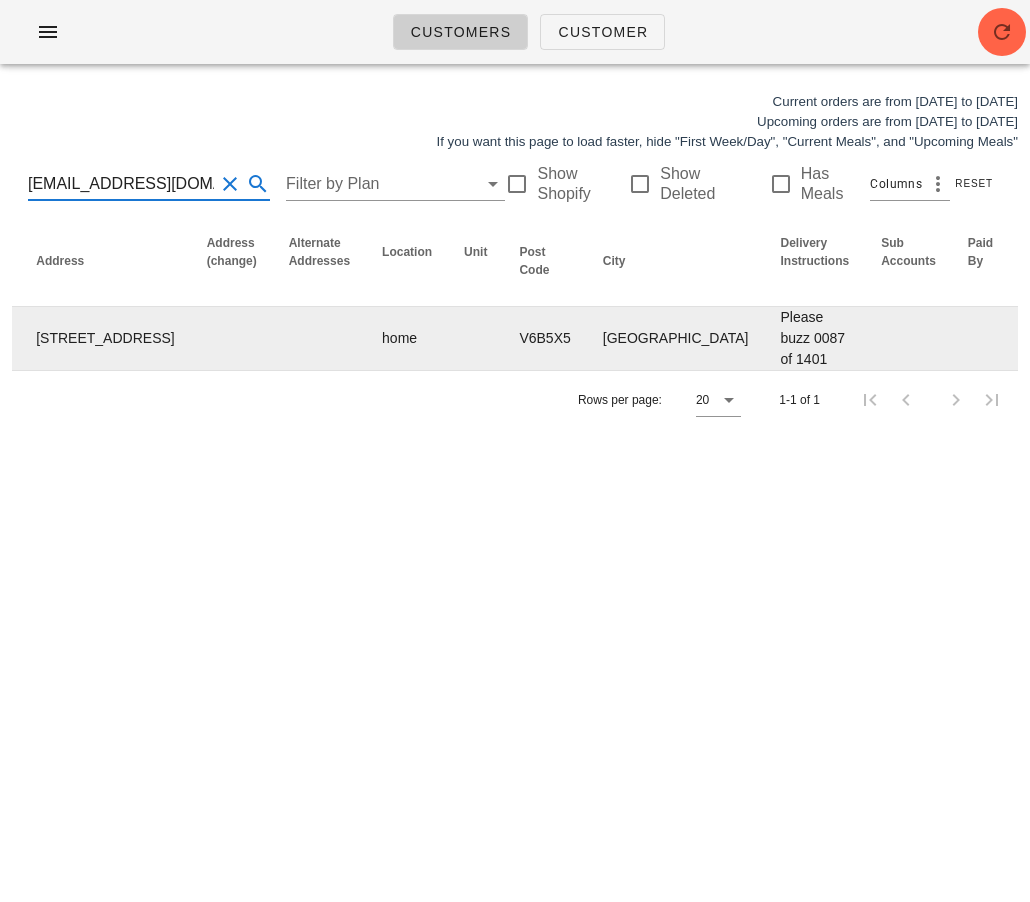 scroll, scrollTop: 0, scrollLeft: 1386, axis: horizontal 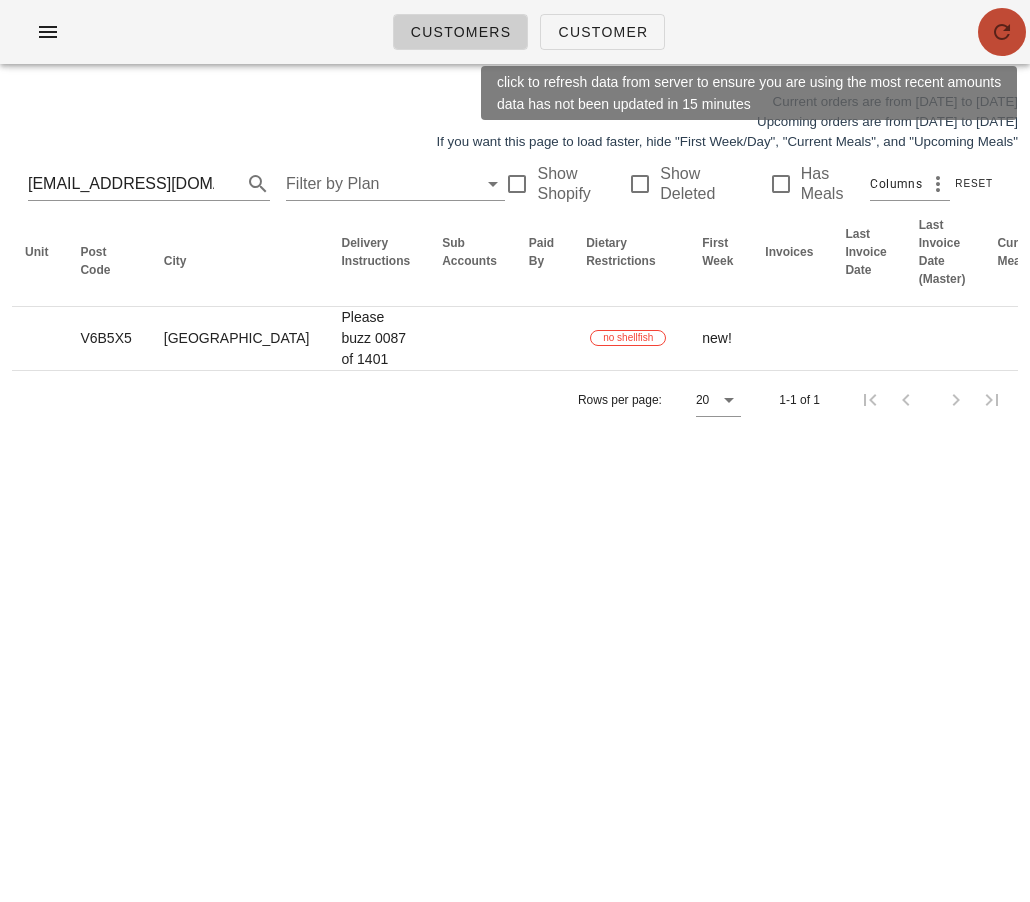 click at bounding box center (1002, 32) 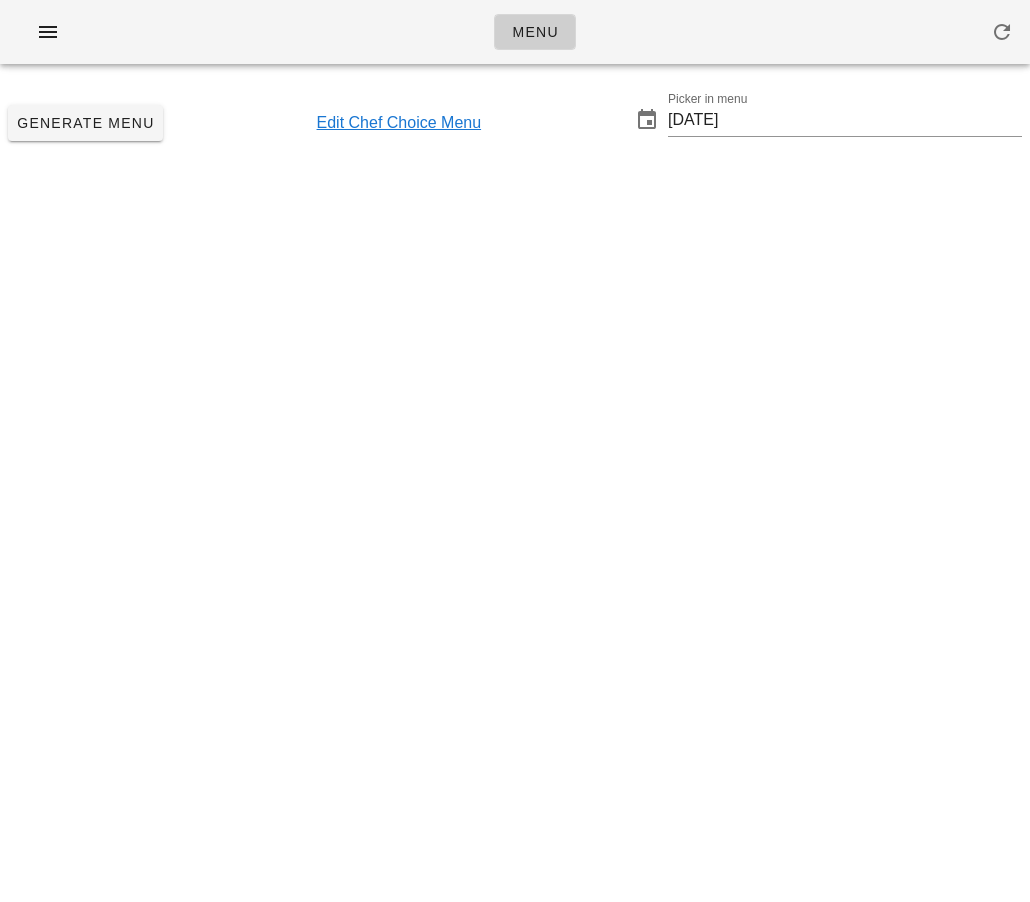 scroll, scrollTop: 0, scrollLeft: 0, axis: both 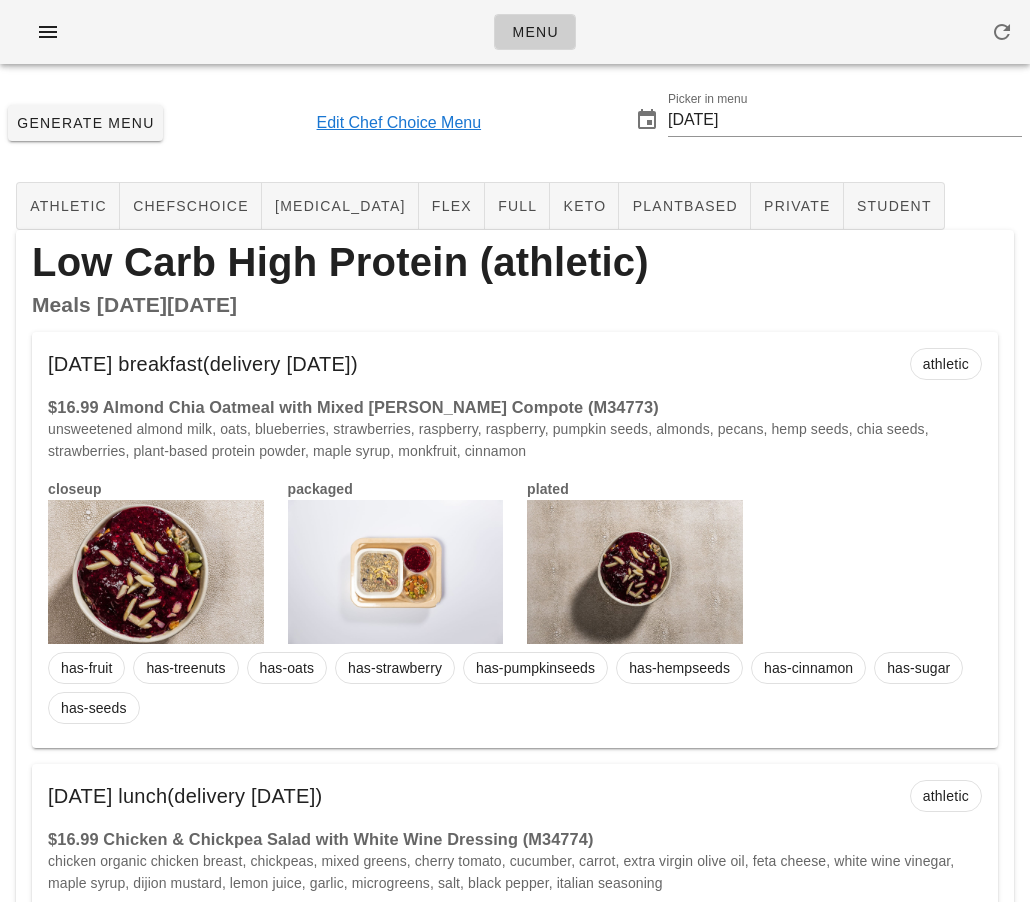 click on "2025-07-27" at bounding box center (845, 120) 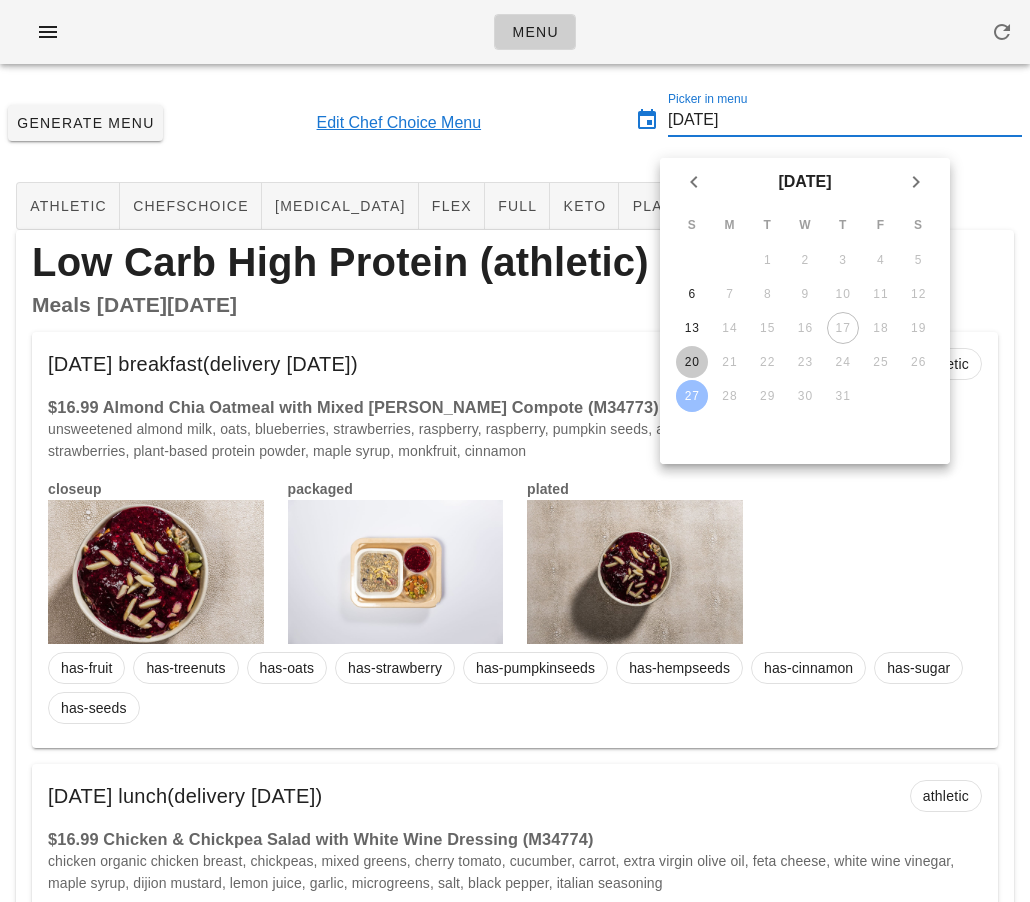 click on "20" at bounding box center (692, 362) 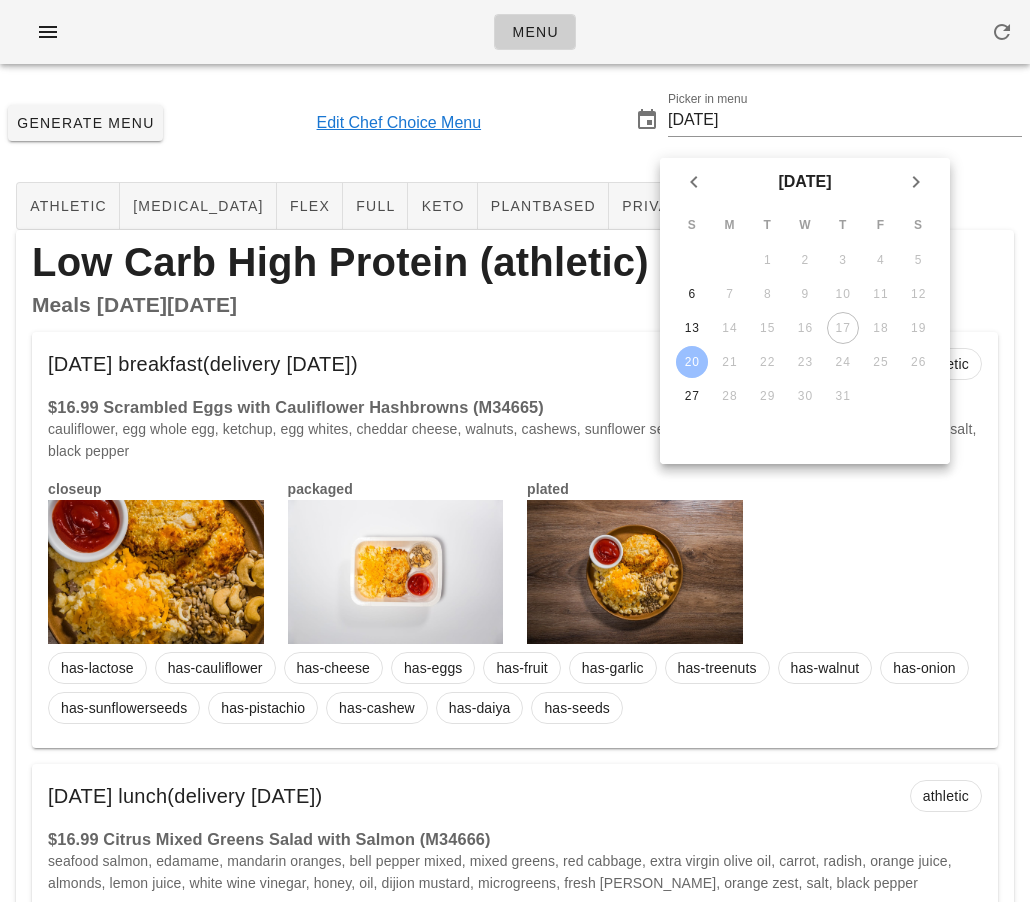 click on "Meals on Monday Jul 21" at bounding box center (515, 305) 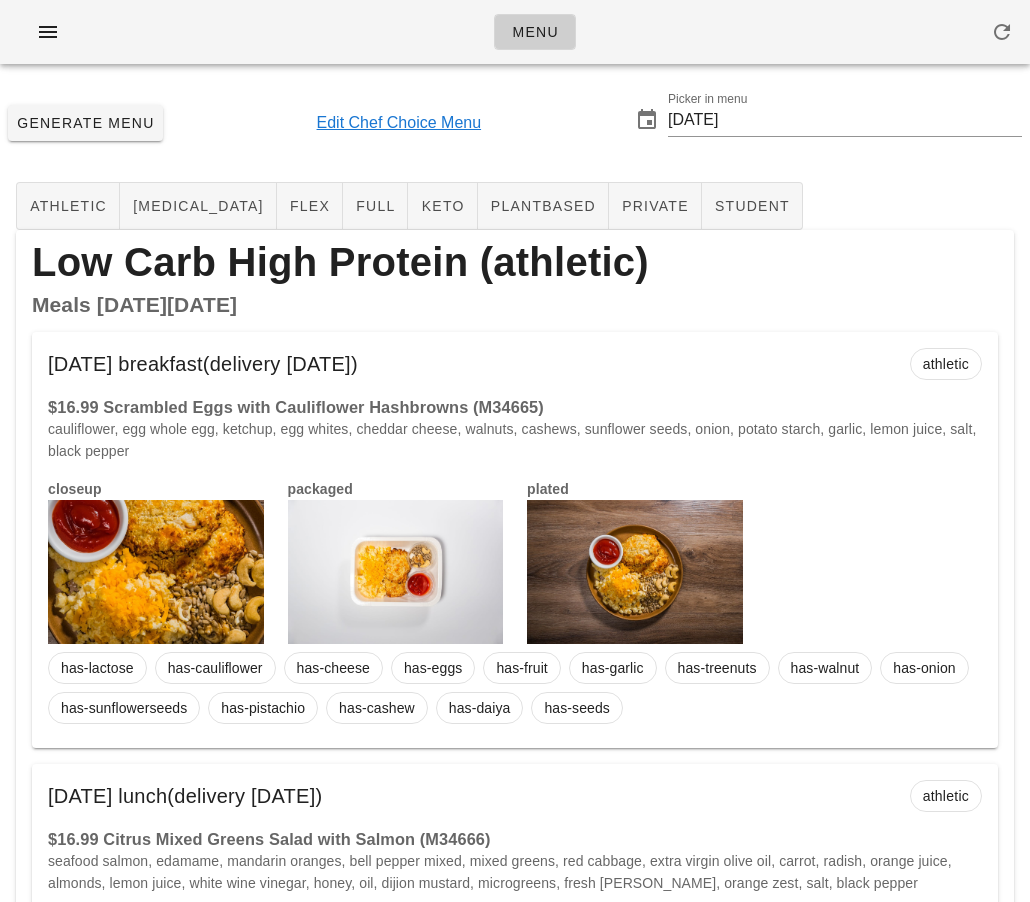 click on "Generate Menu  Edit Chef Choice Menu Picker in menu 2025-07-20" at bounding box center [515, 123] 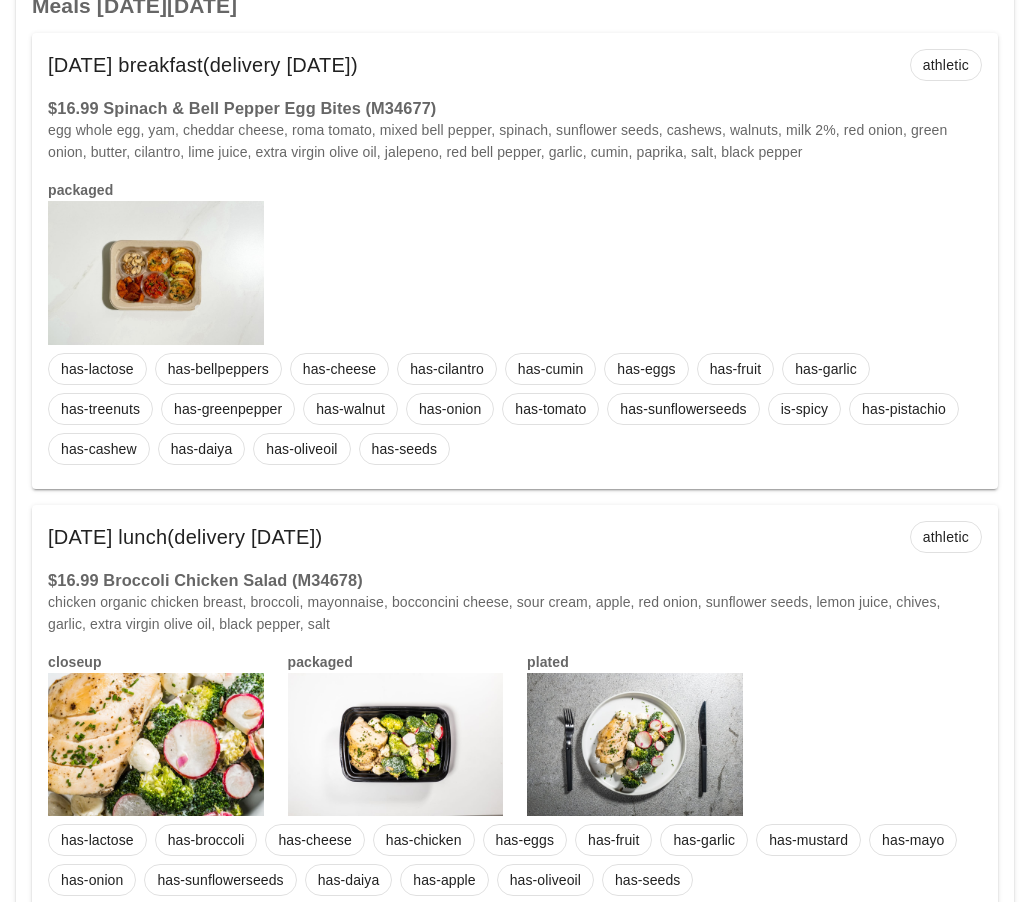 scroll, scrollTop: 5822, scrollLeft: 0, axis: vertical 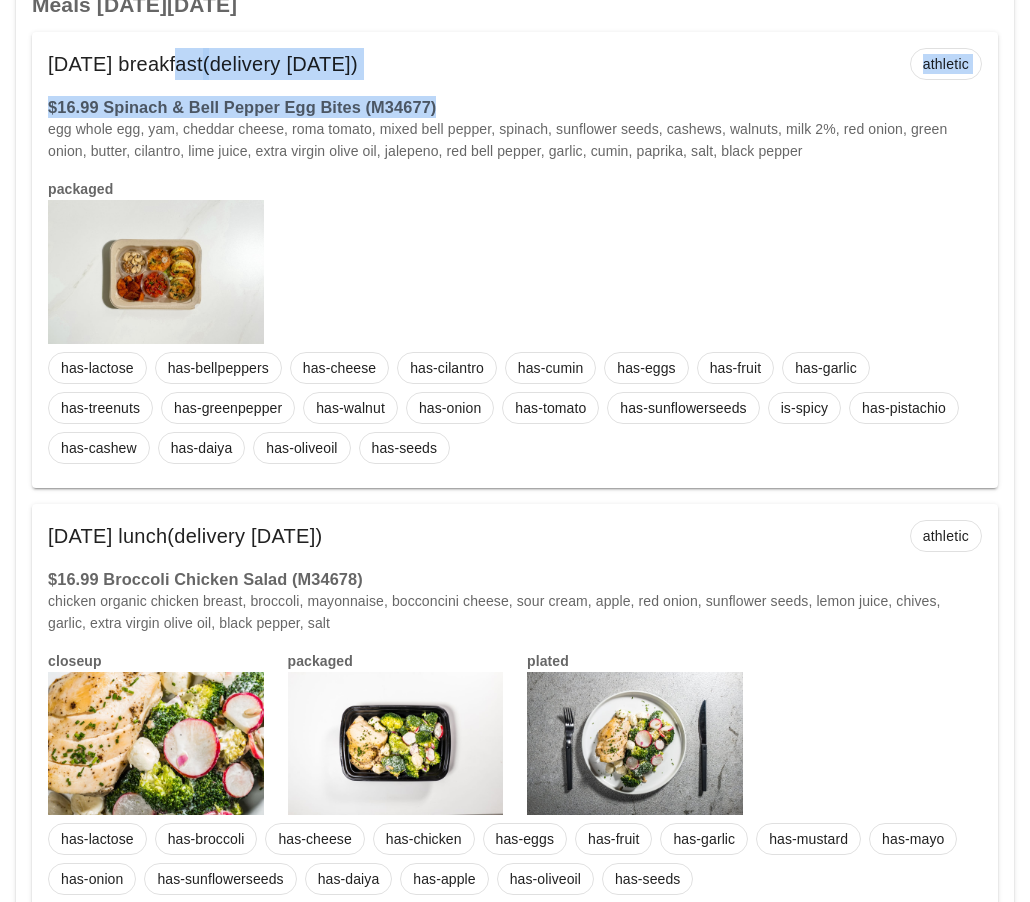 drag, startPoint x: 478, startPoint y: 81, endPoint x: 150, endPoint y: 38, distance: 330.80658 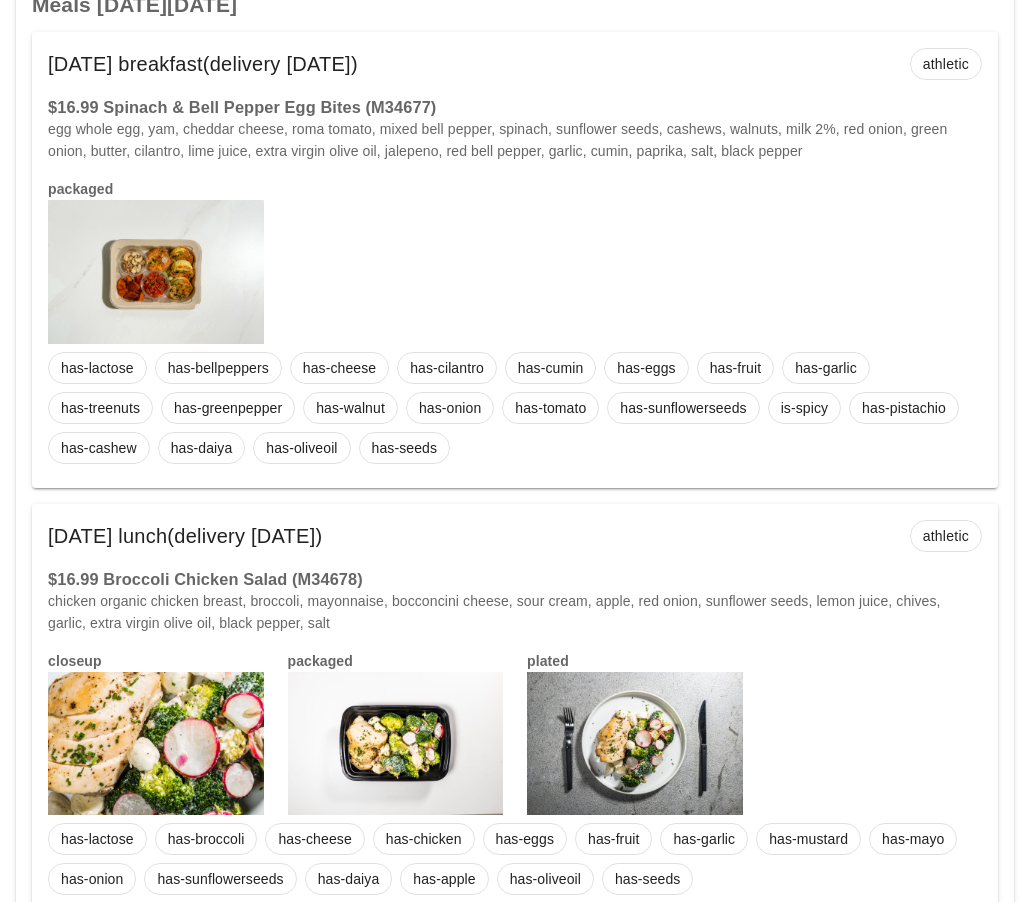click on "Friday Jul 25 breakfast  (delivery Wednesday Jul 23) athletic" at bounding box center [515, 64] 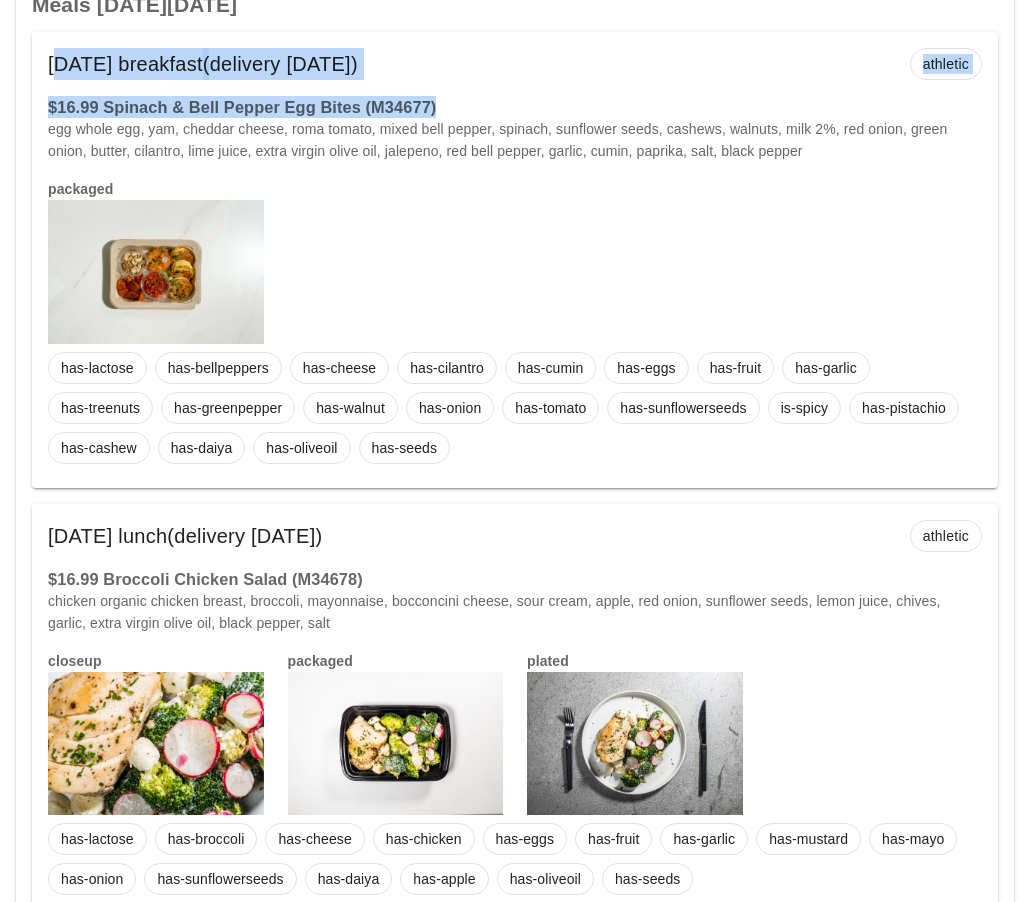 drag, startPoint x: 455, startPoint y: 88, endPoint x: 25, endPoint y: 39, distance: 432.78287 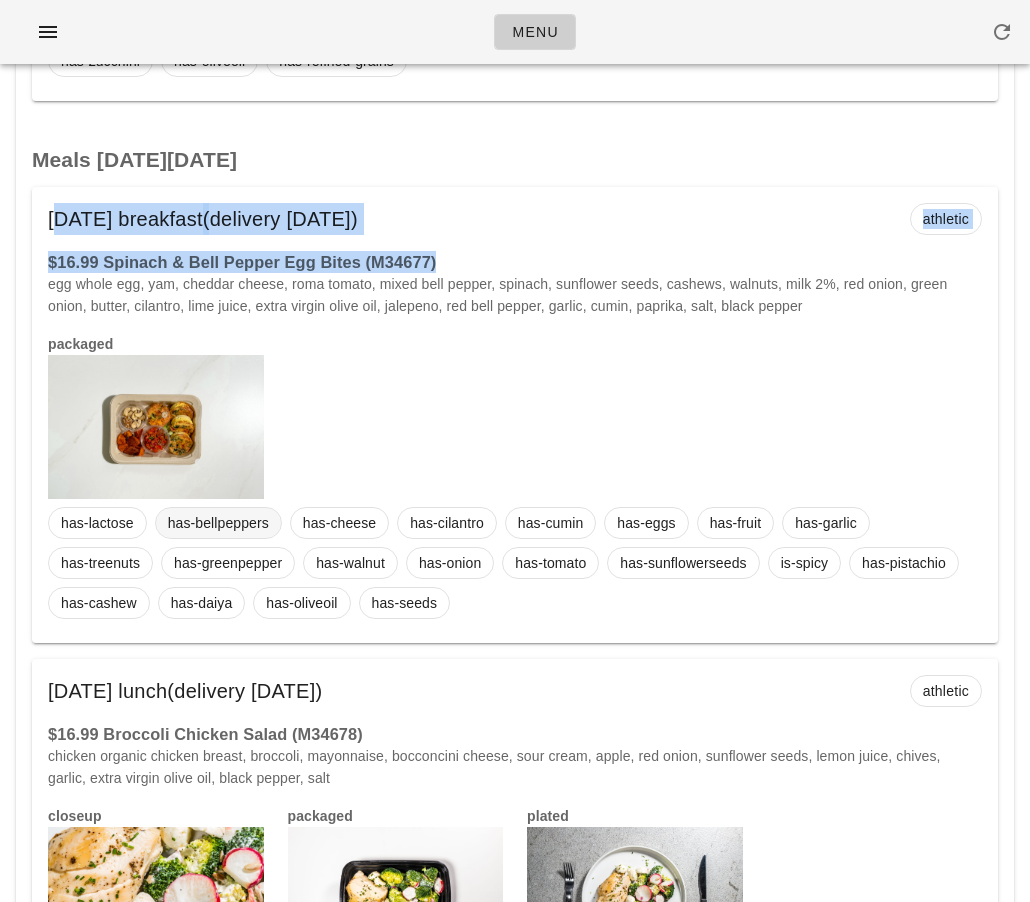 scroll, scrollTop: 5430, scrollLeft: 0, axis: vertical 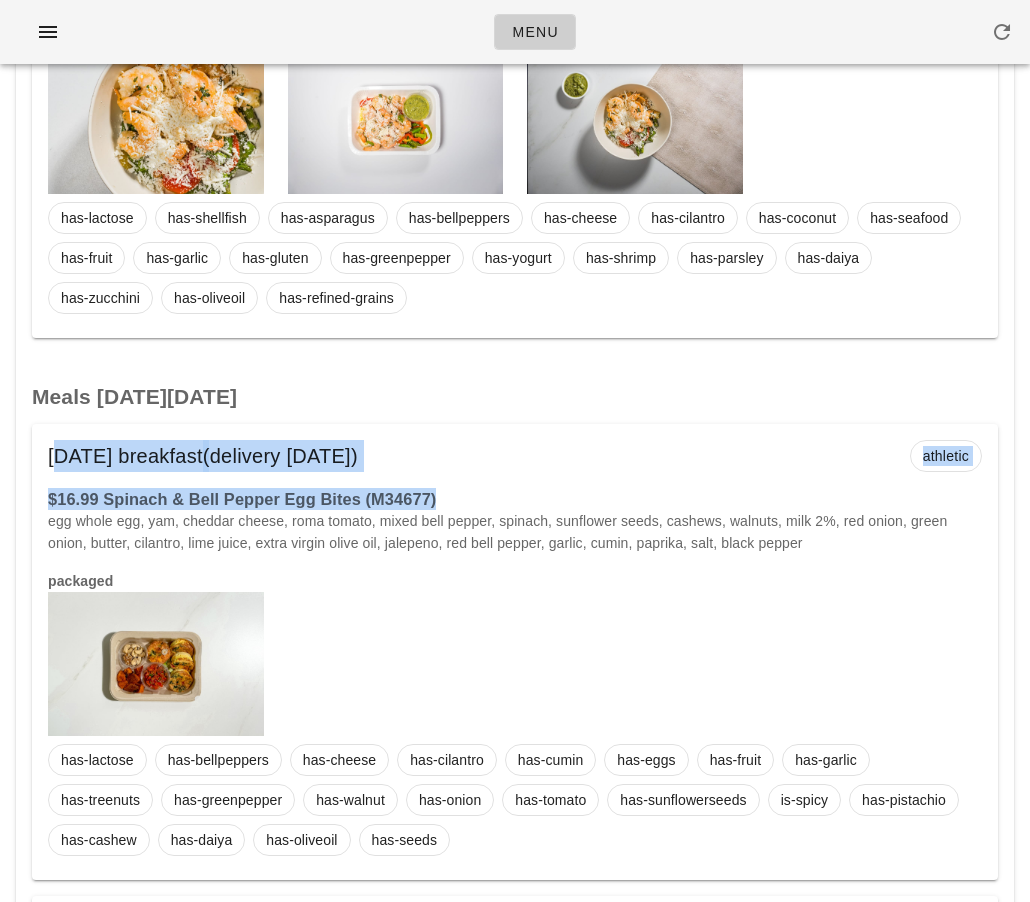 click on "packaged" at bounding box center (515, 653) 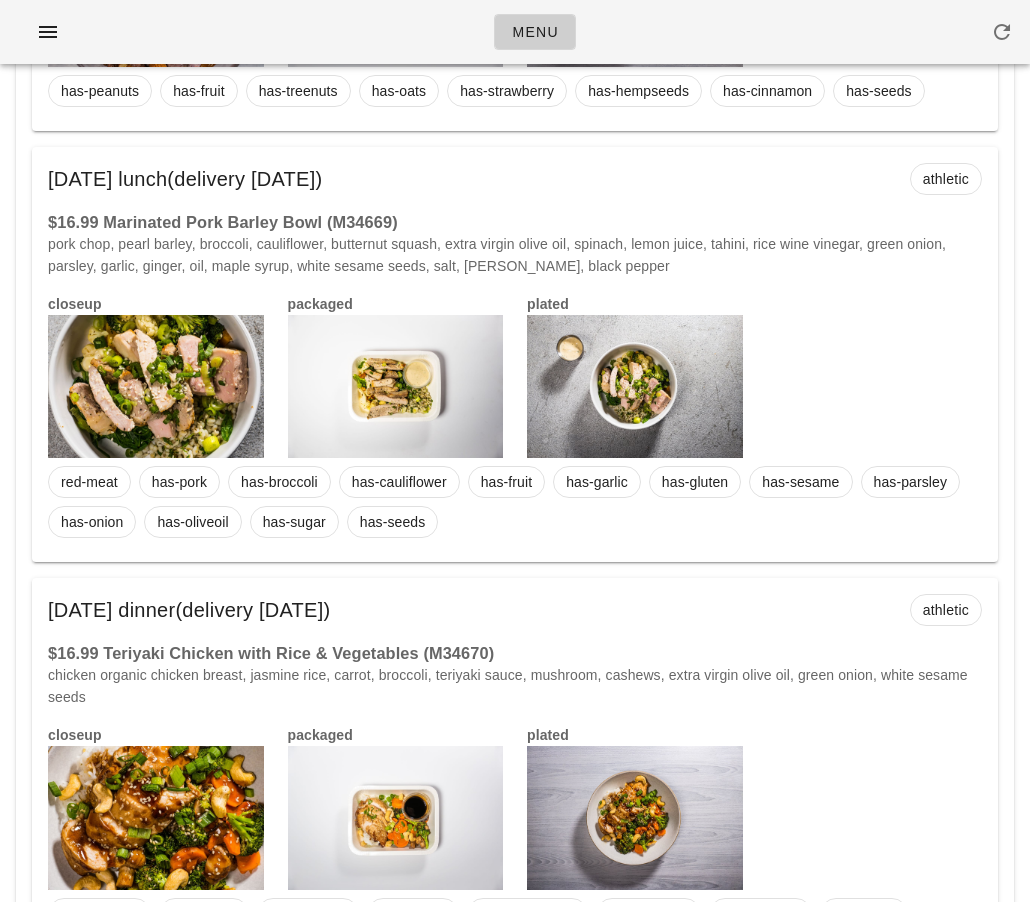 scroll, scrollTop: 0, scrollLeft: 0, axis: both 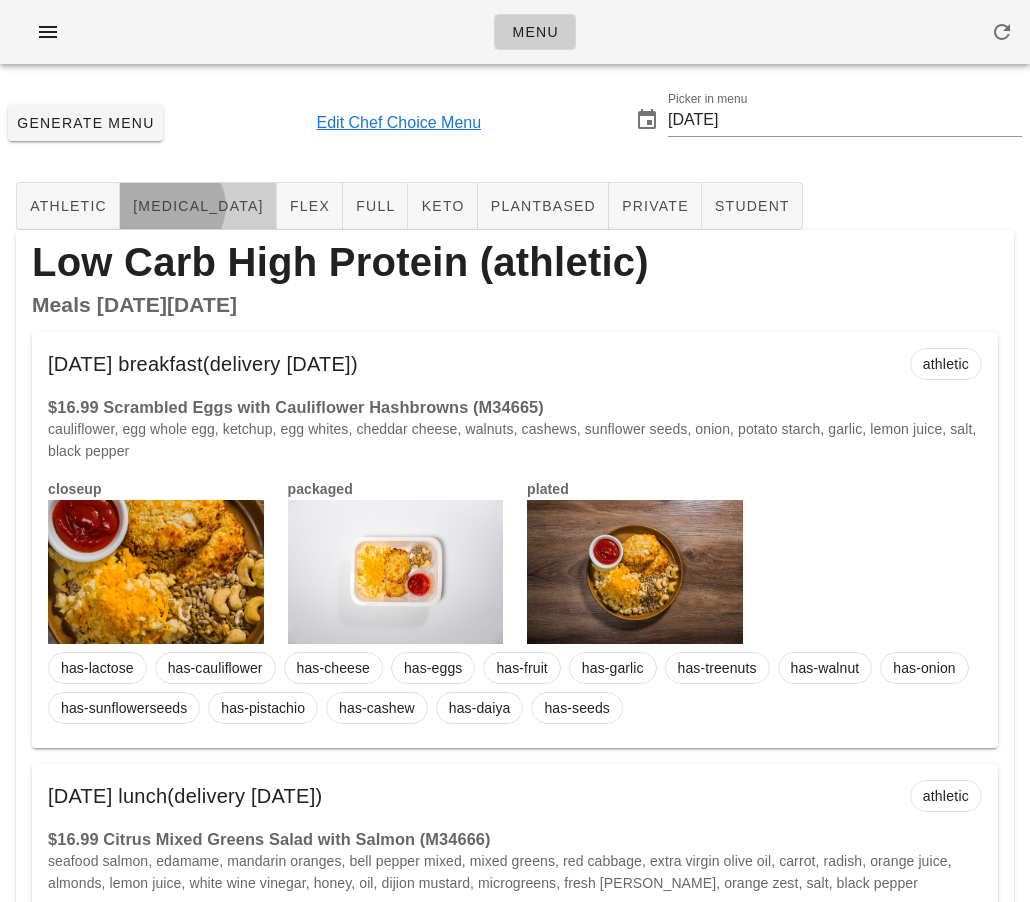 click on "diabetes" at bounding box center [198, 206] 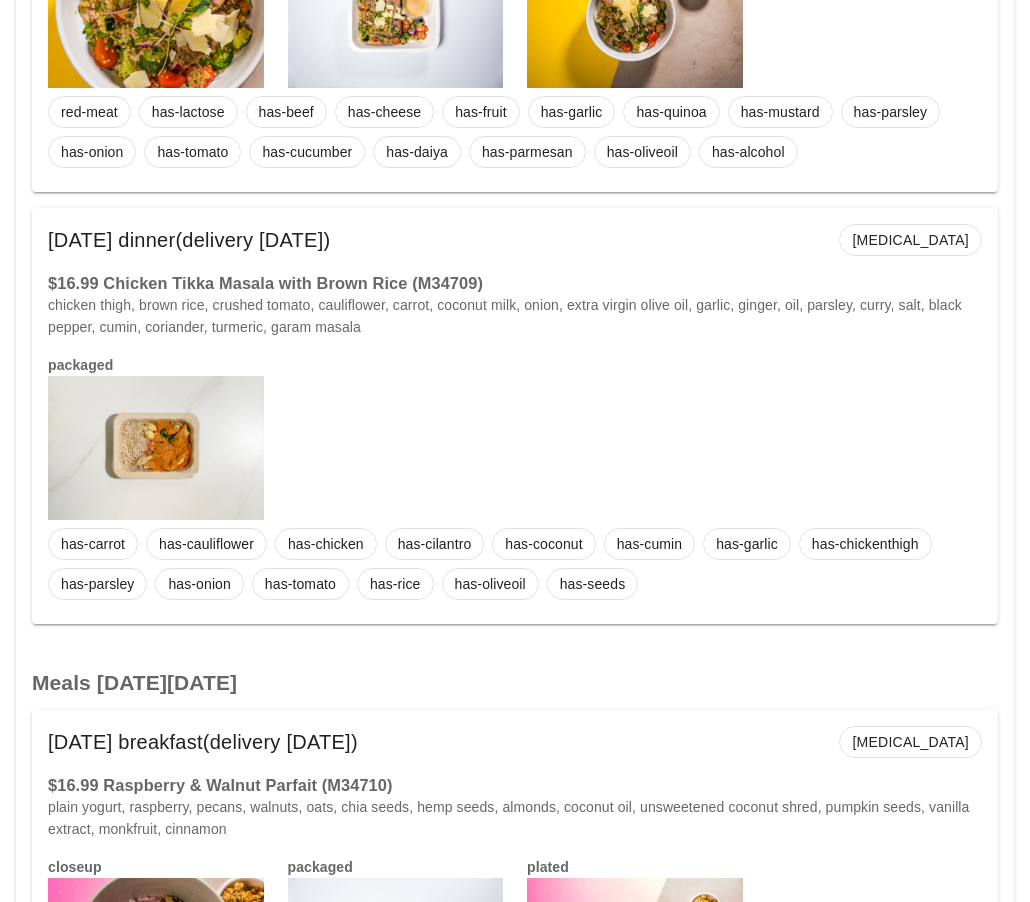 scroll, scrollTop: 3795, scrollLeft: 0, axis: vertical 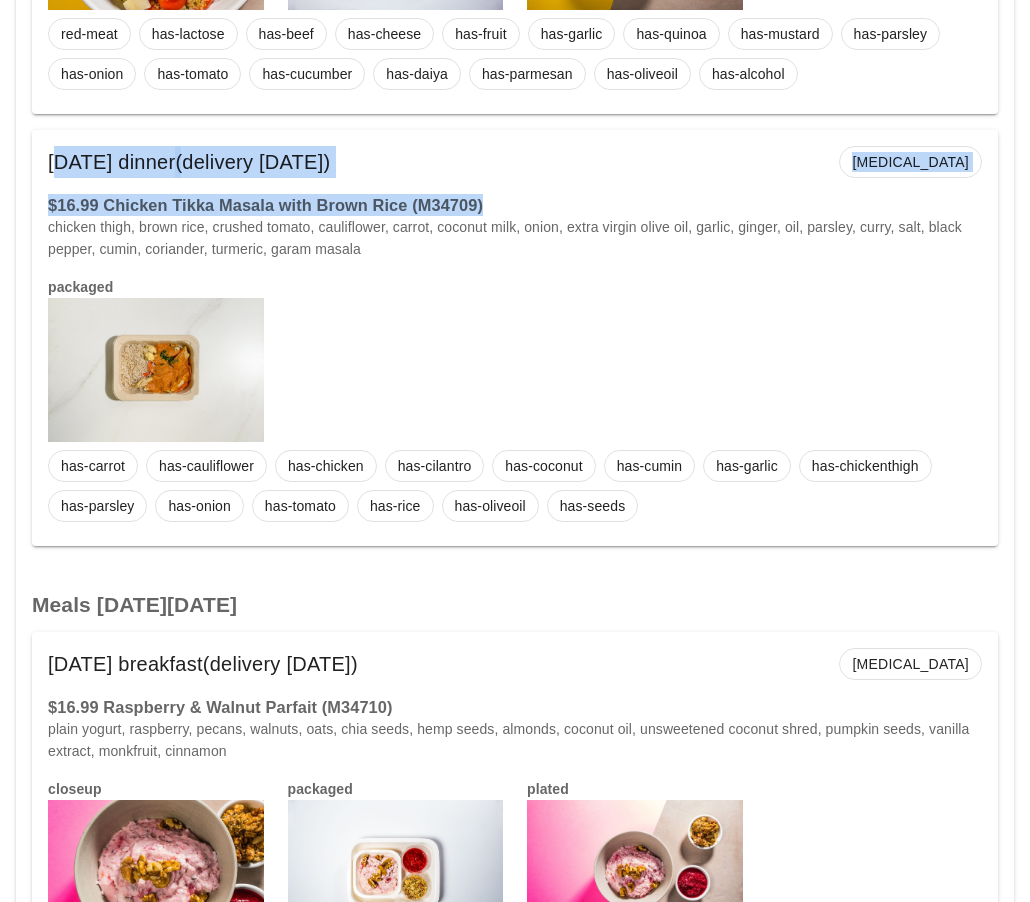drag, startPoint x: 491, startPoint y: 212, endPoint x: 54, endPoint y: 161, distance: 439.9659 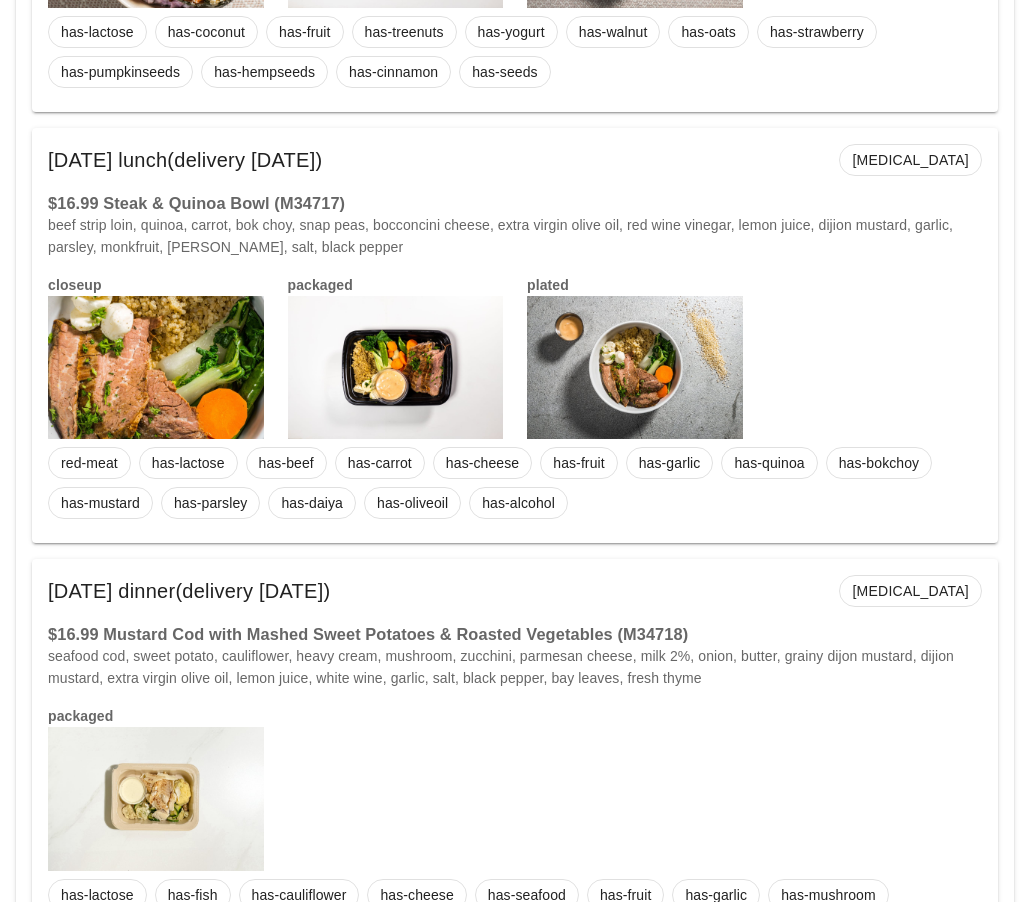 scroll, scrollTop: 7837, scrollLeft: 0, axis: vertical 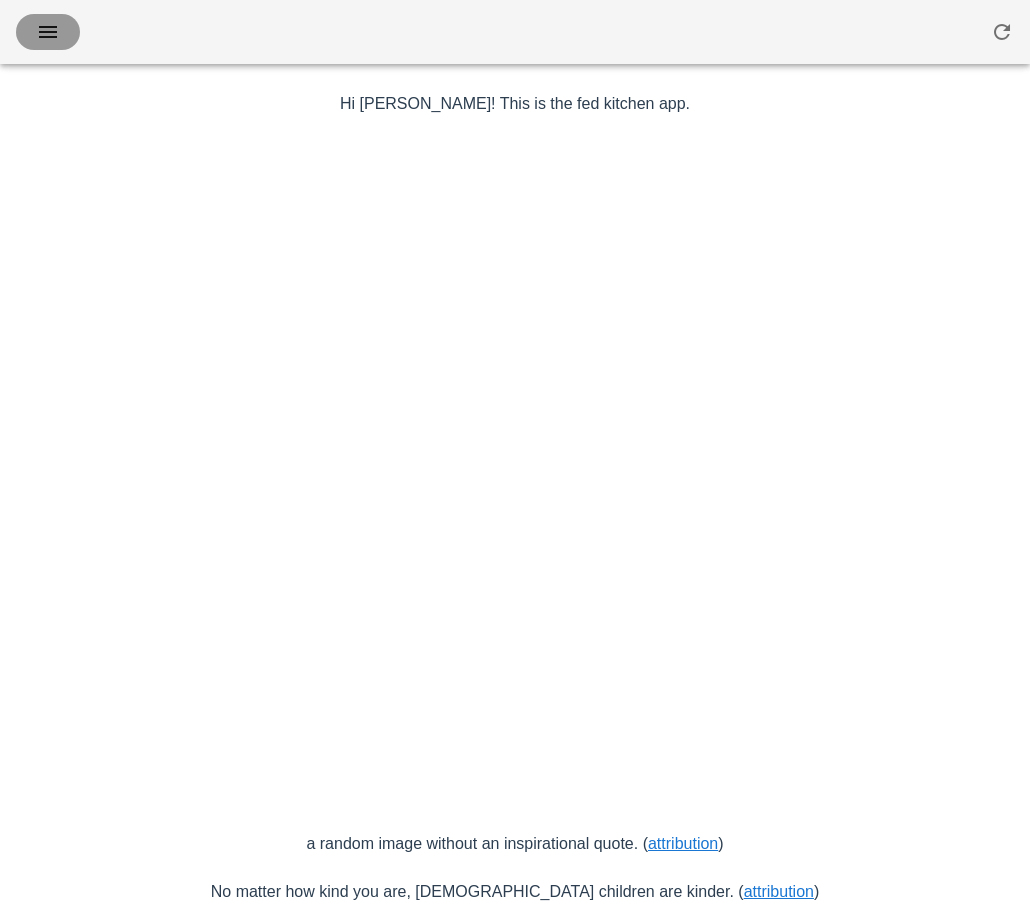 click at bounding box center [48, 32] 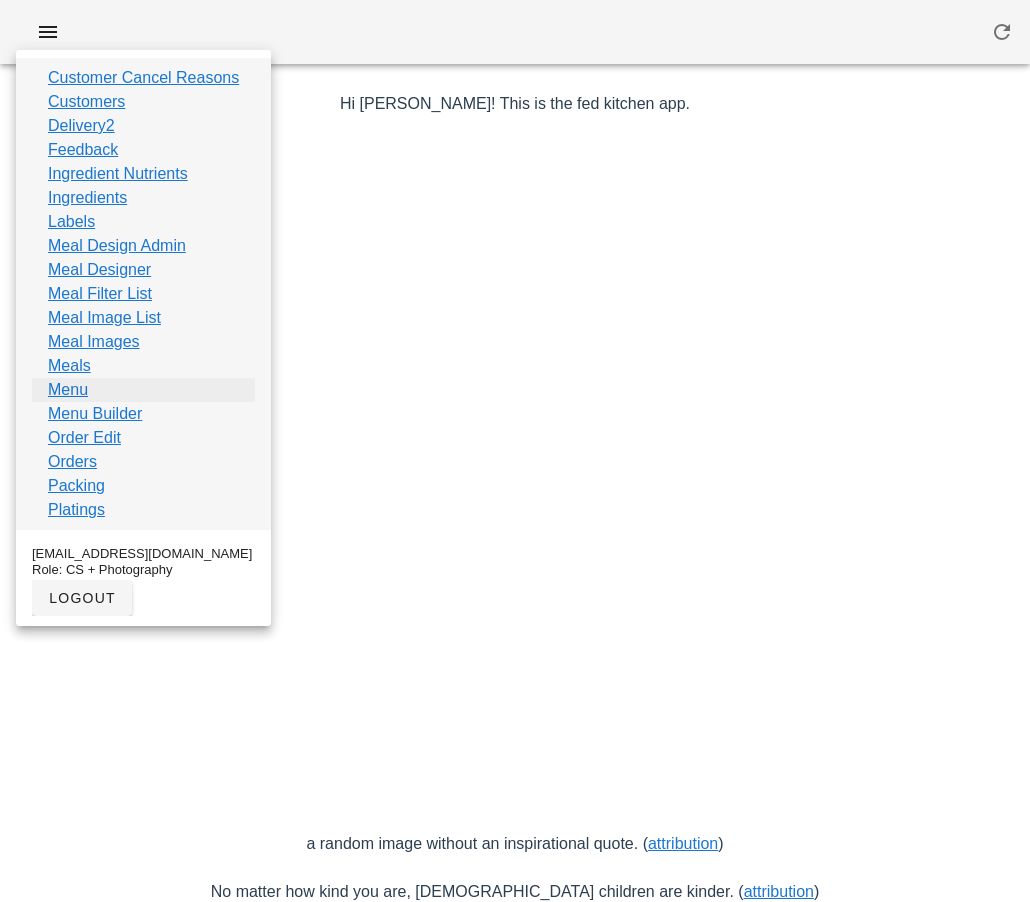 click on "Menu" at bounding box center [68, 390] 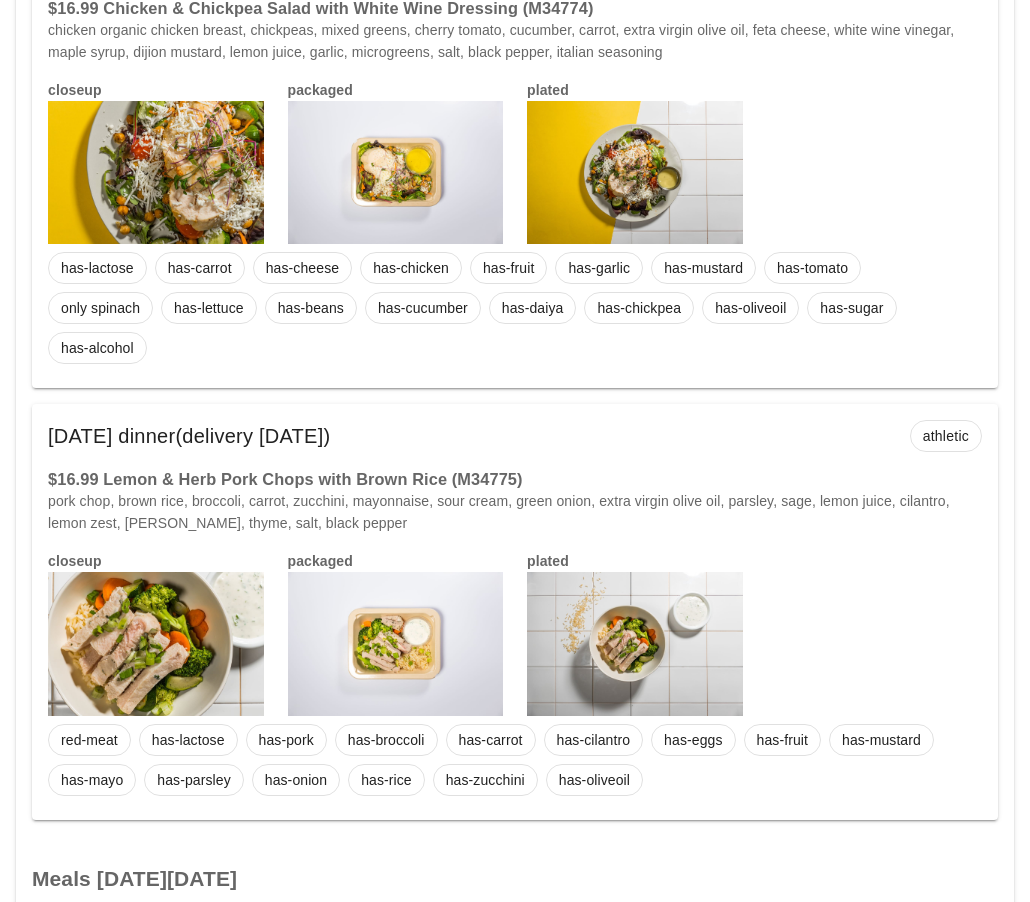 scroll, scrollTop: 1823, scrollLeft: 0, axis: vertical 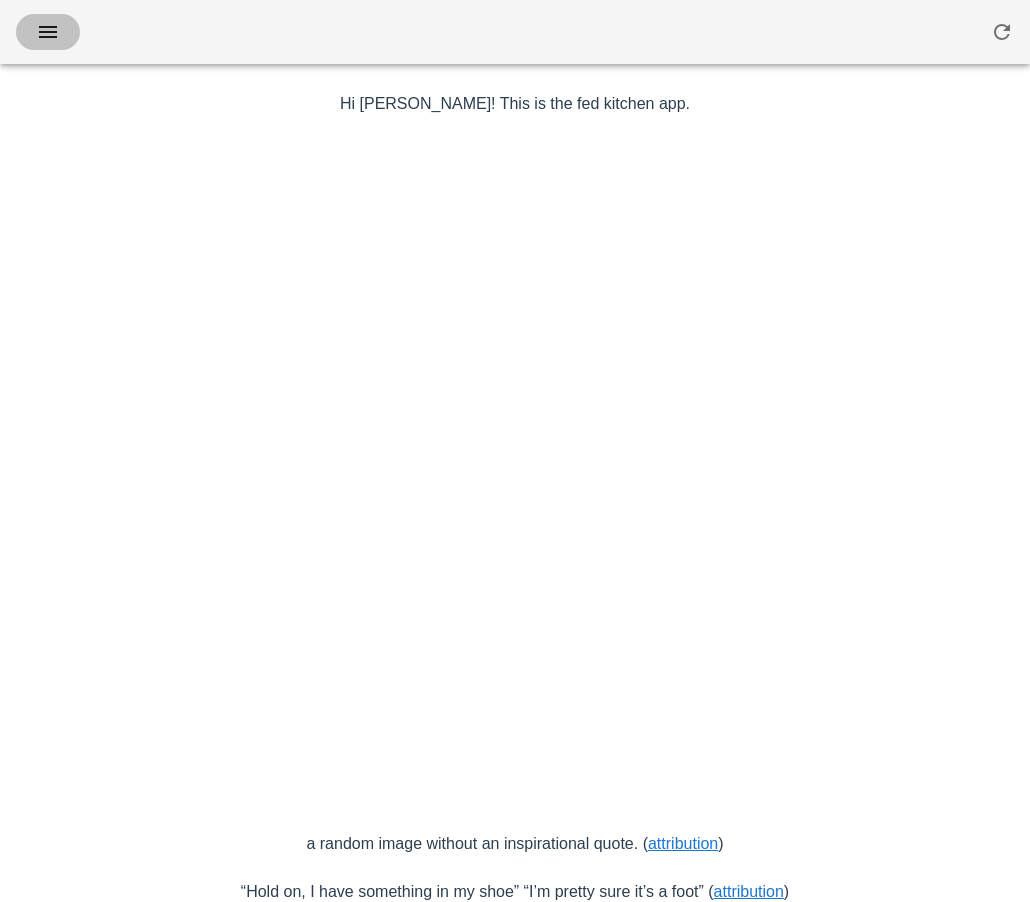 click at bounding box center [48, 32] 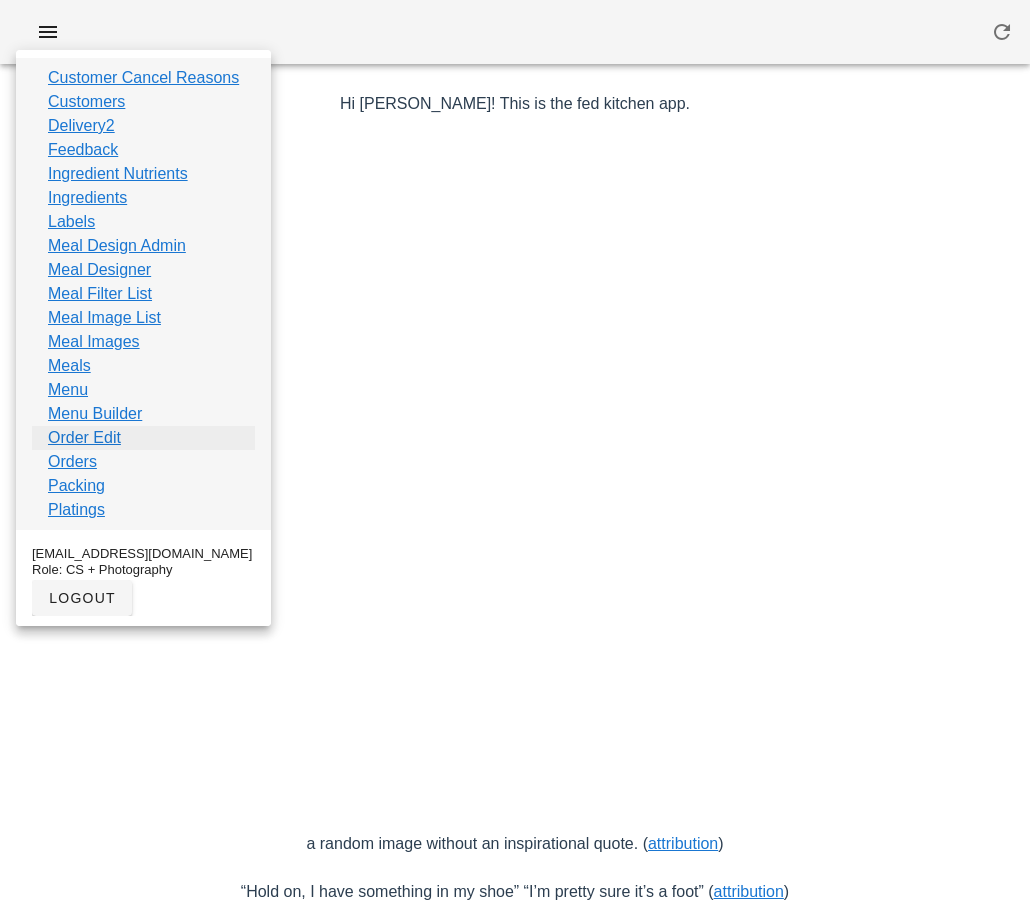 click on "Order Edit" at bounding box center (84, 438) 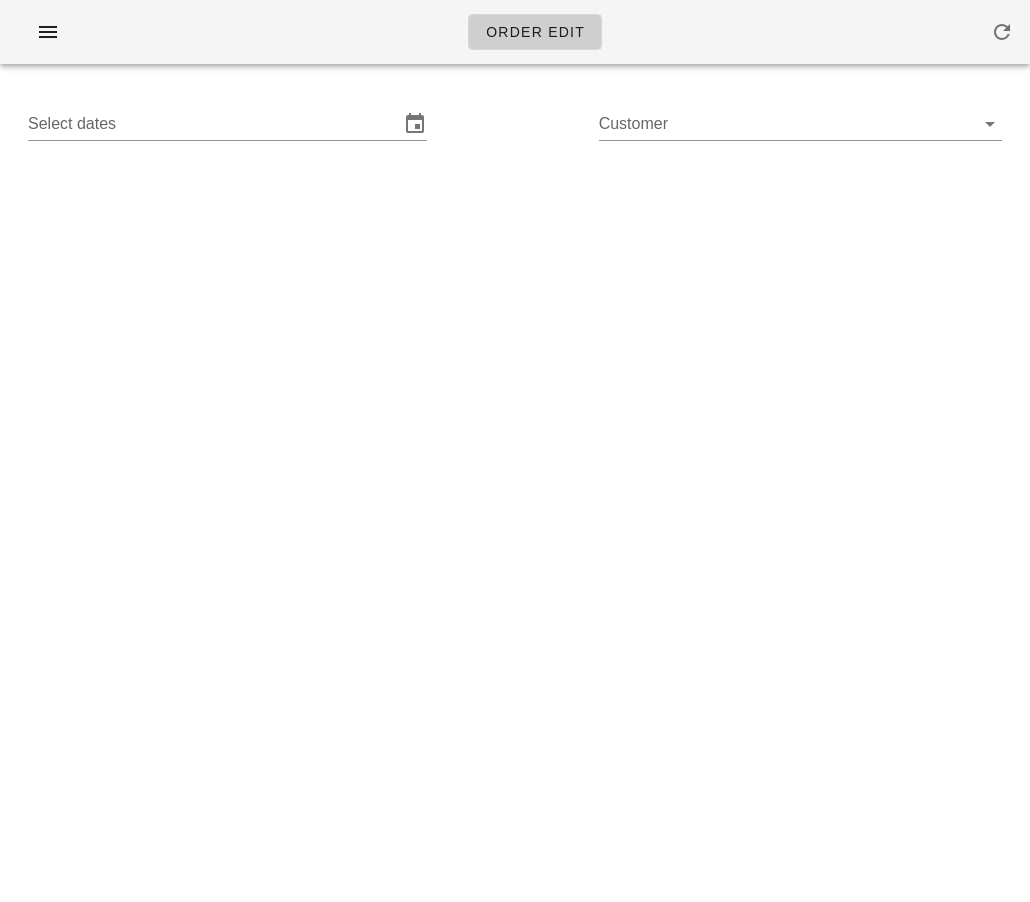 click on "Select dates" at bounding box center [213, 124] 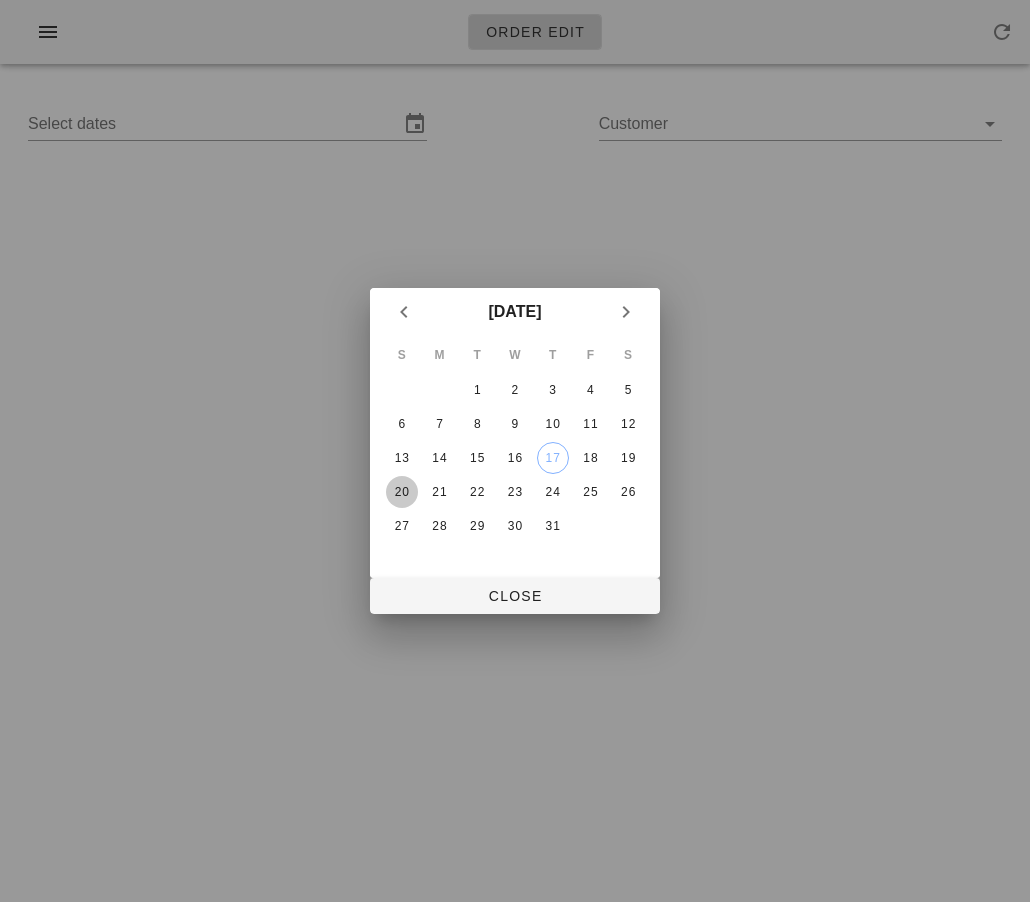 click on "20" at bounding box center [402, 492] 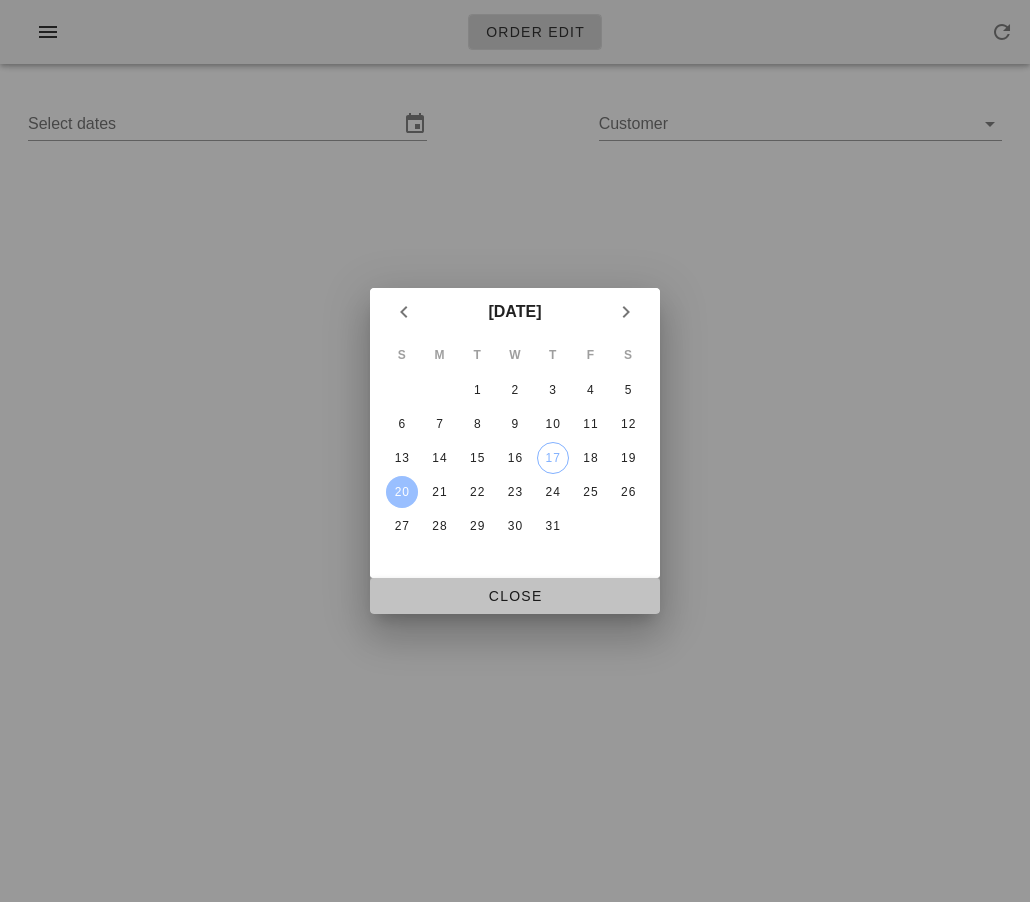 click on "Close" at bounding box center [515, 596] 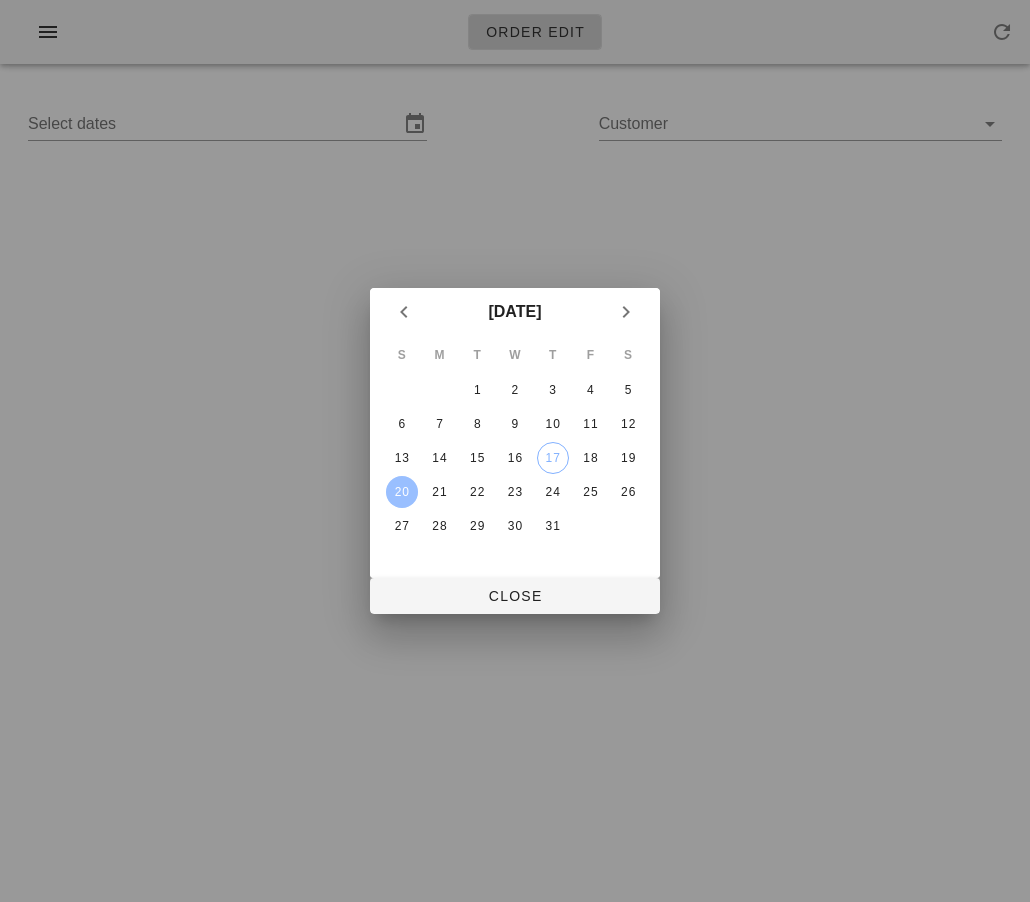 type on "[DATE] - [DATE]" 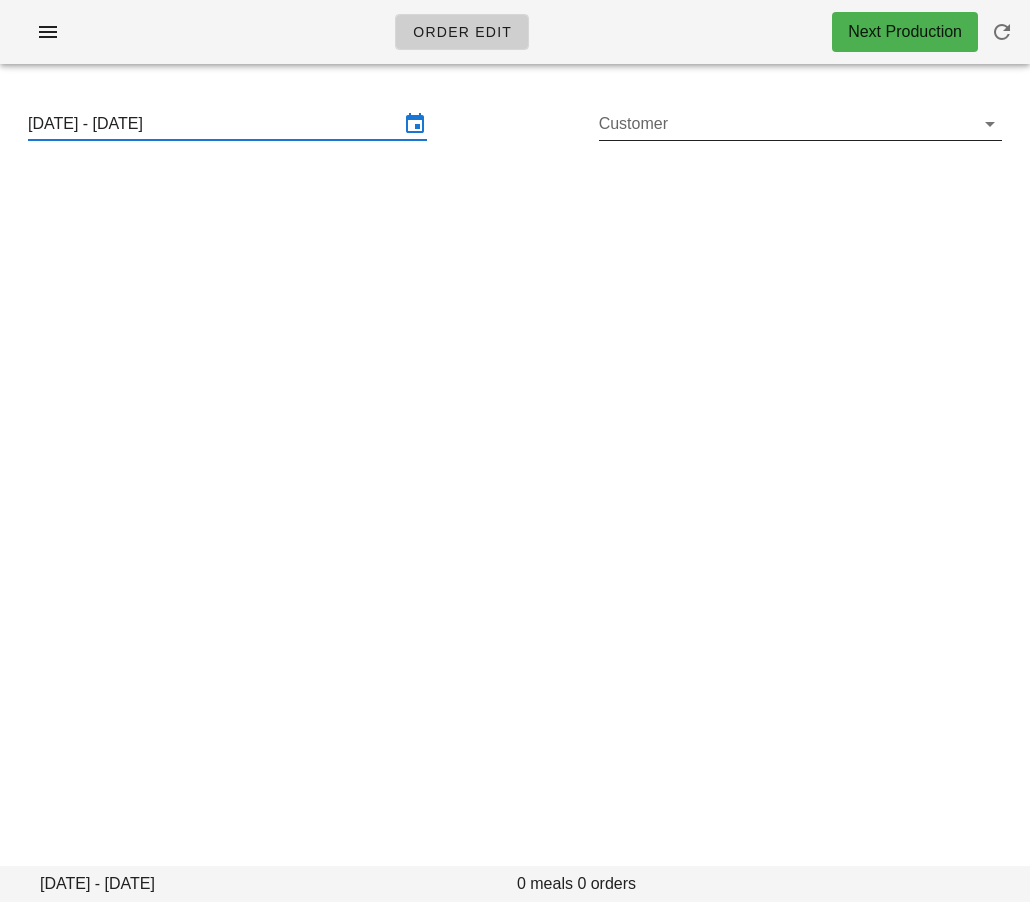 click on "Customer" at bounding box center [784, 124] 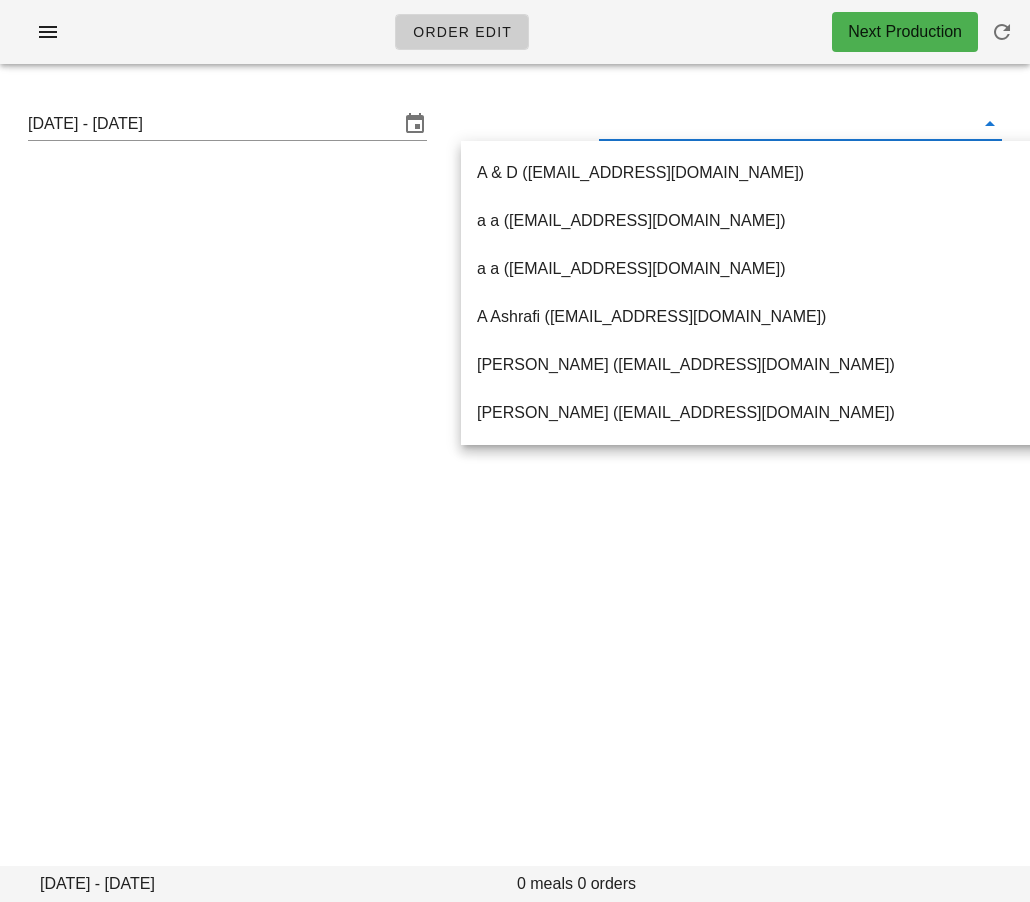 paste on "[EMAIL_ADDRESS][DOMAIN_NAME]" 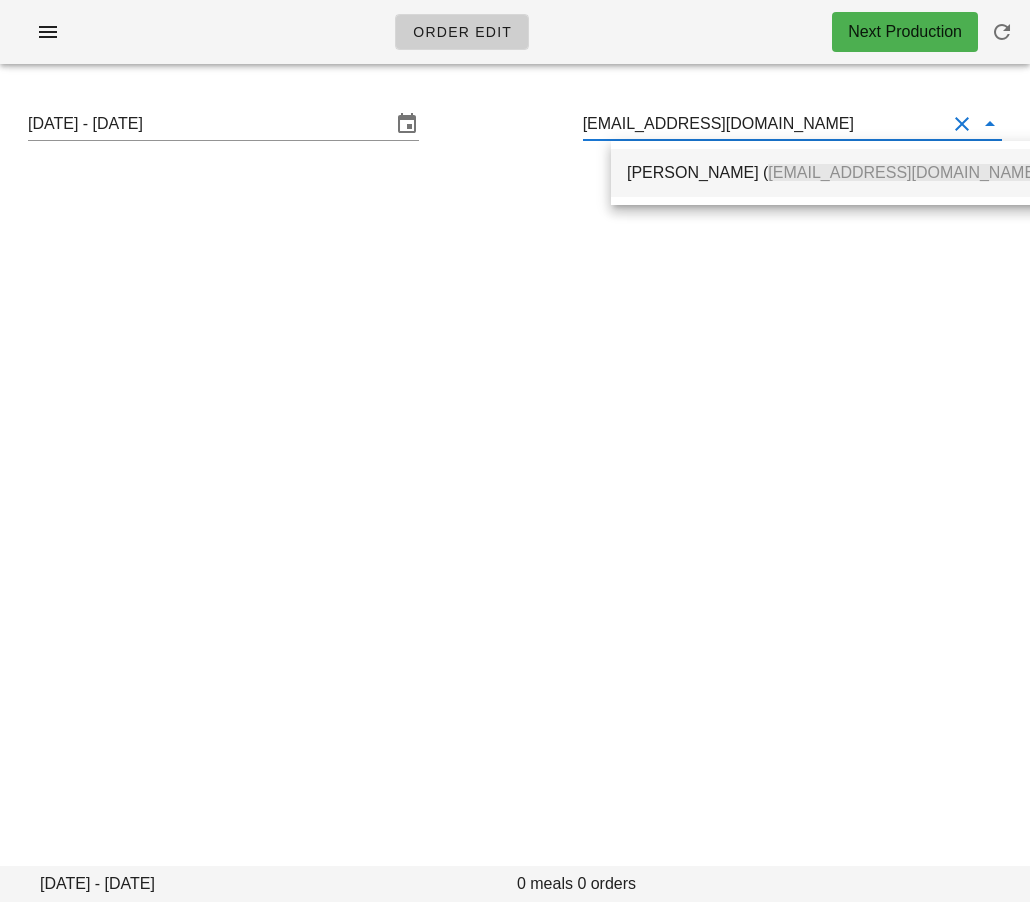 click on "[PERSON_NAME] ( [EMAIL_ADDRESS][DOMAIN_NAME] )" at bounding box center (836, 172) 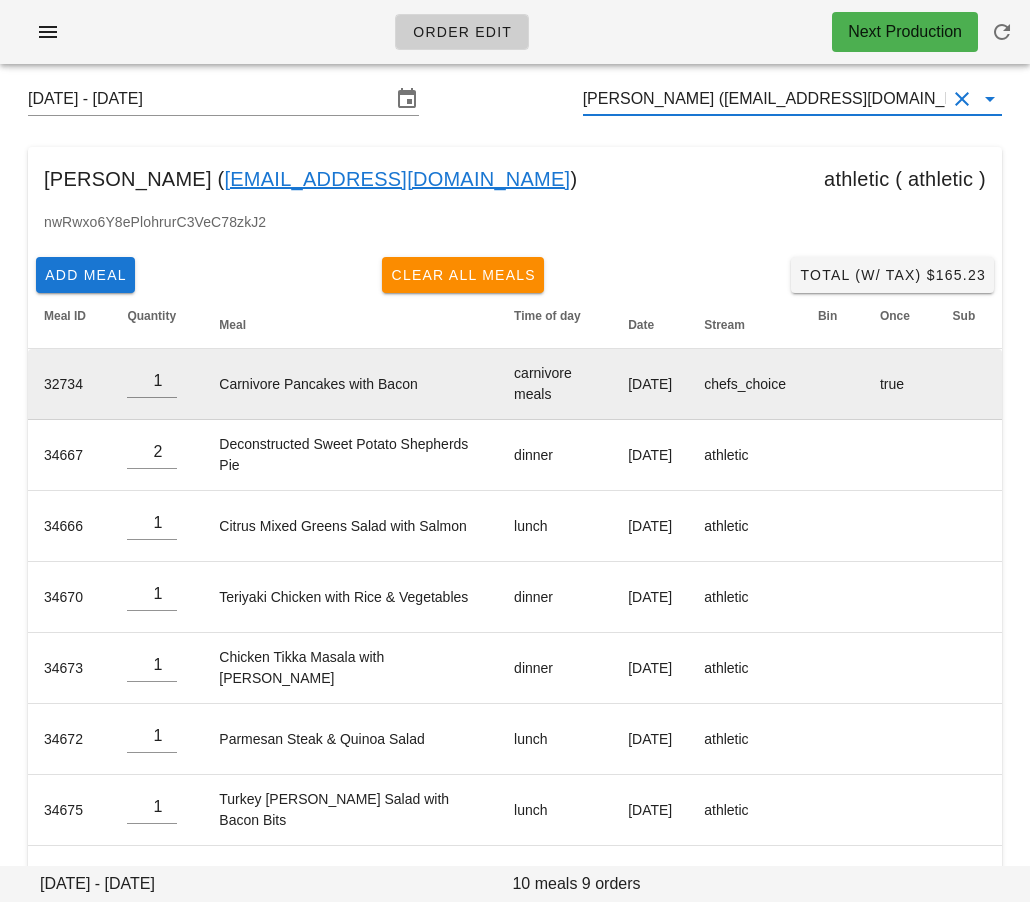scroll, scrollTop: 0, scrollLeft: 0, axis: both 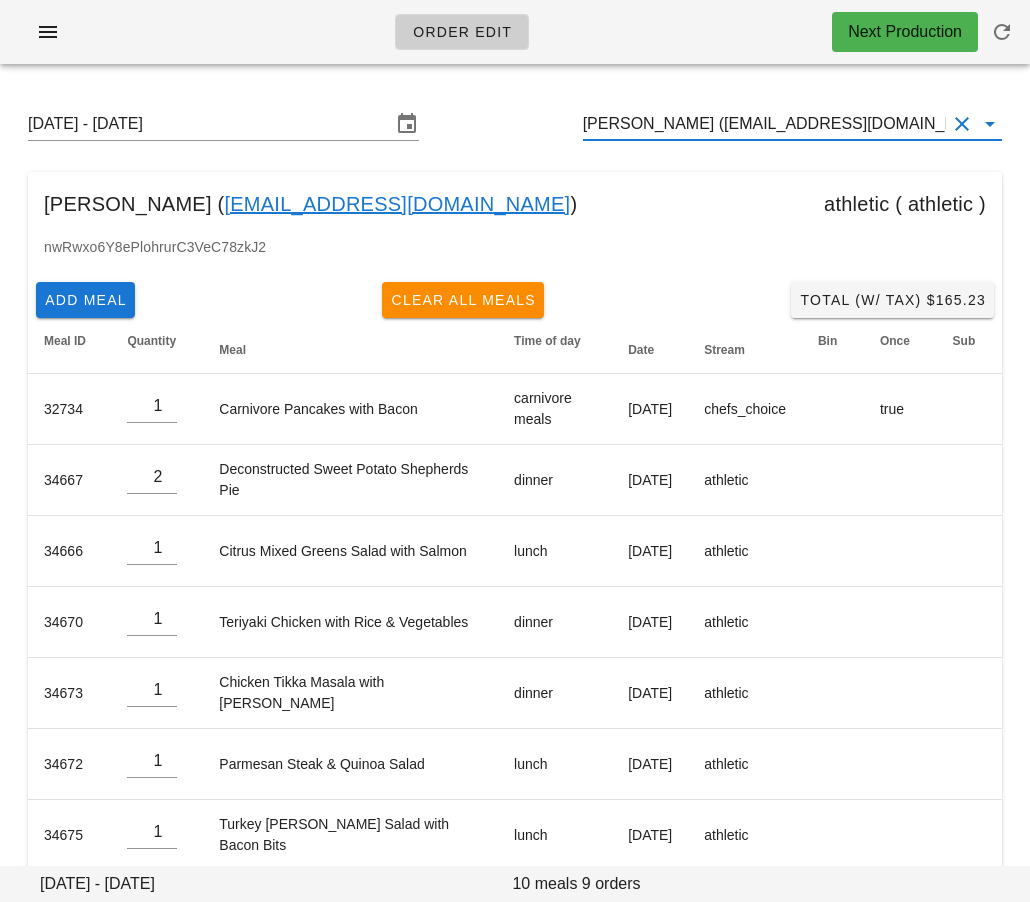 click on "[PERSON_NAME] ([EMAIL_ADDRESS][DOMAIN_NAME])" at bounding box center (764, 124) 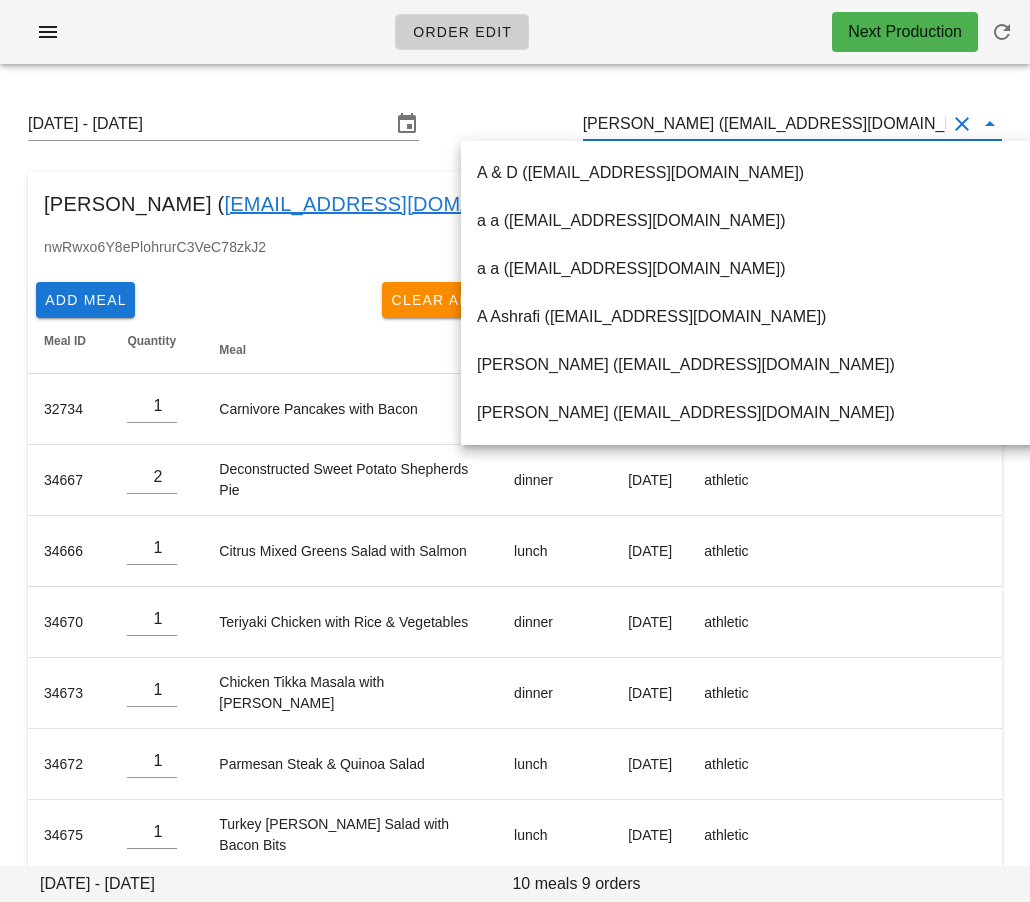 click on "[PERSON_NAME] ([EMAIL_ADDRESS][DOMAIN_NAME])" at bounding box center [764, 124] 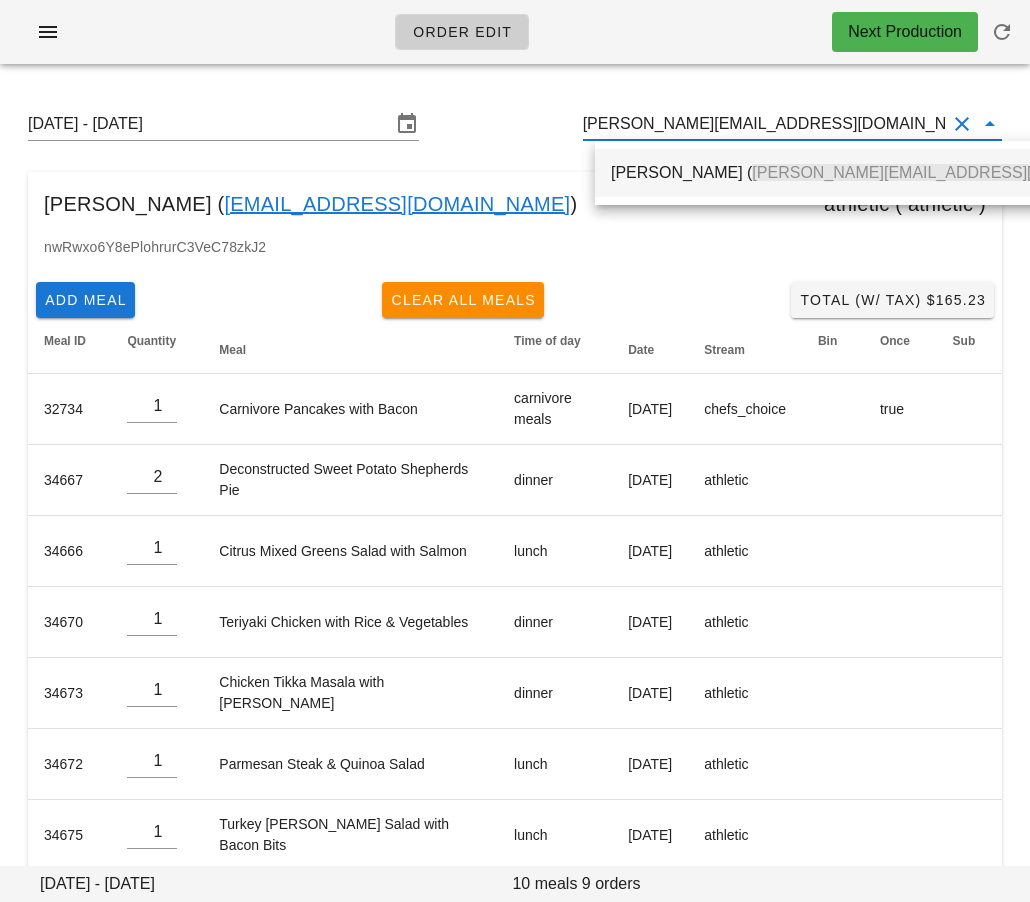 click on "[PERSON_NAME] ( [PERSON_NAME][EMAIL_ADDRESS][DOMAIN_NAME] )" at bounding box center [885, 172] 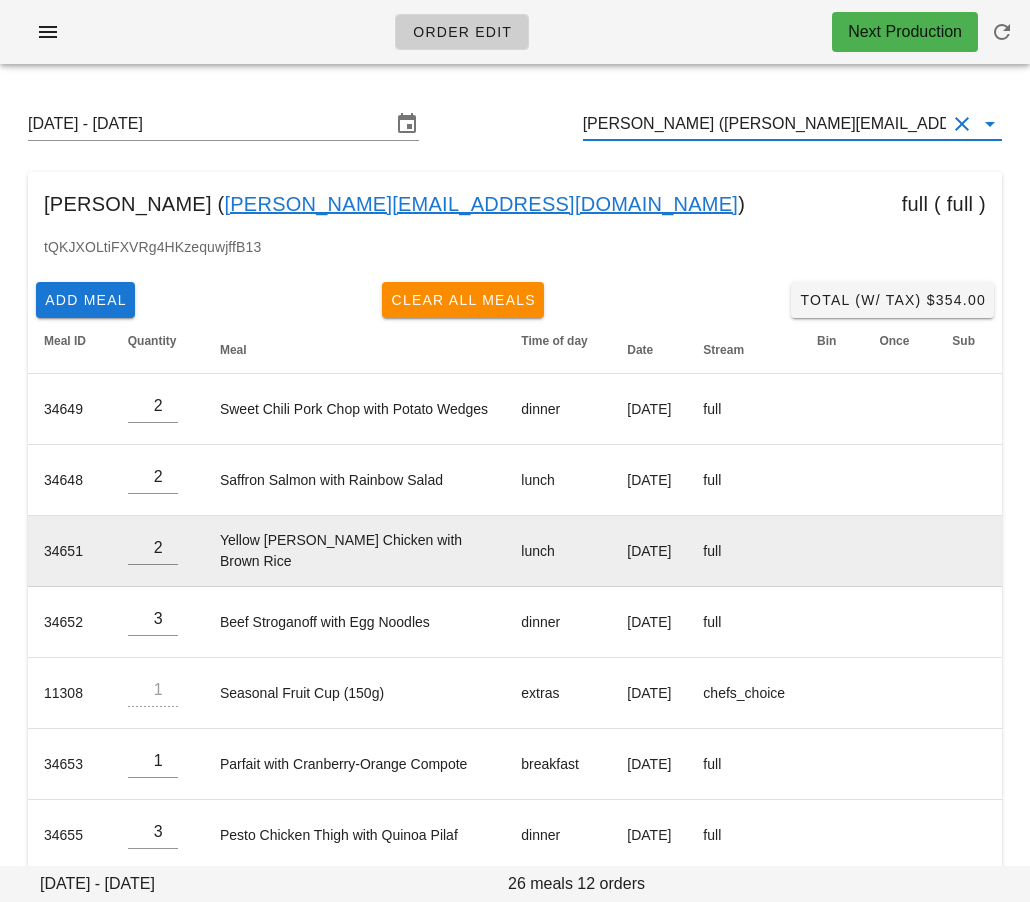 scroll, scrollTop: 378, scrollLeft: 0, axis: vertical 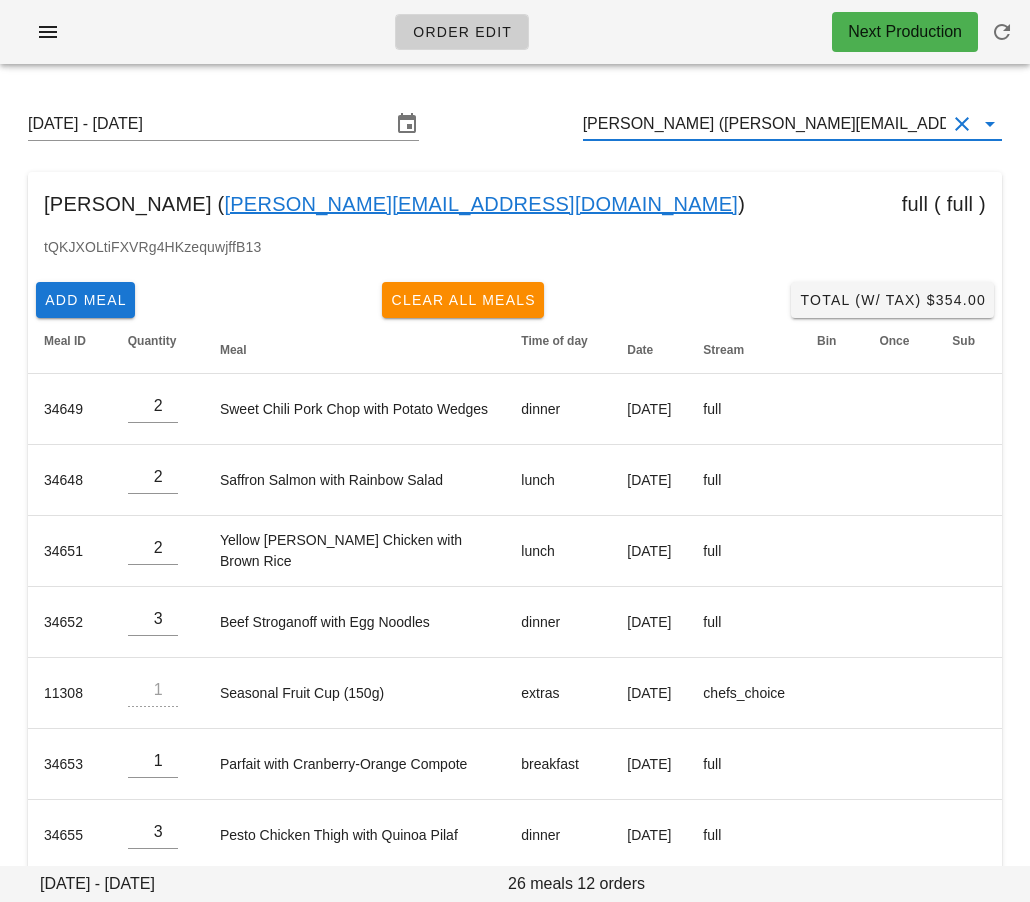 click on "[PERSON_NAME] ([PERSON_NAME][EMAIL_ADDRESS][DOMAIN_NAME])" at bounding box center [764, 124] 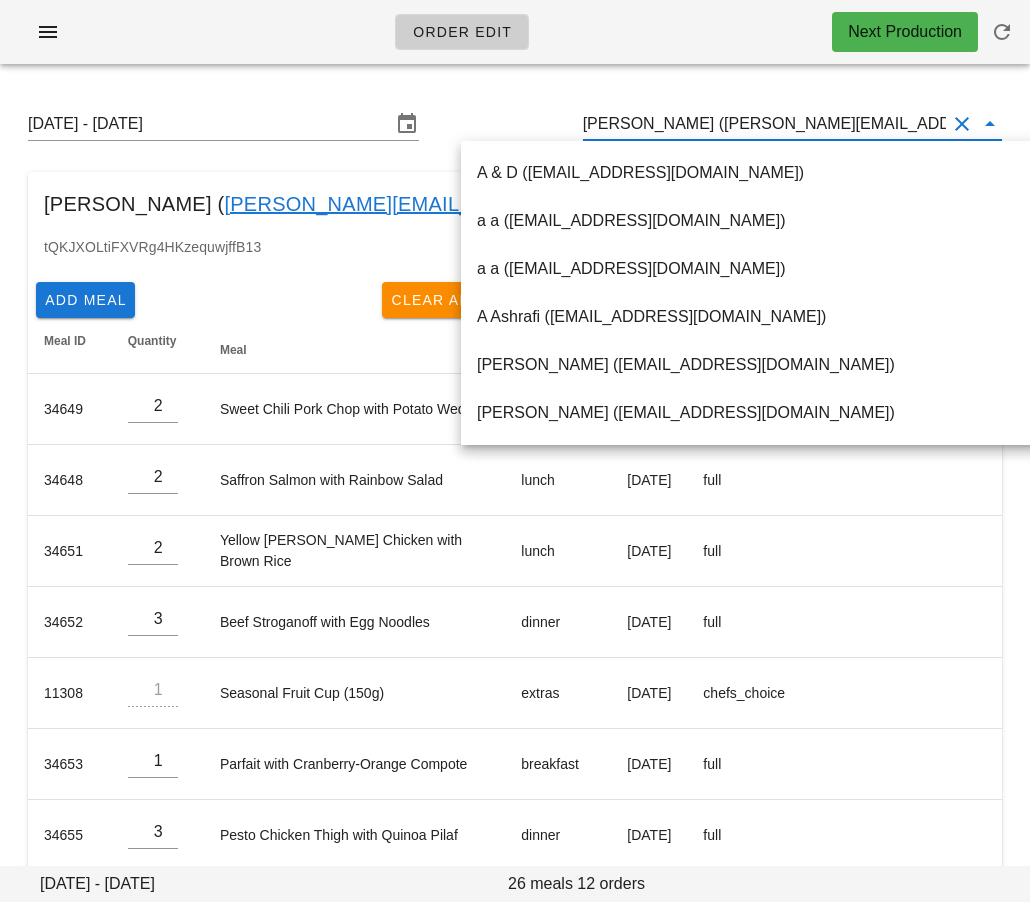 click on "[PERSON_NAME] ([PERSON_NAME][EMAIL_ADDRESS][DOMAIN_NAME])" at bounding box center (764, 124) 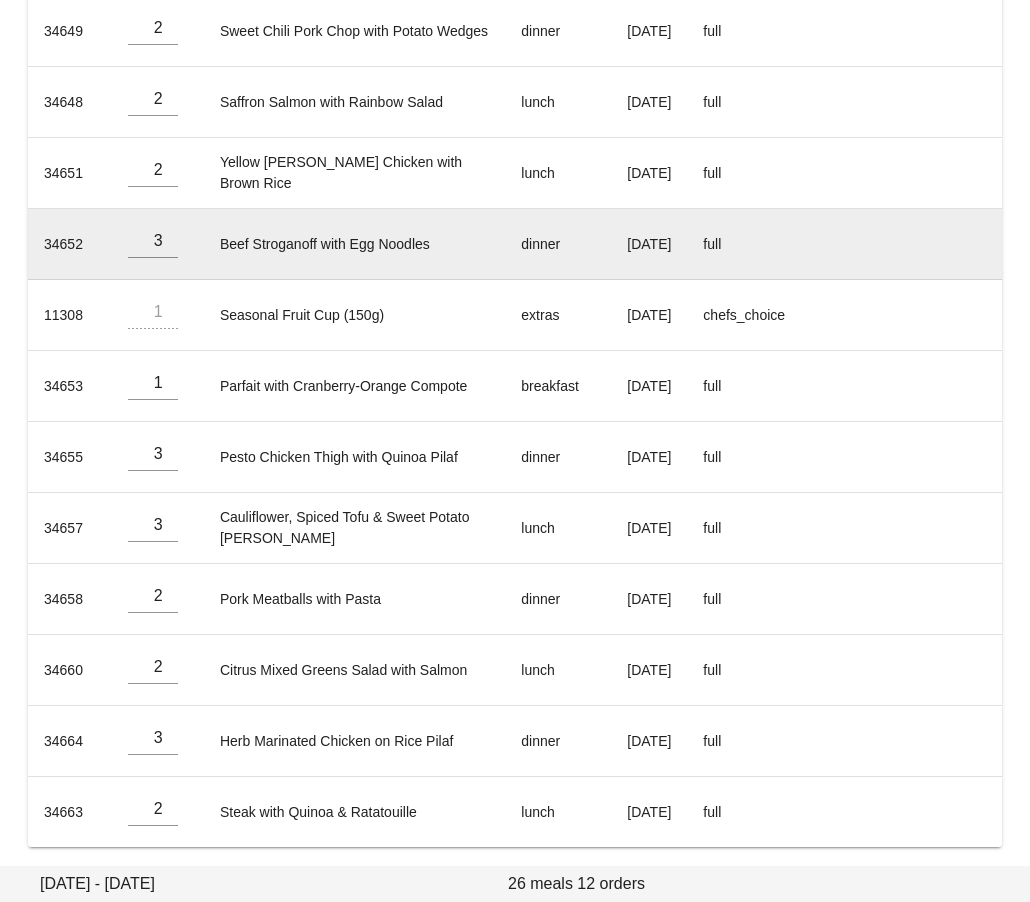 scroll, scrollTop: 0, scrollLeft: 0, axis: both 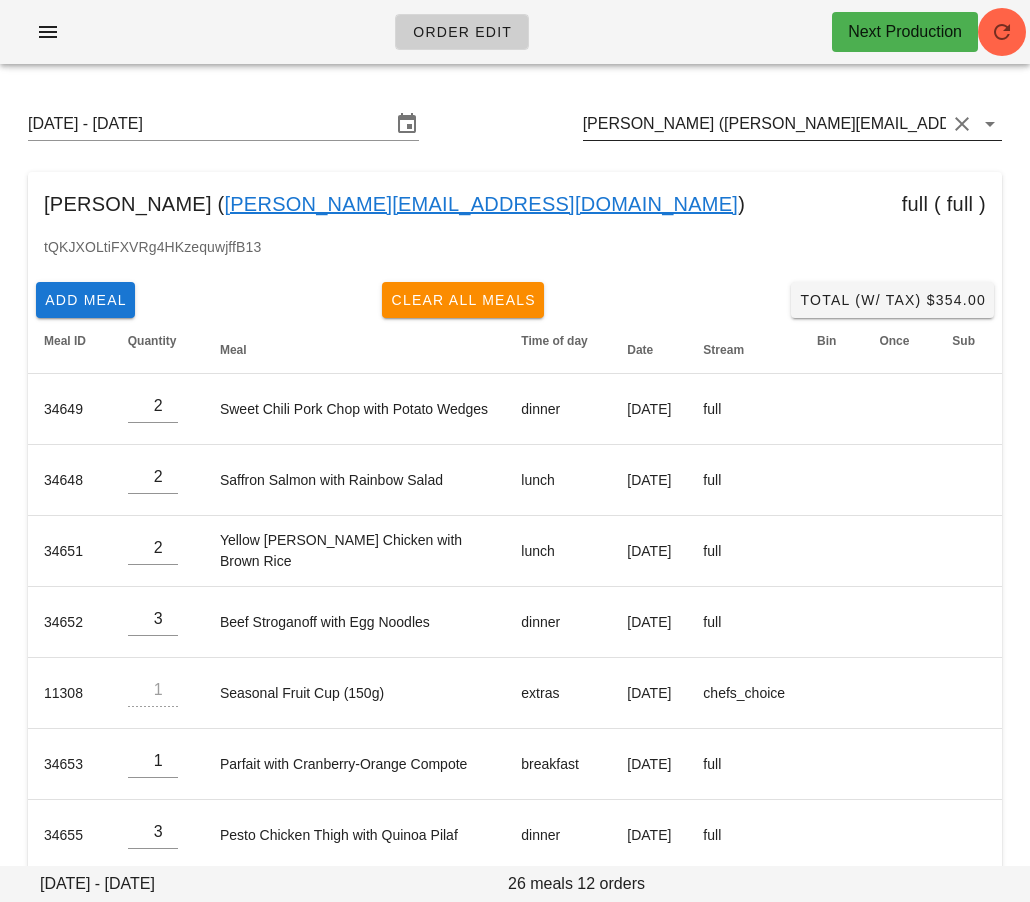 click on "Craig Lee-Sun (craig.leesun@gmail.com)" at bounding box center (764, 124) 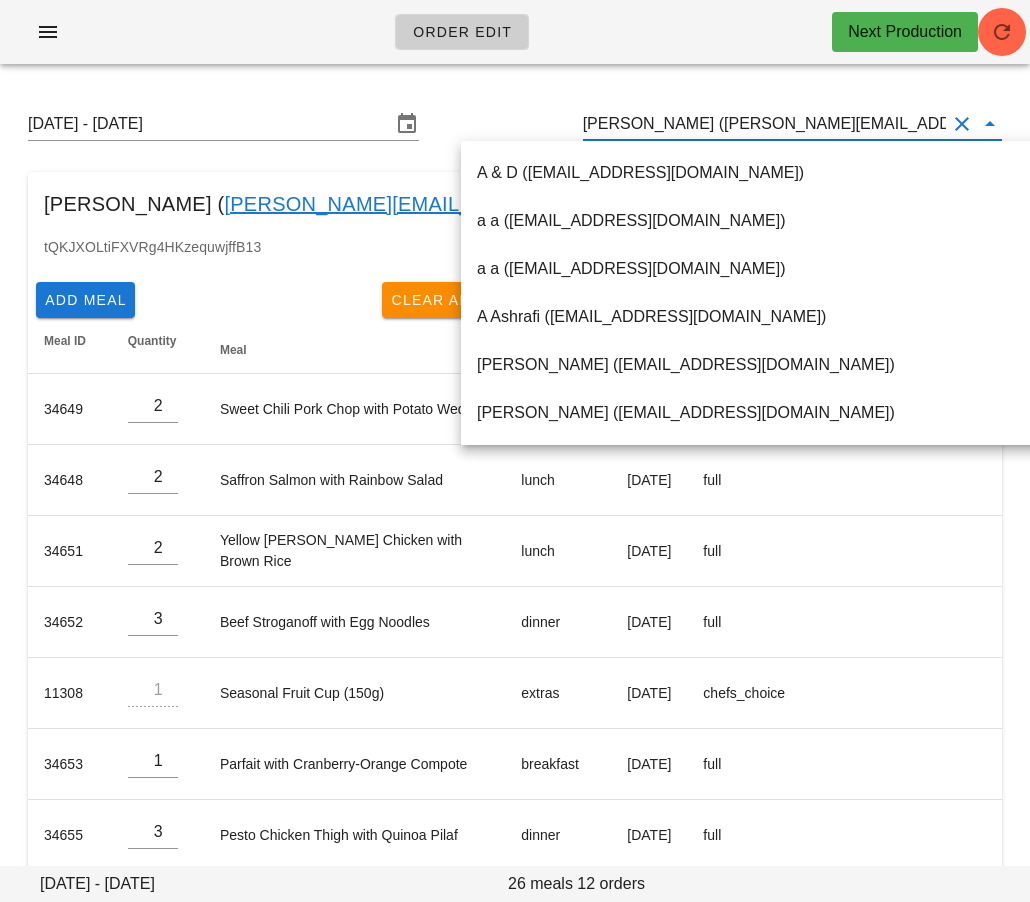 click on "Craig Lee-Sun (craig.leesun@gmail.com)" at bounding box center (764, 124) 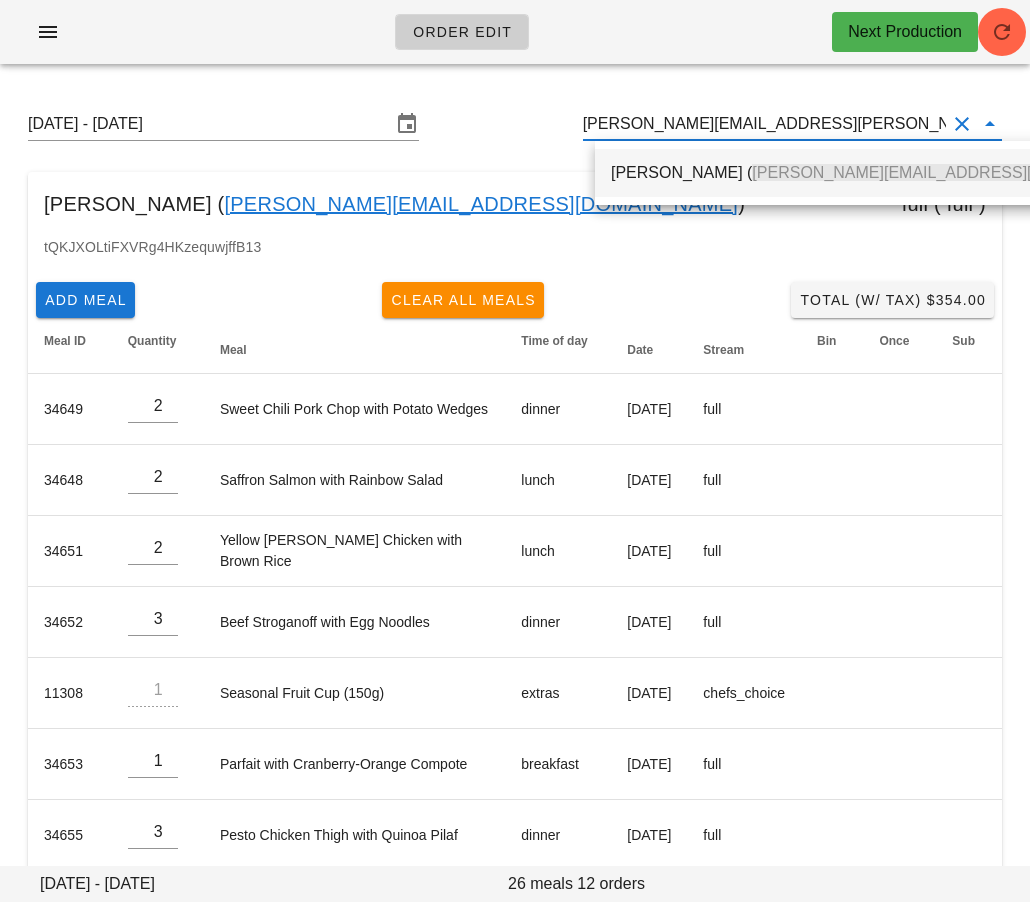 click on "Reza Ghaemi ( ghaemi.reza@gmail.com )" at bounding box center [951, 172] 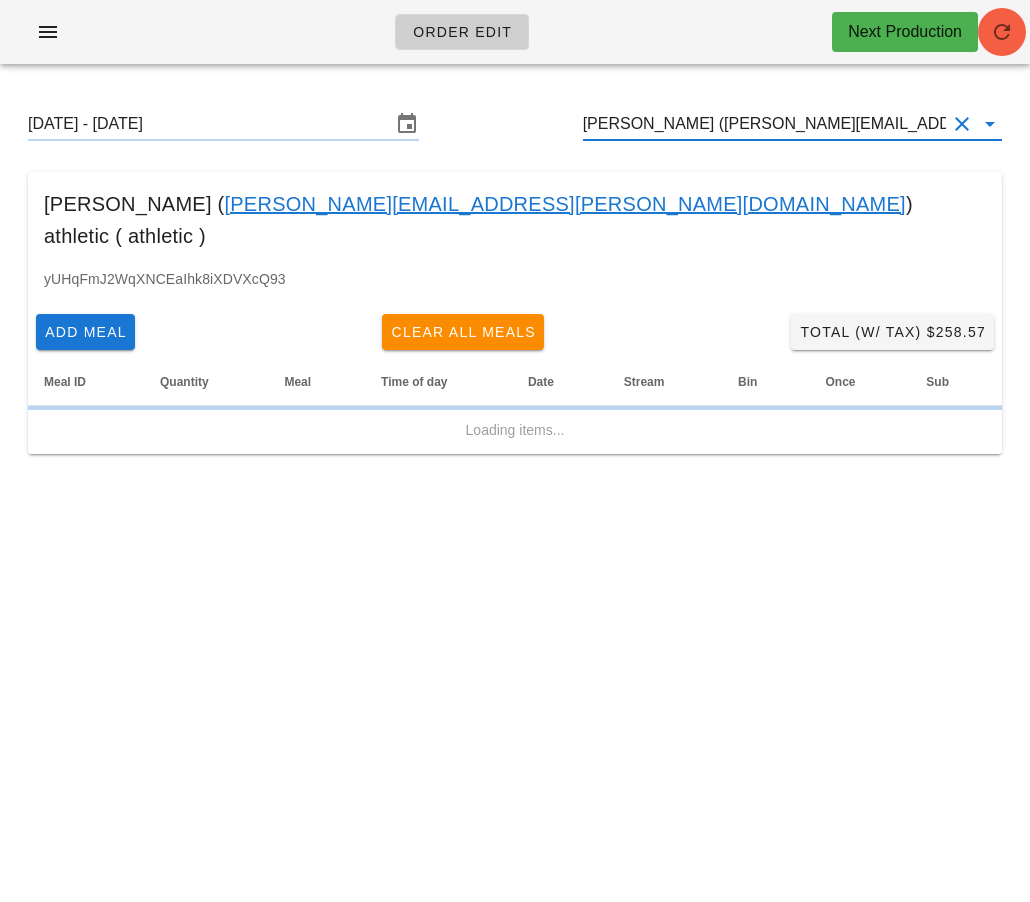 type on "Reza Ghaemi (ghaemi.reza@gmail.com)" 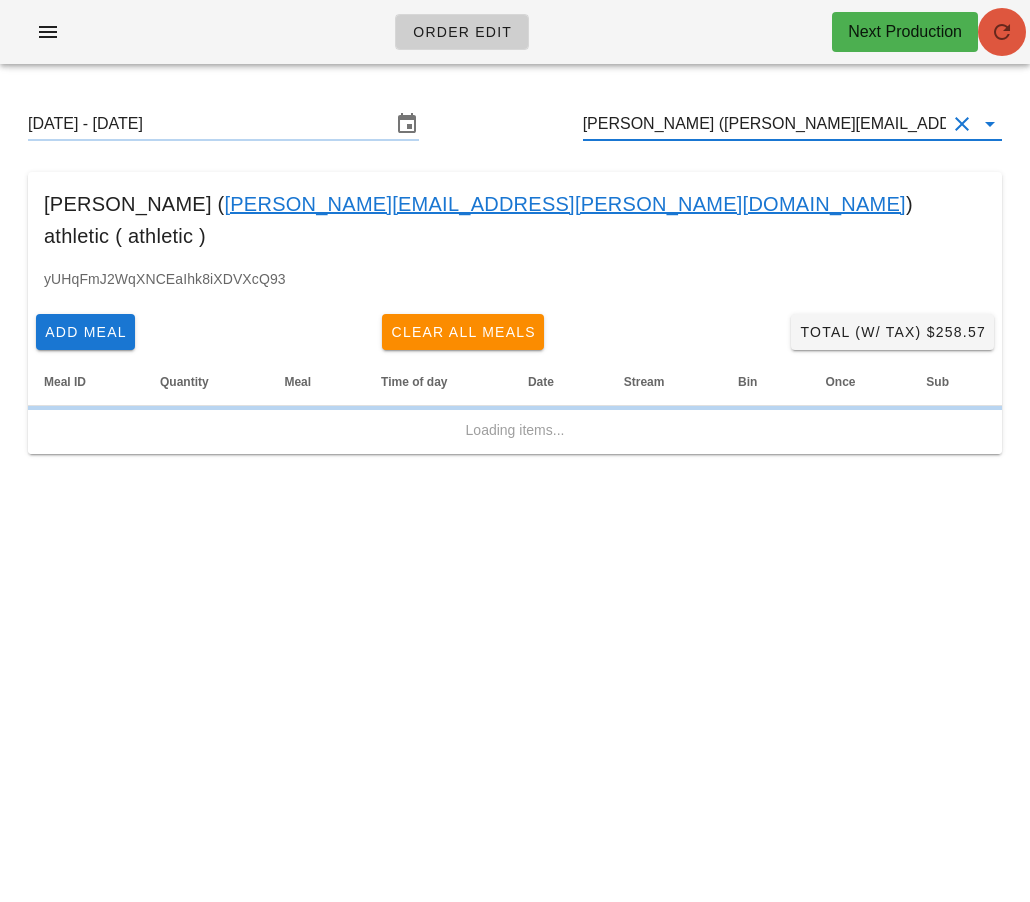 click at bounding box center [1002, 32] 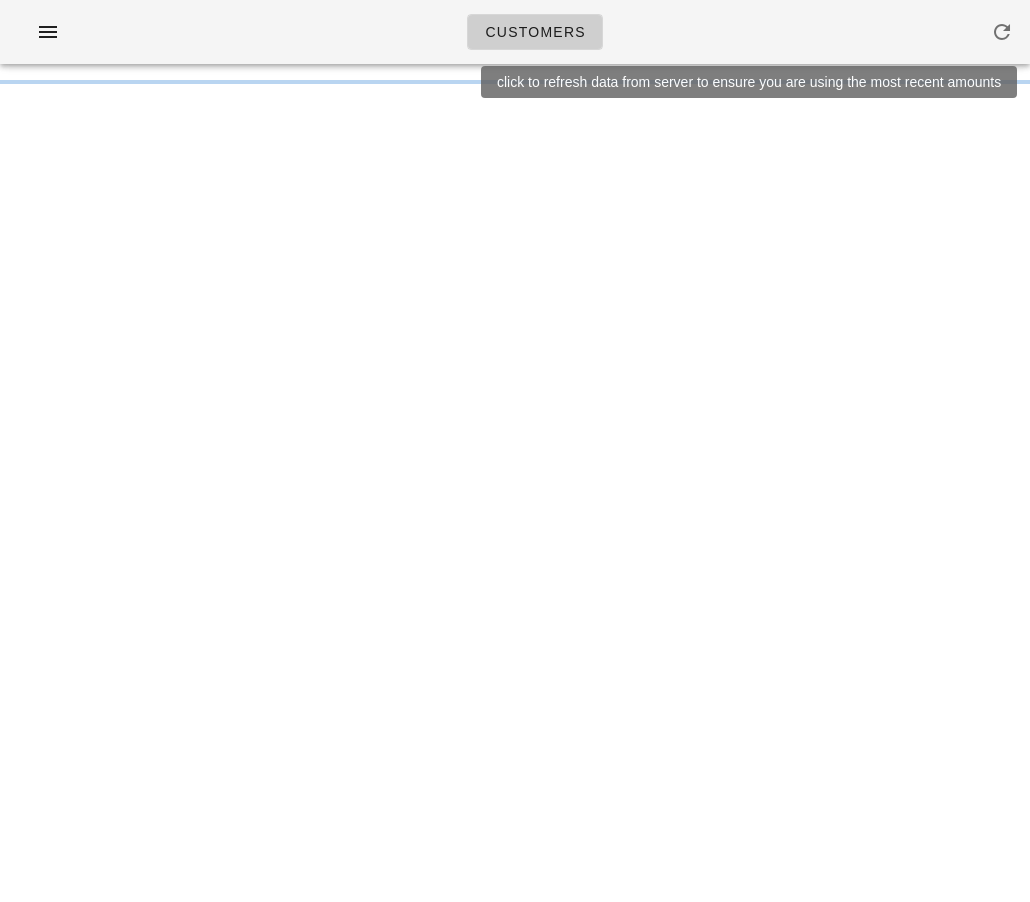 scroll, scrollTop: 0, scrollLeft: 0, axis: both 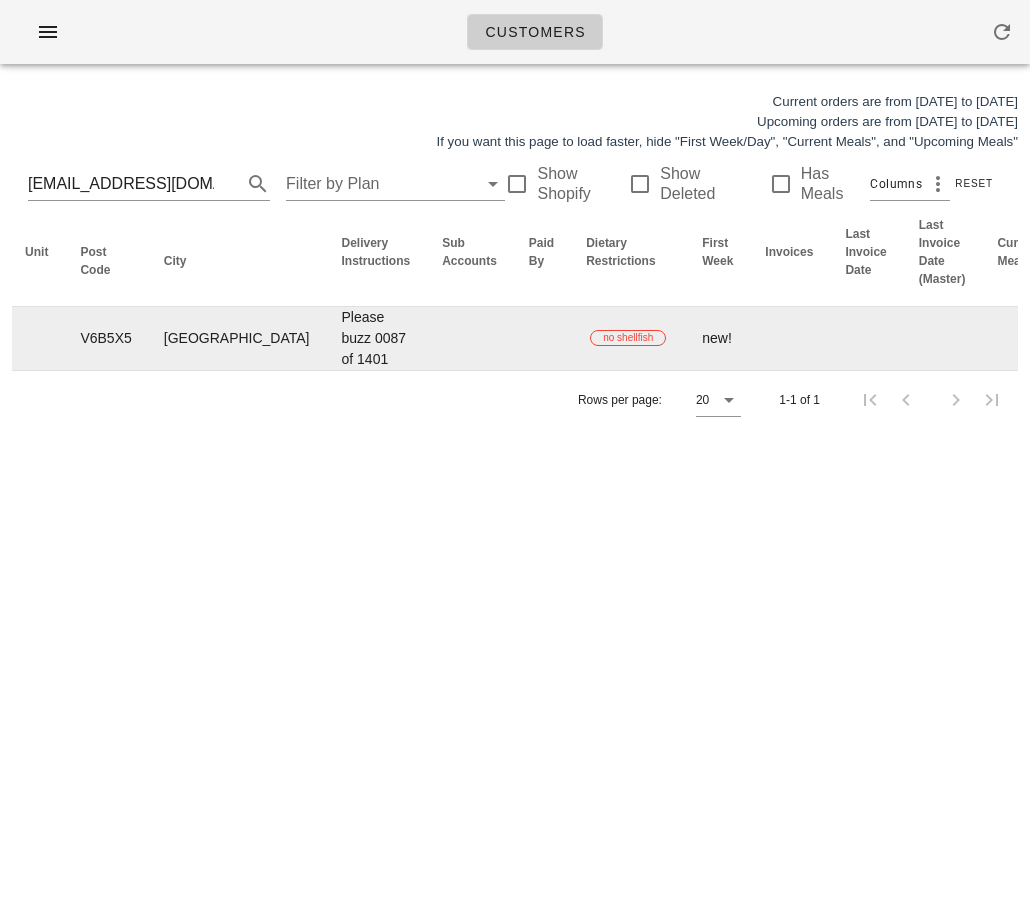 click on "Edit" at bounding box center [1275, 338] 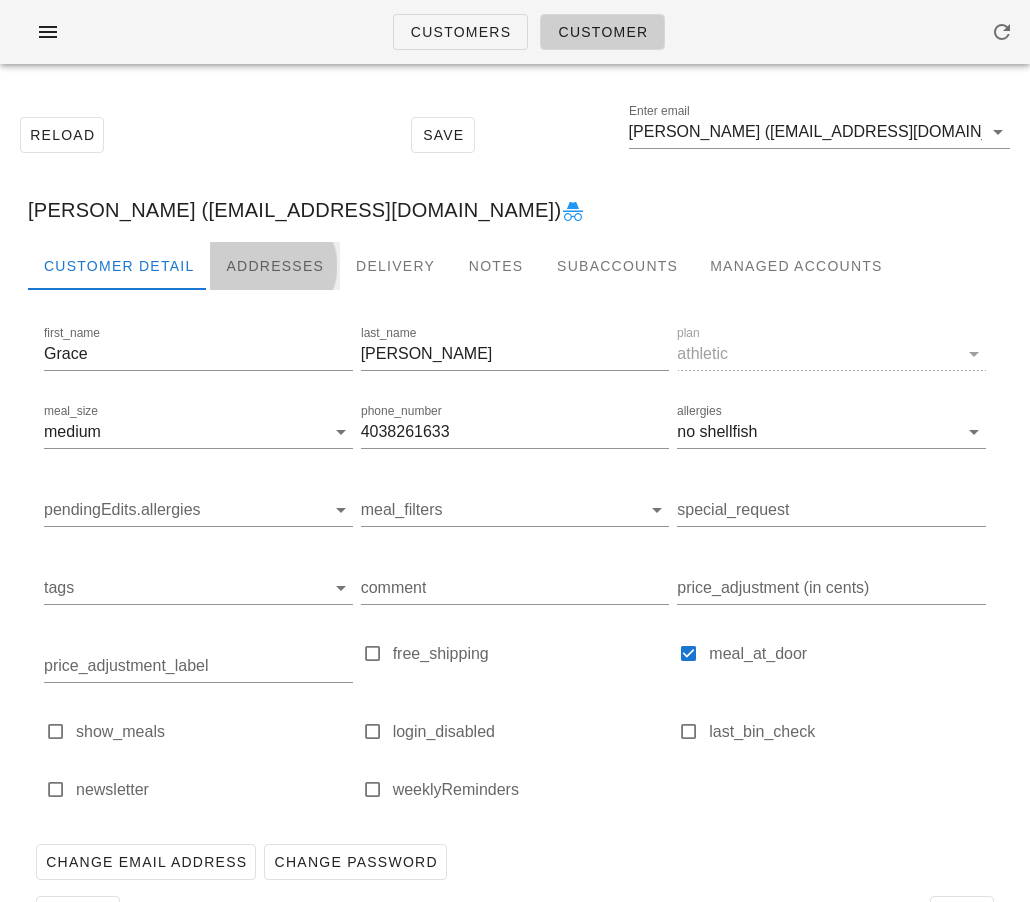click on "Addresses" at bounding box center [275, 266] 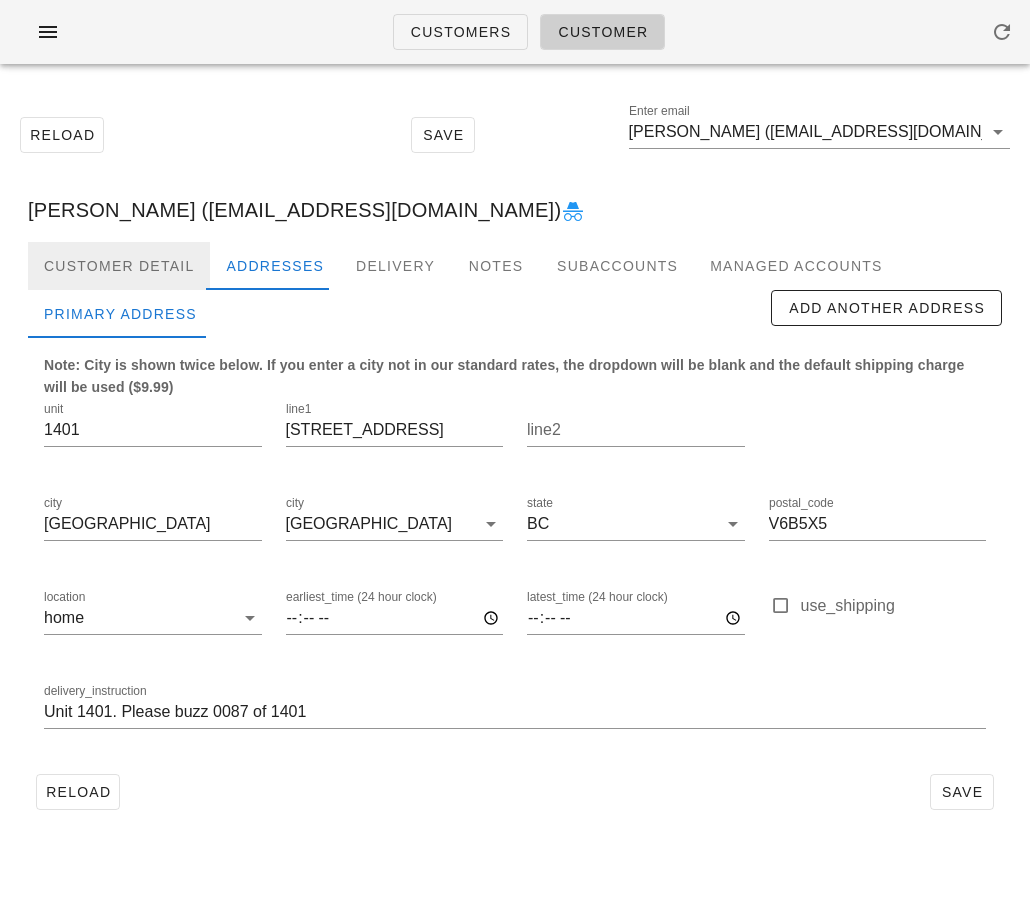 click on "Customer Detail" at bounding box center (119, 266) 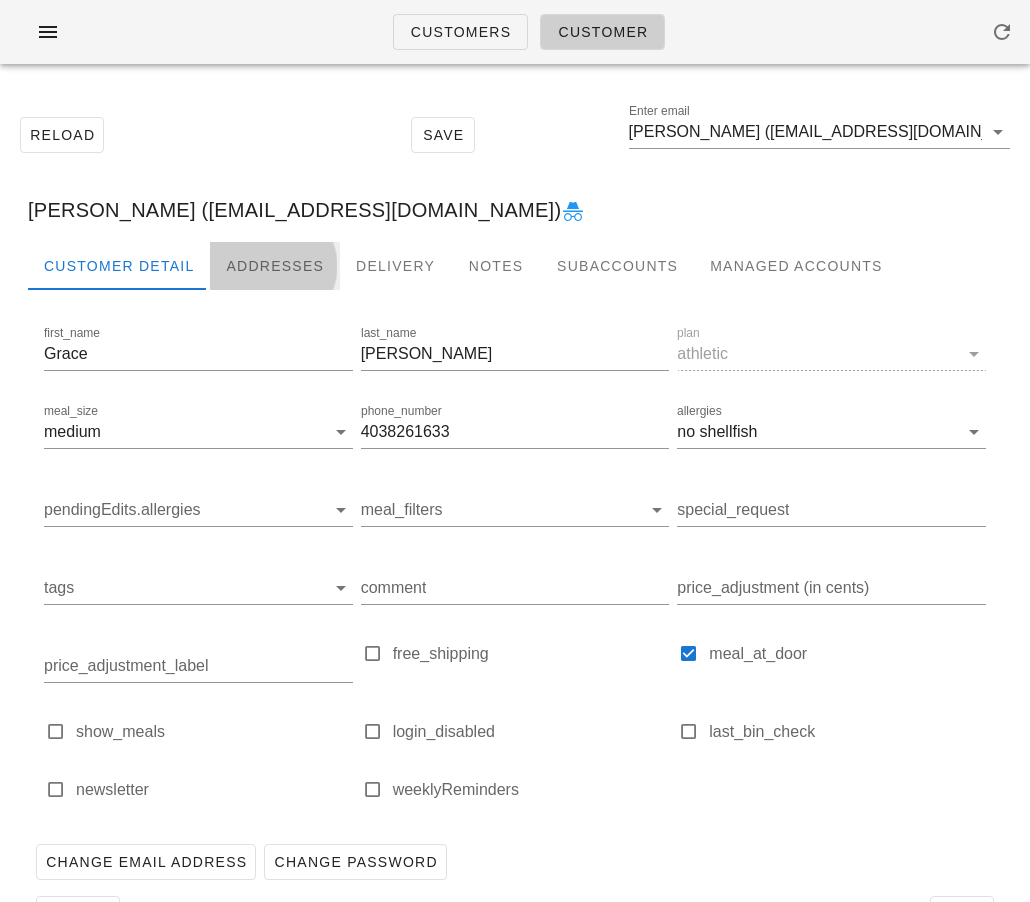 click on "Addresses" at bounding box center [275, 266] 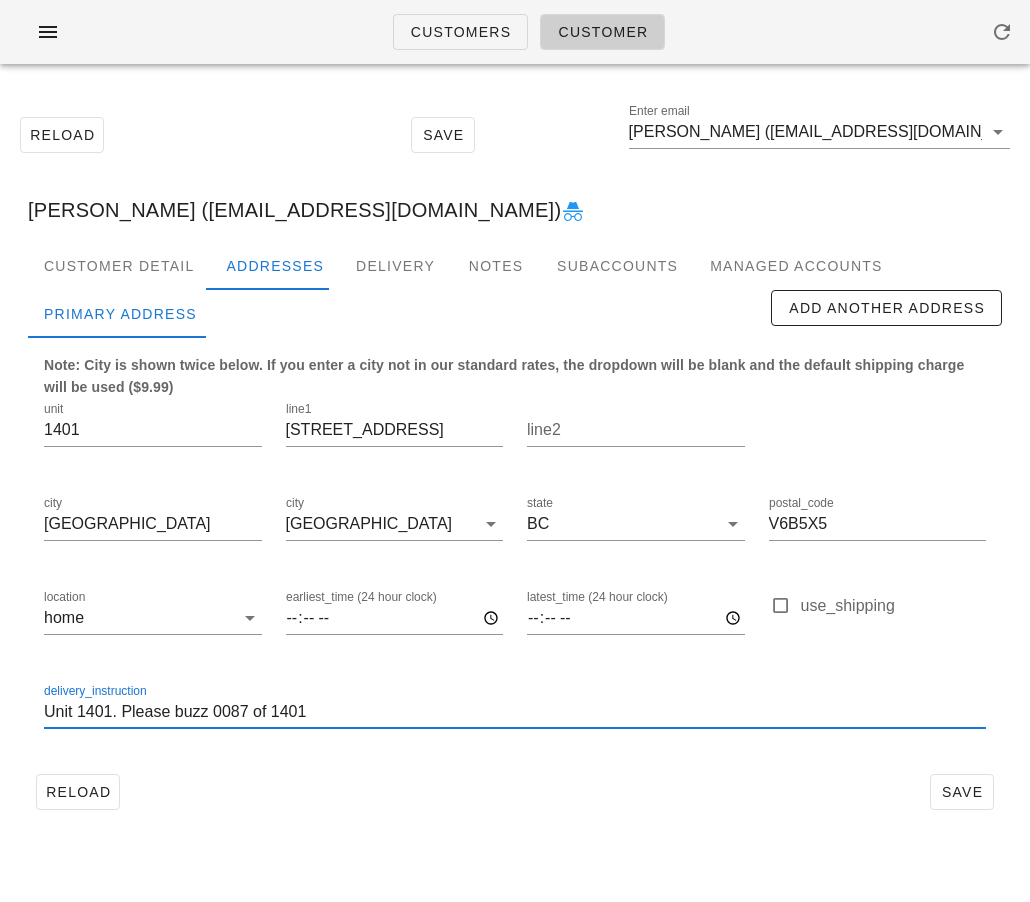 click on "Unit 1401. Please buzz 0087 of 1401" at bounding box center [515, 712] 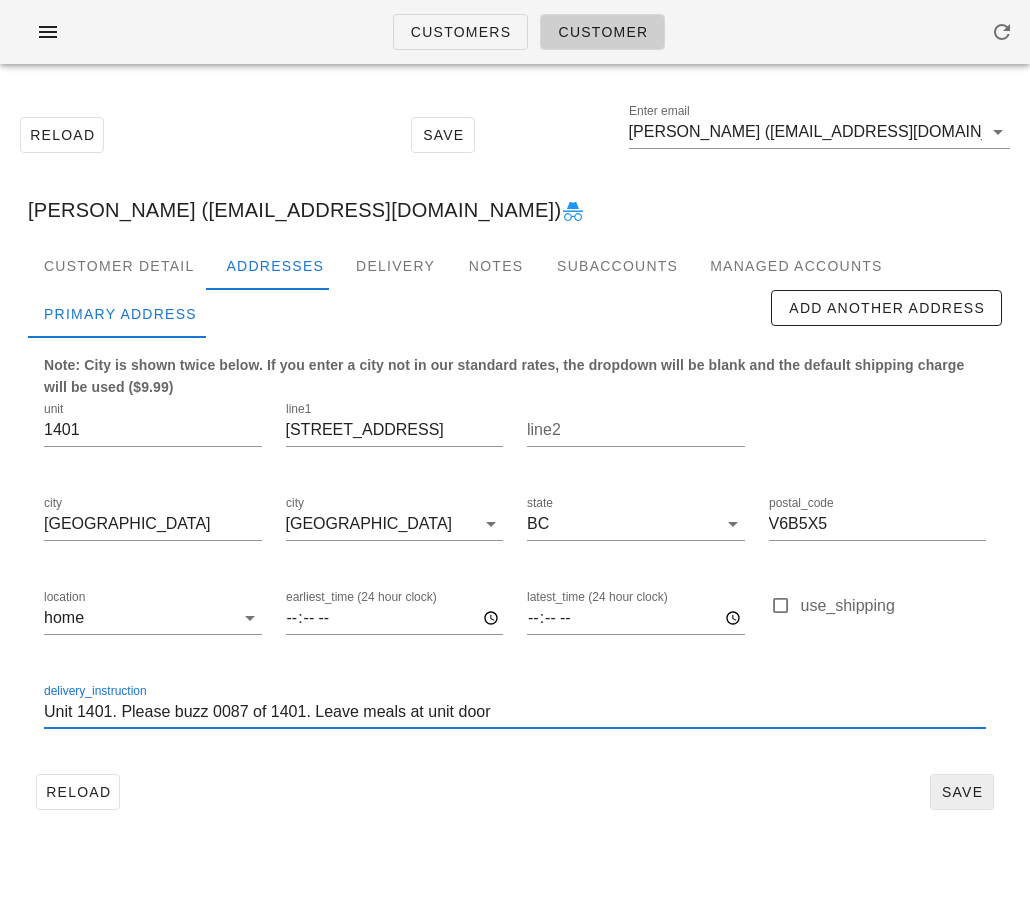type on "Unit 1401. Please buzz 0087 of 1401. Leave meals at unit door" 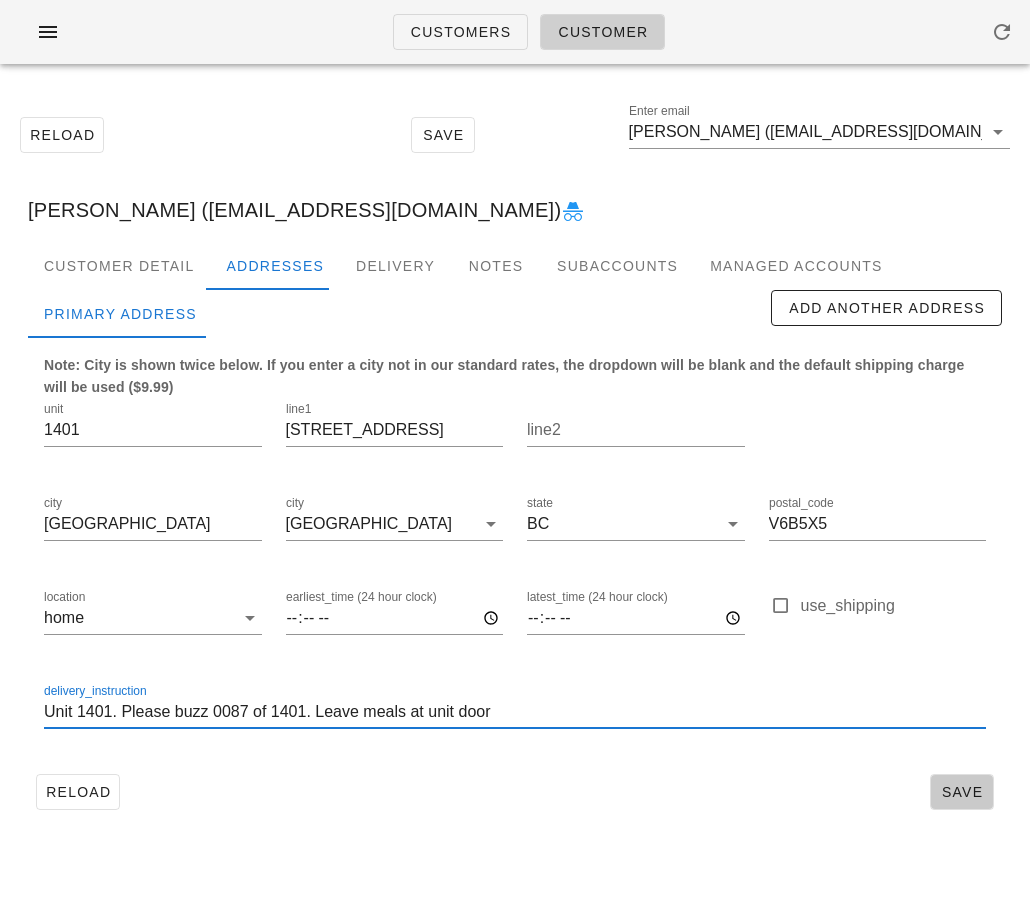 click on "Save" at bounding box center (962, 792) 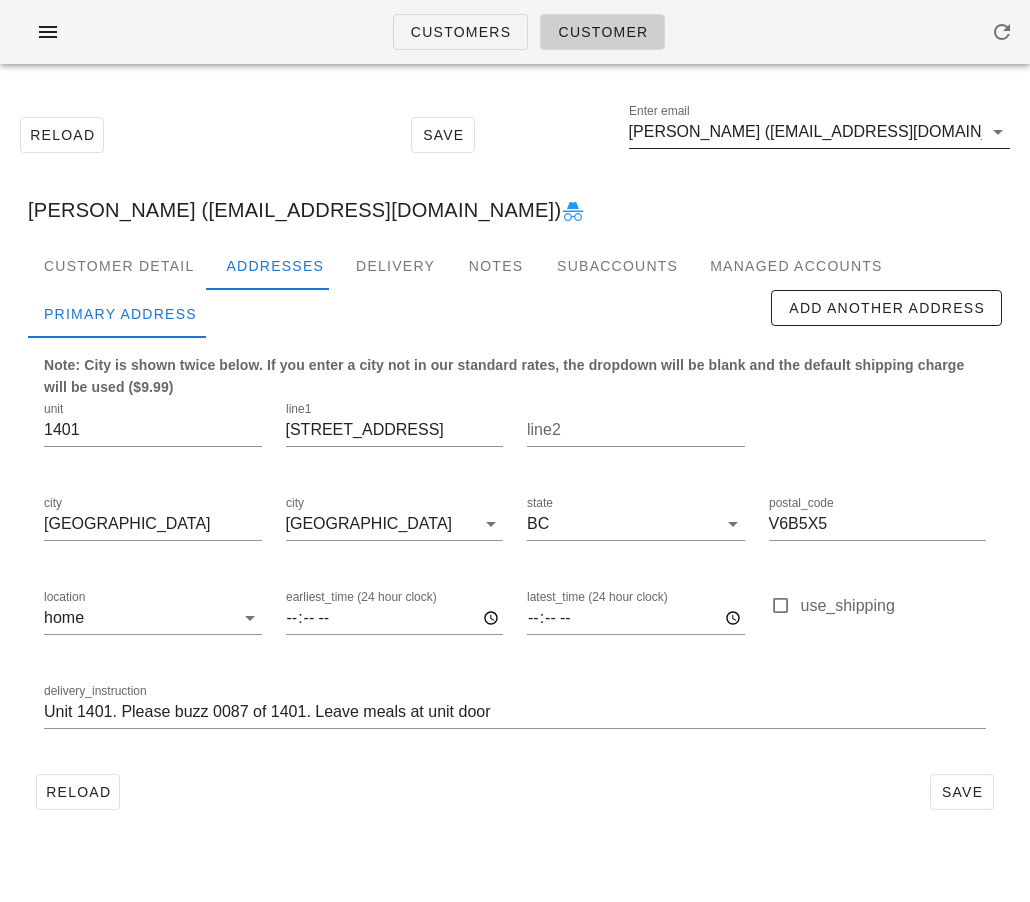 click on "Grace Hardwicke-Brown (ghb@live.ca)" at bounding box center [805, 132] 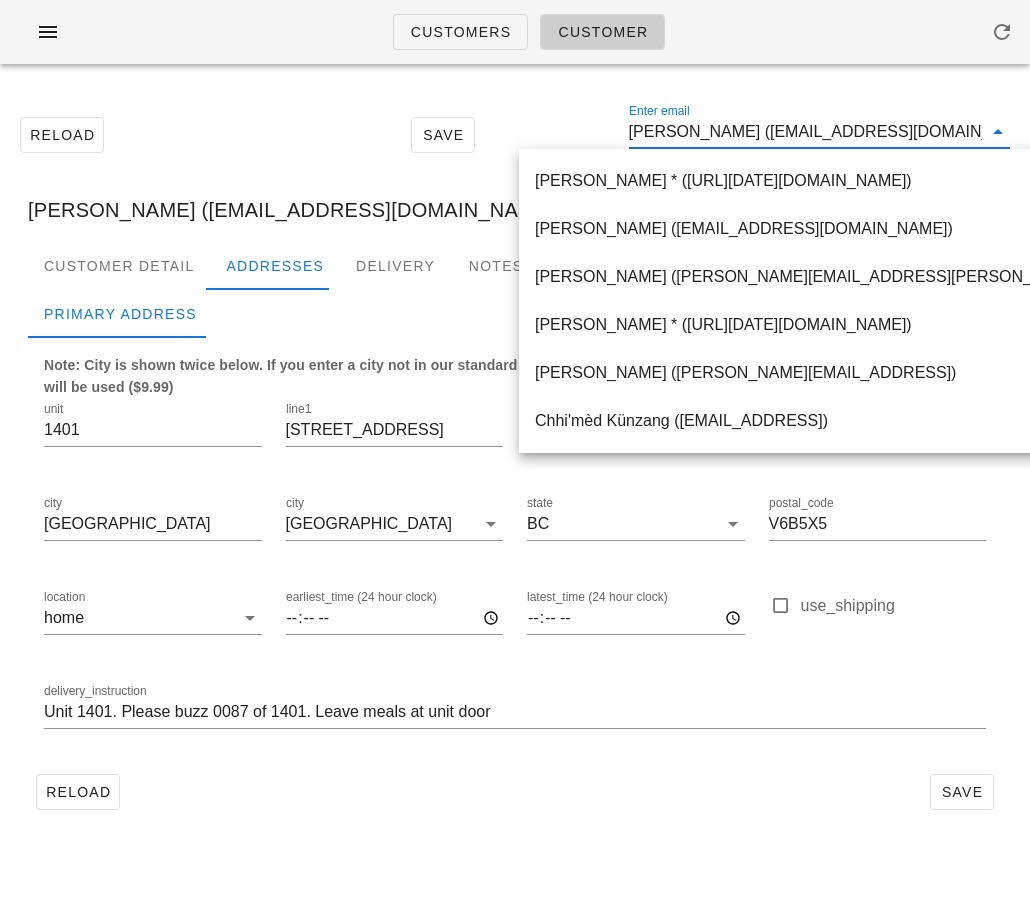 paste on "craig.leesun@gmail.com" 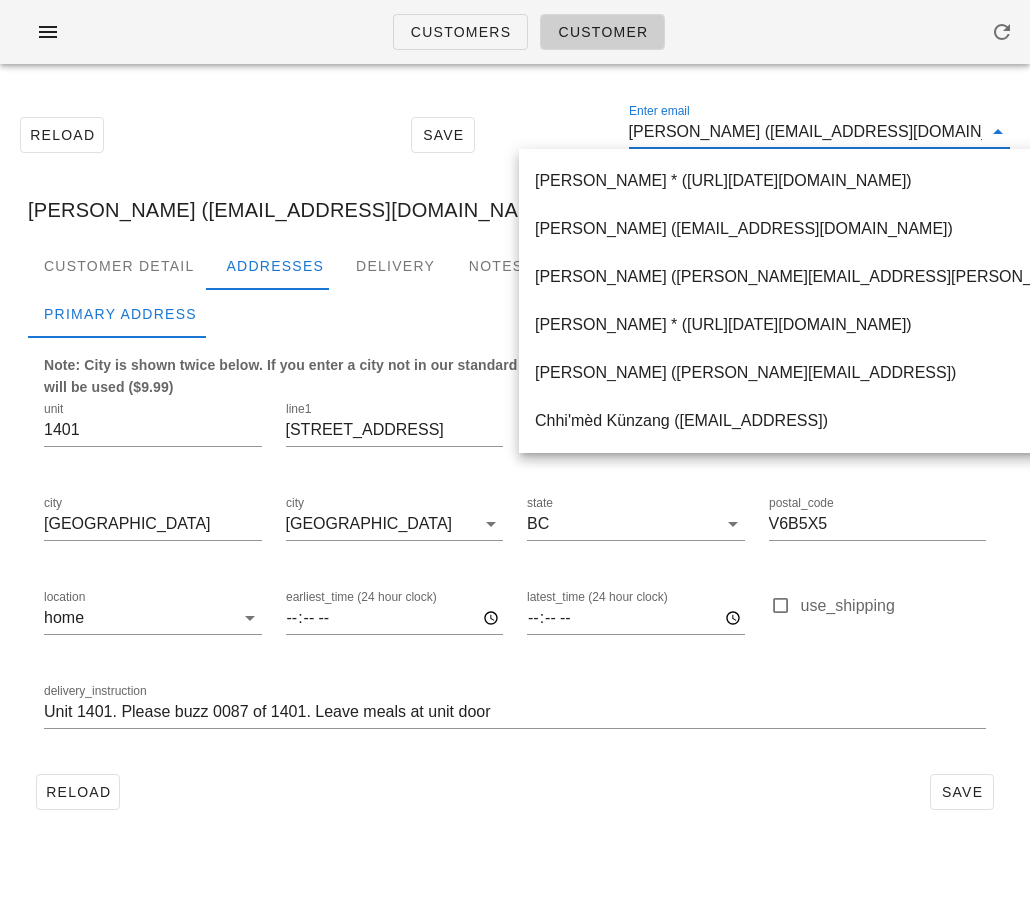 type on "craig.leesun@gmail.com" 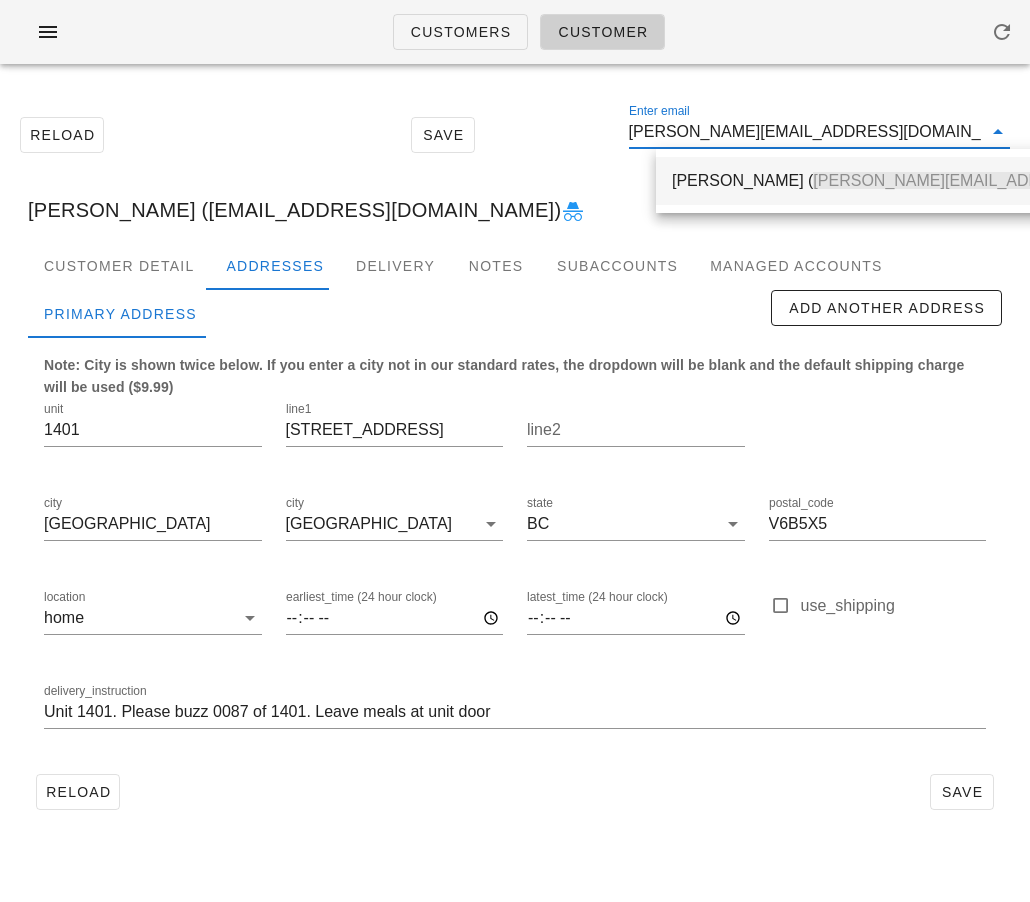 click on "Craig Lee-Sun ( craig.leesun@gmail.com )" at bounding box center (946, 180) 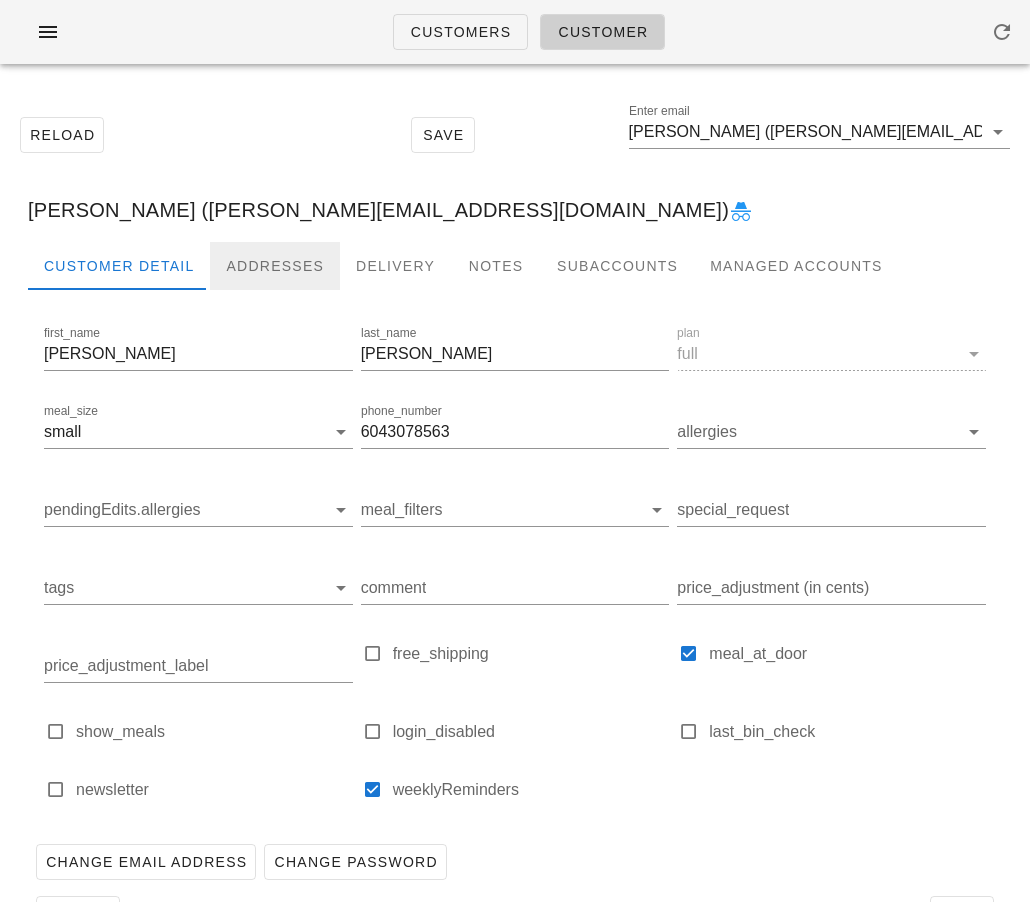 click on "Addresses" at bounding box center (275, 266) 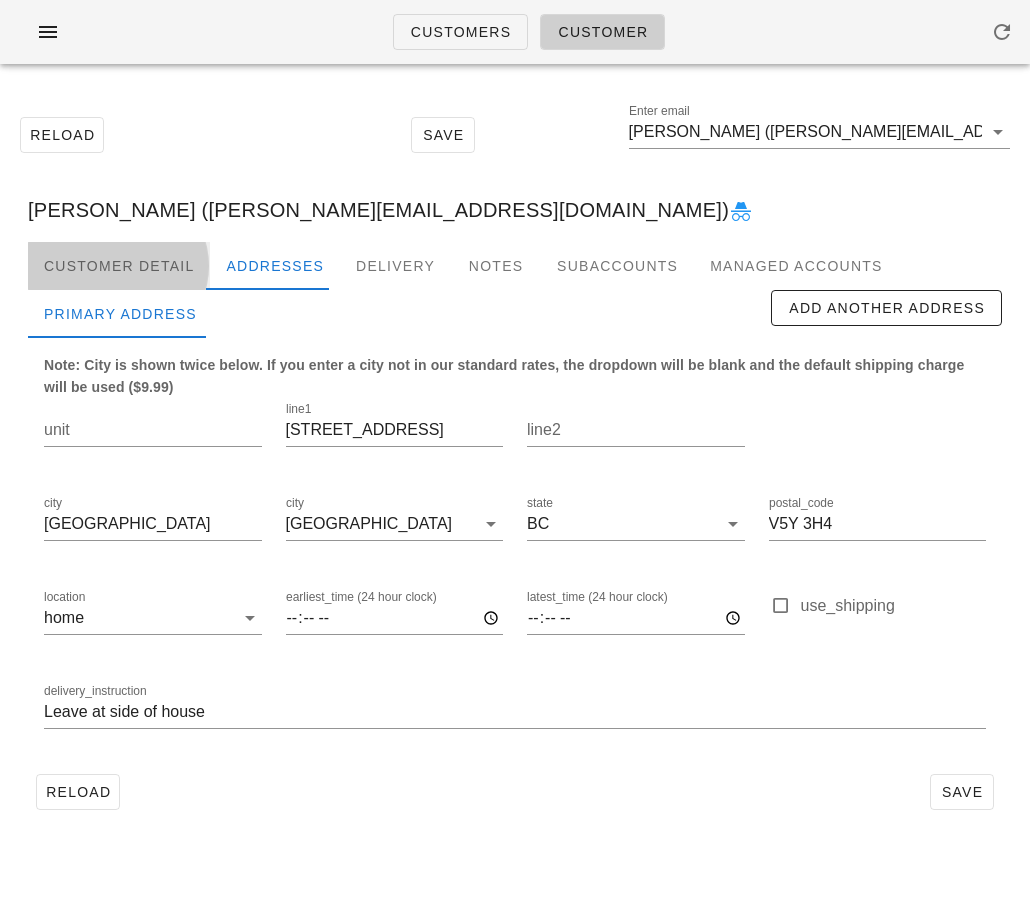 click on "Customer Detail" at bounding box center [119, 266] 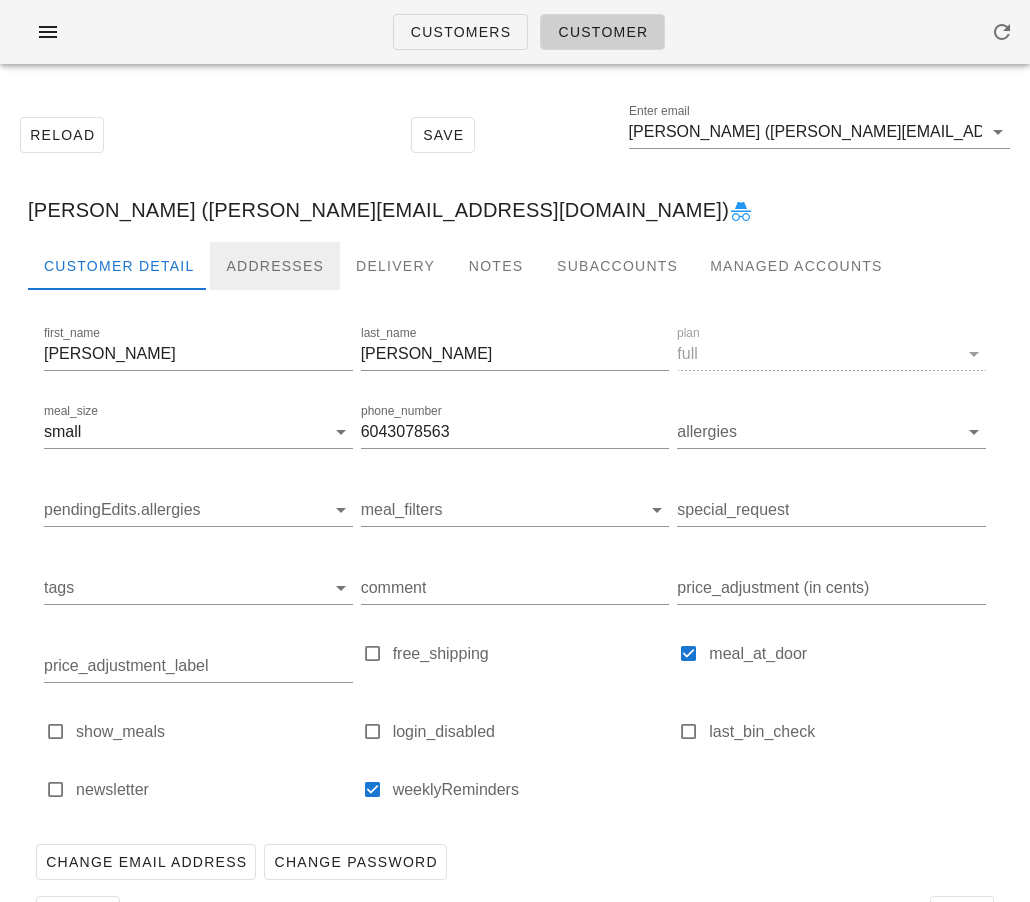 click on "Addresses" at bounding box center (275, 266) 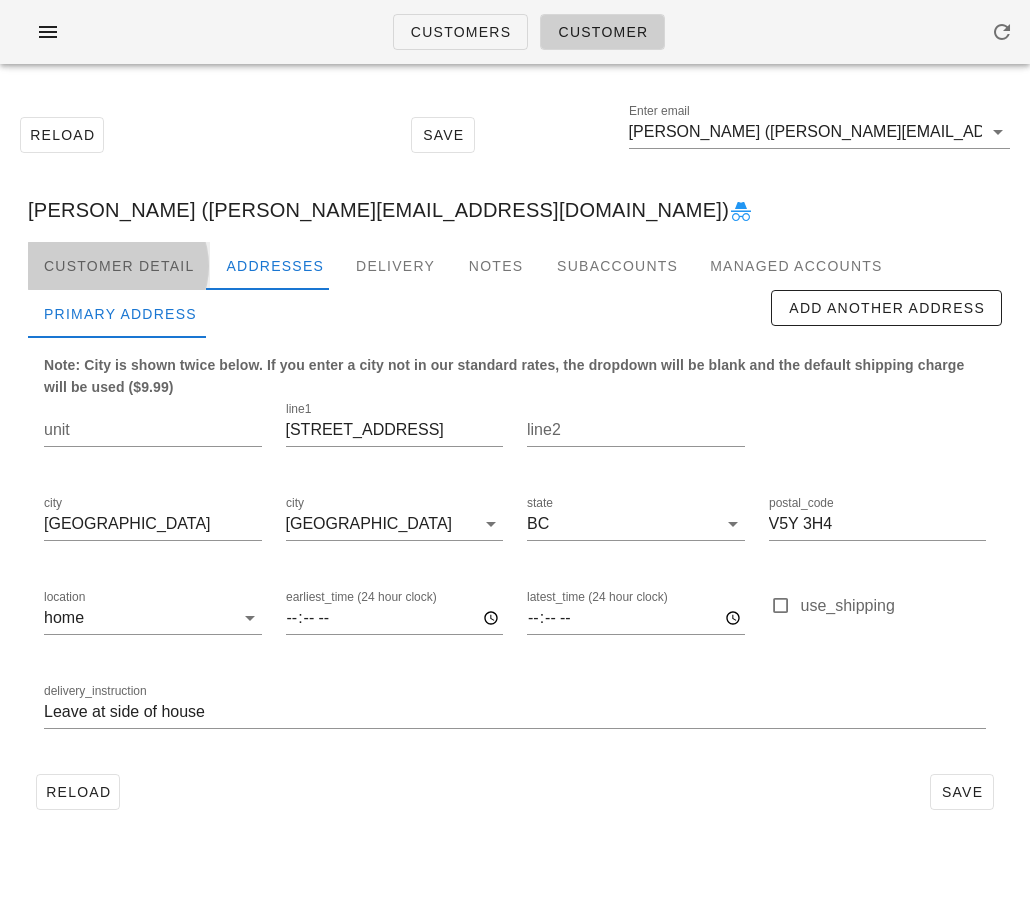 click on "Customer Detail" at bounding box center (119, 266) 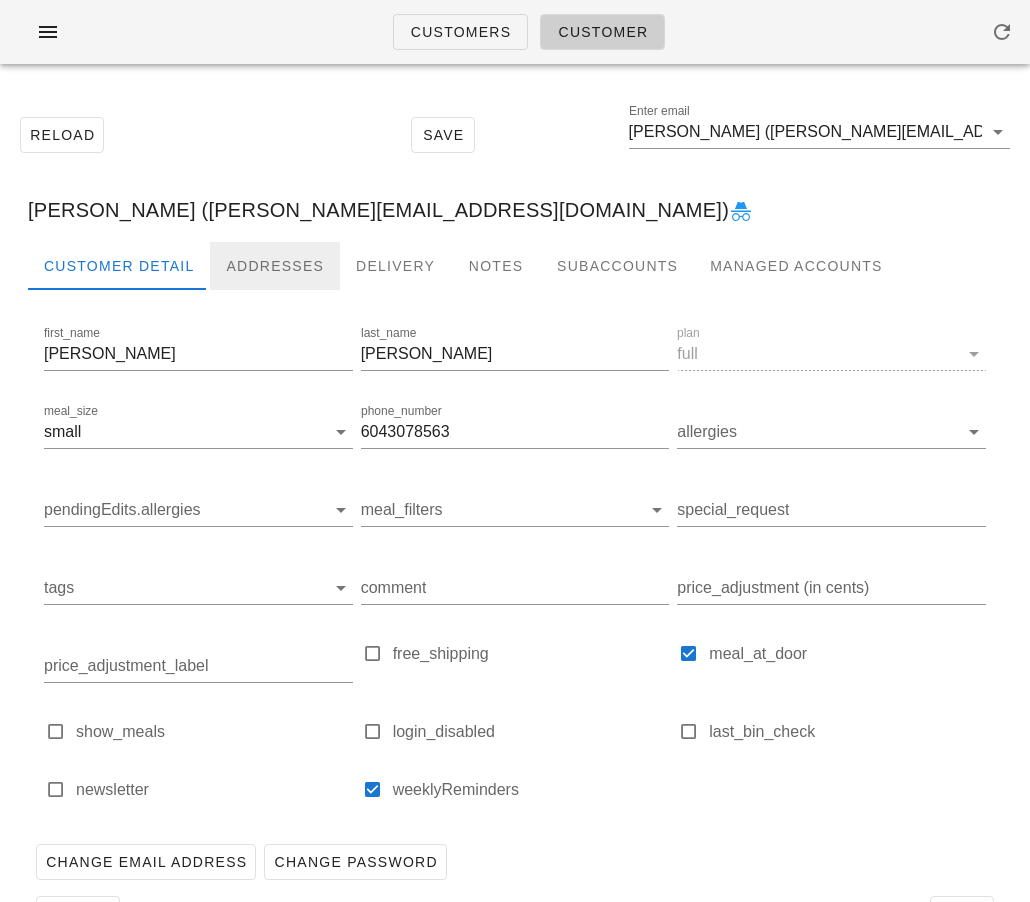 click on "Addresses" at bounding box center (275, 266) 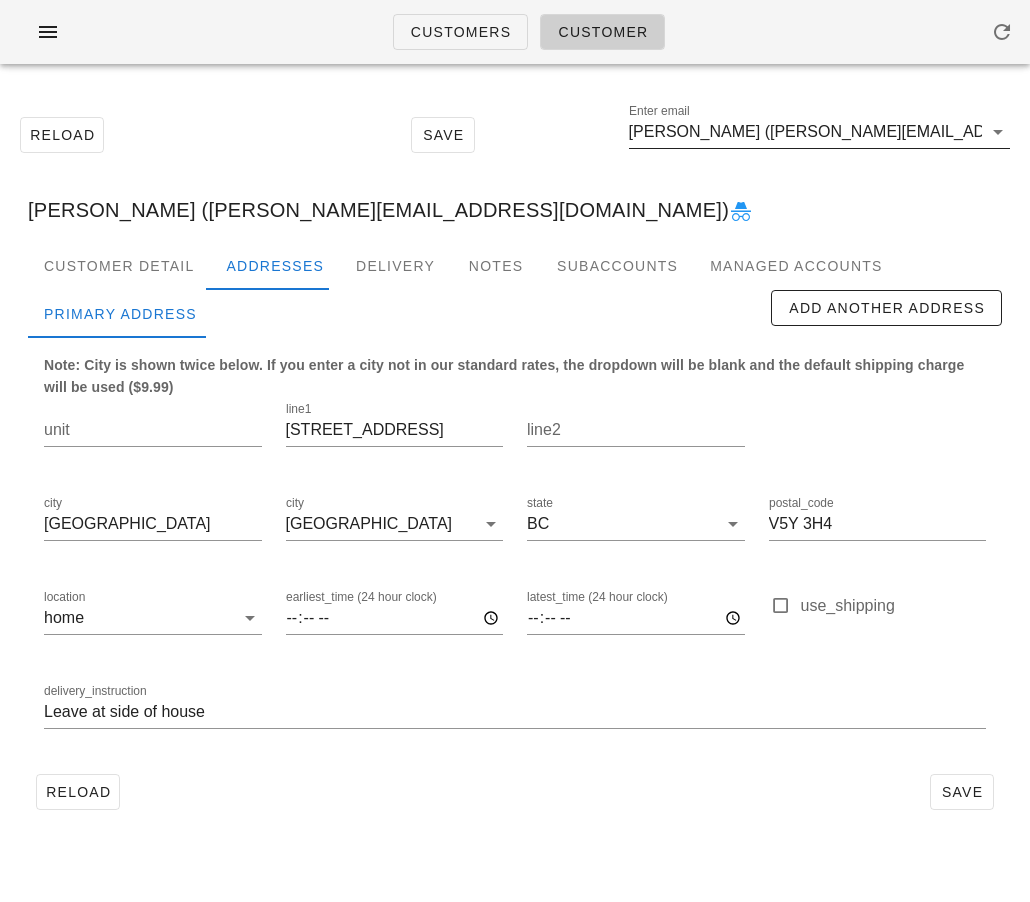 click on "Craig Lee-Sun (craig.leesun@gmail.com)" at bounding box center (805, 132) 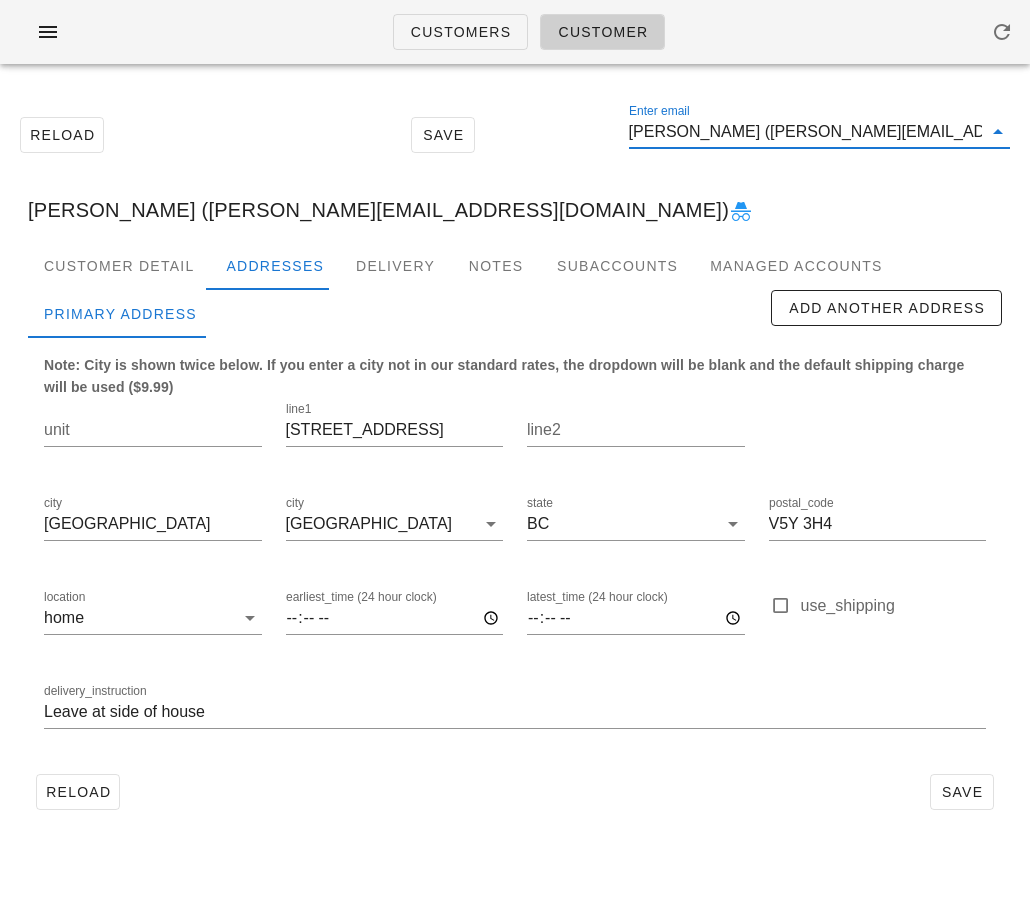 click on "Craig Lee-Sun (craig.leesun@gmail.com)" at bounding box center [805, 132] 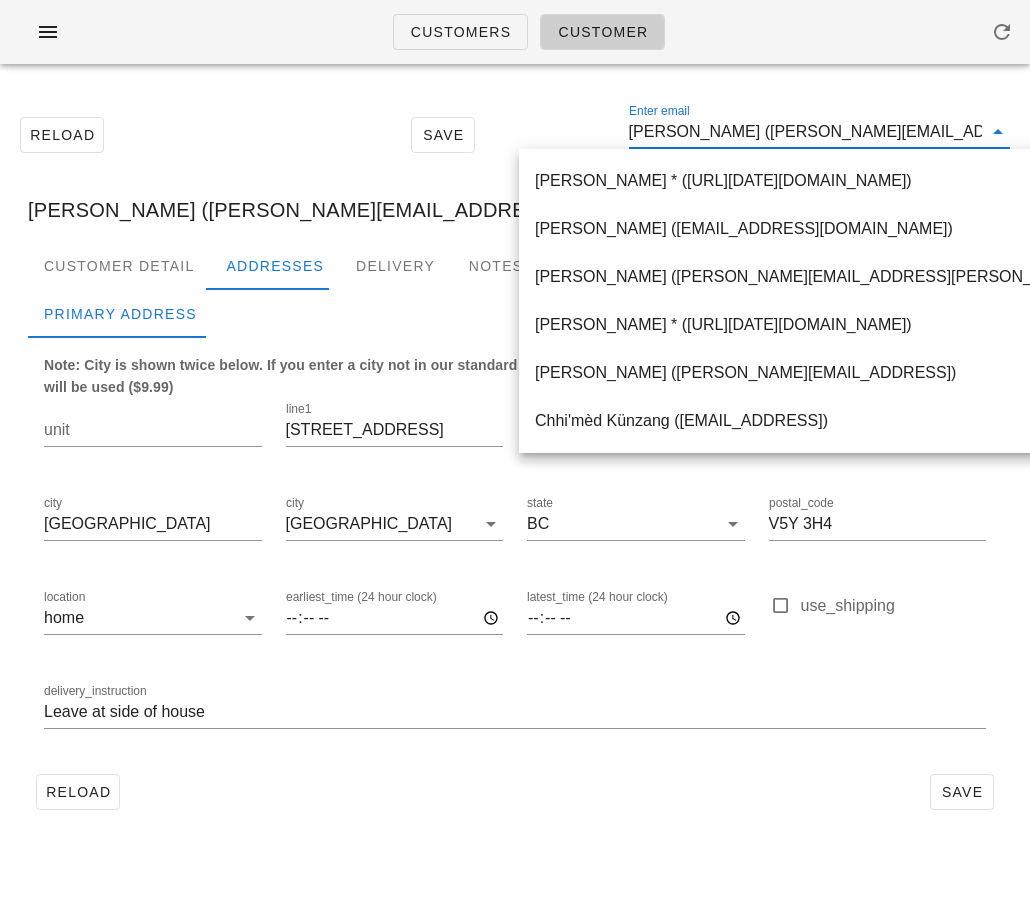 click on "Craig Lee-Sun (craig.leesun@gmail.com)" at bounding box center [805, 132] 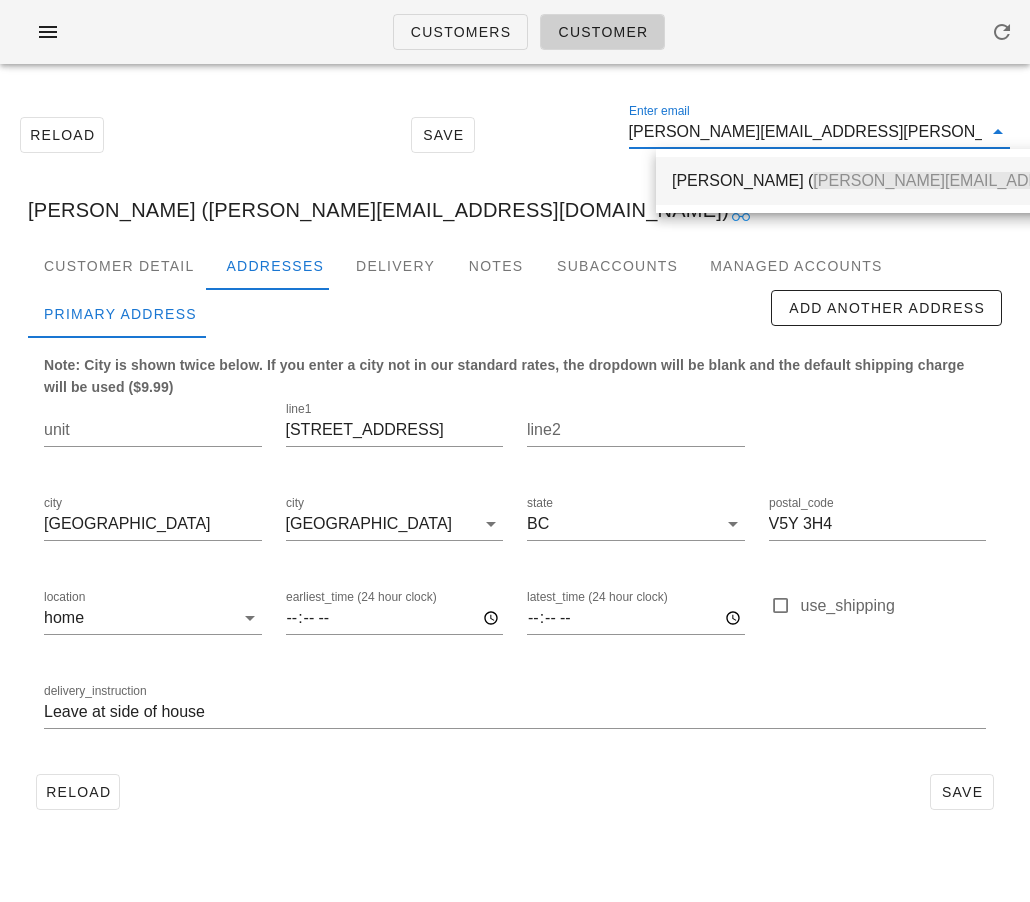 click on "Reza Ghaemi ( ghaemi.reza@gmail.com )" at bounding box center (1012, 180) 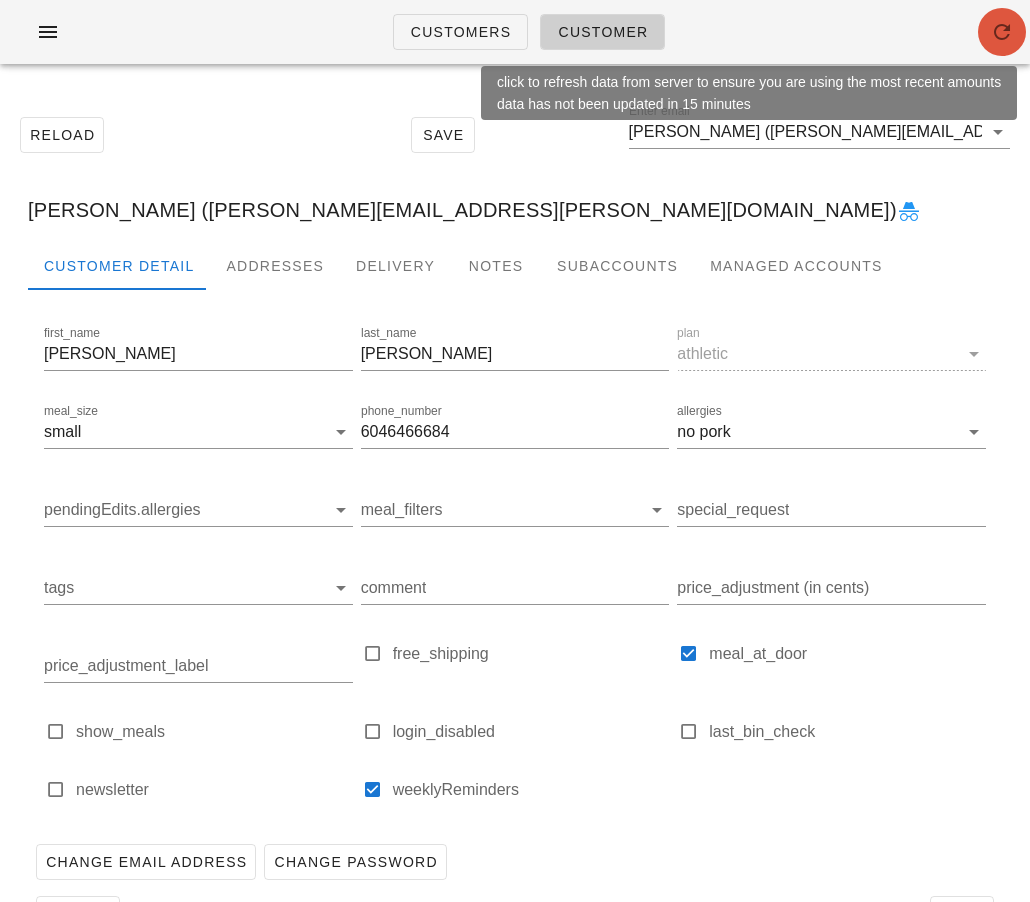 click at bounding box center (1002, 32) 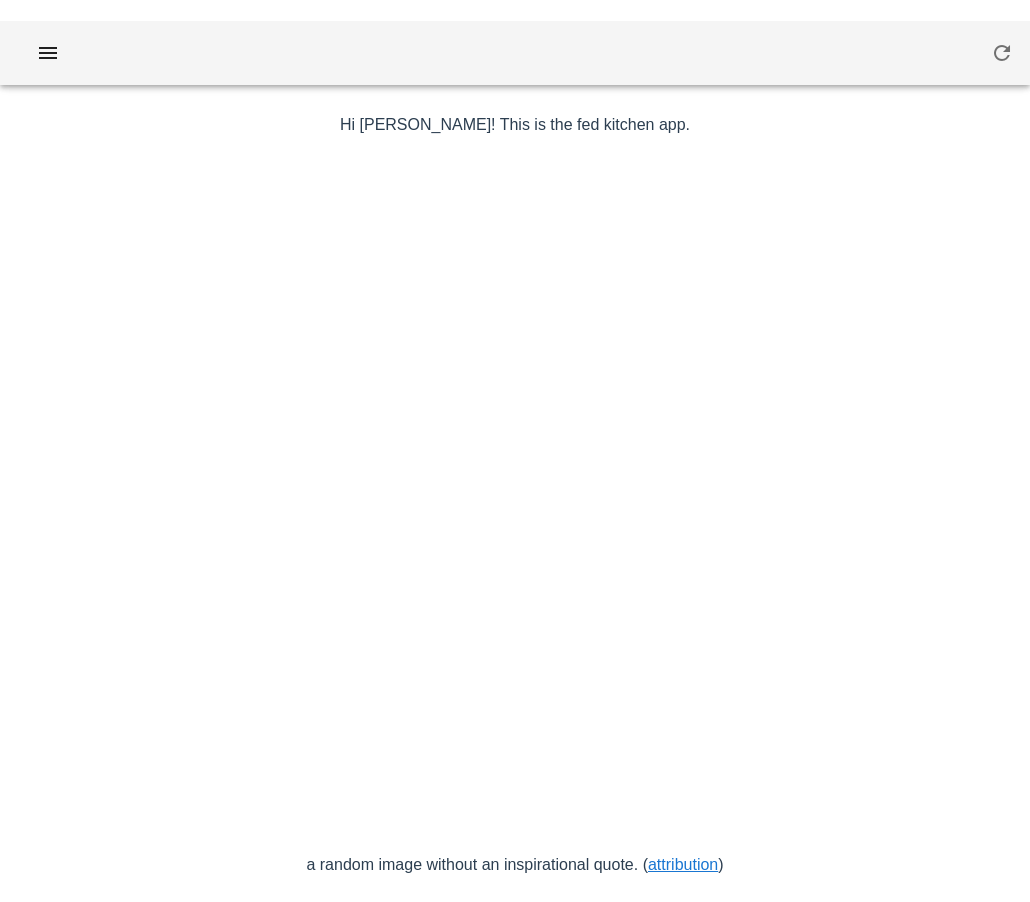 scroll, scrollTop: 0, scrollLeft: 0, axis: both 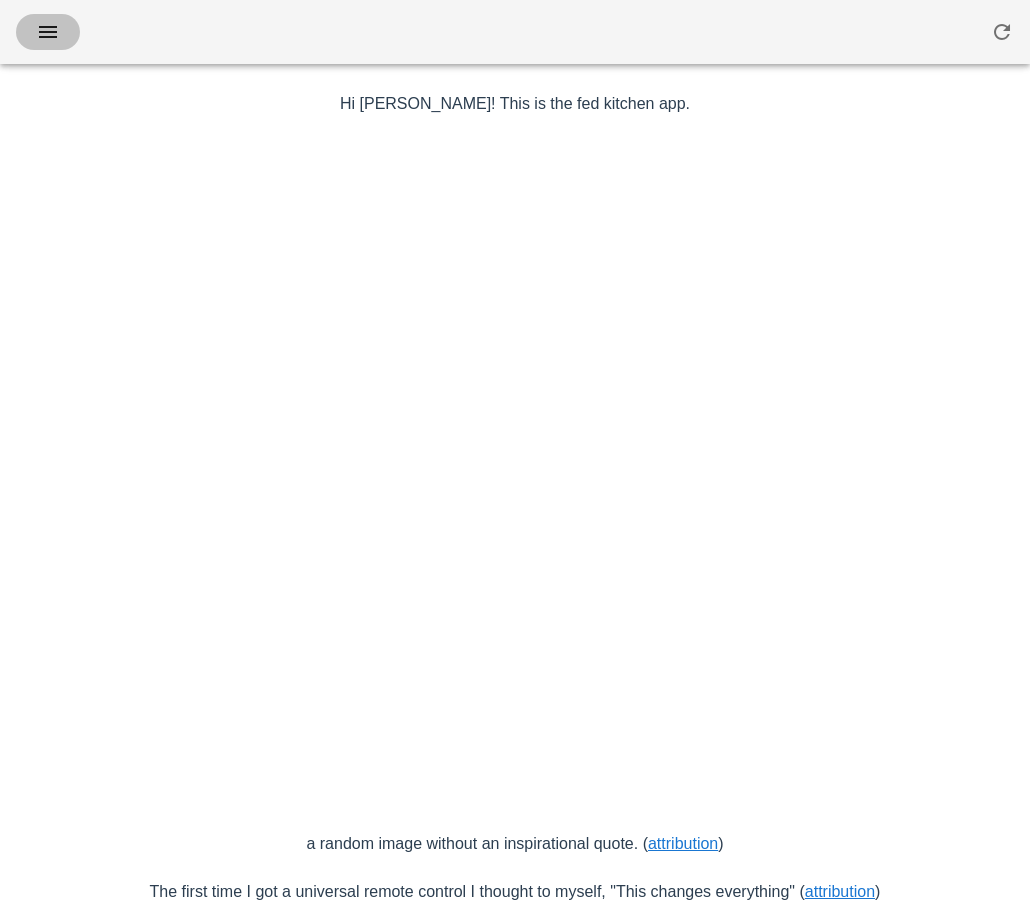 click at bounding box center [48, 32] 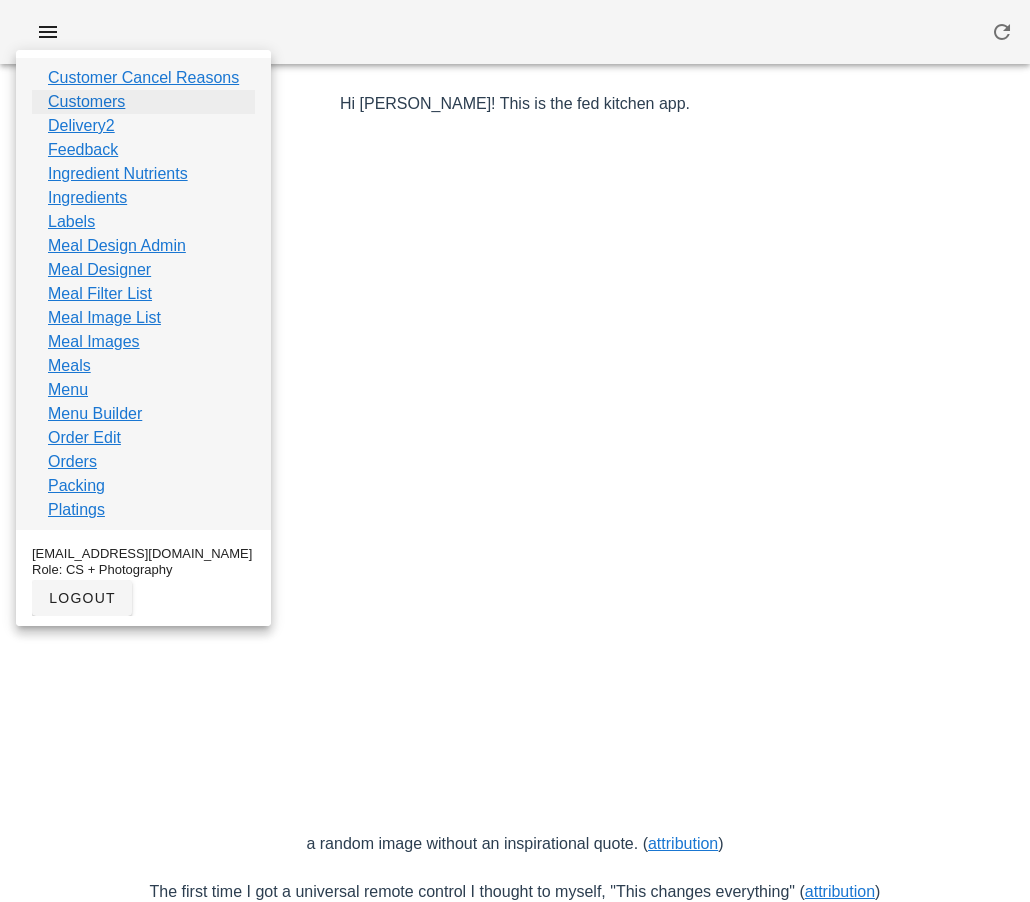 click on "Customers" at bounding box center (86, 102) 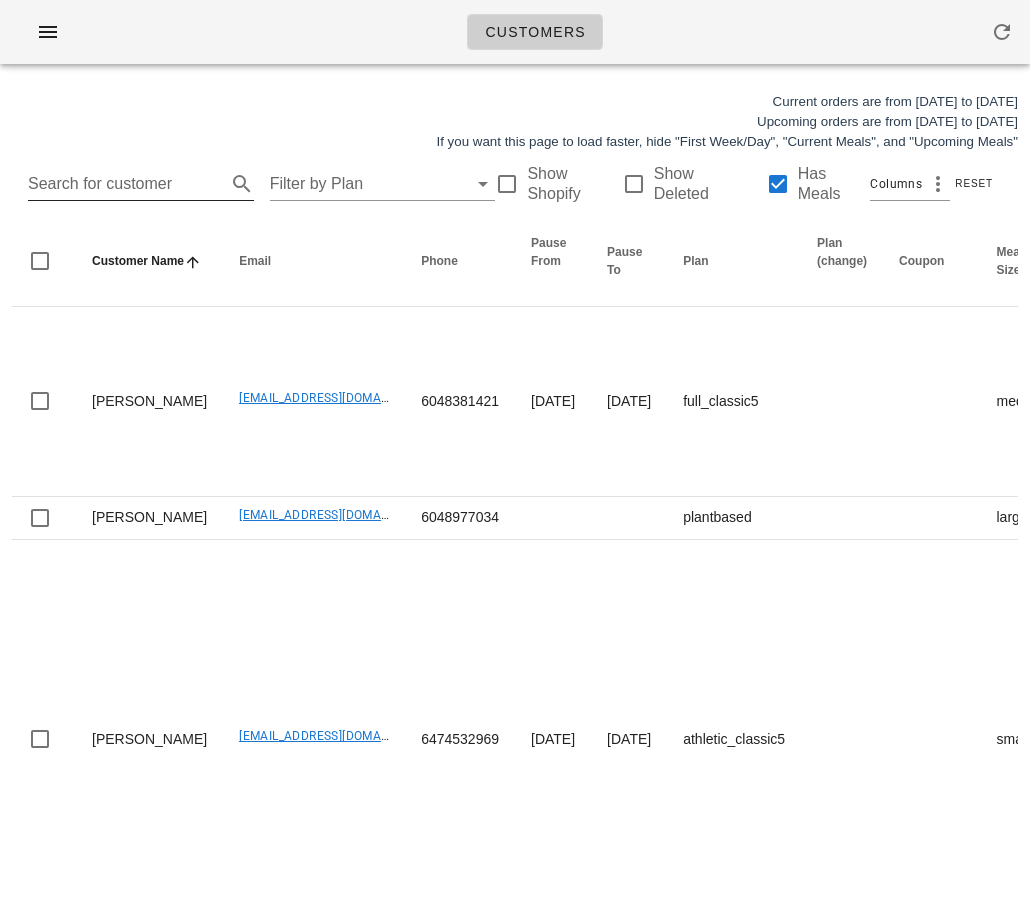 click on "Search for customer" at bounding box center [141, 184] 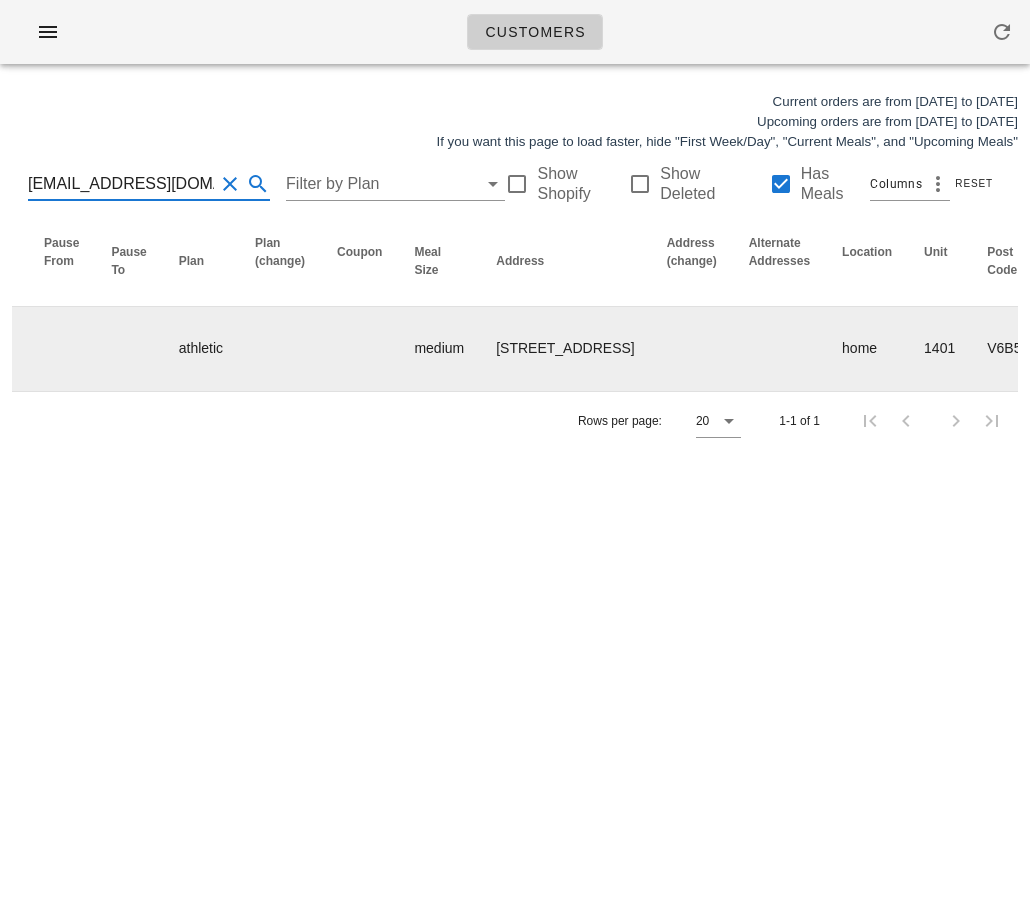 scroll, scrollTop: 0, scrollLeft: 923, axis: horizontal 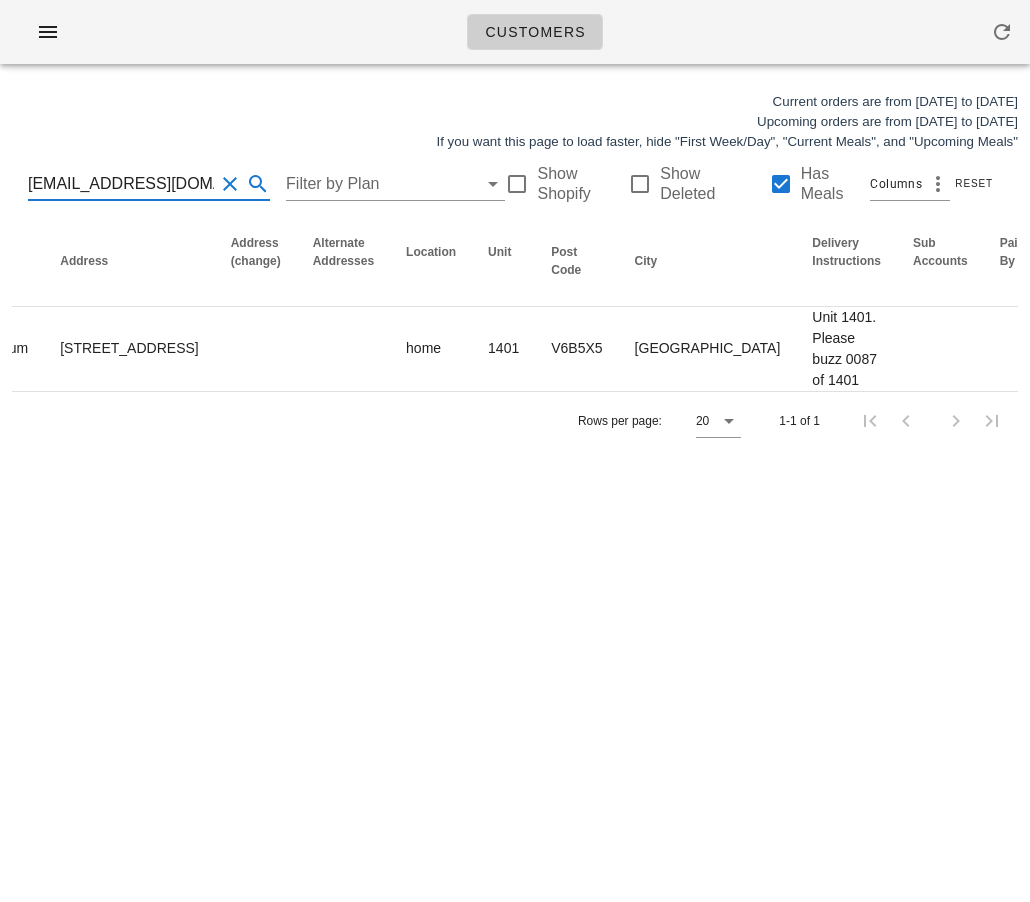 type on "[EMAIL_ADDRESS][DOMAIN_NAME]" 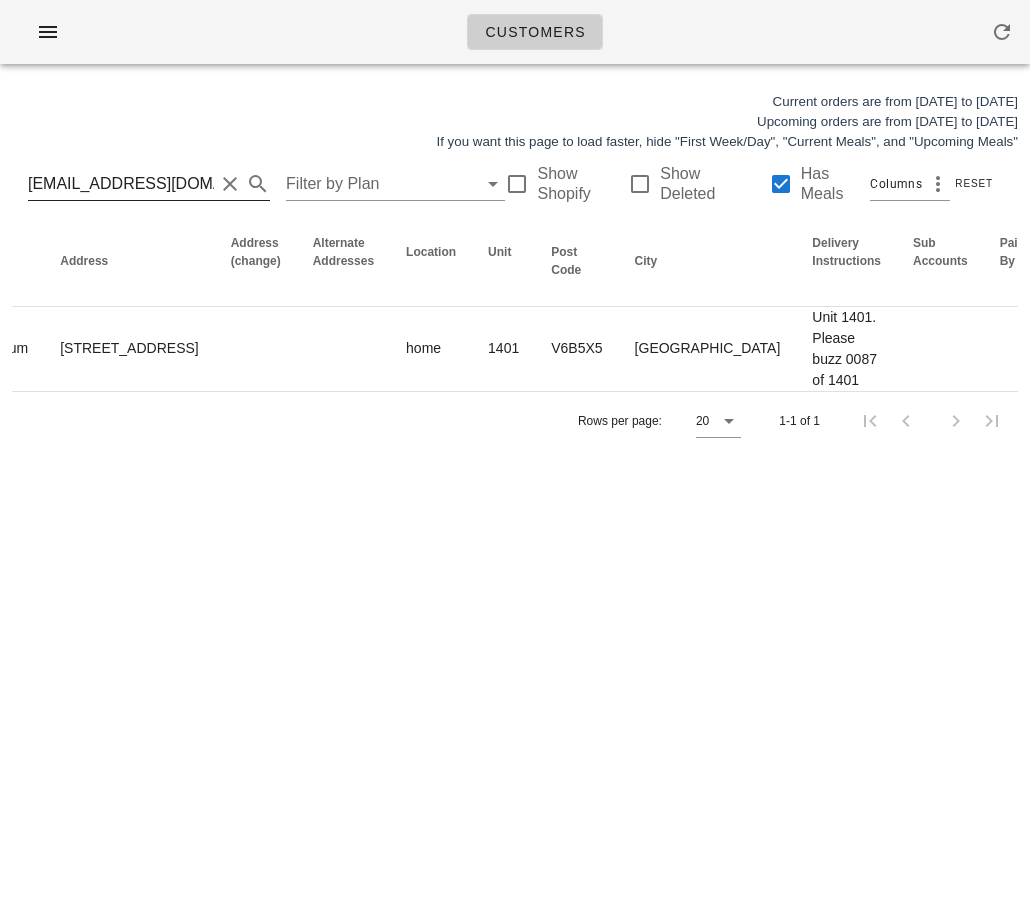 click on "[EMAIL_ADDRESS][DOMAIN_NAME]" at bounding box center (121, 184) 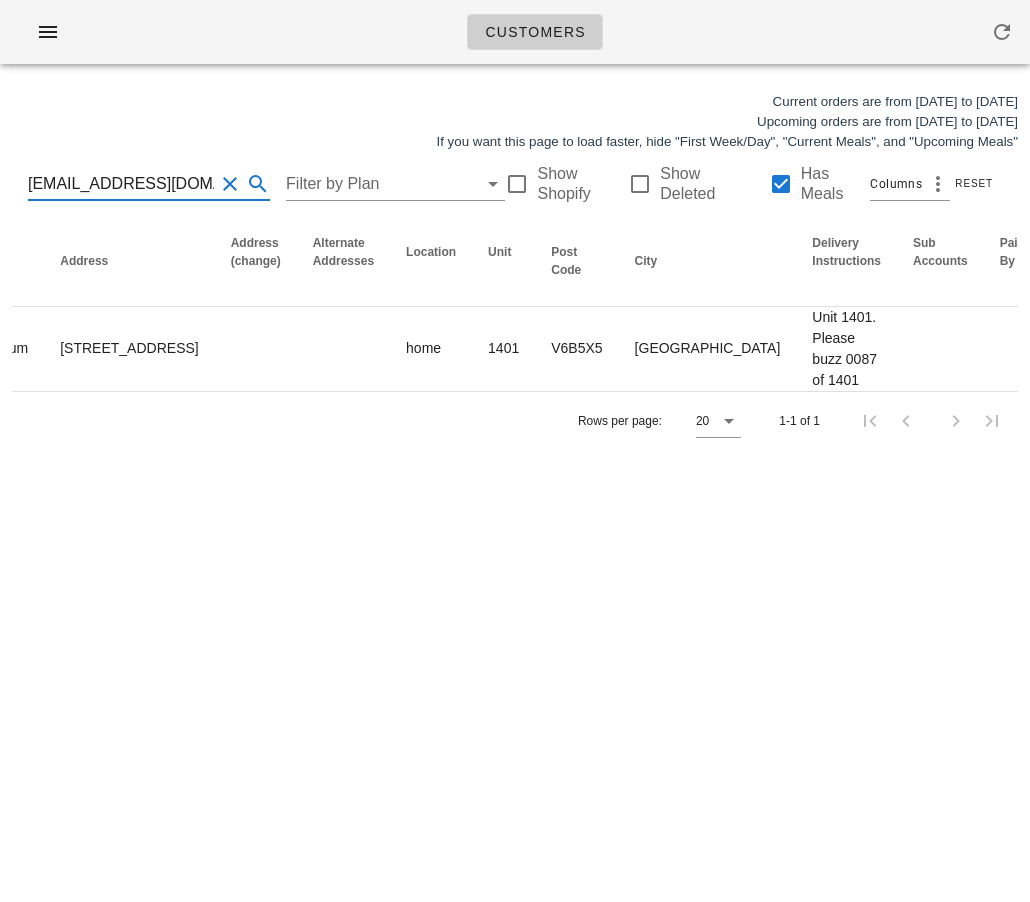 click on "ghb@live.ca" at bounding box center [121, 184] 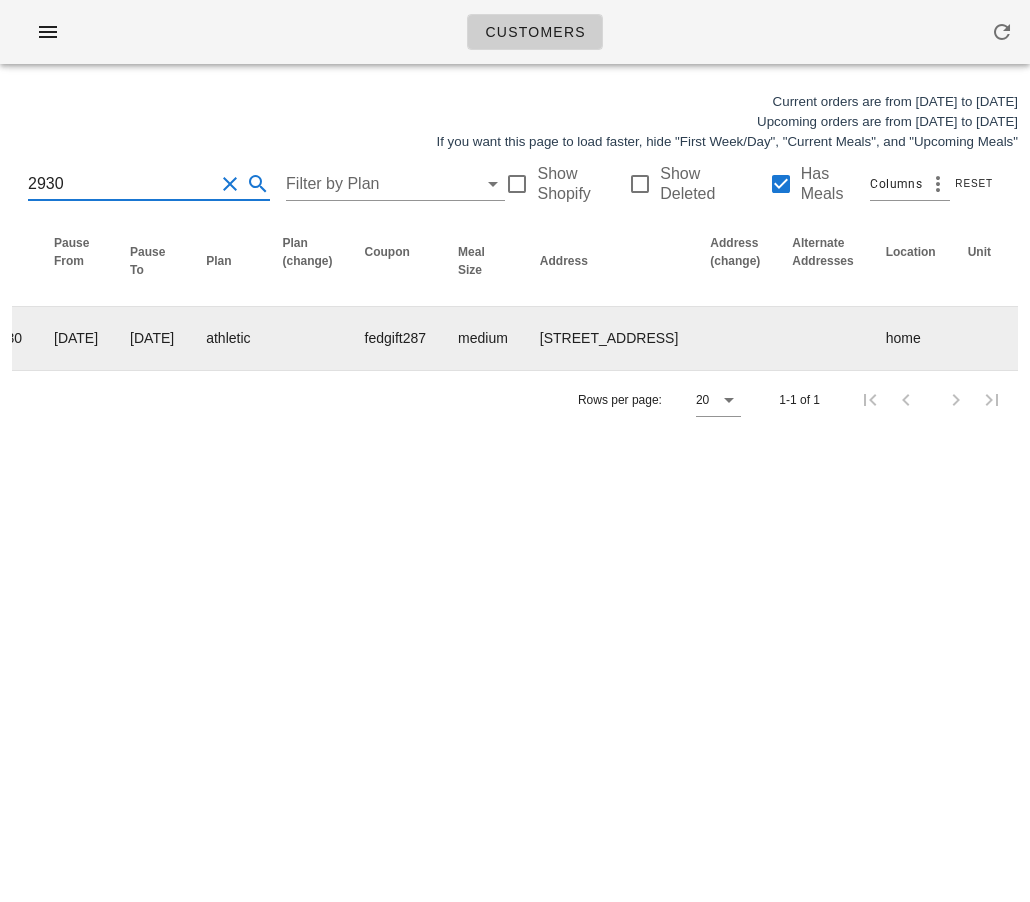 scroll, scrollTop: 0, scrollLeft: 0, axis: both 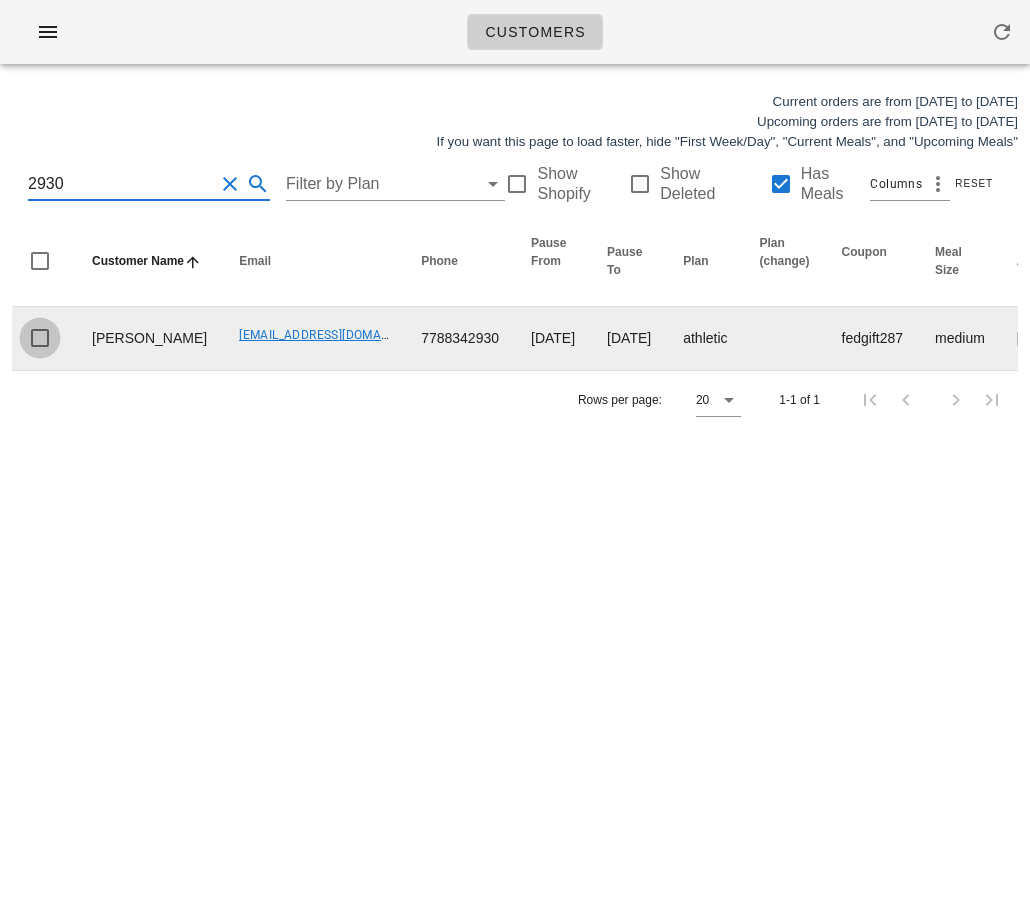 type on "2930" 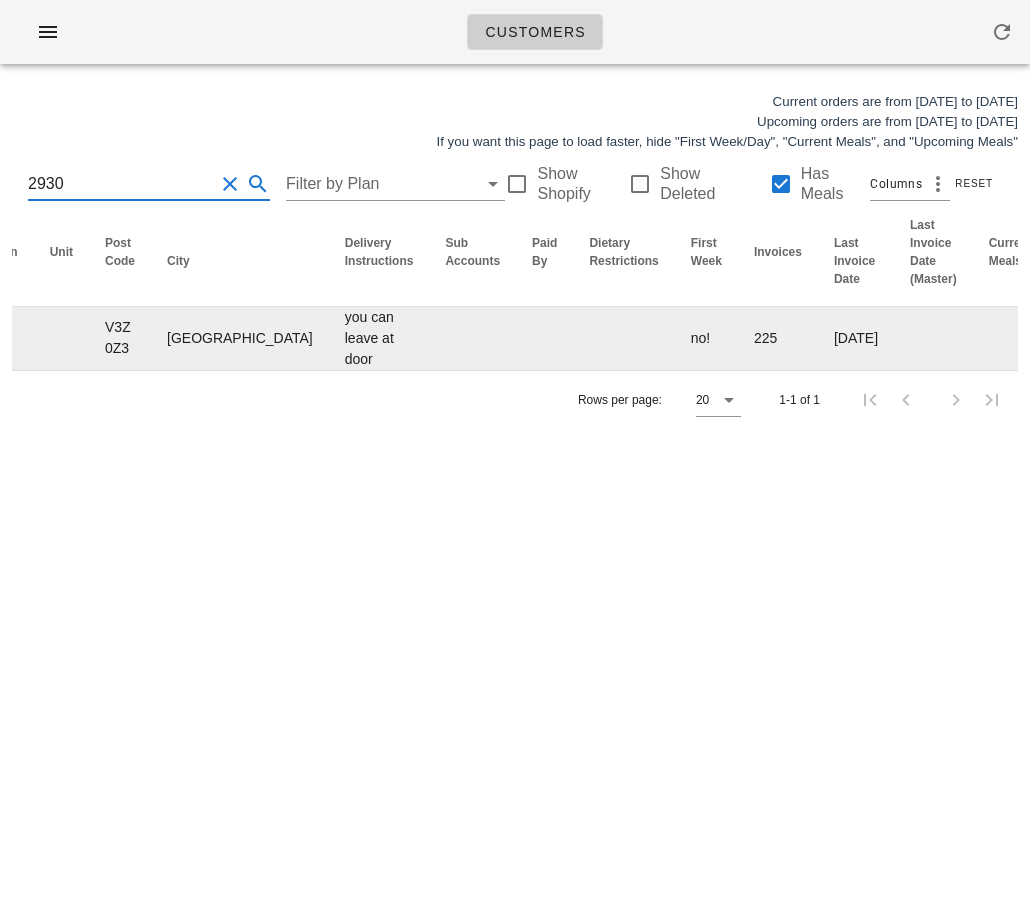 scroll, scrollTop: 0, scrollLeft: 0, axis: both 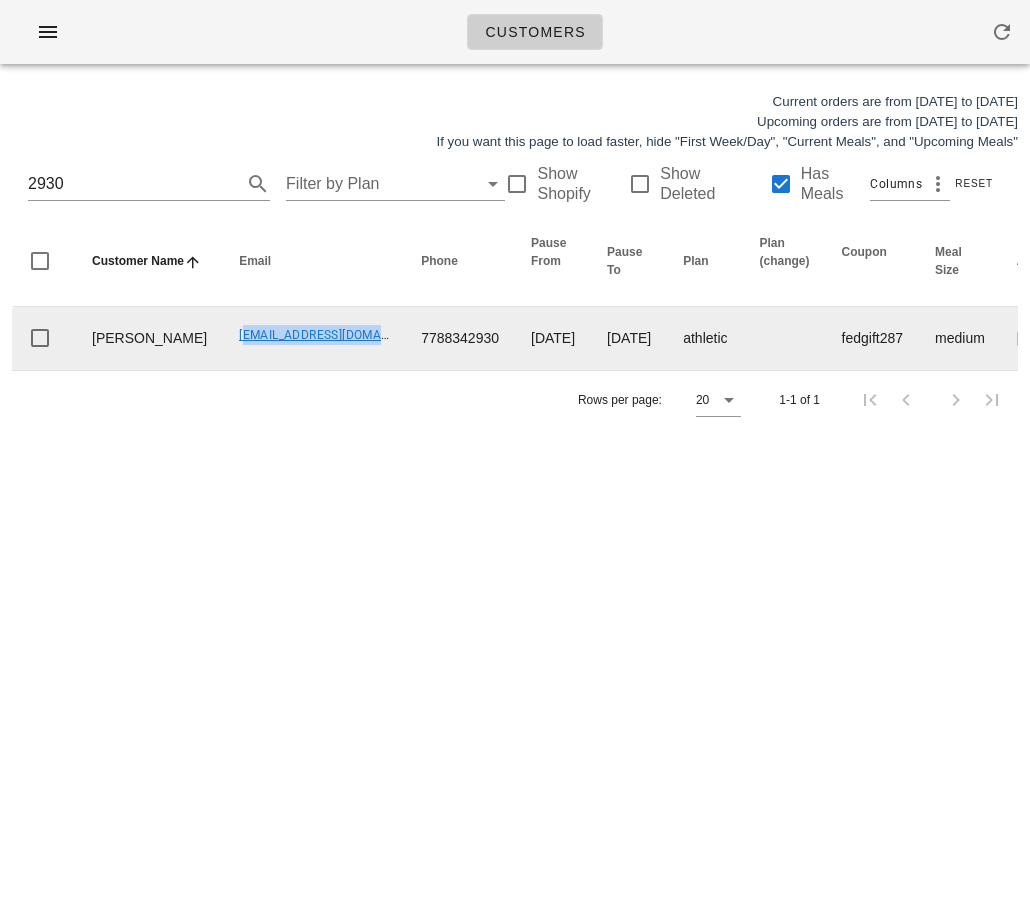 drag, startPoint x: 169, startPoint y: 354, endPoint x: 347, endPoint y: 360, distance: 178.10109 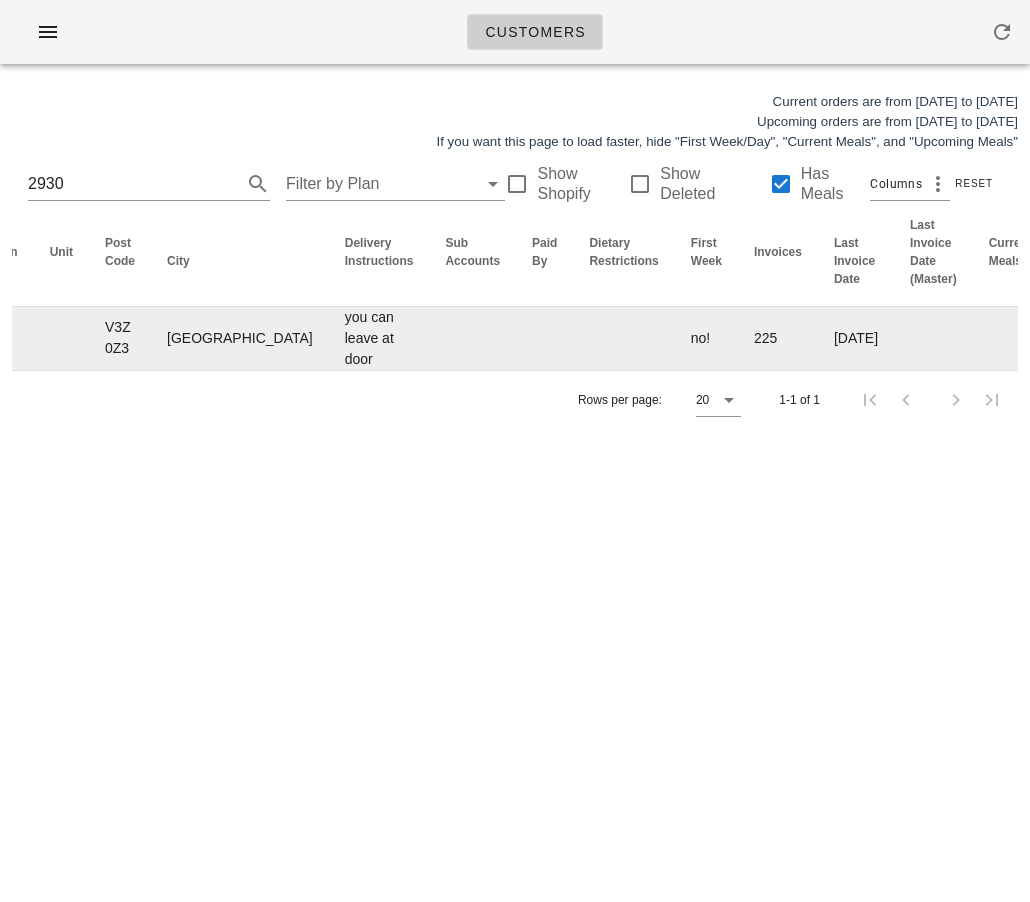 click on "Edit" at bounding box center (1266, 338) 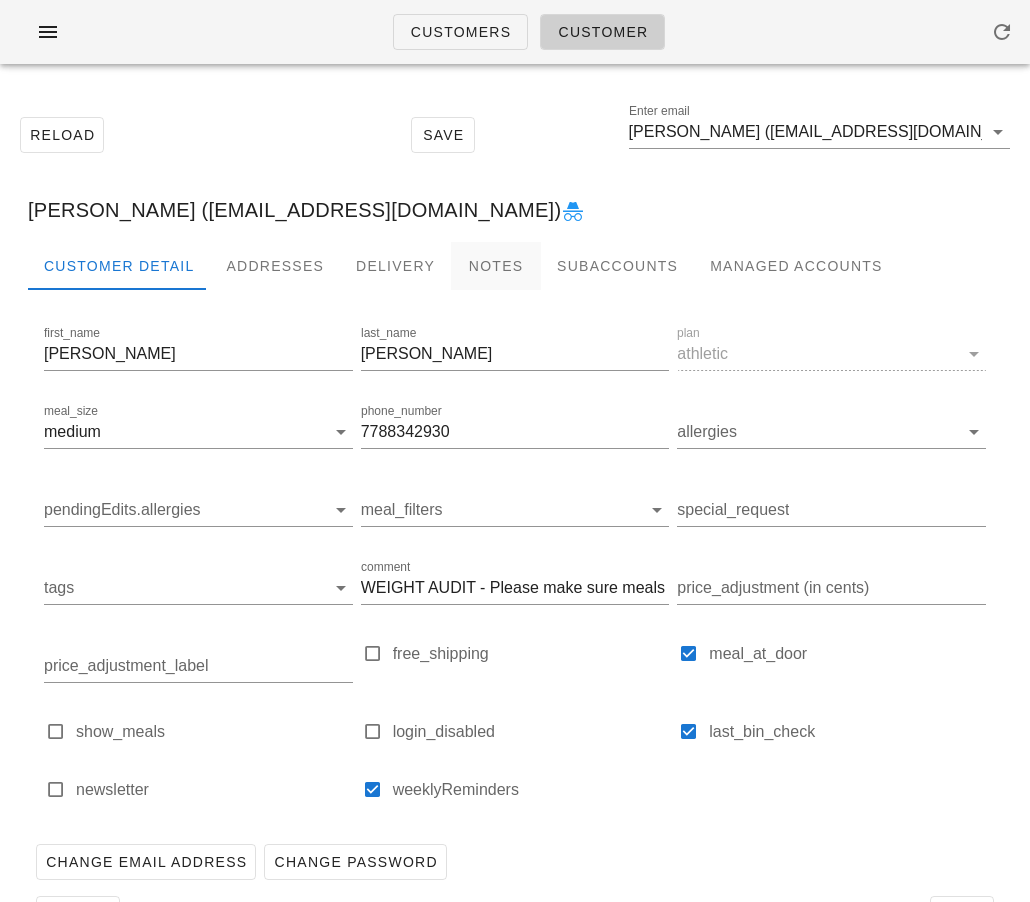click on "Notes" at bounding box center [496, 266] 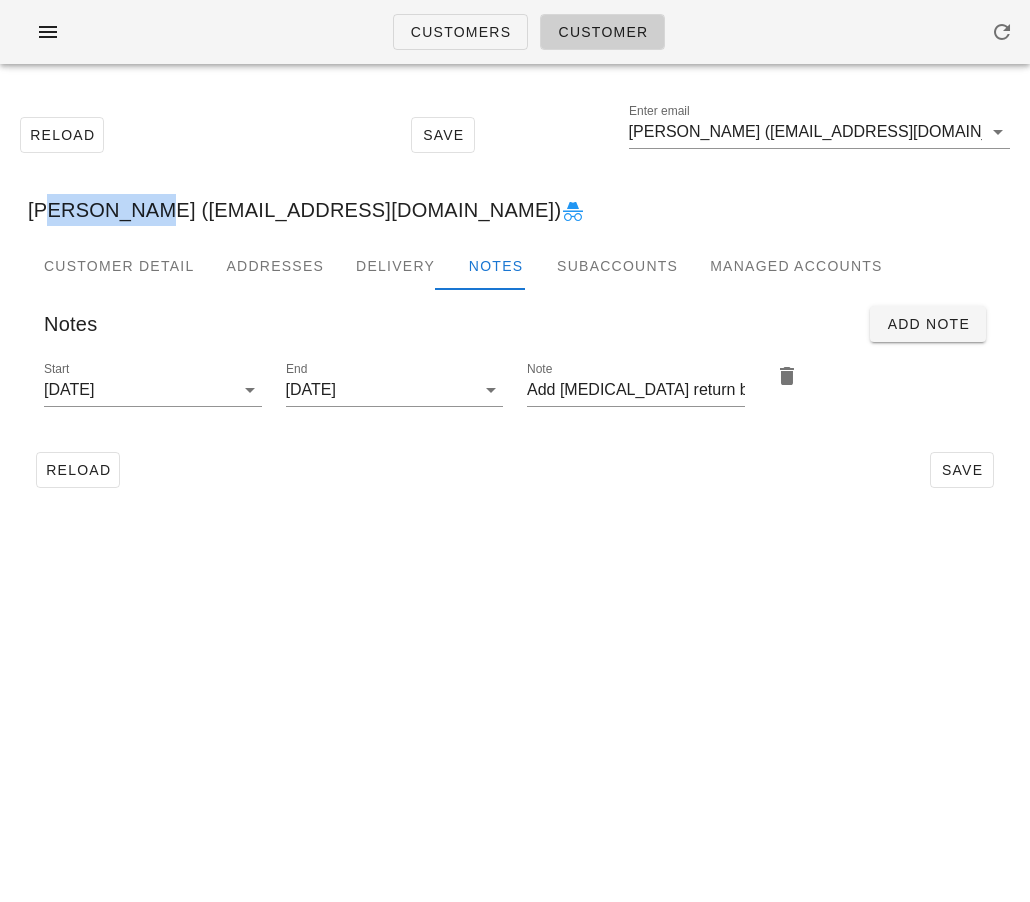drag, startPoint x: 123, startPoint y: 205, endPoint x: 33, endPoint y: 205, distance: 90 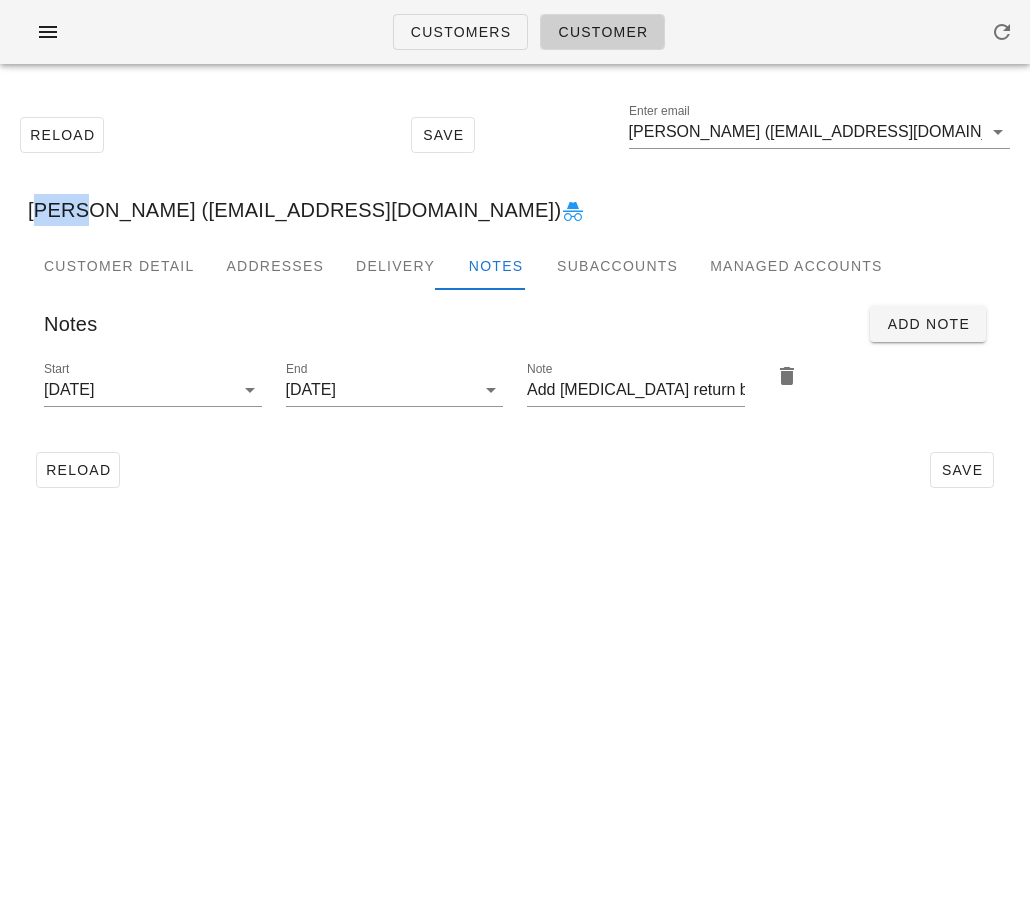 click on "Liam Kelly (lkelly@wkellyandsons.com)" at bounding box center (515, 210) 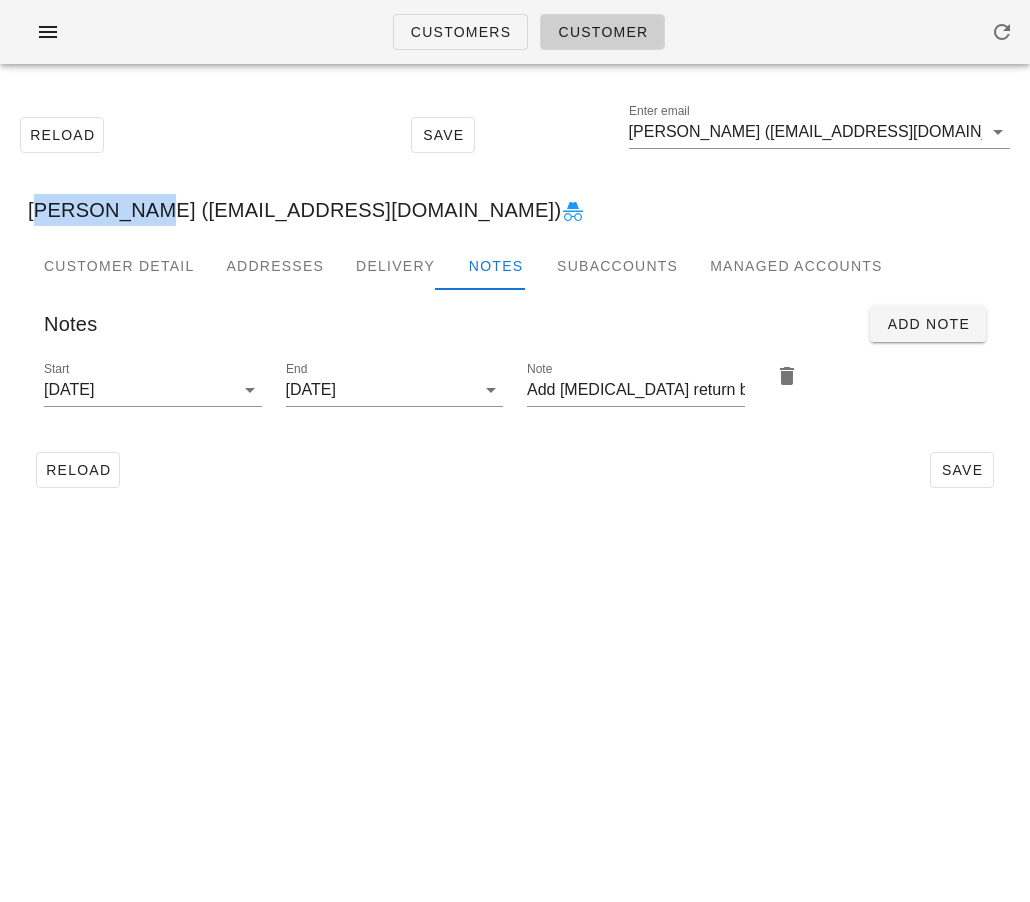 drag, startPoint x: 26, startPoint y: 205, endPoint x: 122, endPoint y: 206, distance: 96.00521 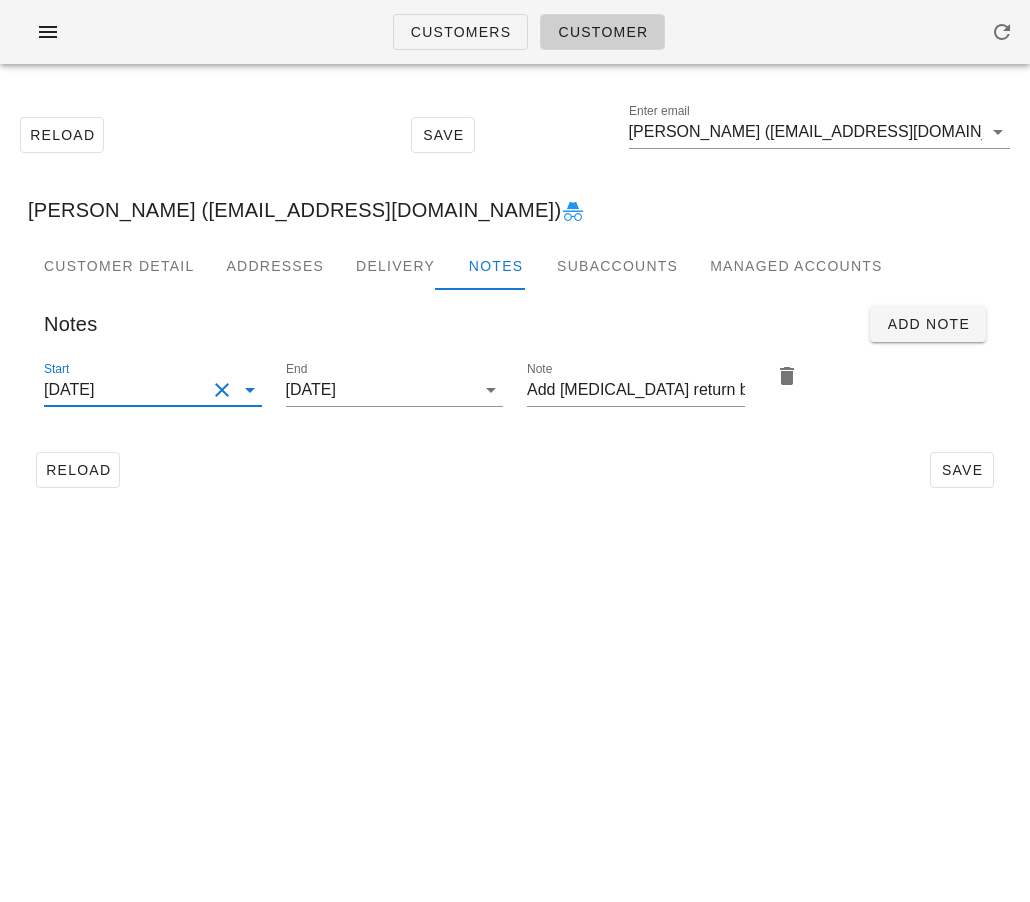 click on "2025-04-23" at bounding box center [125, 390] 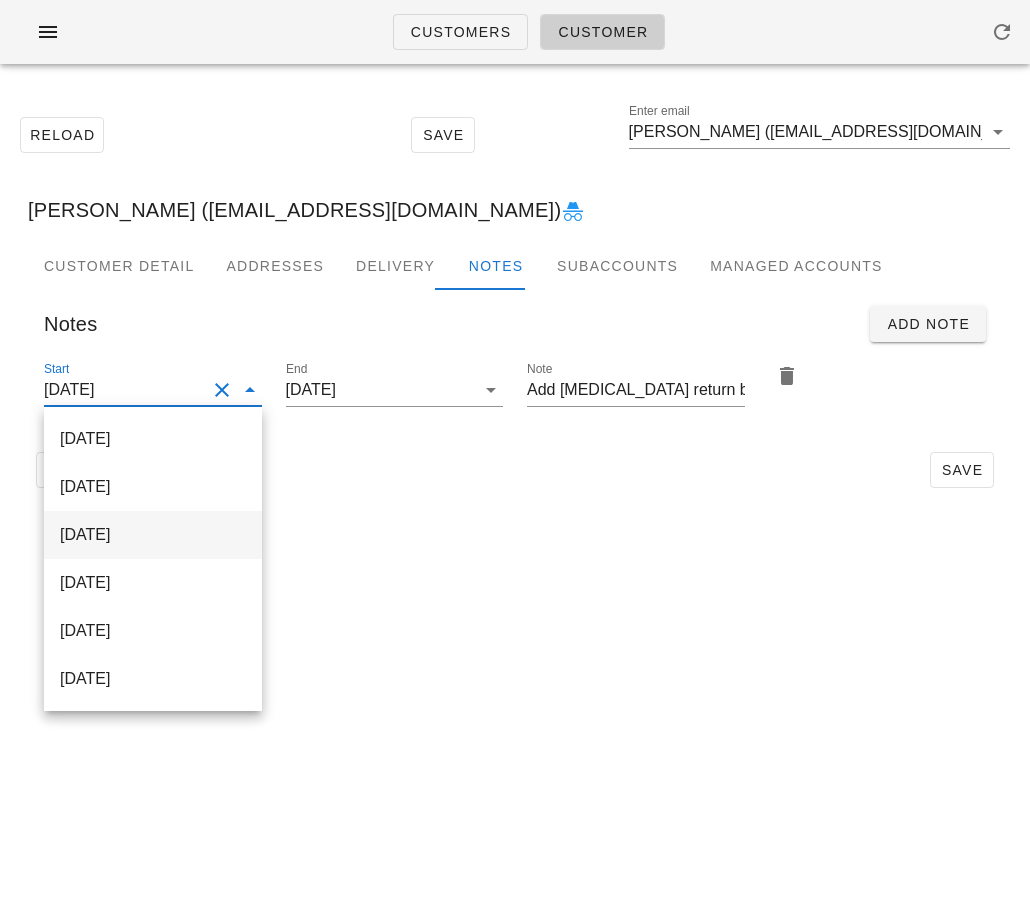 click on "2025-07-27" at bounding box center [153, 534] 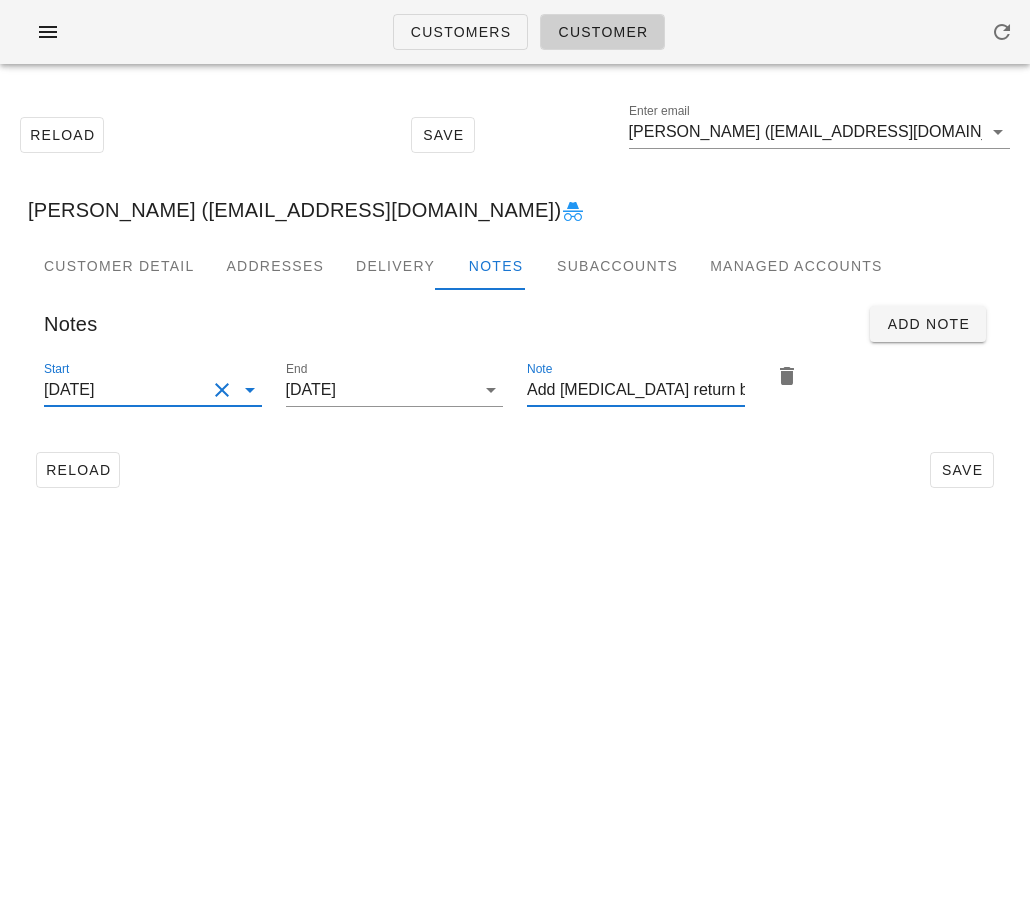 click on "Add ice pack return bag!" at bounding box center (636, 390) 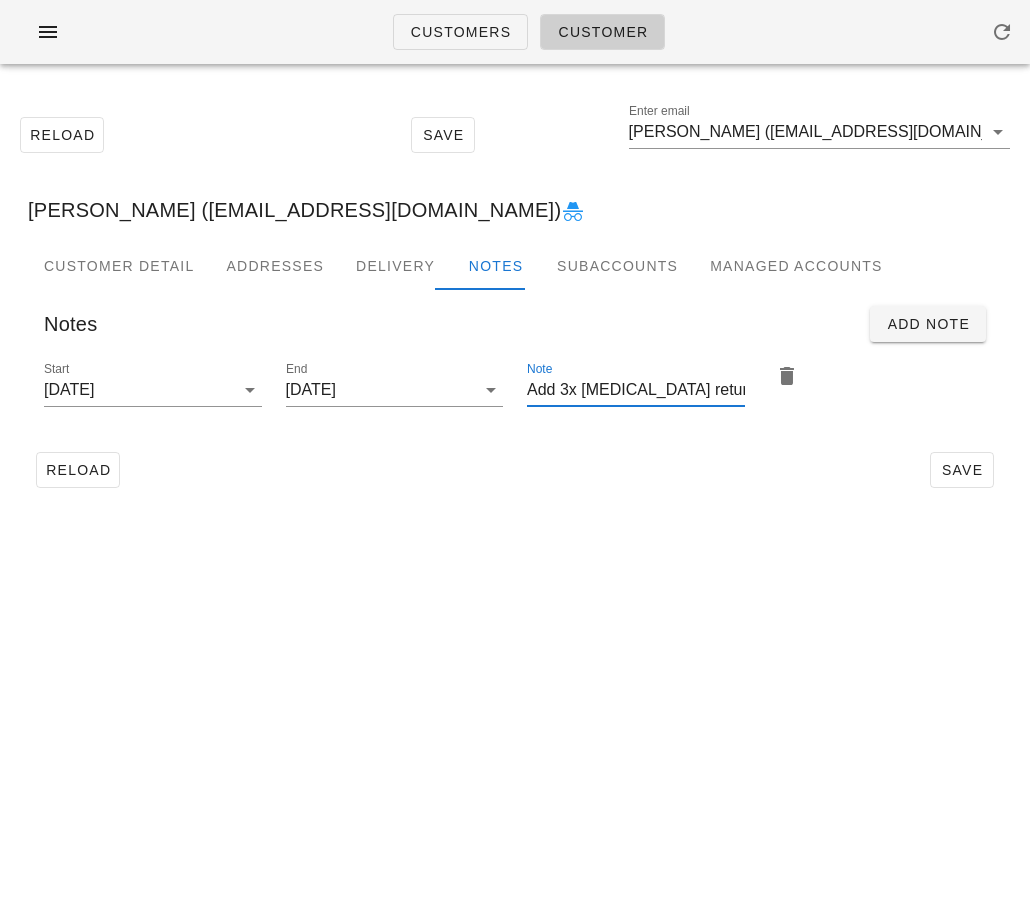 click on "Add 3x ice pack return bag!" at bounding box center (636, 390) 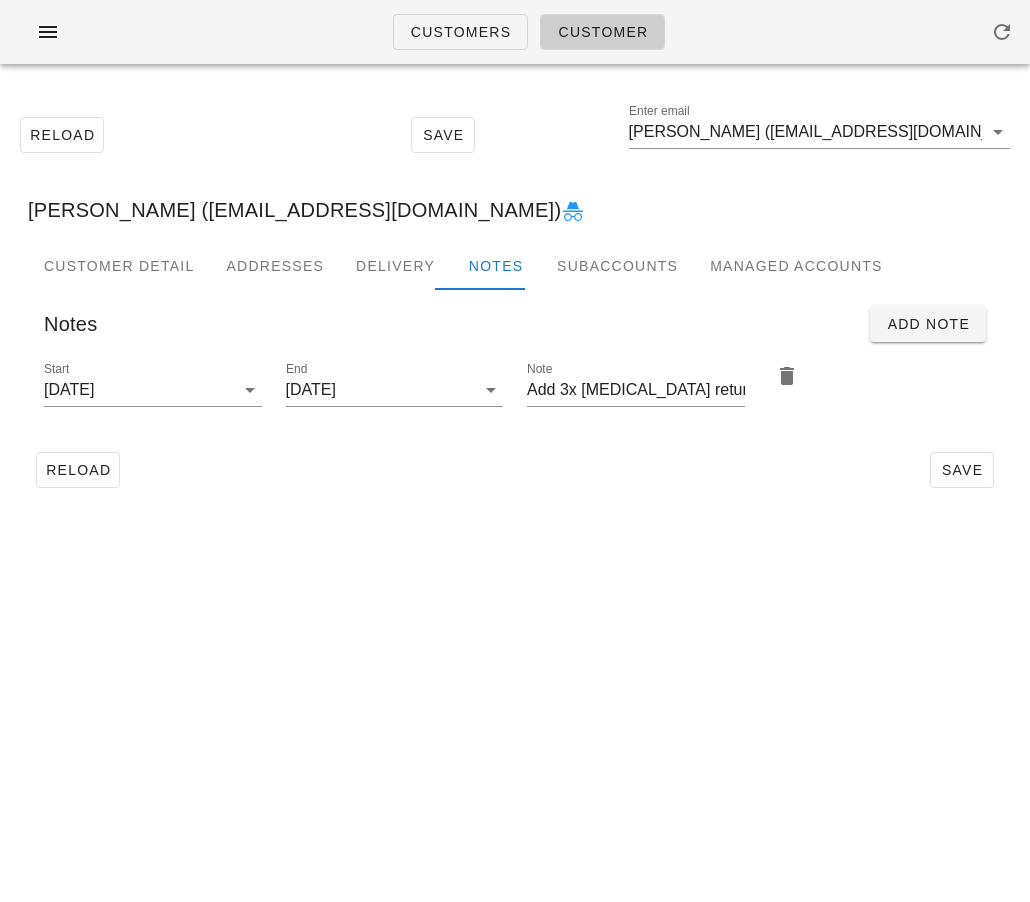 click on "Reload Save" at bounding box center (515, 470) 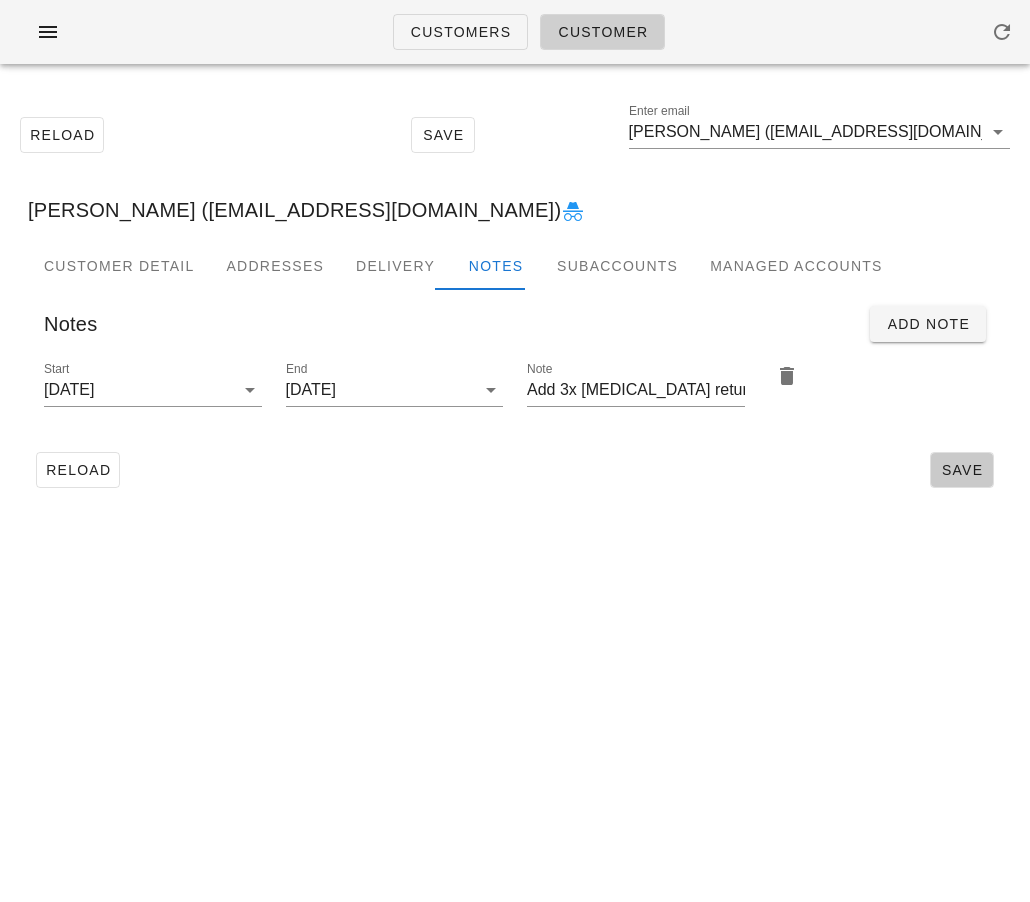 click on "Save" at bounding box center (962, 470) 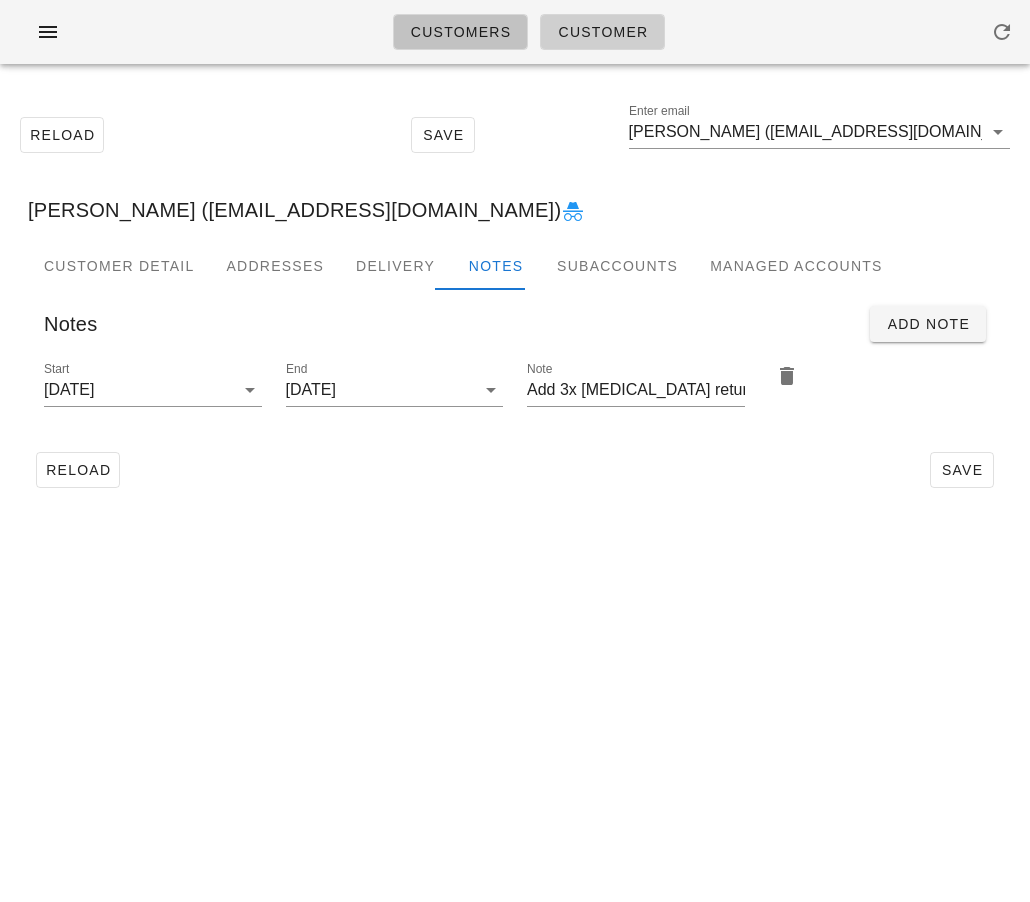 click on "Customers" at bounding box center (461, 32) 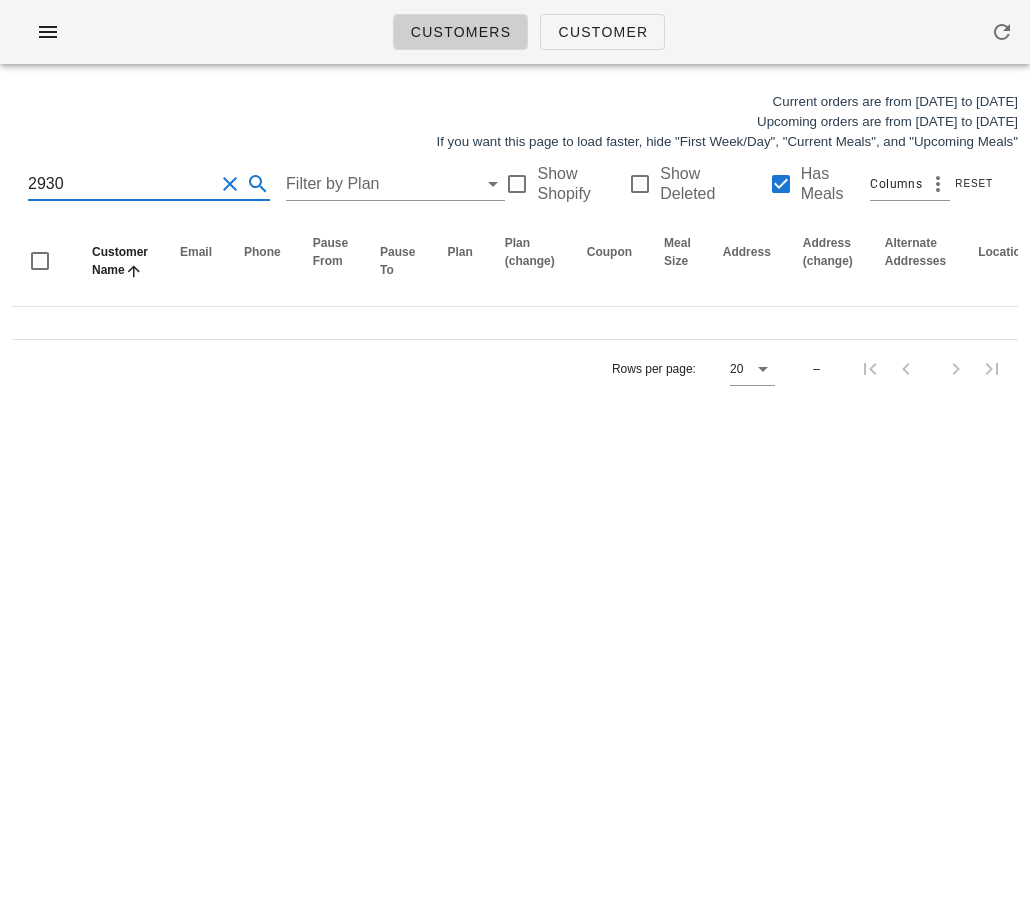 click on "2930" at bounding box center (121, 184) 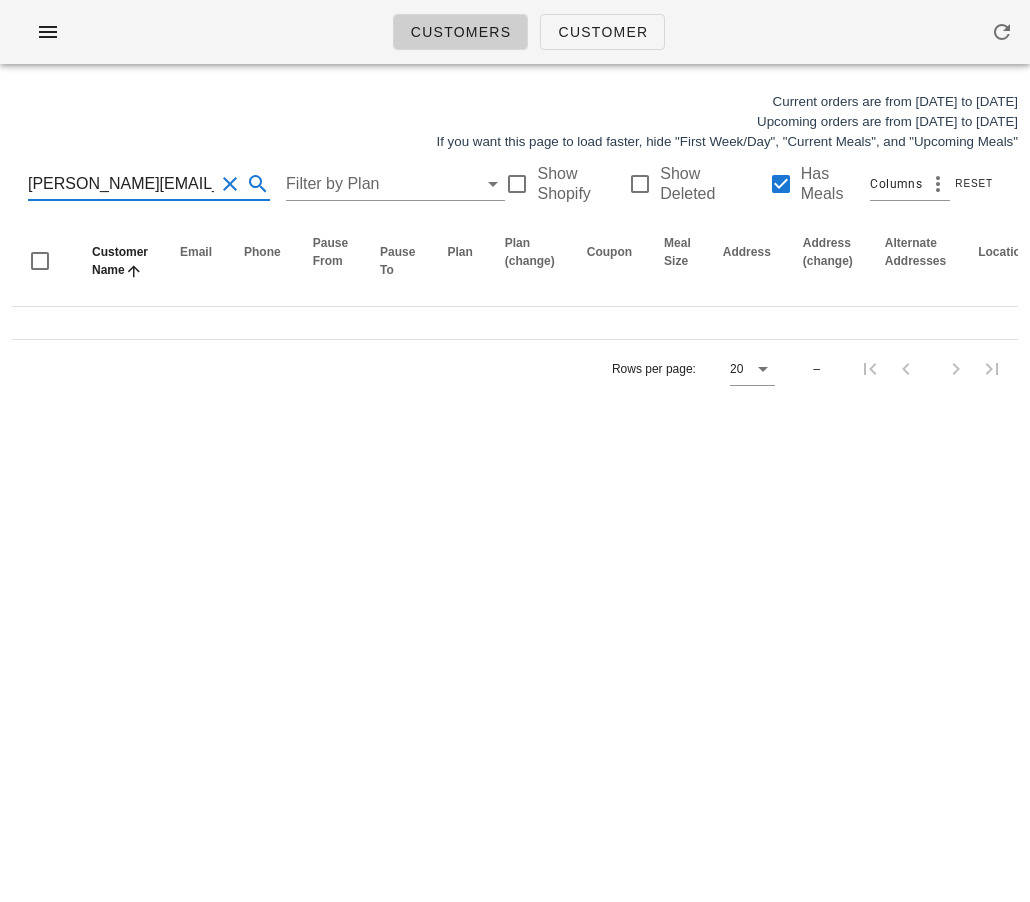 scroll, scrollTop: 0, scrollLeft: 1, axis: horizontal 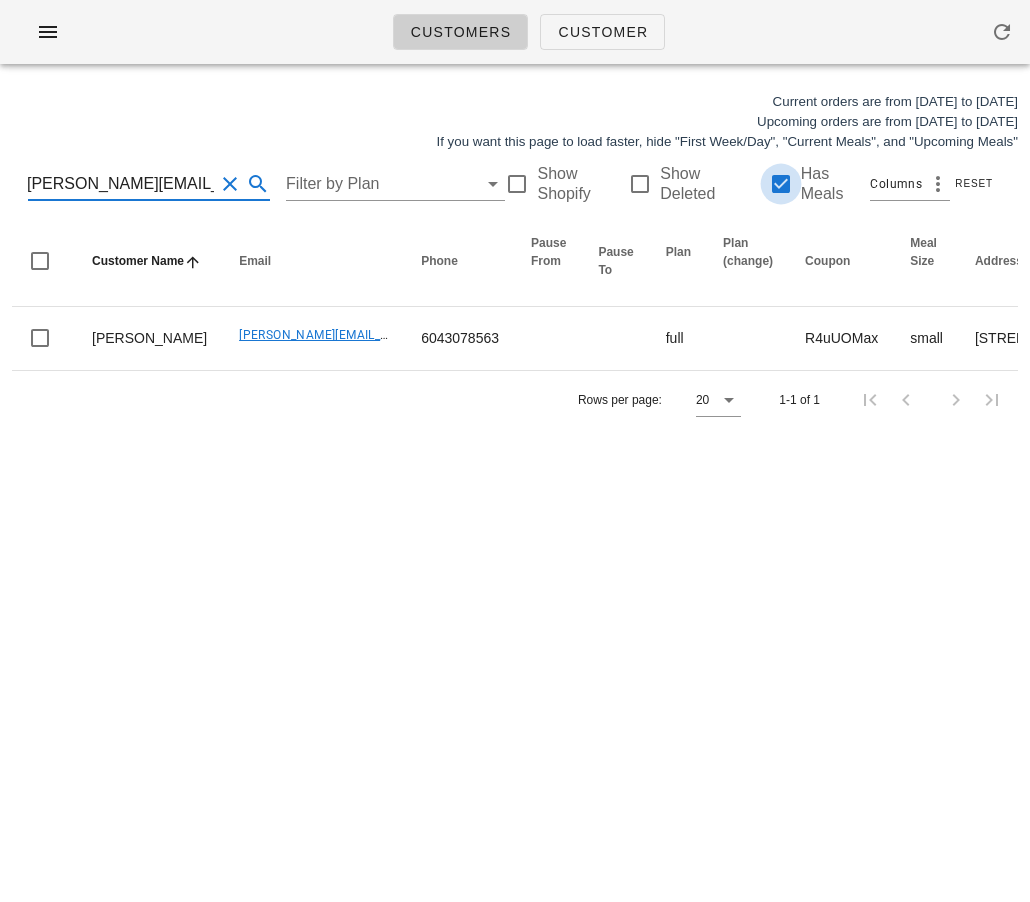 type on "craig.leesun@gmail.com" 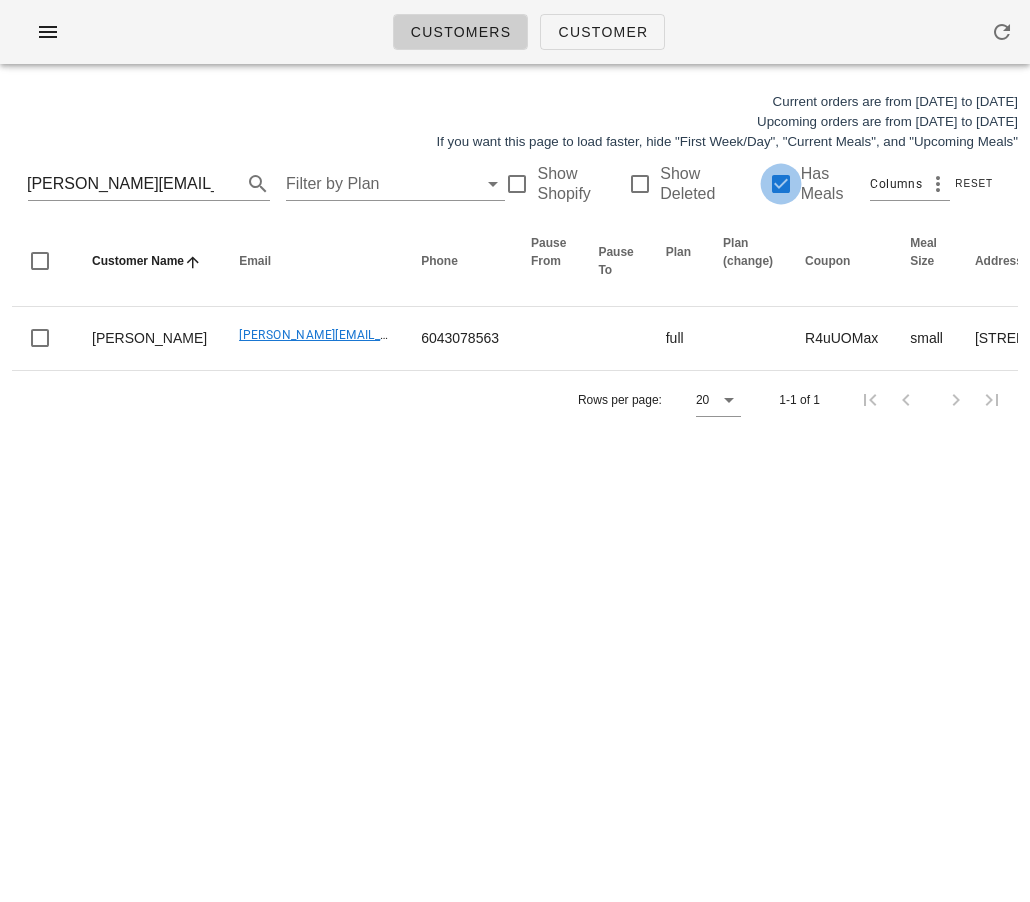 click at bounding box center (781, 184) 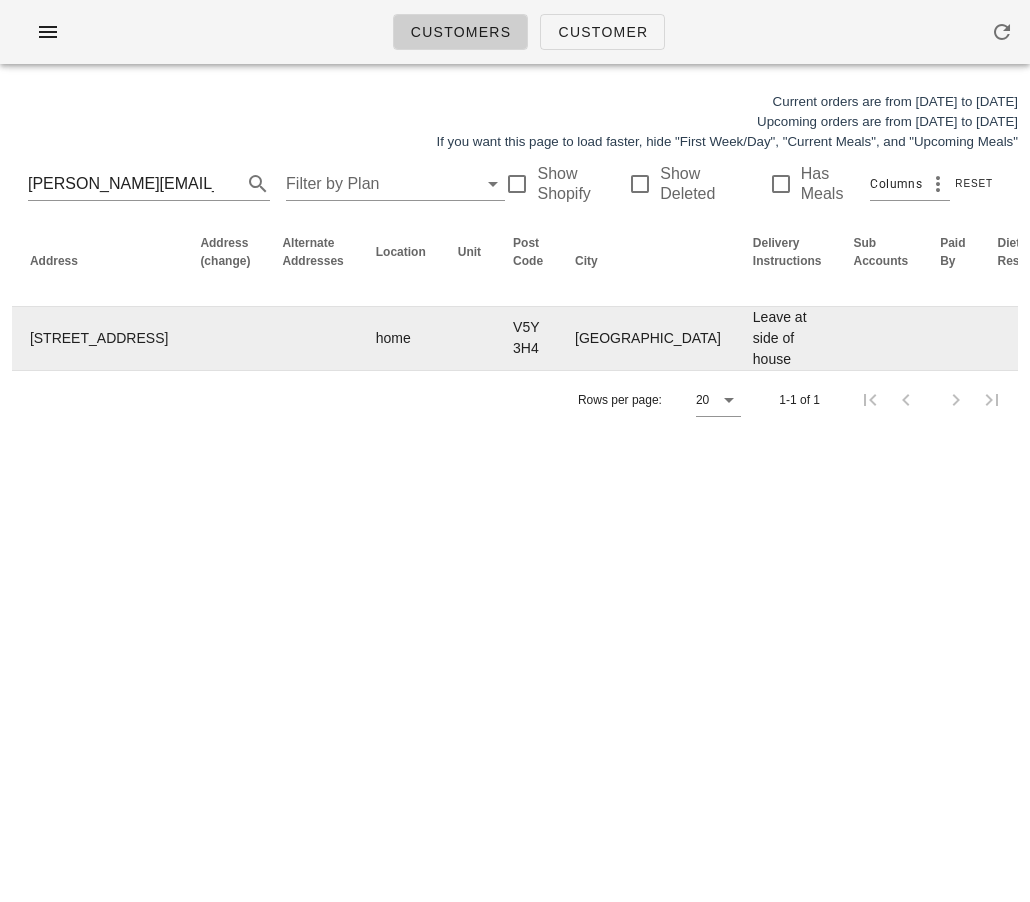 scroll, scrollTop: 0, scrollLeft: 1391, axis: horizontal 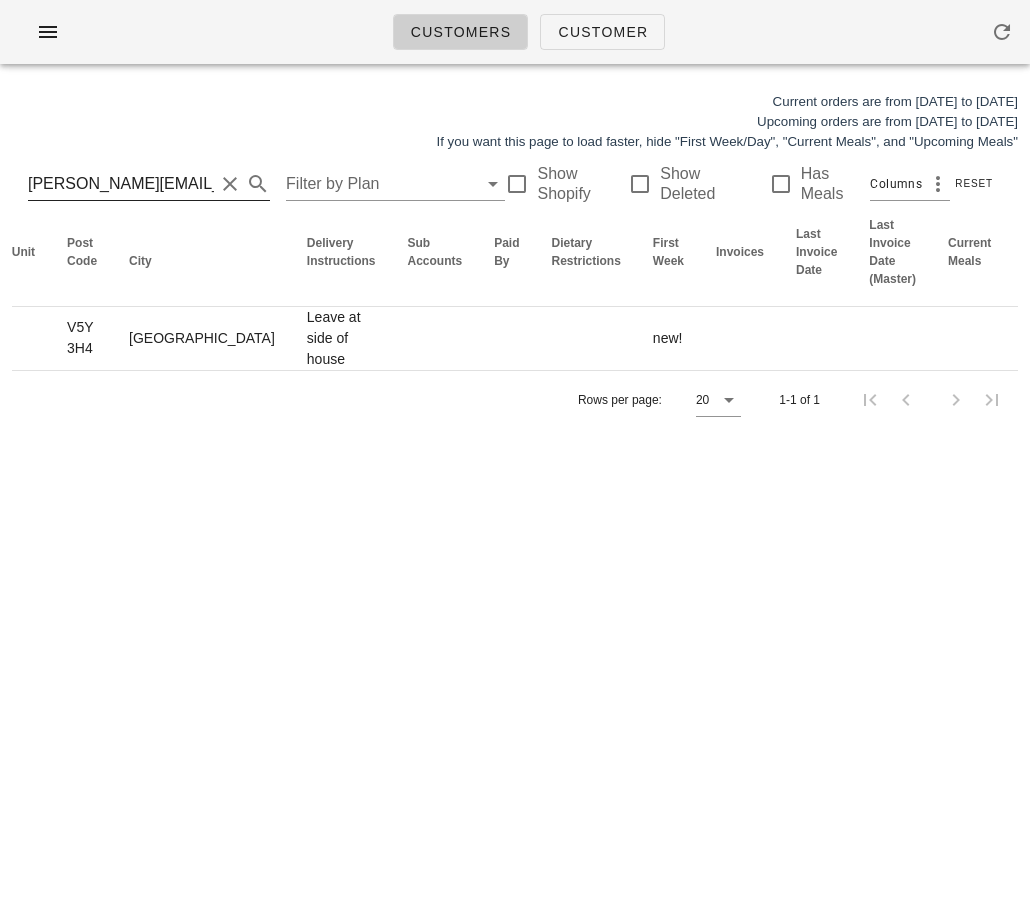 click on "craig.leesun@gmail.com" at bounding box center [121, 184] 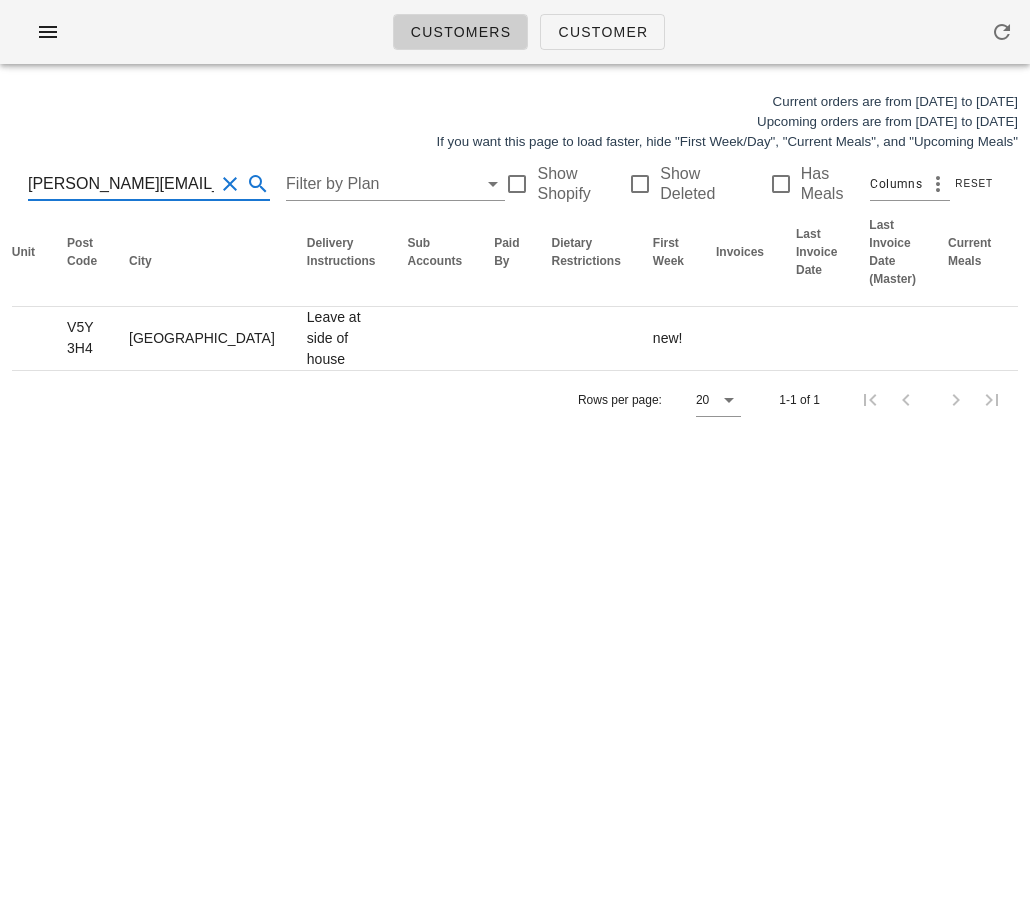 click on "craig.leesun@gmail.com" at bounding box center (121, 184) 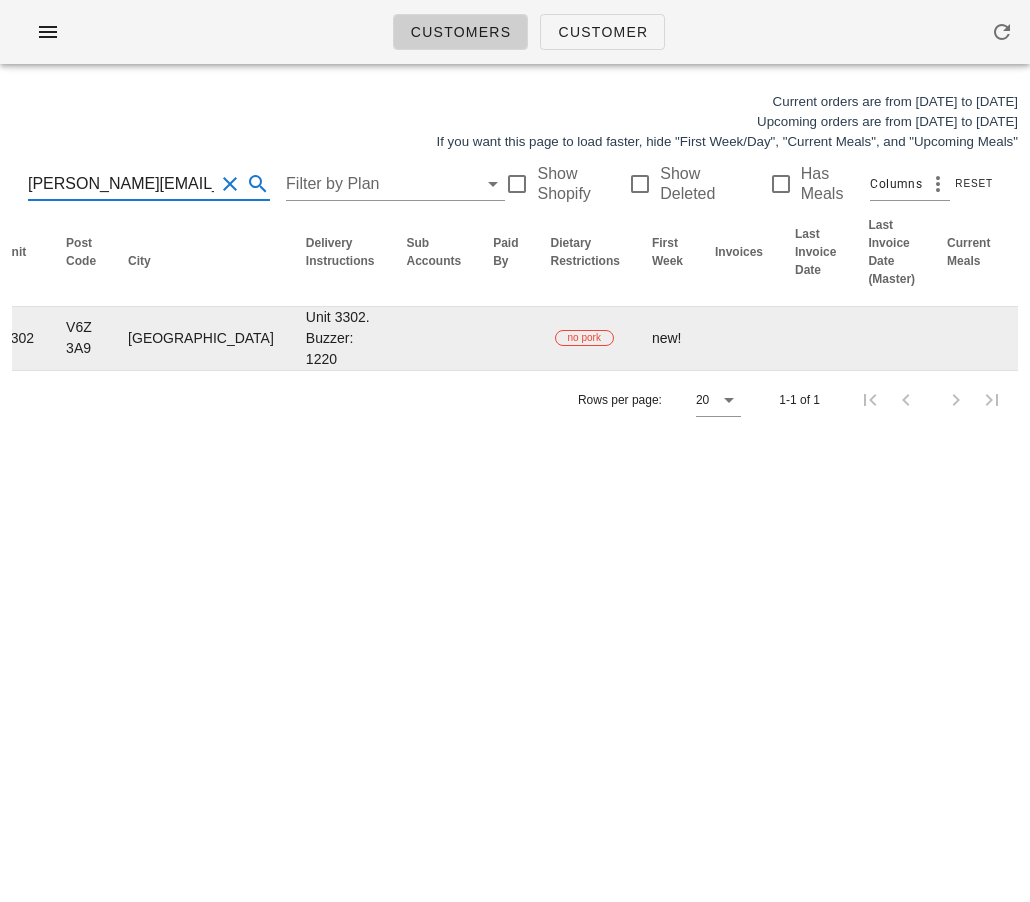 scroll, scrollTop: 0, scrollLeft: 2, axis: horizontal 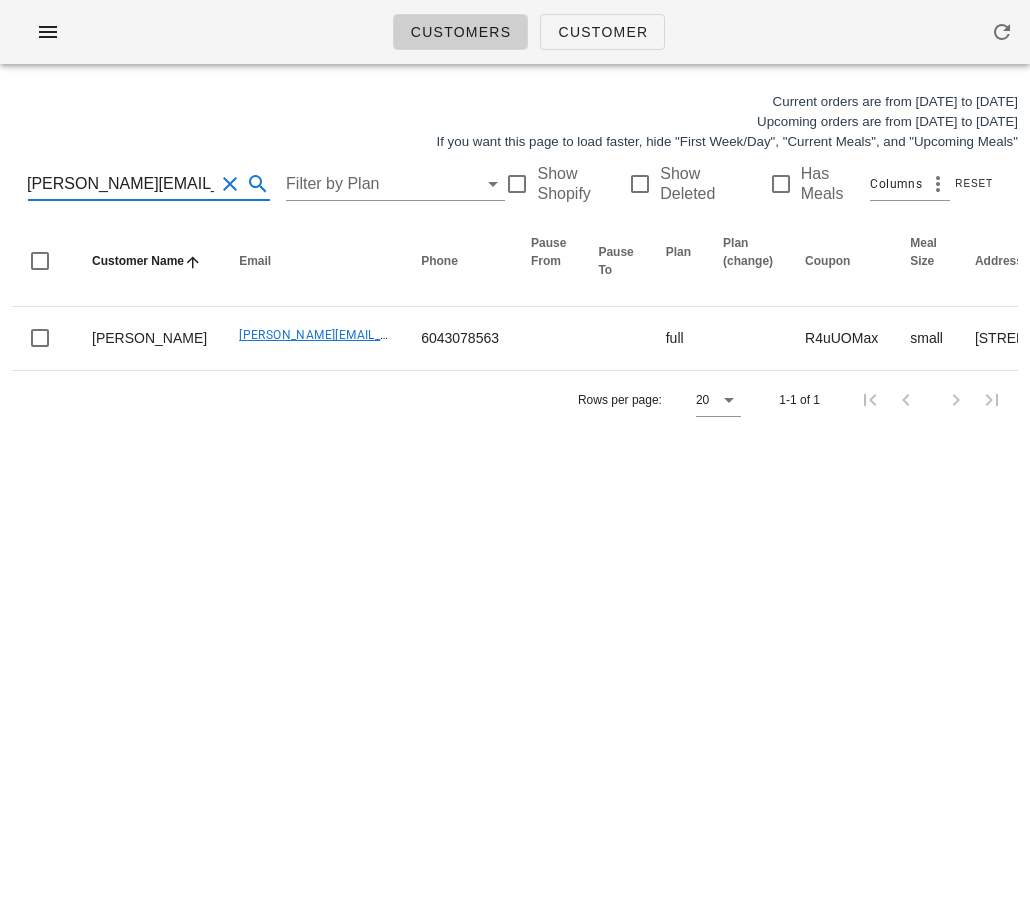 click on "craig.leesun@gmail.com" at bounding box center [121, 184] 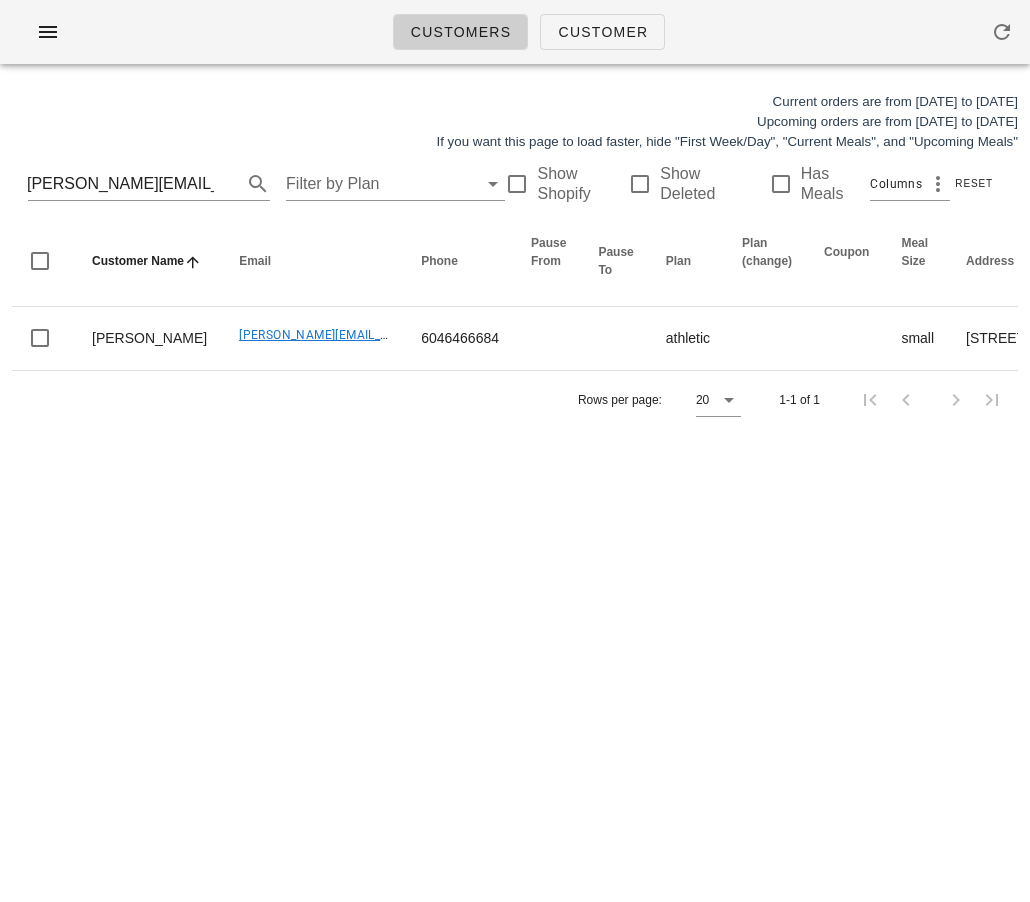 scroll, scrollTop: 0, scrollLeft: 0, axis: both 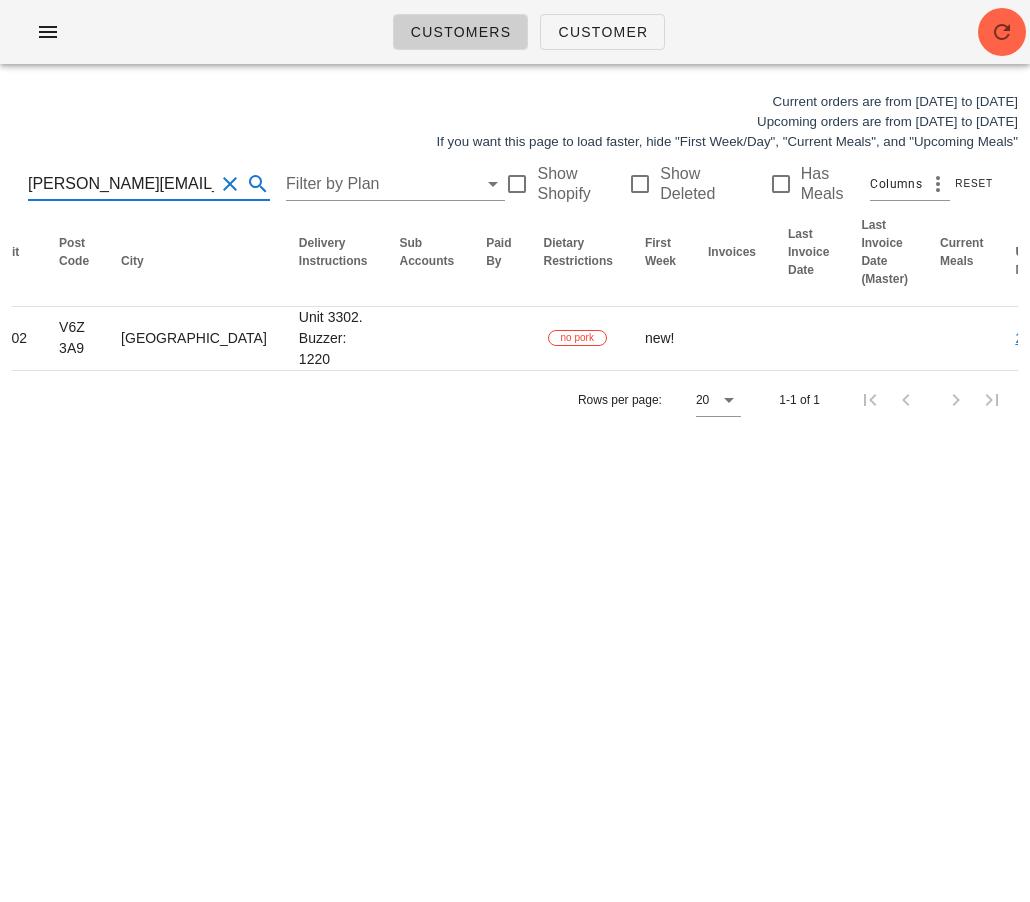 click on "ghaemi.reza@gmail.com" at bounding box center [121, 184] 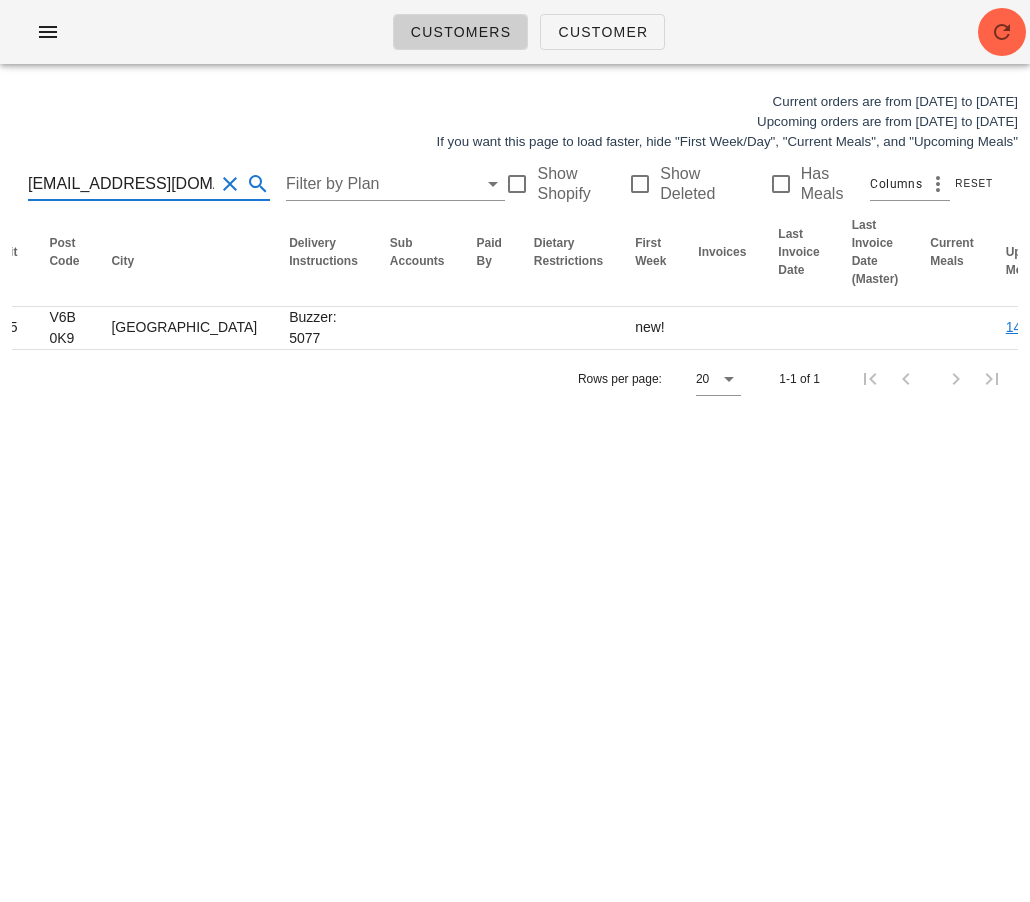 scroll, scrollTop: 0, scrollLeft: 32, axis: horizontal 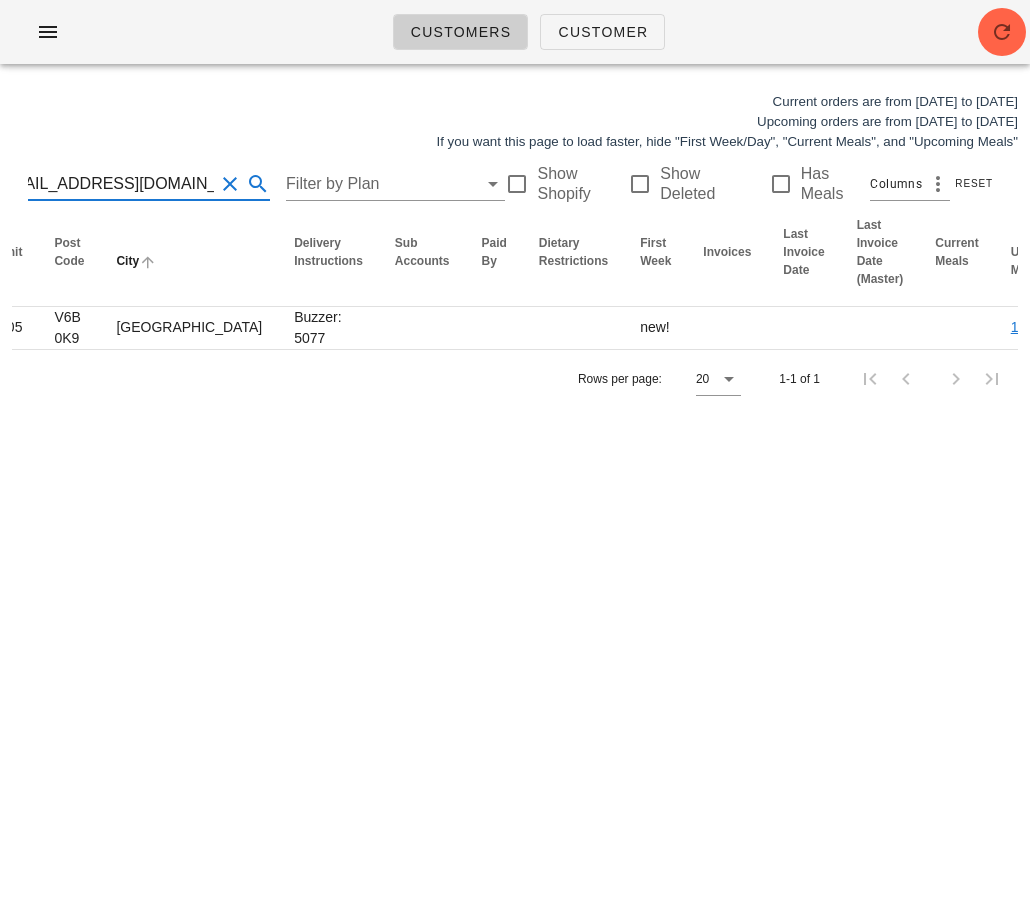 type on "[EMAIL_ADDRESS][DOMAIN_NAME]" 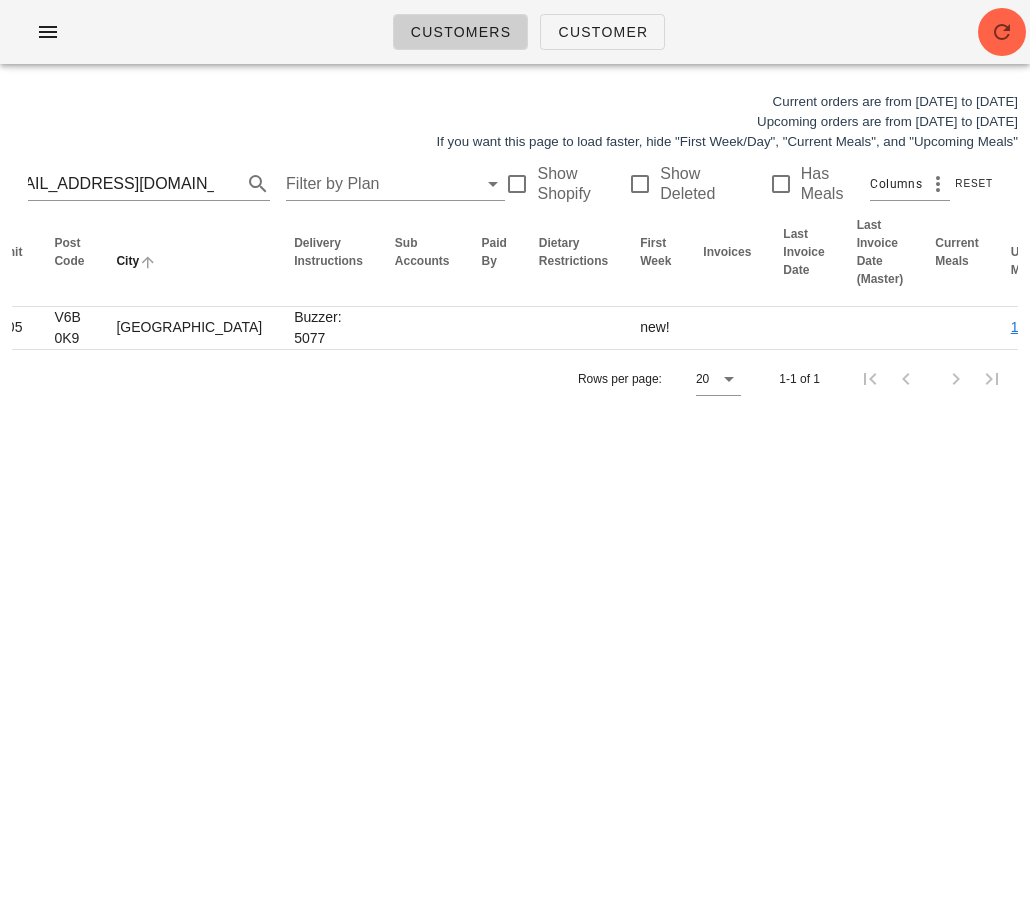 scroll, scrollTop: 0, scrollLeft: 0, axis: both 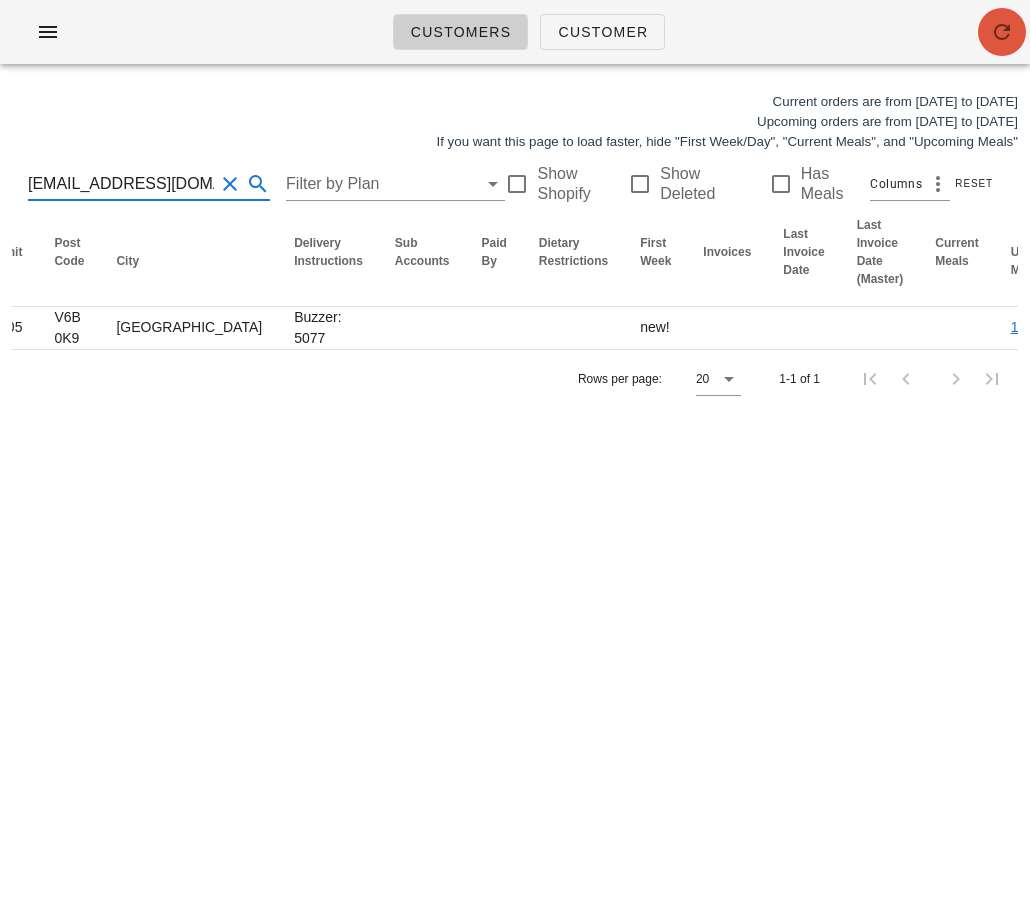 click at bounding box center (1002, 32) 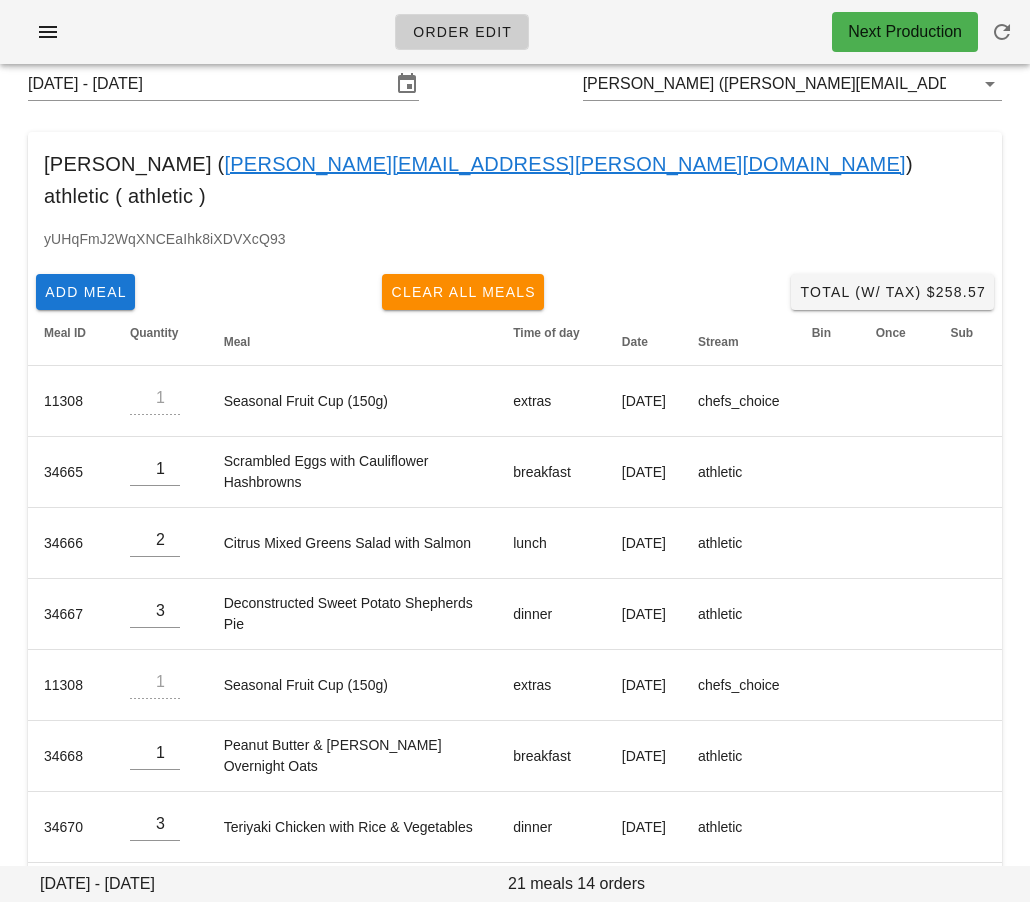 scroll, scrollTop: 0, scrollLeft: 0, axis: both 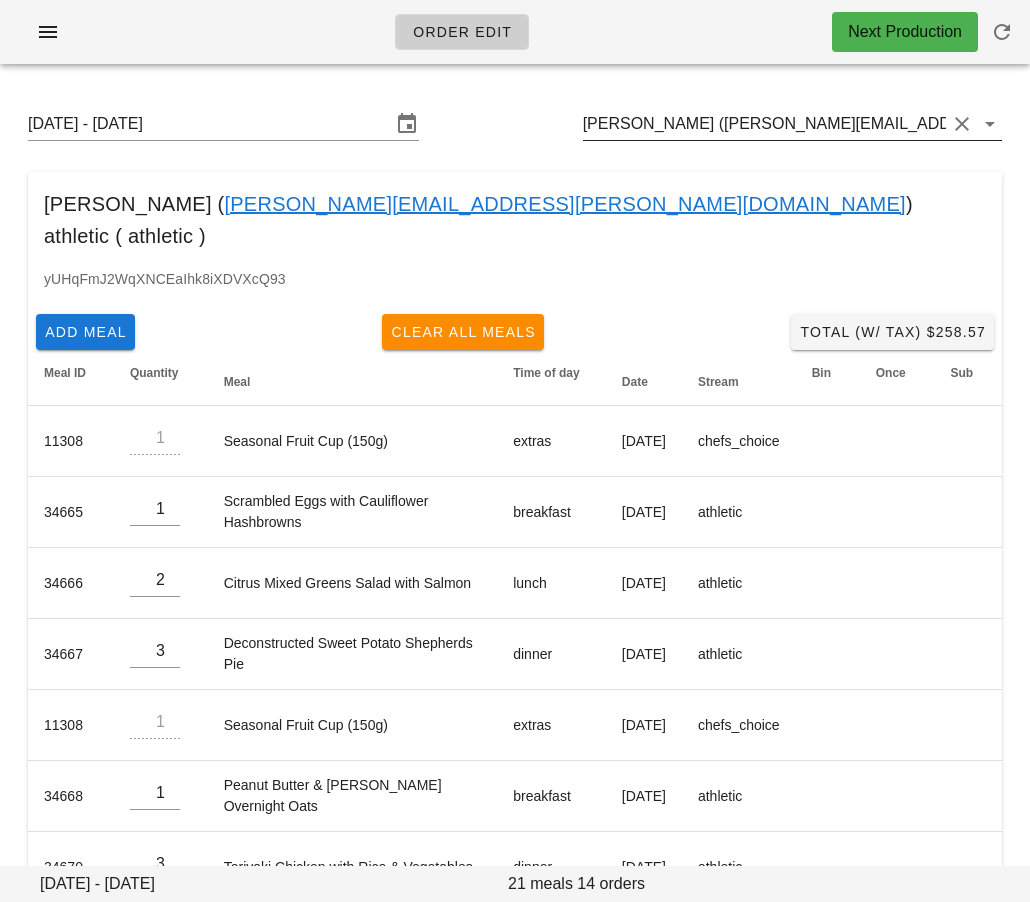 click on "[PERSON_NAME] ([PERSON_NAME][EMAIL_ADDRESS][PERSON_NAME][DOMAIN_NAME])" at bounding box center (764, 124) 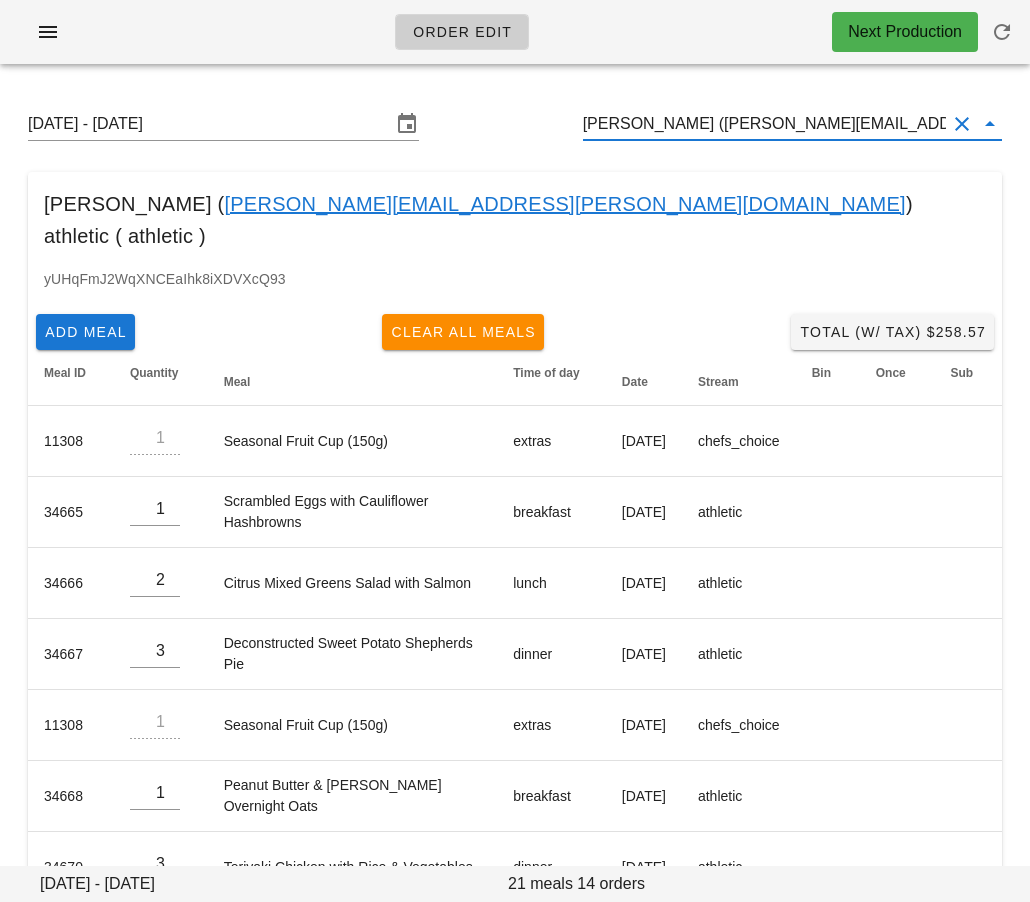 paste on "[EMAIL_ADDRESS][DOMAIN_NAME]" 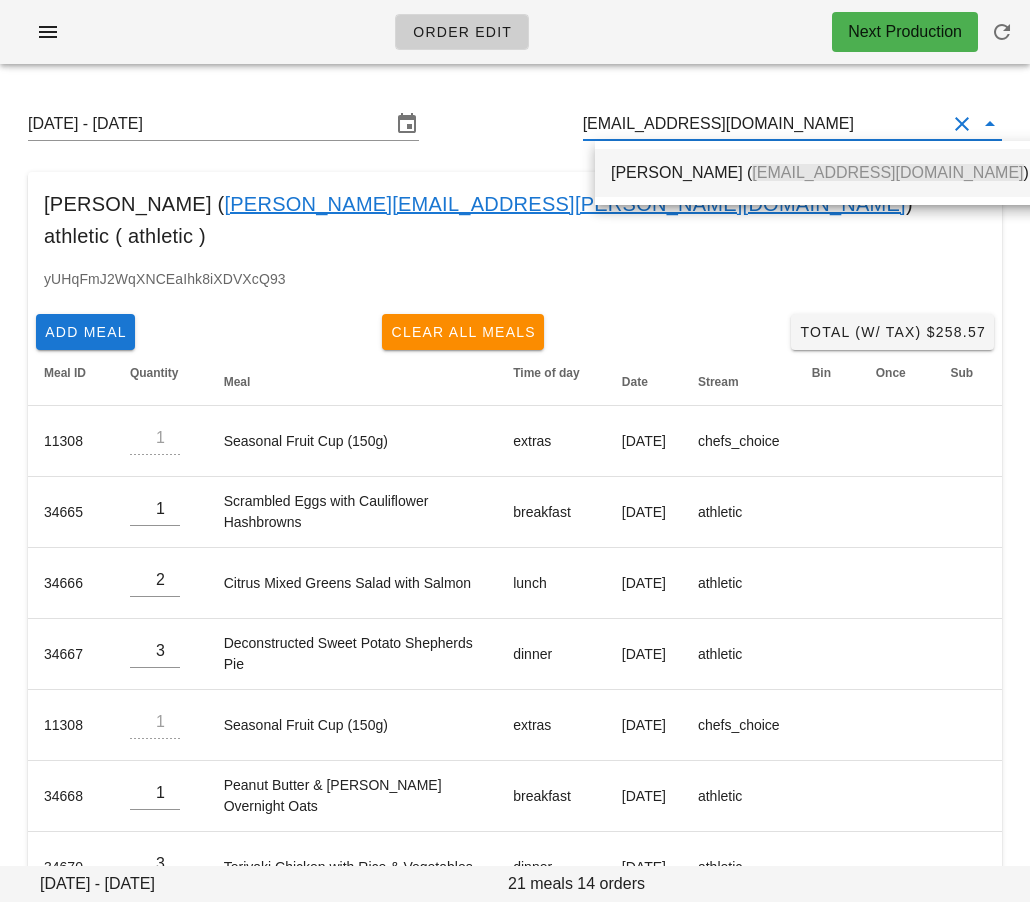 click on "[PERSON_NAME] ( [EMAIL_ADDRESS][DOMAIN_NAME] )" at bounding box center [820, 172] 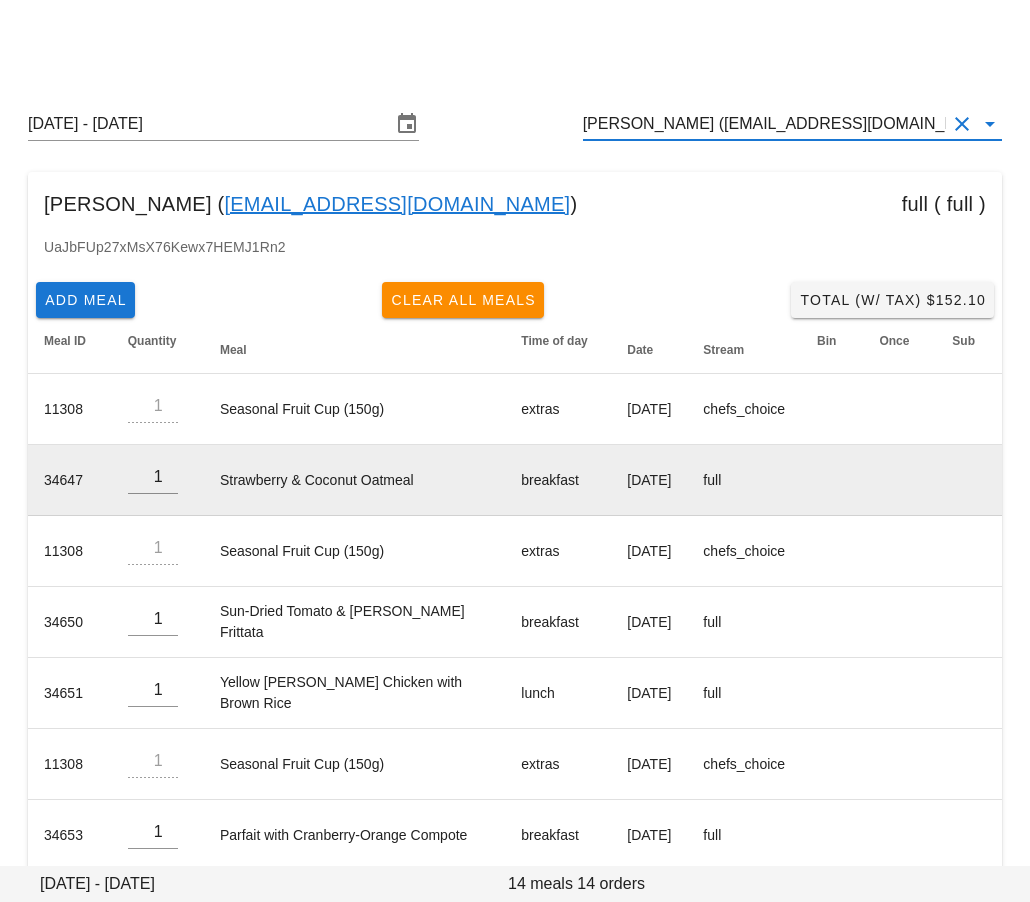 scroll, scrollTop: 93, scrollLeft: 0, axis: vertical 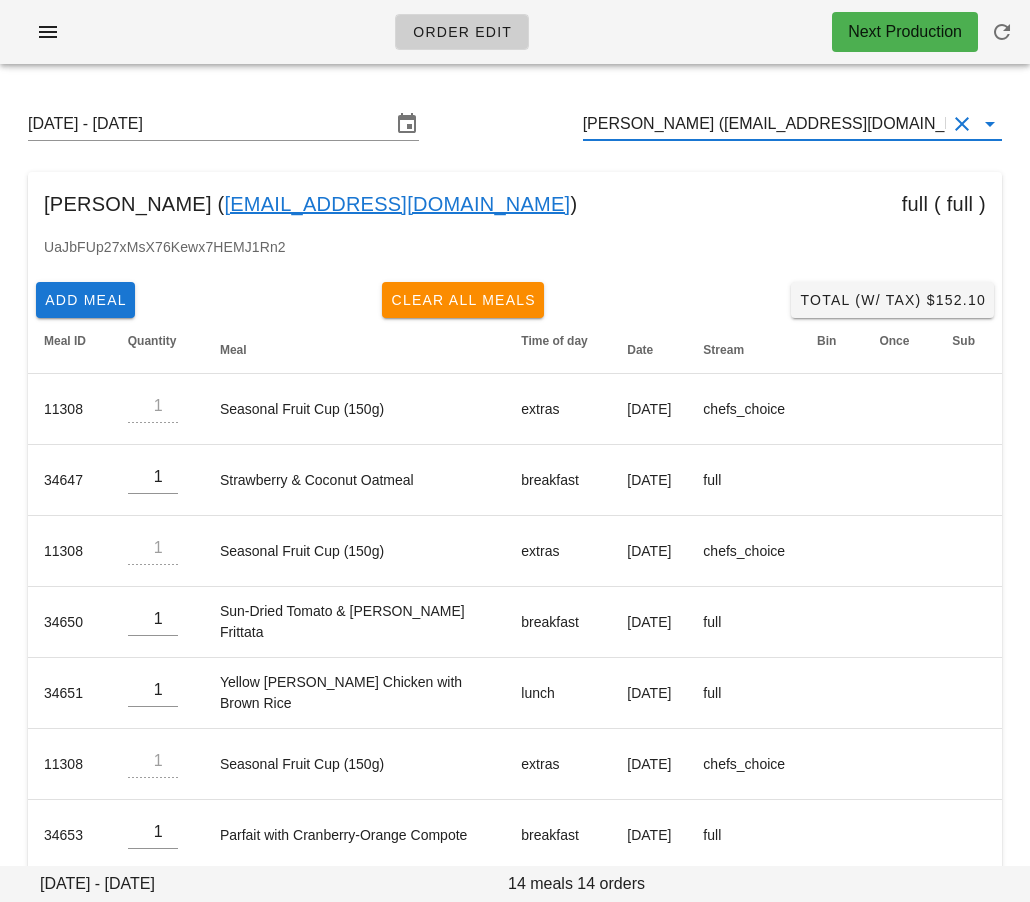 click on "[PERSON_NAME] ([EMAIL_ADDRESS][DOMAIN_NAME])" at bounding box center (764, 124) 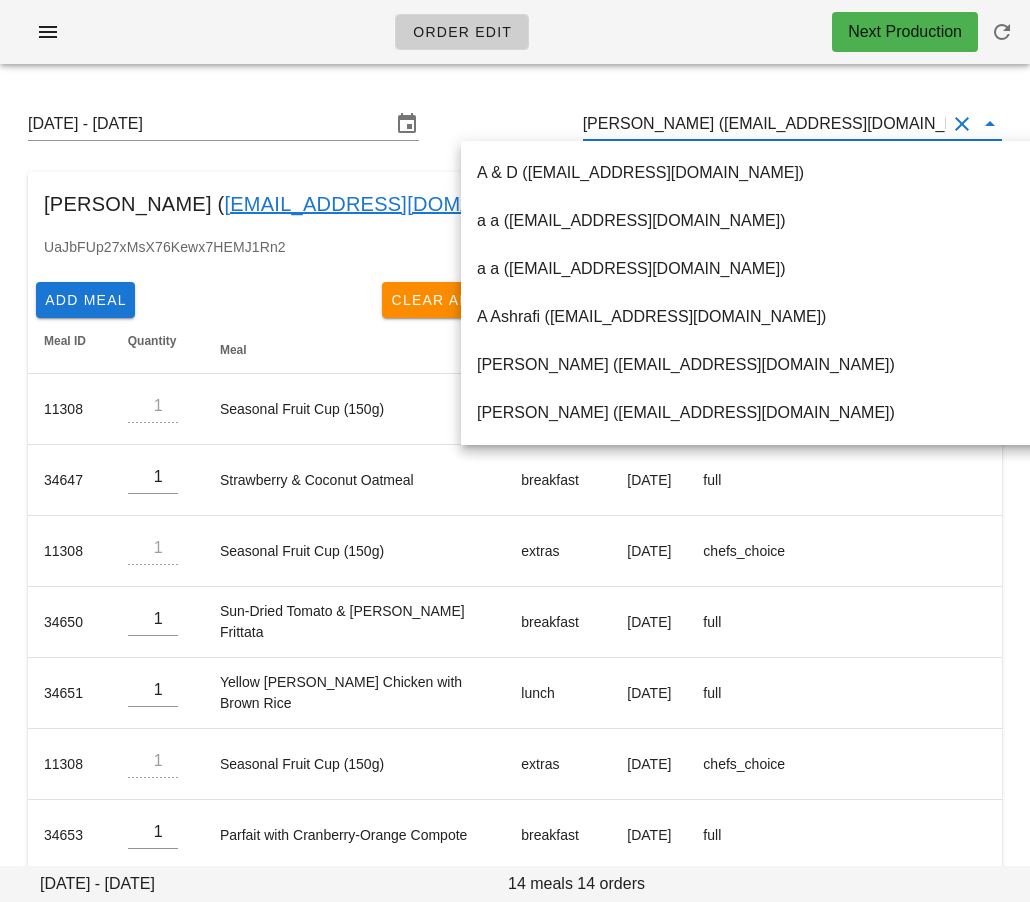 click on "[PERSON_NAME] ([EMAIL_ADDRESS][DOMAIN_NAME])" at bounding box center (764, 124) 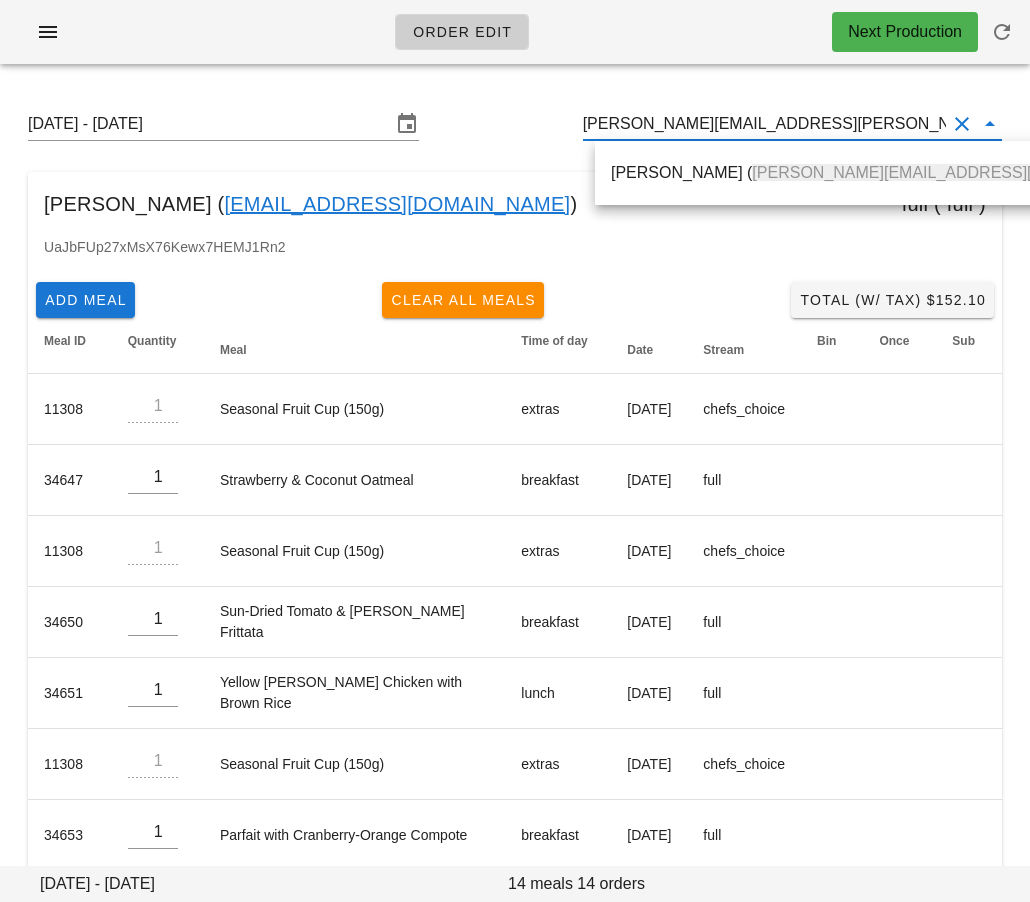 click on "[PERSON_NAME] ( [PERSON_NAME][EMAIL_ADDRESS][PERSON_NAME][DOMAIN_NAME] )" at bounding box center (951, 172) 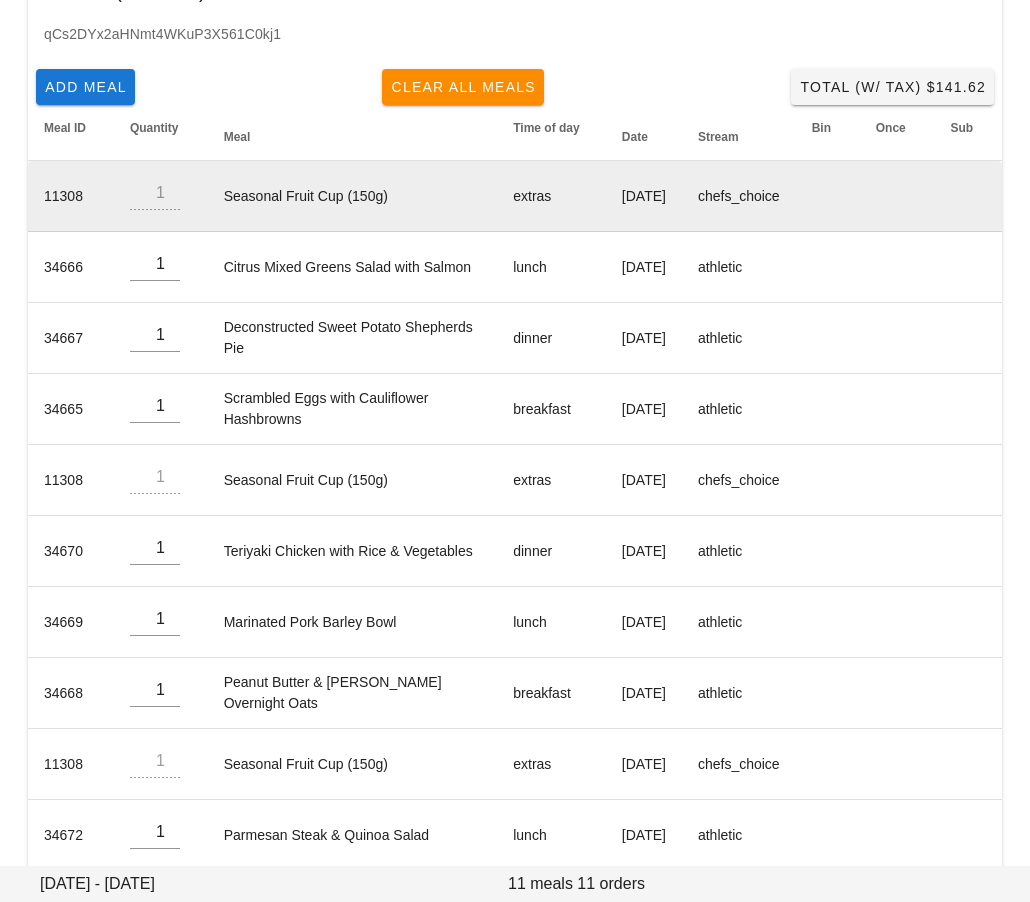 scroll, scrollTop: 307, scrollLeft: 0, axis: vertical 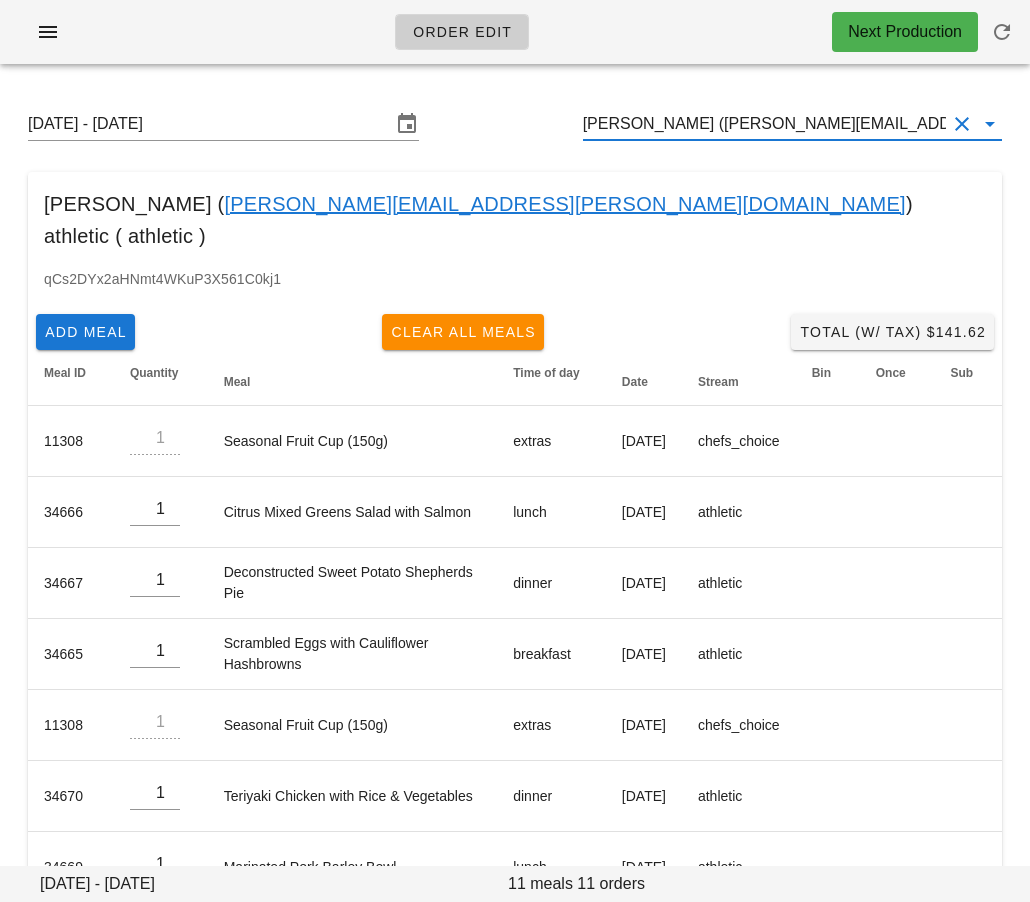 click on "[PERSON_NAME] ([PERSON_NAME][EMAIL_ADDRESS][PERSON_NAME][DOMAIN_NAME])" at bounding box center (764, 124) 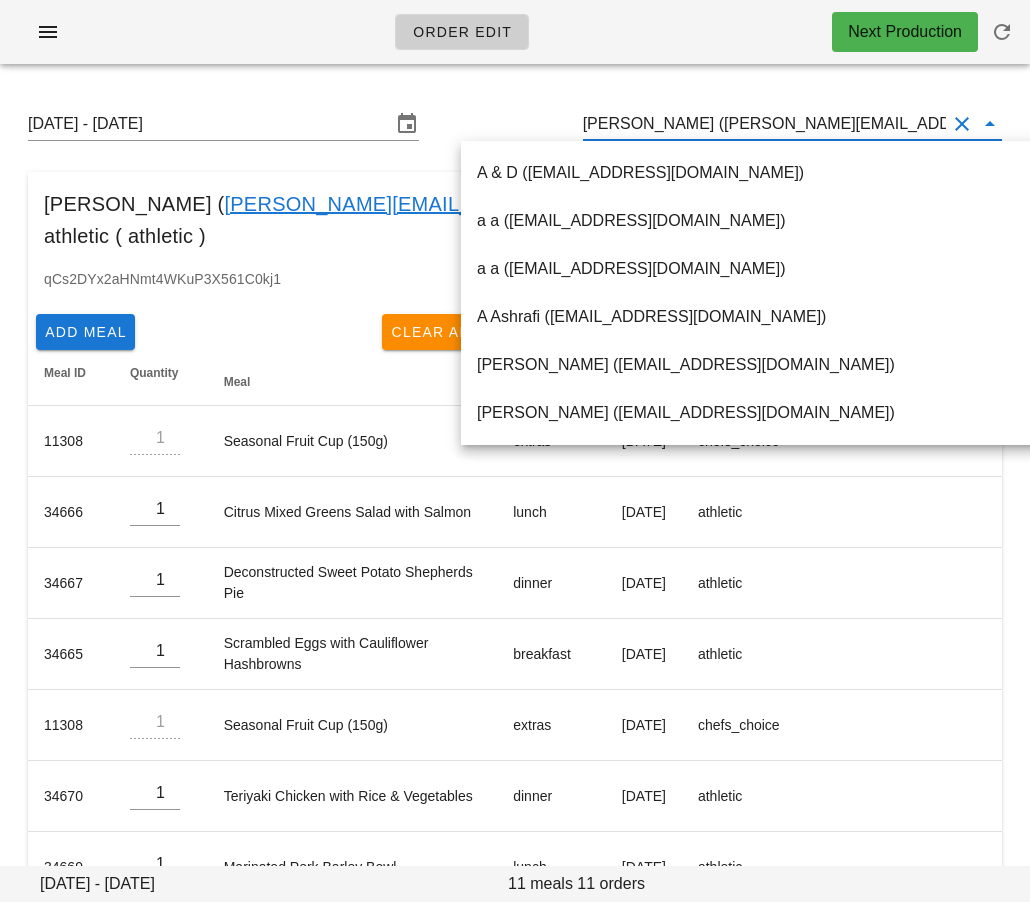 click on "[PERSON_NAME] ([PERSON_NAME][EMAIL_ADDRESS][PERSON_NAME][DOMAIN_NAME])" at bounding box center [764, 124] 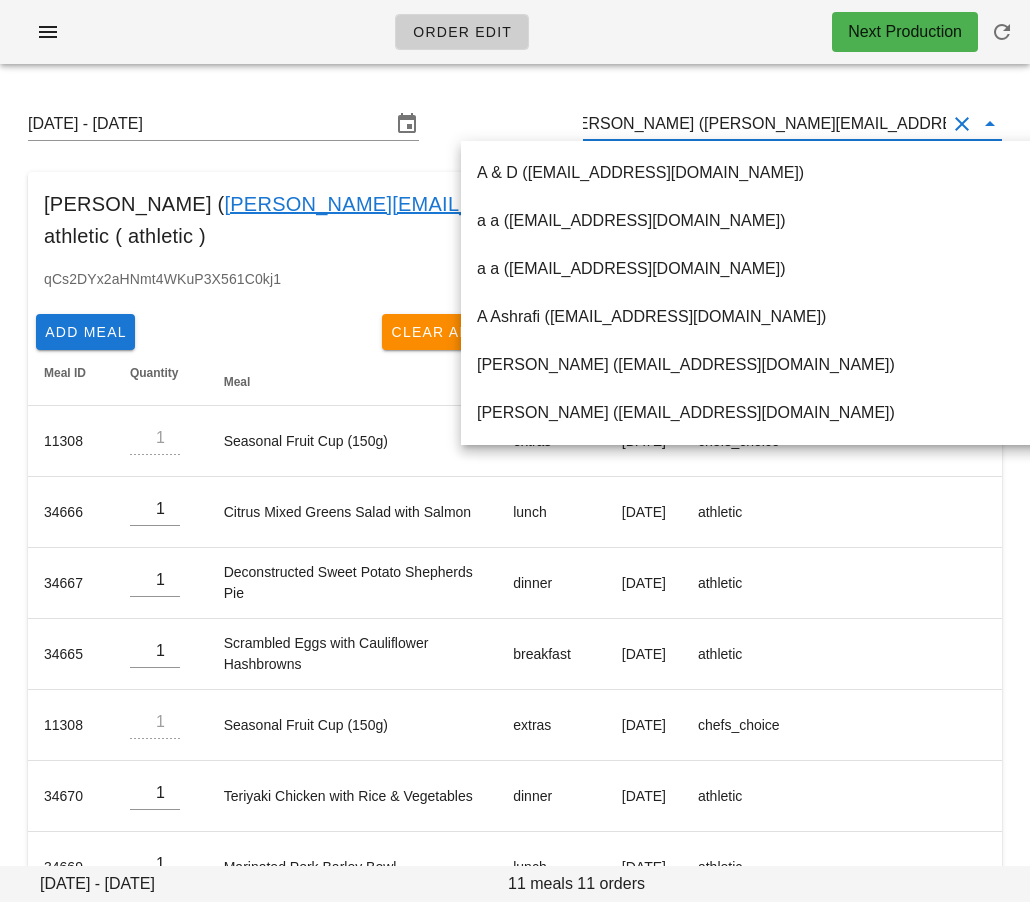drag, startPoint x: 722, startPoint y: 127, endPoint x: 940, endPoint y: 122, distance: 218.05733 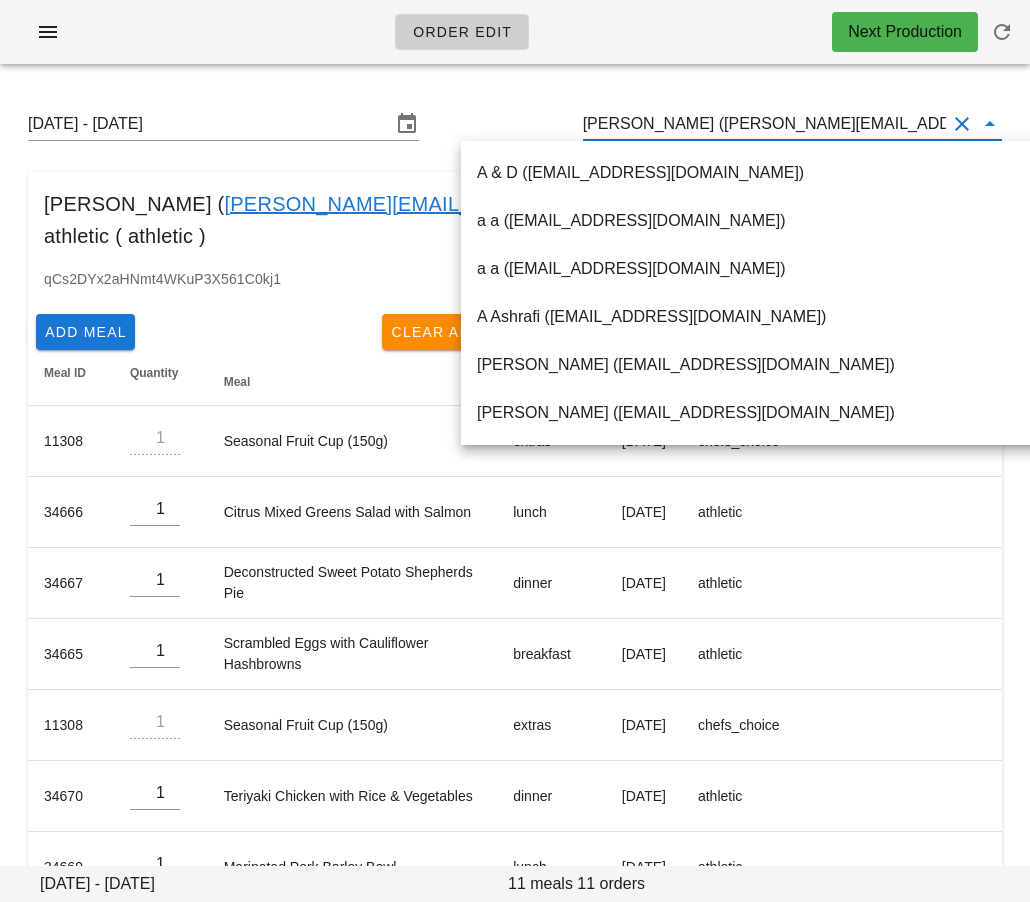 click on "[PERSON_NAME] ([PERSON_NAME][EMAIL_ADDRESS][PERSON_NAME][DOMAIN_NAME])" at bounding box center (764, 124) 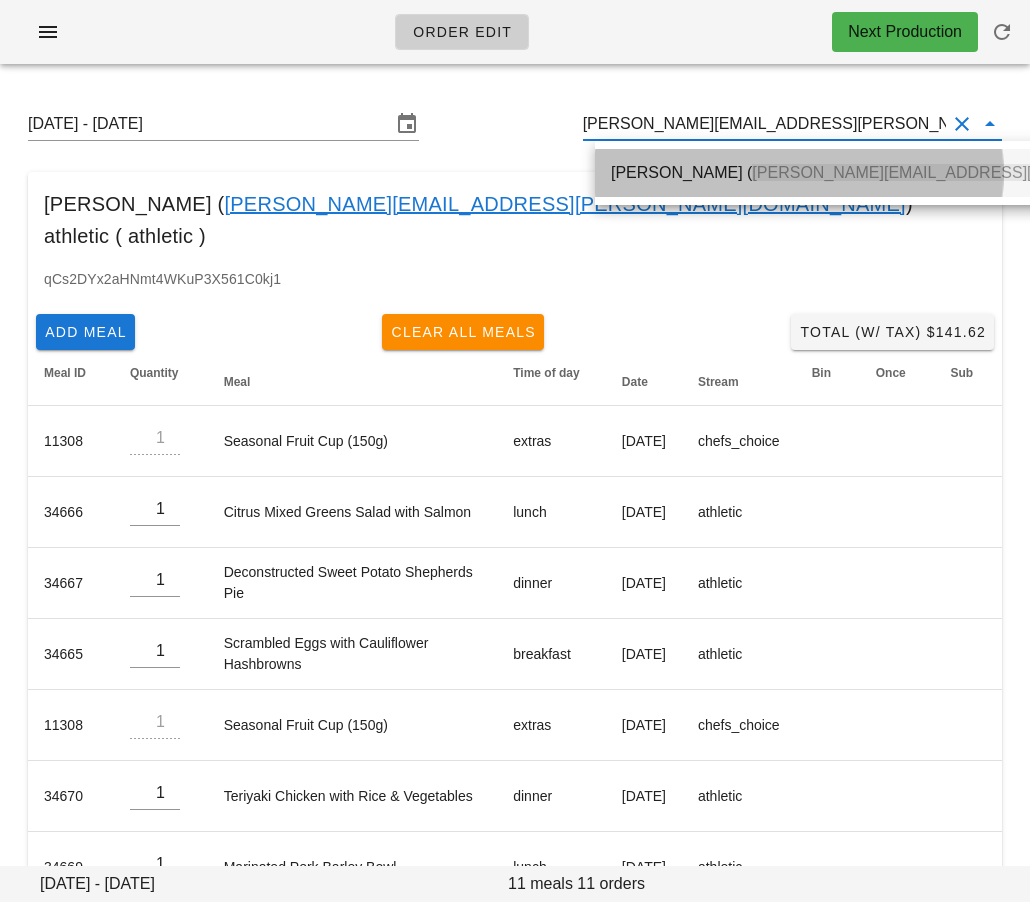 click on "[PERSON_NAME] ( [PERSON_NAME][EMAIL_ADDRESS][PERSON_NAME][DOMAIN_NAME] )" at bounding box center (951, 172) 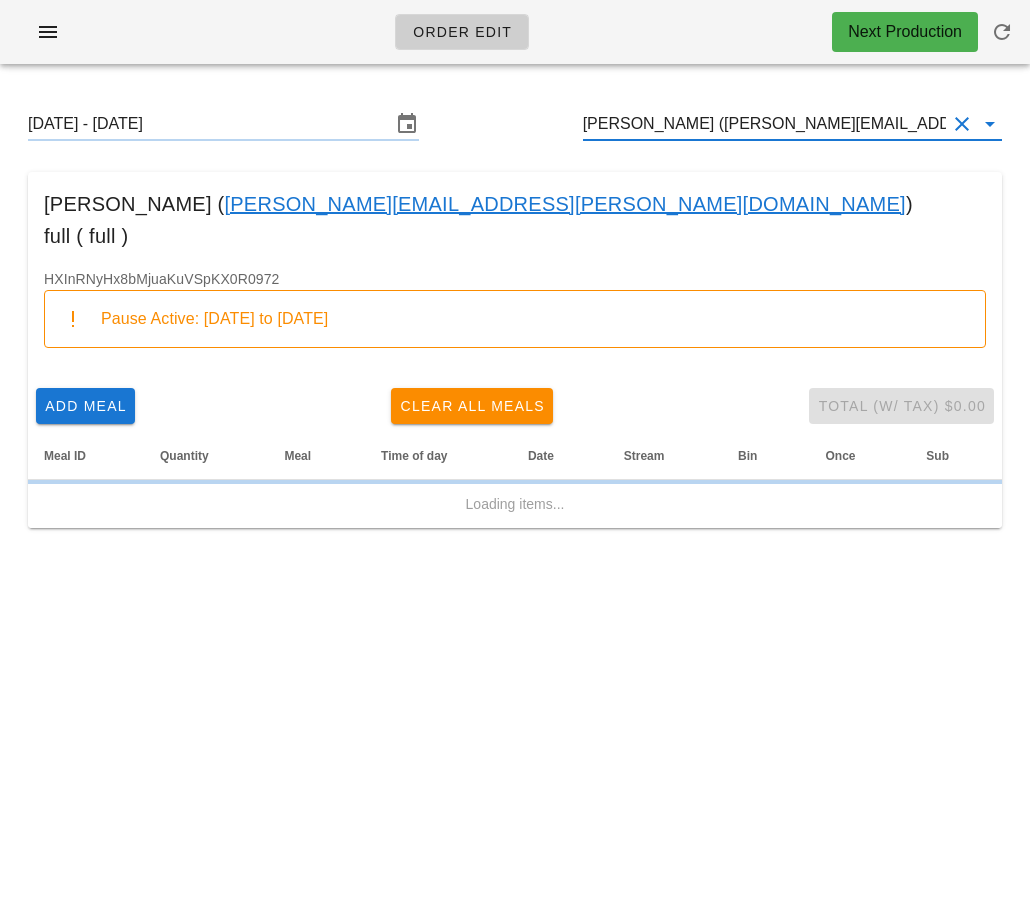 type on "[PERSON_NAME] ([PERSON_NAME][EMAIL_ADDRESS][PERSON_NAME][DOMAIN_NAME])" 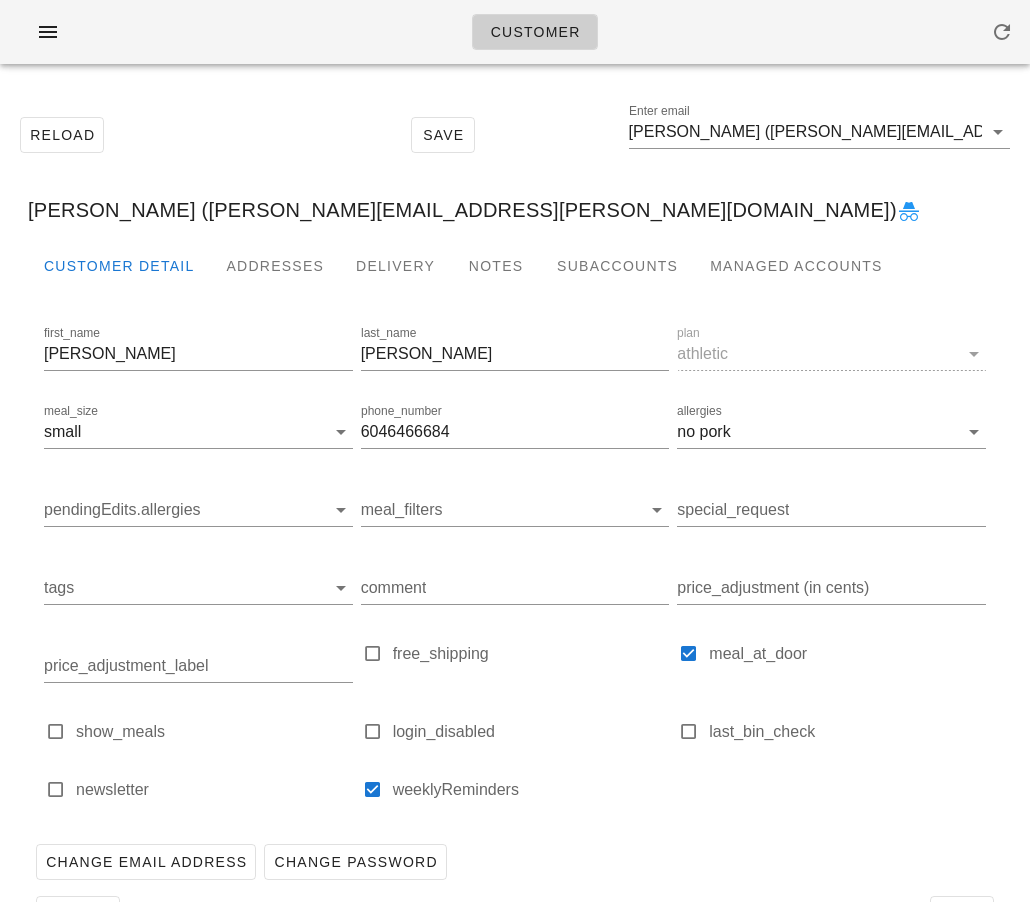 scroll, scrollTop: 0, scrollLeft: 0, axis: both 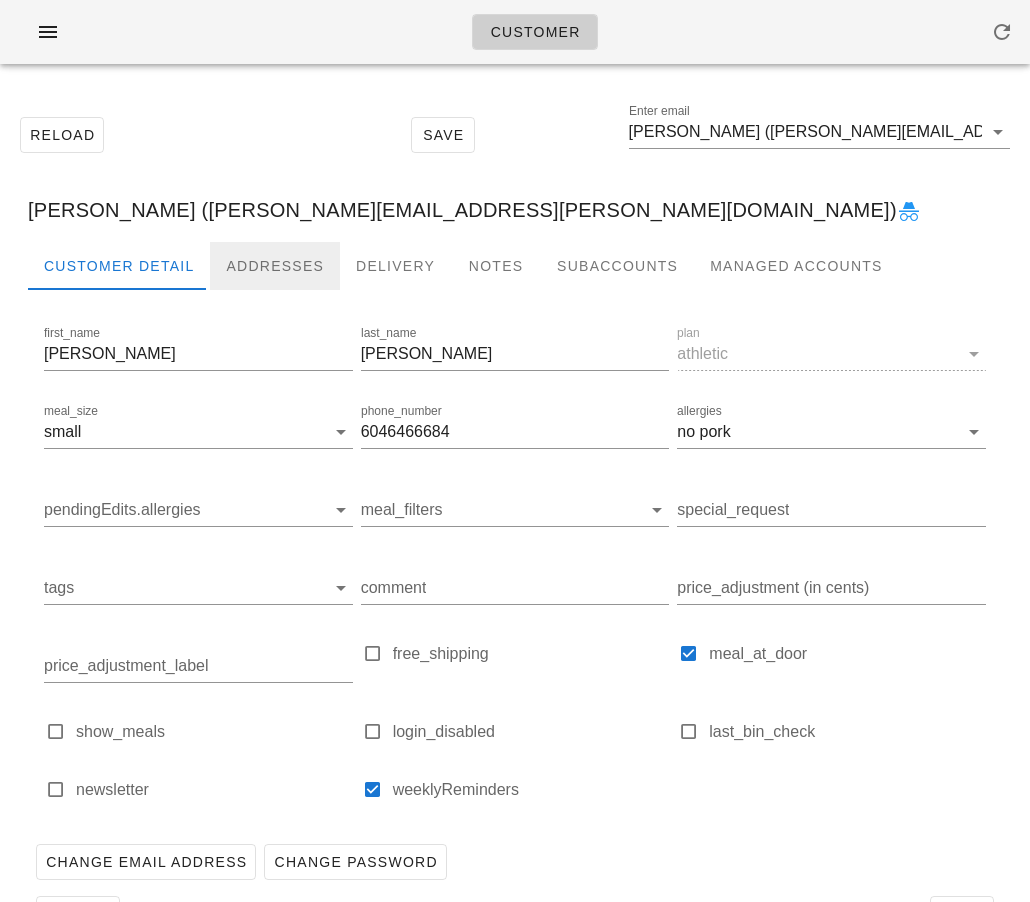 click on "Addresses" at bounding box center (275, 266) 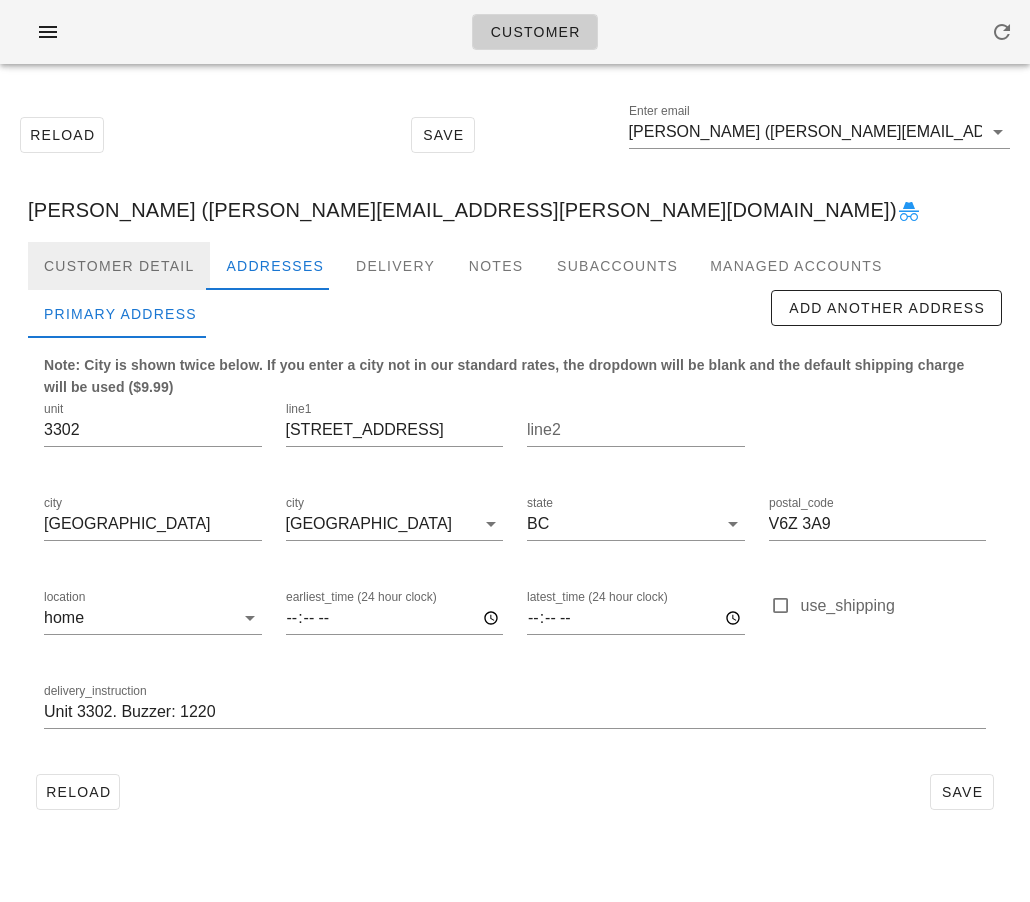 click on "Customer Detail" at bounding box center [119, 266] 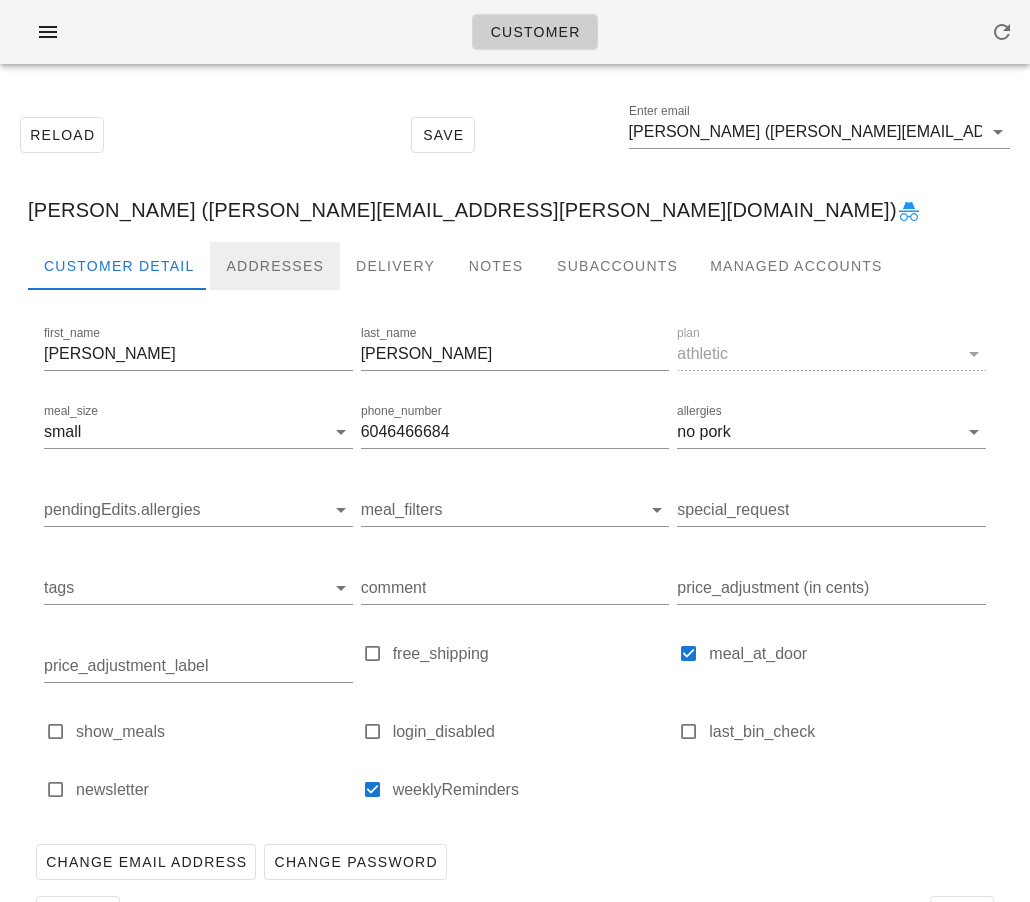 click on "Addresses" at bounding box center (275, 266) 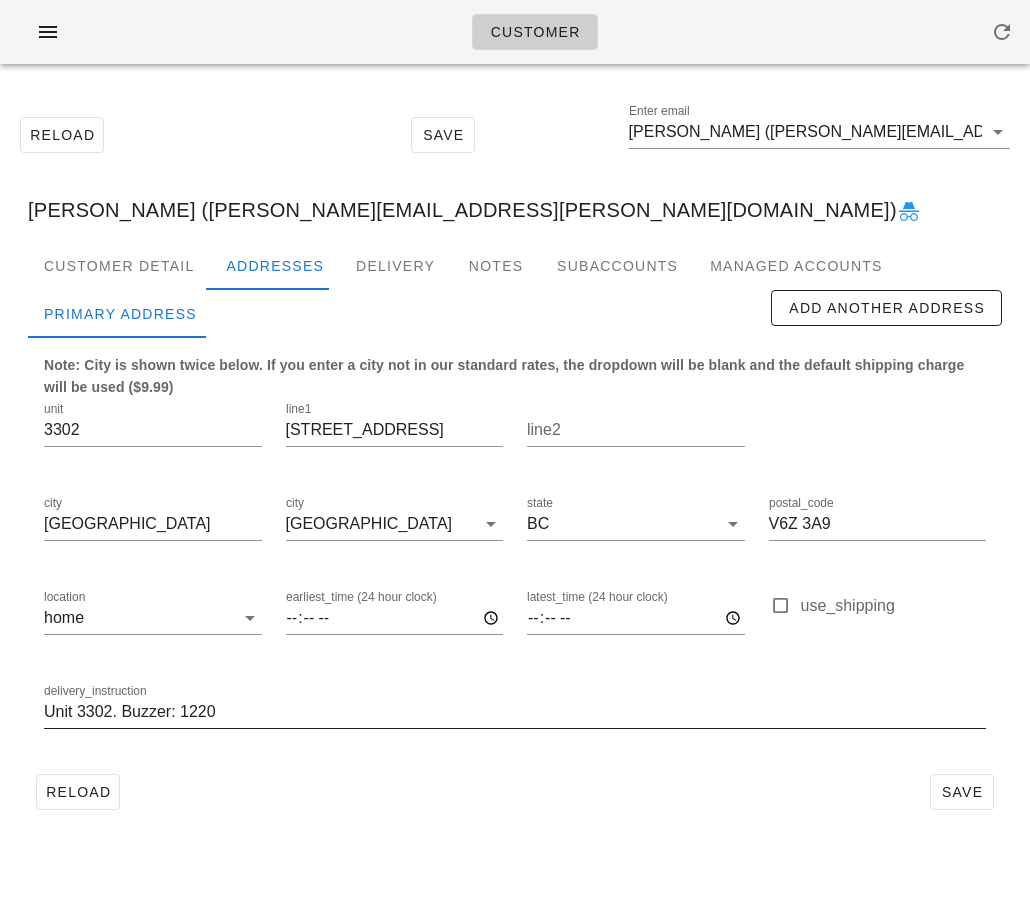 click on "Unit 3302. Buzzer: 1220" at bounding box center [515, 712] 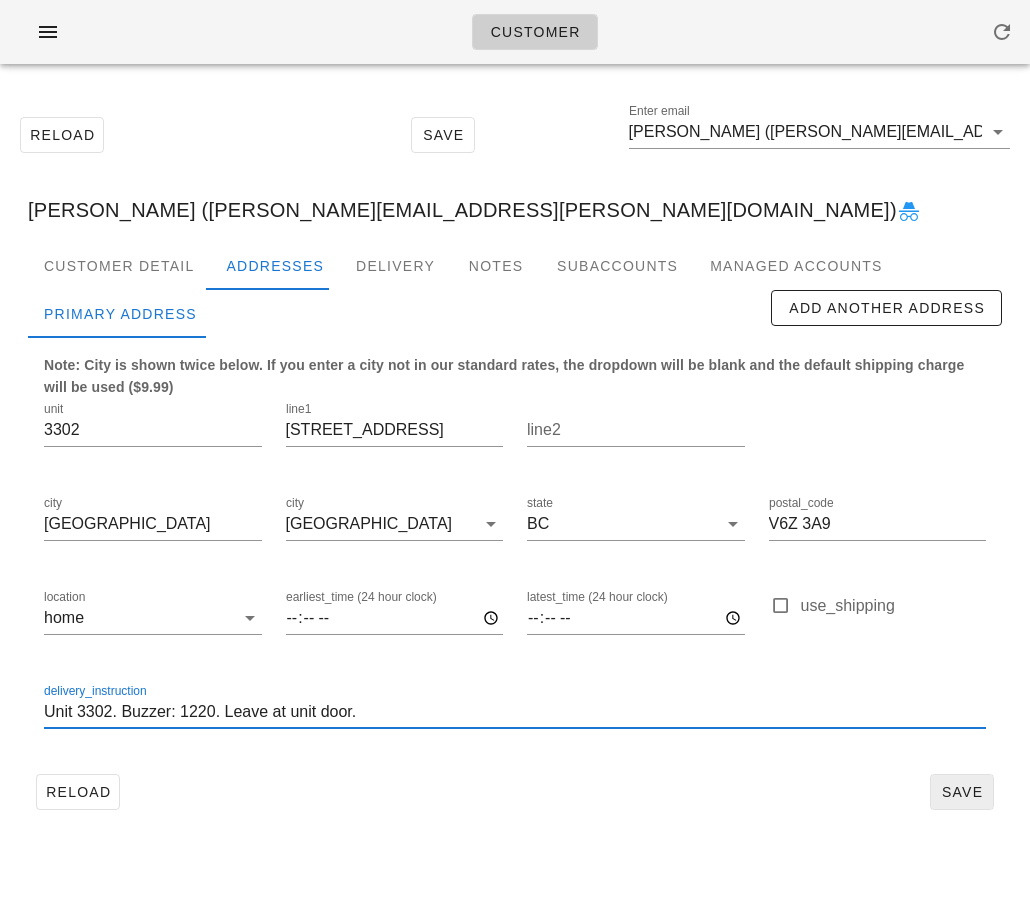 type on "Unit 3302. Buzzer: 1220. Leave at unit door." 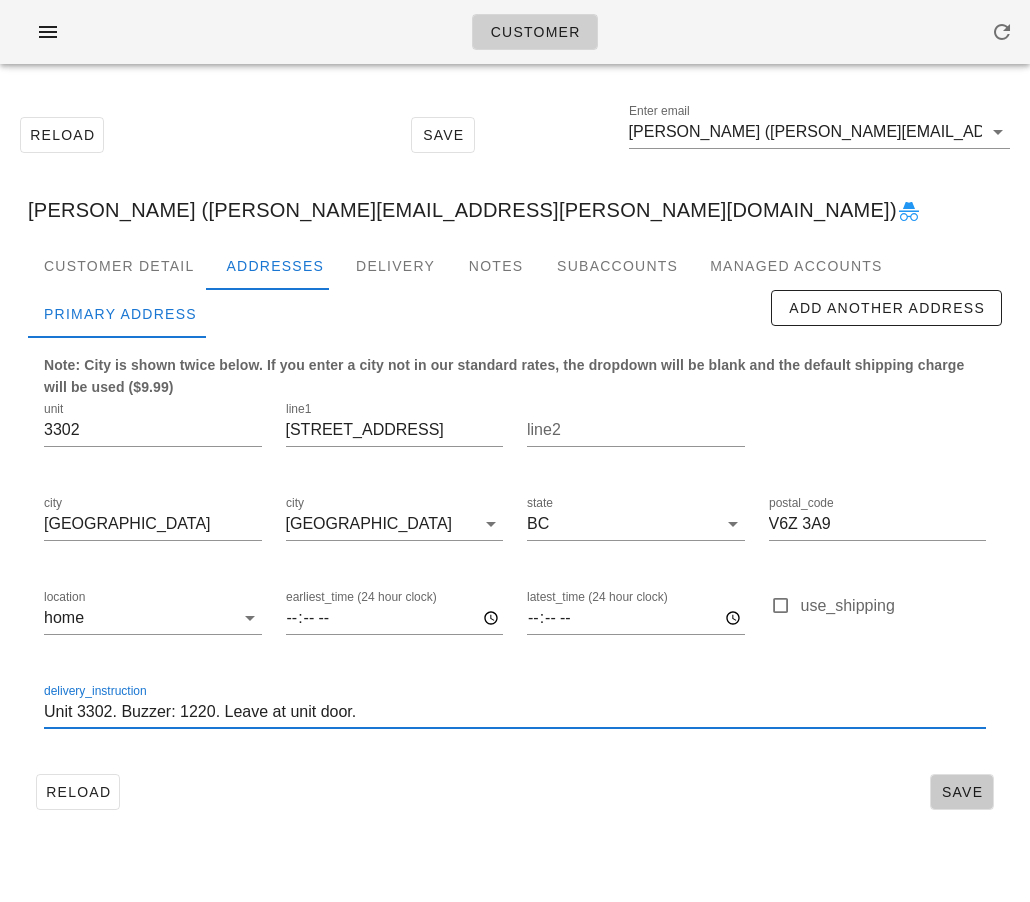 click on "Save" at bounding box center [962, 792] 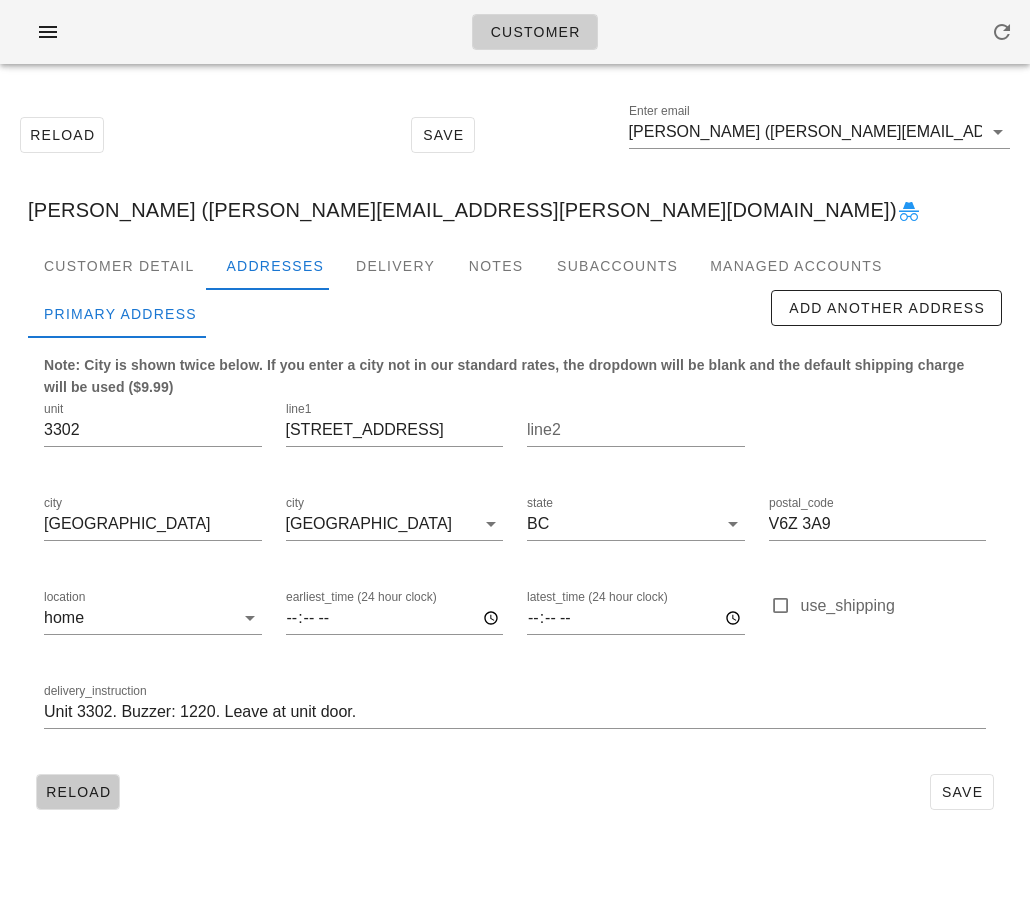 click on "Reload" at bounding box center (78, 792) 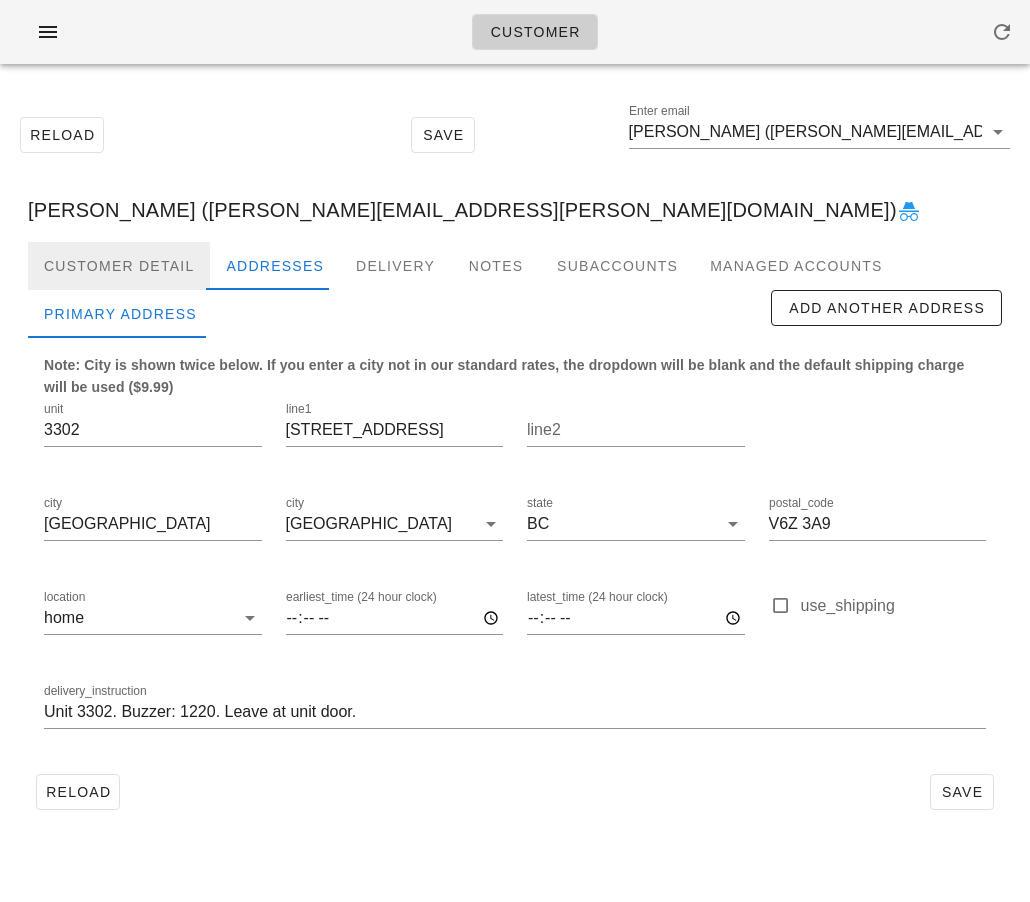click on "Customer Detail" at bounding box center [119, 266] 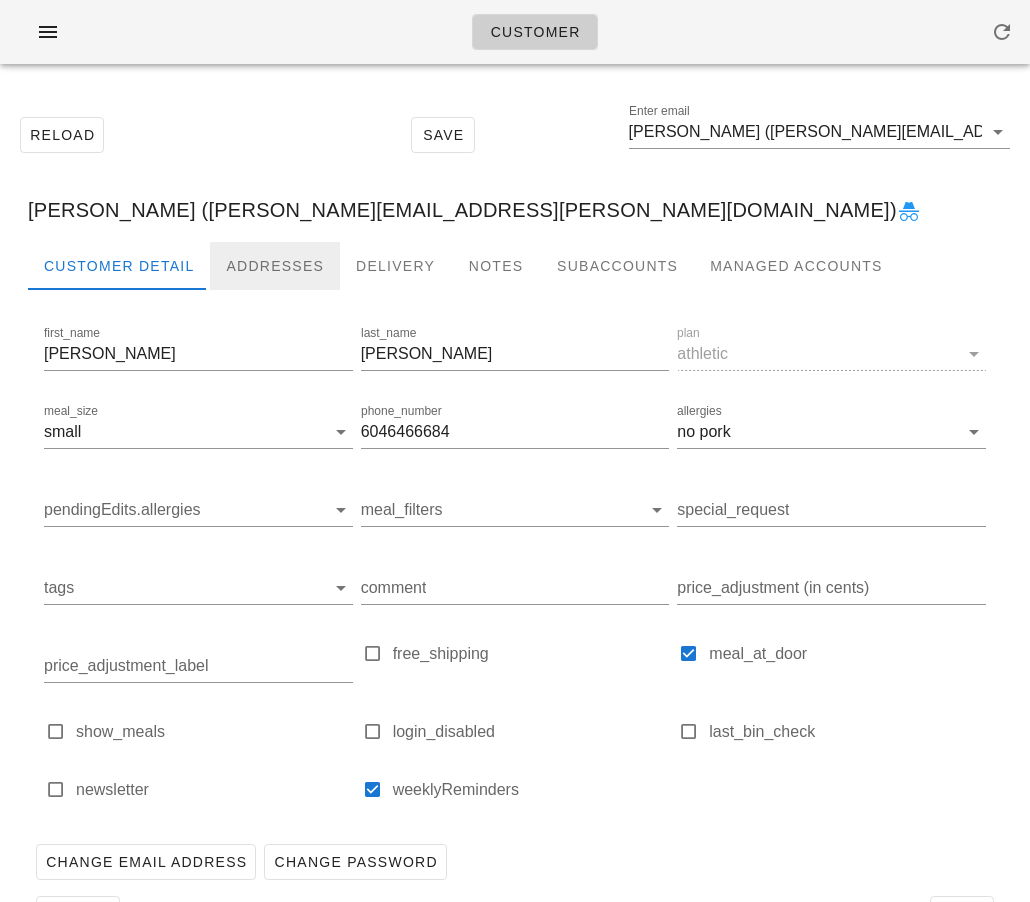 click on "Addresses" at bounding box center (275, 266) 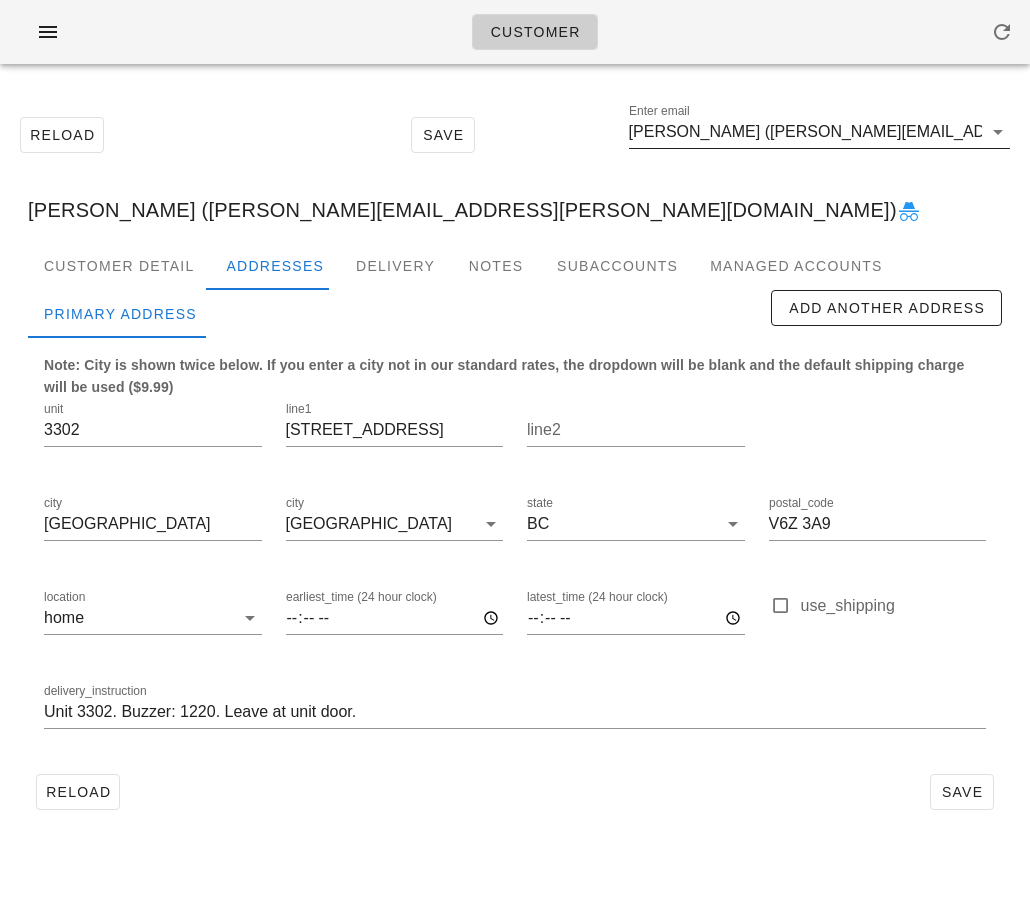 click on "Enter email [PERSON_NAME] ([PERSON_NAME][EMAIL_ADDRESS][PERSON_NAME][DOMAIN_NAME])" at bounding box center [819, 137] 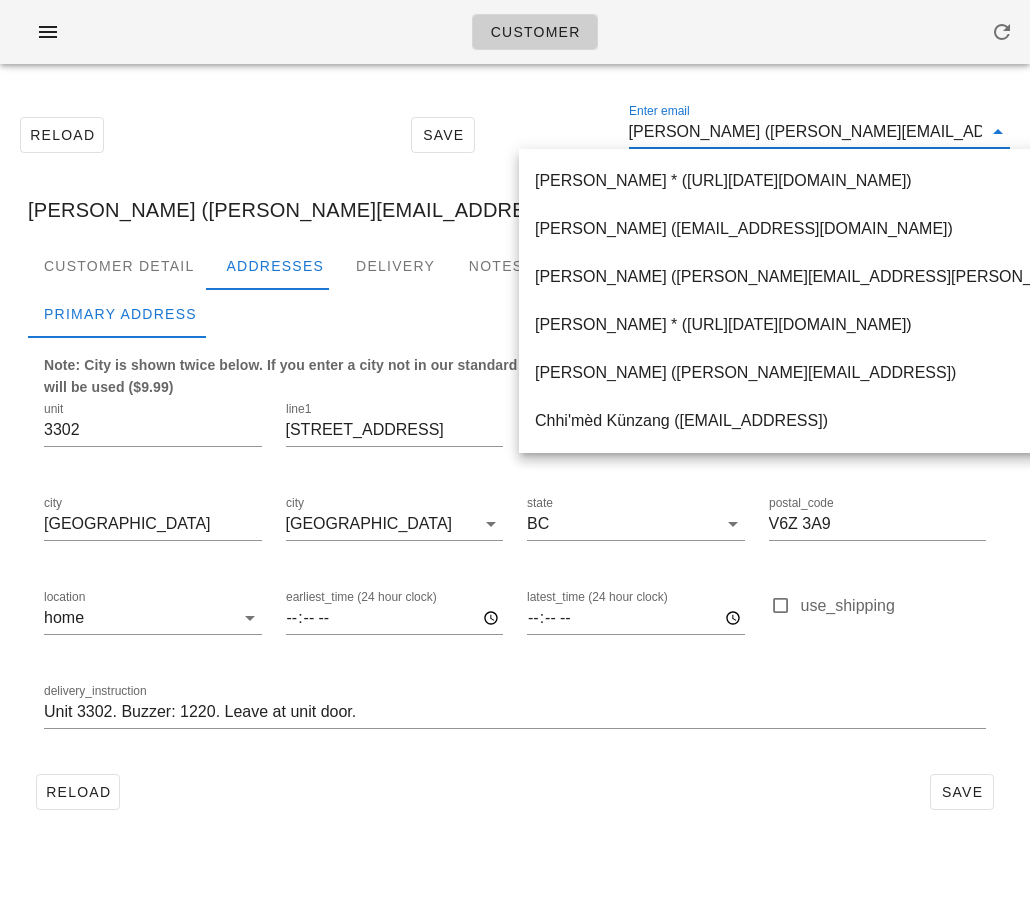 scroll, scrollTop: 0, scrollLeft: 0, axis: both 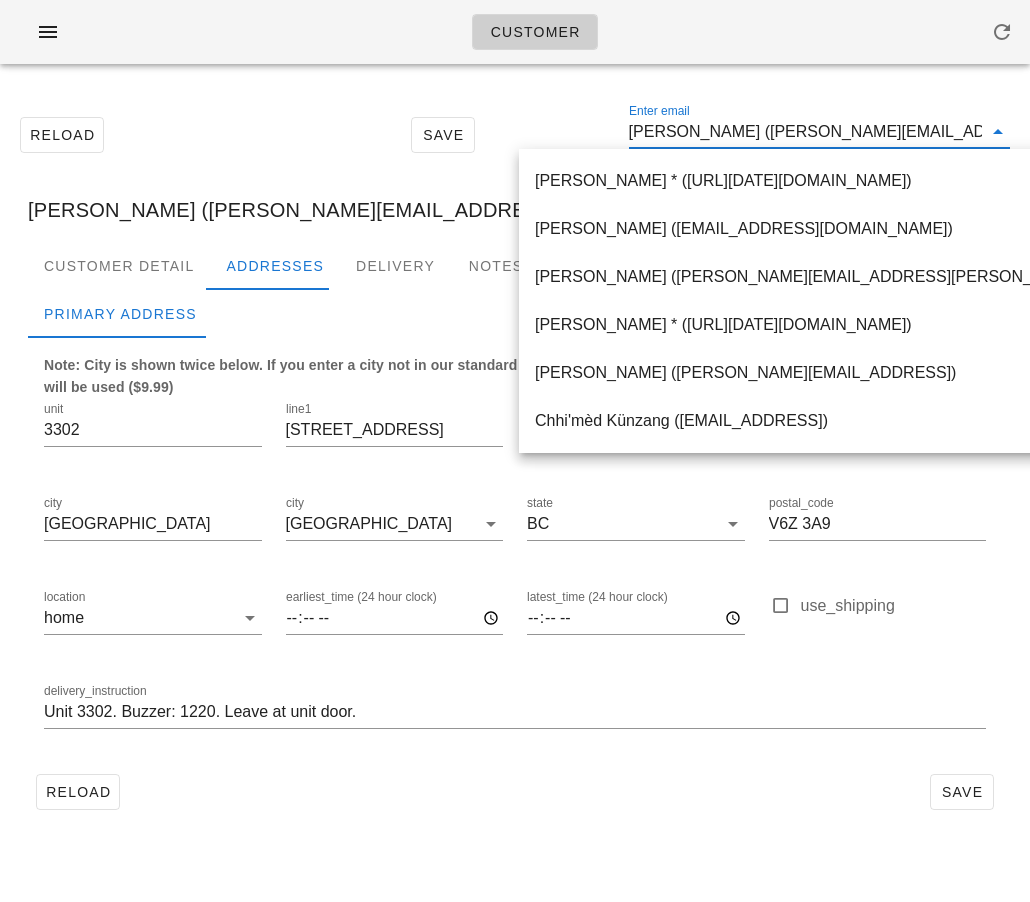 click on "Reload Save" at bounding box center [515, 792] 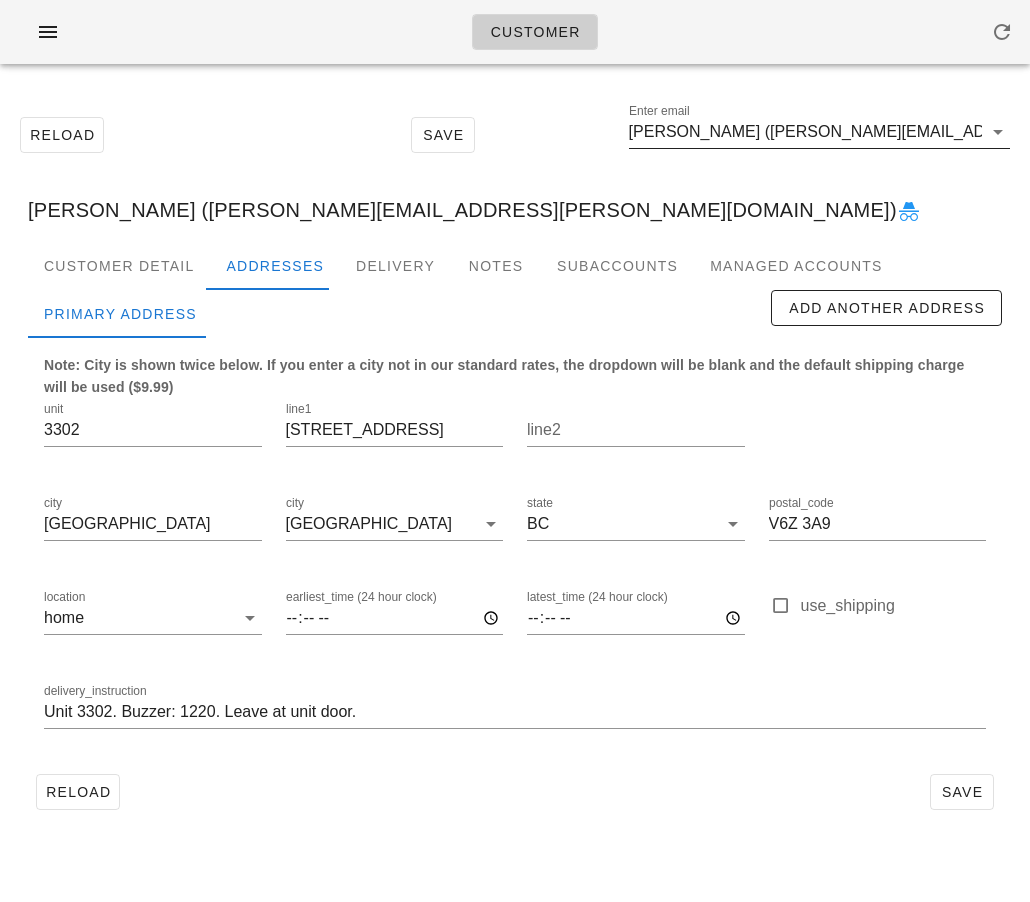 click on "Reza Ghaemi (ghaemi.reza@gmail.com)" at bounding box center [805, 132] 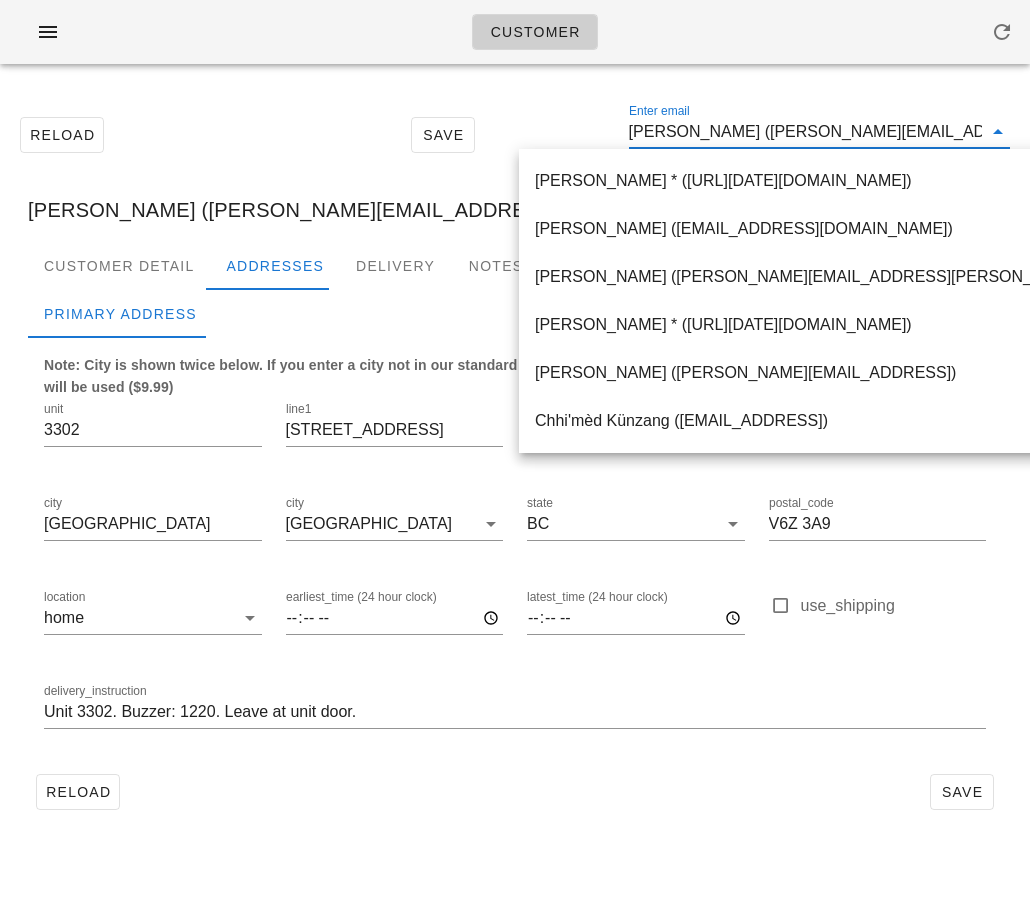 click on "Reza Ghaemi (ghaemi.reza@gmail.com)" at bounding box center (805, 132) 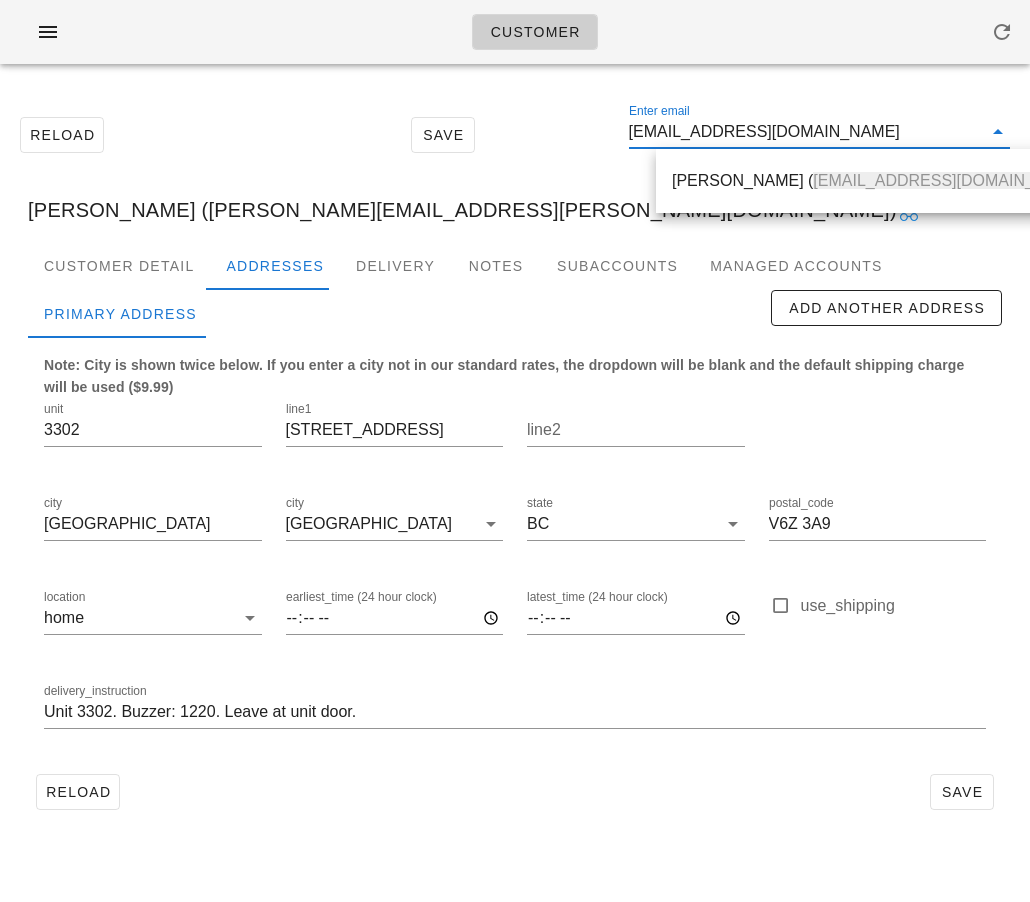 click on "Kishlay Chhajer ( kishlaychhajer17@gmail.com )" at bounding box center [881, 181] 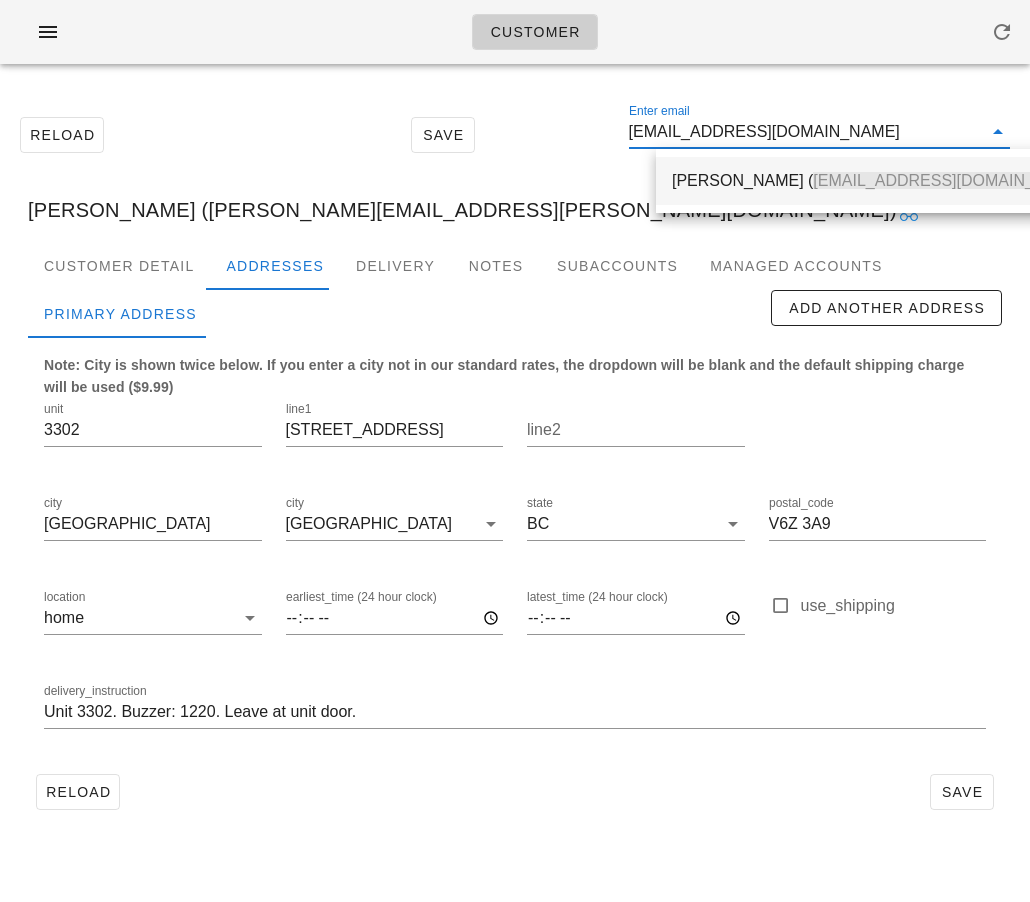 click on "Kishlay Chhajer ( kishlaychhajer17@gmail.com )" at bounding box center [881, 180] 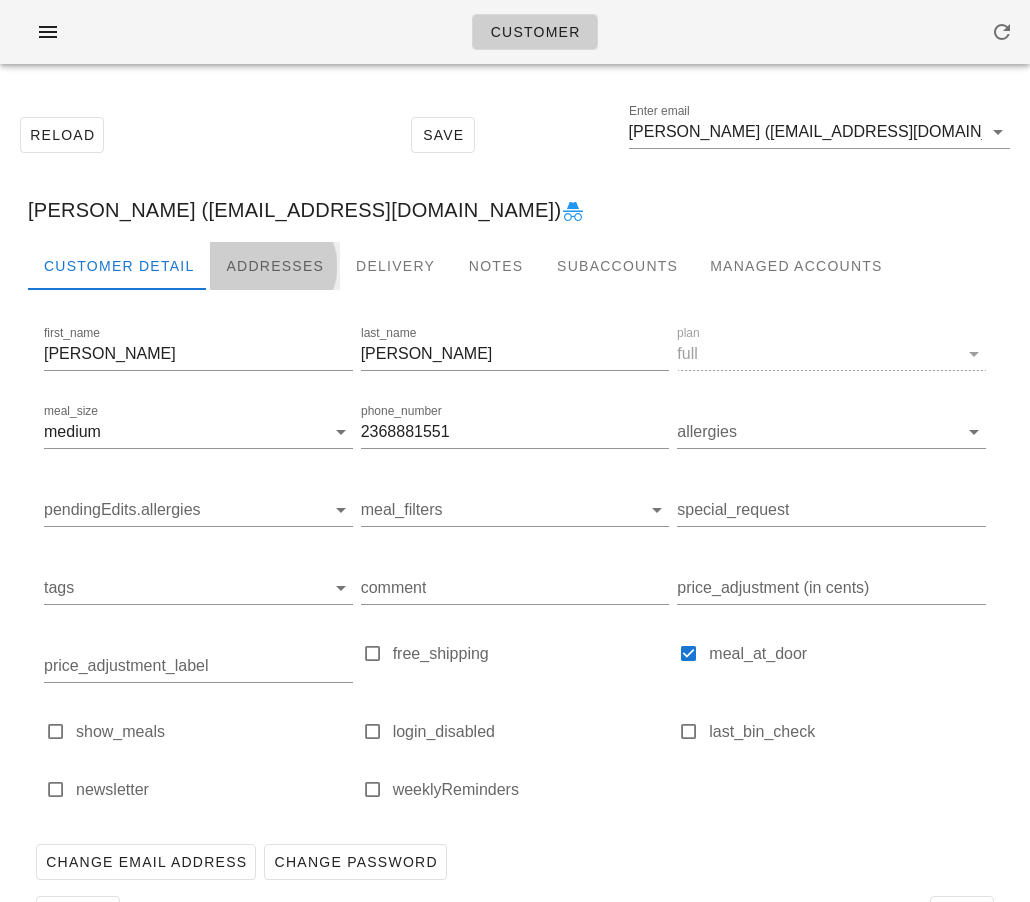 click on "Addresses" at bounding box center [275, 266] 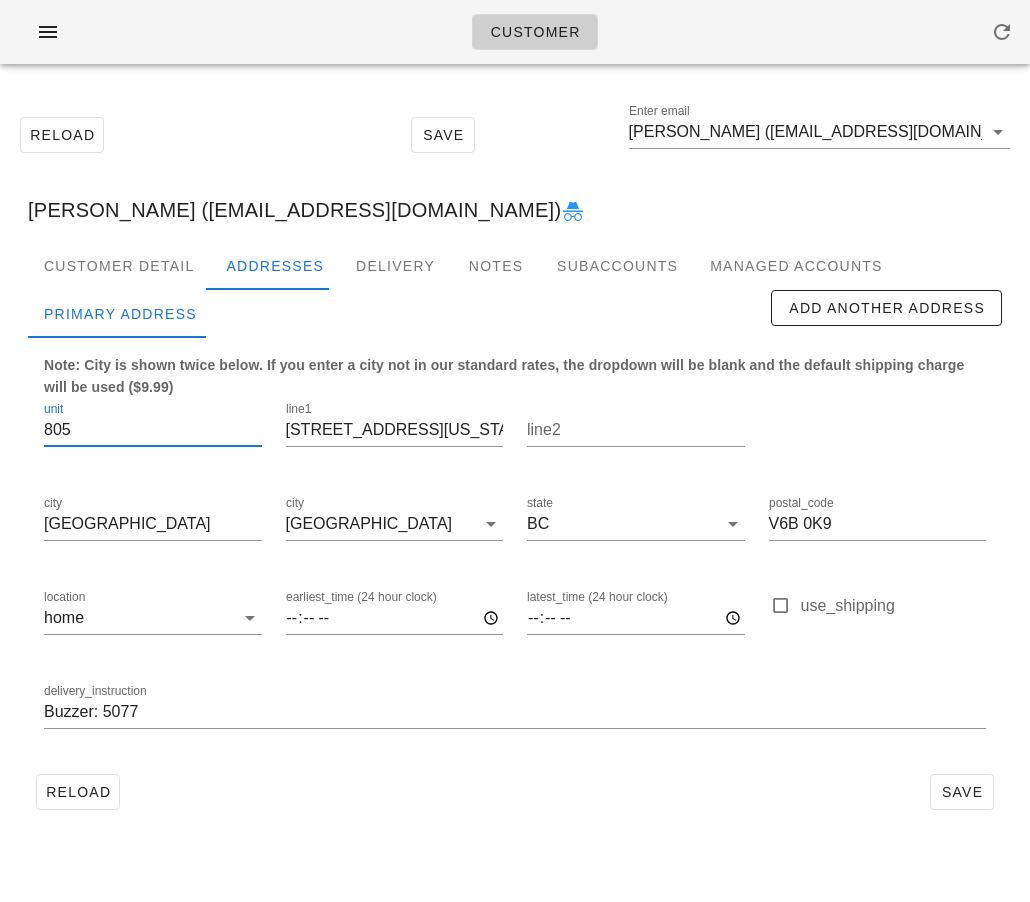 drag, startPoint x: 115, startPoint y: 426, endPoint x: 19, endPoint y: 420, distance: 96.18732 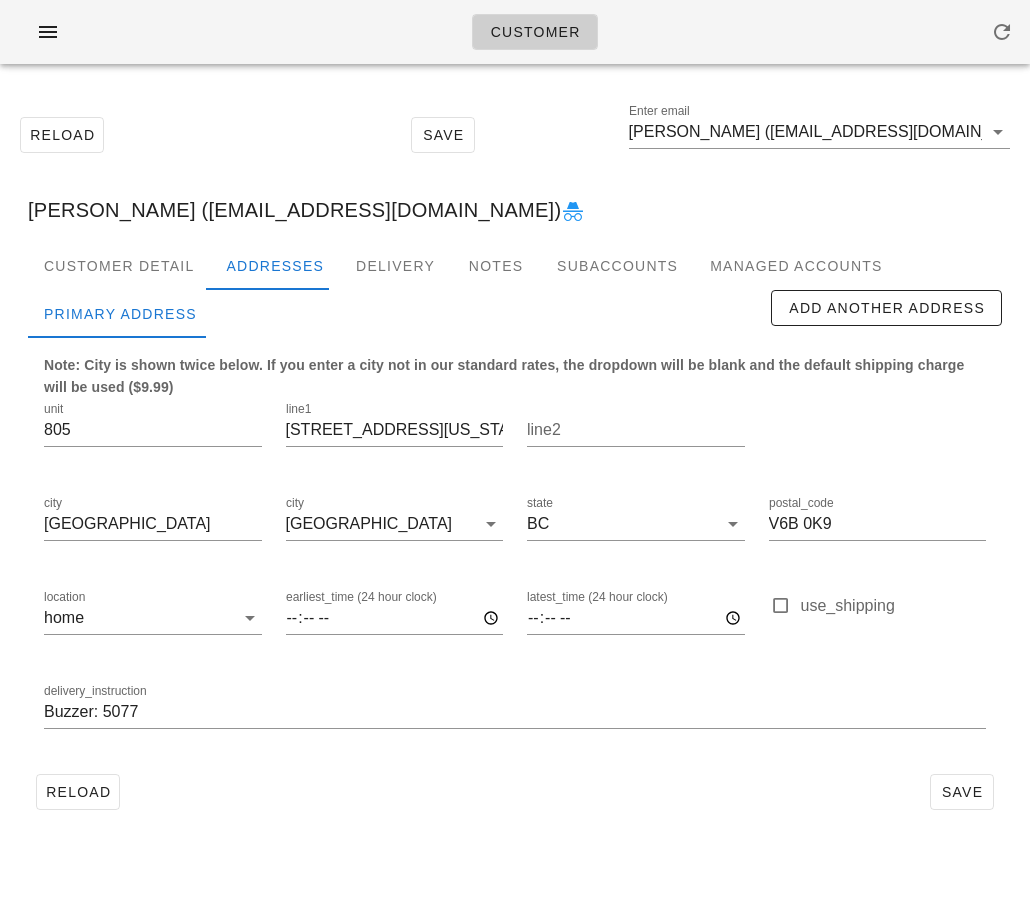 click on "delivery_instruction Buzzer: 5077" at bounding box center [515, 715] 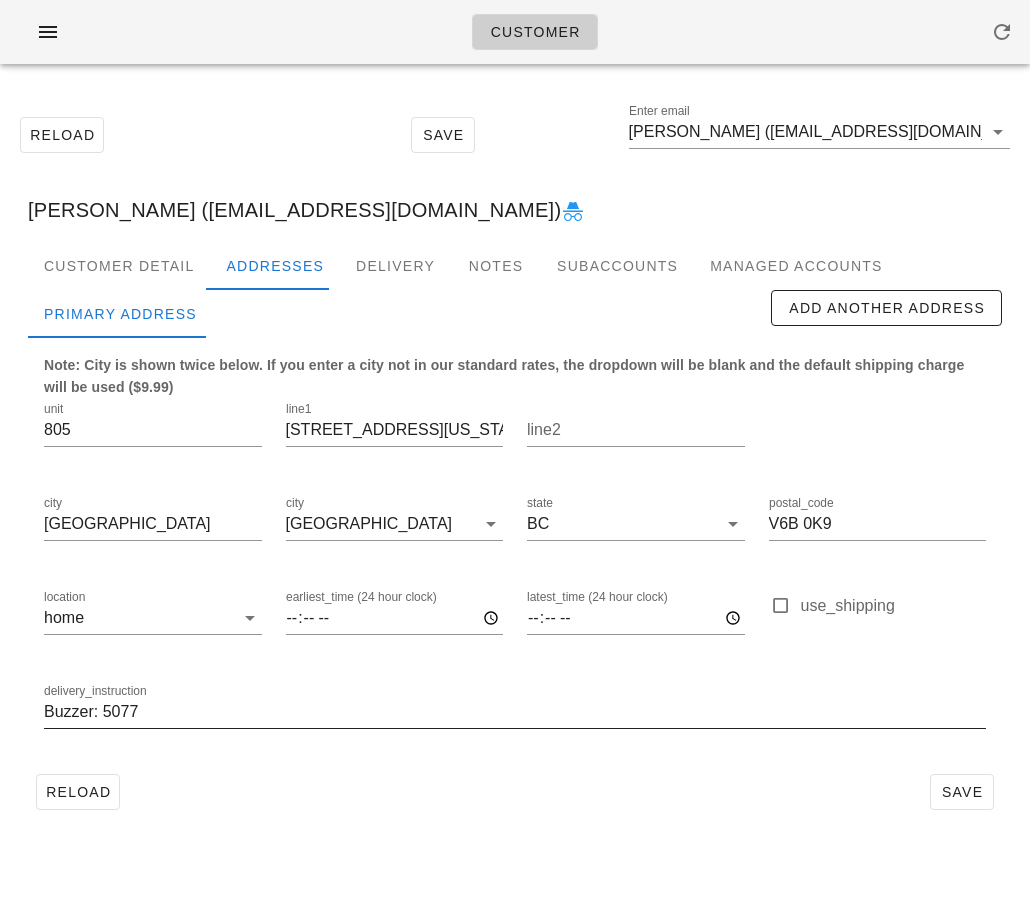click on "Buzzer: 5077" at bounding box center [515, 712] 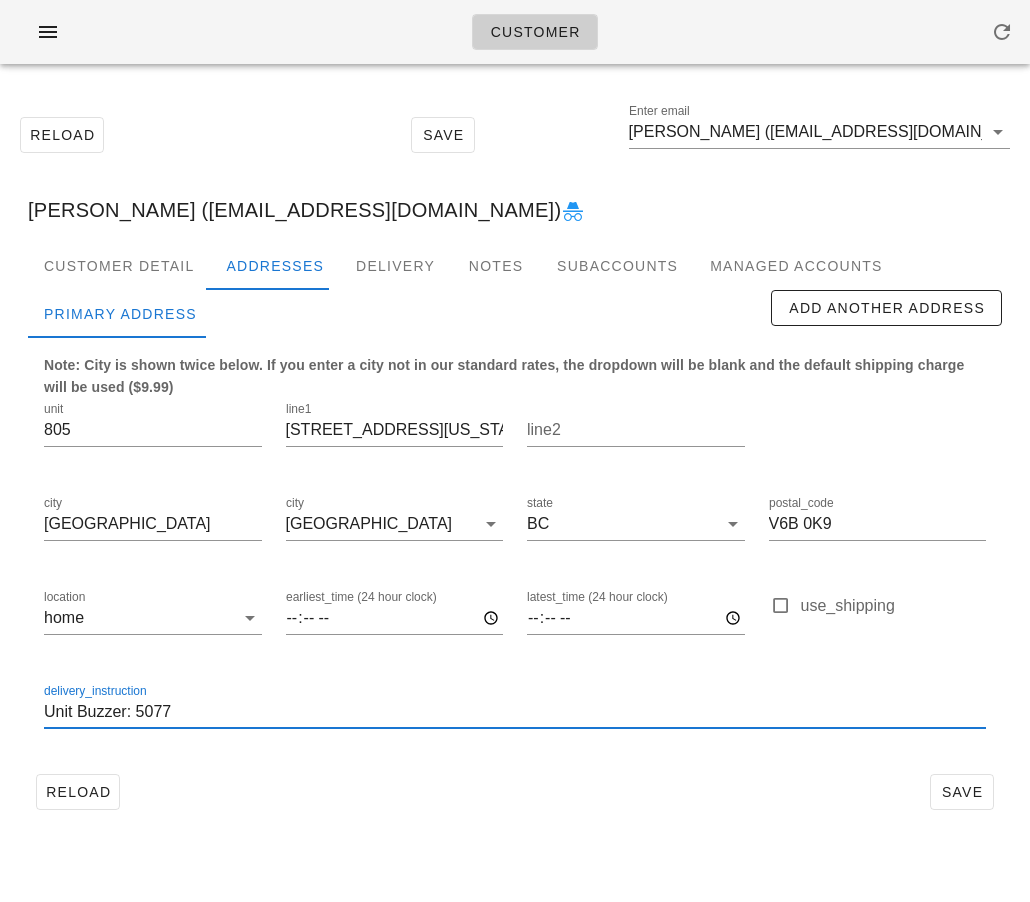 paste on "805" 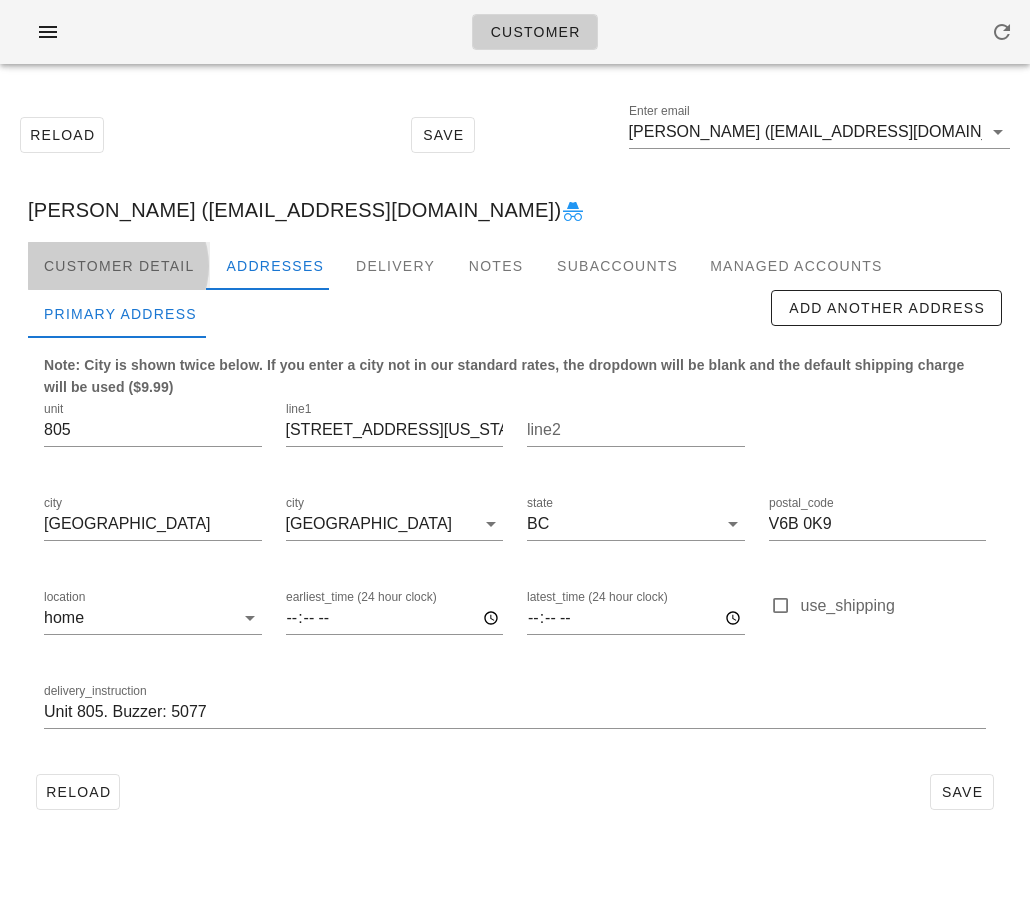 click on "Customer Detail" at bounding box center [119, 266] 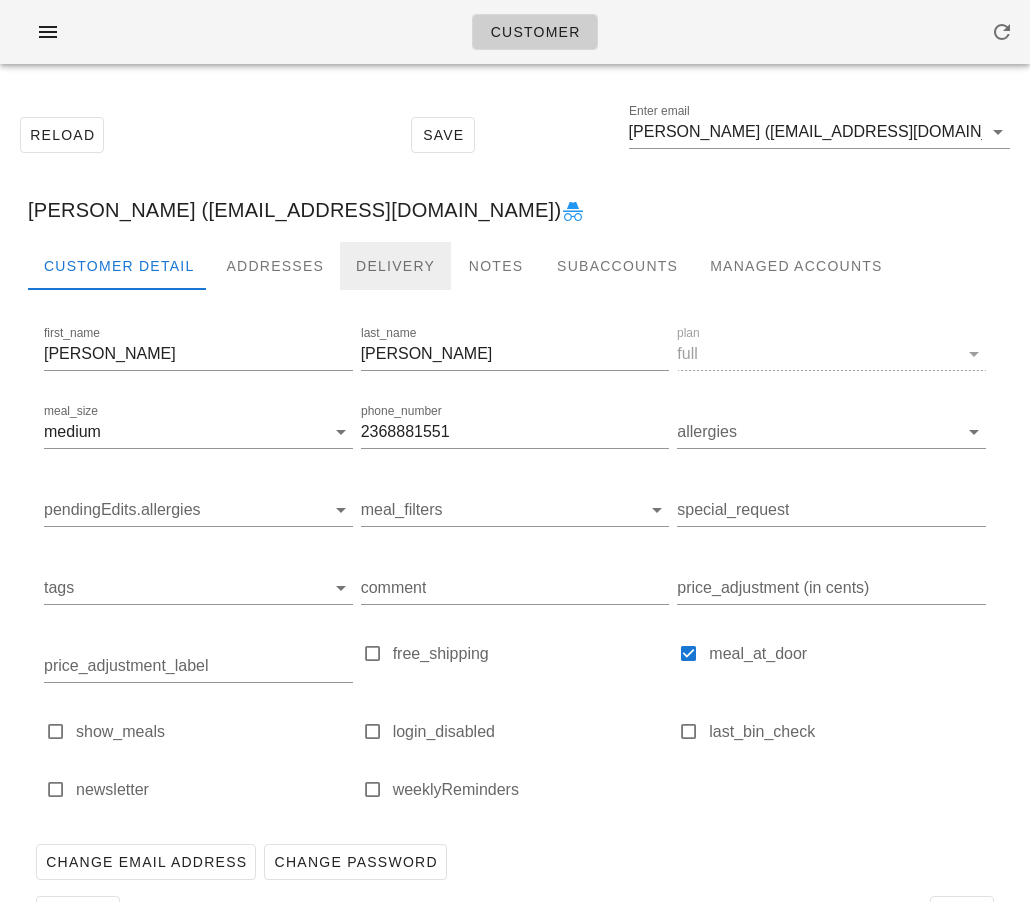 click on "Delivery" at bounding box center (395, 266) 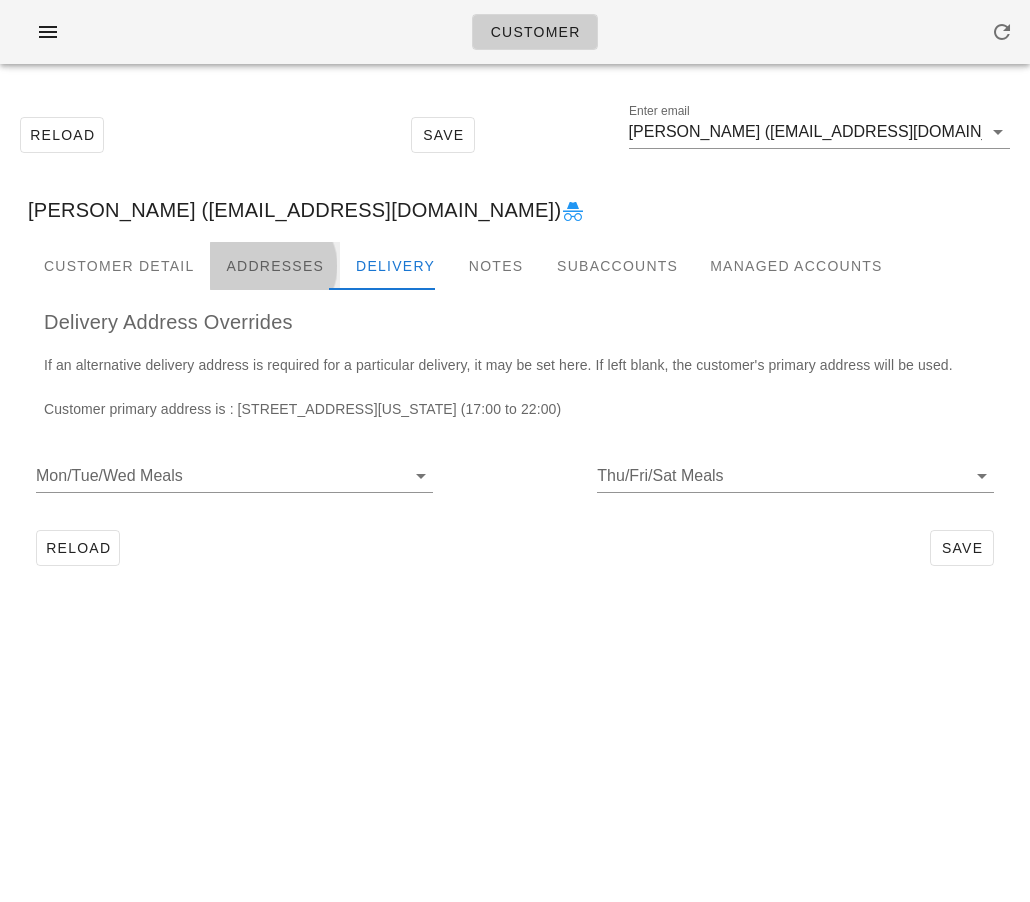 click on "Addresses" at bounding box center (275, 266) 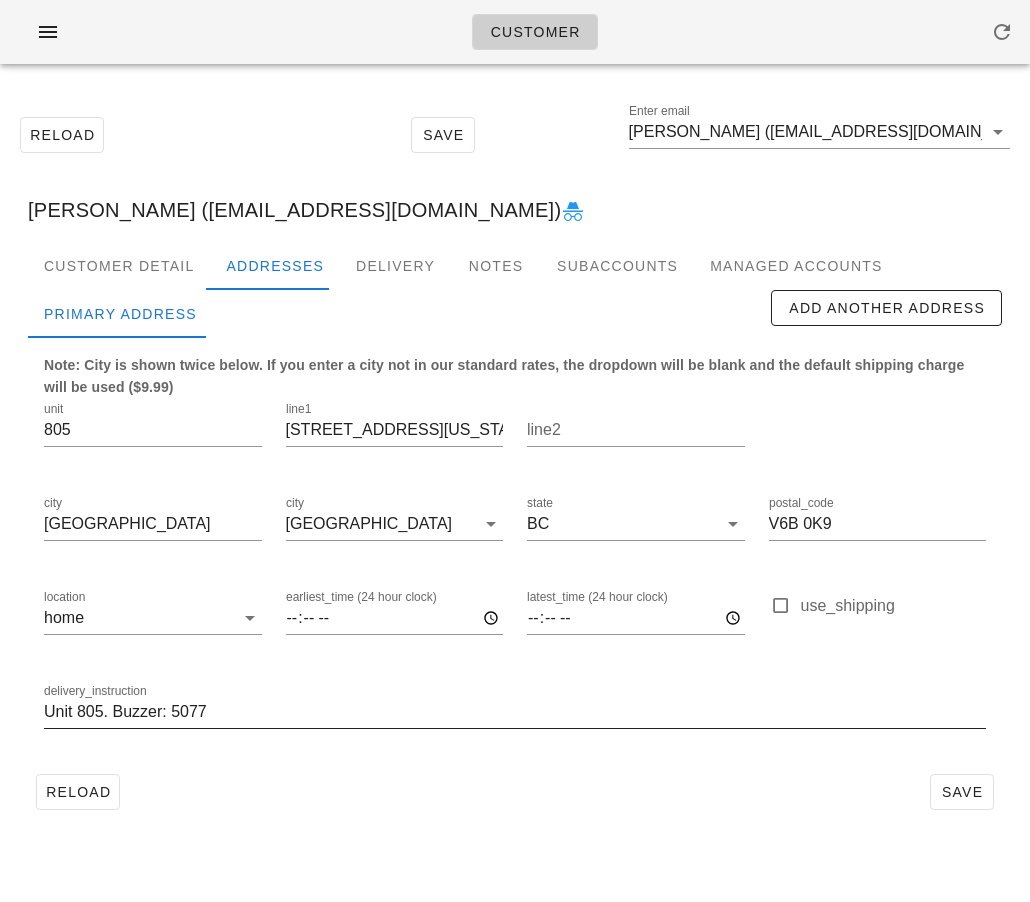 click on "delivery_instruction Unit 805. Buzzer: 5077" at bounding box center [515, 723] 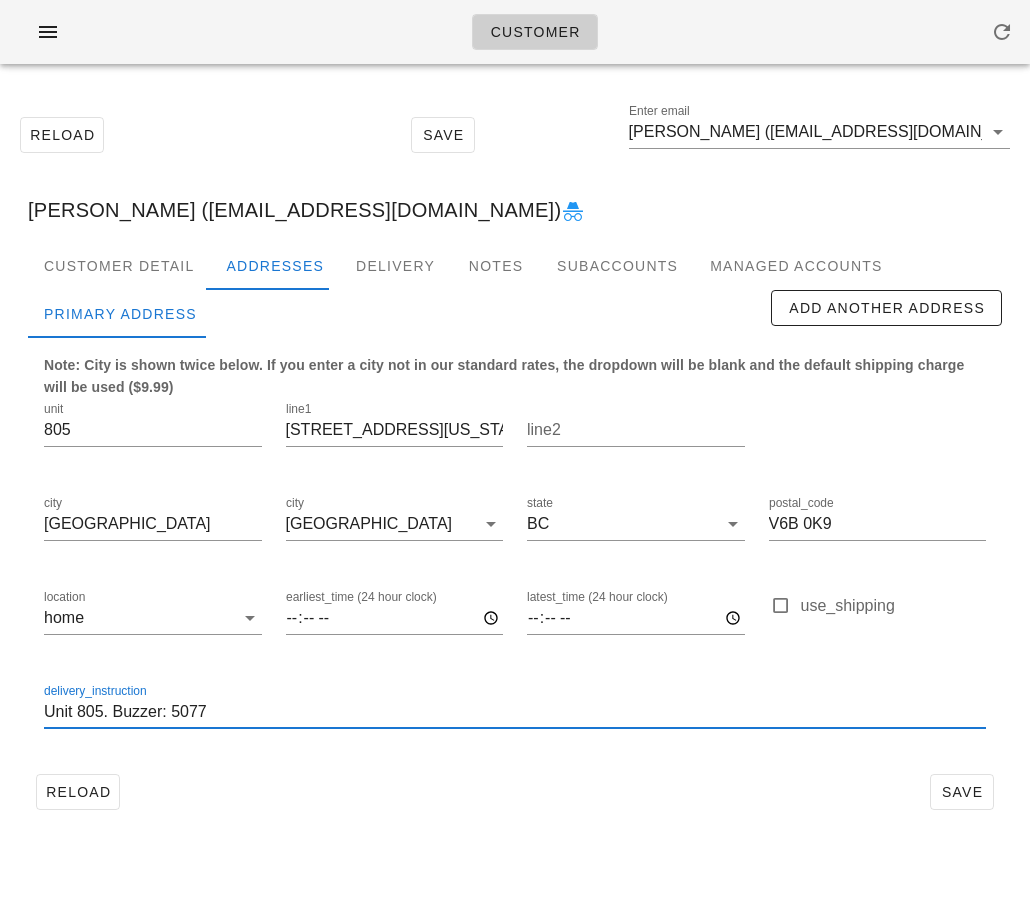 click on "Unit 805. Buzzer: 5077" at bounding box center (515, 712) 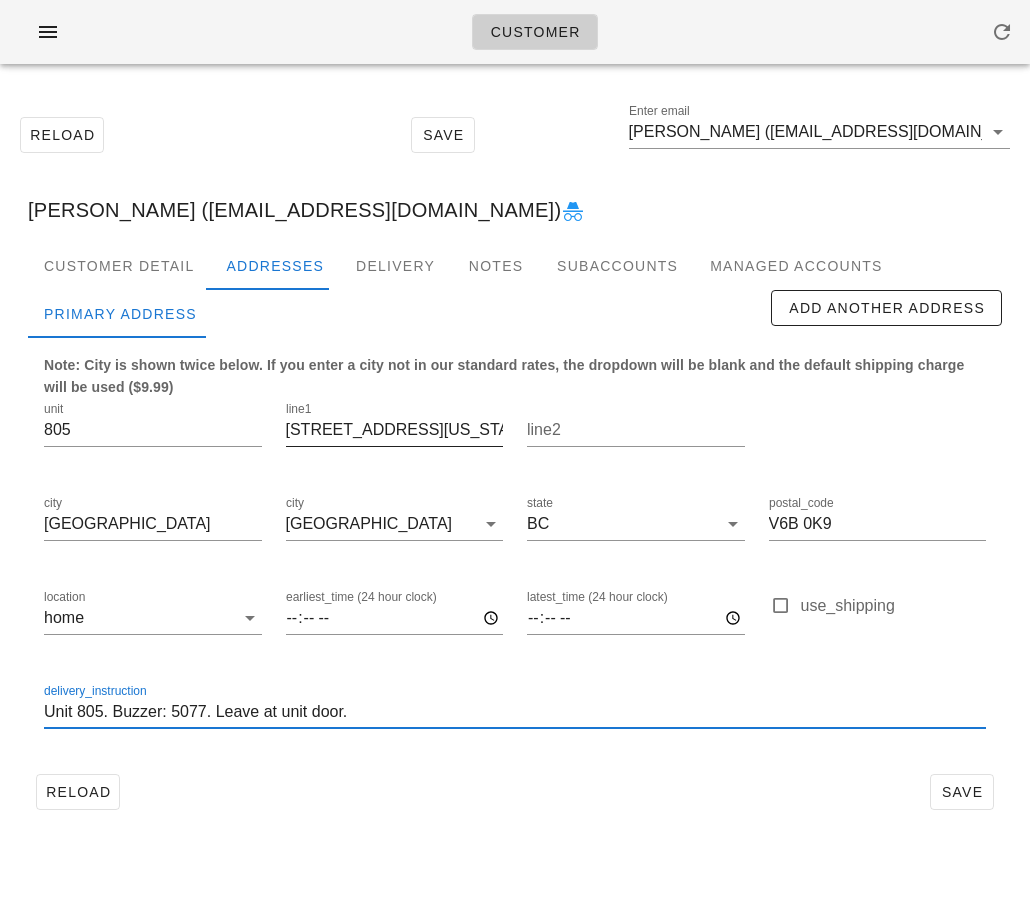 type on "Unit 805. Buzzer: 5077. Leave at unit door." 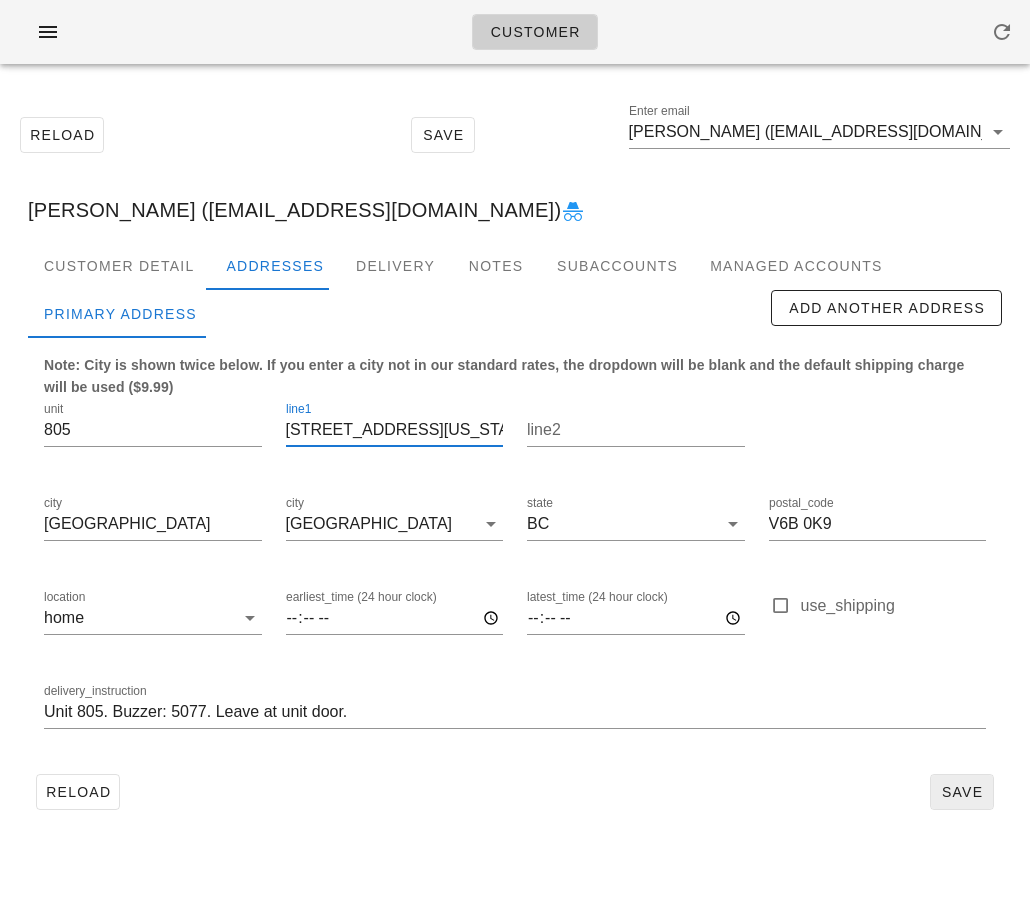 type on "161 West Georgia St" 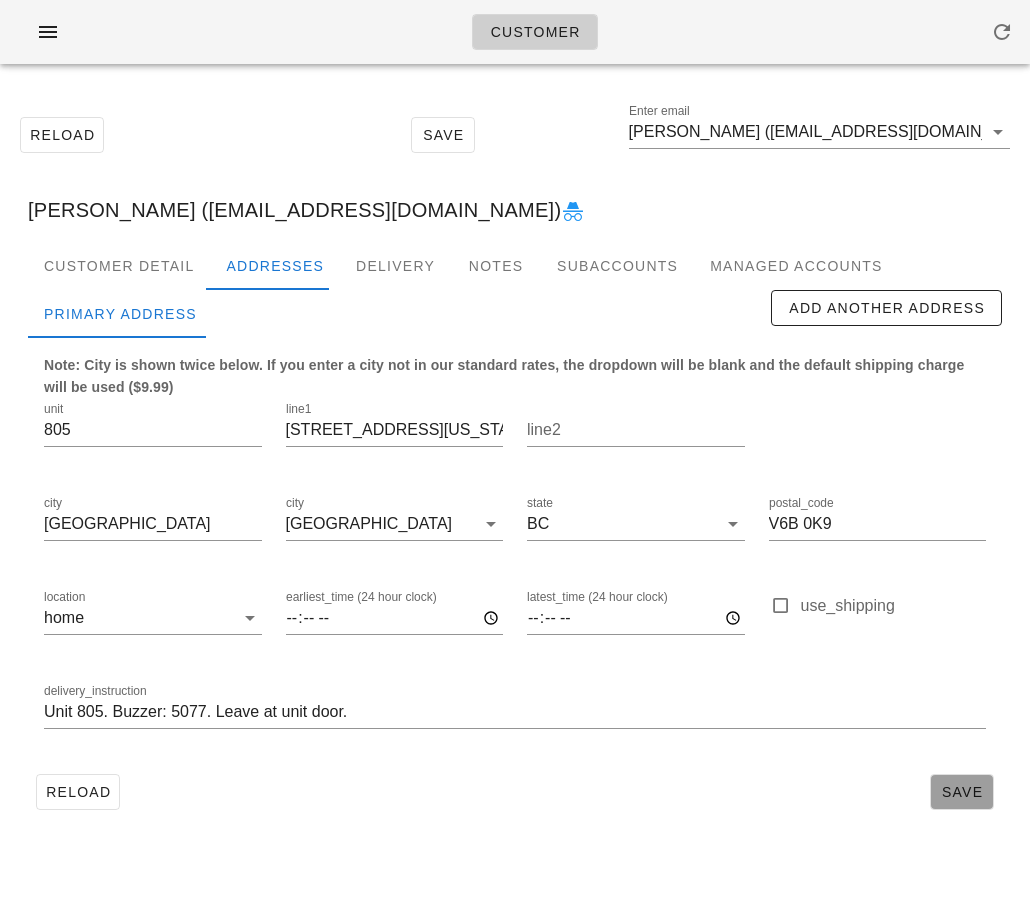 click on "Save" at bounding box center (962, 792) 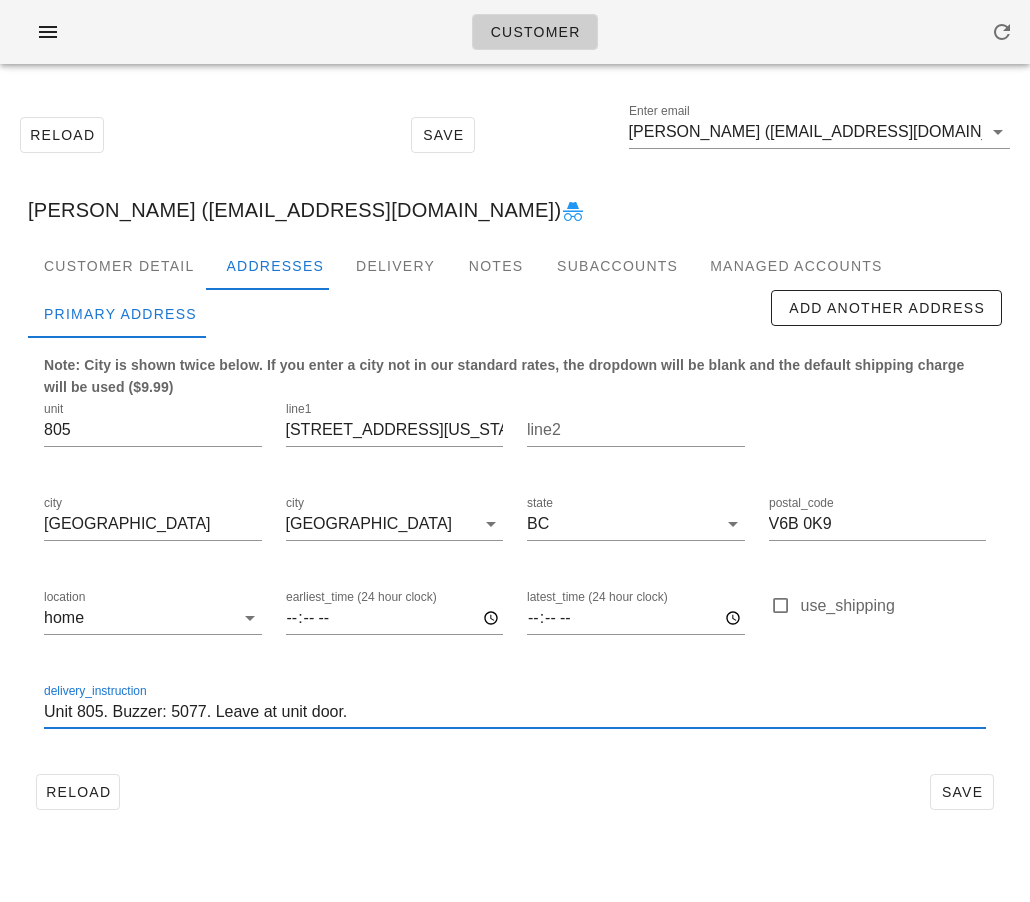 click on "Unit 805. Buzzer: 5077. Leave at unit door." at bounding box center [515, 712] 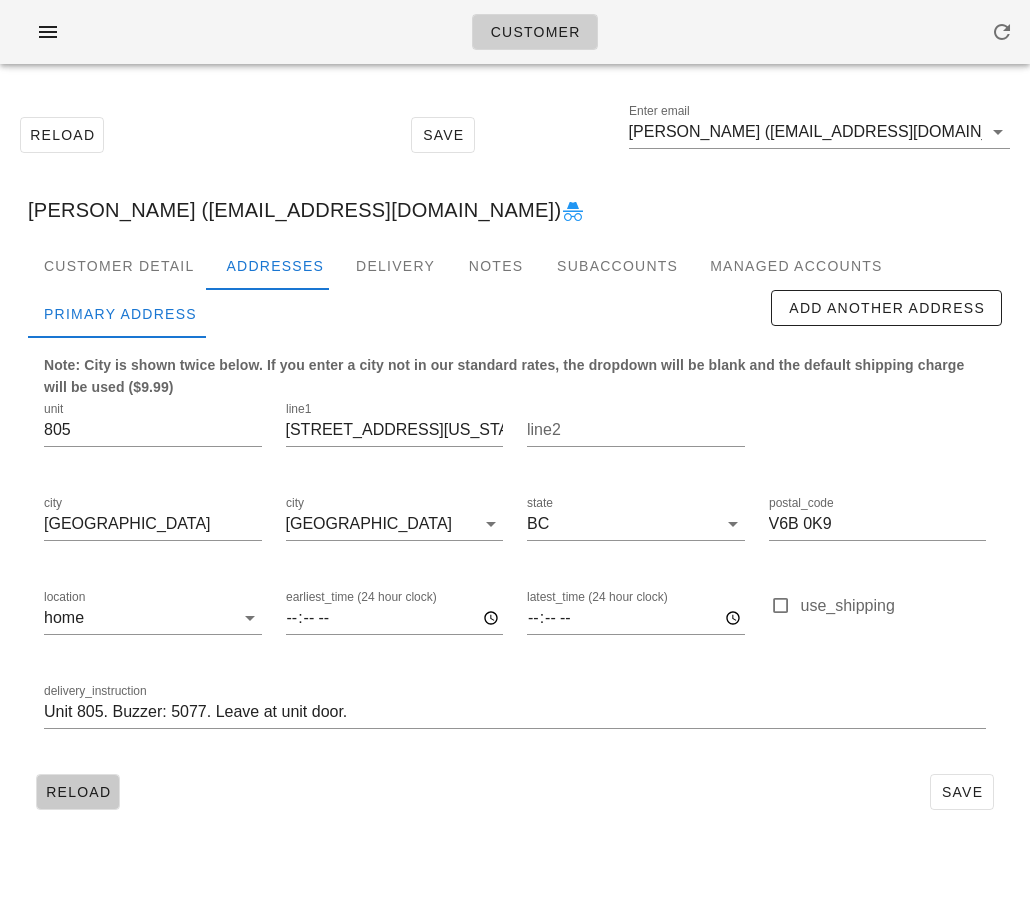 click on "Reload" at bounding box center (78, 792) 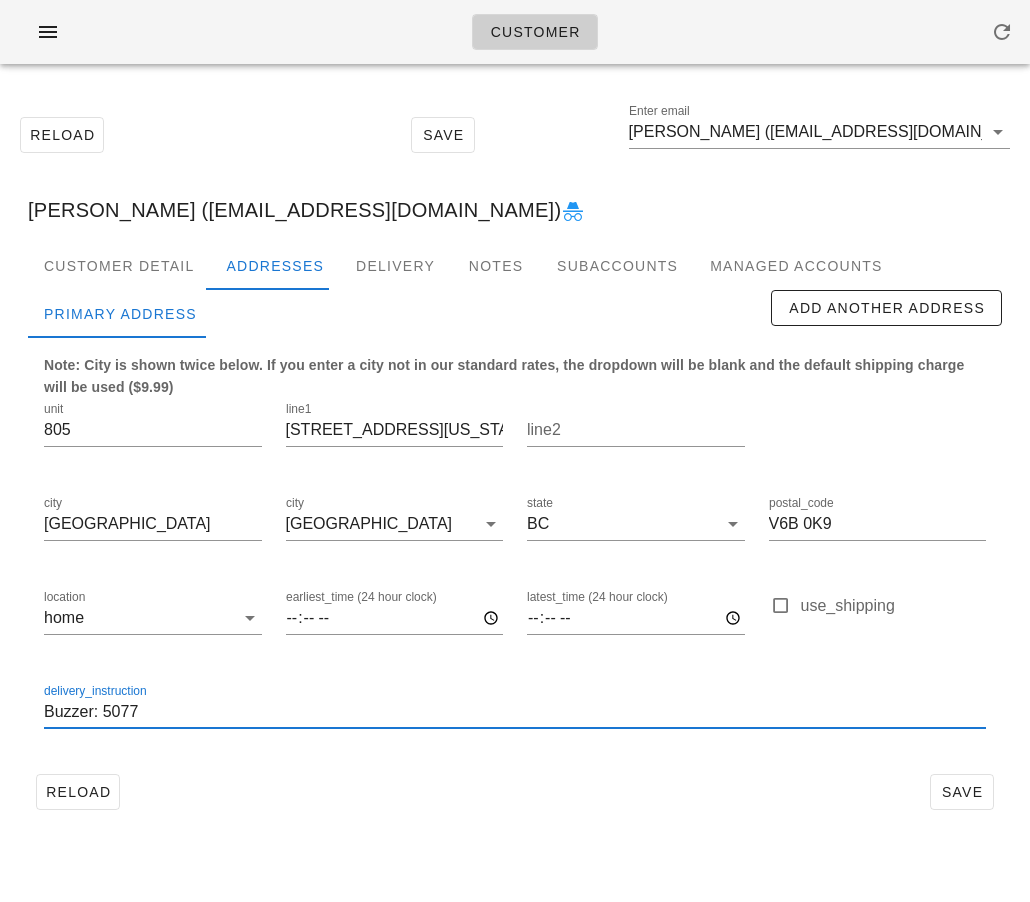 click on "Buzzer: 5077" at bounding box center [515, 712] 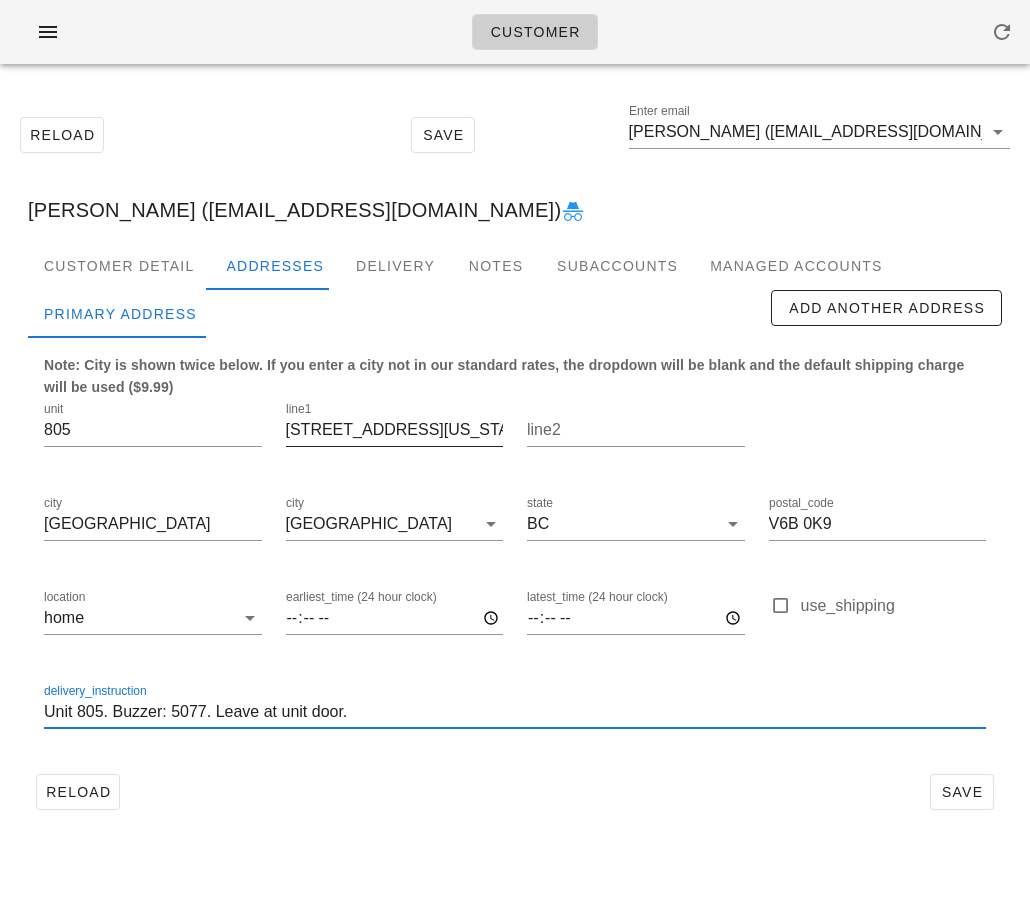type on "Unit 805. Buzzer: 5077. Leave at unit door." 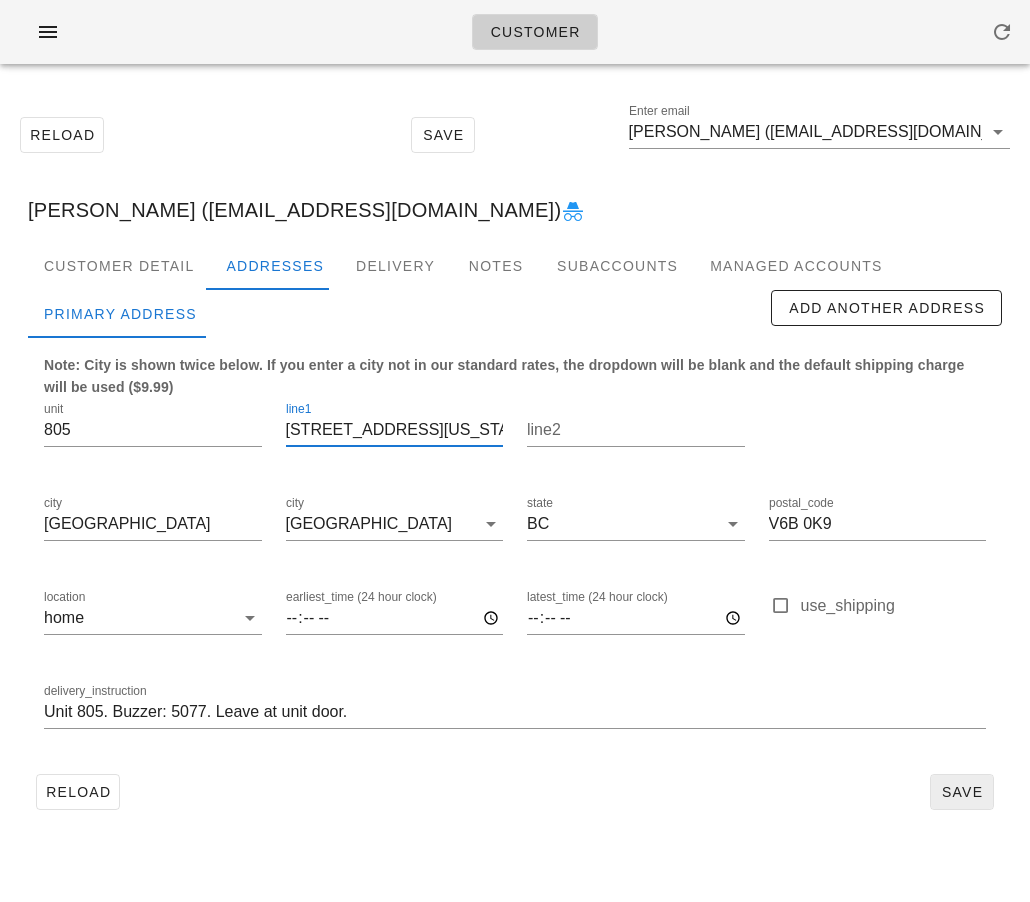 type on "161 West Georgia St" 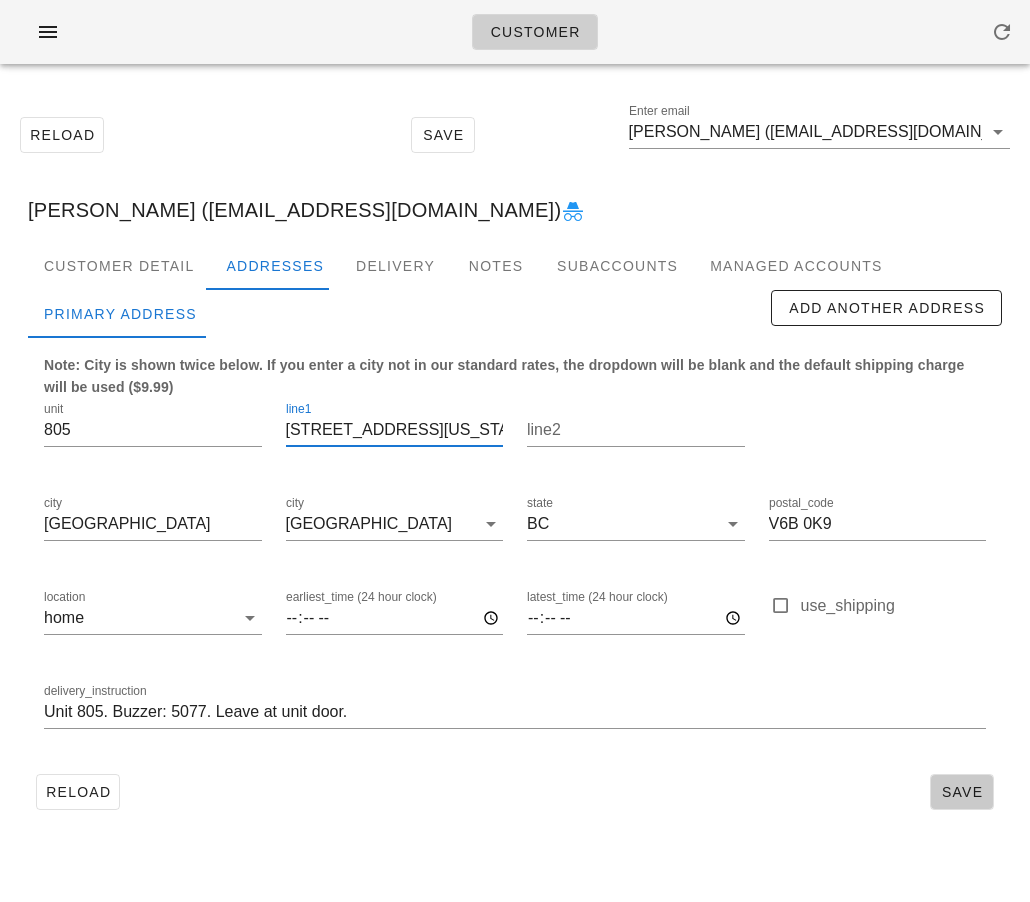 click on "Save" at bounding box center [962, 792] 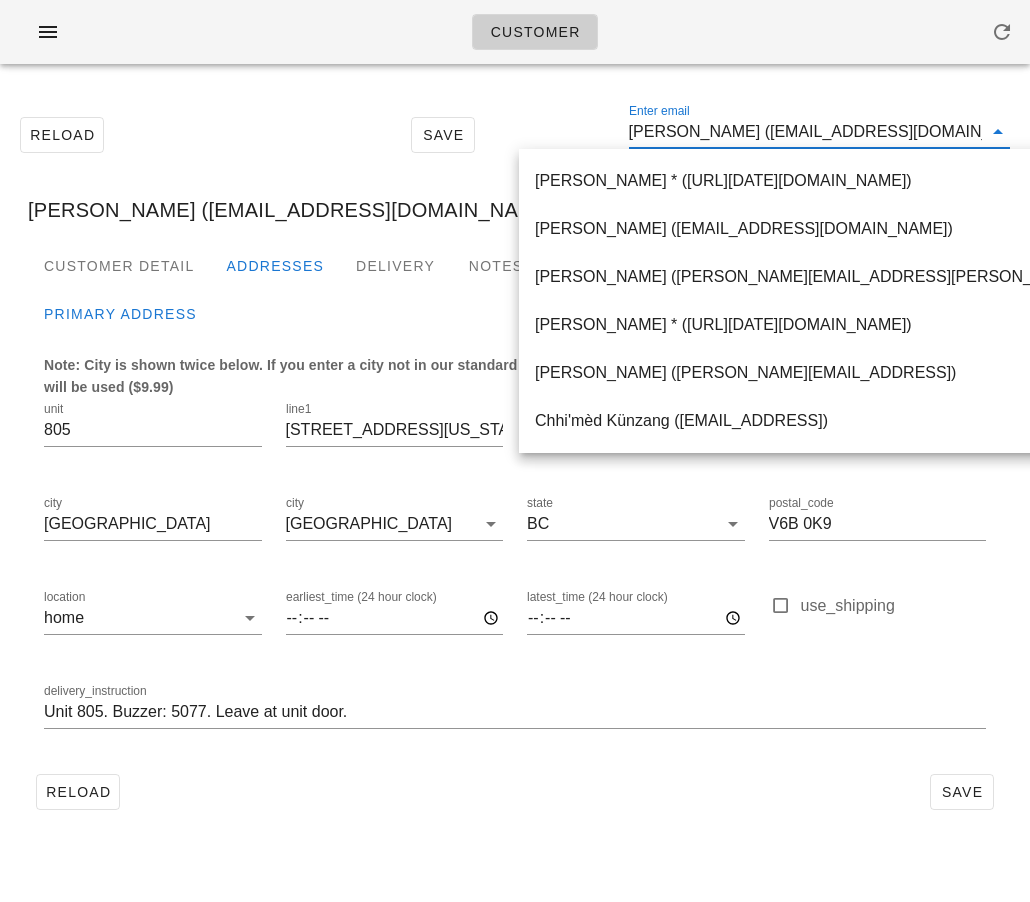 click on "Kishlay Chhajer (kishlaychhajer17@gmail.com)" at bounding box center (805, 132) 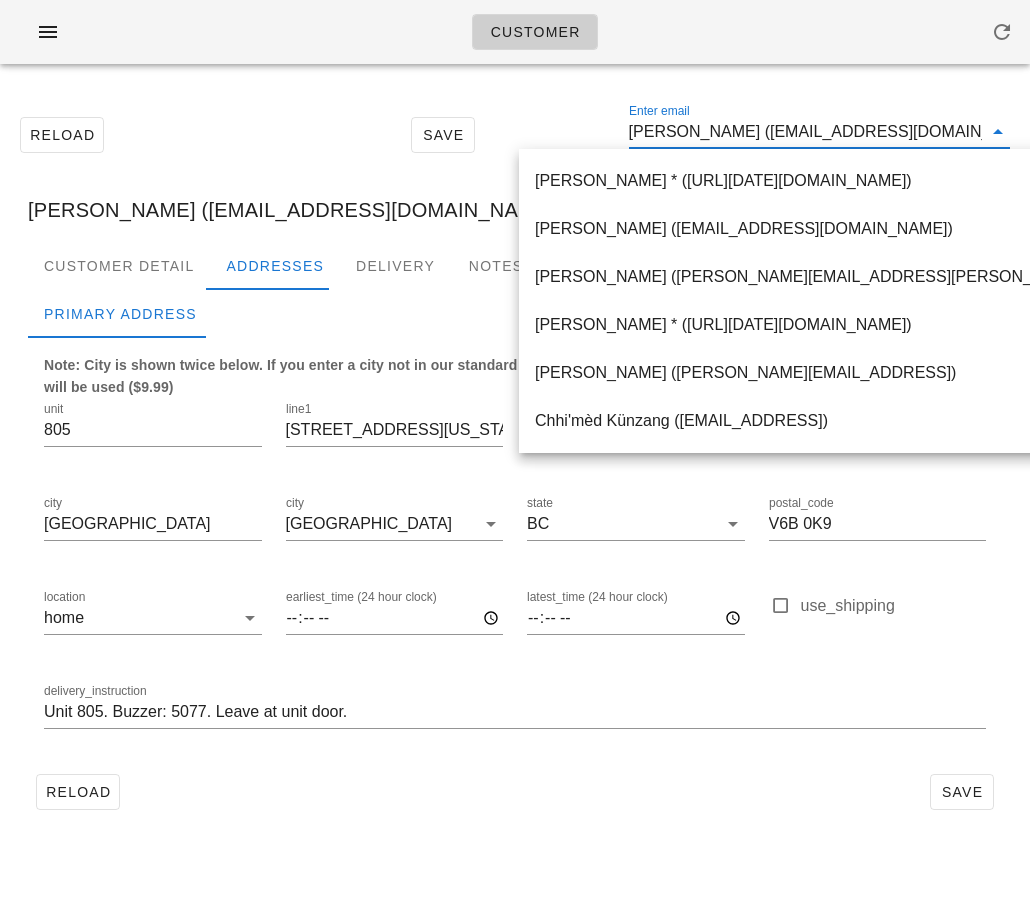 drag, startPoint x: 774, startPoint y: 130, endPoint x: 975, endPoint y: 128, distance: 201.00995 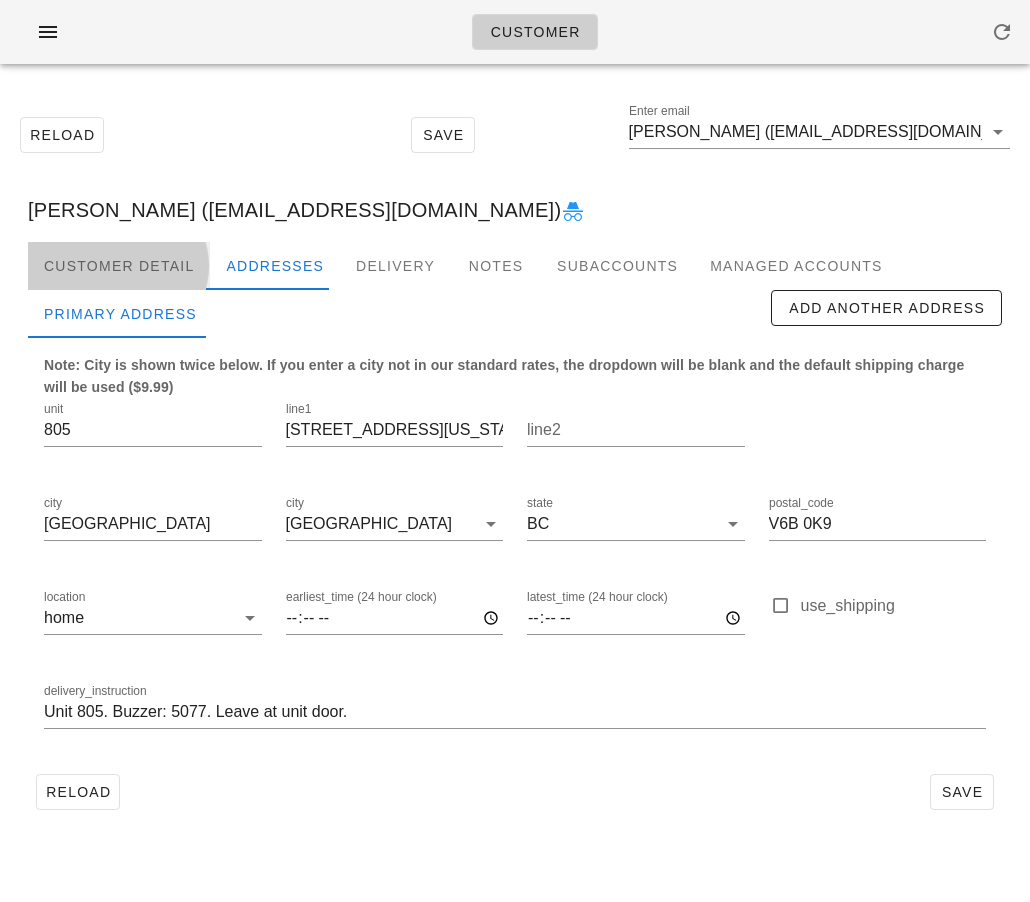 click on "Customer Detail" at bounding box center [119, 266] 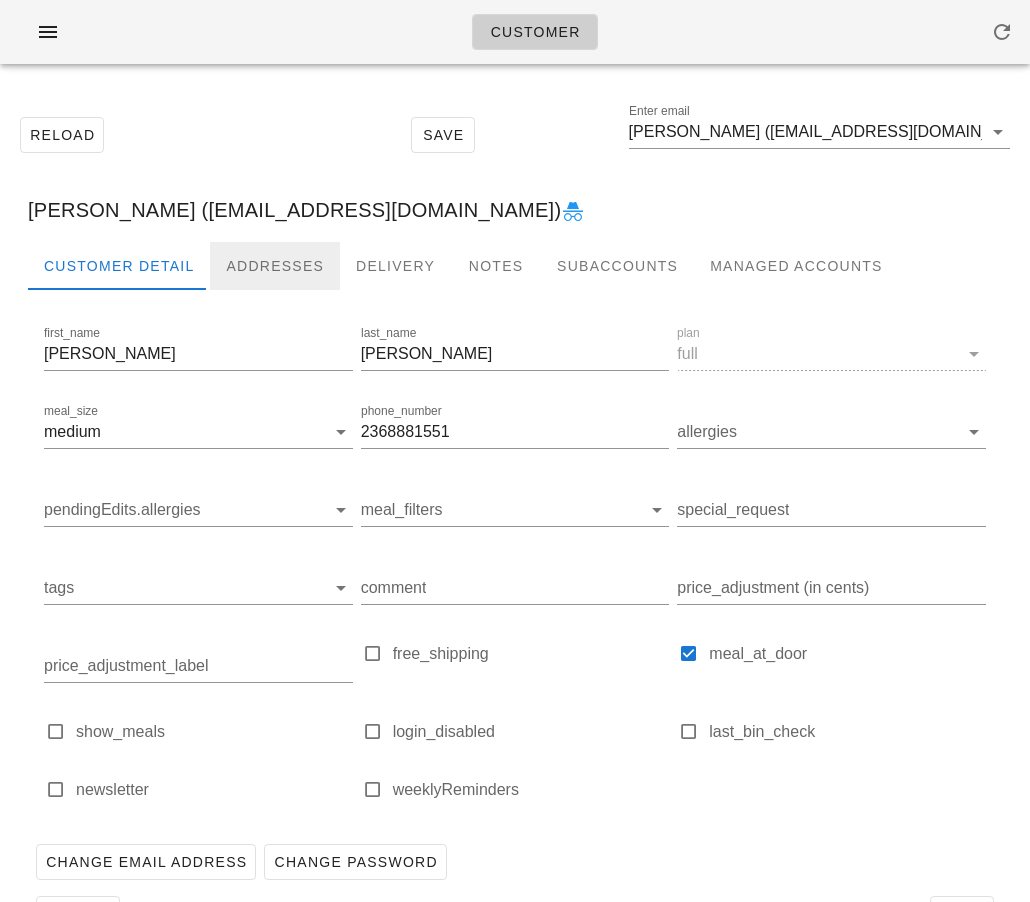 click on "Addresses" at bounding box center (275, 266) 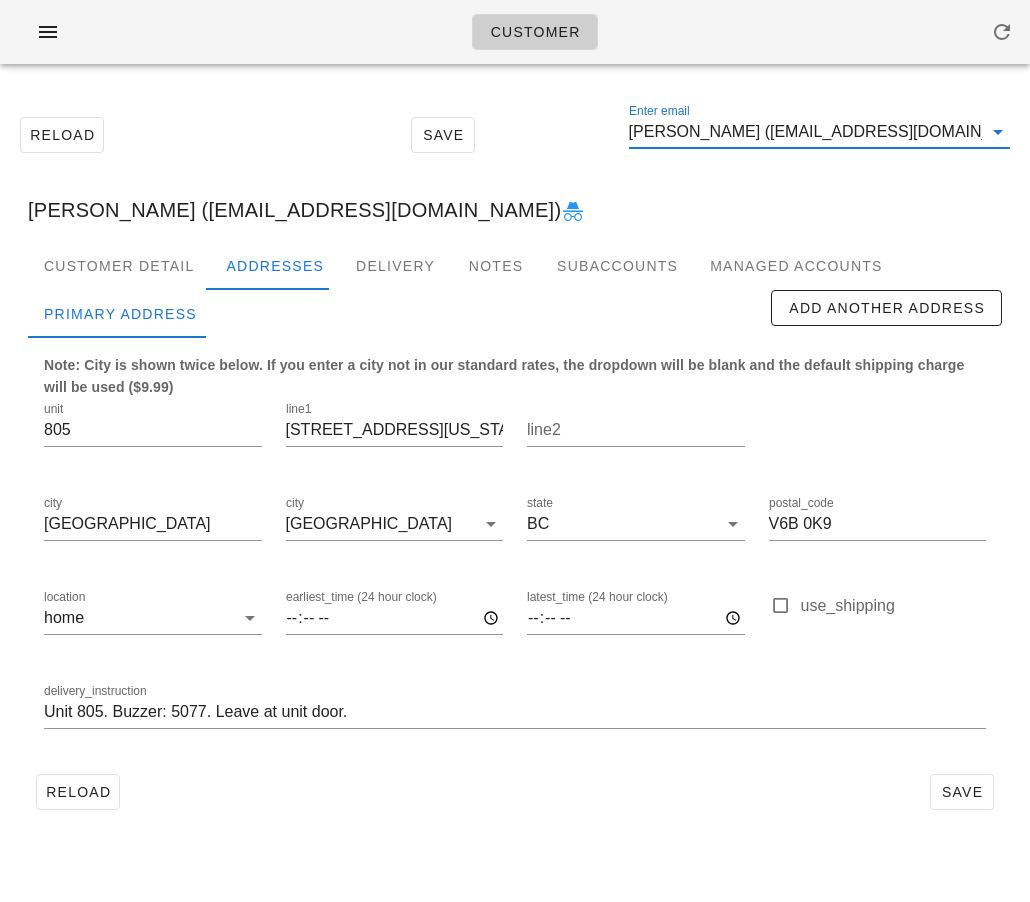 click on "Kishlay Chhajer (kishlaychhajer17@gmail.com)" at bounding box center (805, 132) 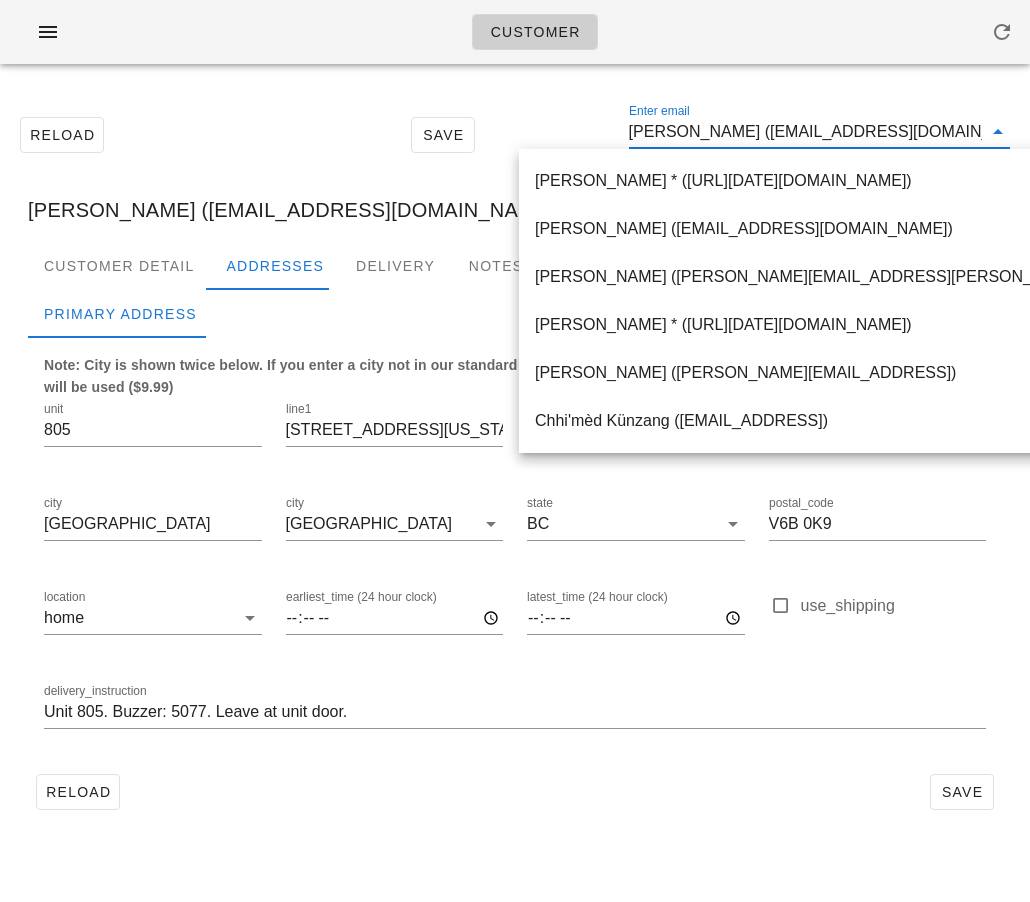 click on "Kishlay Chhajer (kishlaychhajer17@gmail.com)" at bounding box center (805, 132) 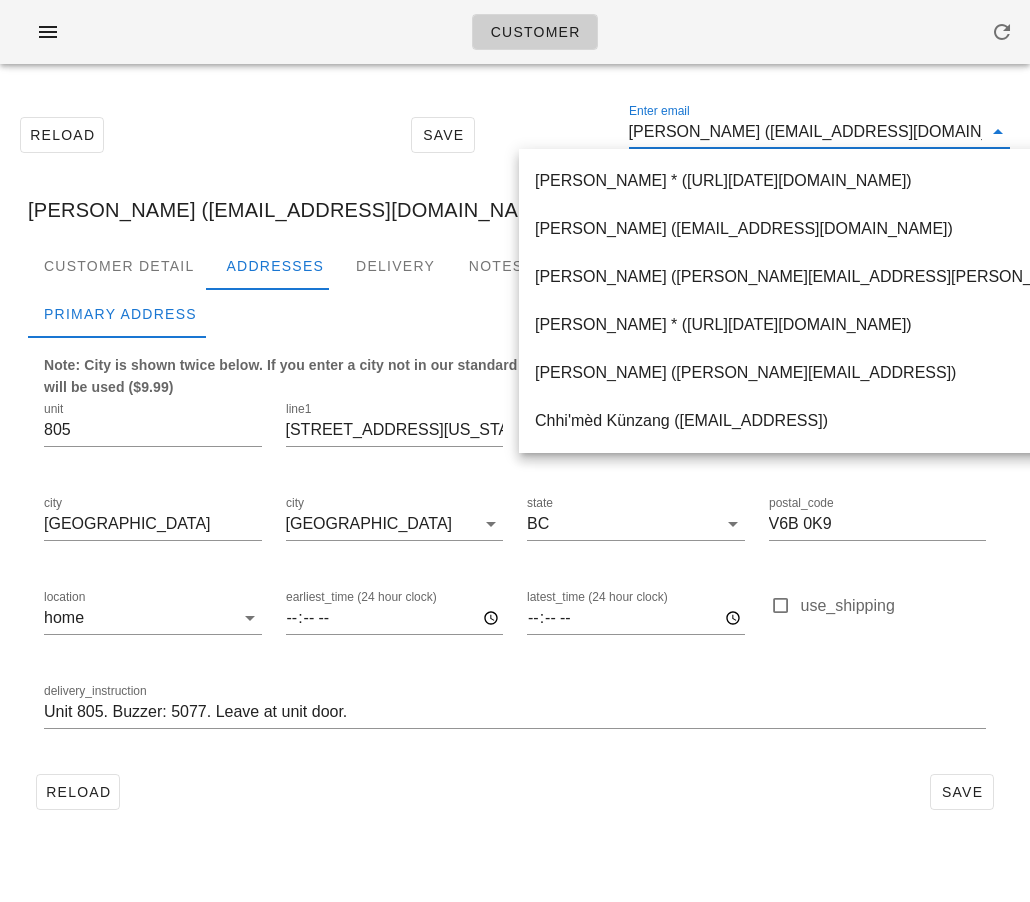 drag, startPoint x: 775, startPoint y: 130, endPoint x: 973, endPoint y: 129, distance: 198.00252 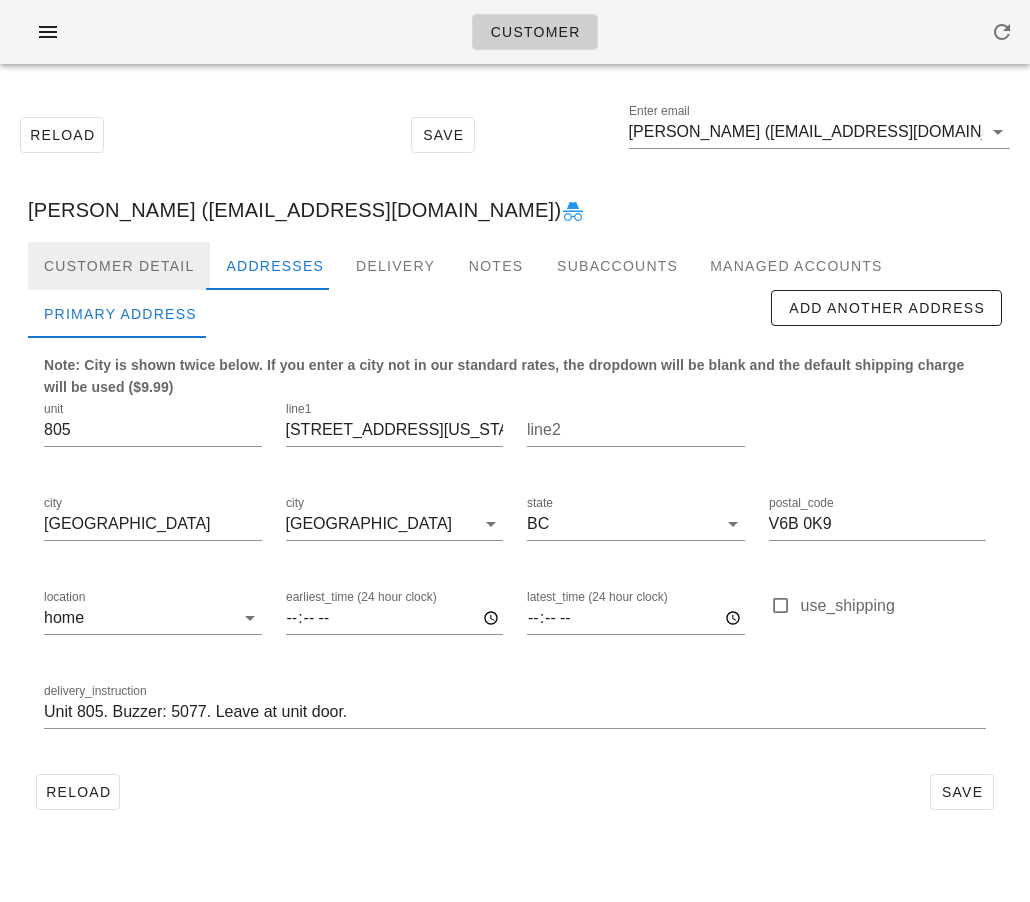 click on "Customer Detail" at bounding box center (119, 266) 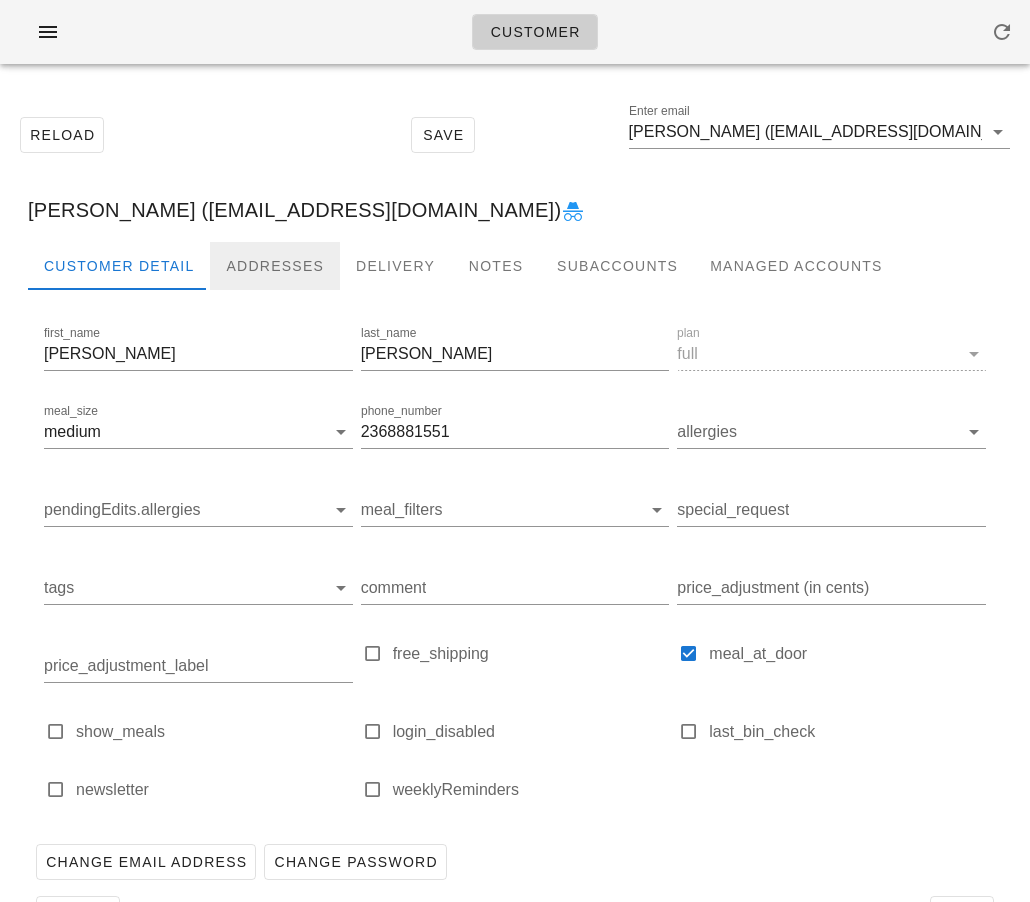 click on "Addresses" at bounding box center (275, 266) 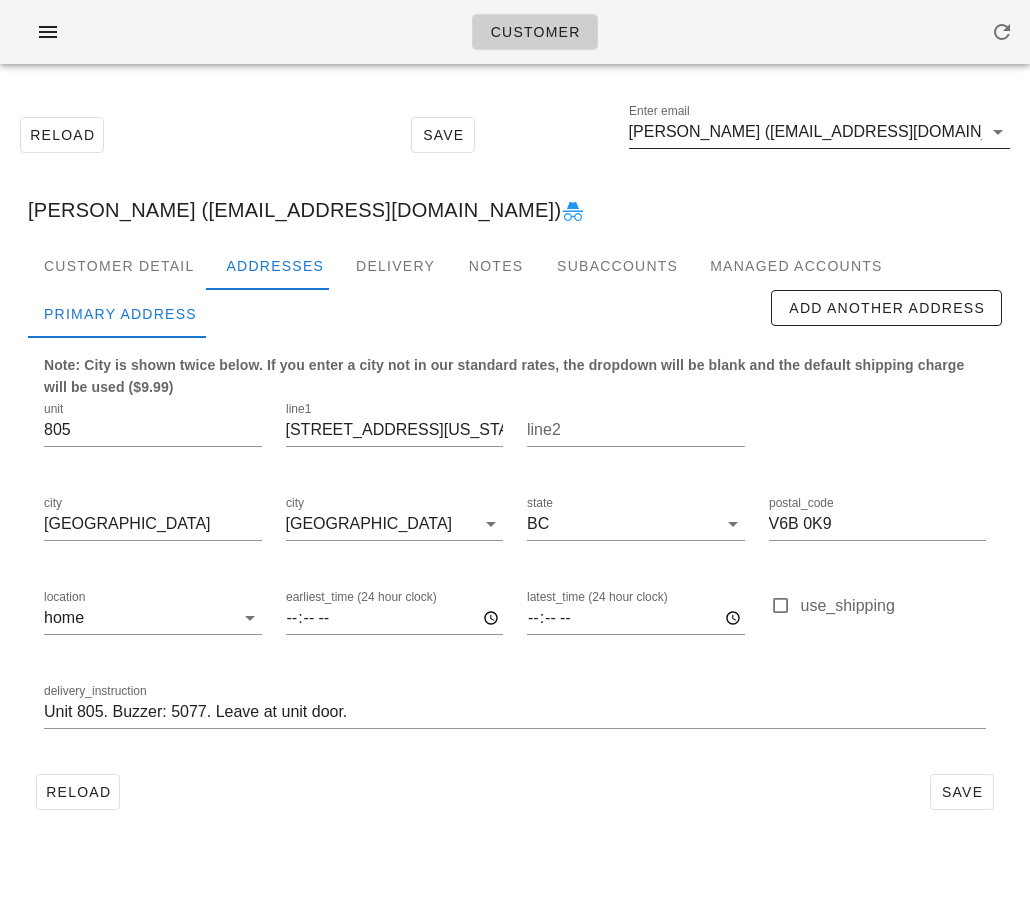 click on "Kishlay Chhajer (kishlaychhajer17@gmail.com)" at bounding box center [805, 132] 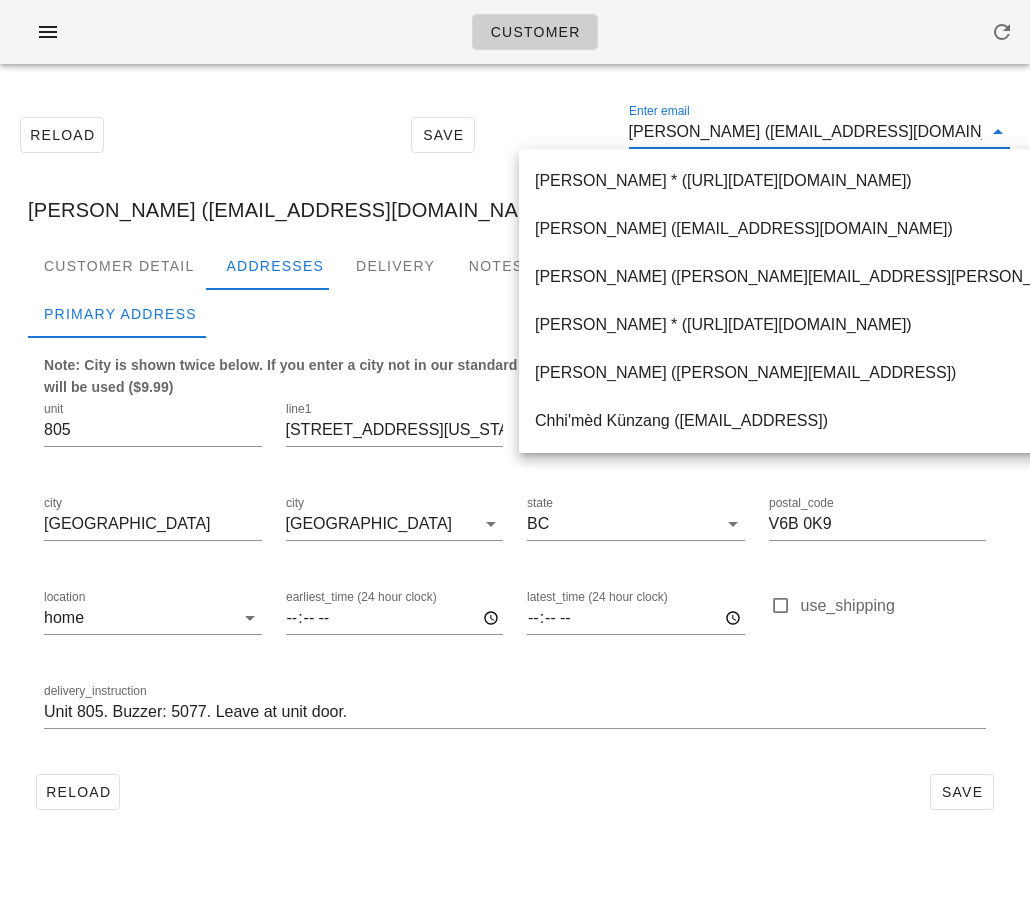 paste on "stacymarie.armstrong@gmail.com" 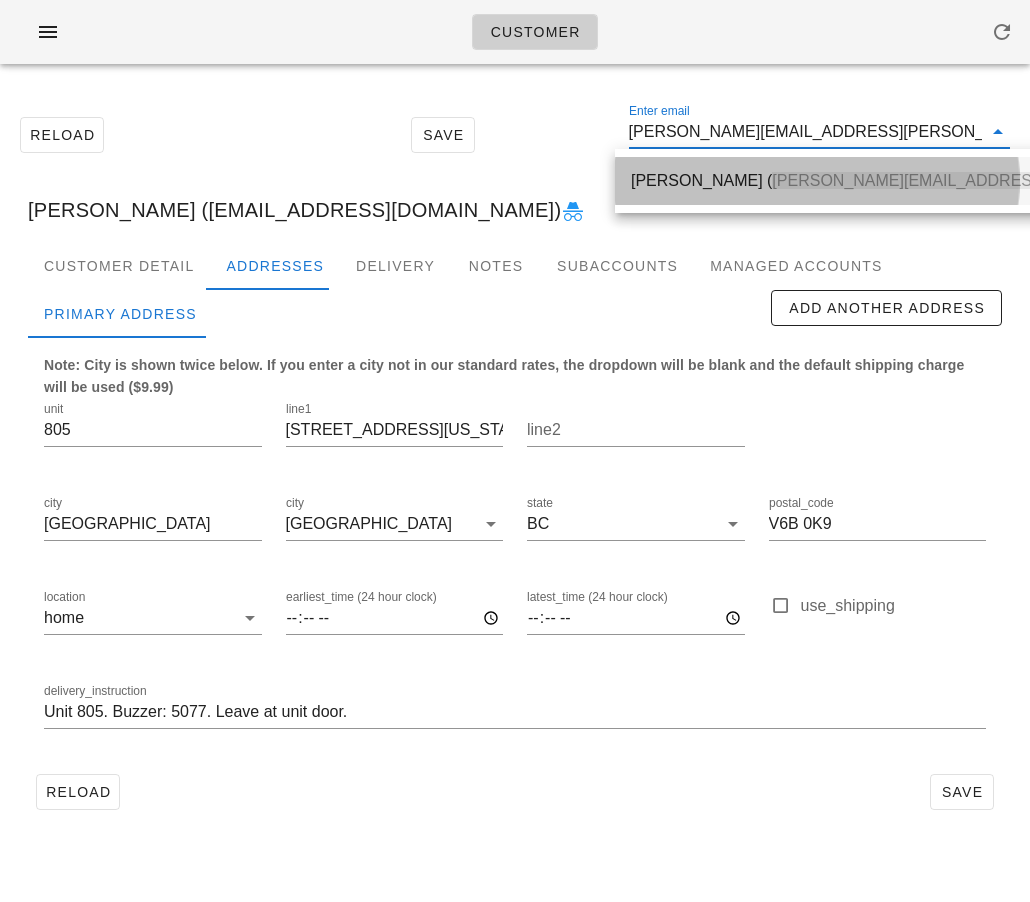 click on "Stacy Armstrong ( stacymarie.armstrong@gmail.com )" at bounding box center [971, 180] 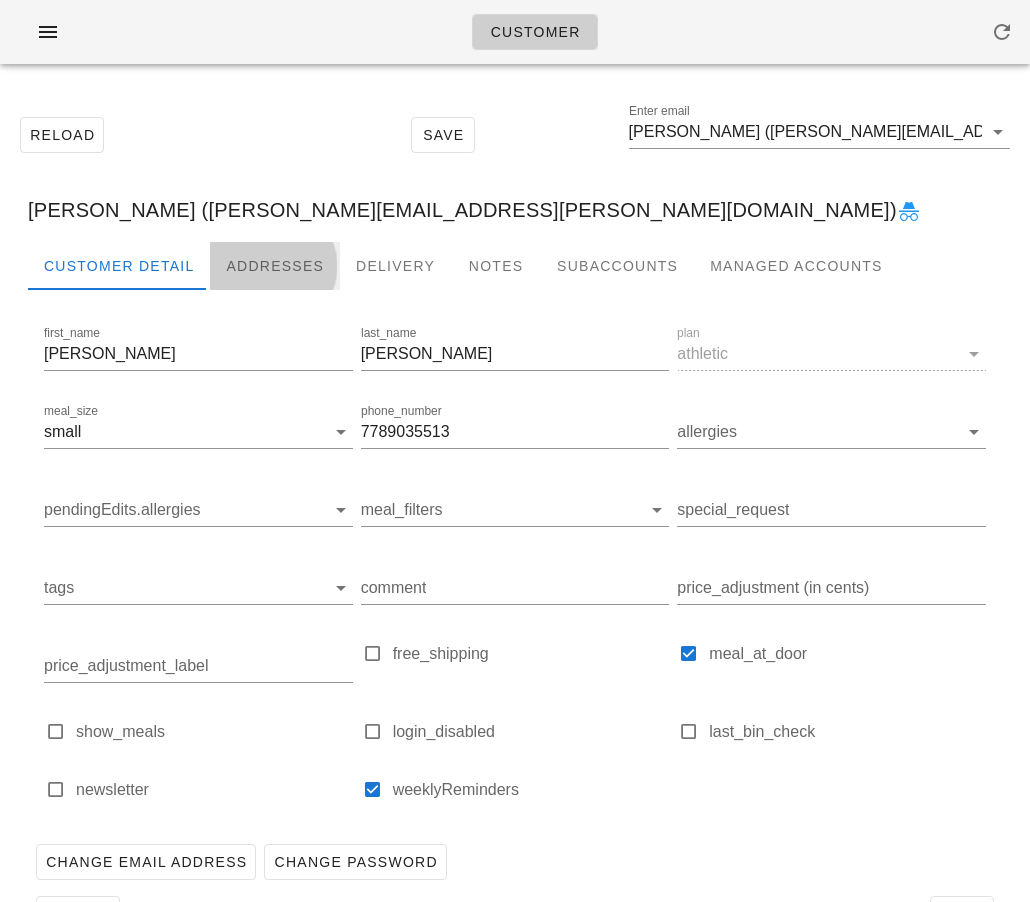 click on "Addresses" at bounding box center (275, 266) 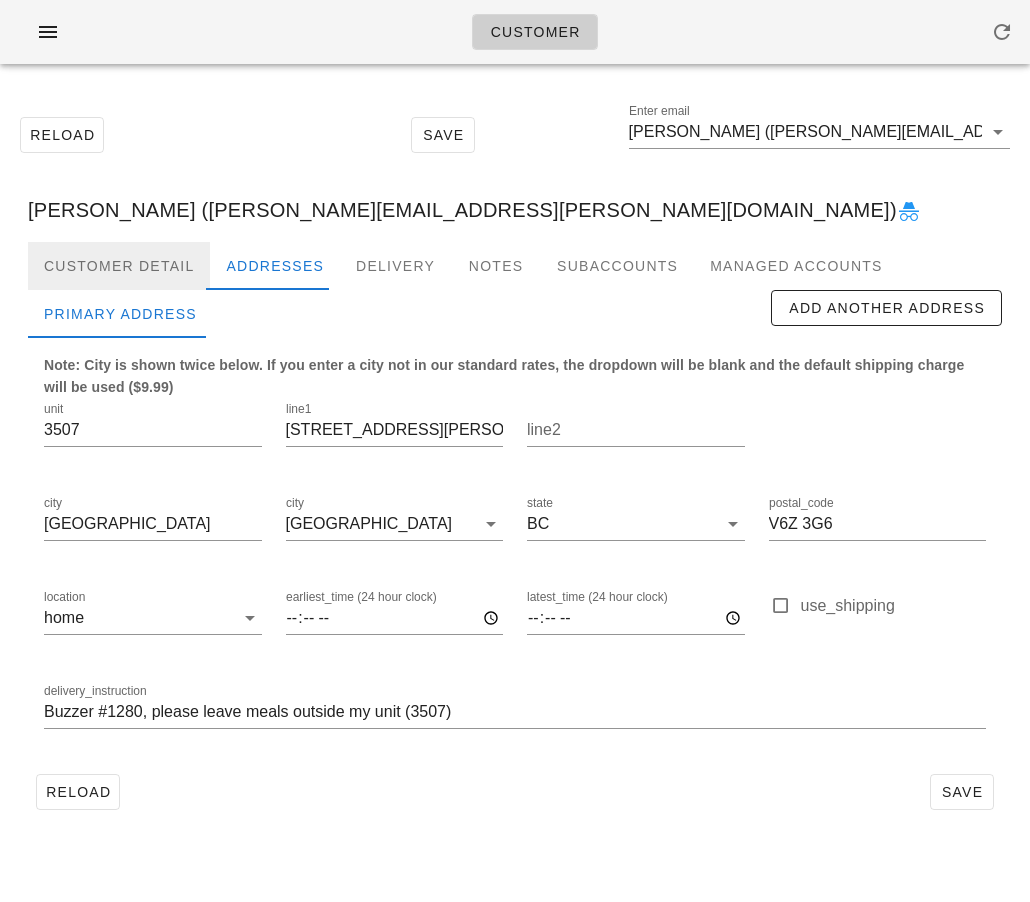 click on "Customer Detail" at bounding box center (119, 266) 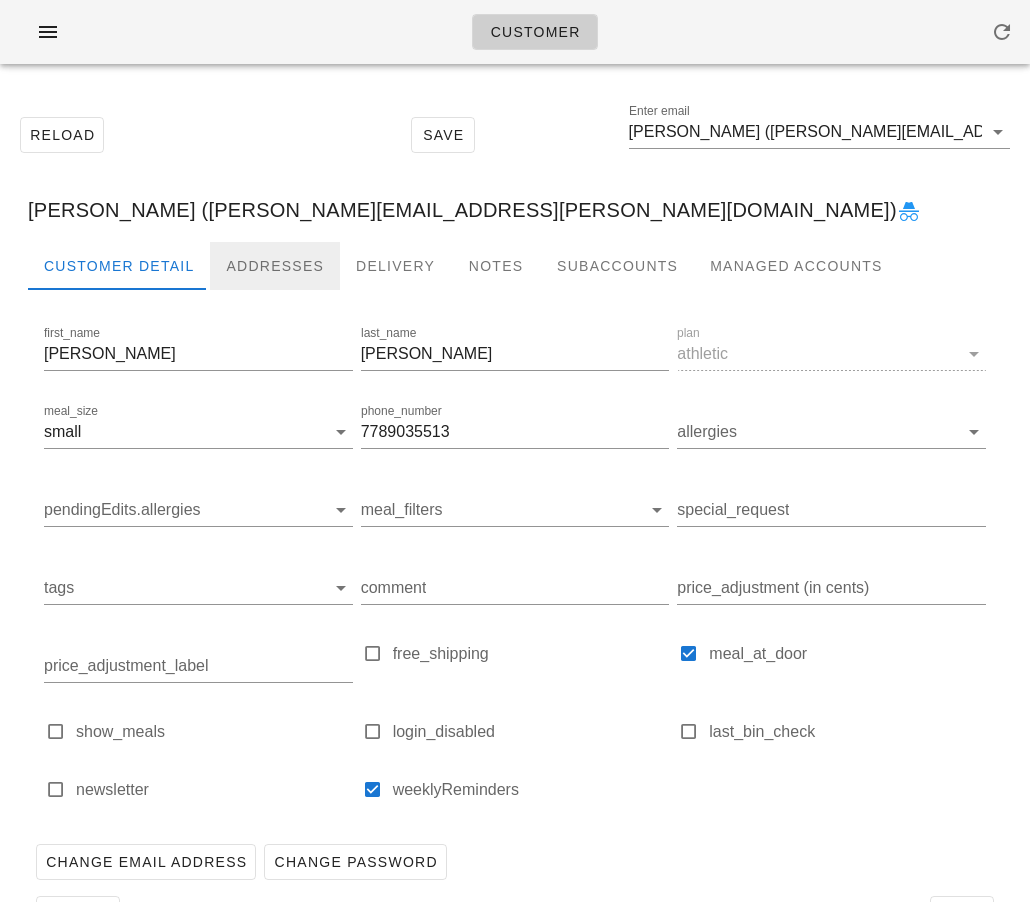 click on "Addresses" at bounding box center [275, 266] 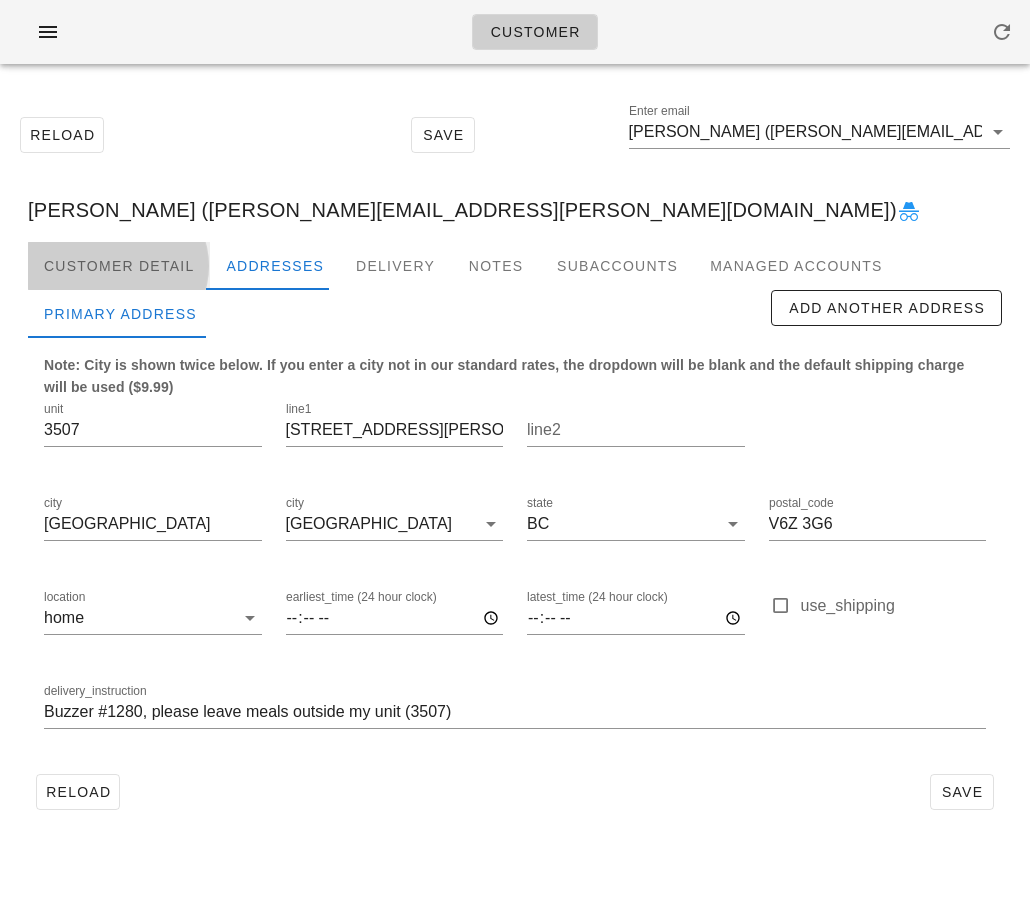 click on "Customer Detail" at bounding box center (119, 266) 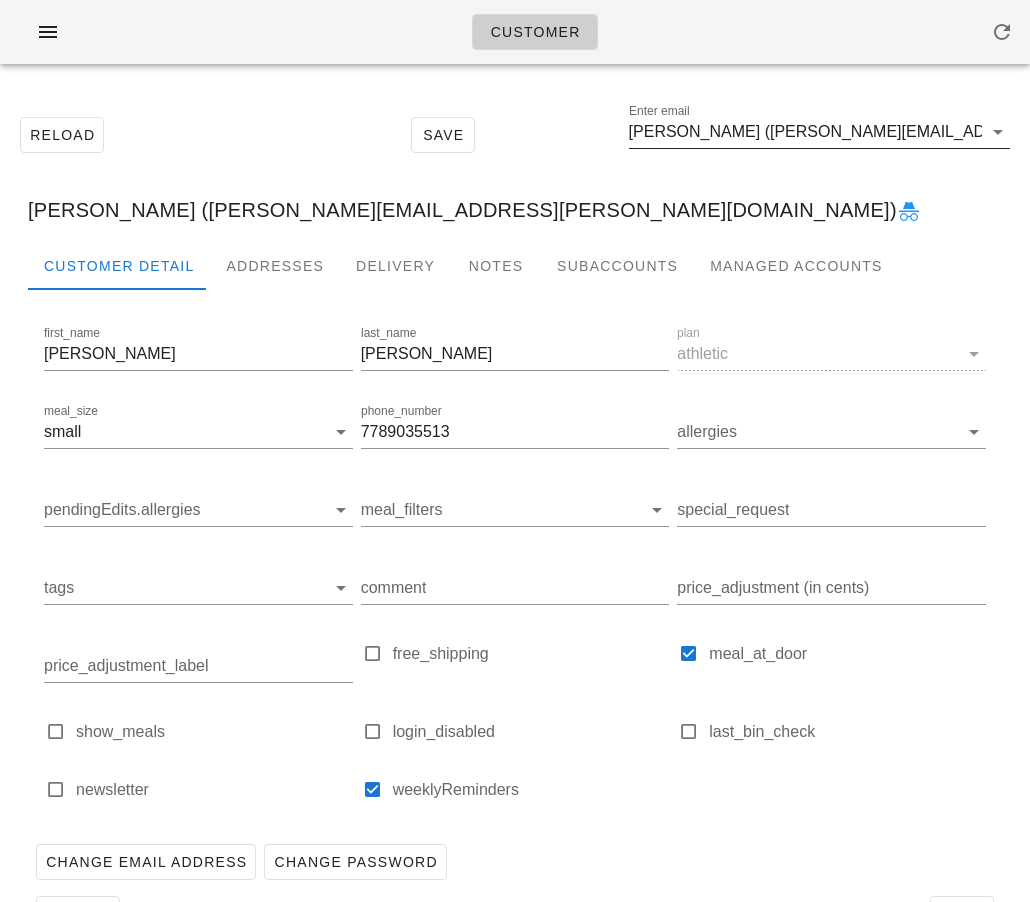 click on "Stacy Armstrong (stacymarie.armstrong@gmail.com)" at bounding box center (805, 132) 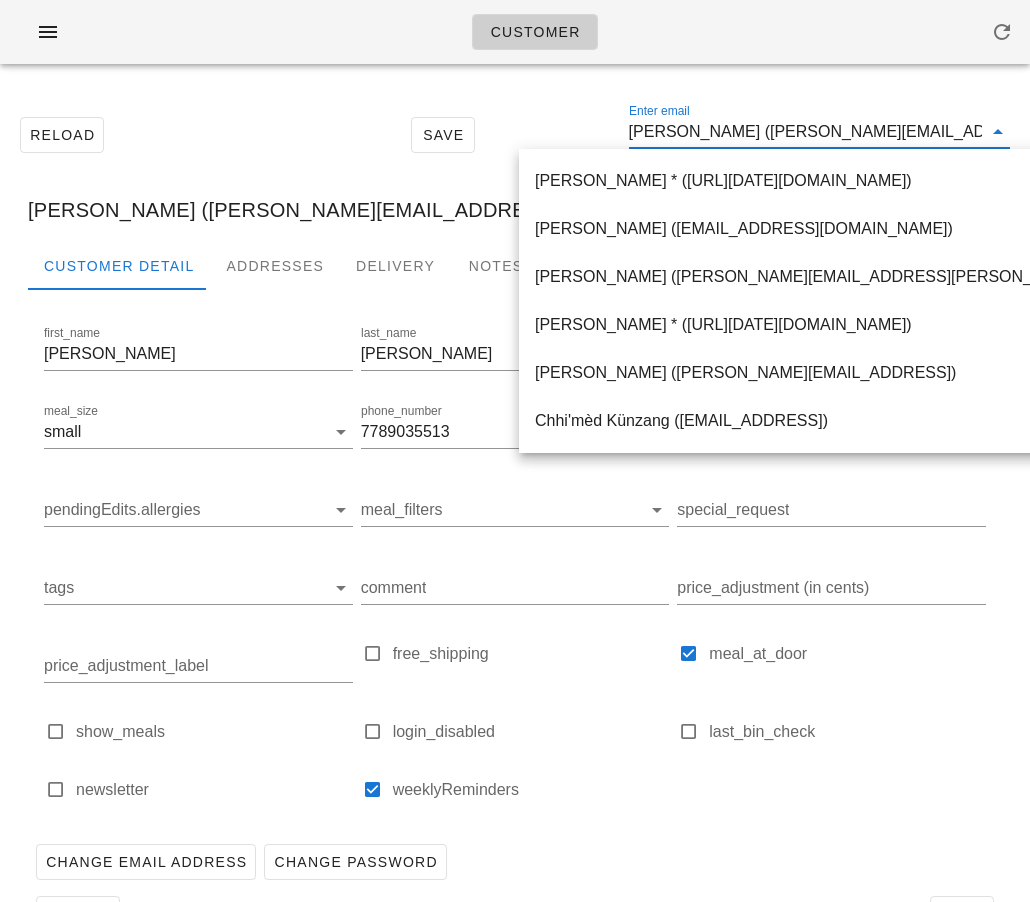 paste on "[PERSON_NAME][EMAIL_ADDRESS][PERSON_NAME][DOMAIN_NAME]" 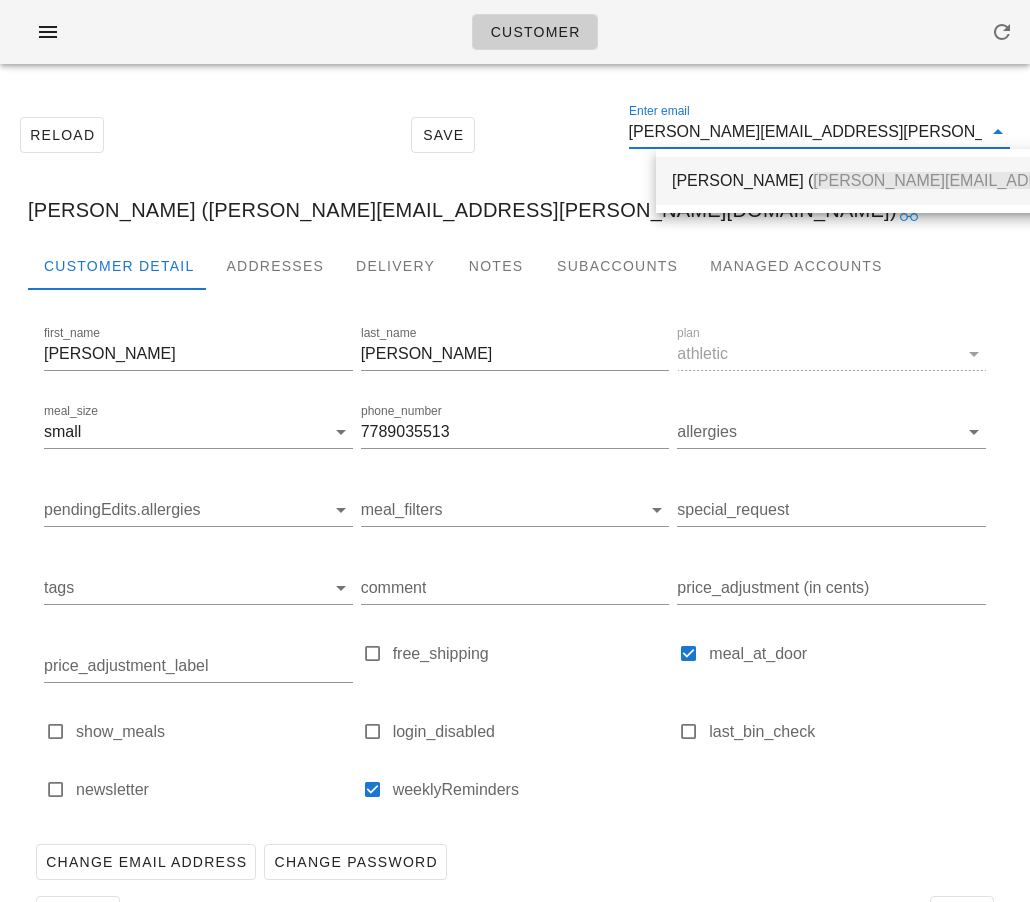 click on "Aimee Gray ( aimee.michelle.gray@gmail.com )" at bounding box center [1012, 180] 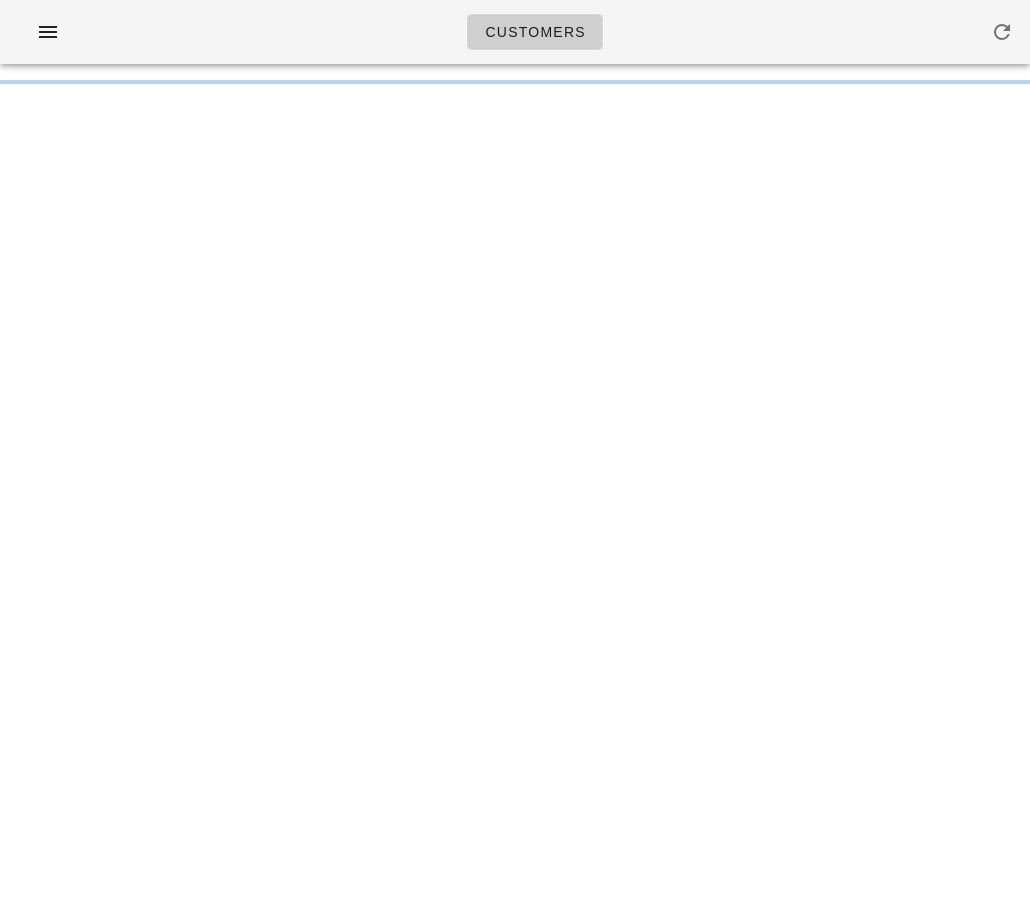 scroll, scrollTop: 0, scrollLeft: 0, axis: both 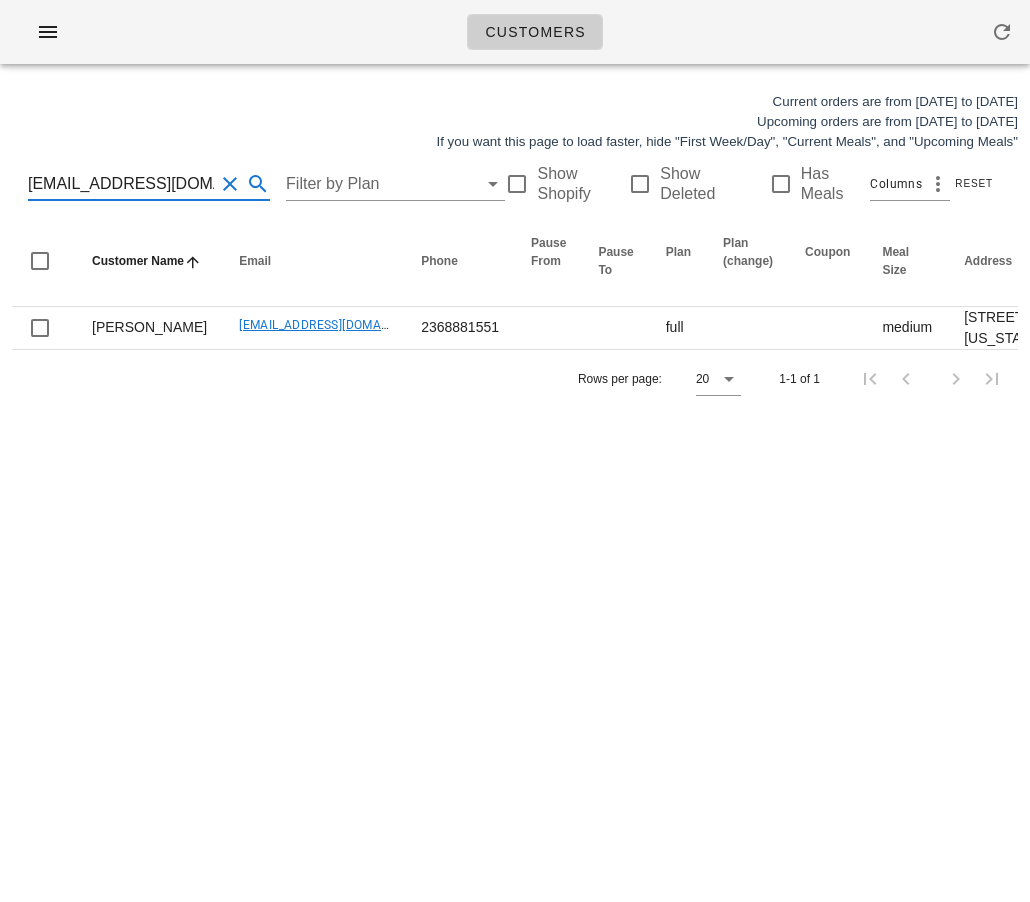 click on "[EMAIL_ADDRESS][DOMAIN_NAME]" at bounding box center (121, 184) 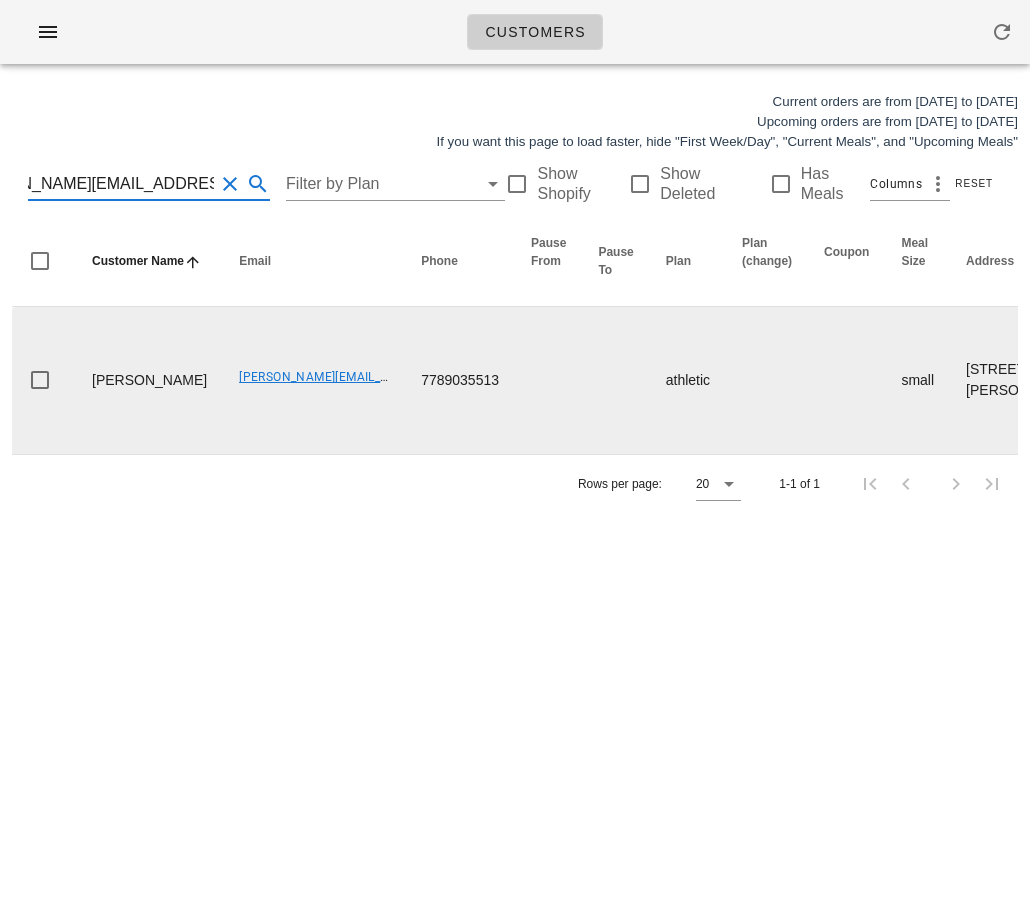 scroll, scrollTop: 0, scrollLeft: 0, axis: both 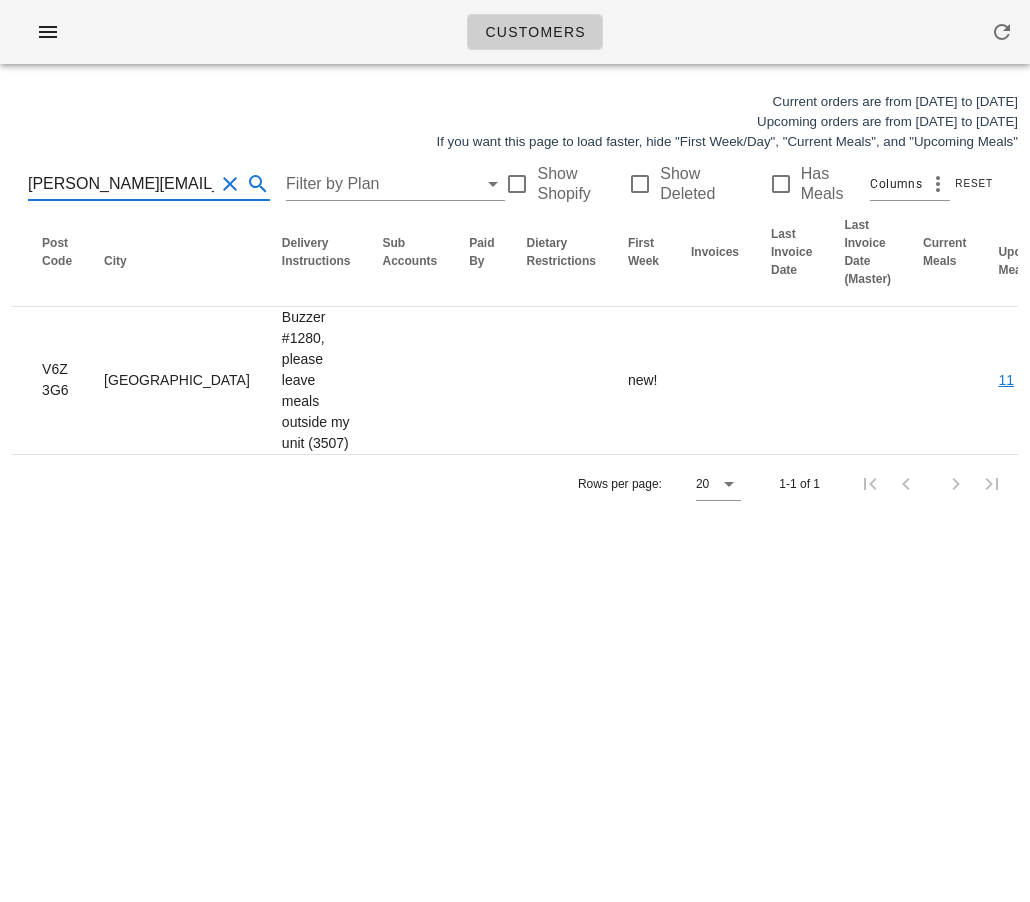 click on "stacymarie.armstrong@gmail.com" at bounding box center (121, 184) 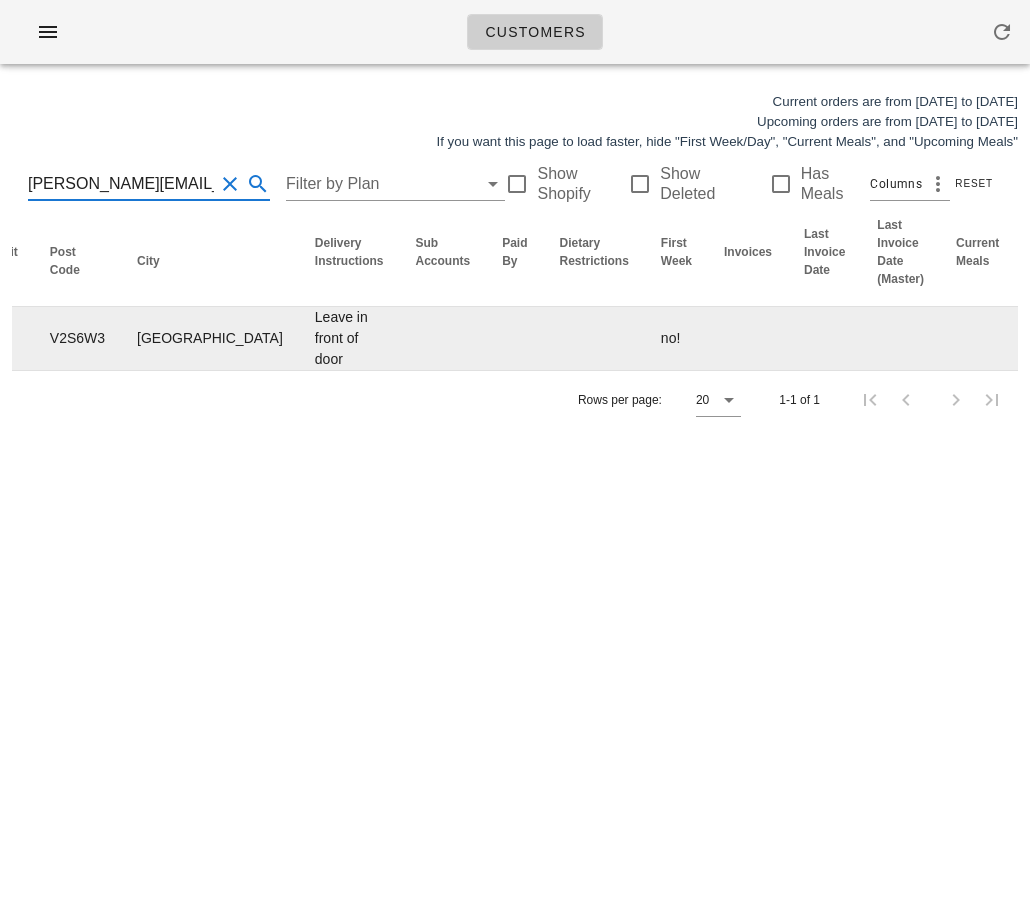 scroll, scrollTop: 0, scrollLeft: 58, axis: horizontal 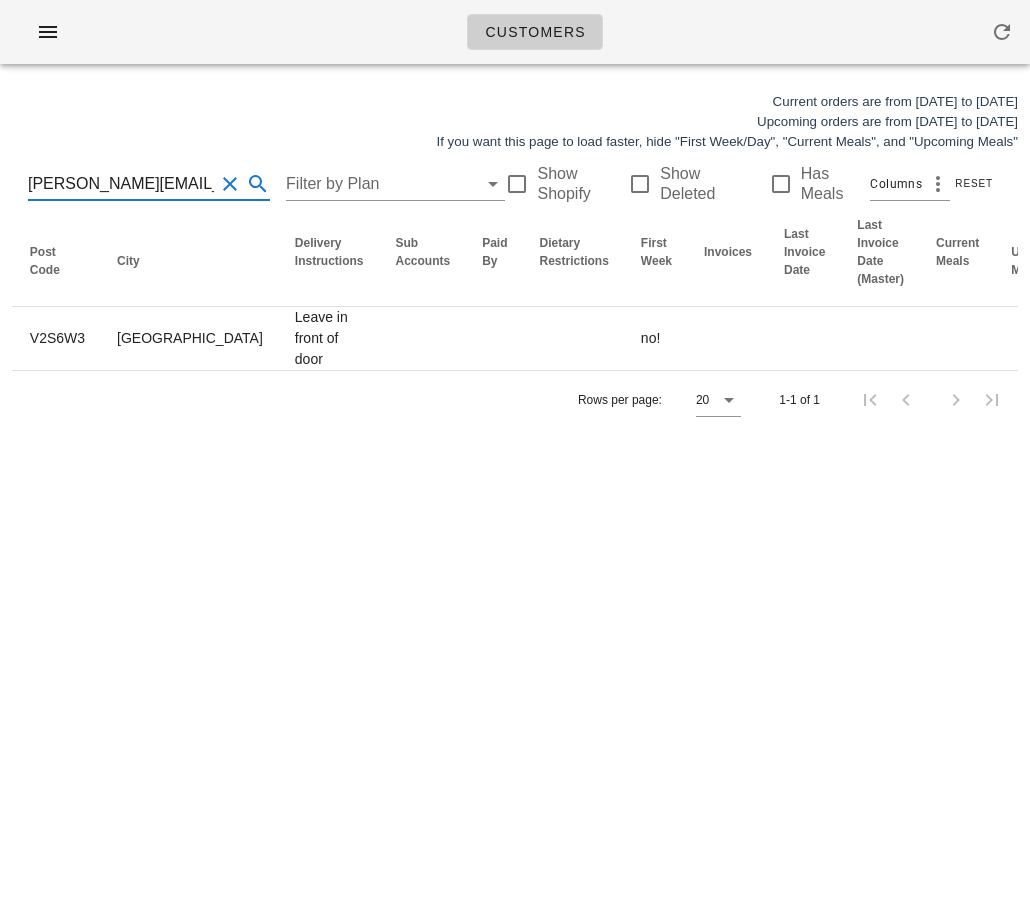 click on "aimee.michelle.gray@gmail.com Filter by Plan Show Shopify Show Deleted Has Meals   Columns  Reset" at bounding box center [515, 184] 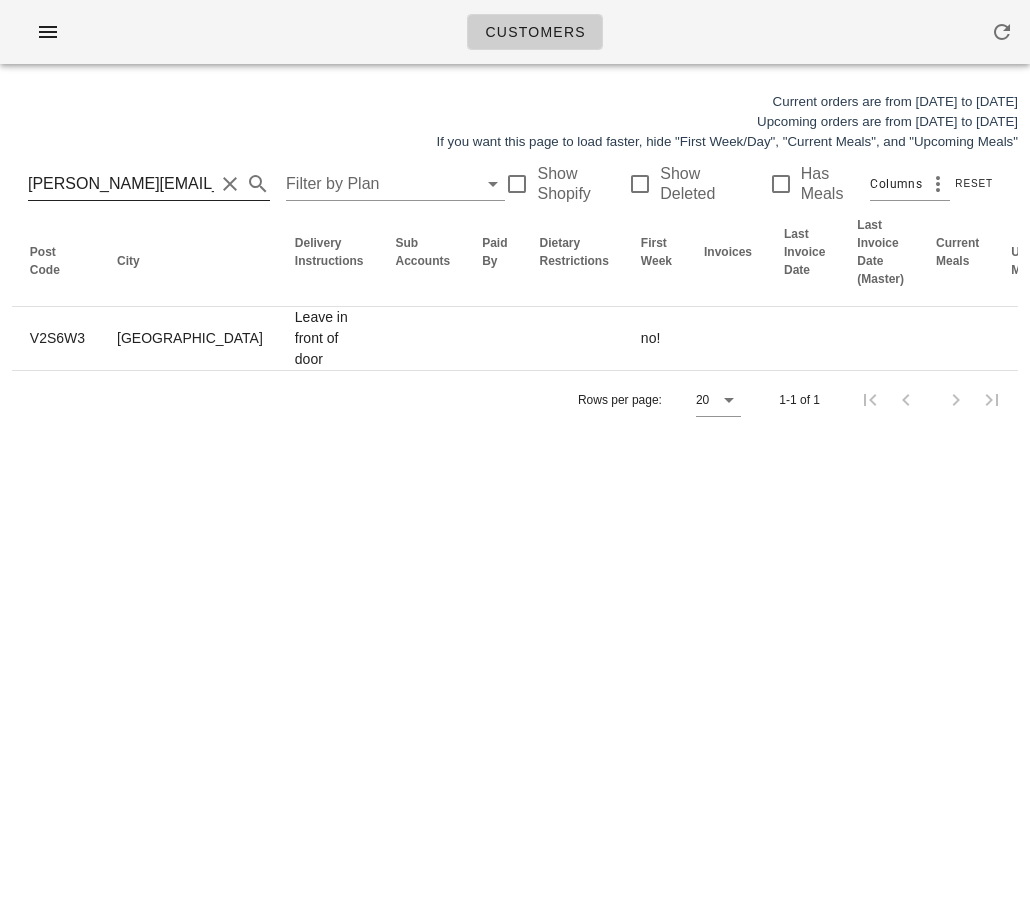 click on "aimee.michelle.gray@gmail.com" at bounding box center (121, 184) 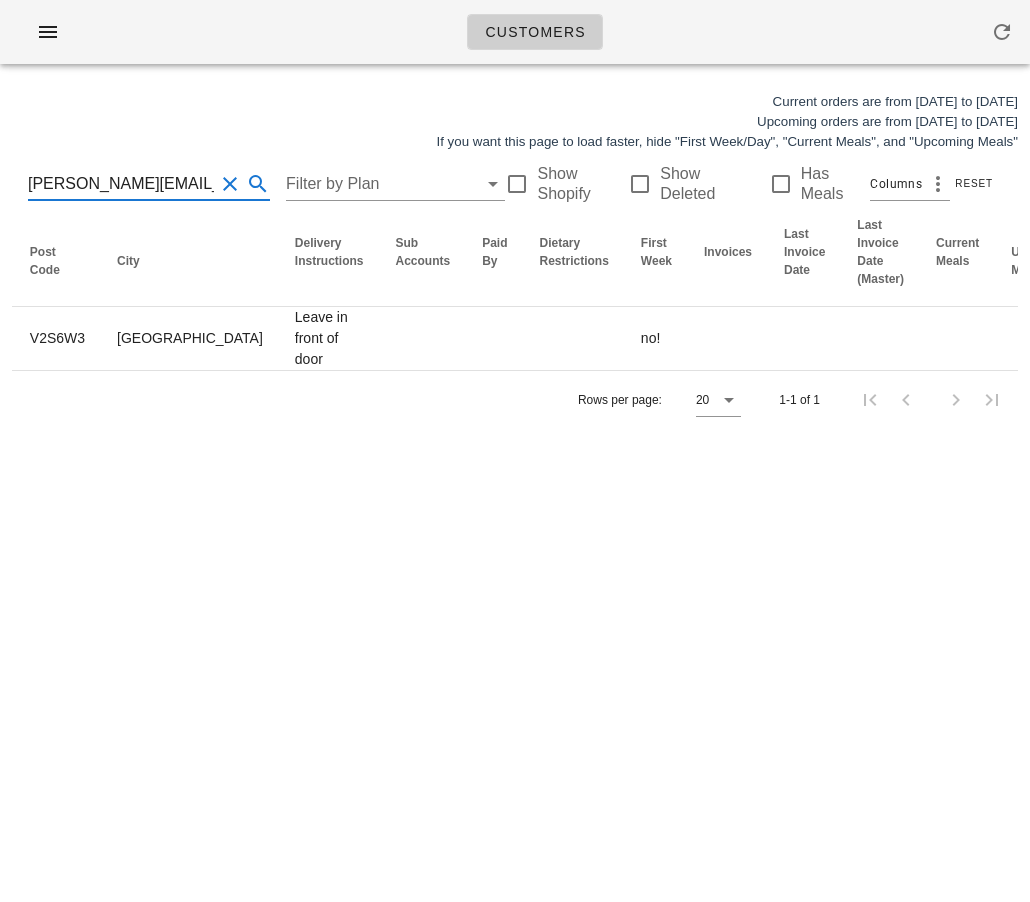 click on "aimee.michelle.gray@gmail.com" at bounding box center [121, 184] 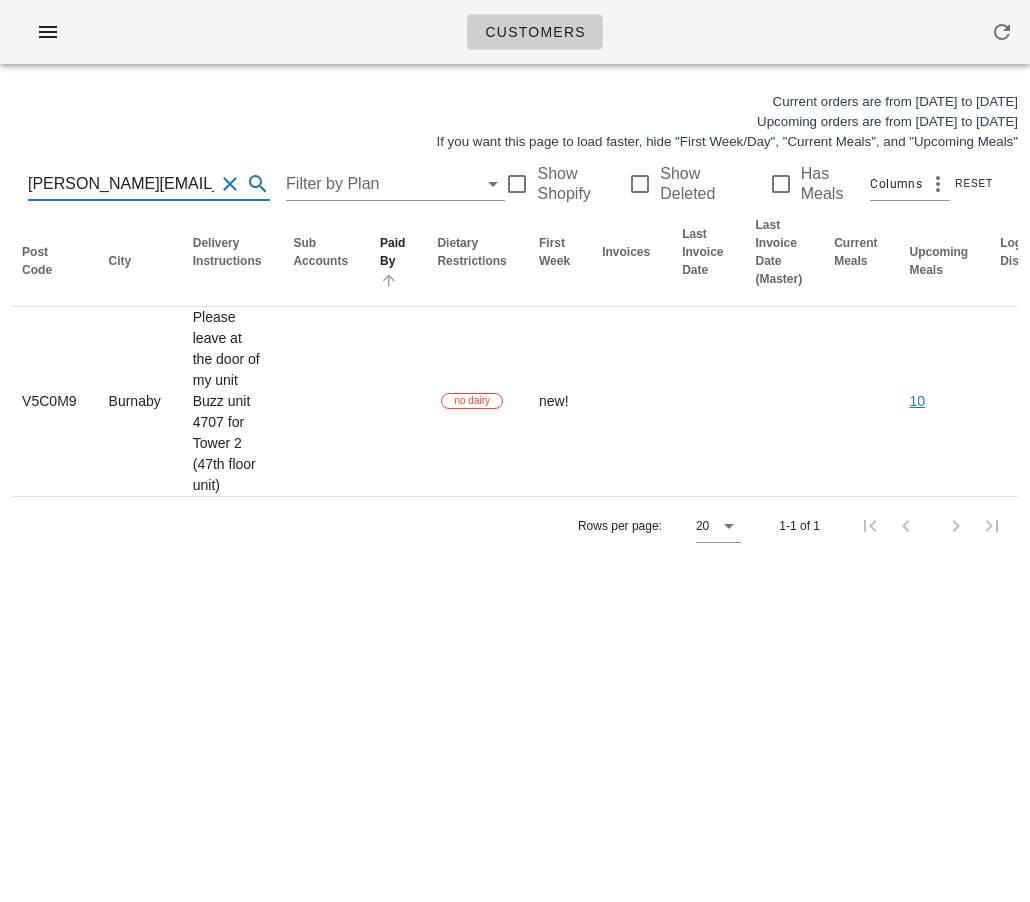 scroll, scrollTop: 0, scrollLeft: 33, axis: horizontal 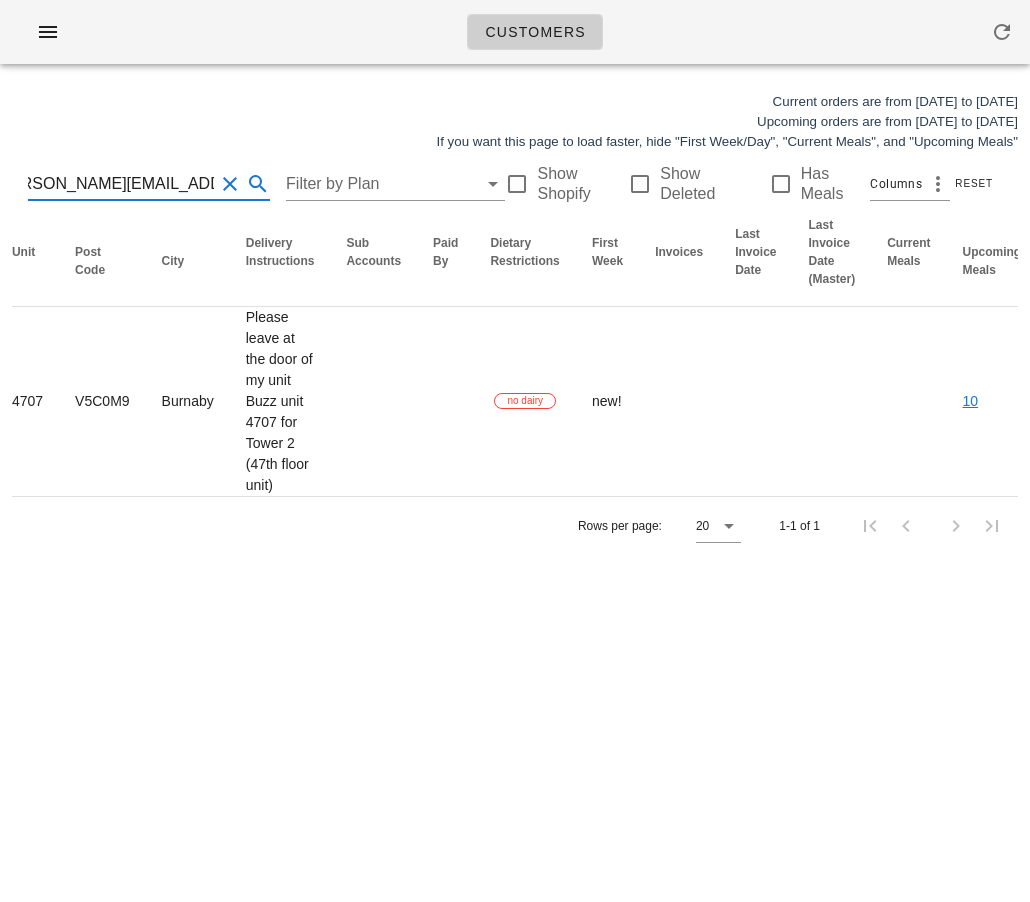 type on "[PERSON_NAME][EMAIL_ADDRESS][PERSON_NAME][DOMAIN_NAME]" 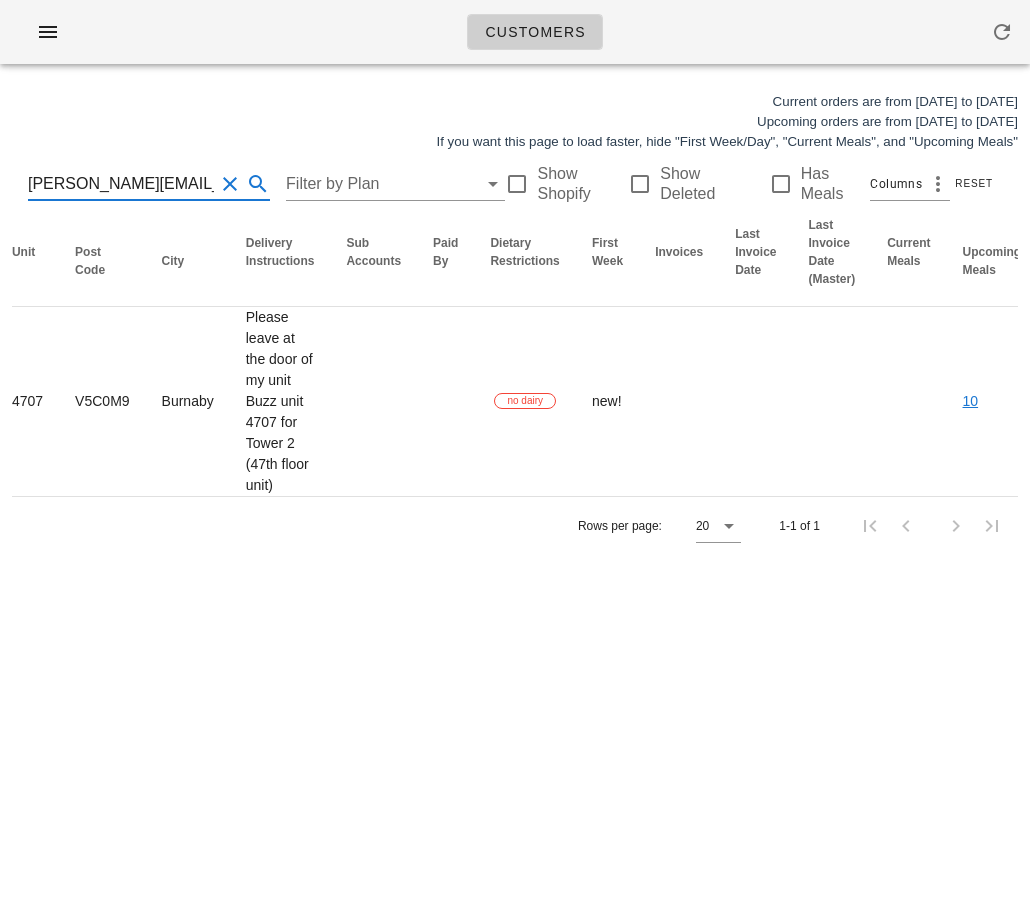 click at bounding box center (230, 184) 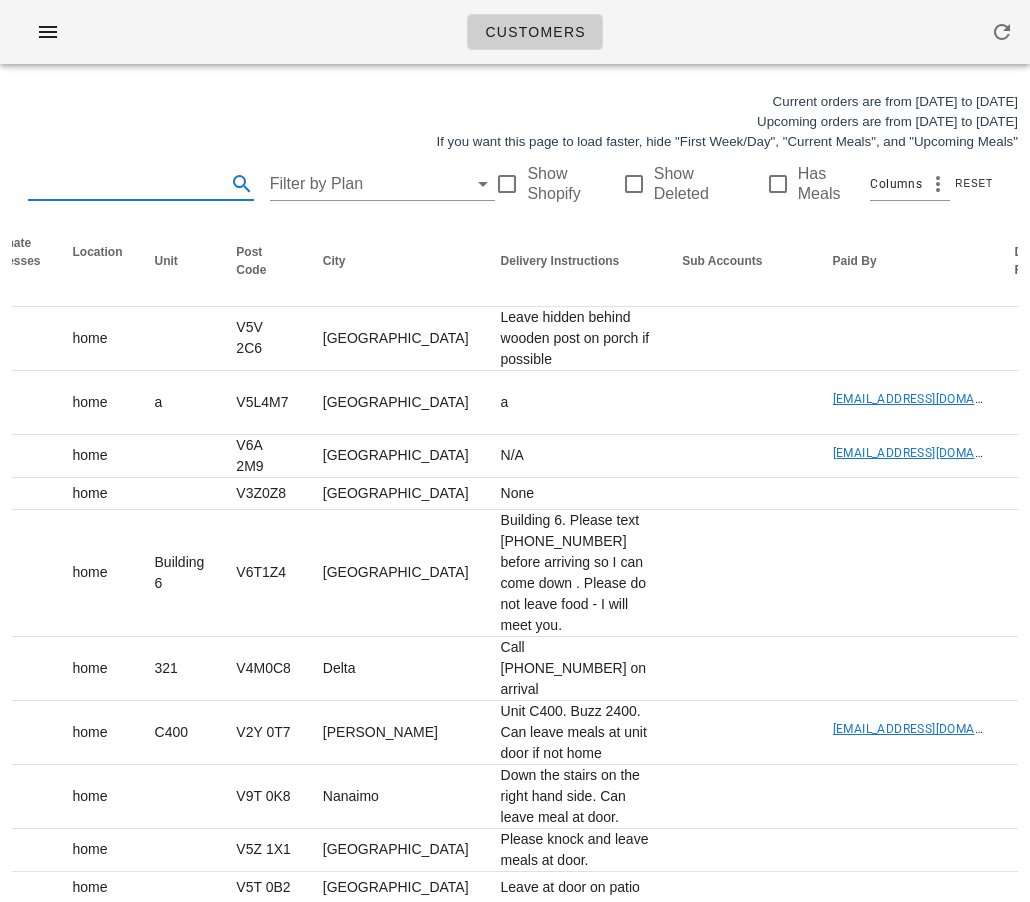 type on "[EMAIL_ADDRESS][DOMAIN_NAME]" 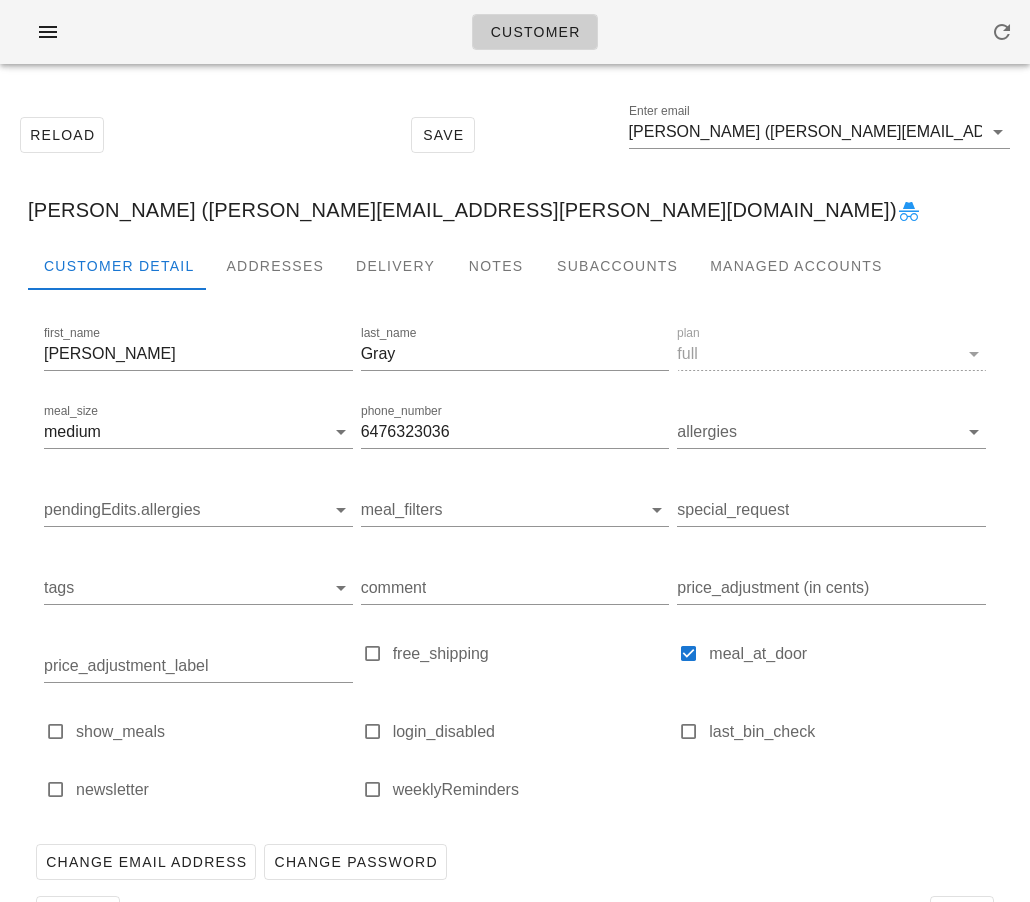 scroll, scrollTop: 0, scrollLeft: 0, axis: both 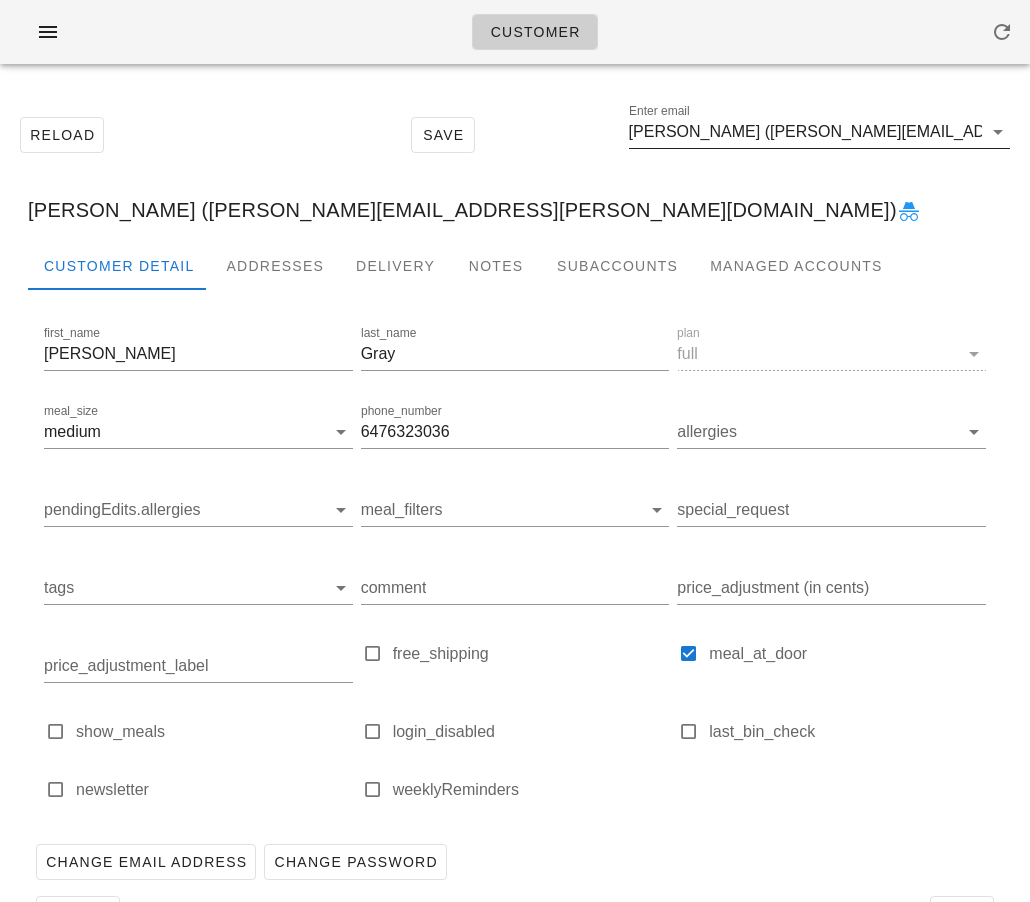 click on "[PERSON_NAME] ([PERSON_NAME][EMAIL_ADDRESS][PERSON_NAME][DOMAIN_NAME])" at bounding box center [805, 132] 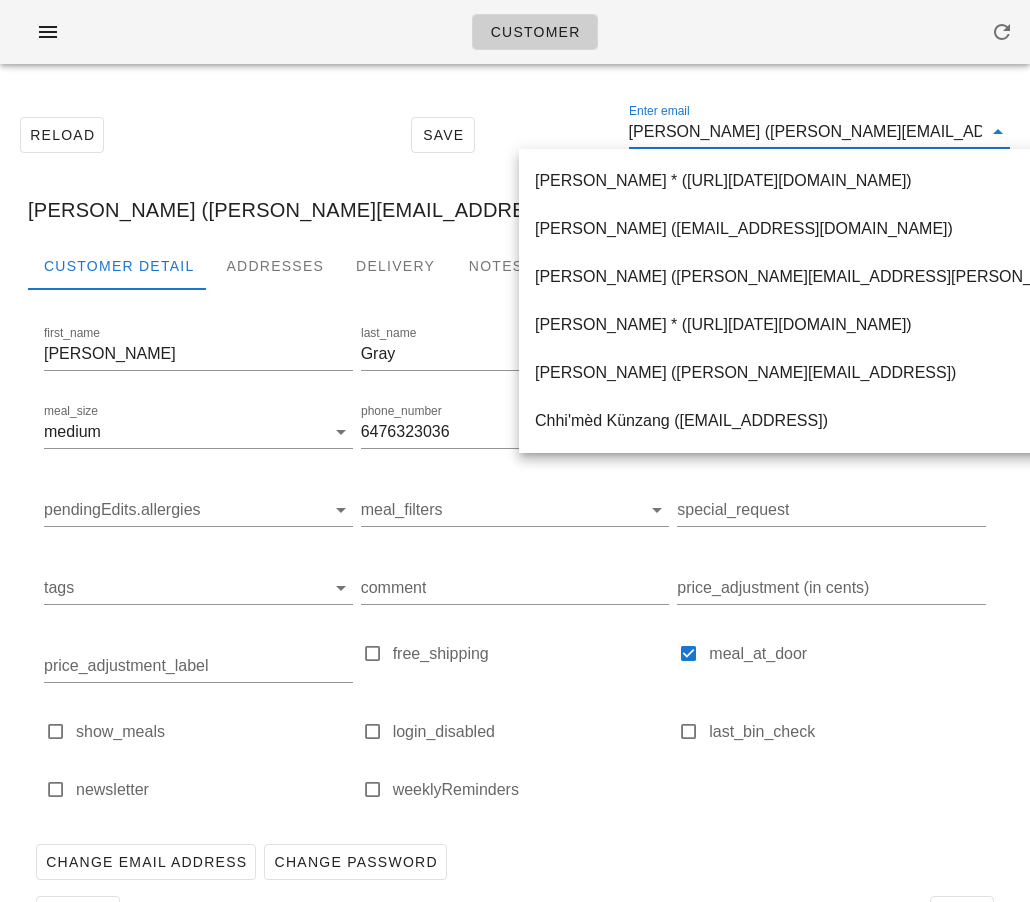 click on "[PERSON_NAME] ([PERSON_NAME][EMAIL_ADDRESS][PERSON_NAME][DOMAIN_NAME])" at bounding box center (805, 132) 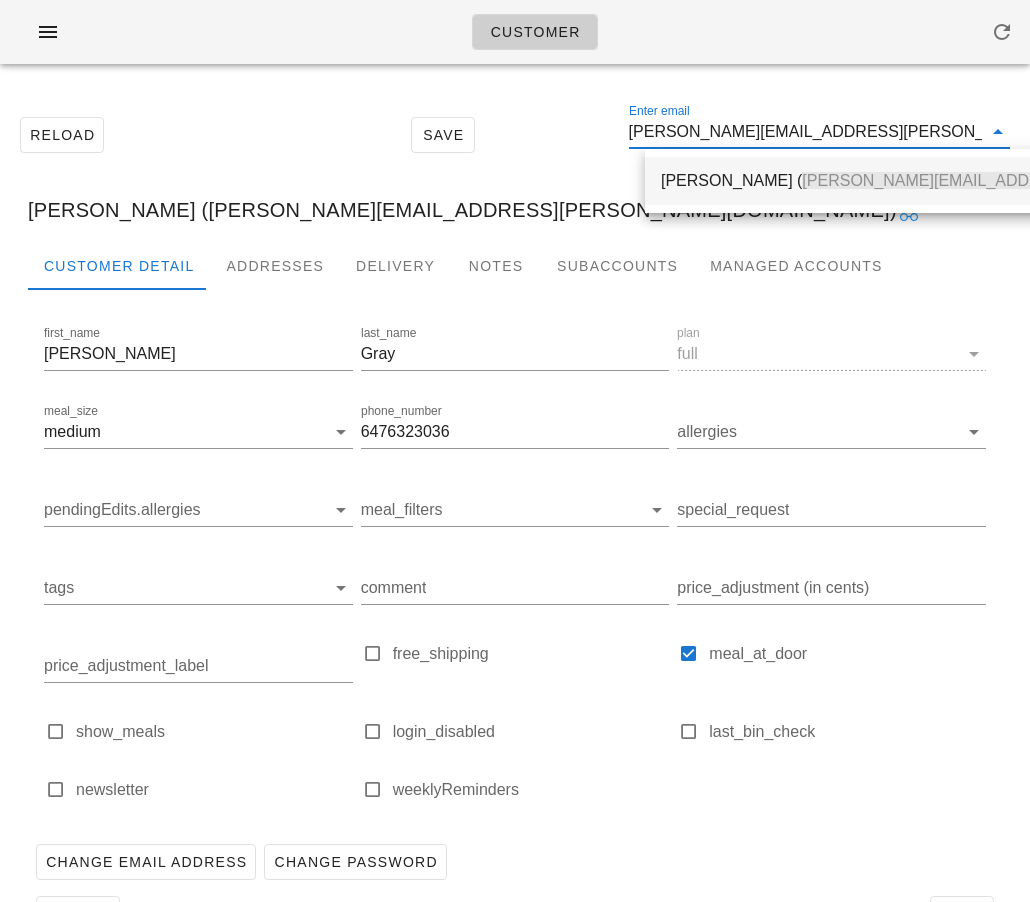 click on "[PERSON_NAME] ( [PERSON_NAME][EMAIL_ADDRESS][PERSON_NAME][DOMAIN_NAME] )" at bounding box center (1001, 180) 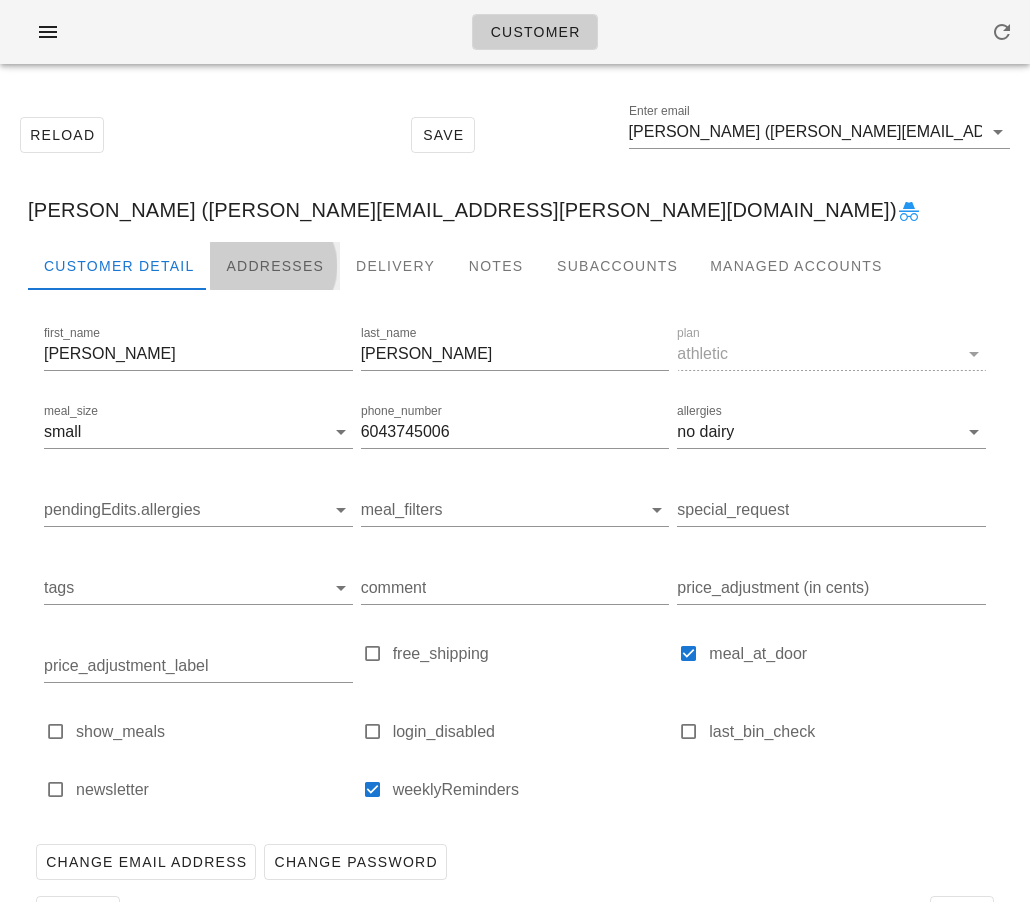 click on "Addresses" at bounding box center [275, 266] 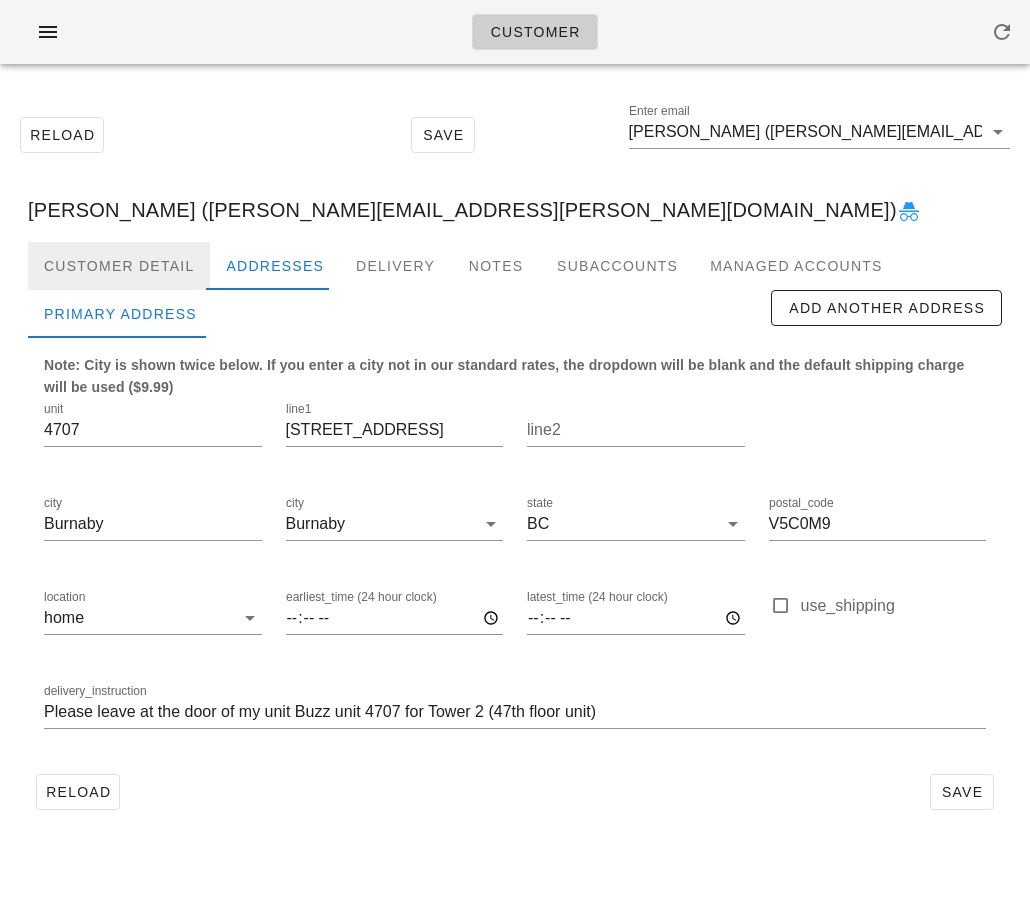 click on "Customer Detail" at bounding box center (119, 266) 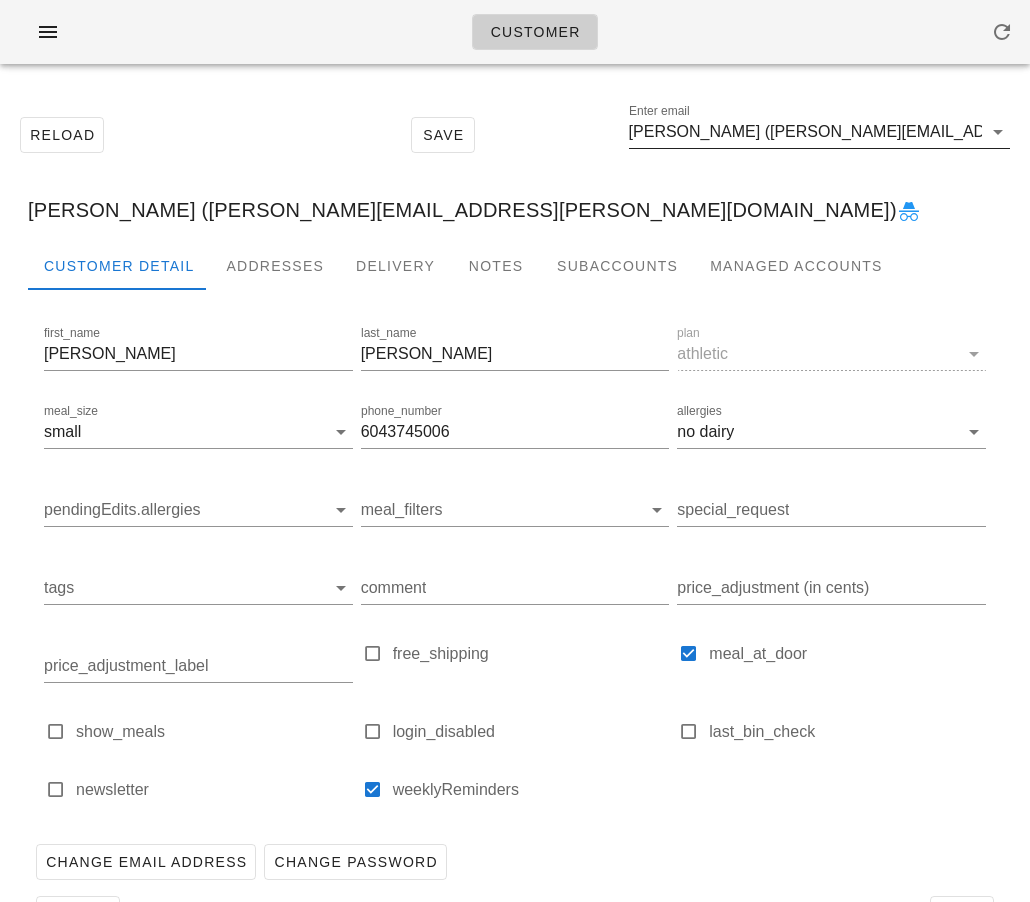click on "[PERSON_NAME] ([PERSON_NAME][EMAIL_ADDRESS][PERSON_NAME][DOMAIN_NAME])" at bounding box center (805, 132) 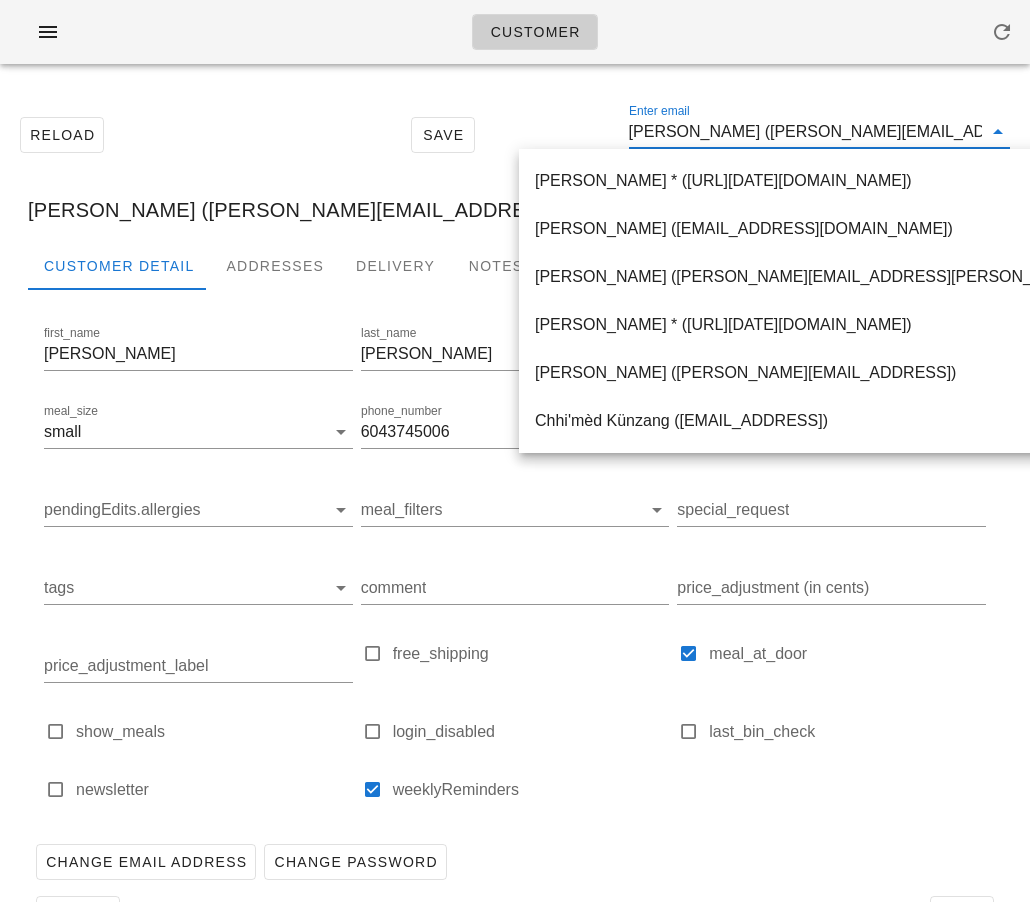paste on "[EMAIL_ADDRESS][DOMAIN_NAME]" 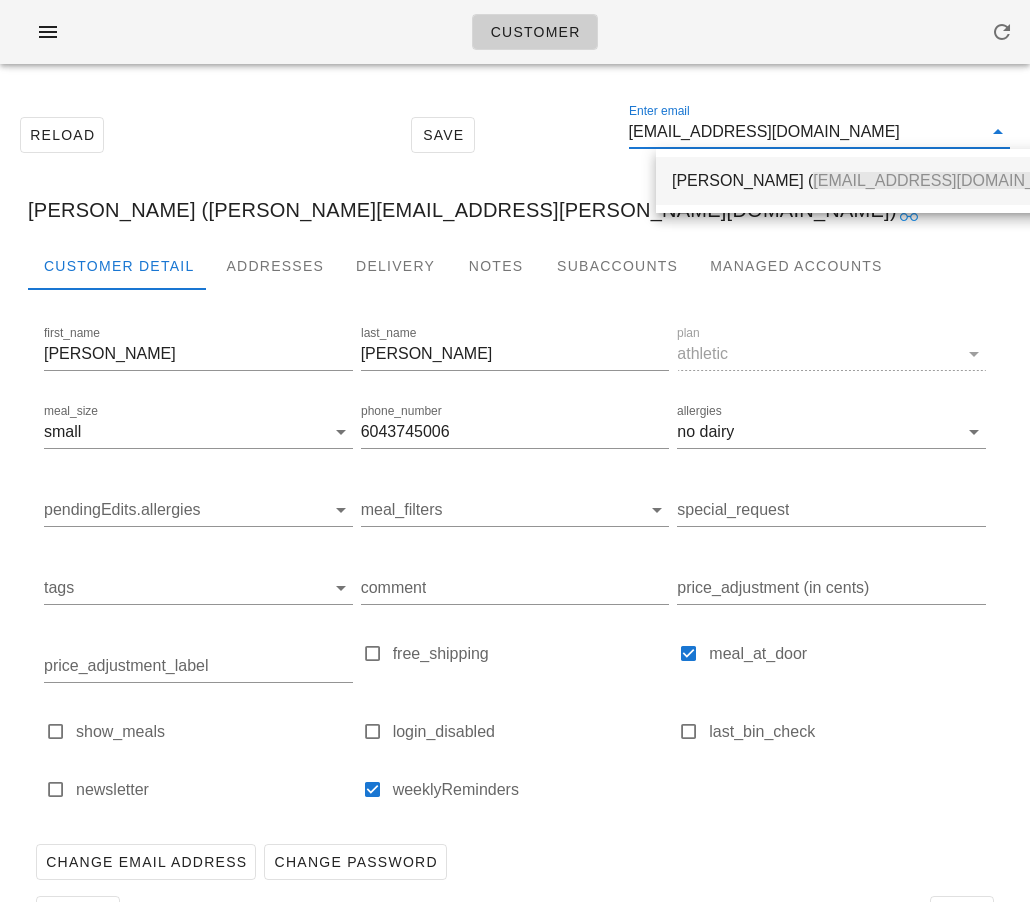 click on "[PERSON_NAME] ( [EMAIL_ADDRESS][DOMAIN_NAME] )" at bounding box center [881, 180] 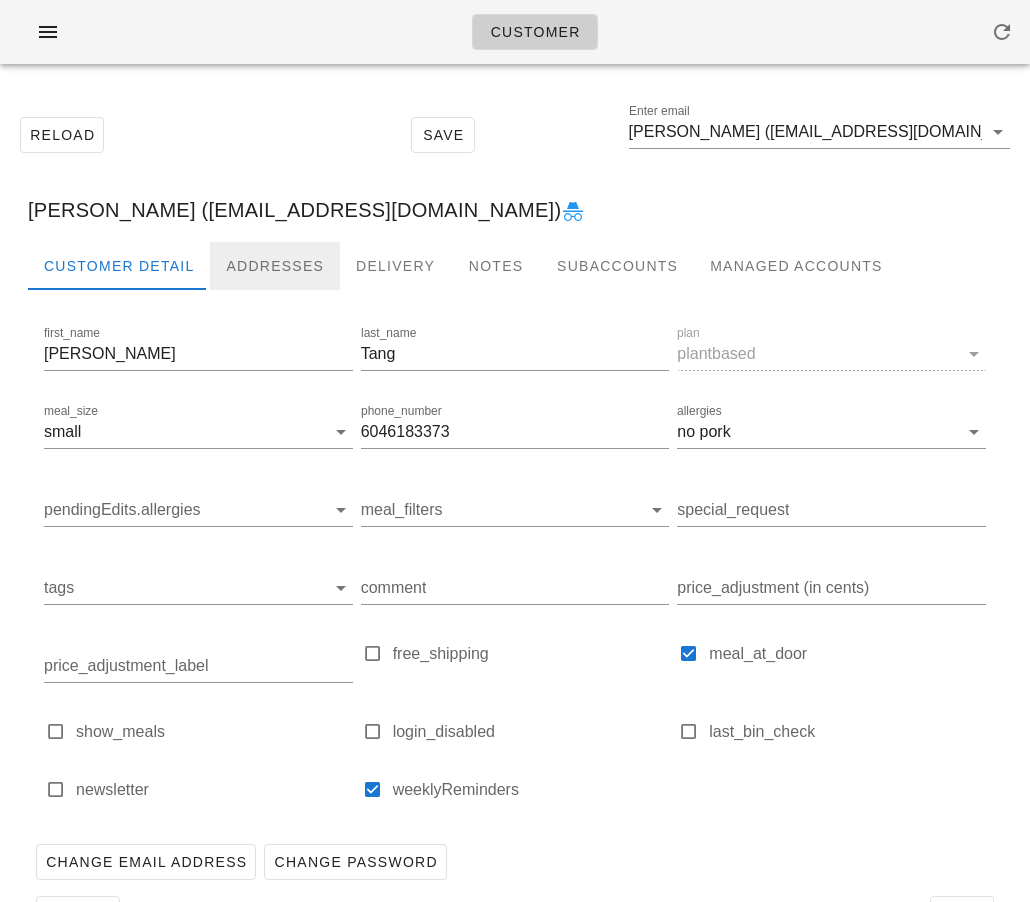 click on "Addresses" at bounding box center (275, 266) 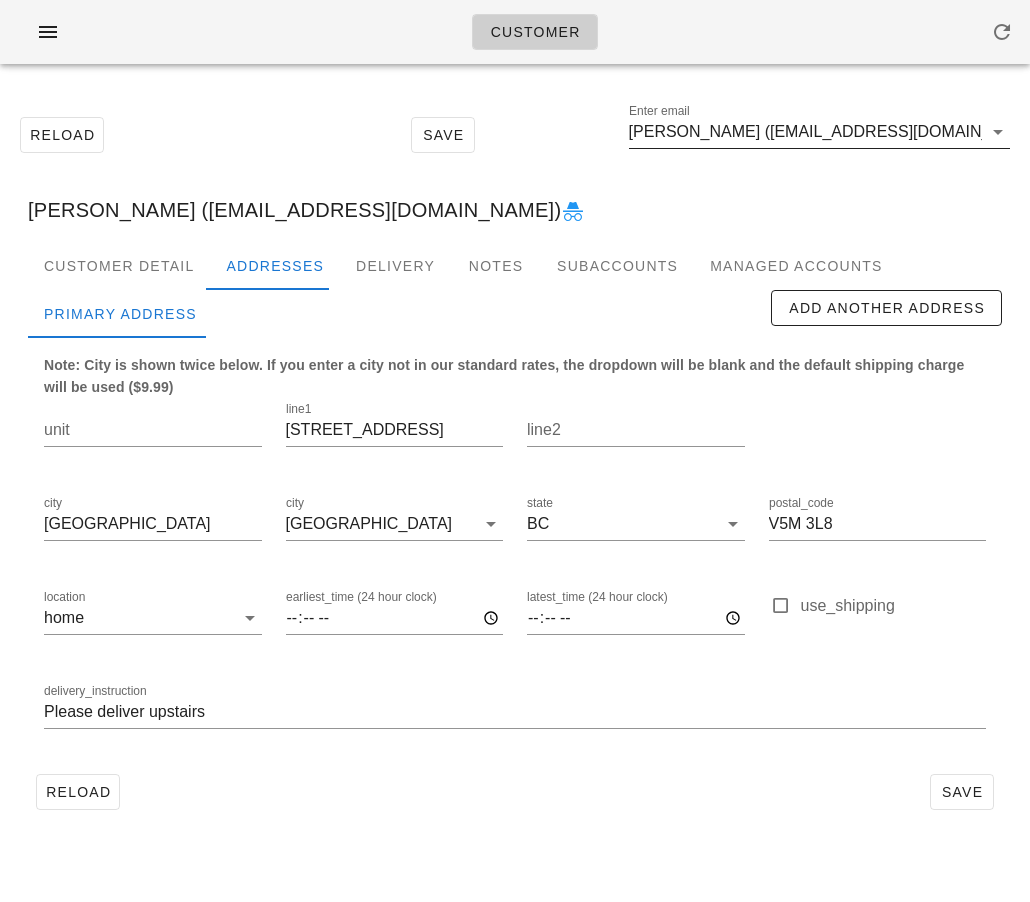 click on "[PERSON_NAME] ([EMAIL_ADDRESS][DOMAIN_NAME])" at bounding box center [805, 132] 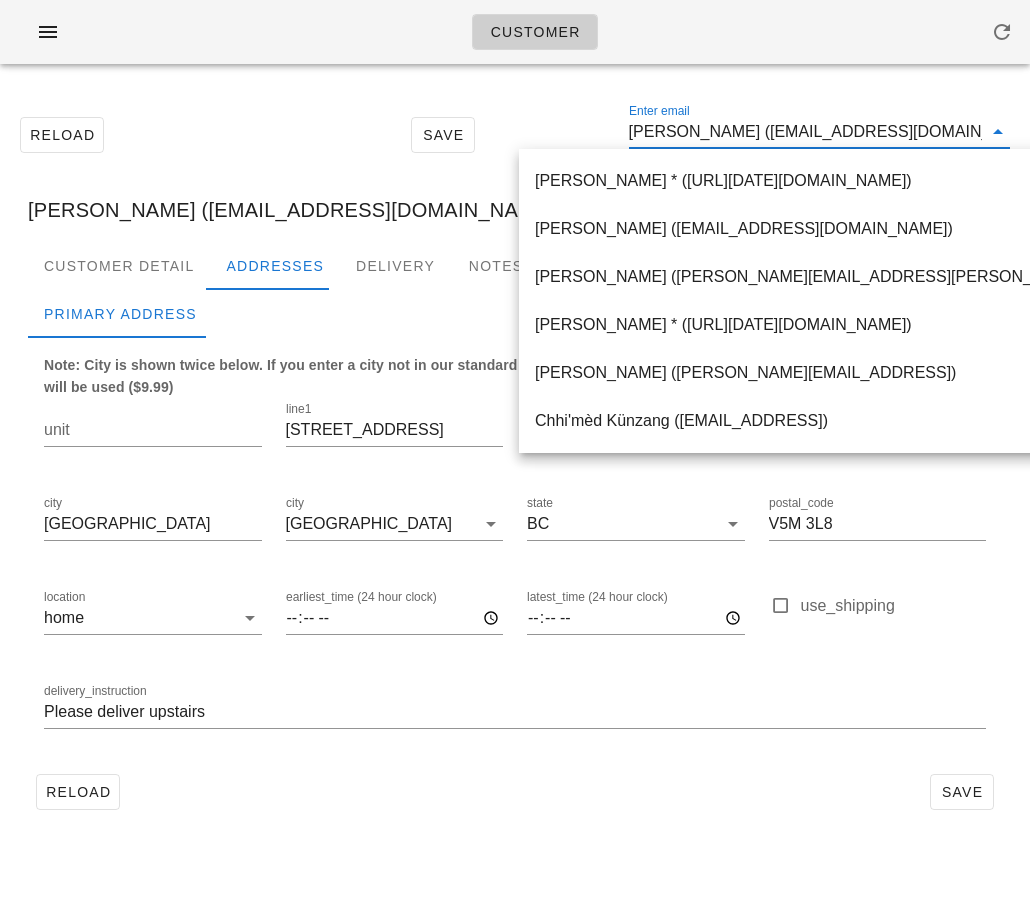 drag, startPoint x: 746, startPoint y: 132, endPoint x: 815, endPoint y: 130, distance: 69.02898 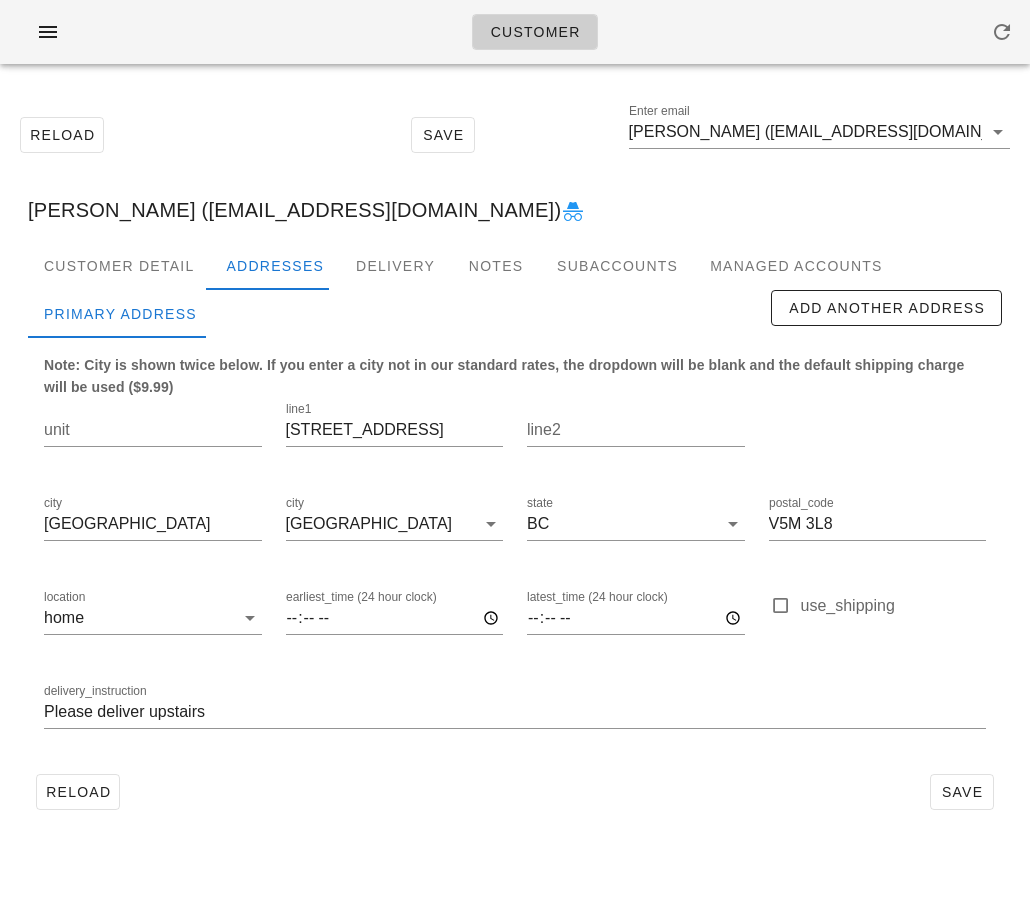 scroll, scrollTop: 0, scrollLeft: 0, axis: both 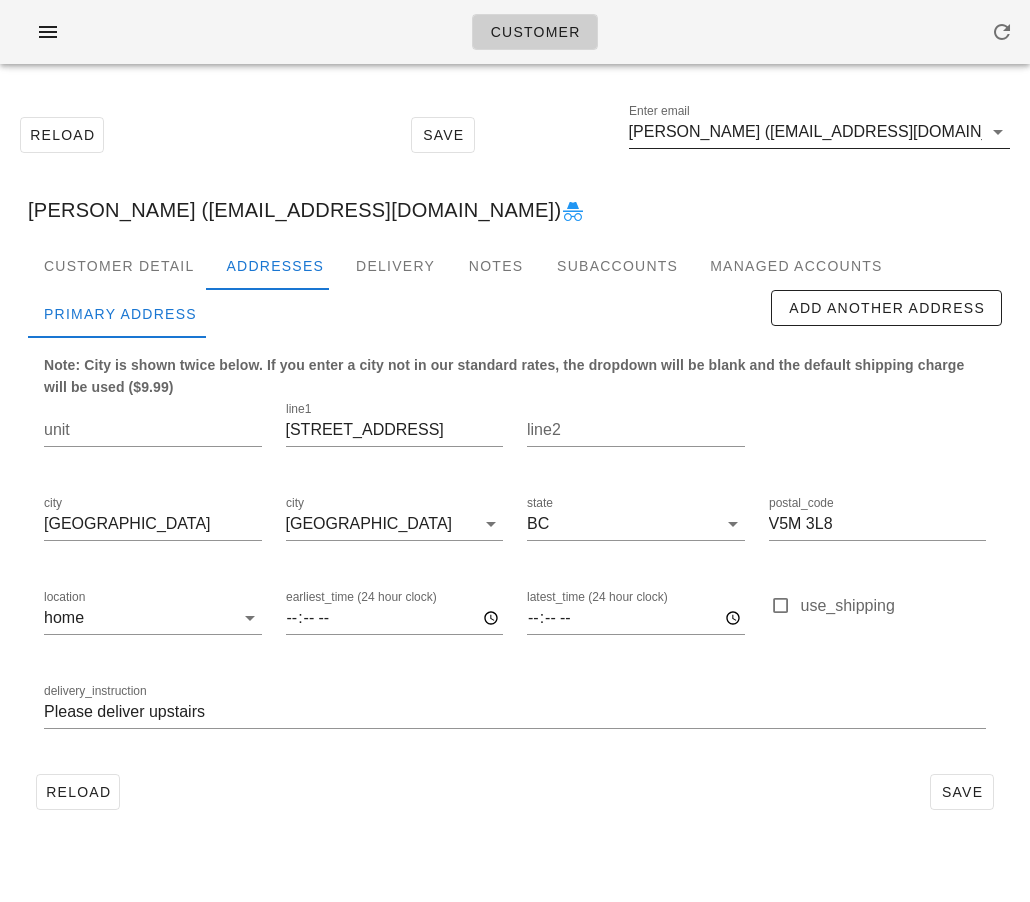 click on "[PERSON_NAME] ([EMAIL_ADDRESS][DOMAIN_NAME])" at bounding box center [805, 132] 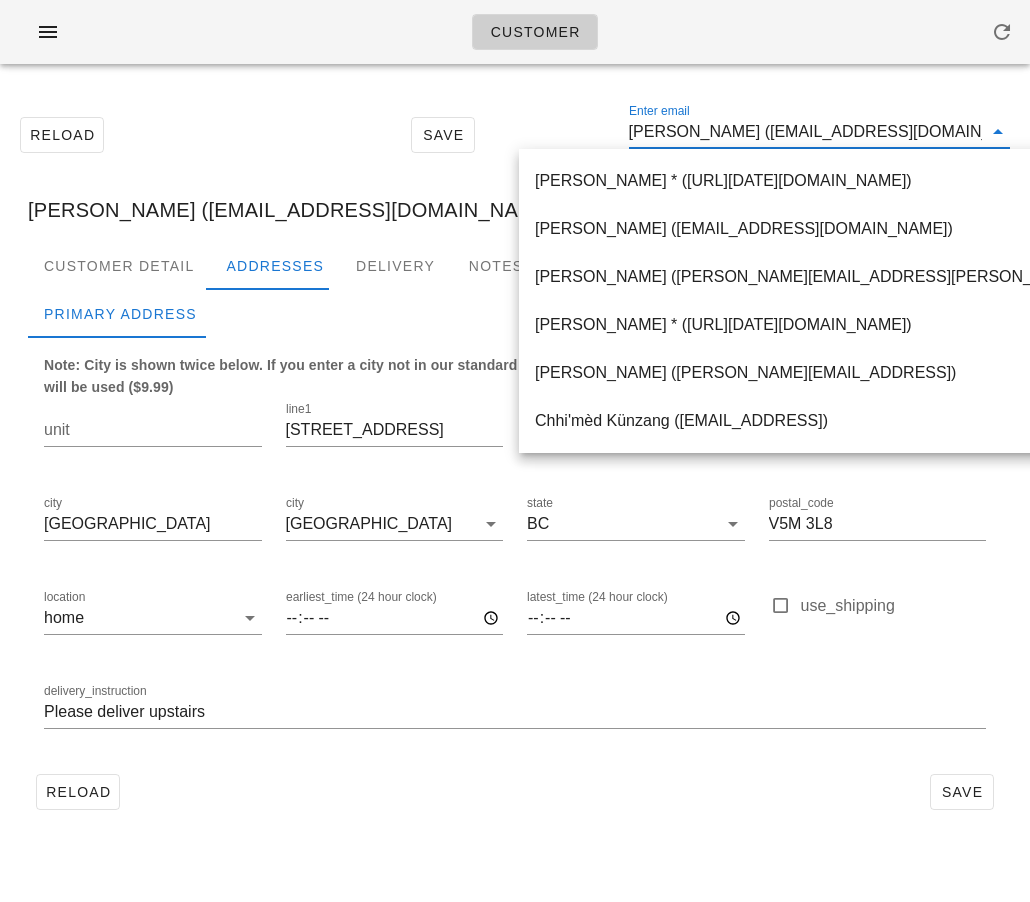 paste on "[EMAIL_ADDRESS][DOMAIN_NAME]" 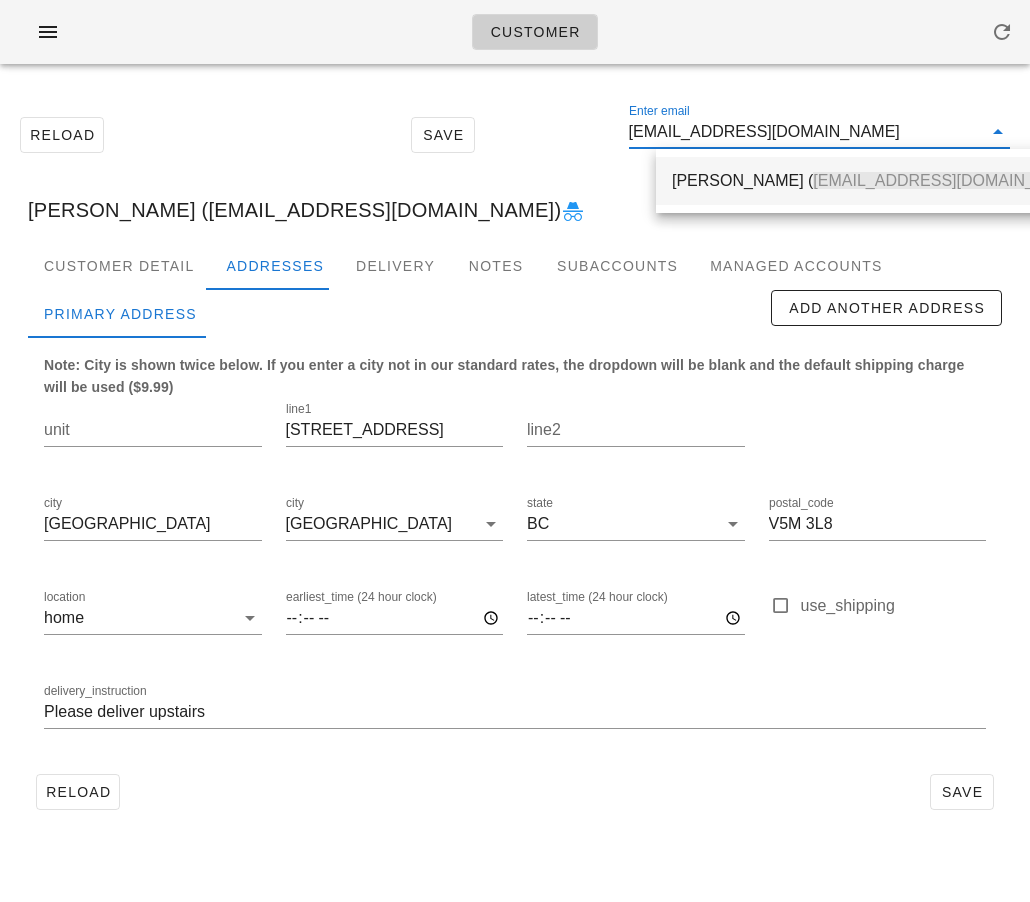 click on "[PERSON_NAME] ( [EMAIL_ADDRESS][DOMAIN_NAME] )" at bounding box center [881, 180] 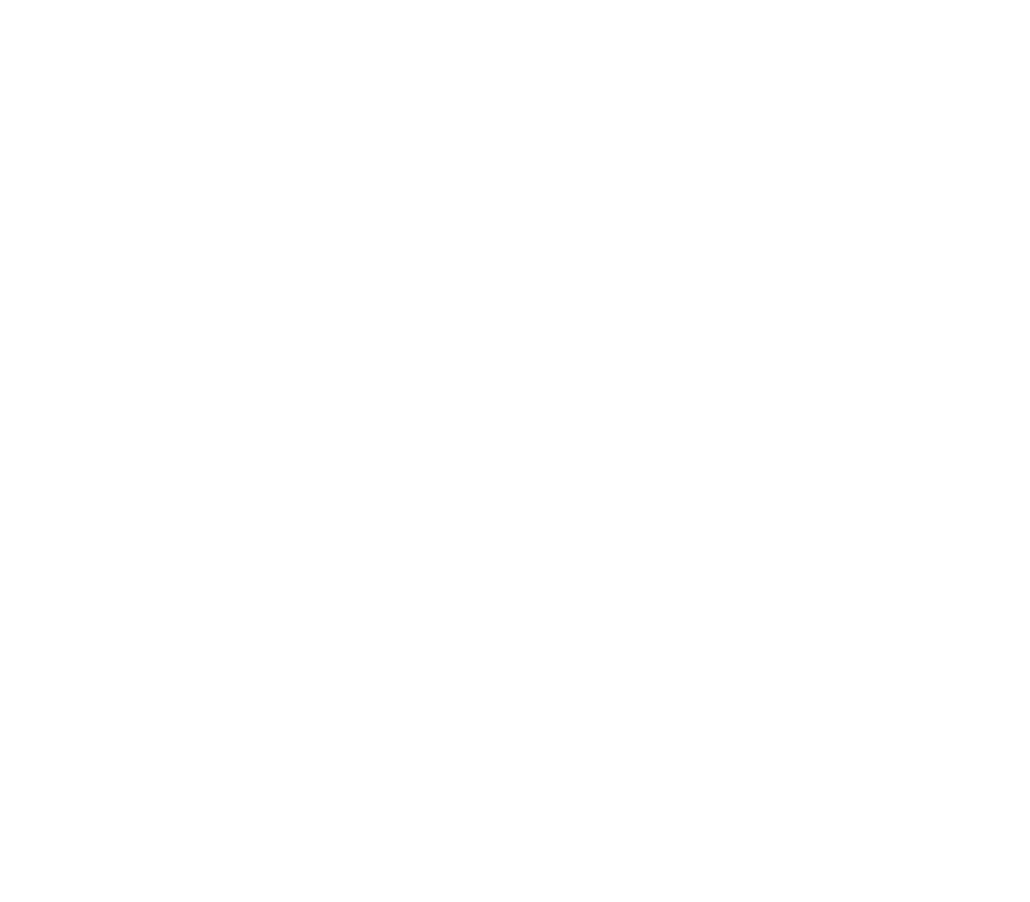 scroll, scrollTop: 0, scrollLeft: 0, axis: both 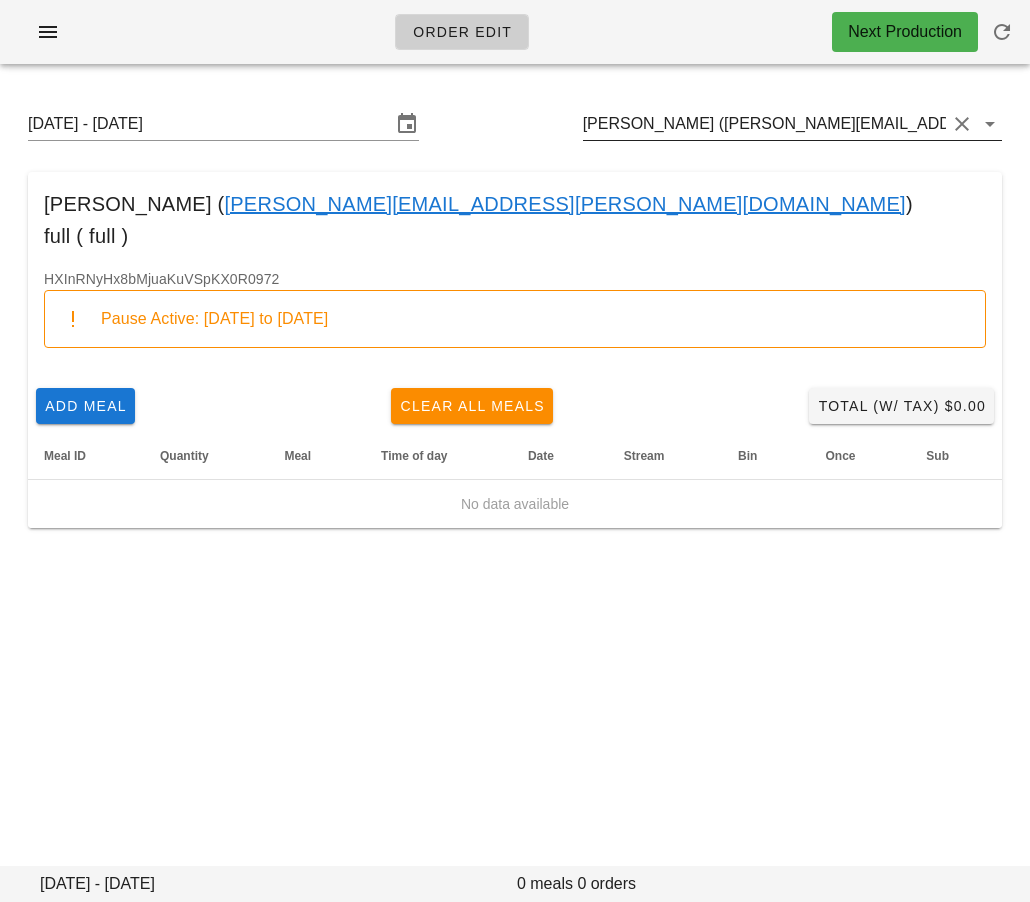 click on "[PERSON_NAME] ([PERSON_NAME][EMAIL_ADDRESS][PERSON_NAME][DOMAIN_NAME])" at bounding box center (764, 124) 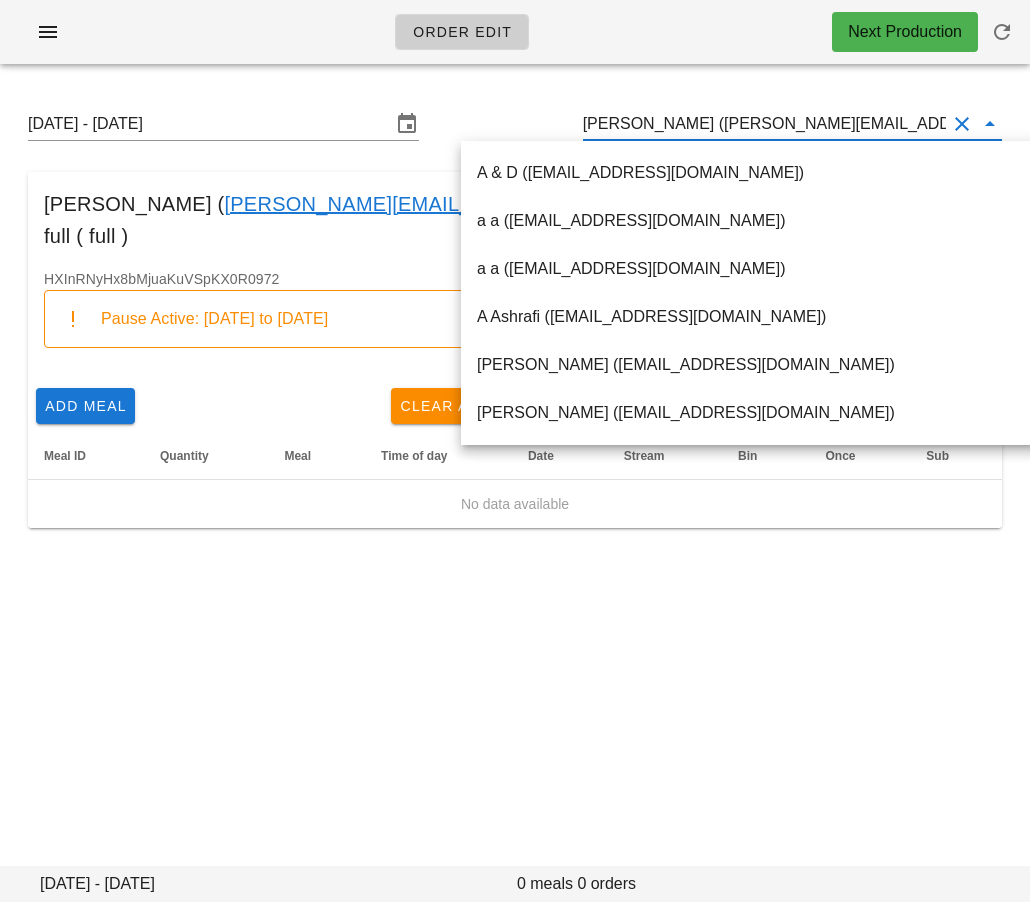 click on "[PERSON_NAME] ([PERSON_NAME][EMAIL_ADDRESS][PERSON_NAME][DOMAIN_NAME])" at bounding box center [764, 124] 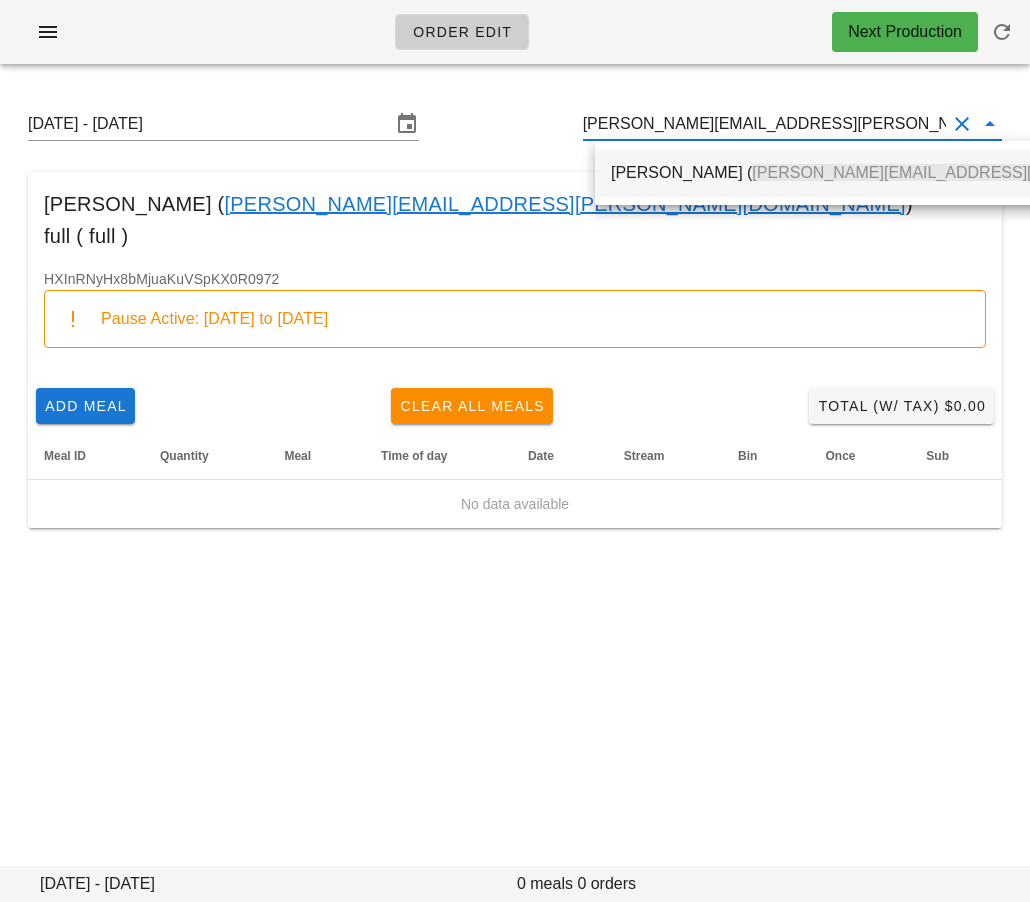 click on "[PERSON_NAME] ( [PERSON_NAME][EMAIL_ADDRESS][PERSON_NAME][DOMAIN_NAME] )" at bounding box center (951, 172) 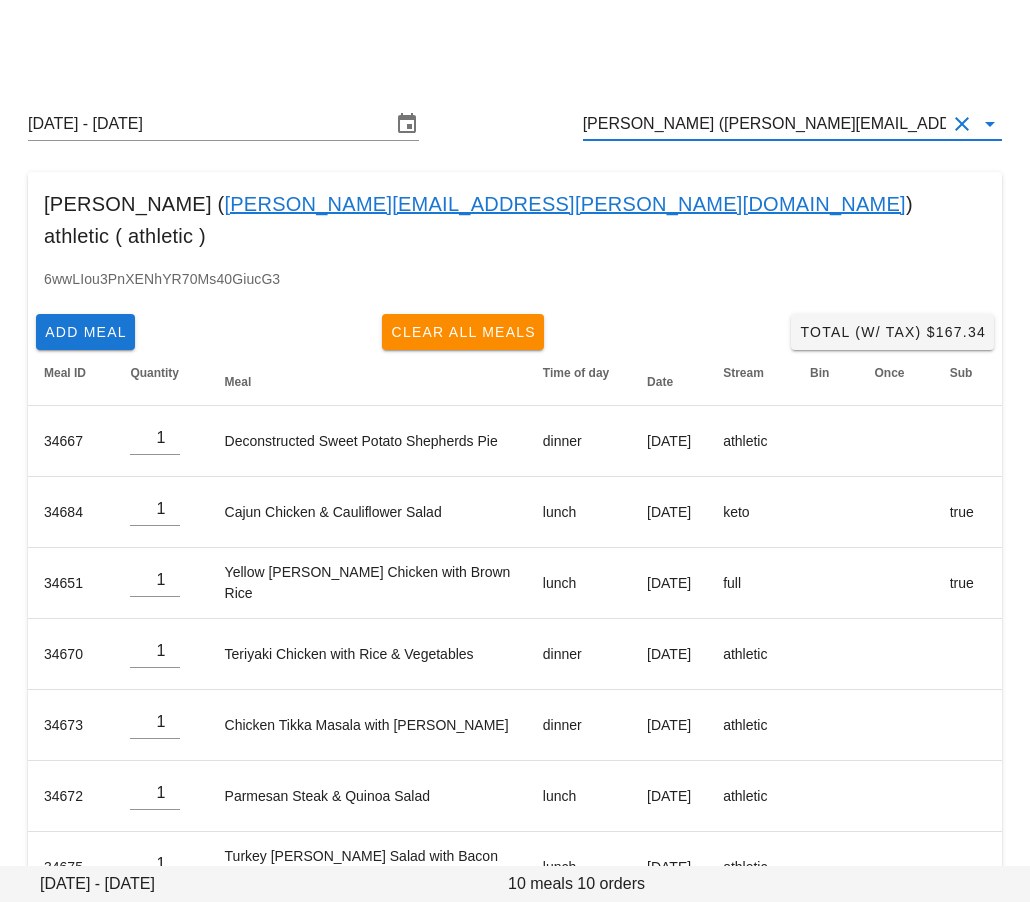 scroll, scrollTop: 236, scrollLeft: 0, axis: vertical 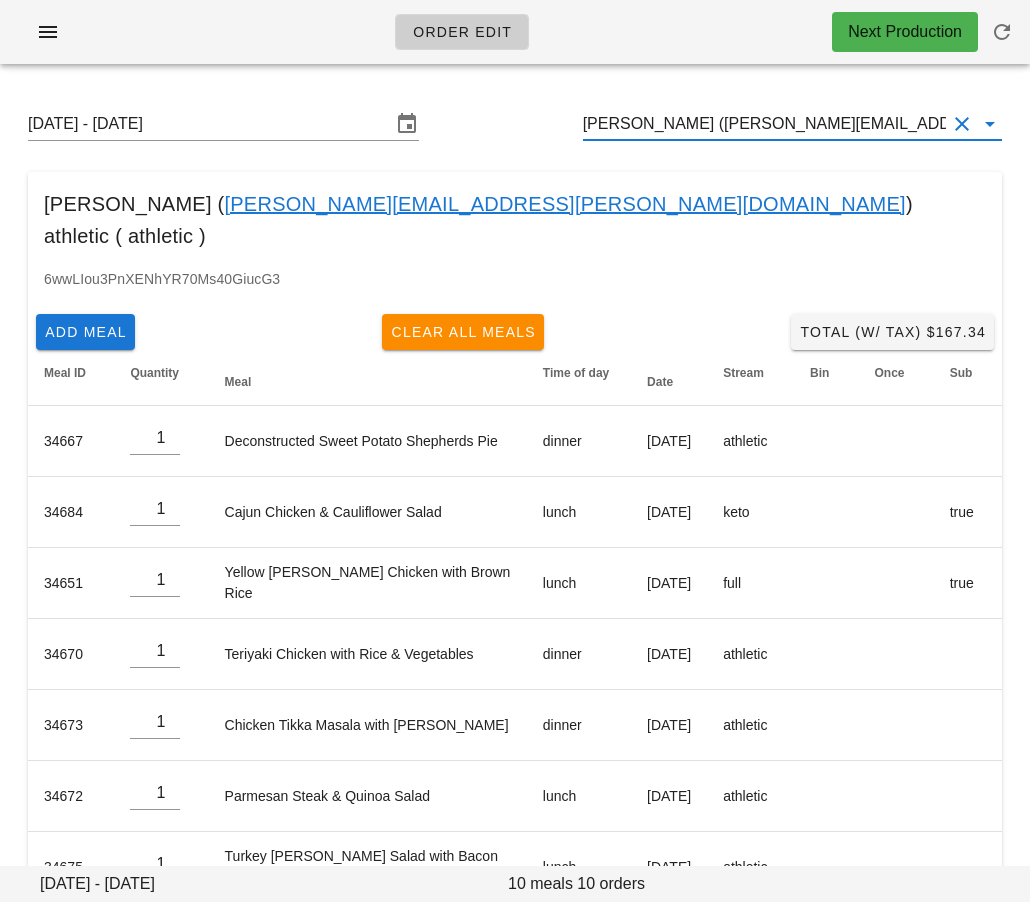 click on "[PERSON_NAME] ([PERSON_NAME][EMAIL_ADDRESS][PERSON_NAME][DOMAIN_NAME])" at bounding box center (764, 124) 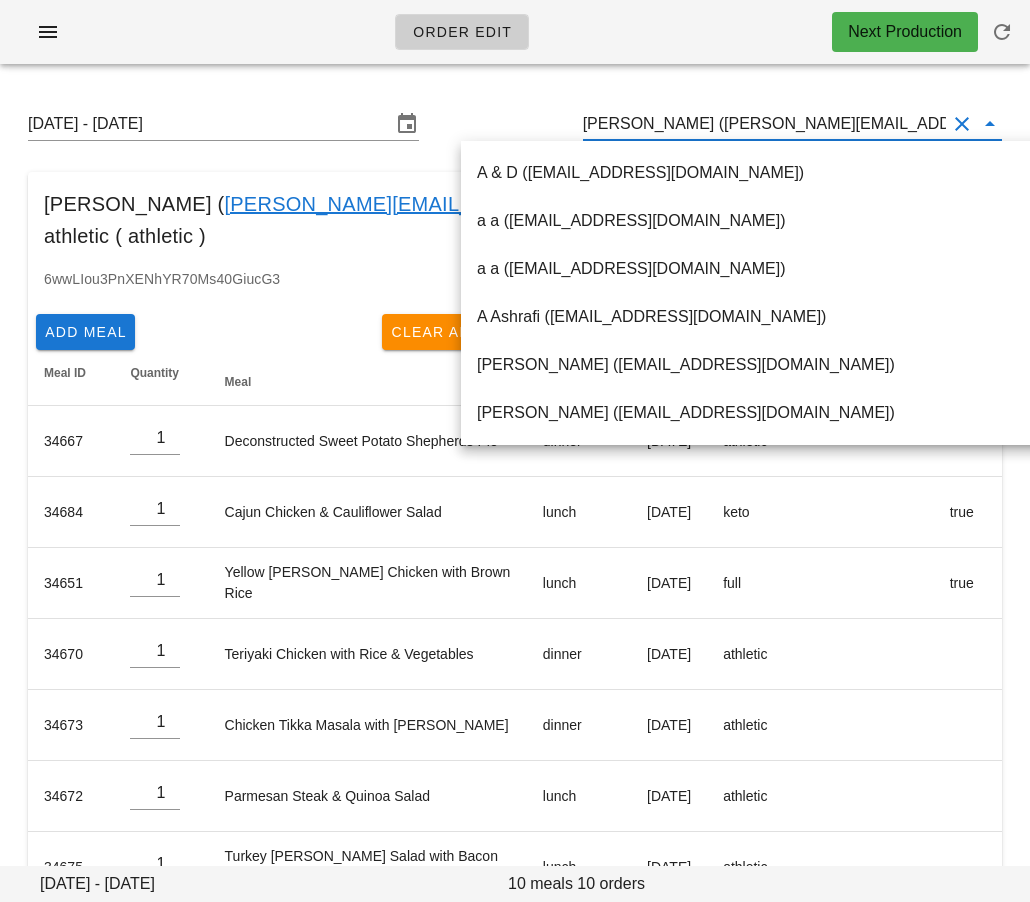 click on "[PERSON_NAME] ([PERSON_NAME][EMAIL_ADDRESS][PERSON_NAME][DOMAIN_NAME])" at bounding box center (764, 124) 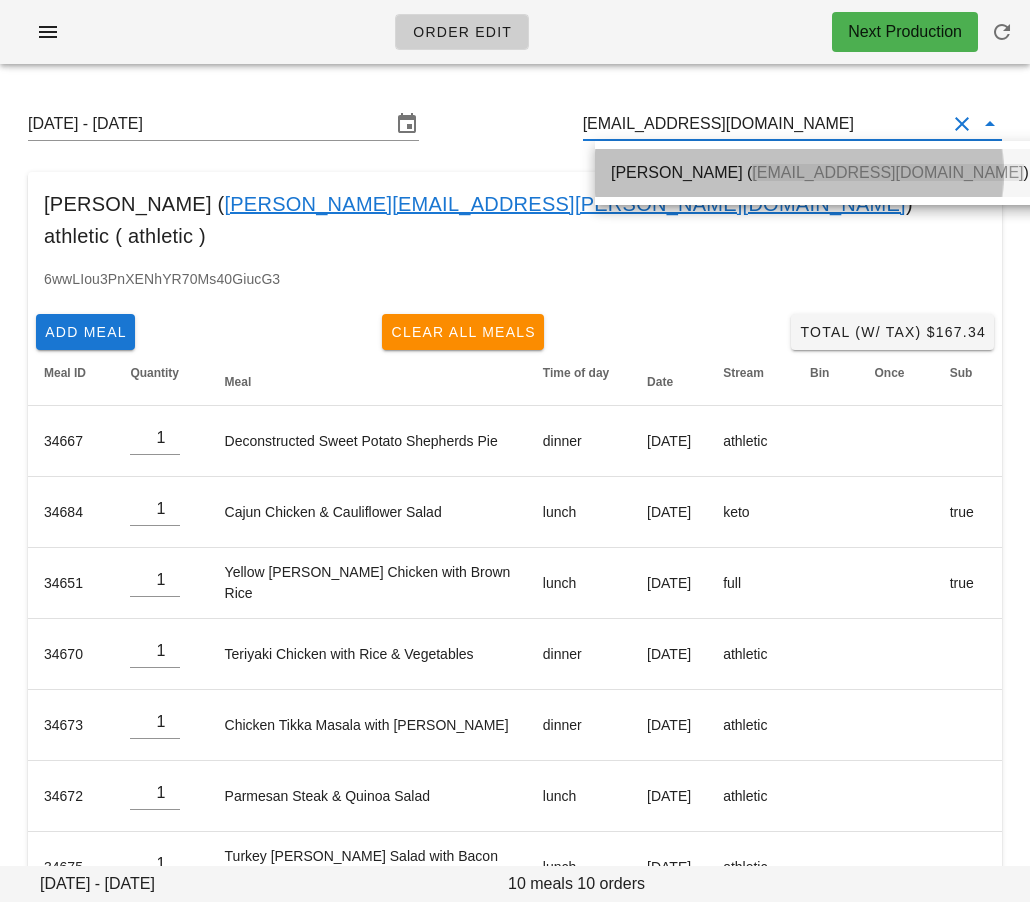 click on "[PERSON_NAME] ( [EMAIL_ADDRESS][DOMAIN_NAME] )" at bounding box center (820, 172) 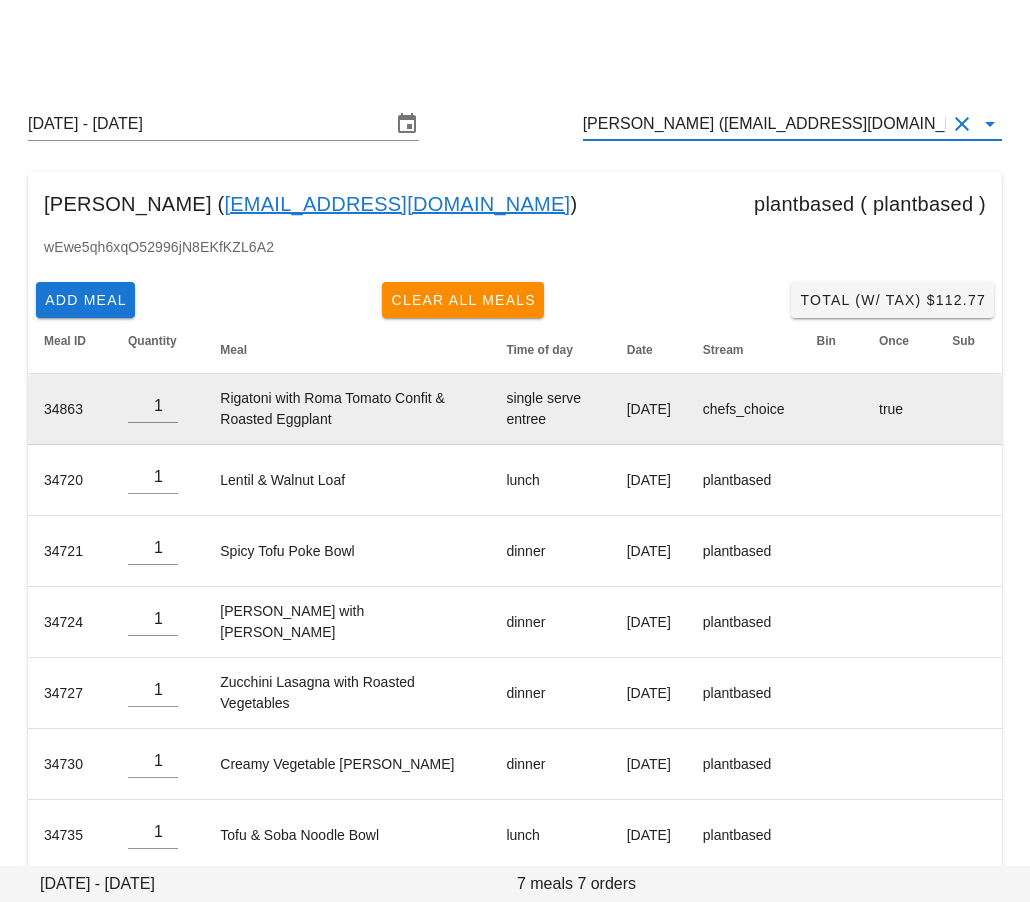 scroll, scrollTop: 25, scrollLeft: 0, axis: vertical 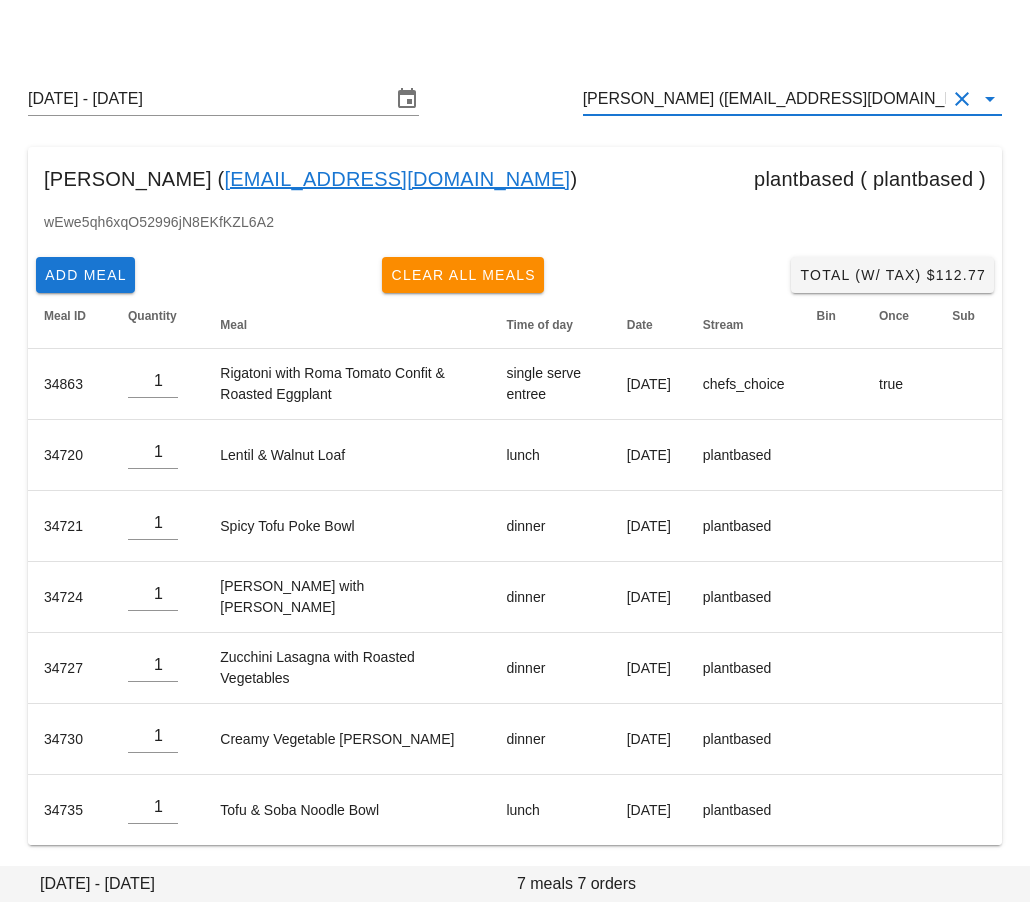 click on "[PERSON_NAME] ([EMAIL_ADDRESS][DOMAIN_NAME])" at bounding box center [764, 99] 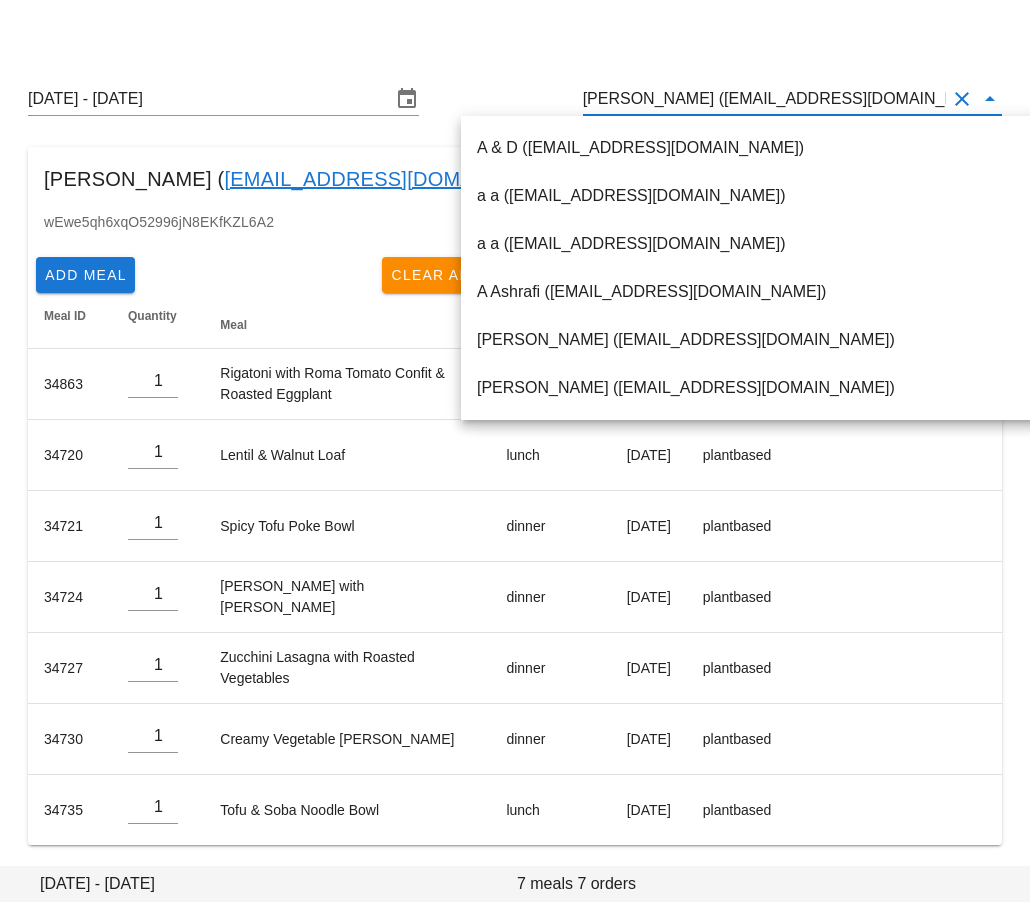 click on "[PERSON_NAME] ([EMAIL_ADDRESS][DOMAIN_NAME])" at bounding box center (764, 99) 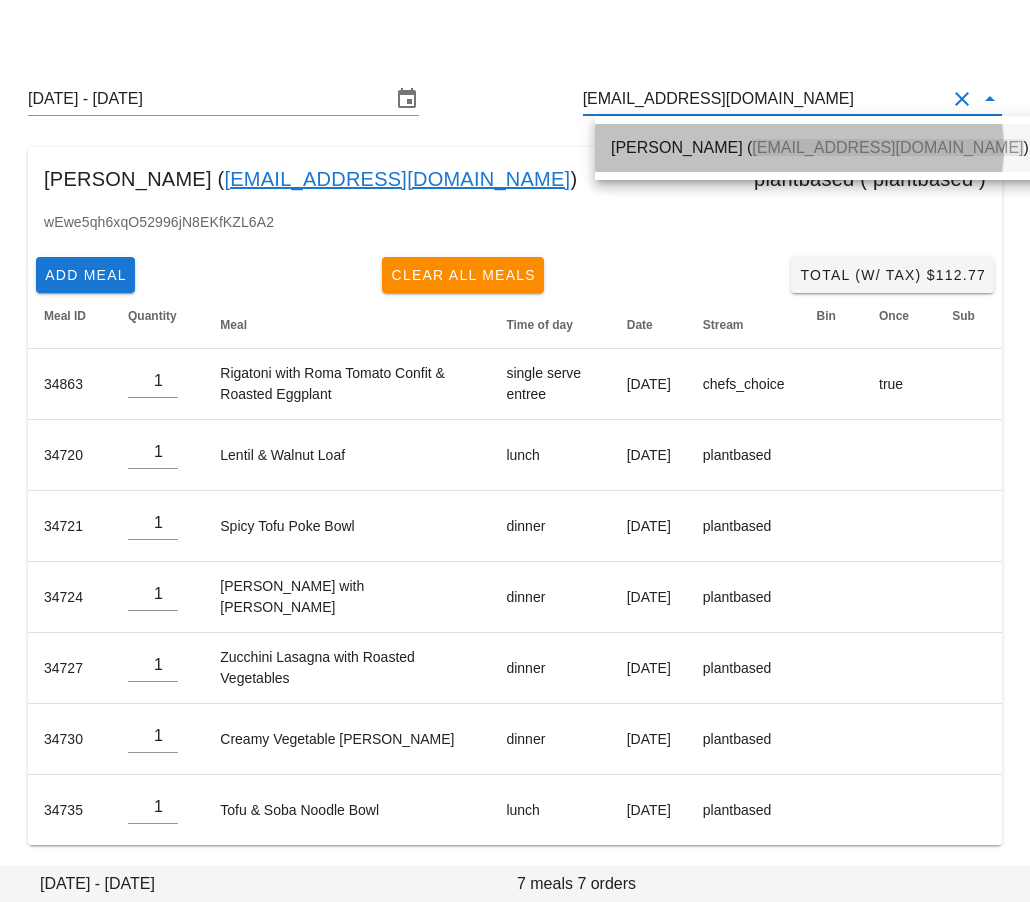click on "[PERSON_NAME] ( [EMAIL_ADDRESS][DOMAIN_NAME] )" at bounding box center [820, 147] 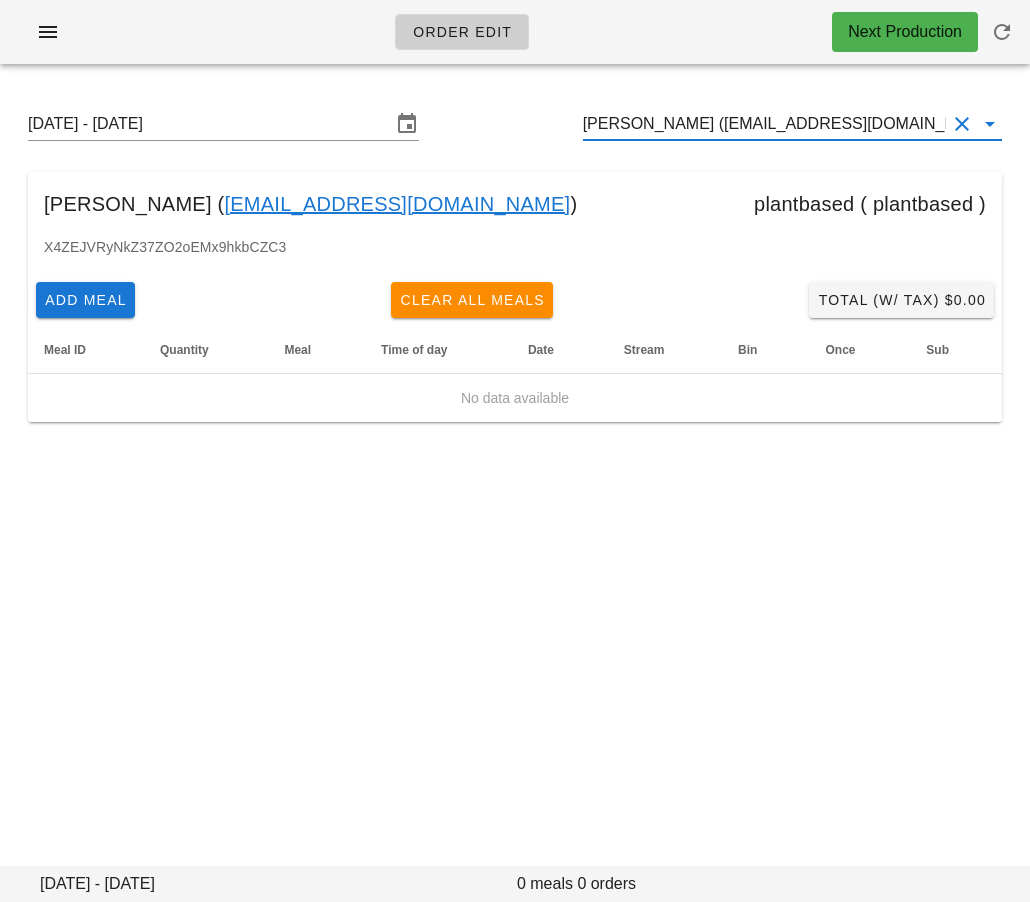 scroll, scrollTop: 0, scrollLeft: 0, axis: both 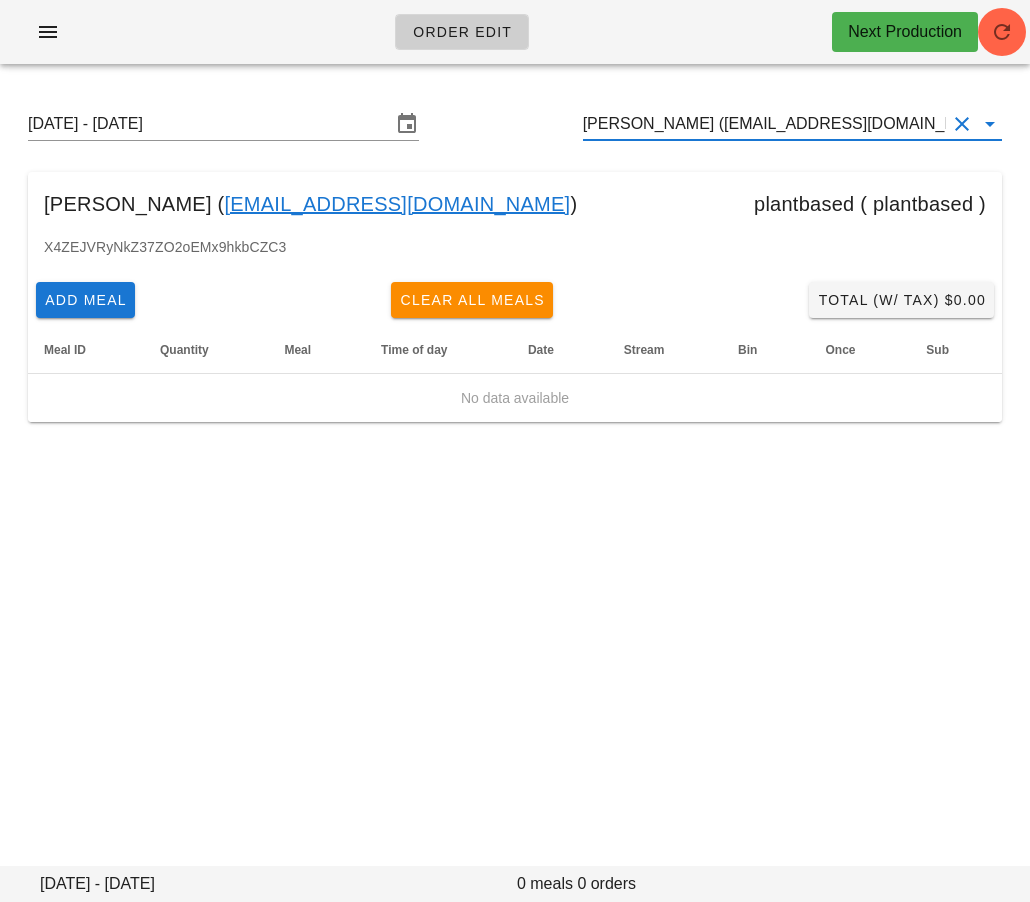 click on "Sunday July 20 - Saturday July 26 Deb Boone (petsincvancouver@gmail.com)" at bounding box center [515, 124] 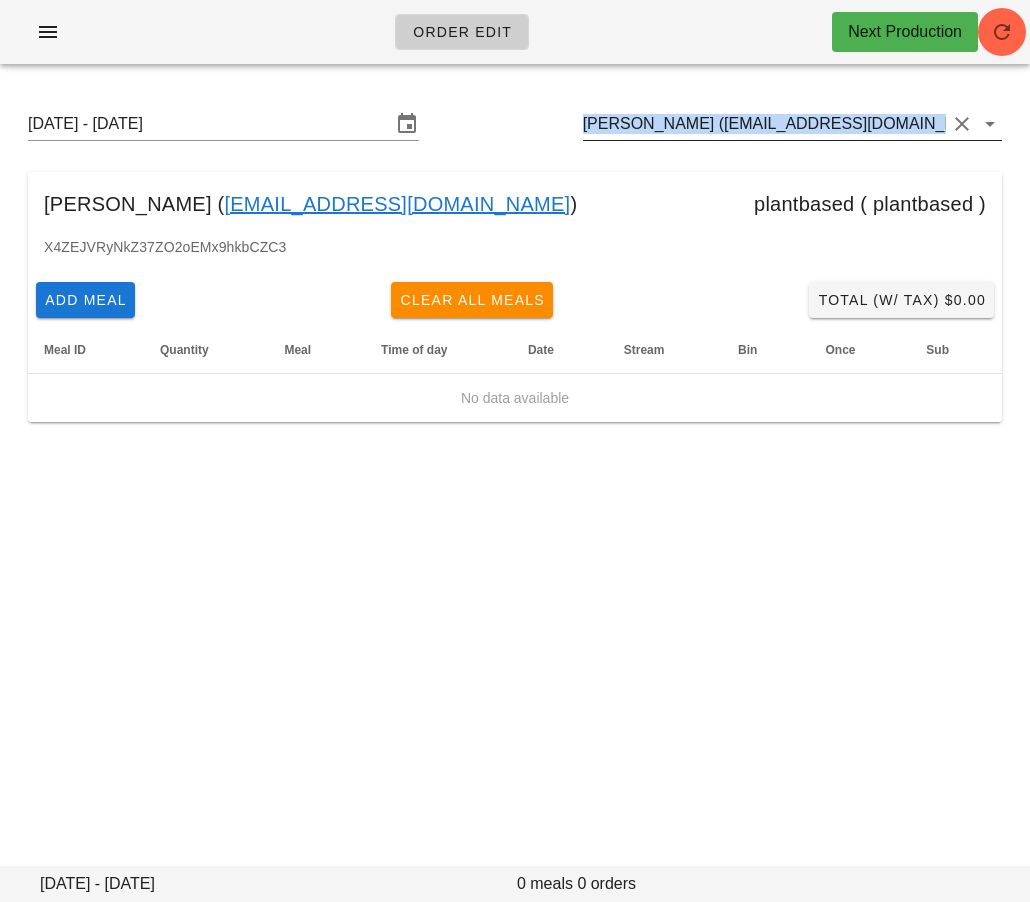 click on "Deb Boone (petsincvancouver@gmail.com)" at bounding box center (764, 124) 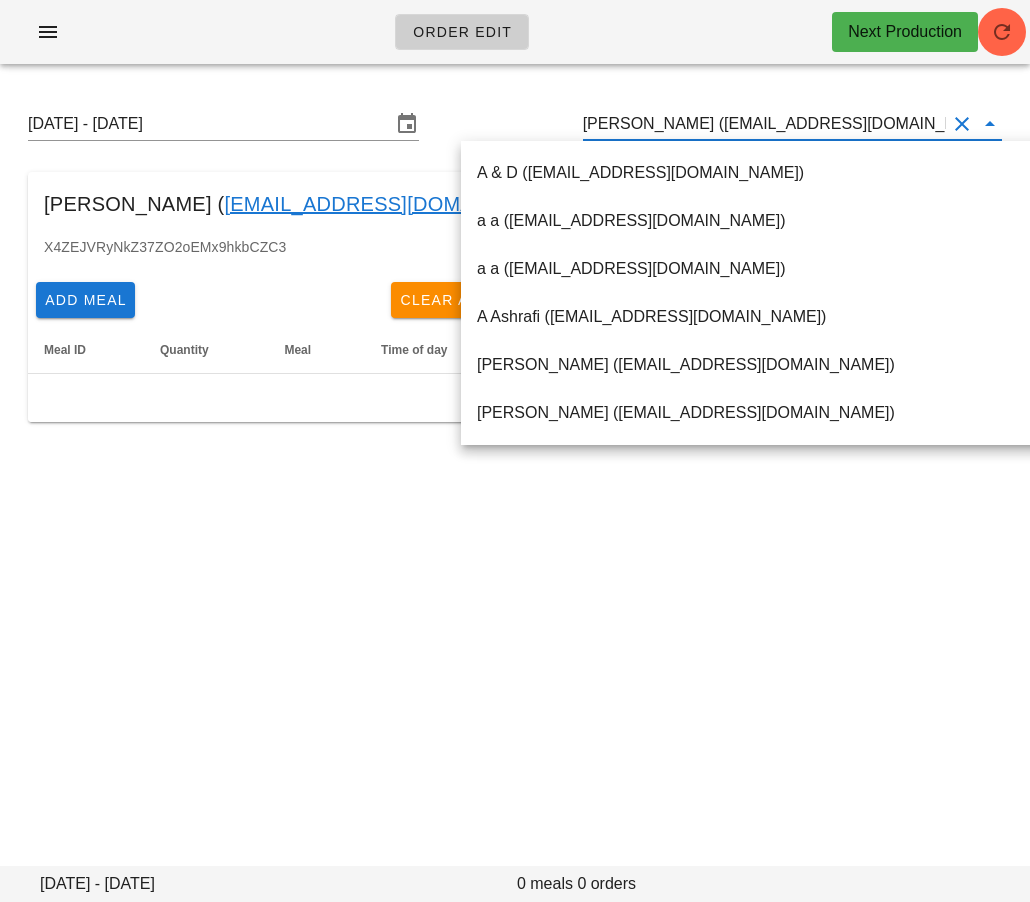 click on "Deb Boone (petsincvancouver@gmail.com)" at bounding box center [764, 124] 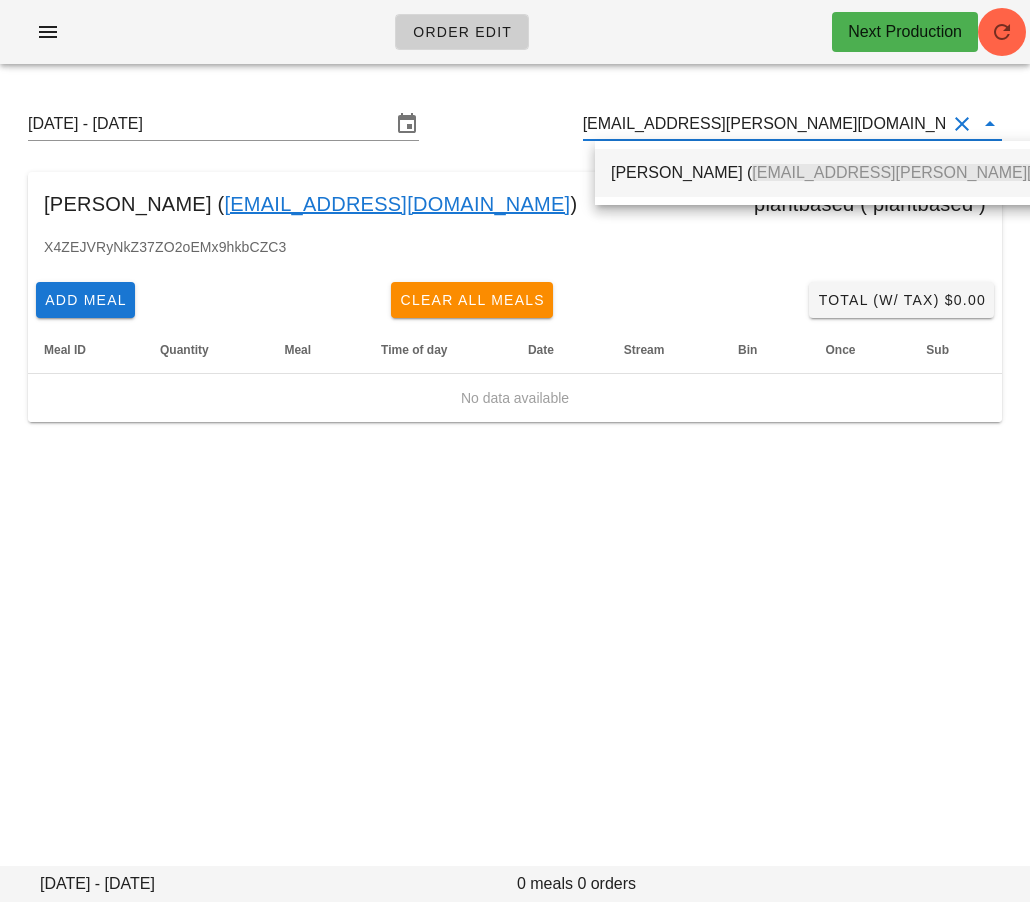 click on "Jessica Dickson ( jelizabeth.dickson@gmail.com )" at bounding box center [885, 172] 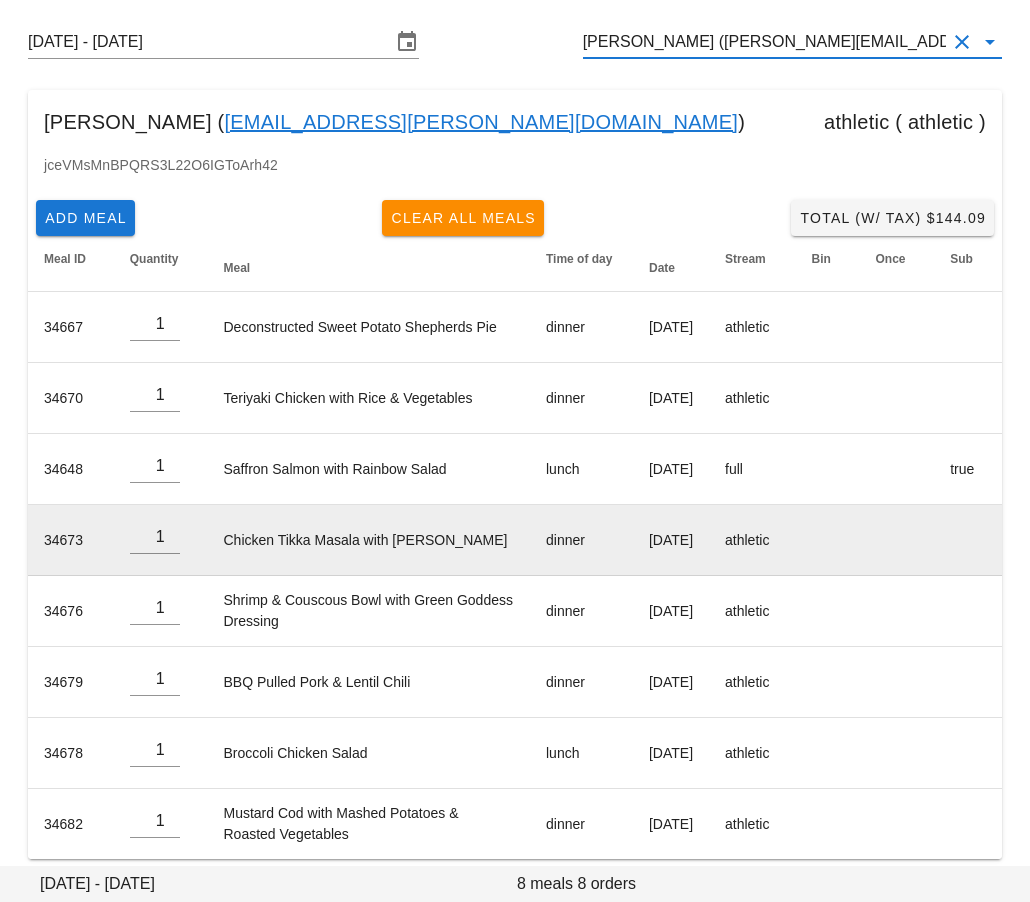 scroll, scrollTop: 95, scrollLeft: 0, axis: vertical 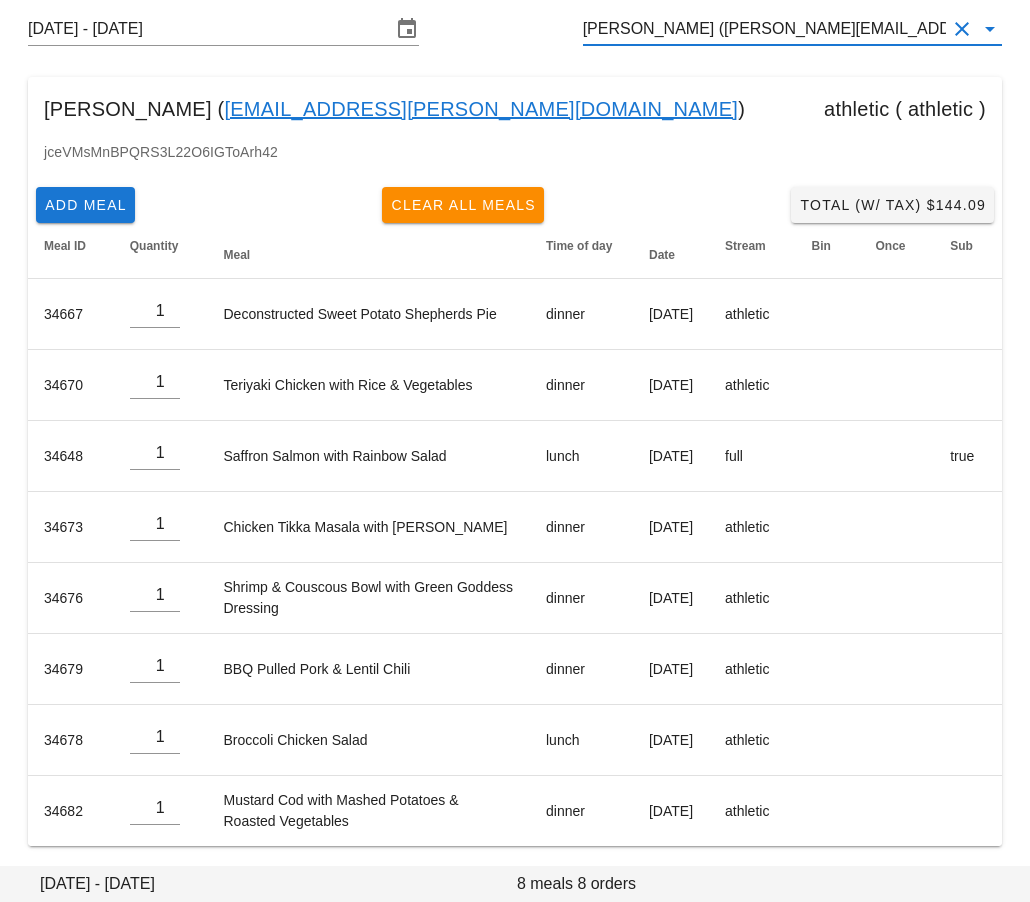 click on "Jessica Dickson (jelizabeth.dickson@gmail.com)" at bounding box center [764, 29] 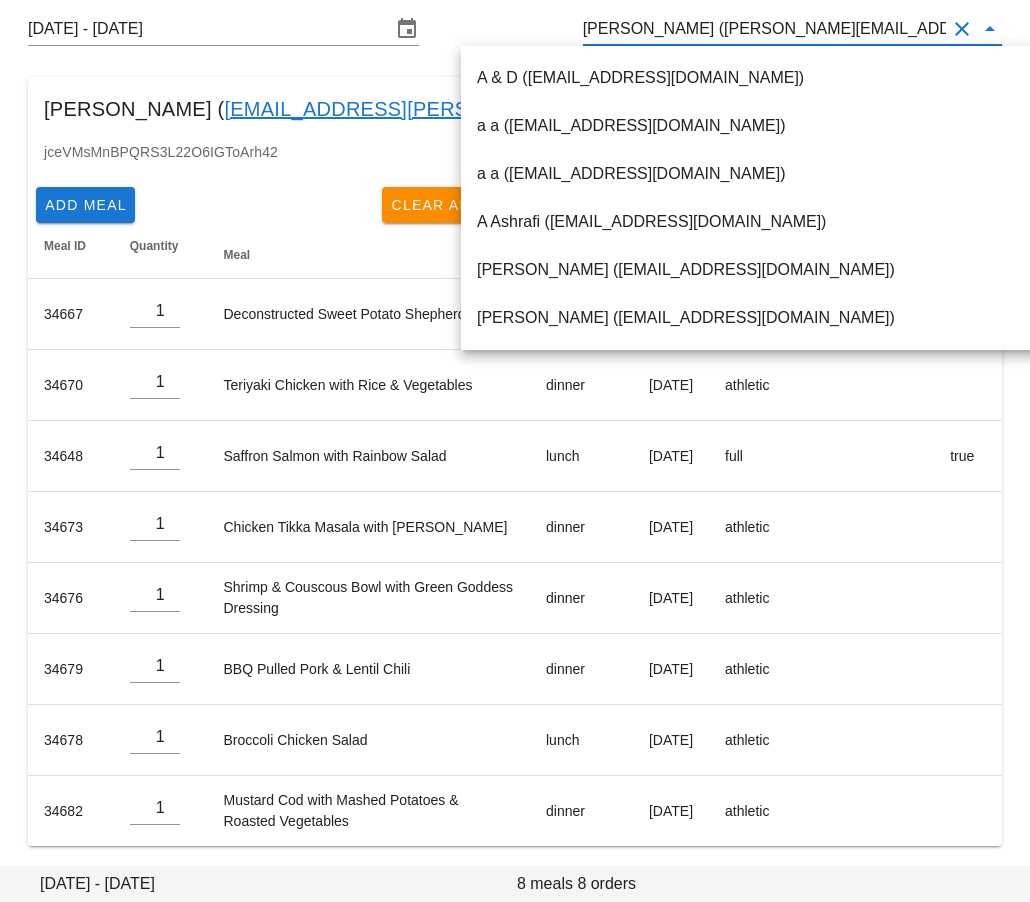 click on "Jessica Dickson (jelizabeth.dickson@gmail.com)" at bounding box center [764, 29] 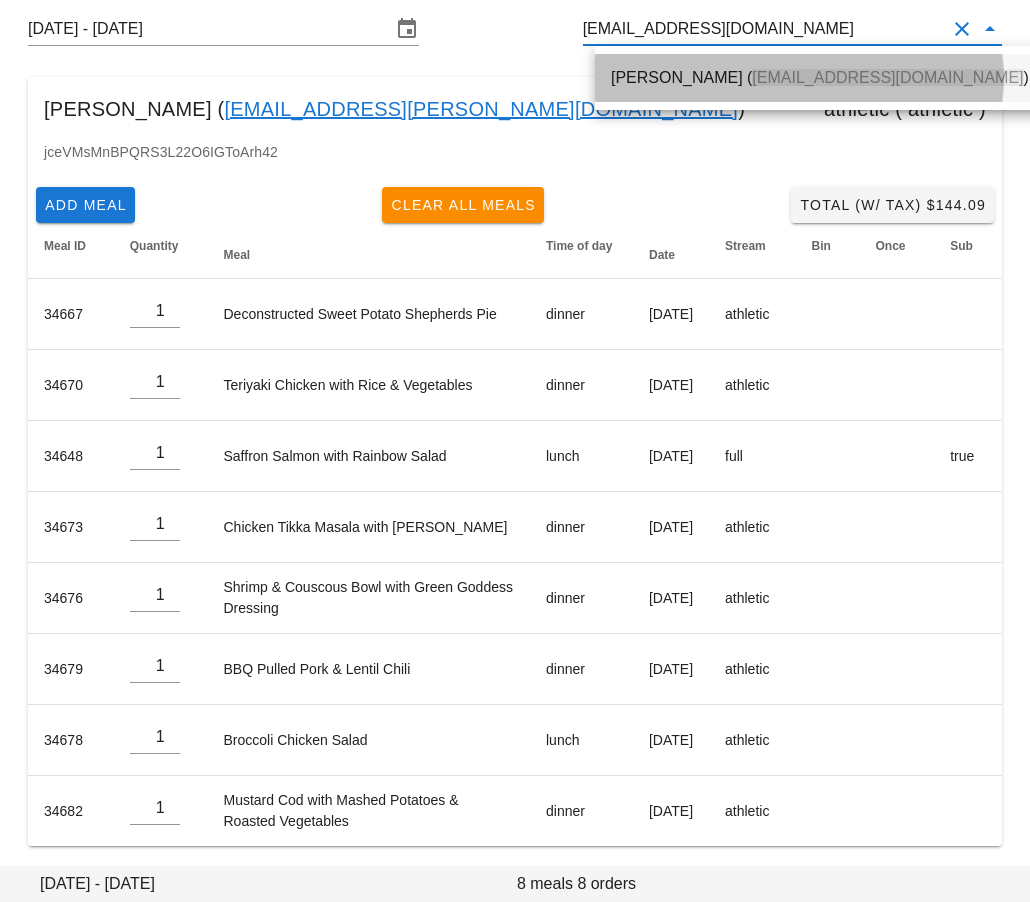 click on "Tony Kwan ( kwantony@gmail.com )" at bounding box center [820, 77] 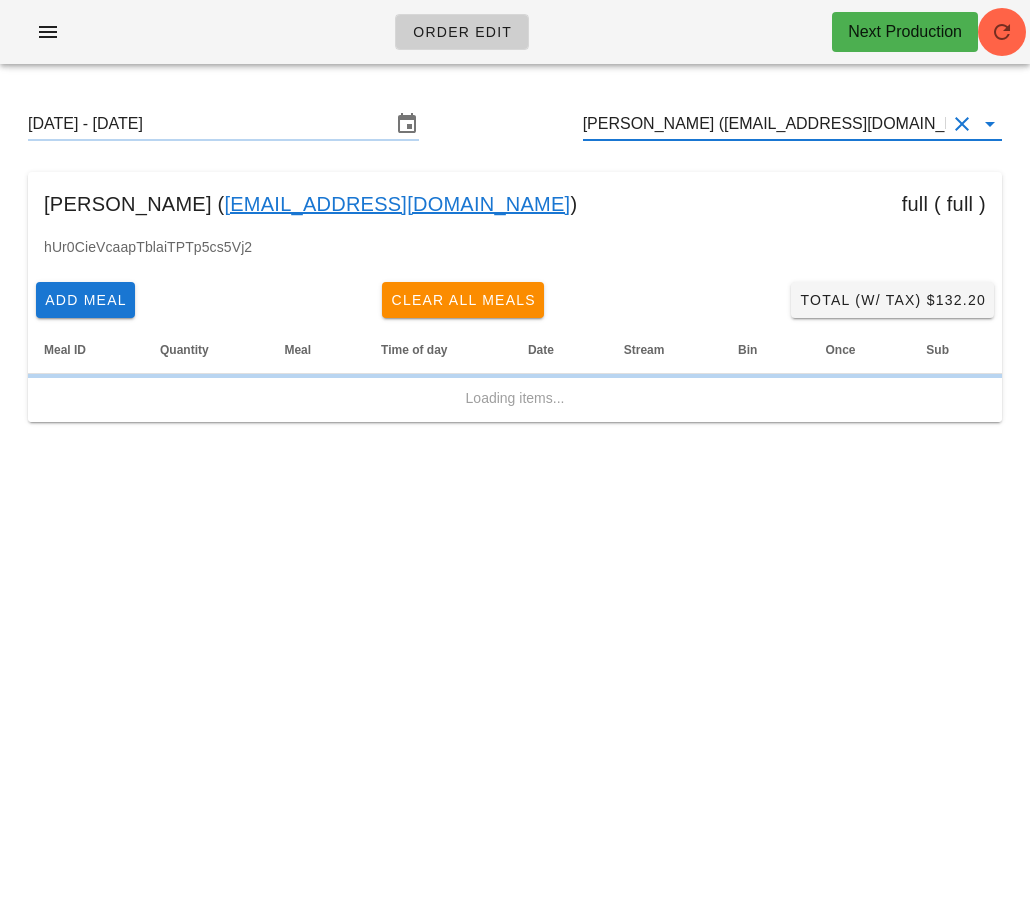 scroll, scrollTop: 0, scrollLeft: 0, axis: both 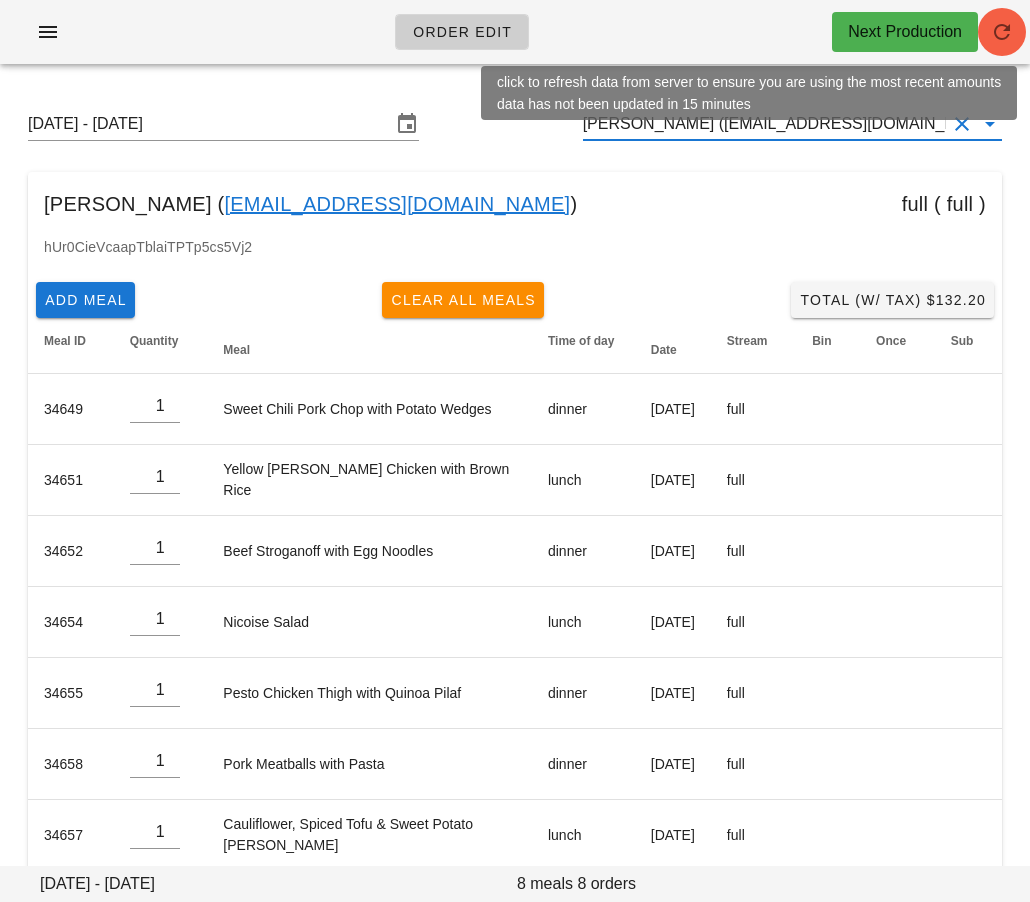 type on "Tony Kwan (kwantony@gmail.com)" 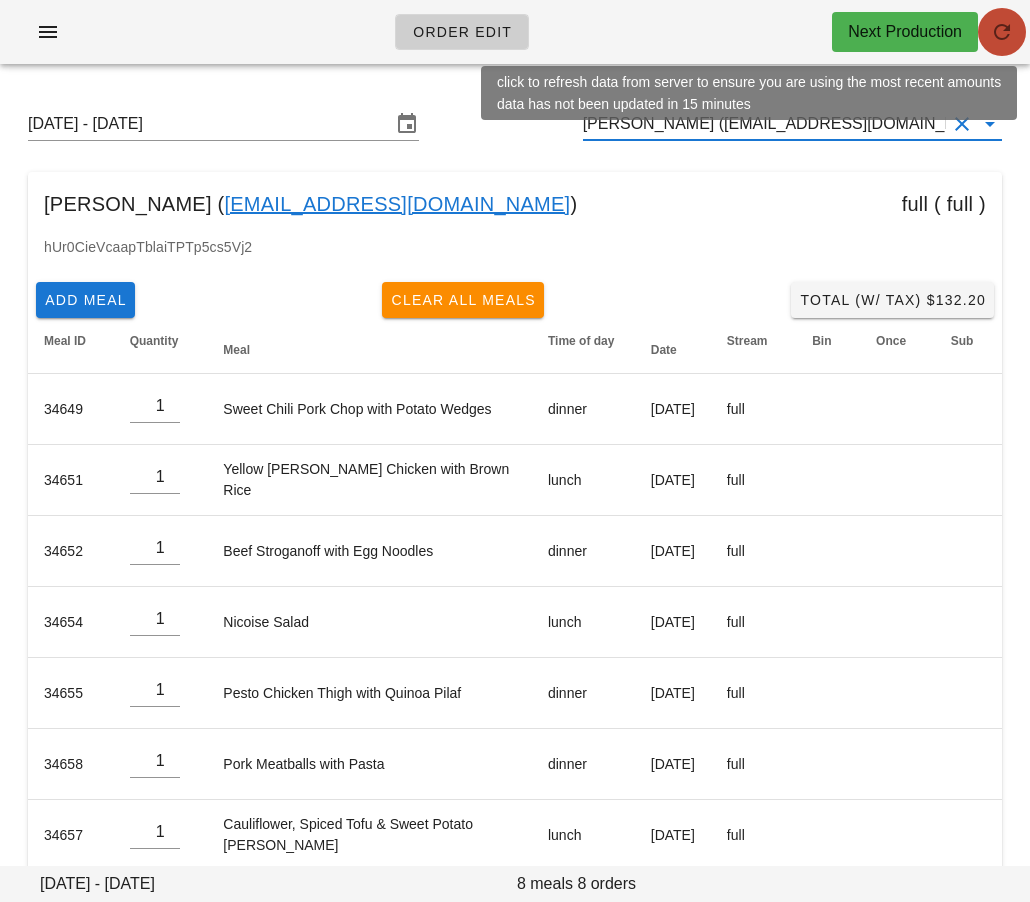 click at bounding box center [1002, 32] 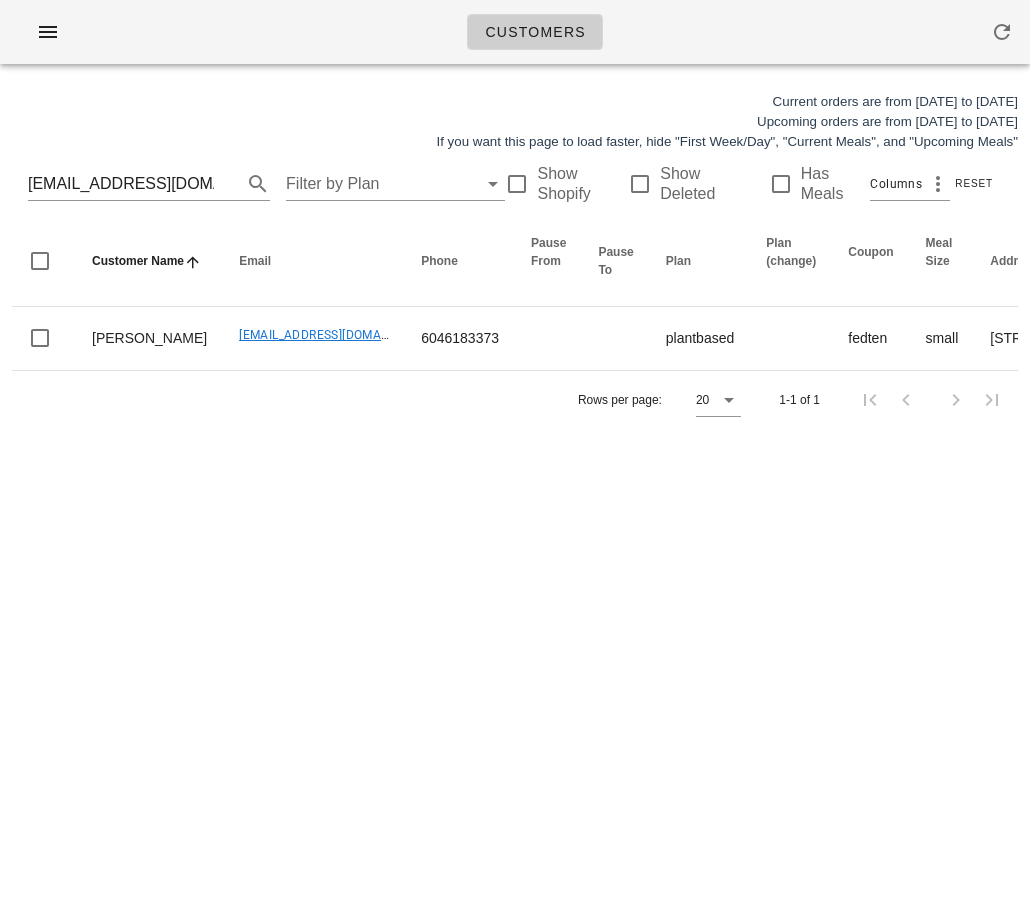 scroll, scrollTop: 0, scrollLeft: 0, axis: both 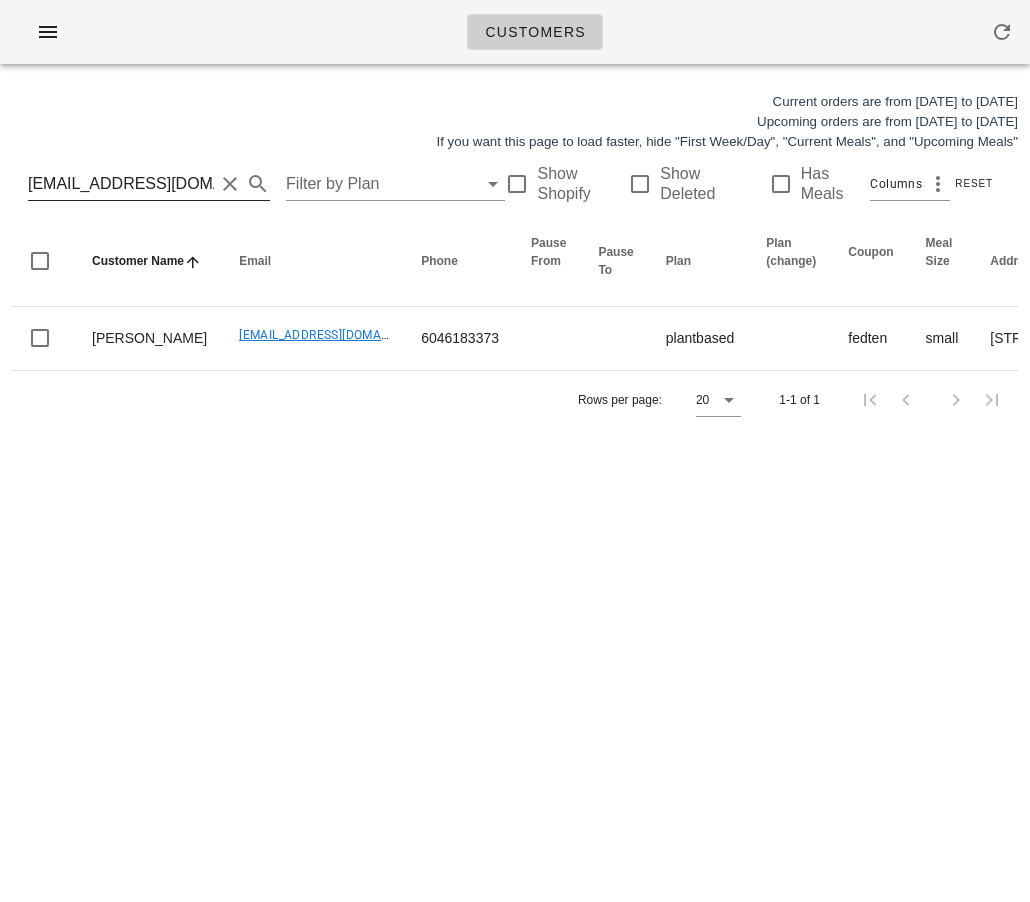 click on "[EMAIL_ADDRESS][DOMAIN_NAME]" at bounding box center (121, 184) 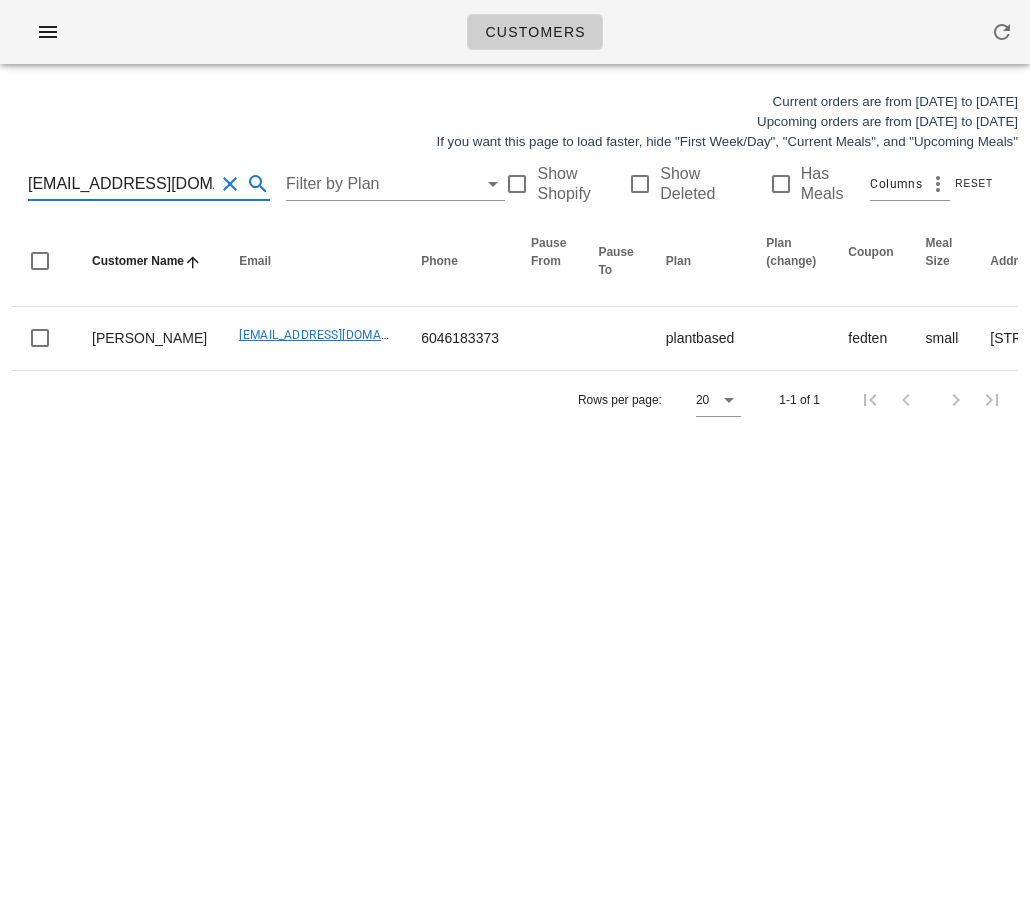 click on "[EMAIL_ADDRESS][DOMAIN_NAME]" at bounding box center [121, 184] 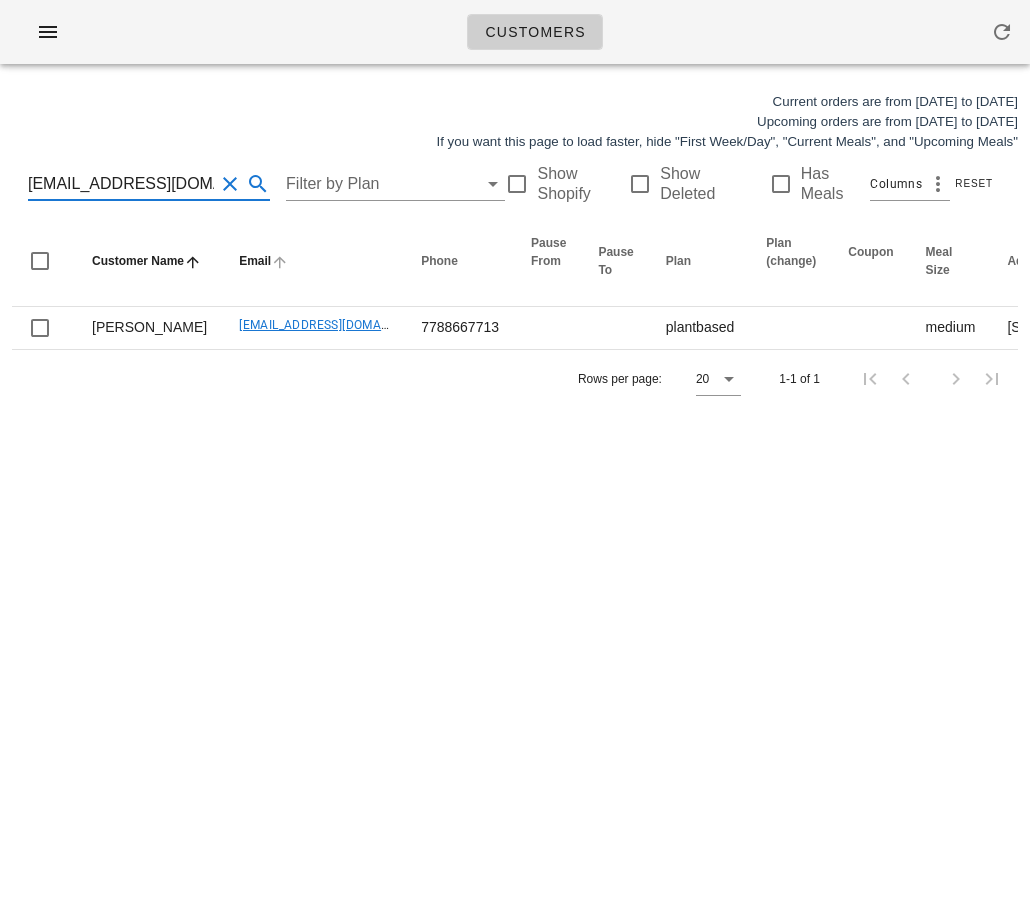 scroll, scrollTop: 0, scrollLeft: 40, axis: horizontal 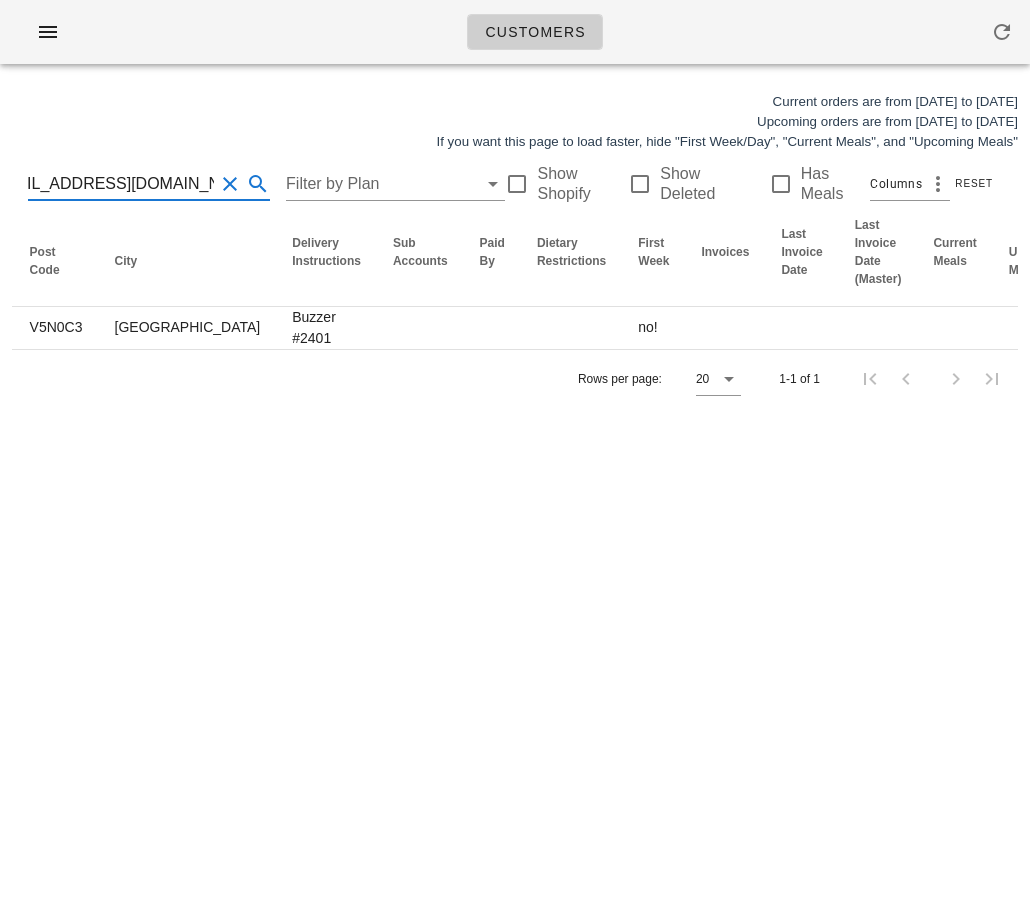 type on "[EMAIL_ADDRESS][DOMAIN_NAME]" 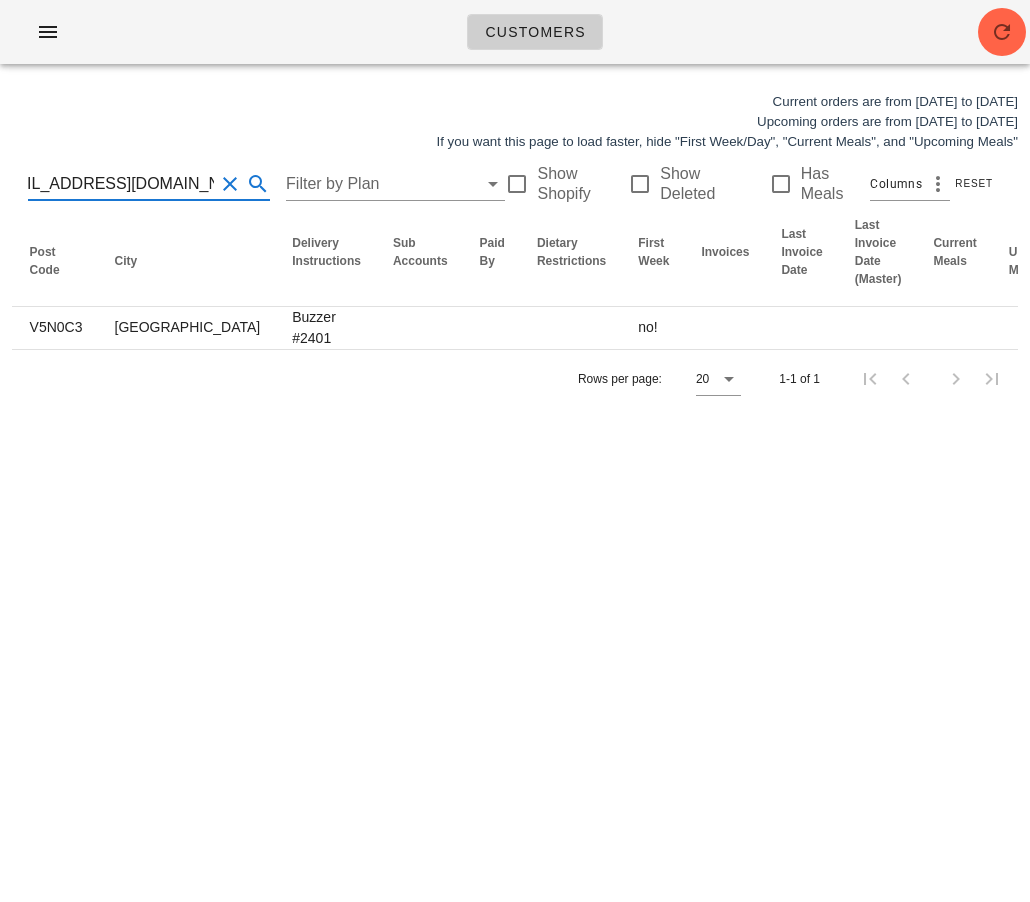 scroll, scrollTop: 0, scrollLeft: 0, axis: both 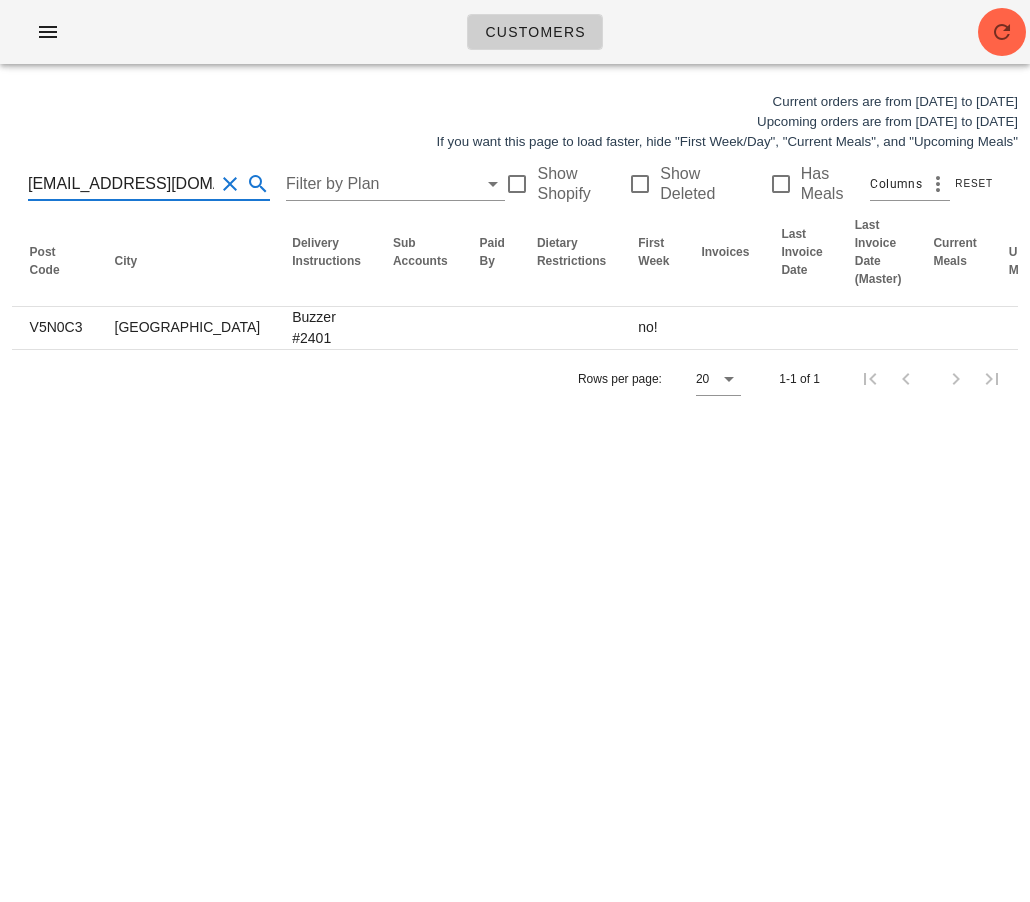 click on "[EMAIL_ADDRESS][DOMAIN_NAME]" at bounding box center [121, 184] 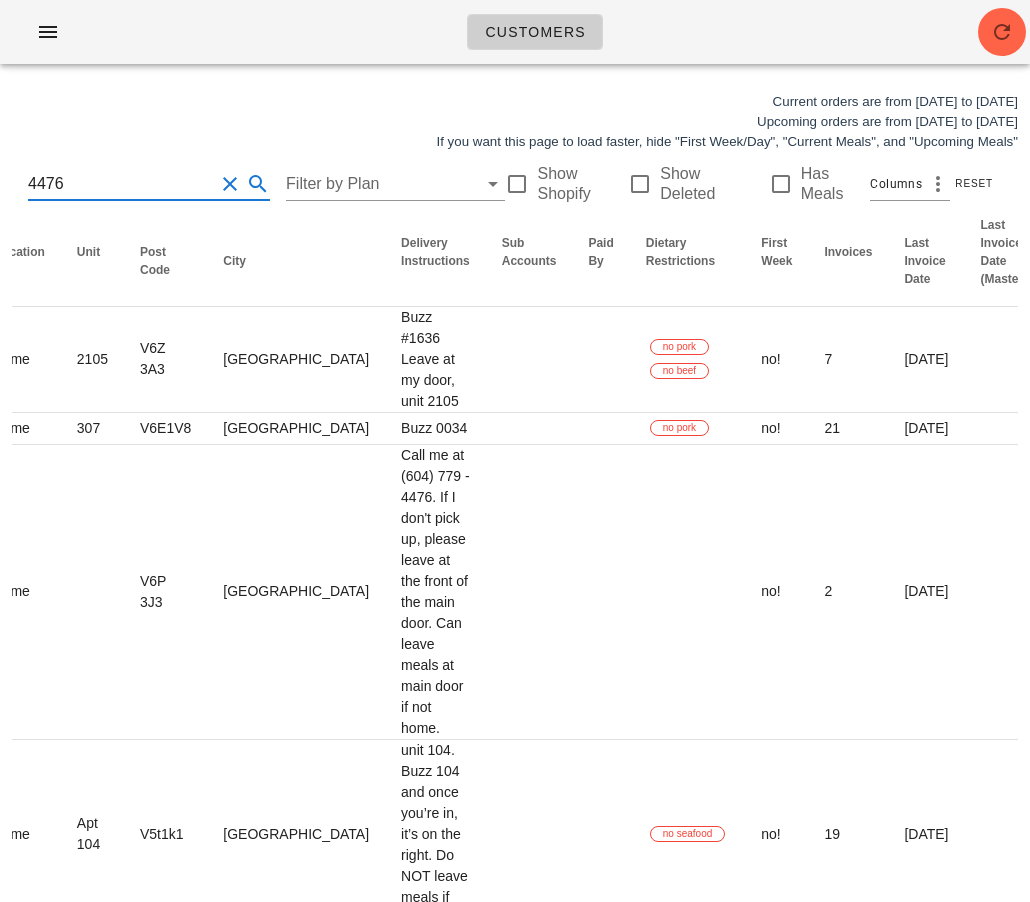click on "4476" at bounding box center [121, 184] 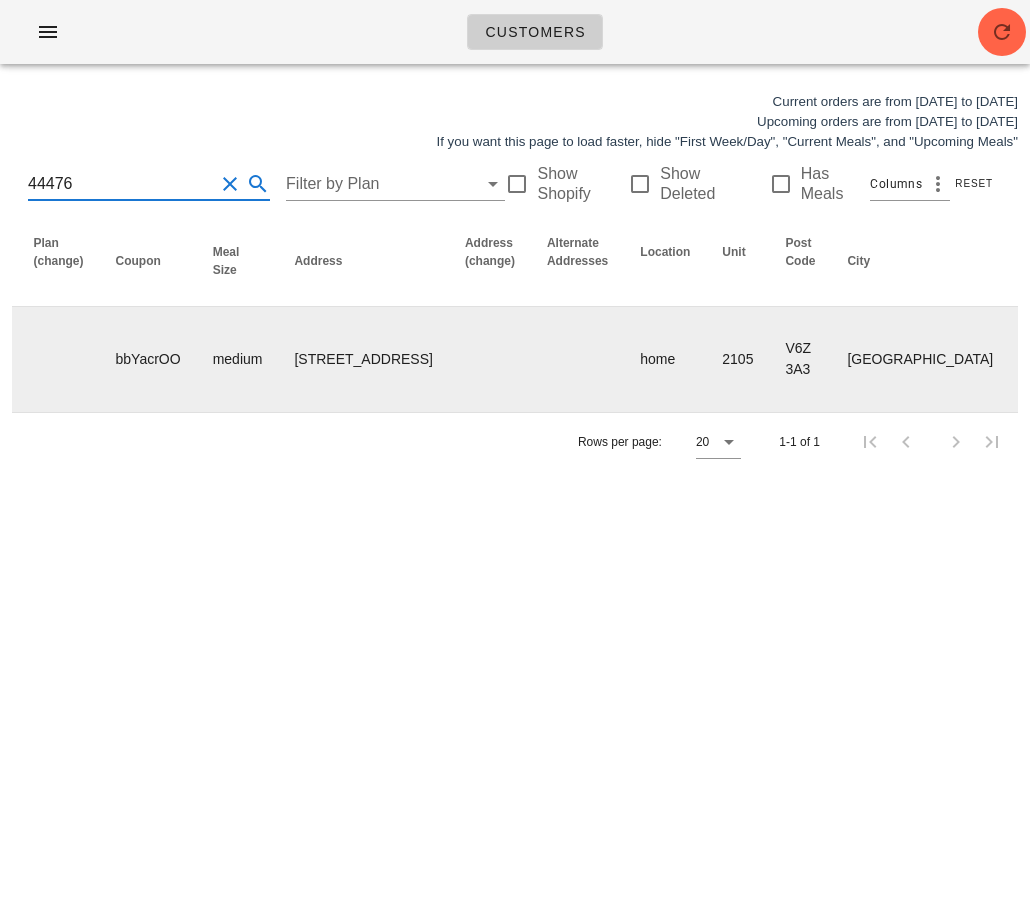 scroll, scrollTop: 0, scrollLeft: 1470, axis: horizontal 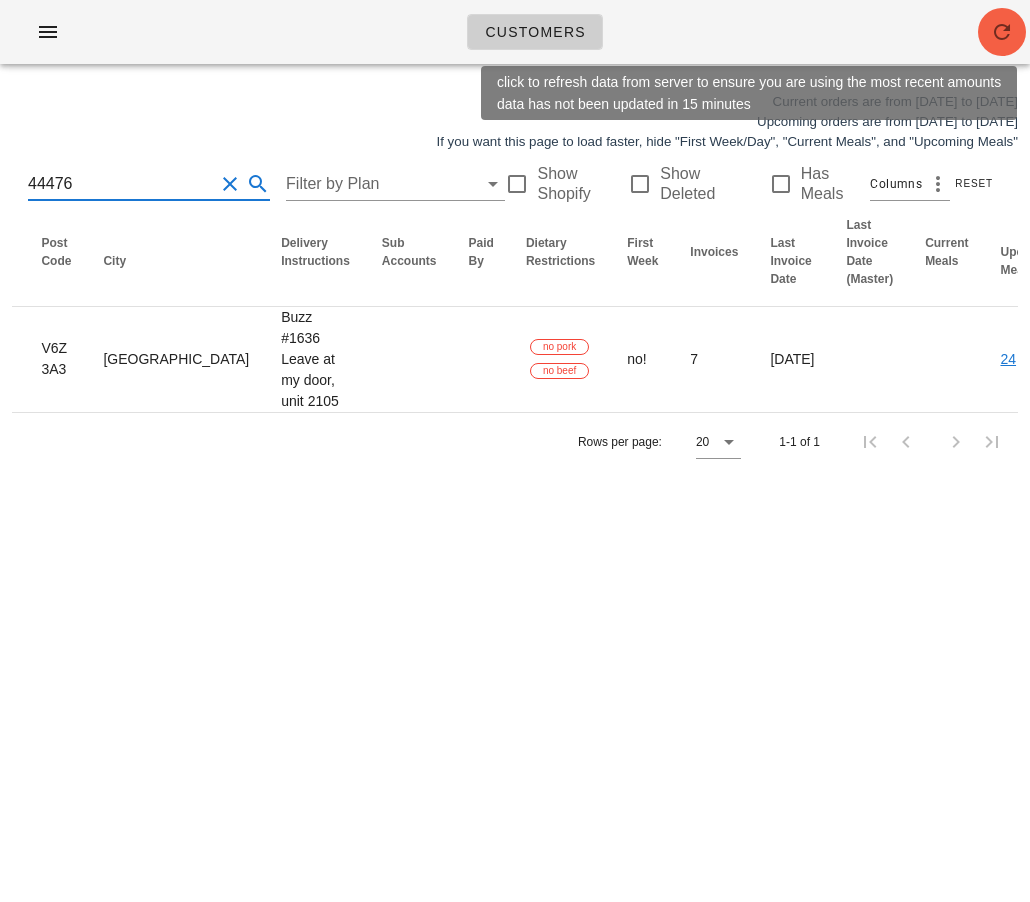 type on "44476" 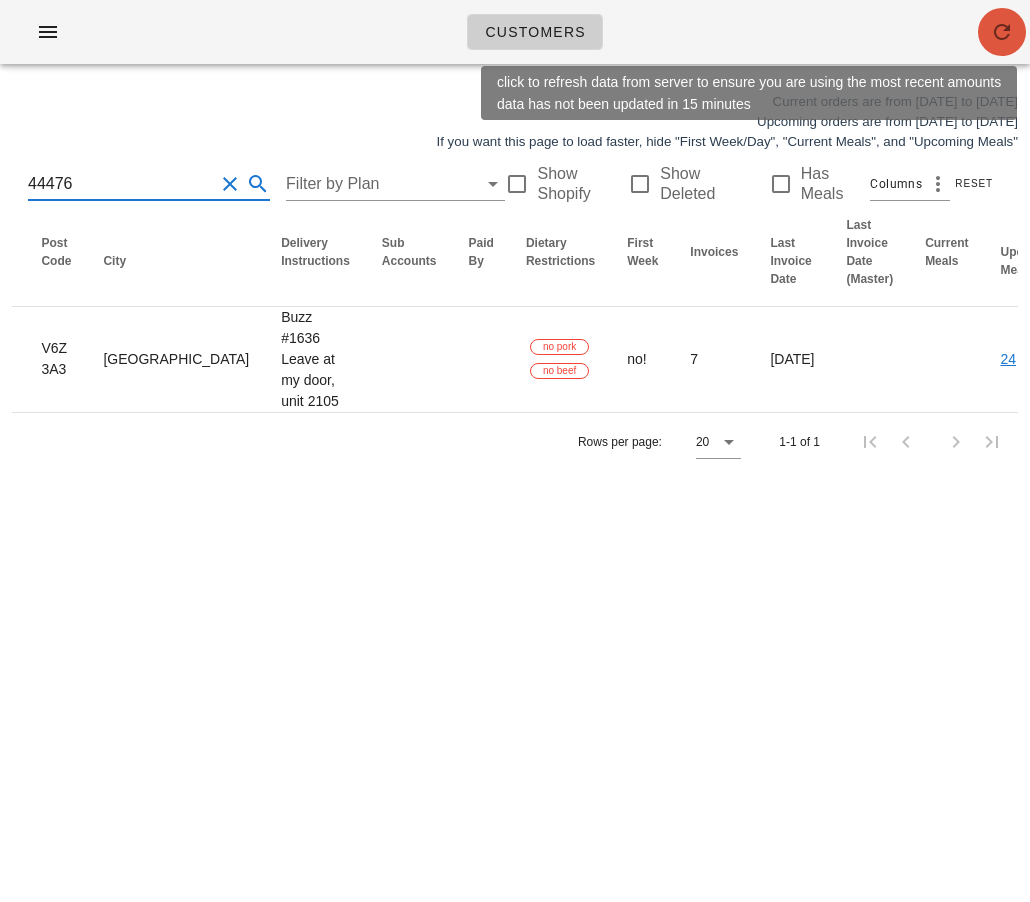 click at bounding box center [1002, 32] 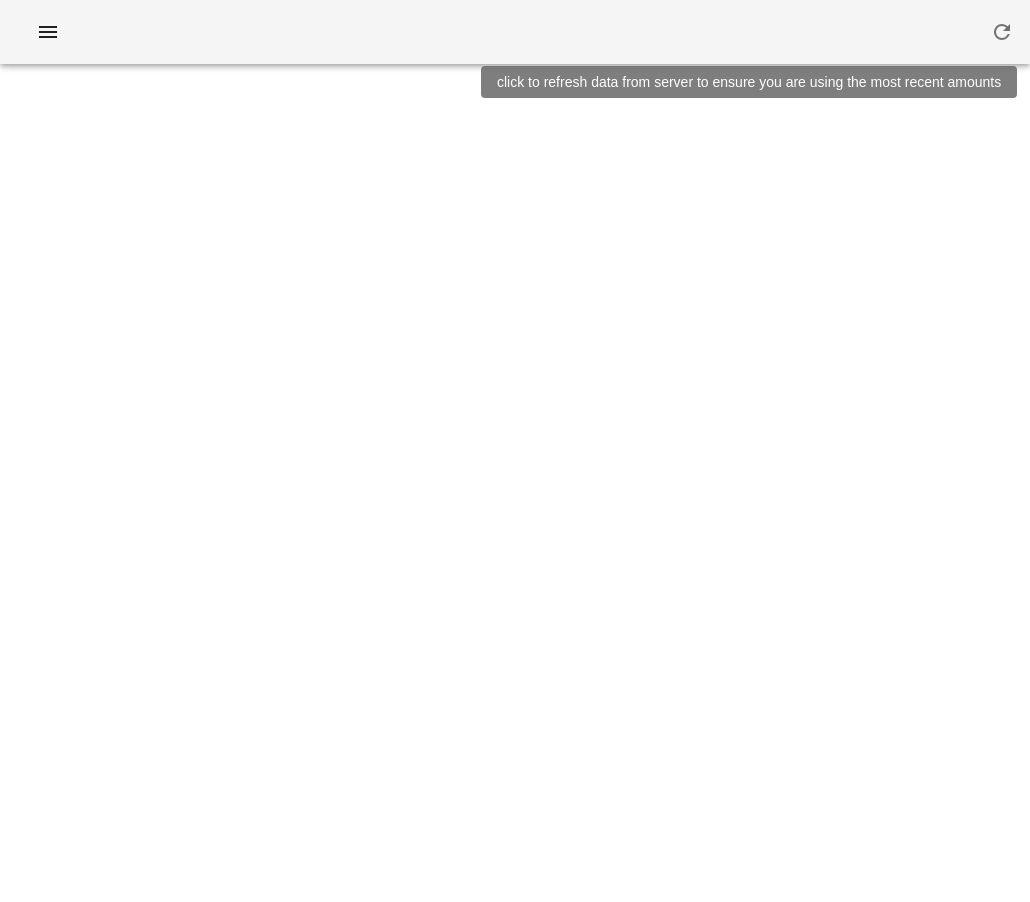 scroll, scrollTop: 0, scrollLeft: 0, axis: both 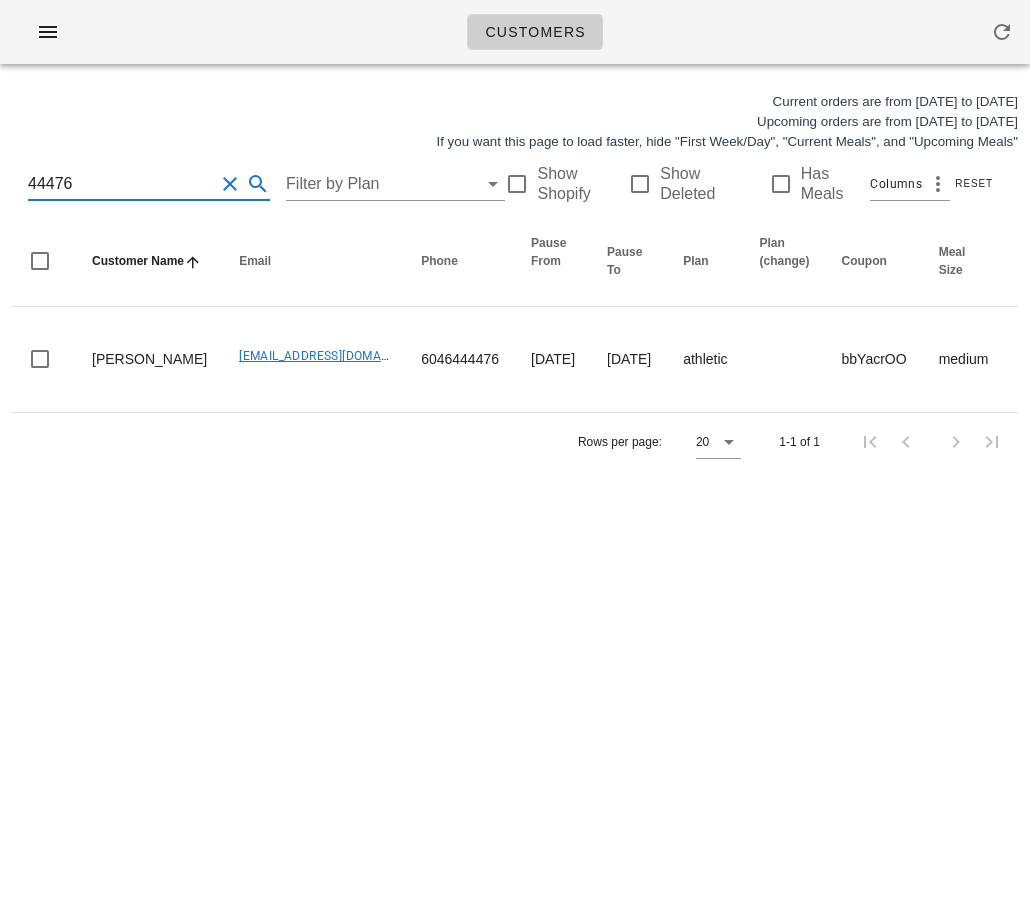click on "44476" at bounding box center [121, 184] 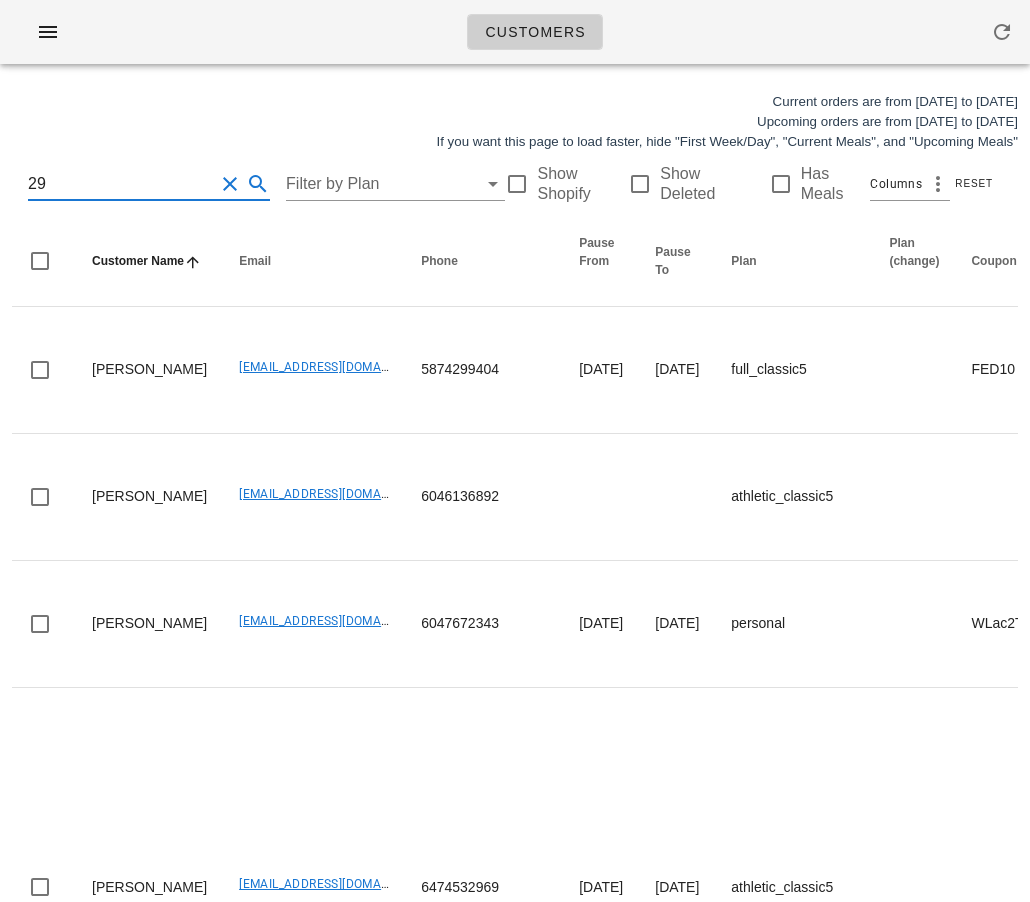 type on "29" 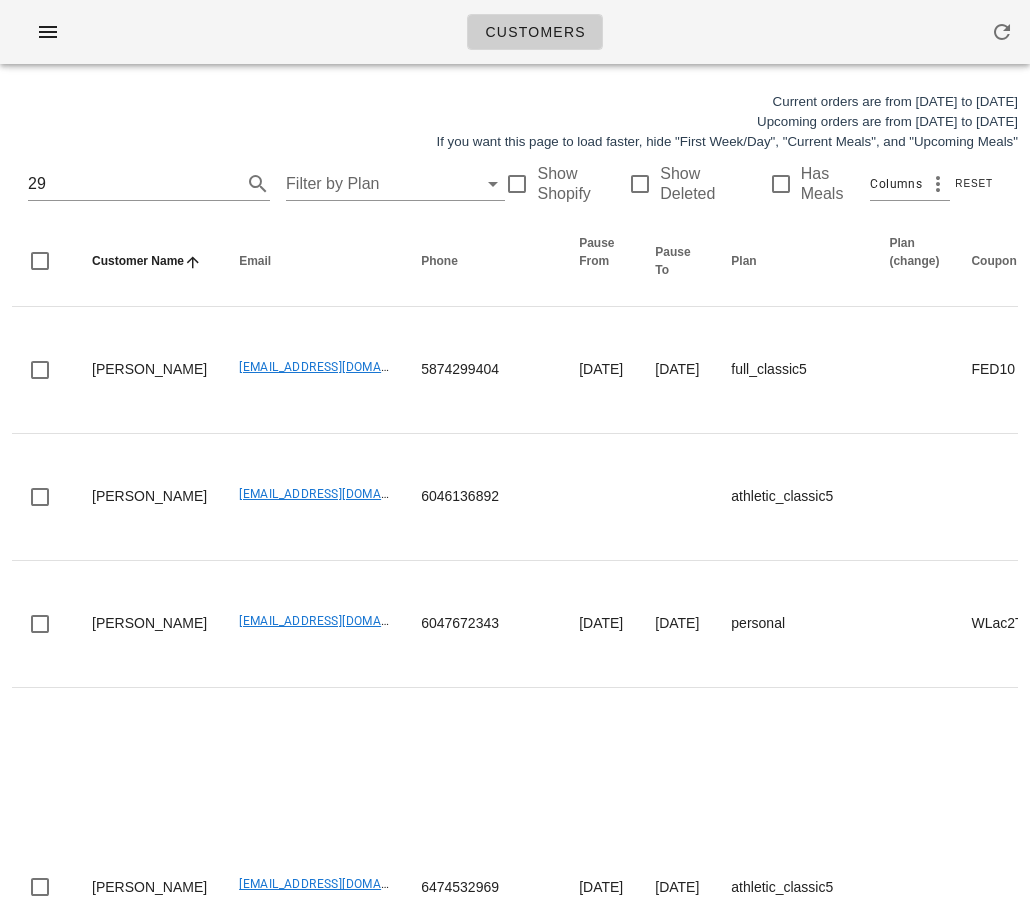 click on "29 Filter by Plan Show Shopify Show Deleted Has Meals   Columns  Reset" at bounding box center (515, 184) 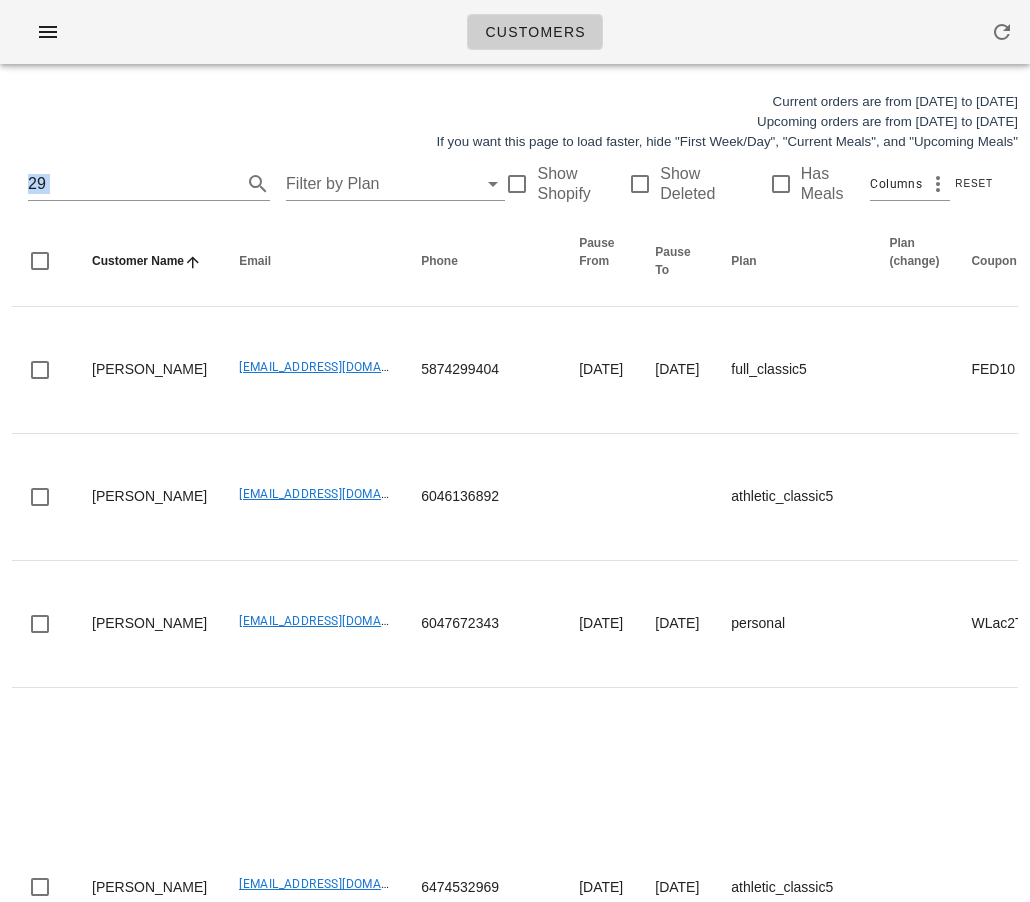 click on "29 Filter by Plan Show Shopify Show Deleted Has Meals   Columns  Reset" at bounding box center [515, 184] 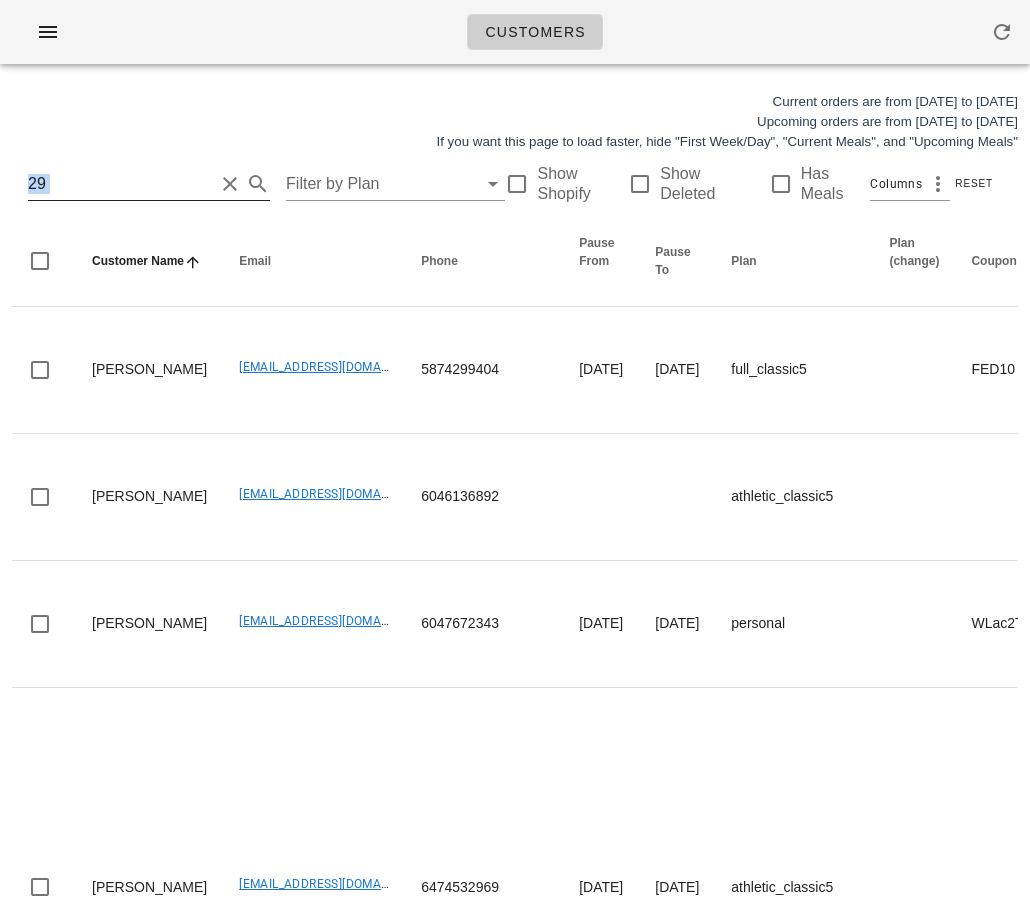 click on "29" at bounding box center (121, 184) 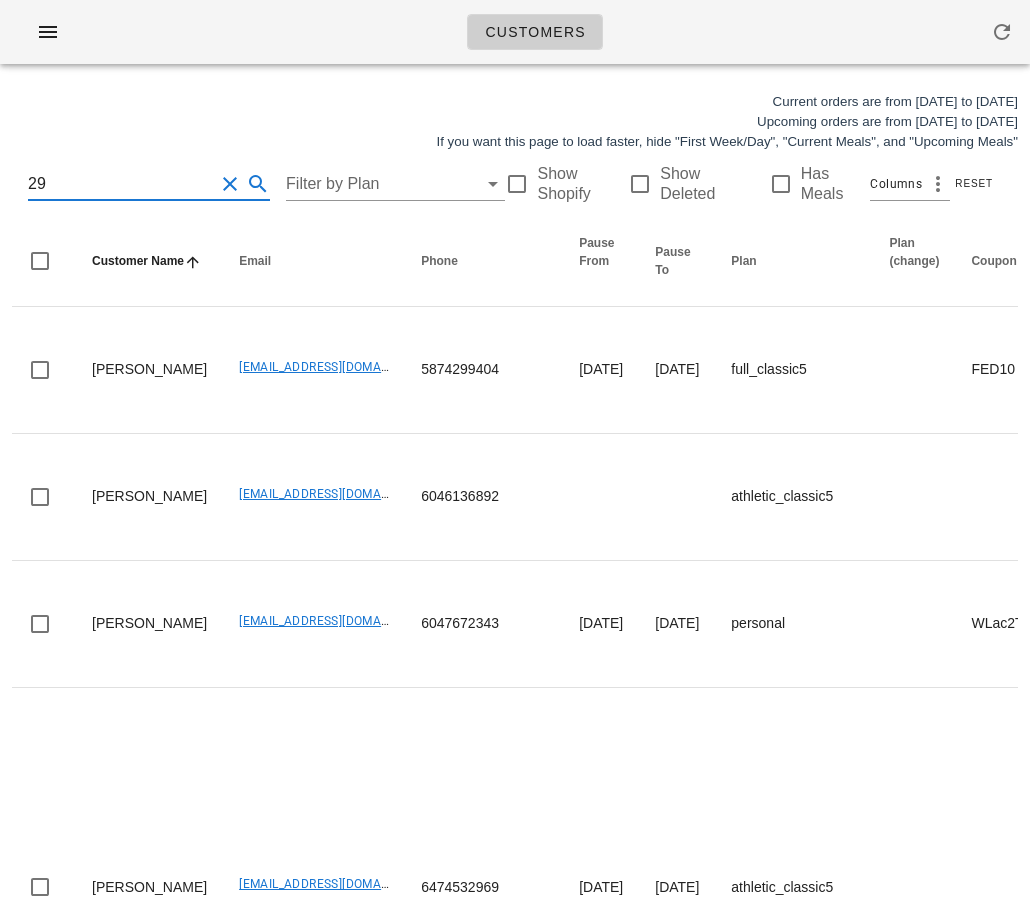 click on "29" at bounding box center (121, 184) 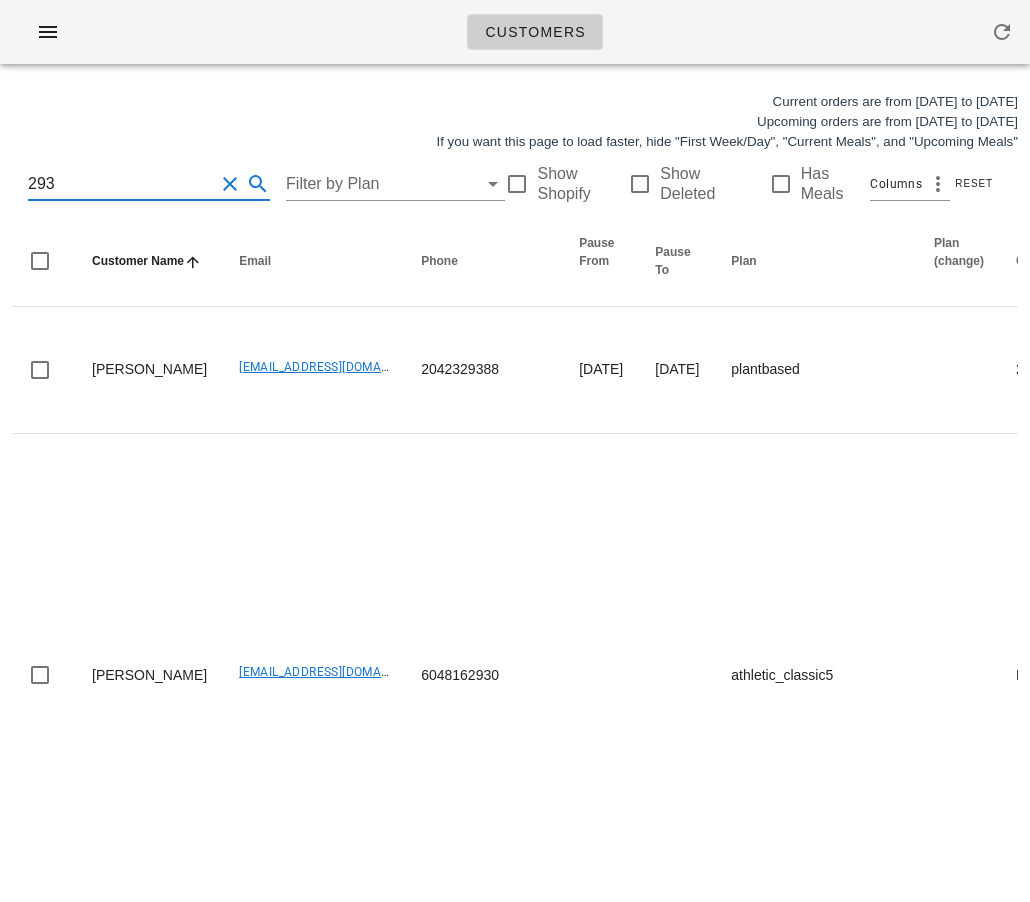 type on "2930" 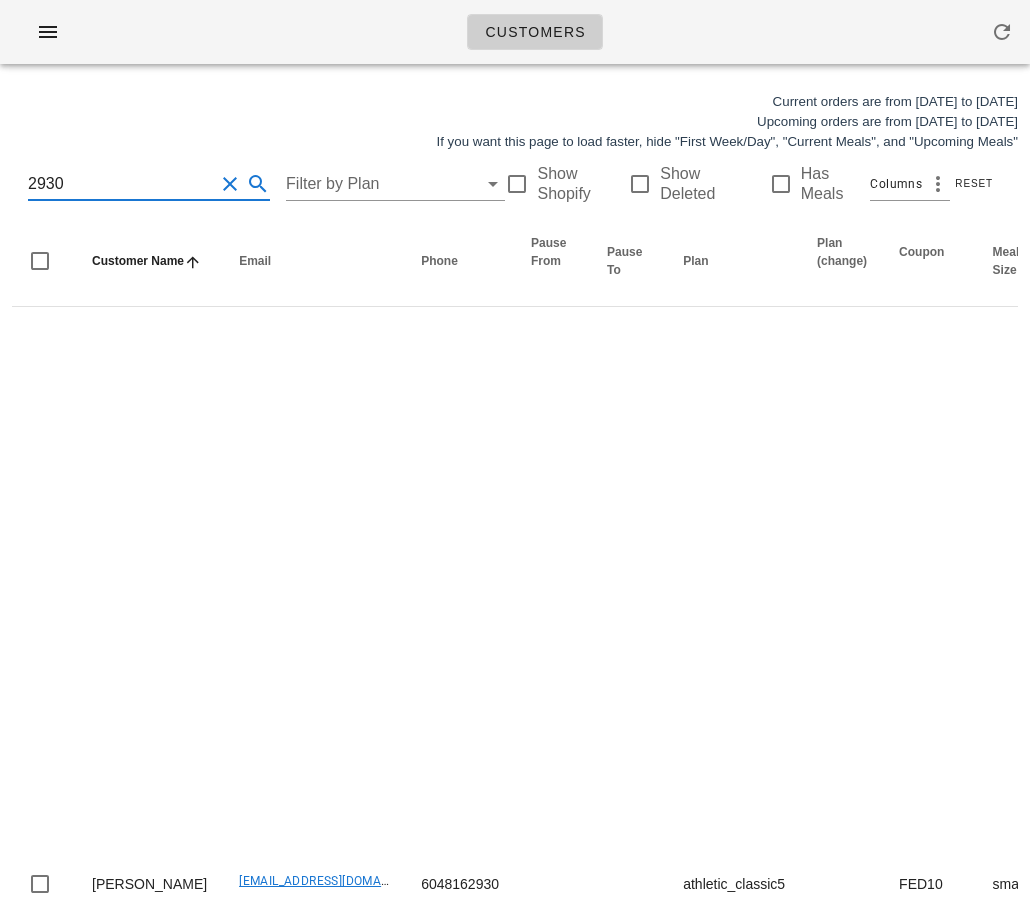 scroll, scrollTop: 0, scrollLeft: 0, axis: both 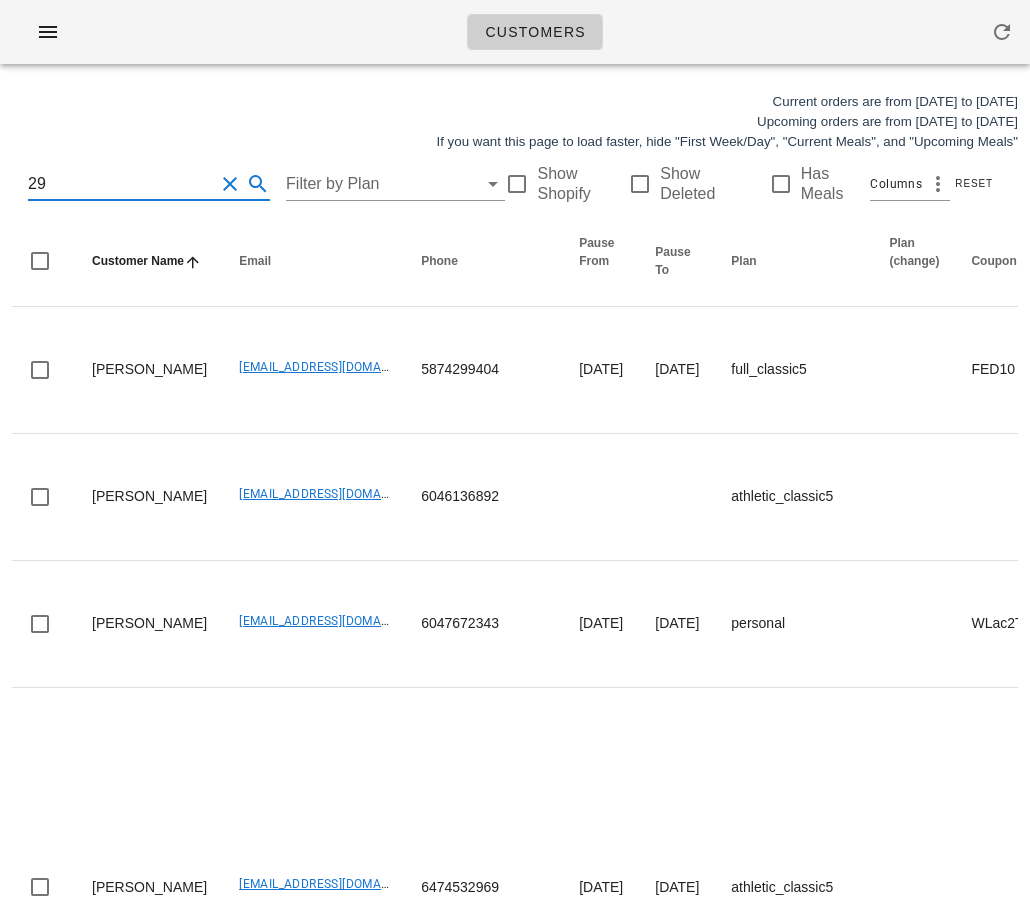 type on "2" 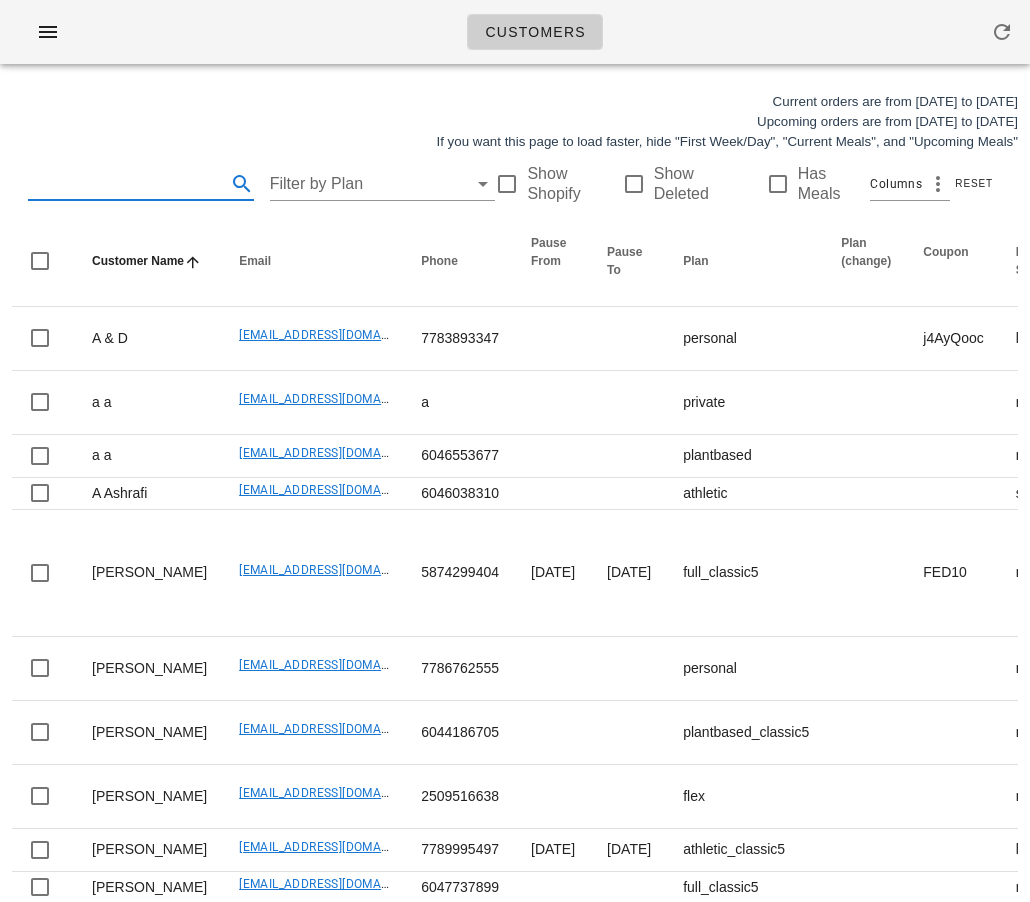 type on "2" 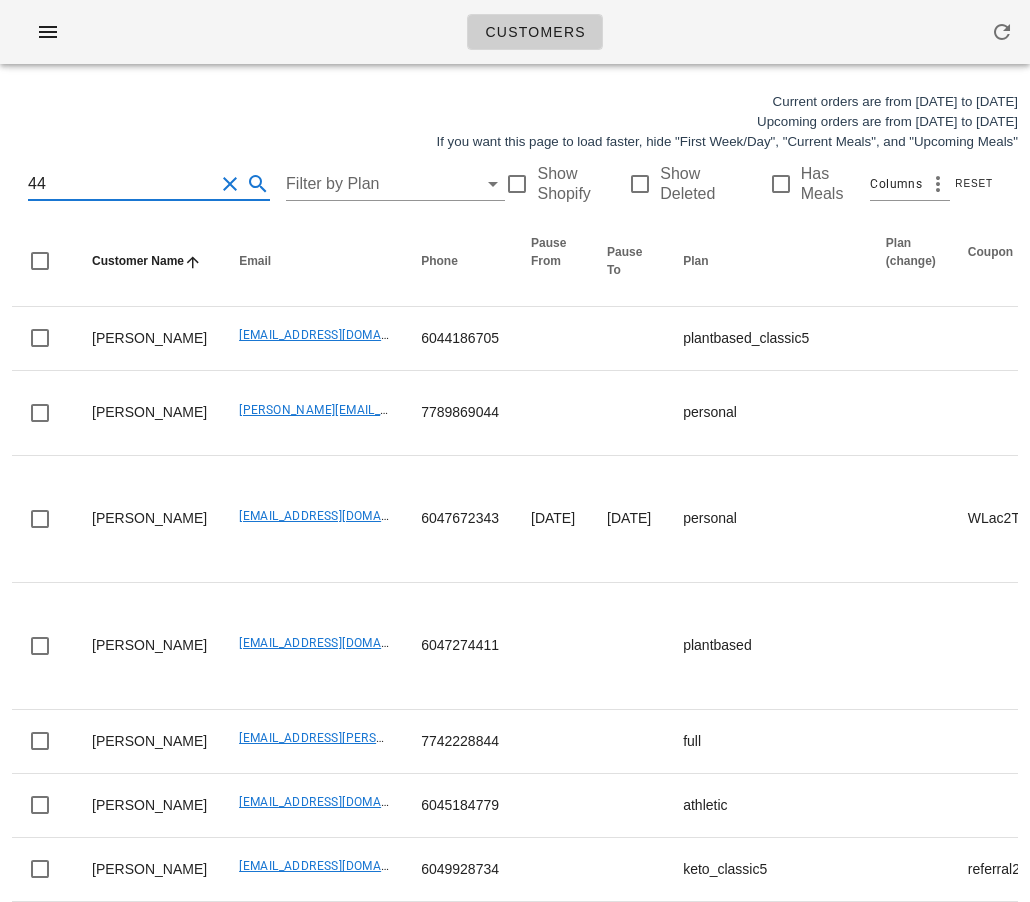 type on "4" 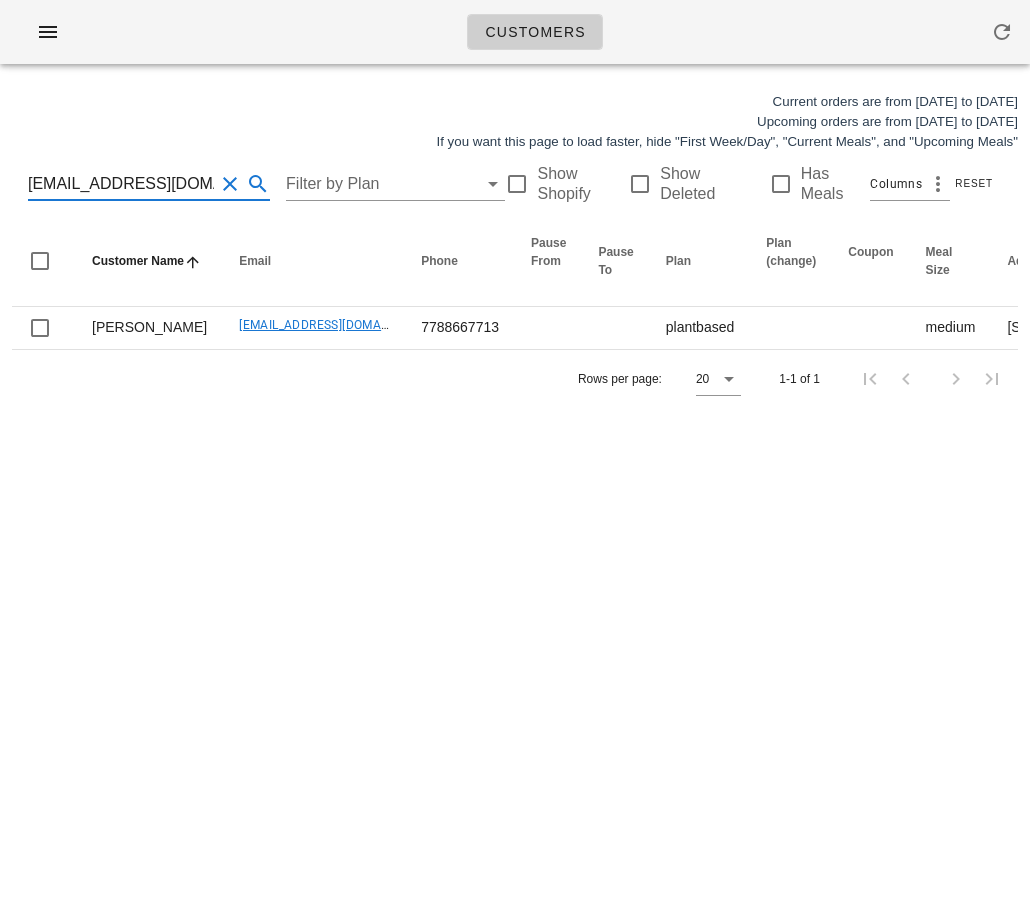 type on "kt1314_@hotmail.com" 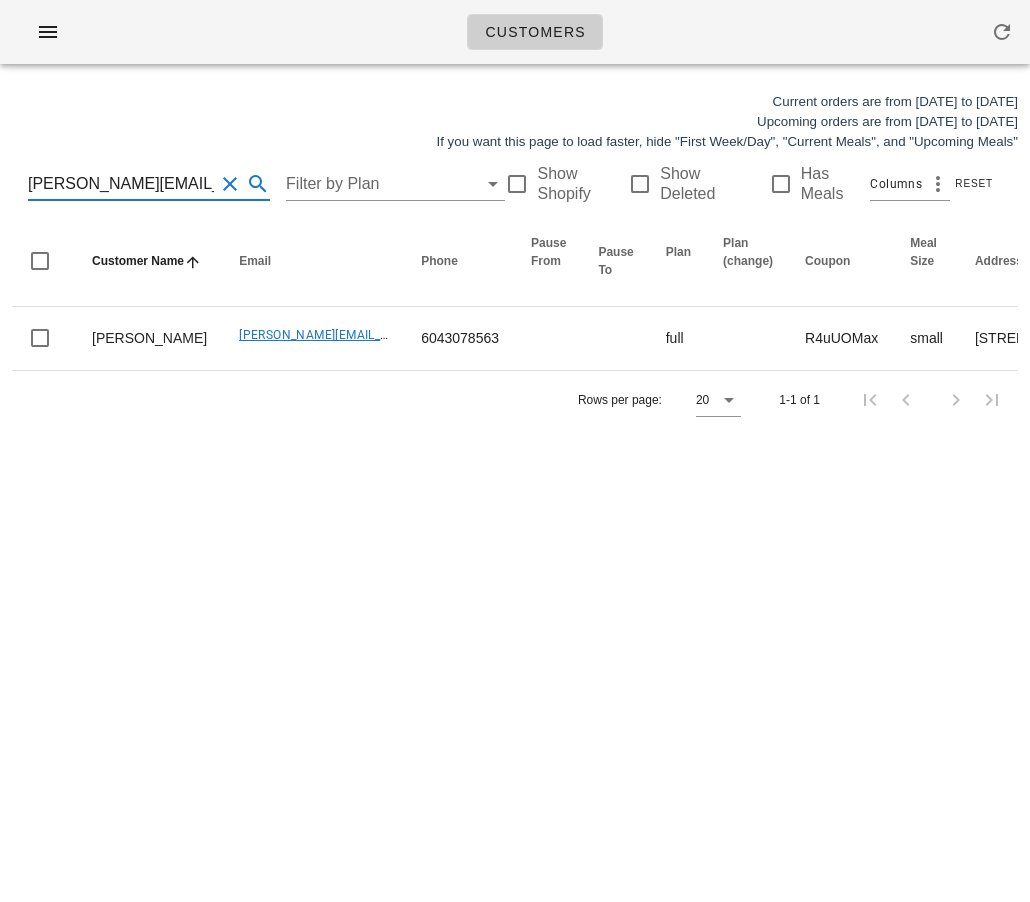 type on "2930" 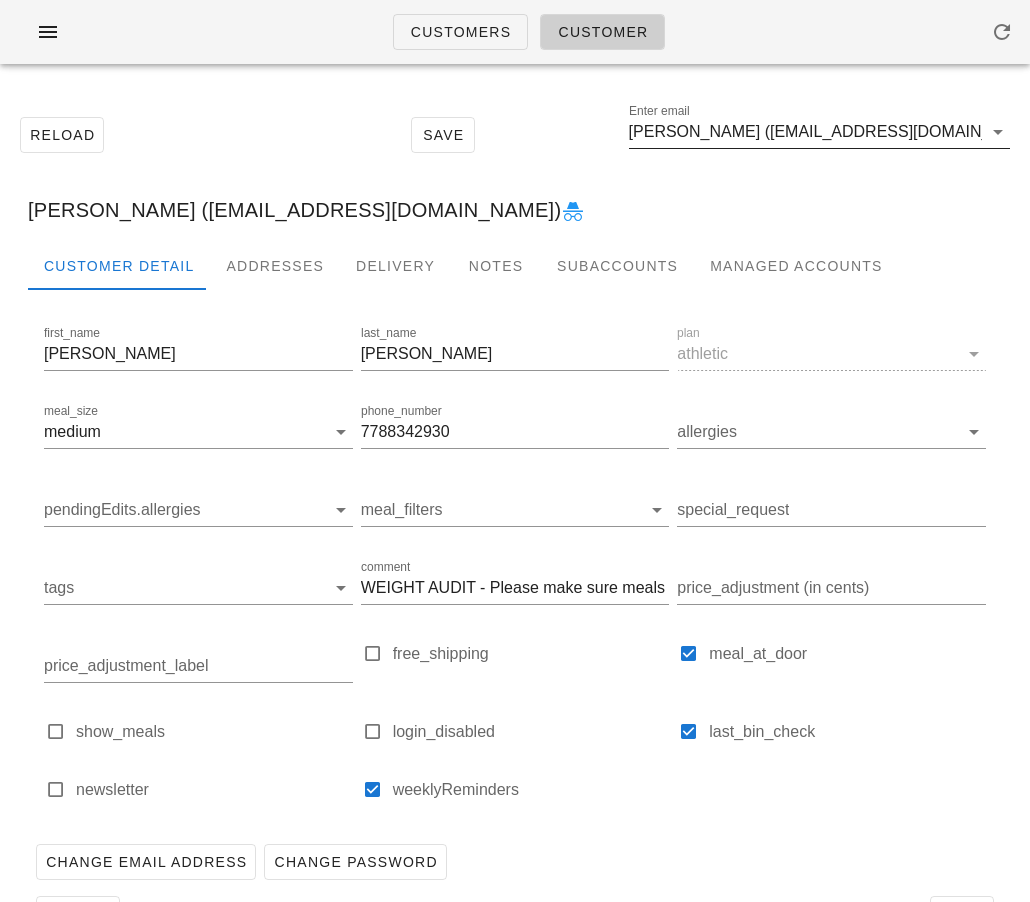 click on "Liam Kelly (lkelly@wkellyandsons.com)" at bounding box center [805, 132] 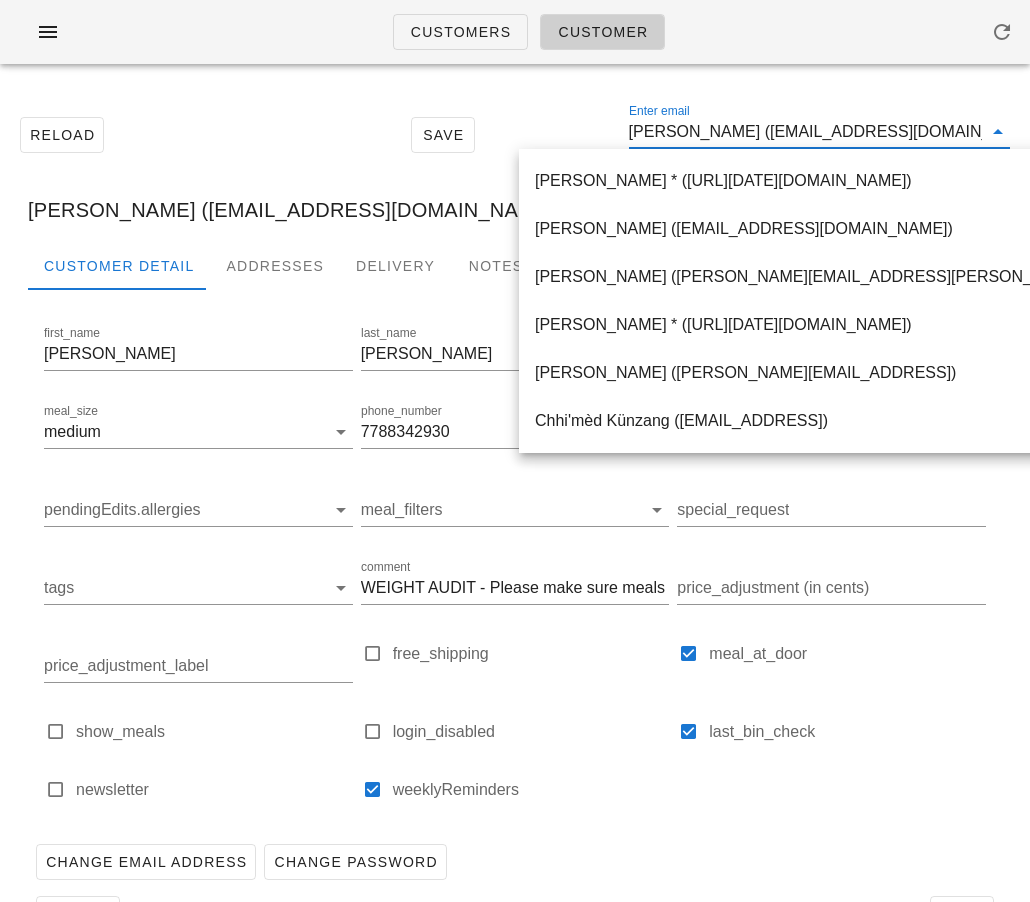 scroll, scrollTop: 0, scrollLeft: 0, axis: both 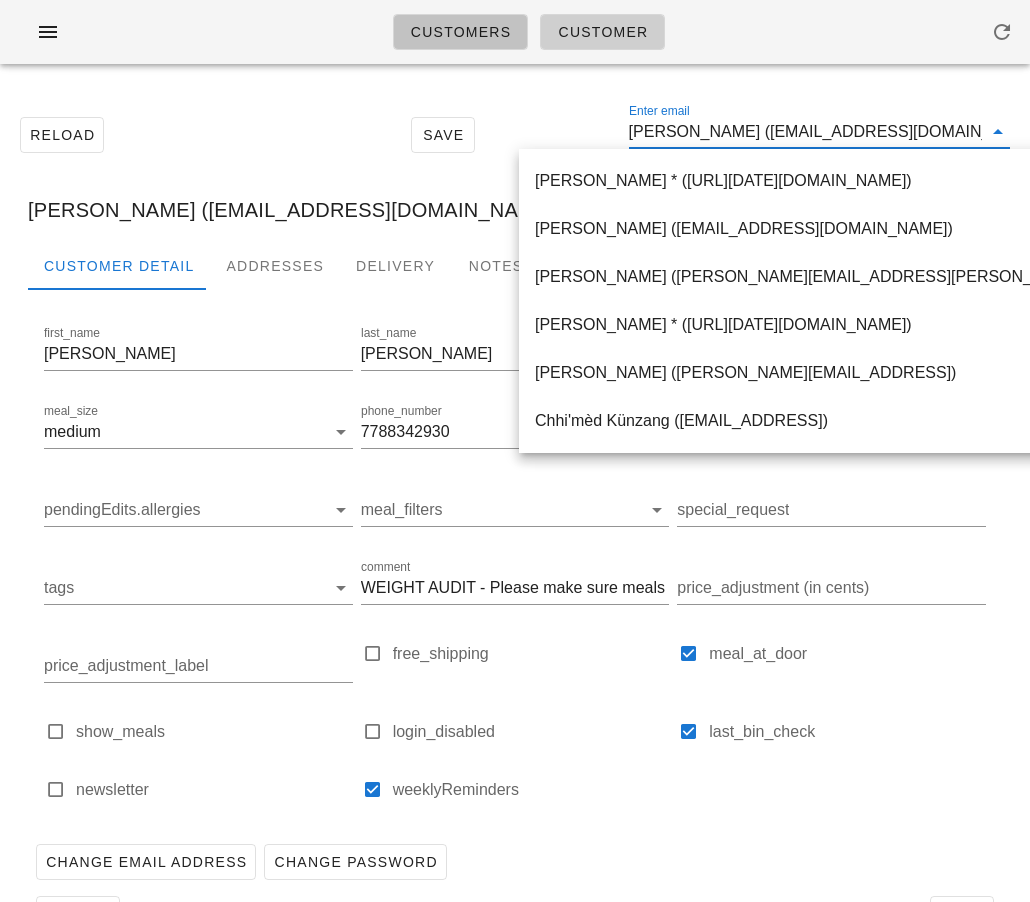 click on "Customers" at bounding box center [461, 32] 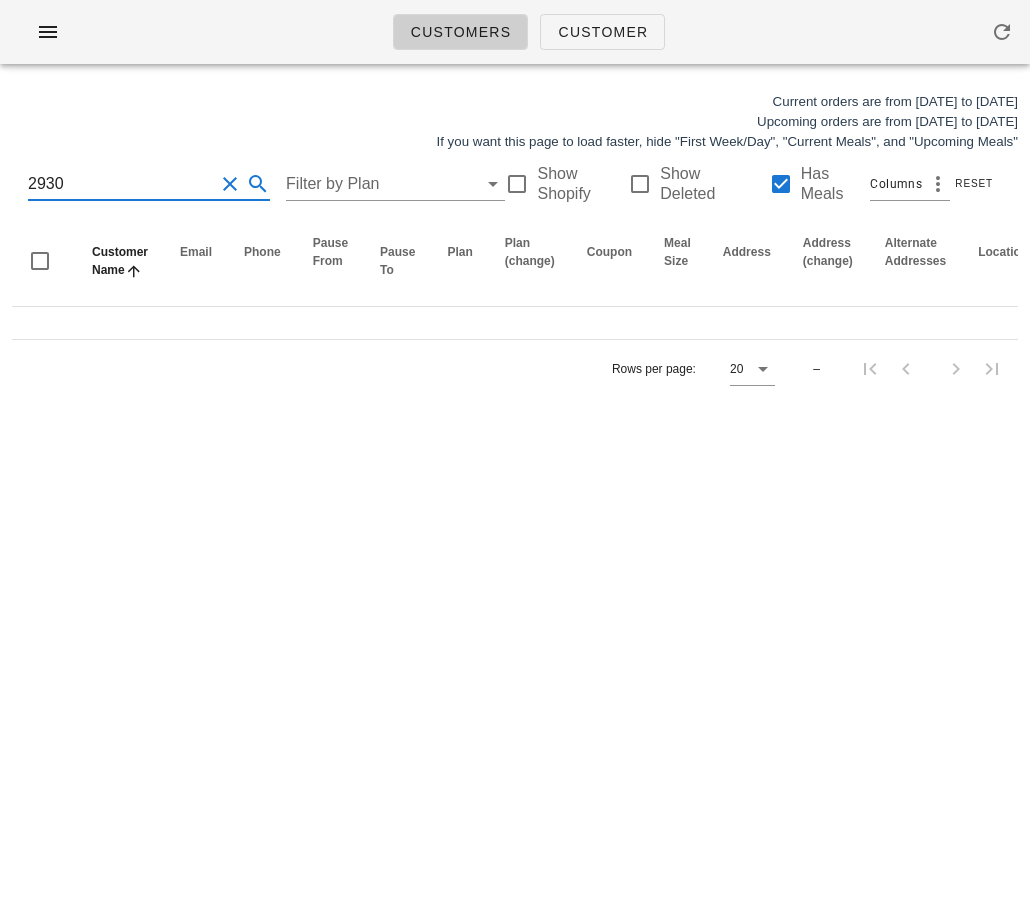 click on "2930" at bounding box center [121, 184] 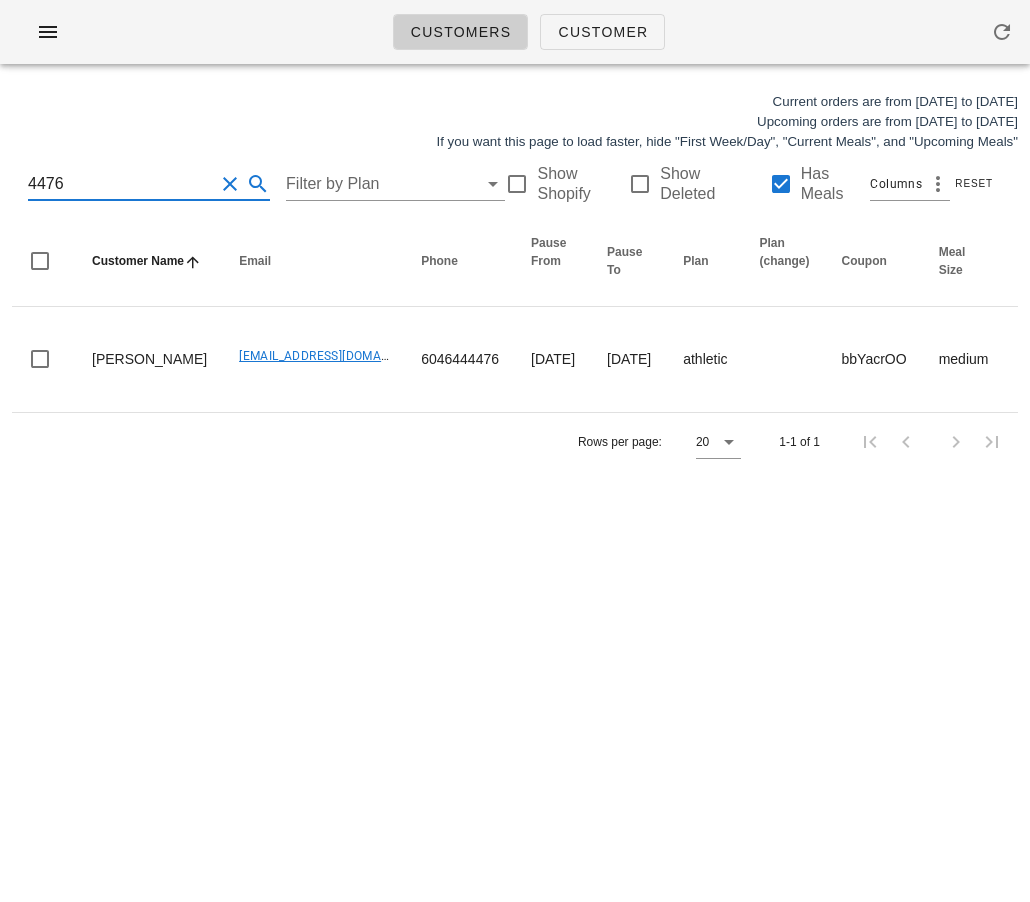 type on "4476" 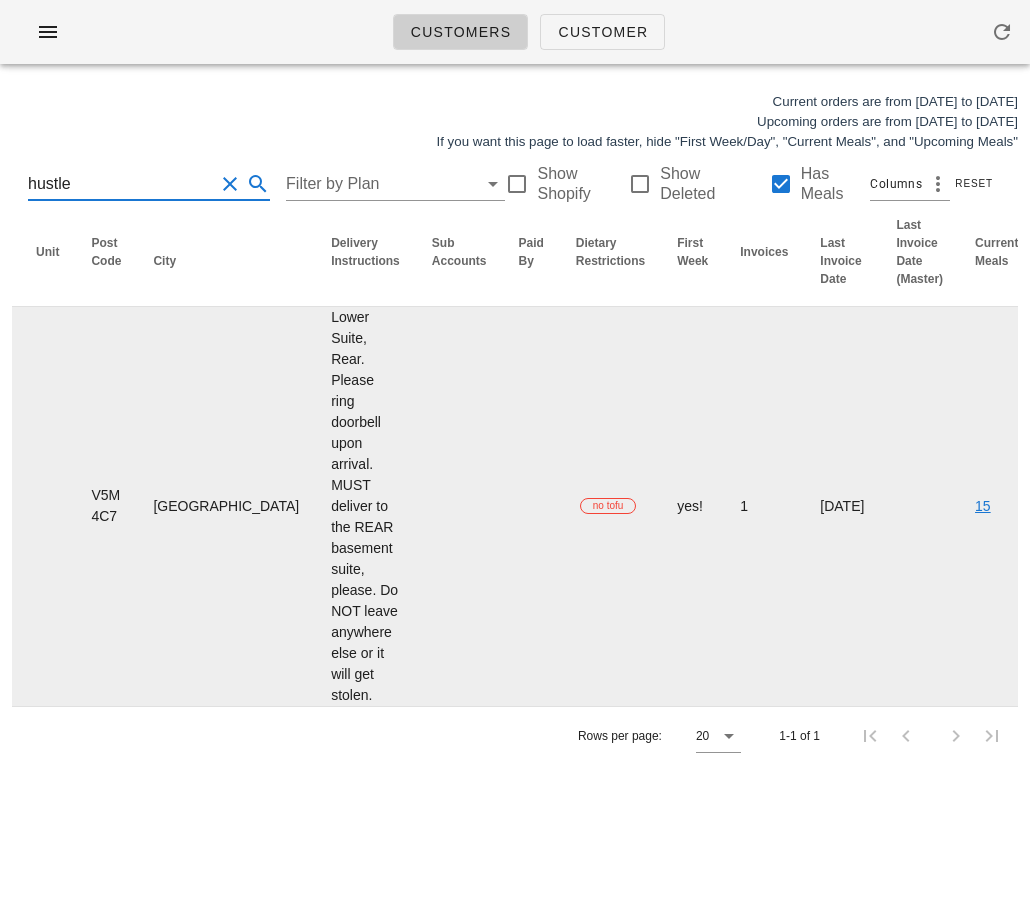 scroll, scrollTop: 0, scrollLeft: 1393, axis: horizontal 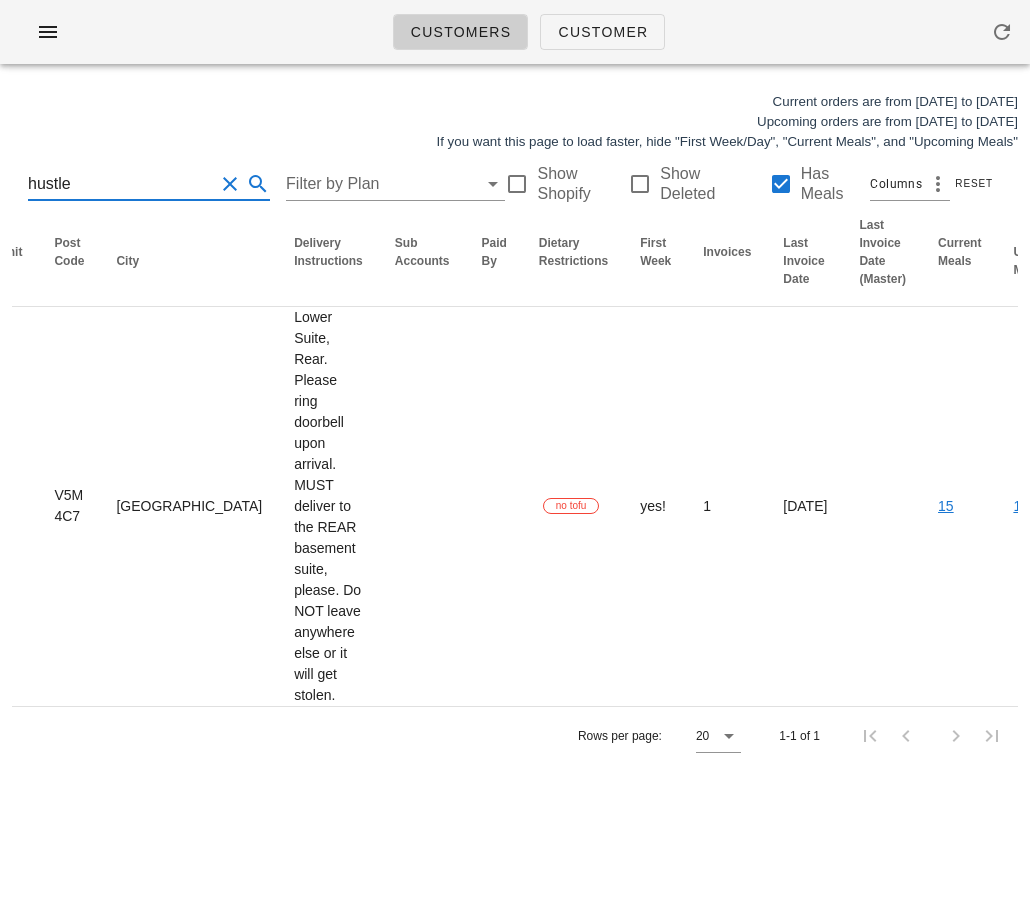 type on "hustle" 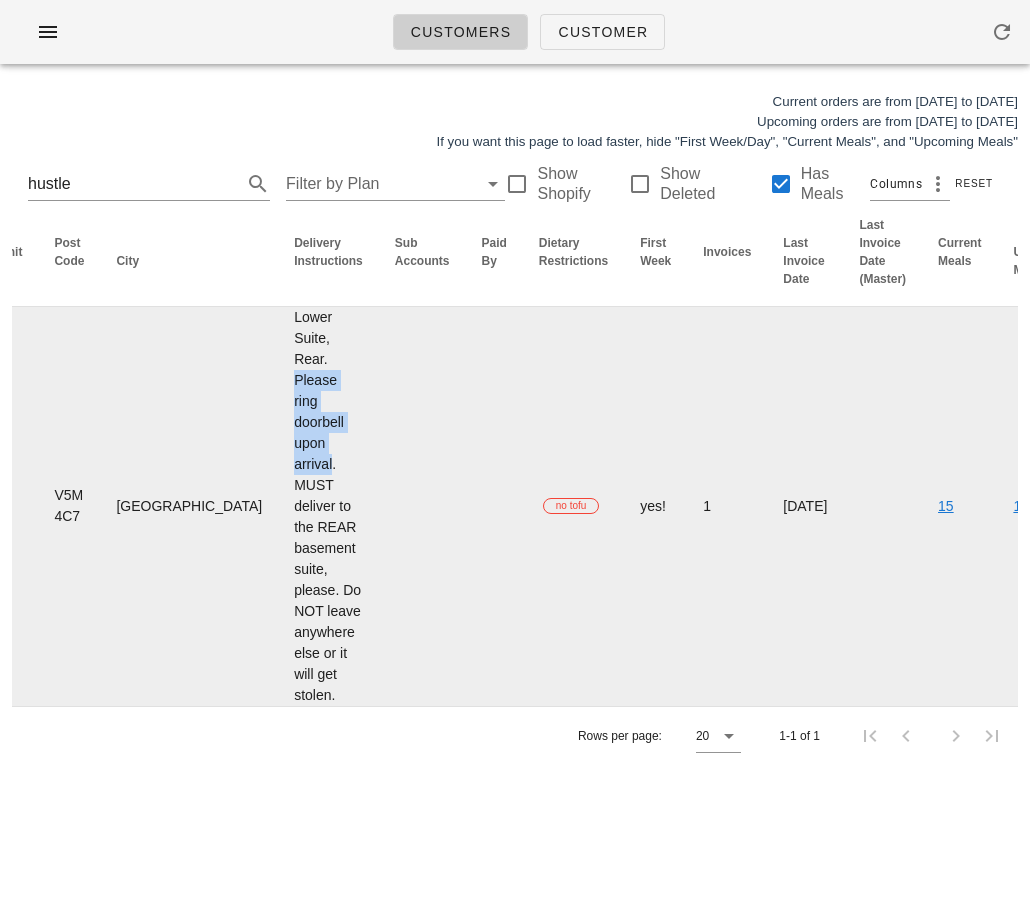 drag, startPoint x: 66, startPoint y: 377, endPoint x: 101, endPoint y: 465, distance: 94.7048 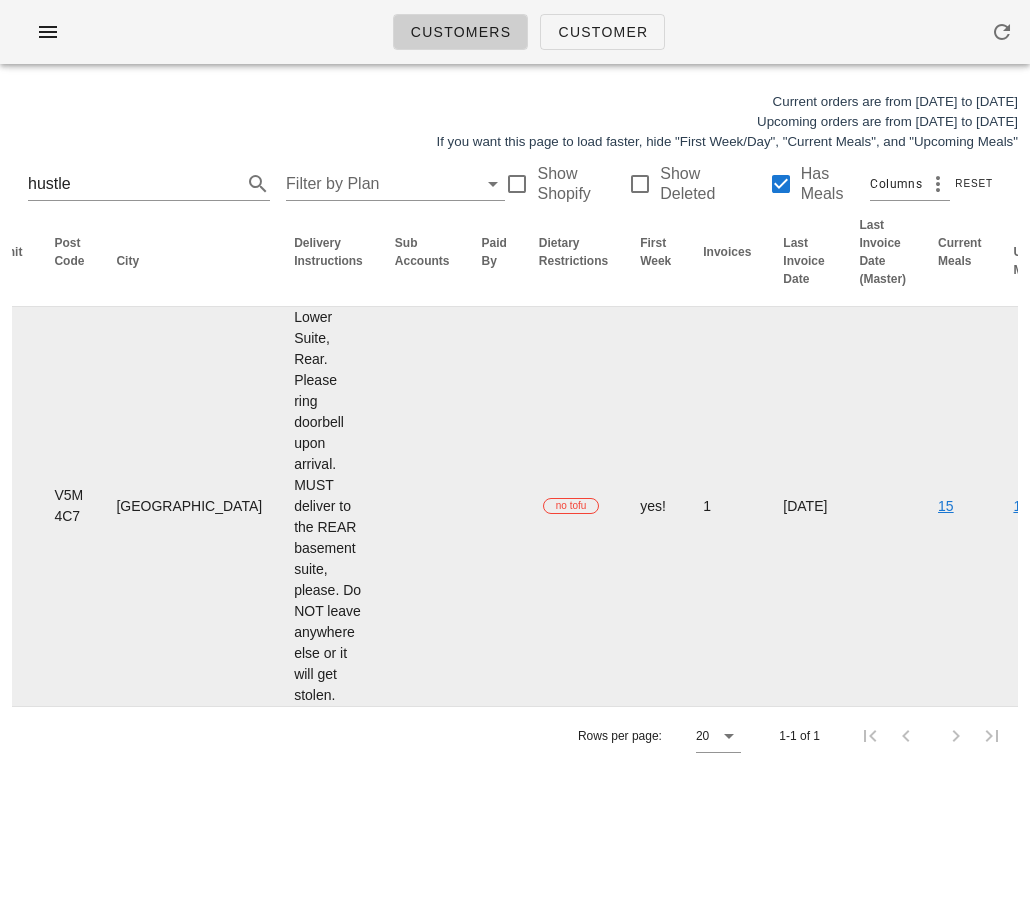 click on "Lower Suite, Rear. Please ring doorbell upon arrival. MUST deliver to the REAR basement suite, please. Do NOT leave anywhere else or it will get stolen." at bounding box center (328, 506) 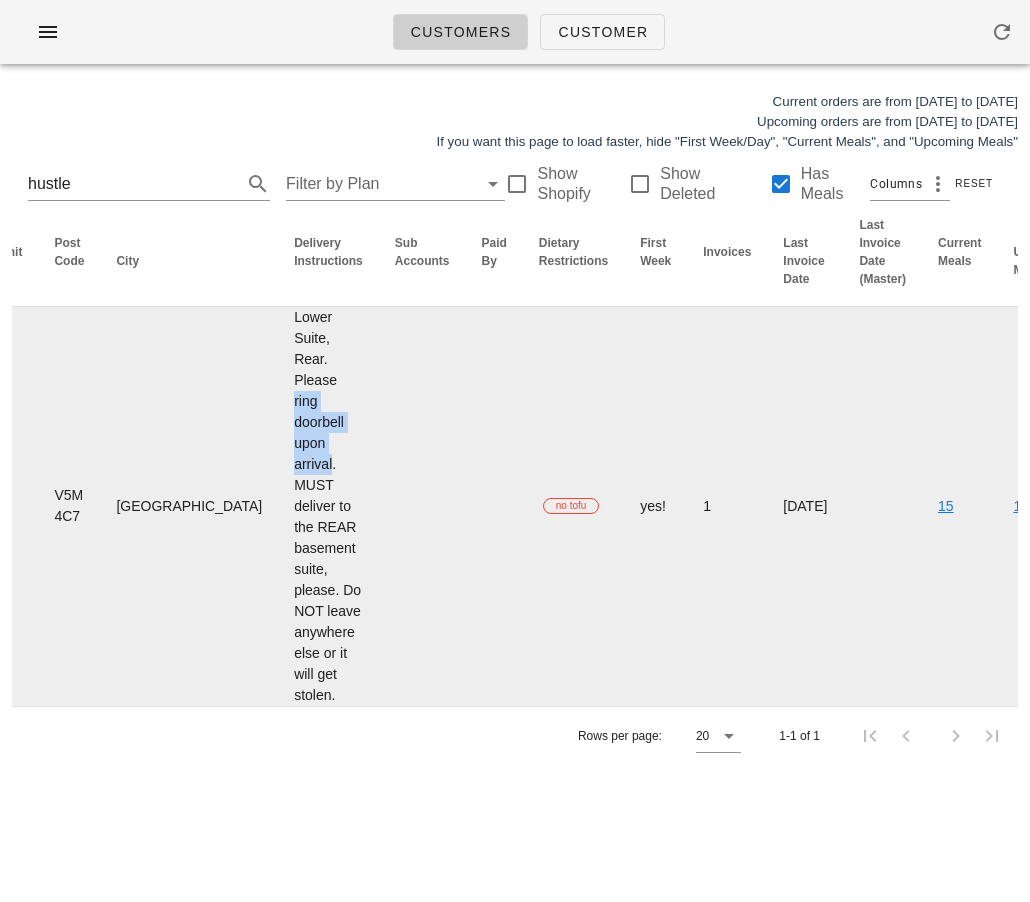 drag, startPoint x: 62, startPoint y: 398, endPoint x: 100, endPoint y: 460, distance: 72.718636 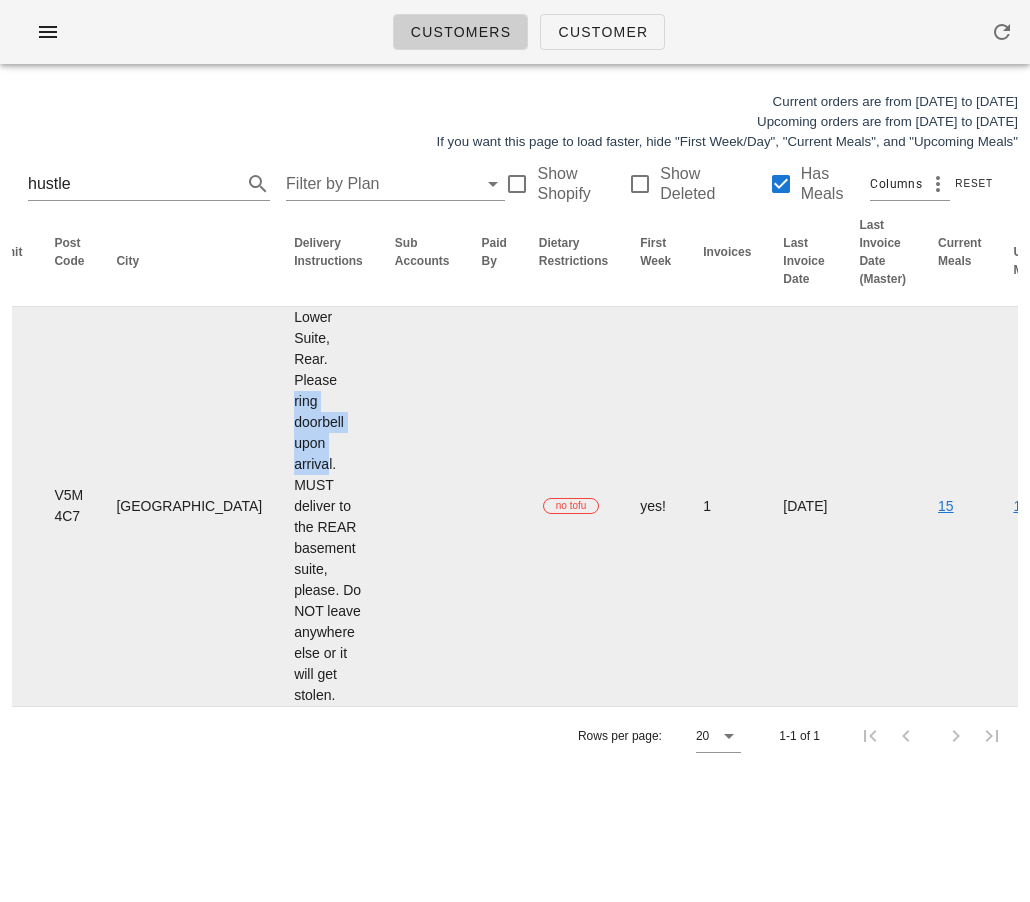 copy on "ring doorbell upon arriva" 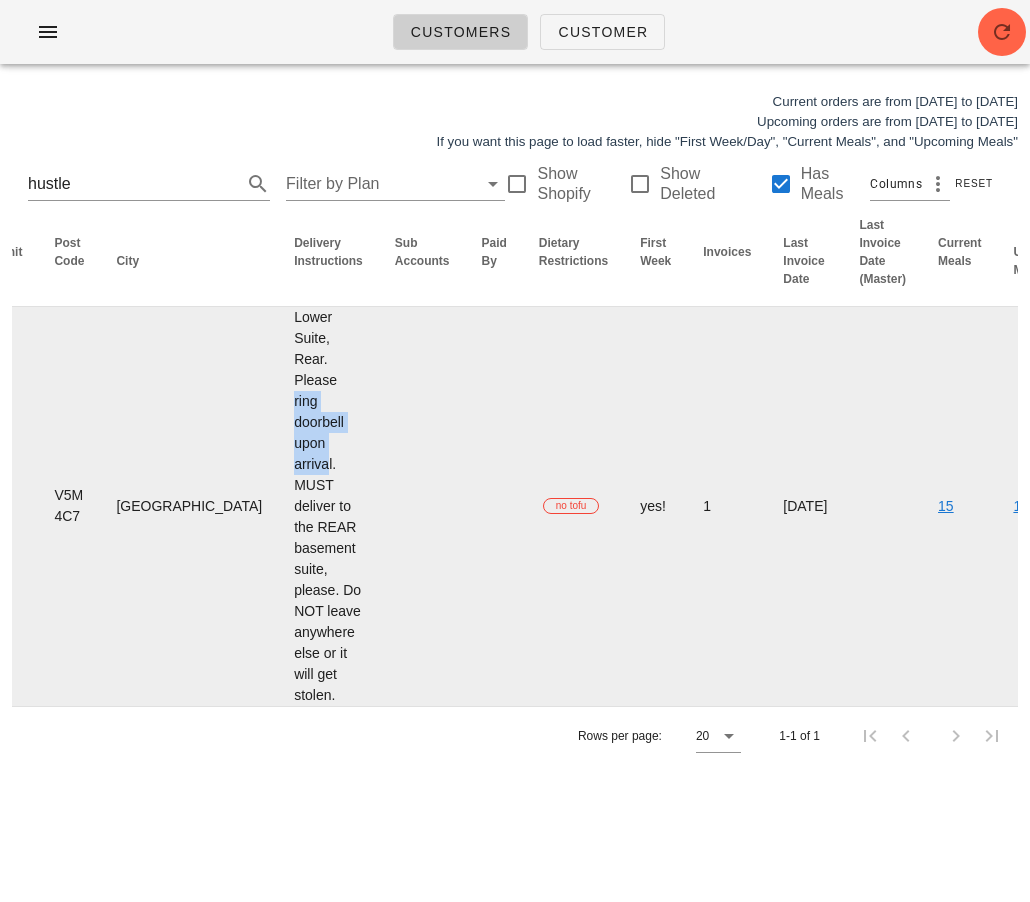 scroll, scrollTop: 0, scrollLeft: 0, axis: both 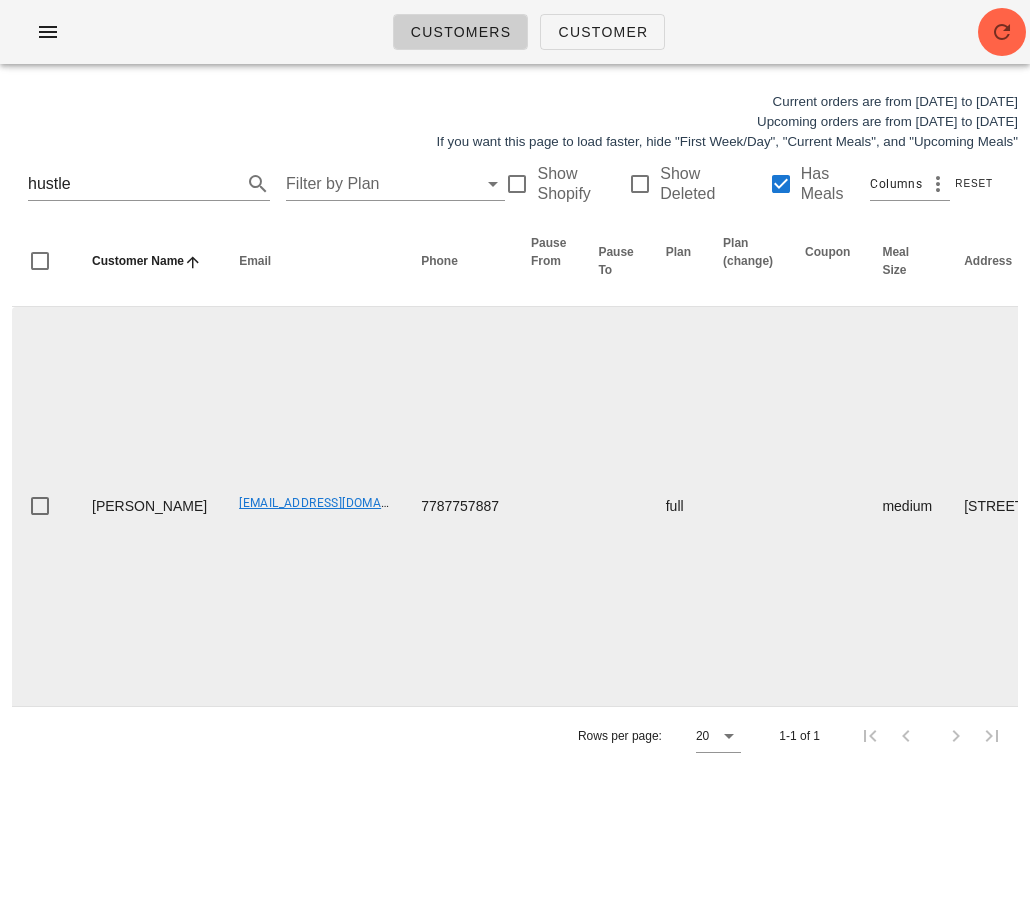 click on "7787757887" at bounding box center (460, 506) 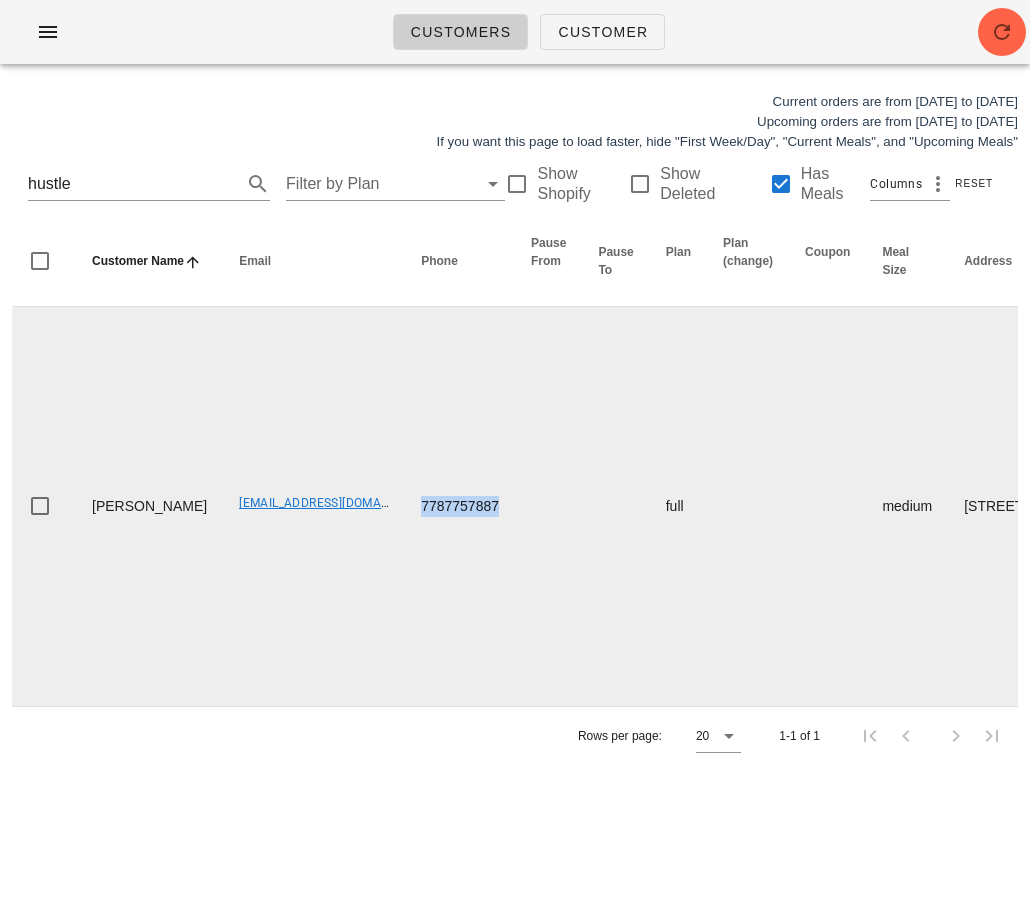 drag, startPoint x: 357, startPoint y: 517, endPoint x: 471, endPoint y: 517, distance: 114 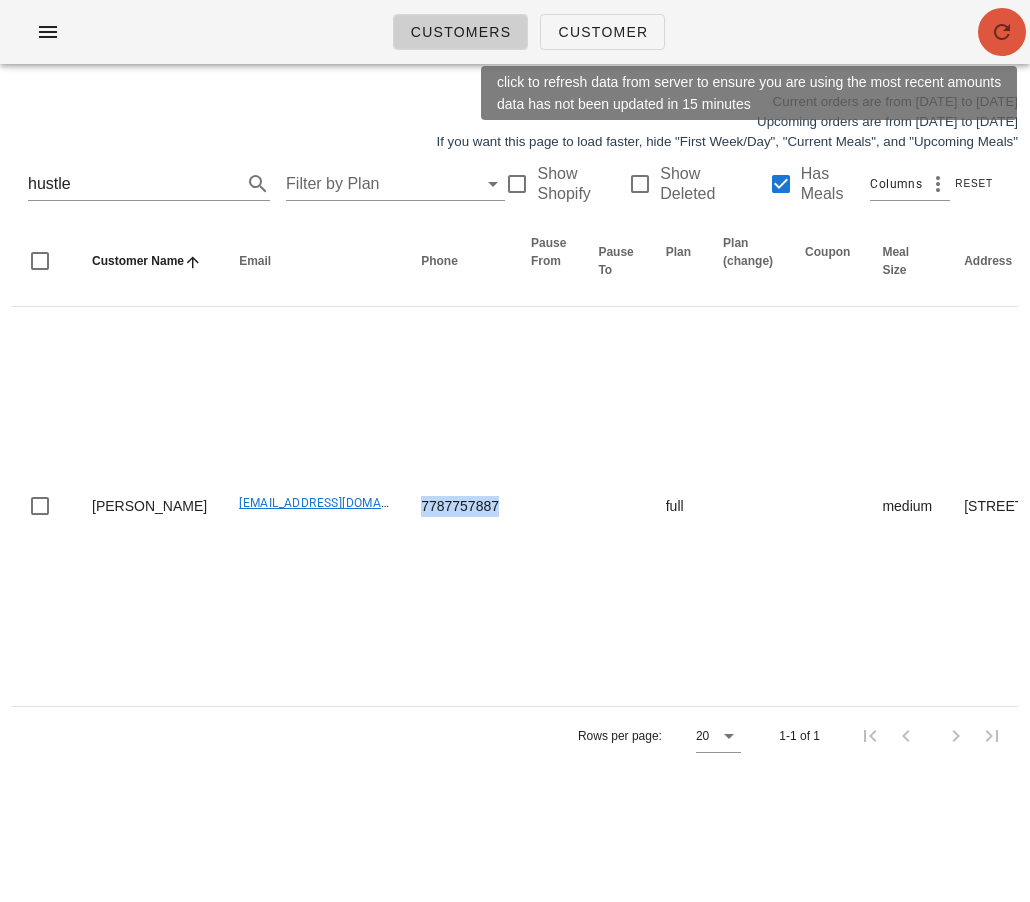 click at bounding box center [1002, 32] 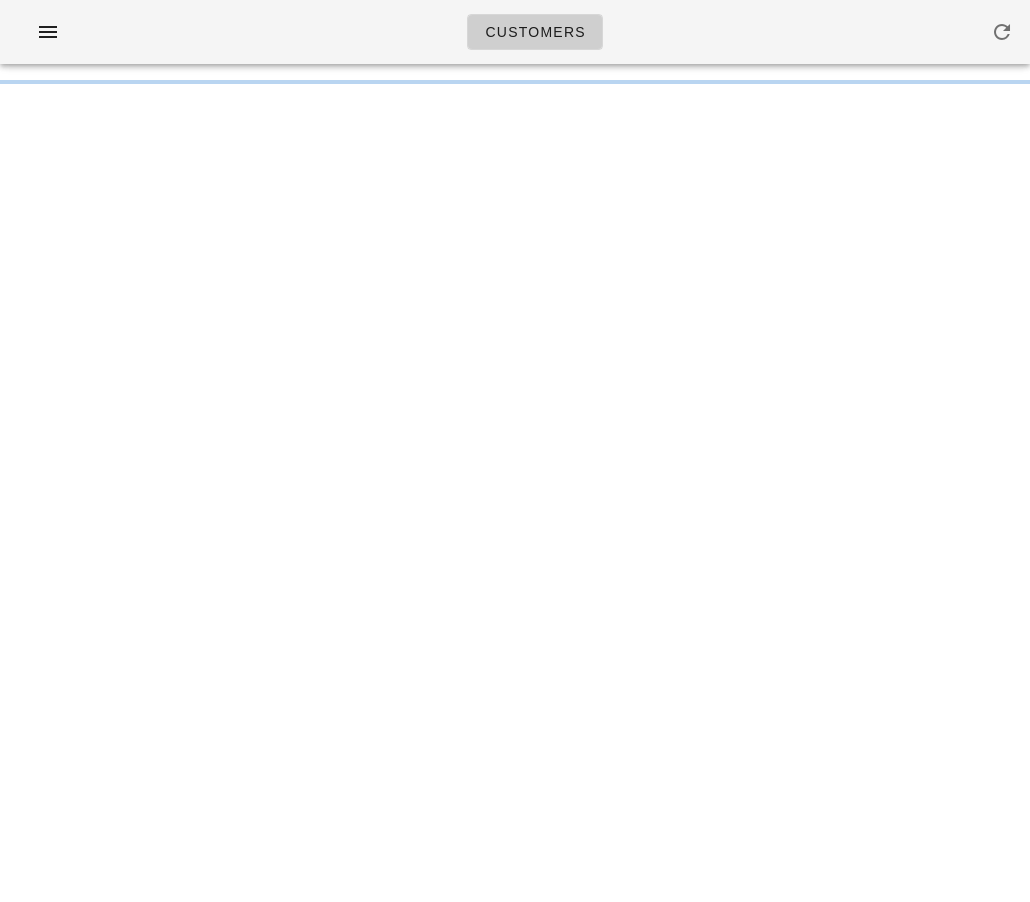 scroll, scrollTop: 0, scrollLeft: 0, axis: both 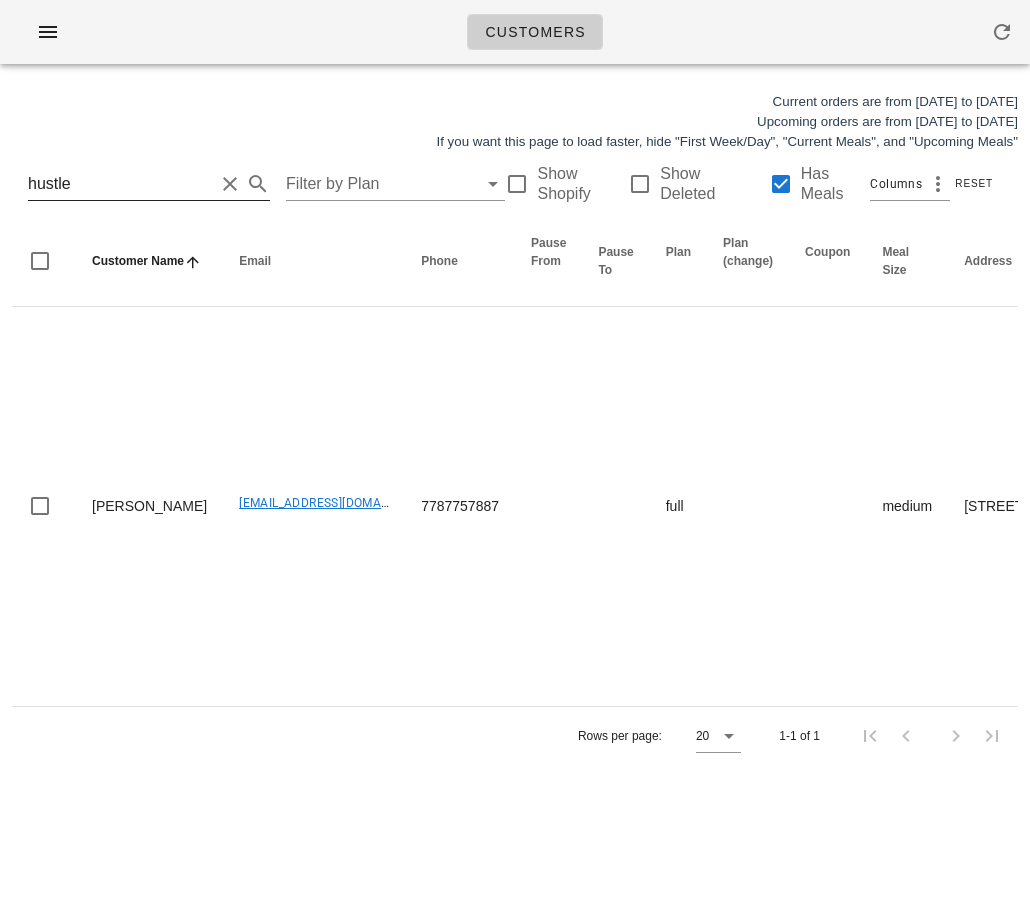 click on "hustle" at bounding box center [121, 184] 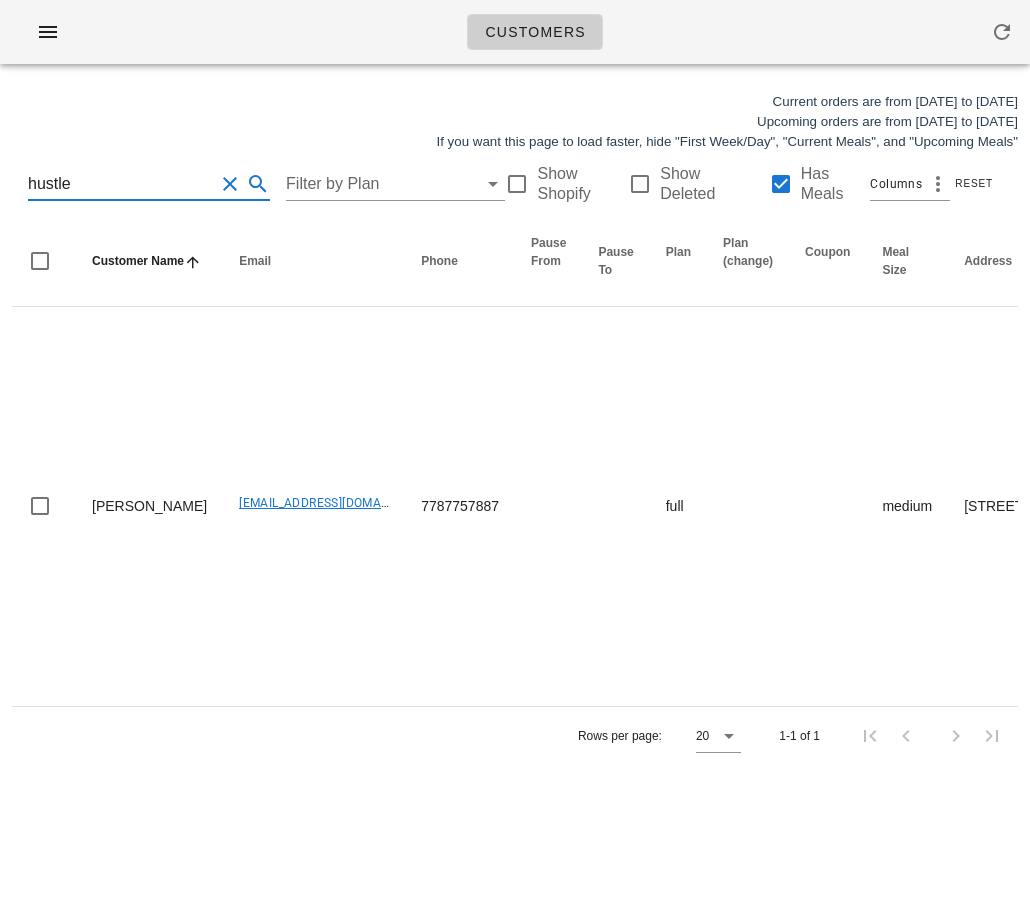 click on "hustle" at bounding box center [121, 184] 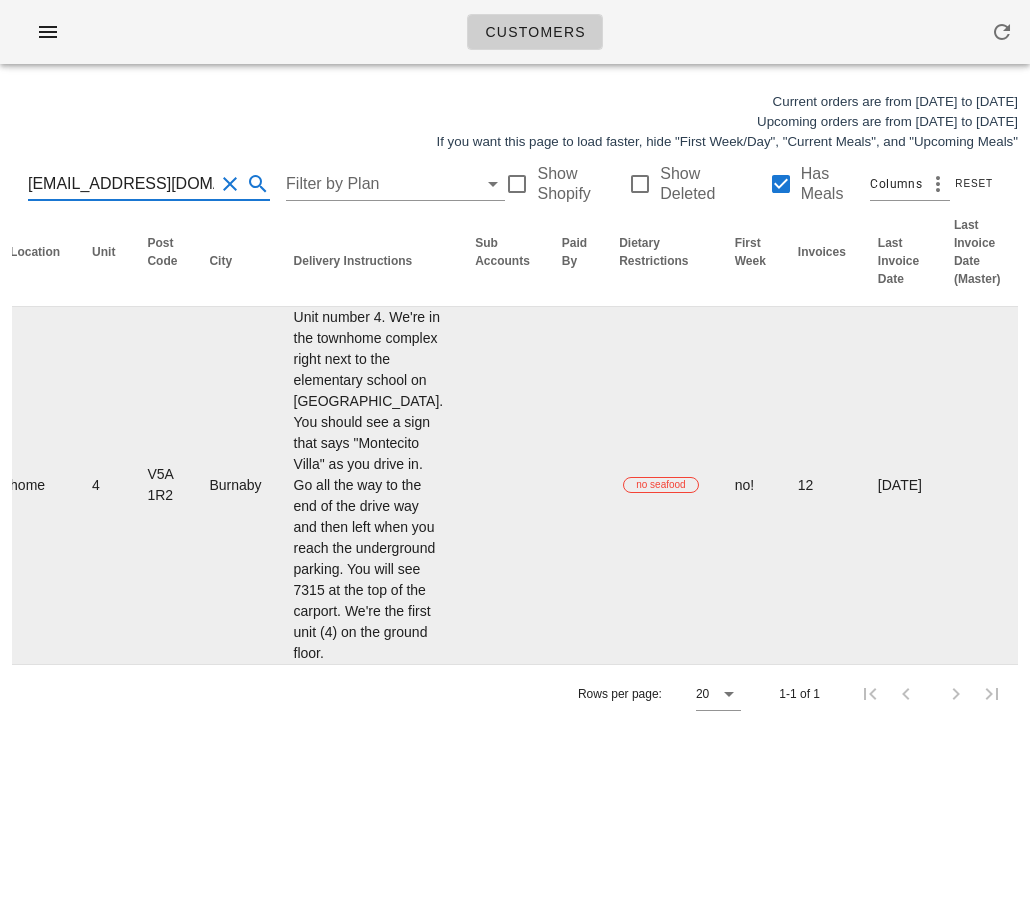 scroll, scrollTop: 0, scrollLeft: 1386, axis: horizontal 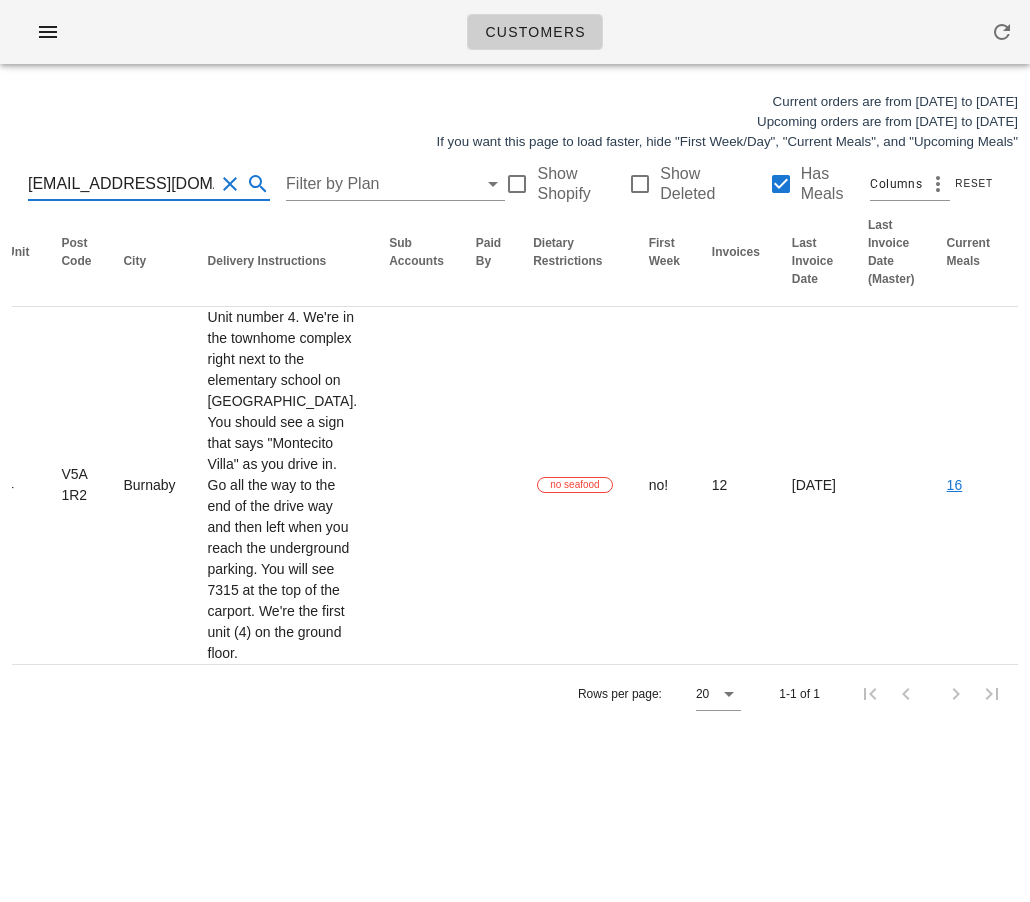 type on "kwantony@gmail.com" 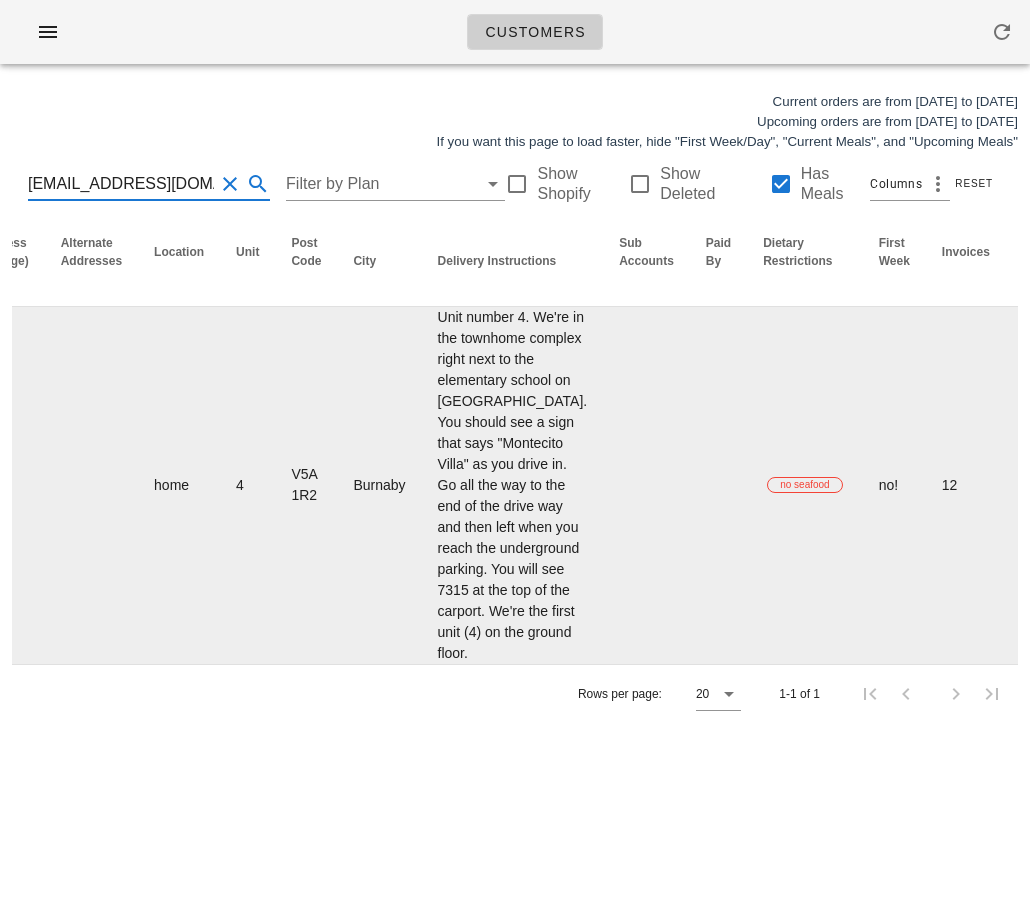 scroll, scrollTop: 0, scrollLeft: 1386, axis: horizontal 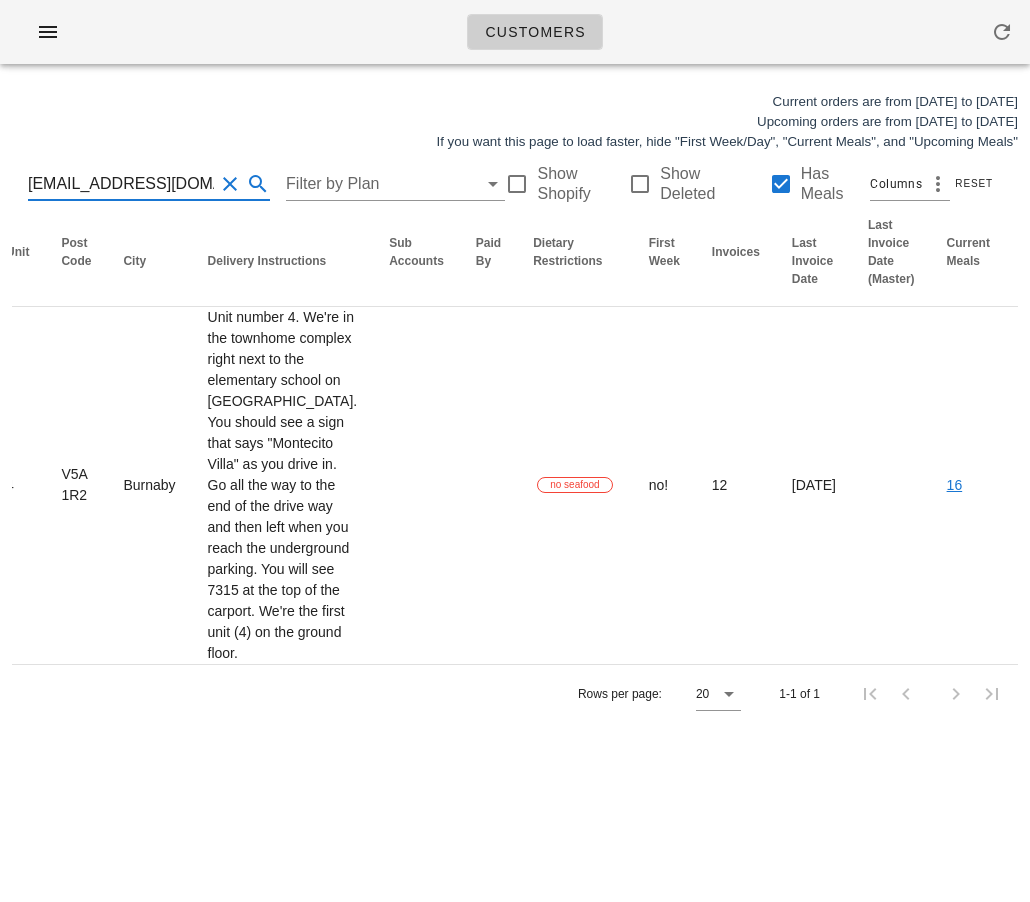 click at bounding box center (230, 184) 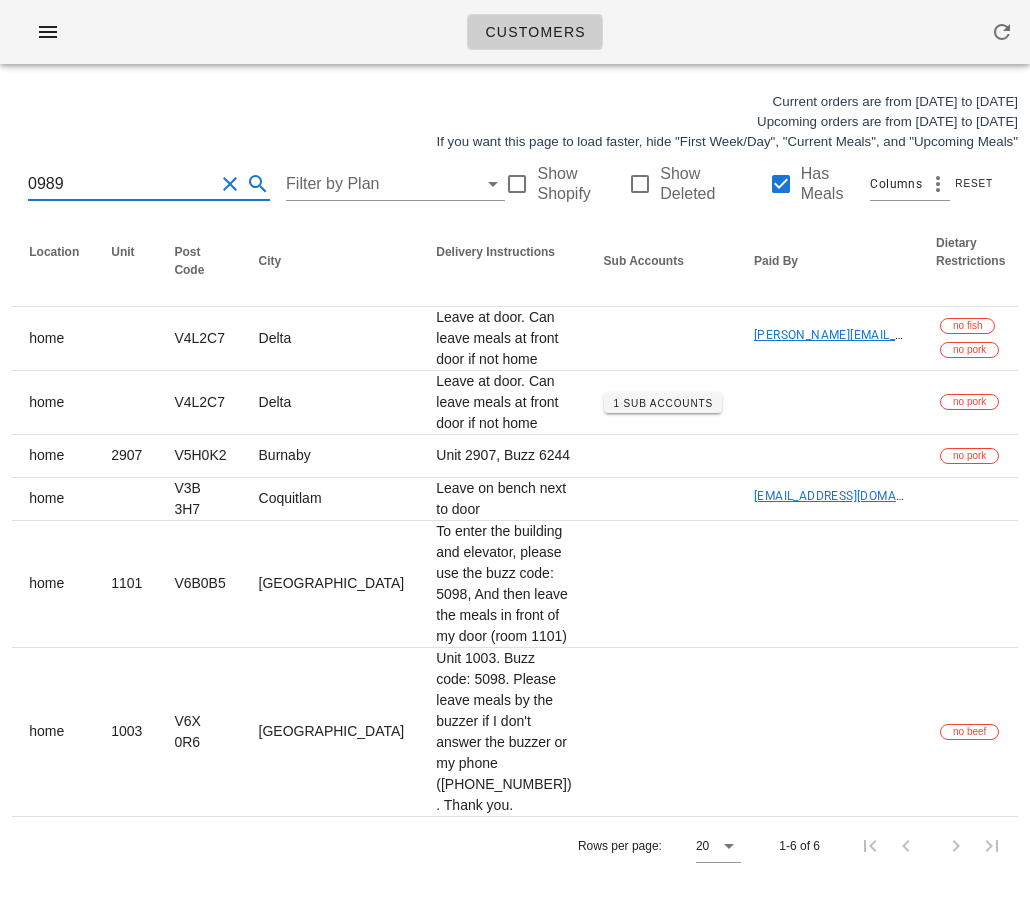 scroll, scrollTop: 0, scrollLeft: 0, axis: both 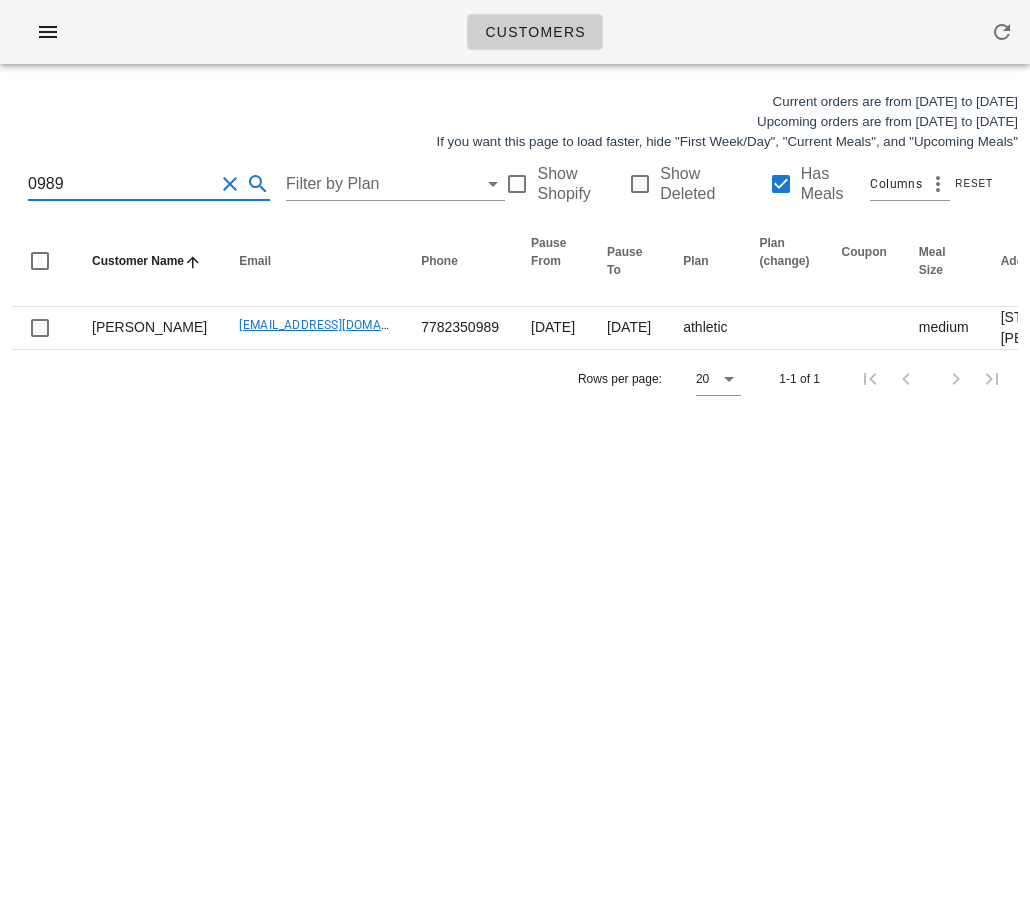 click on "Customers     Current orders are from Sunday Jul 13 to Saturday Jul 19  Upcoming orders are from Sunday Jul 20 to Saturday Jul 26  If you want this page to load faster, hide "First Week/Day", "Current Meals", and "Upcoming Meals"  0989 Filter by Plan Show Shopify Show Deleted Has Meals   Columns  Reset Customer Name Email Phone Pause From Pause To Plan Plan (change) Coupon Meal Size Address Address (change) Alternate Addresses Location Unit Post Code City Delivery Instructions Sub Accounts Paid By Dietary Restrictions First Week Invoices Last Invoice Date Last Invoice Date (Master) Current Meals Upcoming Meals Login Disabled Actions Mariam Naseer  Mariamnaseer21@gmail.com  7782350989 2025-07-06 2025-07-09 athletic medium 2907-6000 Mckay Avenue, Burnaby, V5H0K2 home 2907 V5H0K2 Burnaby Unit 2907, Buzz 6244  no pork   no! 6 2025-07-10  6   6  Edit  Rows per page: 20 1-1 of 1  Something unexpected happened. Please refresh the page and check your work.      Close" at bounding box center (515, 451) 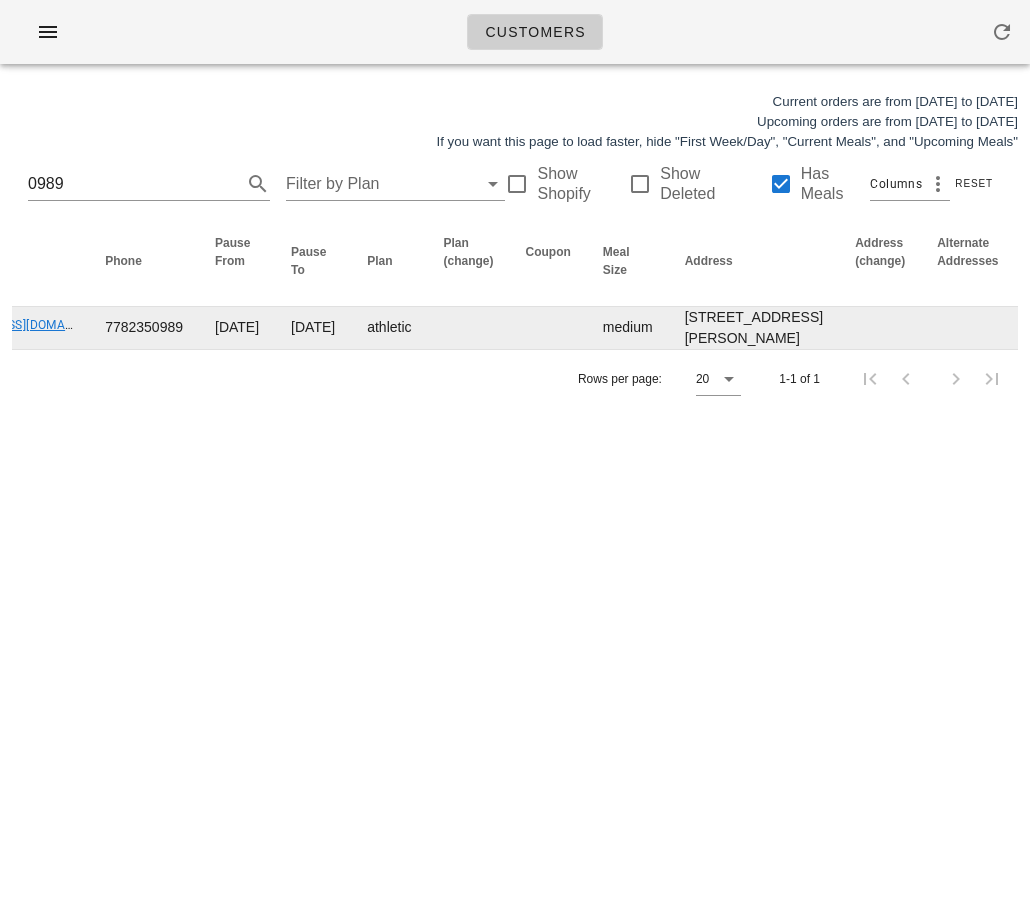 scroll, scrollTop: 0, scrollLeft: 0, axis: both 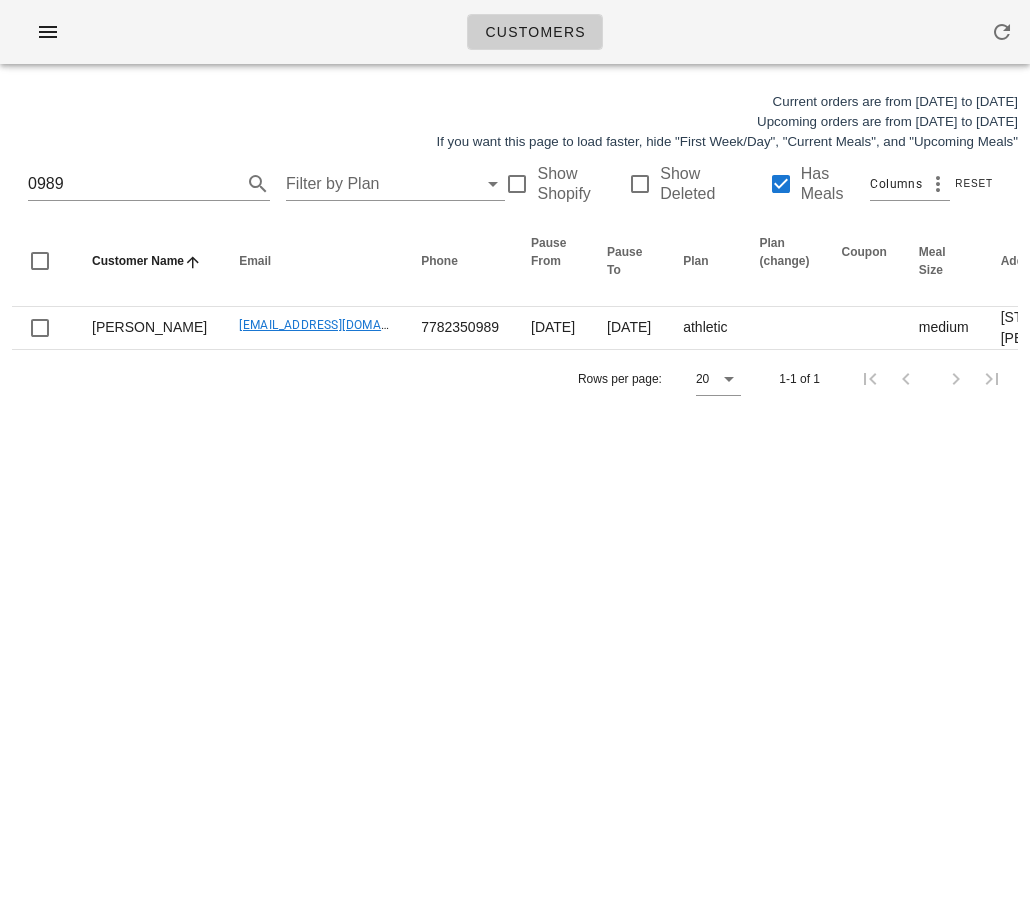 click on "Rows per page: 20 1-1 of 1" at bounding box center [515, 378] 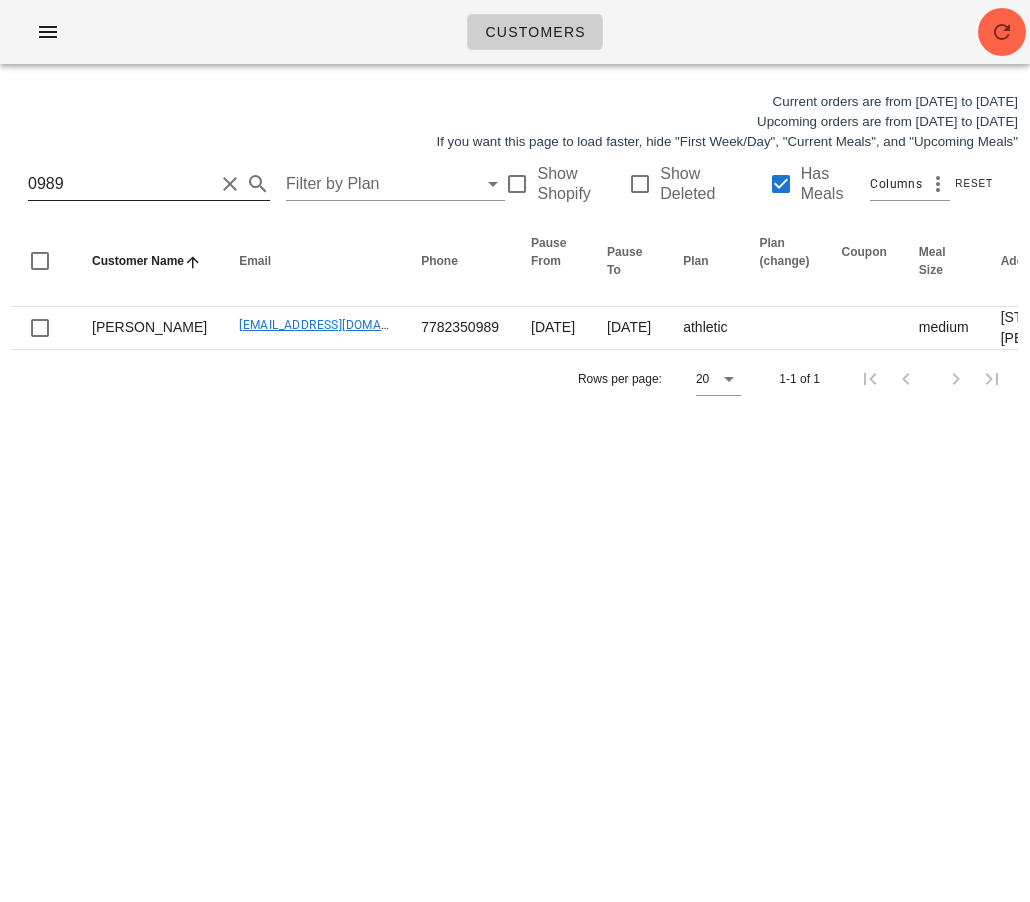 click on "0989" at bounding box center (121, 184) 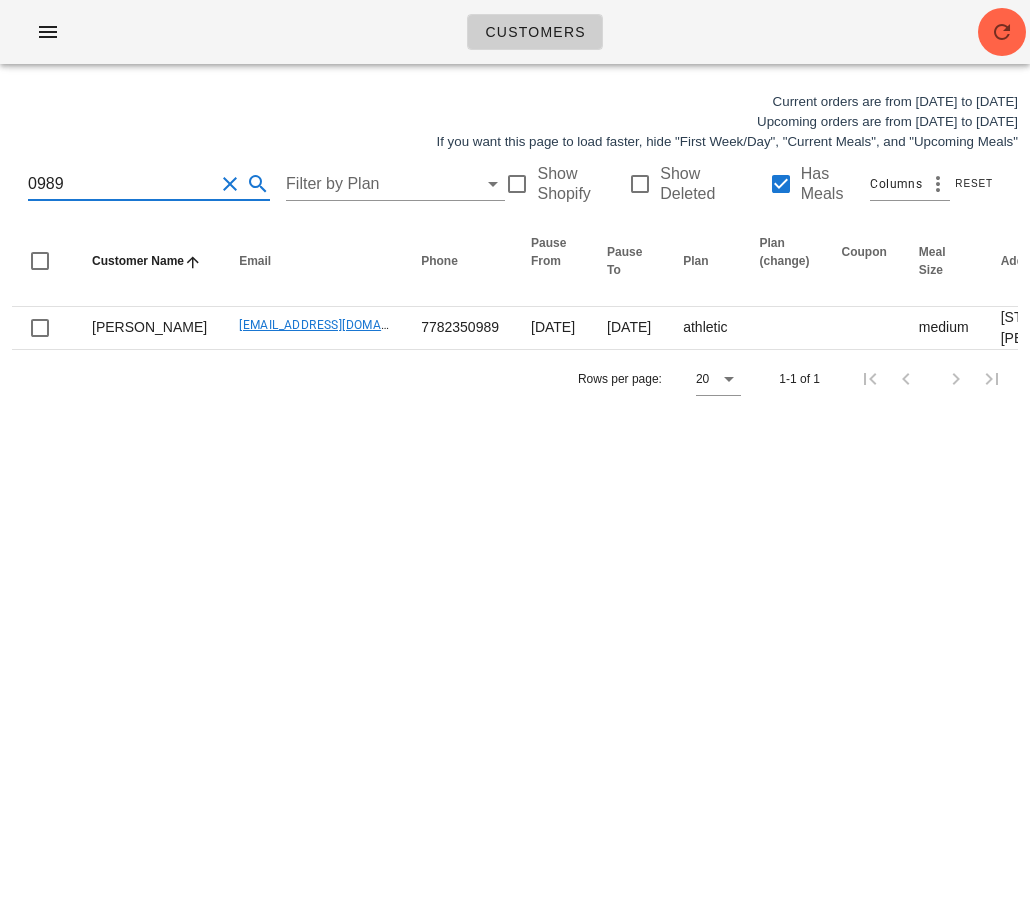 click on "0989" at bounding box center [121, 184] 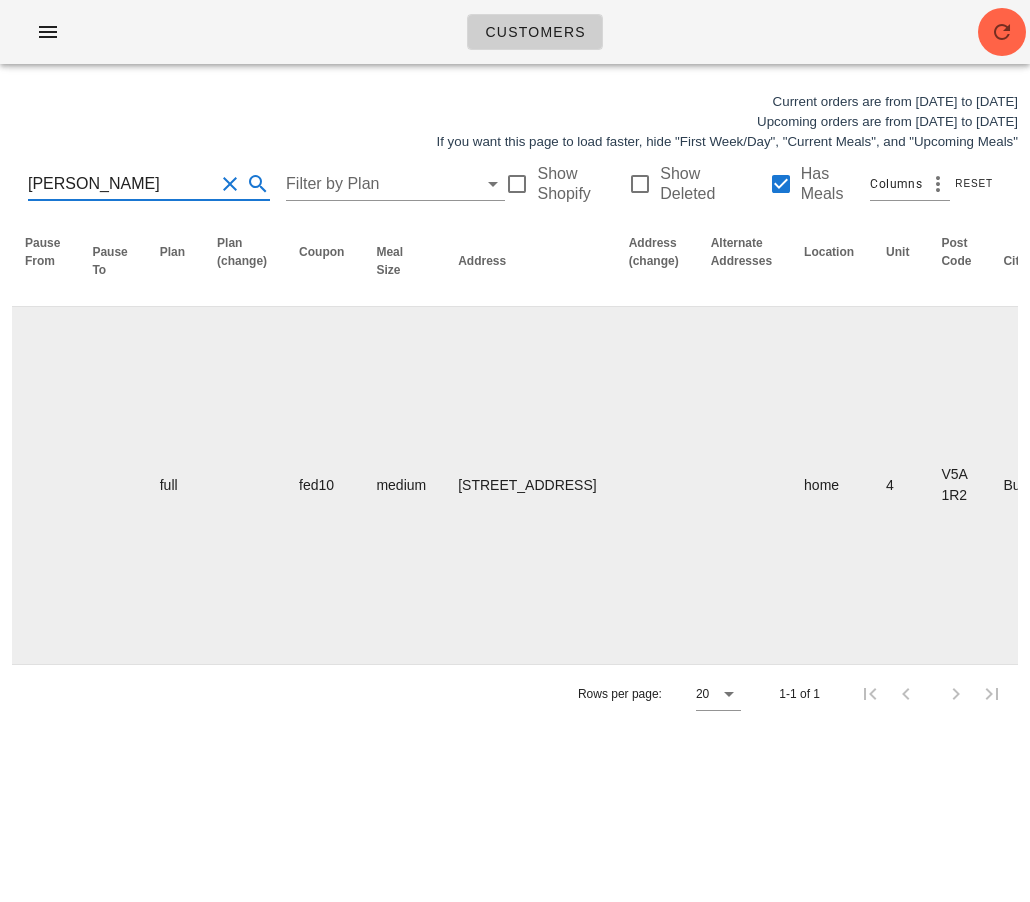 scroll, scrollTop: 0, scrollLeft: 622, axis: horizontal 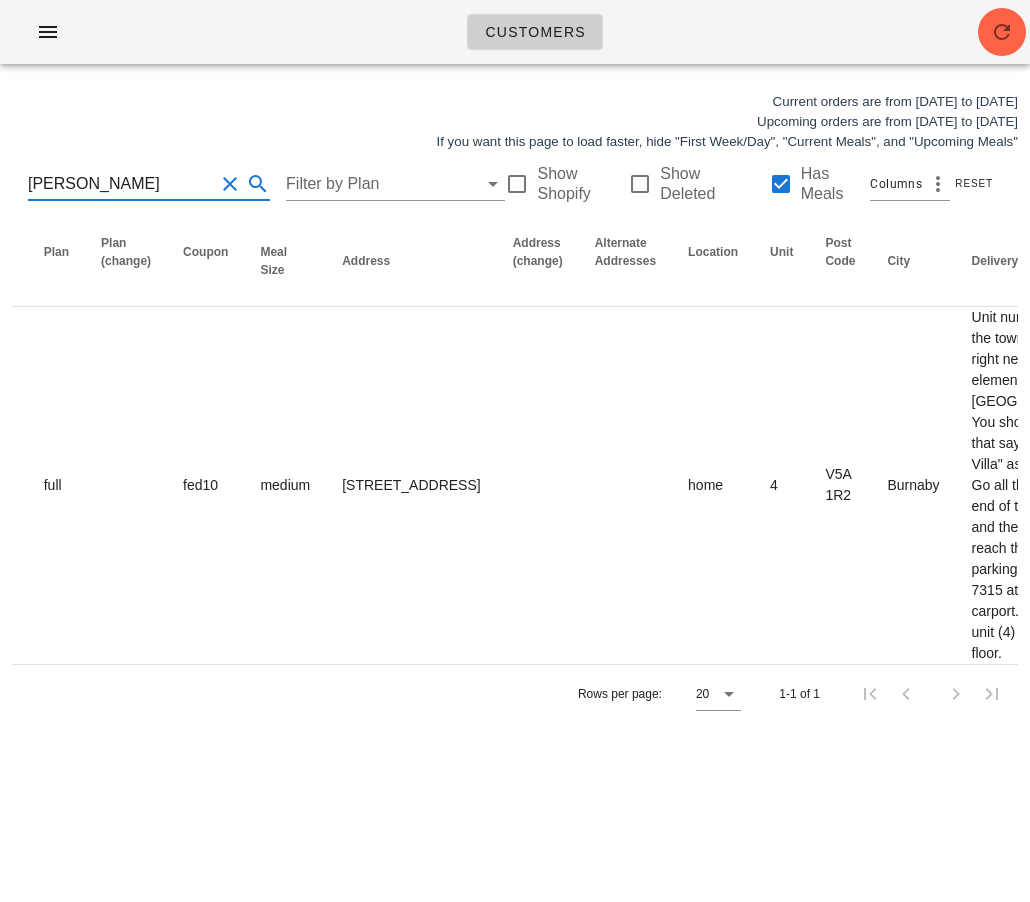 type on "tony kwan" 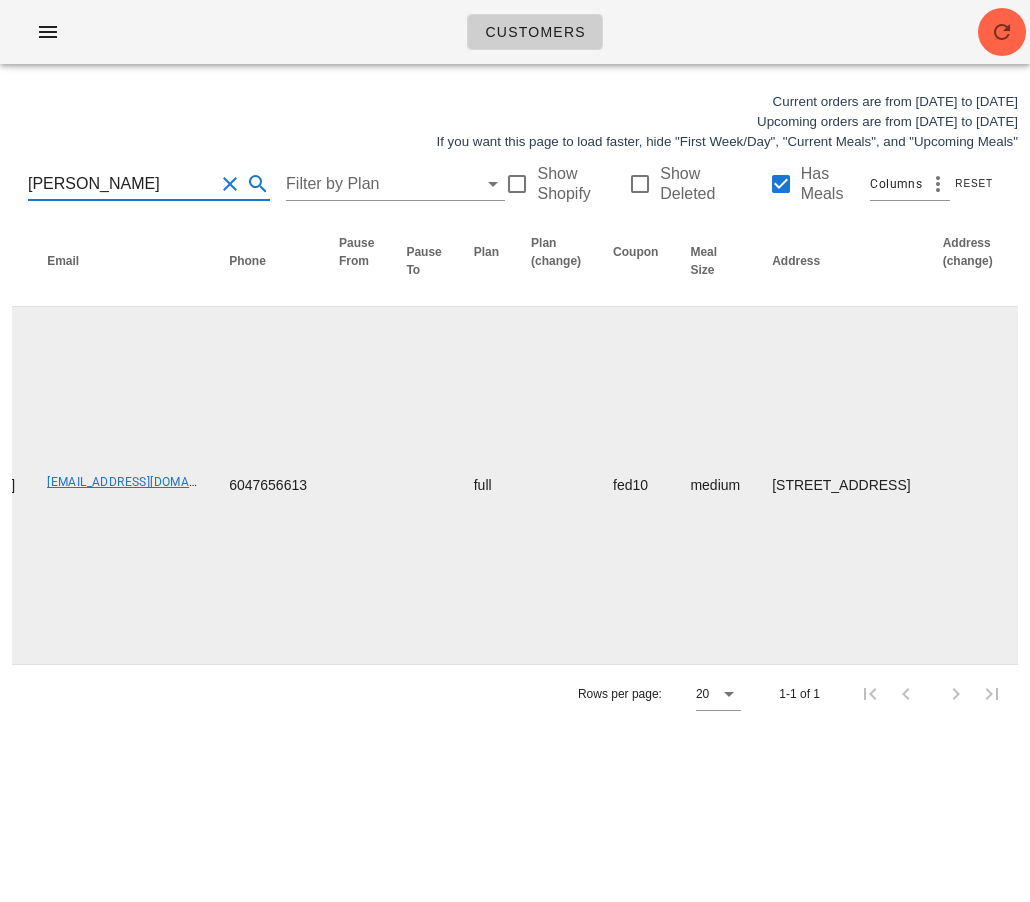 scroll, scrollTop: 0, scrollLeft: 1386, axis: horizontal 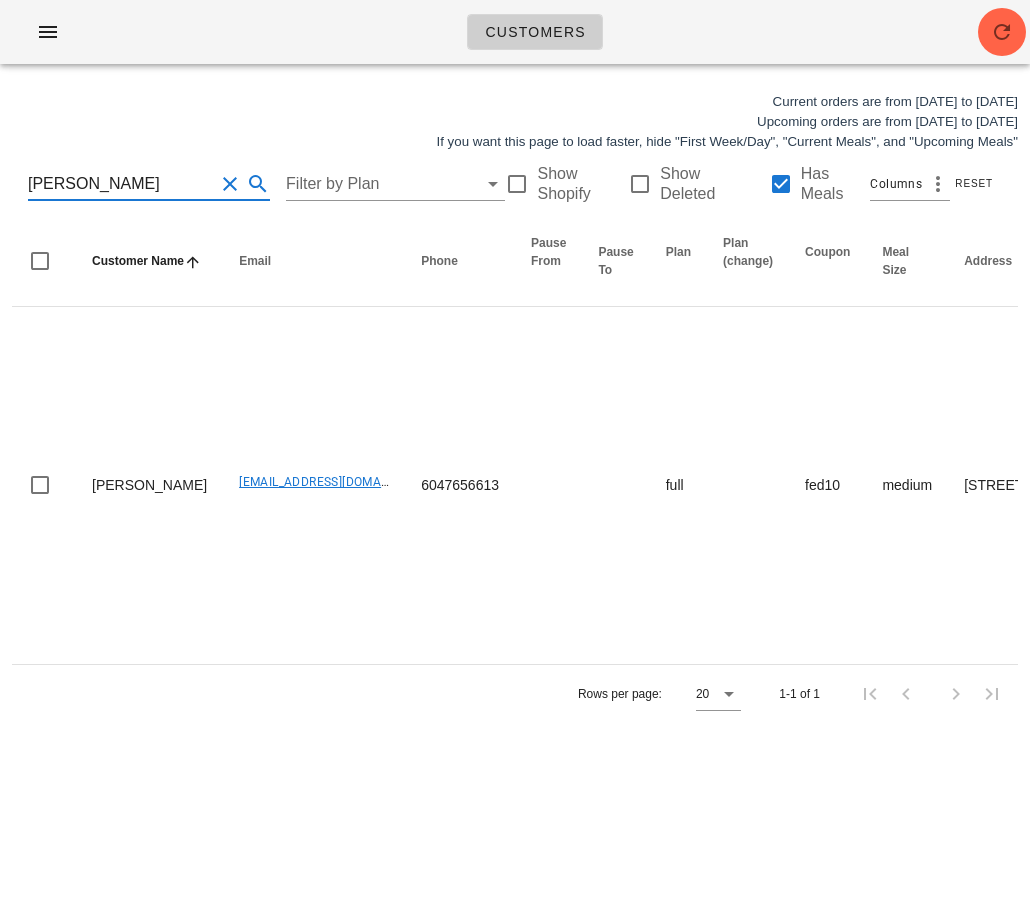 click on "tony kwan" at bounding box center [121, 184] 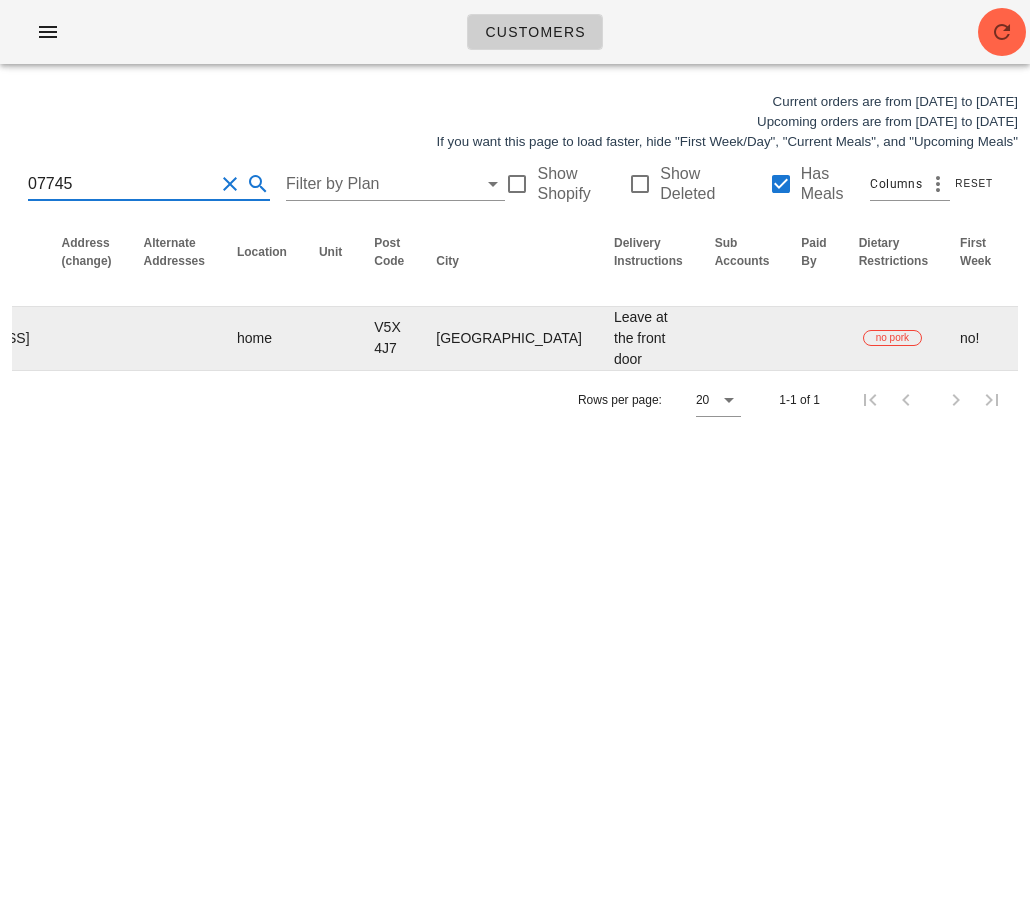 scroll, scrollTop: 0, scrollLeft: 1371, axis: horizontal 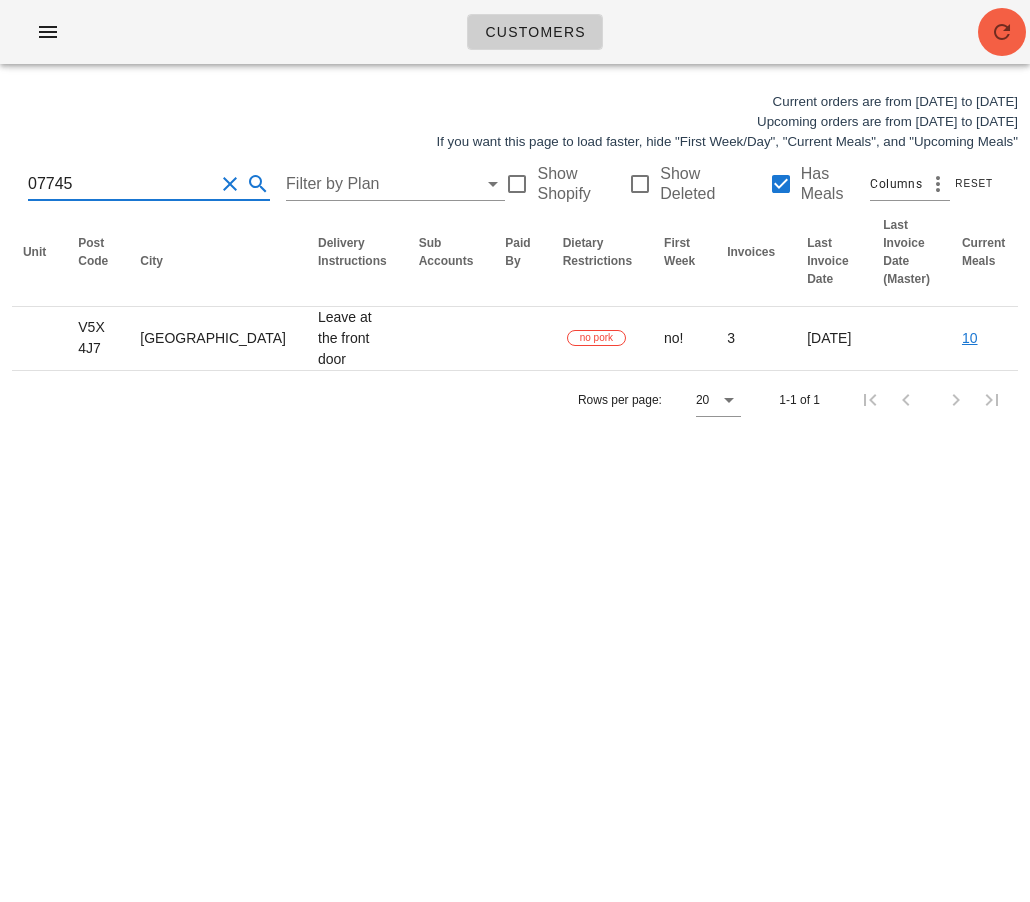 type on "07745" 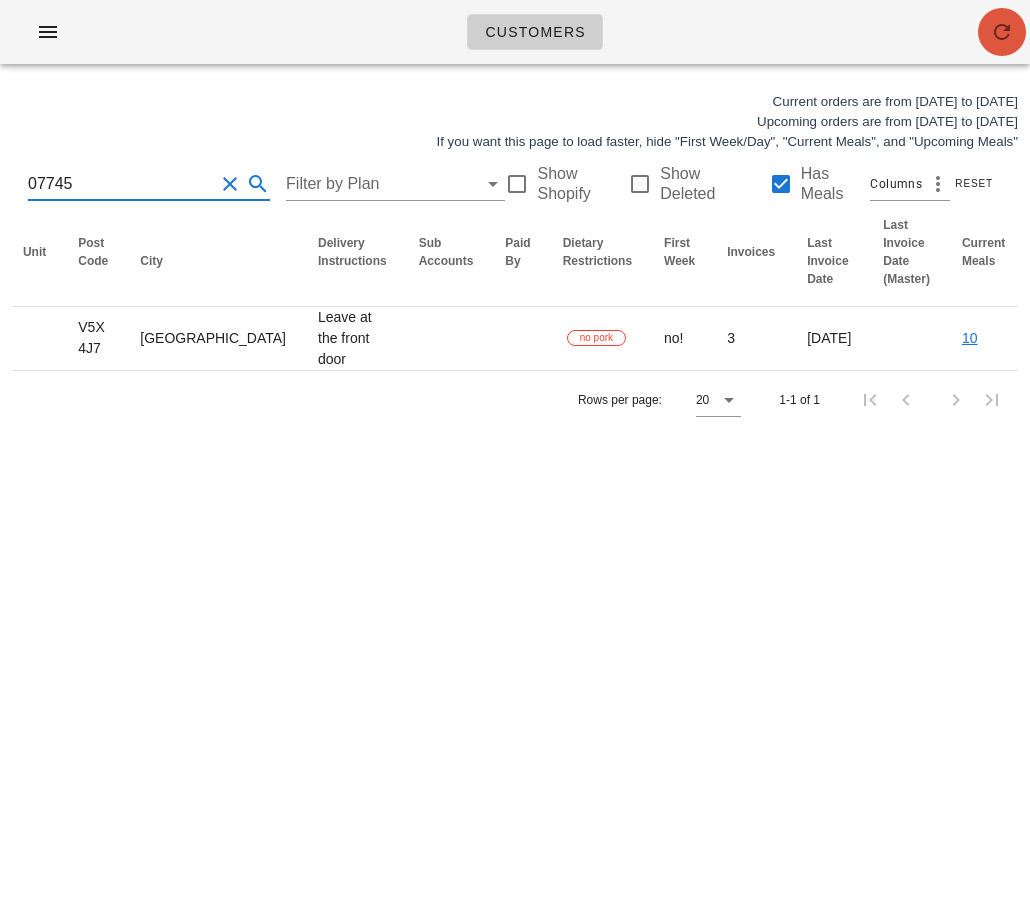 click at bounding box center (1002, 32) 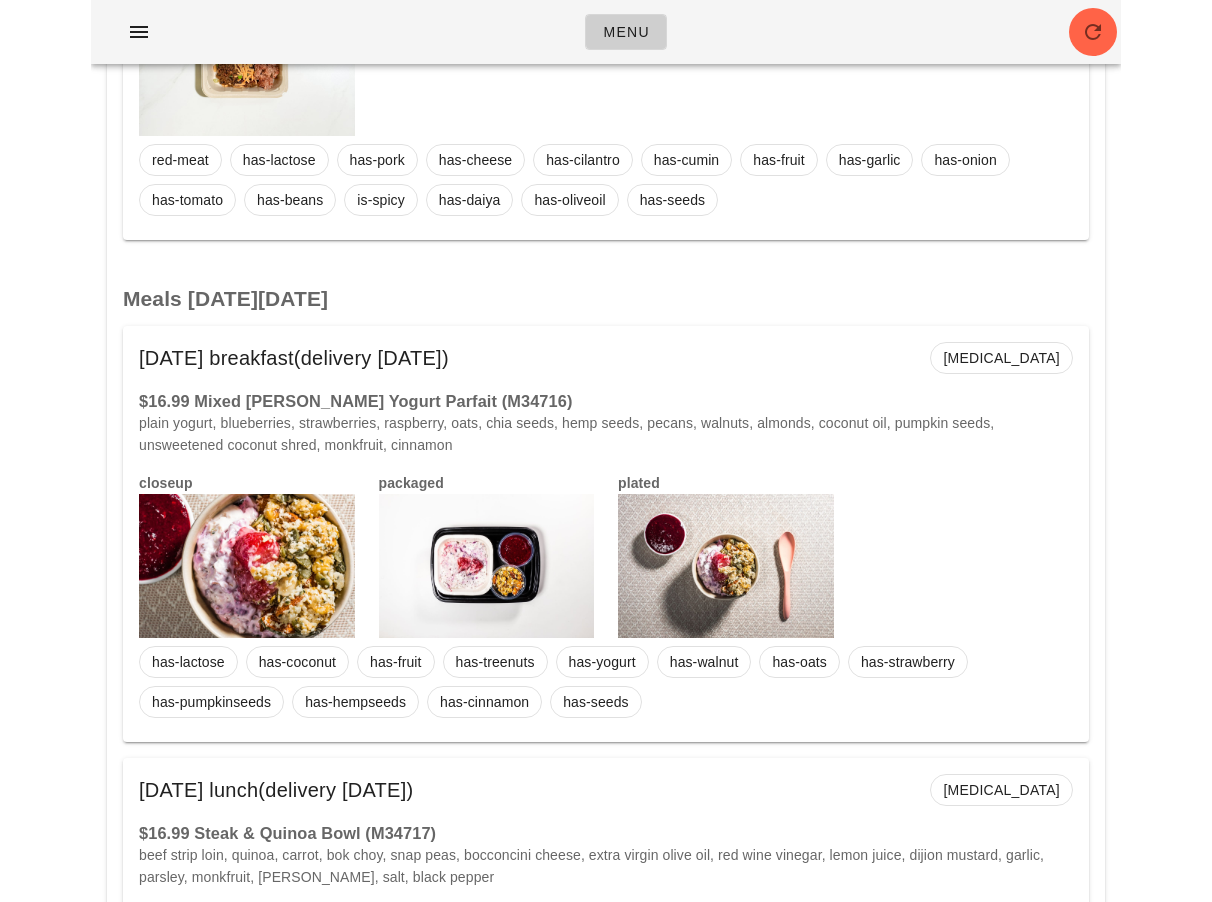 scroll, scrollTop: 6897, scrollLeft: 0, axis: vertical 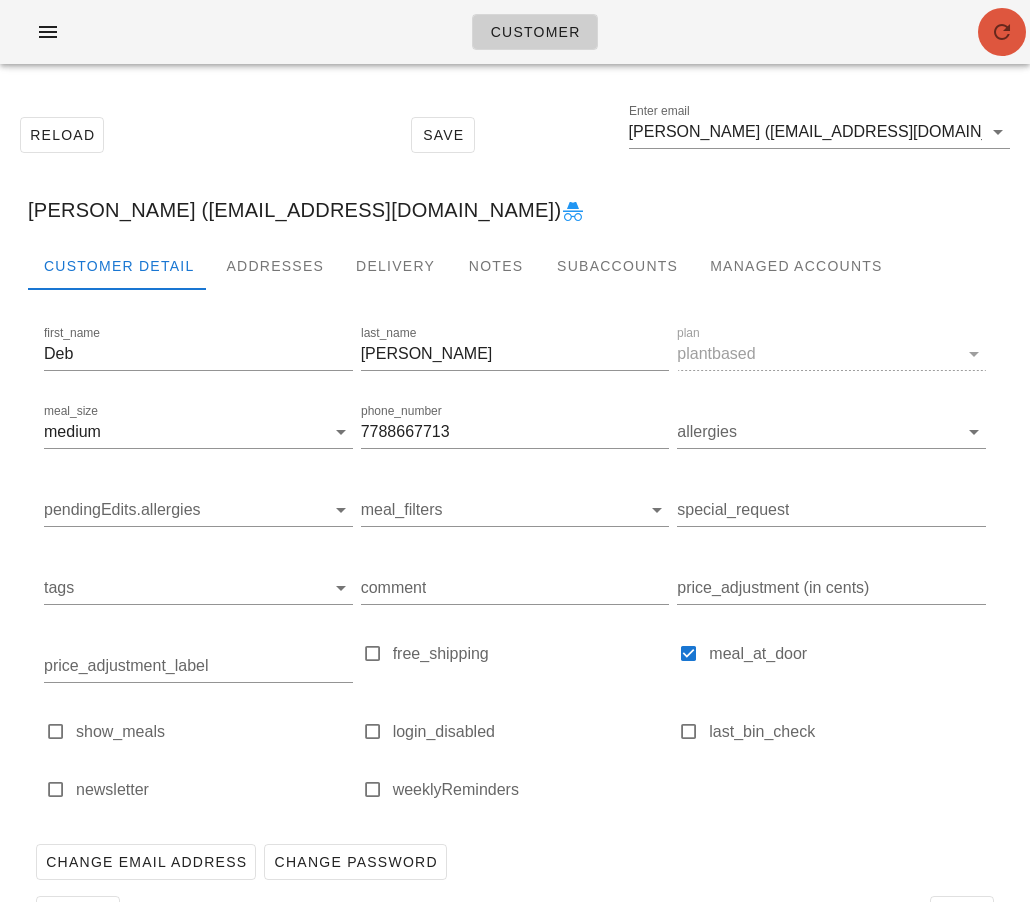 click at bounding box center [1002, 32] 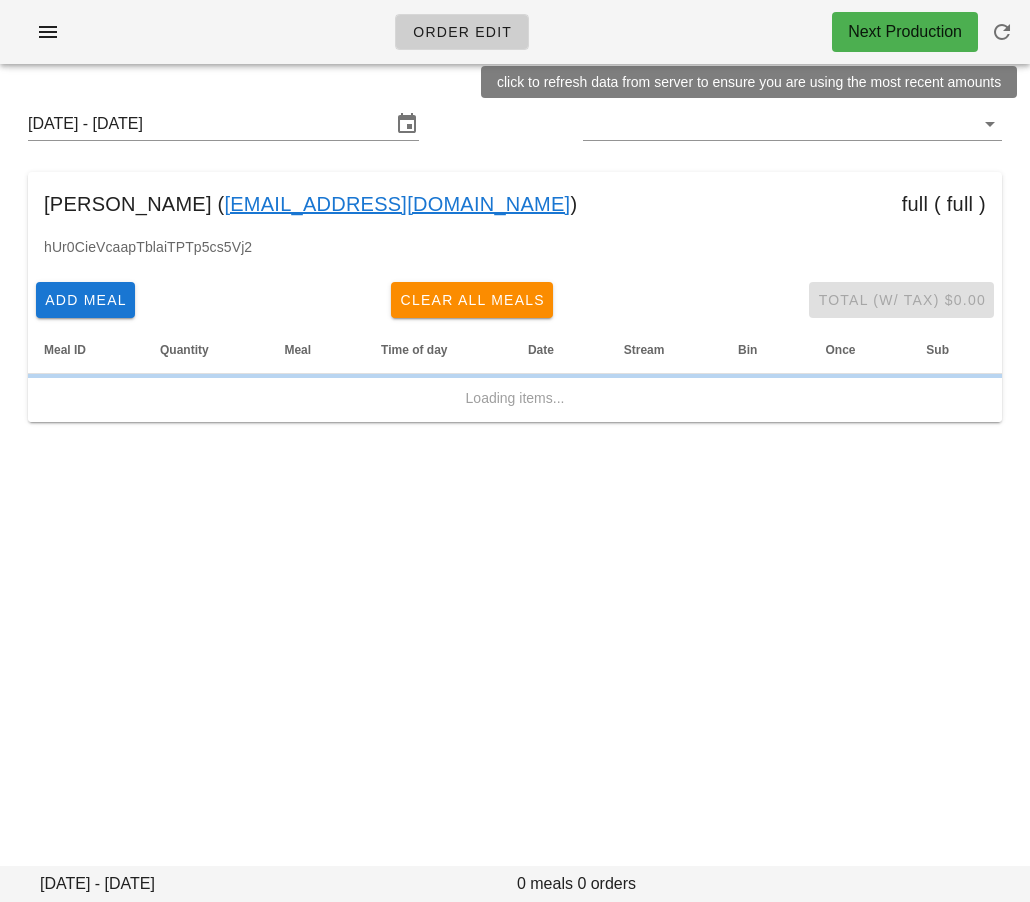 type on "[PERSON_NAME] ([EMAIL_ADDRESS][DOMAIN_NAME])" 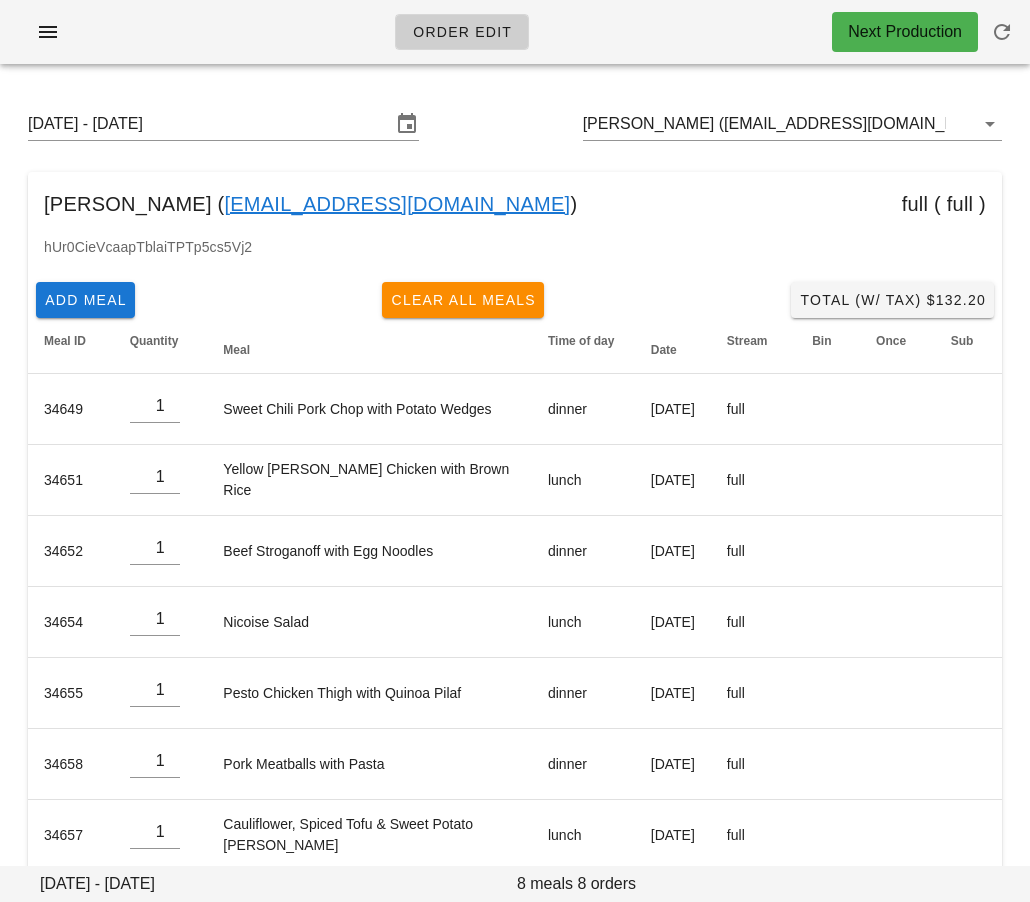 scroll, scrollTop: 95, scrollLeft: 0, axis: vertical 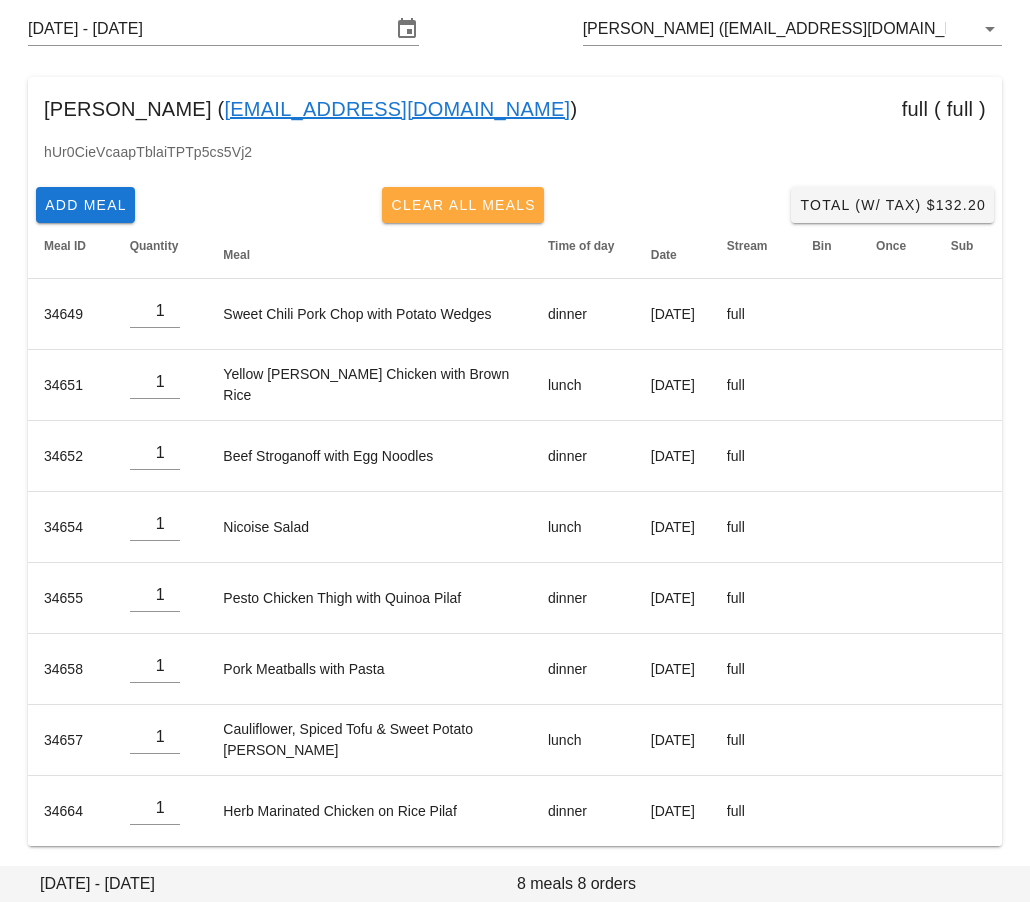 click on "Clear All Meals" at bounding box center [463, 205] 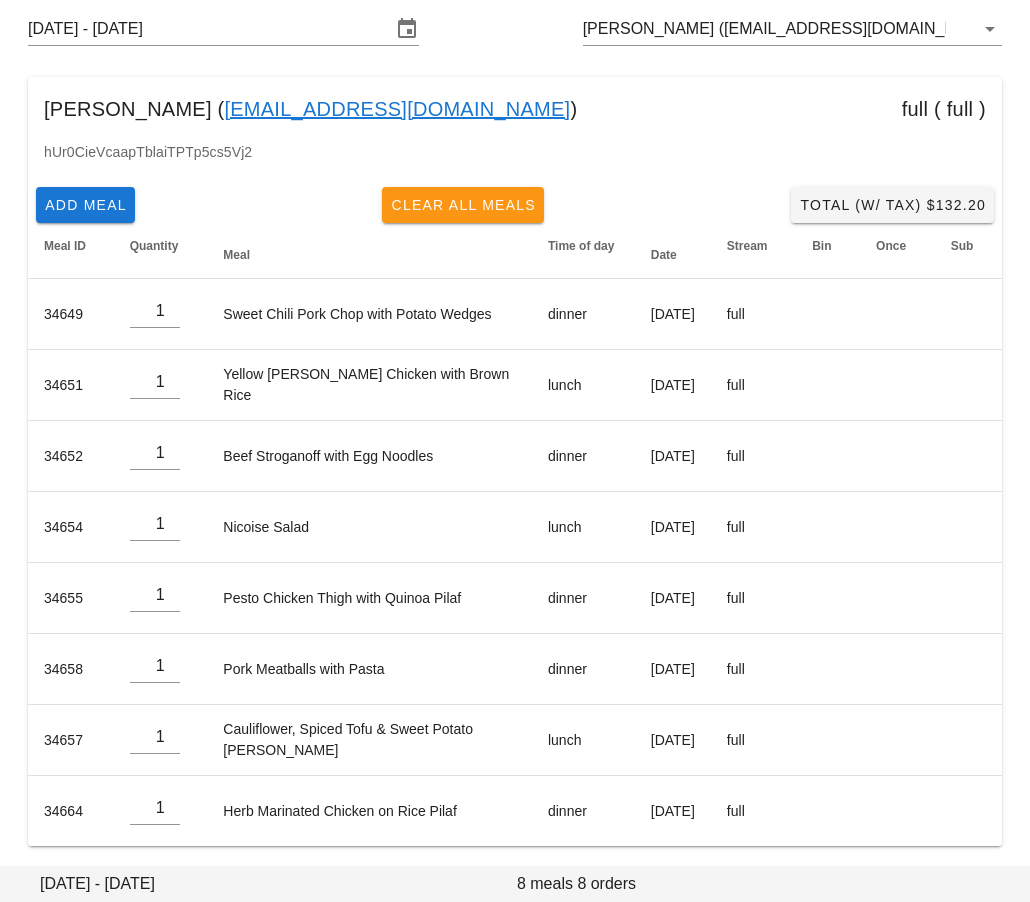 type on "0" 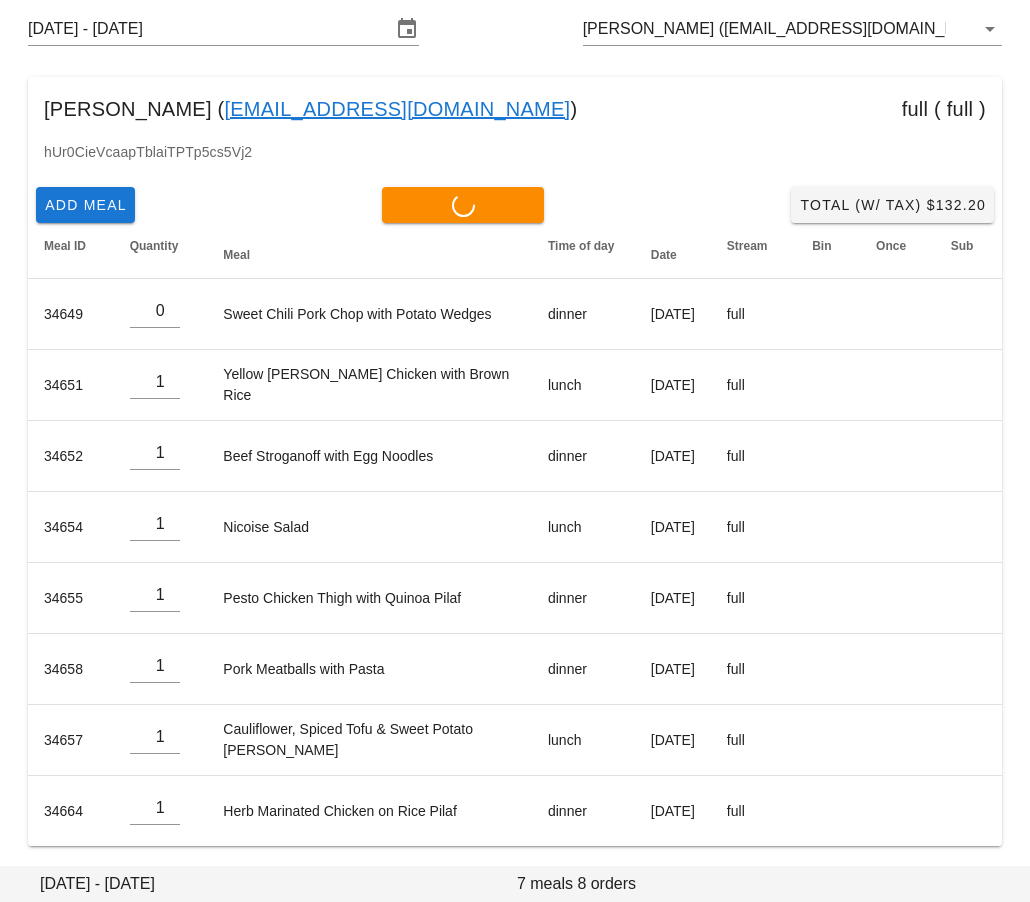 type on "0" 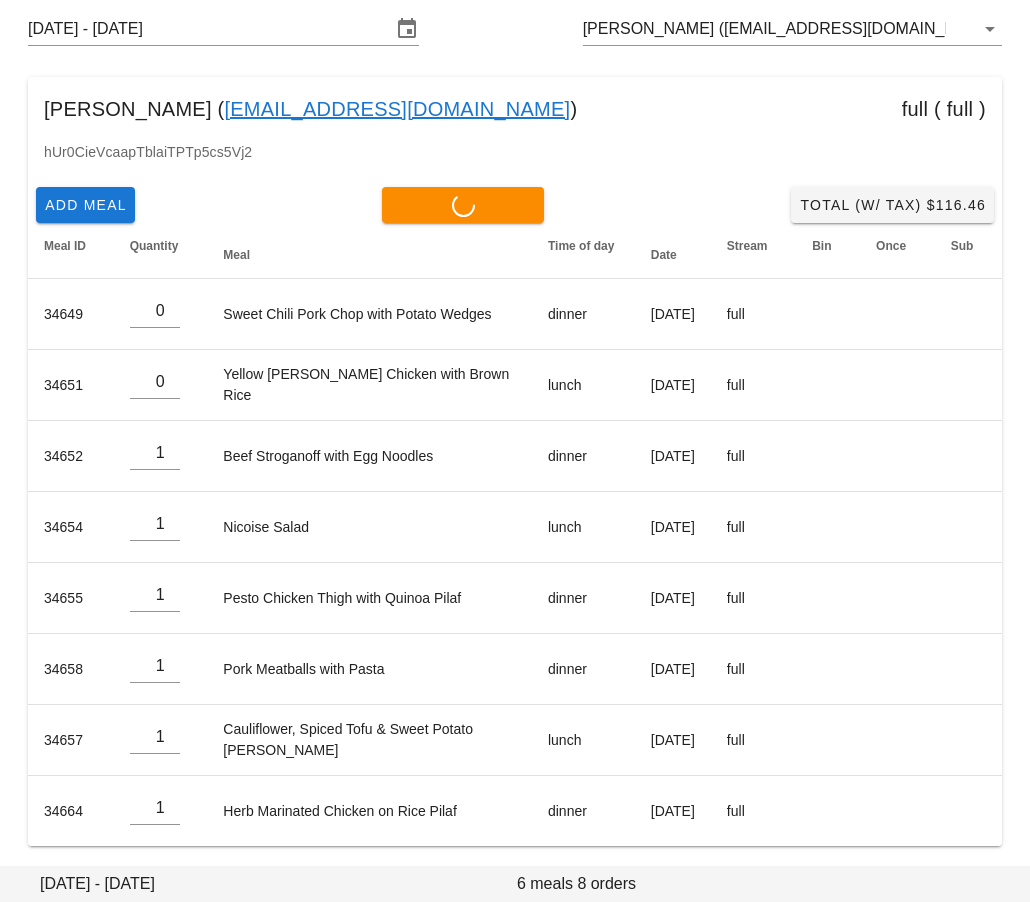 type on "0" 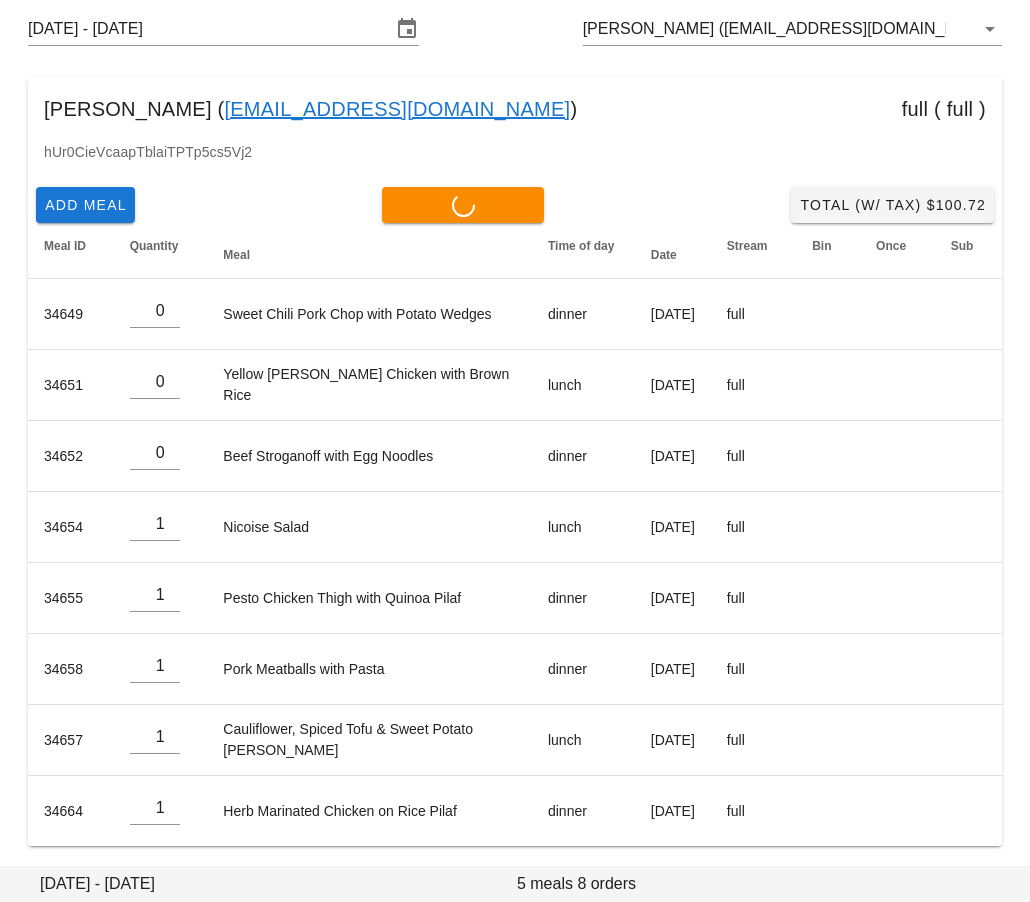 type on "0" 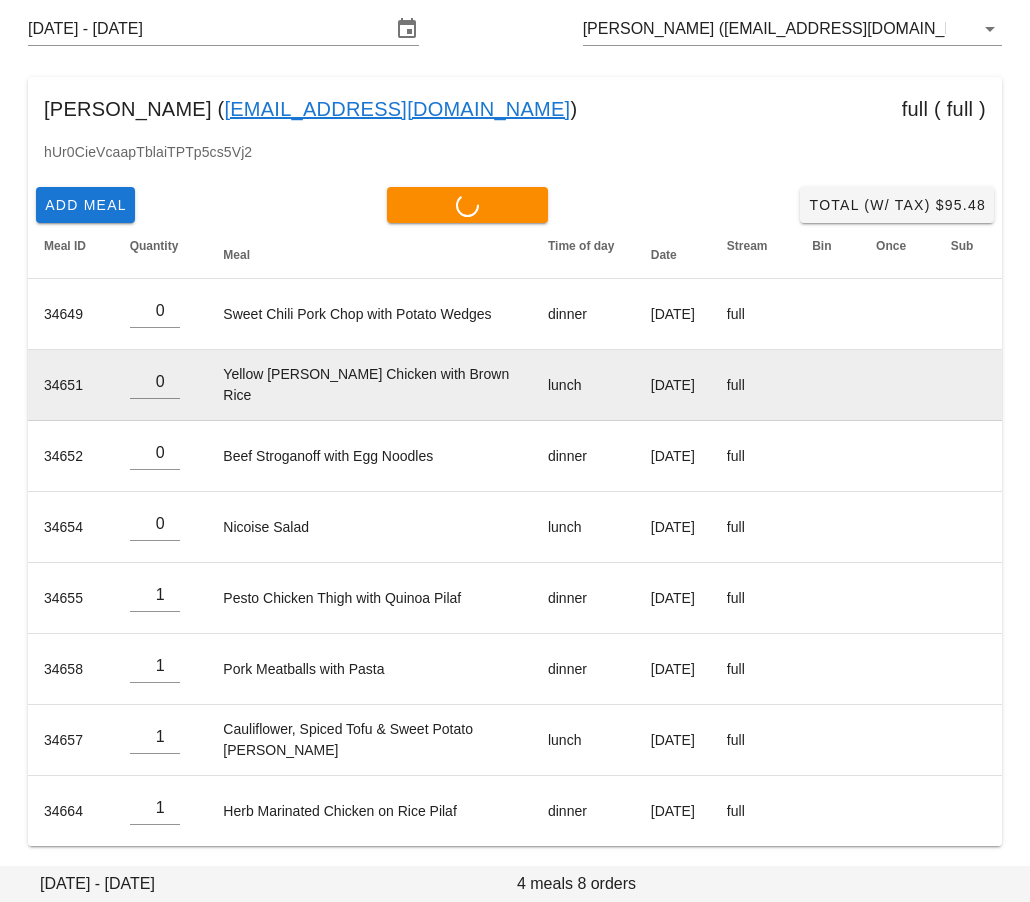 type on "0" 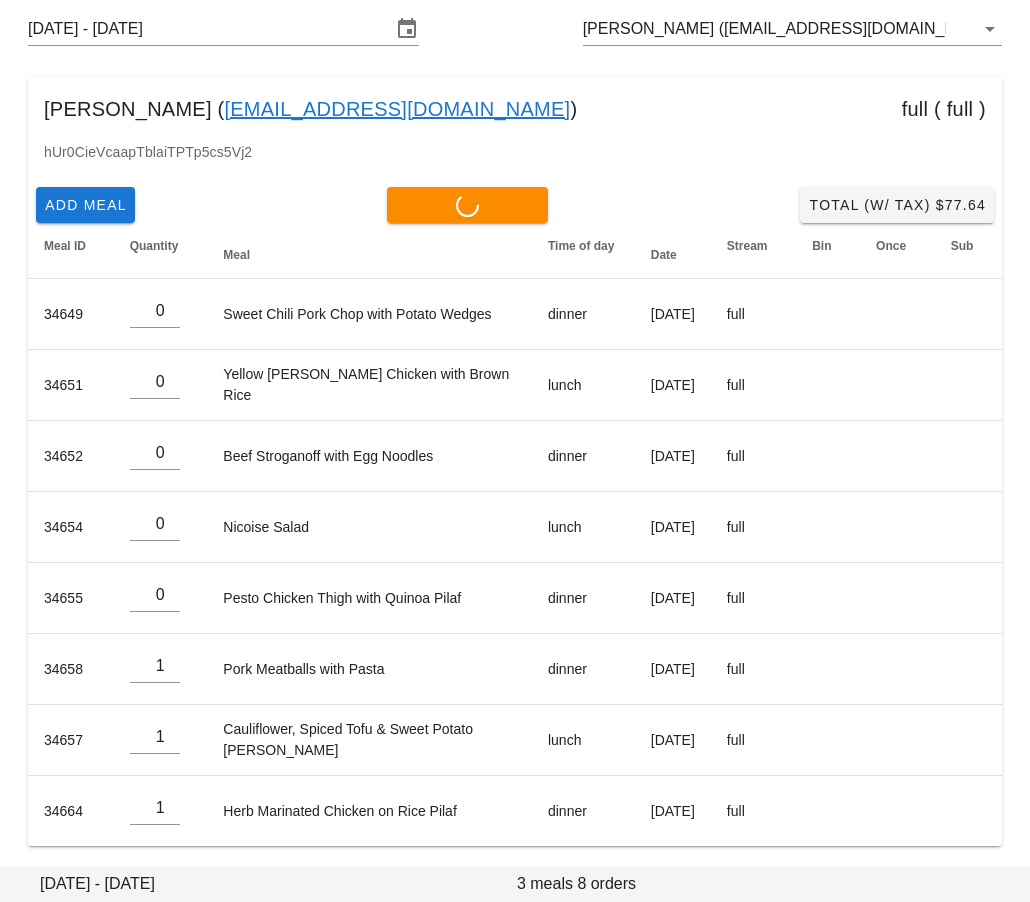 type on "0" 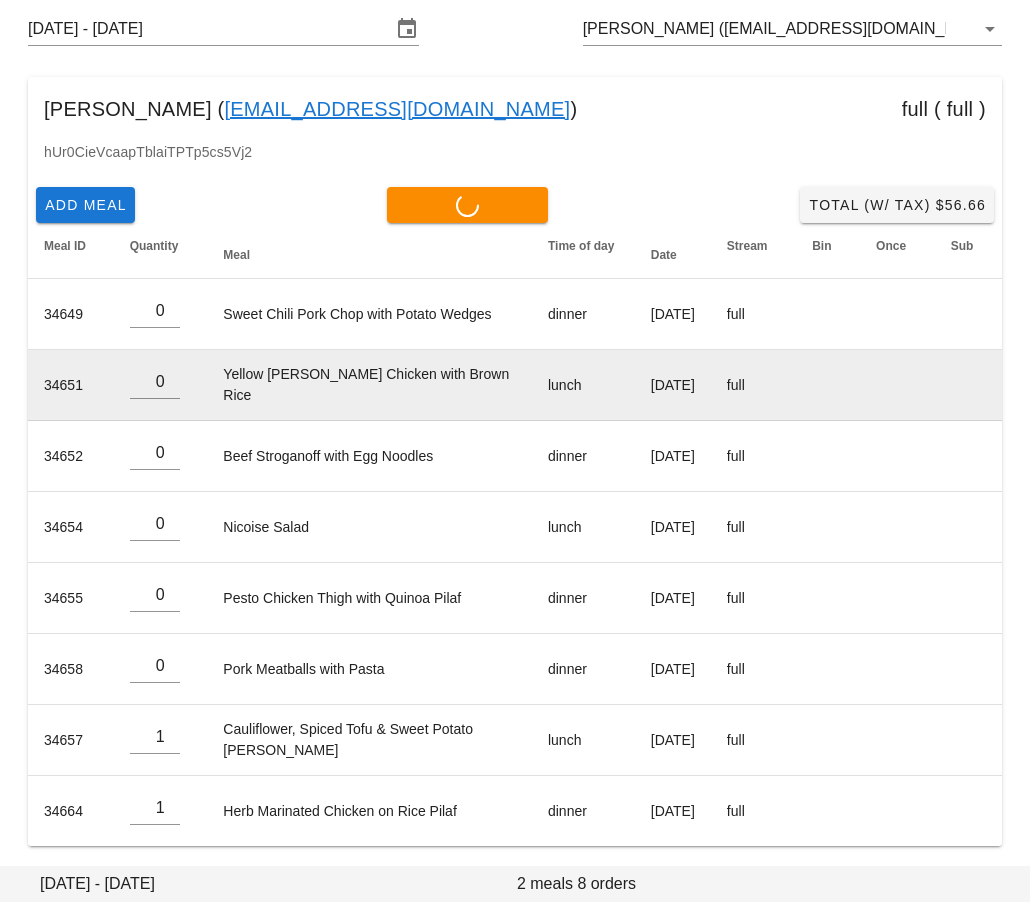 type on "0" 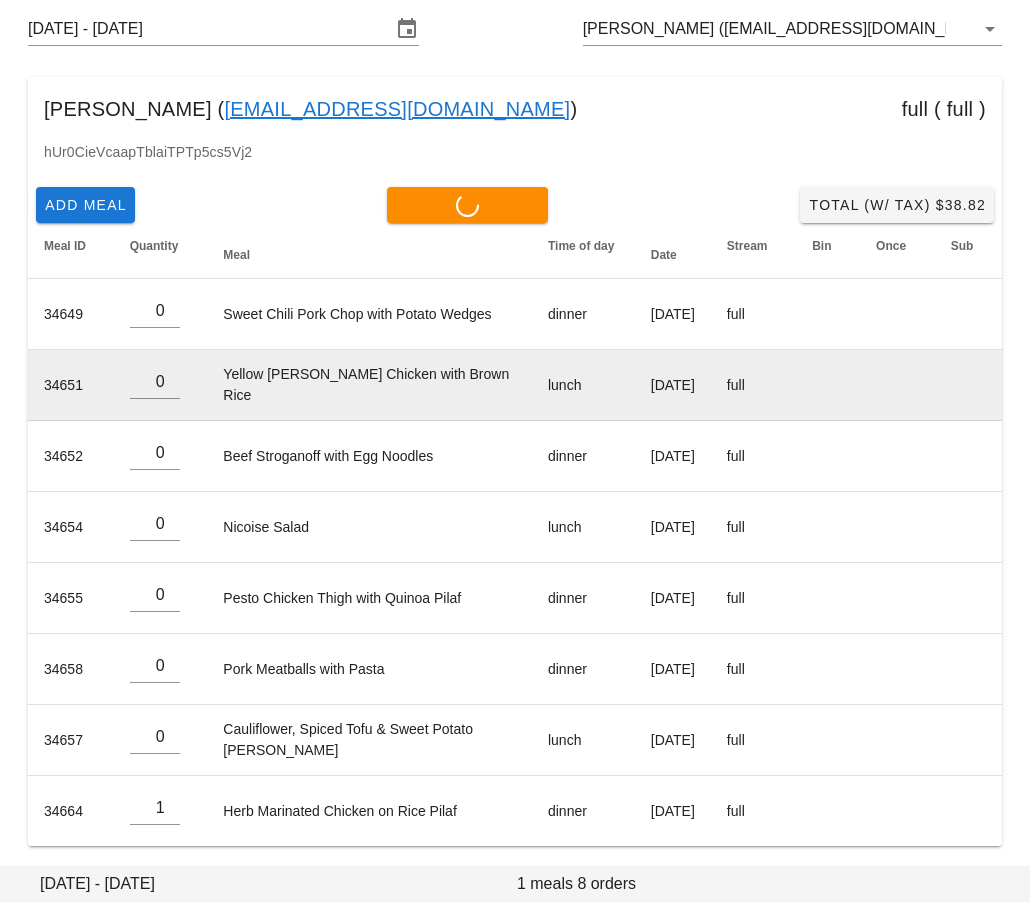 type on "0" 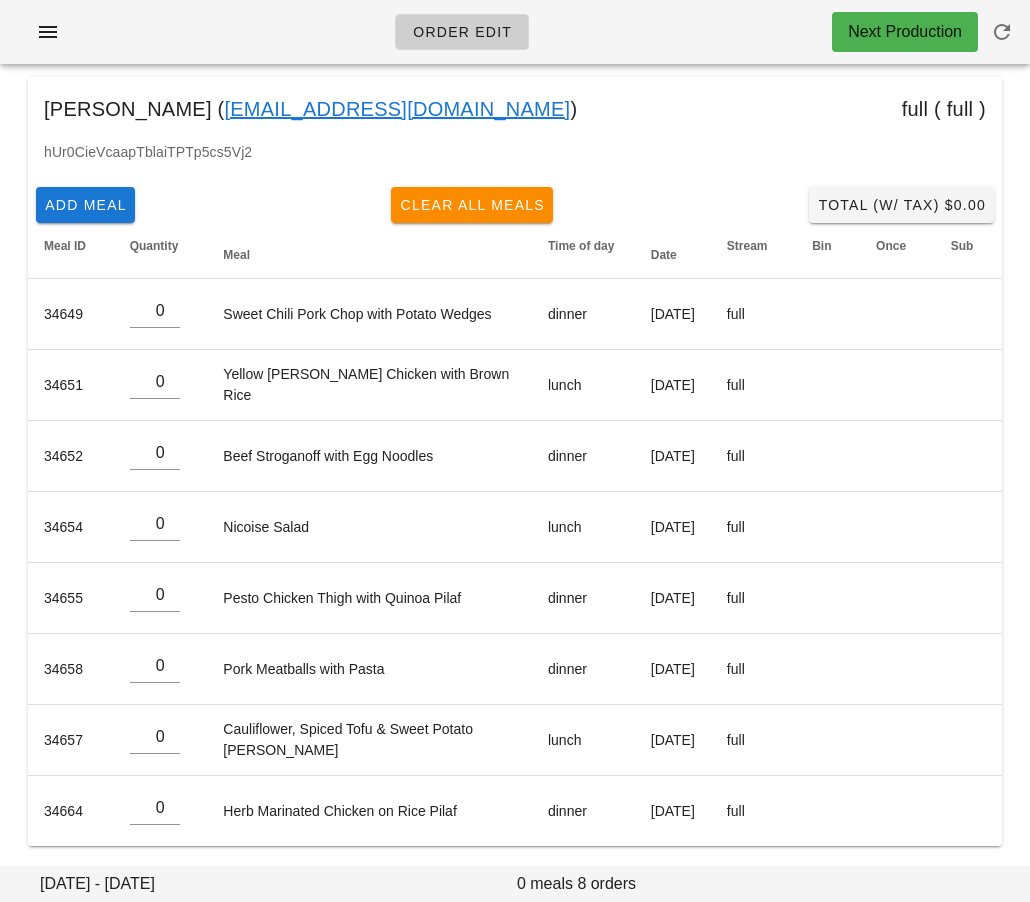 scroll, scrollTop: 0, scrollLeft: 0, axis: both 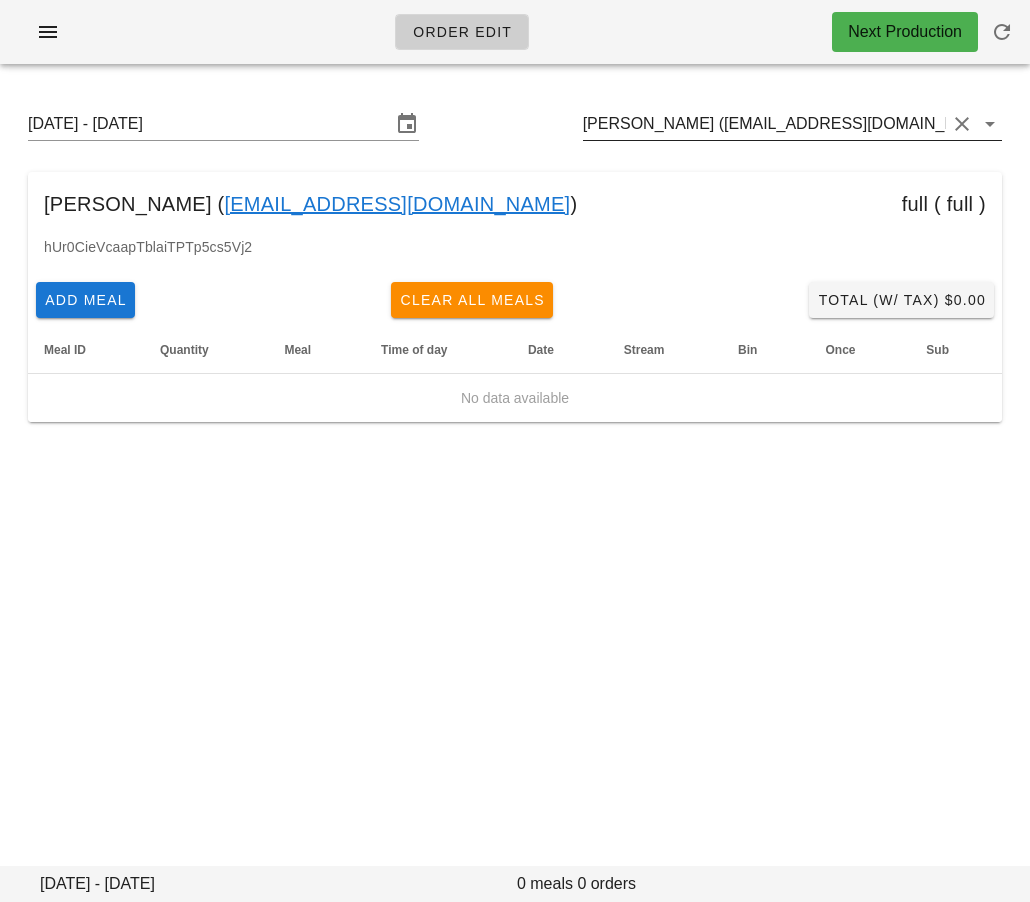 click on "[PERSON_NAME] ([EMAIL_ADDRESS][DOMAIN_NAME])" at bounding box center [764, 124] 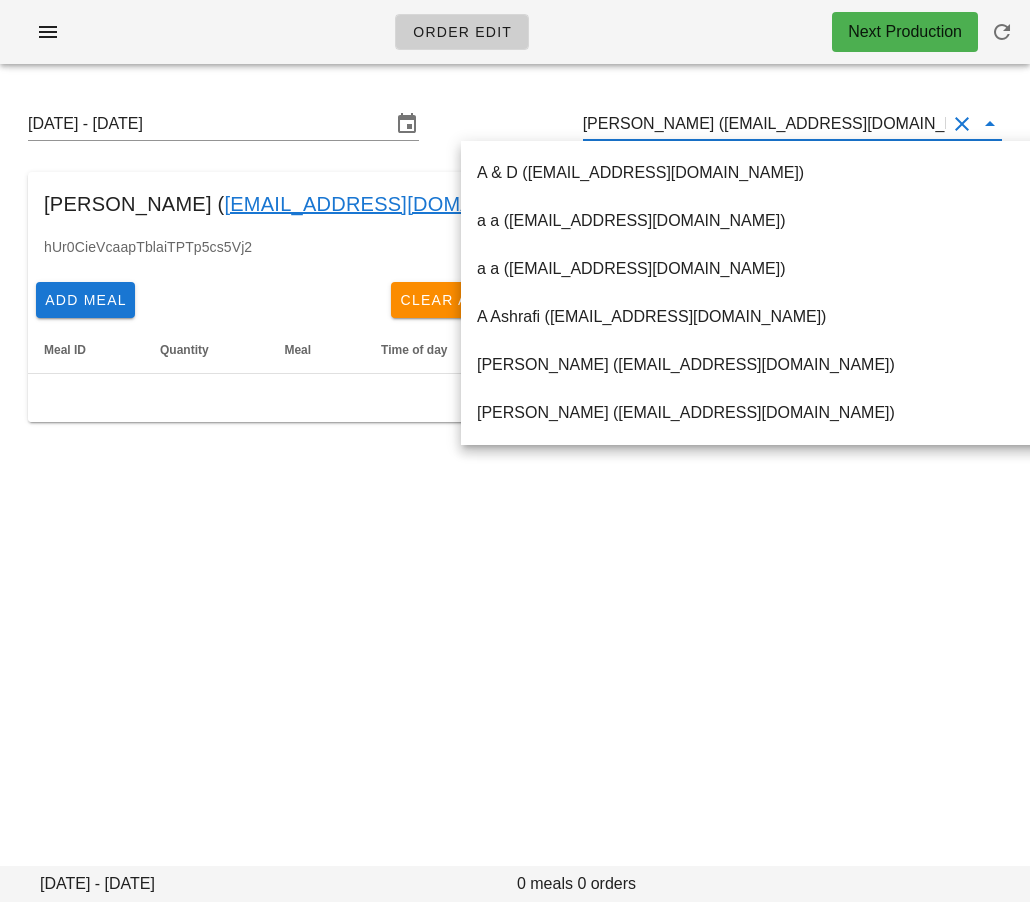 scroll, scrollTop: 0, scrollLeft: 0, axis: both 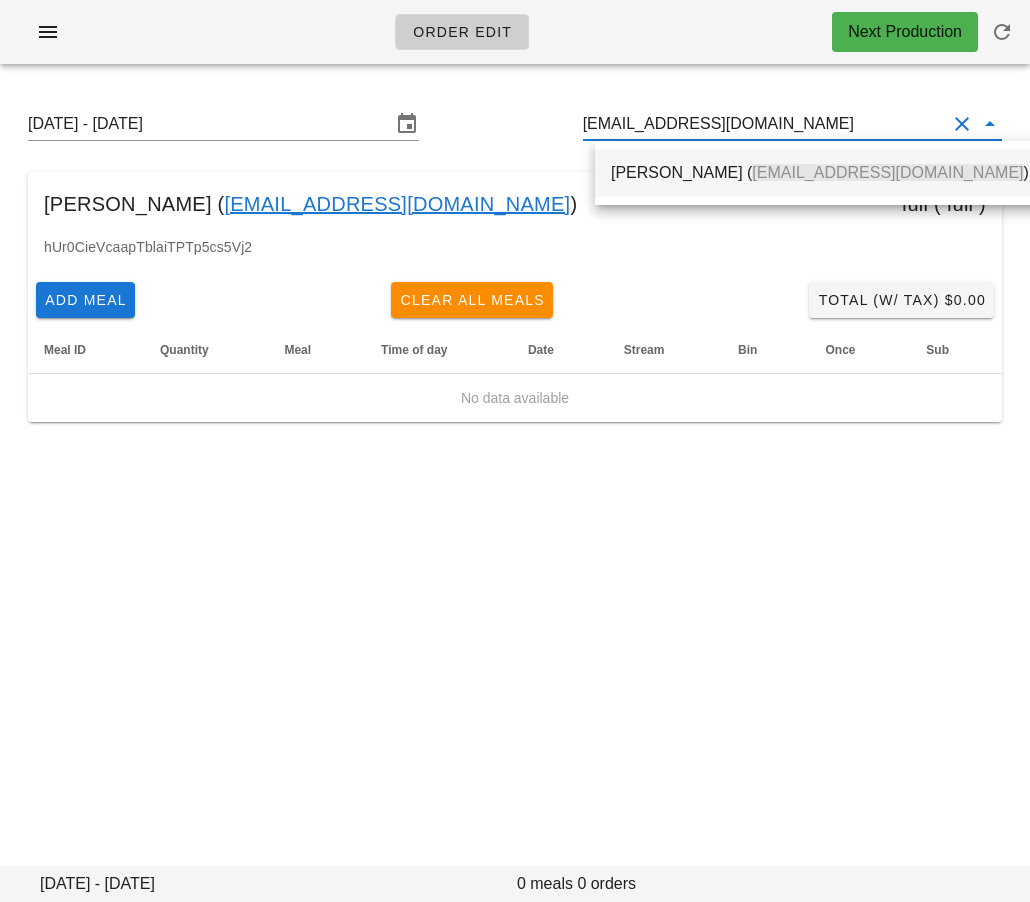 click on "Mariam Naseer ( Mariamnaseer21@gmail.com )" at bounding box center (820, 172) 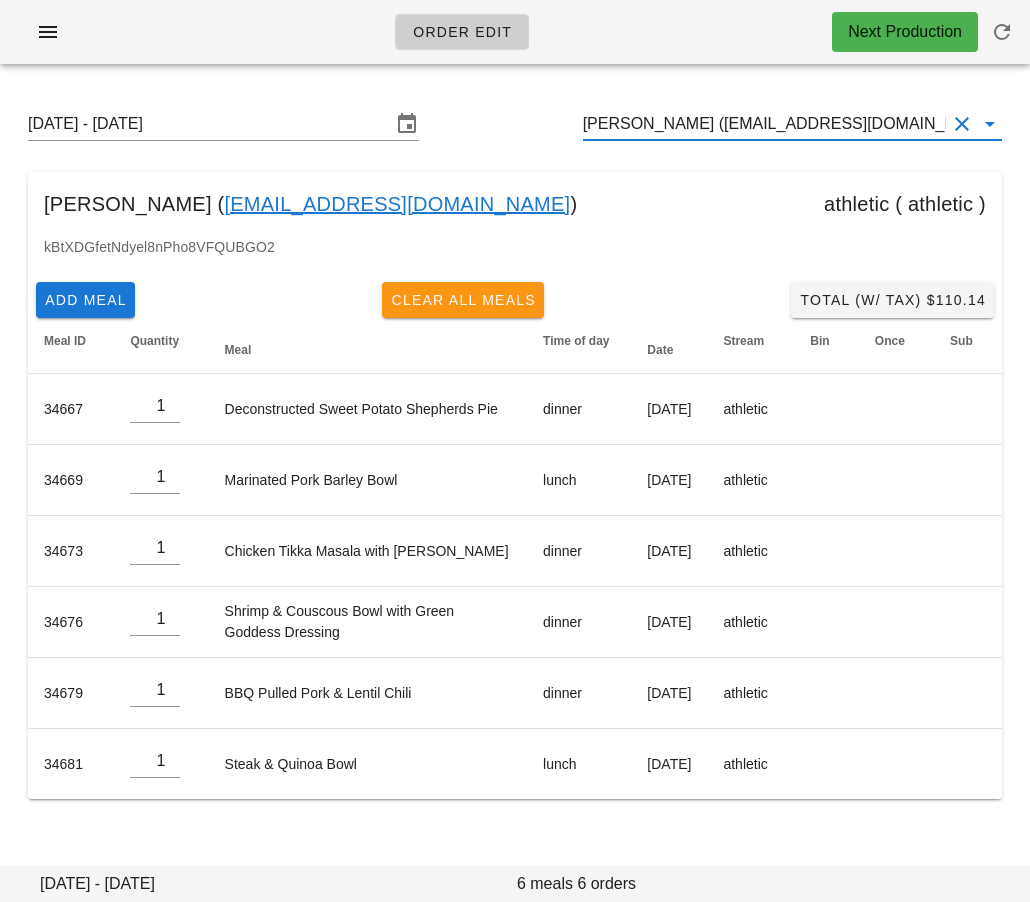 type on "Mariam Naseer (Mariamnaseer21@gmail.com)" 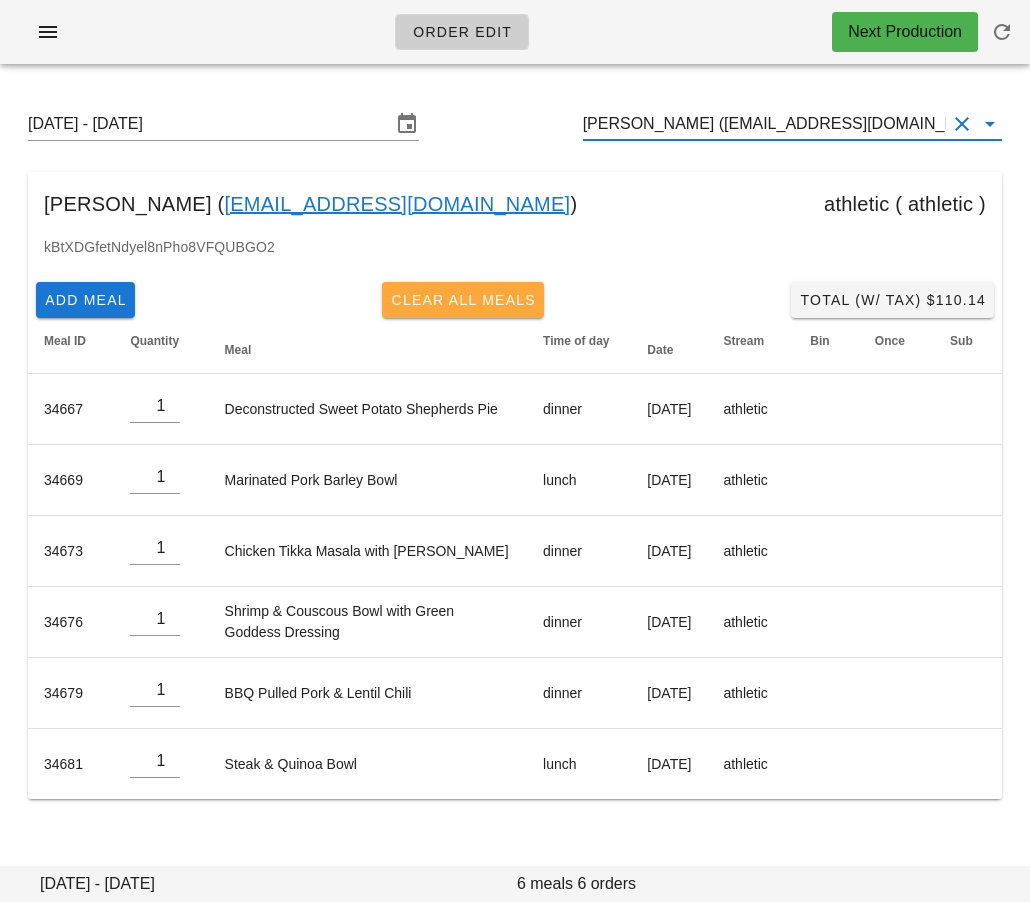 click on "Clear All Meals" at bounding box center [463, 300] 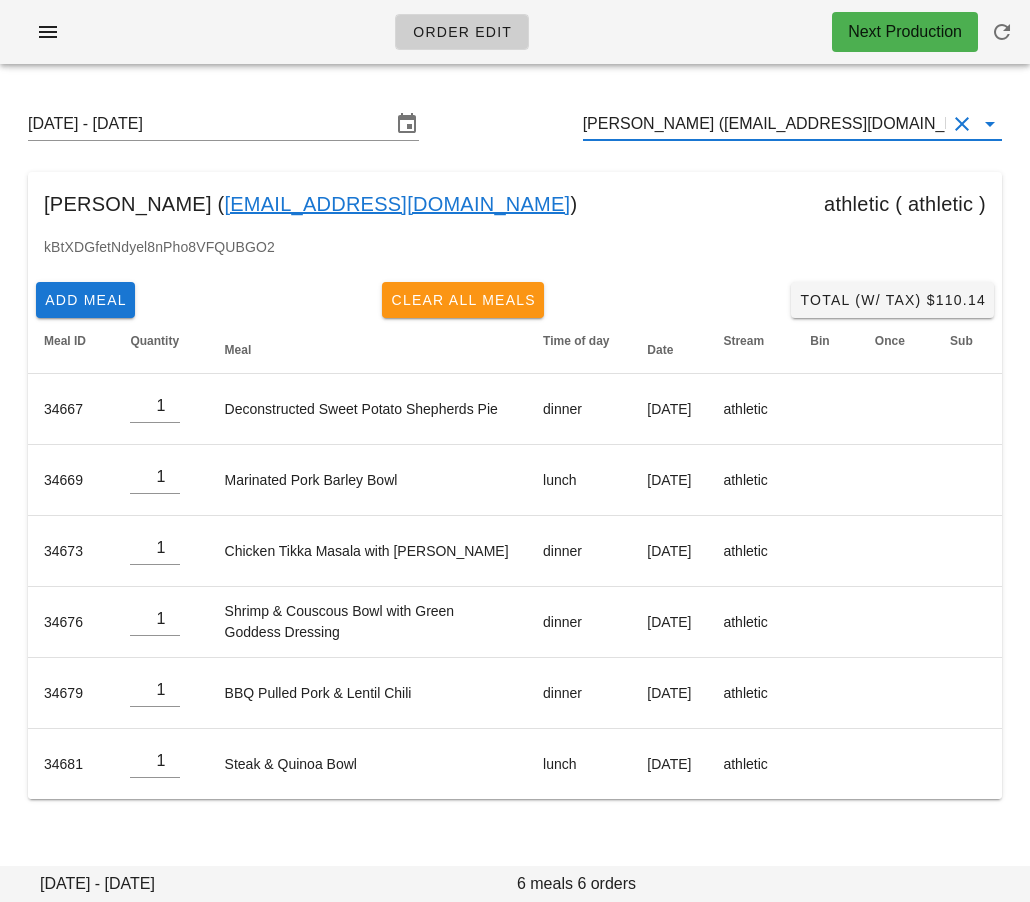 type on "0" 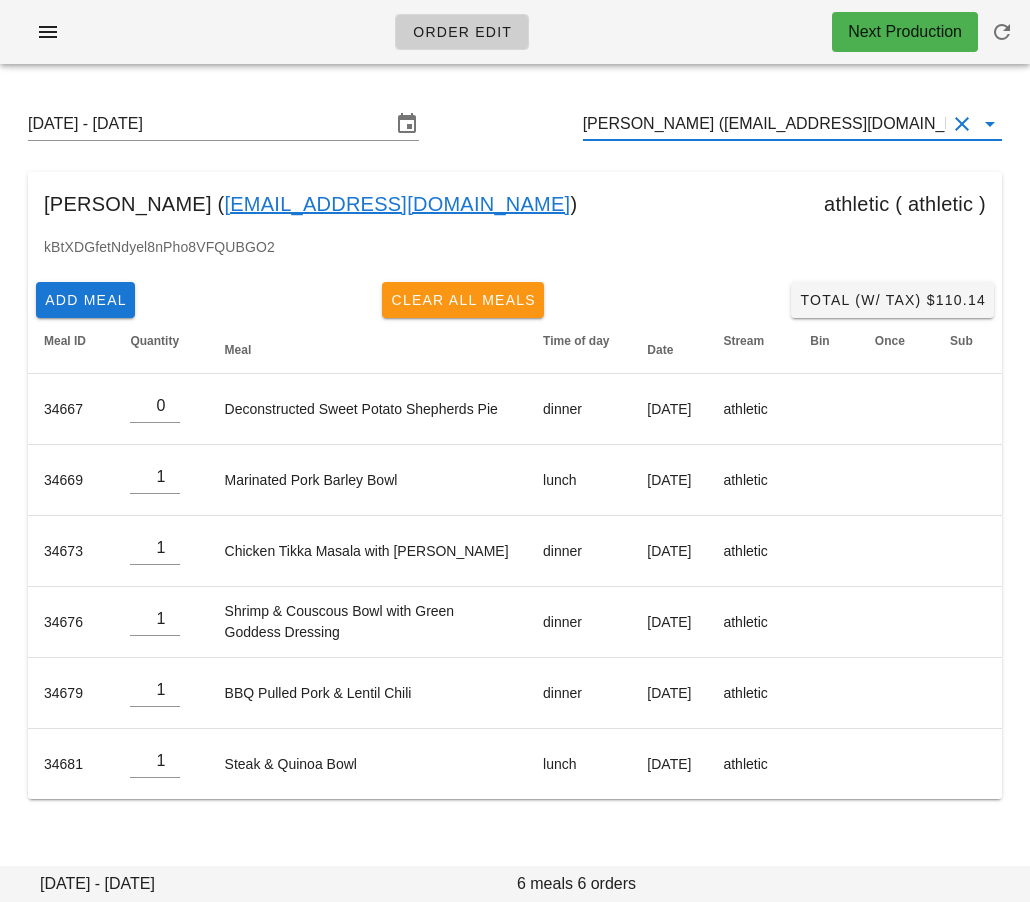scroll, scrollTop: 0, scrollLeft: 0, axis: both 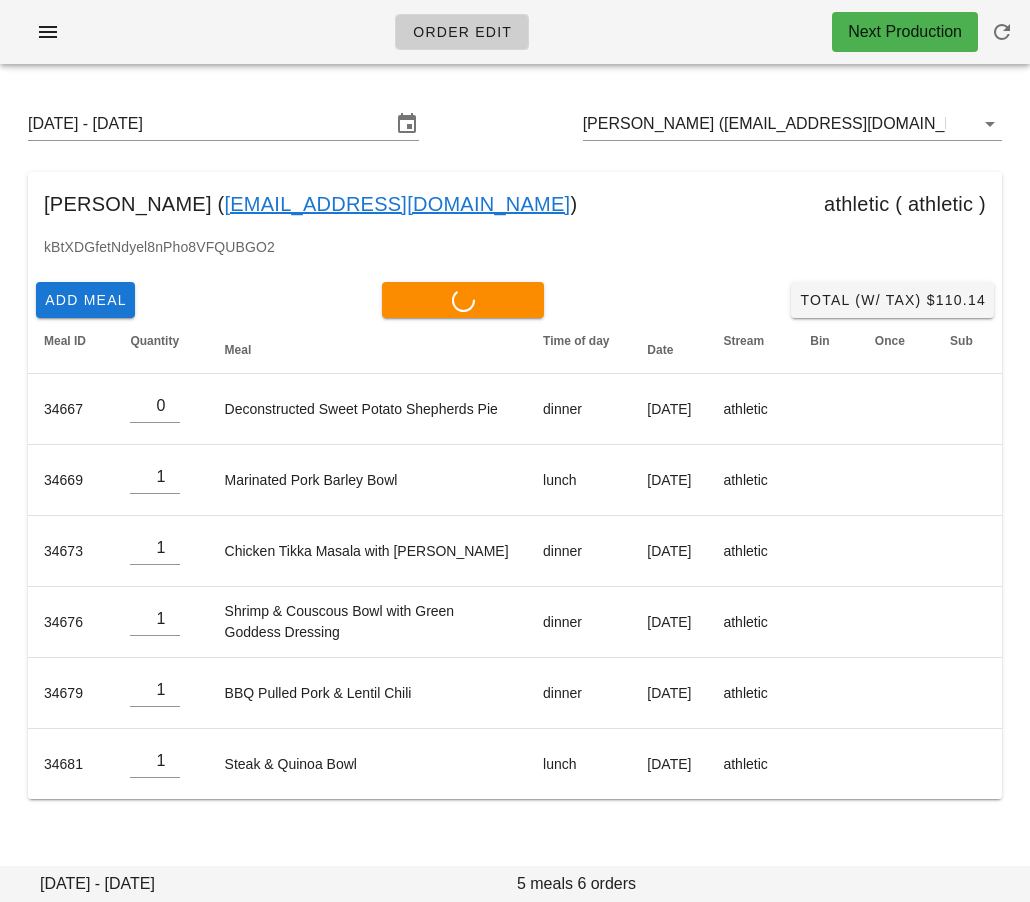 type on "0" 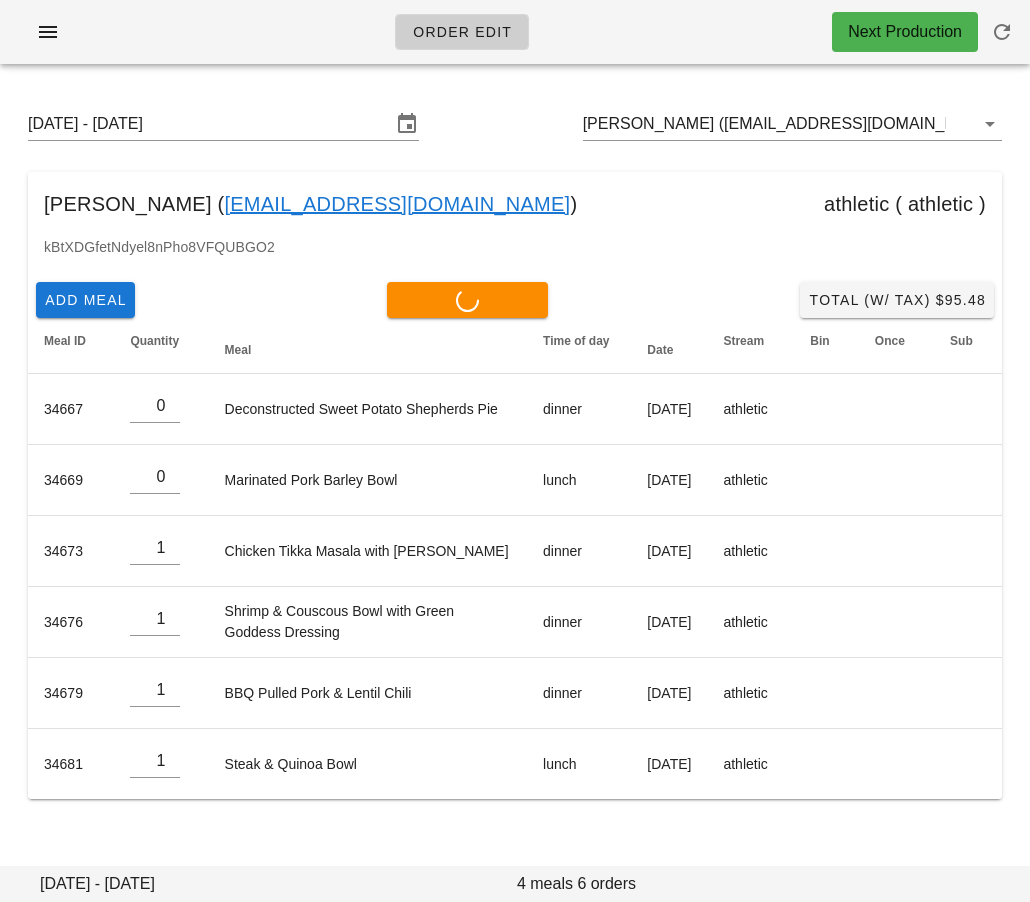 type on "0" 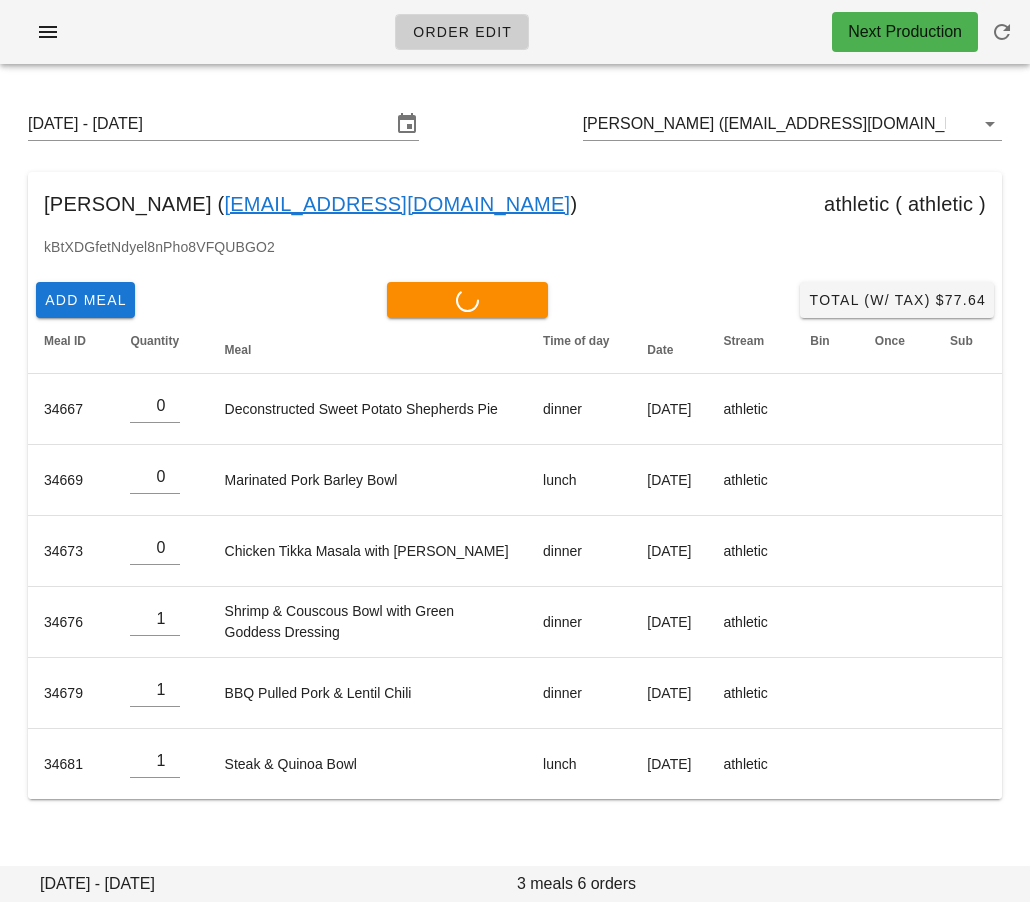 type on "0" 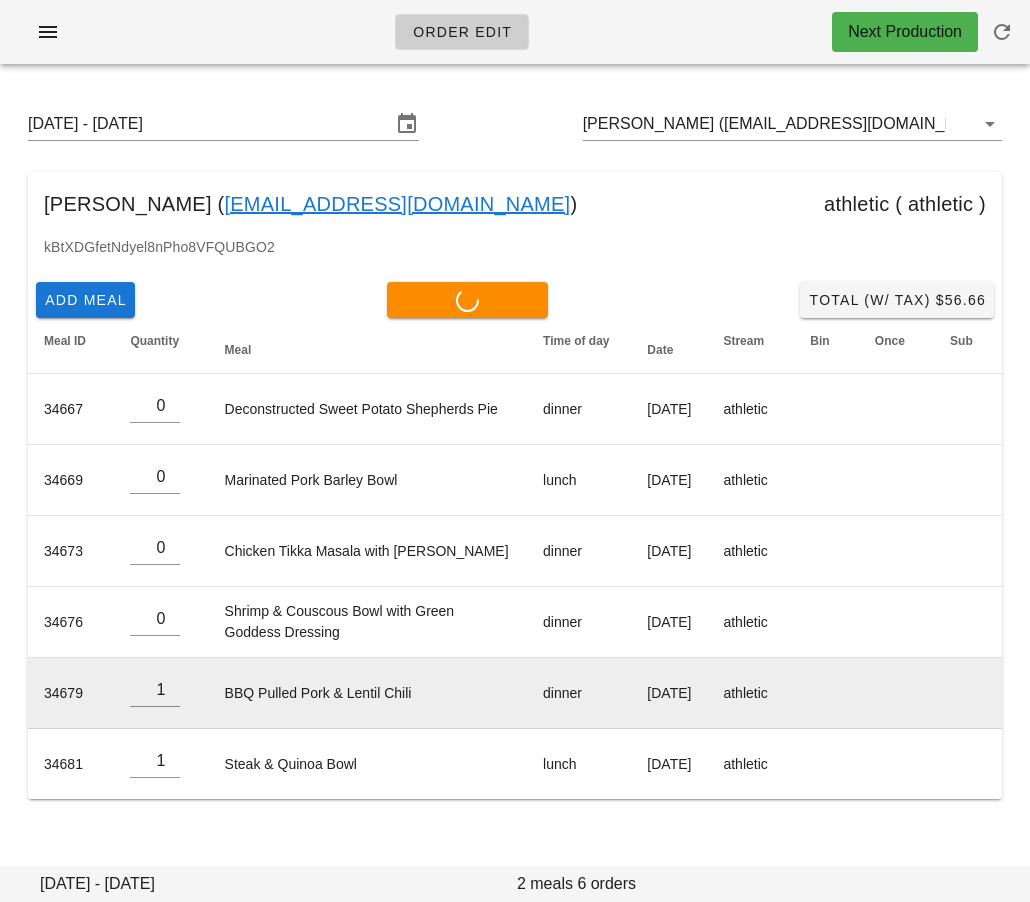 type on "0" 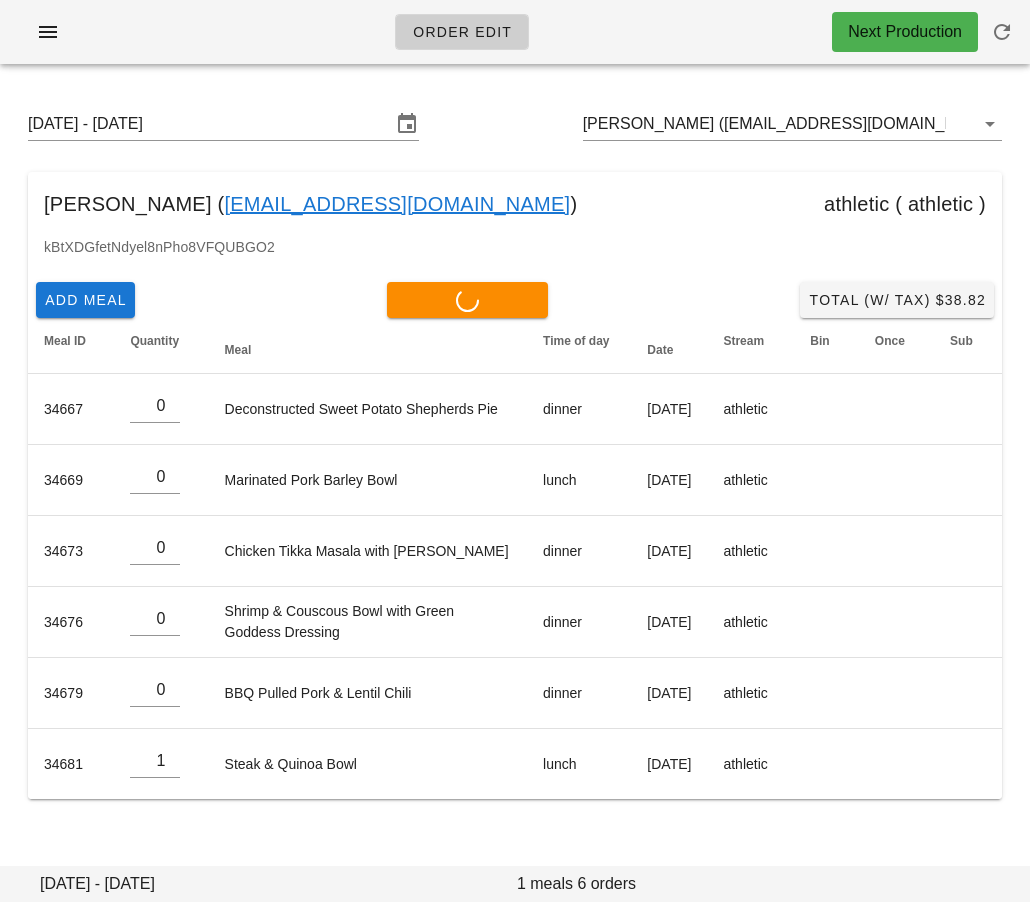 type on "0" 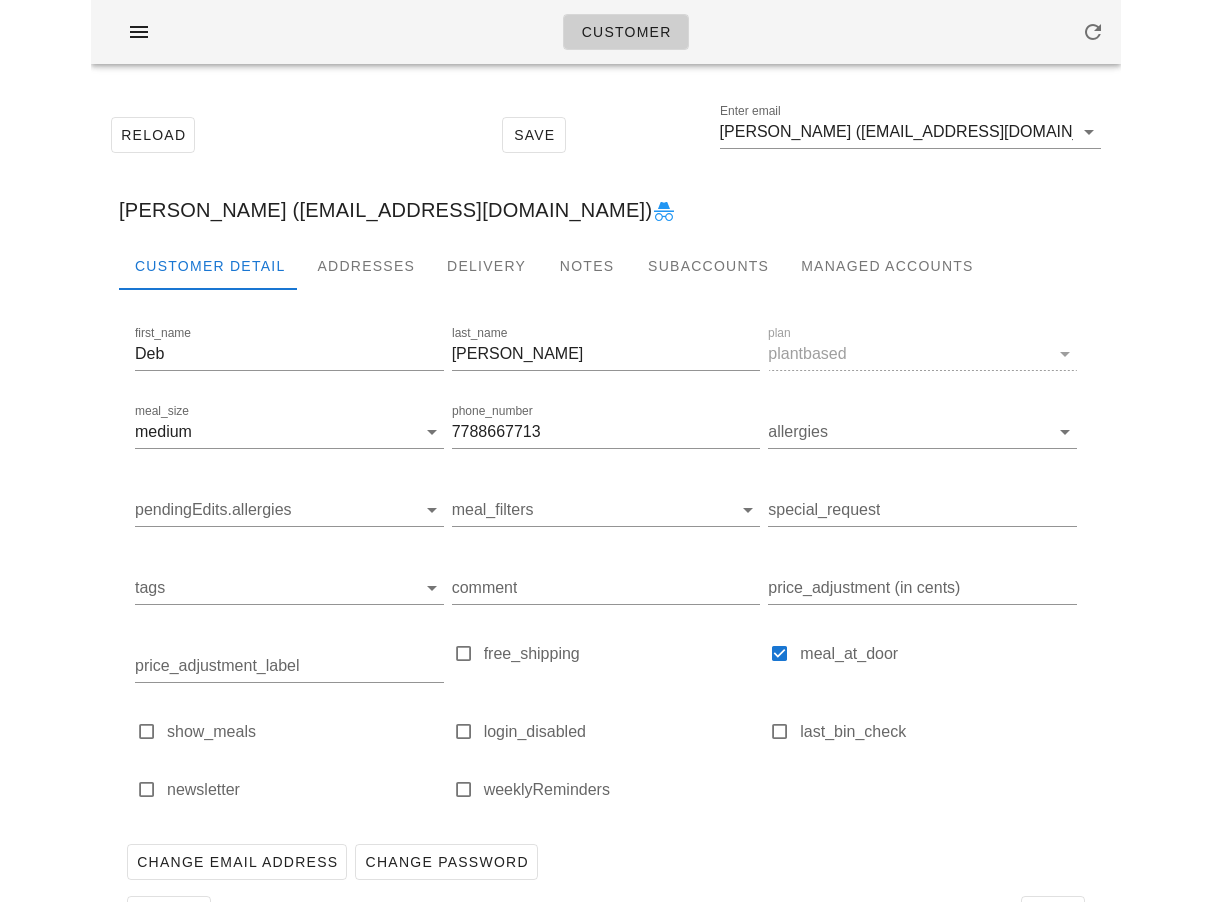 scroll, scrollTop: 0, scrollLeft: 0, axis: both 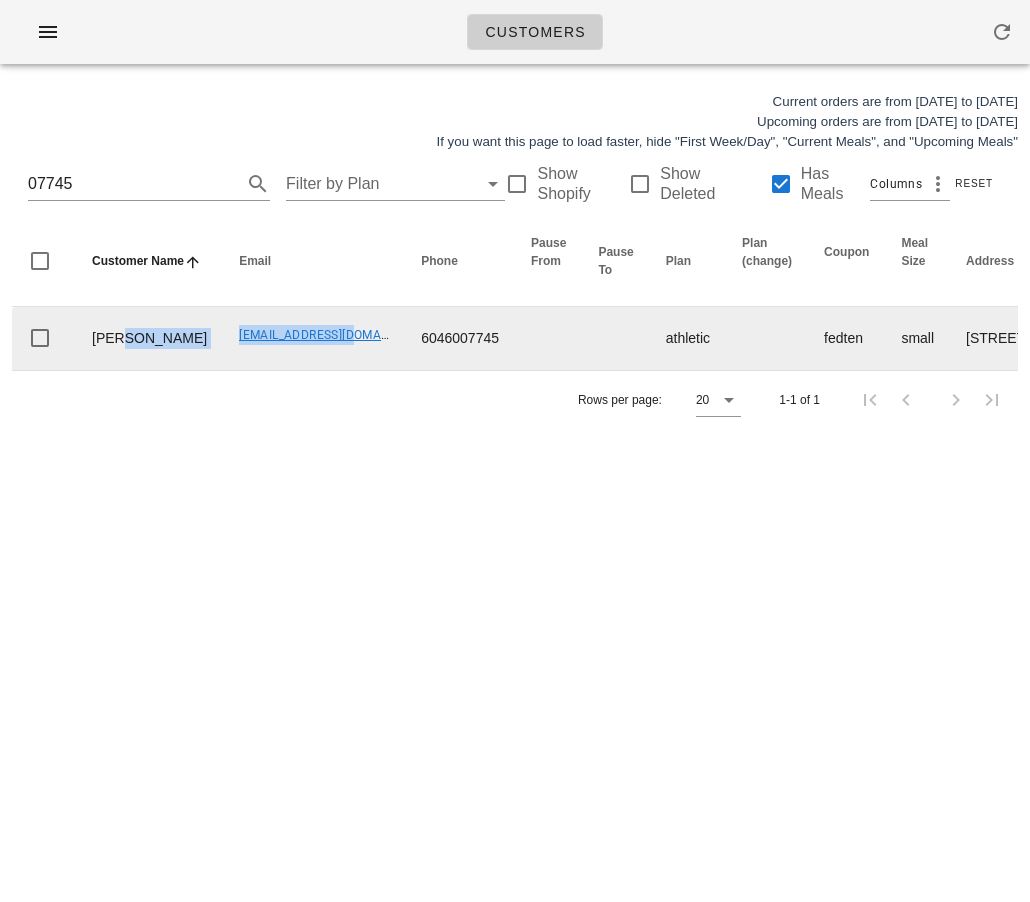 drag, startPoint x: 159, startPoint y: 346, endPoint x: 276, endPoint y: 364, distance: 118.37652 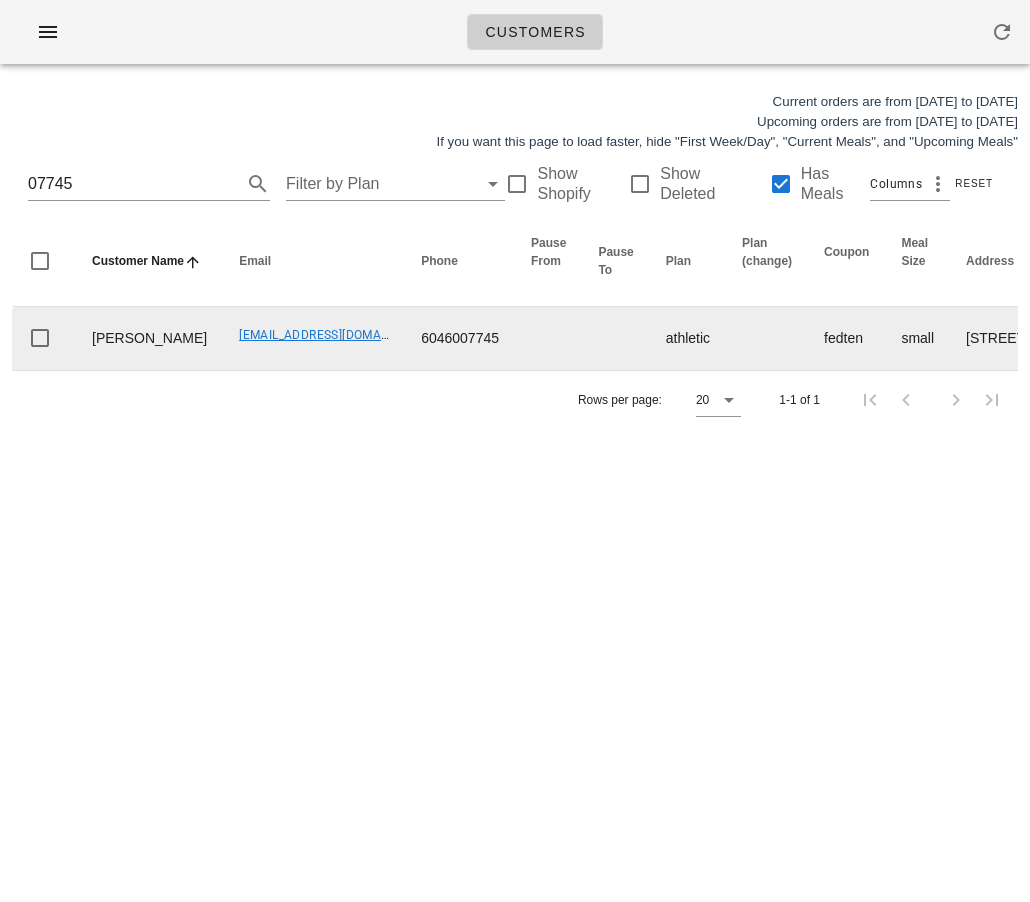 click on "[EMAIL_ADDRESS][DOMAIN_NAME]" at bounding box center (314, 338) 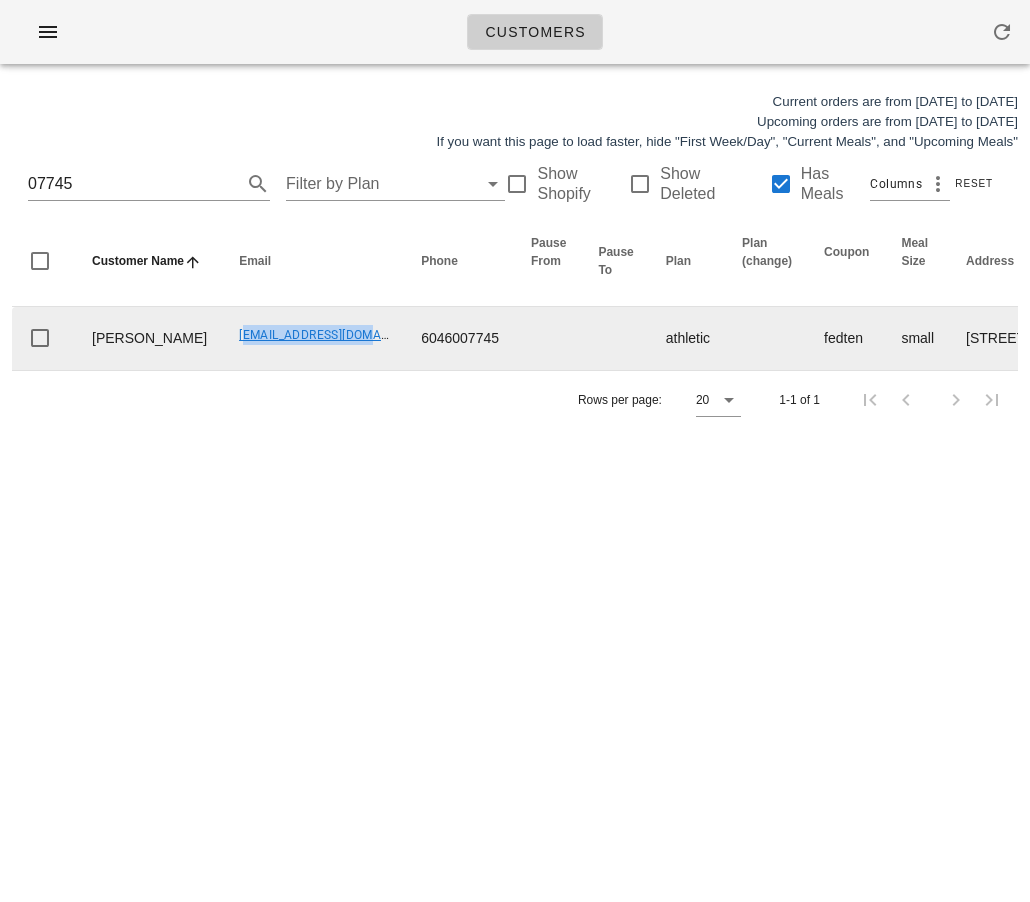 drag, startPoint x: 172, startPoint y: 352, endPoint x: 305, endPoint y: 369, distance: 134.08206 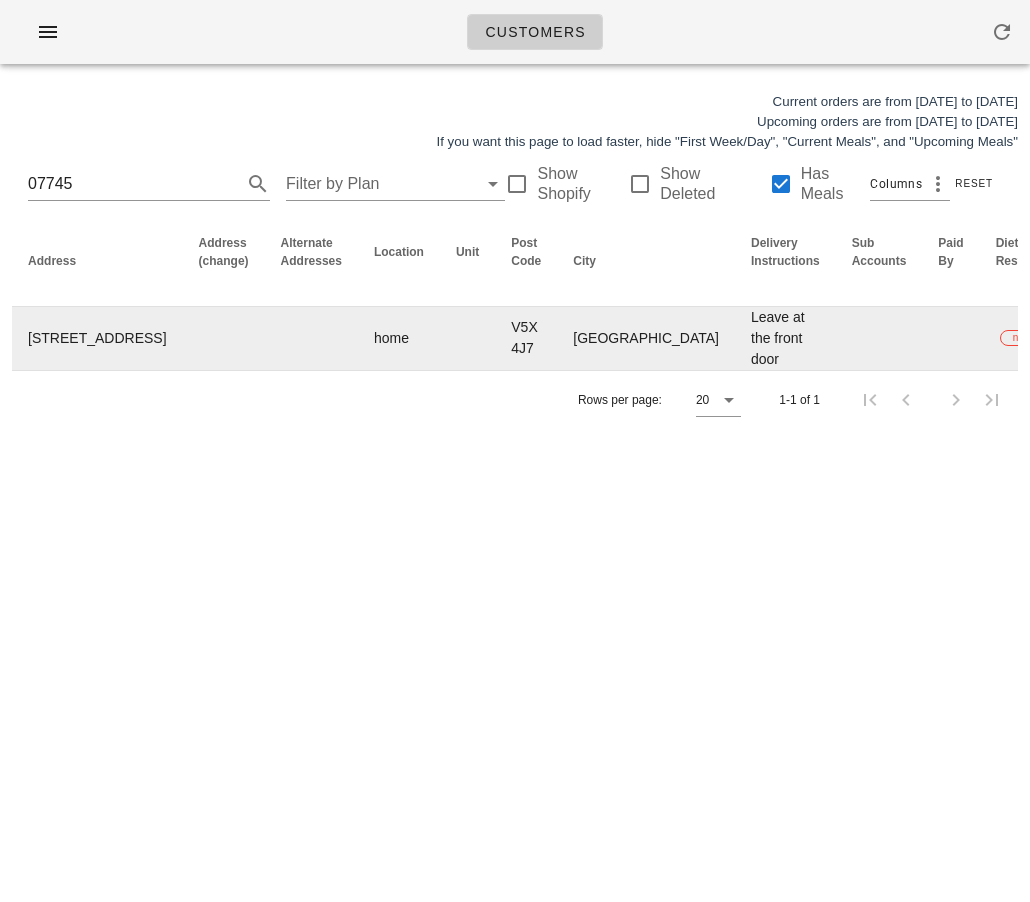 scroll, scrollTop: 0, scrollLeft: 1371, axis: horizontal 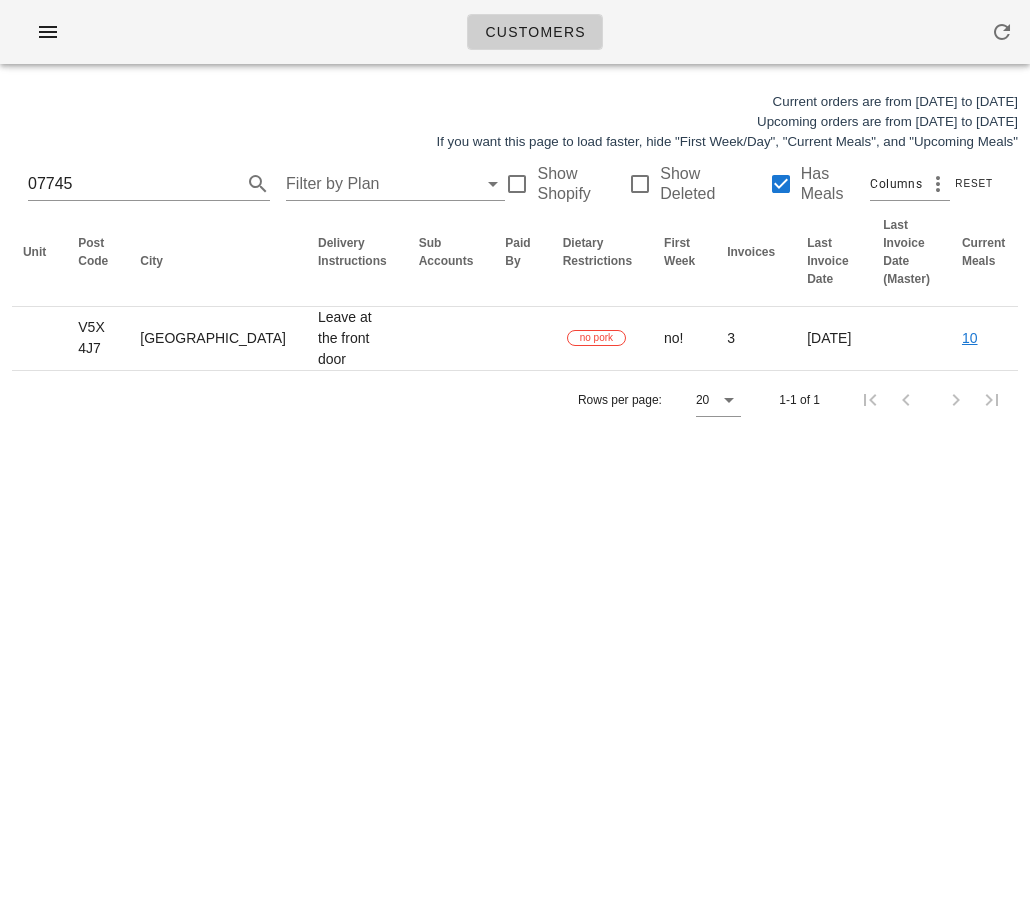 click on "Customers     Current orders are from [DATE] to [DATE]  Upcoming orders are from [DATE] to [DATE]  If you want this page to load faster, hide "First Week/Day", "Current Meals", and "Upcoming Meals"  07745 Filter by Plan Show Shopify Show Deleted Has Meals   Columns  Reset Customer Name Email Phone Pause From Pause To Plan Plan (change) Coupon Meal Size Address Address (change) Alternate Addresses Location Unit Post Code City Delivery Instructions Sub Accounts Paid By Dietary Restrictions First Week Invoices Last Invoice Date Last Invoice Date (Master) Current Meals Upcoming Meals Login Disabled Actions [PERSON_NAME]  [EMAIL_ADDRESS][DOMAIN_NAME]  6046007745 athletic fedten small [STREET_ADDRESS] home V5X 4J7 Vancouver Leave at the front door  no pork   no! 3 [DATE]  10   18  Edit  Rows per page: 20 1-1 of 1  Something unexpected happened. Please refresh the page and check your work.      Close" at bounding box center (515, 451) 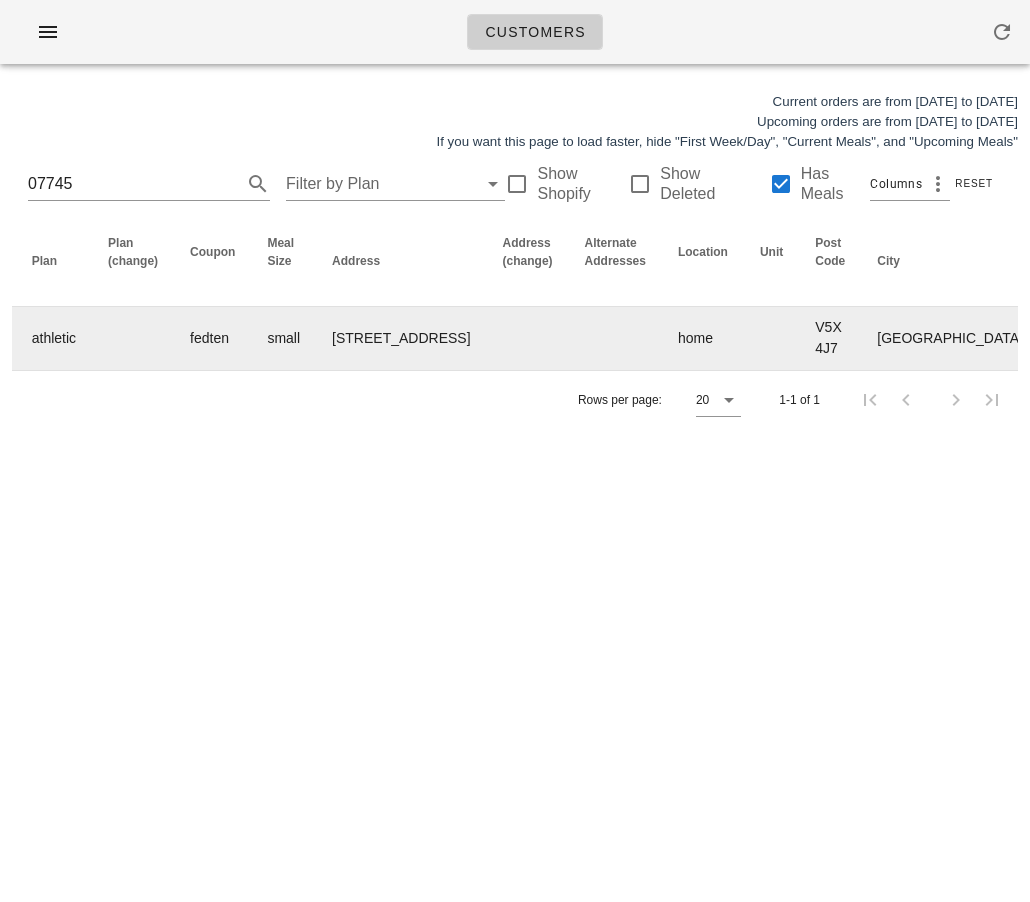 scroll, scrollTop: 0, scrollLeft: 551, axis: horizontal 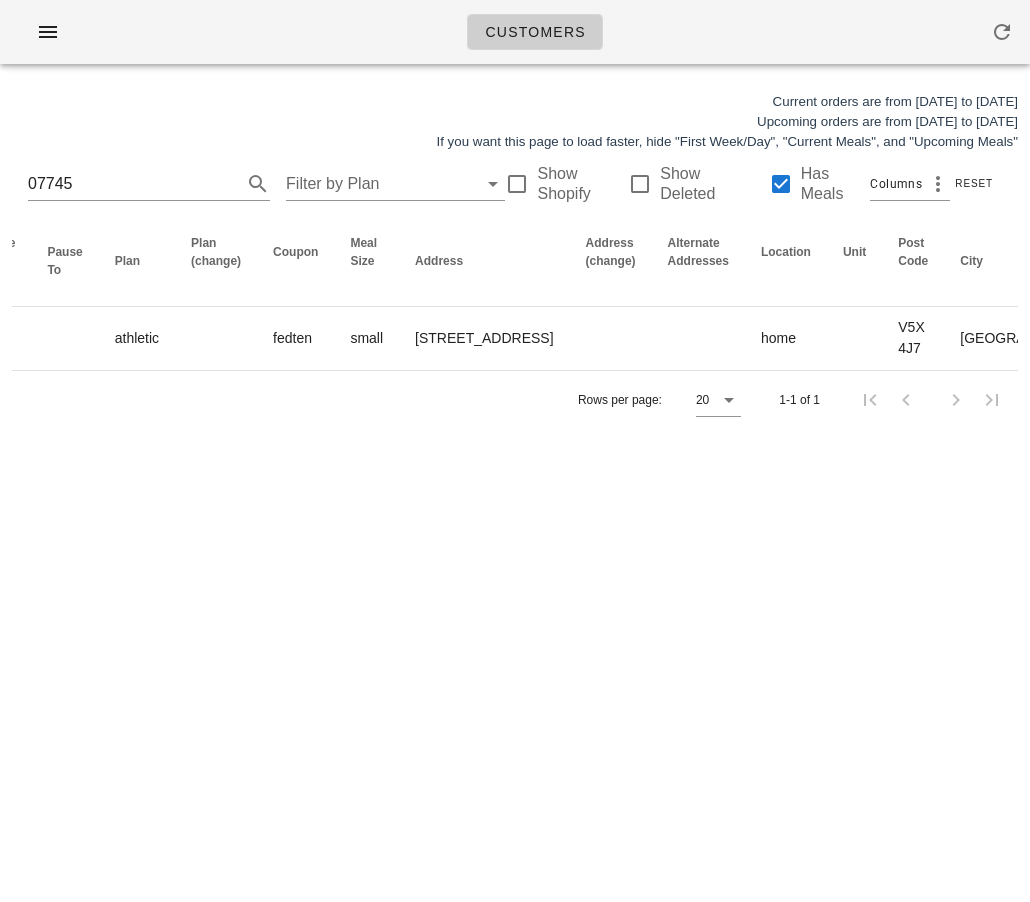 click on "Customers     Current orders are from [DATE] to [DATE]  Upcoming orders are from [DATE] to [DATE]  If you want this page to load faster, hide "First Week/Day", "Current Meals", and "Upcoming Meals"  07745 Filter by Plan Show Shopify Show Deleted Has Meals   Columns  Reset Customer Name Email Phone Pause From Pause To Plan Plan (change) Coupon Meal Size Address Address (change) Alternate Addresses Location Unit Post Code City Delivery Instructions Sub Accounts Paid By Dietary Restrictions First Week Invoices Last Invoice Date Last Invoice Date (Master) Current Meals Upcoming Meals Login Disabled Actions [PERSON_NAME]  [EMAIL_ADDRESS][DOMAIN_NAME]  6046007745 athletic fedten small [STREET_ADDRESS] home V5X 4J7 Vancouver Leave at the front door  no pork   no! 3 [DATE]  10   18  Edit  Rows per page: 20 1-1 of 1  Something unexpected happened. Please refresh the page and check your work.      Close" at bounding box center (515, 451) 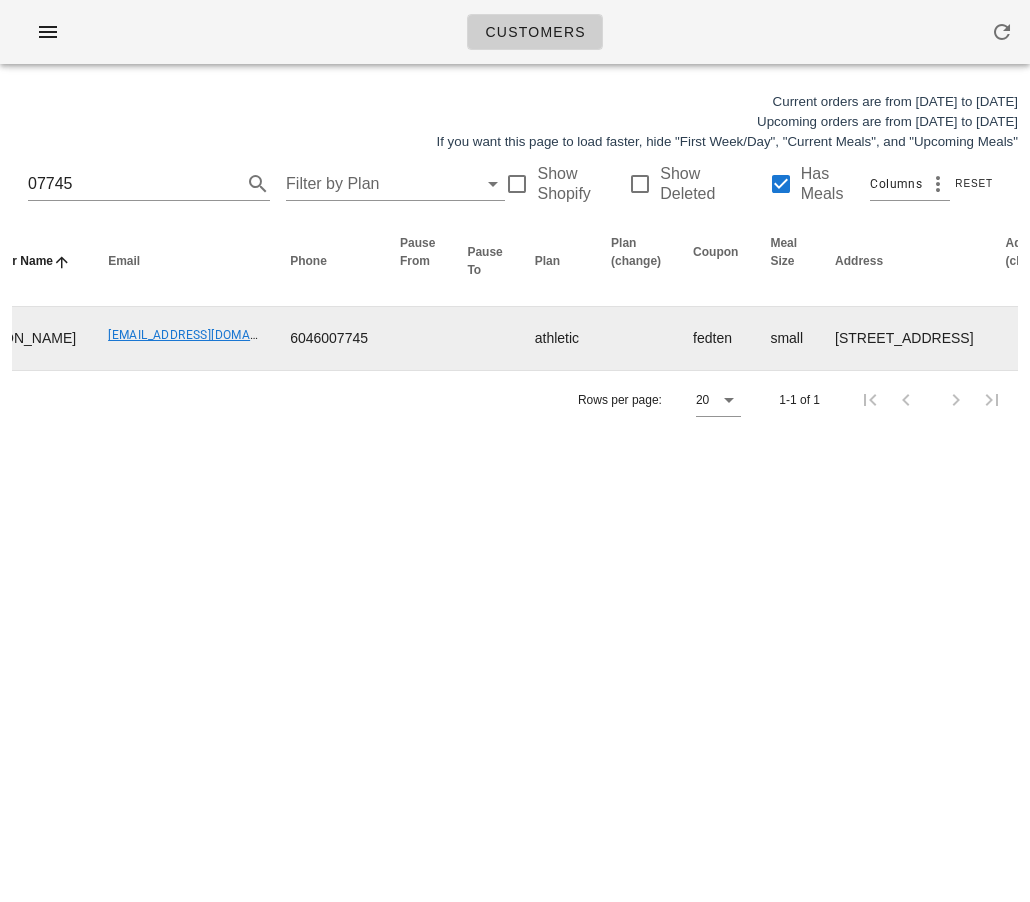 scroll, scrollTop: 0, scrollLeft: 0, axis: both 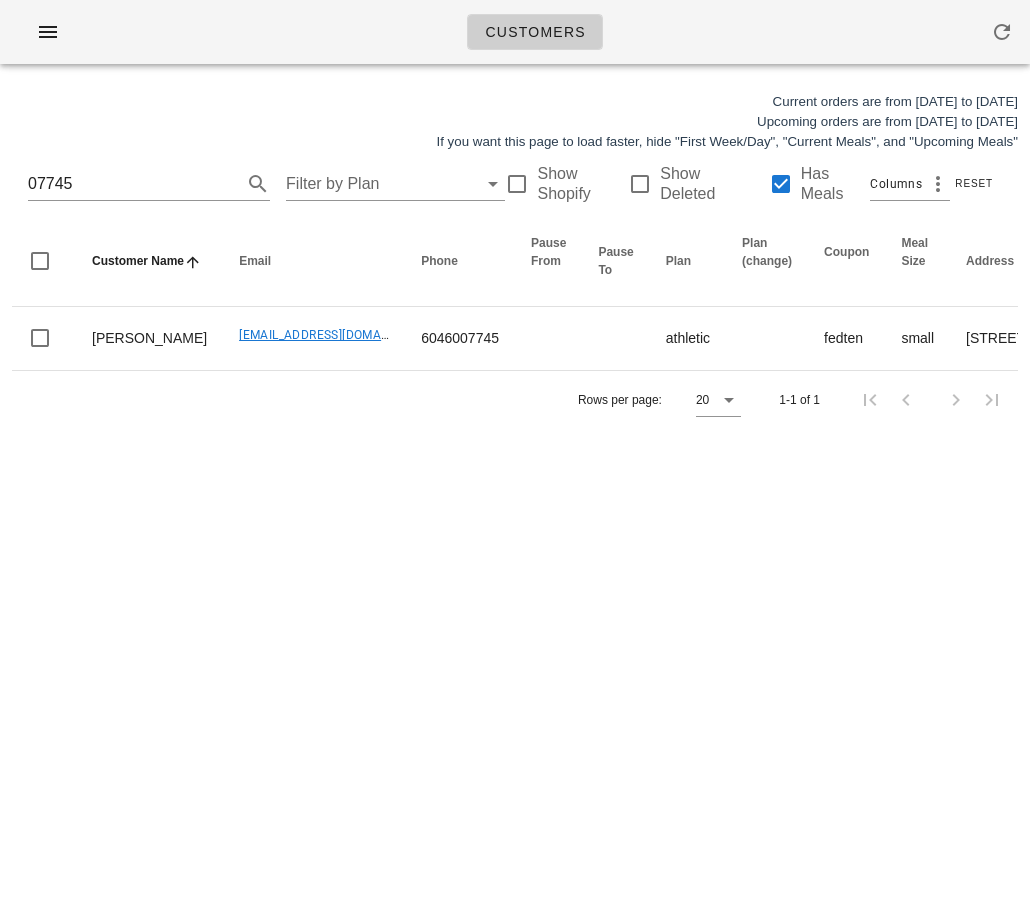 click on "Customers     Current orders are from [DATE] to [DATE]  Upcoming orders are from [DATE] to [DATE]  If you want this page to load faster, hide "First Week/Day", "Current Meals", and "Upcoming Meals"  07745 Filter by Plan Show Shopify Show Deleted Has Meals   Columns  Reset Customer Name Email Phone Pause From Pause To Plan Plan (change) Coupon Meal Size Address Address (change) Alternate Addresses Location Unit Post Code City Delivery Instructions Sub Accounts Paid By Dietary Restrictions First Week Invoices Last Invoice Date Last Invoice Date (Master) Current Meals Upcoming Meals Login Disabled Actions [PERSON_NAME]  [EMAIL_ADDRESS][DOMAIN_NAME]  6046007745 athletic fedten small [STREET_ADDRESS] home V5X 4J7 Vancouver Leave at the front door  no pork   no! 3 [DATE]  10   18  Edit  Rows per page: 20 1-1 of 1  Something unexpected happened. Please refresh the page and check your work.      Close" at bounding box center [515, 451] 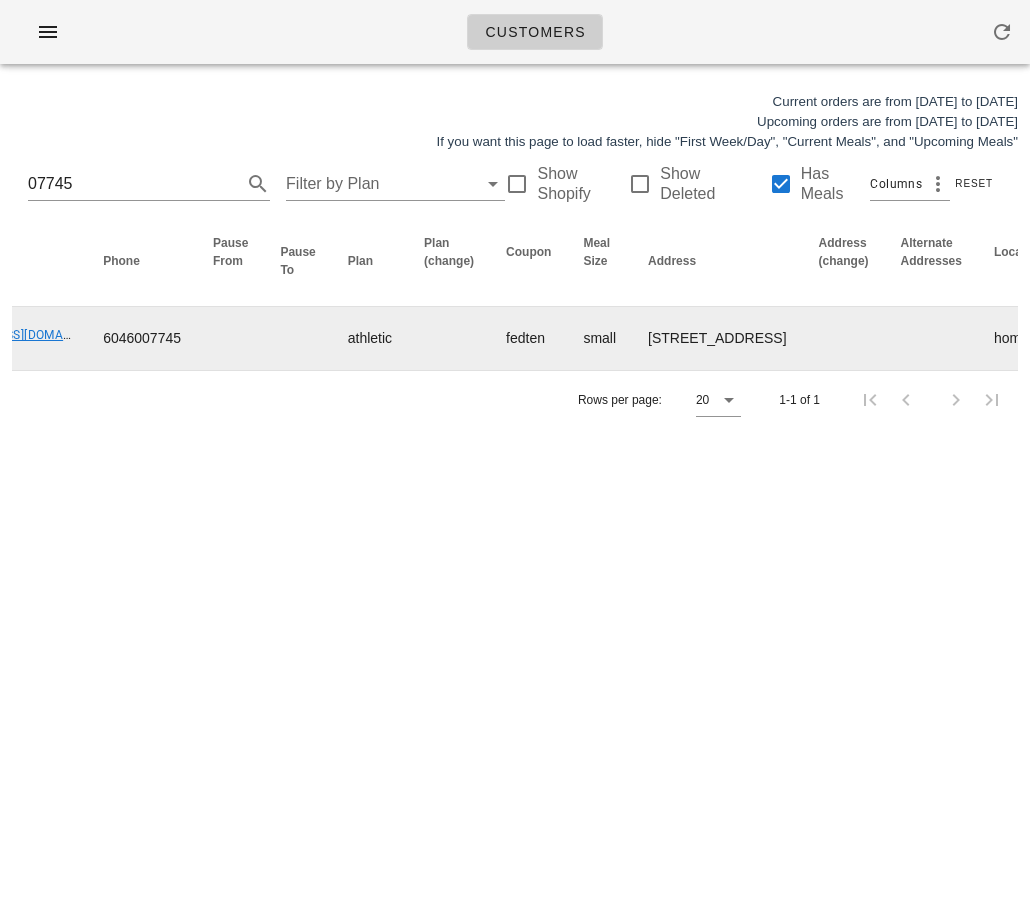 scroll, scrollTop: 0, scrollLeft: 0, axis: both 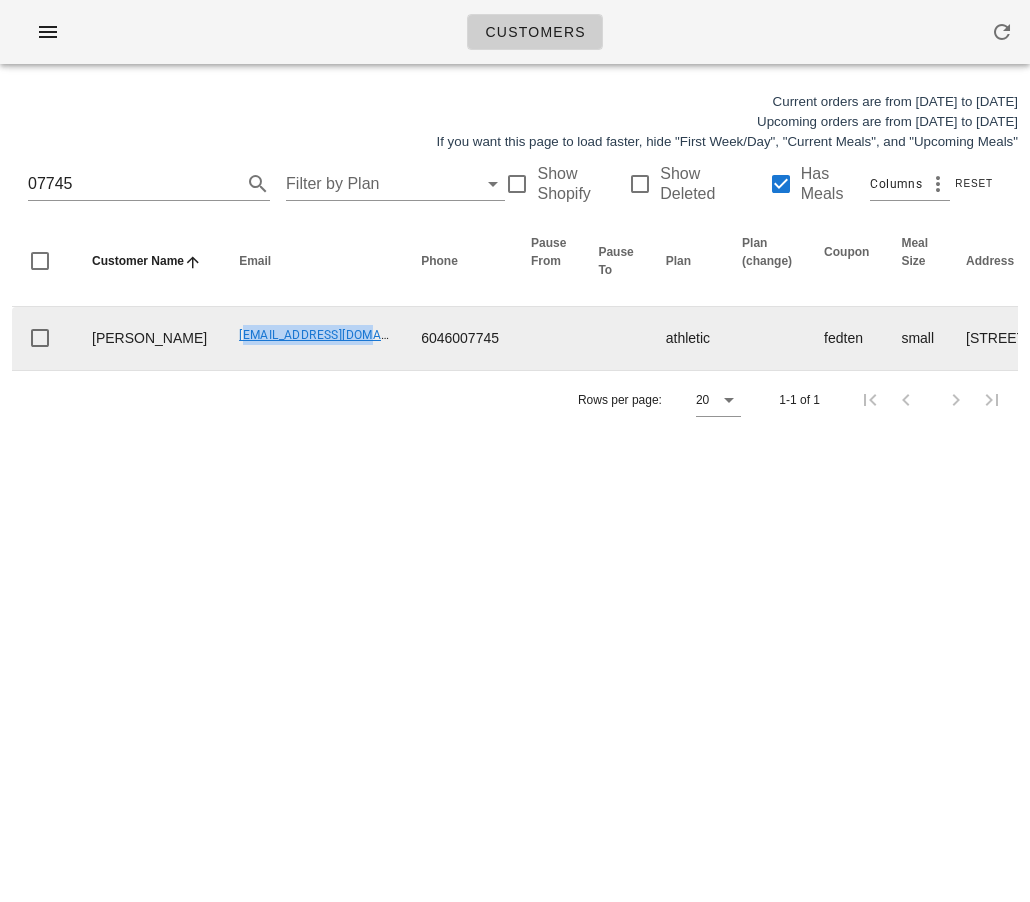 drag, startPoint x: 162, startPoint y: 358, endPoint x: 314, endPoint y: 363, distance: 152.08221 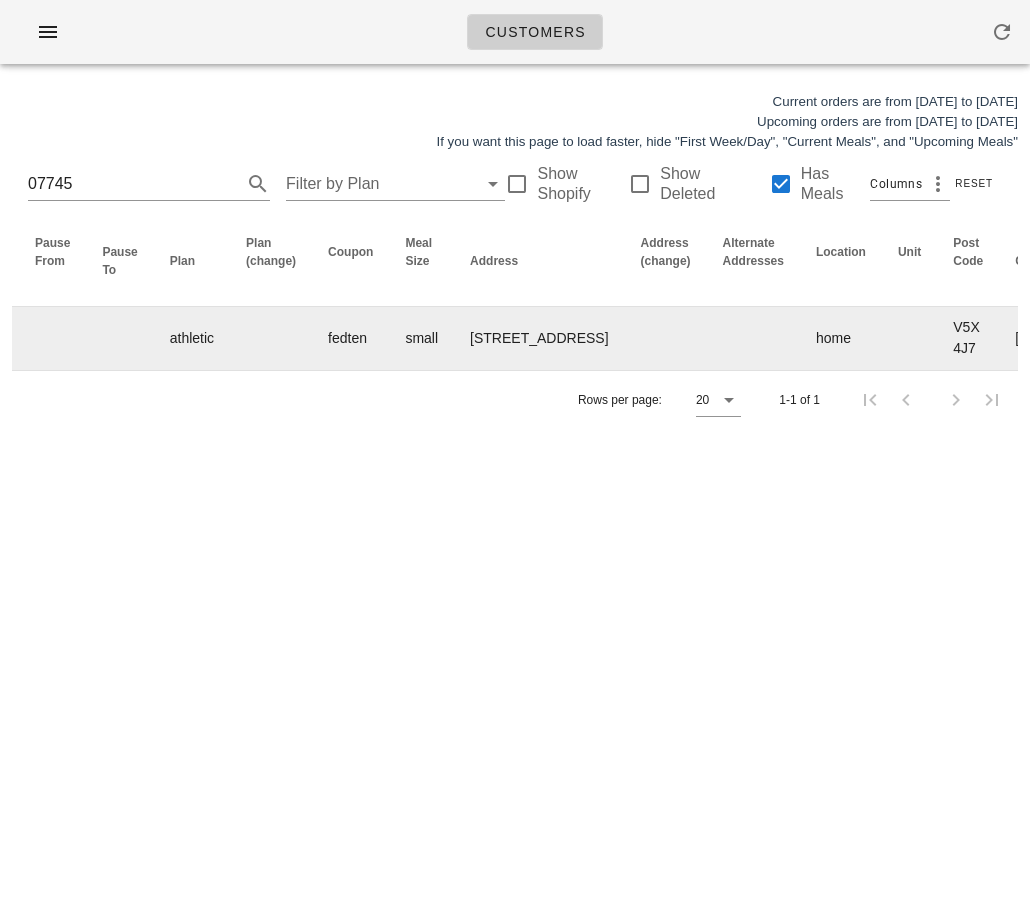 scroll, scrollTop: 0, scrollLeft: 0, axis: both 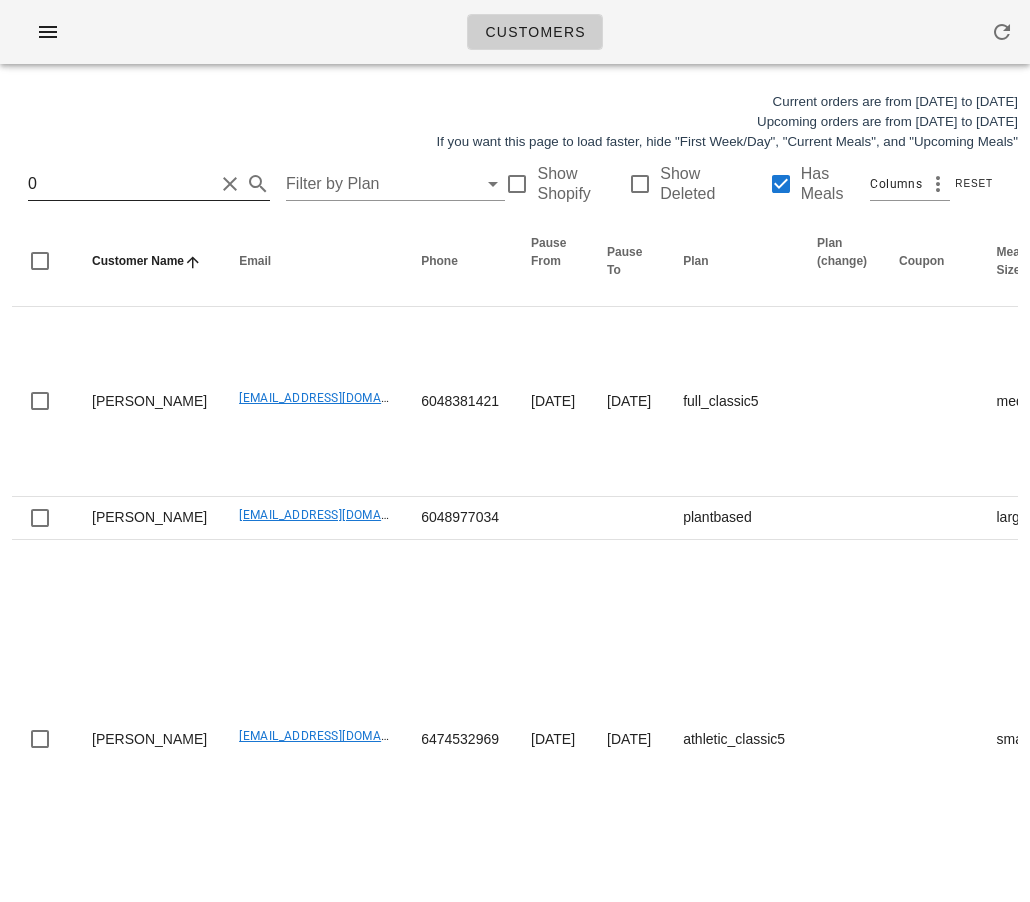 click on "0" at bounding box center (121, 184) 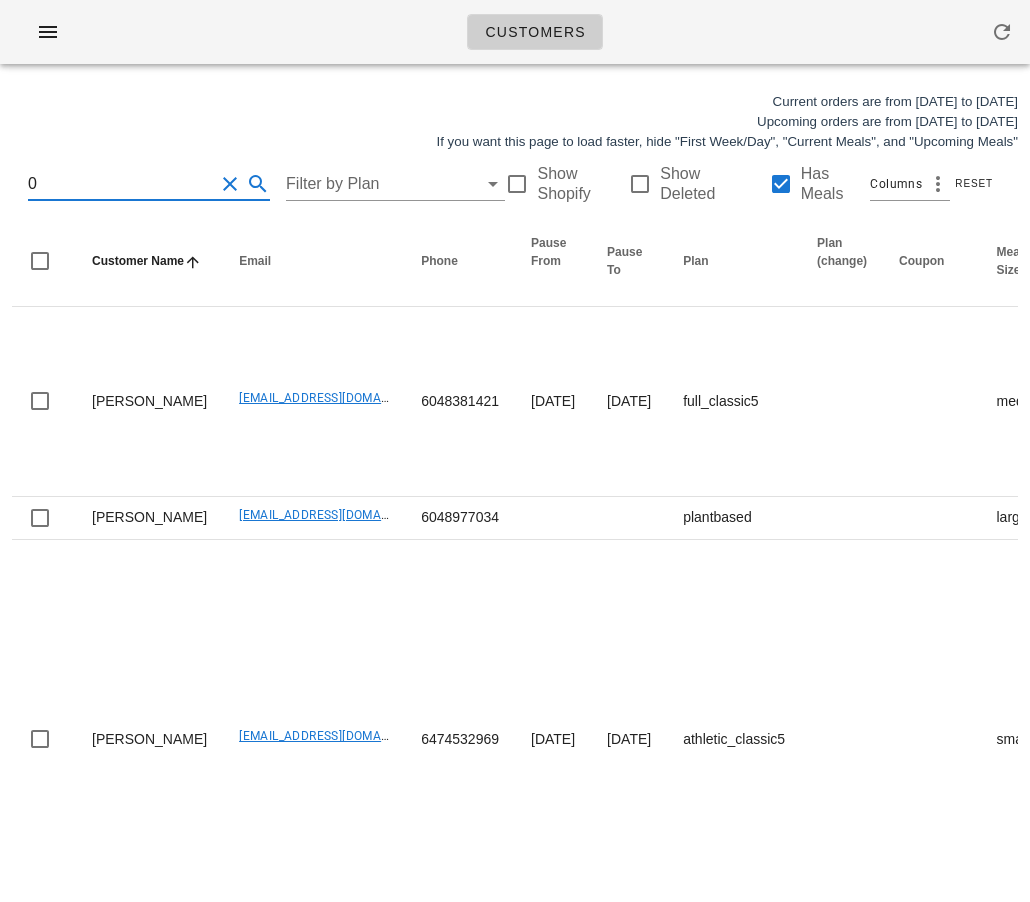click on "0" at bounding box center (121, 184) 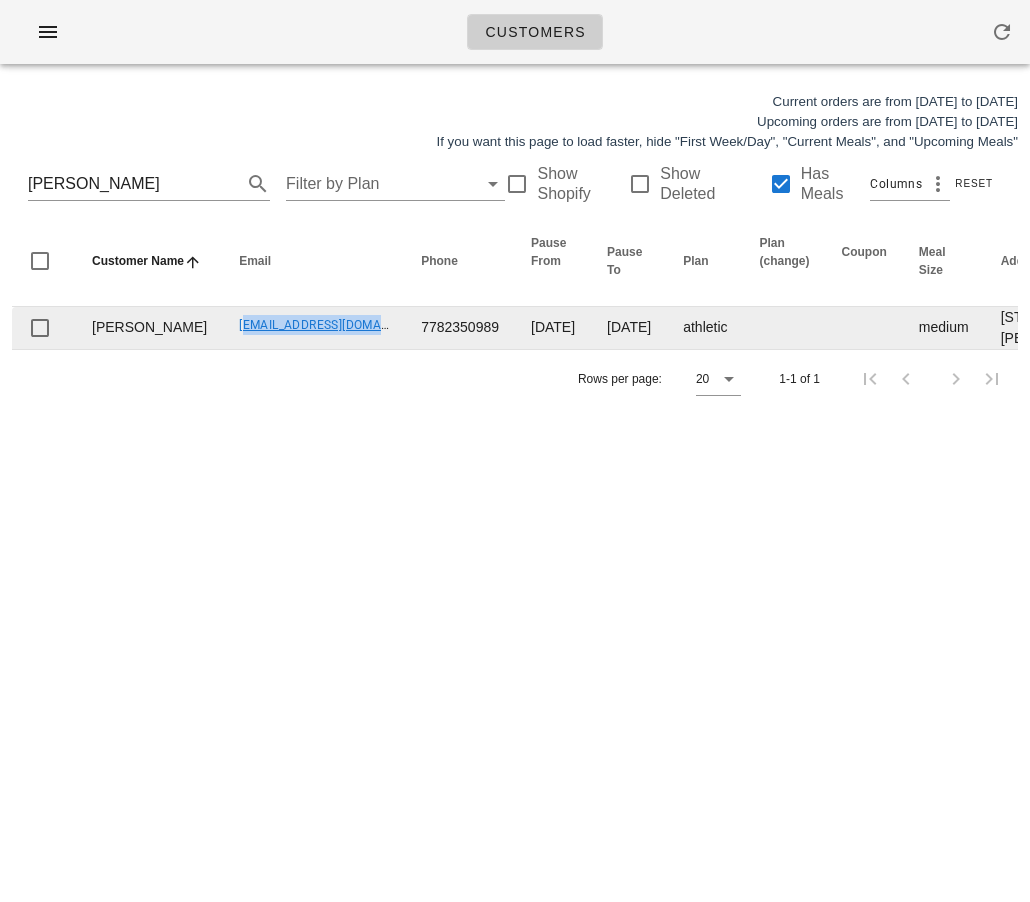 drag, startPoint x: 174, startPoint y: 367, endPoint x: 327, endPoint y: 369, distance: 153.01308 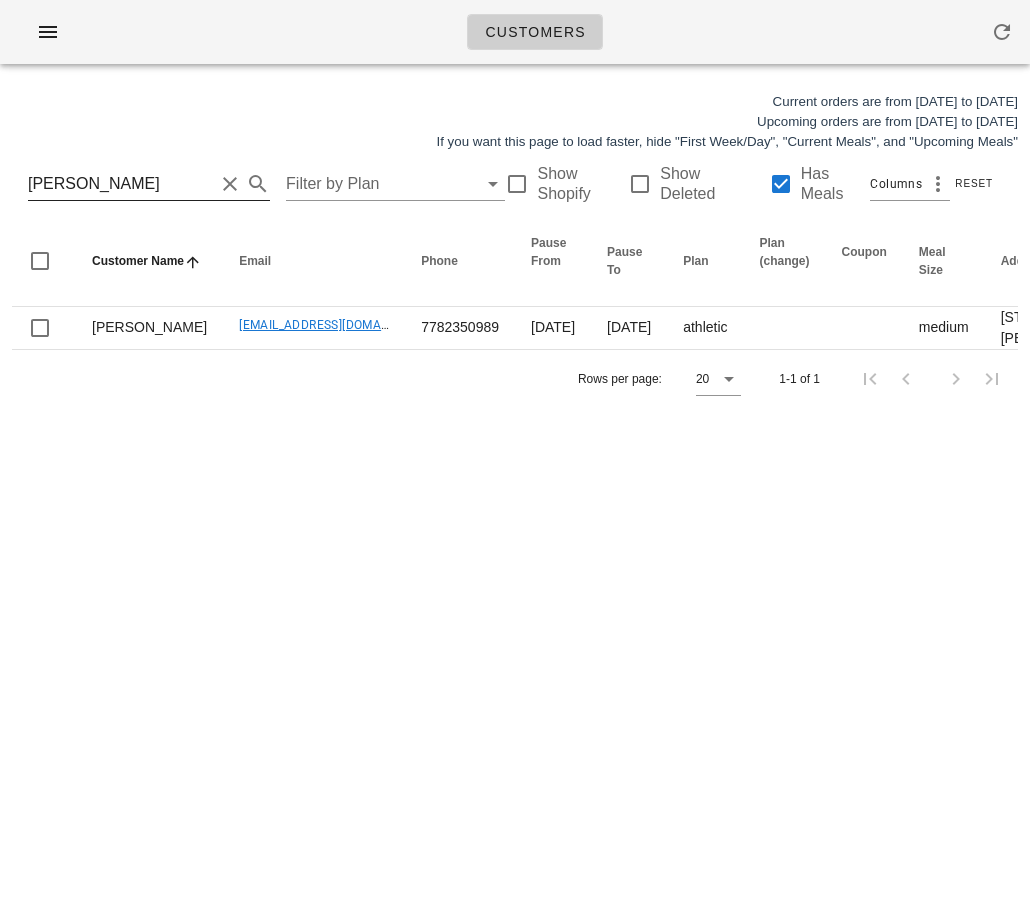click on "mariam" at bounding box center [121, 184] 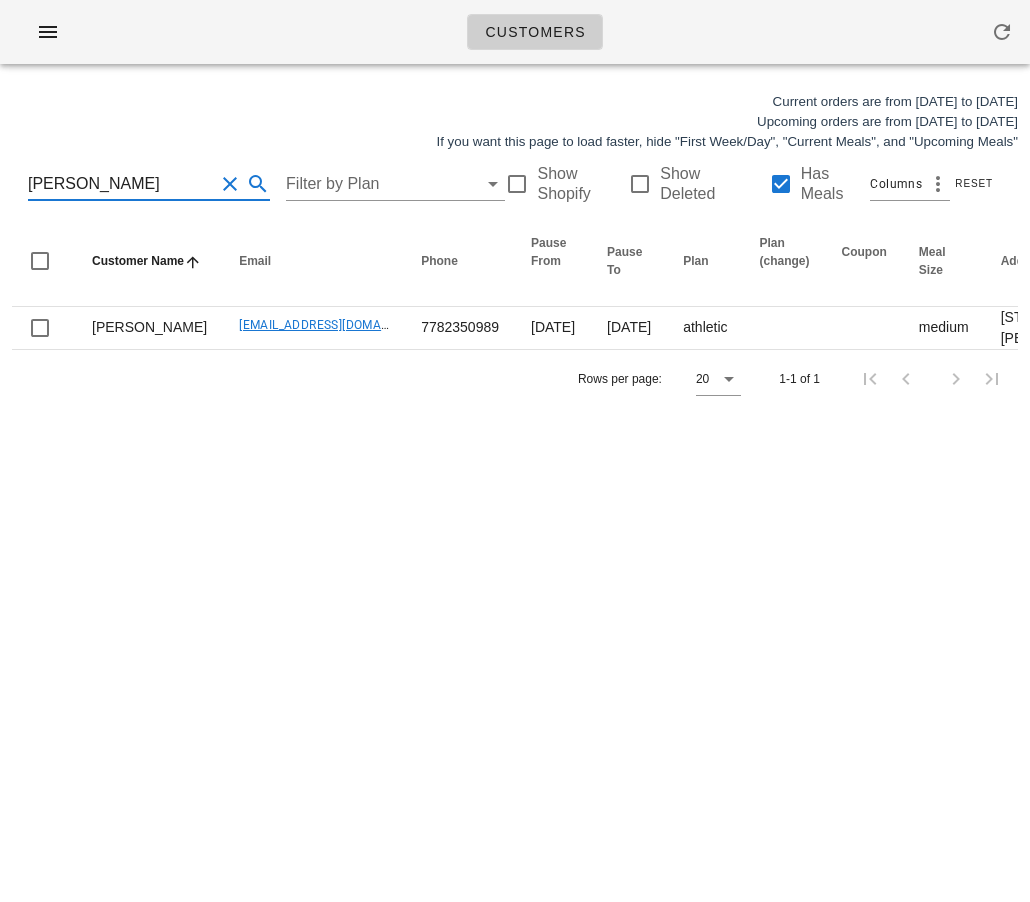 click on "mariam" at bounding box center [121, 184] 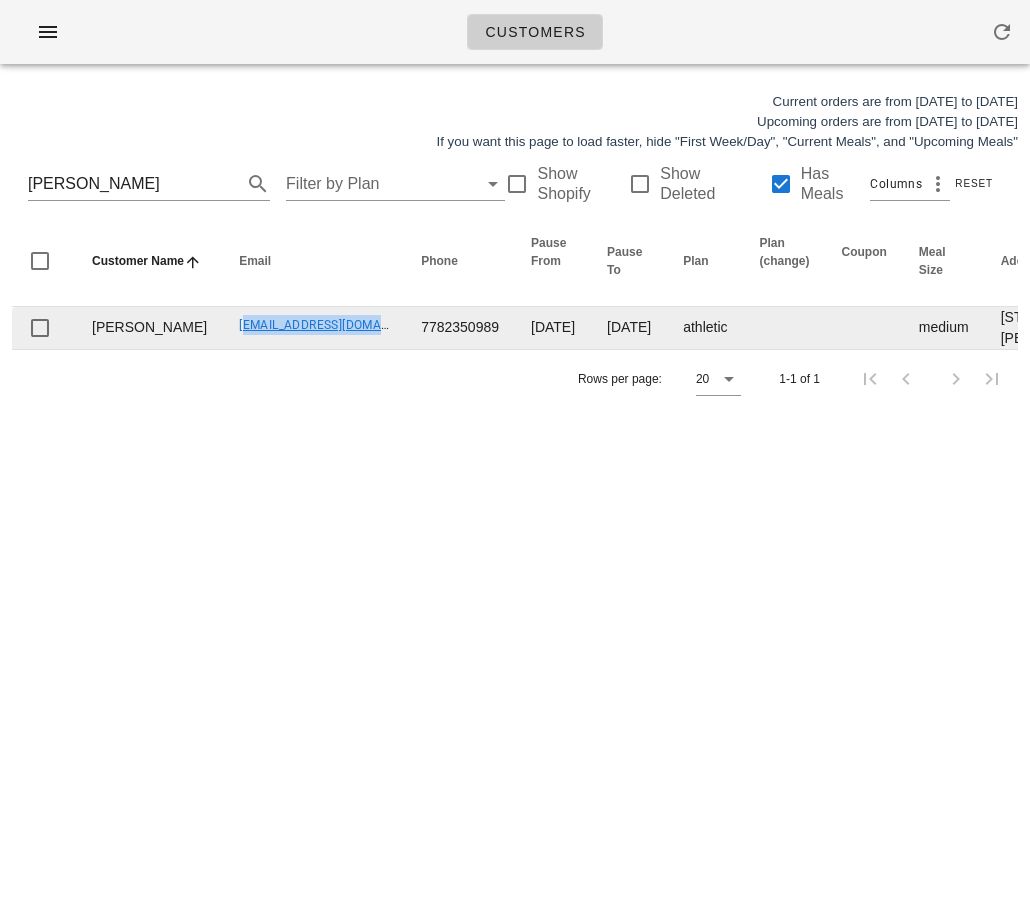 drag, startPoint x: 171, startPoint y: 370, endPoint x: 339, endPoint y: 370, distance: 168 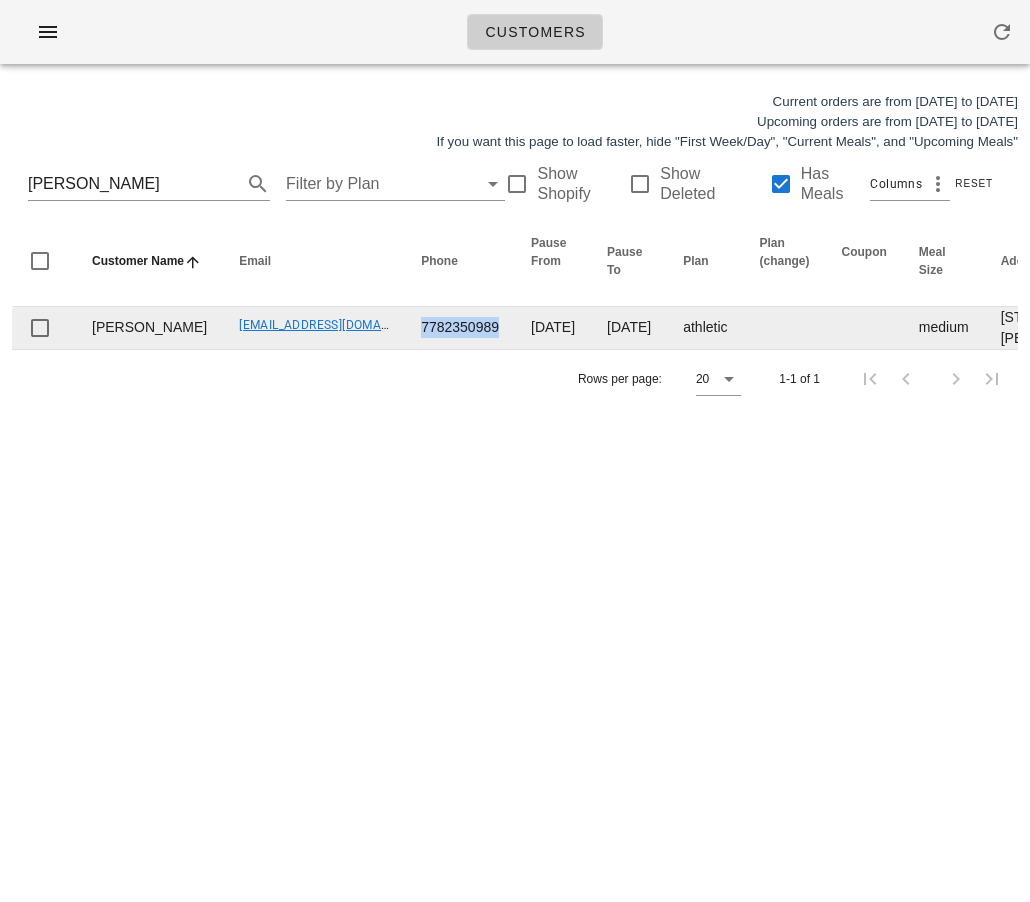 drag, startPoint x: 355, startPoint y: 372, endPoint x: 436, endPoint y: 376, distance: 81.09871 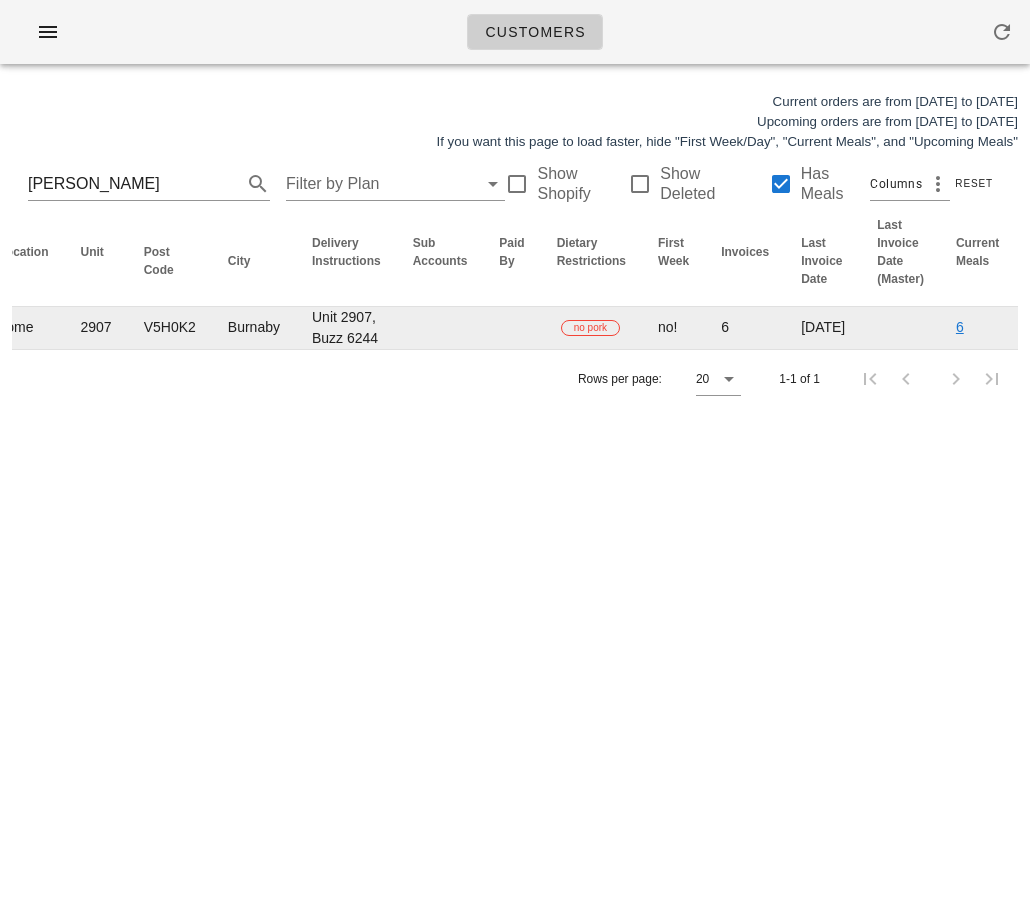 scroll, scrollTop: 0, scrollLeft: 1328, axis: horizontal 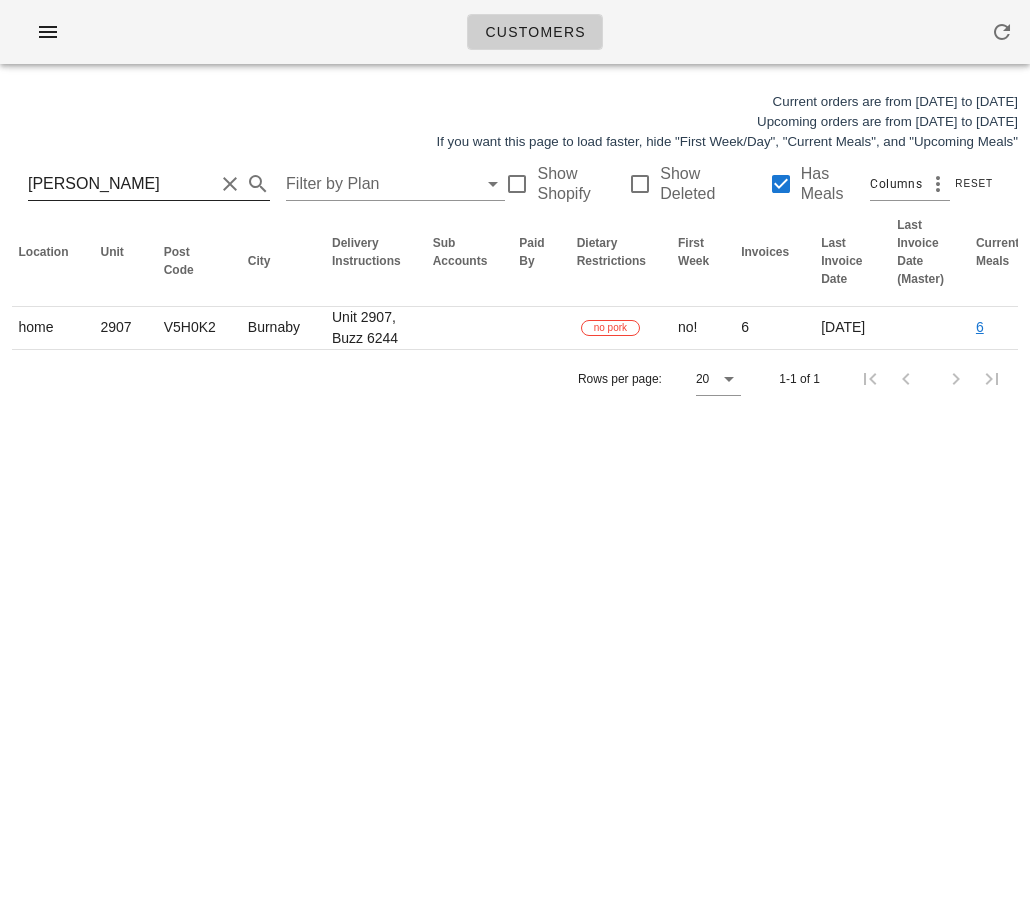 click on "mariam" at bounding box center (121, 184) 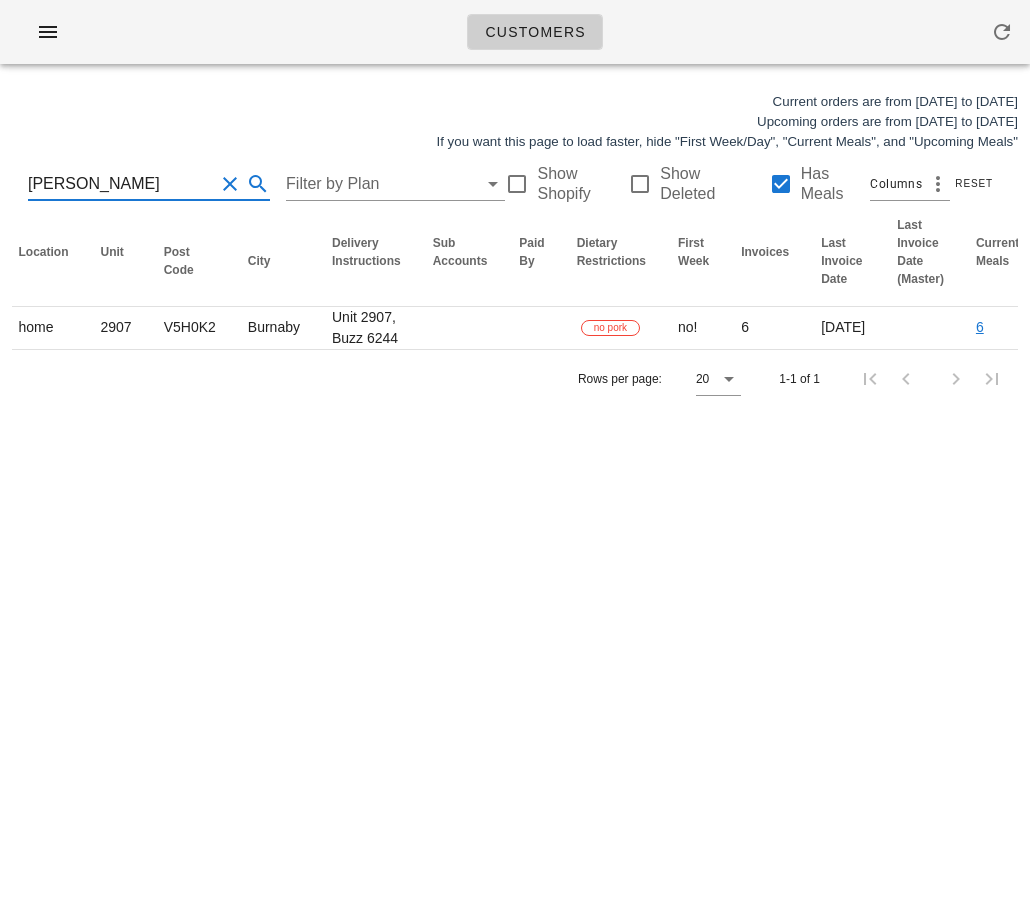 click on "mariam" at bounding box center [121, 184] 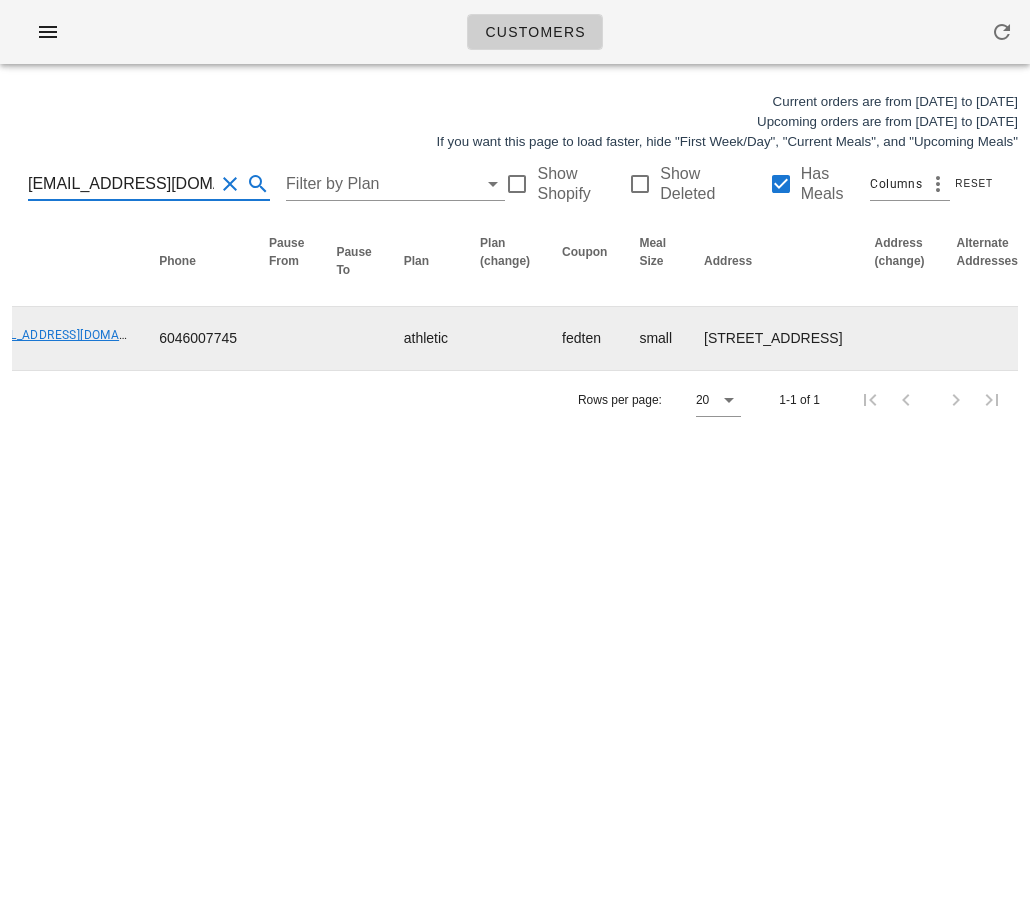 scroll, scrollTop: 0, scrollLeft: 0, axis: both 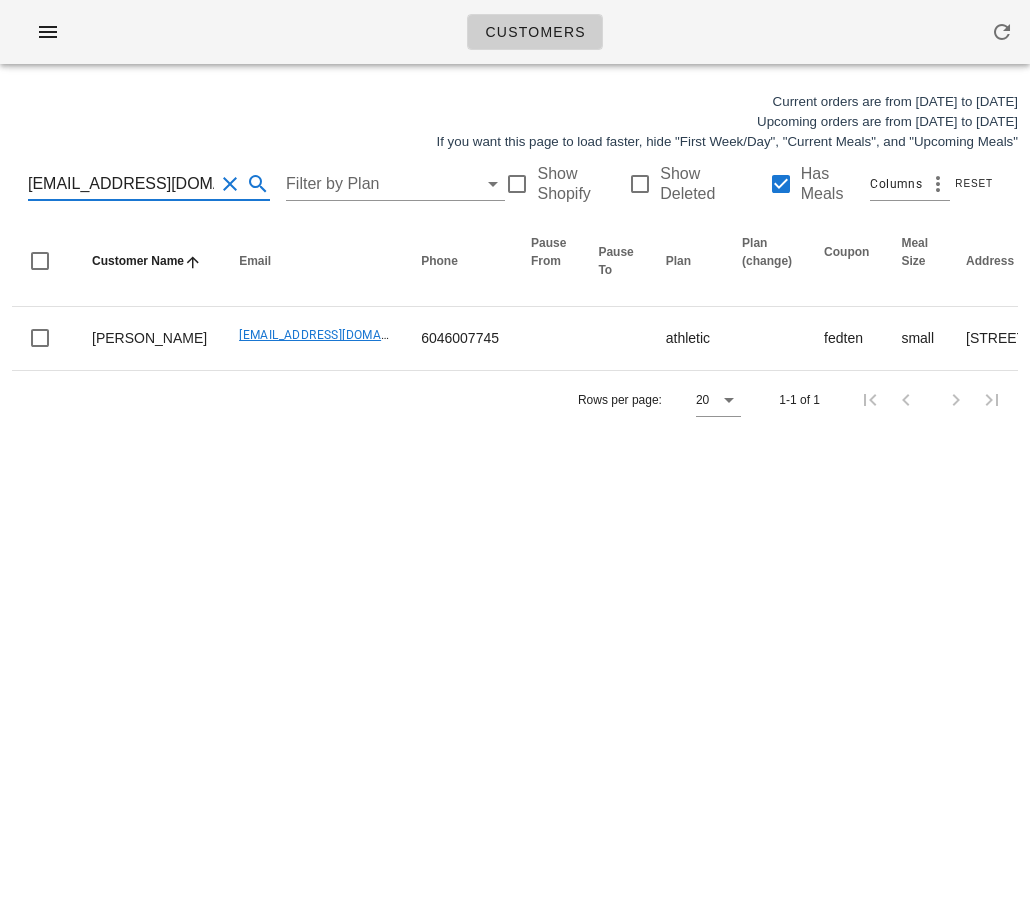 type on "karnc011@gmail.com" 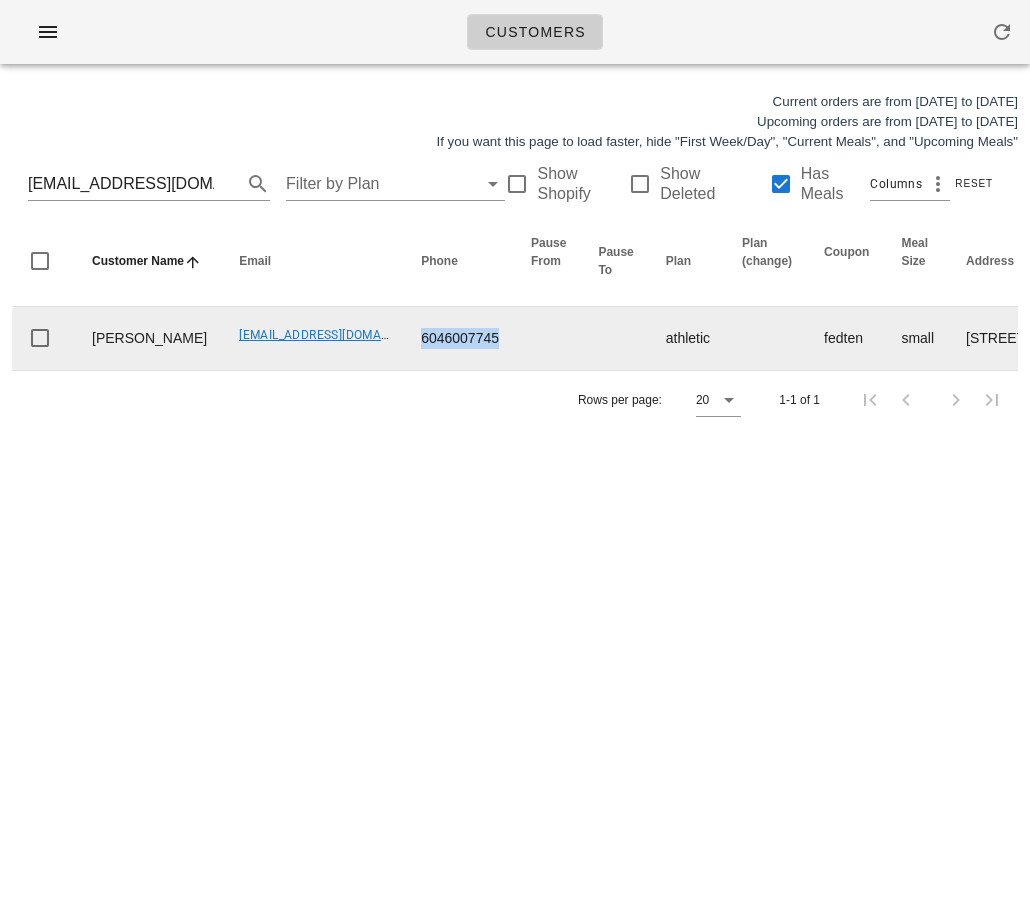 drag, startPoint x: 421, startPoint y: 357, endPoint x: 334, endPoint y: 356, distance: 87.005745 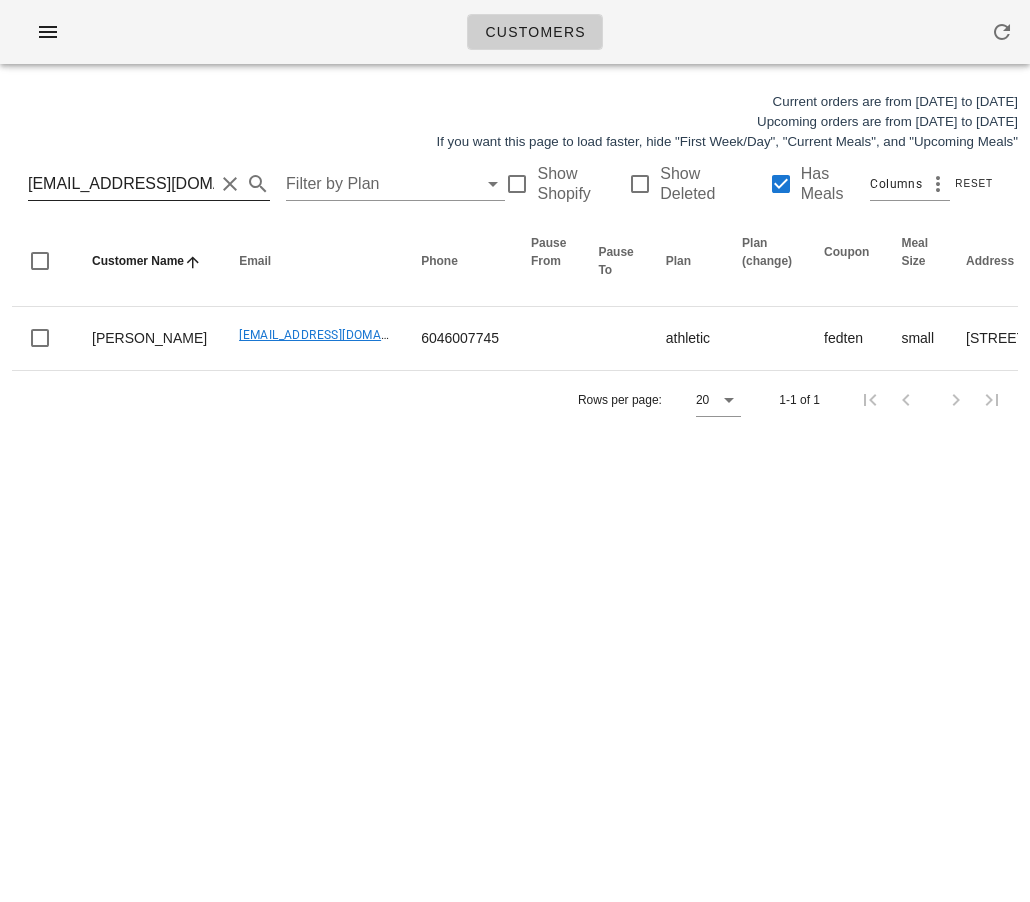 click on "karnc011@gmail.com" at bounding box center (121, 184) 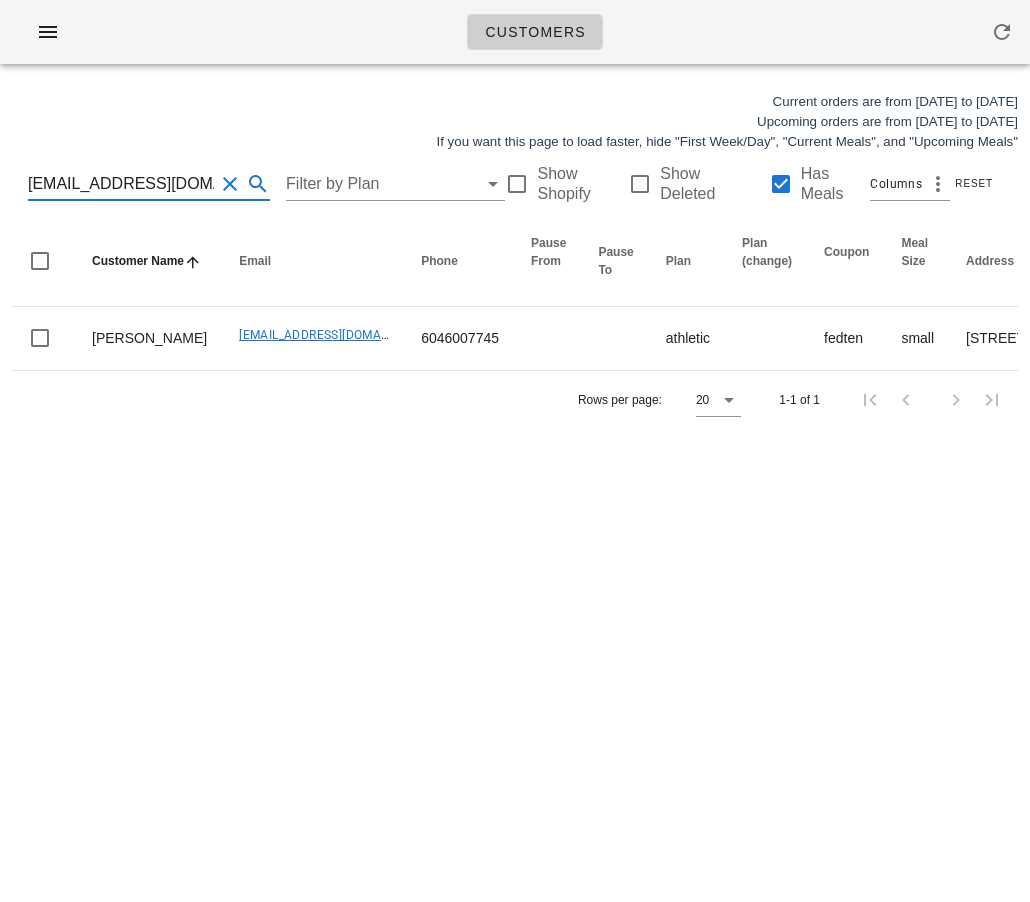 click on "karnc011@gmail.com" at bounding box center [121, 184] 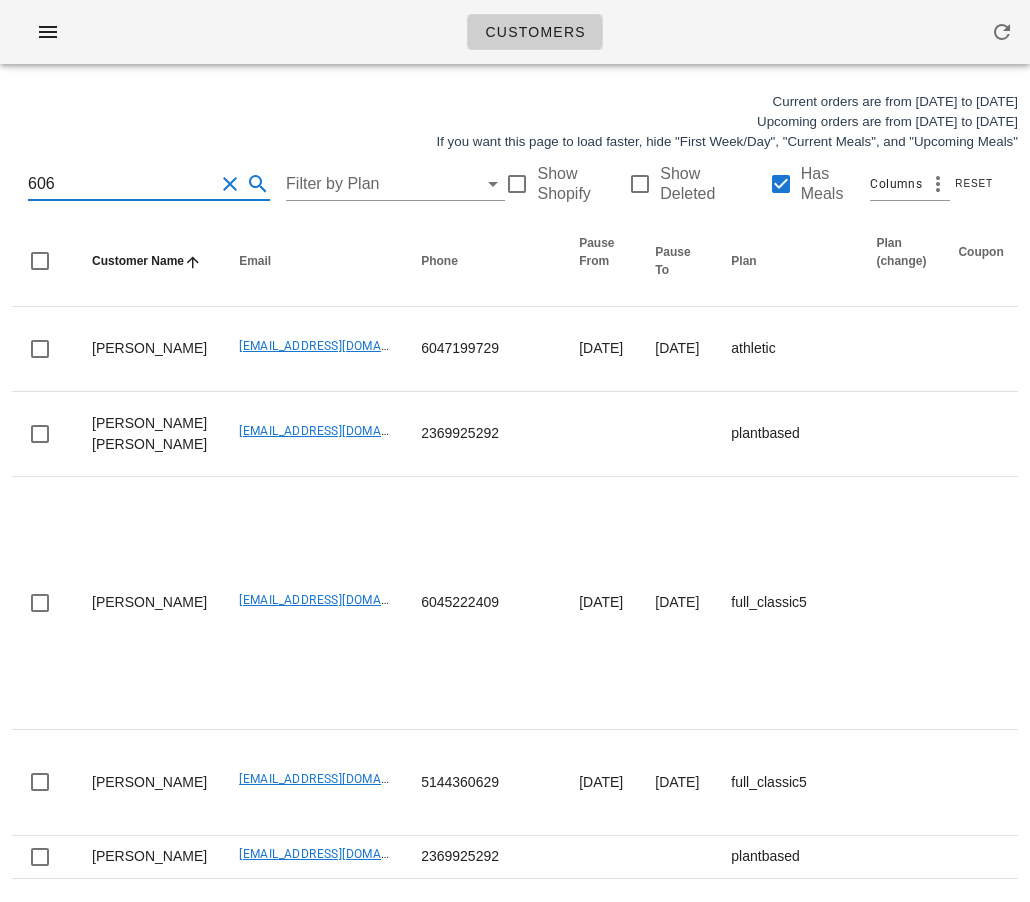 type on "6069" 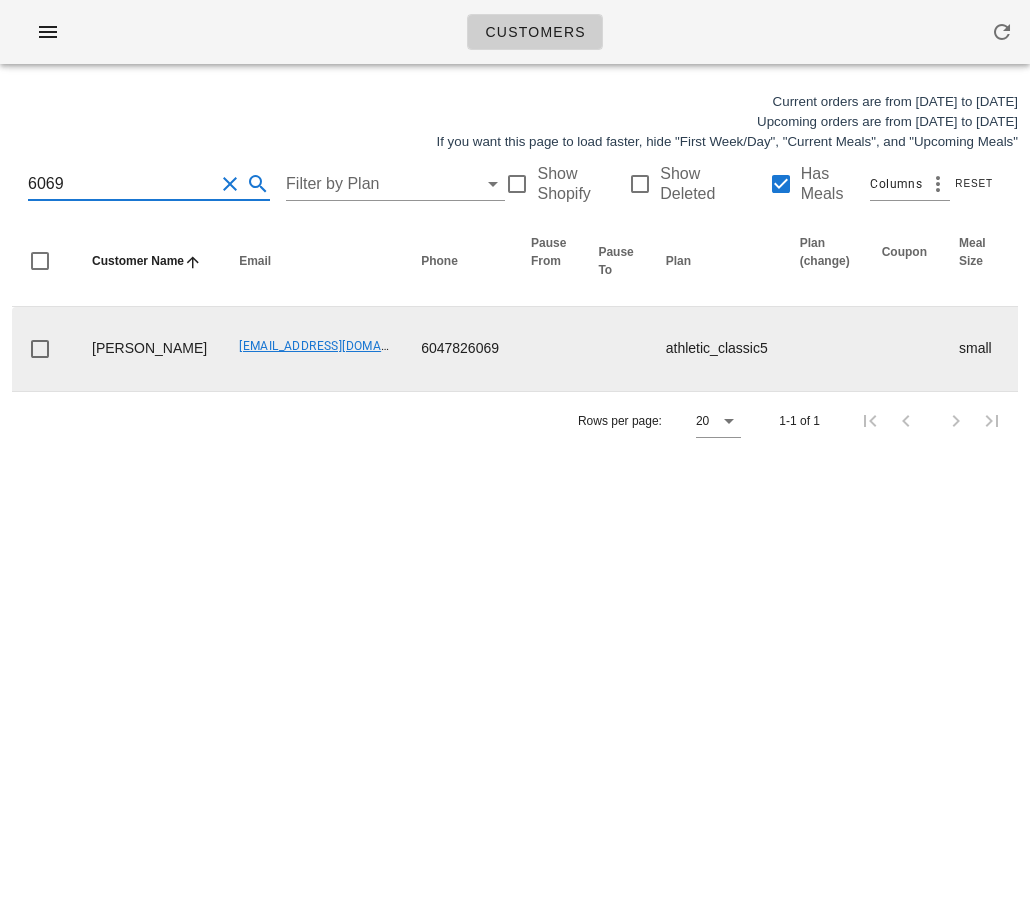 scroll, scrollTop: 0, scrollLeft: 1453, axis: horizontal 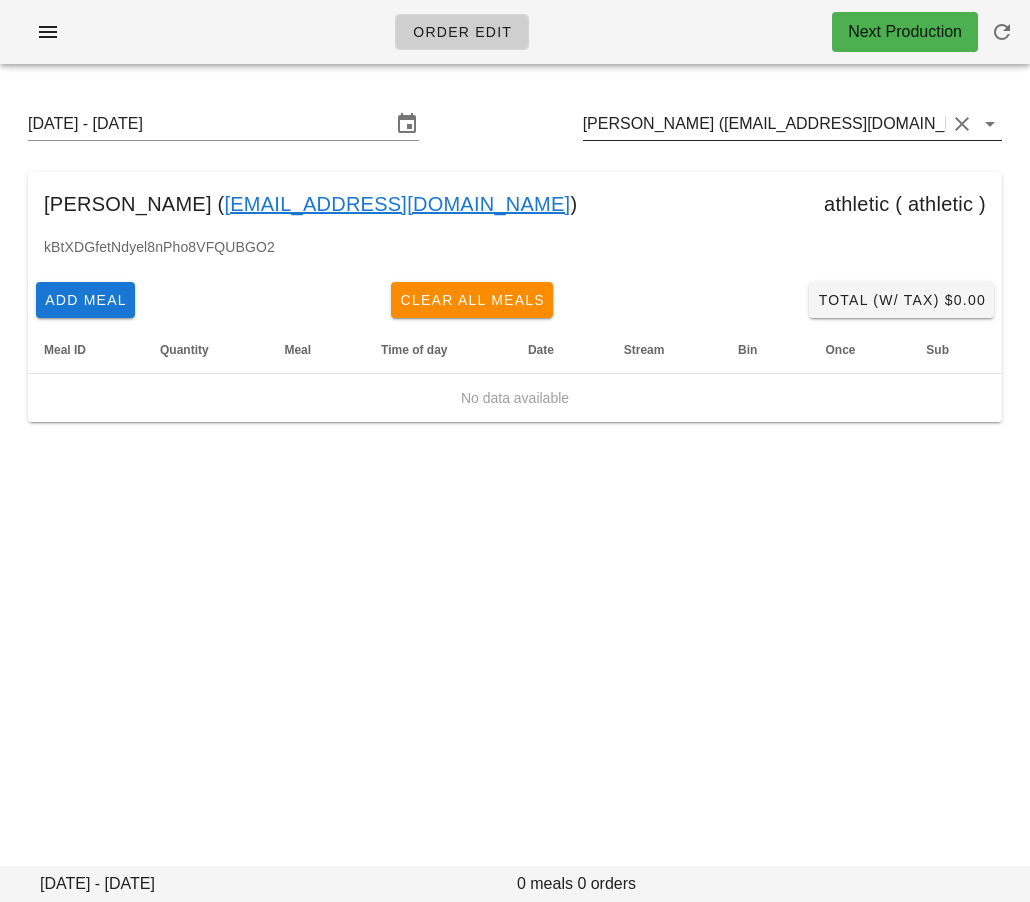 click on "[PERSON_NAME] ([EMAIL_ADDRESS][DOMAIN_NAME])" at bounding box center [764, 124] 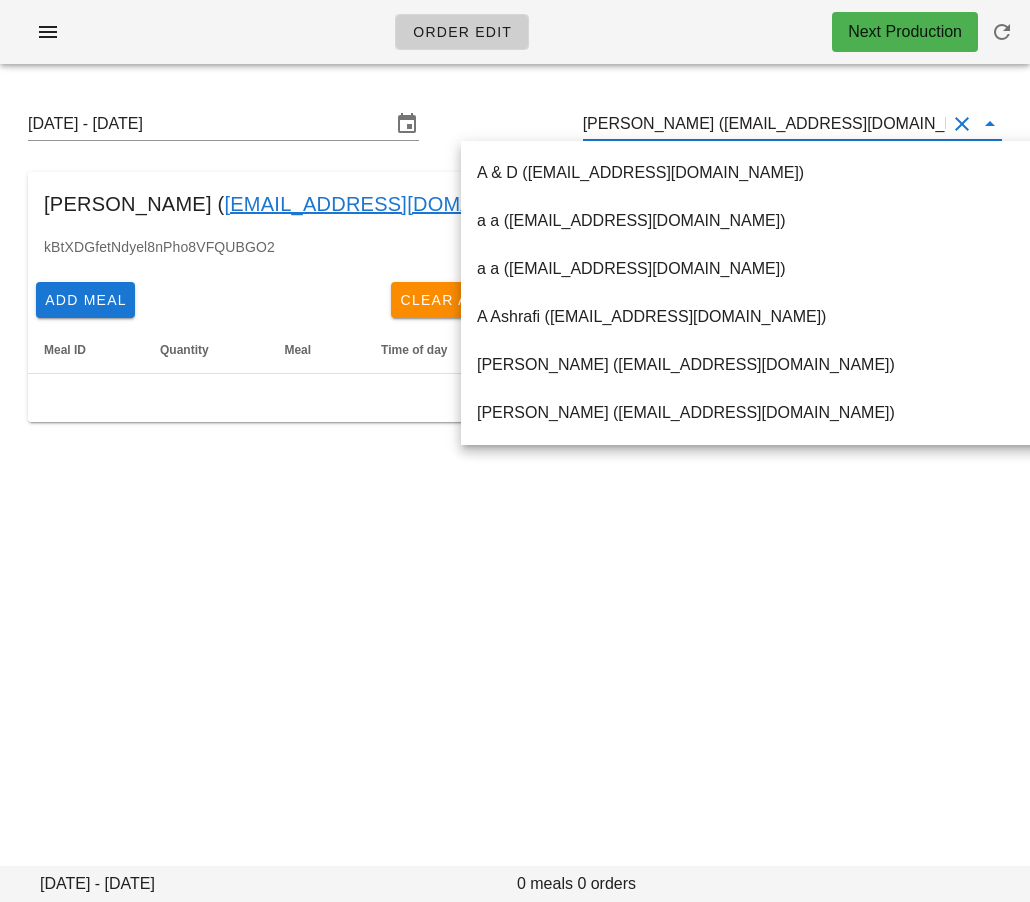 click on "Mariam Naseer (Mariamnaseer21@gmail.com)" at bounding box center (764, 124) 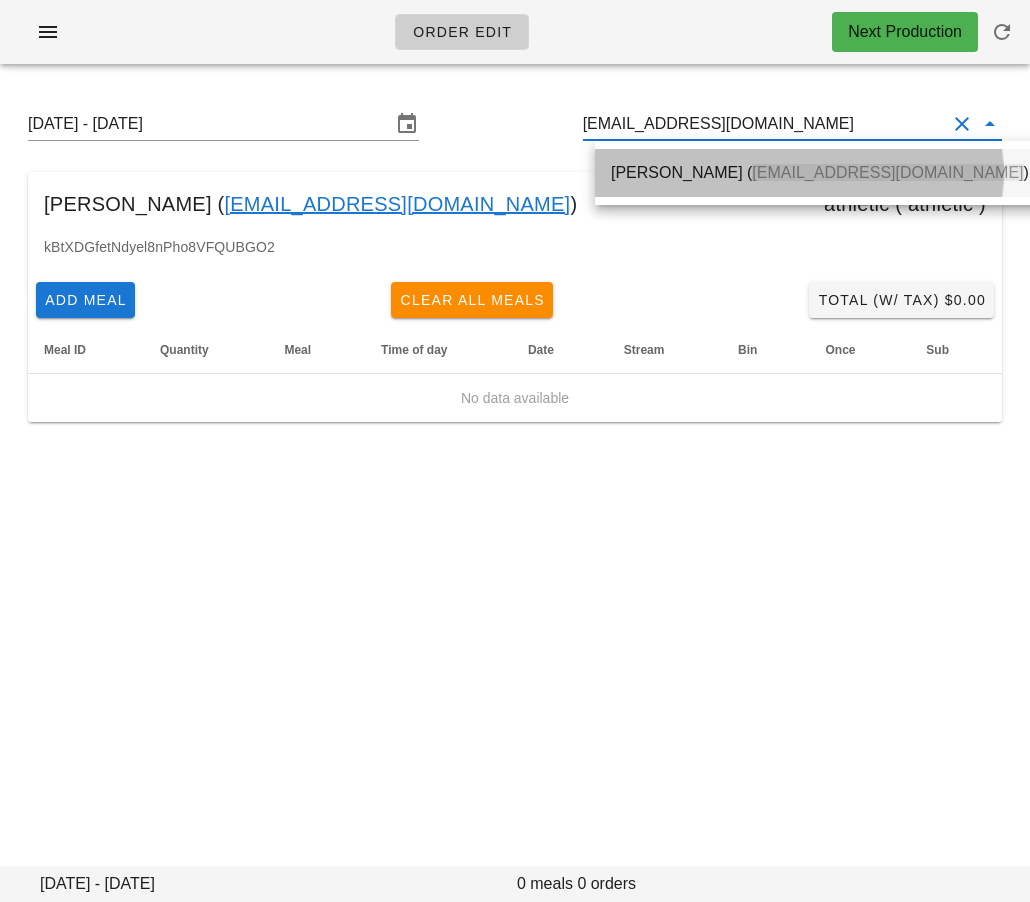 click on "Karn Chahar ( karnc011@gmail.com )" at bounding box center (820, 172) 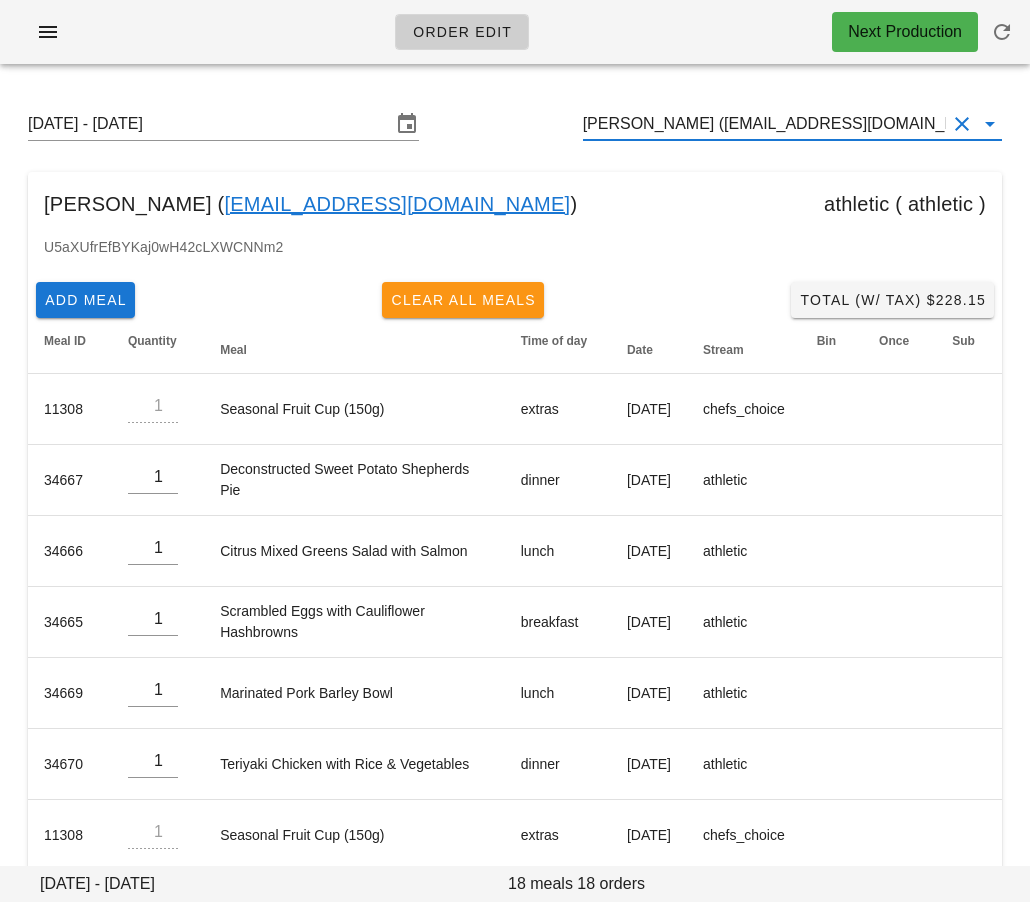 type on "[PERSON_NAME] ([EMAIL_ADDRESS][DOMAIN_NAME])" 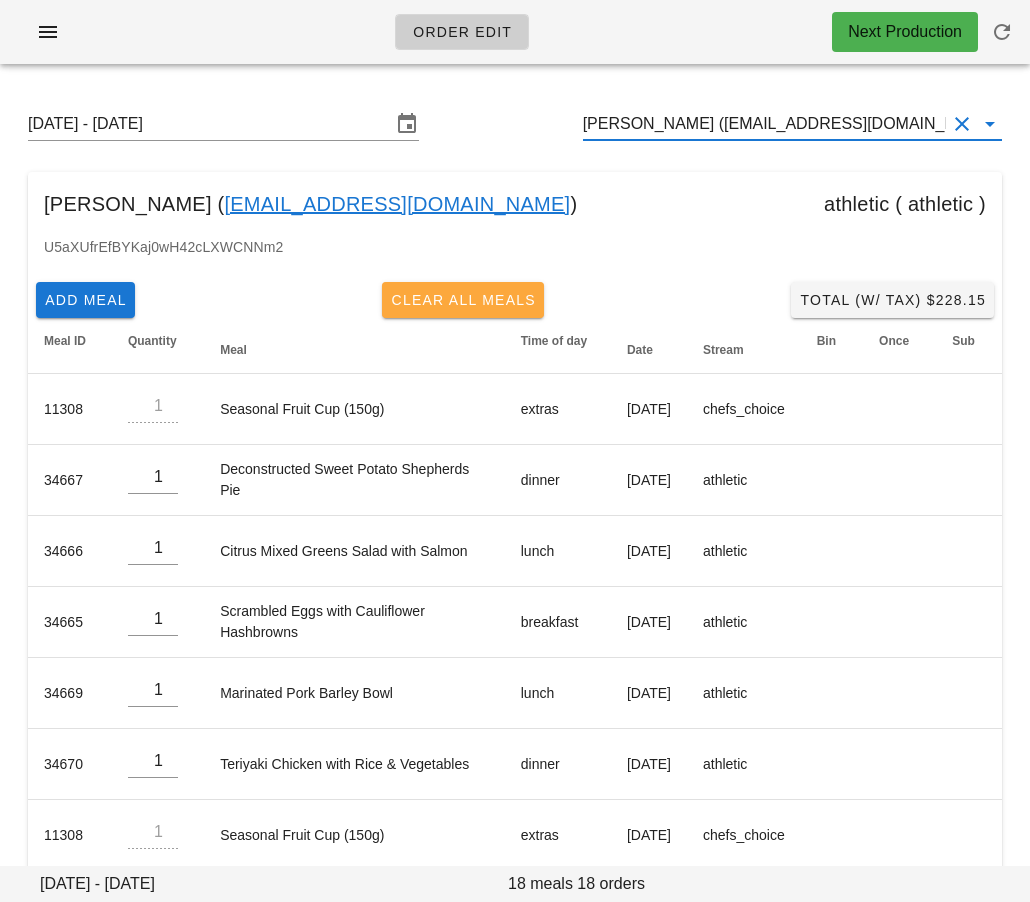 click on "Clear All Meals" at bounding box center (463, 300) 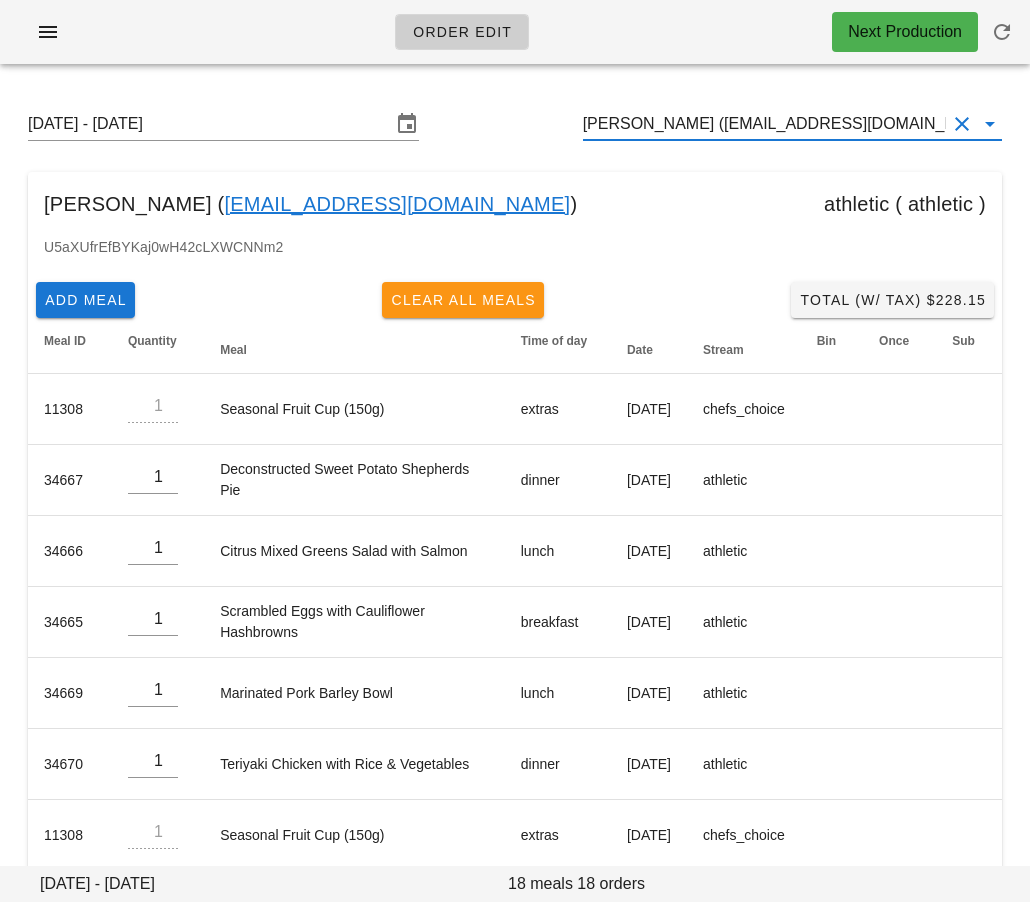 type on "0" 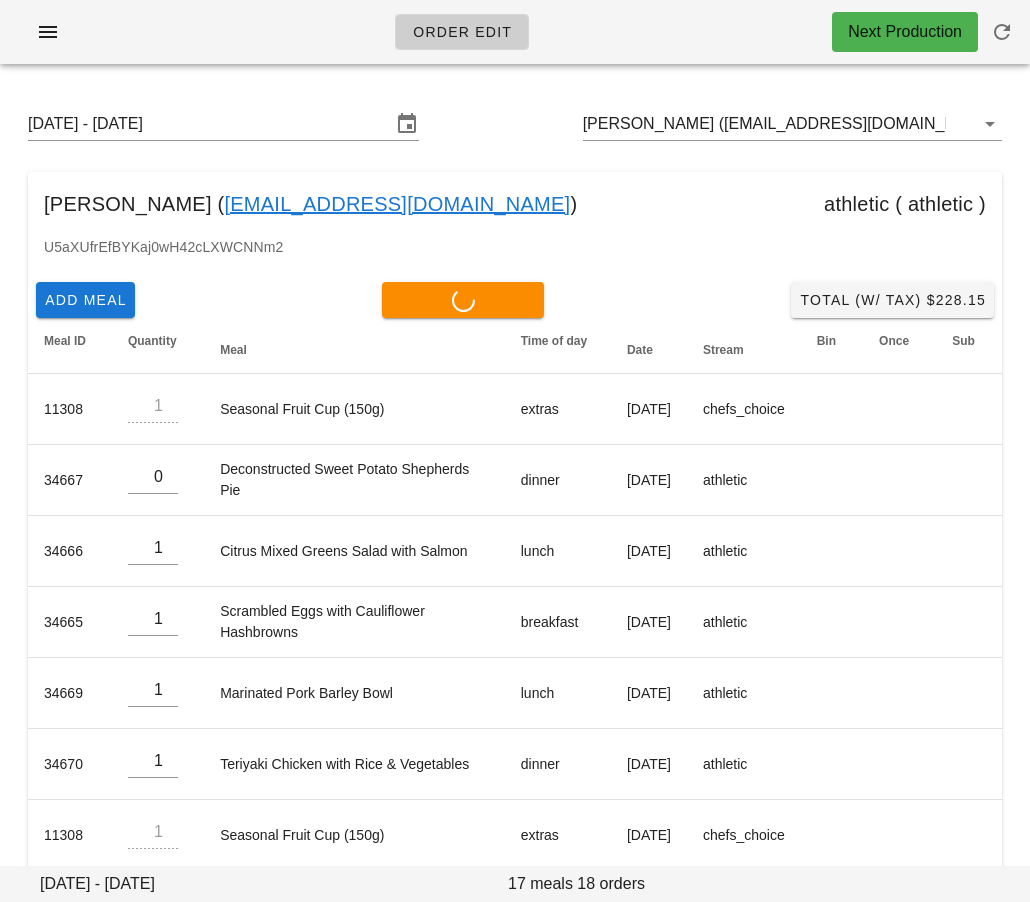 type on "0" 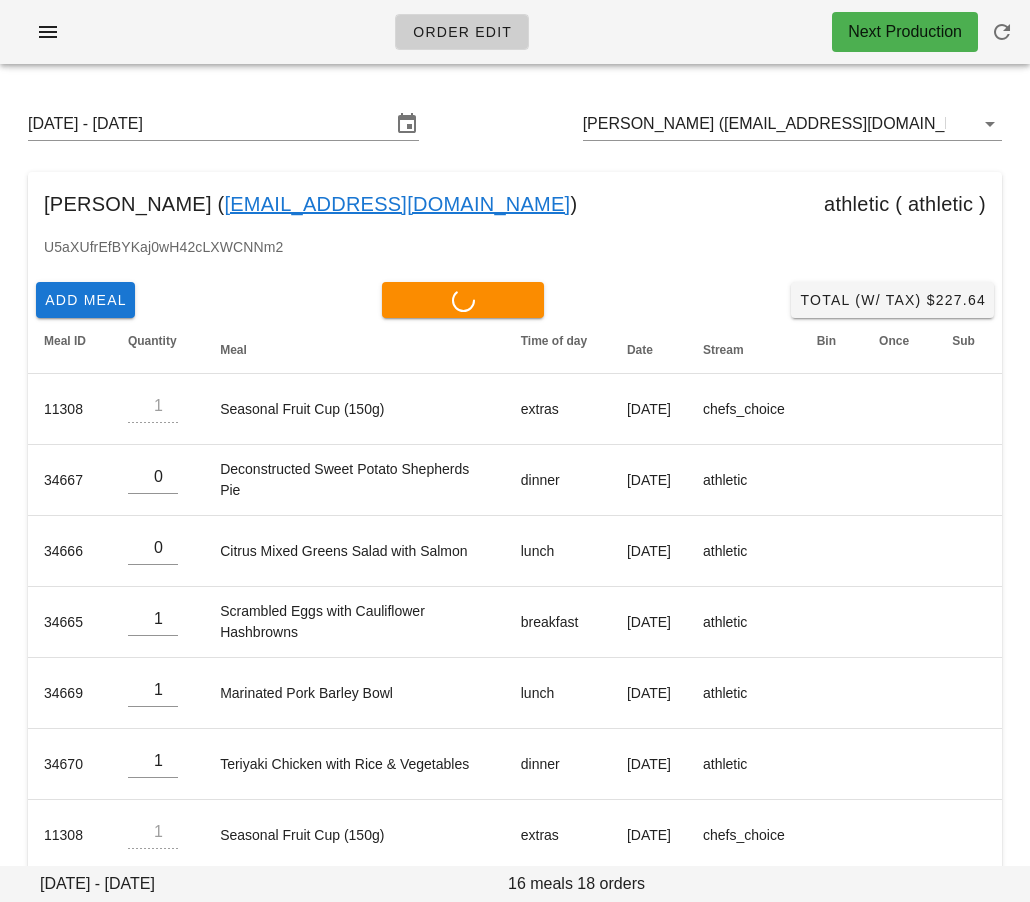 type on "0" 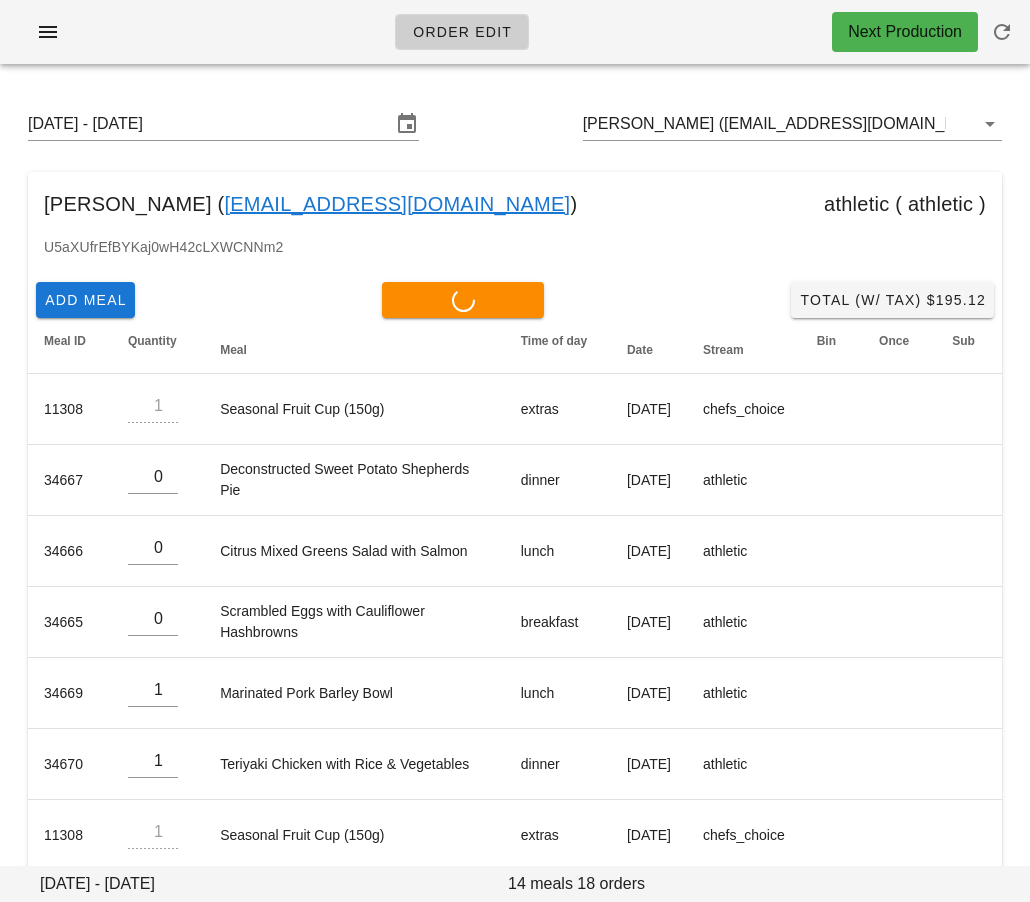 type on "0" 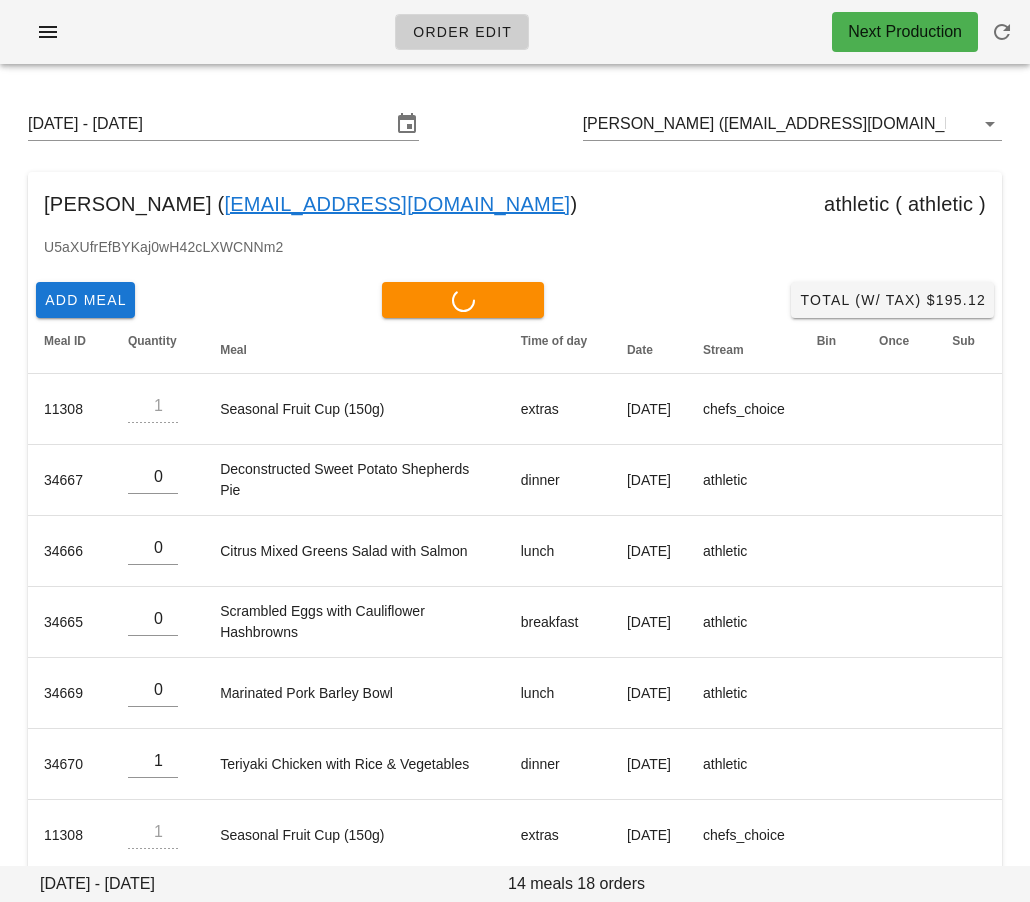 type on "0" 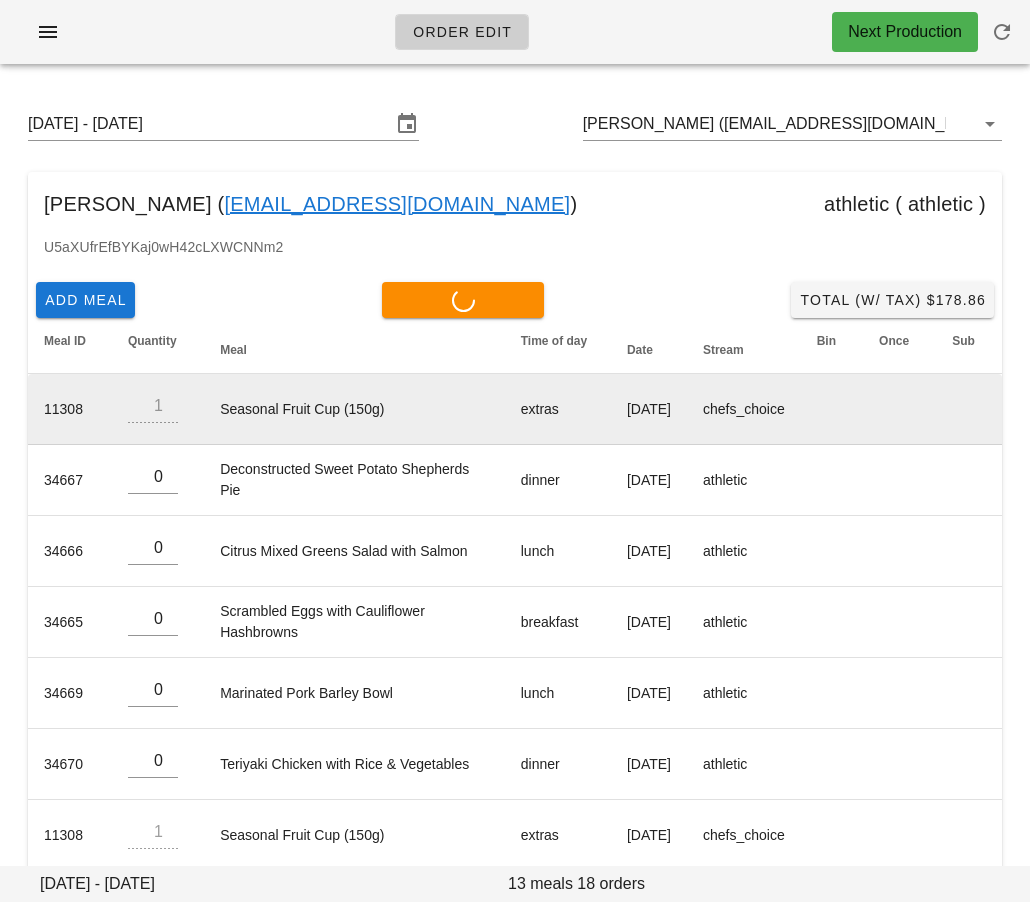type on "0" 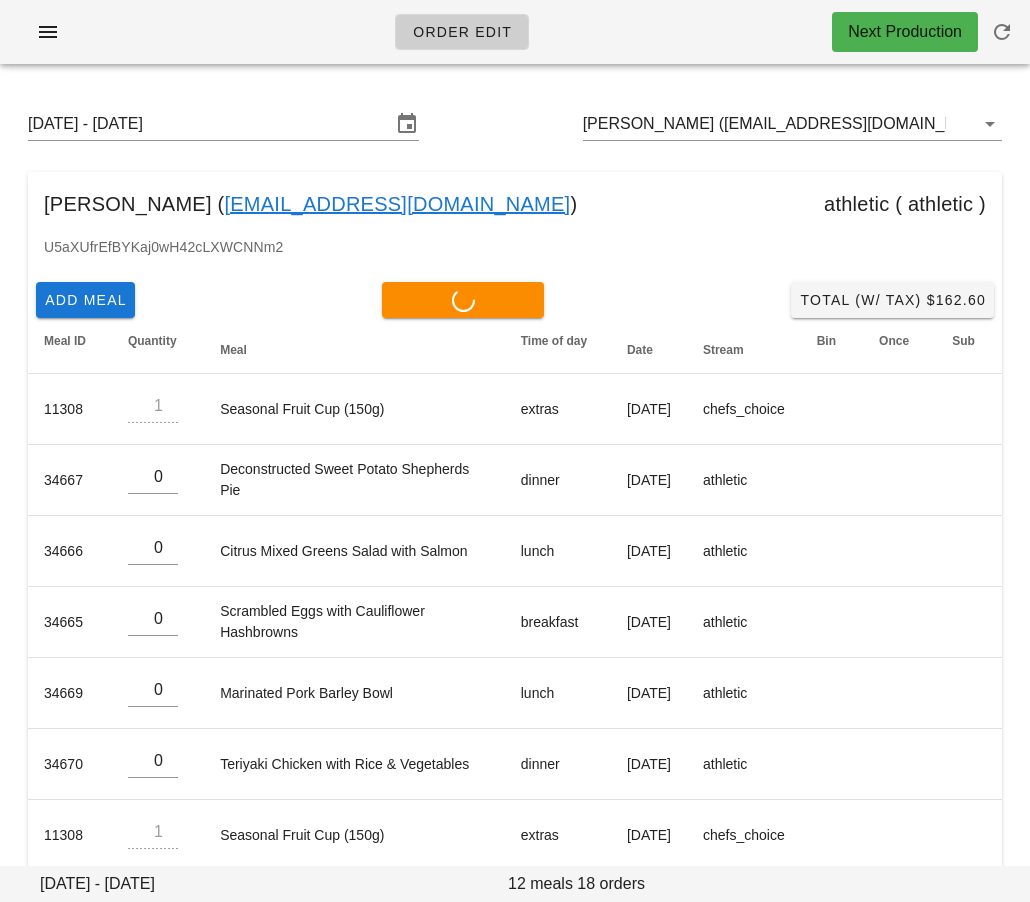 type on "0" 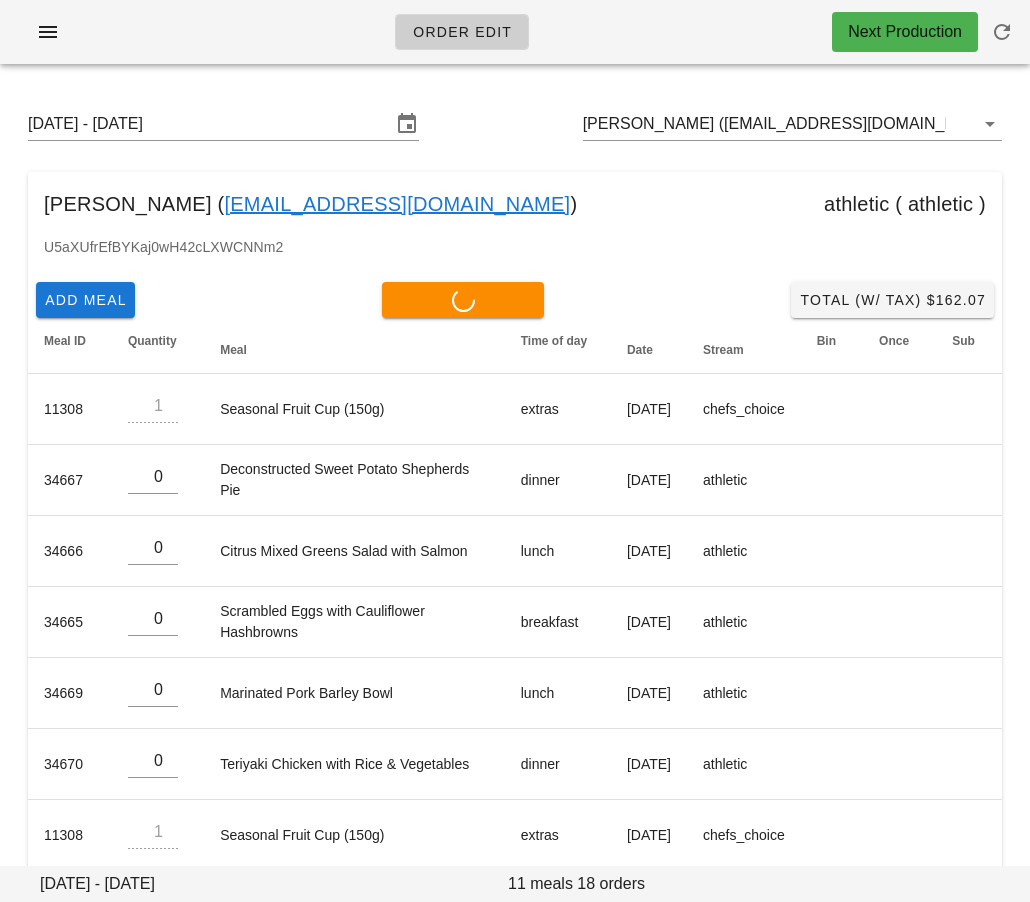 type on "0" 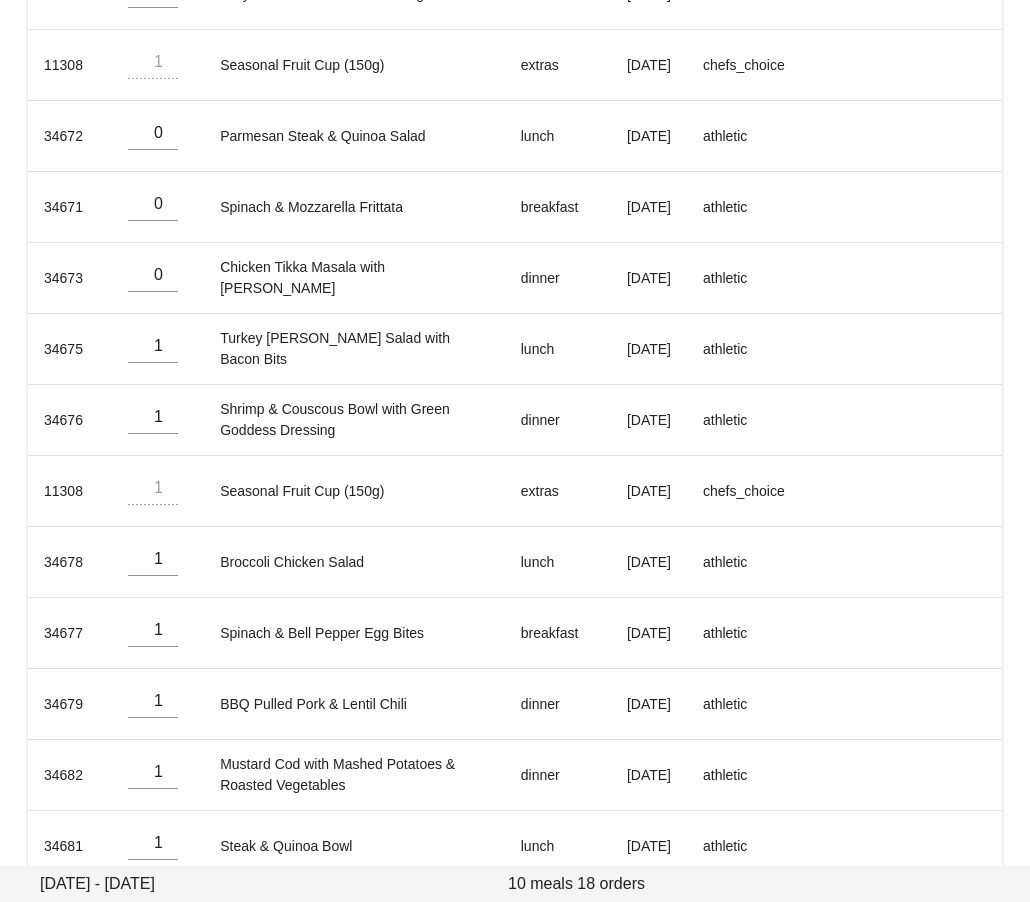 scroll, scrollTop: 801, scrollLeft: 0, axis: vertical 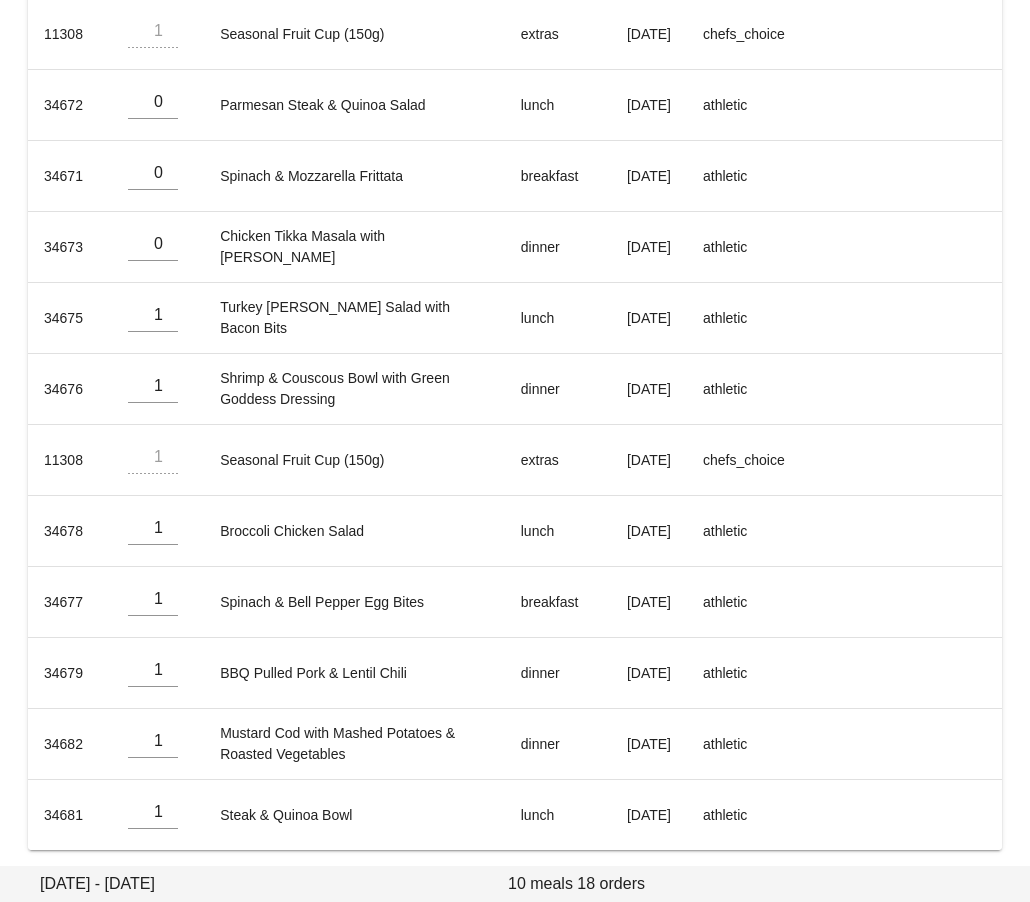 type on "0" 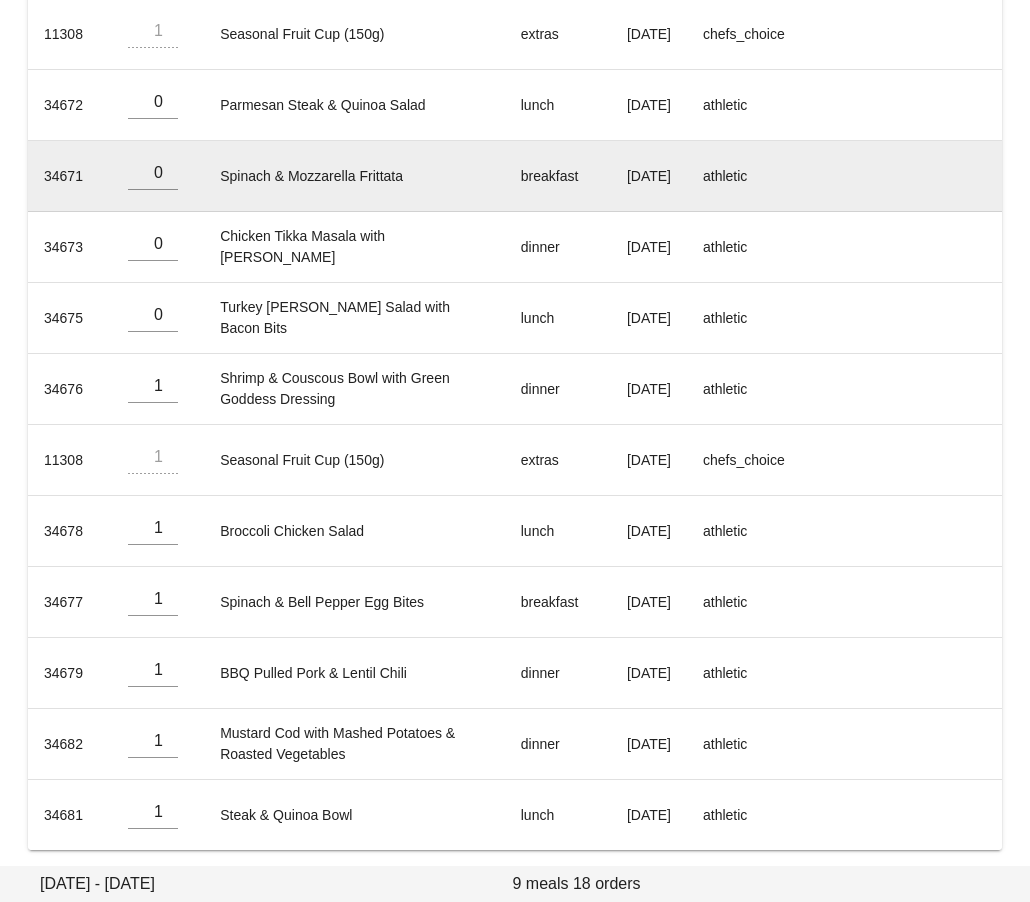 type on "0" 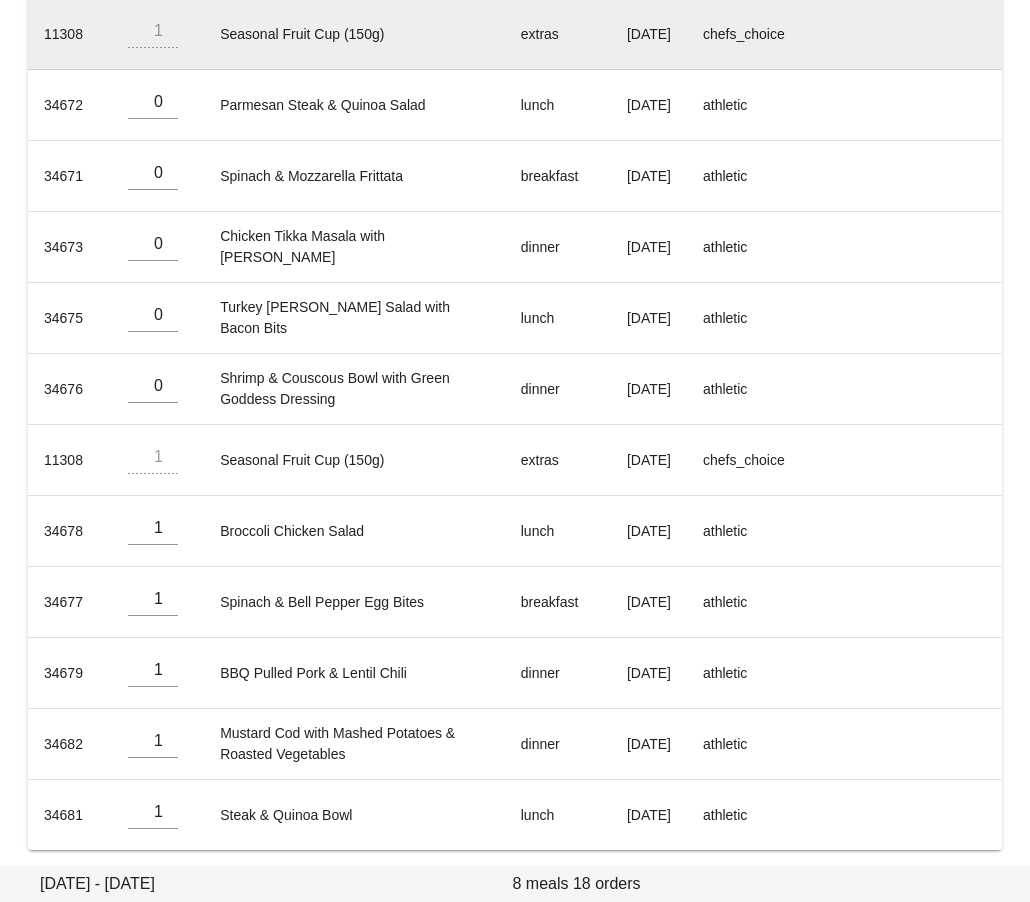 type on "0" 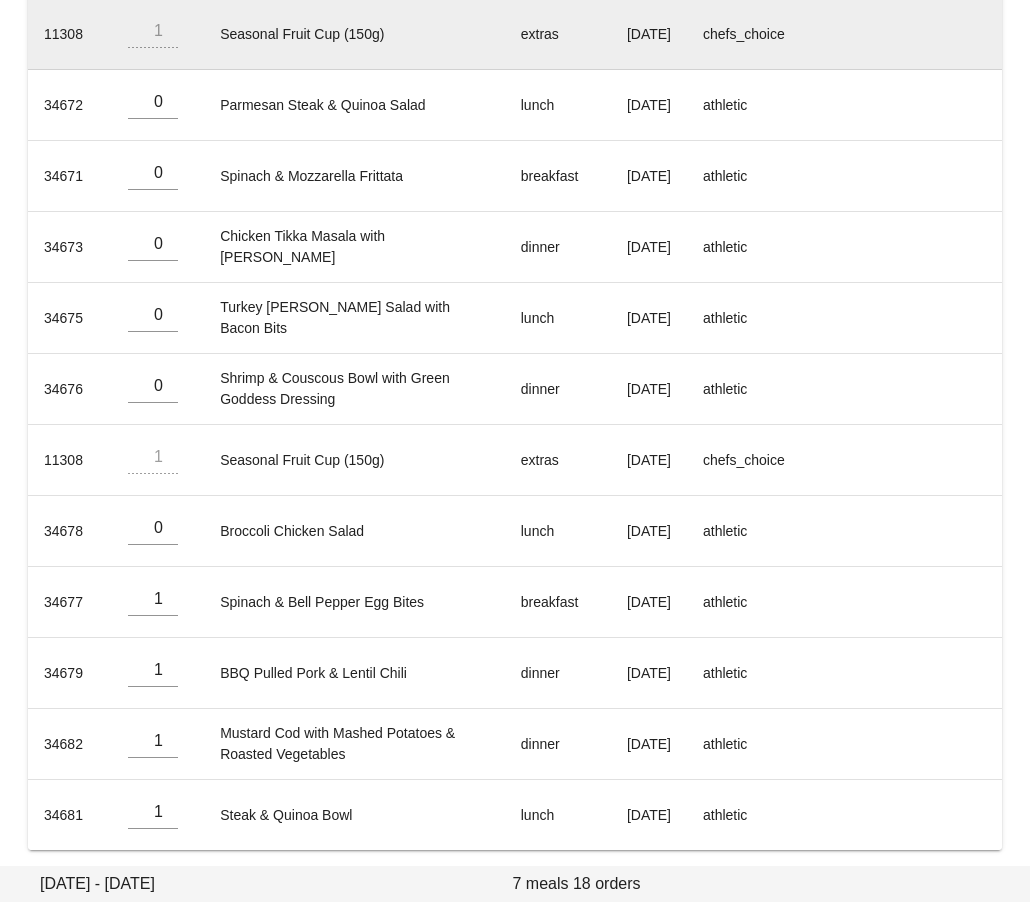 type on "0" 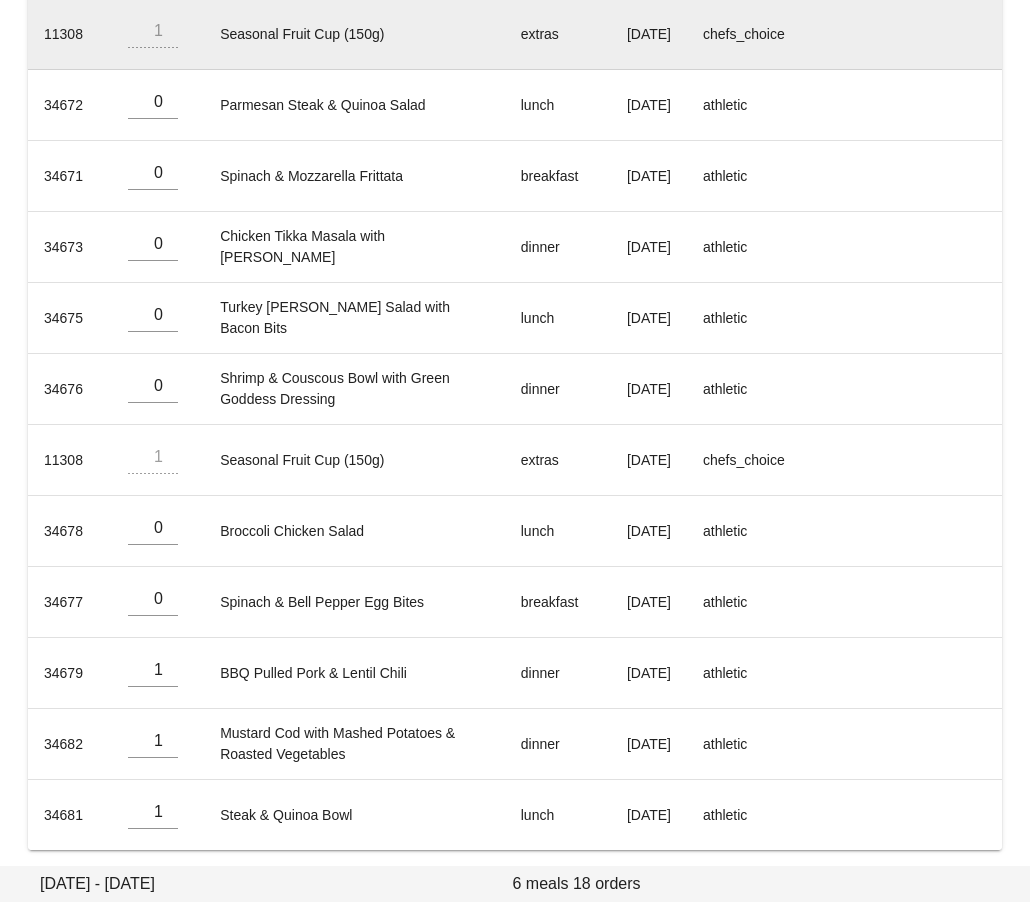 type on "0" 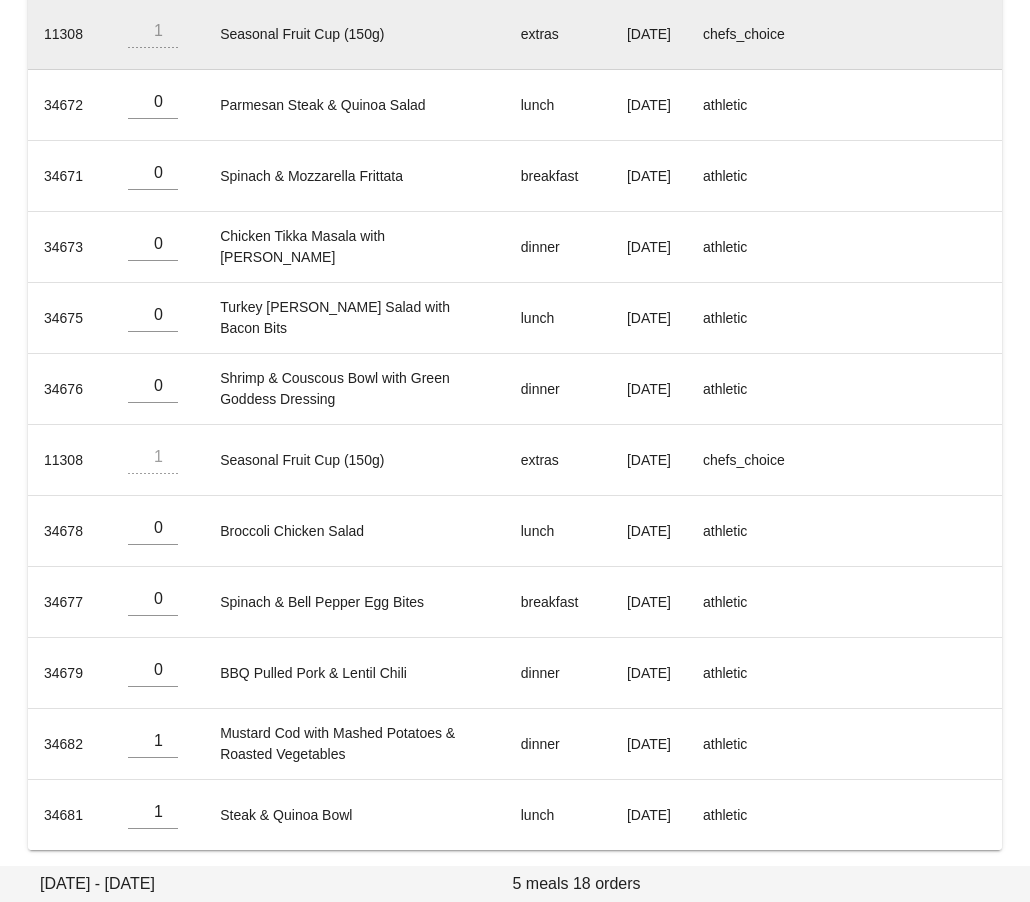 type on "0" 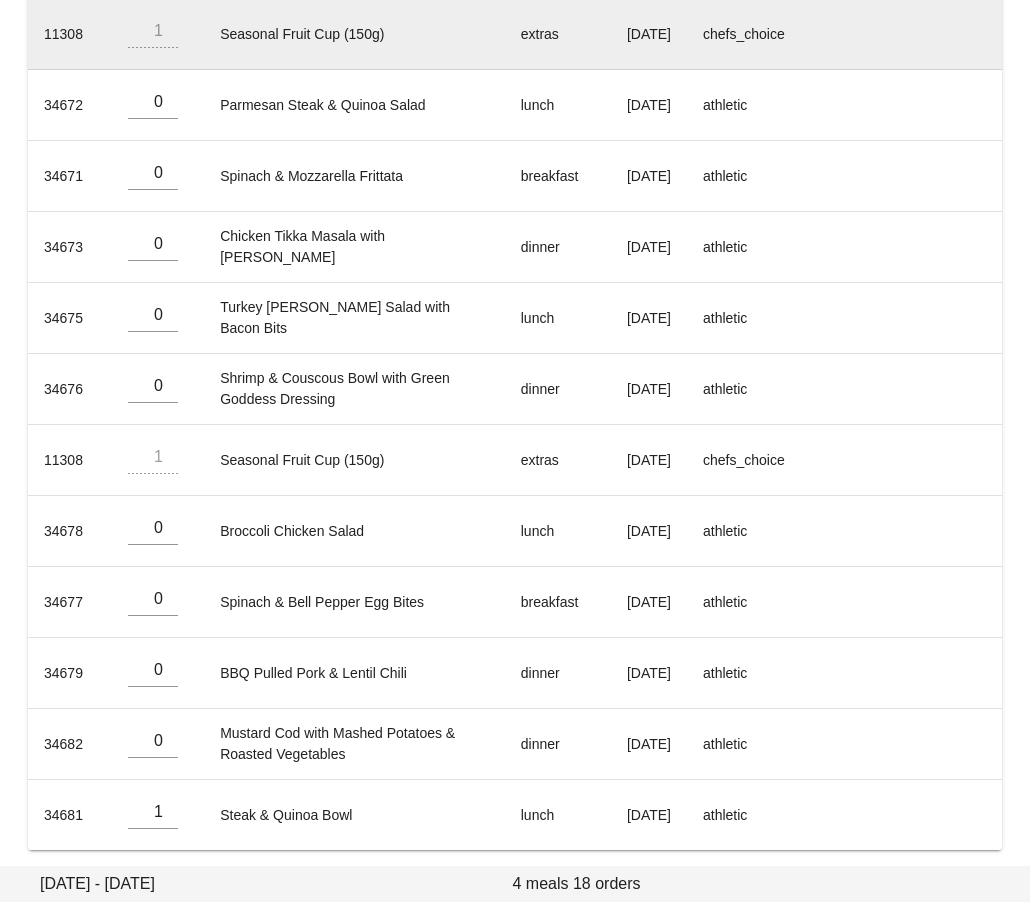 type on "0" 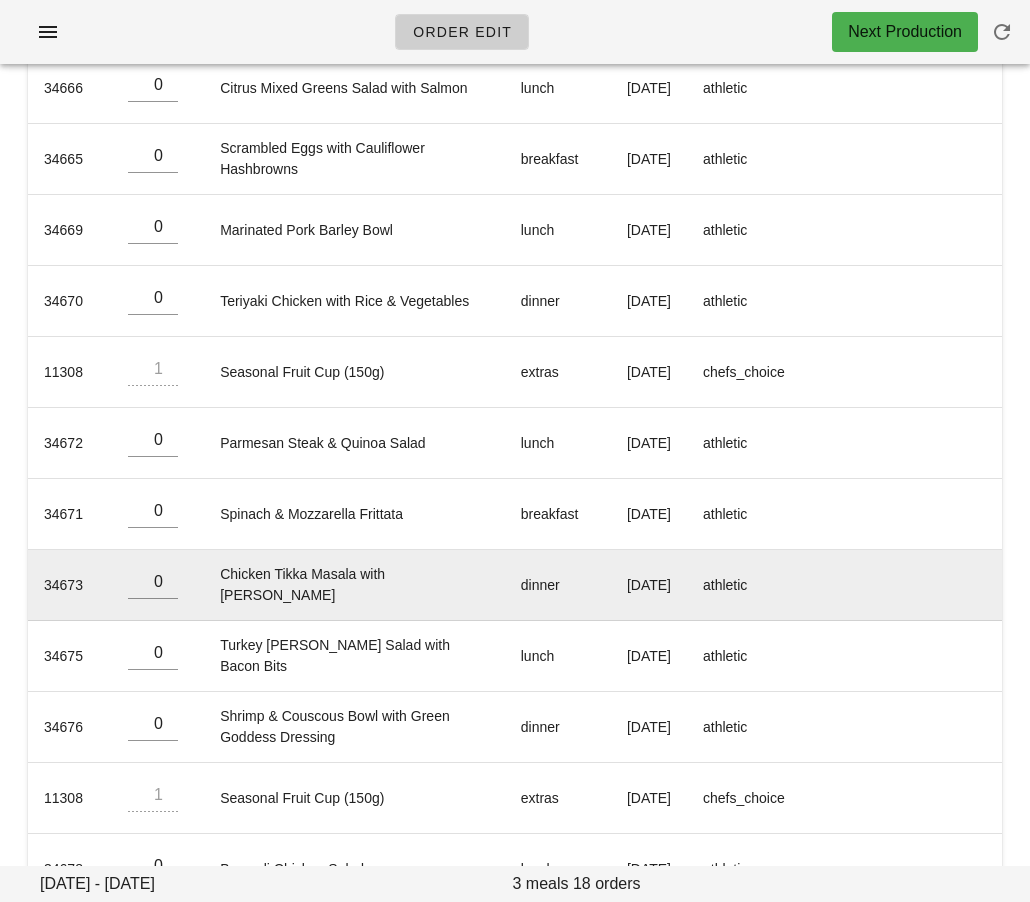scroll, scrollTop: 0, scrollLeft: 0, axis: both 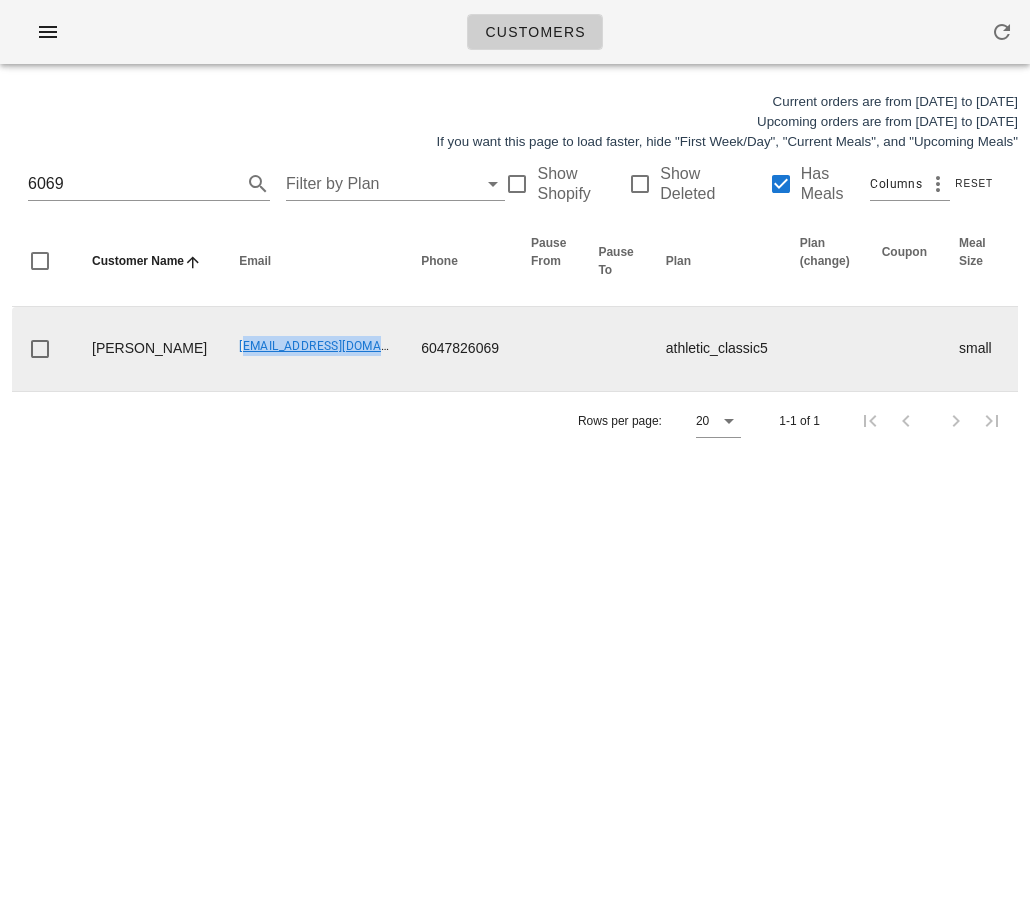 drag, startPoint x: 167, startPoint y: 353, endPoint x: 318, endPoint y: 372, distance: 152.19067 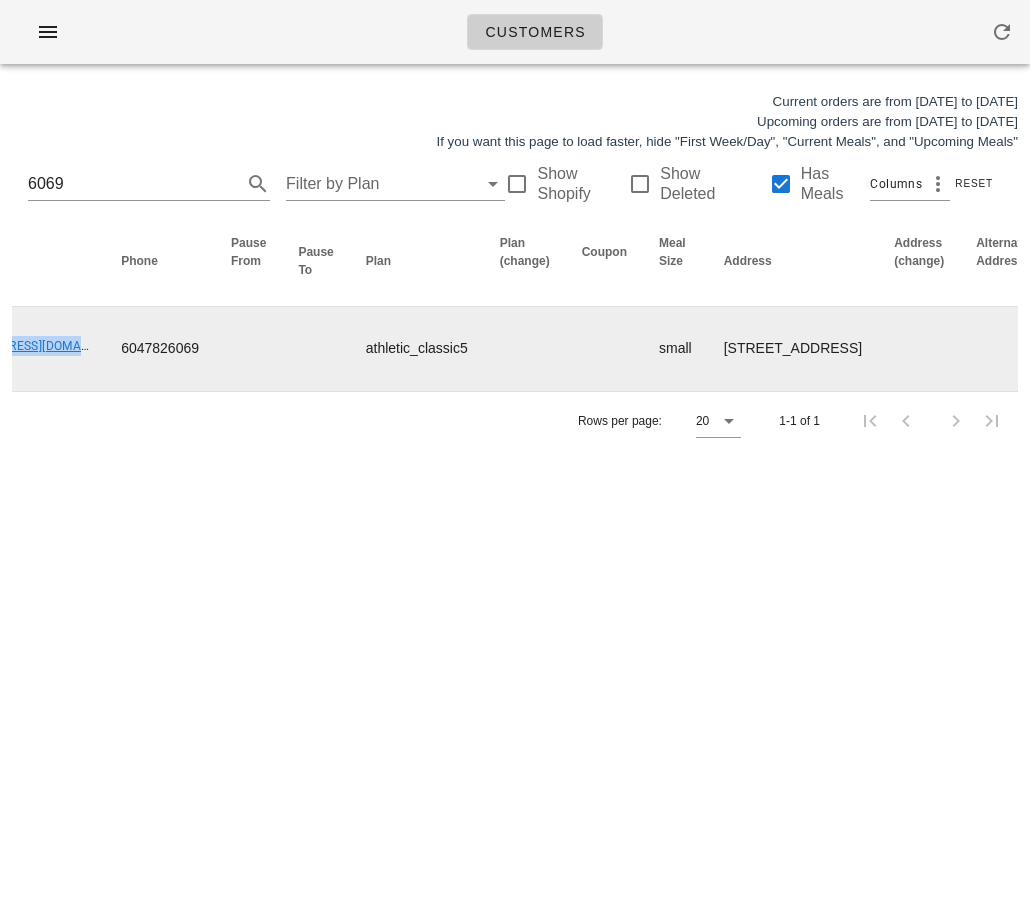 scroll, scrollTop: 0, scrollLeft: 0, axis: both 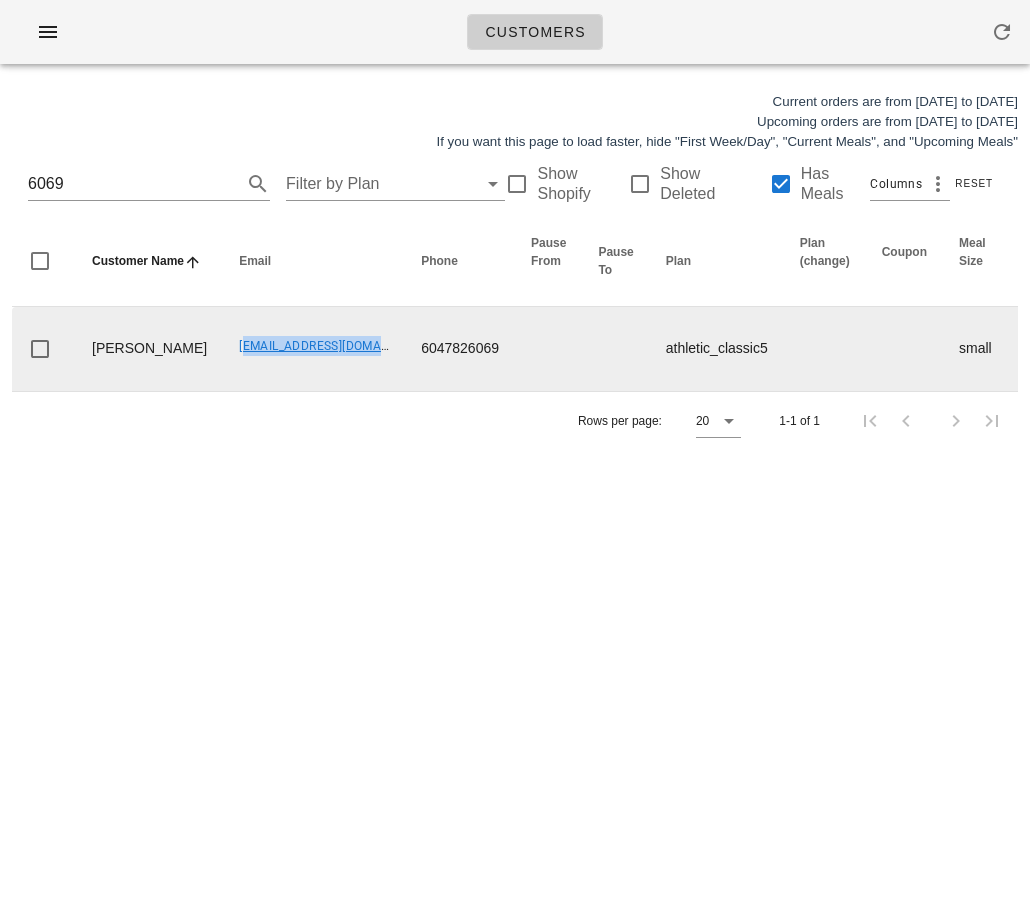 copy on "[EMAIL_ADDRESS][DOMAIN_NAME]" 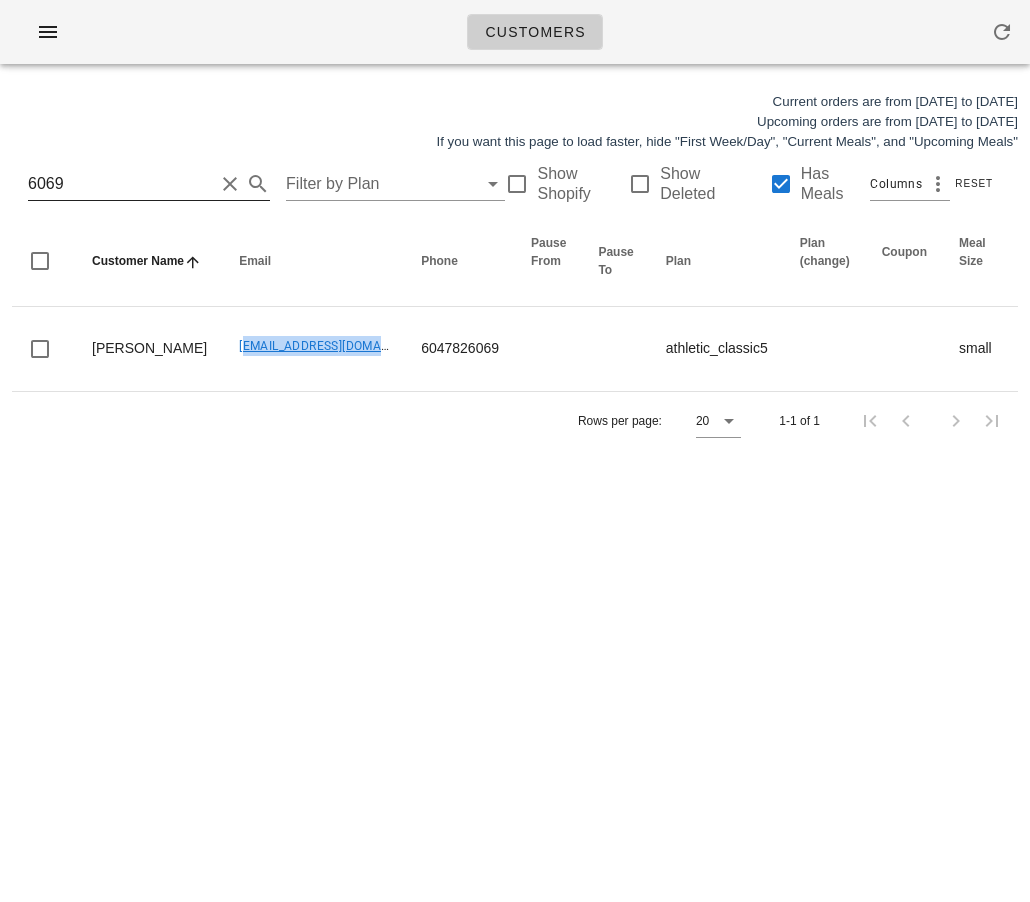 click on "6069" at bounding box center (121, 184) 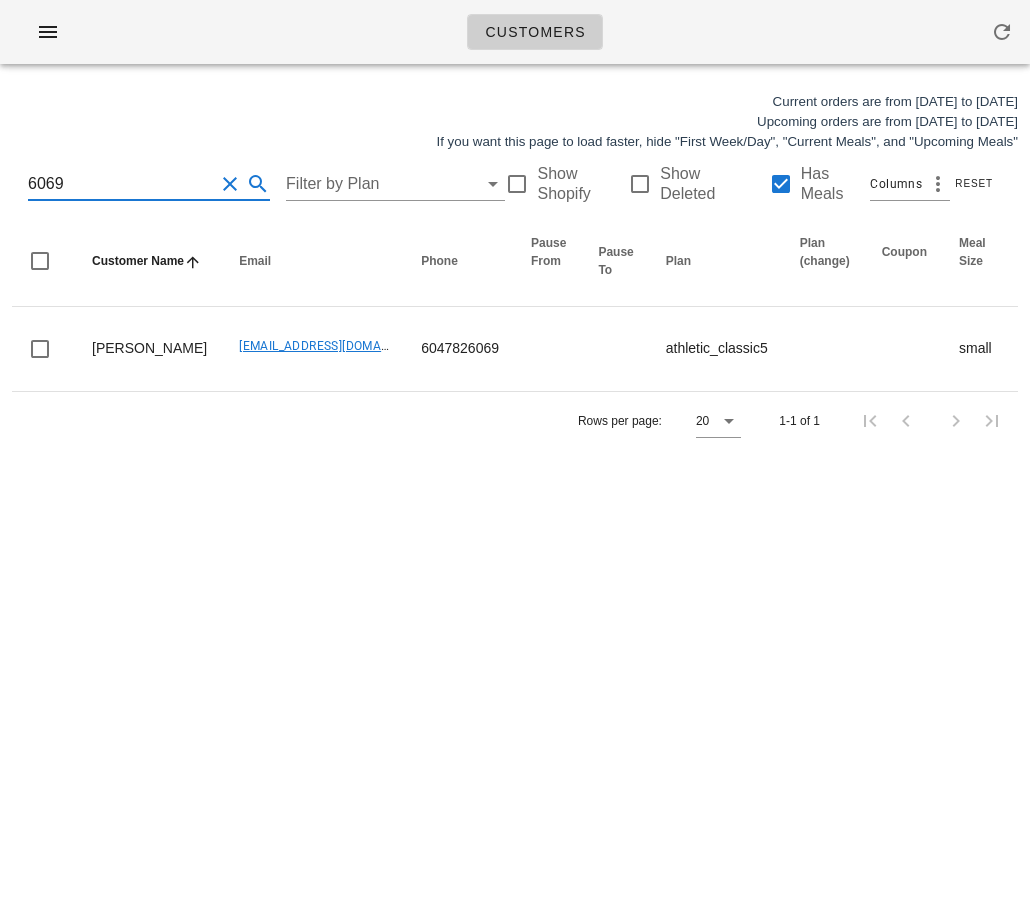 click on "6069" at bounding box center [121, 184] 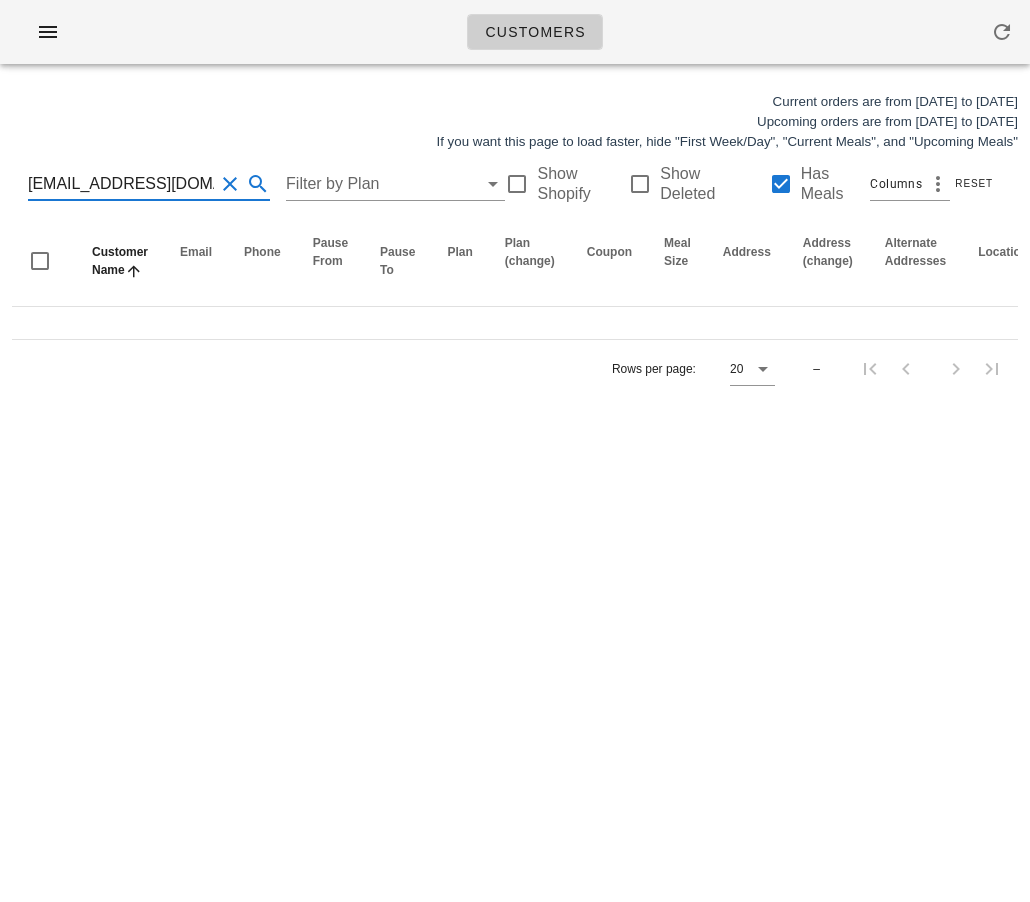 scroll, scrollTop: 0, scrollLeft: 70, axis: horizontal 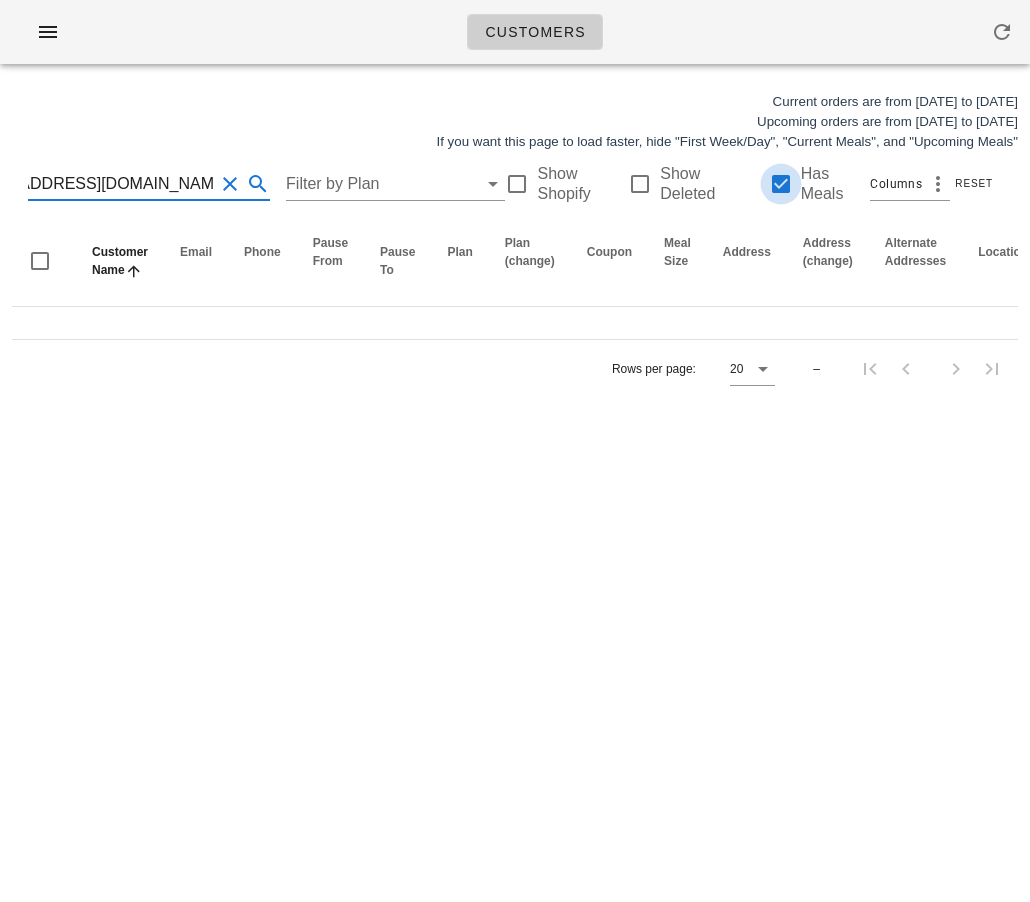 type on "caleb@persehospitalitygroup.com" 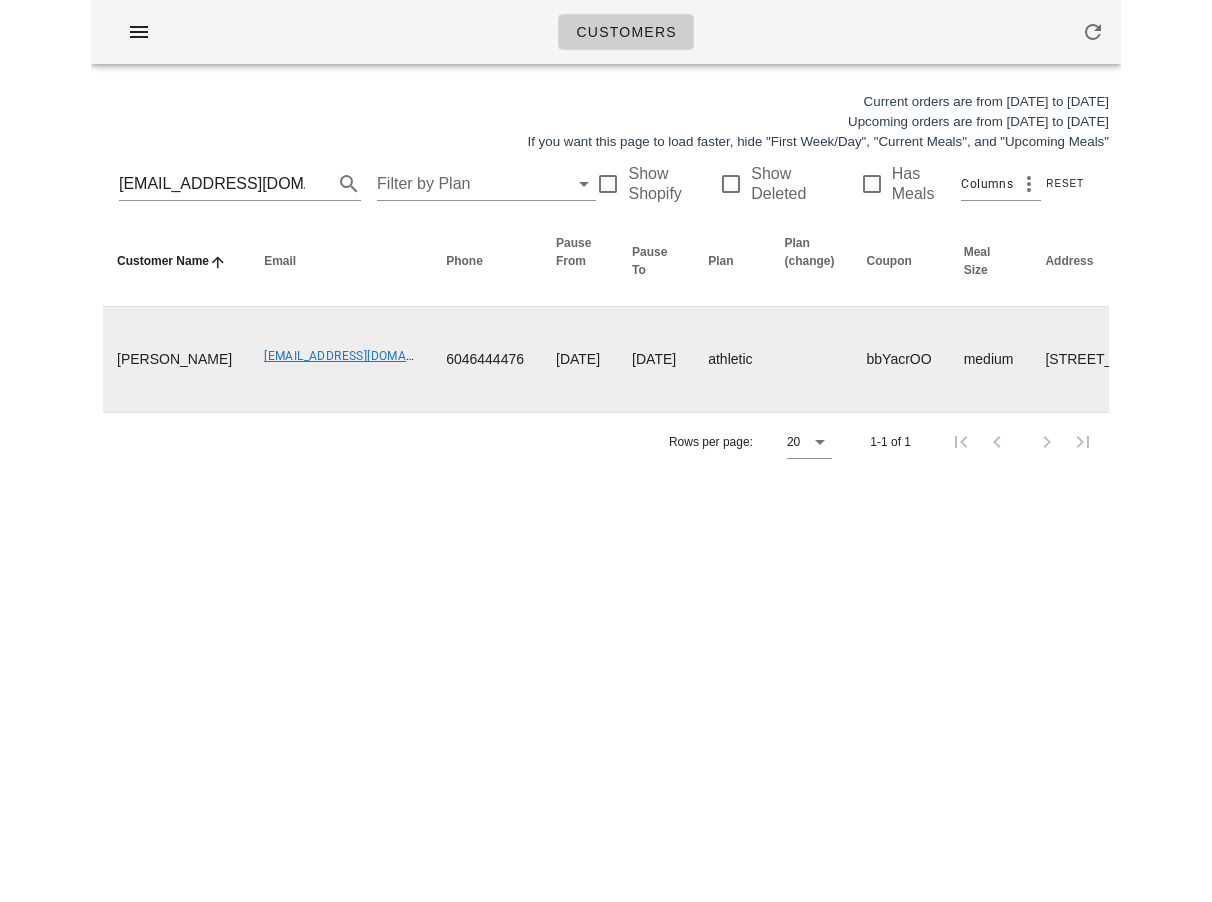 scroll, scrollTop: 0, scrollLeft: 0, axis: both 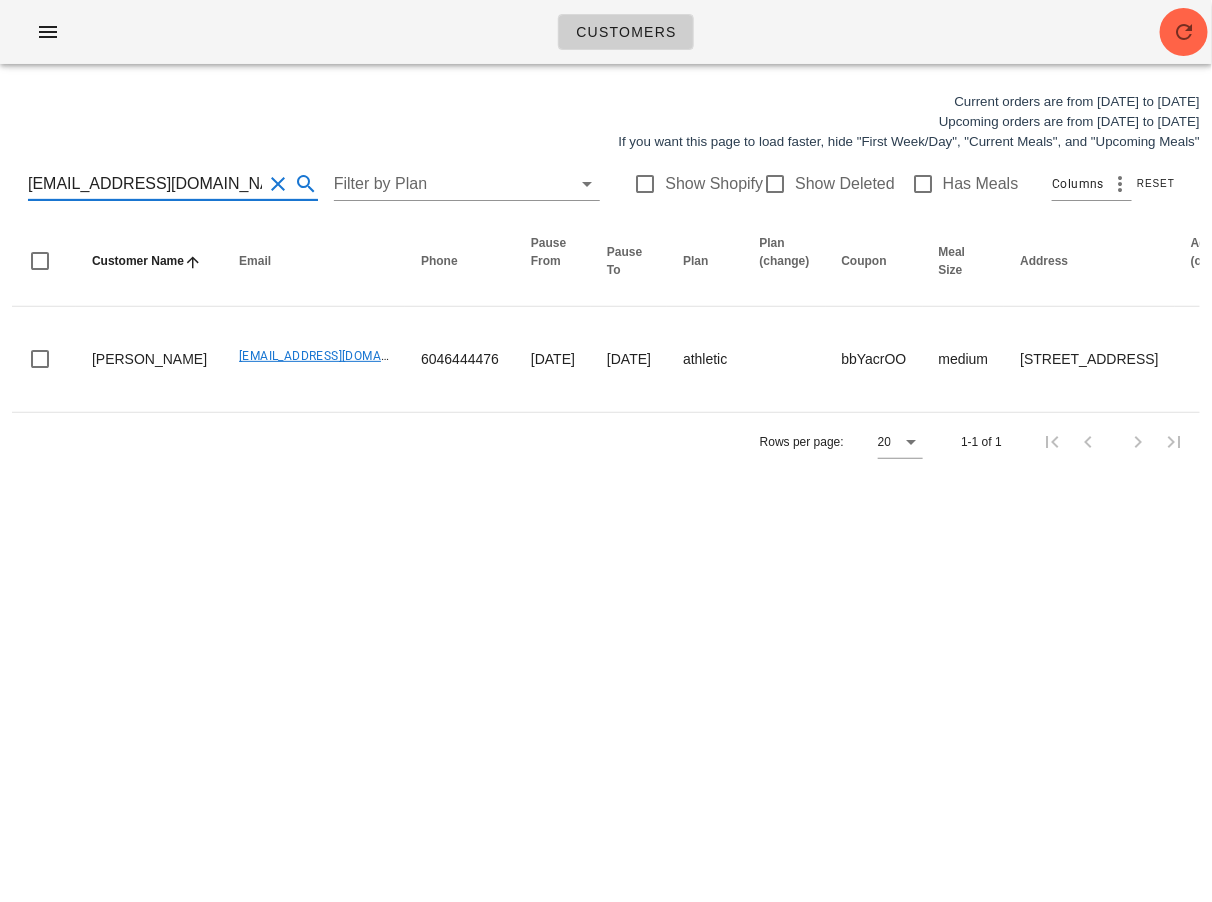click on "caleb@persehospitalitygroup.com" at bounding box center (145, 184) 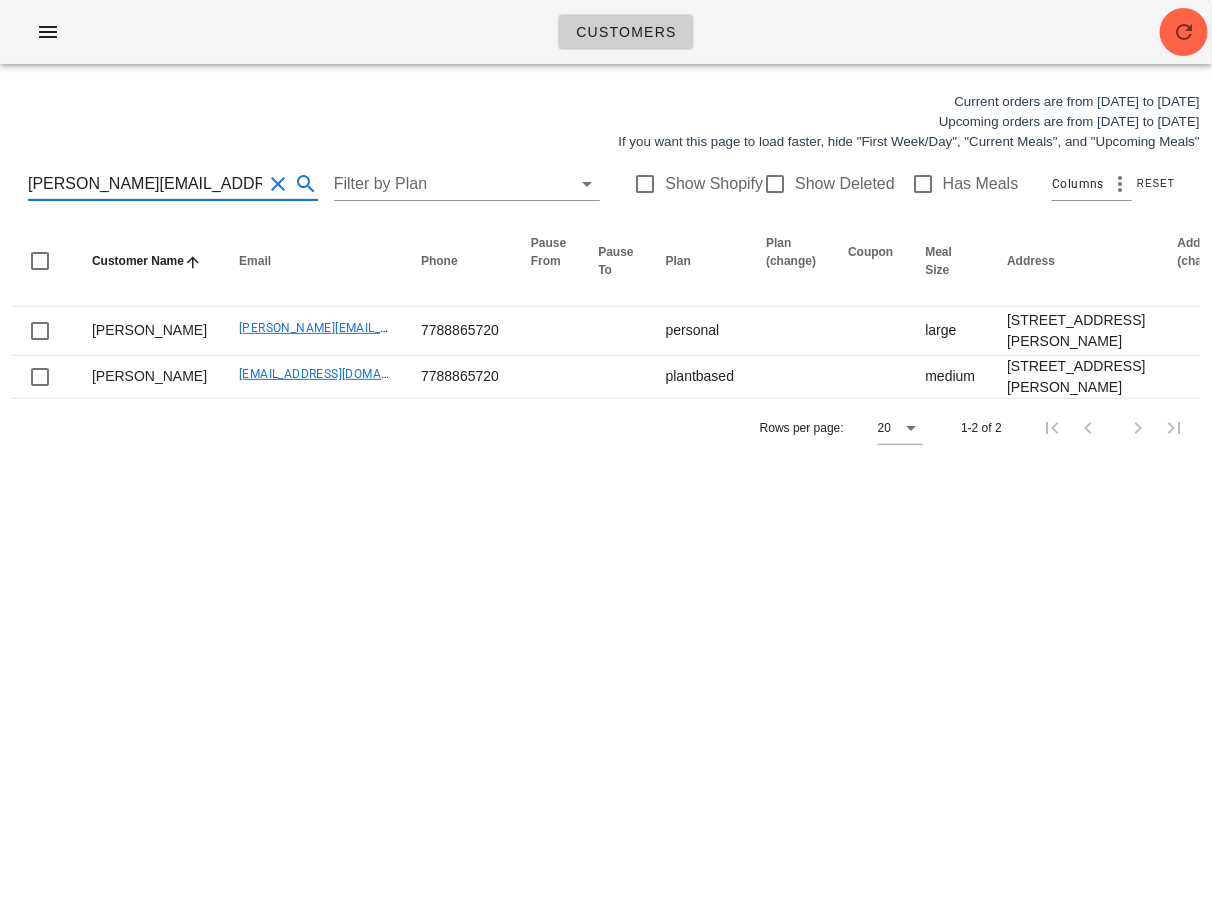 scroll, scrollTop: 0, scrollLeft: 6, axis: horizontal 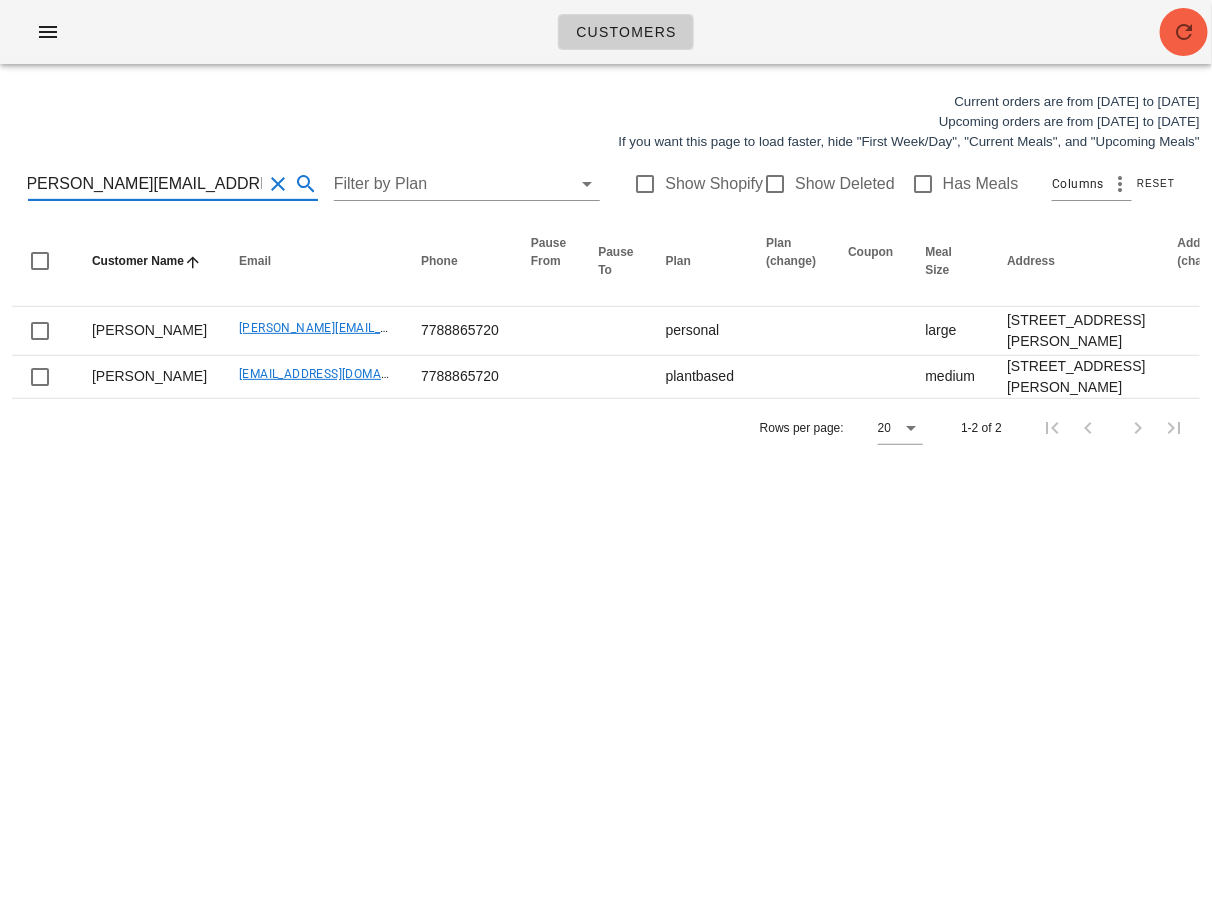 type on "[PERSON_NAME][EMAIL_ADDRESS][PERSON_NAME][DOMAIN_NAME]" 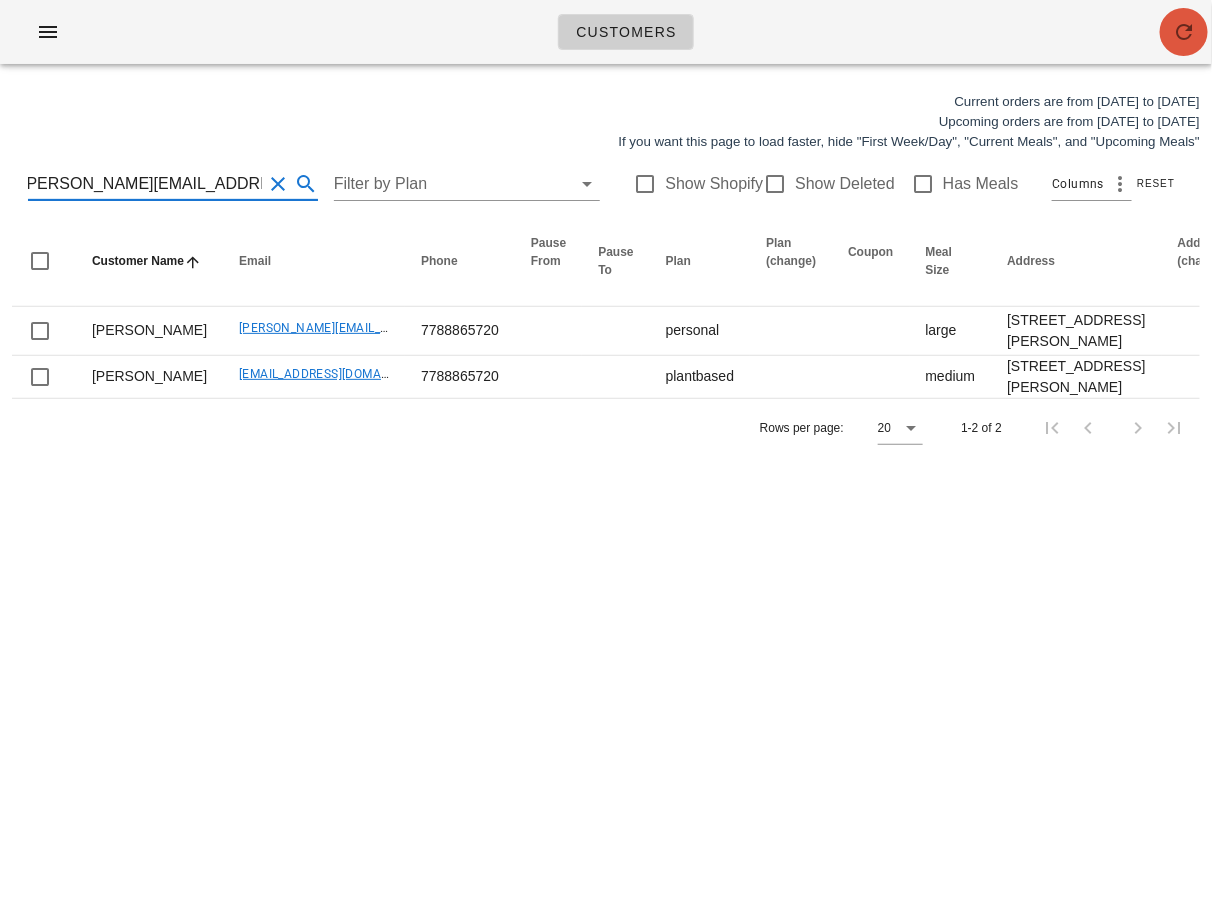 click at bounding box center (1184, 32) 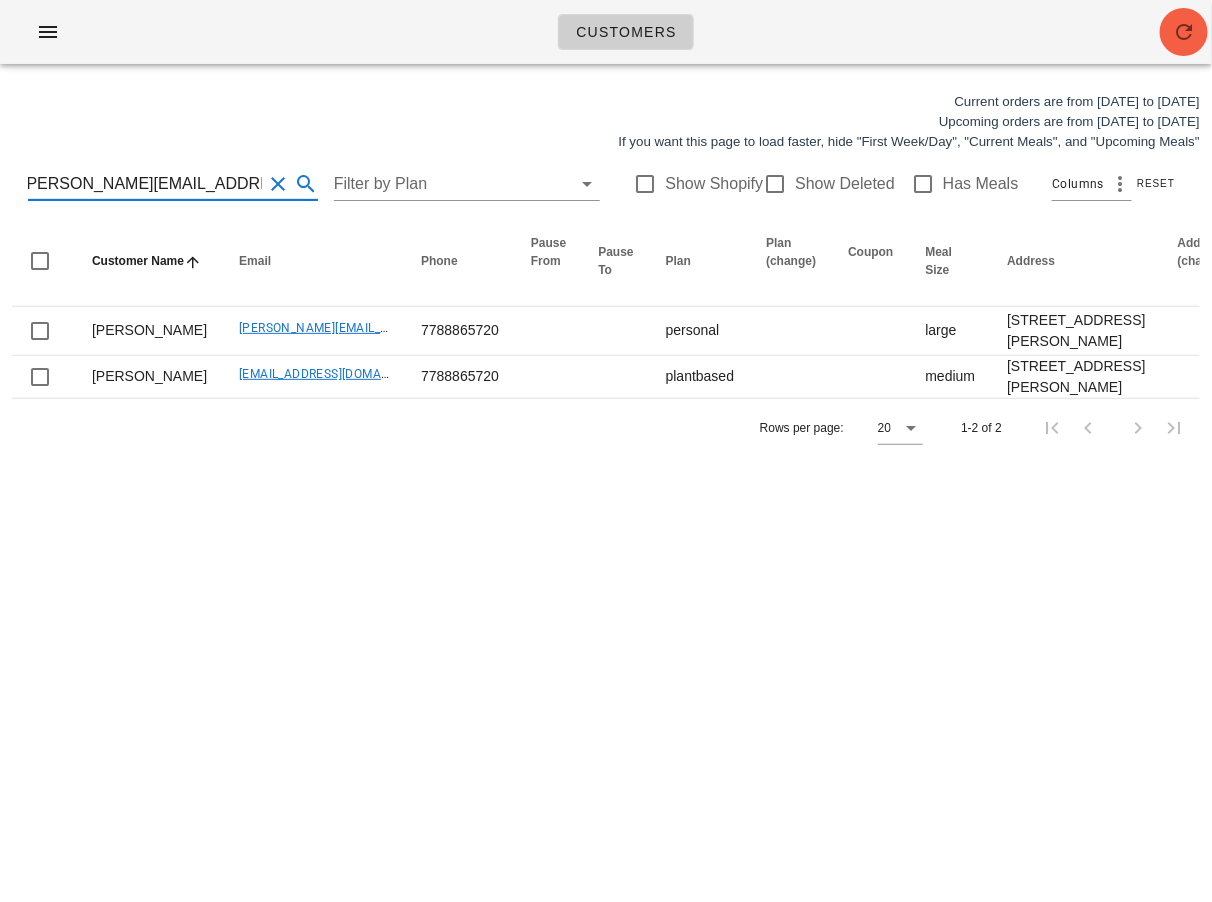 scroll, scrollTop: 0, scrollLeft: 0, axis: both 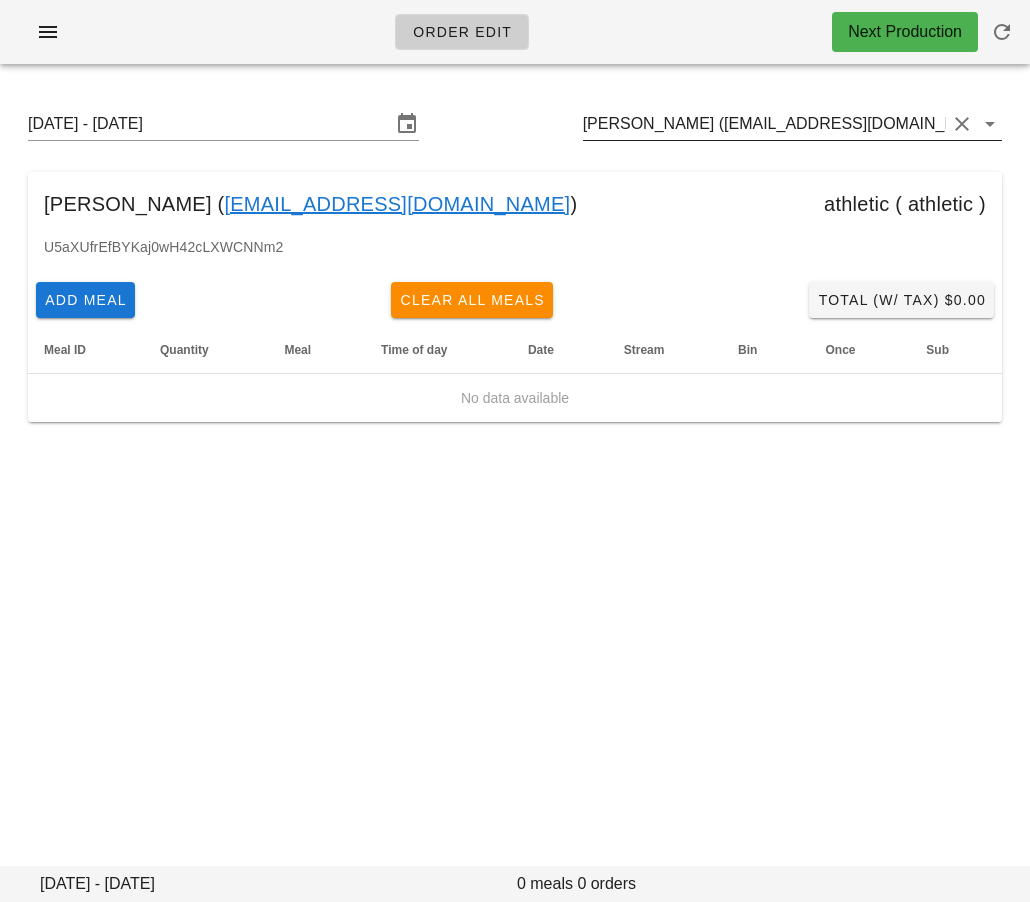 click on "[PERSON_NAME] ([EMAIL_ADDRESS][DOMAIN_NAME])" at bounding box center [764, 124] 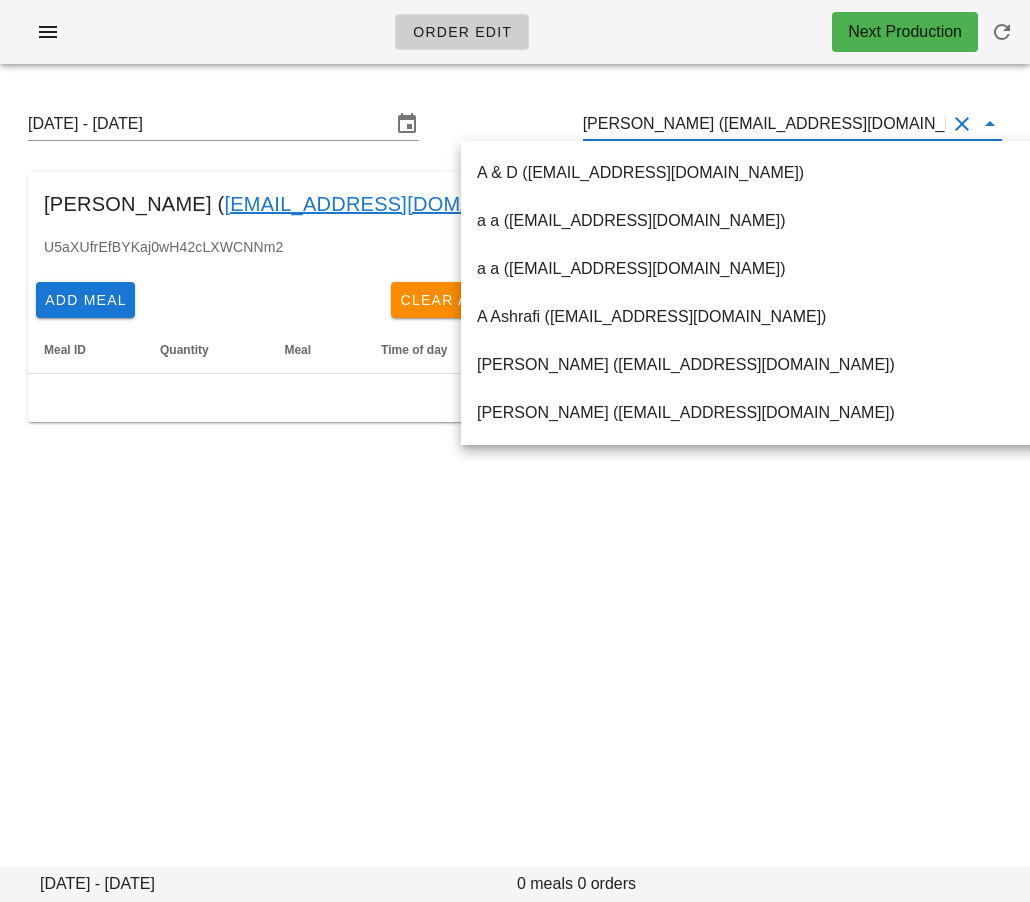click on "[PERSON_NAME] ([EMAIL_ADDRESS][DOMAIN_NAME])" at bounding box center (764, 124) 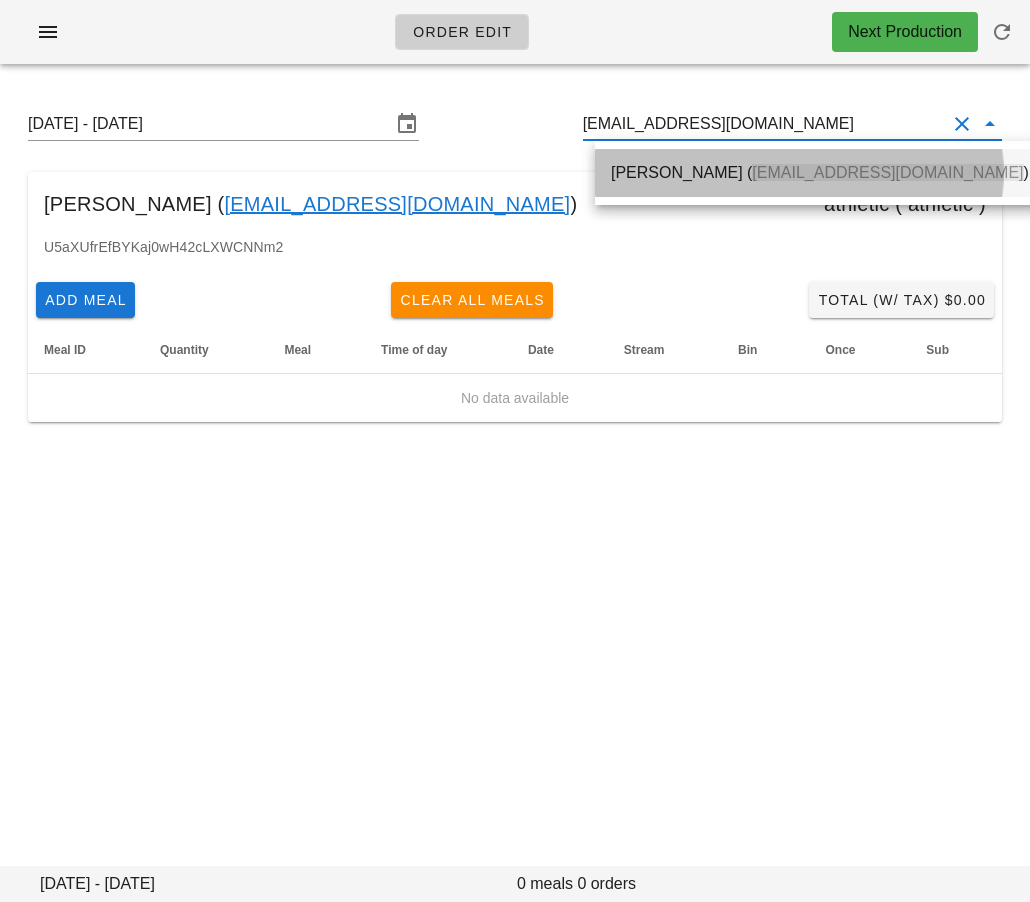 click on "[PERSON_NAME] ( [EMAIL_ADDRESS][DOMAIN_NAME] )" at bounding box center [820, 172] 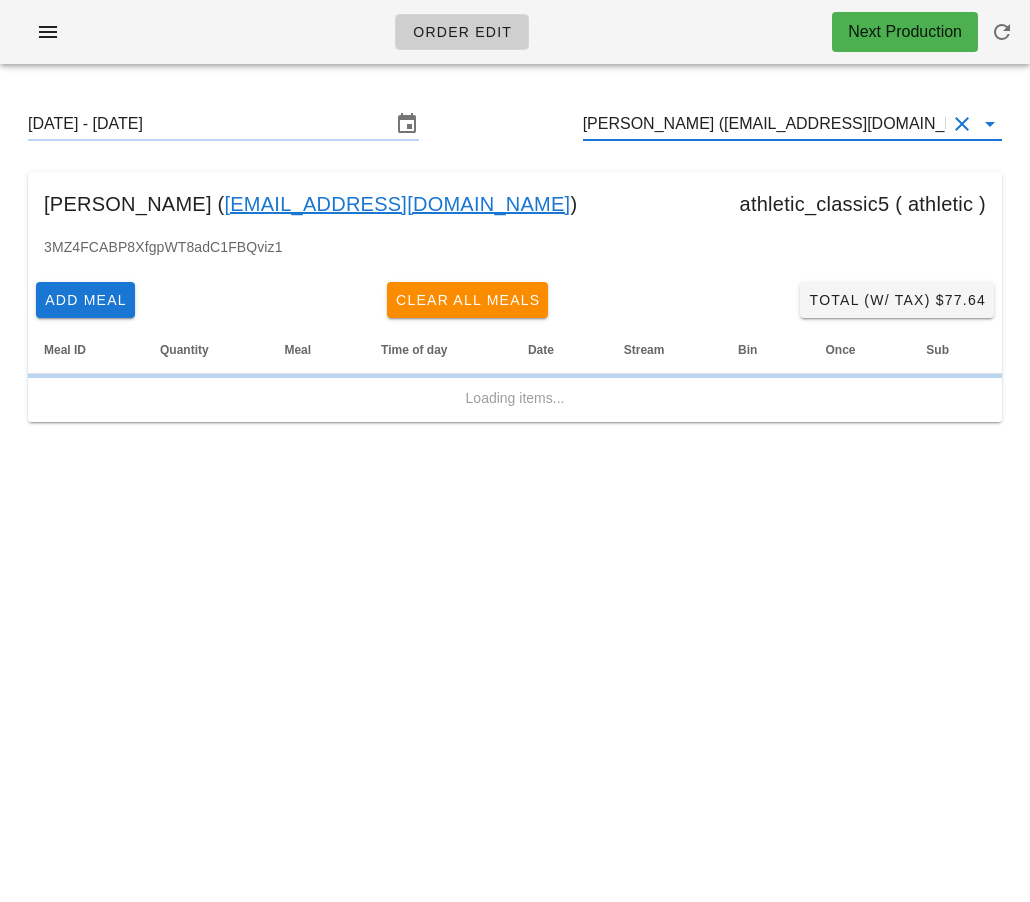 type on "[PERSON_NAME] ([EMAIL_ADDRESS][DOMAIN_NAME])" 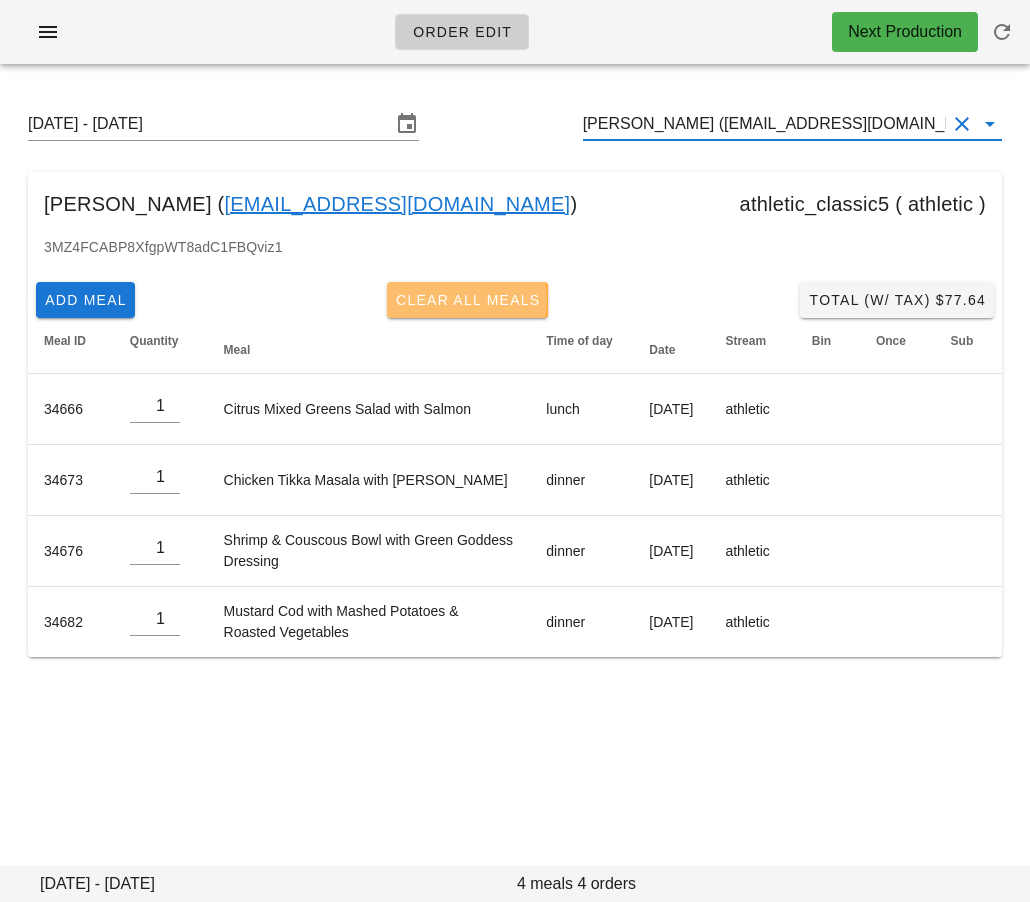 click on "Clear All Meals" at bounding box center (468, 300) 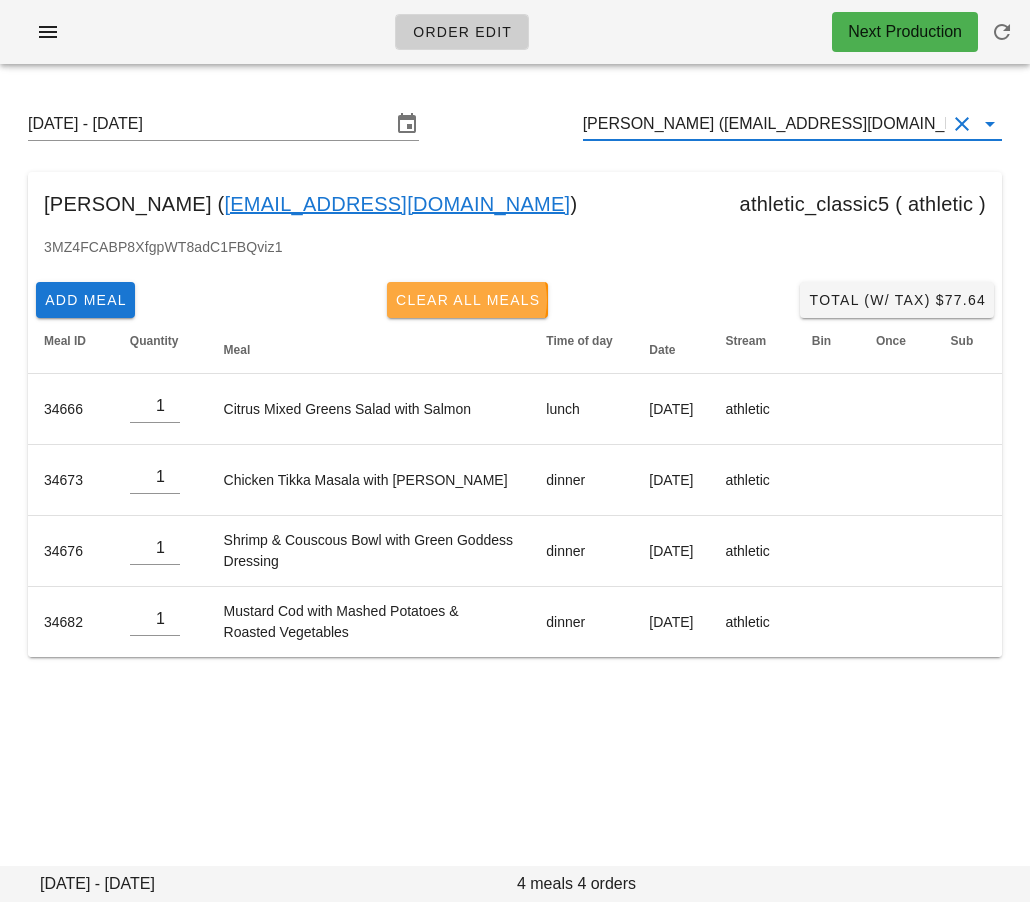 type on "0" 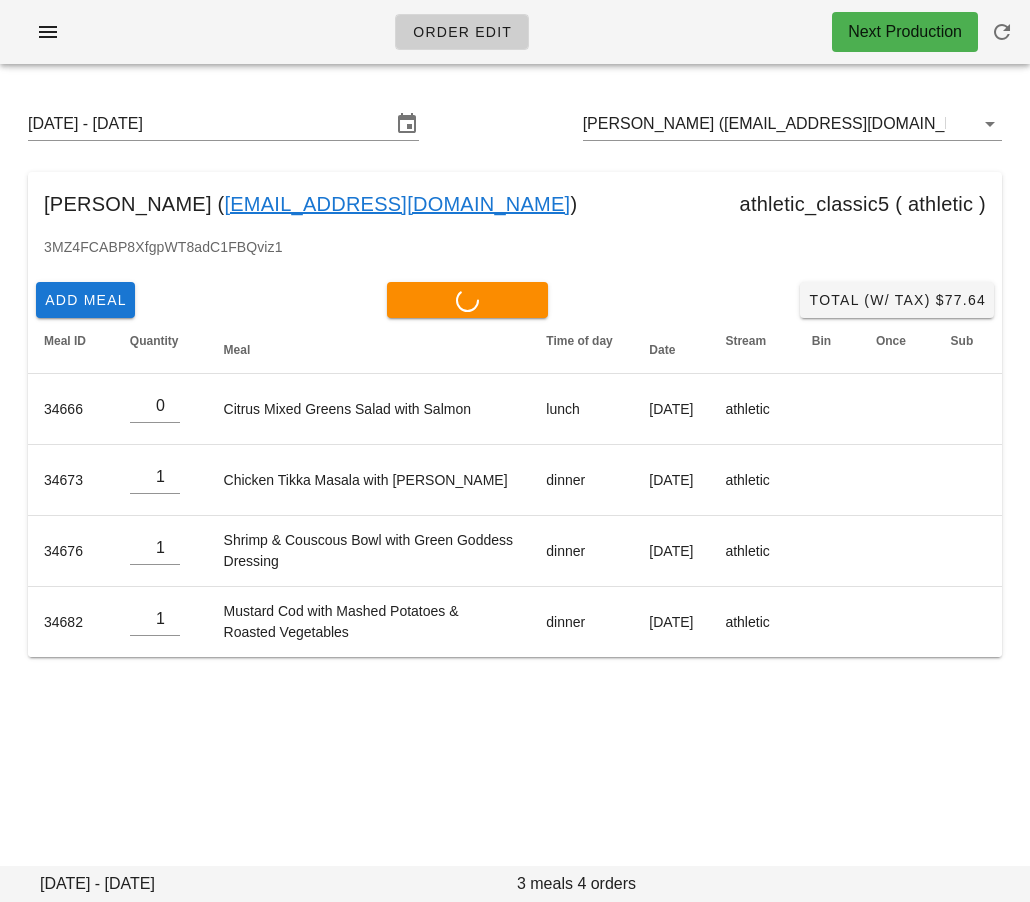 type on "0" 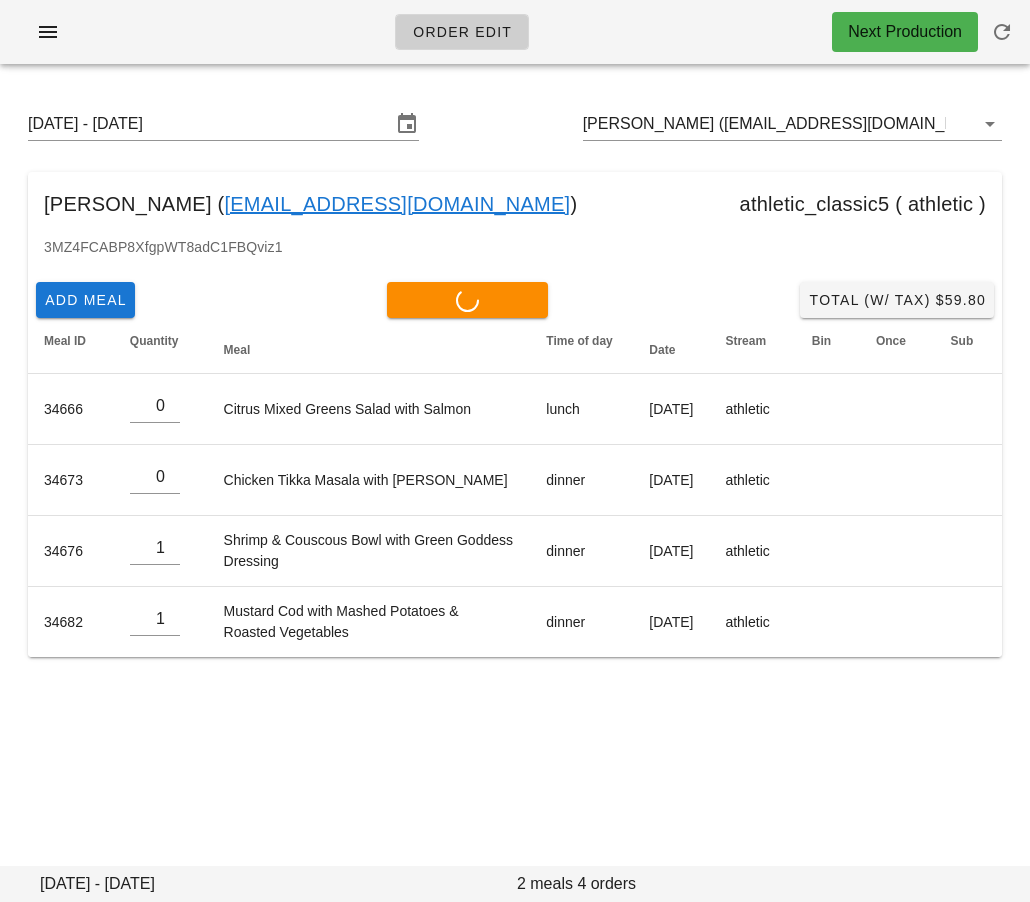 type on "0" 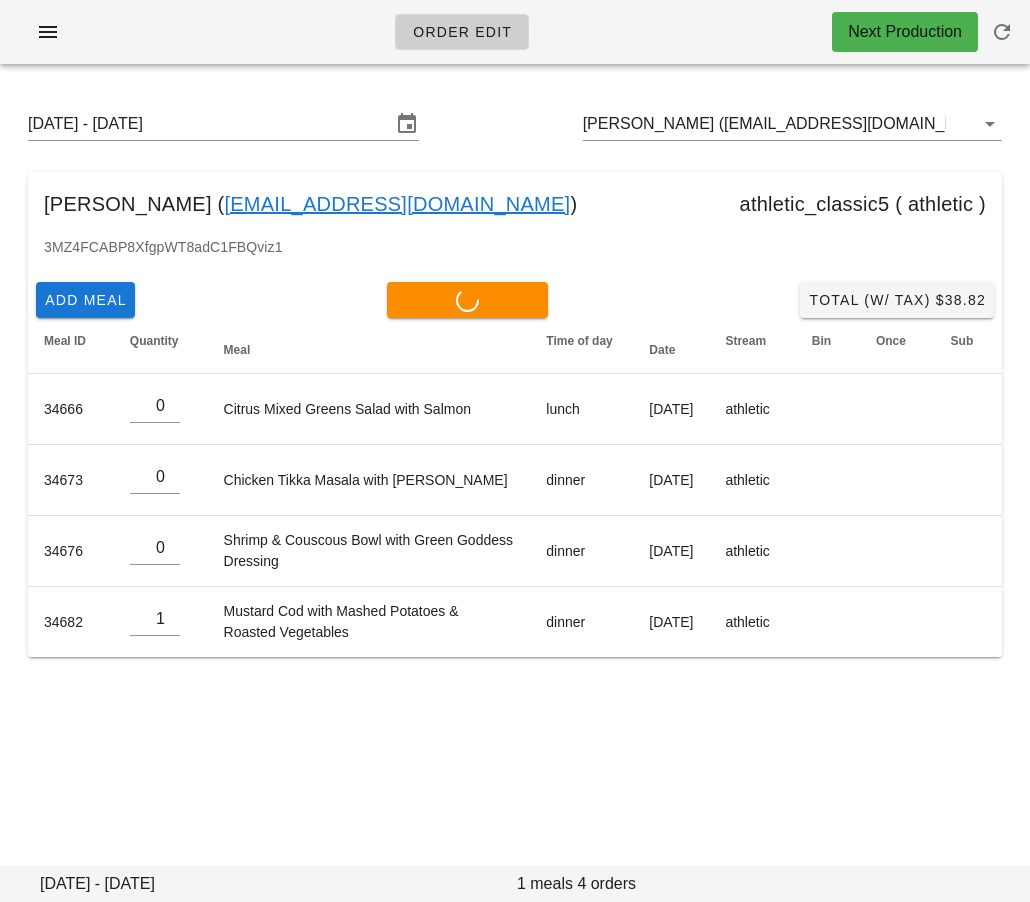 type on "0" 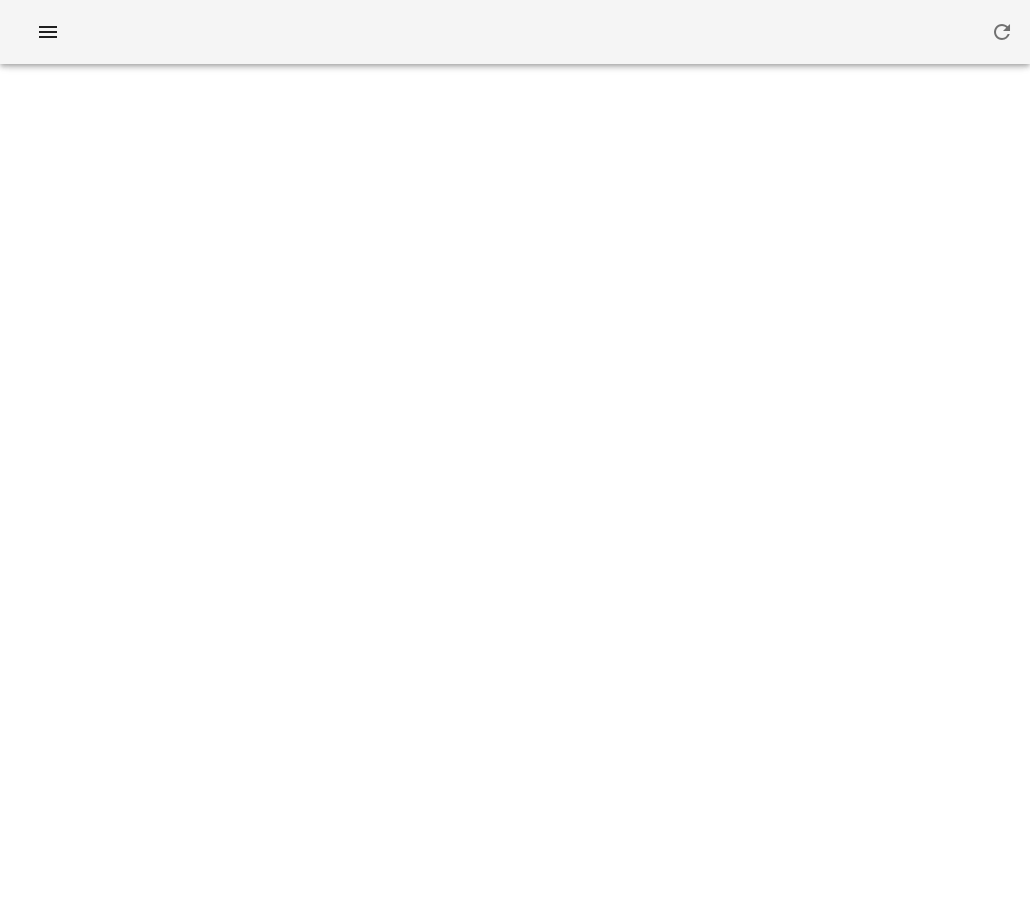 scroll, scrollTop: 0, scrollLeft: 0, axis: both 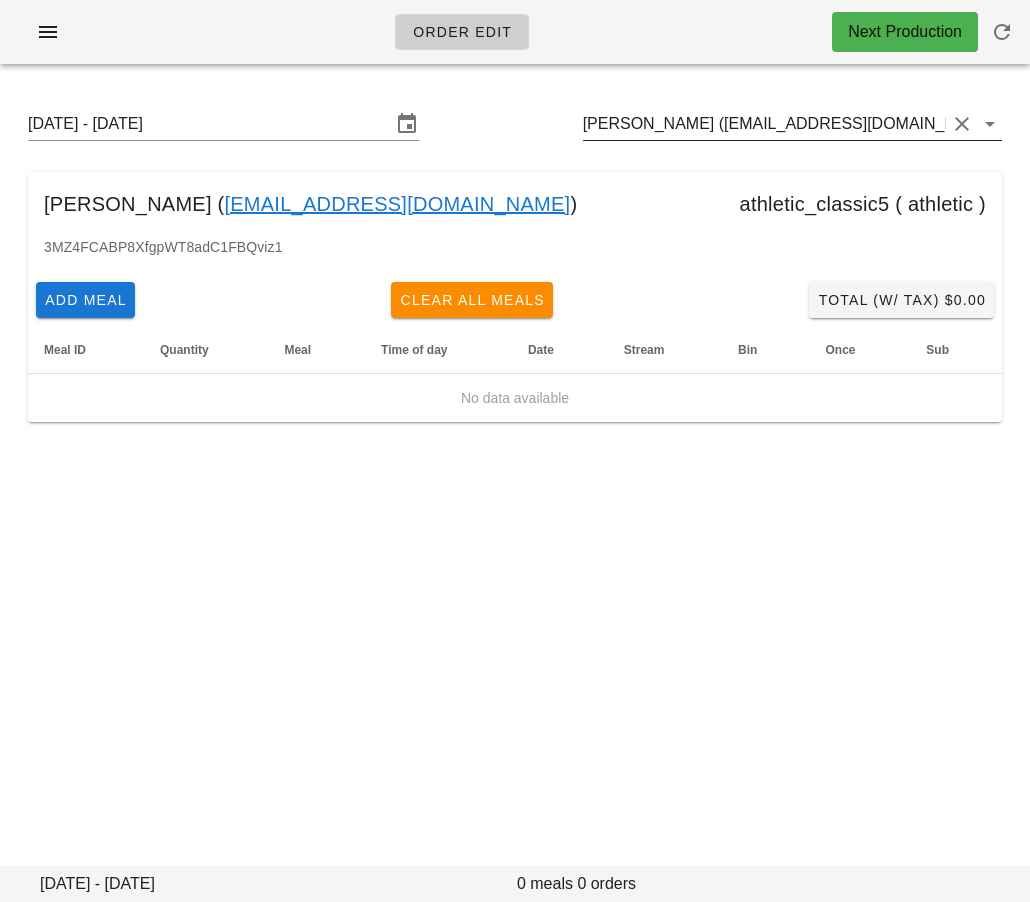 click on "[PERSON_NAME] ([EMAIL_ADDRESS][DOMAIN_NAME])" at bounding box center [764, 124] 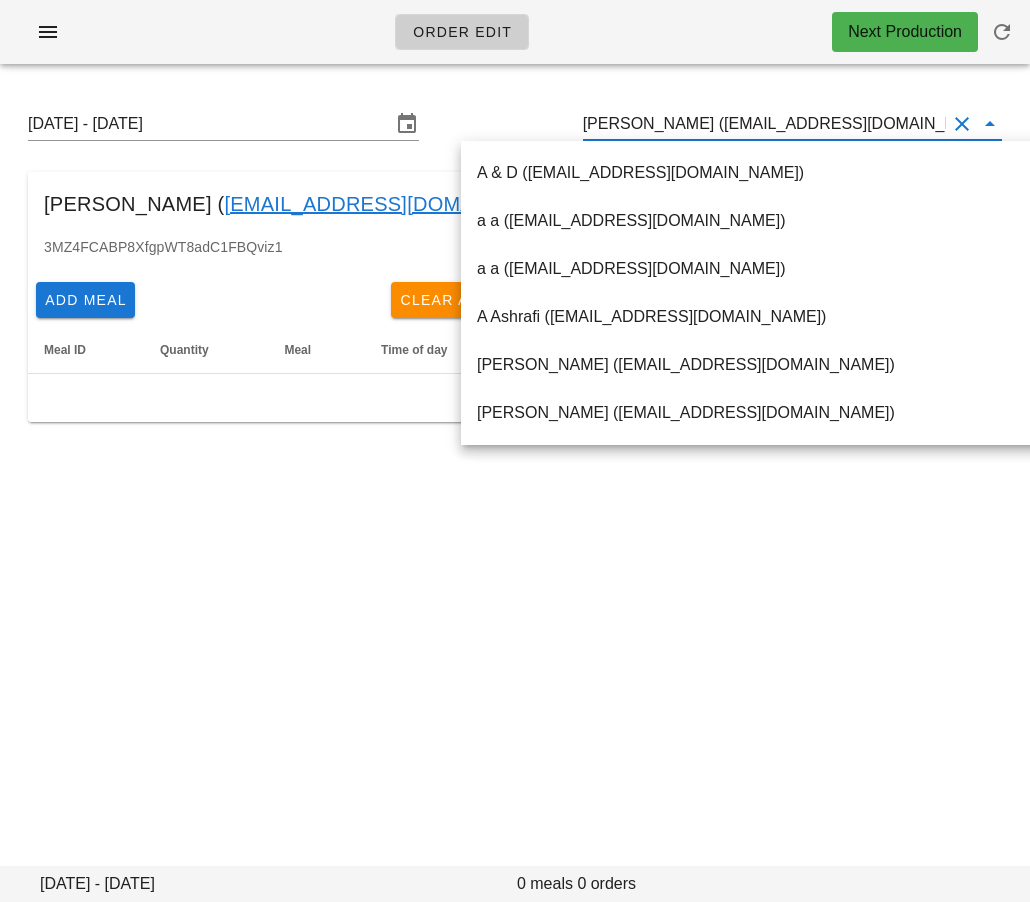 scroll, scrollTop: 0, scrollLeft: 0, axis: both 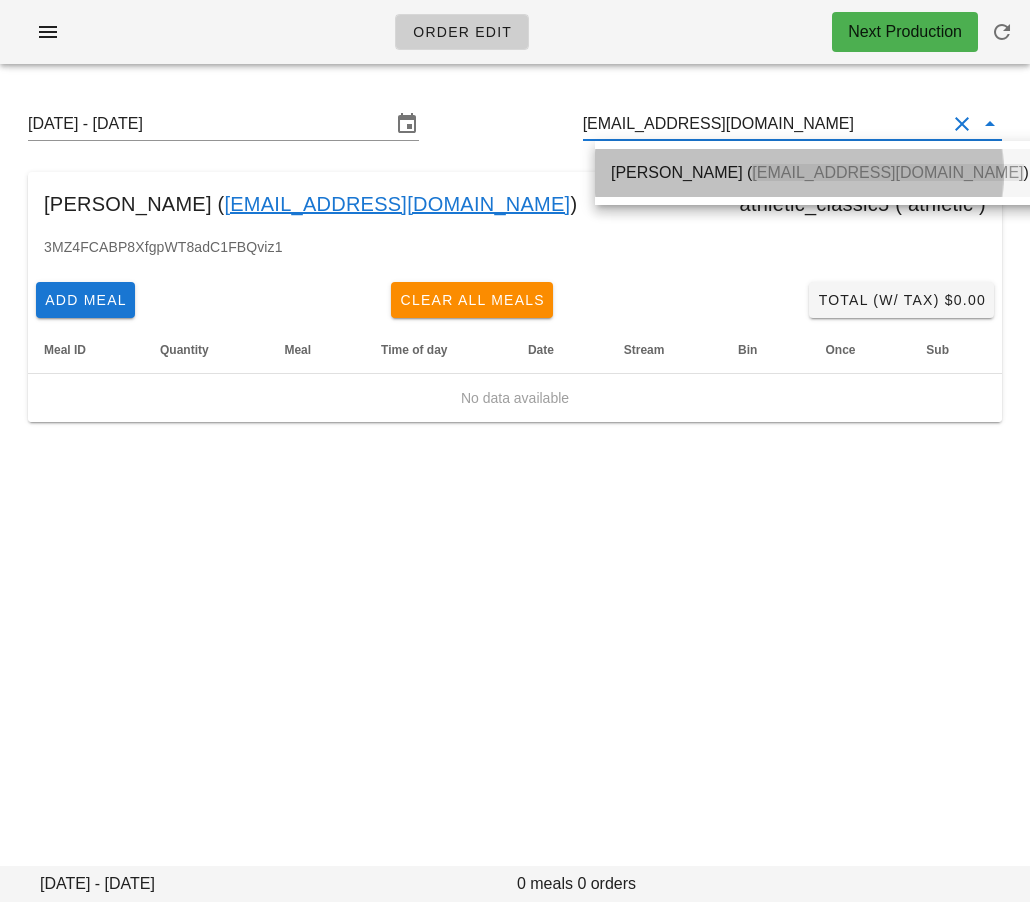 click on "[PERSON_NAME] ( [PERSON_NAME][EMAIL_ADDRESS][DOMAIN_NAME] )" at bounding box center [820, 172] 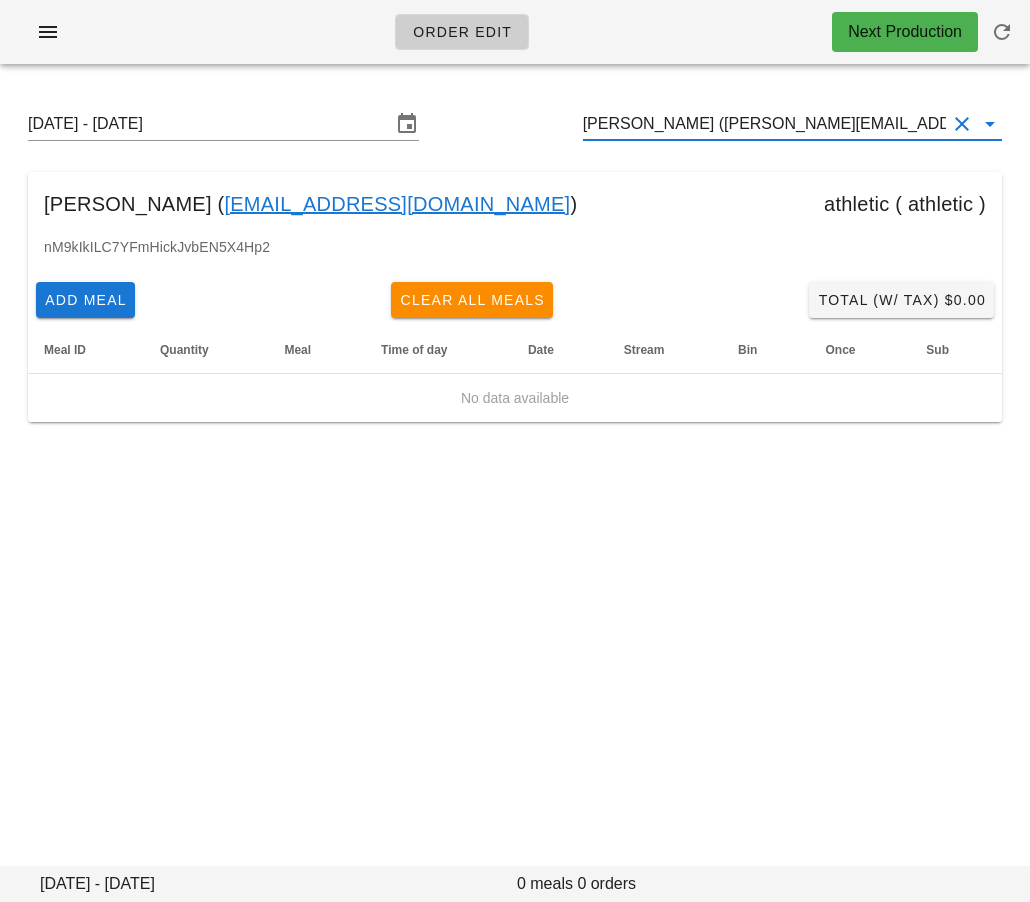 scroll, scrollTop: 0, scrollLeft: 0, axis: both 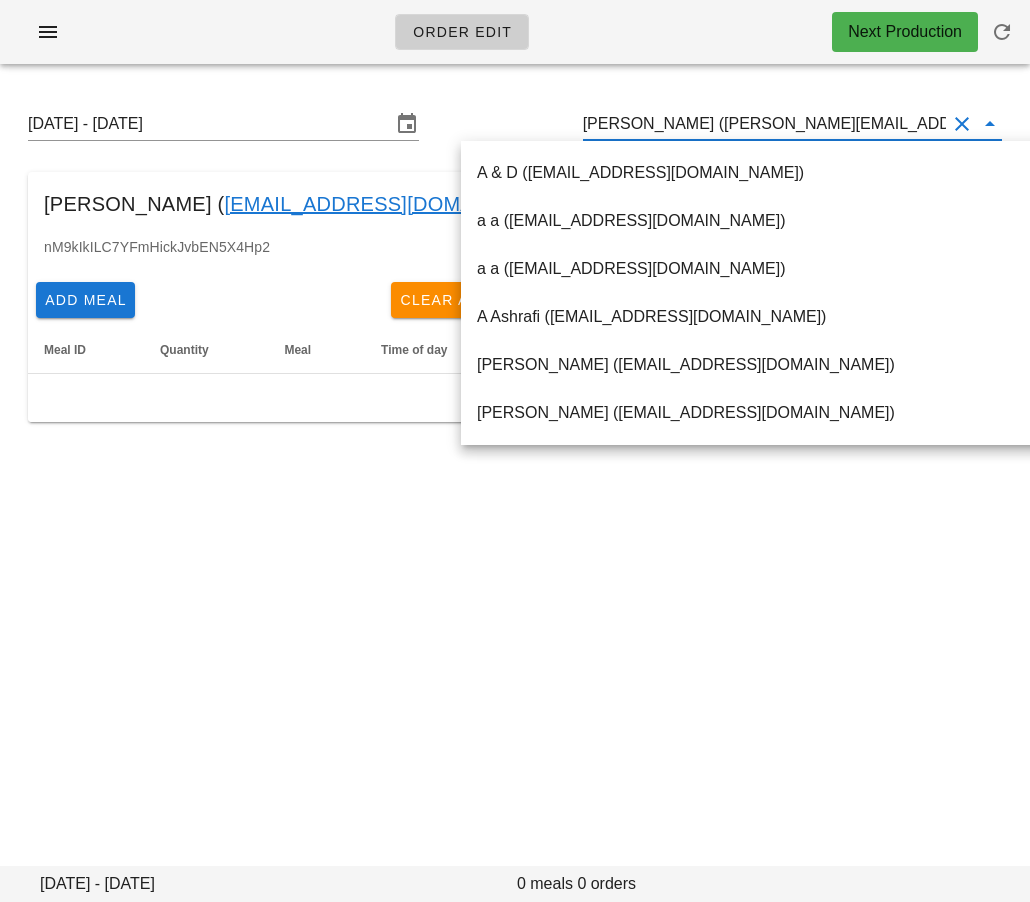 click on "[PERSON_NAME] ([PERSON_NAME][EMAIL_ADDRESS][DOMAIN_NAME])" at bounding box center [764, 124] 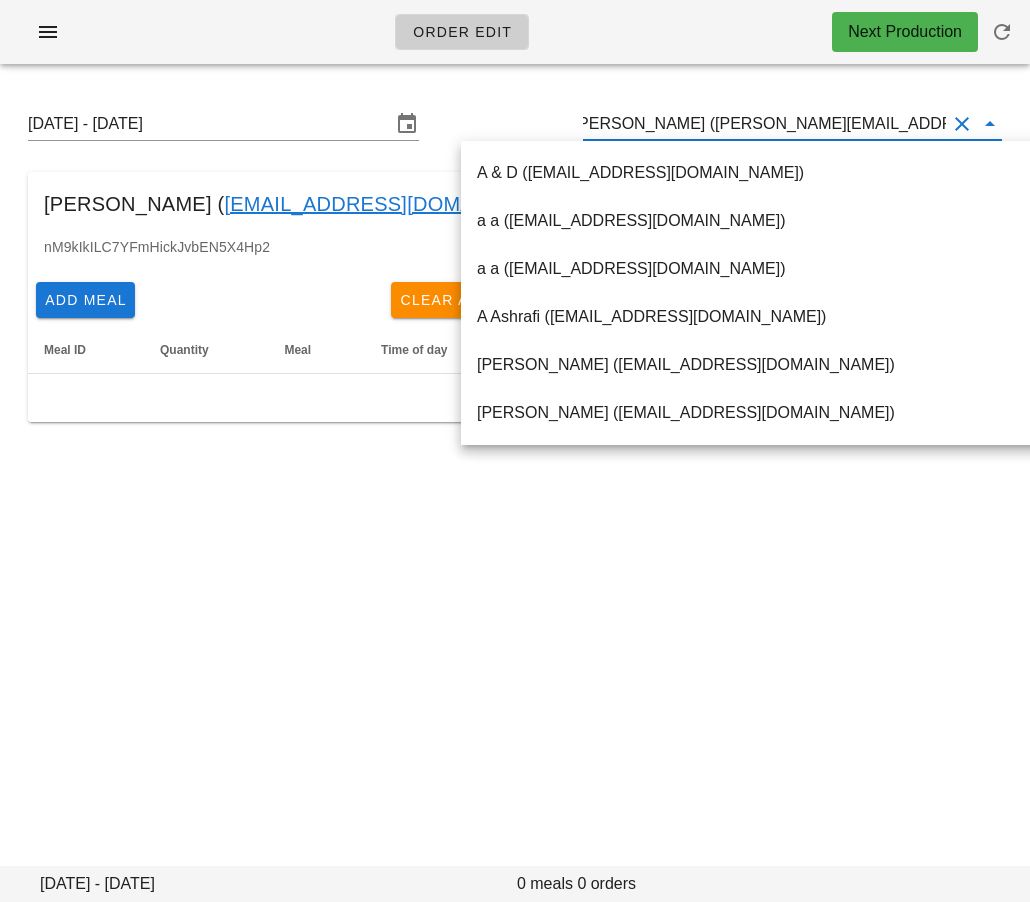 drag, startPoint x: 710, startPoint y: 128, endPoint x: 938, endPoint y: 130, distance: 228.00877 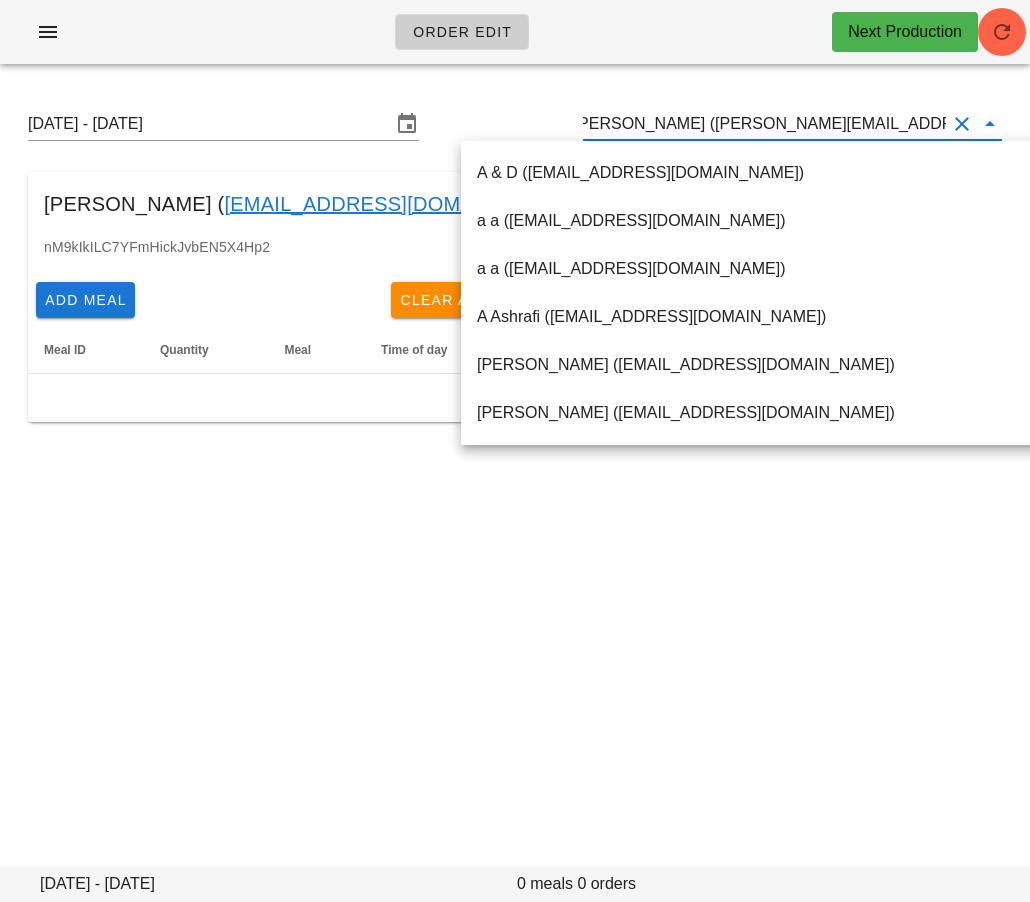 scroll, scrollTop: 0, scrollLeft: 0, axis: both 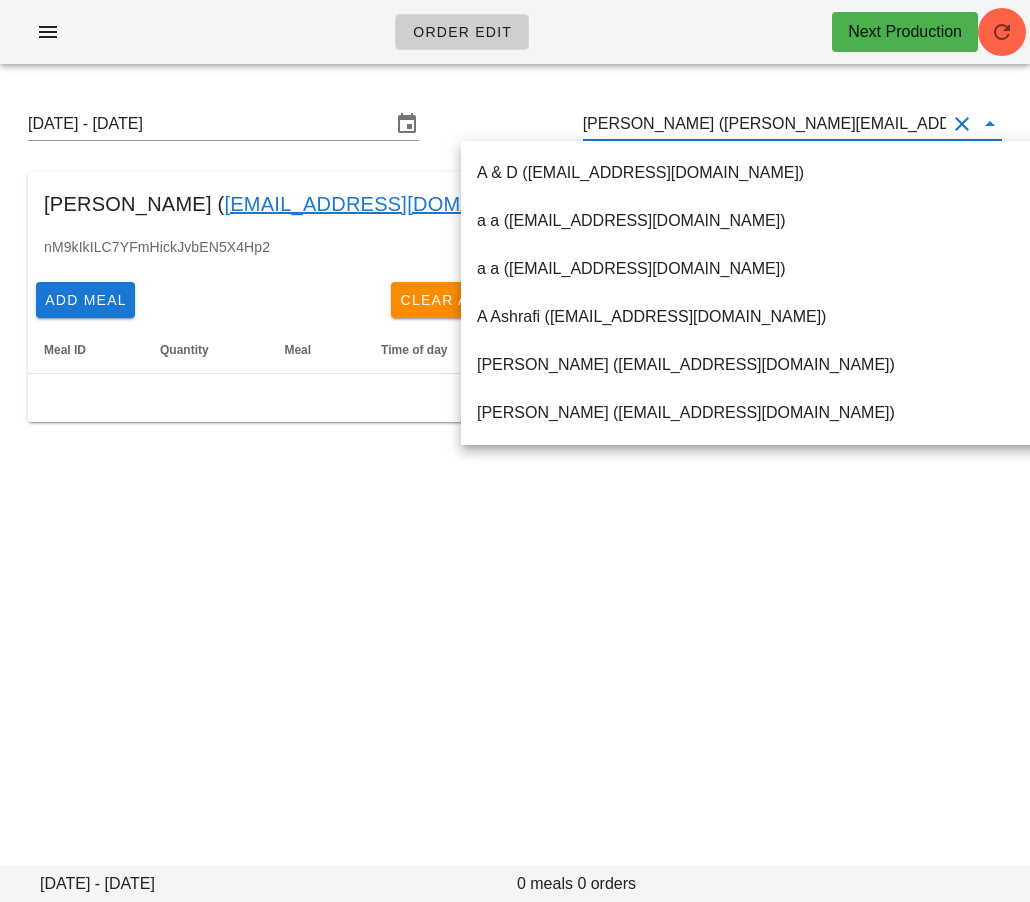 click on "Caleb Quinton (caleb@persehospitalitygroup.com)" at bounding box center (764, 124) 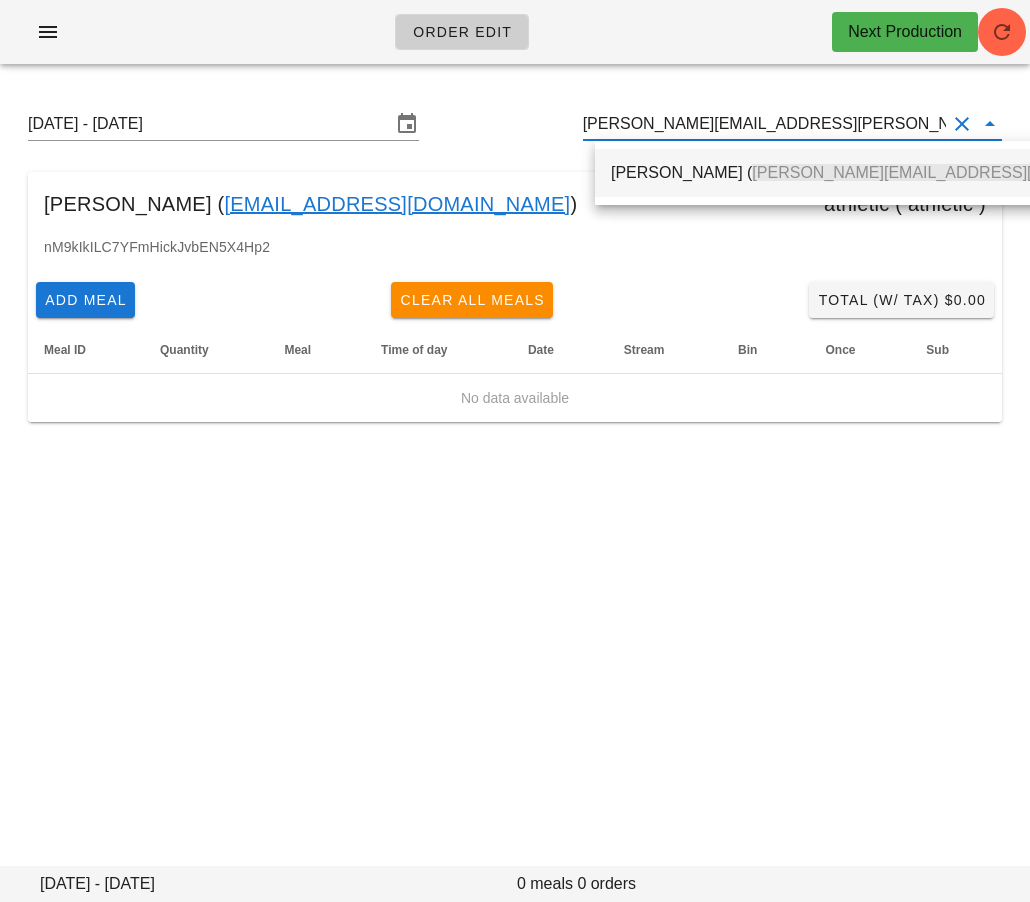 click on "James Henry ( james.gareth.henry@gmail.com )" at bounding box center [951, 172] 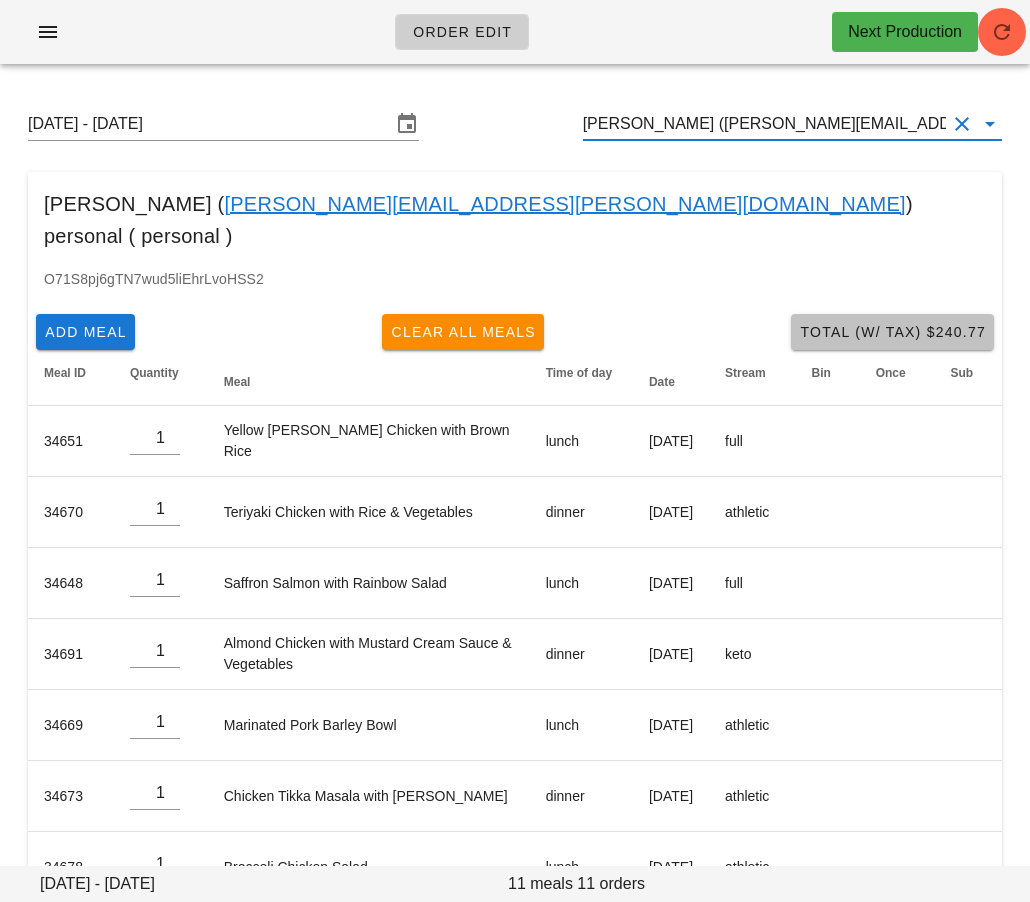 click on "Total (w/ Tax) $240.77" at bounding box center (892, 332) 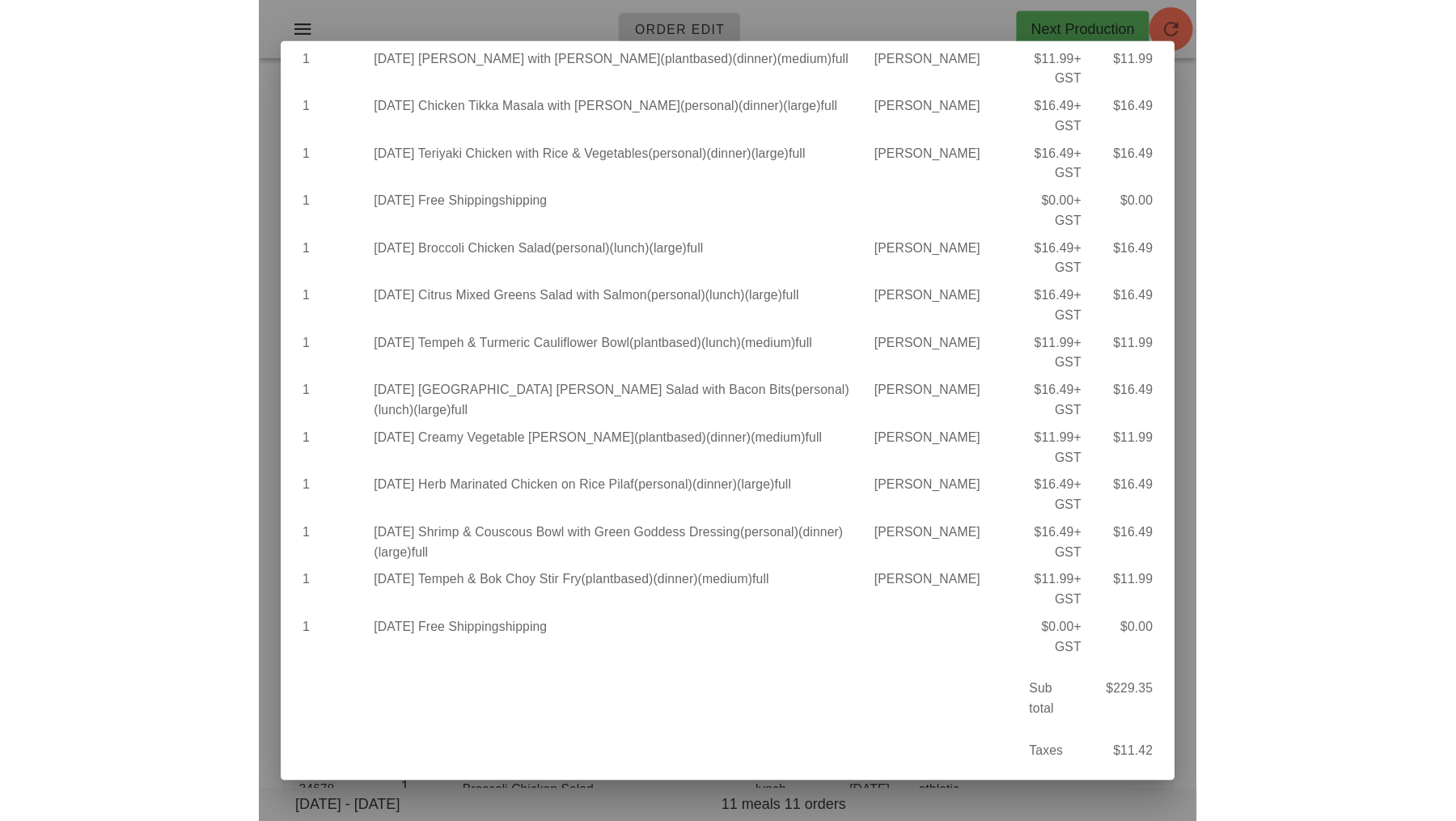 scroll, scrollTop: 339, scrollLeft: 0, axis: vertical 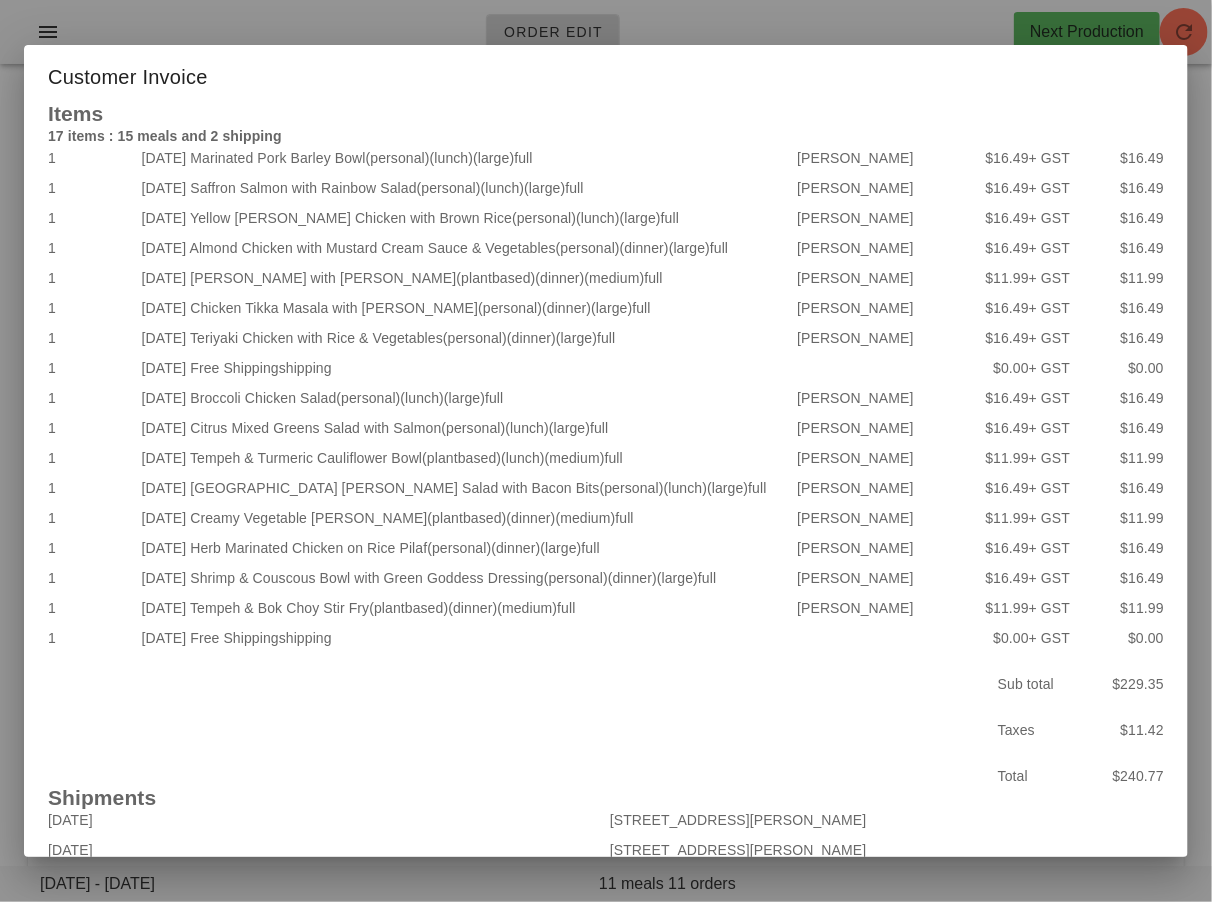 click at bounding box center (606, 451) 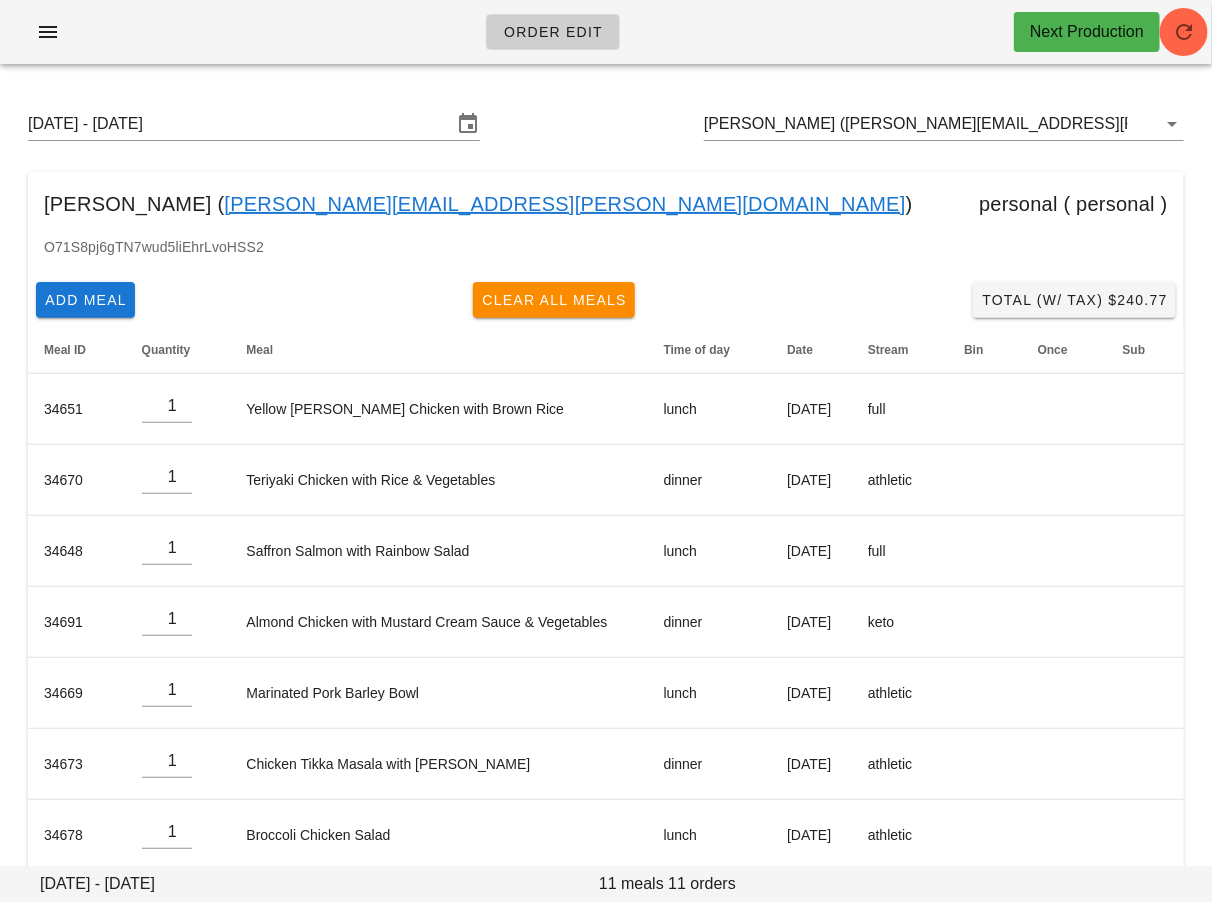 click on "Order Edit Next Production" at bounding box center (606, 32) 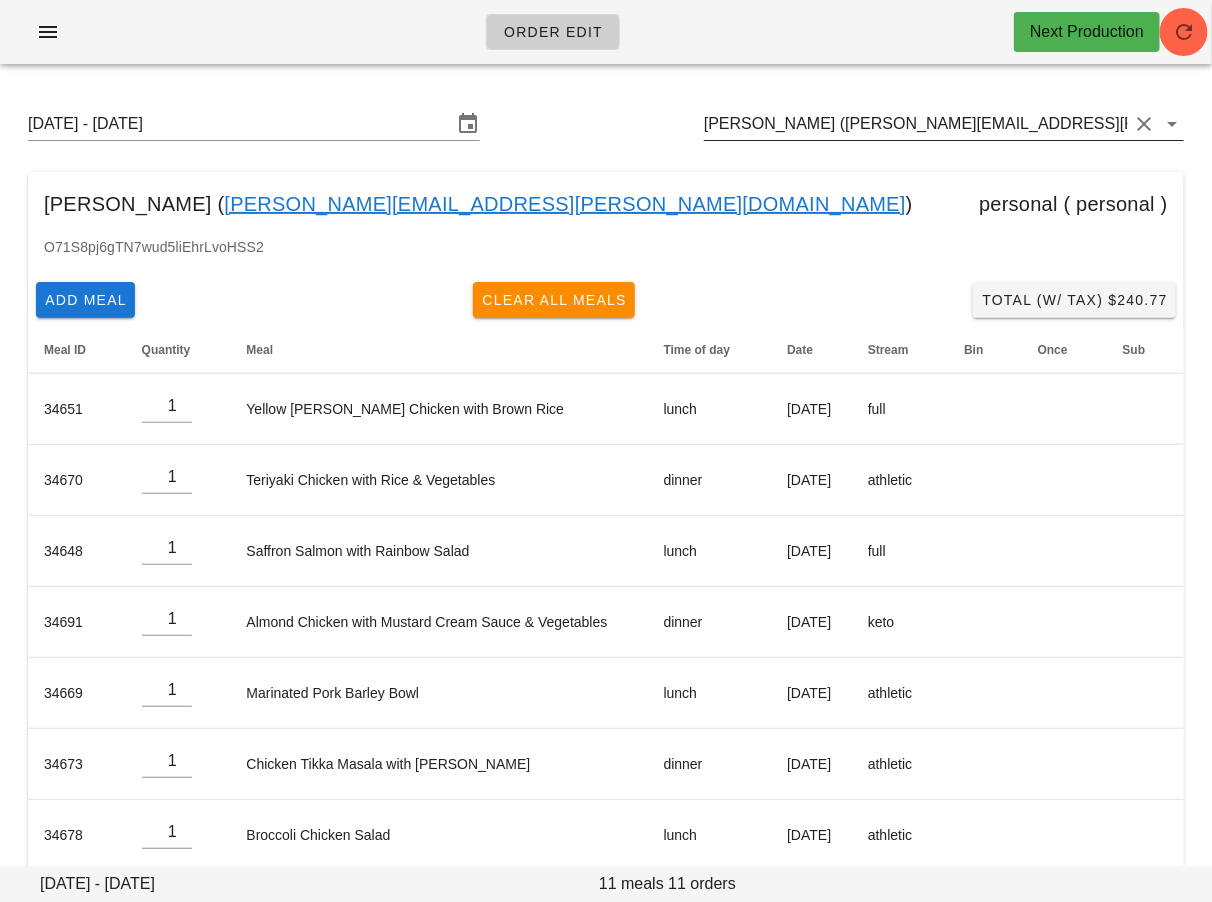 click on "James Henry (james.gareth.henry@gmail.com)" at bounding box center [916, 124] 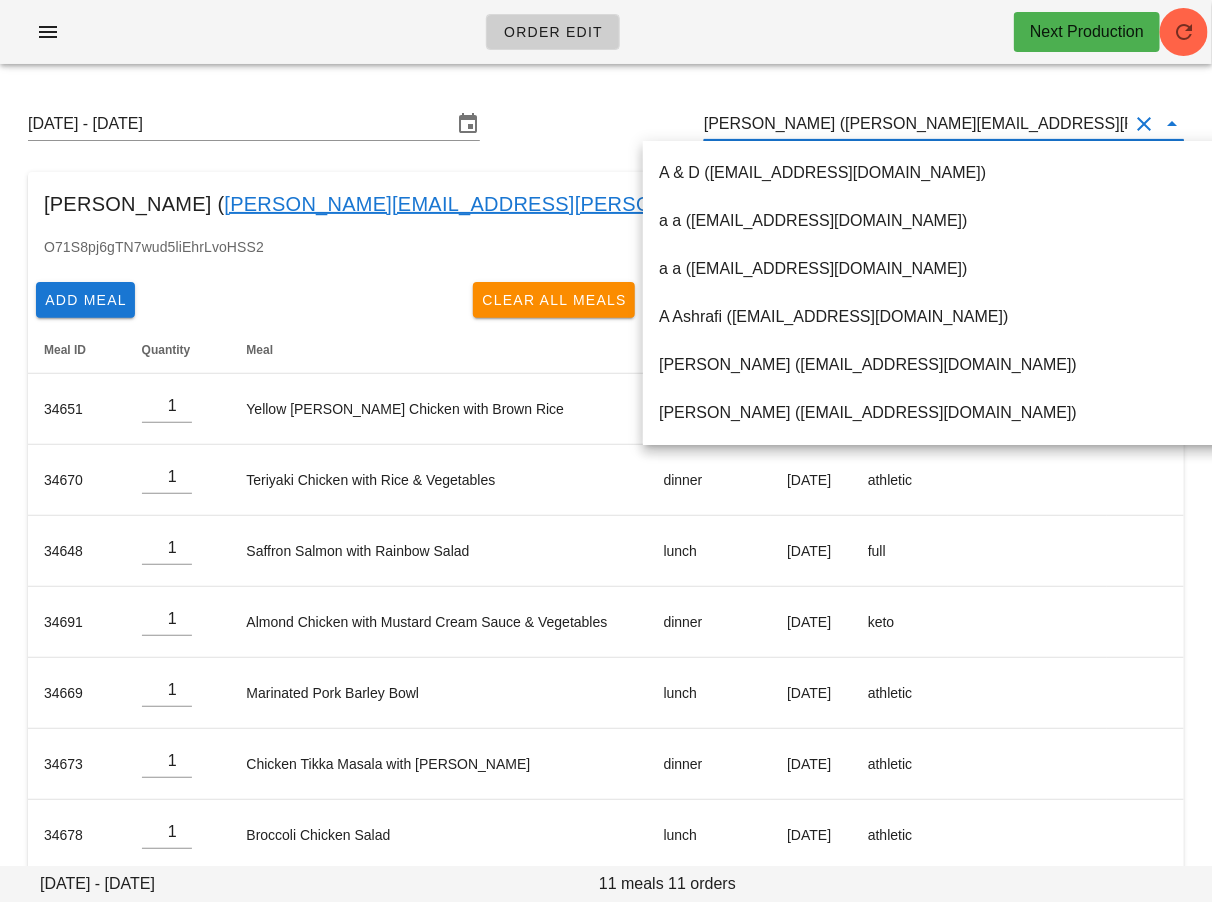 click on "James Henry (james.gareth.henry@gmail.com)" at bounding box center (916, 124) 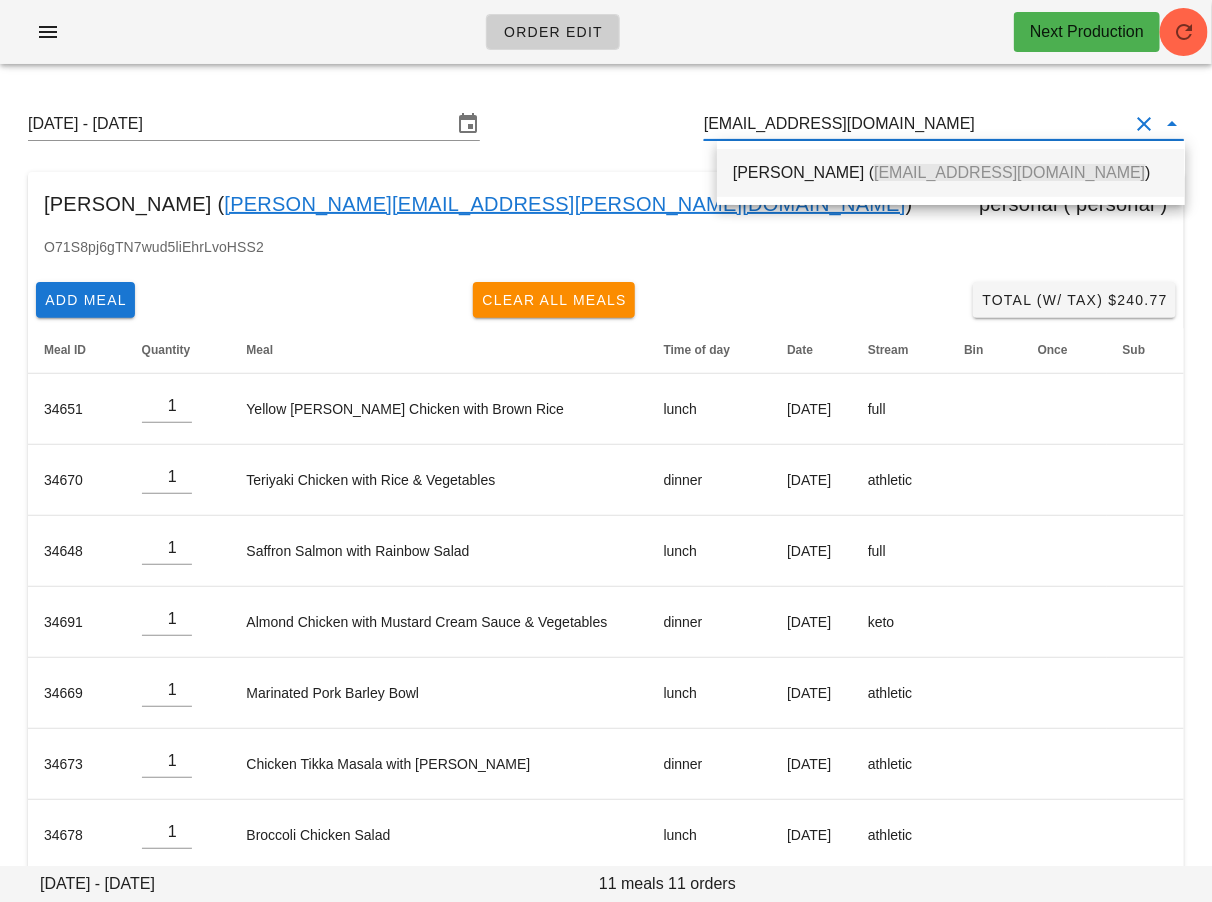 click on "Marta Strakacz ( marta_98@hotmail.com )" at bounding box center (951, 172) 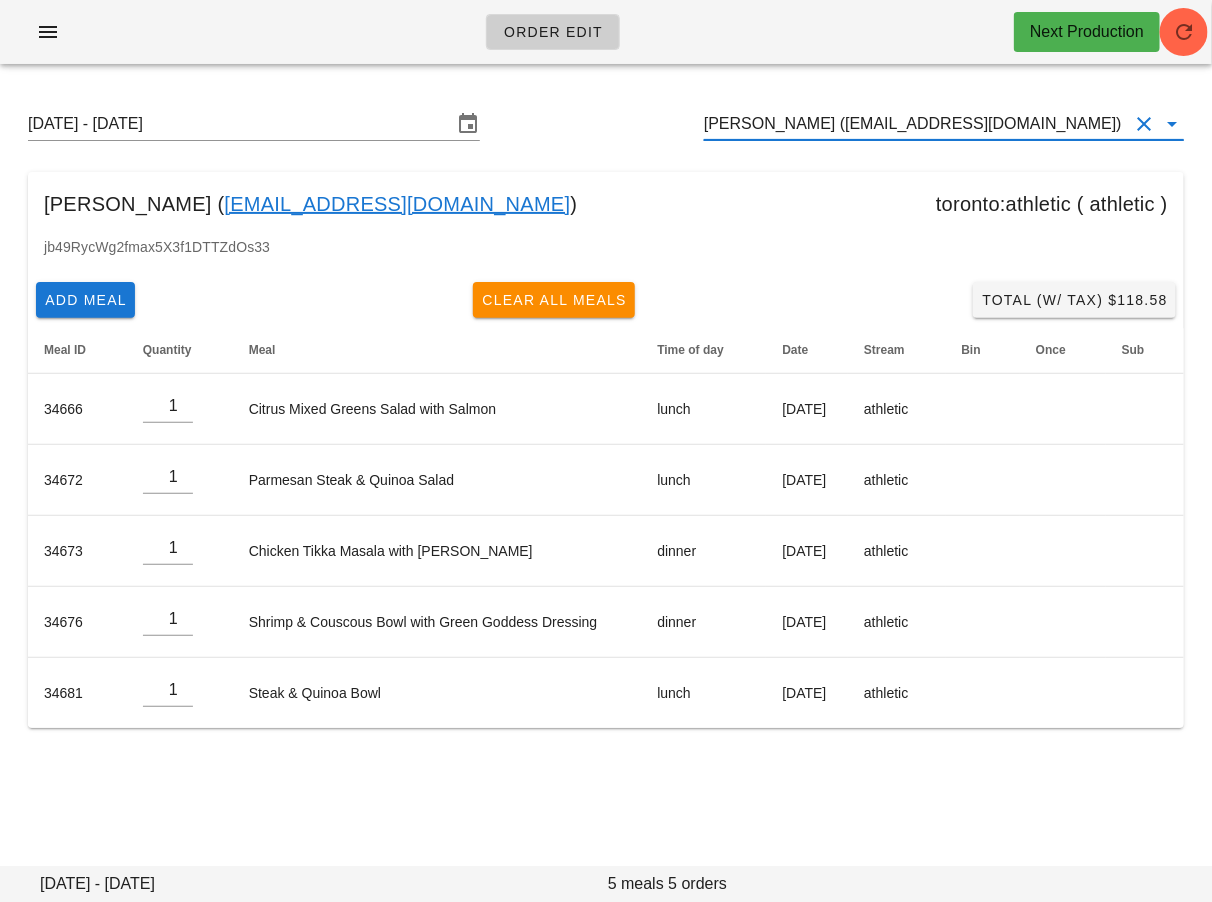 type on "Marta Strakacz (marta_98@hotmail.com)" 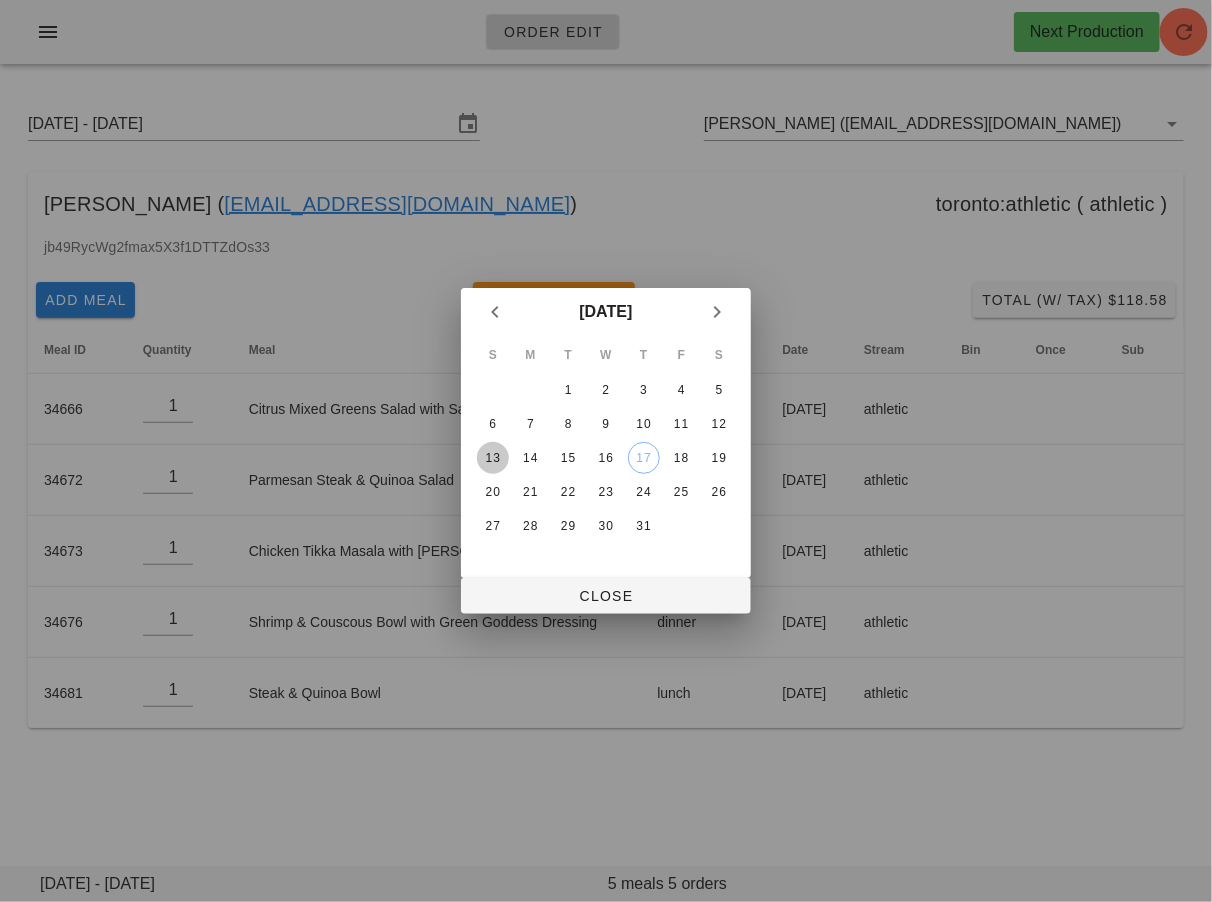 click on "13" at bounding box center [493, 458] 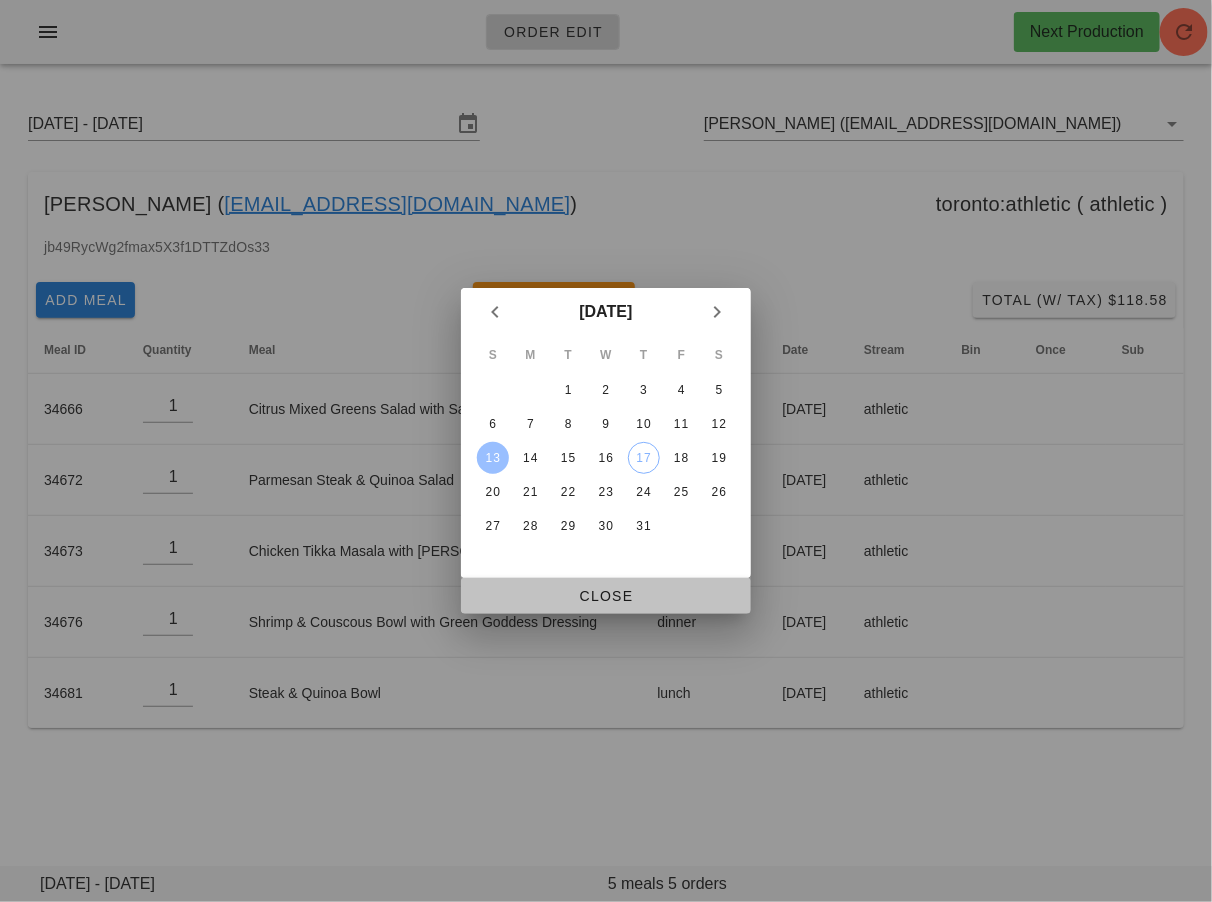 click on "Close" at bounding box center [606, 596] 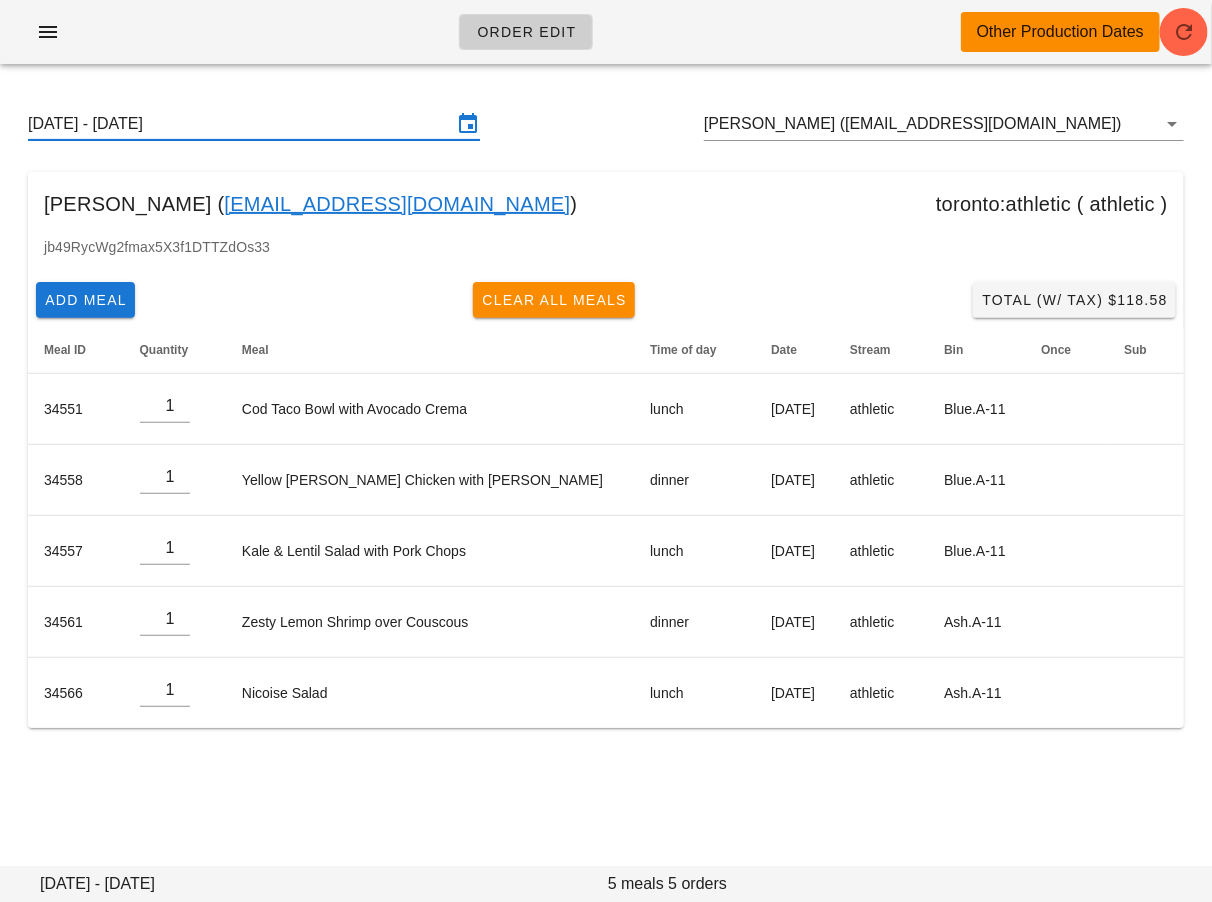 click on "Sunday July 13 - Saturday July 19" at bounding box center (240, 124) 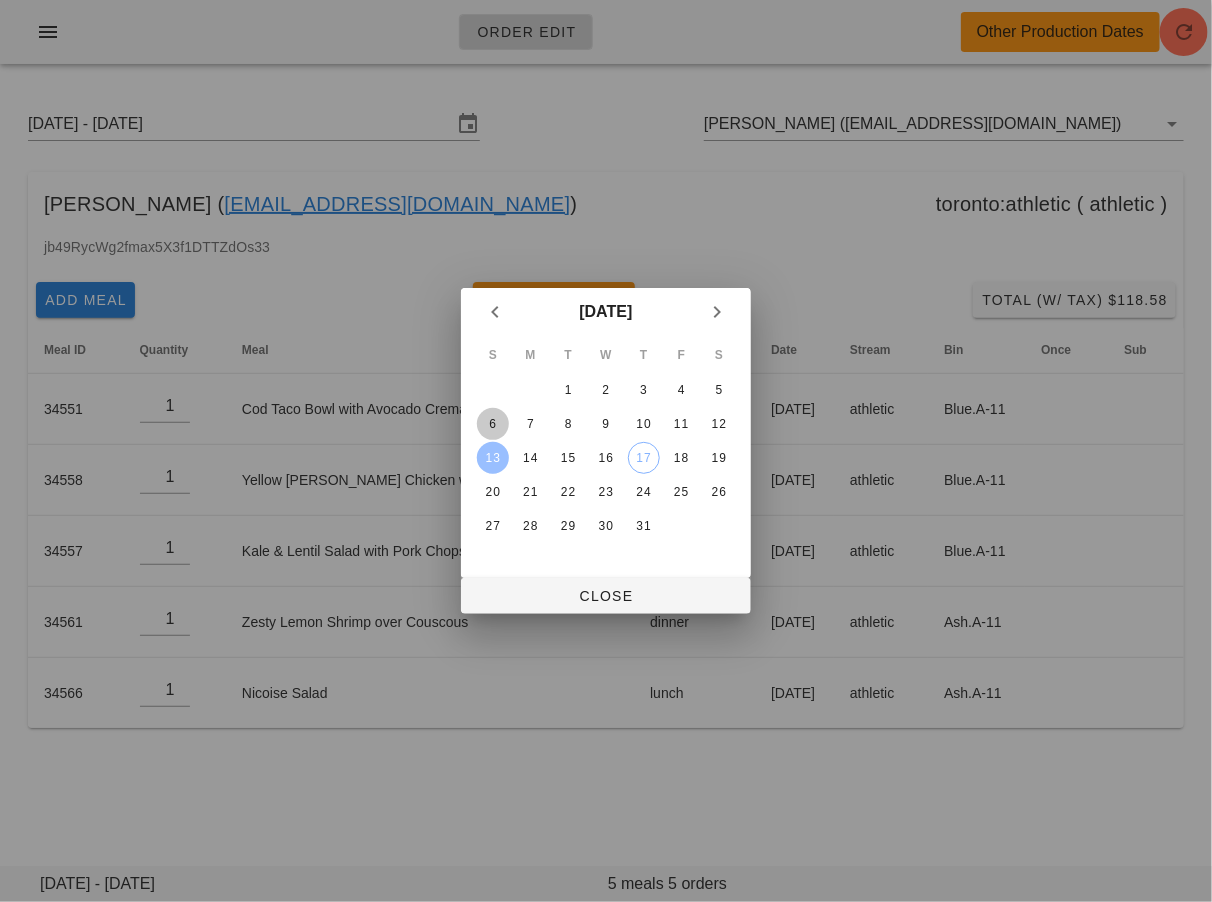 click on "6" at bounding box center [493, 424] 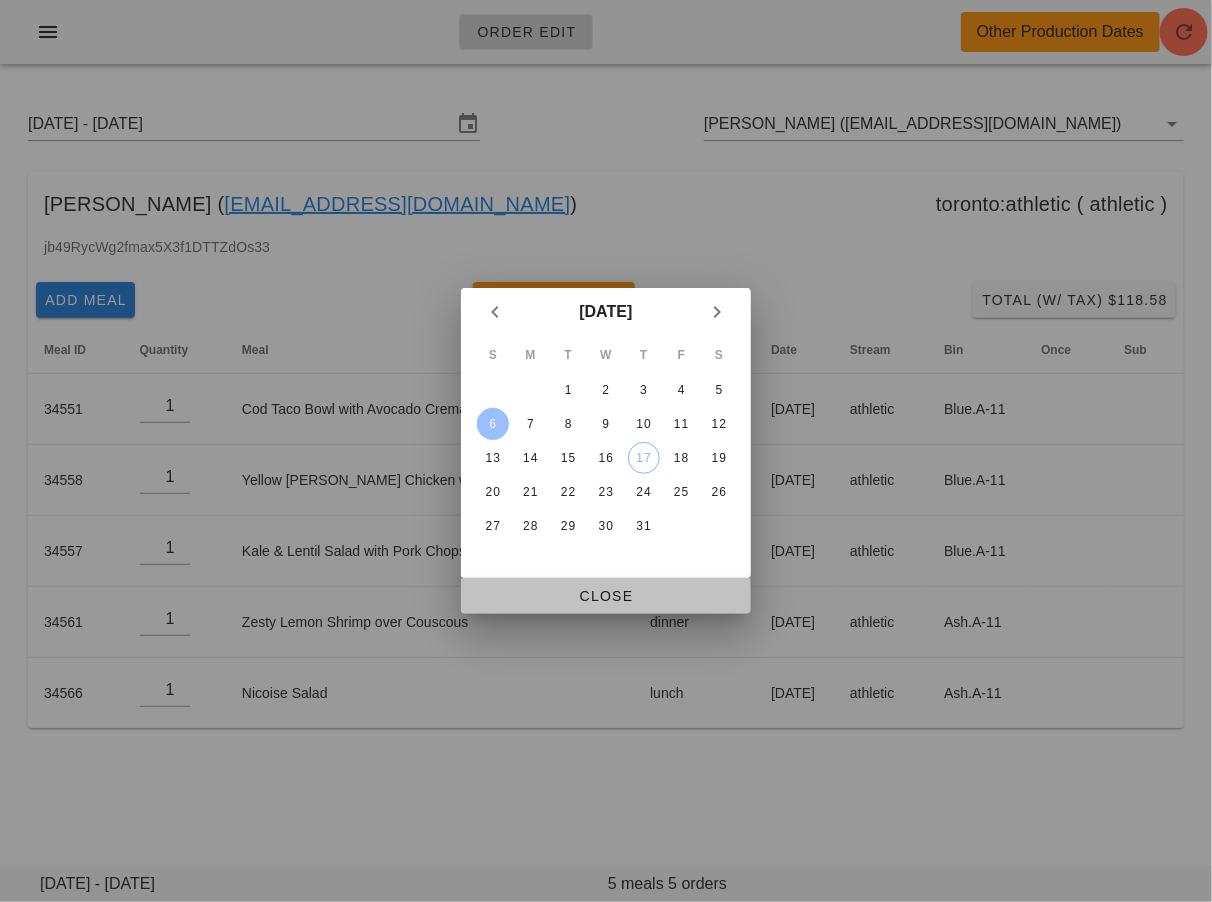 click on "Close" at bounding box center [606, 596] 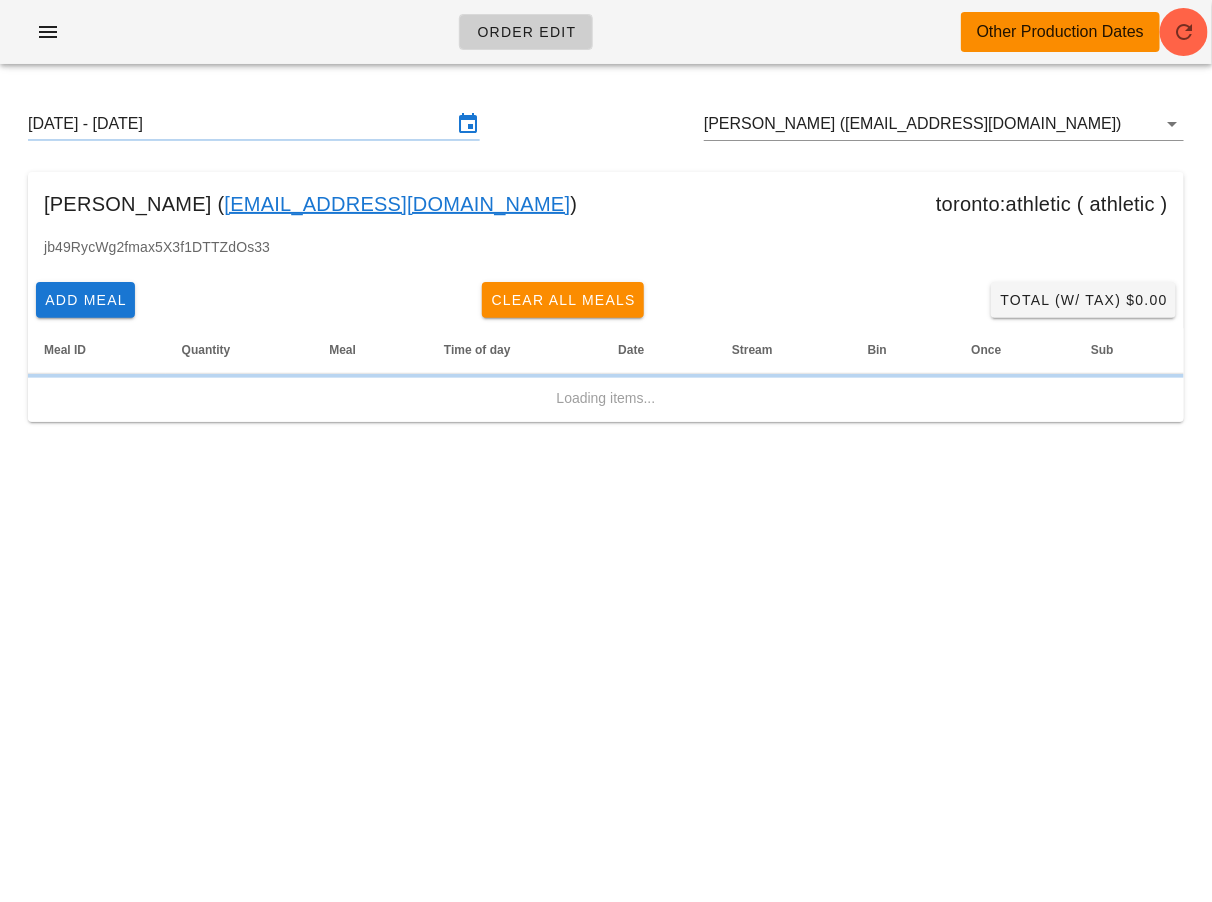 click on "Sunday July 6 - Saturday July 12" at bounding box center (240, 124) 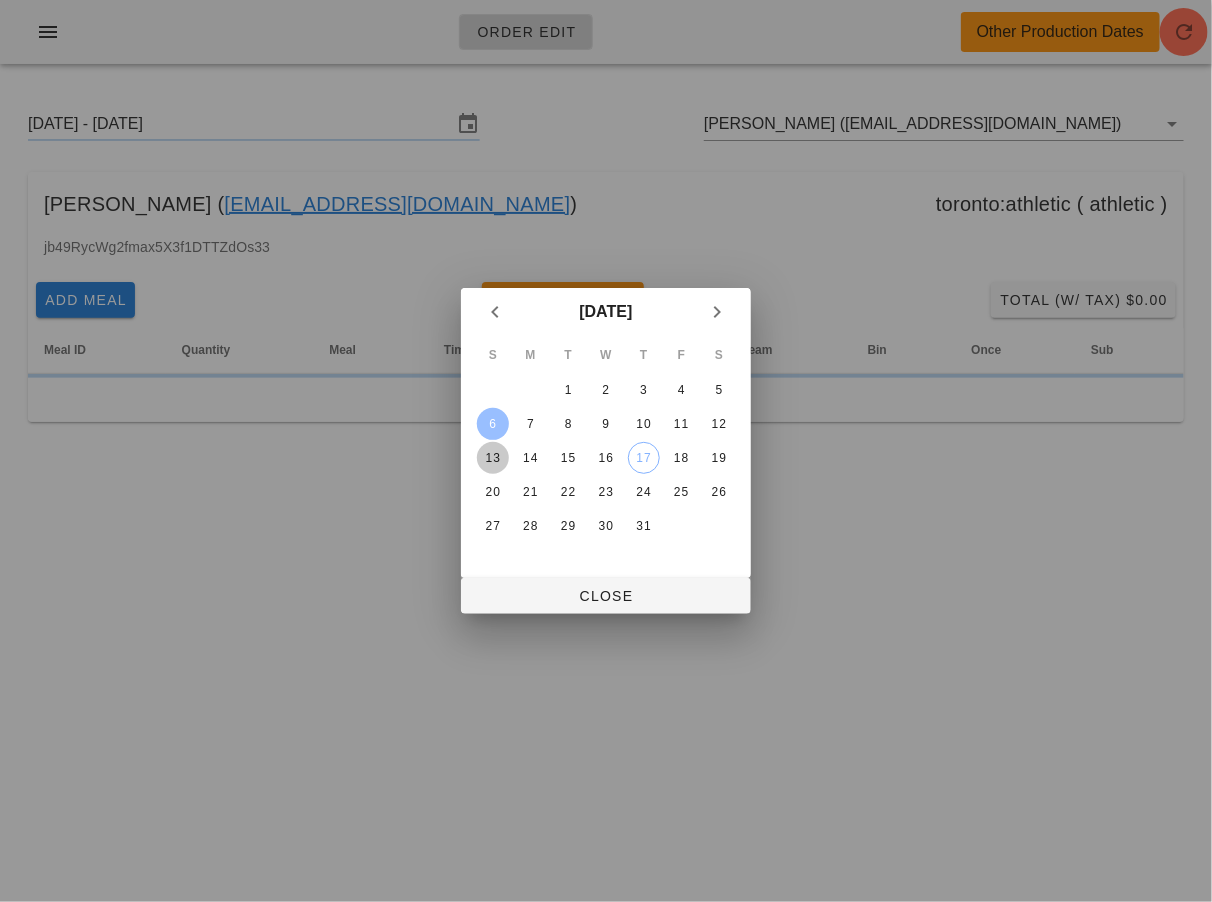 click on "13" at bounding box center (493, 458) 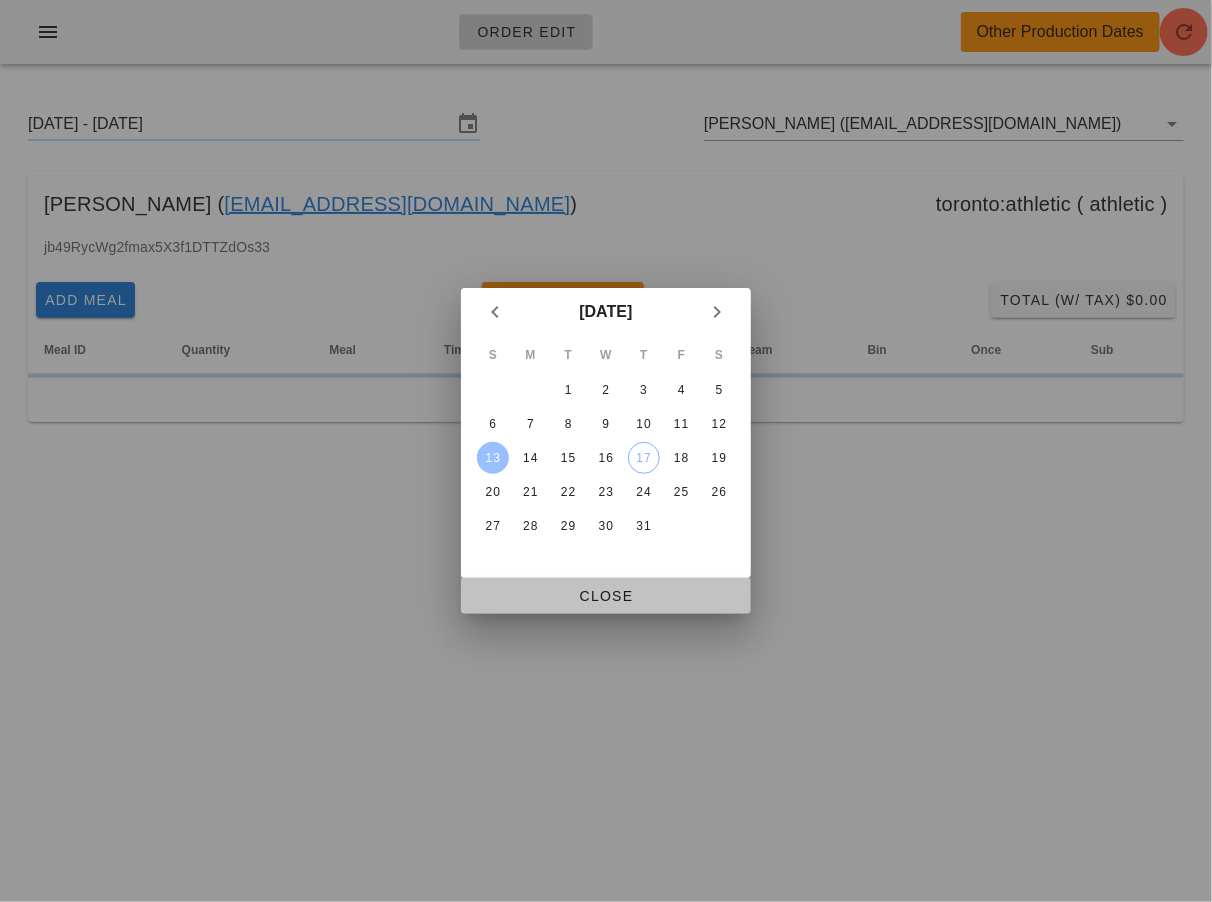 click on "Close" at bounding box center [606, 596] 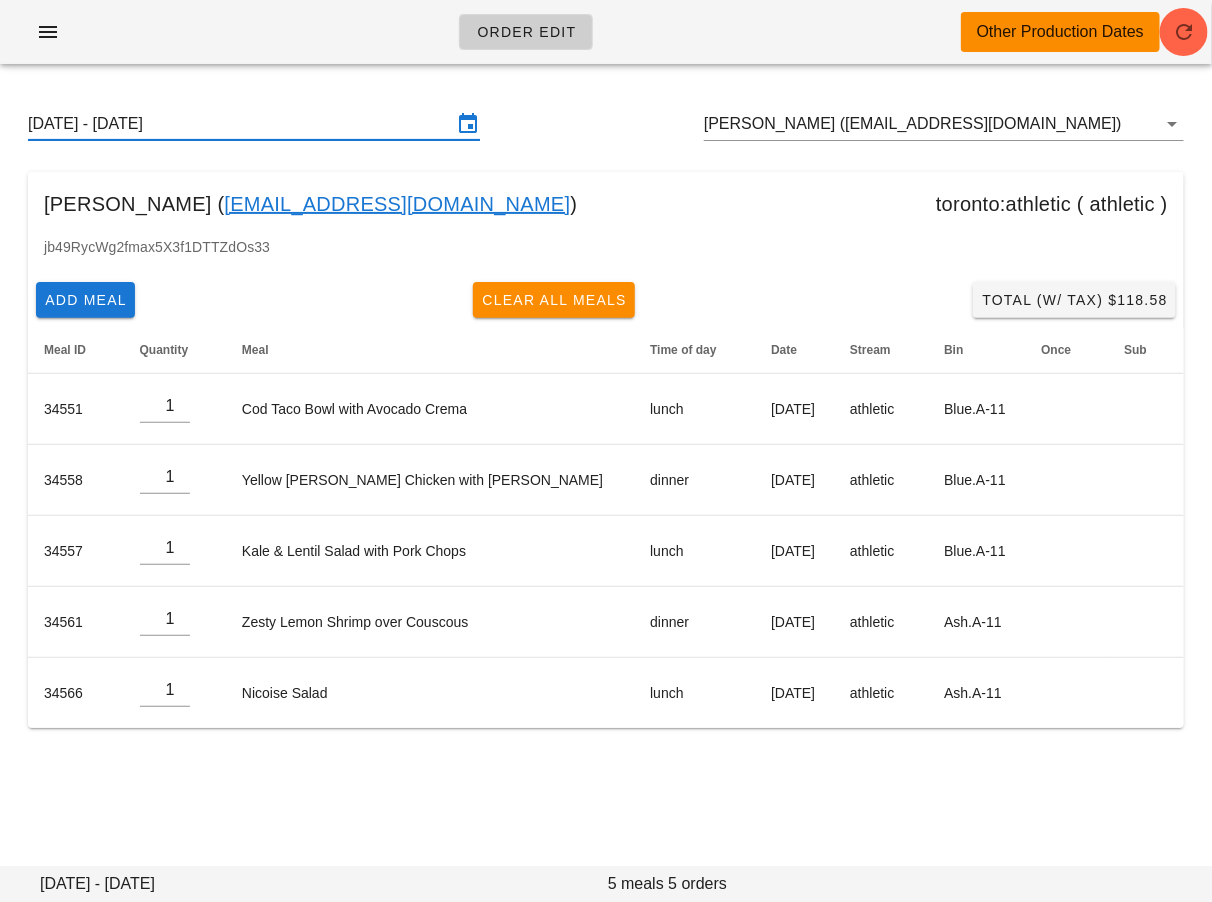 click on "Sunday July 13 - Saturday July 19" at bounding box center (240, 124) 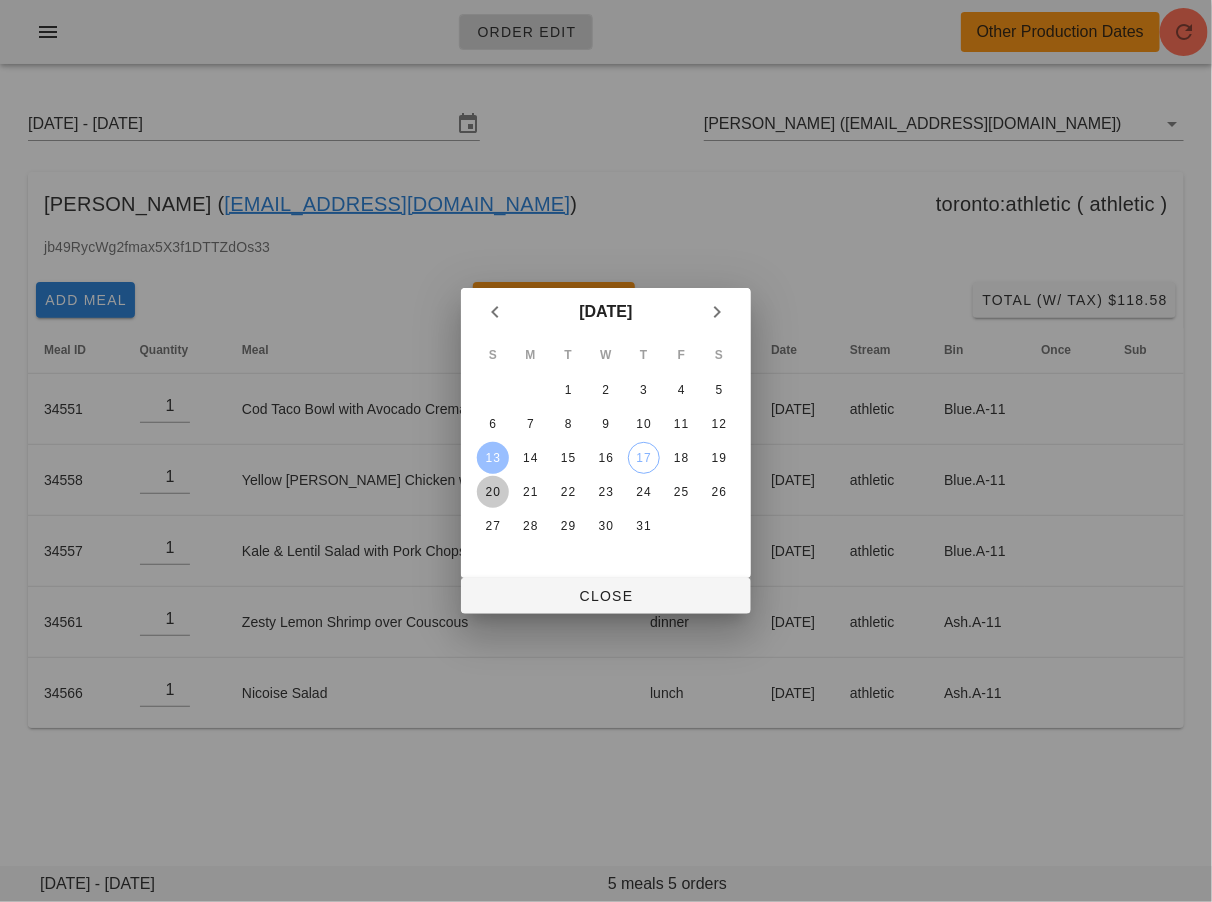 click on "20" at bounding box center [493, 492] 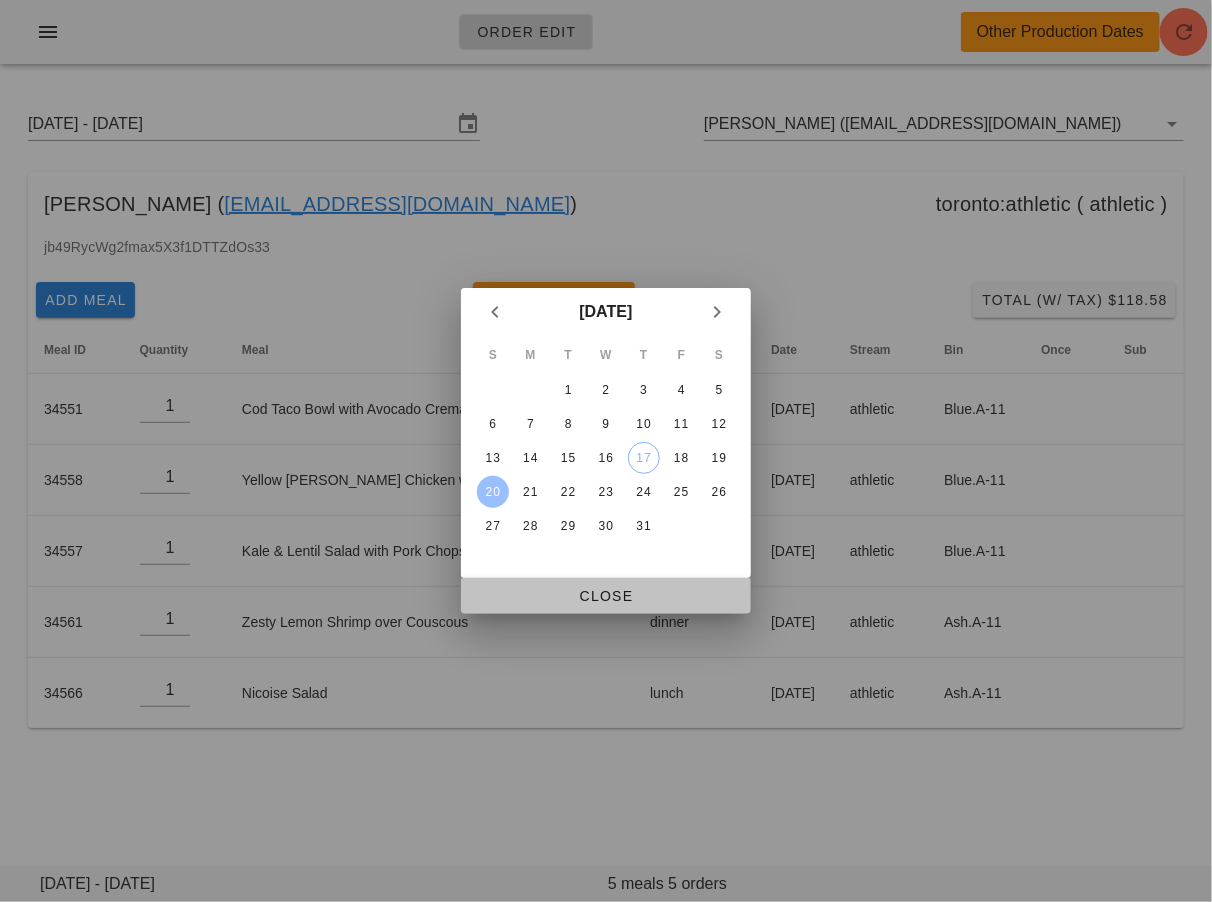 click on "Close" at bounding box center [606, 596] 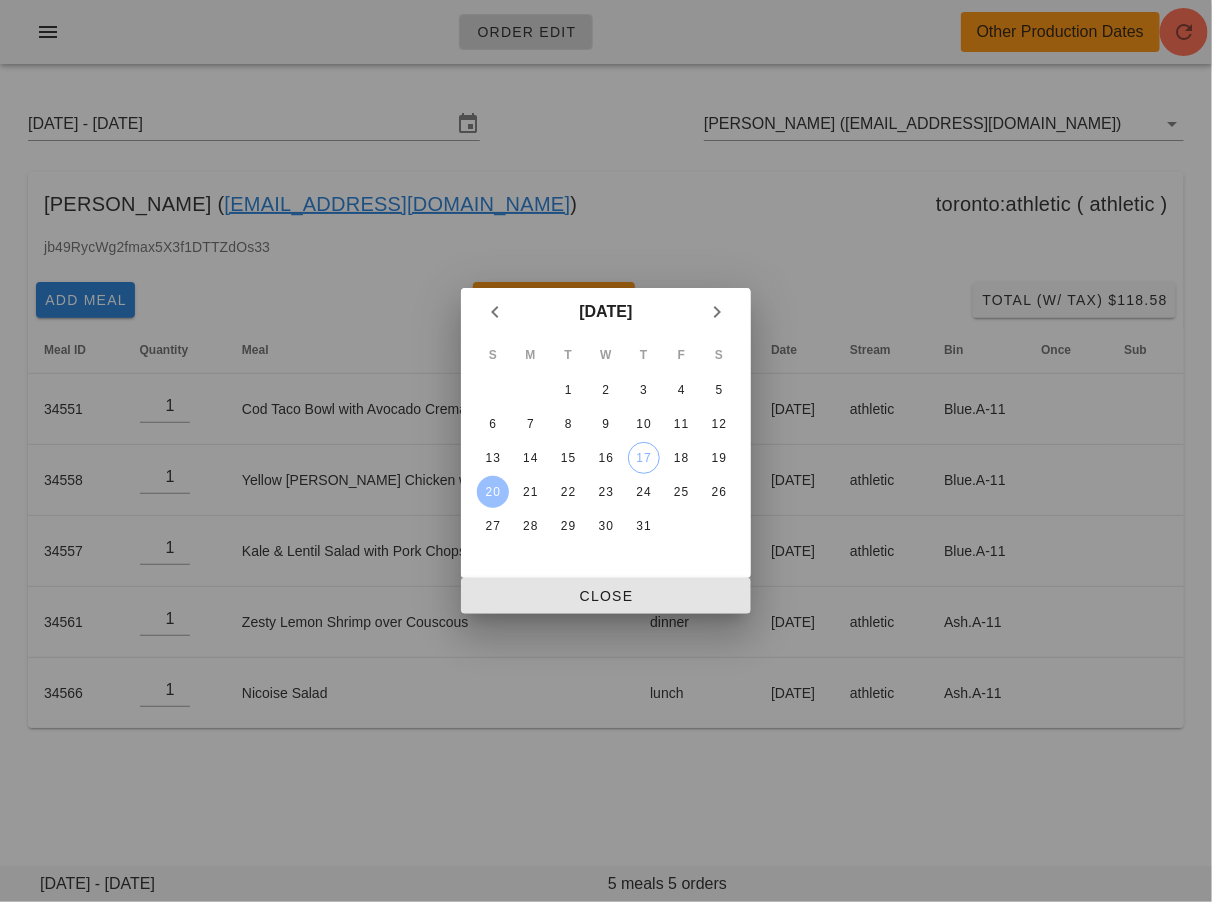 type on "Sunday July 20 - Saturday July 26" 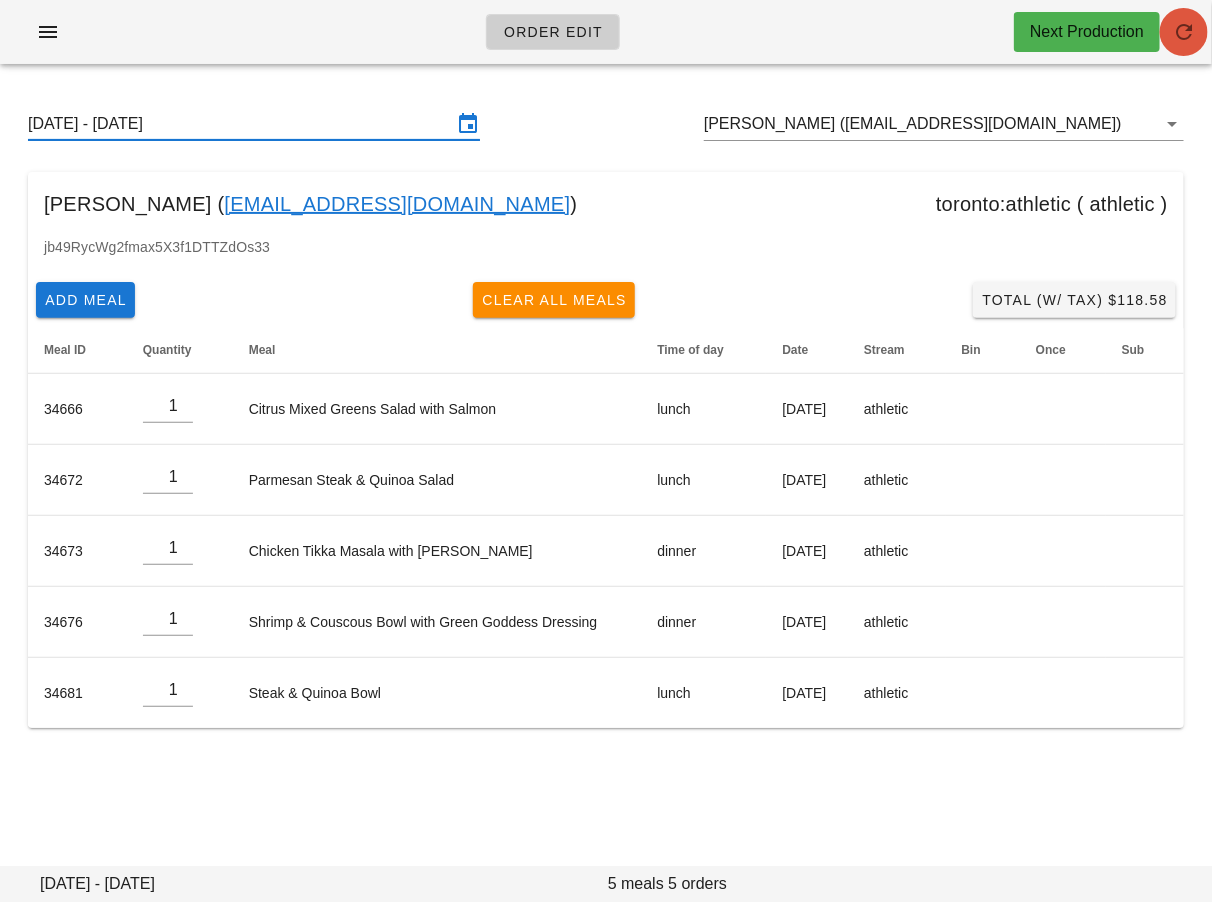 click at bounding box center [1184, 32] 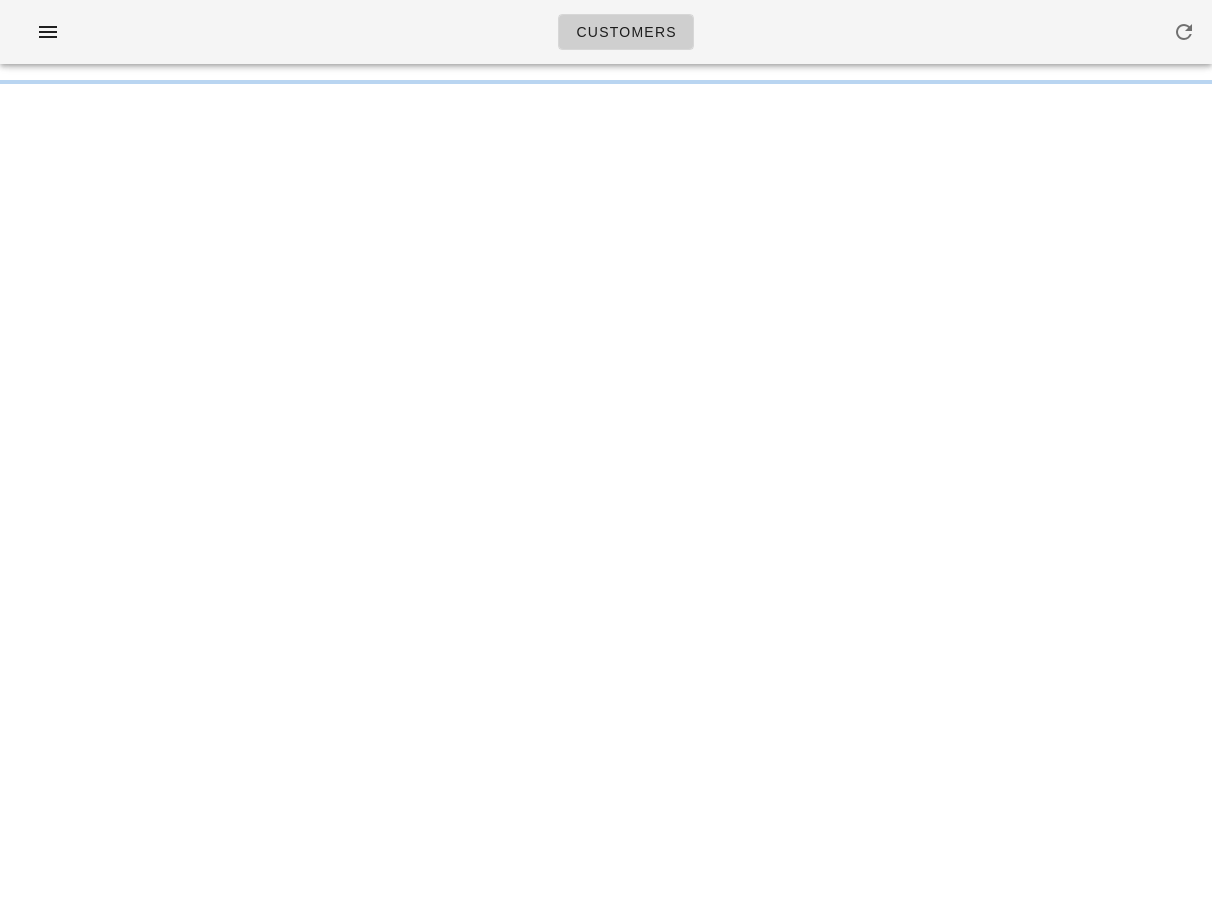 scroll, scrollTop: 0, scrollLeft: 0, axis: both 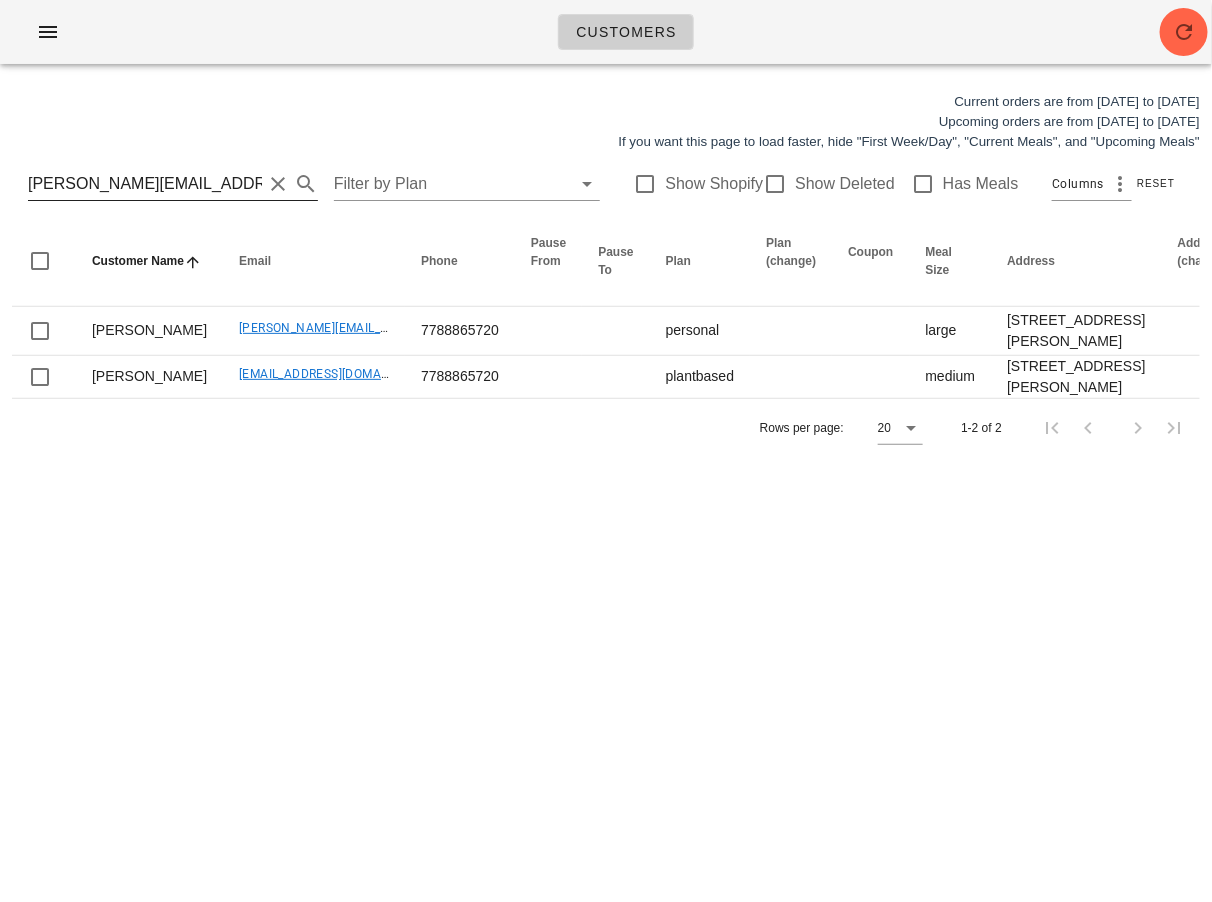 click on "[PERSON_NAME][EMAIL_ADDRESS][PERSON_NAME][DOMAIN_NAME]" at bounding box center [145, 184] 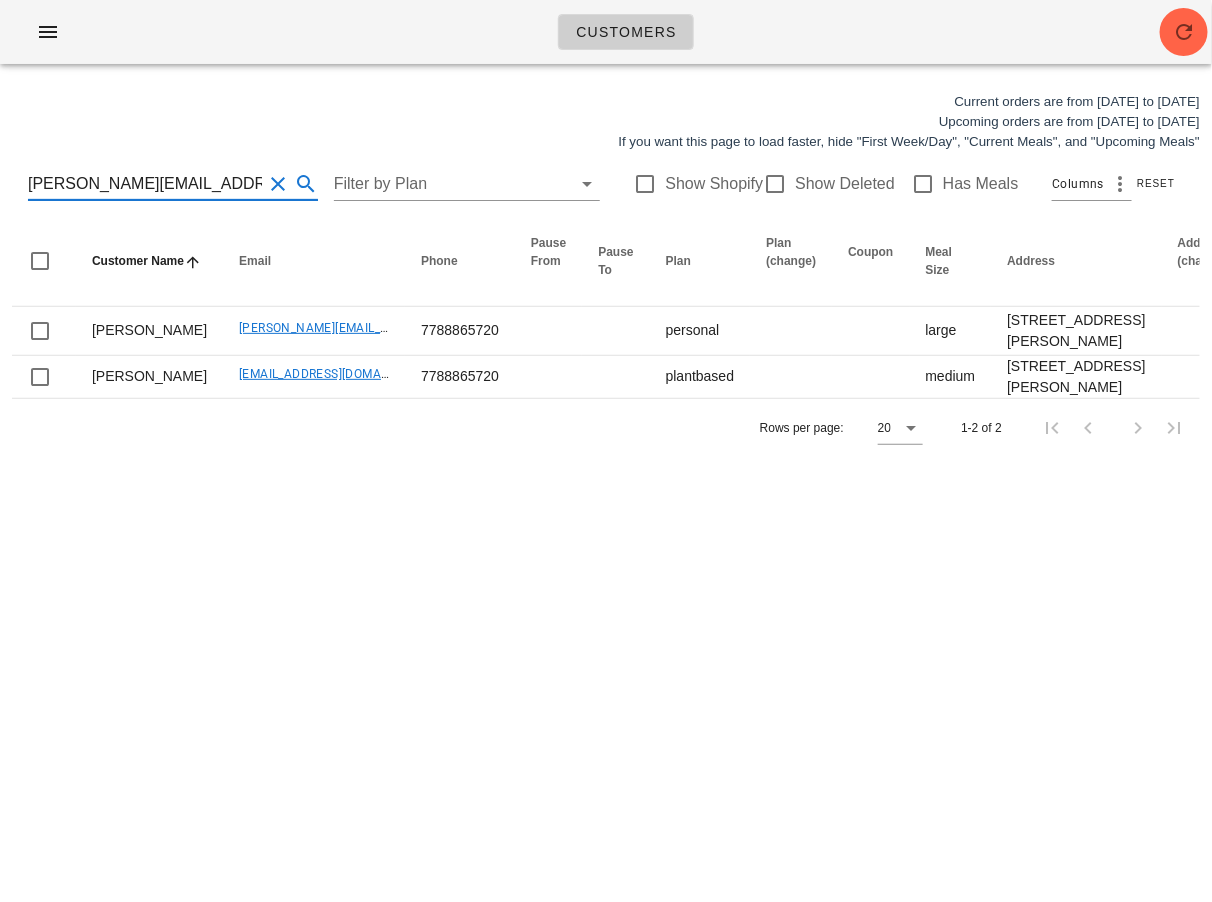 click on "[PERSON_NAME][EMAIL_ADDRESS][PERSON_NAME][DOMAIN_NAME]" at bounding box center [145, 184] 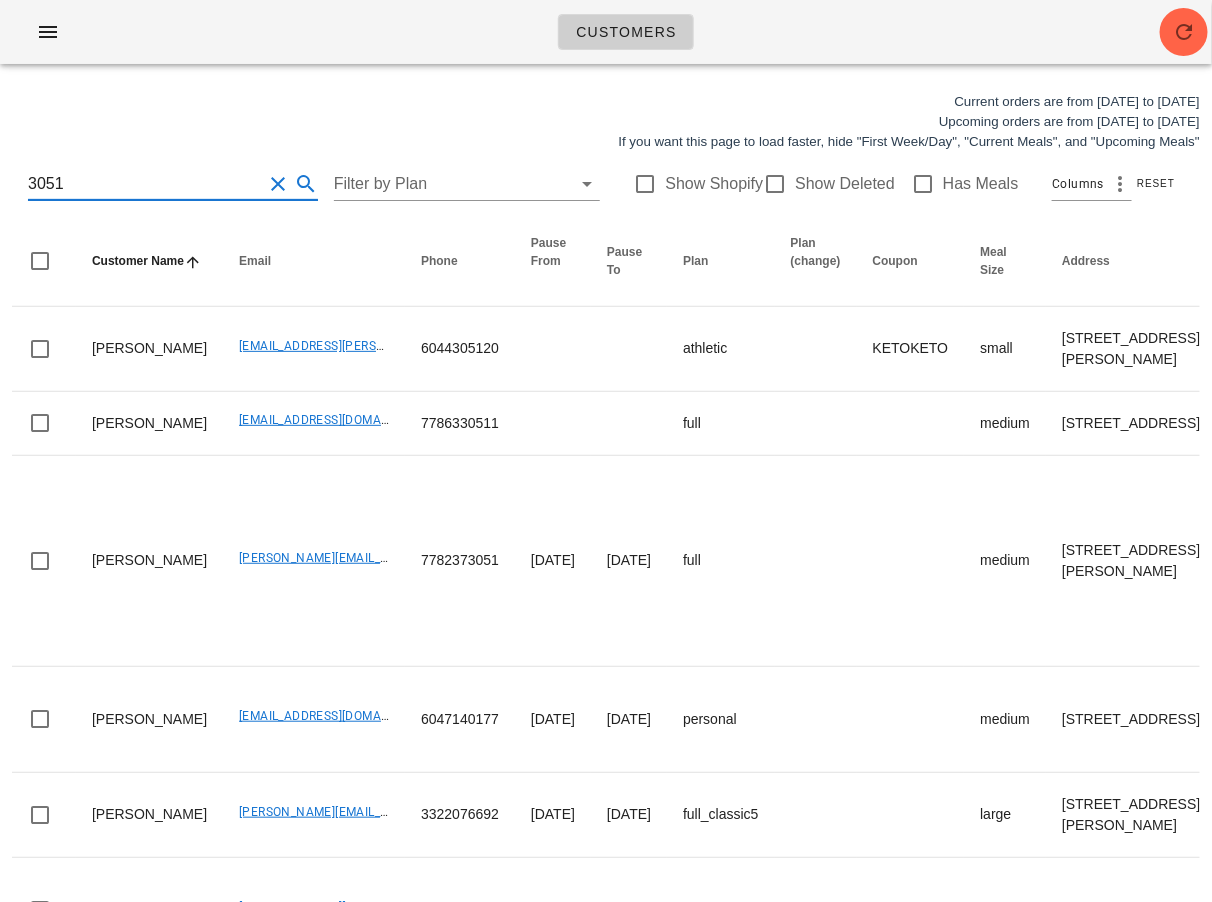 click on "3051" at bounding box center (145, 184) 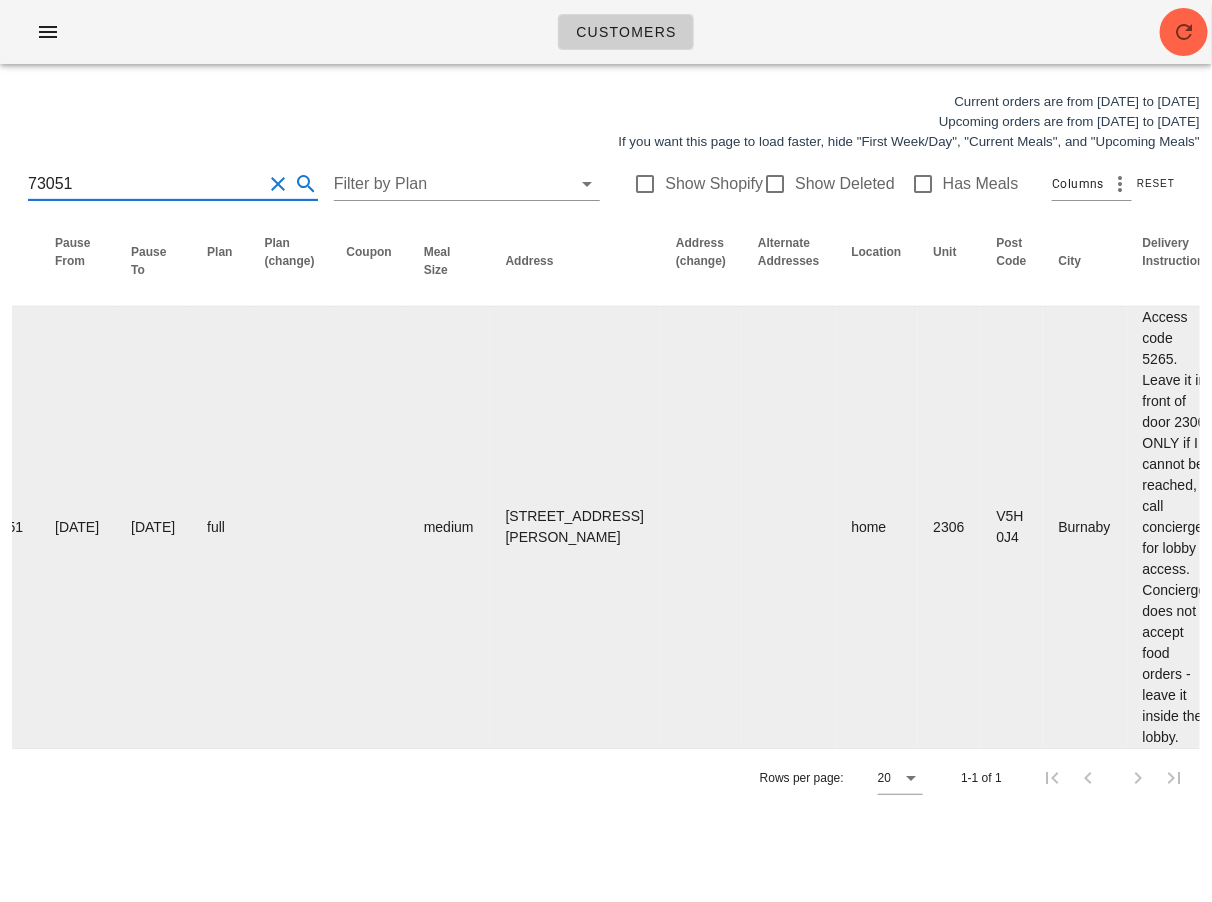 scroll, scrollTop: 0, scrollLeft: 1200, axis: horizontal 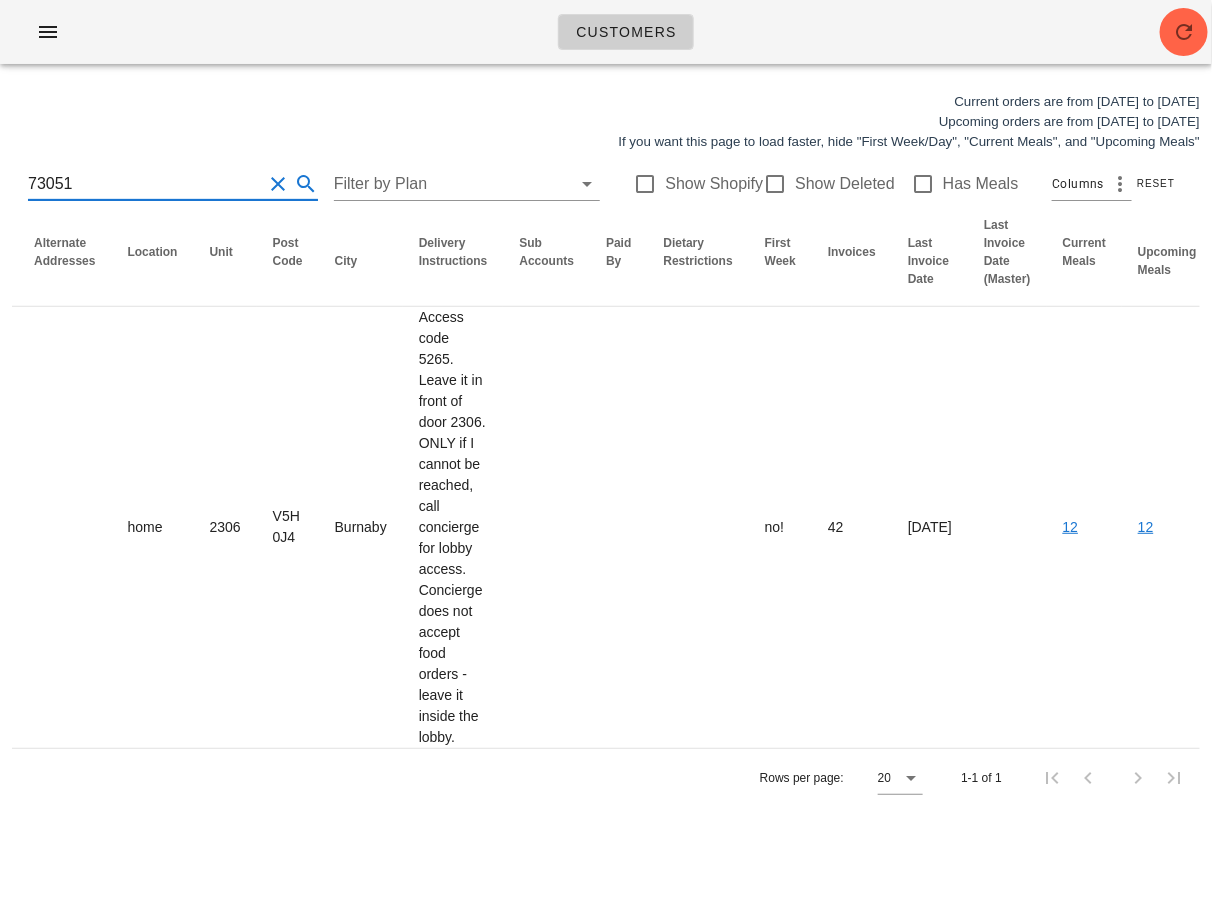 type on "73051" 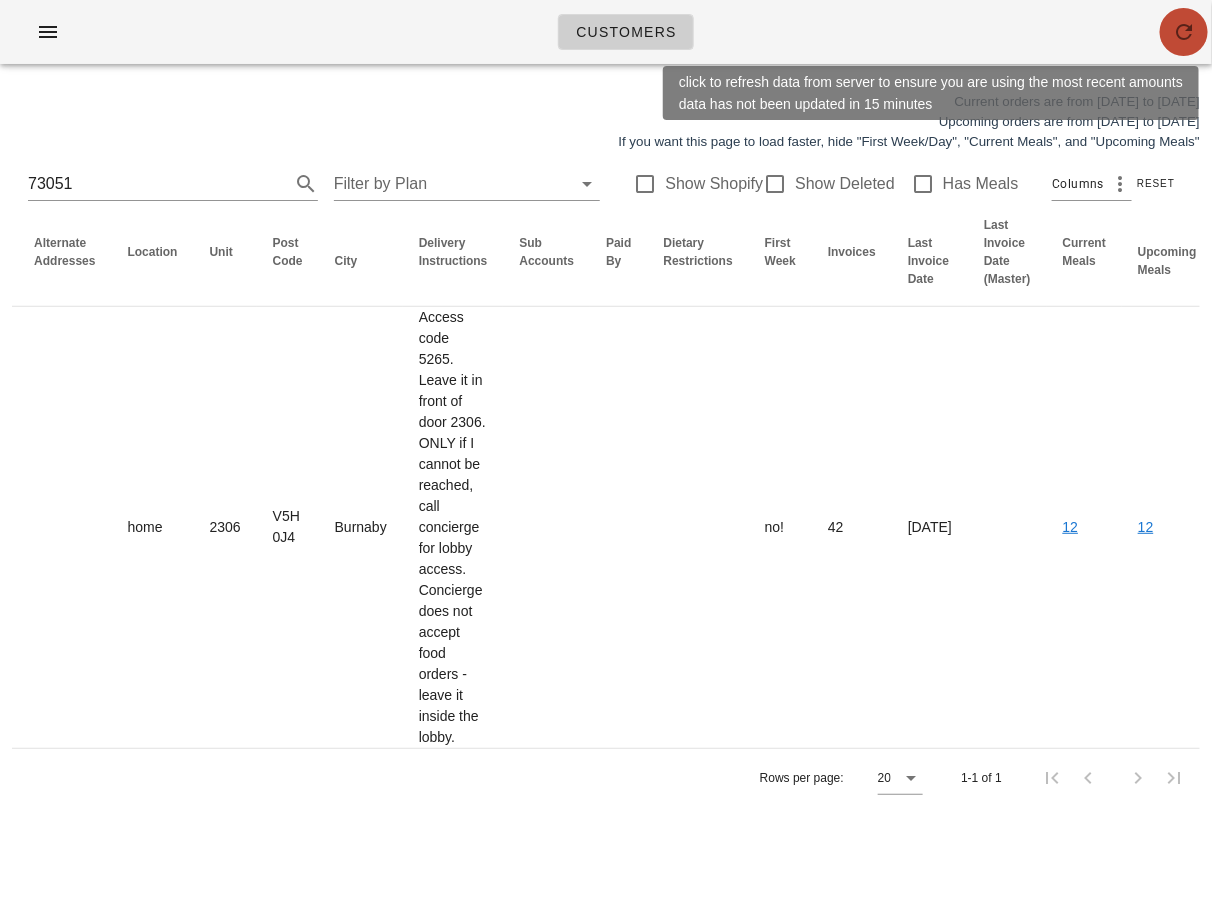 click at bounding box center [1184, 32] 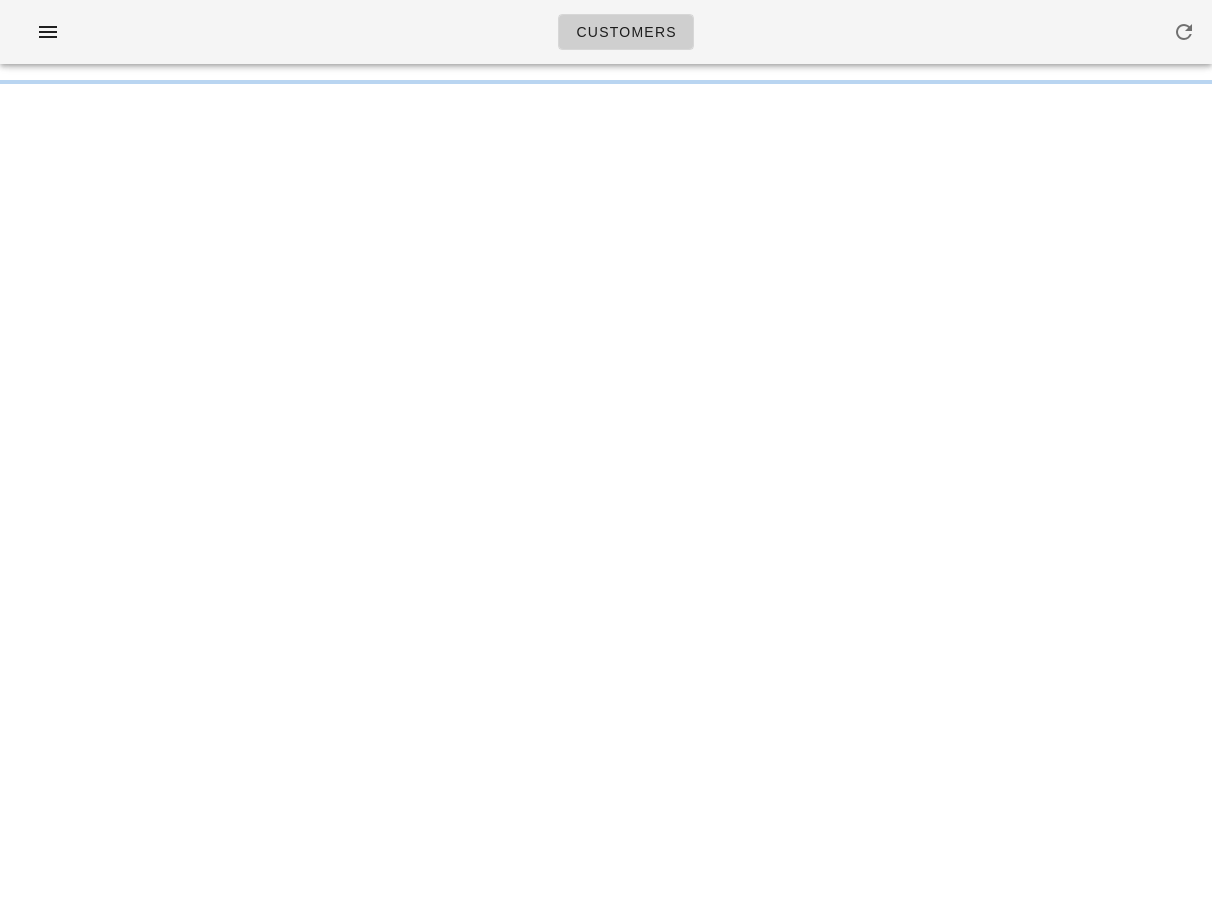 scroll, scrollTop: 0, scrollLeft: 0, axis: both 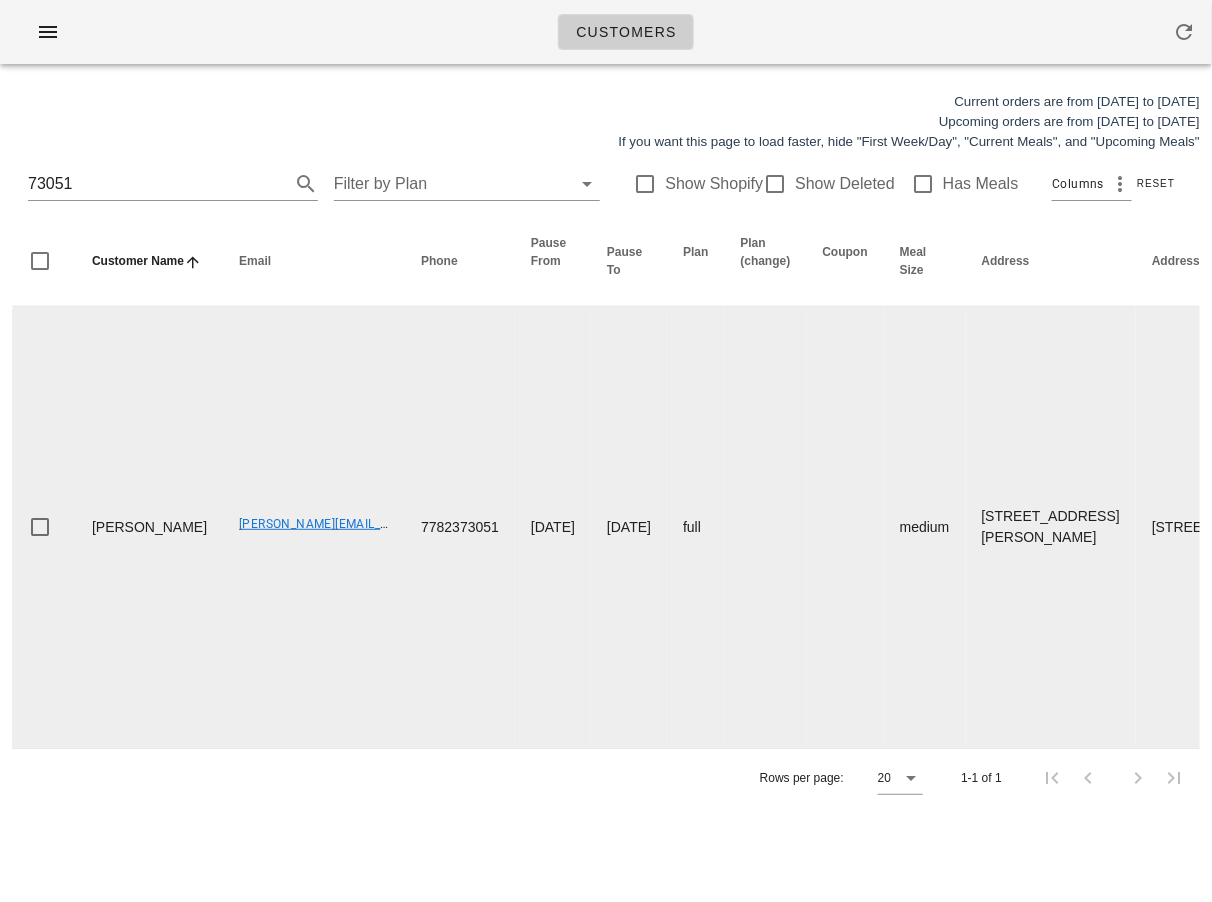 click on "[PERSON_NAME][EMAIL_ADDRESS][DOMAIN_NAME]" at bounding box center [314, 527] 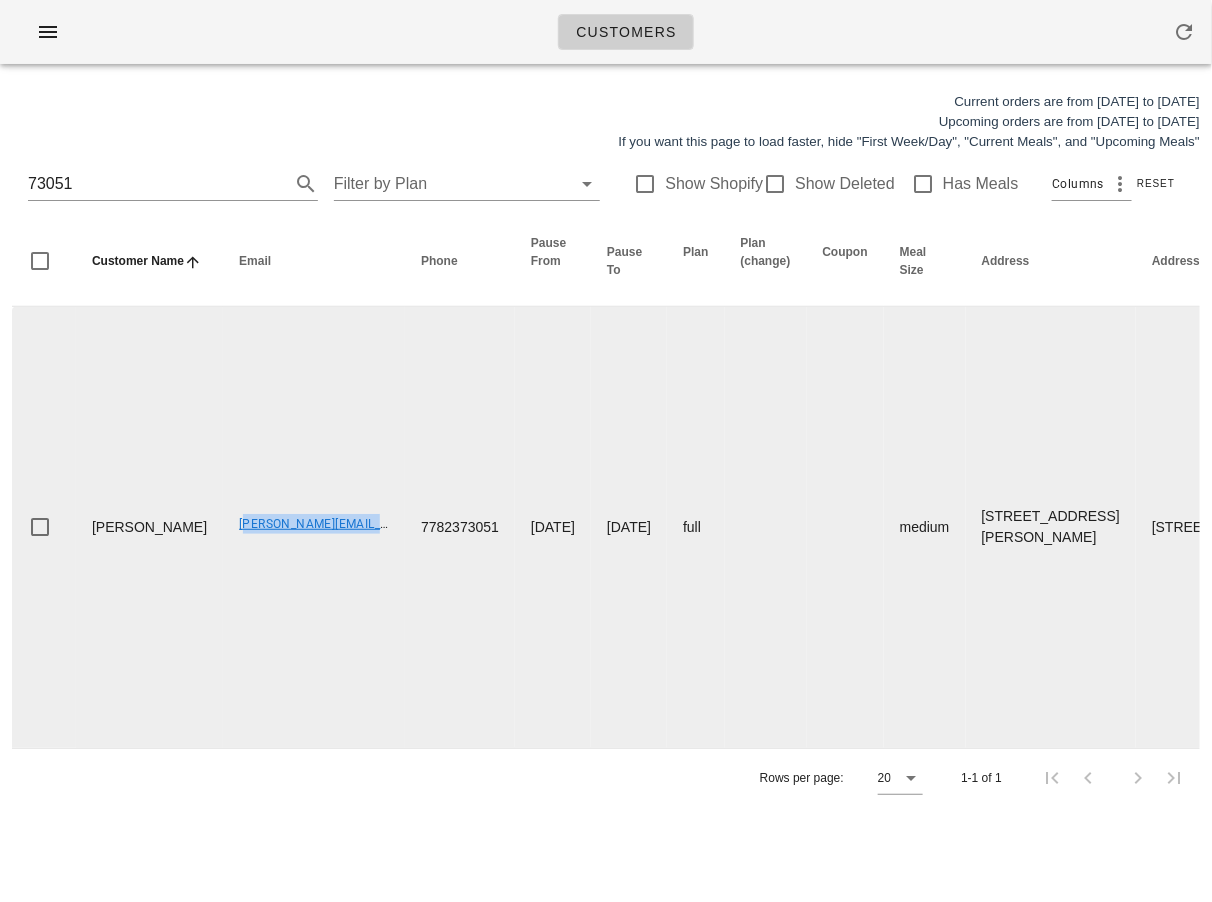 drag, startPoint x: 172, startPoint y: 532, endPoint x: 320, endPoint y: 545, distance: 148.56985 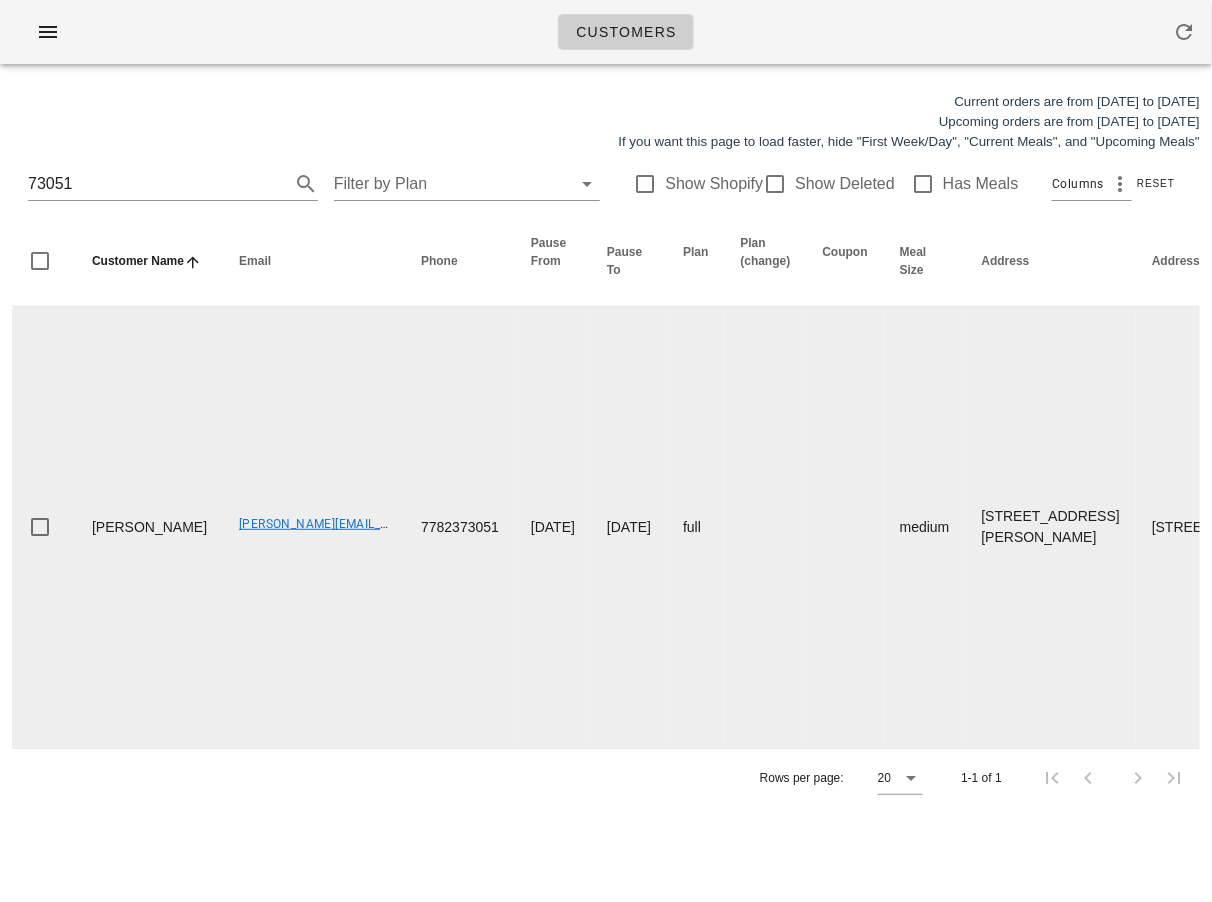 click on "7782373051" at bounding box center (460, 527) 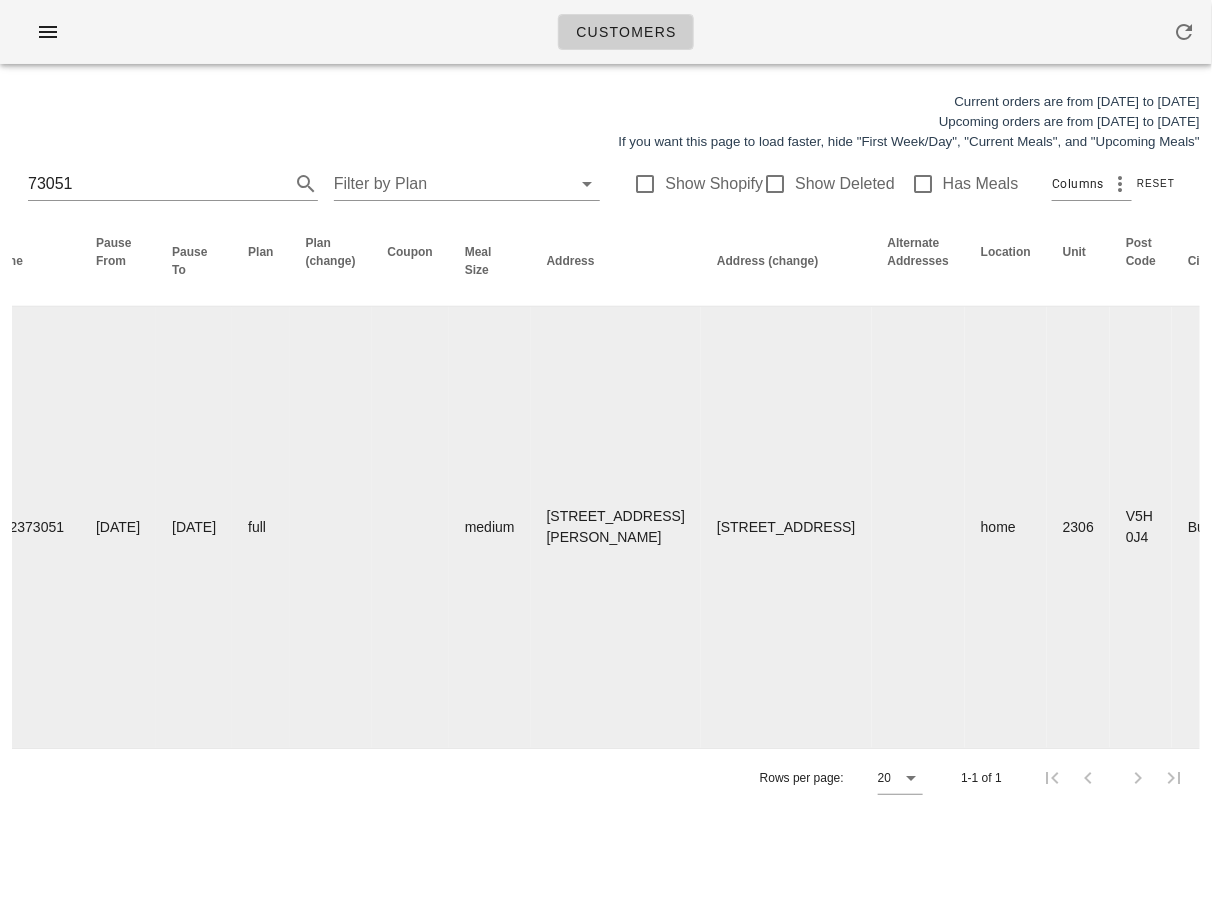 scroll, scrollTop: 0, scrollLeft: 0, axis: both 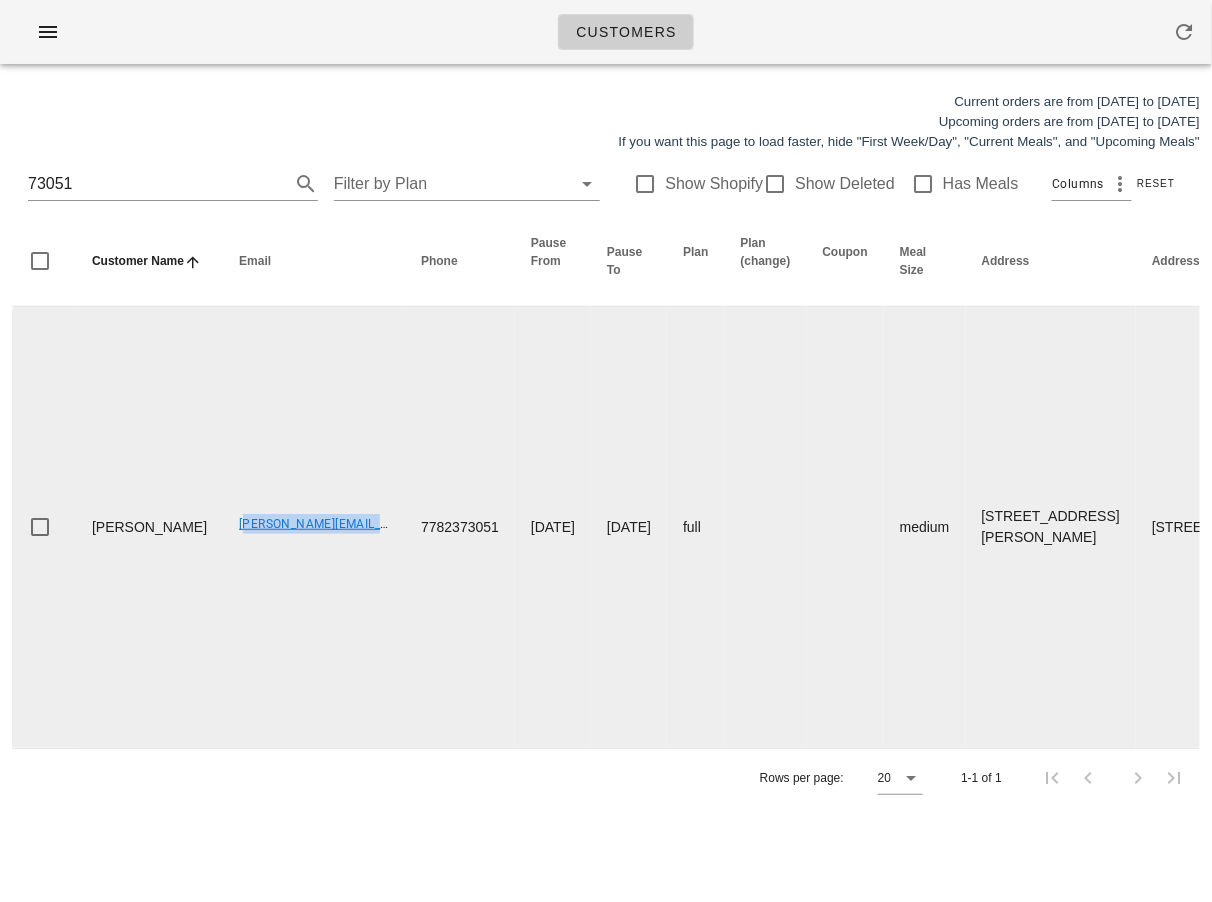 drag, startPoint x: 169, startPoint y: 535, endPoint x: 334, endPoint y: 544, distance: 165.24527 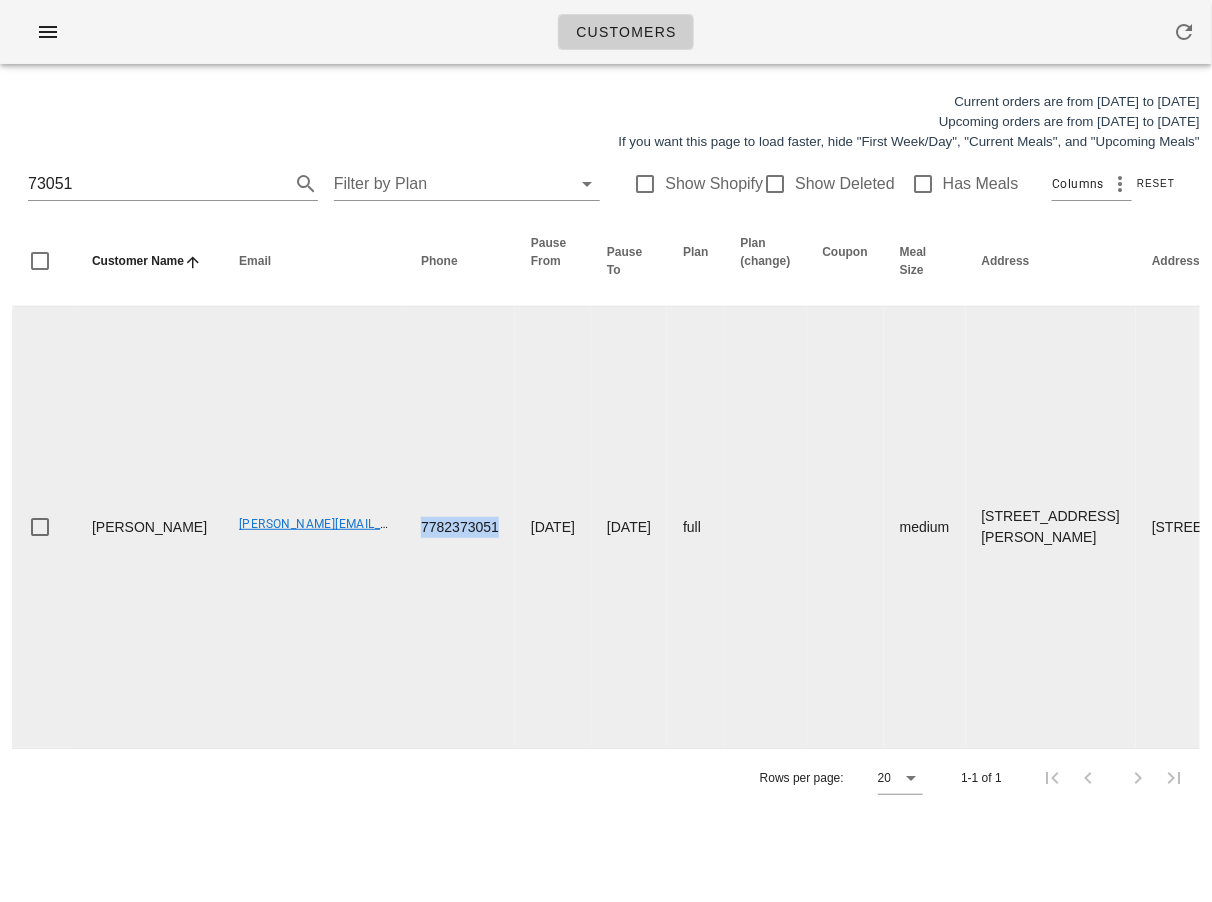 drag, startPoint x: 346, startPoint y: 537, endPoint x: 440, endPoint y: 546, distance: 94.42987 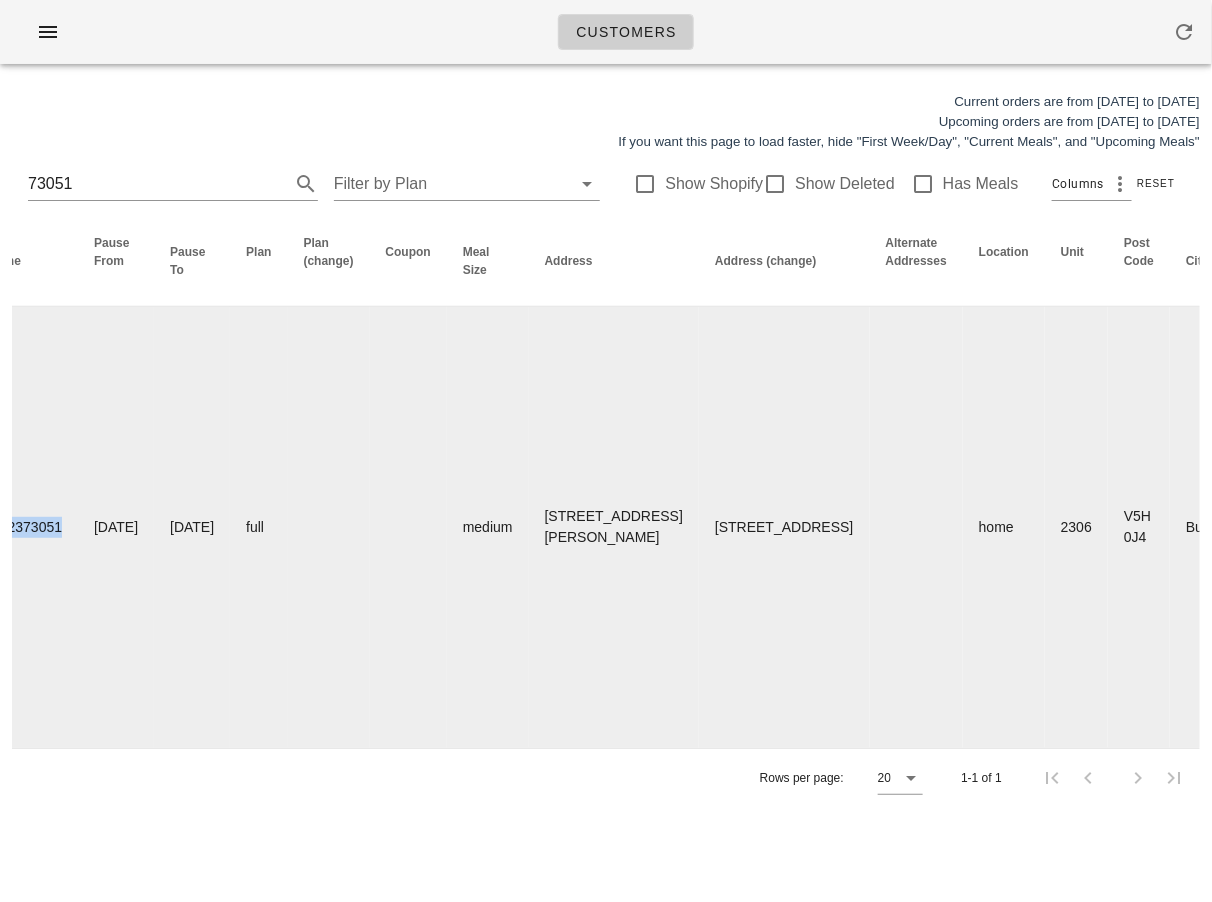 scroll, scrollTop: 0, scrollLeft: 1206, axis: horizontal 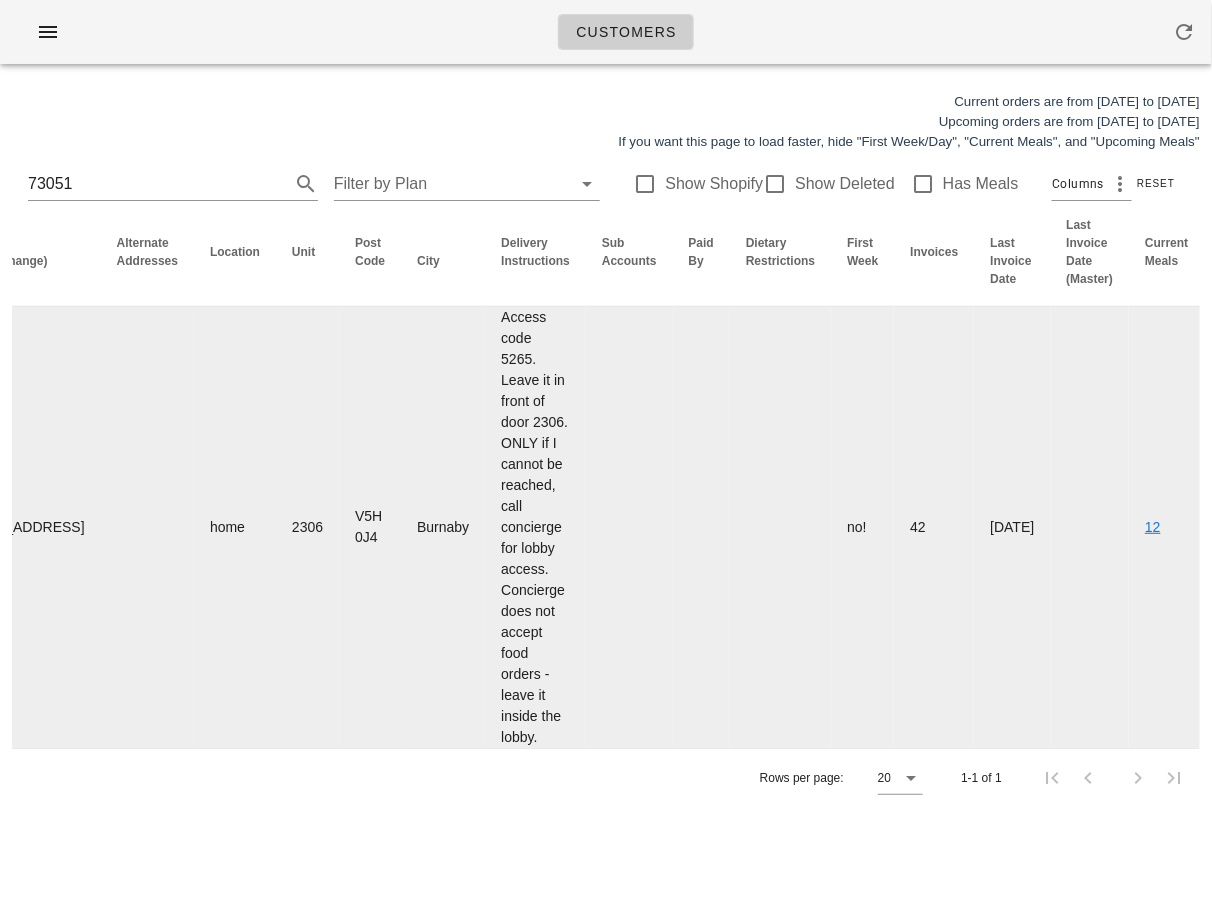 click on "Edit" at bounding box center (1423, 527) 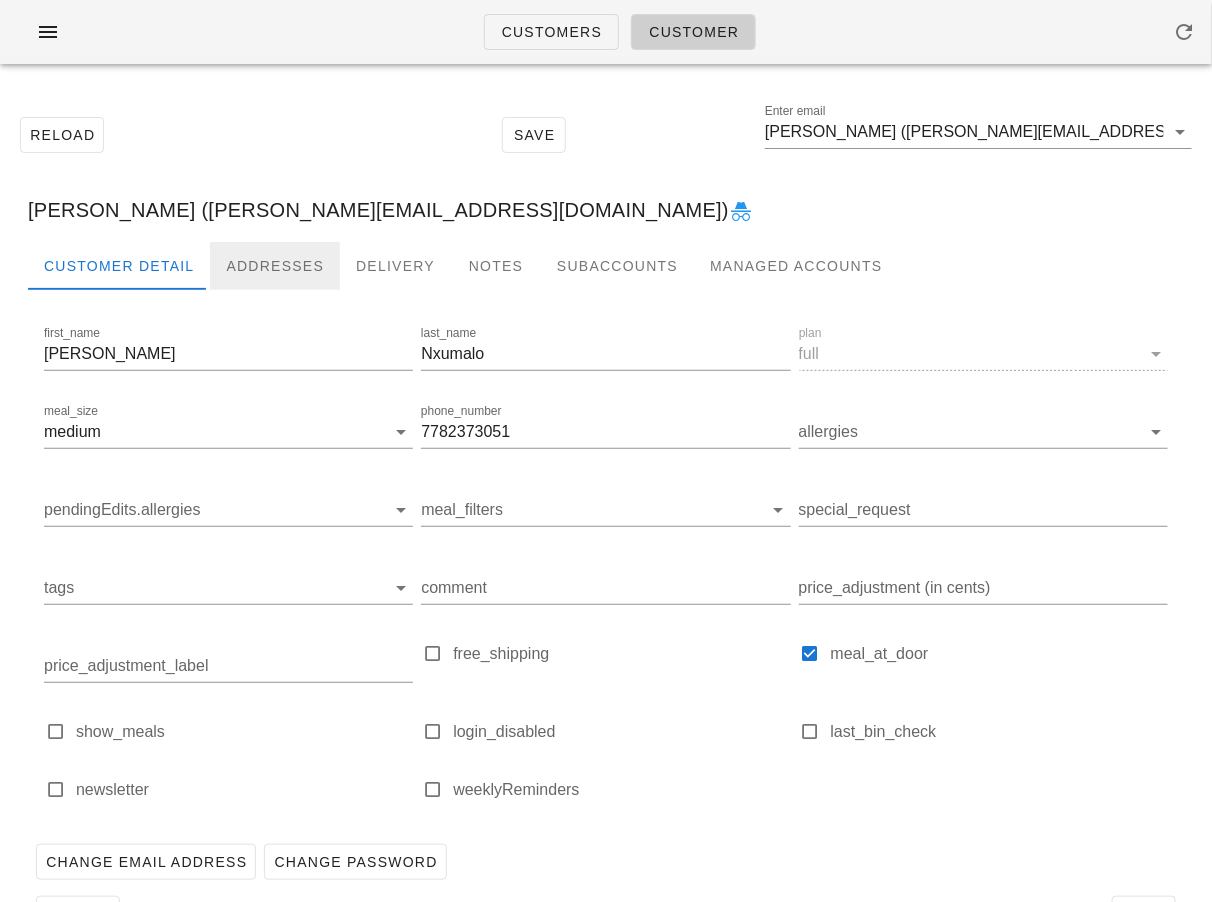 click on "Addresses" at bounding box center (275, 266) 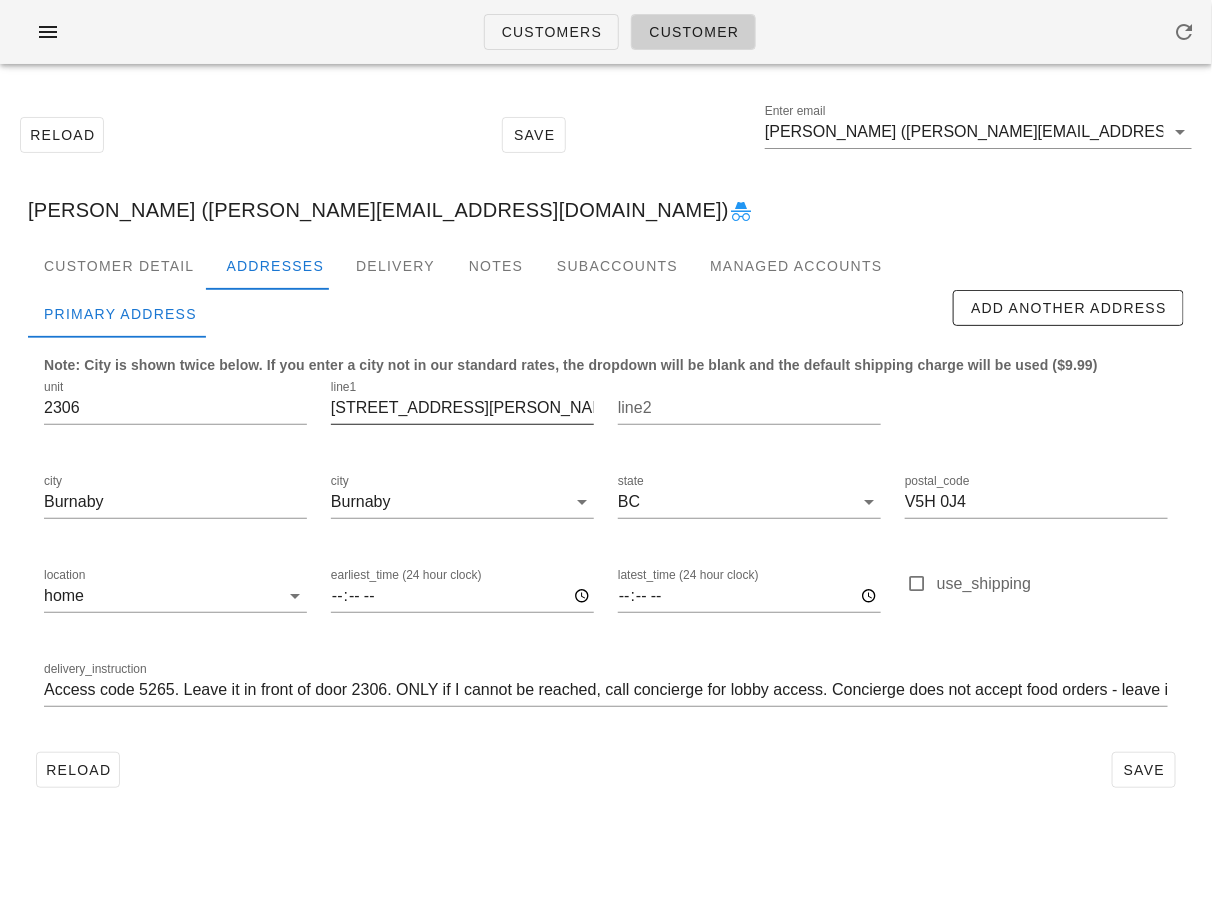 click on "6080 McKay Ave" at bounding box center [462, 408] 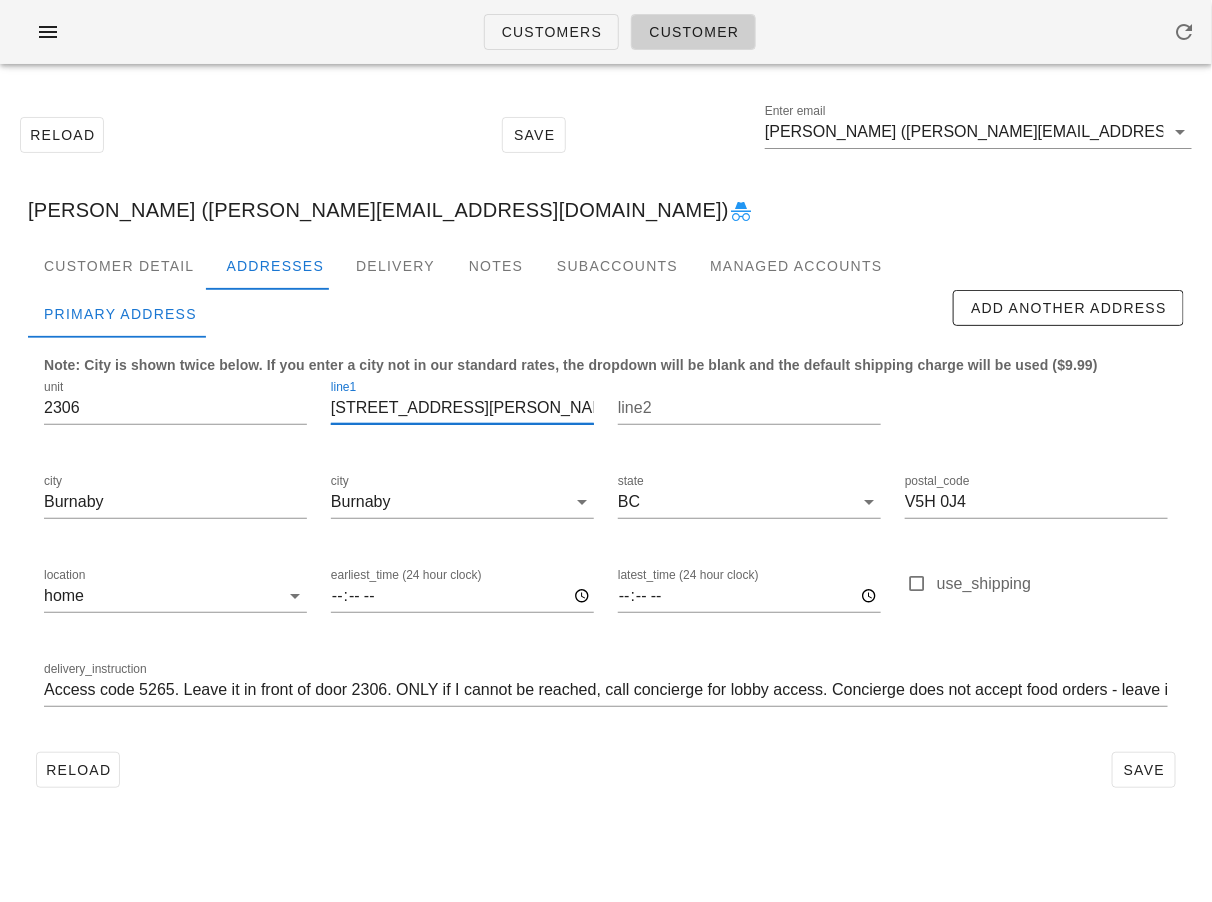 paste on "[STREET_ADDRESS]" 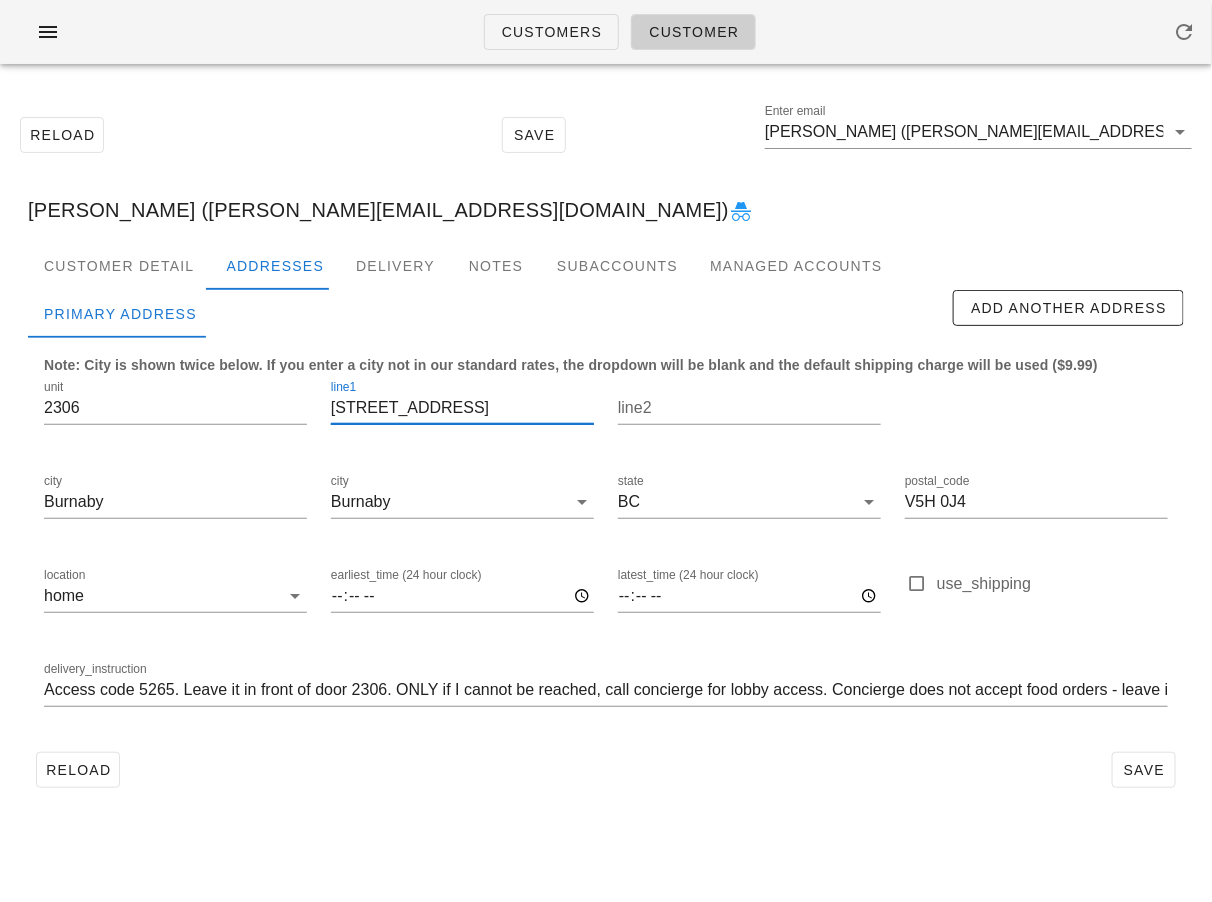 scroll, scrollTop: 0, scrollLeft: 31, axis: horizontal 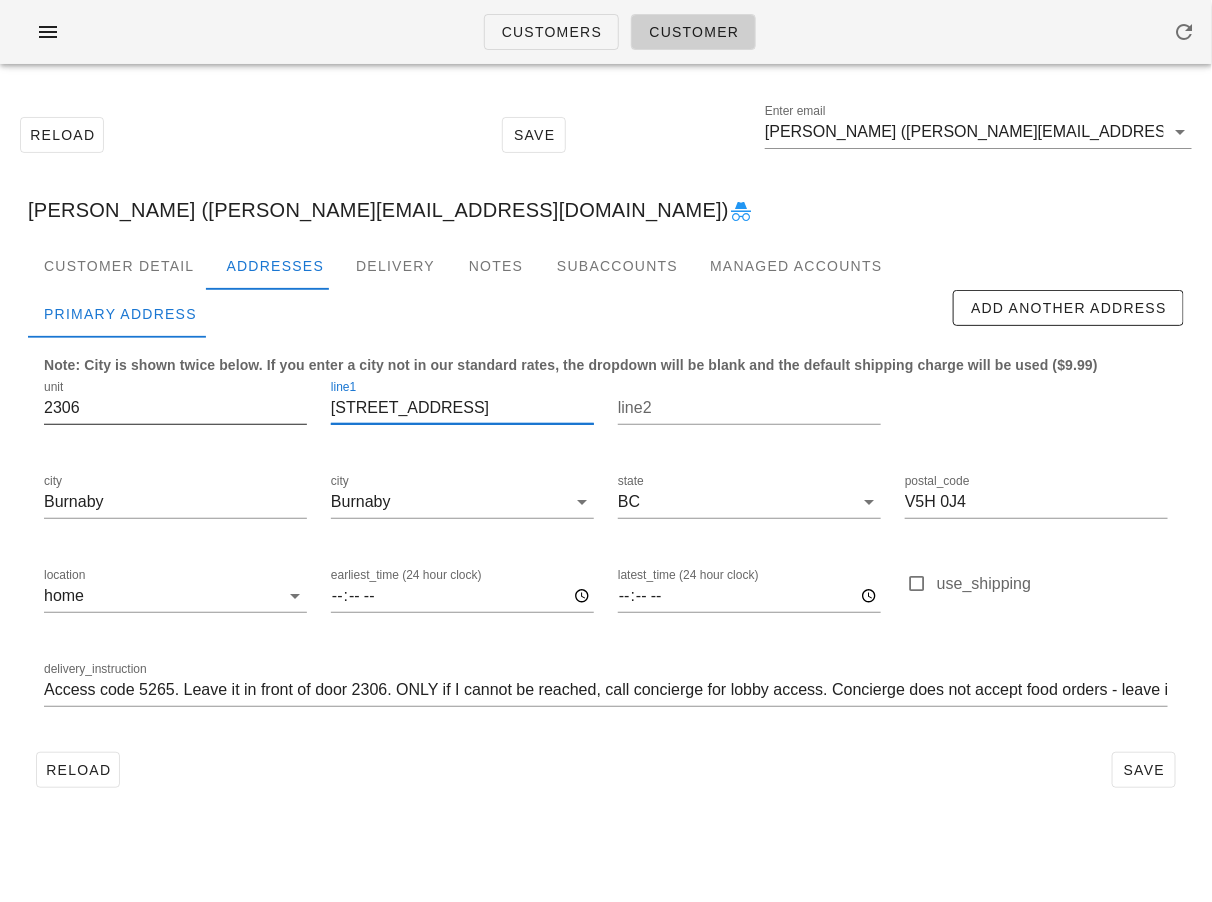 drag, startPoint x: 340, startPoint y: 405, endPoint x: 266, endPoint y: 404, distance: 74.00676 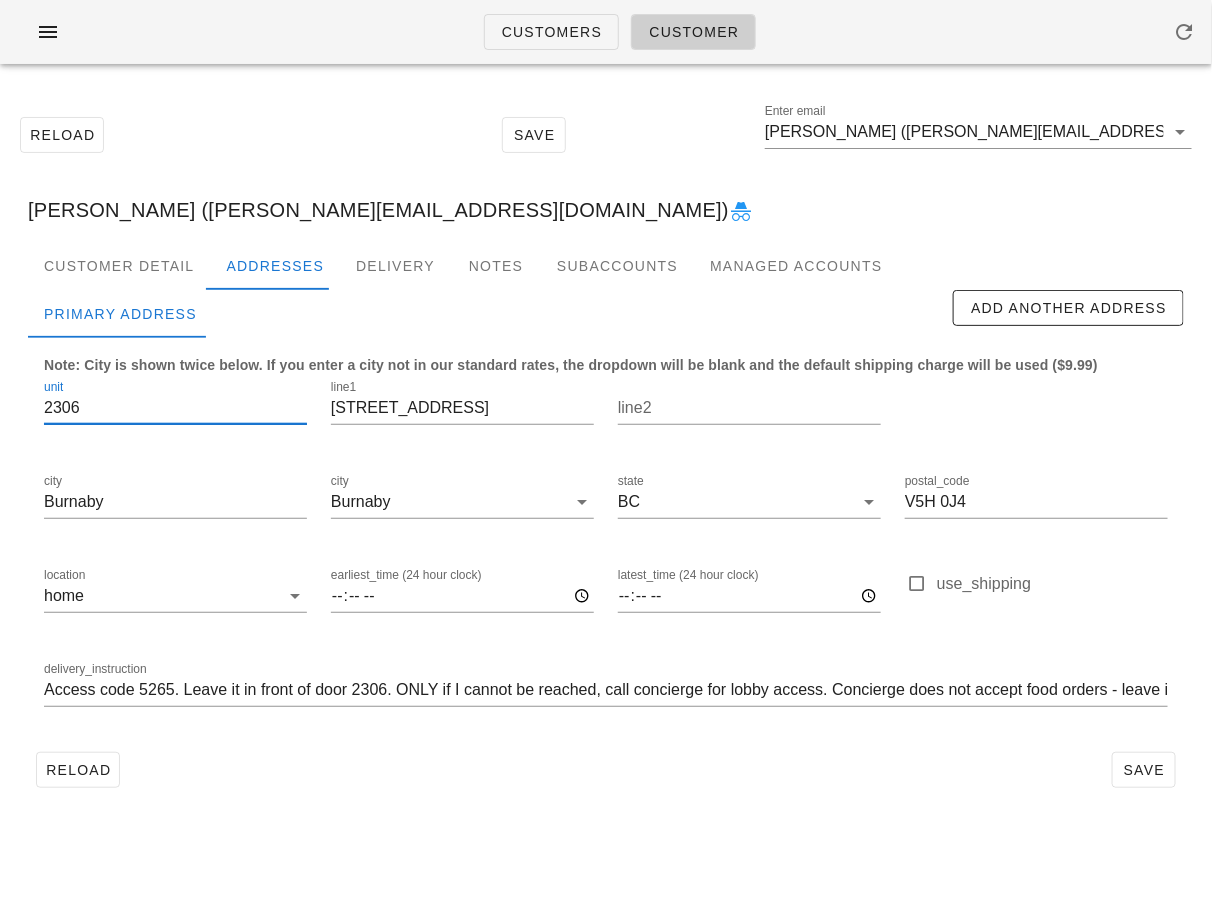 click on "unit 2306" at bounding box center (175, 408) 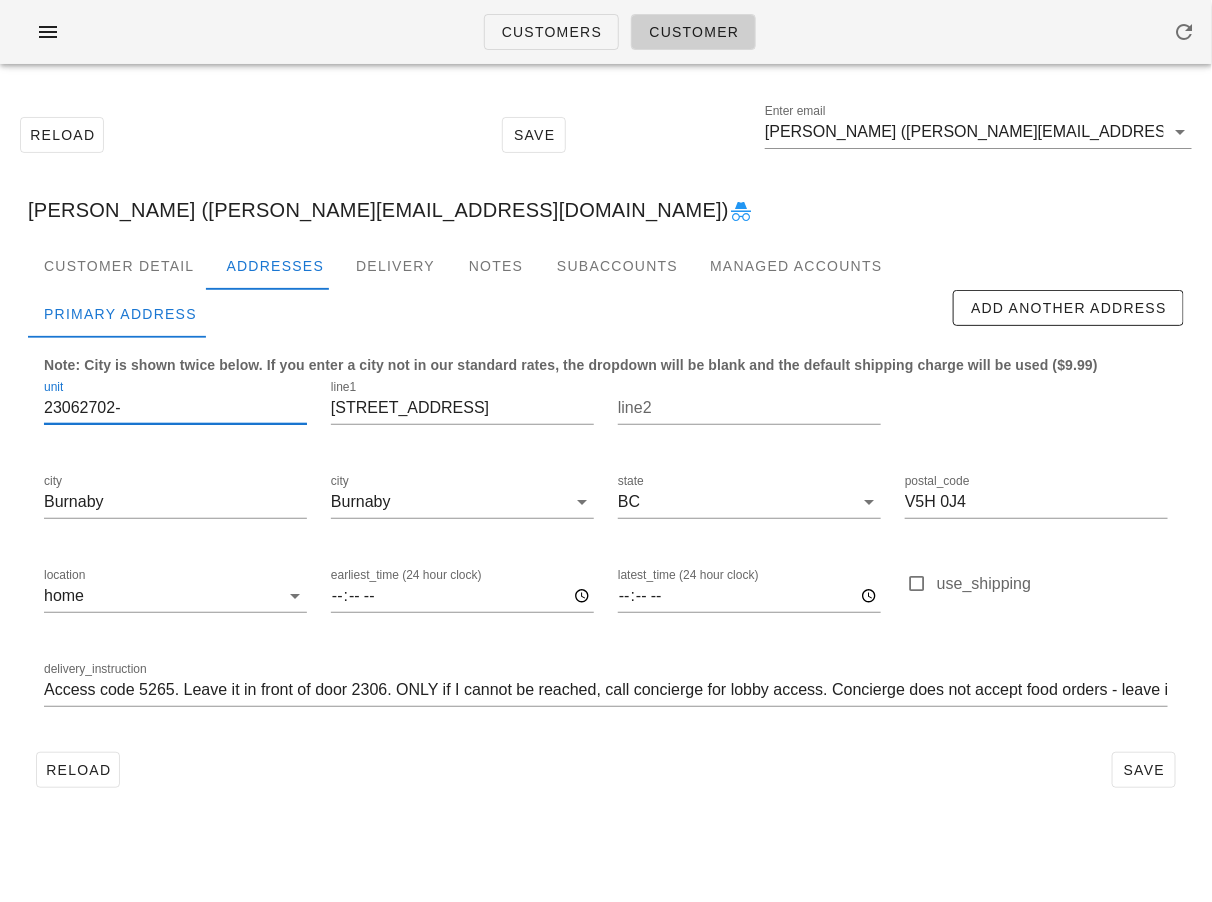 click on "23062702-" at bounding box center [175, 408] 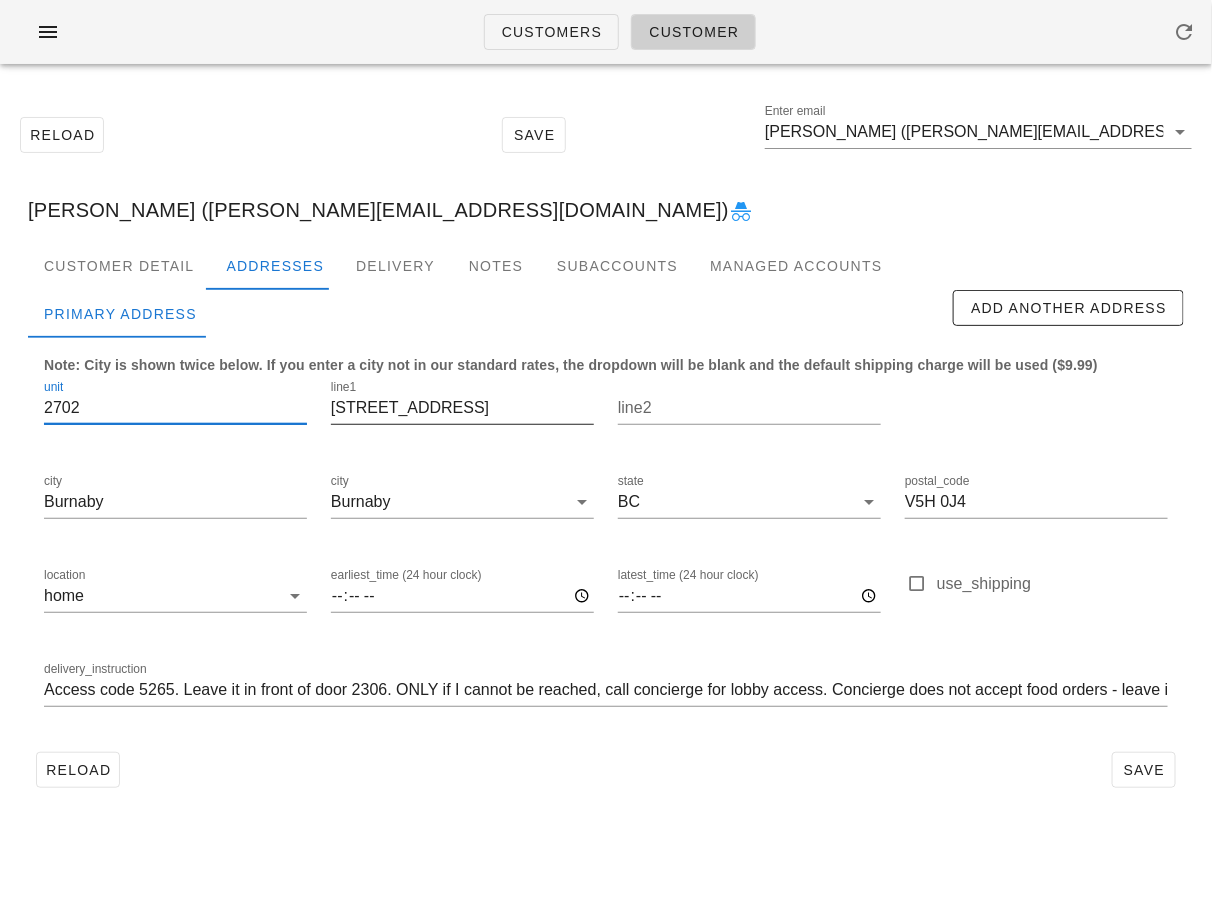 type on "2702" 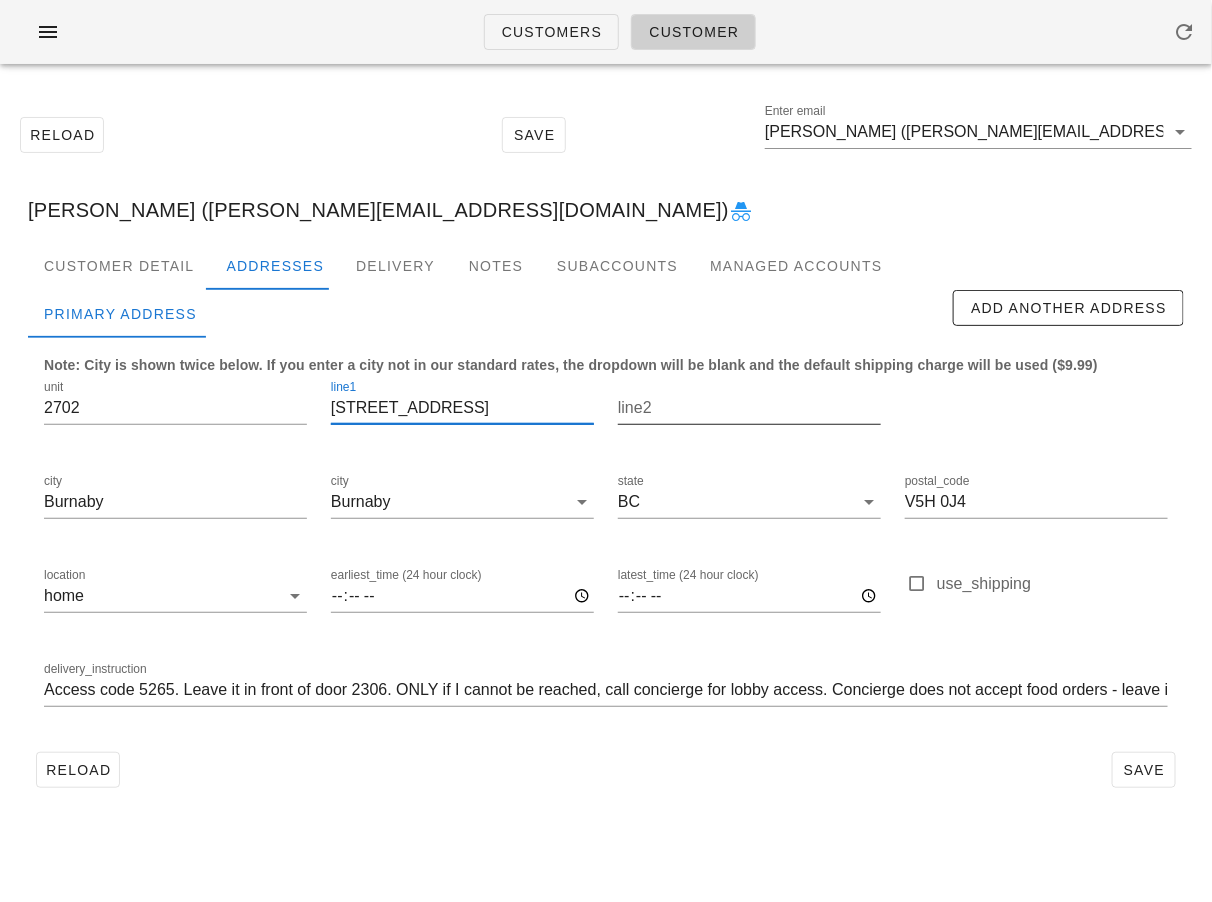 scroll, scrollTop: 0, scrollLeft: 32, axis: horizontal 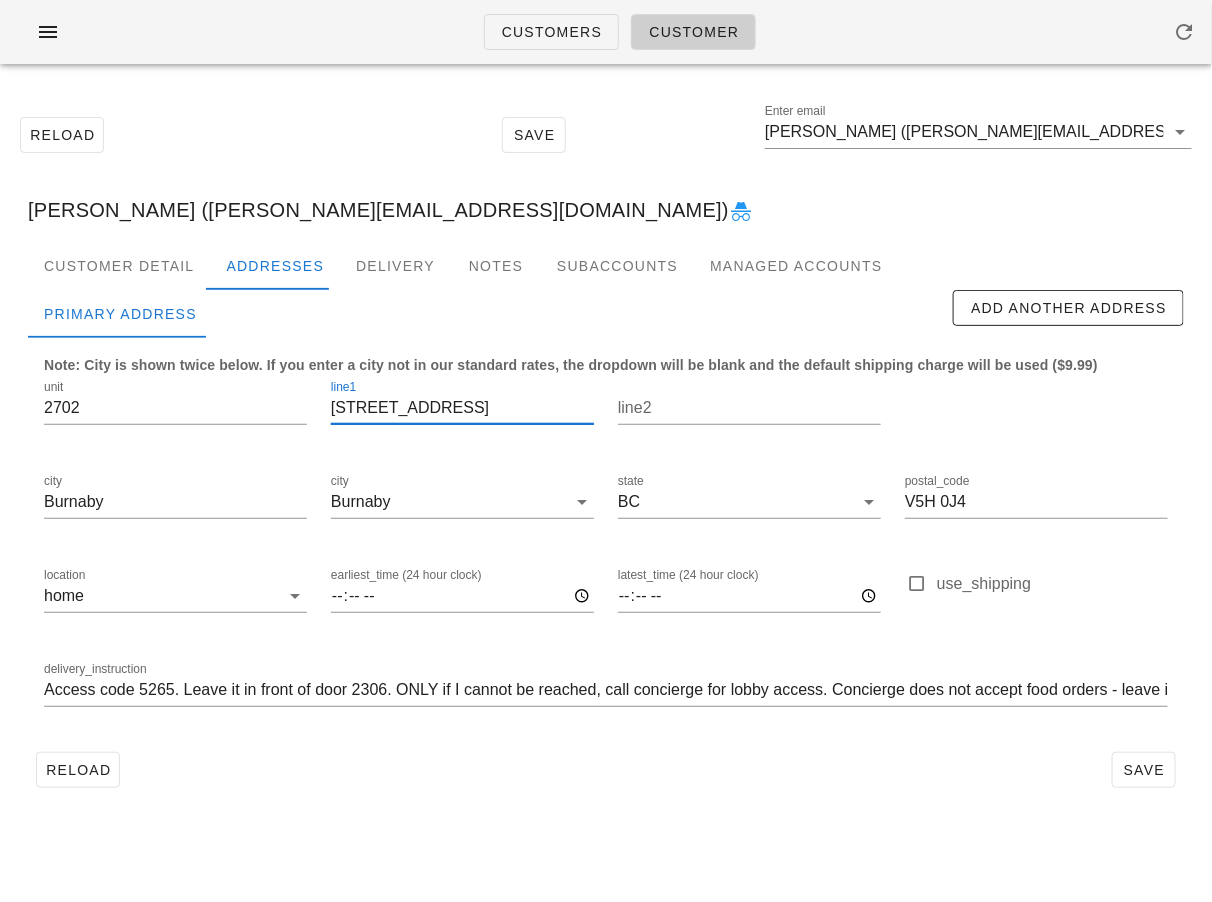 click on "[STREET_ADDRESS]" at bounding box center (462, 408) 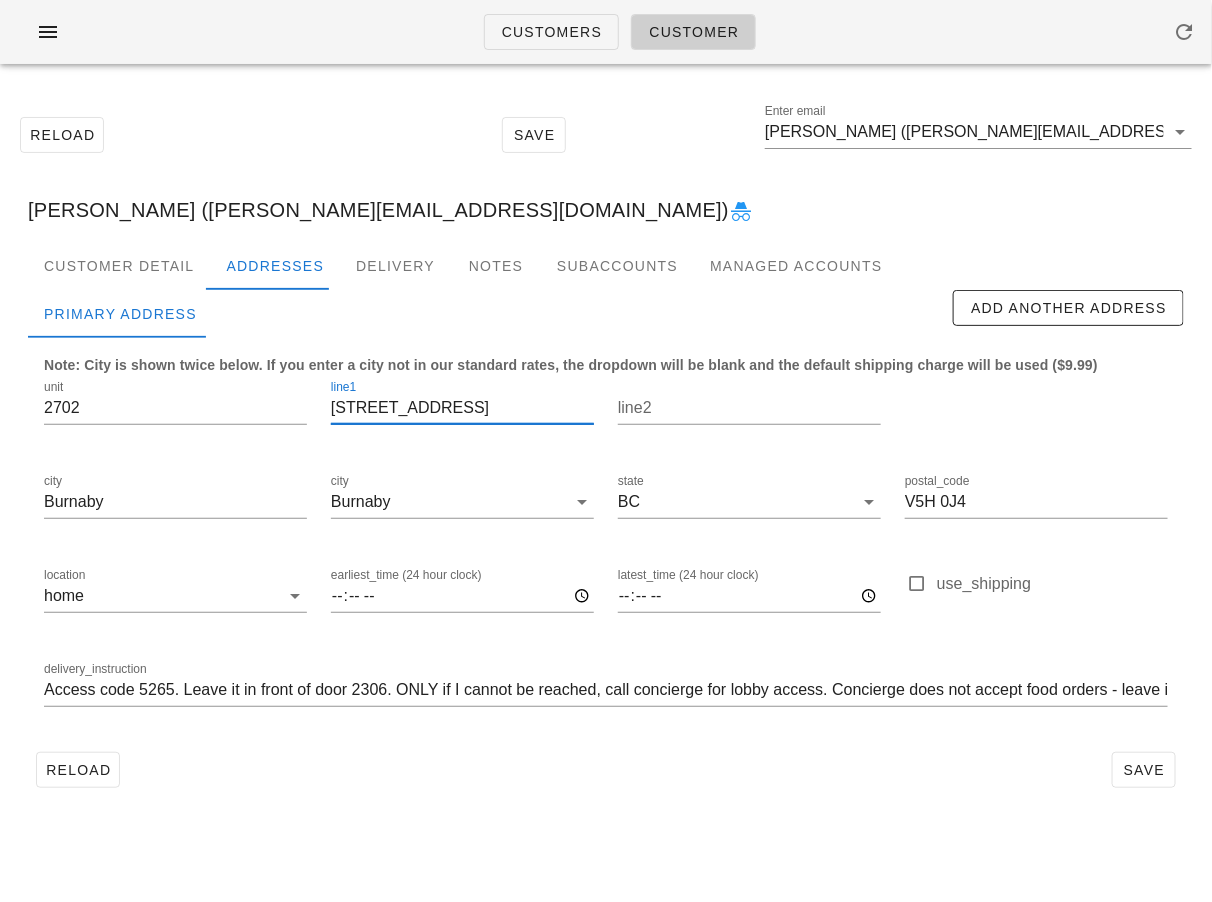 scroll, scrollTop: 0, scrollLeft: 32, axis: horizontal 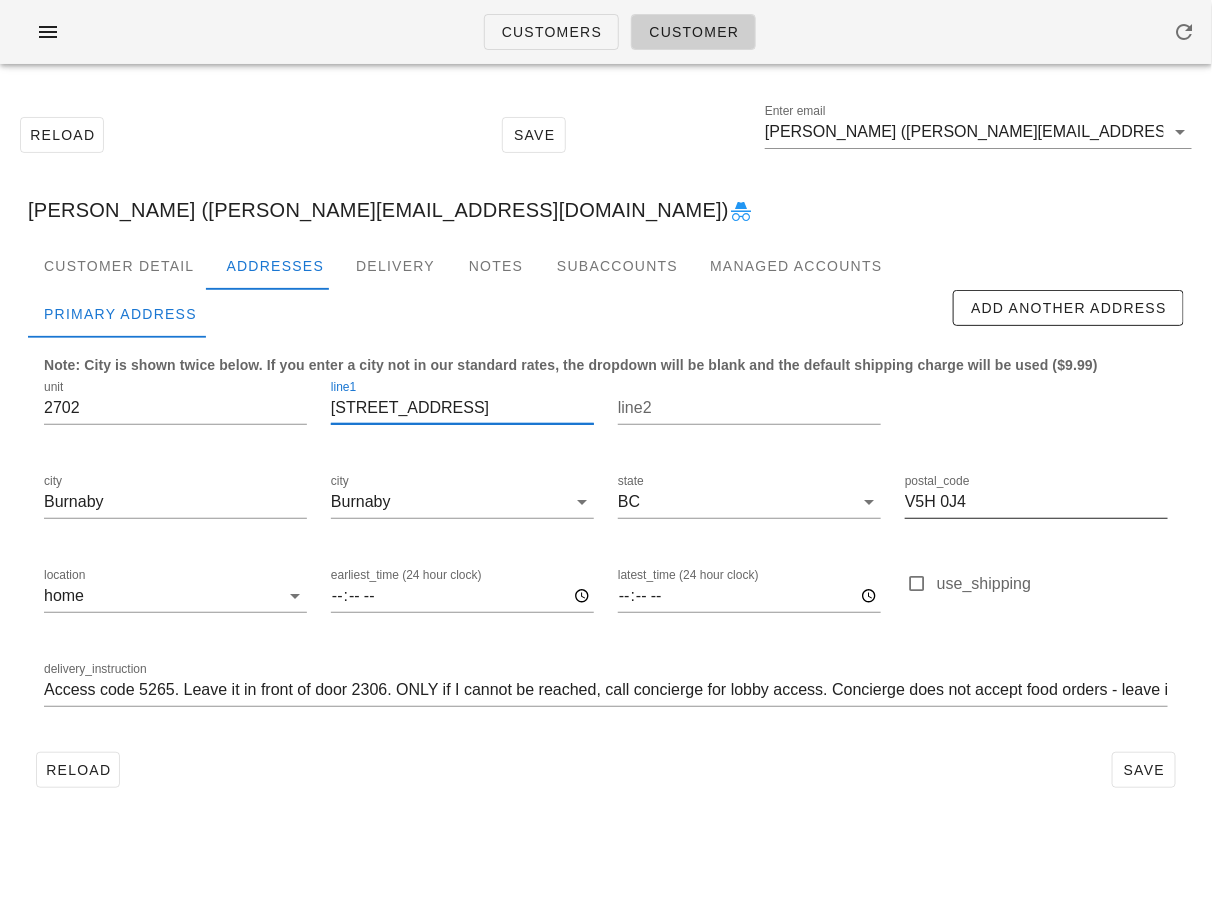 click on "V5H 0J4" at bounding box center (1036, 502) 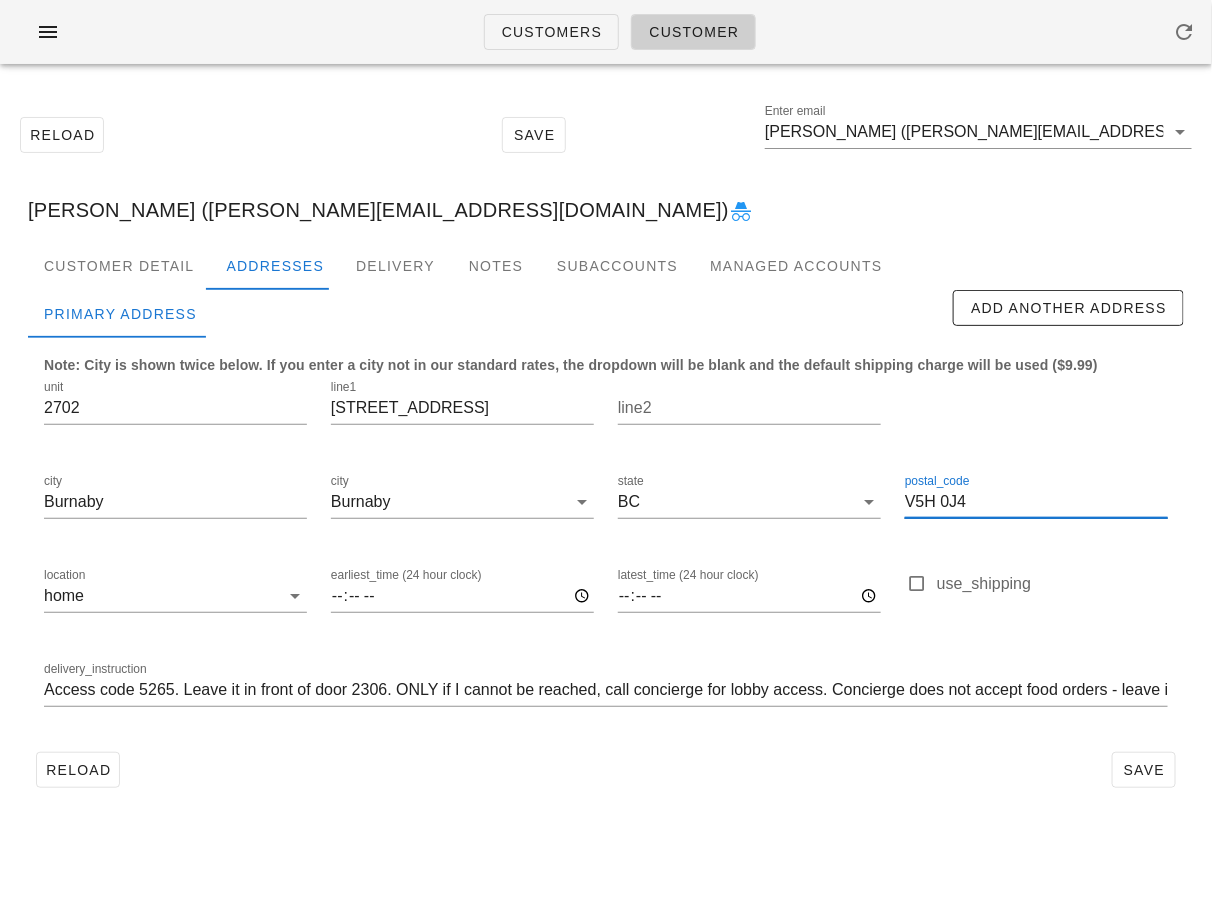 click on "V5H 0J4" at bounding box center (1036, 502) 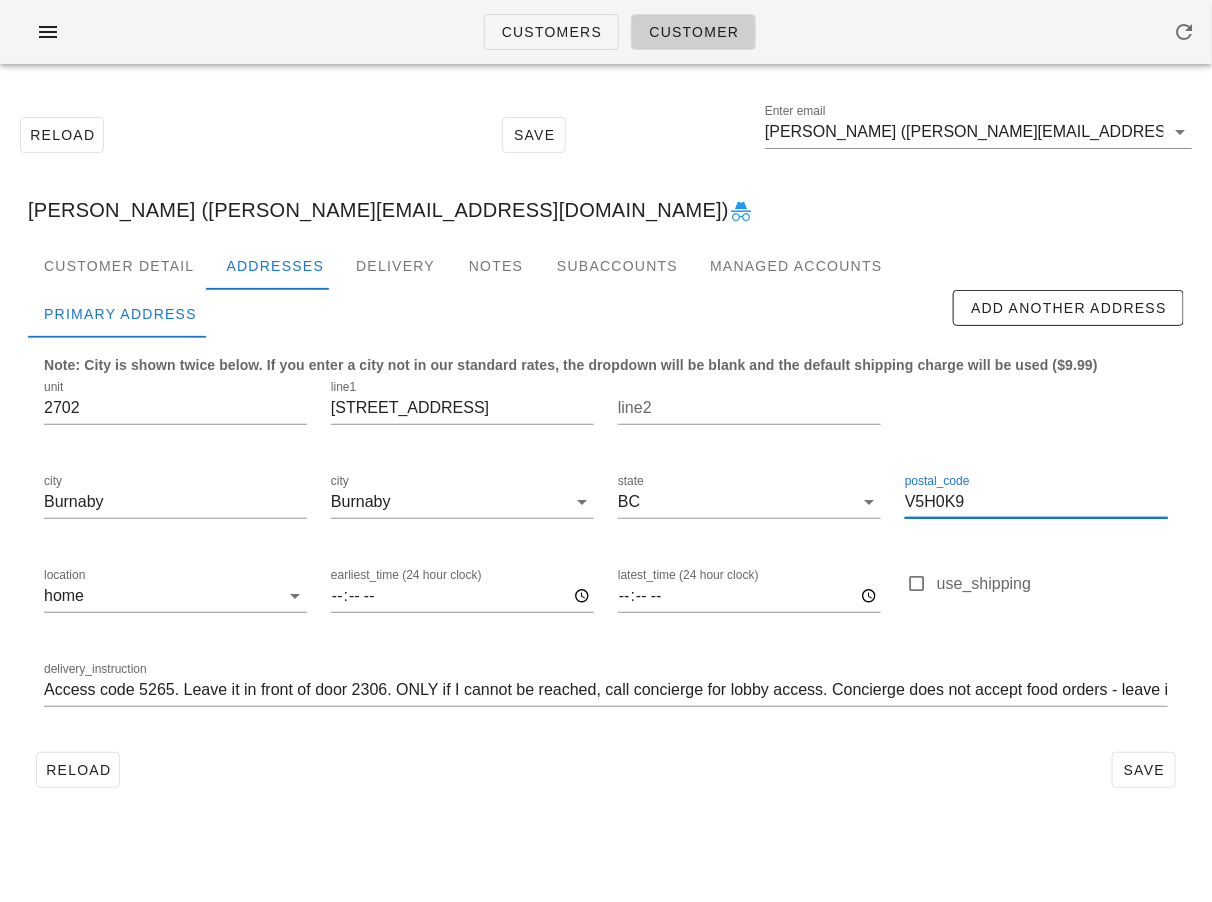click on "V5H0K9" at bounding box center (1036, 502) 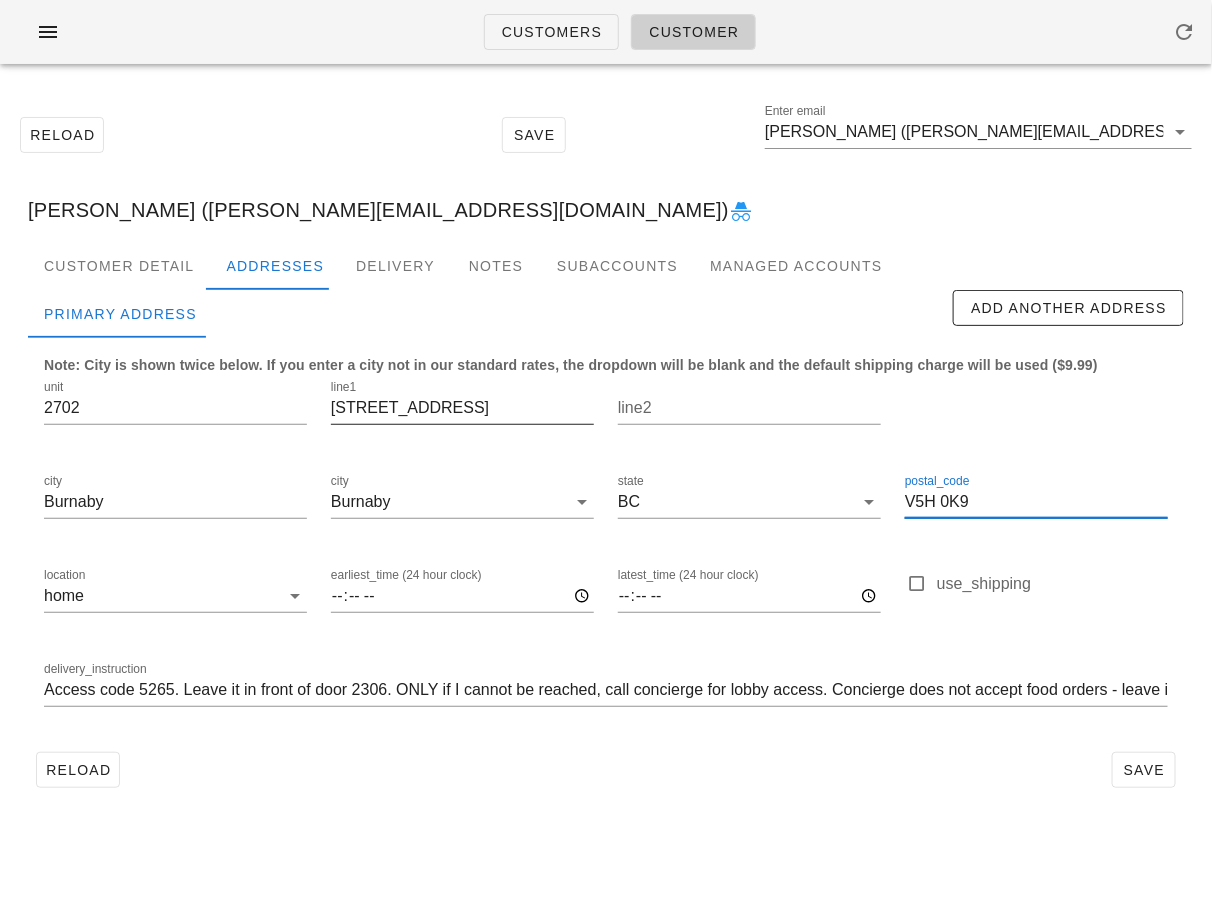 type on "V5H 0K9" 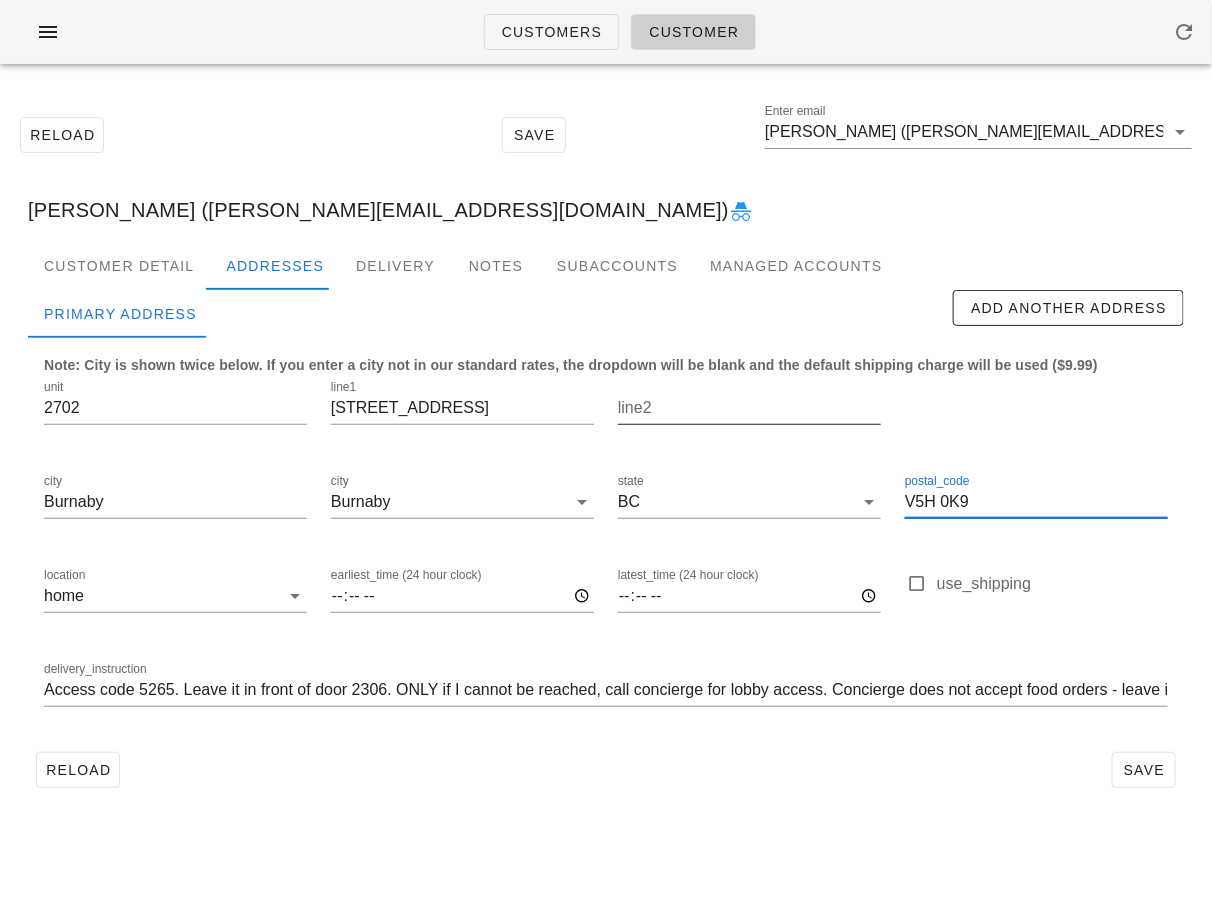 scroll, scrollTop: 0, scrollLeft: 32, axis: horizontal 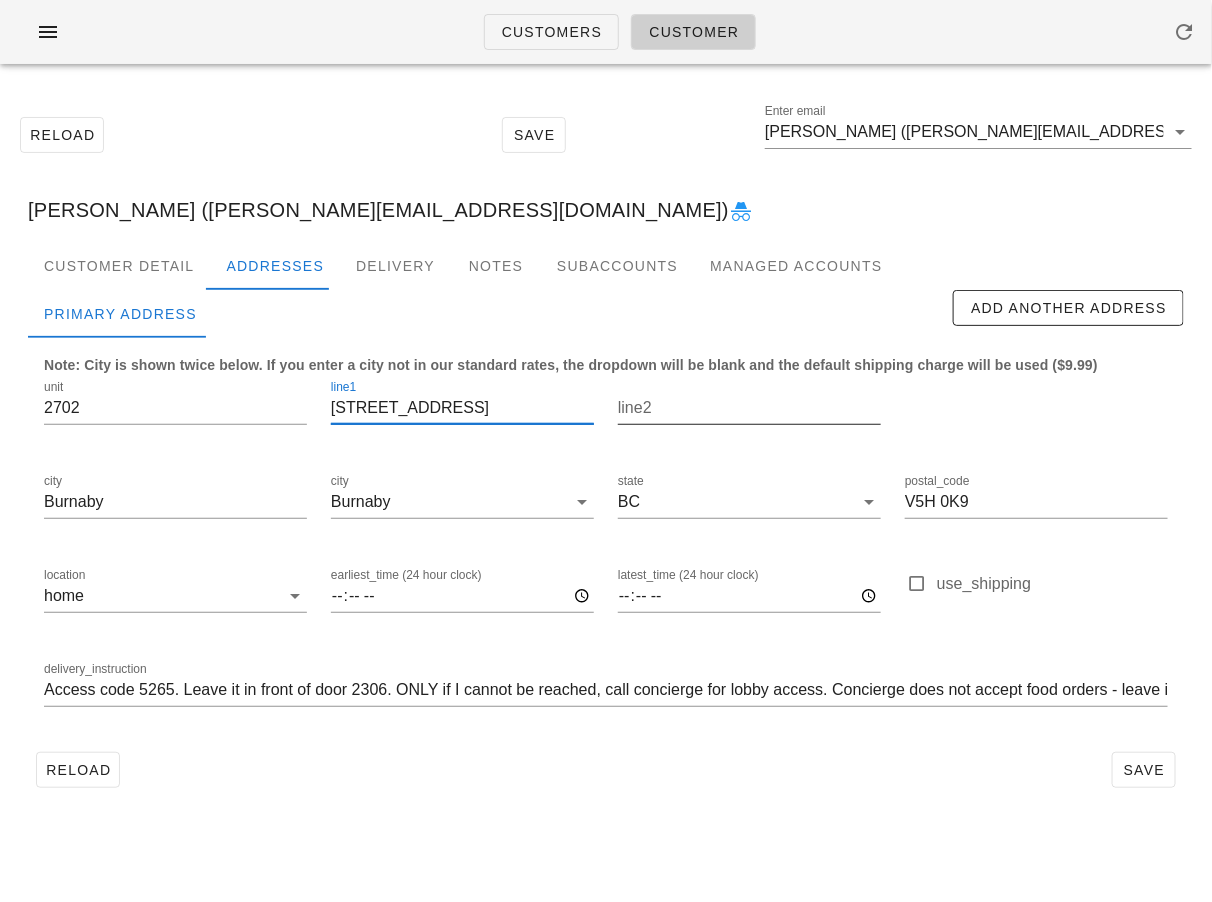 drag, startPoint x: 564, startPoint y: 407, endPoint x: 679, endPoint y: 406, distance: 115.00435 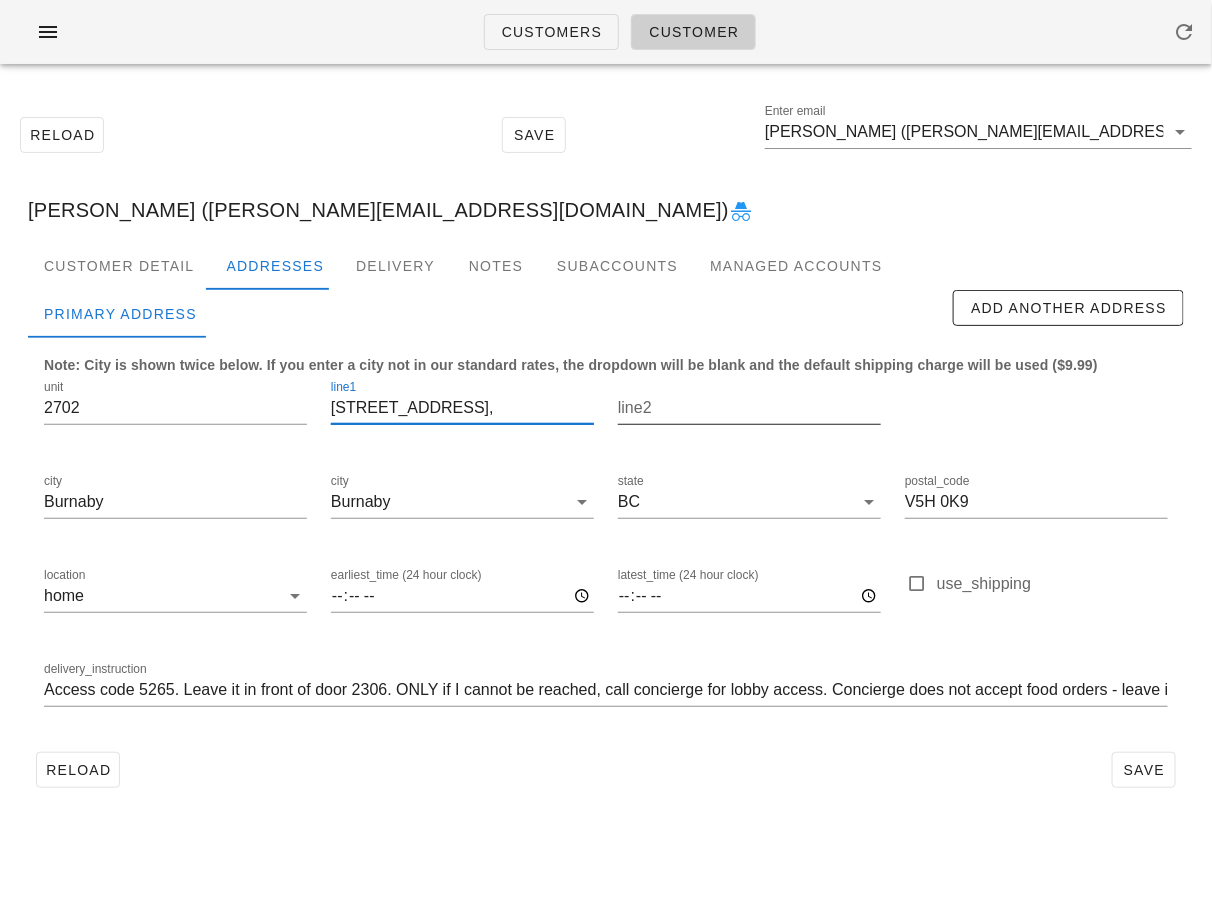 scroll, scrollTop: 0, scrollLeft: 0, axis: both 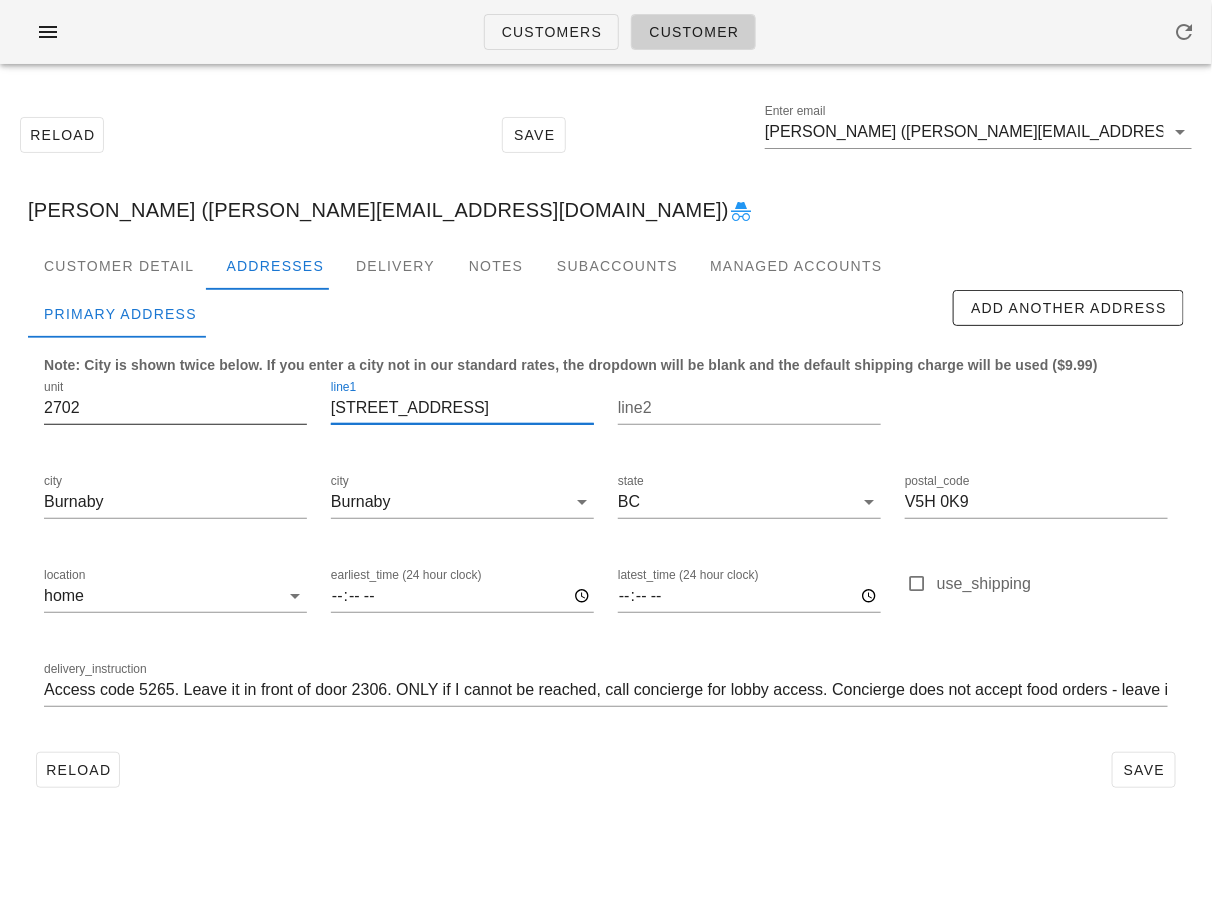 drag, startPoint x: 375, startPoint y: 407, endPoint x: 295, endPoint y: 403, distance: 80.09994 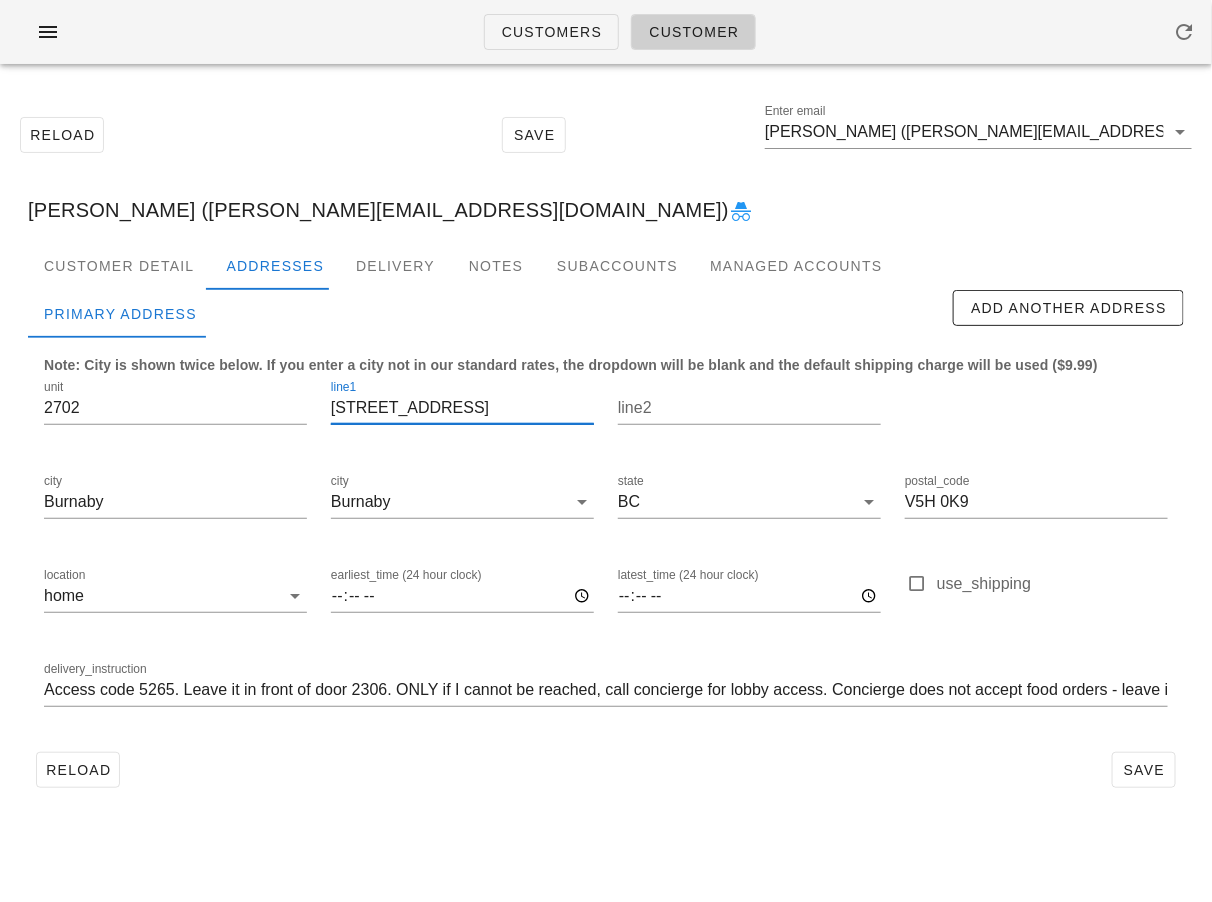 click on "6537 Telford Ave" at bounding box center [462, 408] 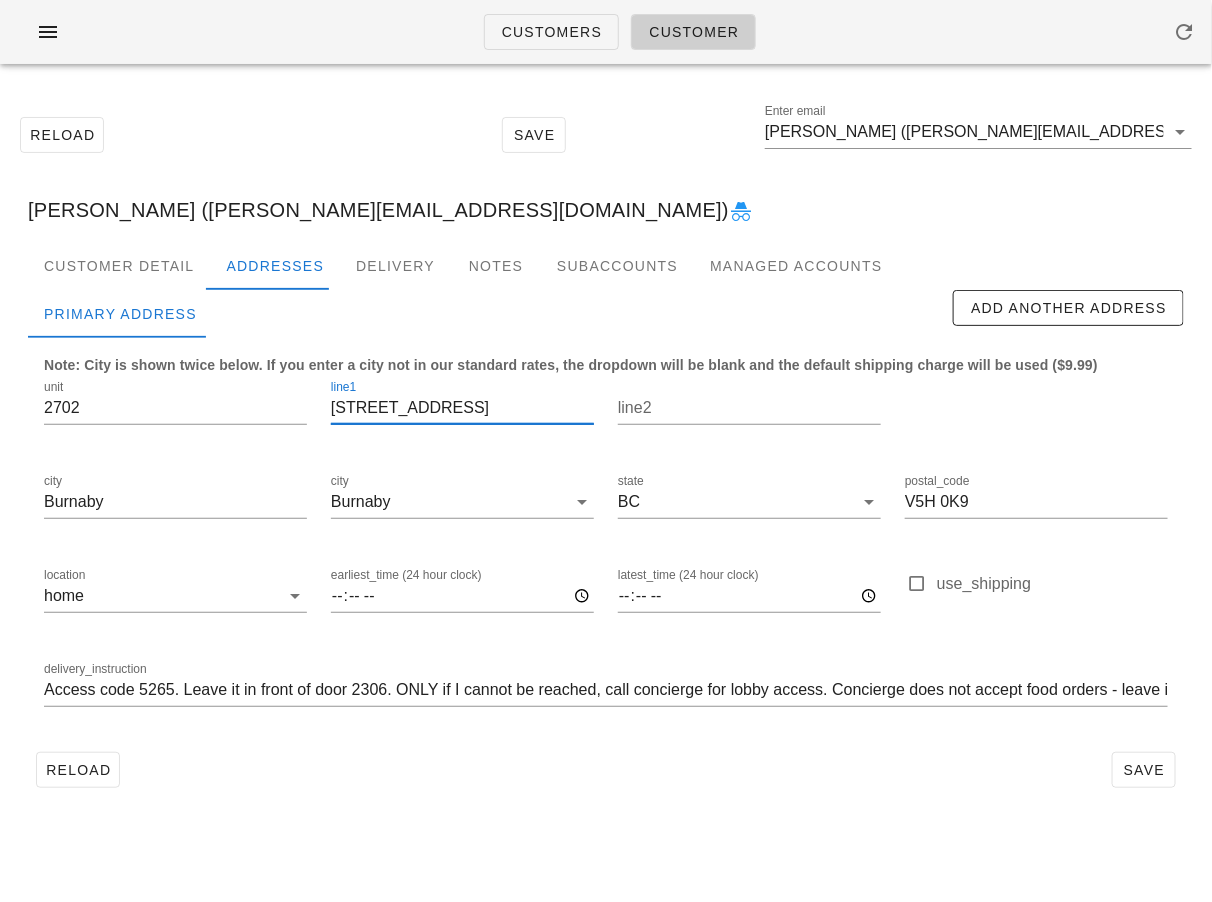 type on "6537 Telford Ave" 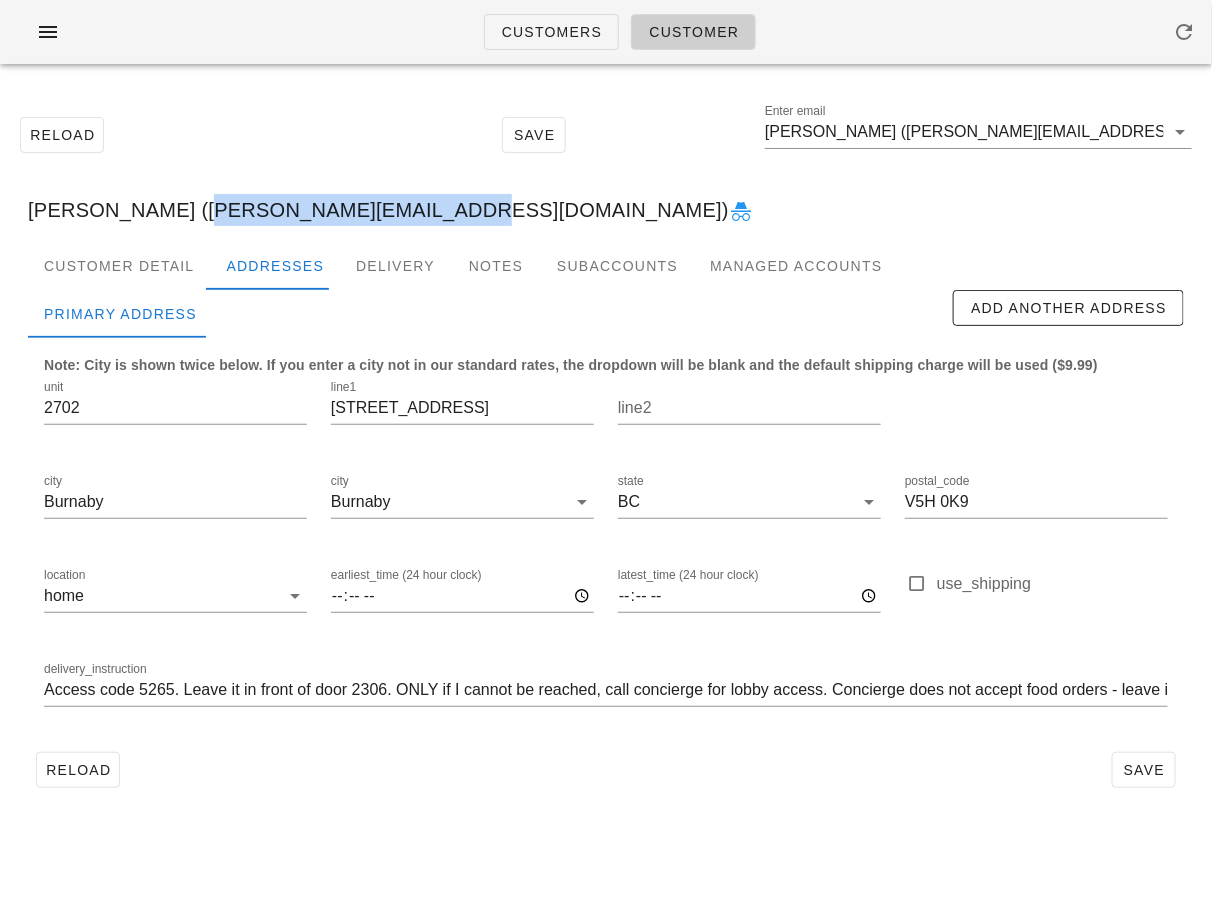 drag, startPoint x: 185, startPoint y: 207, endPoint x: 431, endPoint y: 207, distance: 246 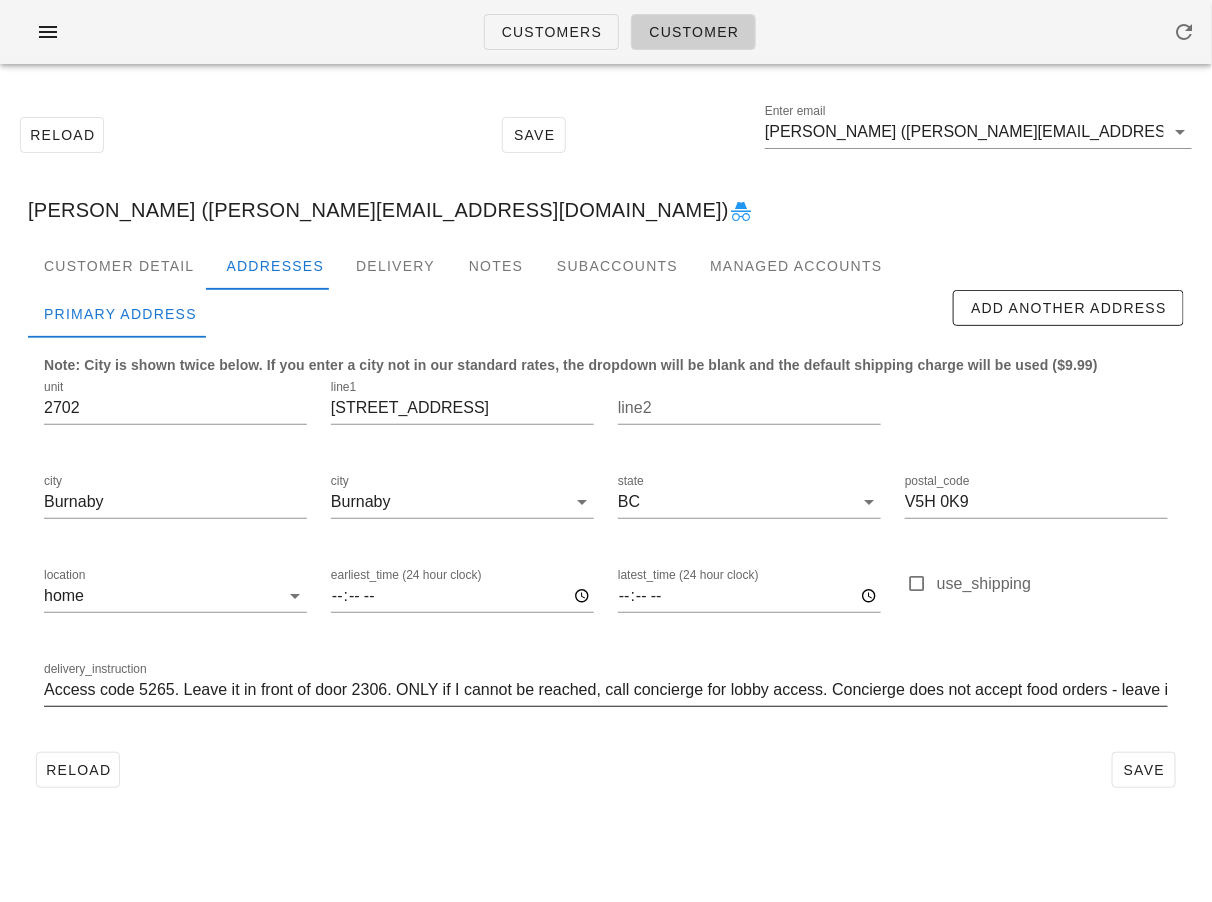 click on "Access code 5265. Leave it in front of door 2306. ONLY if I cannot be reached, call concierge for lobby access. Concierge does not accept food orders - leave it inside the lobby." at bounding box center [606, 690] 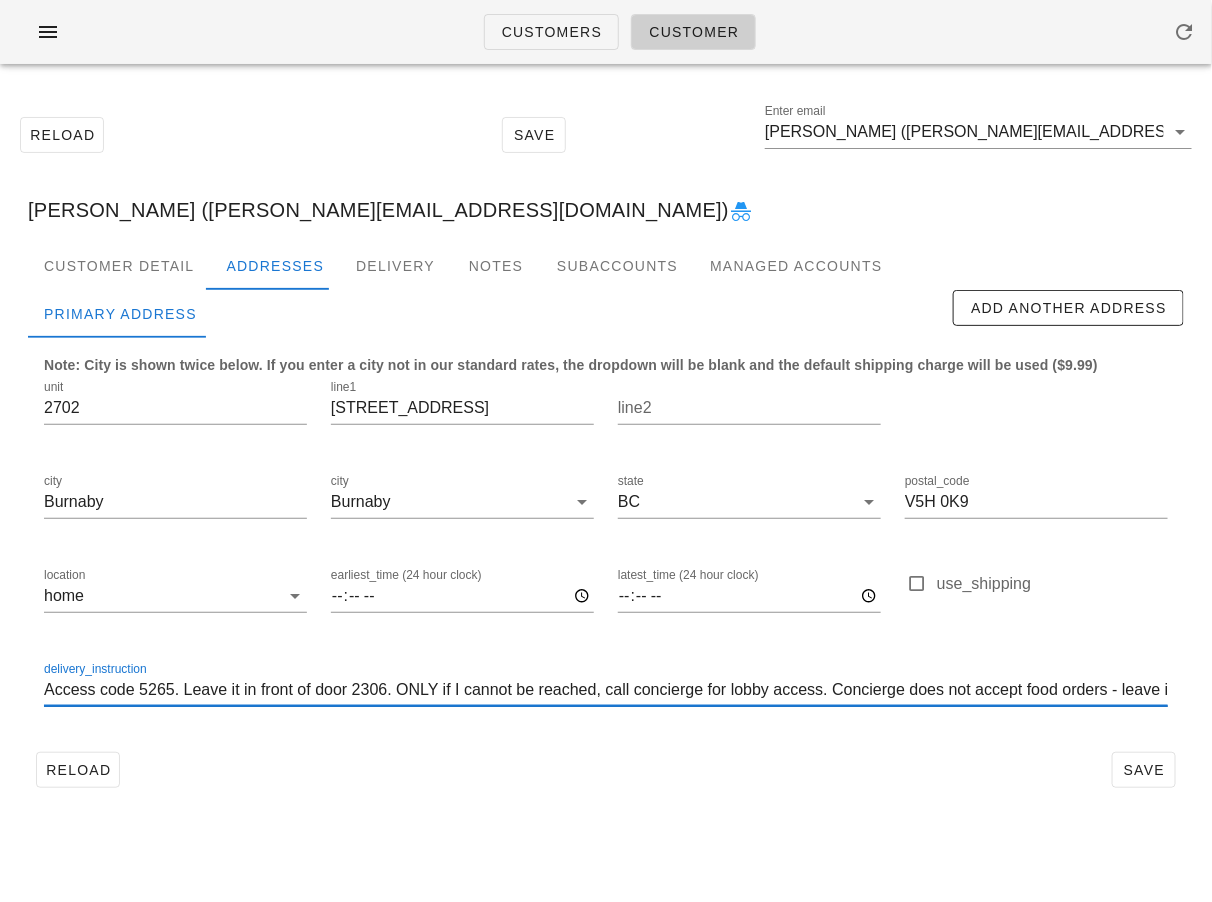 click on "Access code 5265. Leave it in front of door 2306. ONLY if I cannot be reached, call concierge for lobby access. Concierge does not accept food orders - leave it inside the lobby." at bounding box center (606, 690) 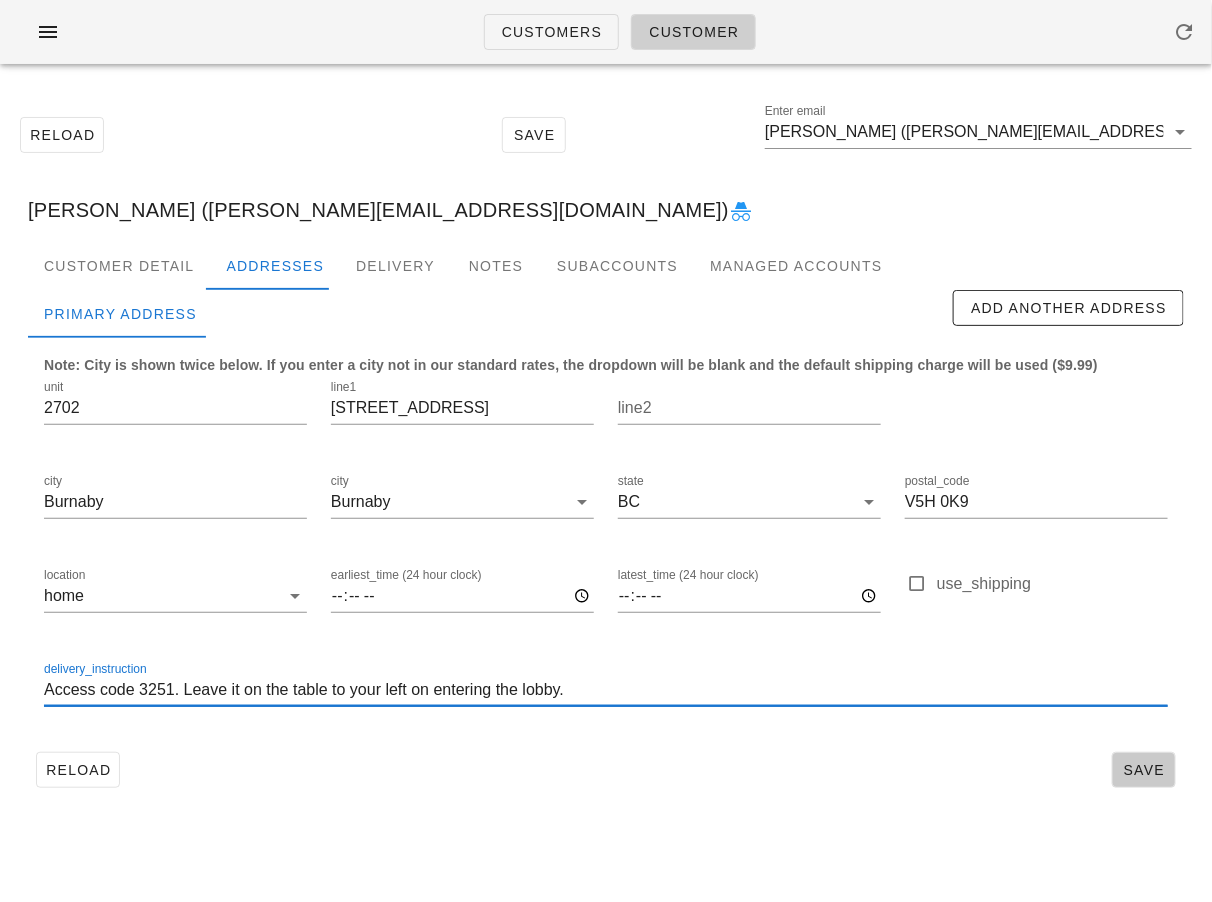 click on "Save" at bounding box center (1144, 770) 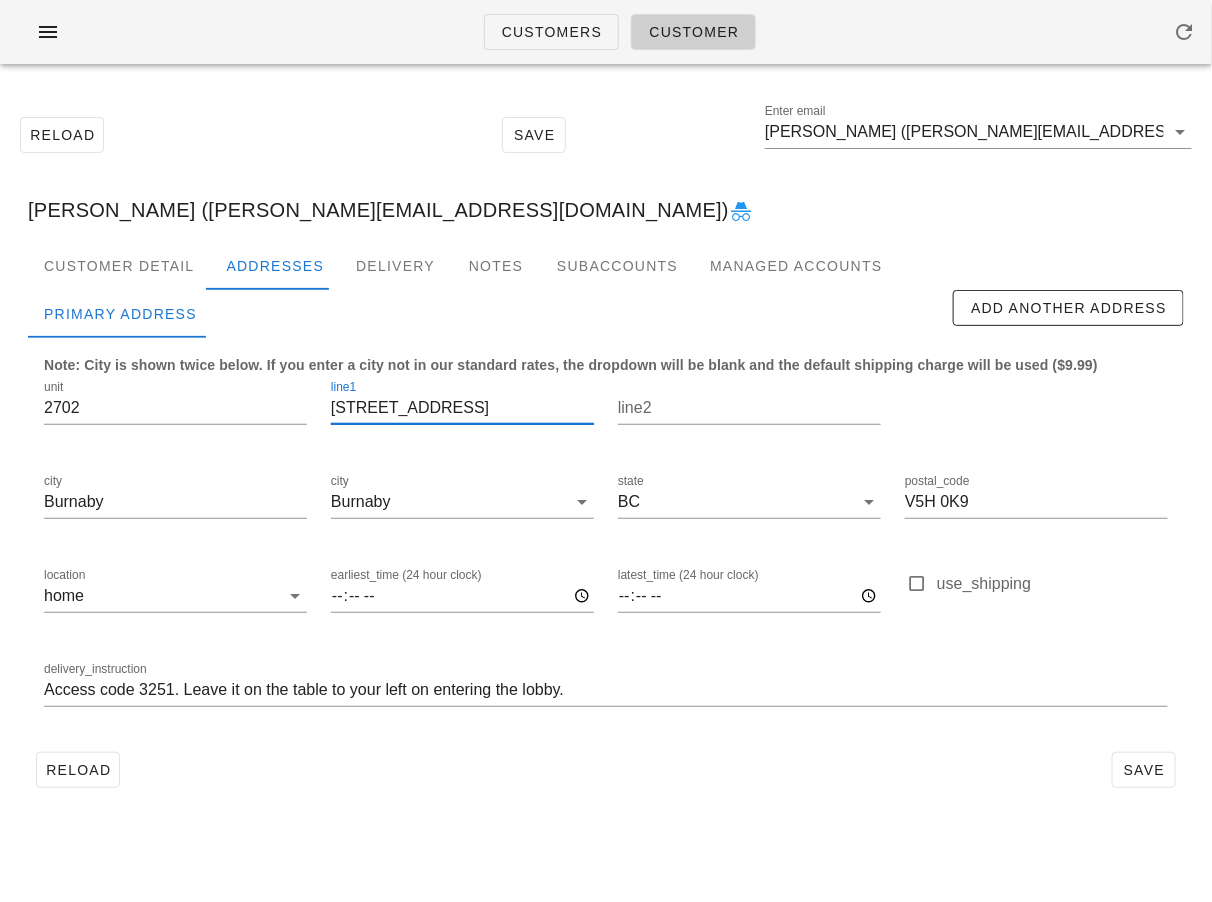 click on "6537 Telford Ave" at bounding box center (462, 408) 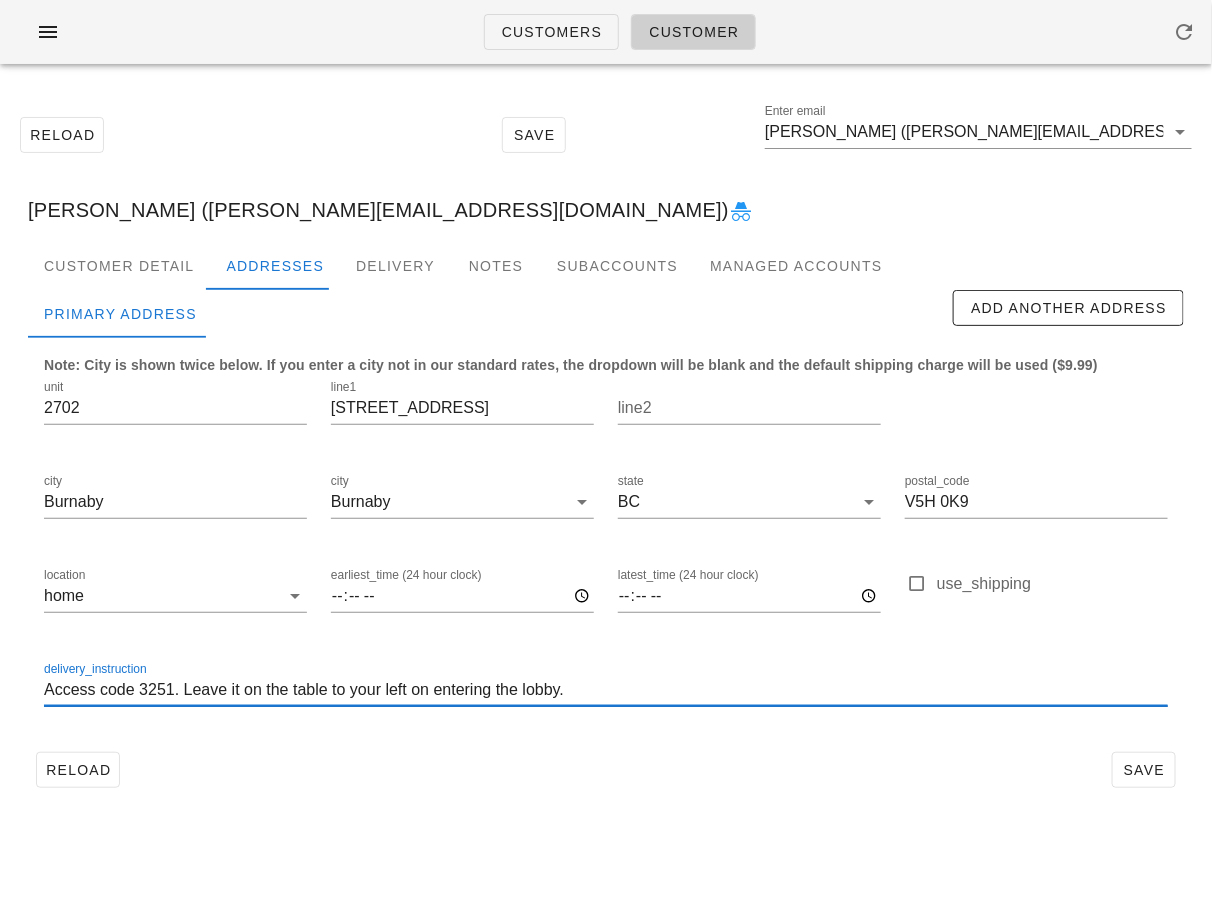 click on "Access code 3251. Leave it on the table to your left on entering the lobby." at bounding box center (606, 690) 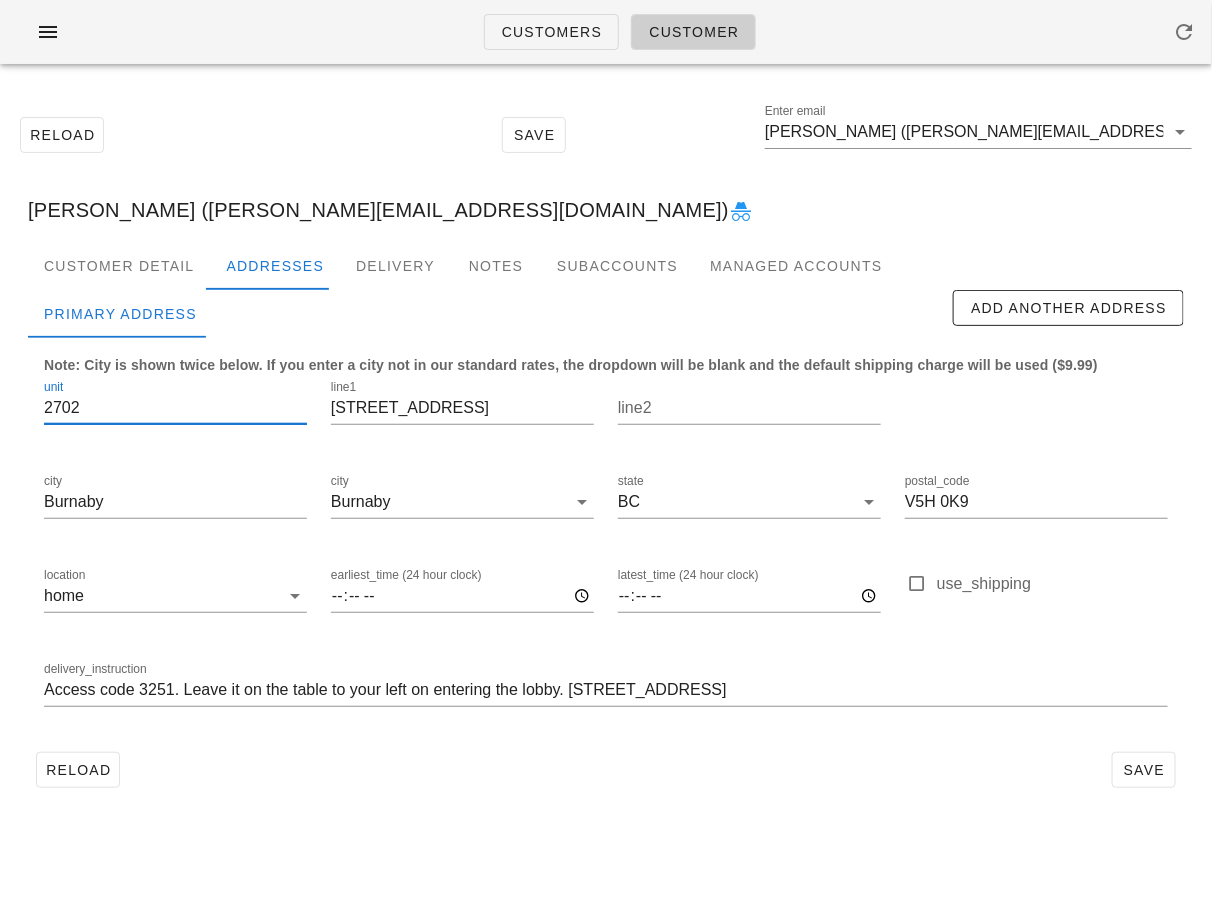 drag, startPoint x: 81, startPoint y: 405, endPoint x: 33, endPoint y: 404, distance: 48.010414 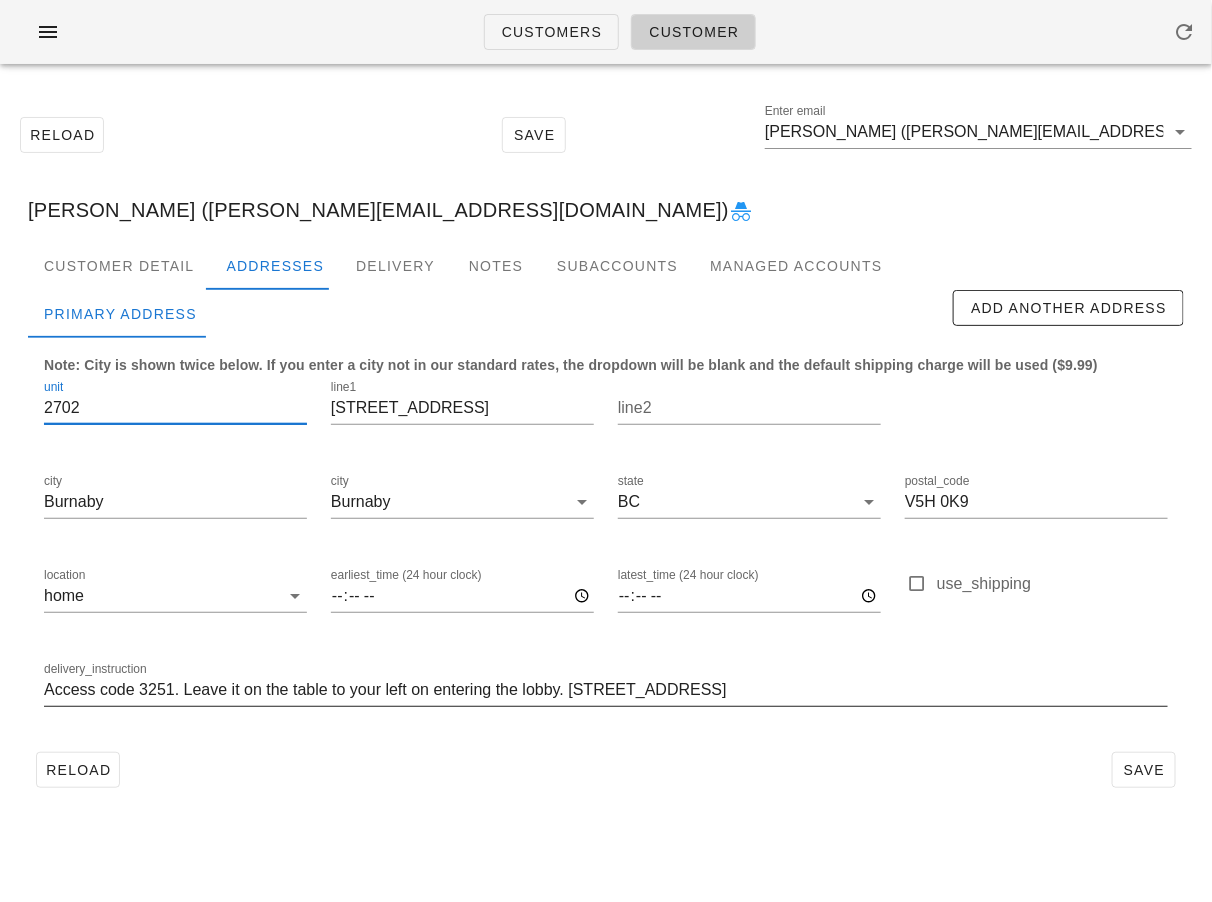click on "Access code 3251. Leave it on the table to your left on entering the lobby. 6537 Telford Ave" at bounding box center (606, 690) 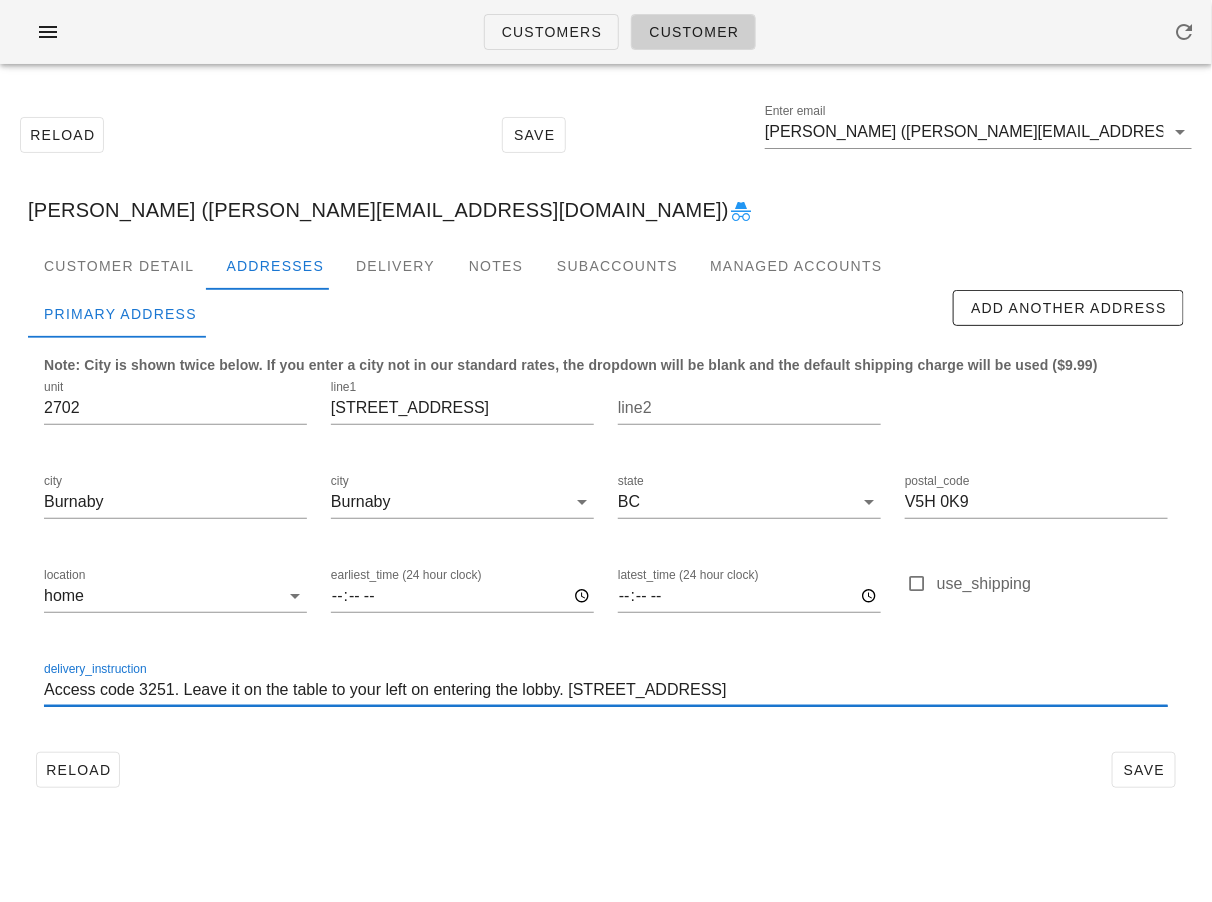 paste on "2702" 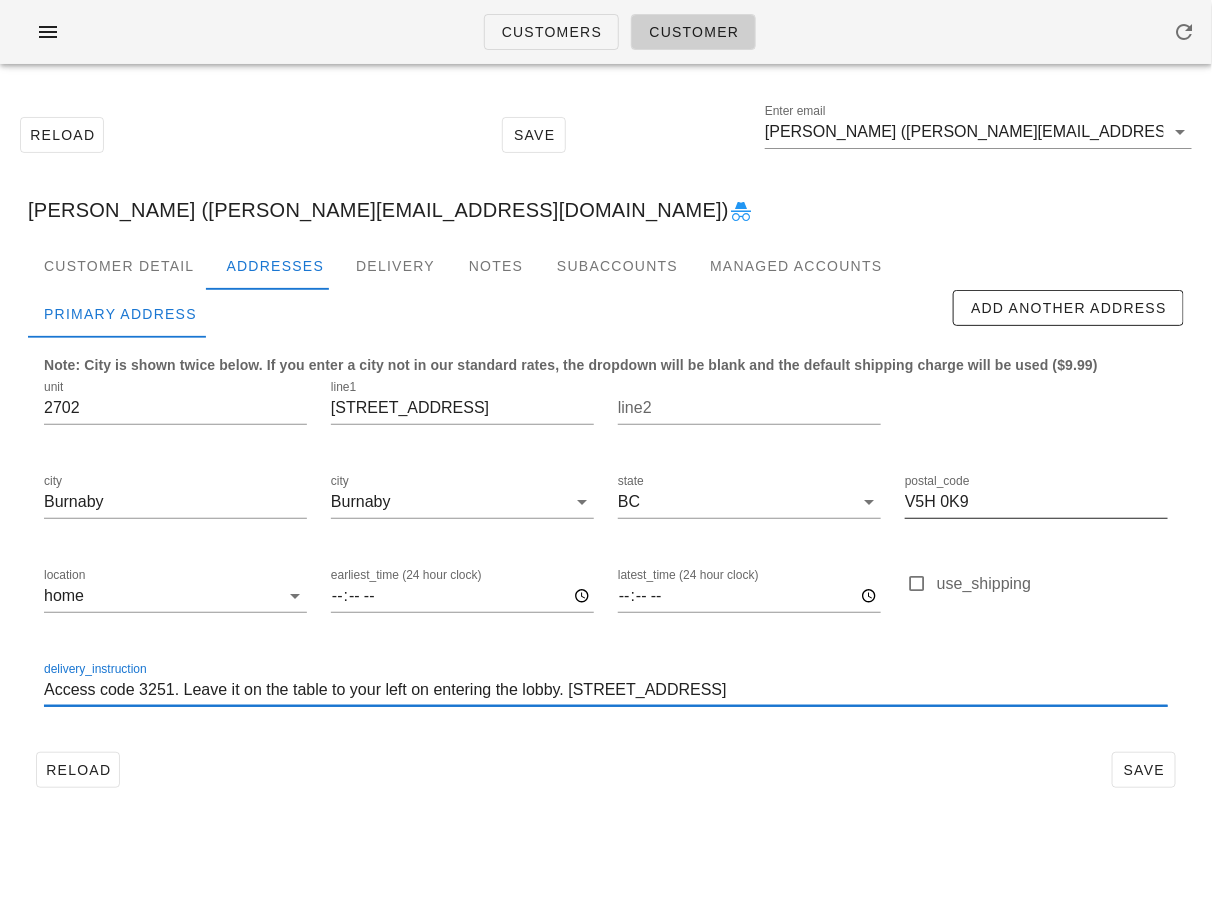 click on "V5H 0K9" at bounding box center (1036, 502) 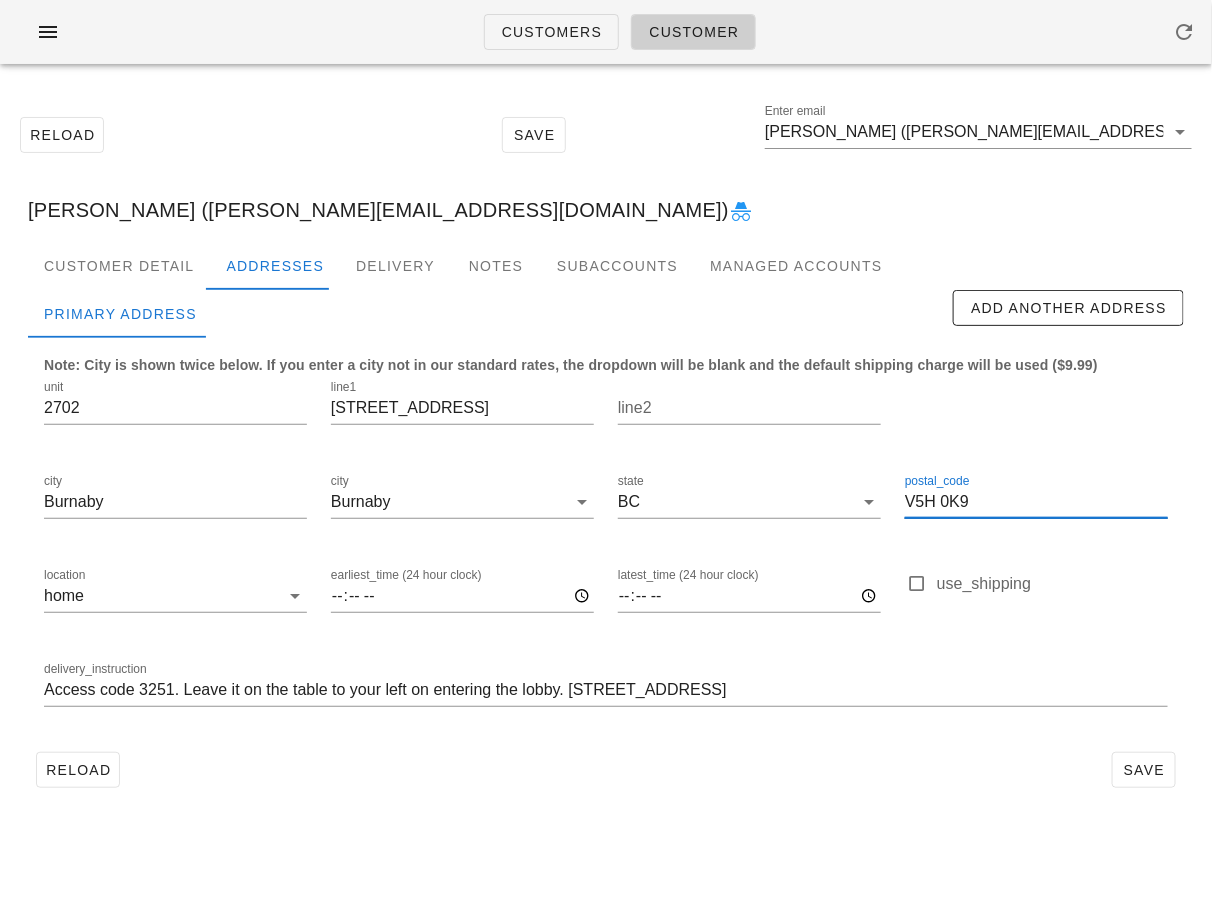 click on "V5H 0K9" at bounding box center (1036, 502) 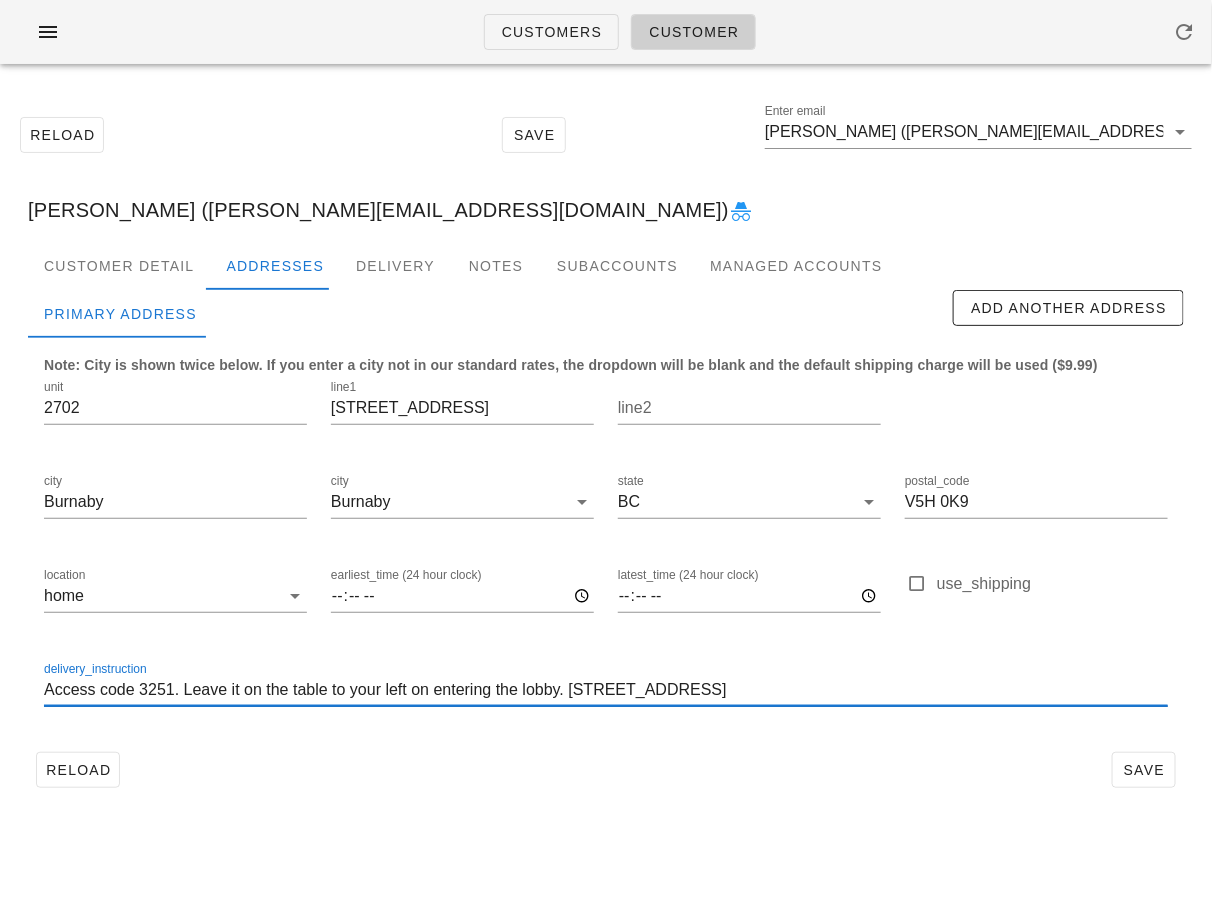 click on "Access code 3251. Leave it on the table to your left on entering the lobby. 2702 6537 Telford Ave" at bounding box center [606, 690] 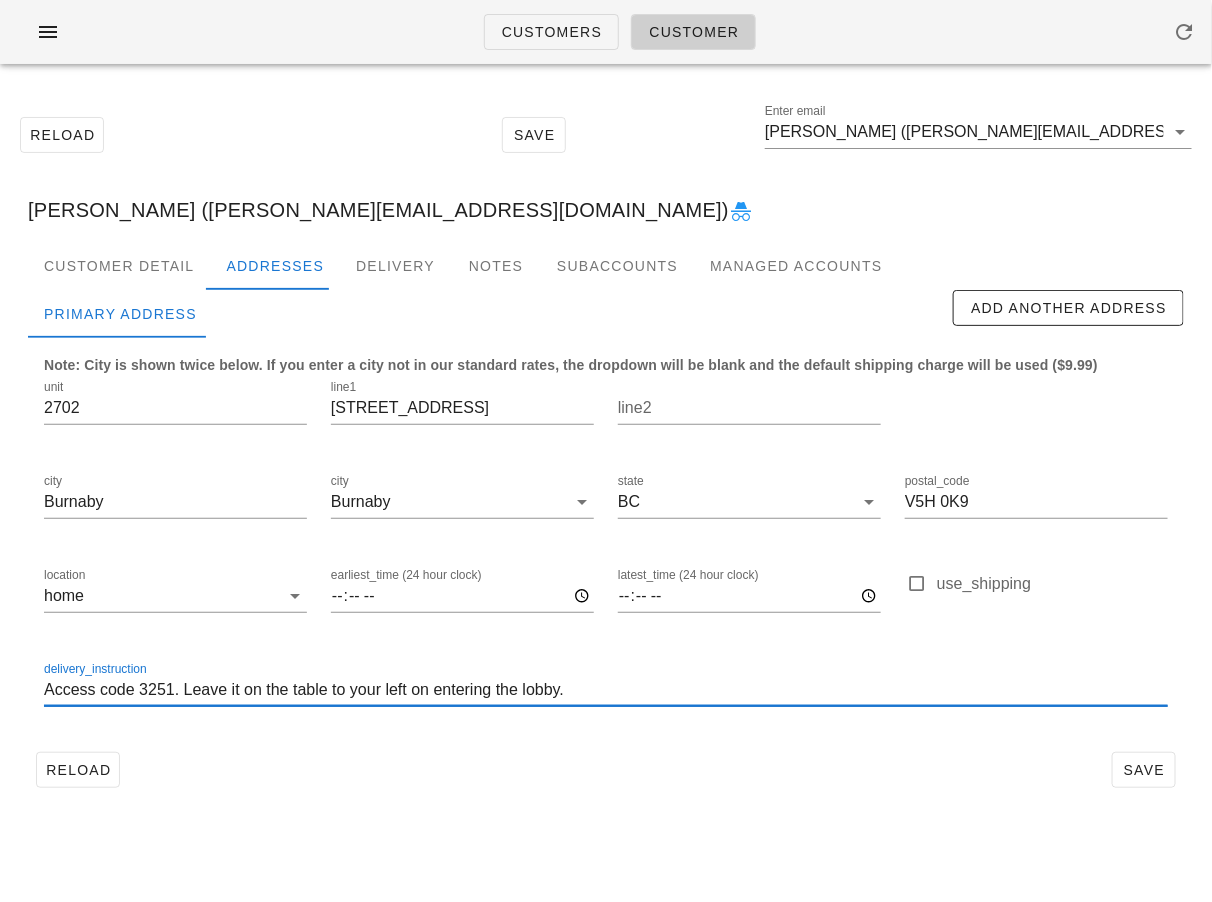 type on "Access code 3251. Leave it on the table to your left on entering the lobby." 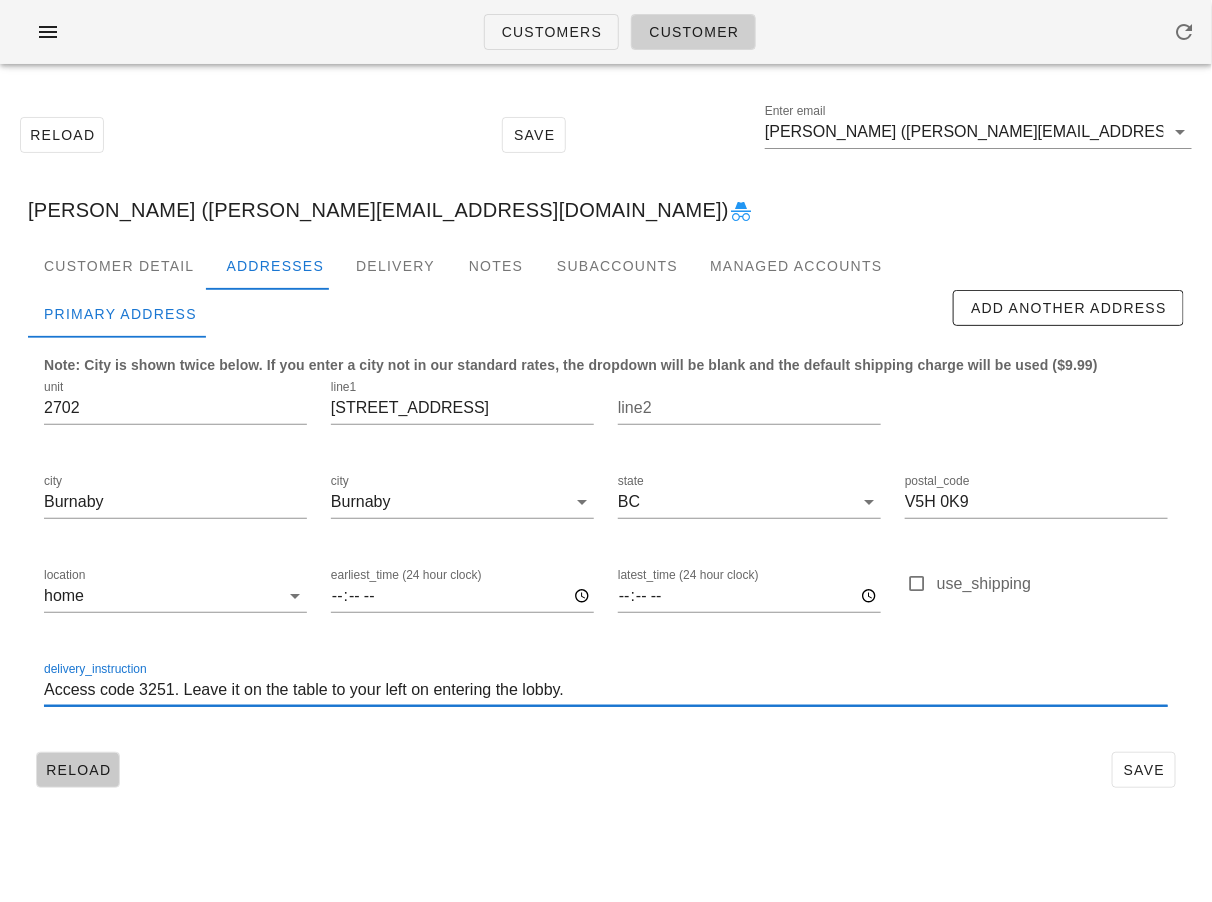 click on "Reload" at bounding box center [78, 770] 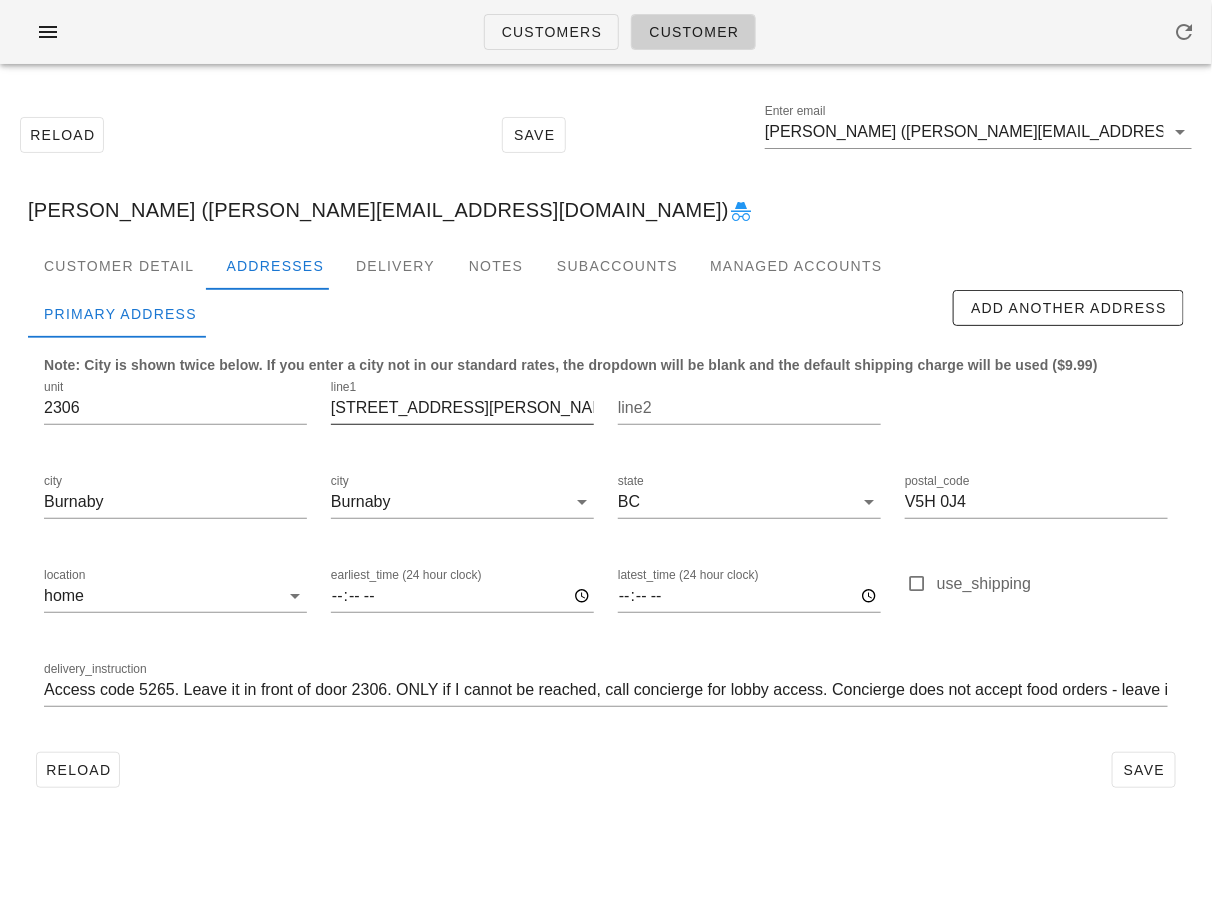 click on "6080 McKay Ave" at bounding box center [462, 408] 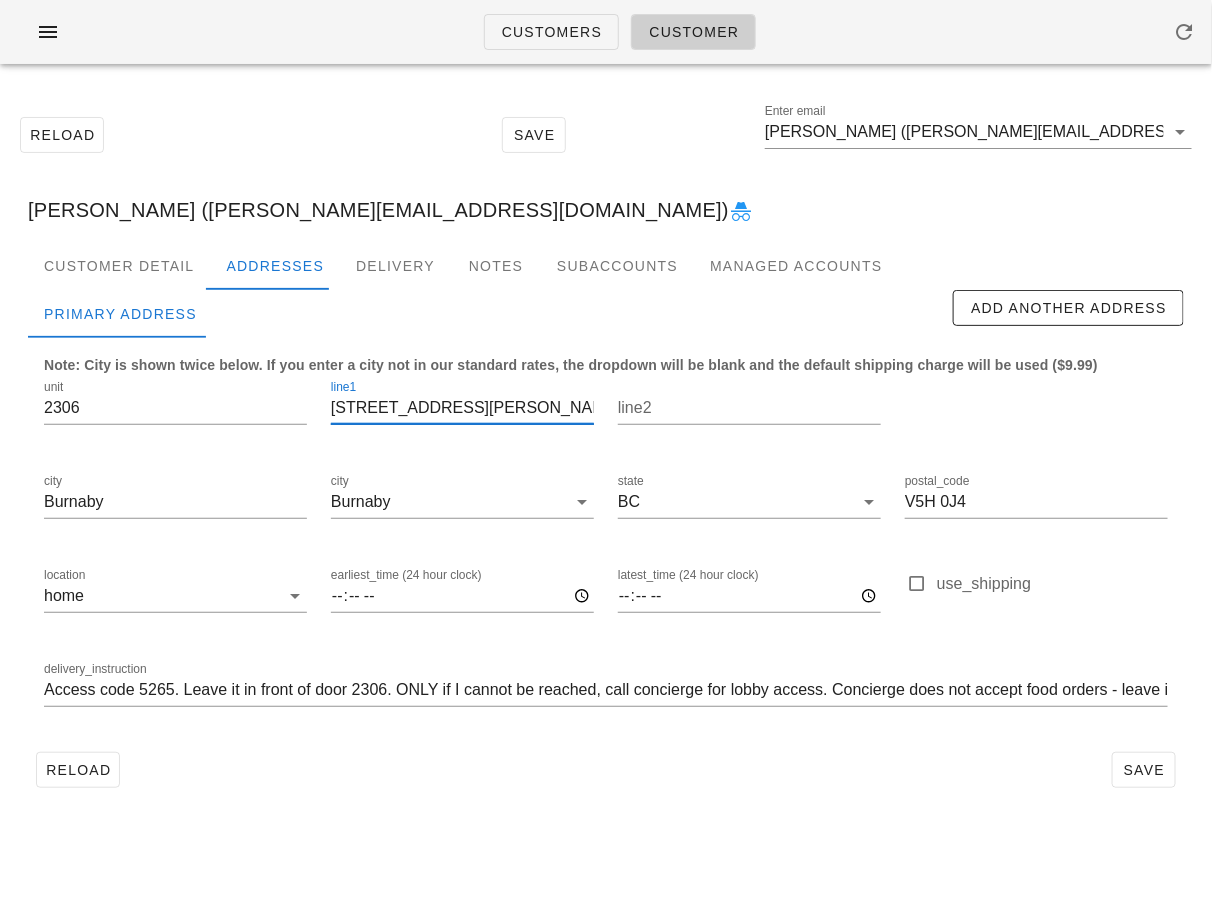 click on "6080 McKay Ave" at bounding box center (462, 408) 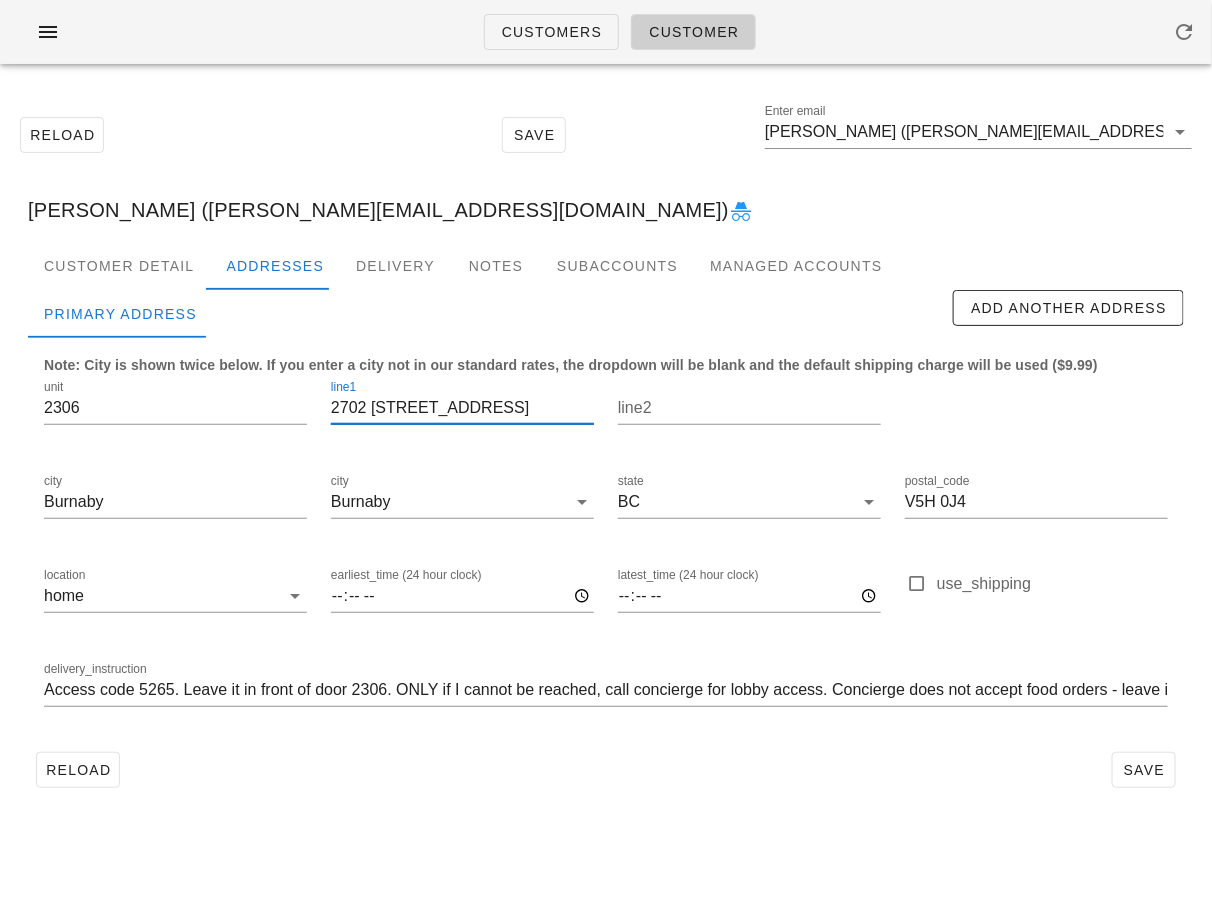 scroll, scrollTop: 0, scrollLeft: 0, axis: both 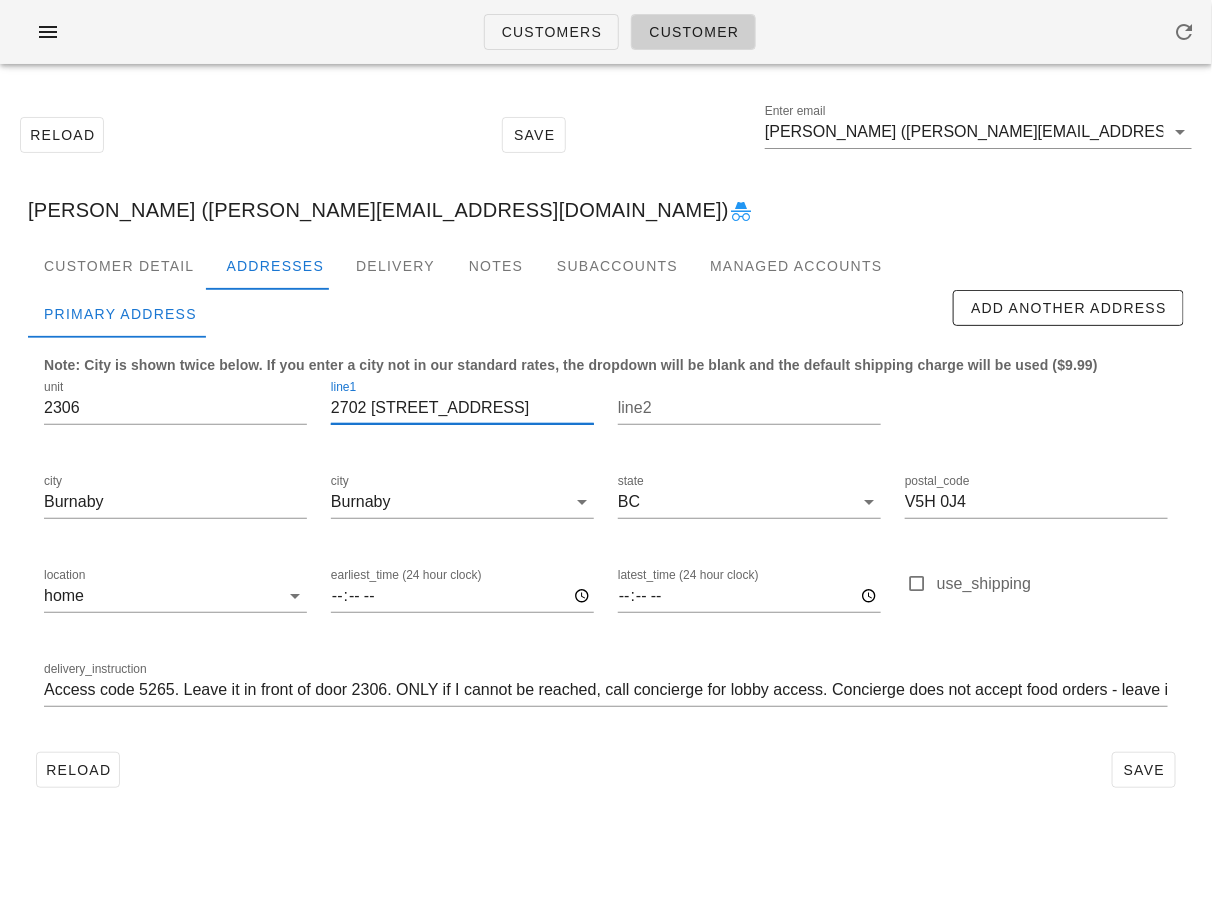 click on "2702 6537 Telford Ave V5H 0K9" at bounding box center [462, 408] 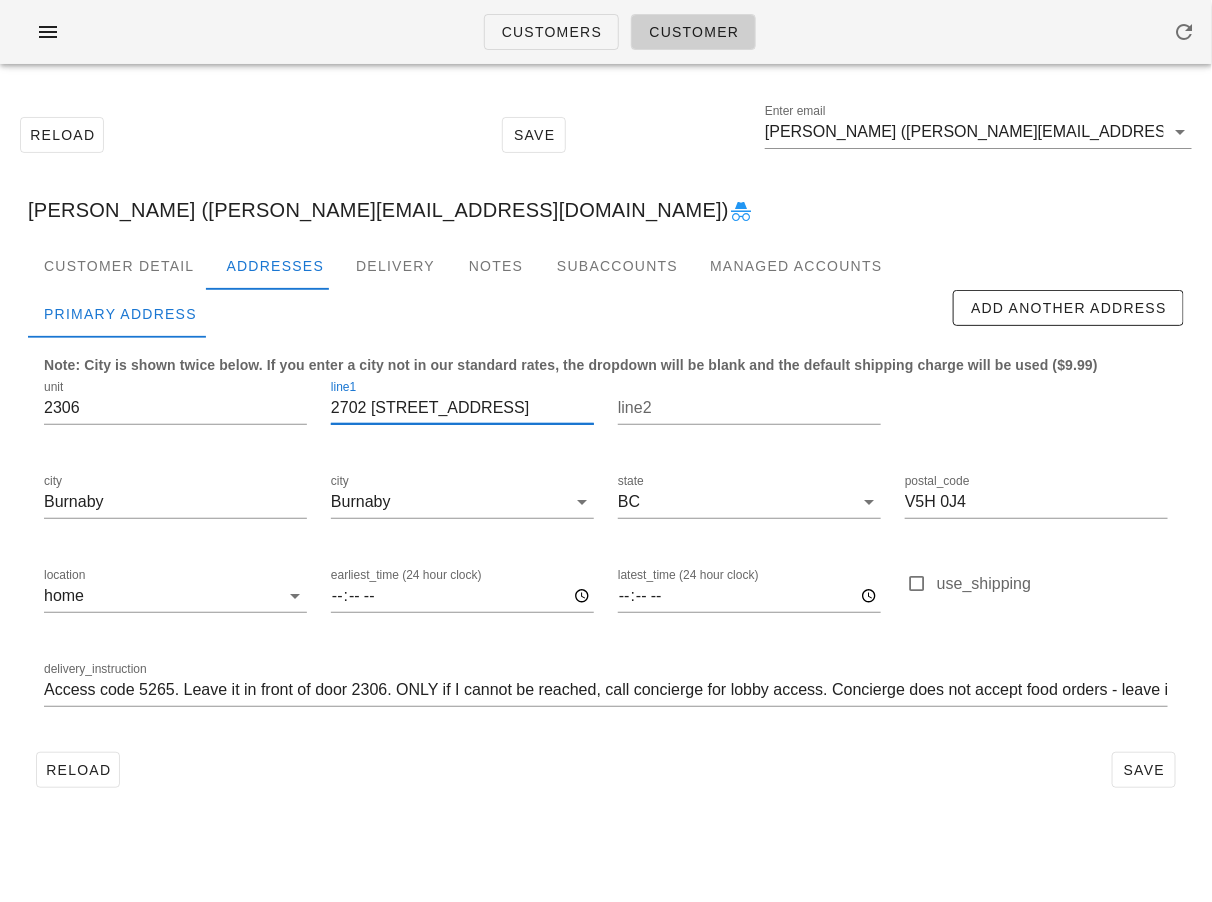 drag, startPoint x: 368, startPoint y: 401, endPoint x: 323, endPoint y: 401, distance: 45 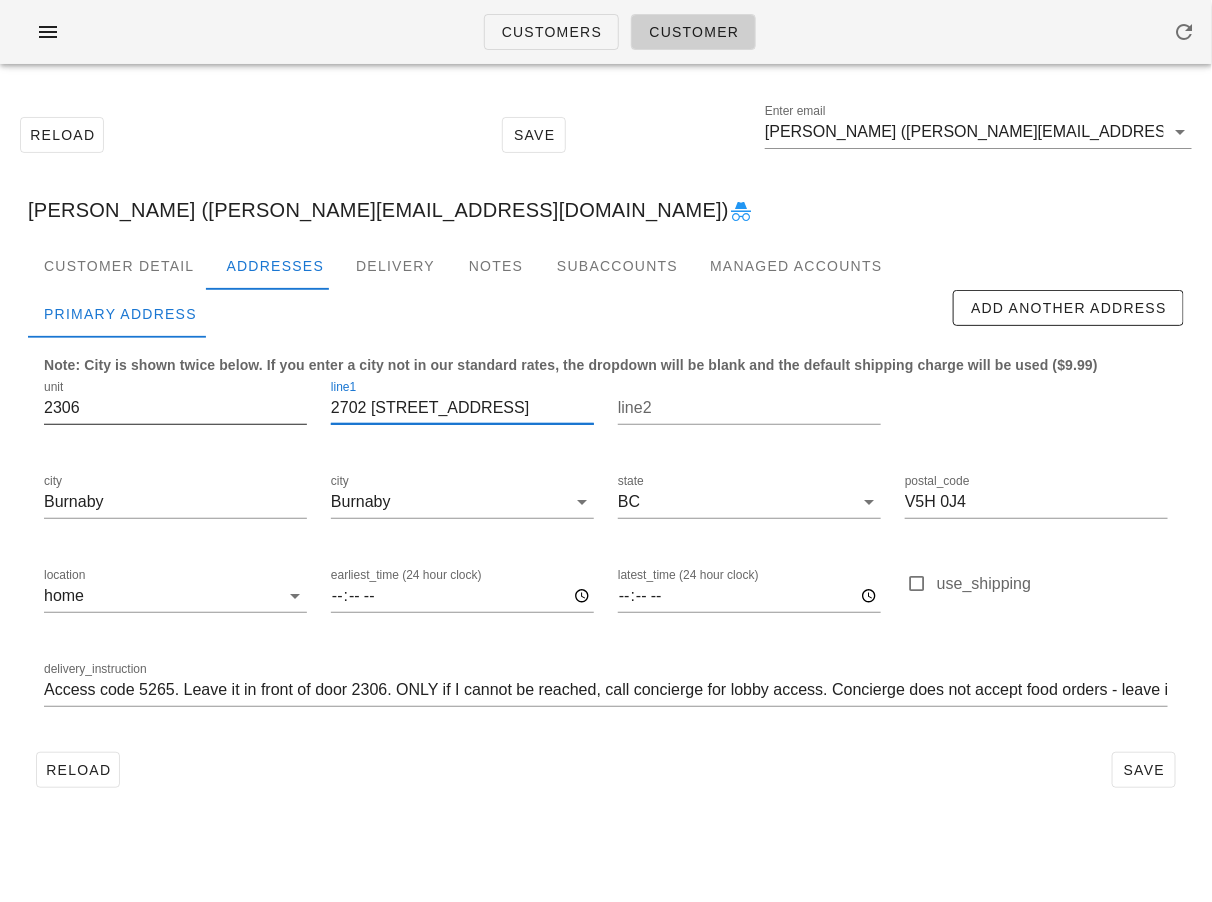 type on "2702 6537 Telford Ave V5H 0K9" 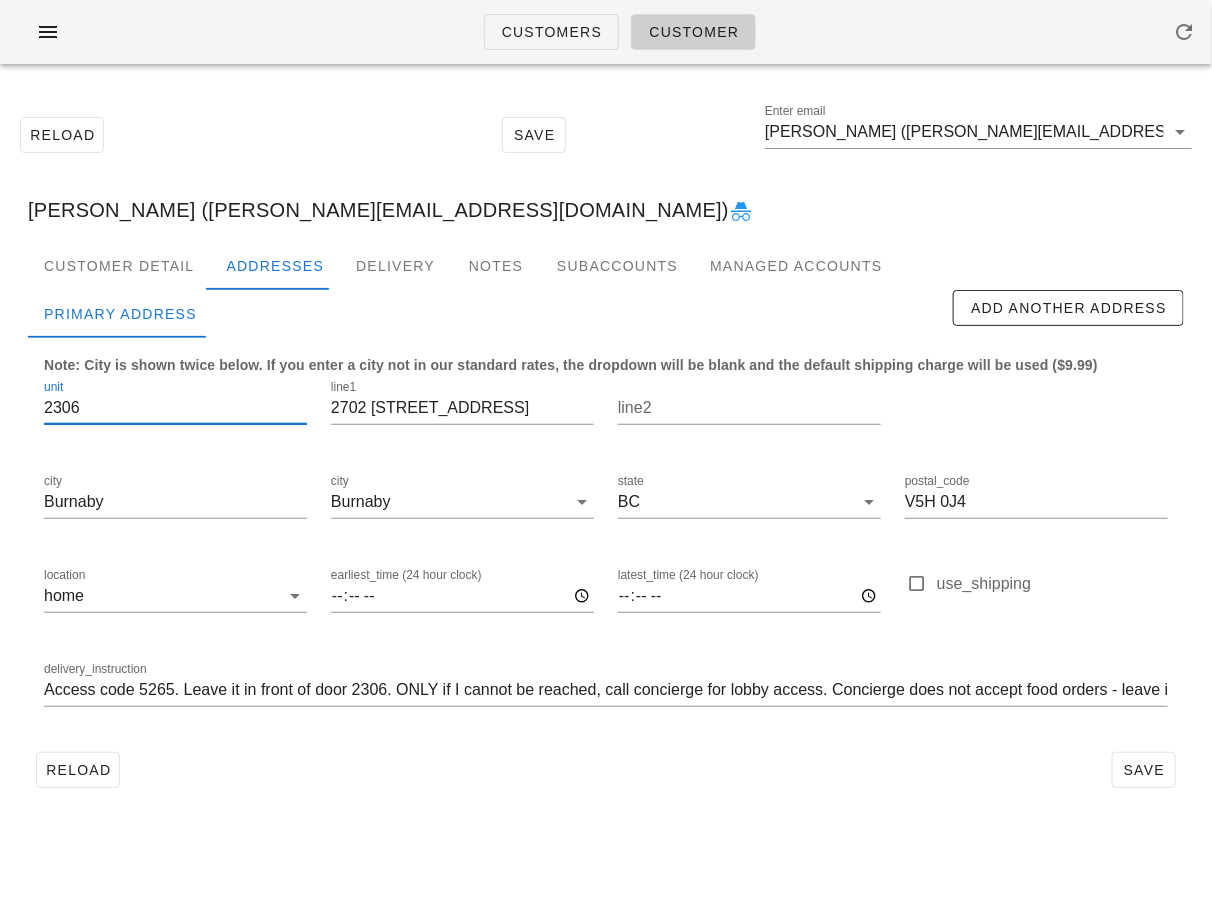 click on "2306" at bounding box center (175, 408) 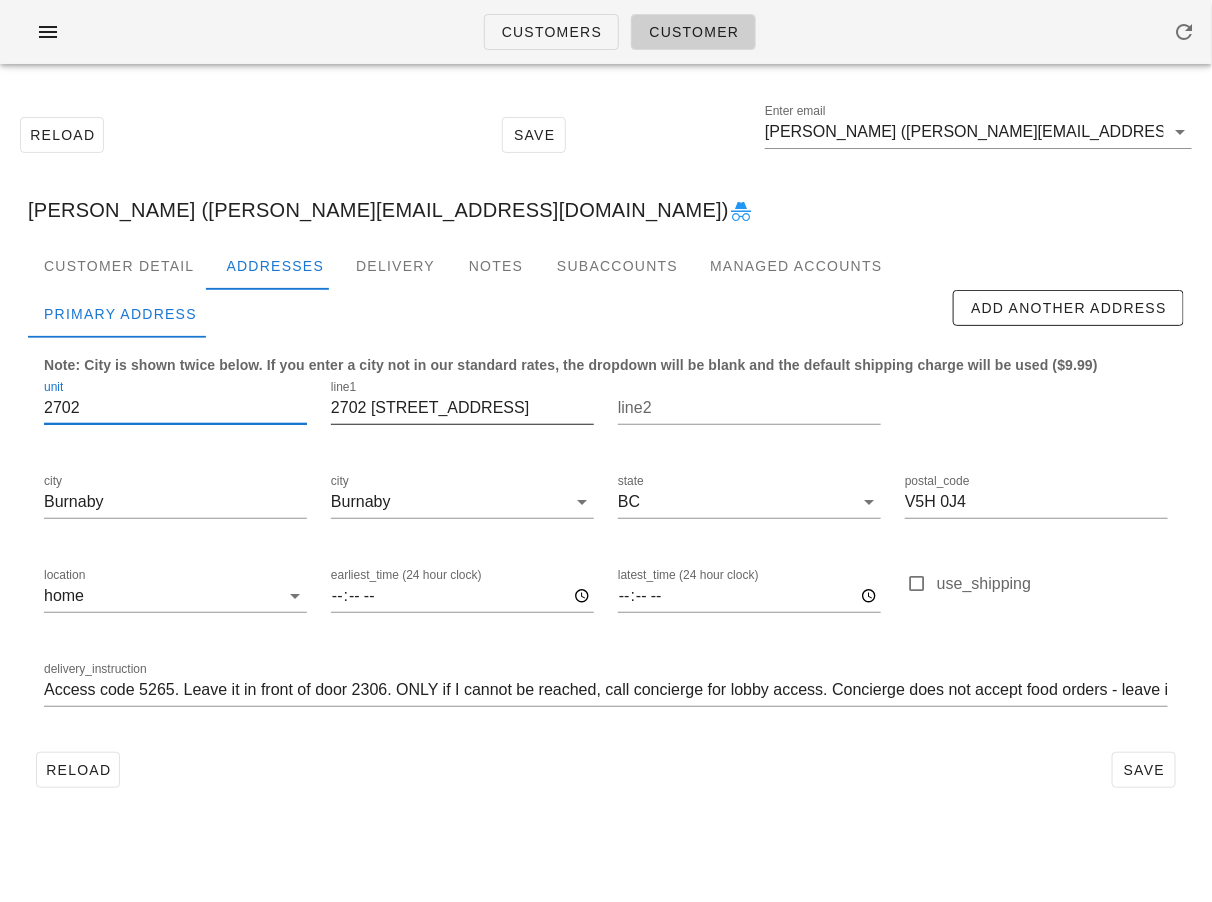 type on "2702" 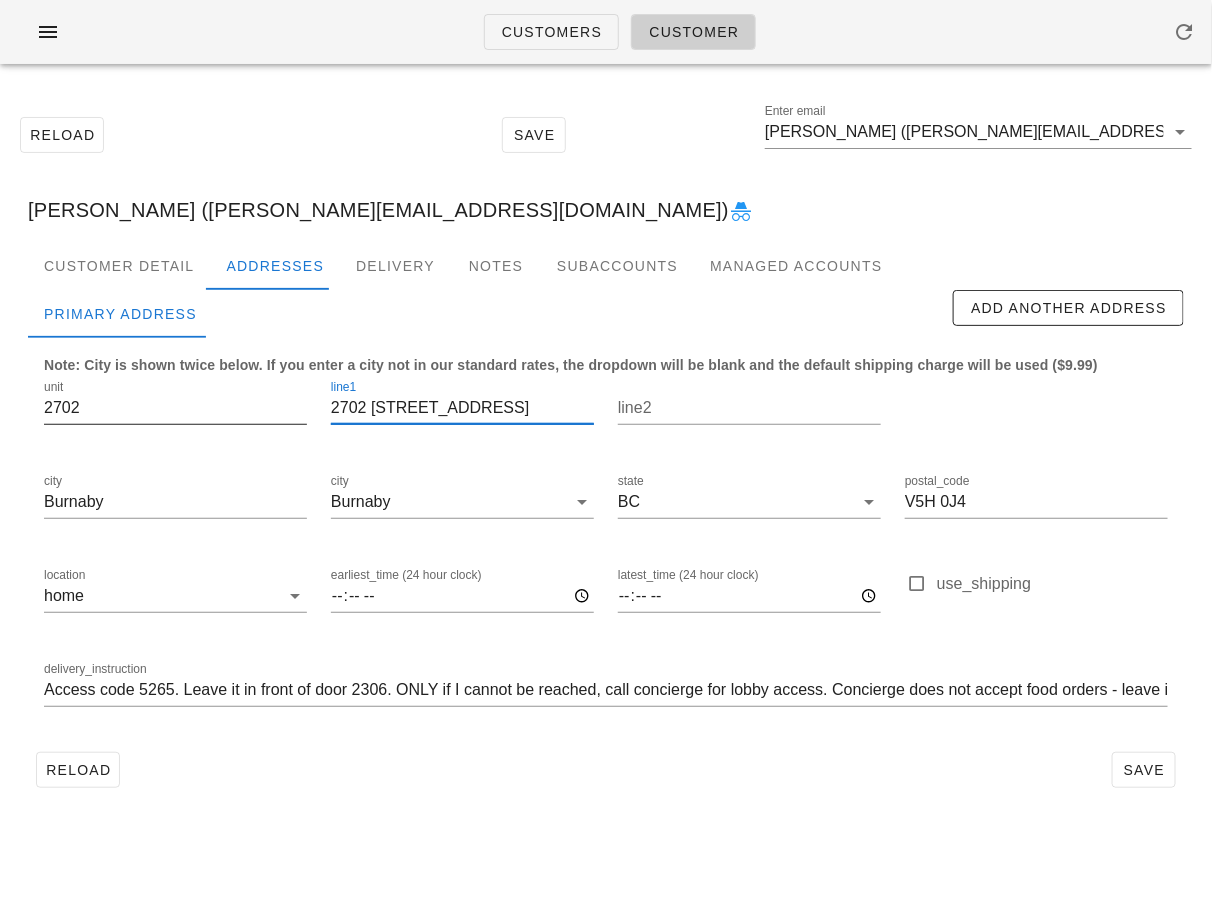 scroll, scrollTop: 0, scrollLeft: 0, axis: both 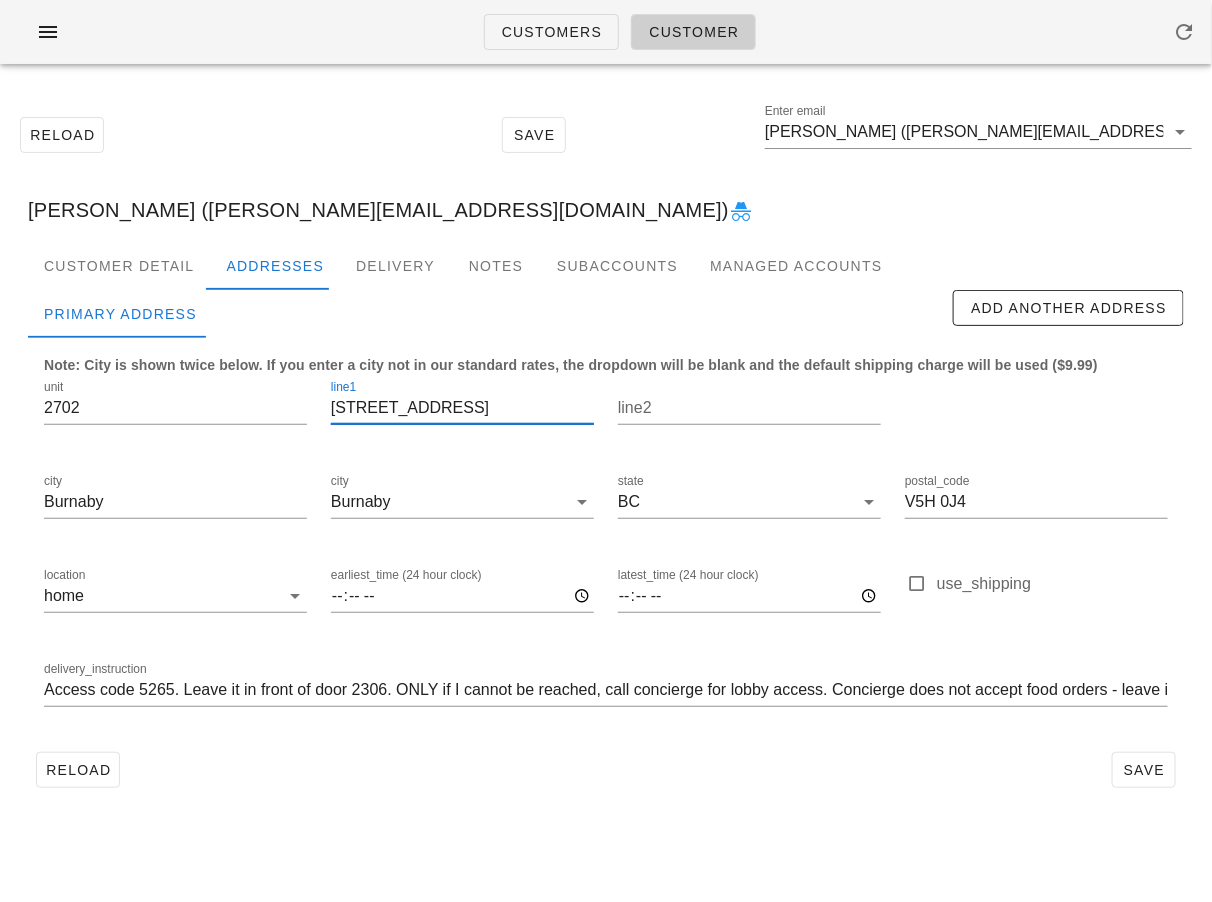drag, startPoint x: 460, startPoint y: 407, endPoint x: 528, endPoint y: 410, distance: 68.06615 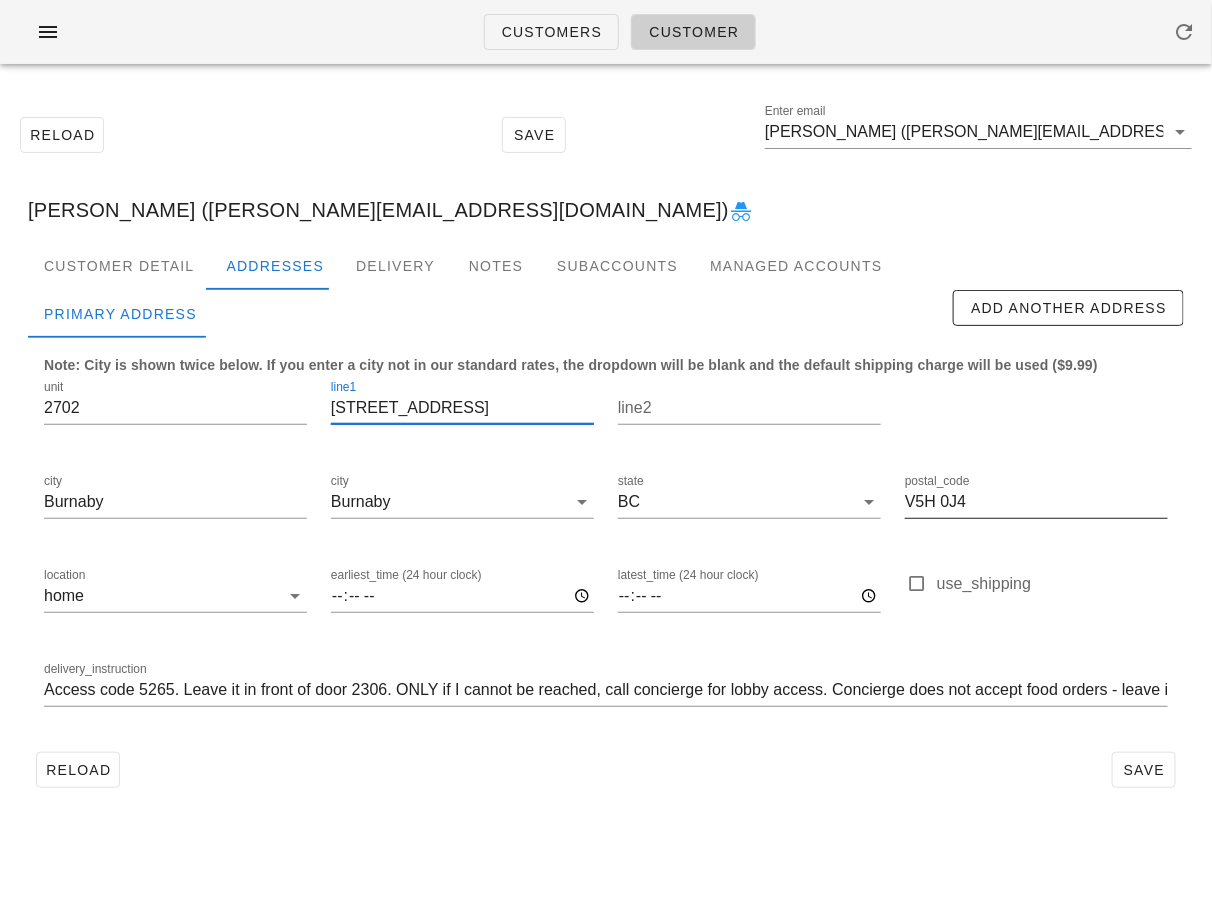 type on "6537 Telford Ave V5H 0K9" 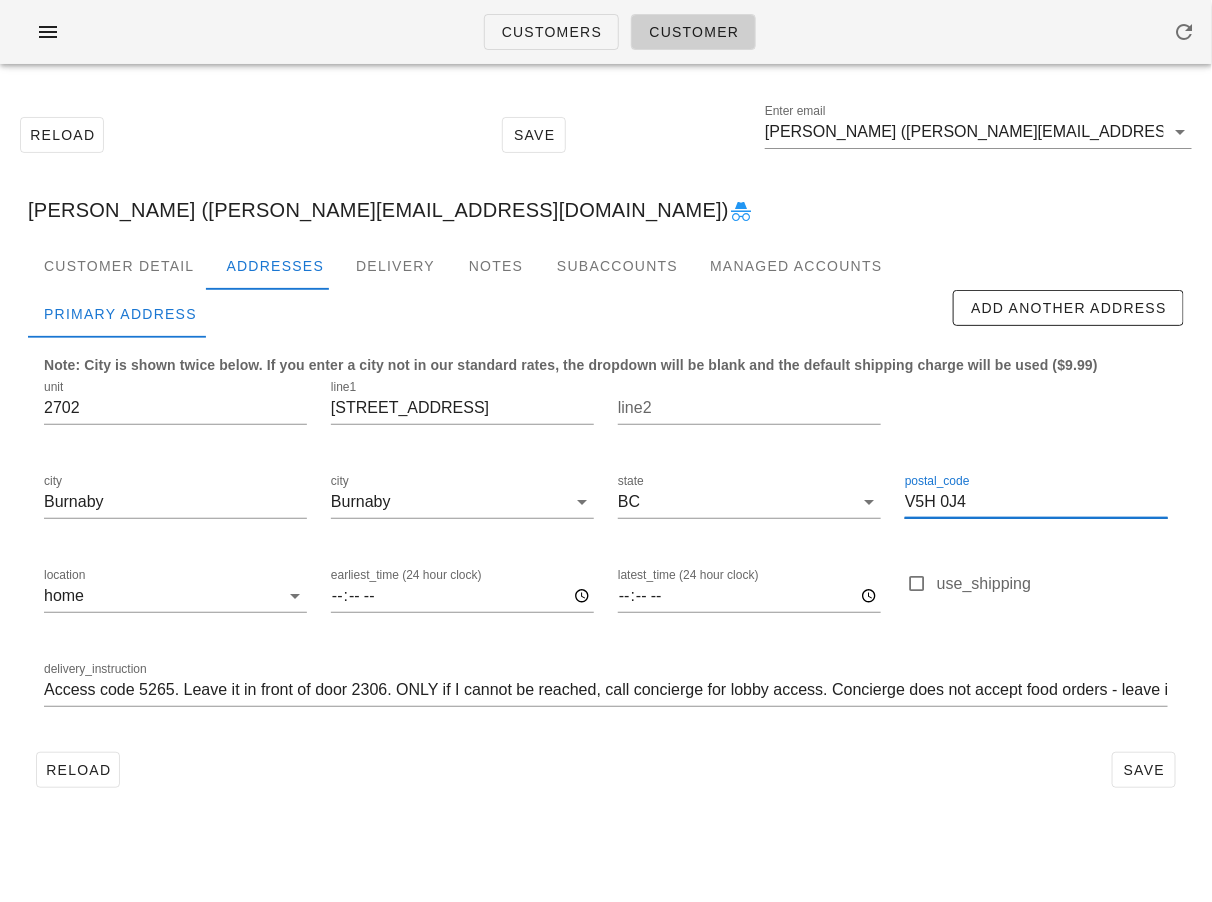 click on "V5H 0J4" at bounding box center [1036, 502] 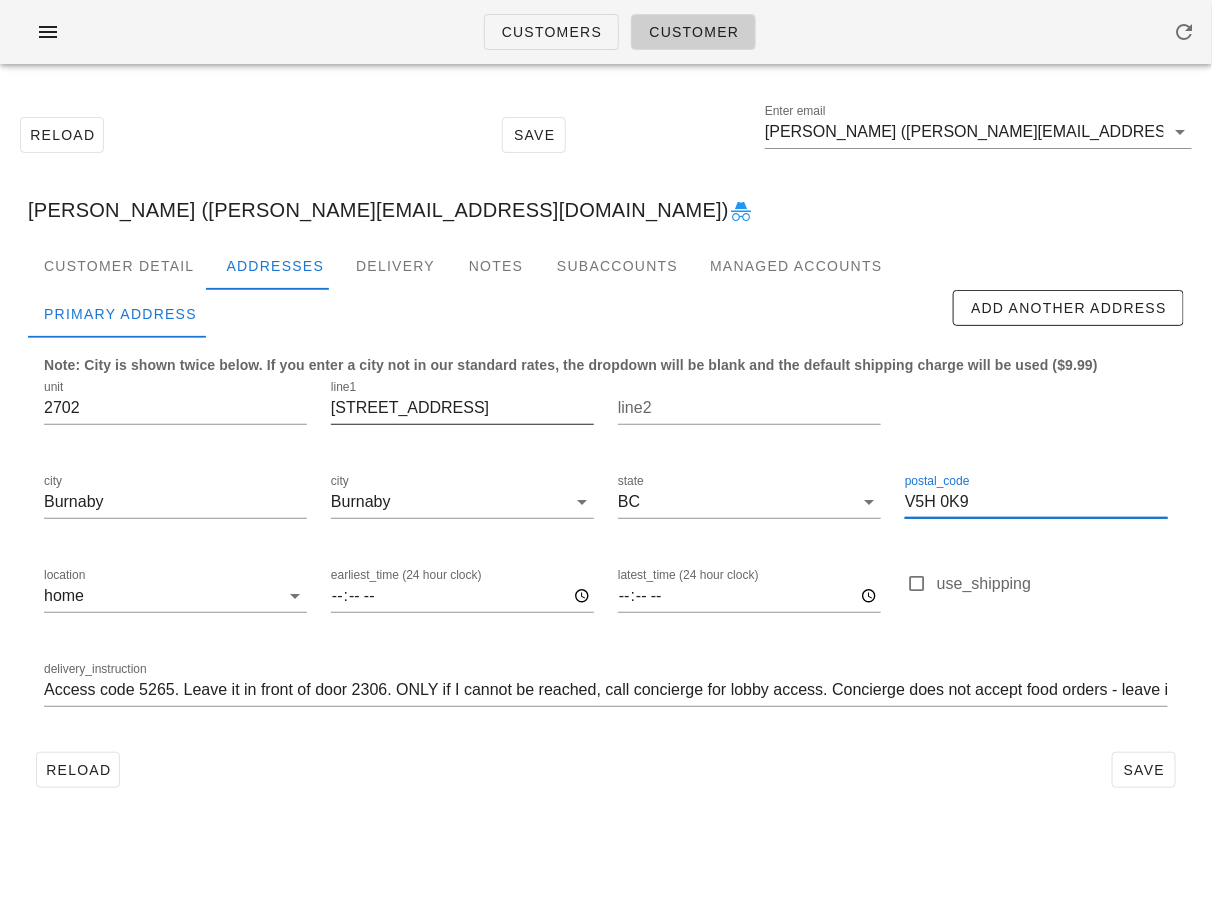type on "V5H 0K9" 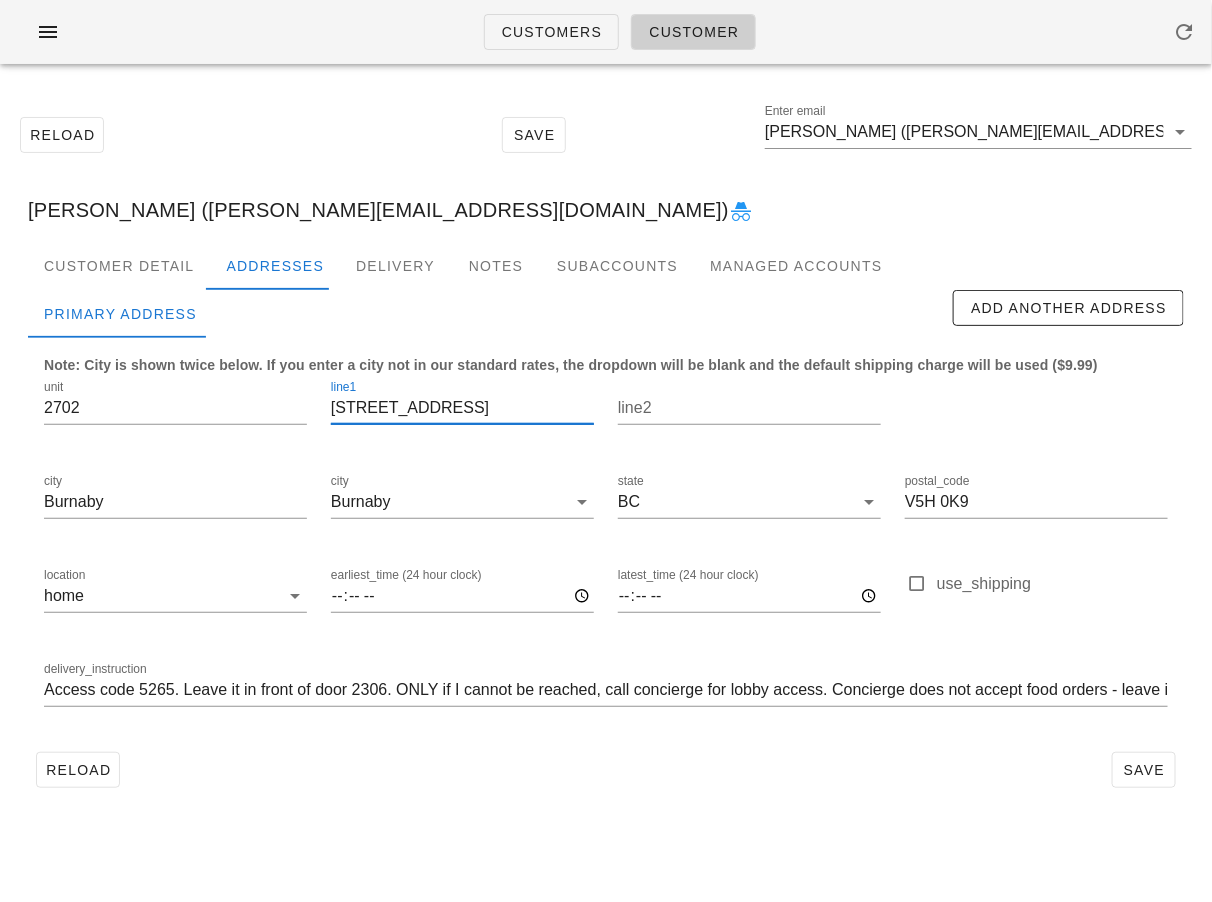 type on "6537 Telford Ave" 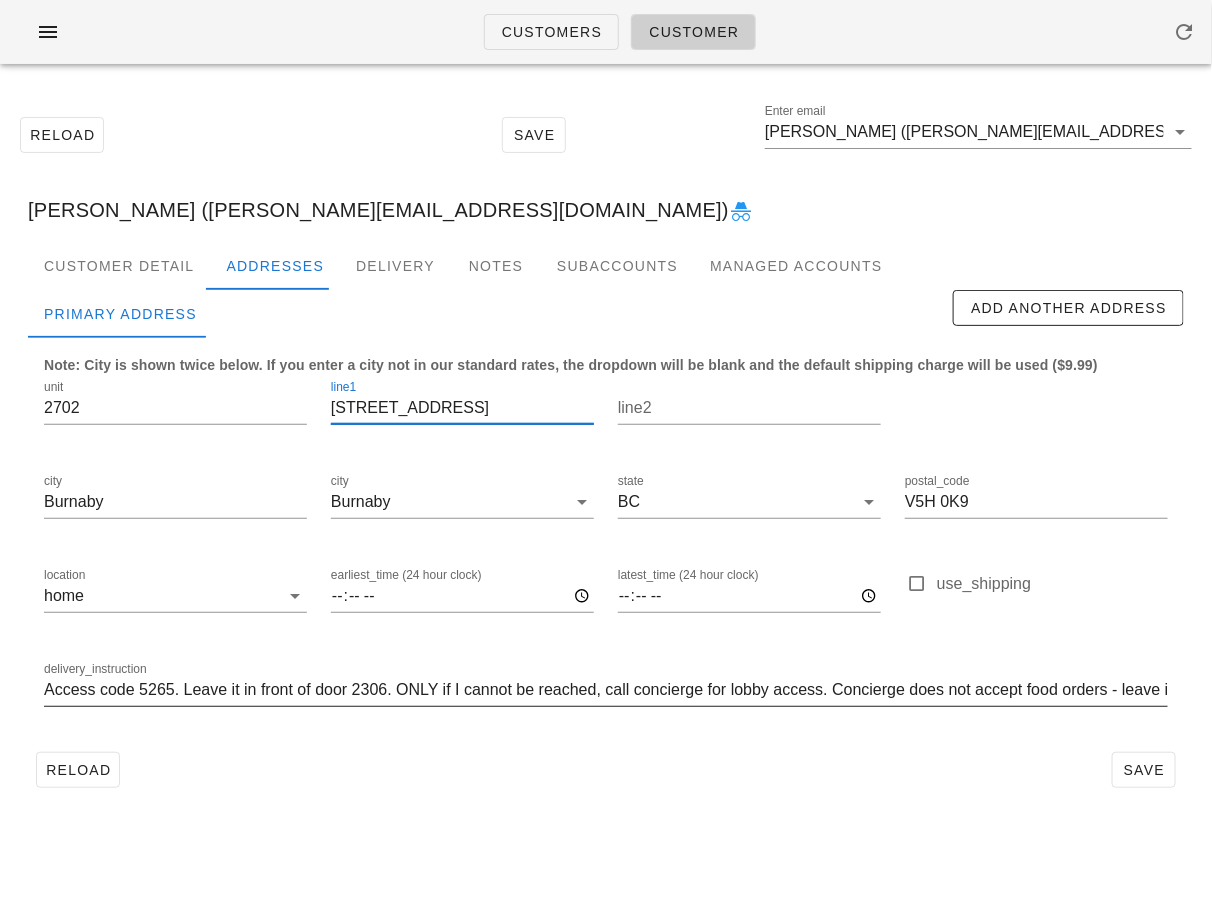 click on "Access code 5265. Leave it in front of door 2306. ONLY if I cannot be reached, call concierge for lobby access. Concierge does not accept food orders - leave it inside the lobby." at bounding box center (606, 690) 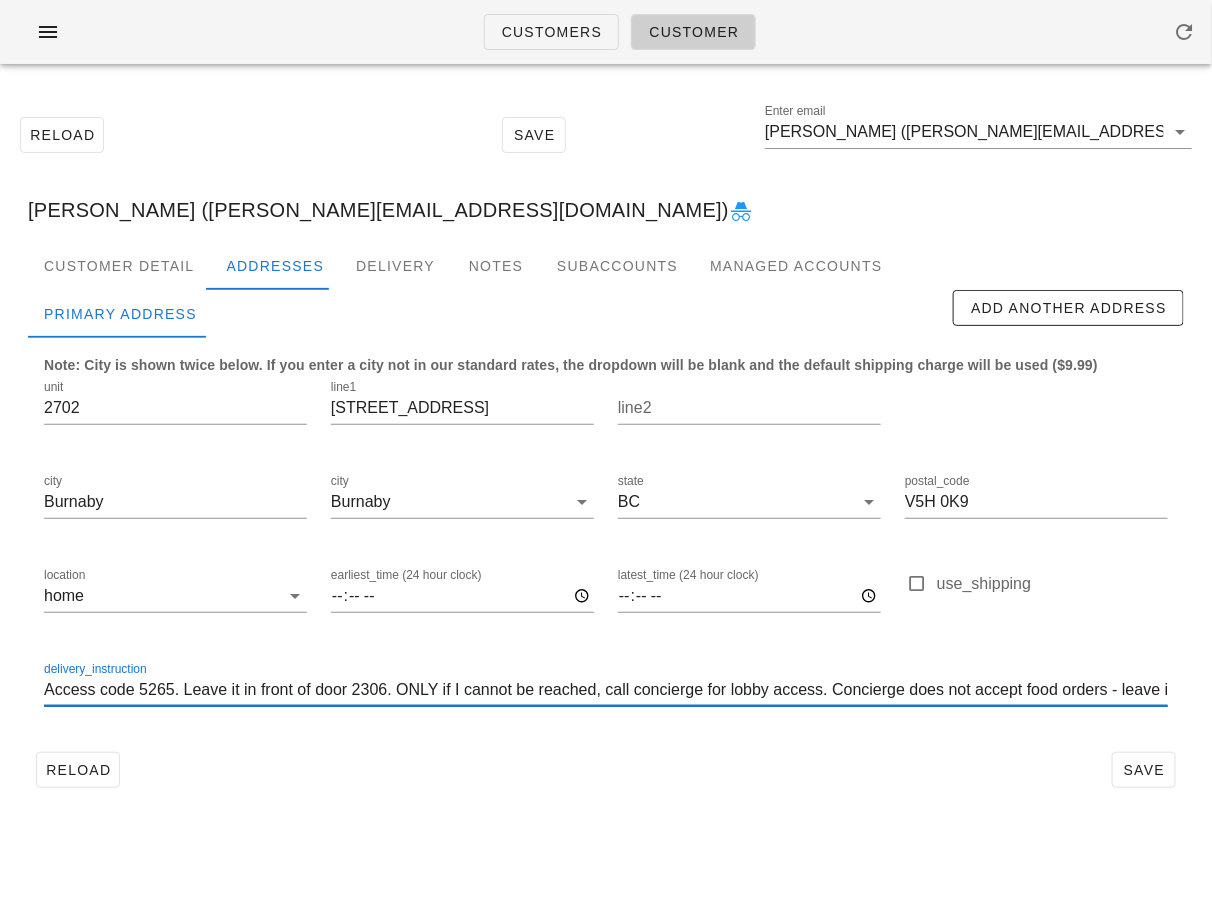 click on "Access code 5265. Leave it in front of door 2306. ONLY if I cannot be reached, call concierge for lobby access. Concierge does not accept food orders - leave it inside the lobby." at bounding box center (606, 690) 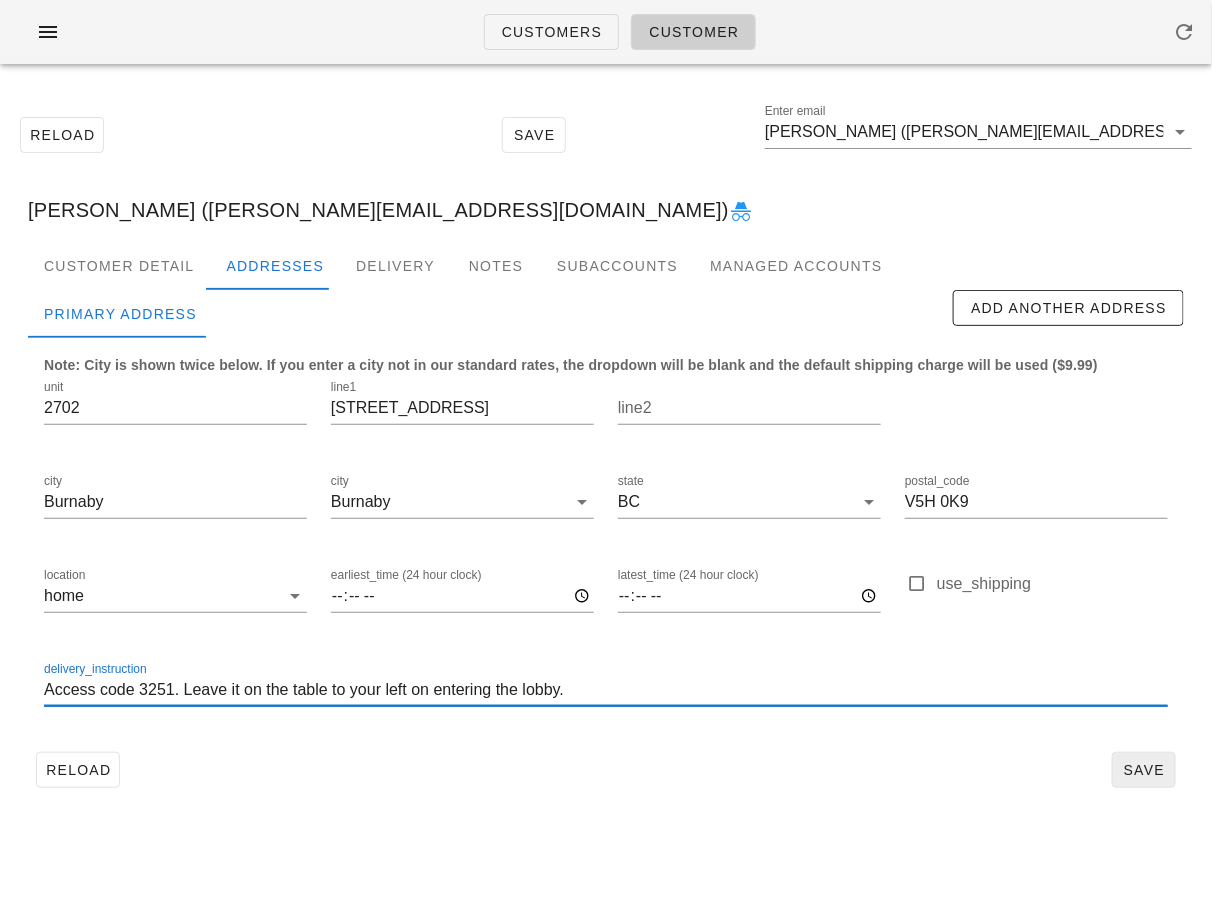 type on "Access code 3251. Leave it on the table to your left on entering the lobby." 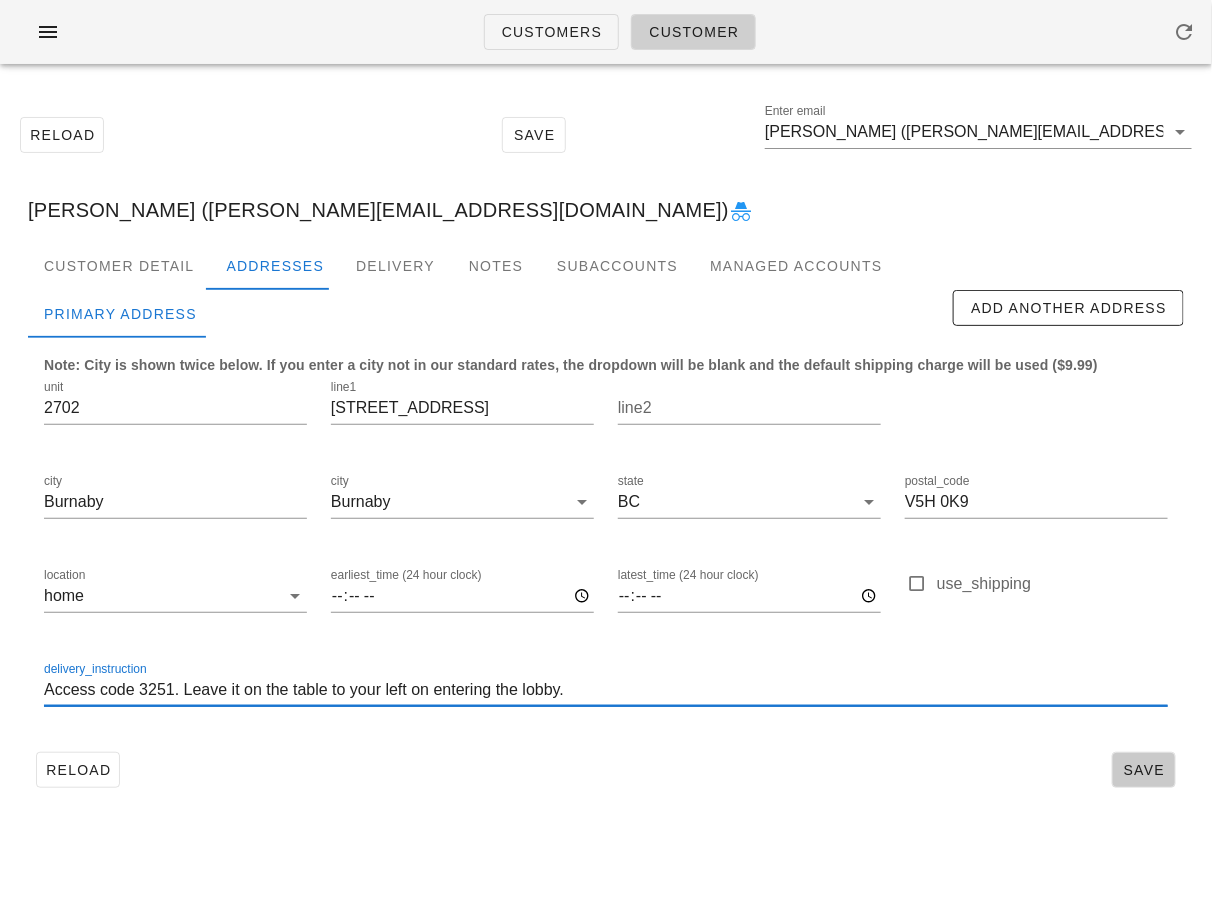 click on "Save" at bounding box center [1144, 770] 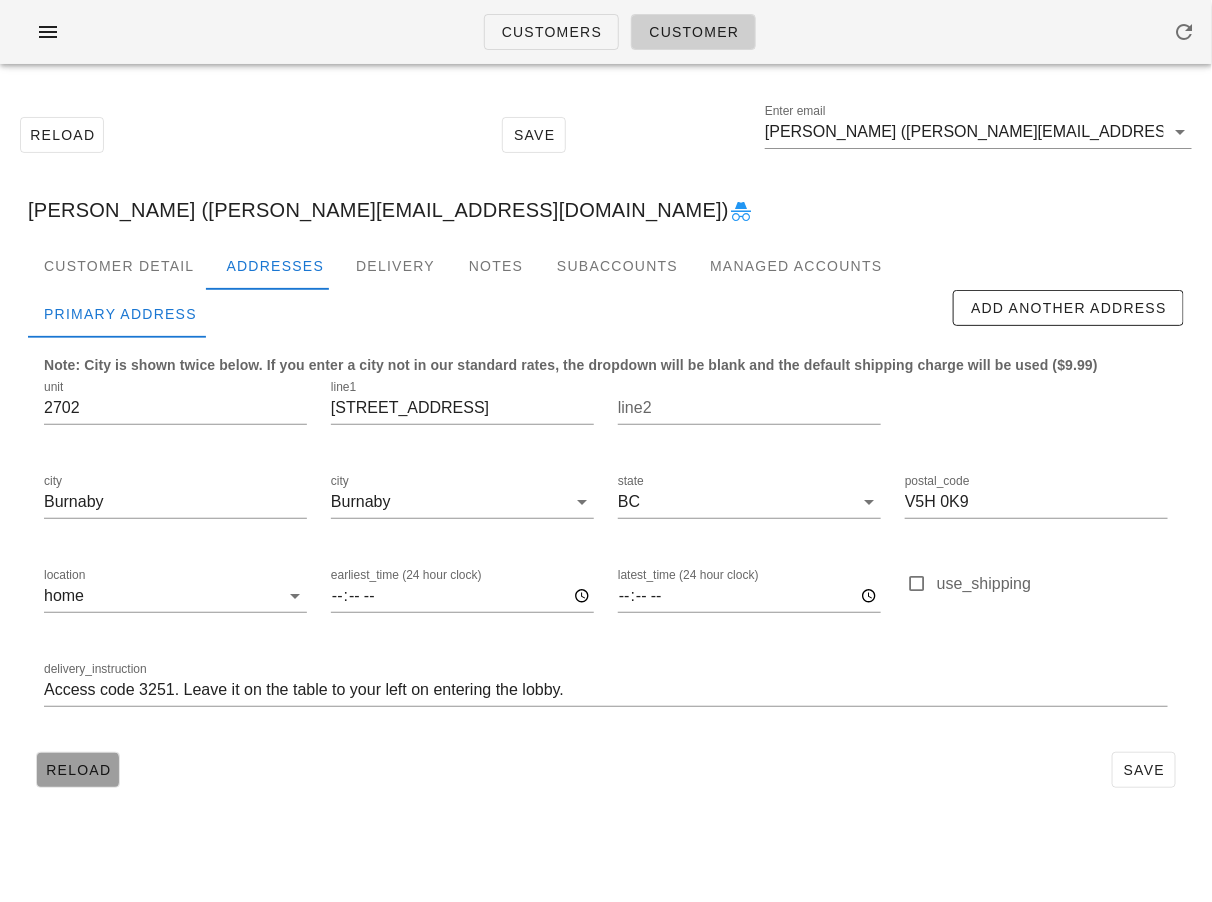 click on "Reload" at bounding box center [78, 770] 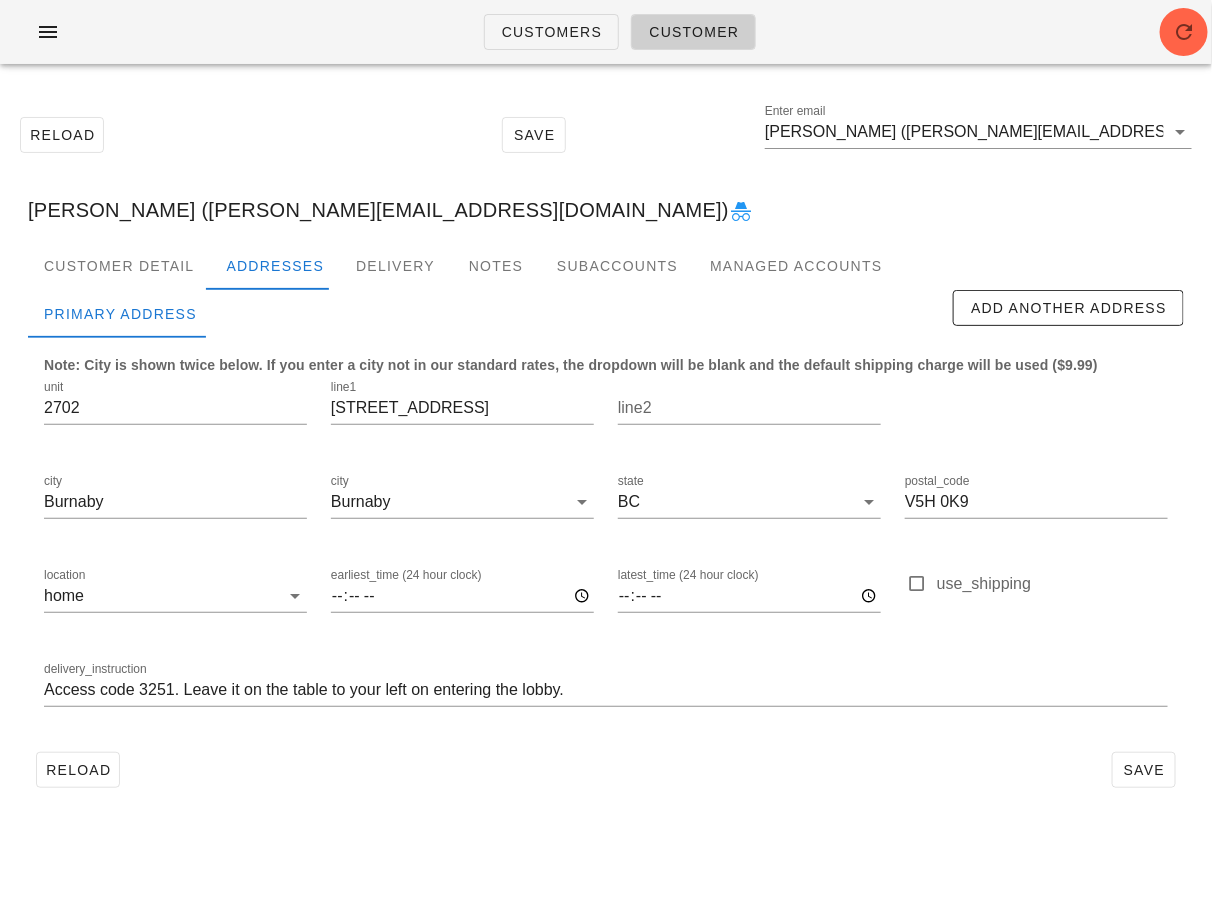 click on "Customers Customer" at bounding box center (620, 32) 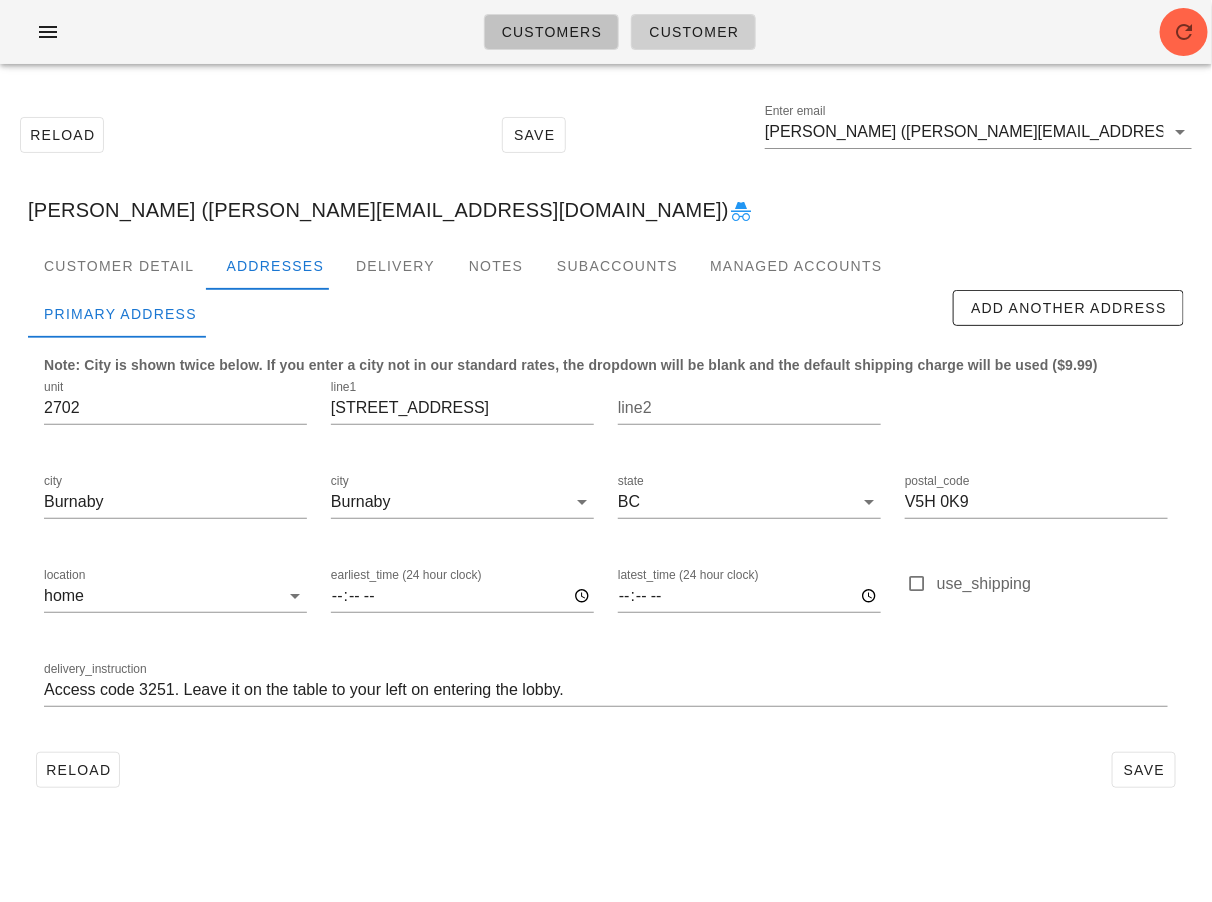click on "Customers" at bounding box center (552, 32) 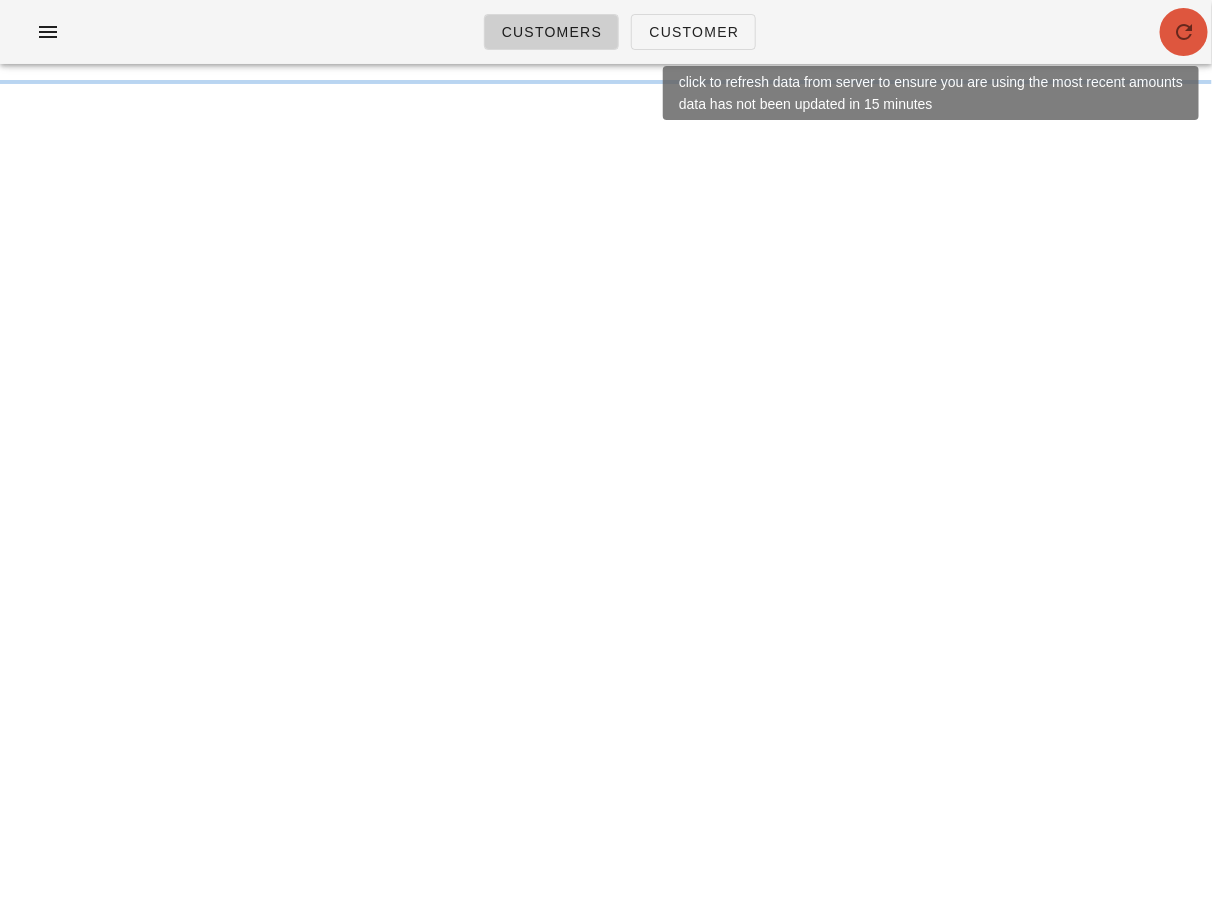 click at bounding box center [1184, 32] 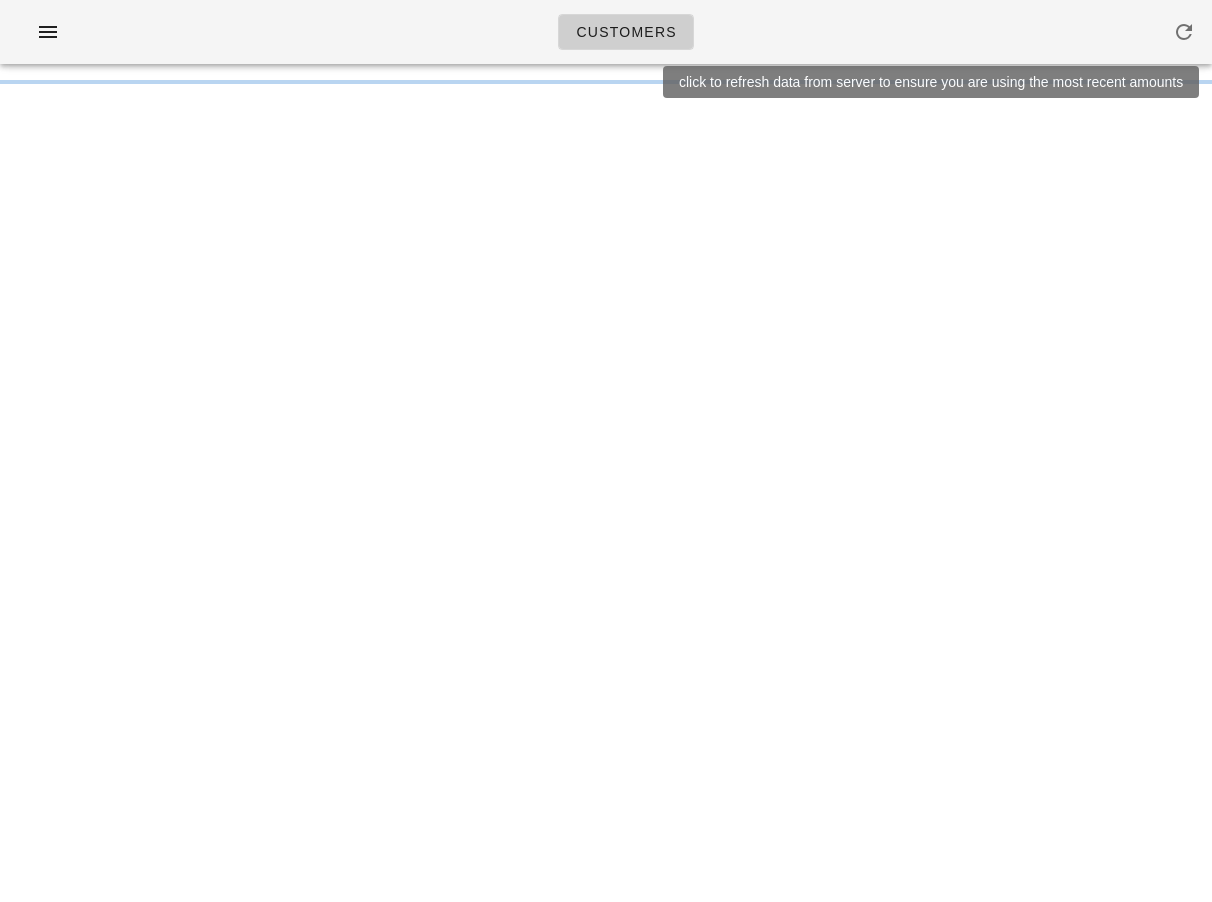 scroll, scrollTop: 0, scrollLeft: 0, axis: both 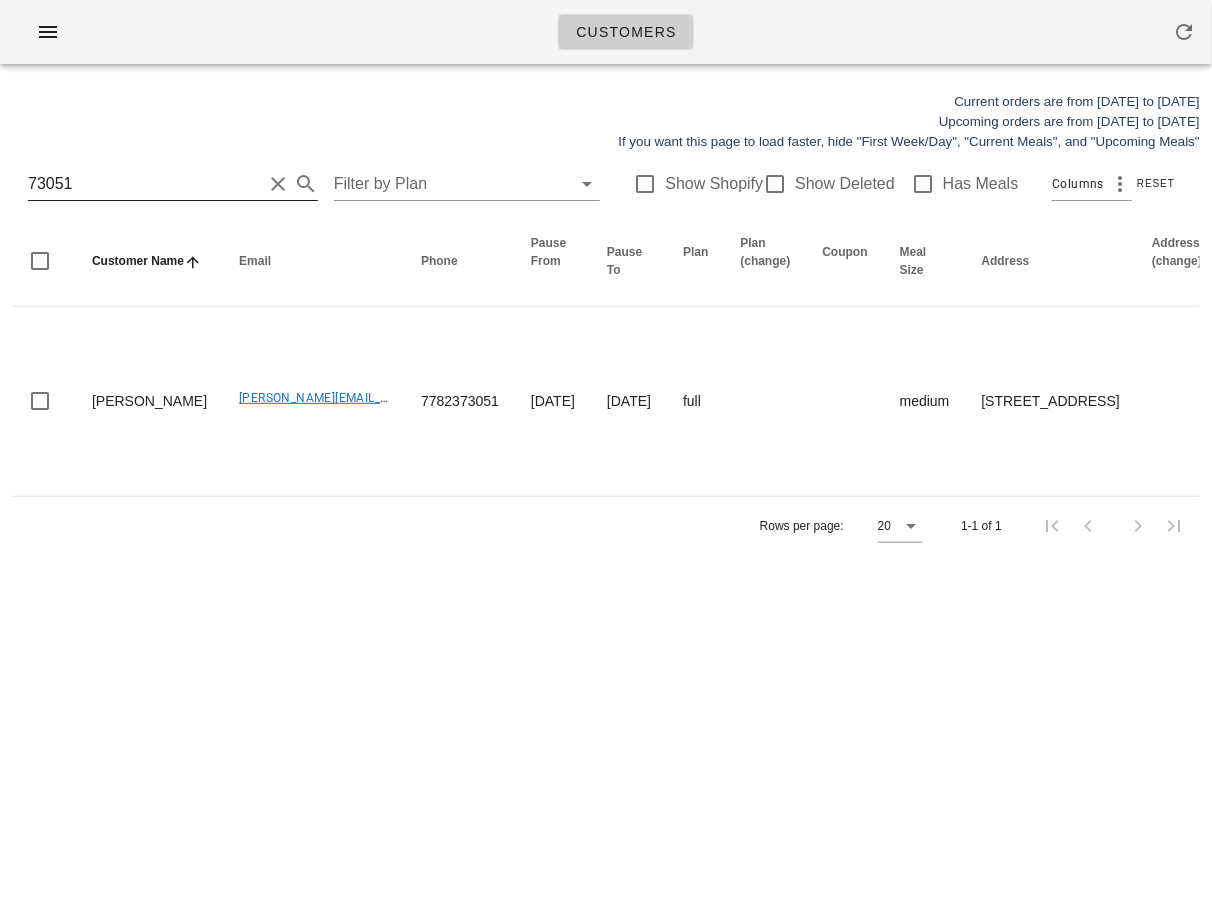 click on "73051" at bounding box center [145, 184] 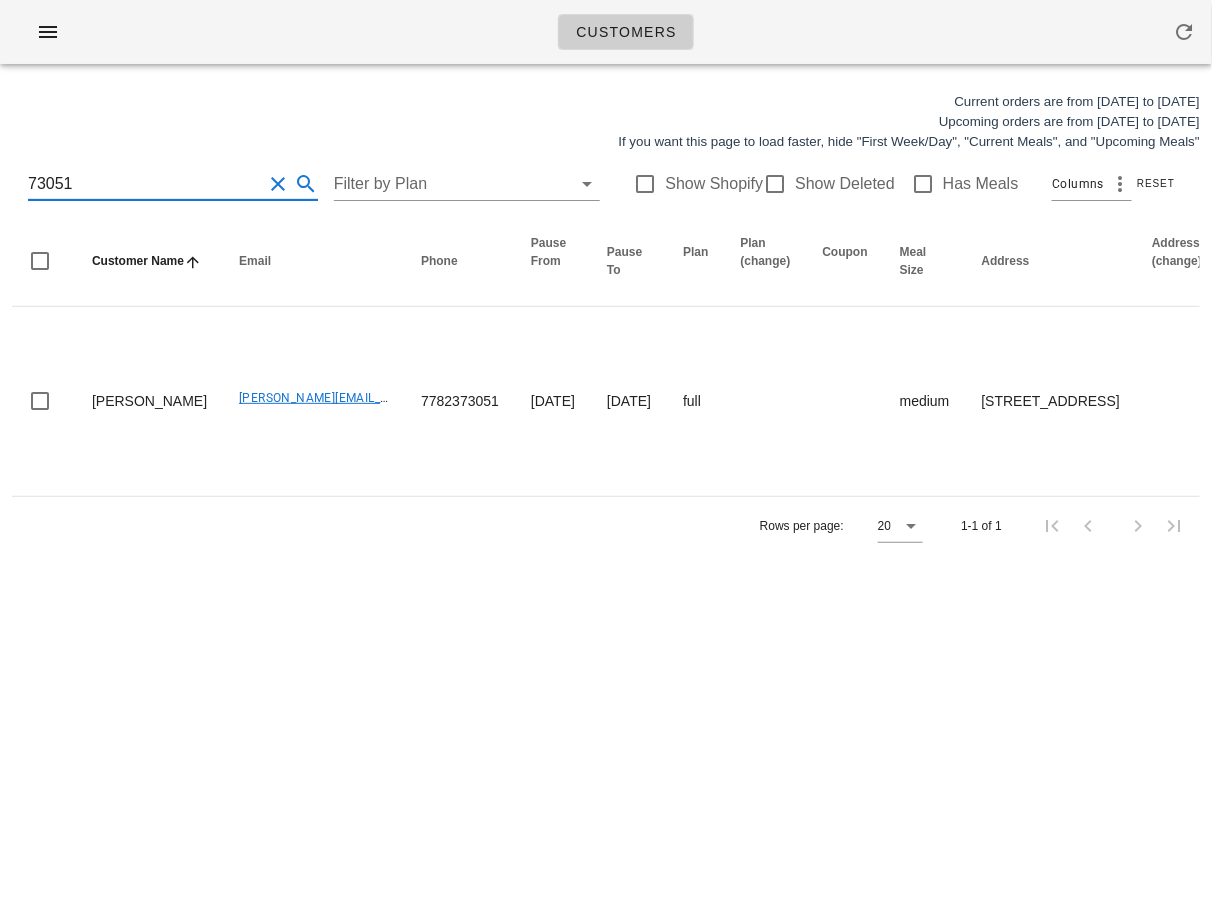 click on "73051" at bounding box center [145, 184] 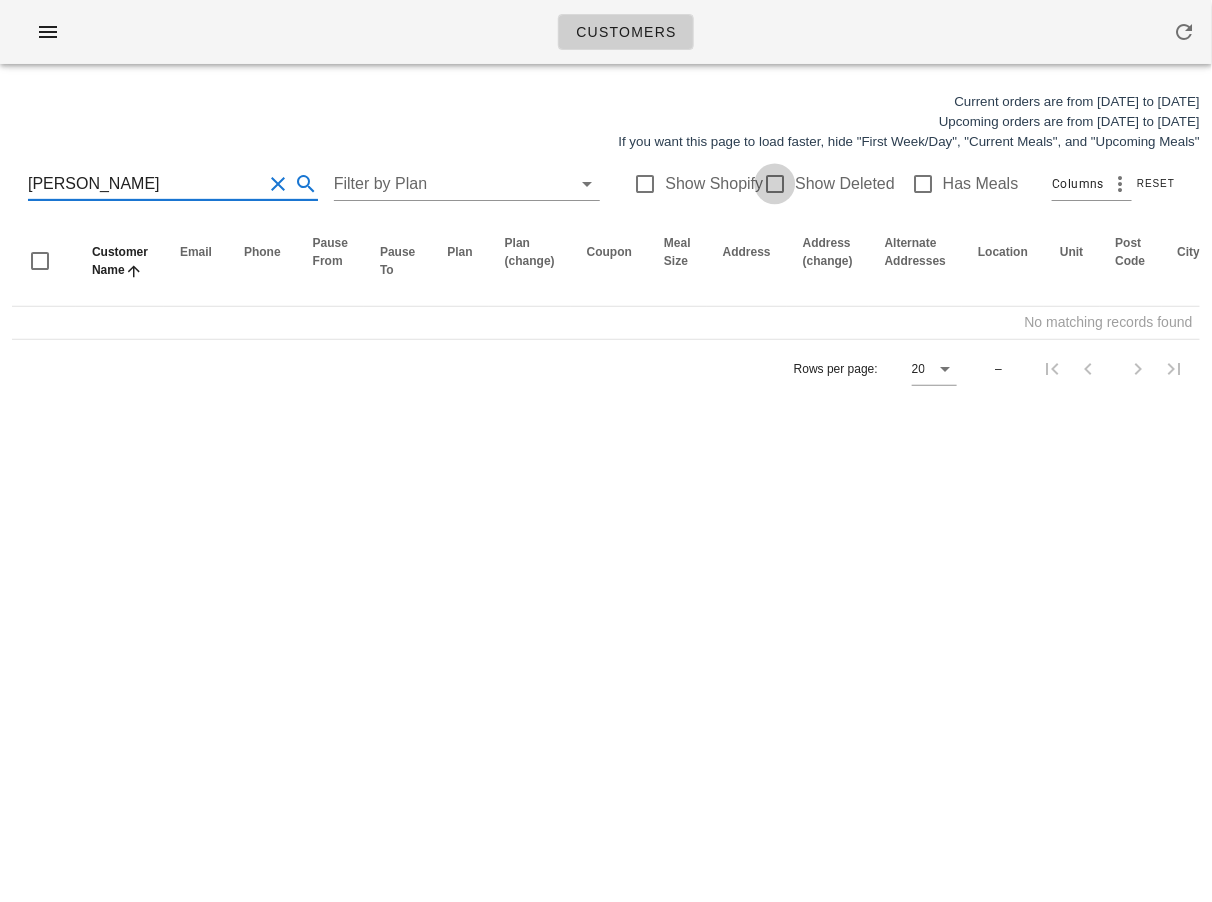 type on "[PERSON_NAME]" 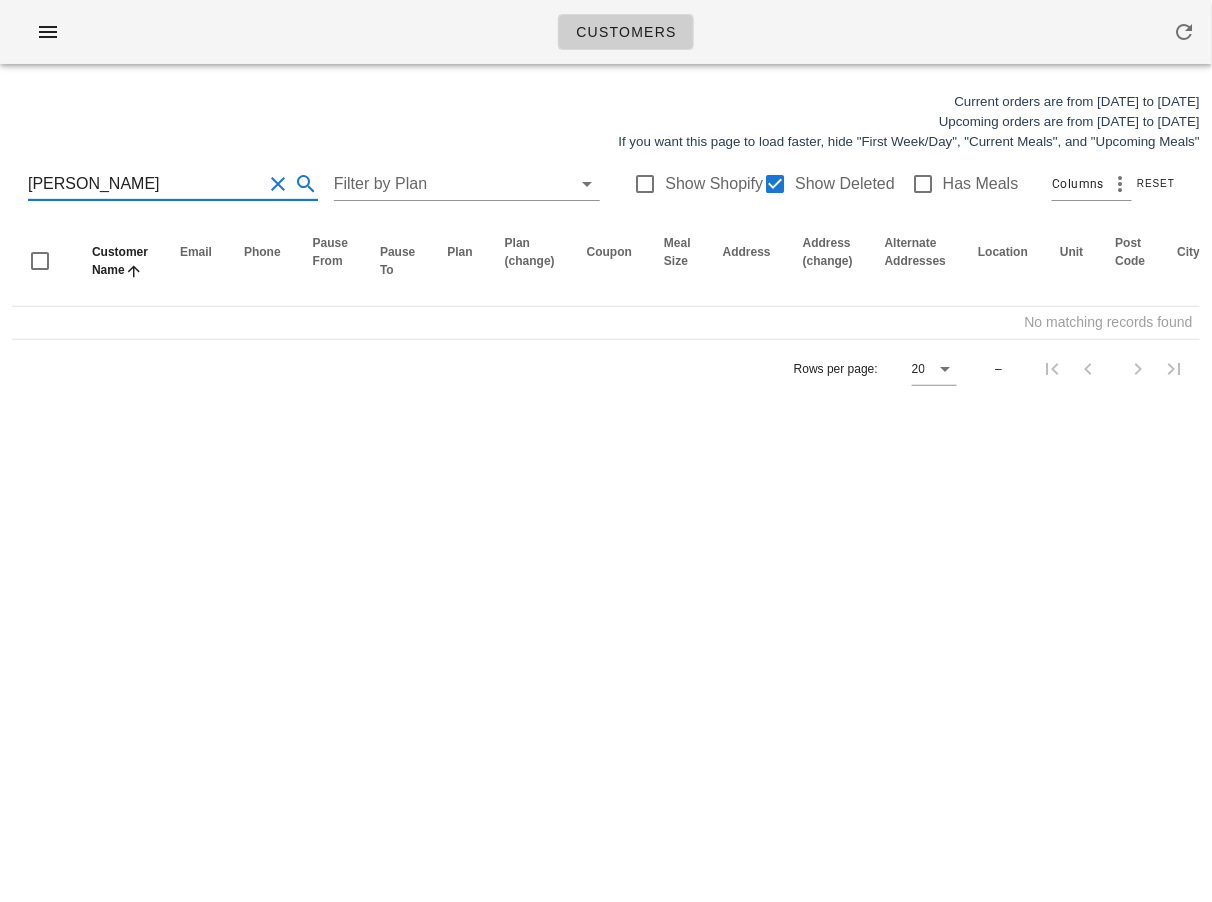 drag, startPoint x: 74, startPoint y: 178, endPoint x: -17, endPoint y: 177, distance: 91.00549 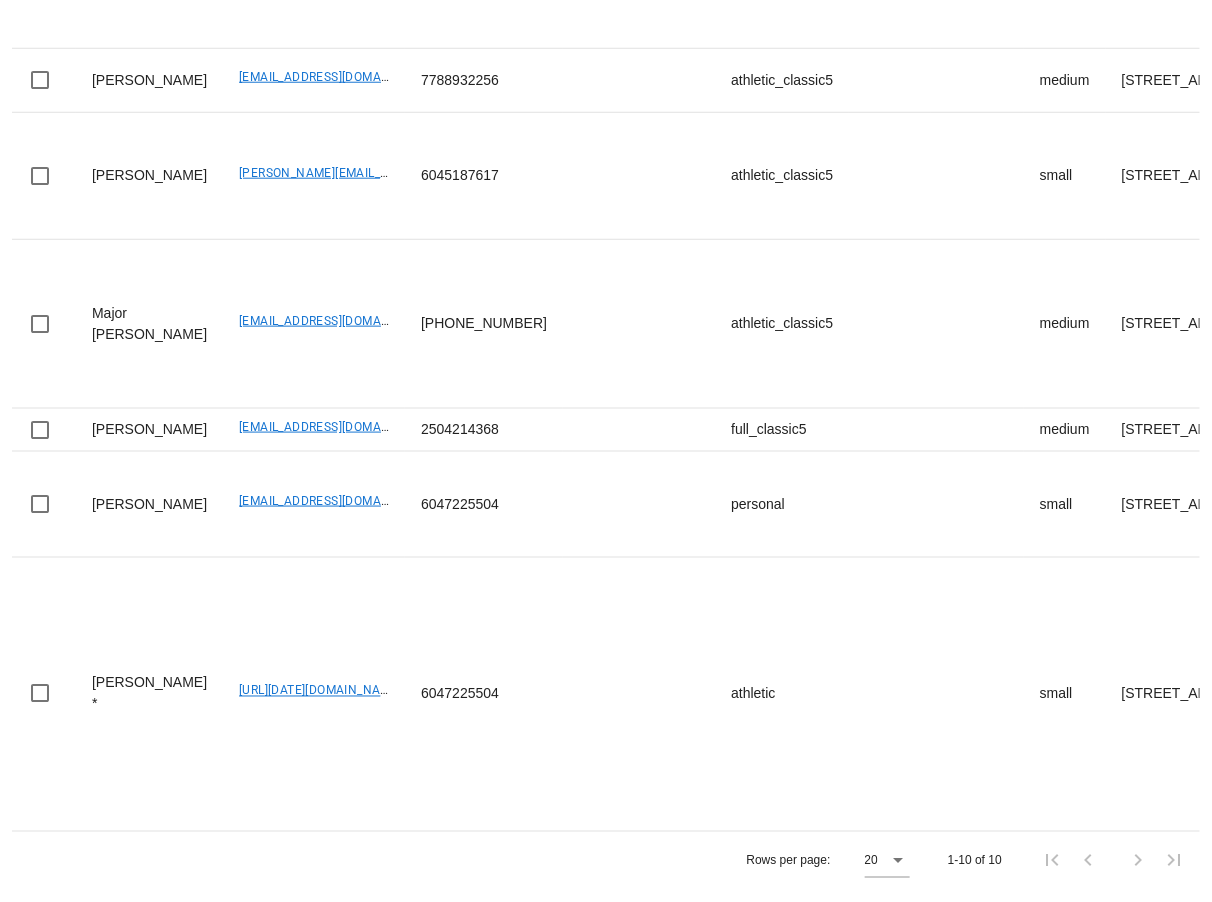scroll, scrollTop: 1286, scrollLeft: 0, axis: vertical 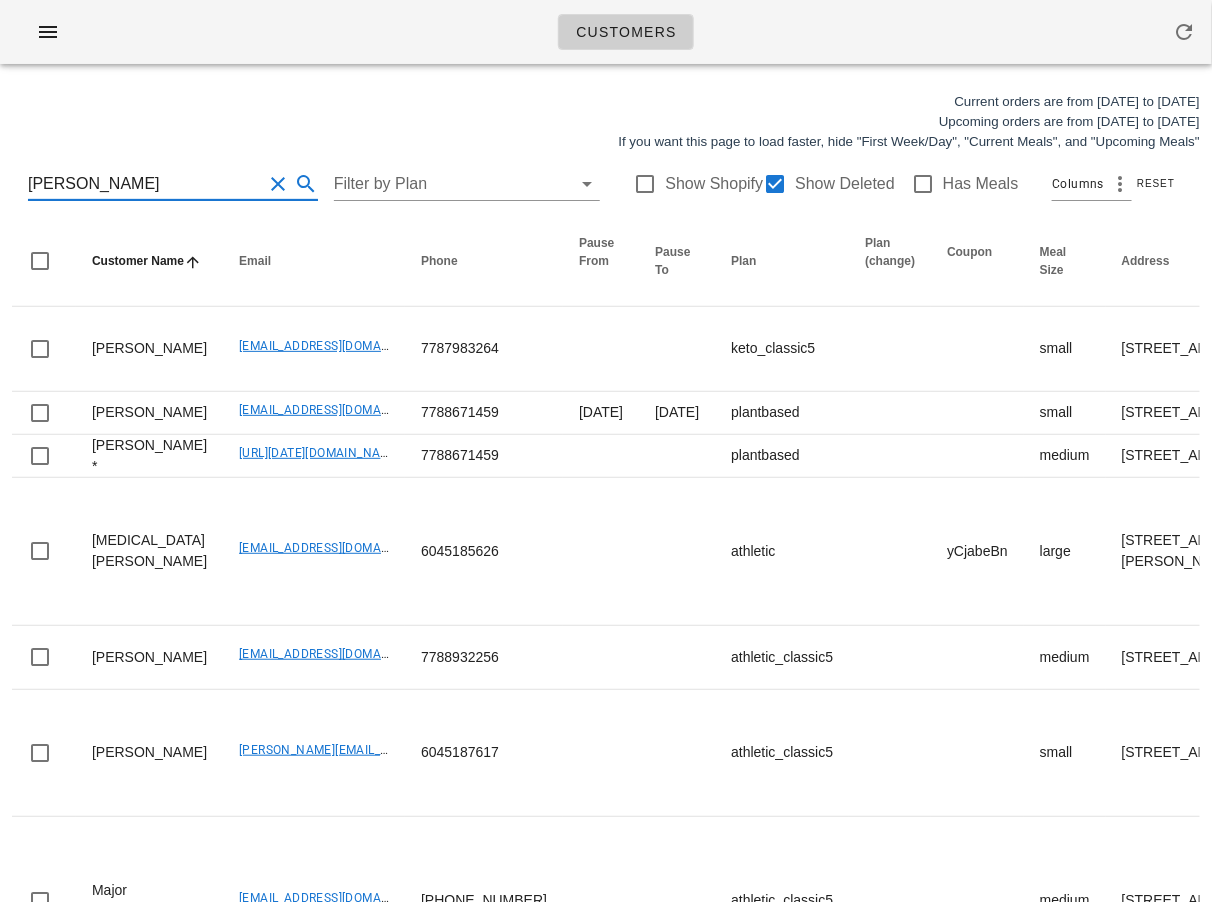 click on "[PERSON_NAME]" at bounding box center [145, 184] 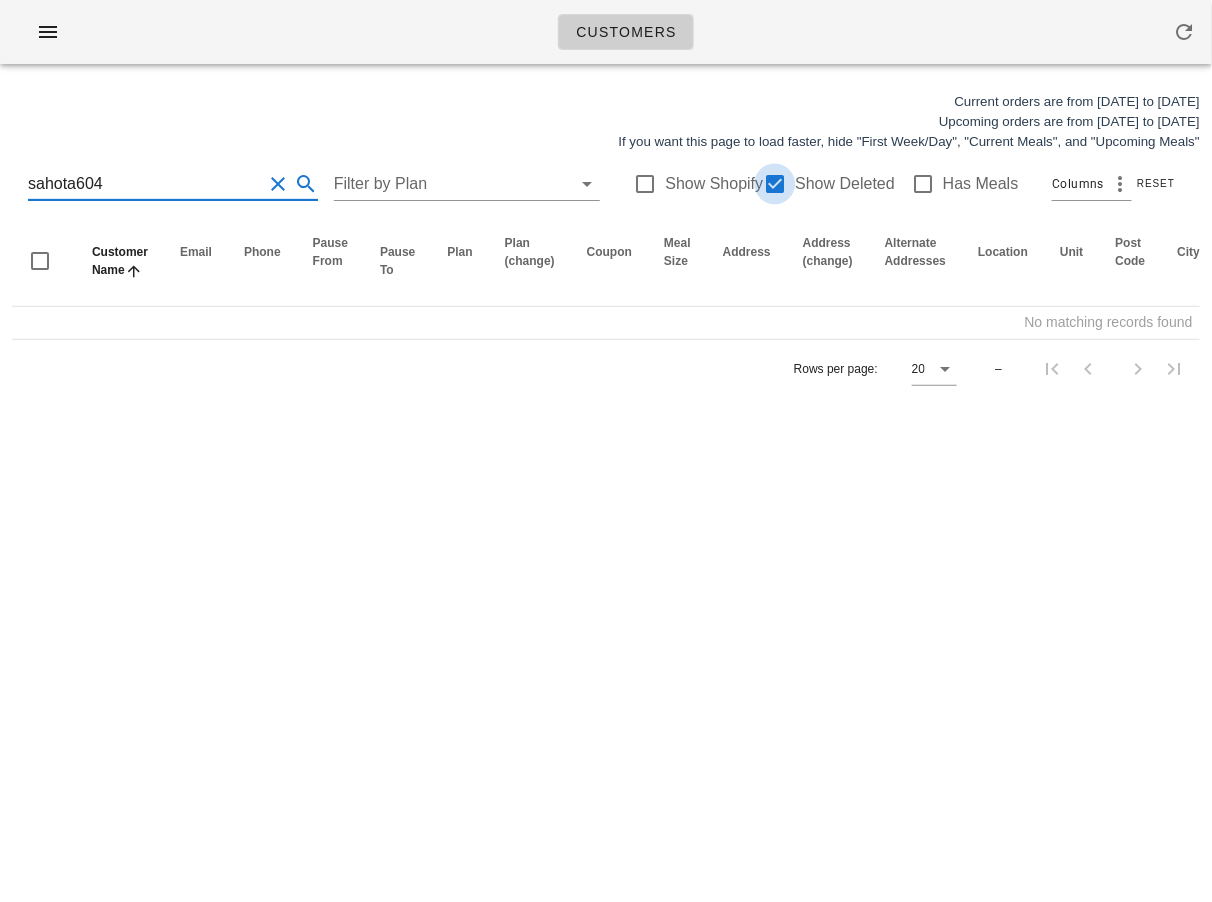 type on "sahota604" 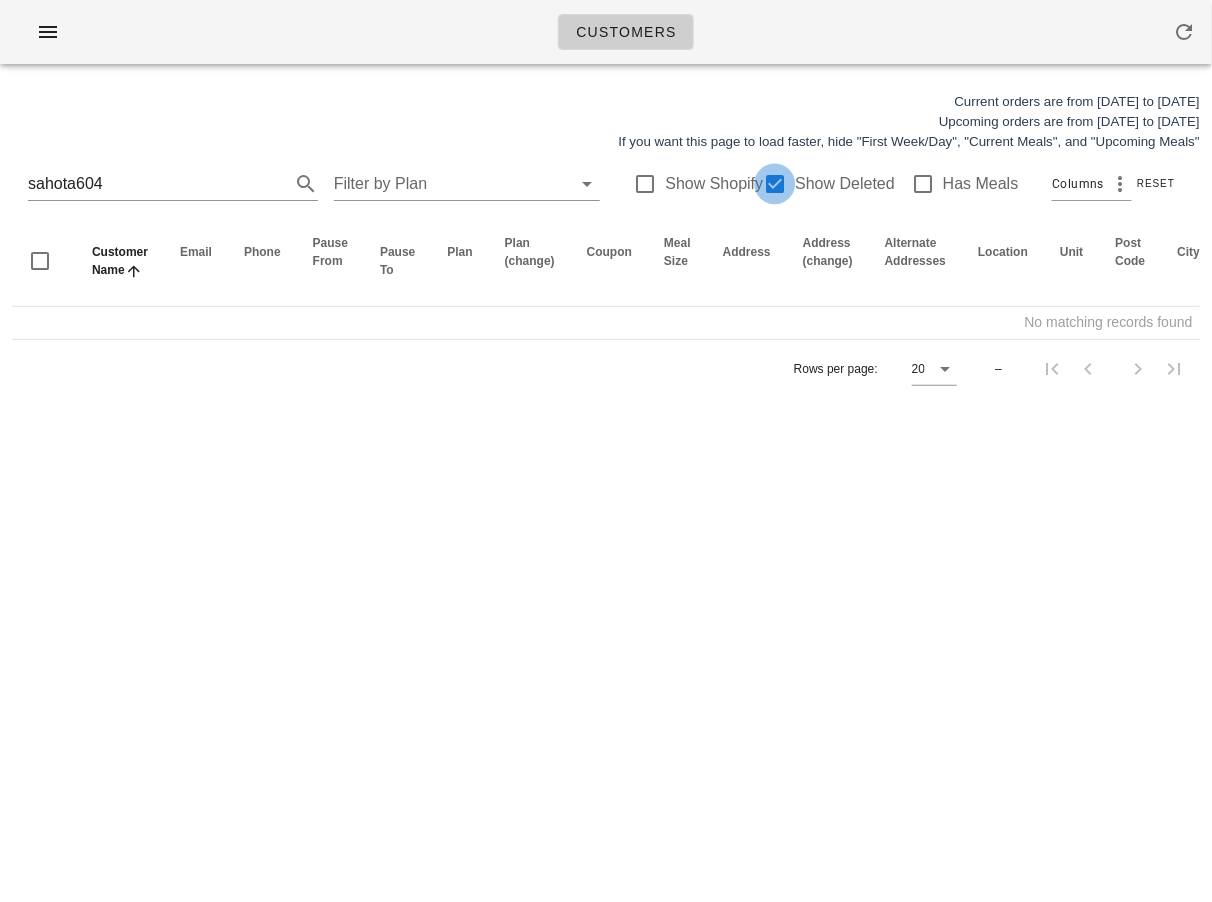 click at bounding box center (775, 184) 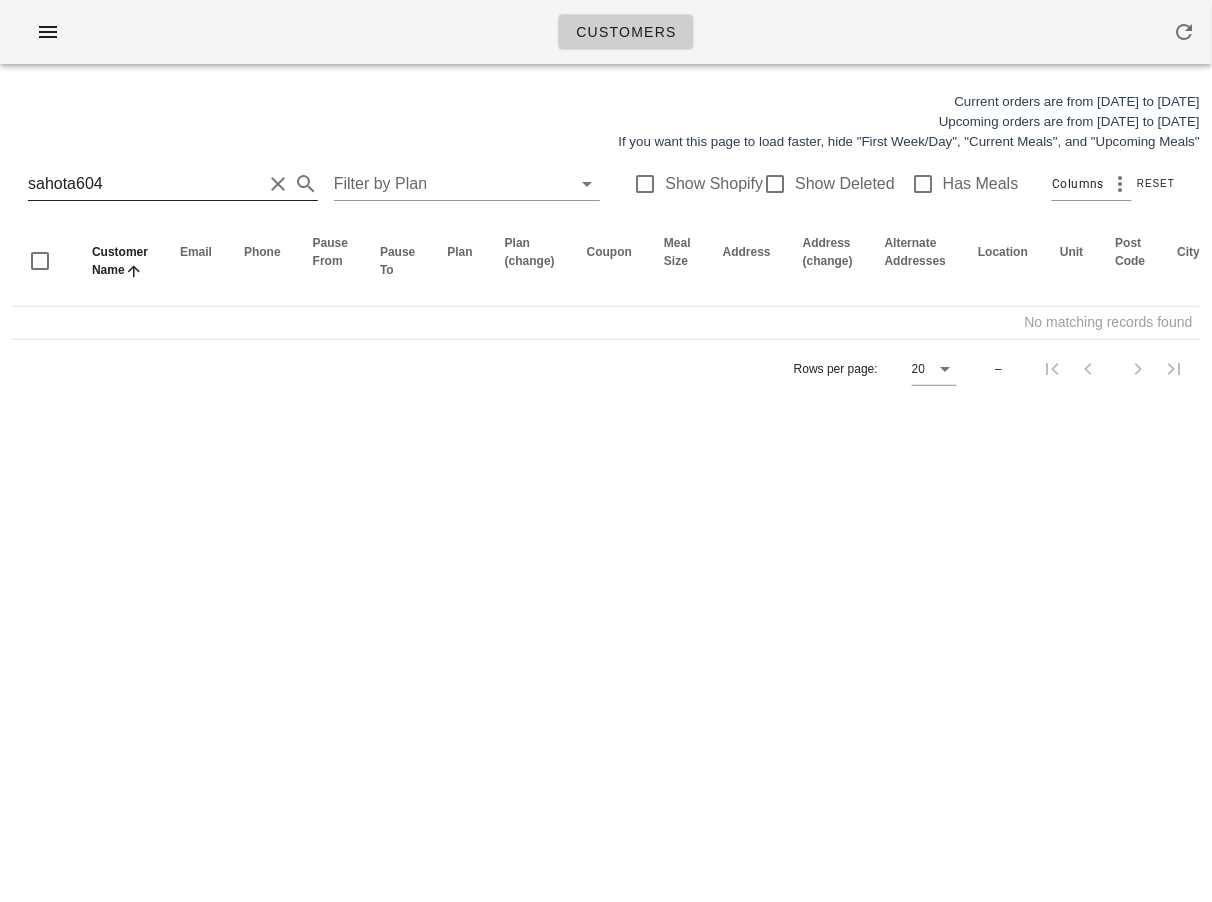 click on "sahota604" at bounding box center (145, 184) 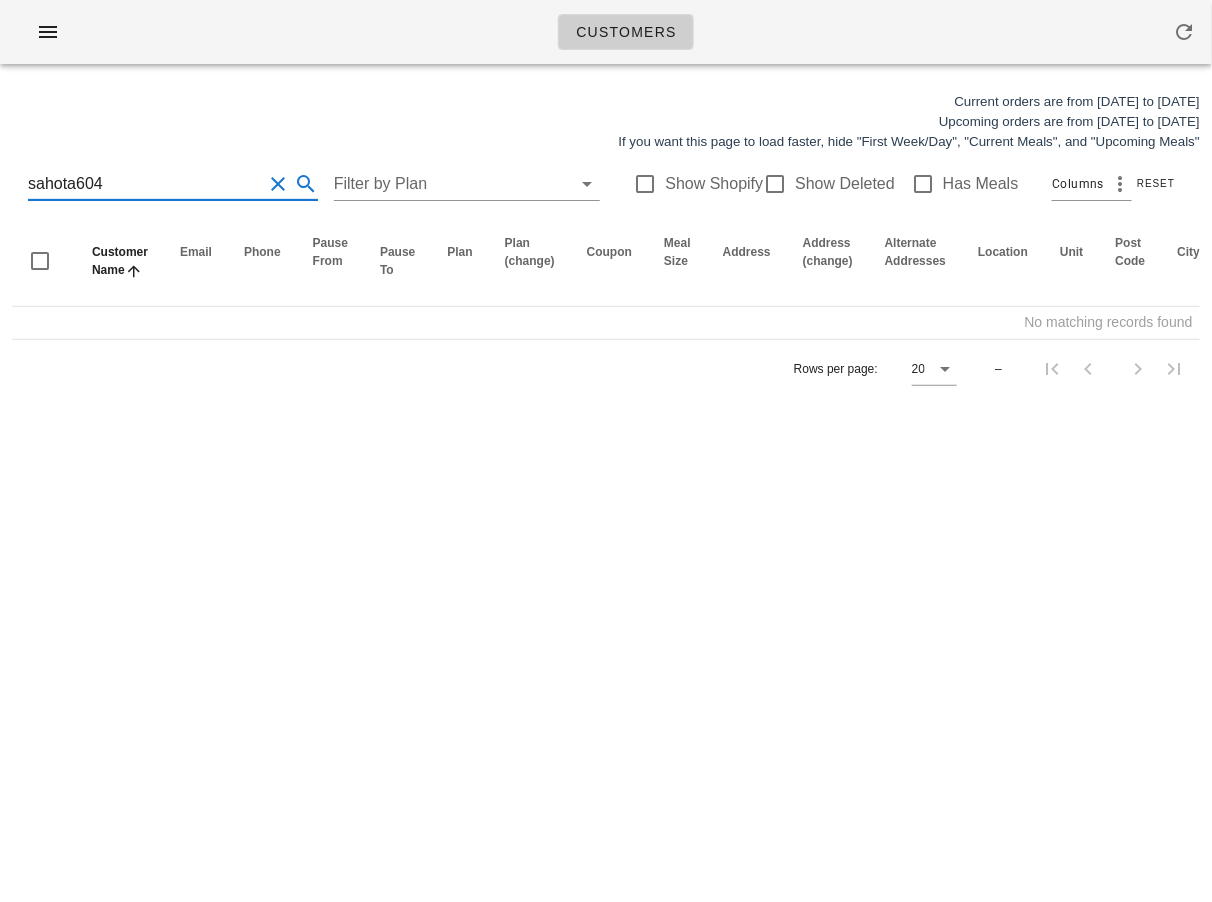 click on "sahota604" at bounding box center [145, 184] 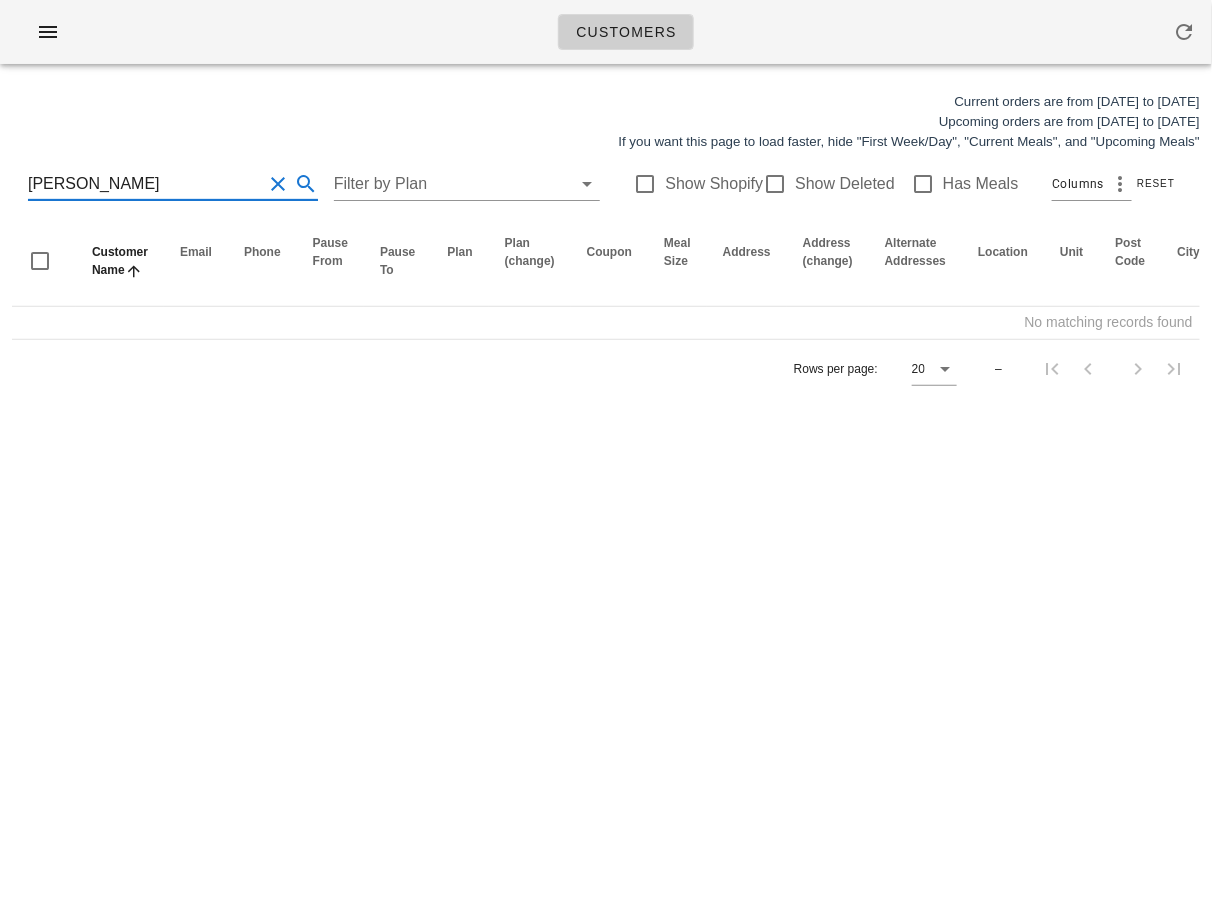 click on "[PERSON_NAME]" at bounding box center [145, 184] 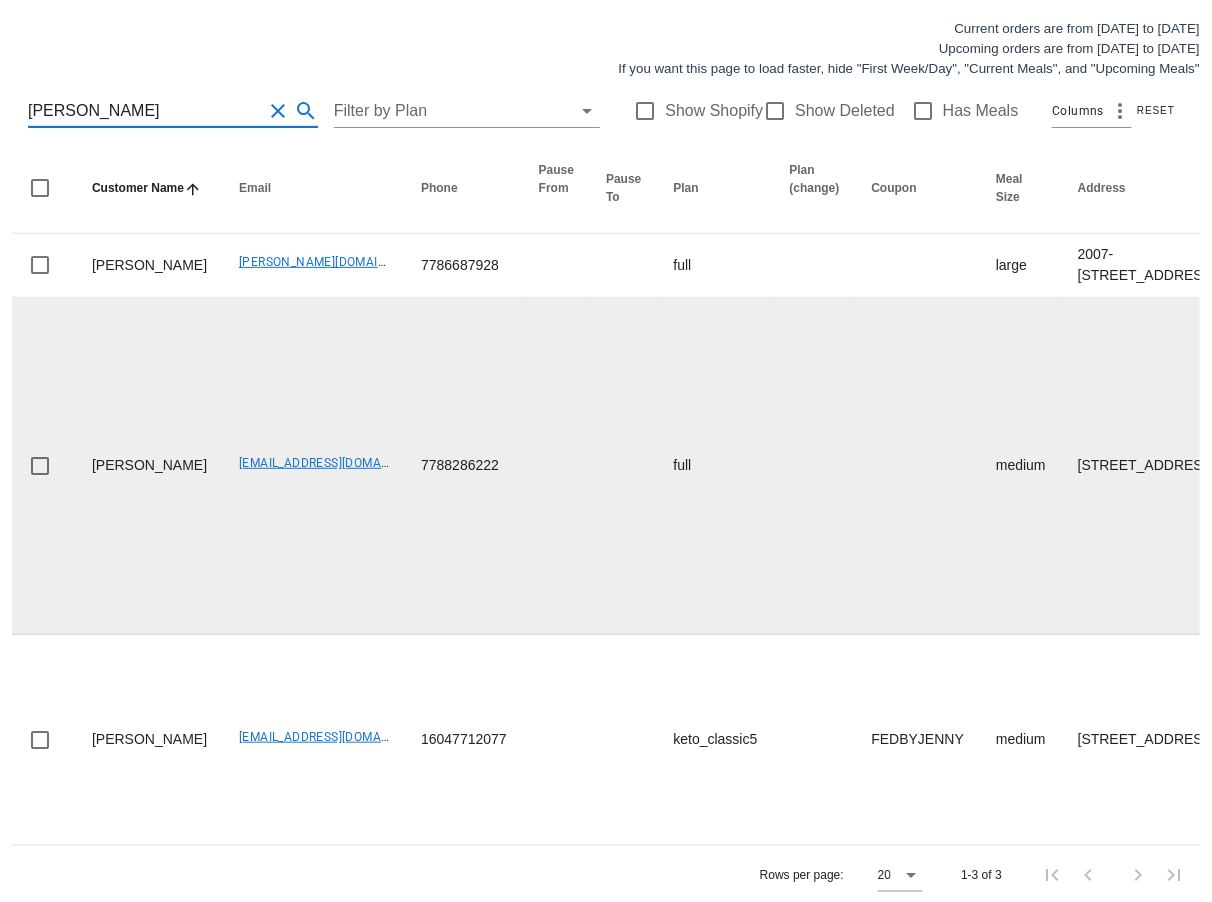 scroll, scrollTop: 169, scrollLeft: 0, axis: vertical 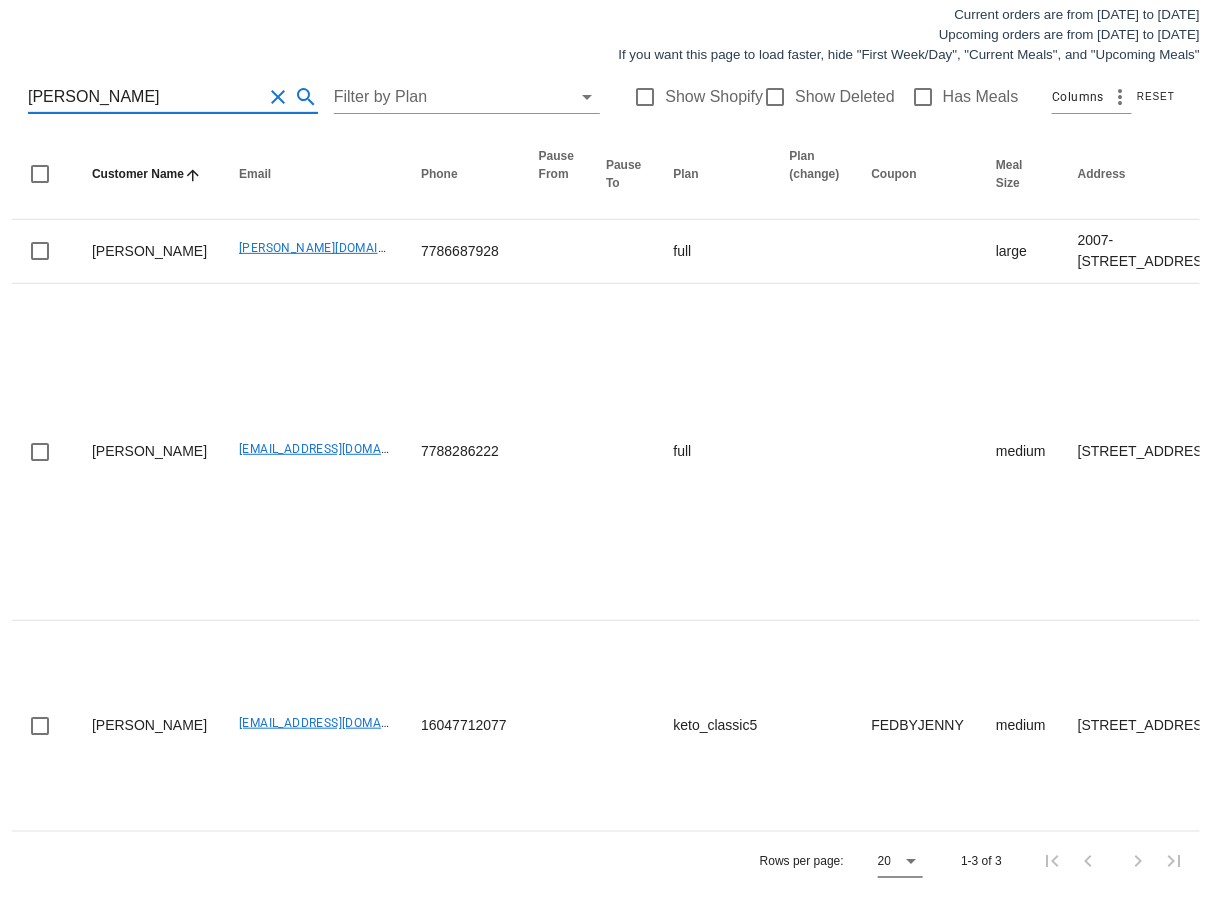 click at bounding box center [911, 861] 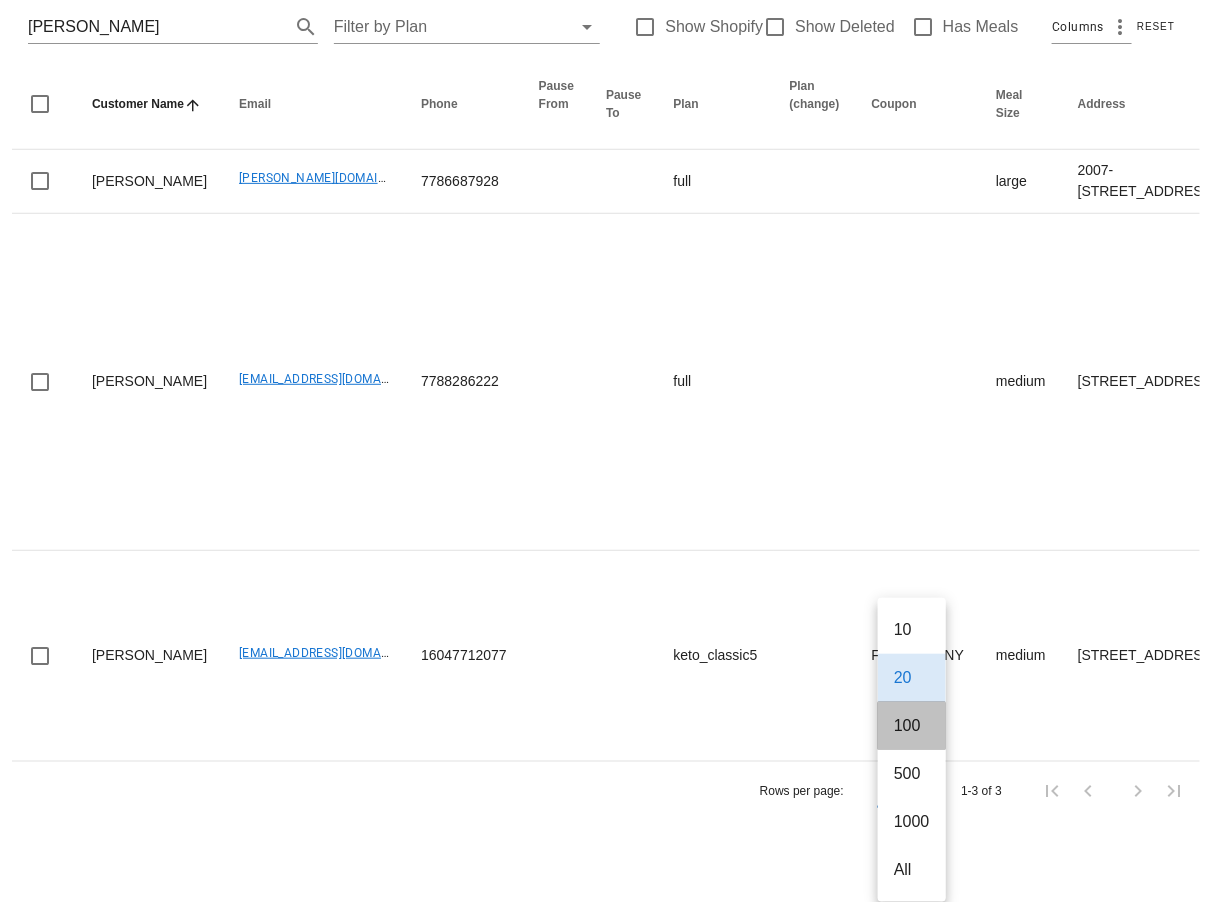 click on "100" at bounding box center [912, 725] 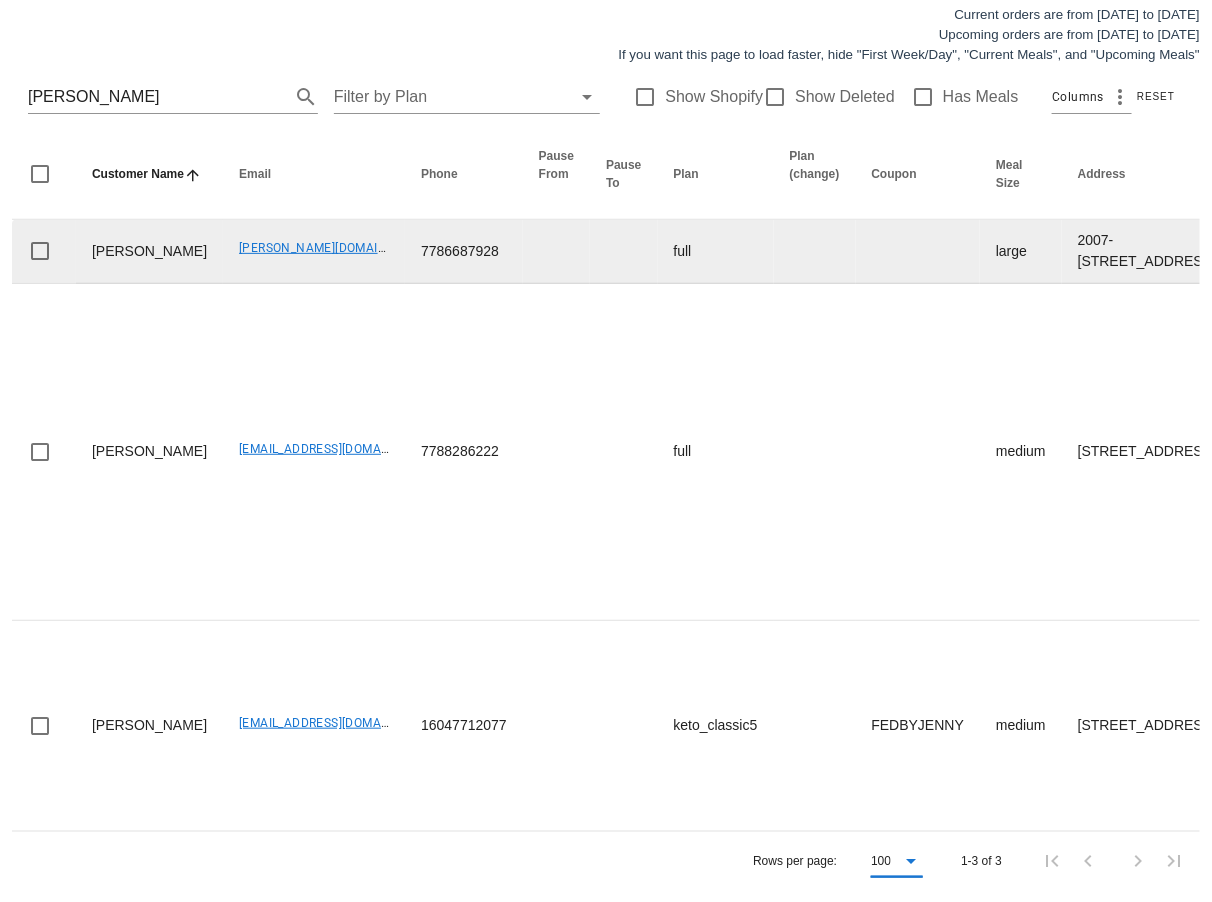 scroll, scrollTop: 69, scrollLeft: 0, axis: vertical 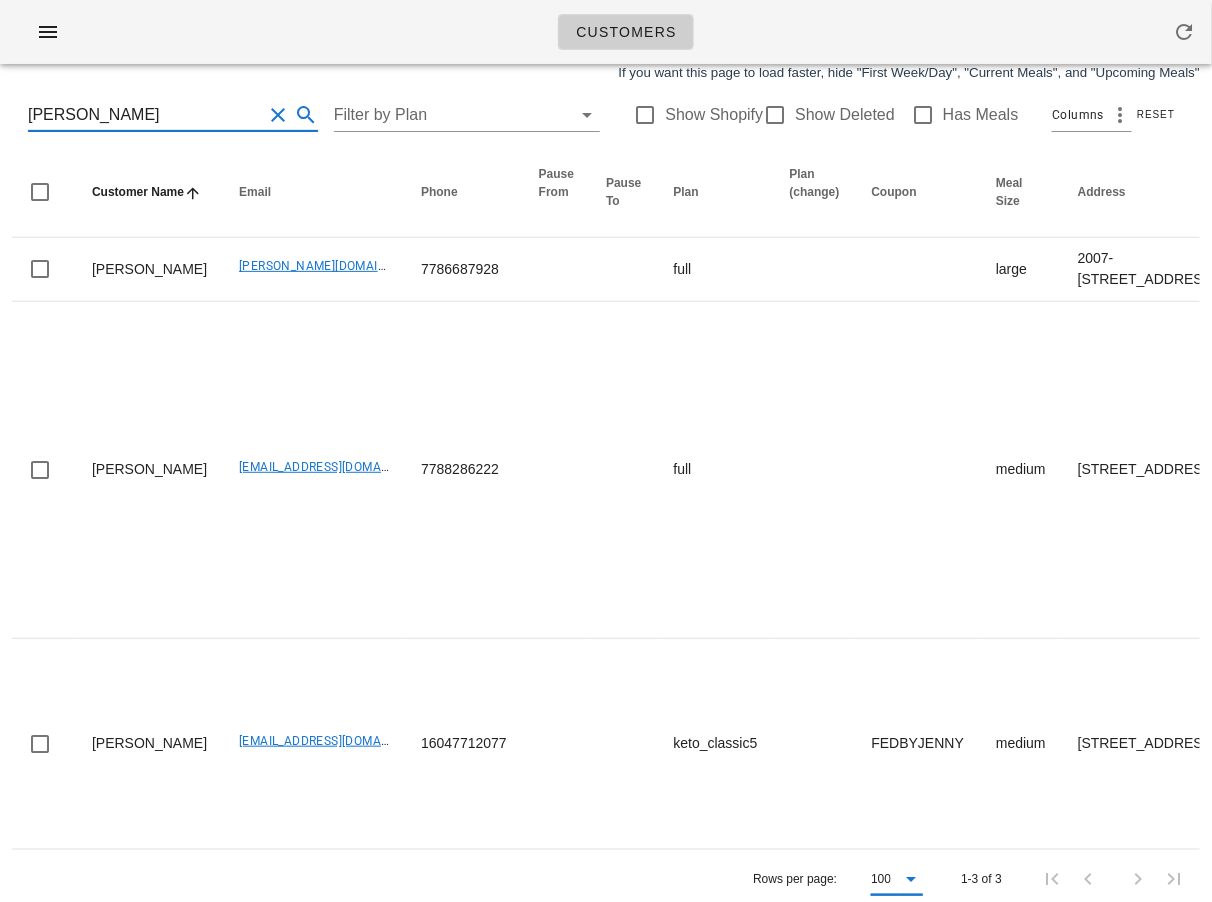 drag, startPoint x: 73, startPoint y: 120, endPoint x: -19, endPoint y: 118, distance: 92.021736 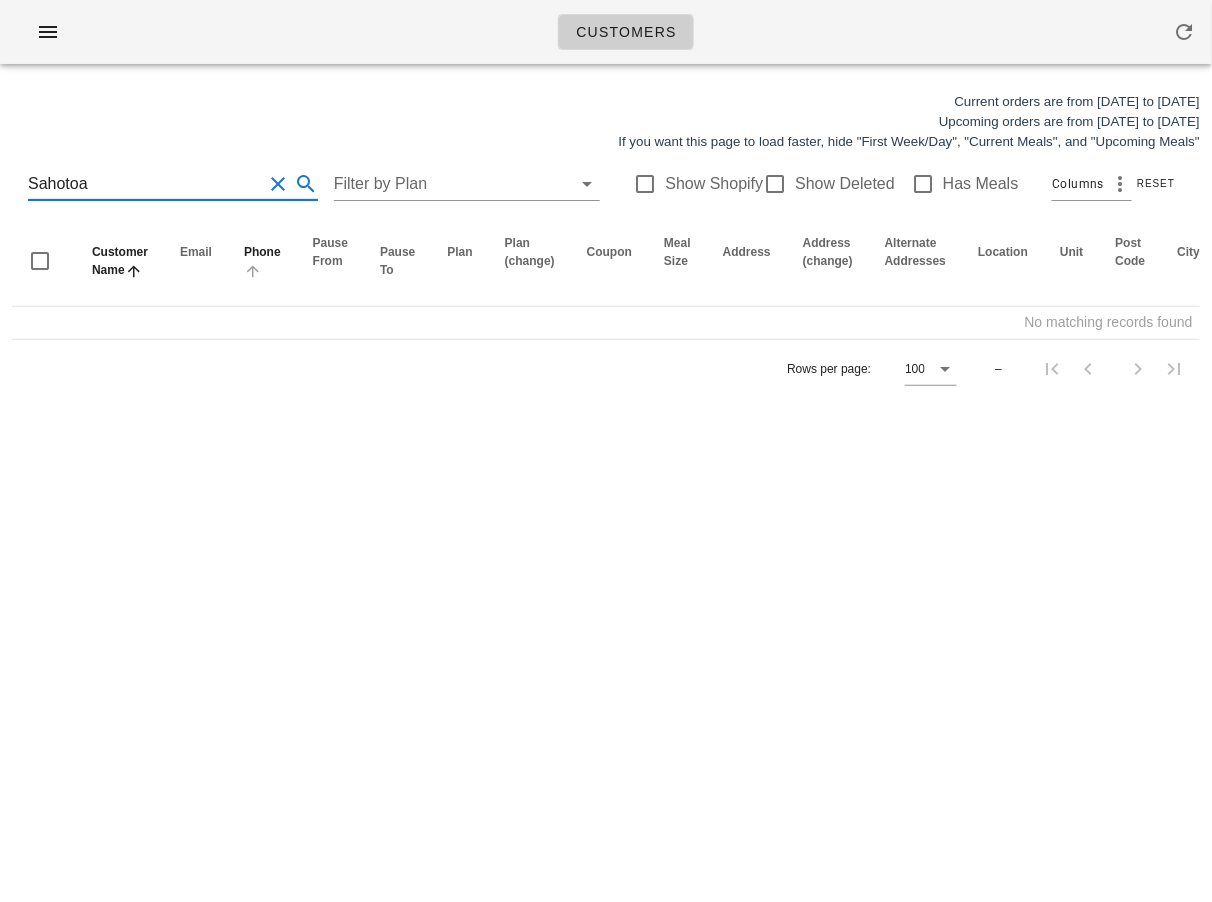 scroll, scrollTop: 0, scrollLeft: 0, axis: both 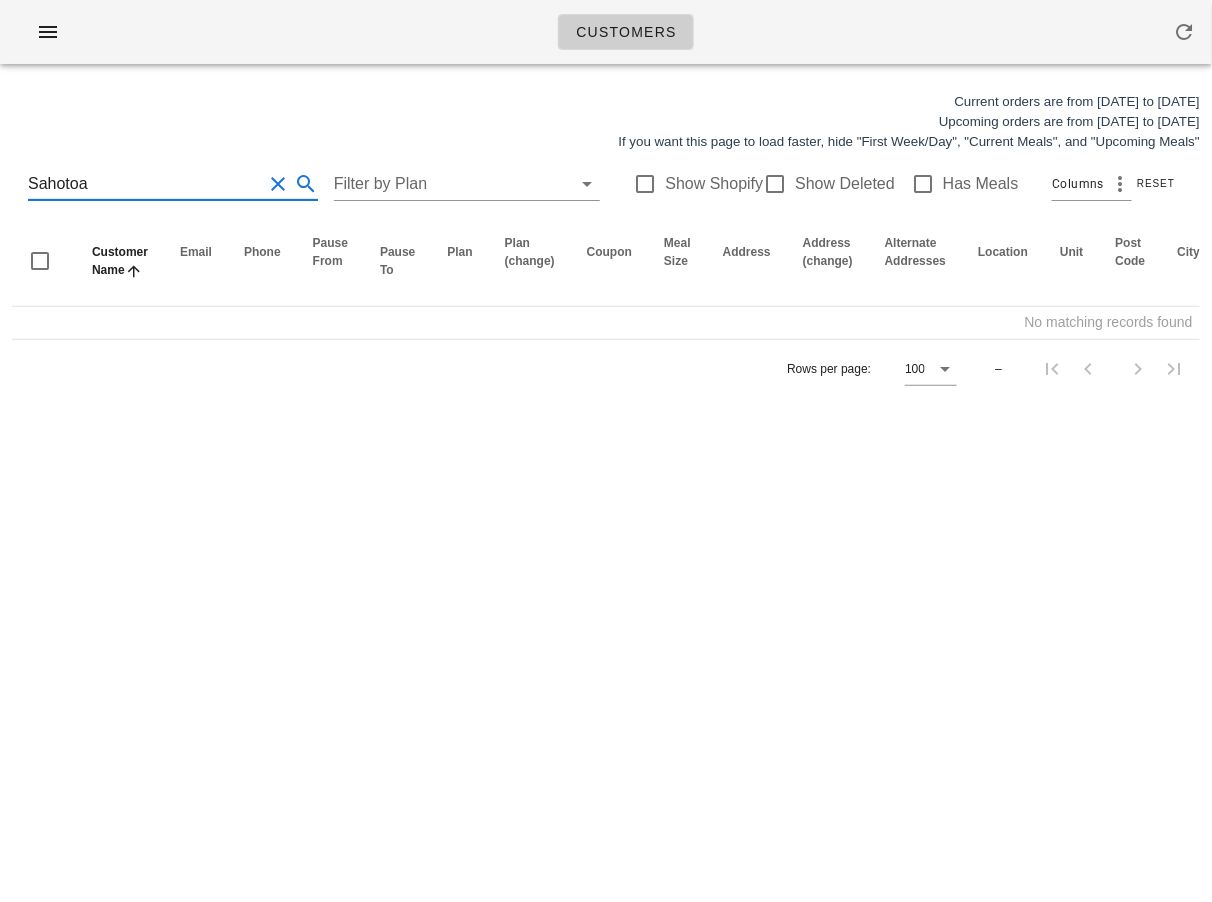click on "Sahotoa" at bounding box center (145, 184) 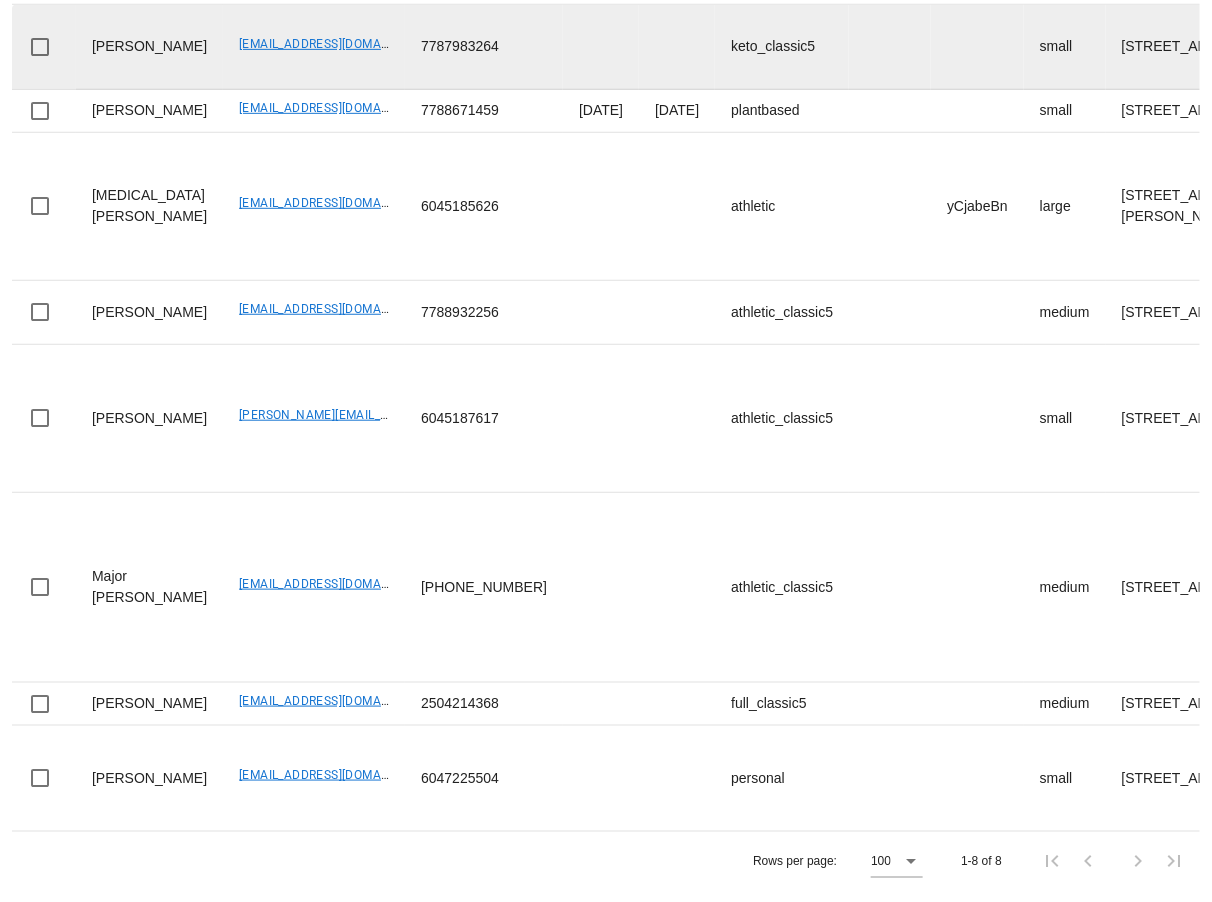 scroll, scrollTop: 483, scrollLeft: 0, axis: vertical 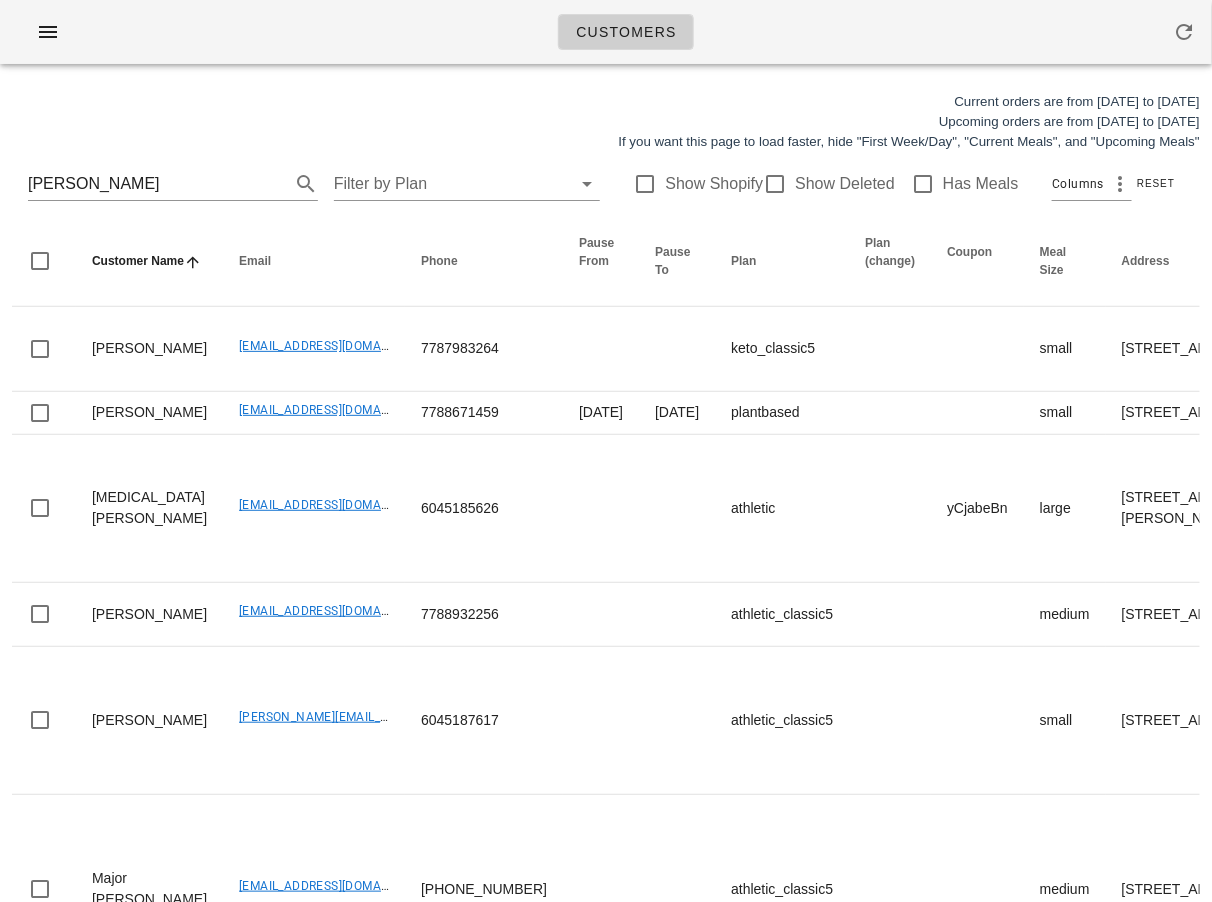click on "[PERSON_NAME] Filter by Plan Show Shopify Show Deleted Has Meals   Columns  Reset" at bounding box center [606, 184] 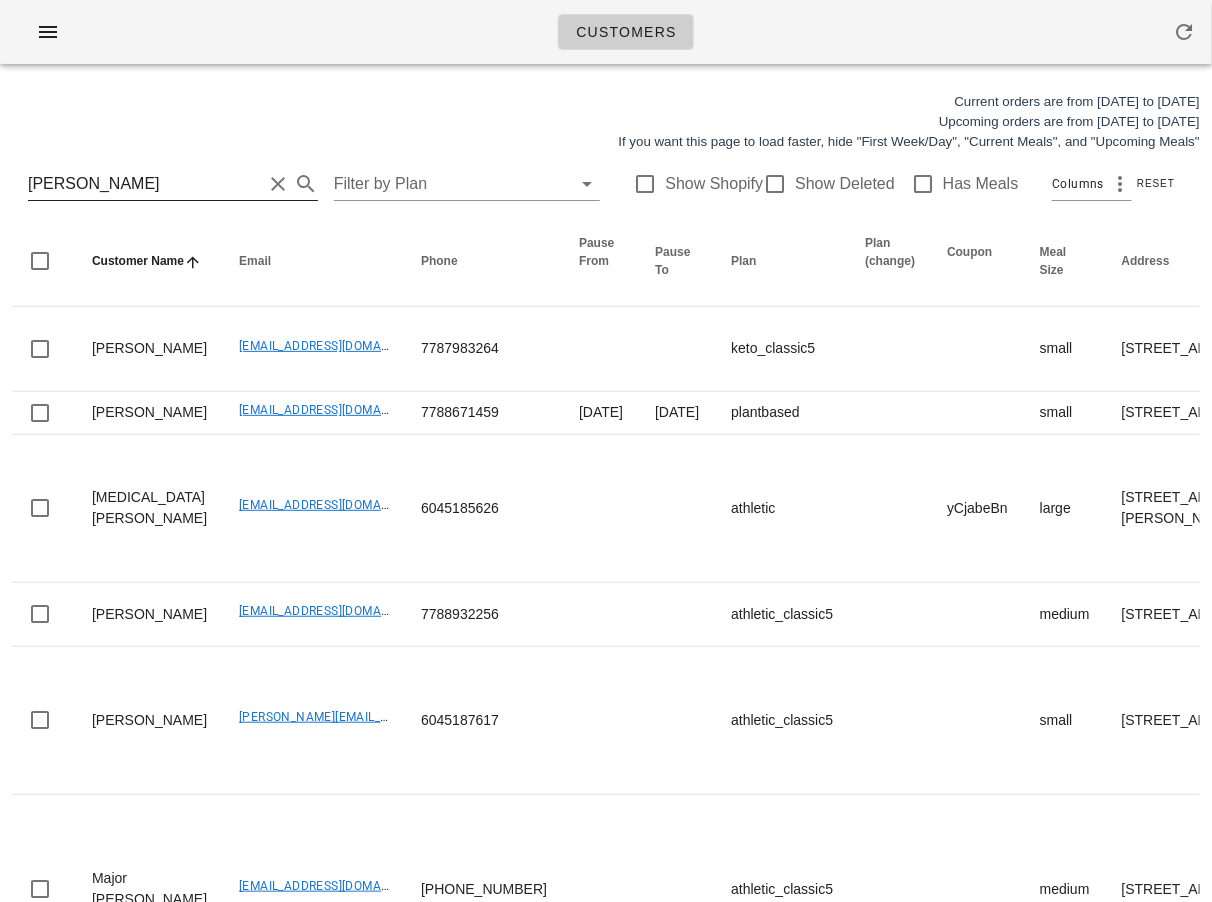 click on "[PERSON_NAME]" at bounding box center [145, 184] 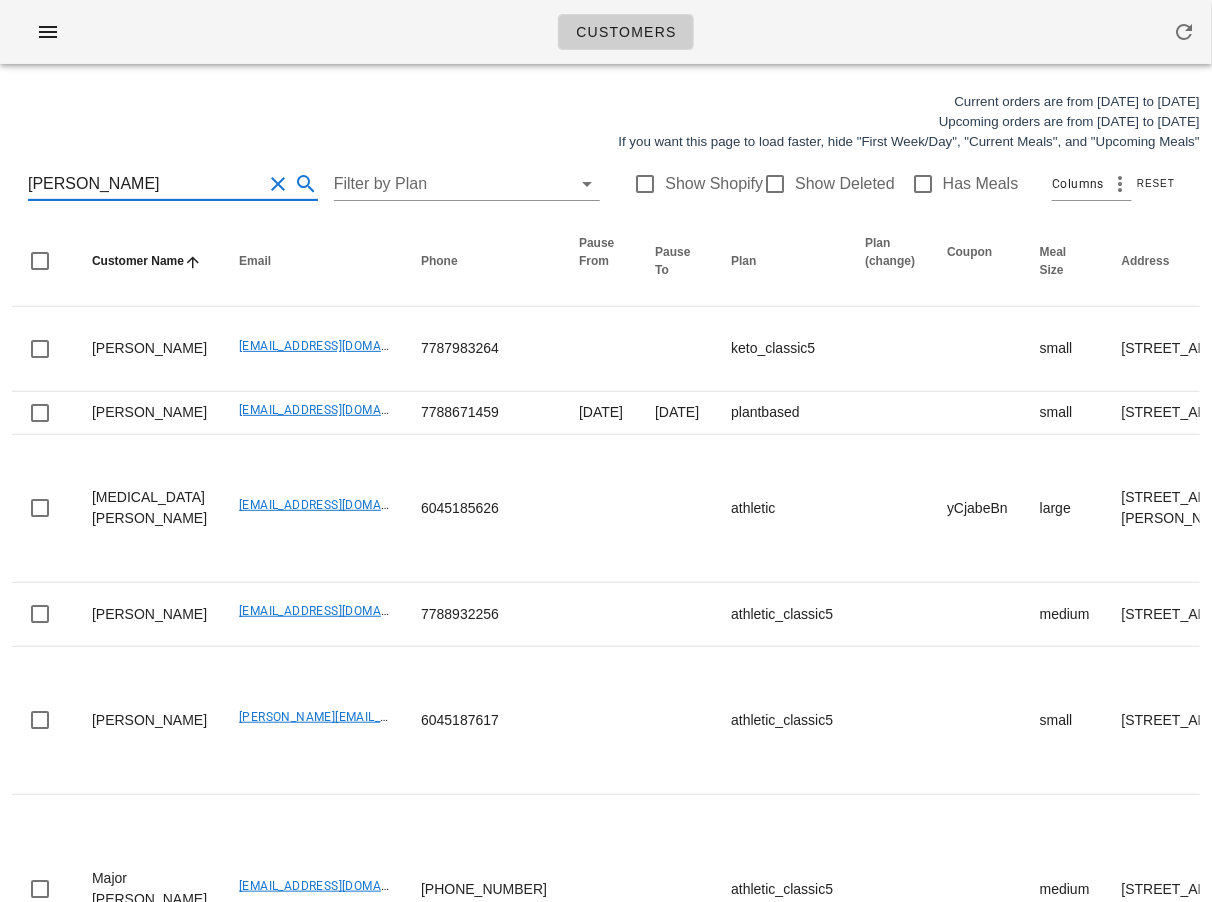 click on "[PERSON_NAME]" at bounding box center (145, 184) 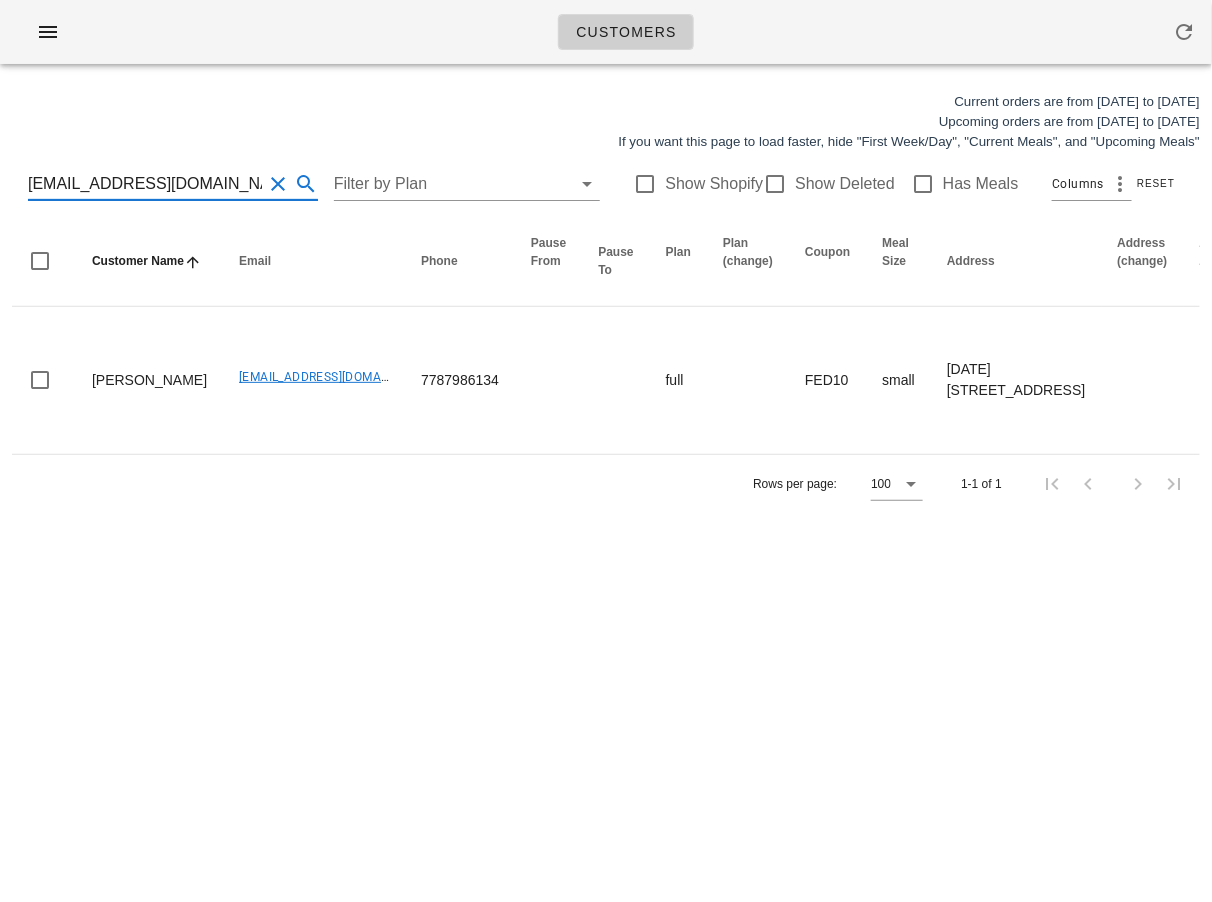 click on "[EMAIL_ADDRESS][DOMAIN_NAME]" at bounding box center [145, 184] 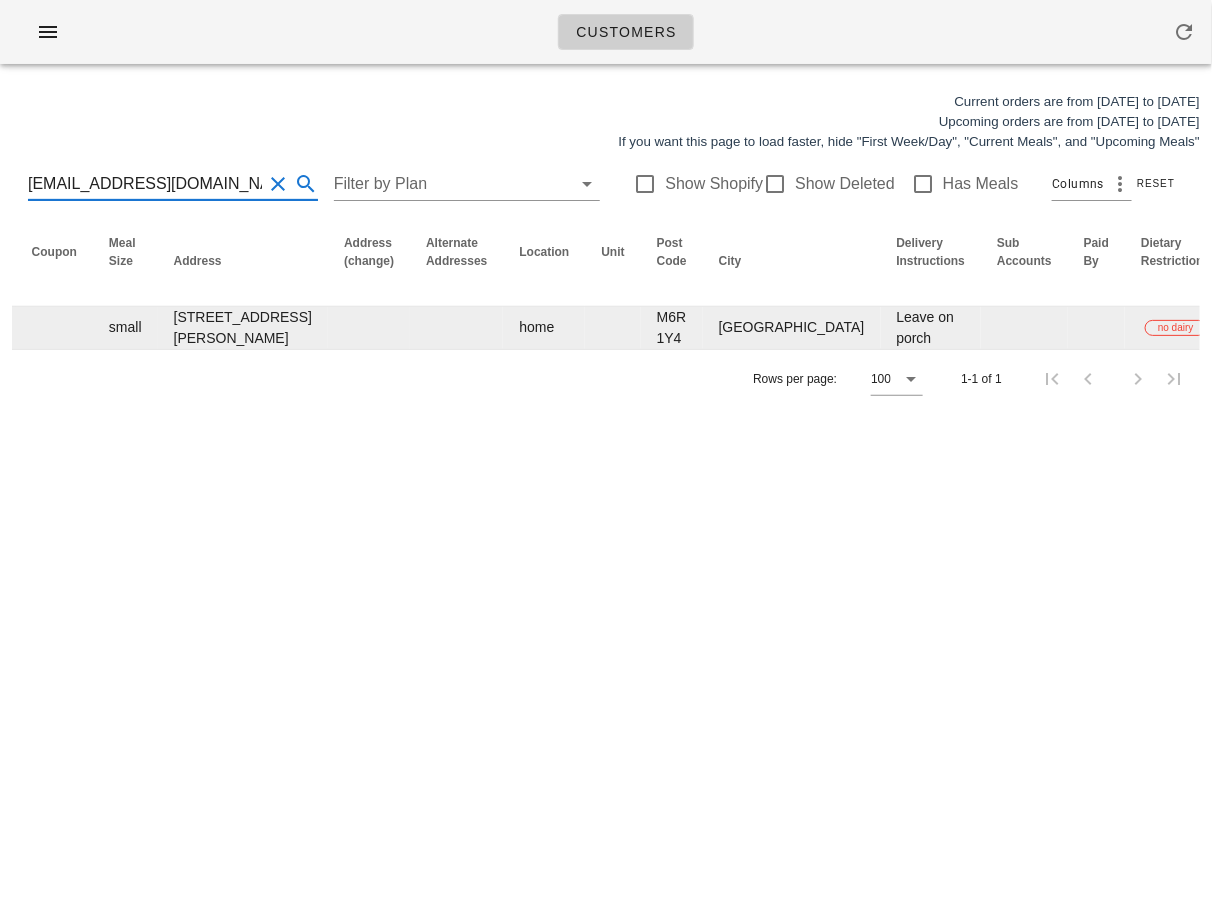 scroll, scrollTop: 0, scrollLeft: 1221, axis: horizontal 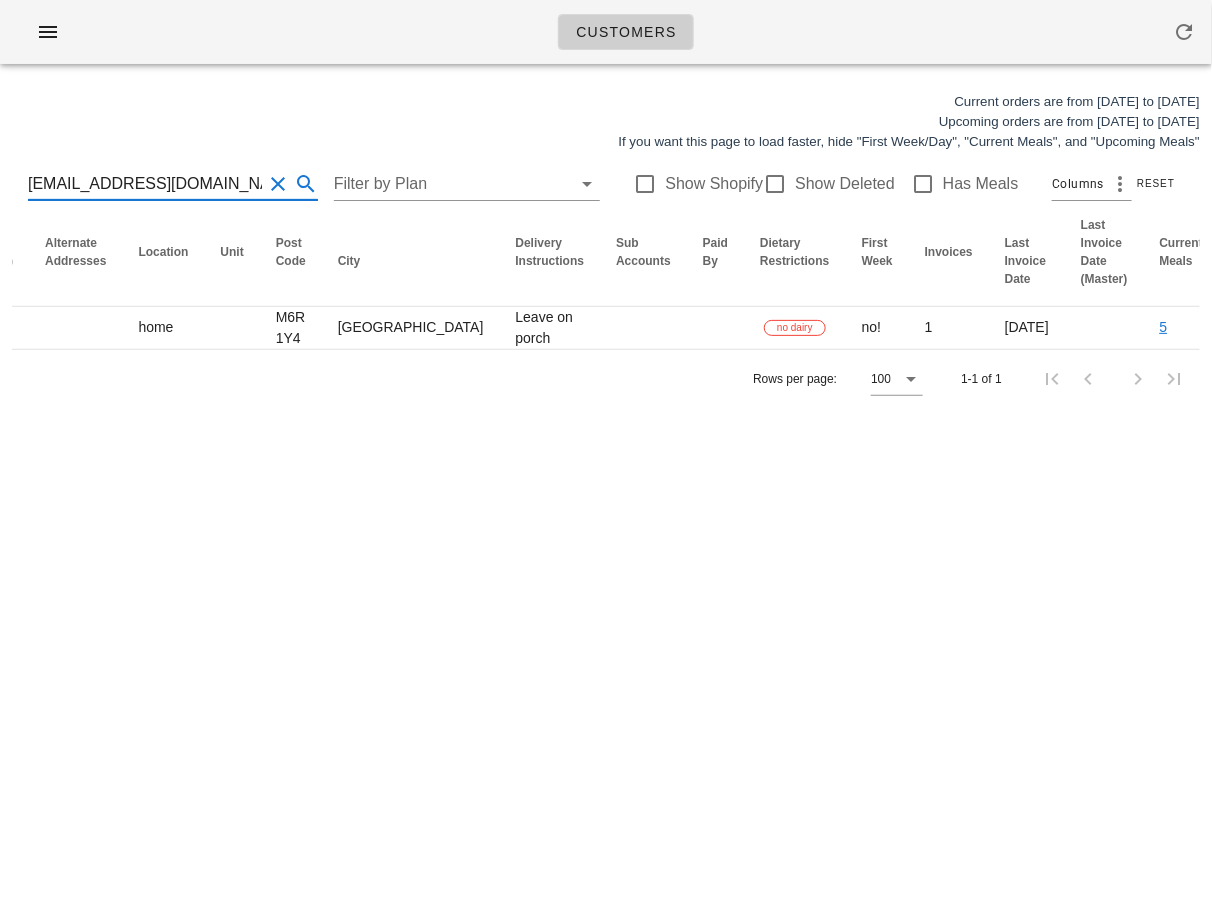 type on "[EMAIL_ADDRESS][DOMAIN_NAME]" 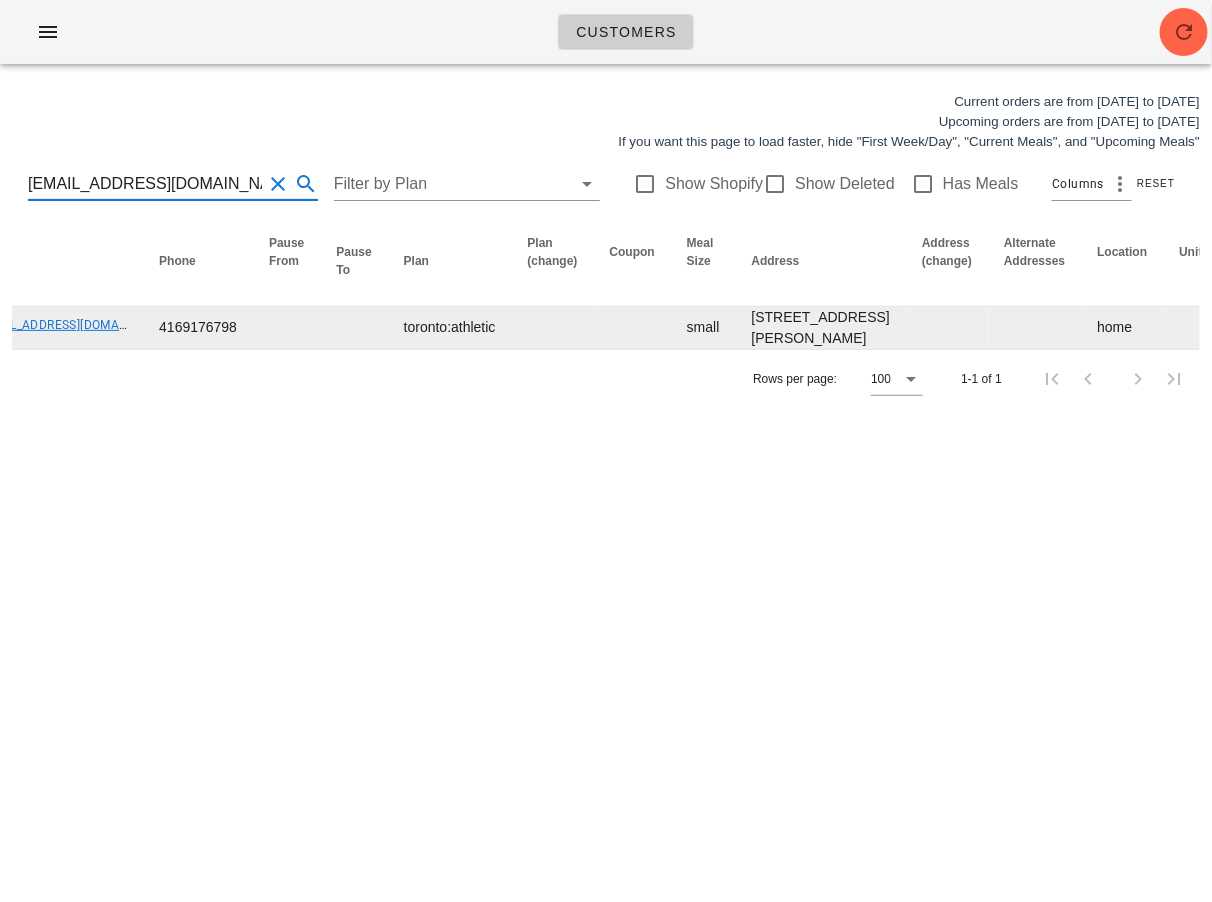 scroll, scrollTop: 0, scrollLeft: 1221, axis: horizontal 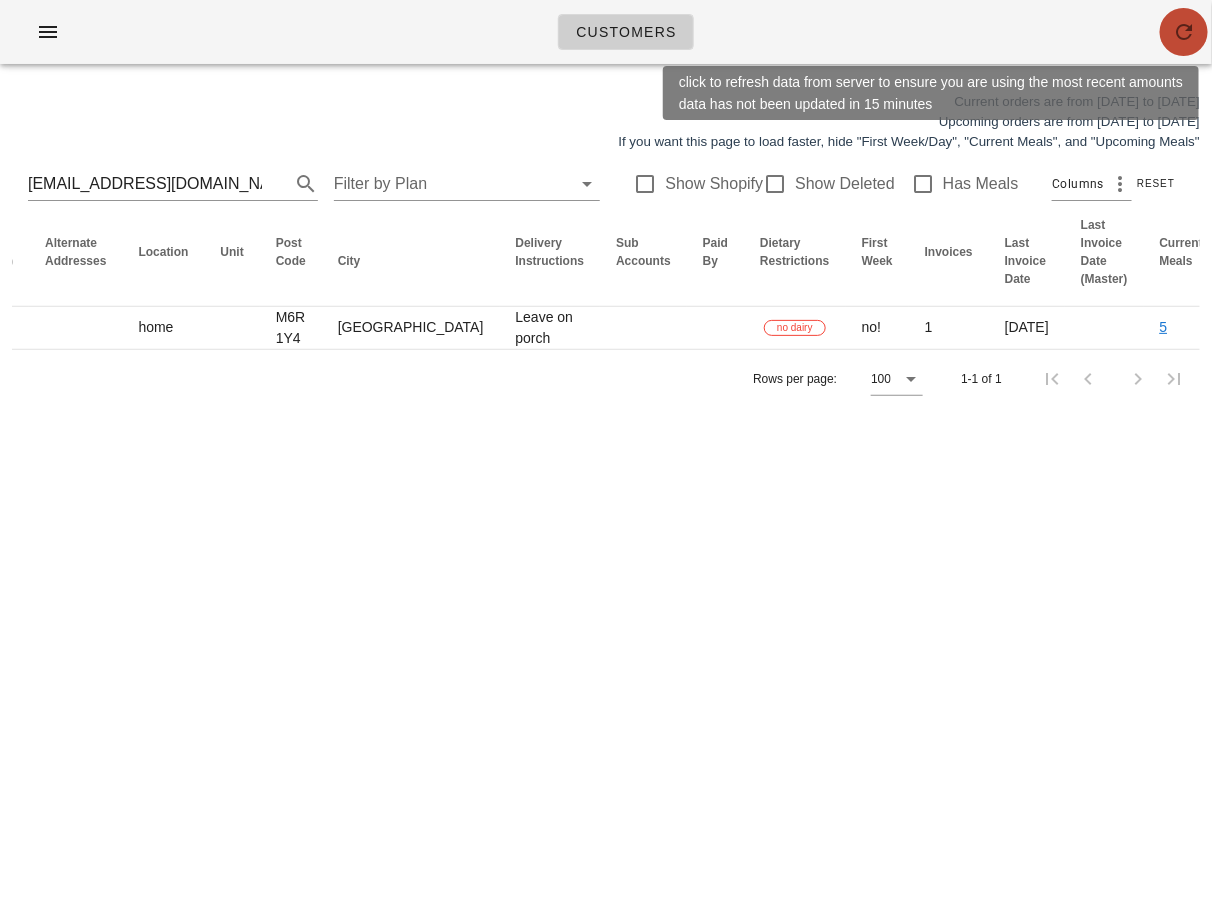 click at bounding box center (1184, 32) 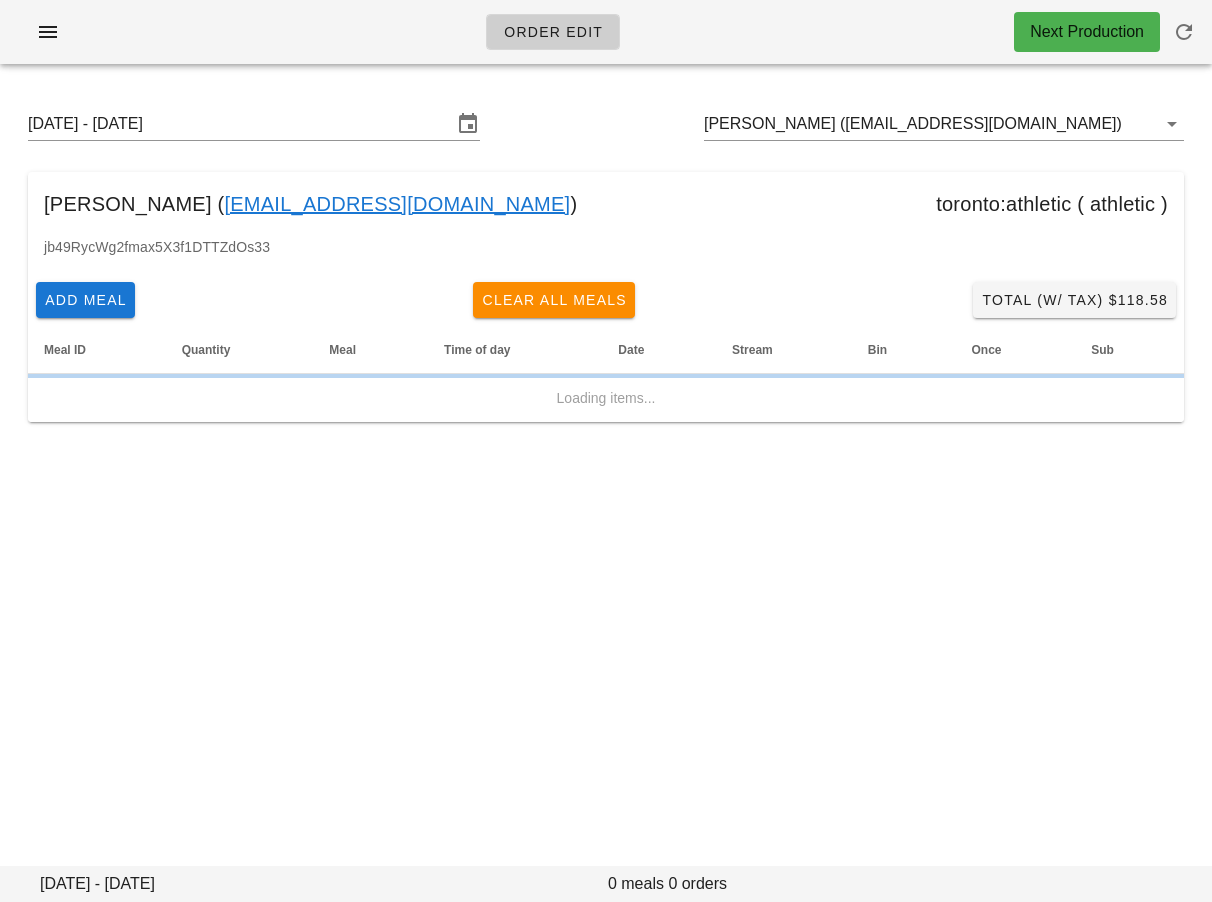 scroll, scrollTop: 0, scrollLeft: 0, axis: both 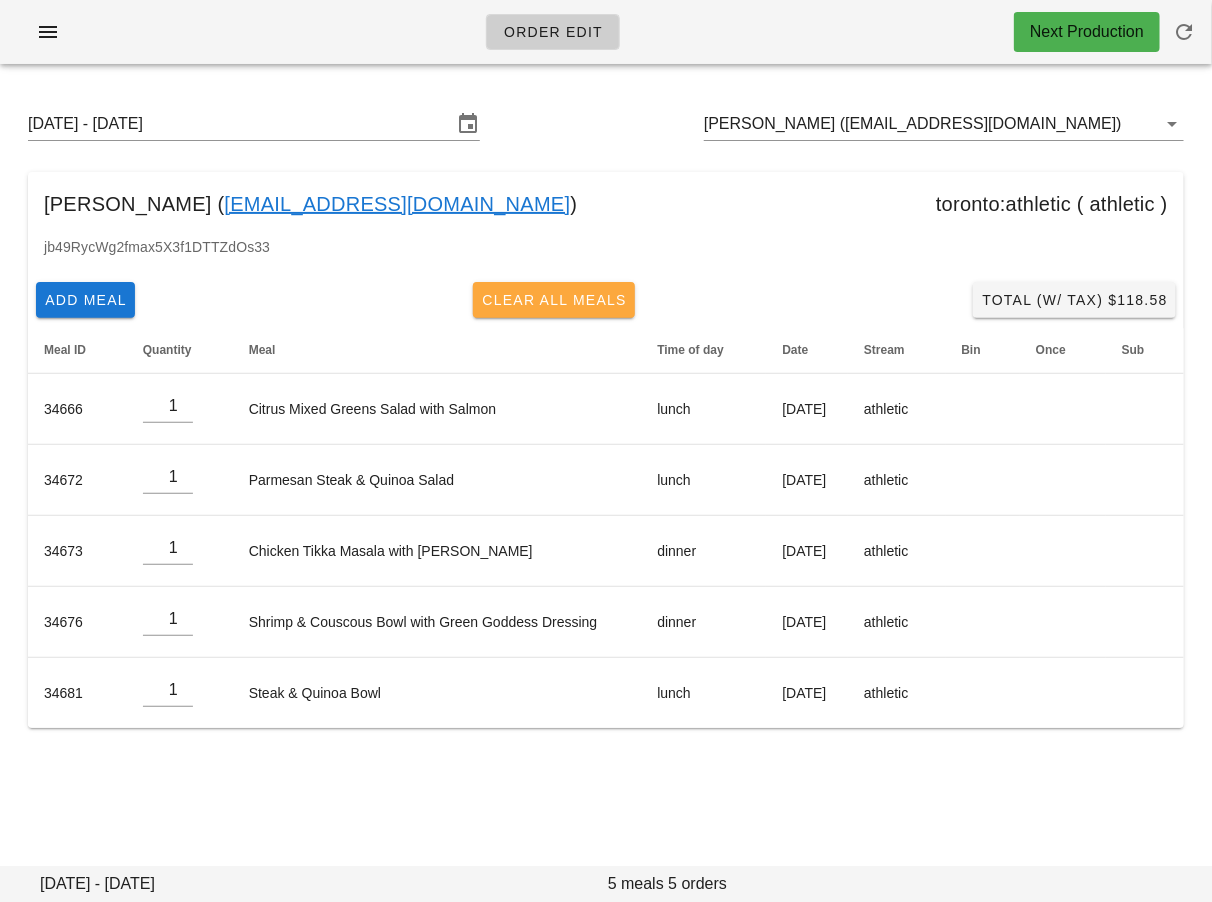 click on "Clear All Meals" at bounding box center (554, 300) 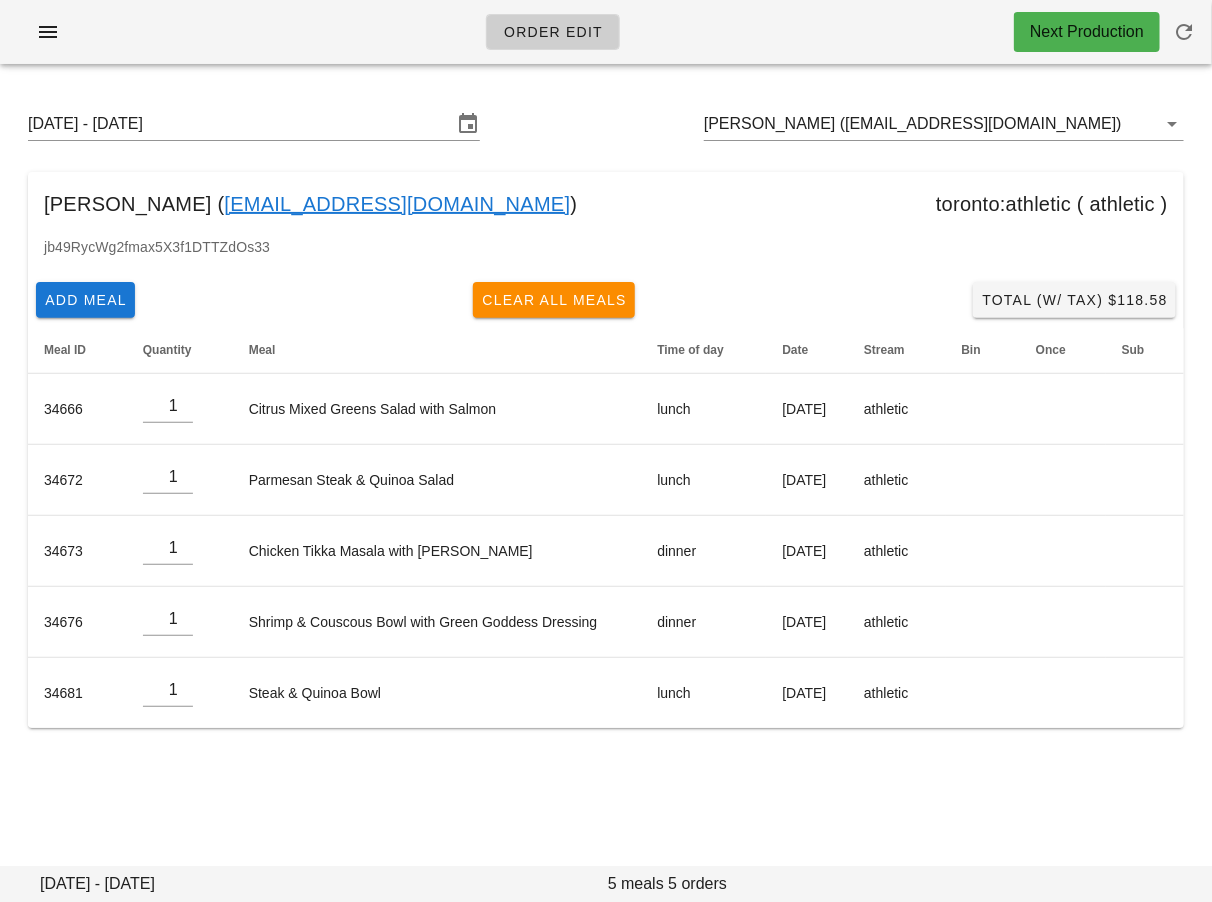type on "0" 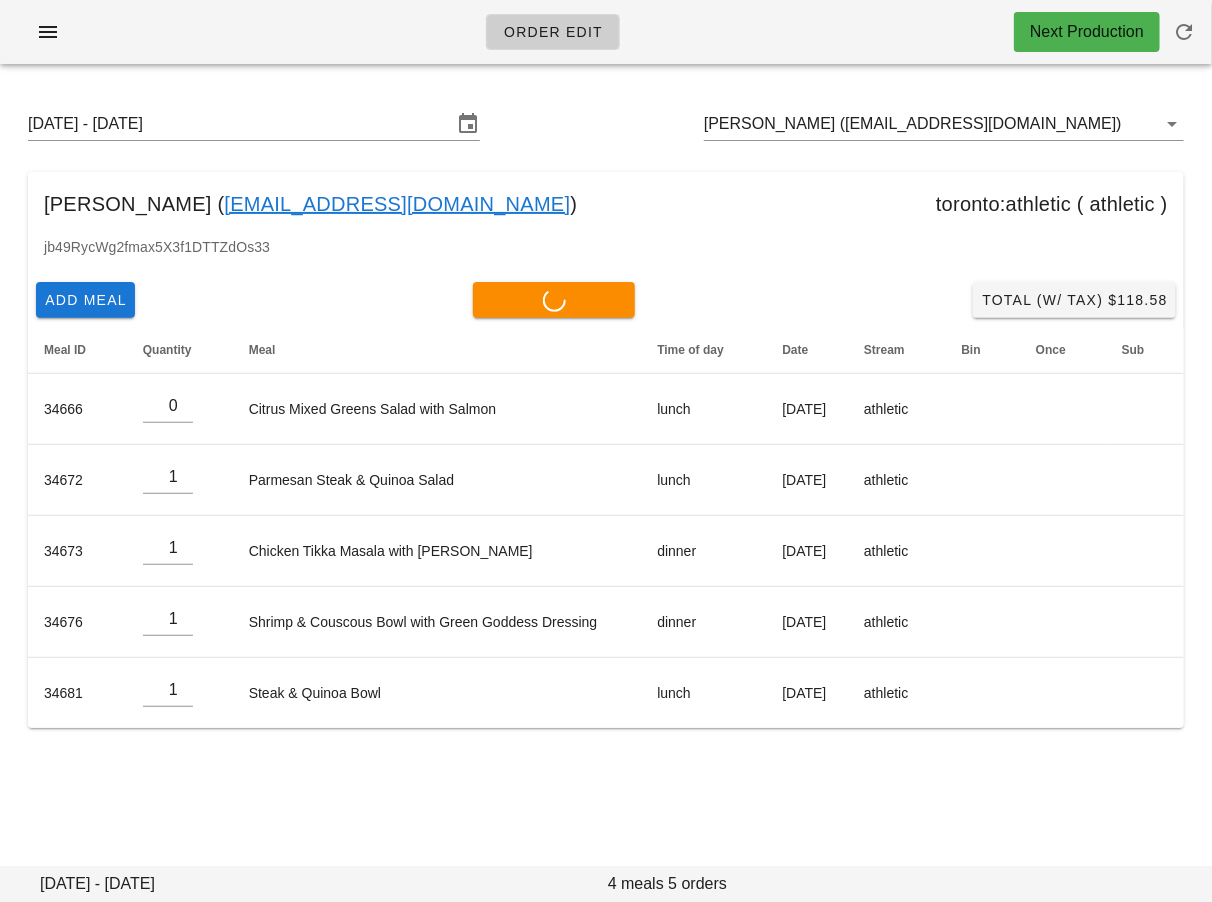 type on "0" 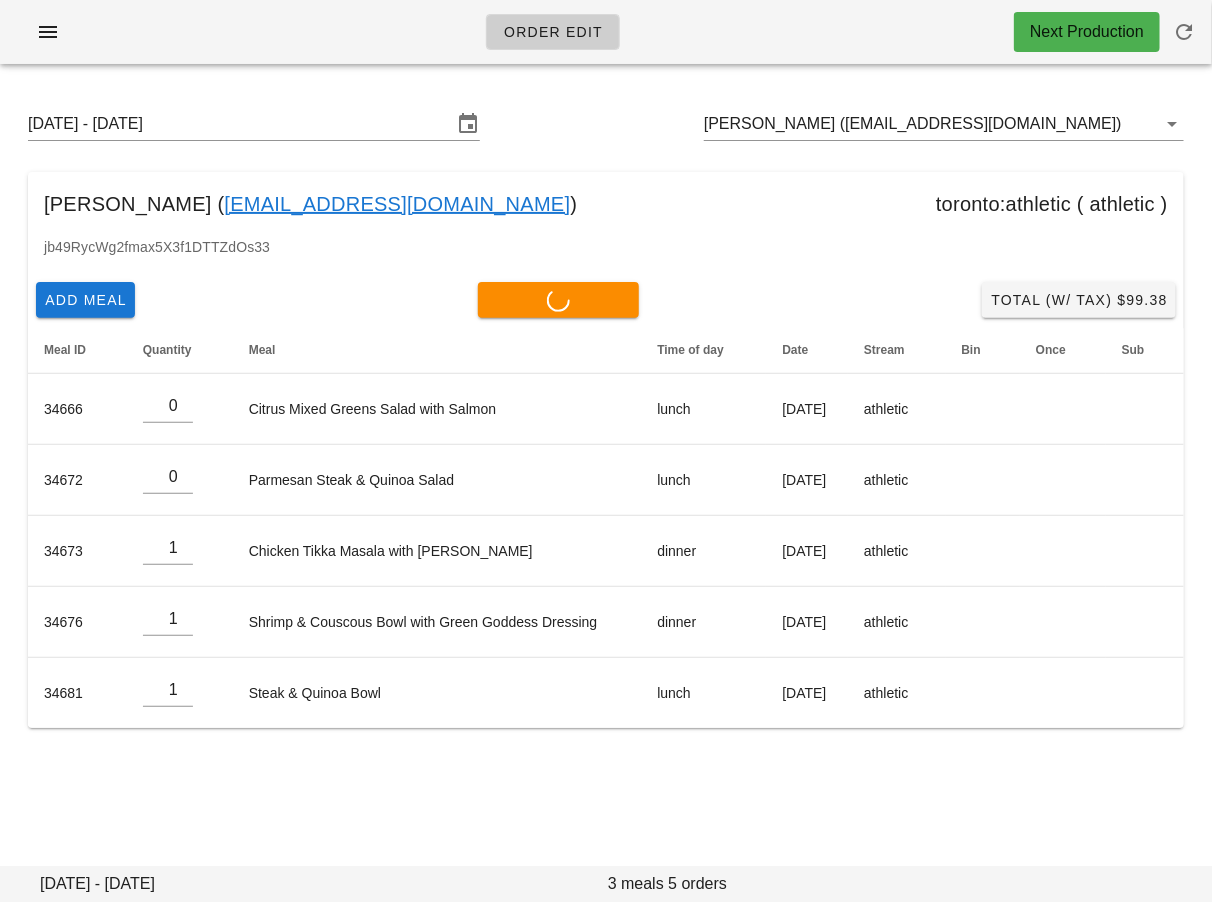 type on "0" 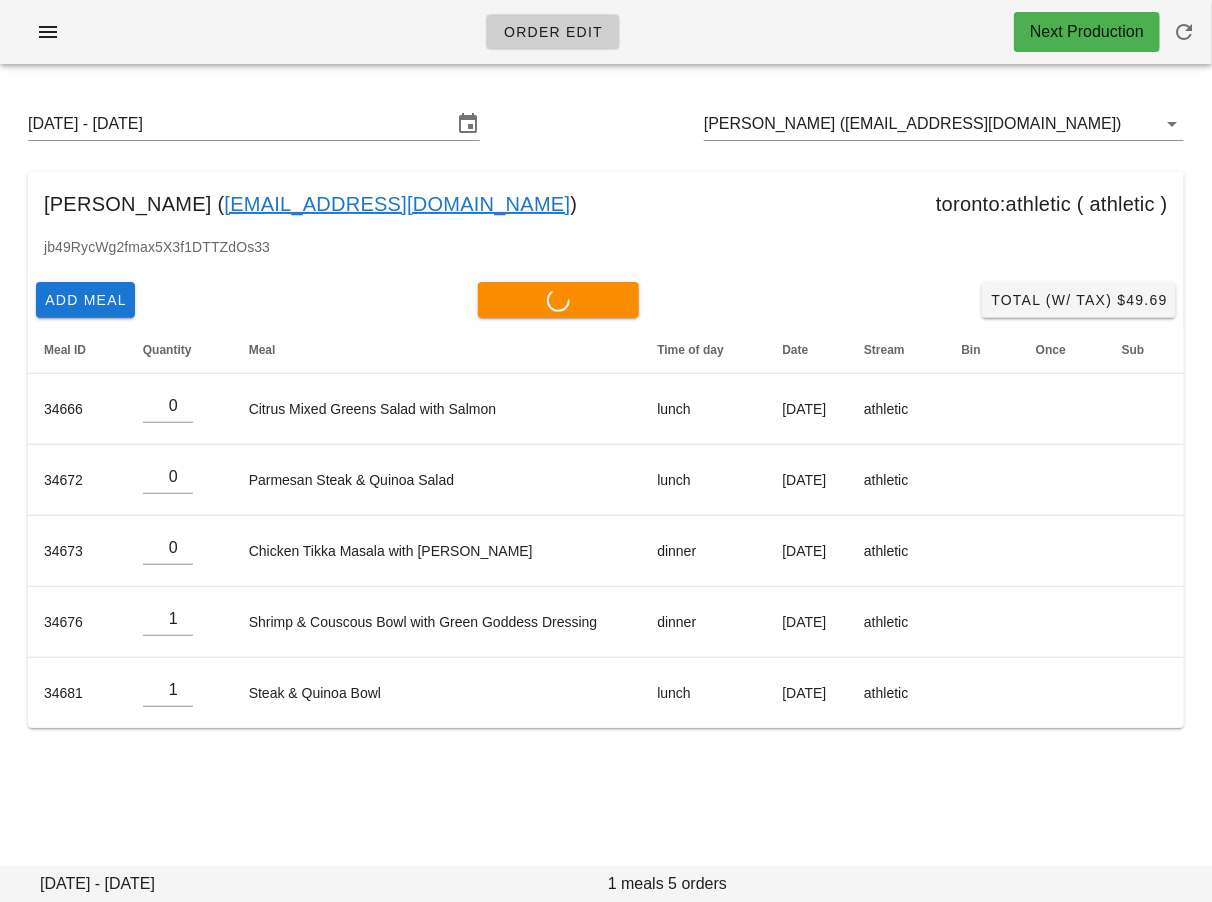 type on "0" 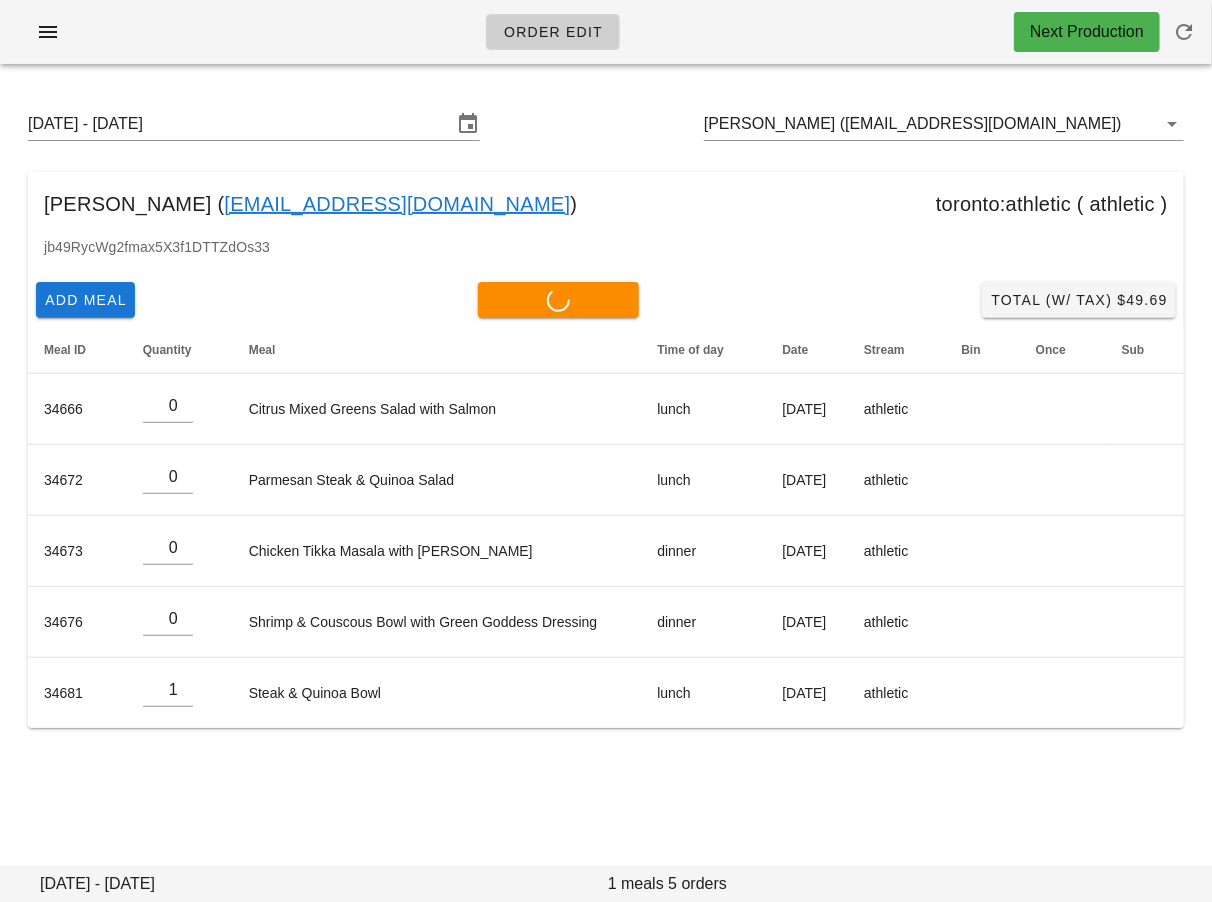 type on "0" 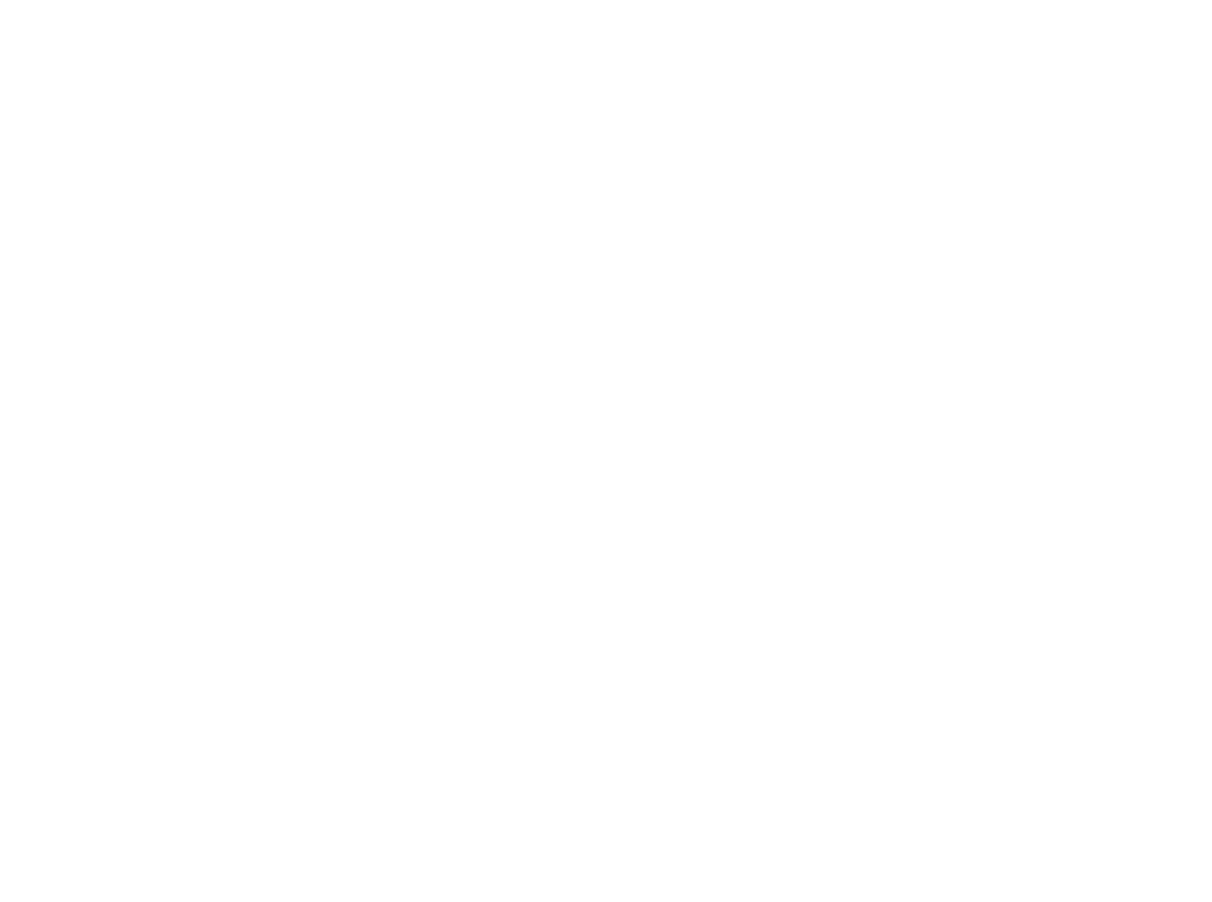 scroll, scrollTop: 0, scrollLeft: 0, axis: both 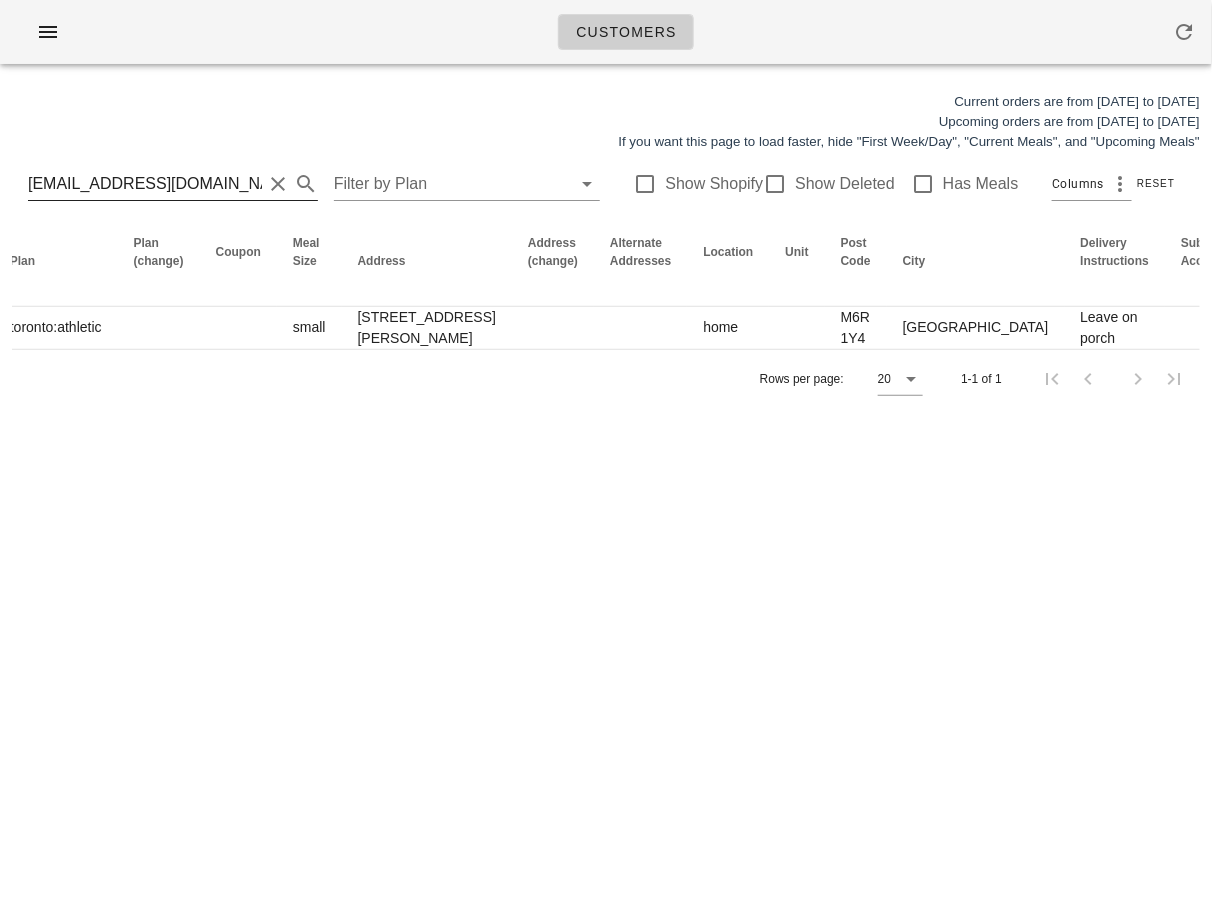click on "[EMAIL_ADDRESS][DOMAIN_NAME]" at bounding box center [145, 184] 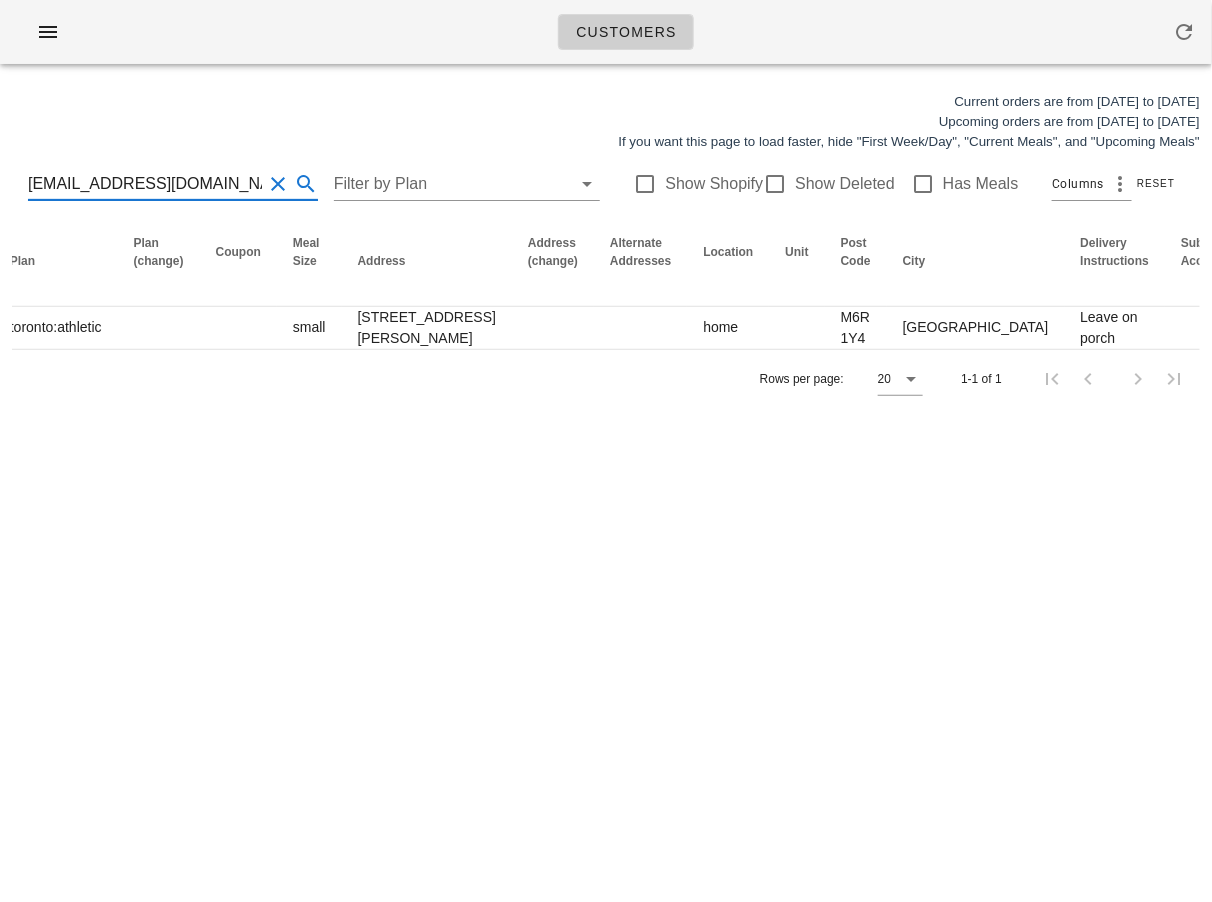 click on "[EMAIL_ADDRESS][DOMAIN_NAME]" at bounding box center (145, 184) 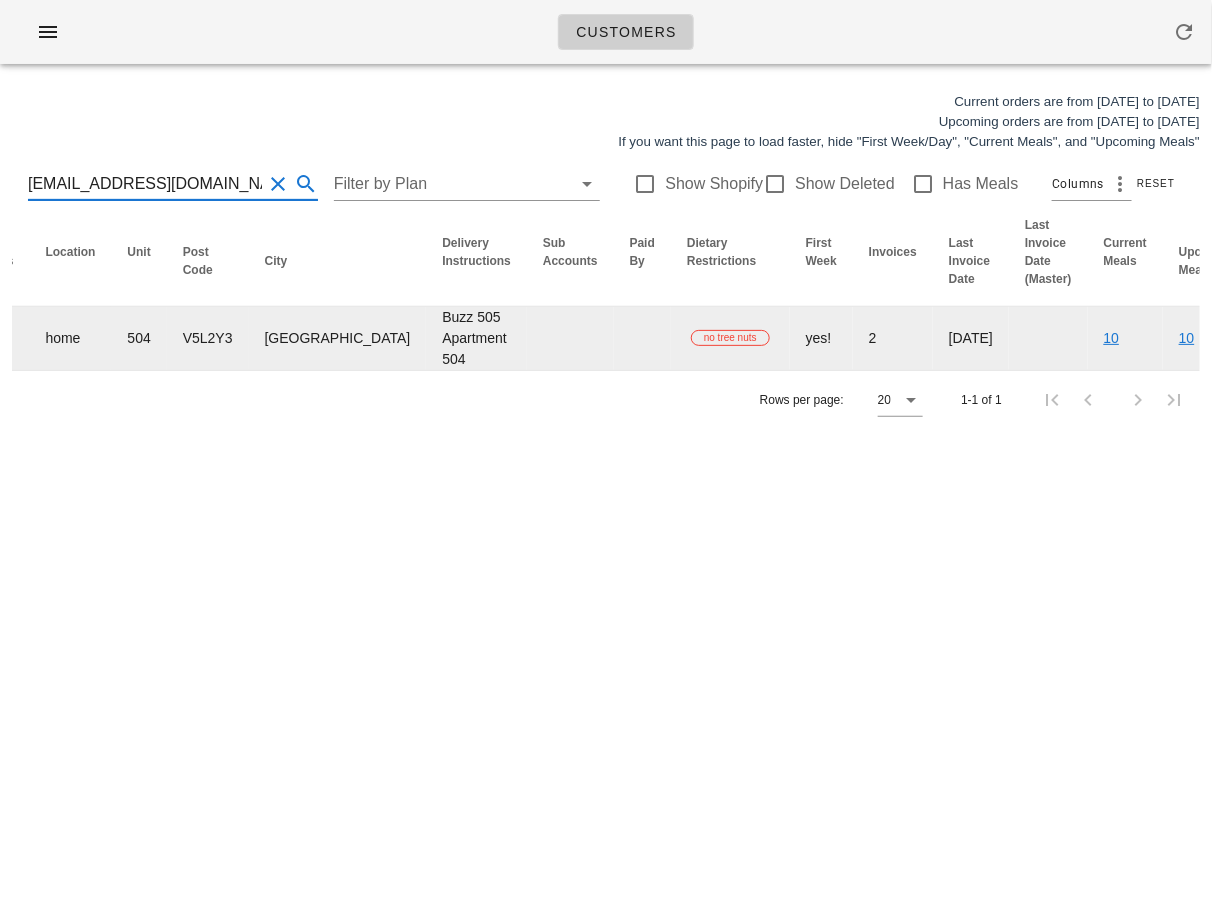 scroll, scrollTop: 0, scrollLeft: 0, axis: both 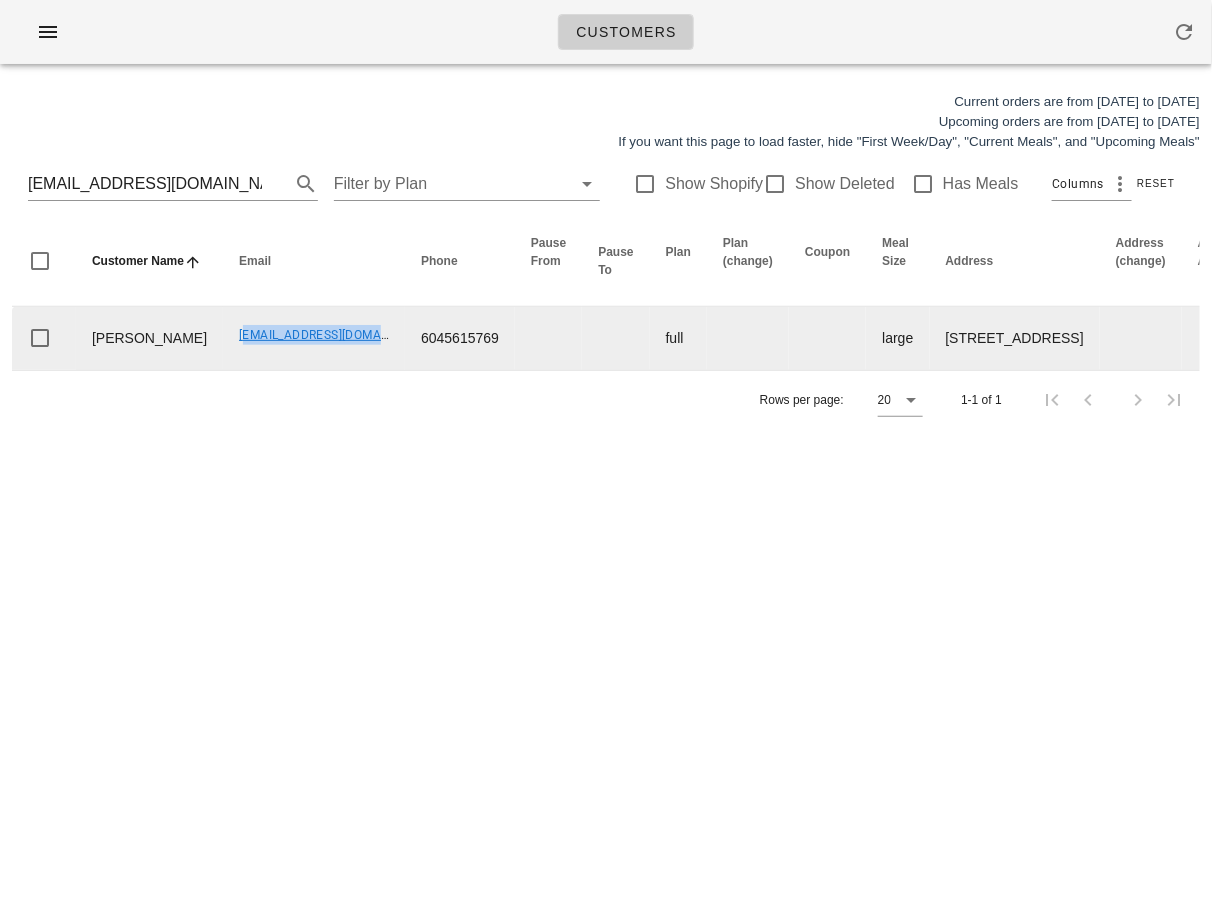 drag, startPoint x: 188, startPoint y: 339, endPoint x: 349, endPoint y: 347, distance: 161.19864 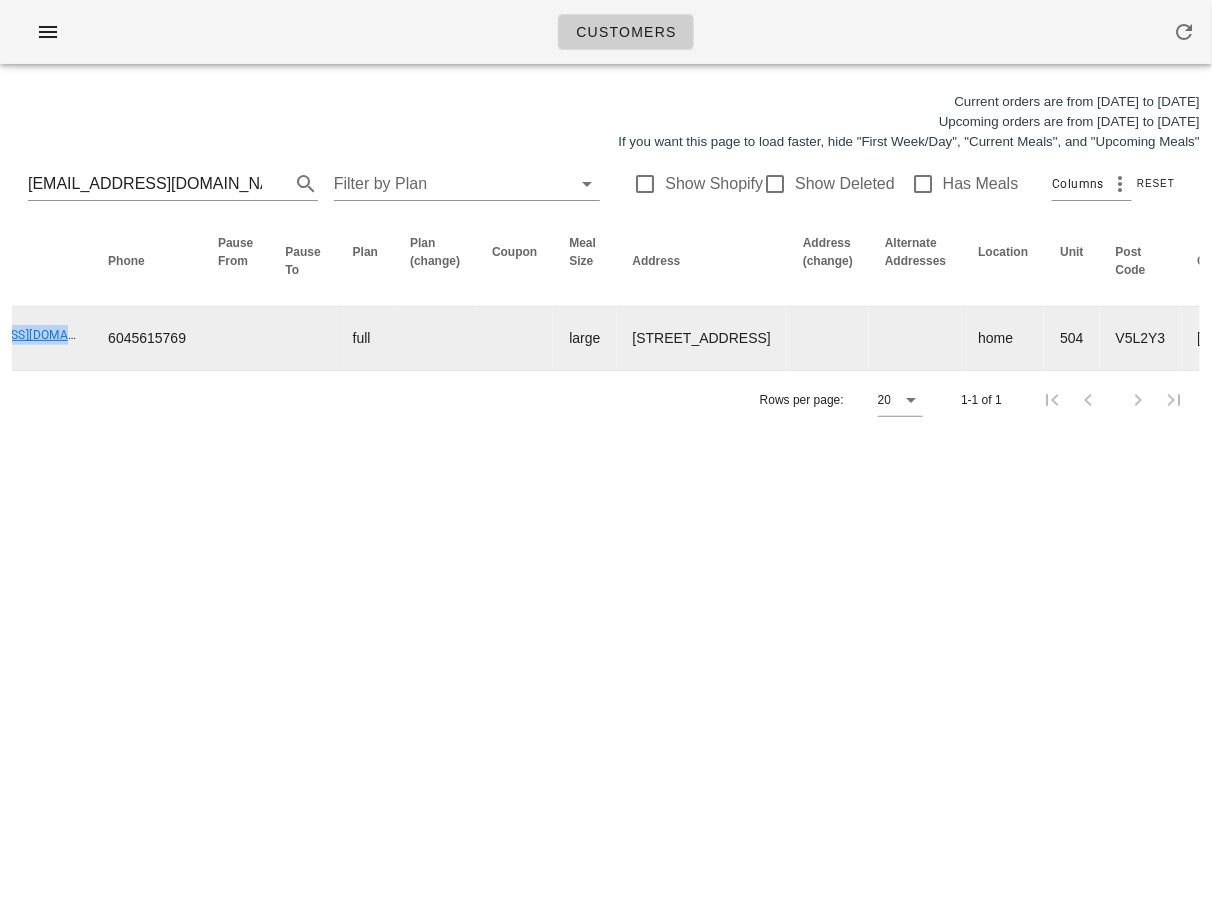 scroll, scrollTop: 0, scrollLeft: 308, axis: horizontal 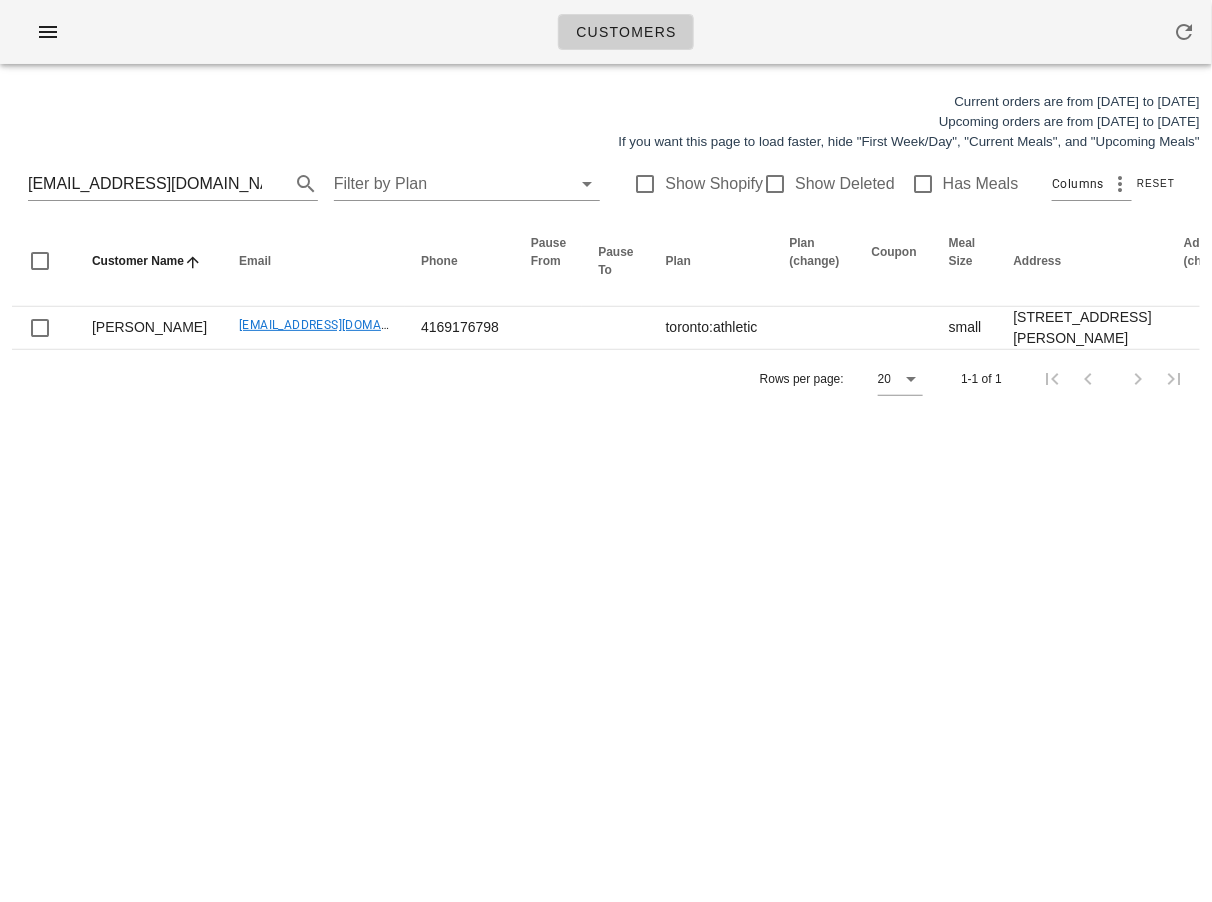 type on "neilmacdon44@gmail.com" 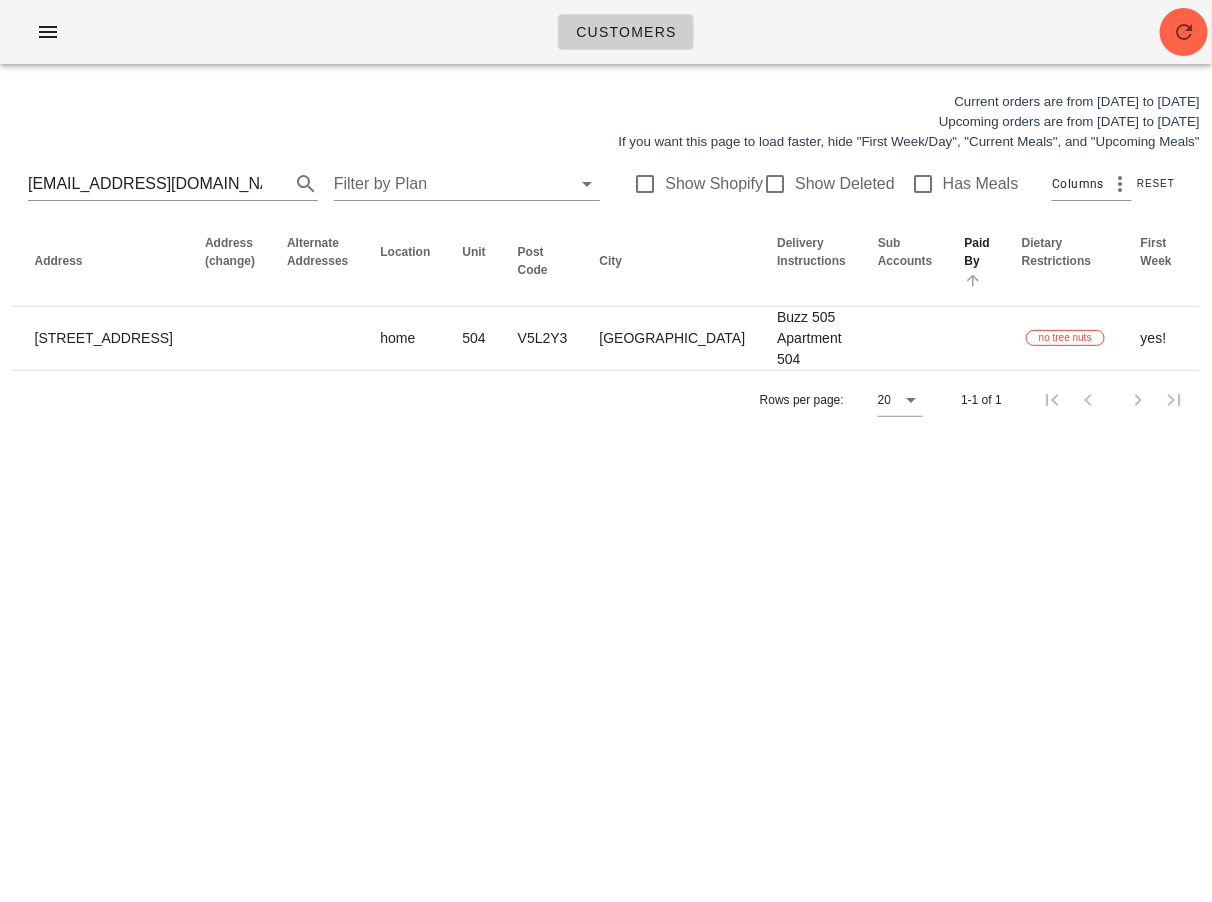 scroll, scrollTop: 0, scrollLeft: 1007, axis: horizontal 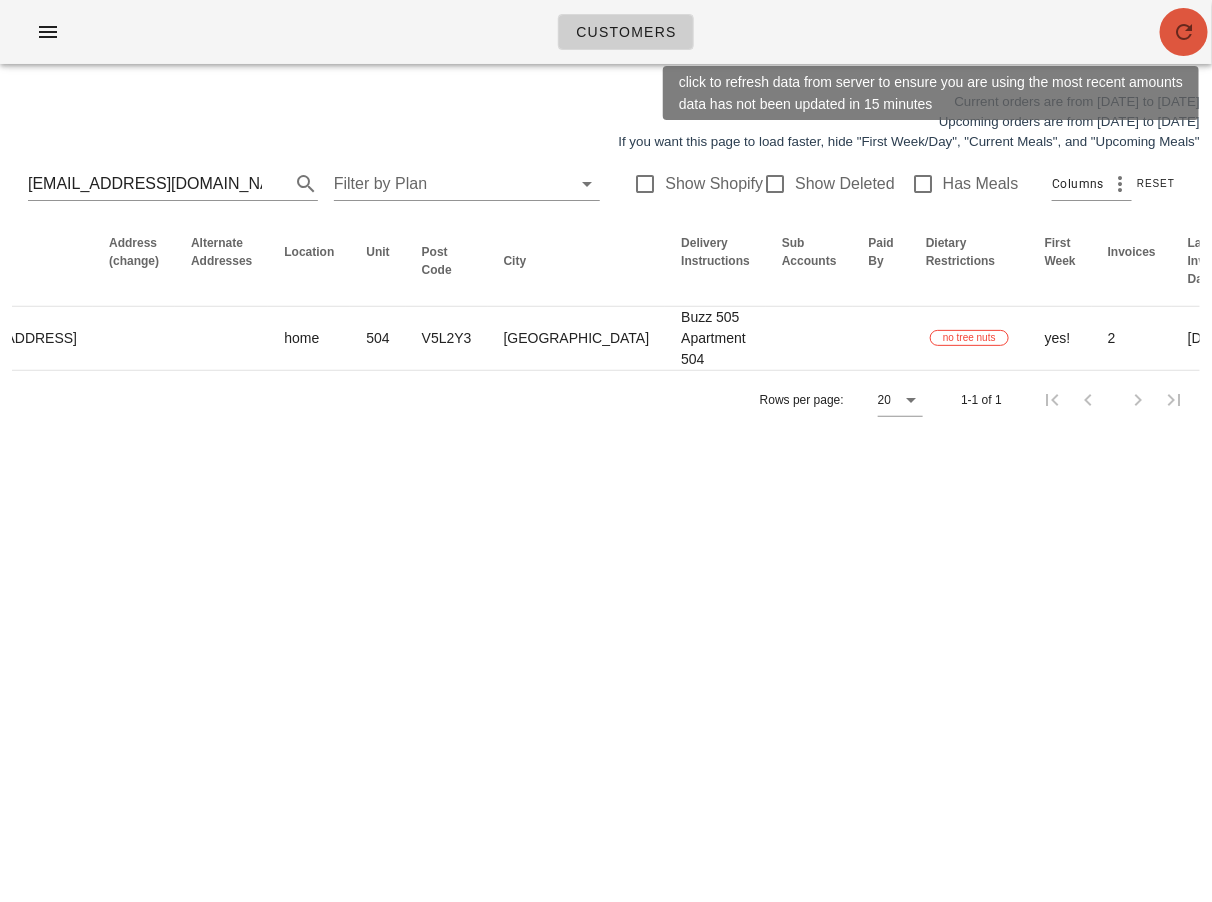 click at bounding box center [1184, 32] 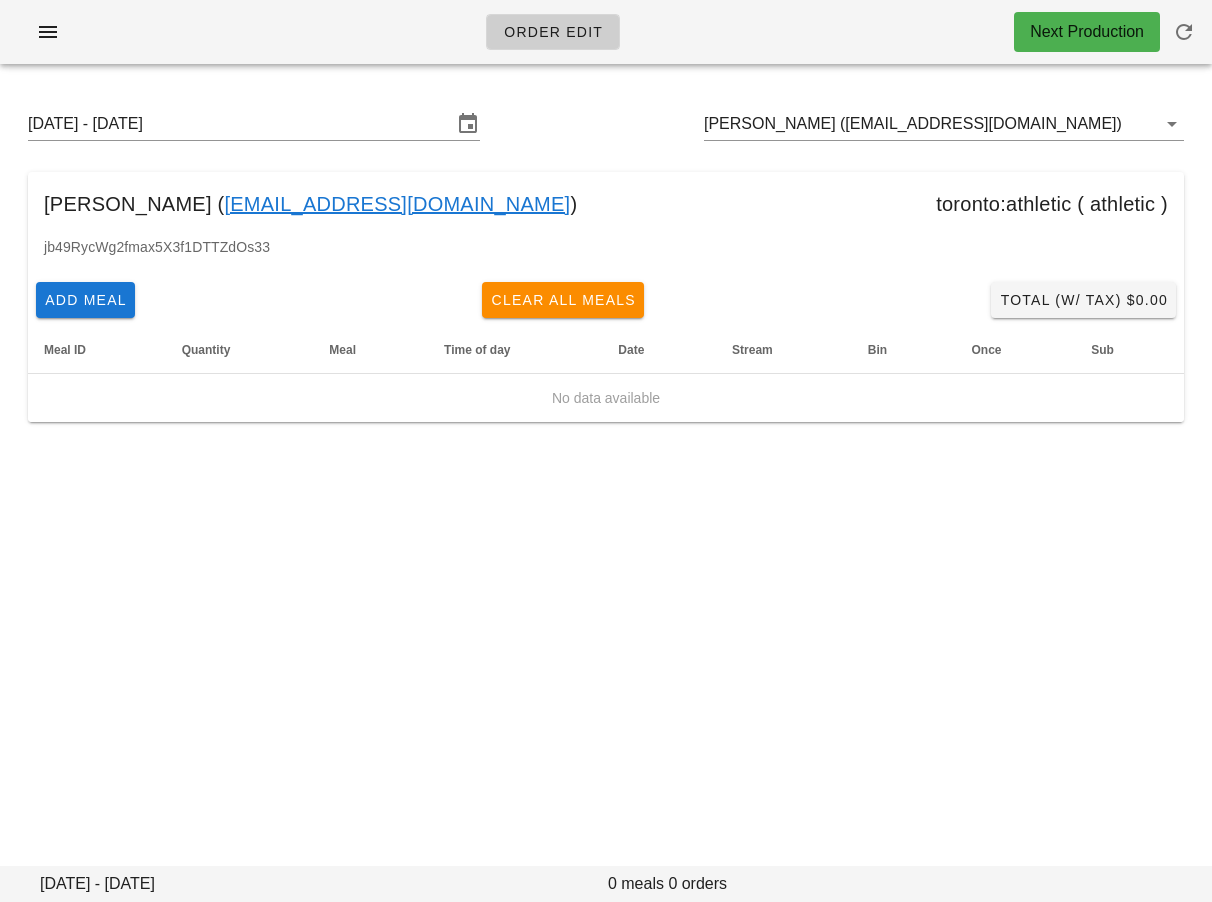 scroll, scrollTop: 0, scrollLeft: 0, axis: both 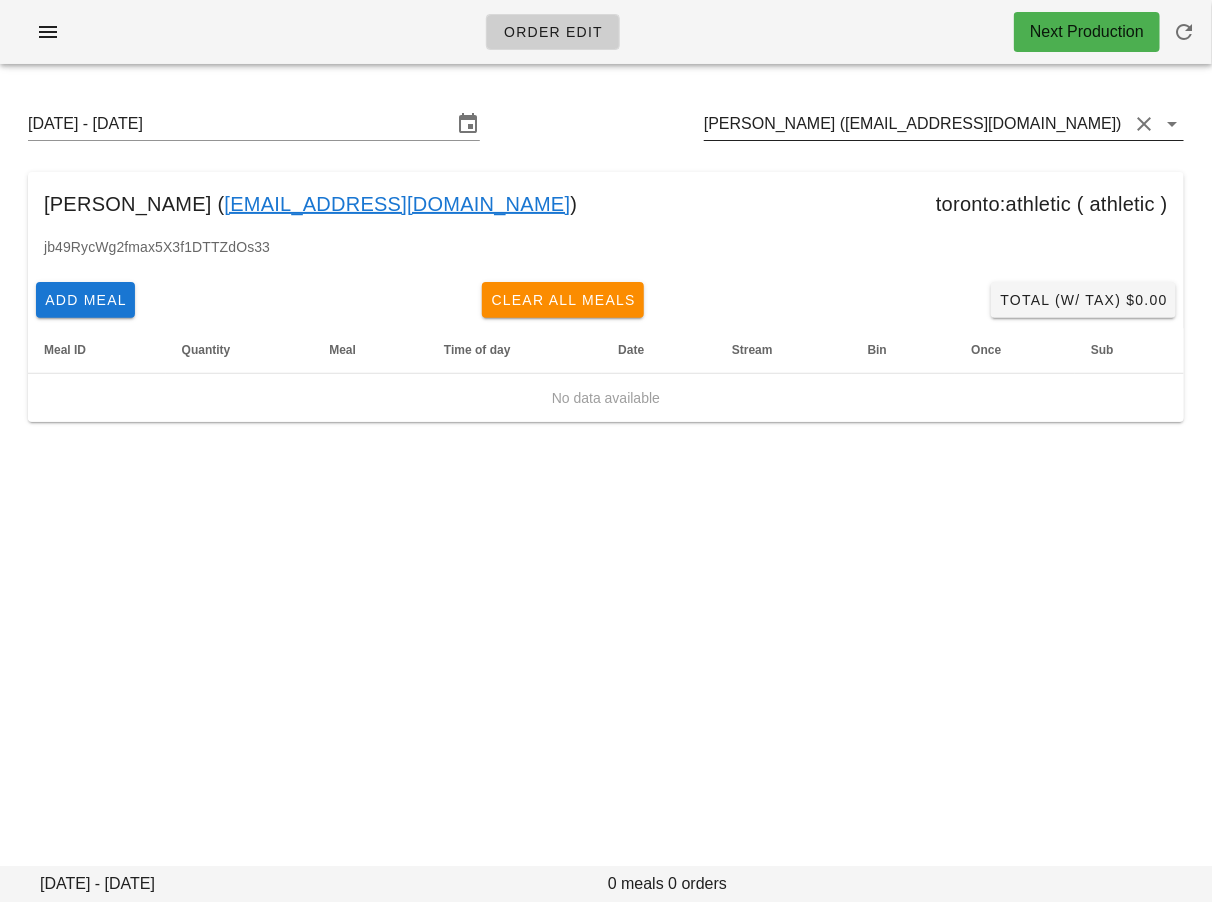 click on "Marta Strakacz (marta_98@hotmail.com)" at bounding box center (916, 124) 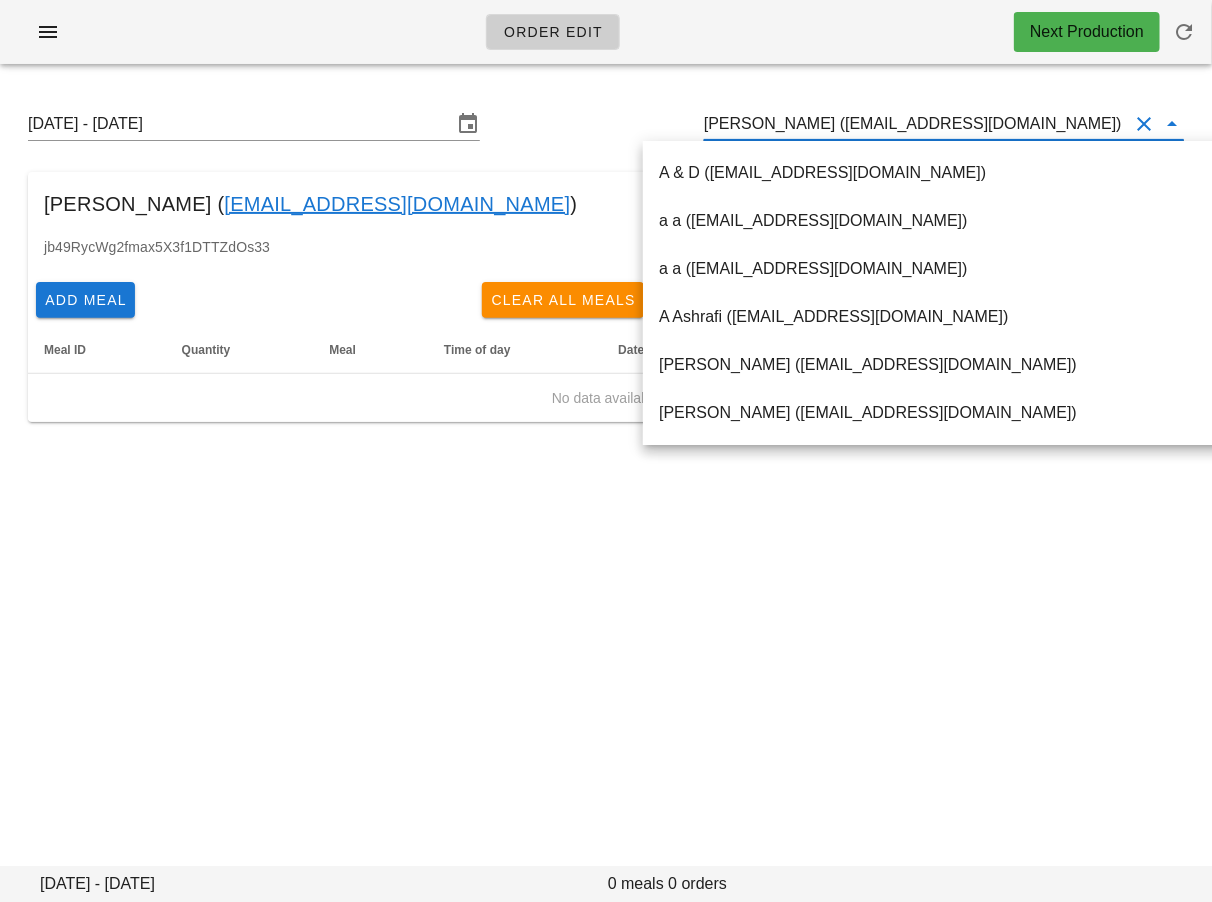 click on "Marta Strakacz (marta_98@hotmail.com)" at bounding box center (916, 124) 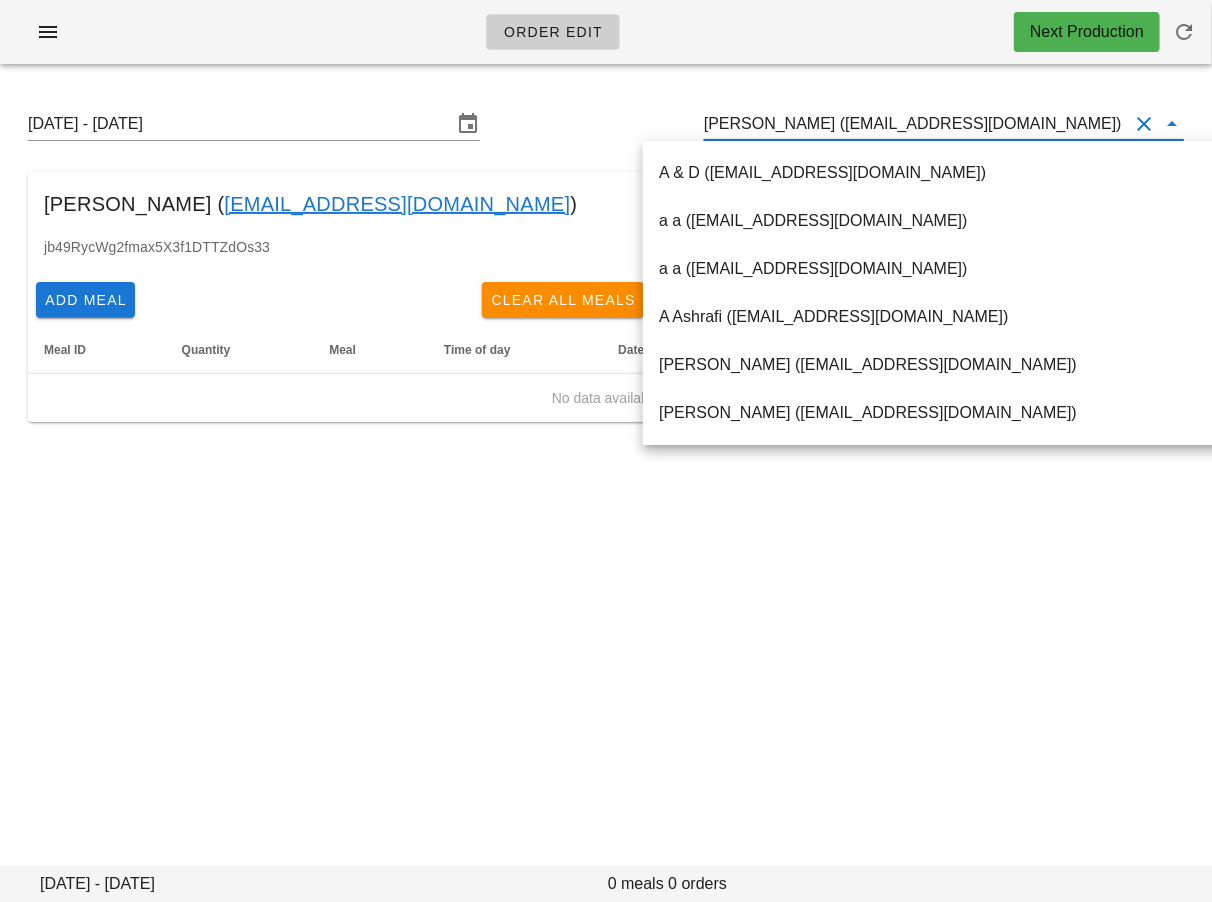 scroll, scrollTop: 0, scrollLeft: 0, axis: both 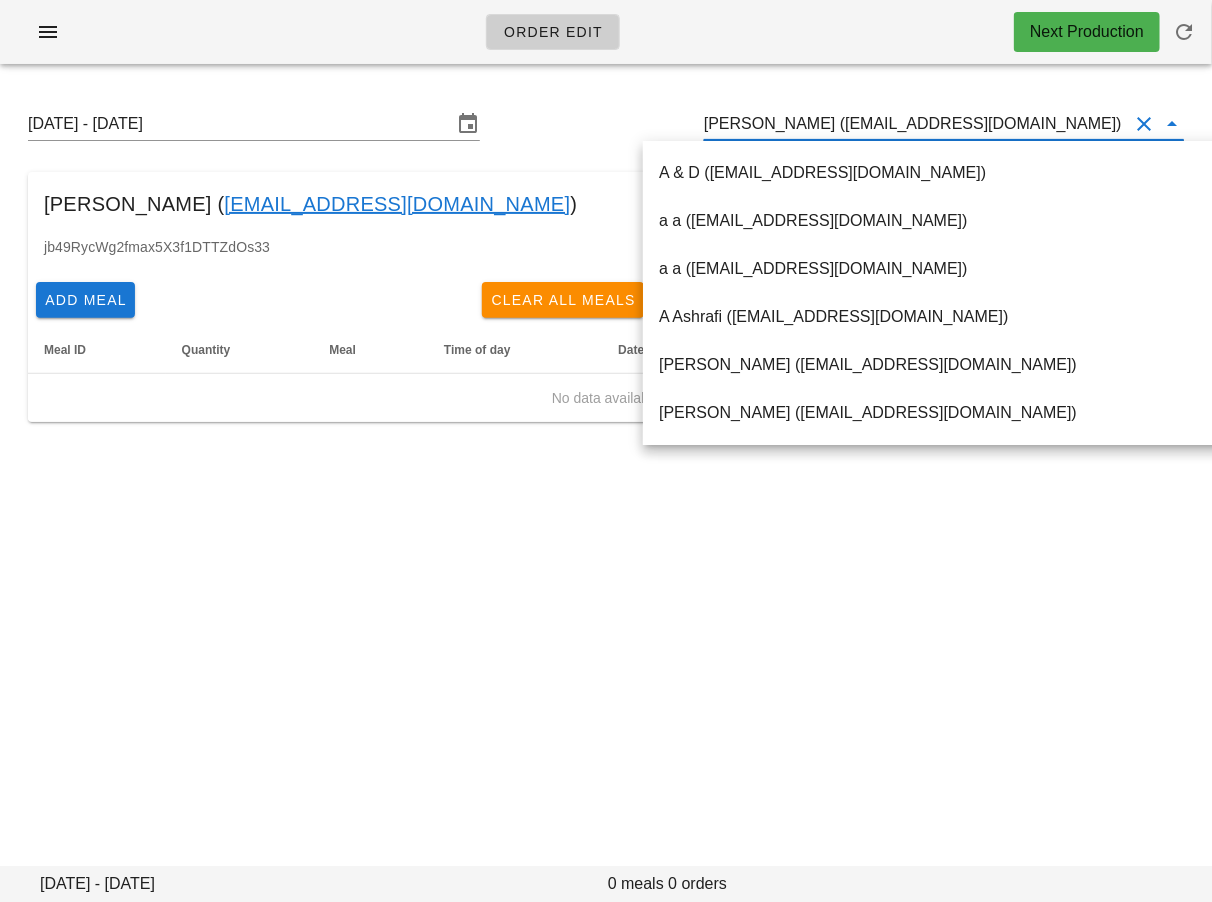 click on "Marta Strakacz (marta_98@hotmail.com)" at bounding box center (916, 124) 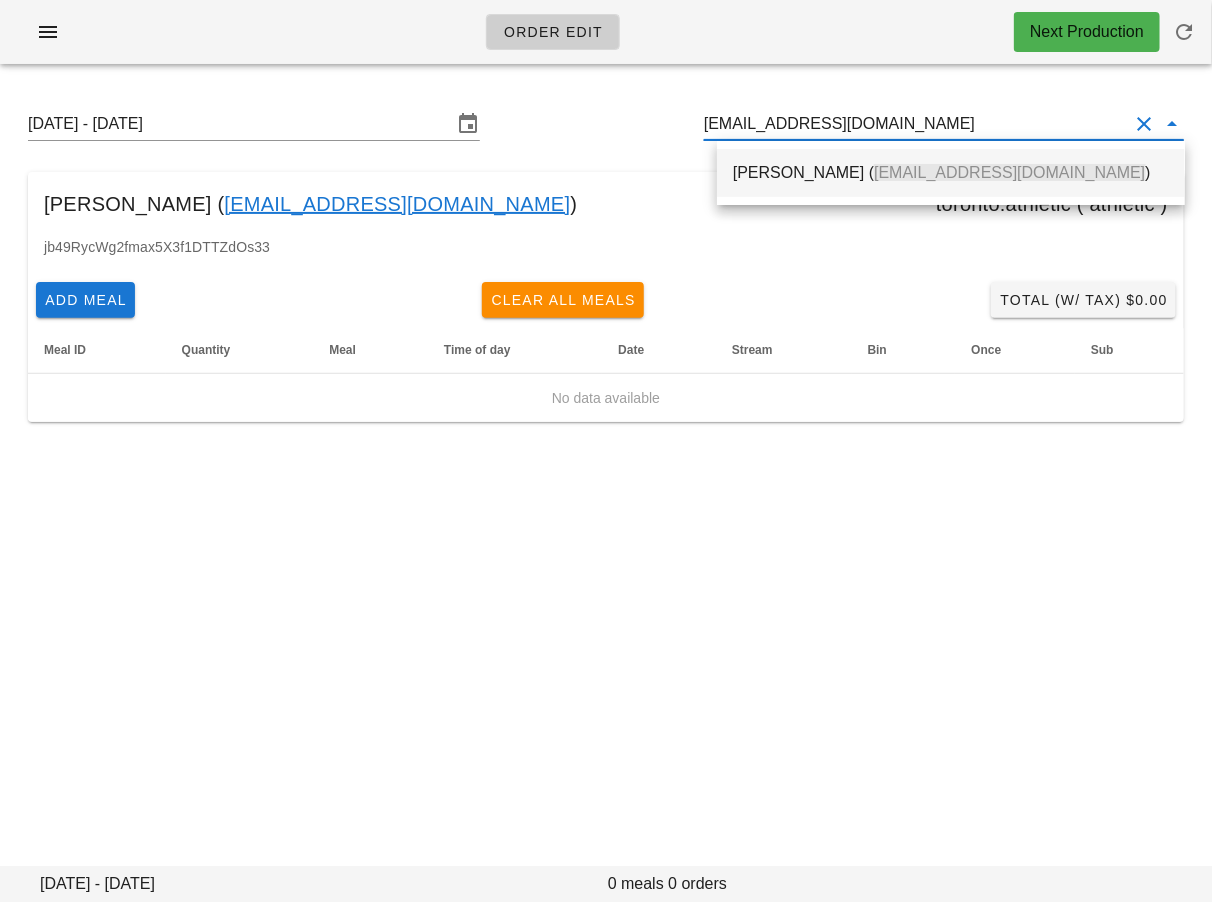 click on "Neil Macdonald ( Neilmacdon44@gmail.com )" at bounding box center (951, 172) 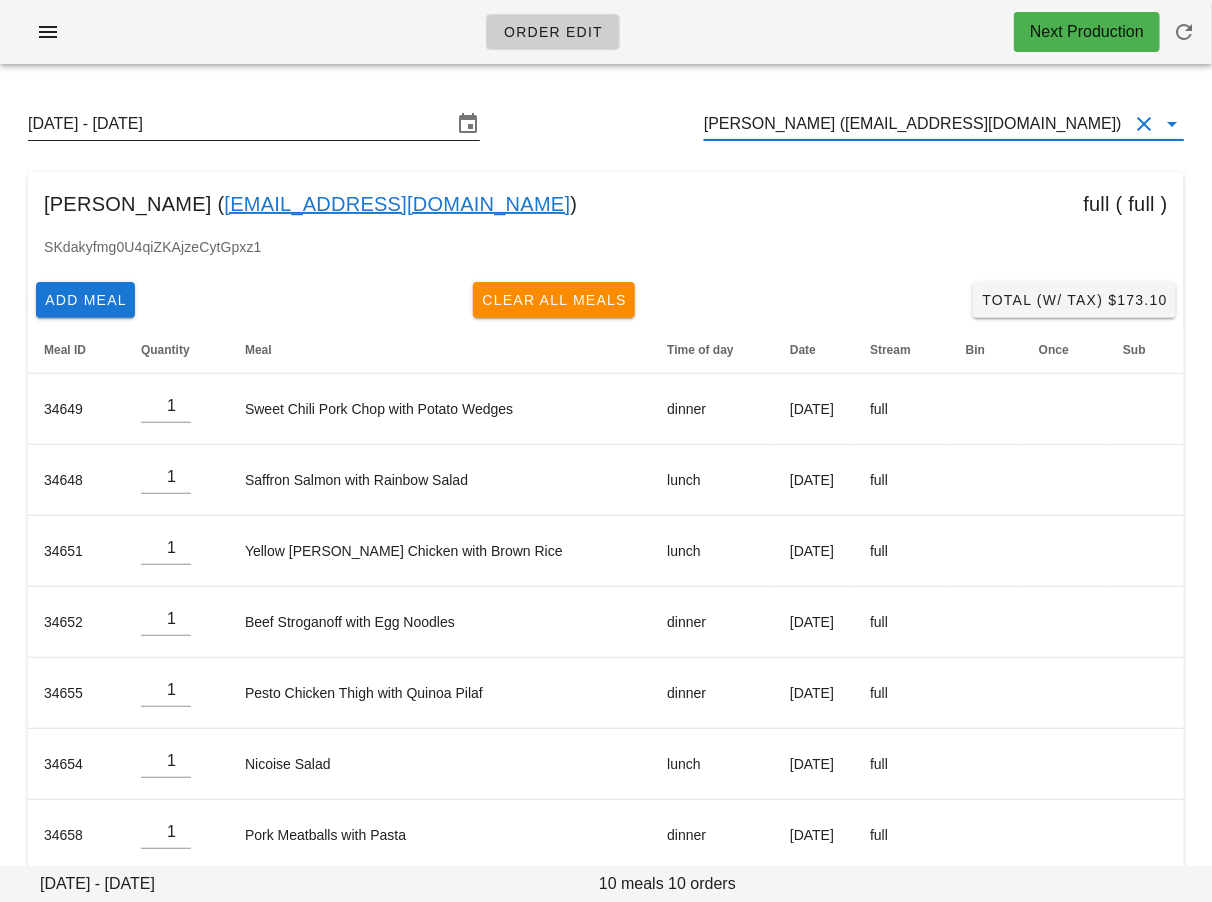 type on "Neil Macdonald (Neilmacdon44@gmail.com)" 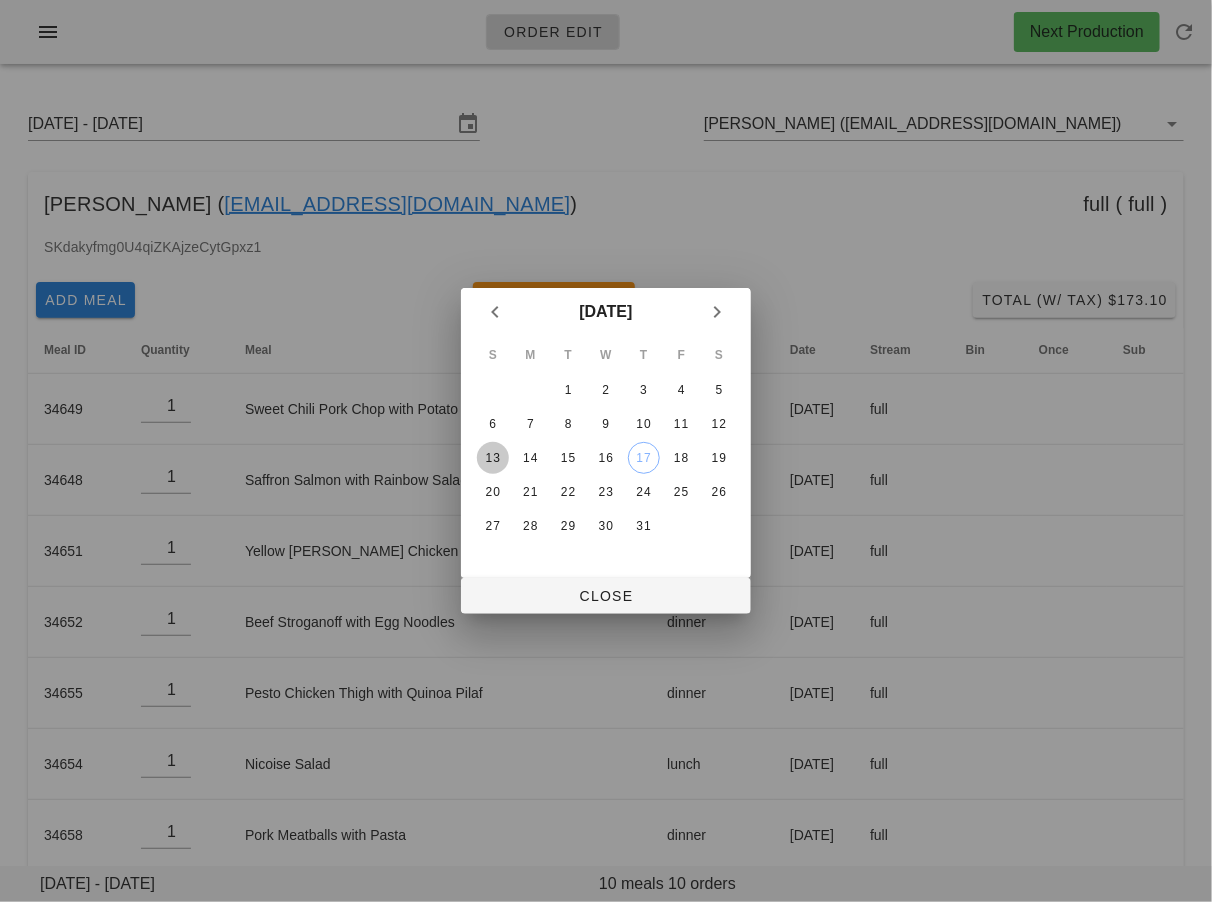 click on "13" at bounding box center (493, 458) 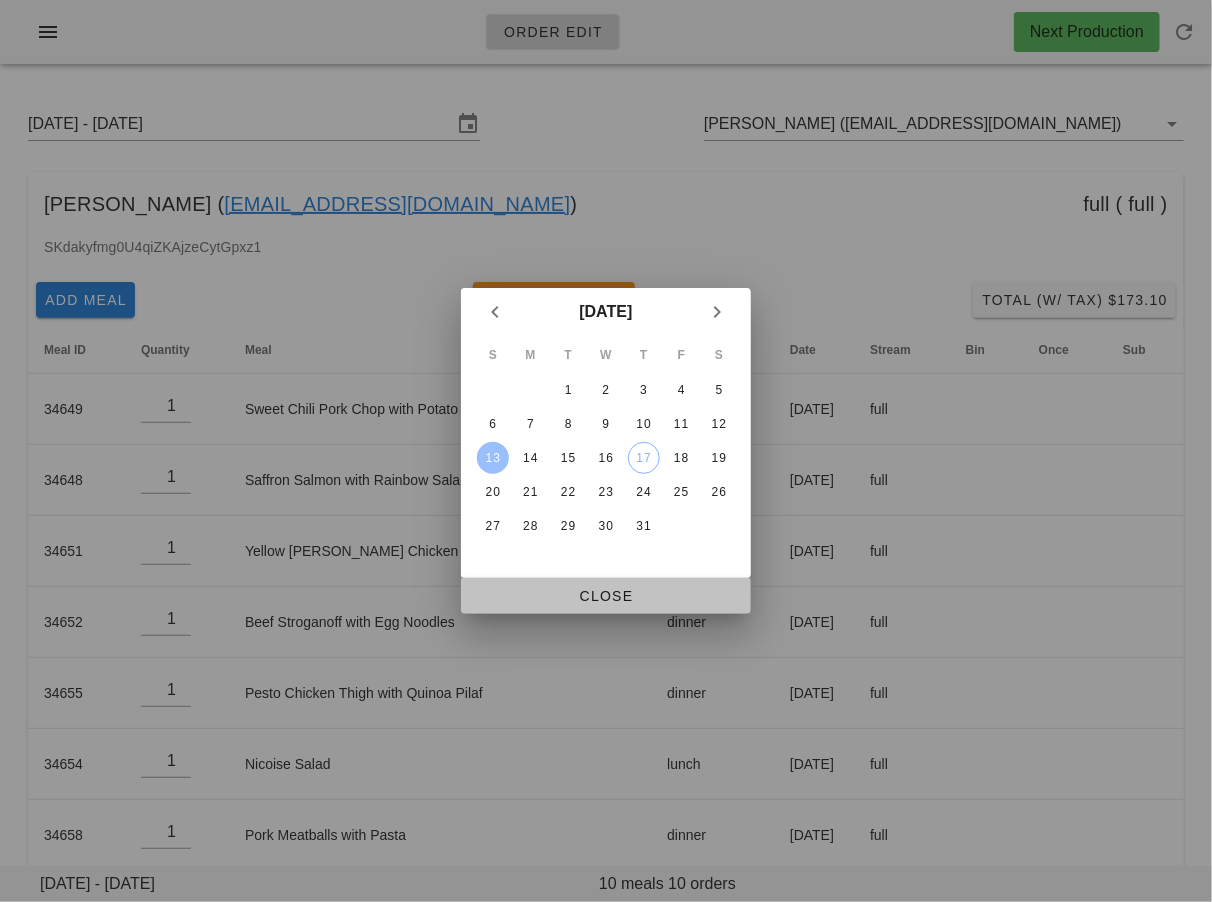 click on "Close" at bounding box center (606, 596) 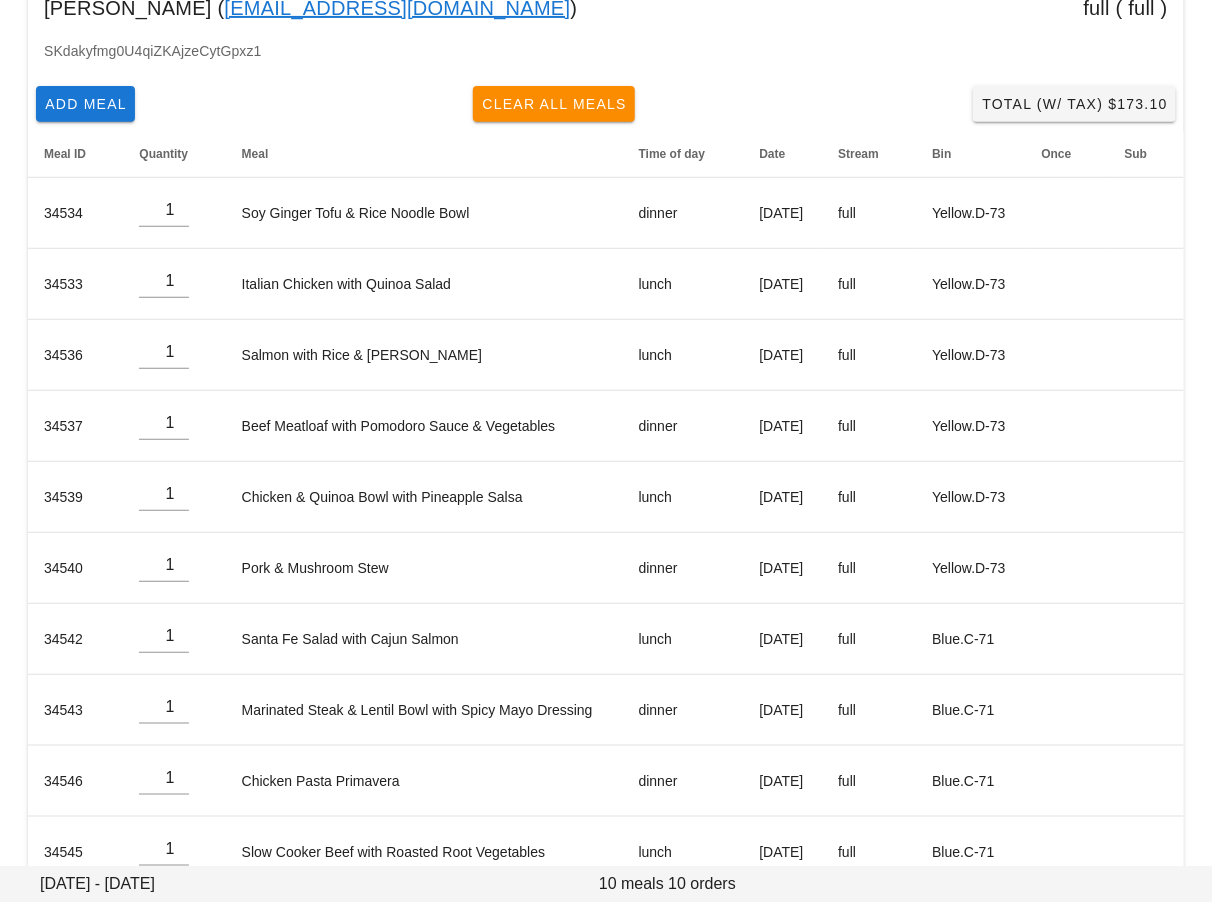 scroll, scrollTop: 236, scrollLeft: 0, axis: vertical 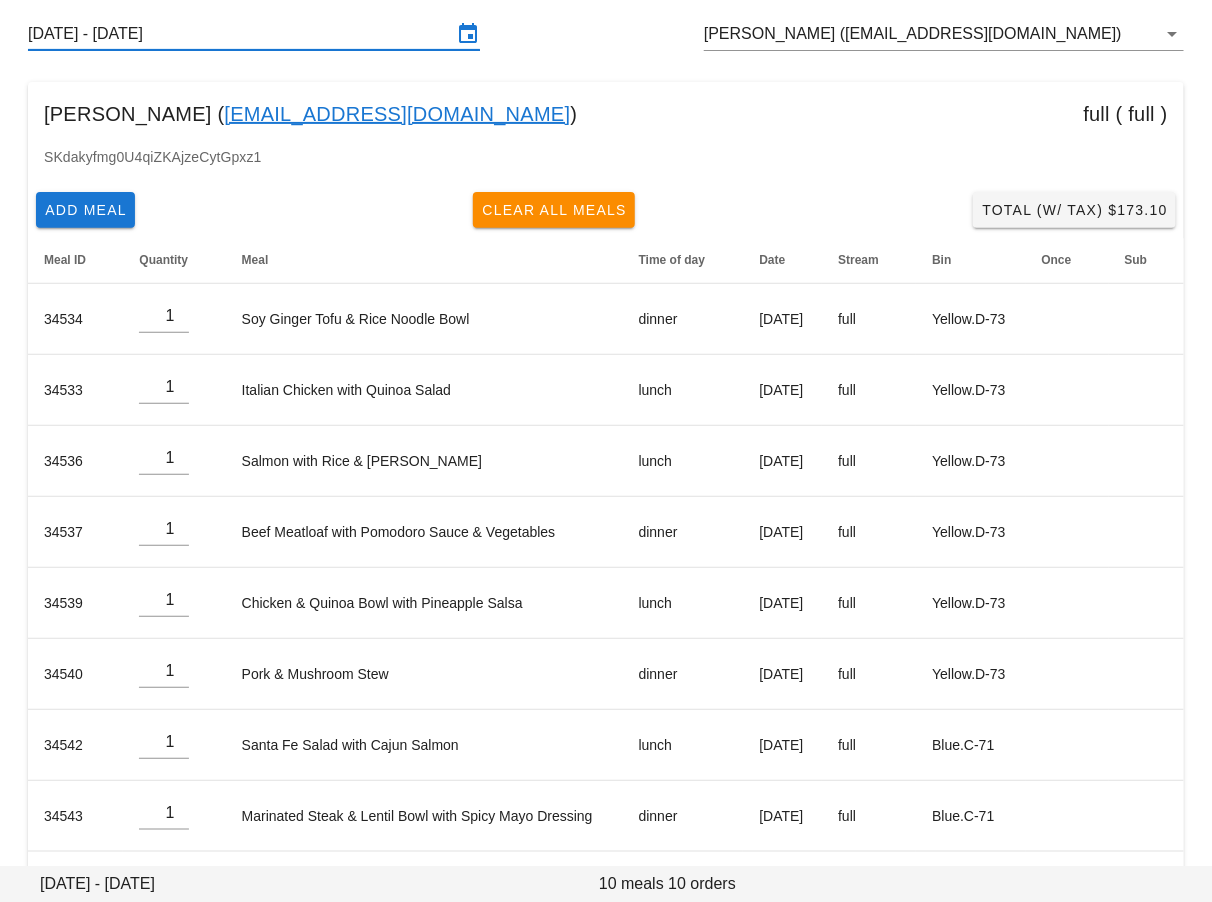 click on "Sunday July 13 - Saturday July 19" at bounding box center [240, 34] 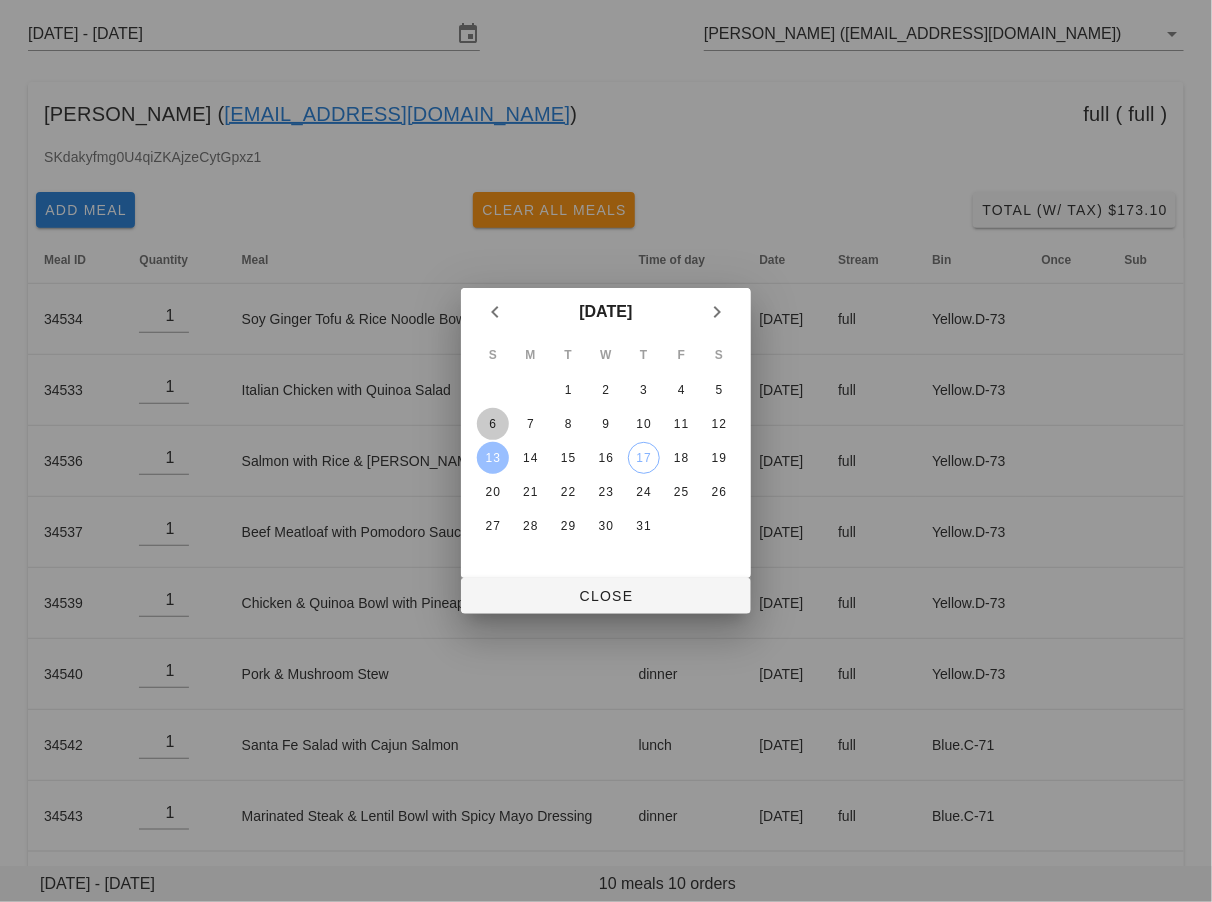 click on "6" at bounding box center [493, 424] 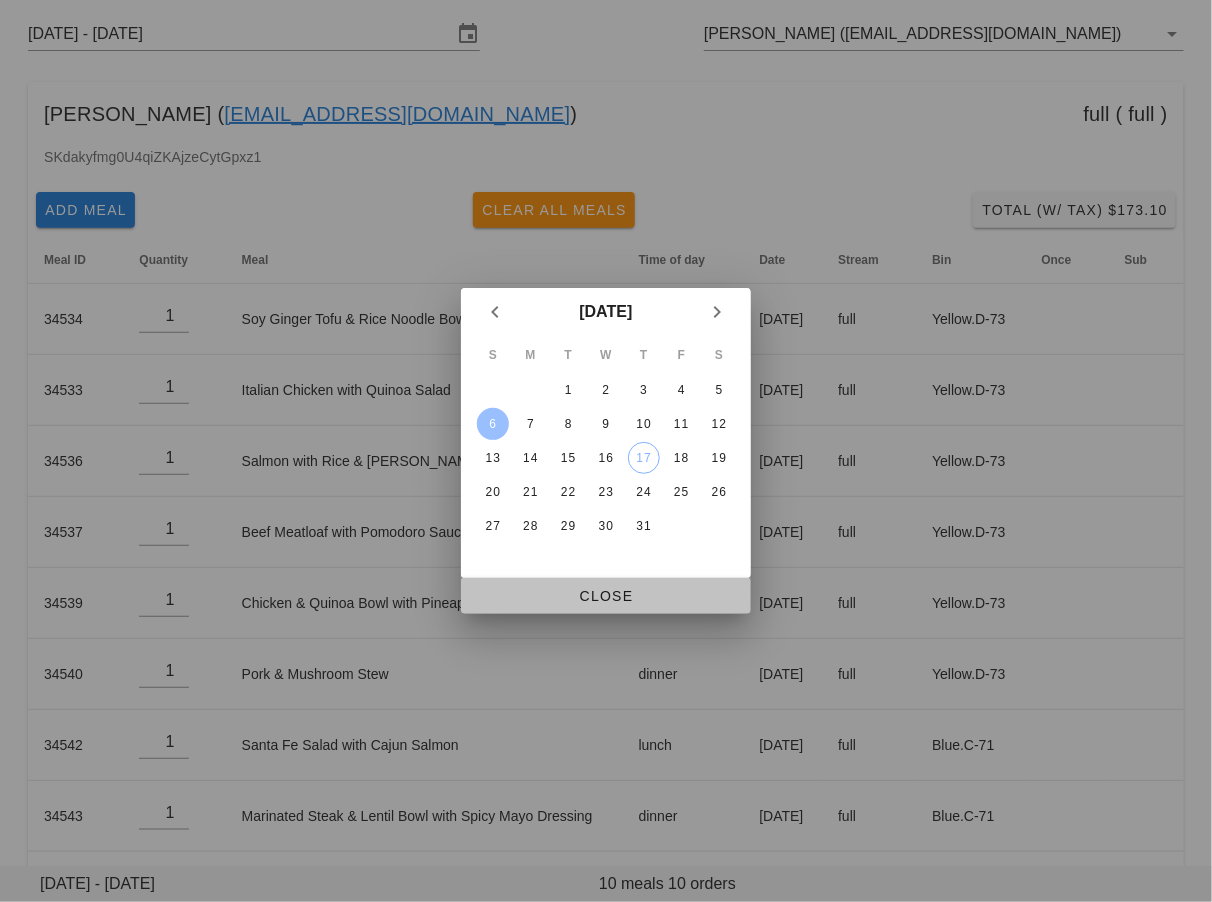 click on "Close" at bounding box center [606, 596] 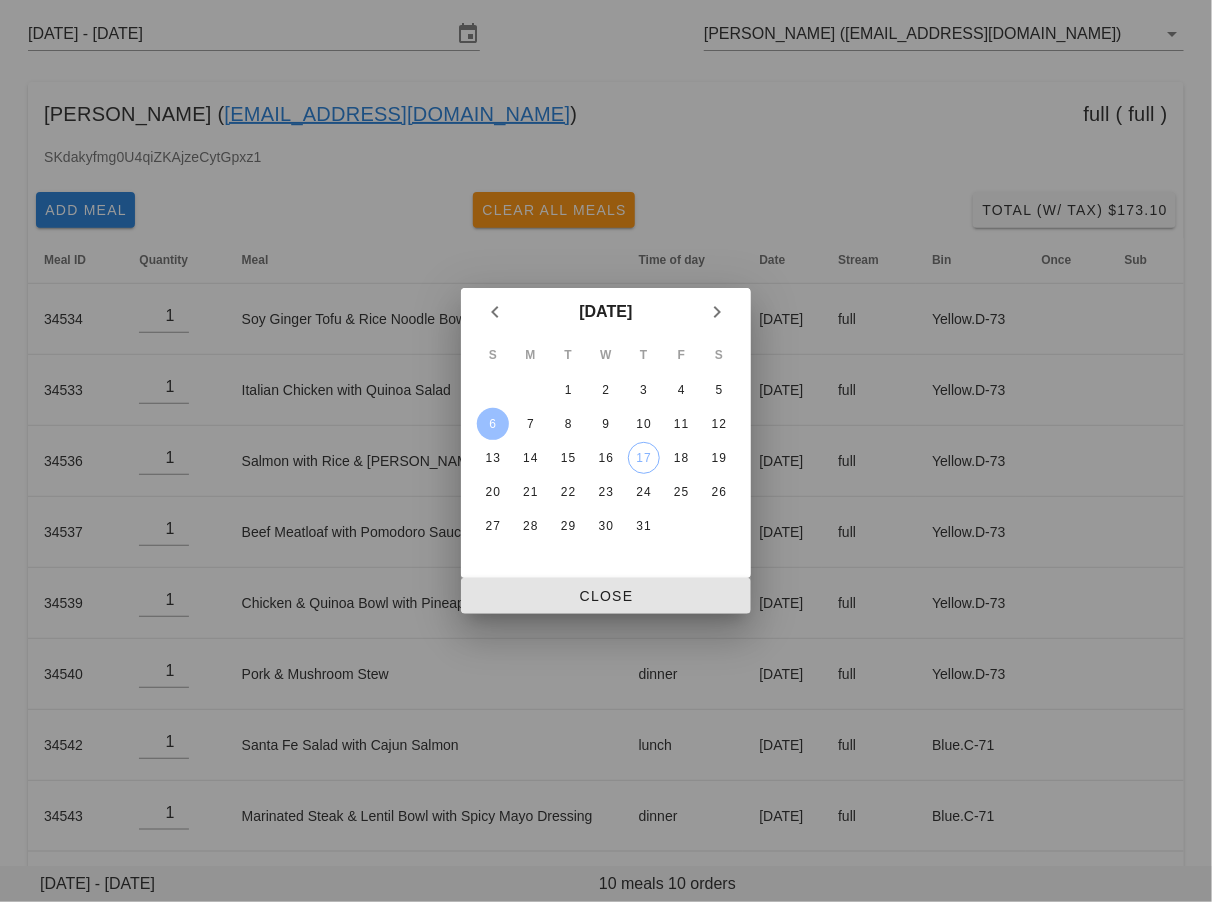 type on "Sunday July 6 - Saturday July 12" 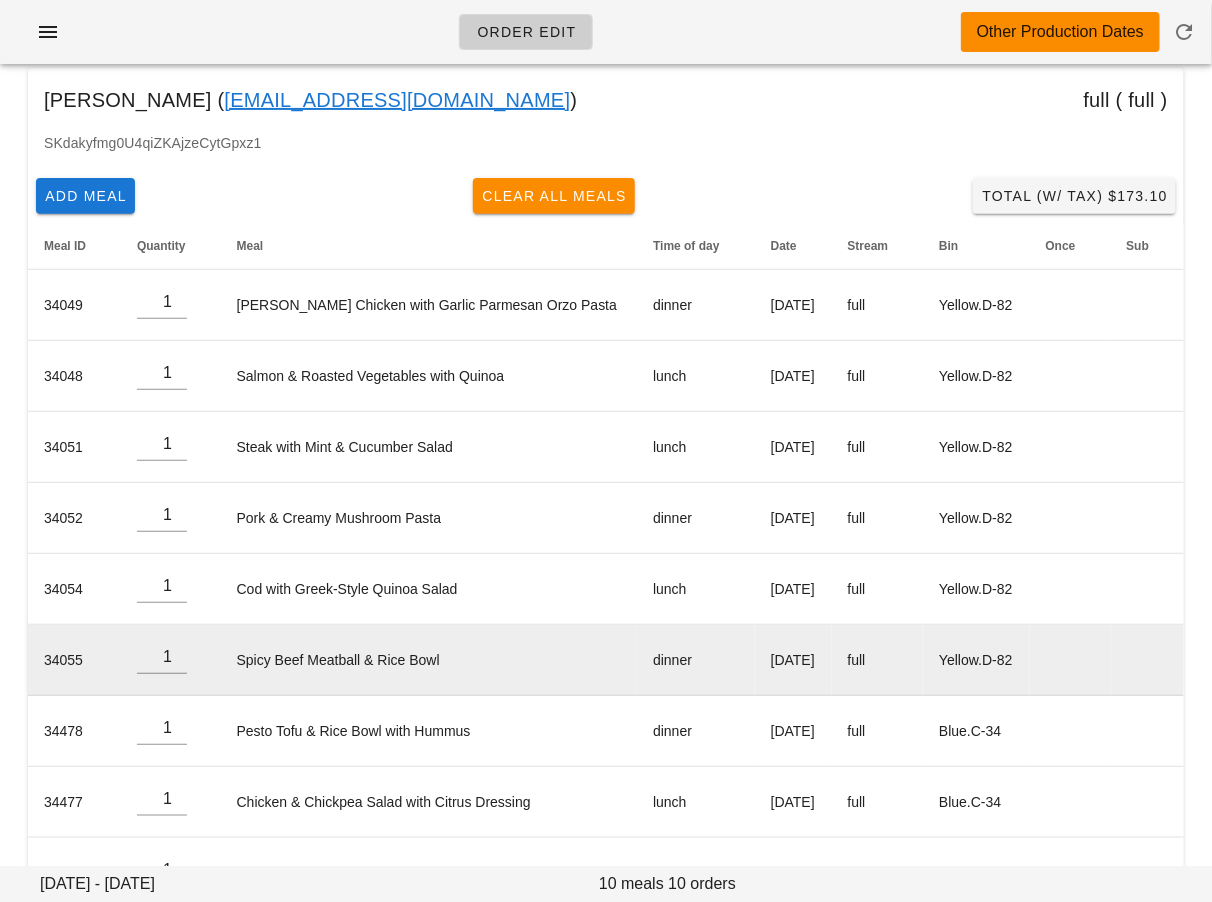 scroll, scrollTop: 0, scrollLeft: 0, axis: both 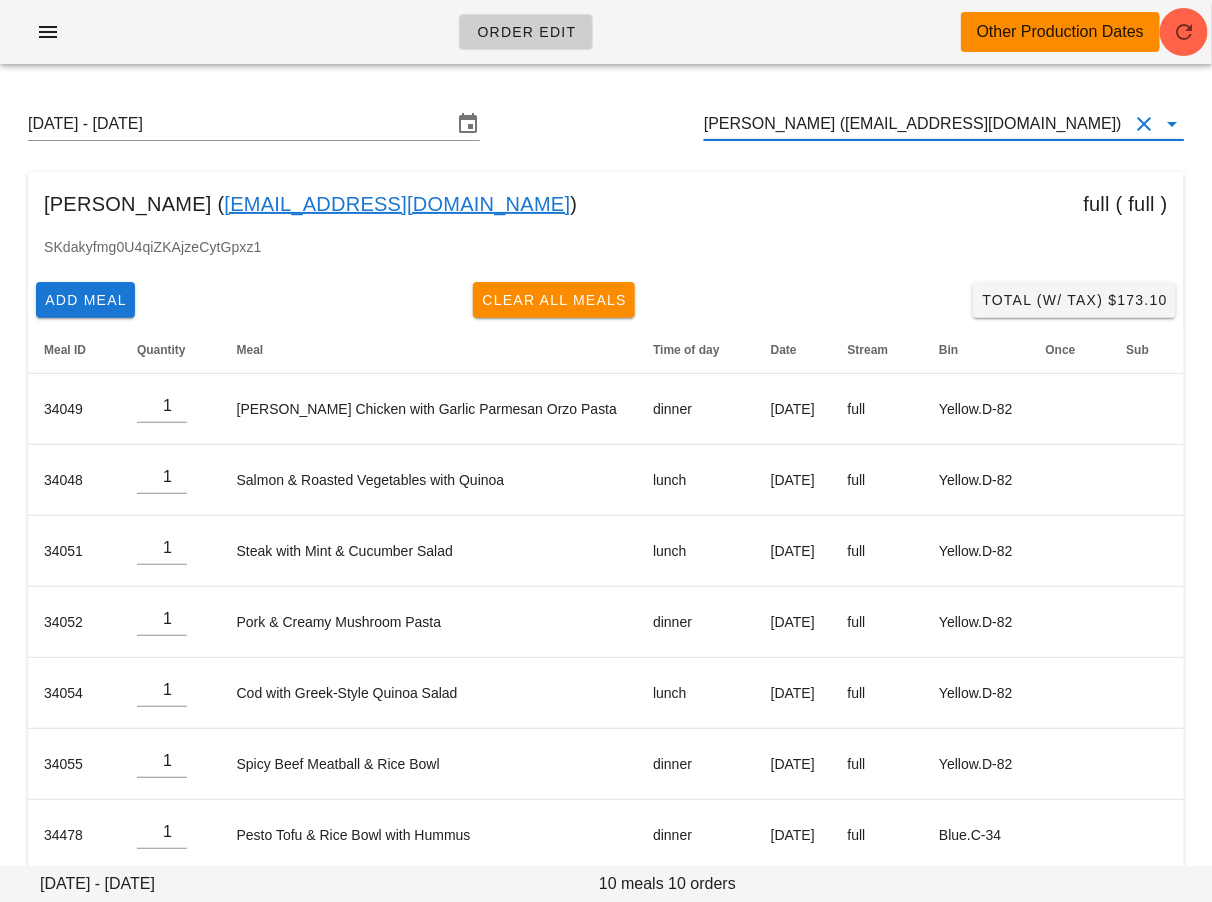 click on "[PERSON_NAME] ([EMAIL_ADDRESS][DOMAIN_NAME])" at bounding box center (916, 124) 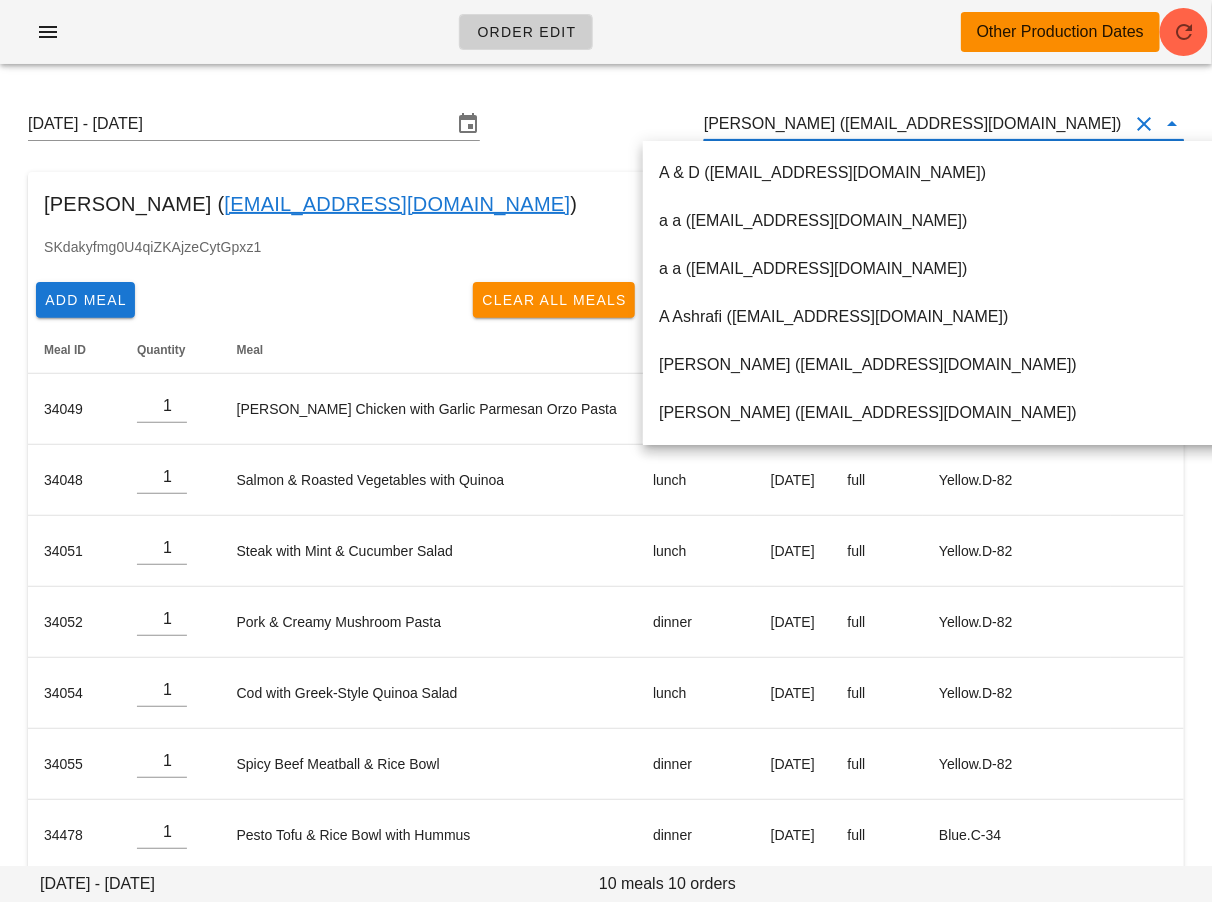click on "[PERSON_NAME] ([EMAIL_ADDRESS][DOMAIN_NAME])" at bounding box center (916, 124) 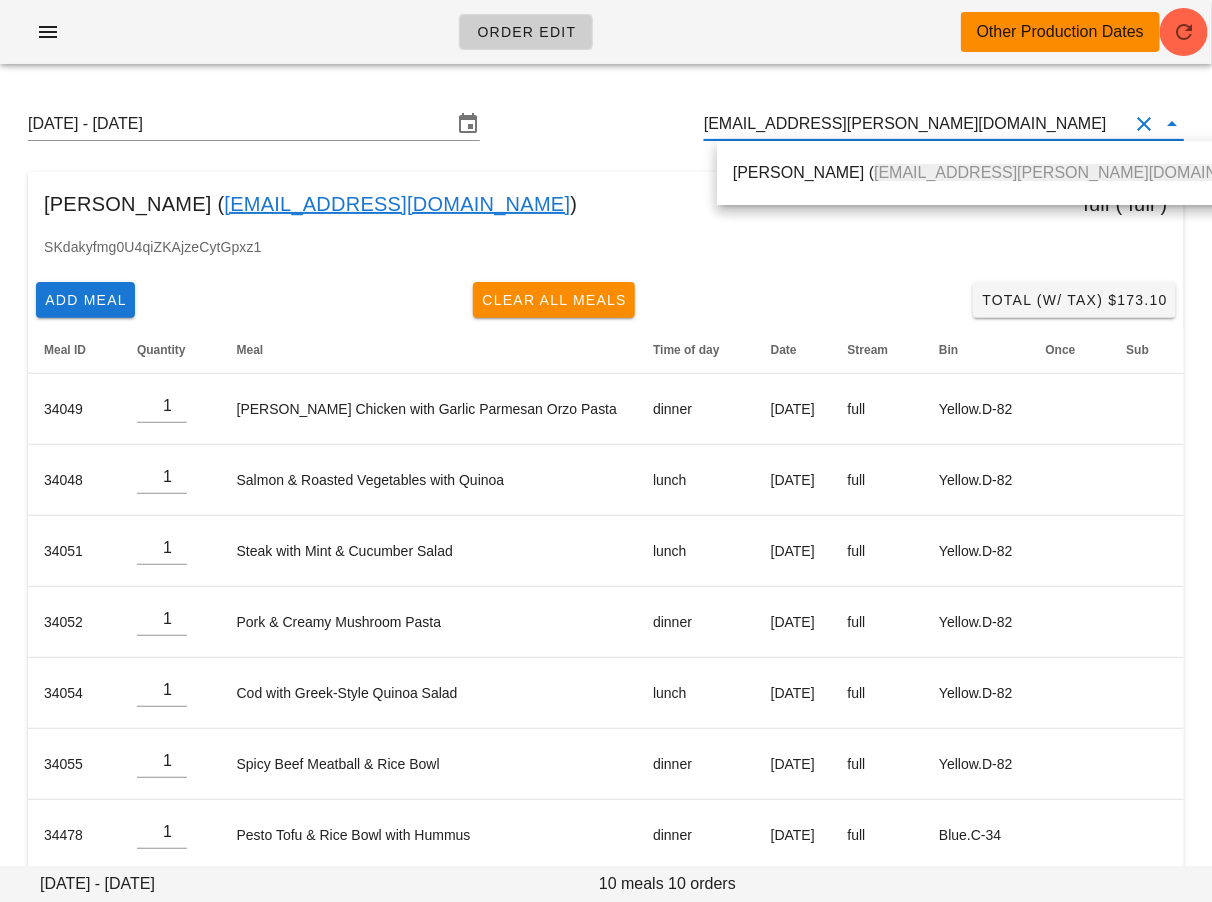 click on "Sunday July 6 - Saturday July 12 jelizabeth.dickson@gmail.com" at bounding box center [606, 124] 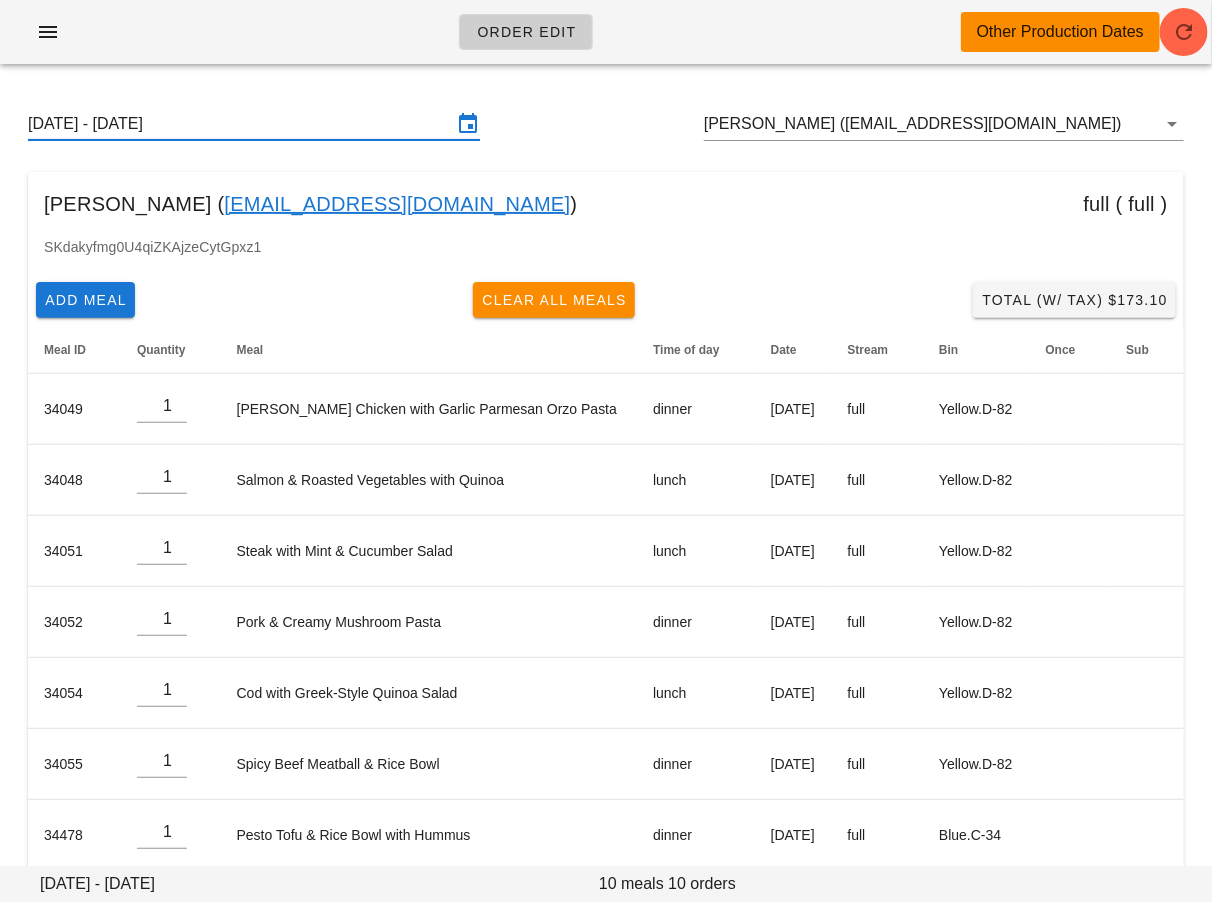 click on "Sunday July 6 - Saturday July 12" at bounding box center (240, 124) 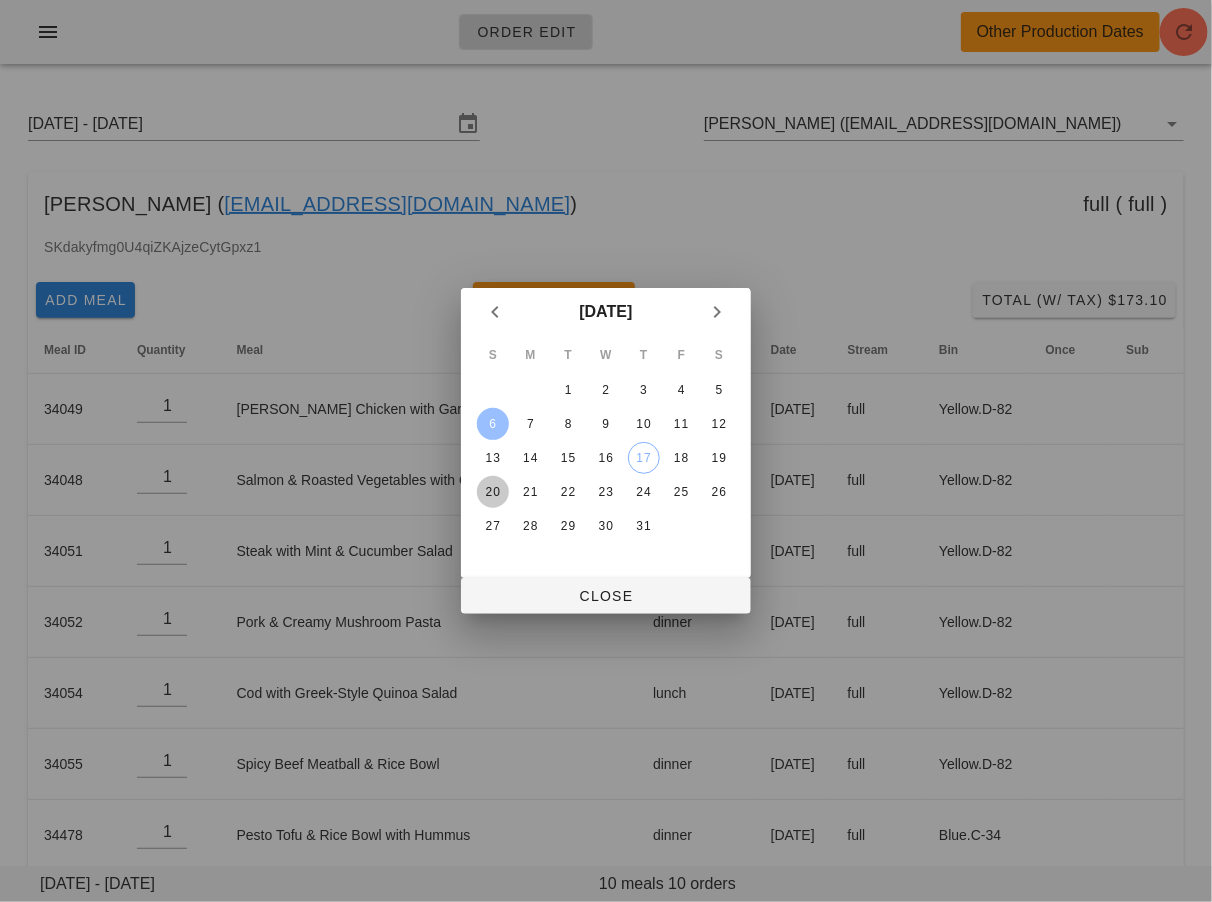 click on "20" at bounding box center [493, 492] 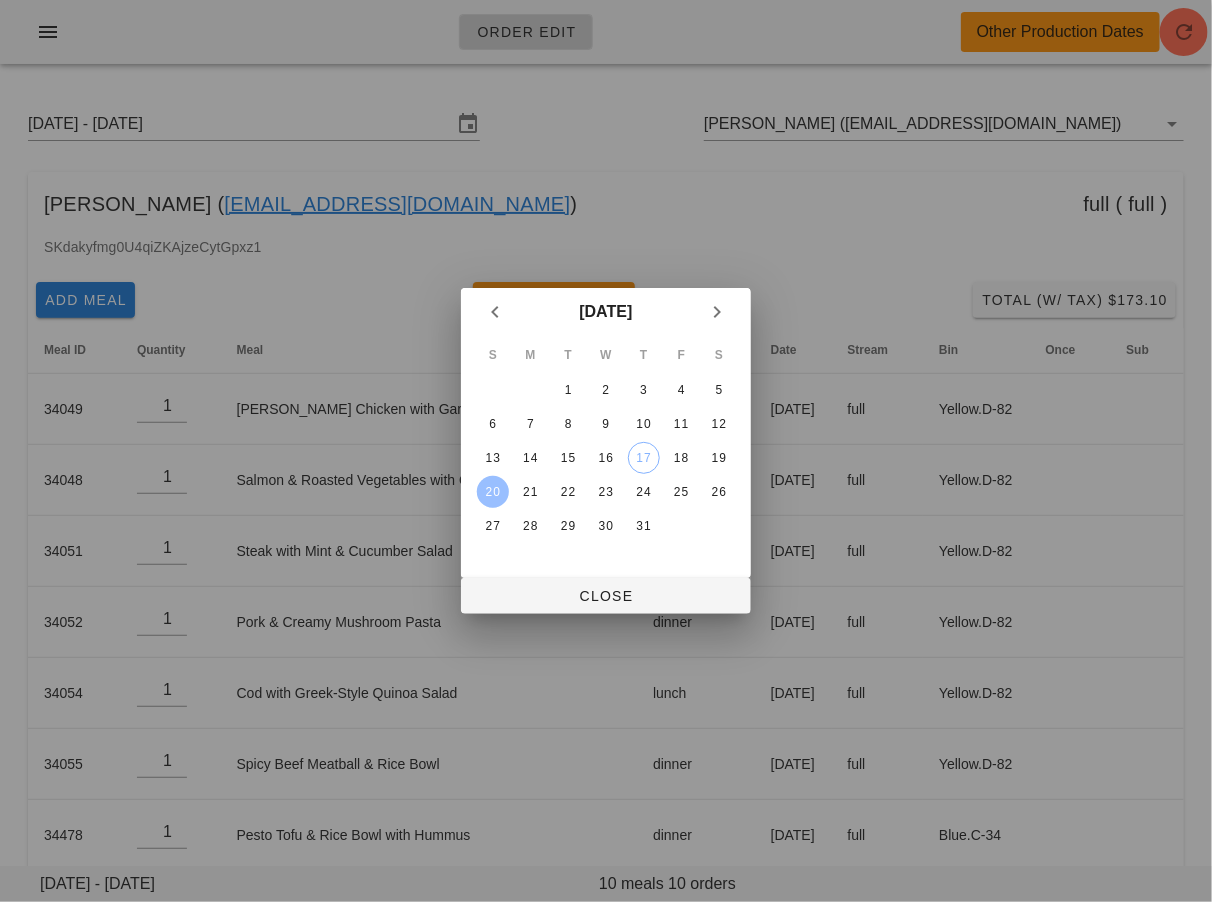 click at bounding box center (606, 451) 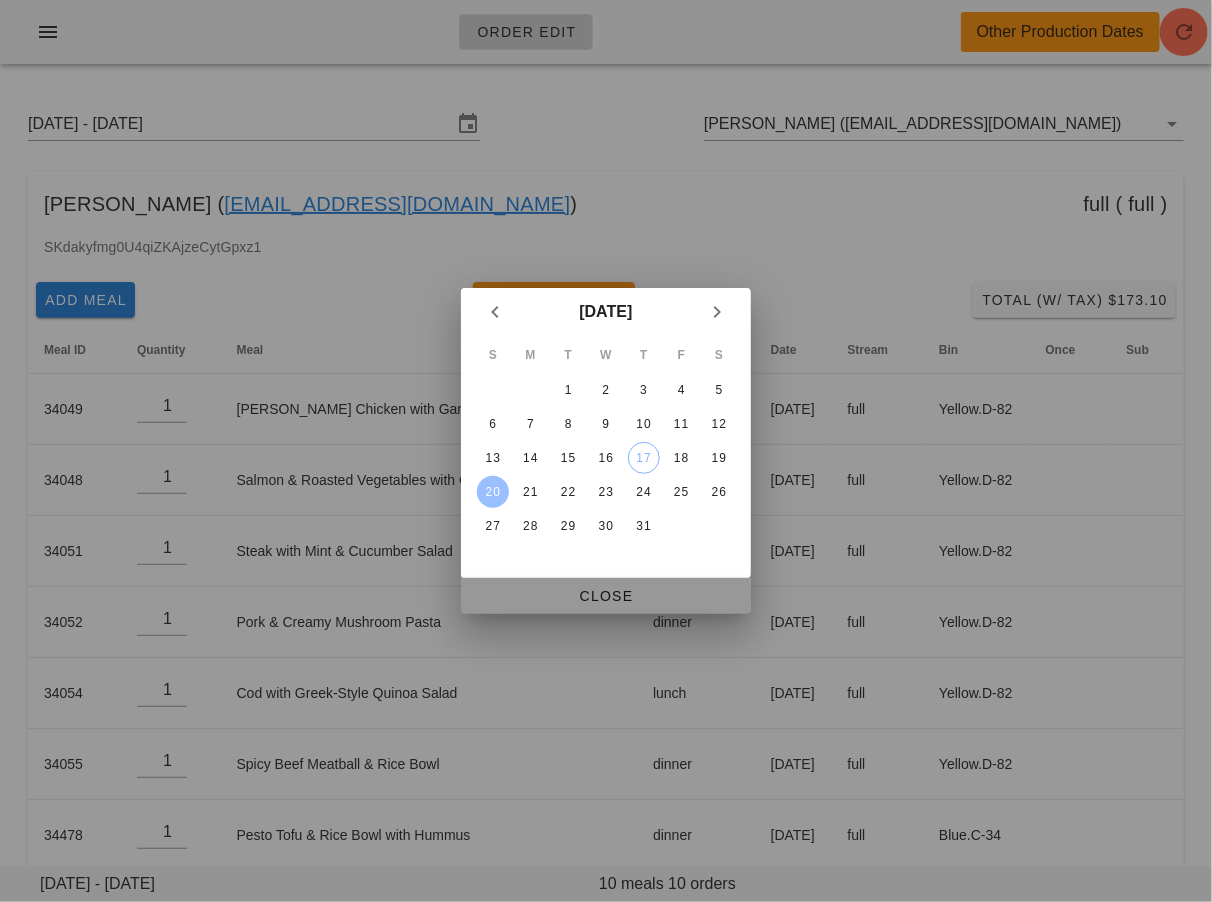 click on "Close" at bounding box center (606, 596) 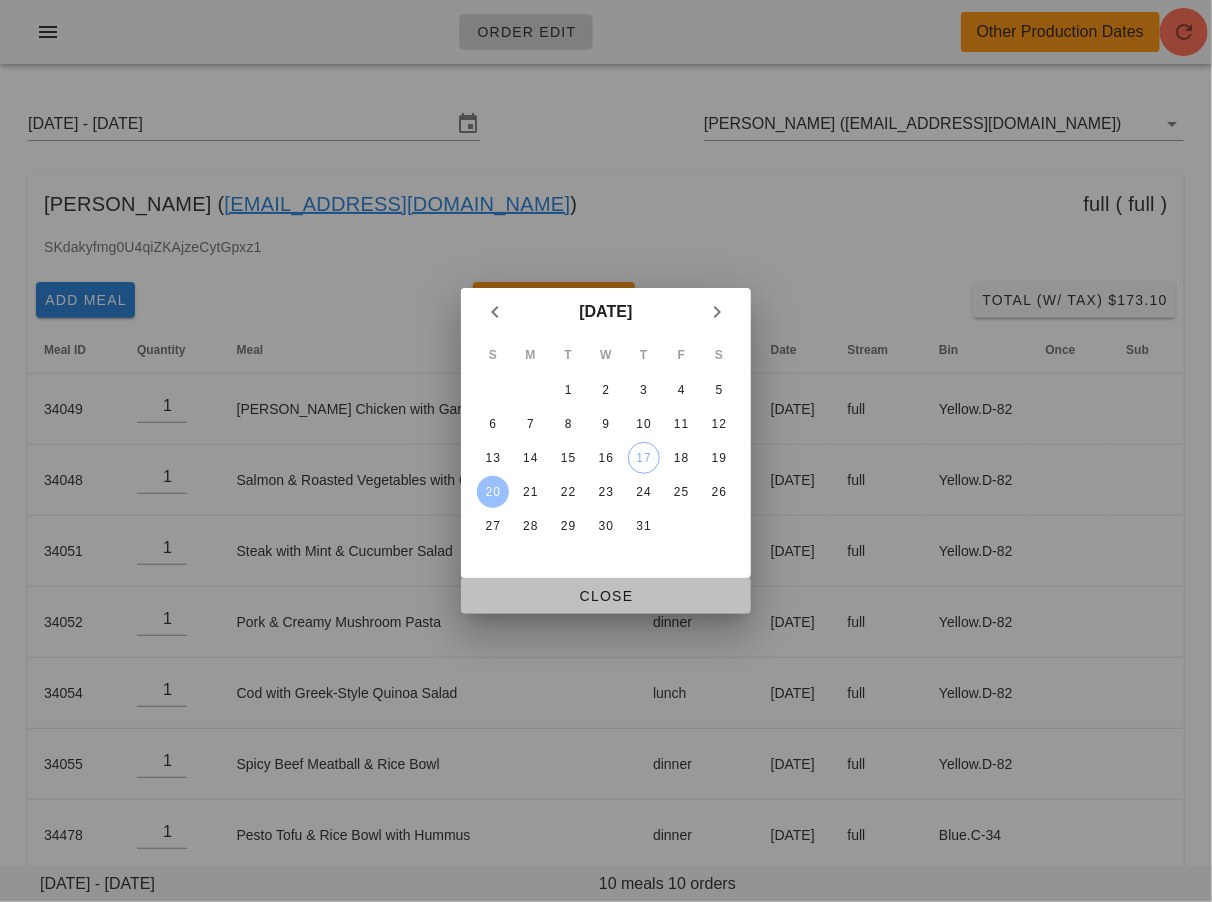 type on "Sunday July 20 - Saturday July 26" 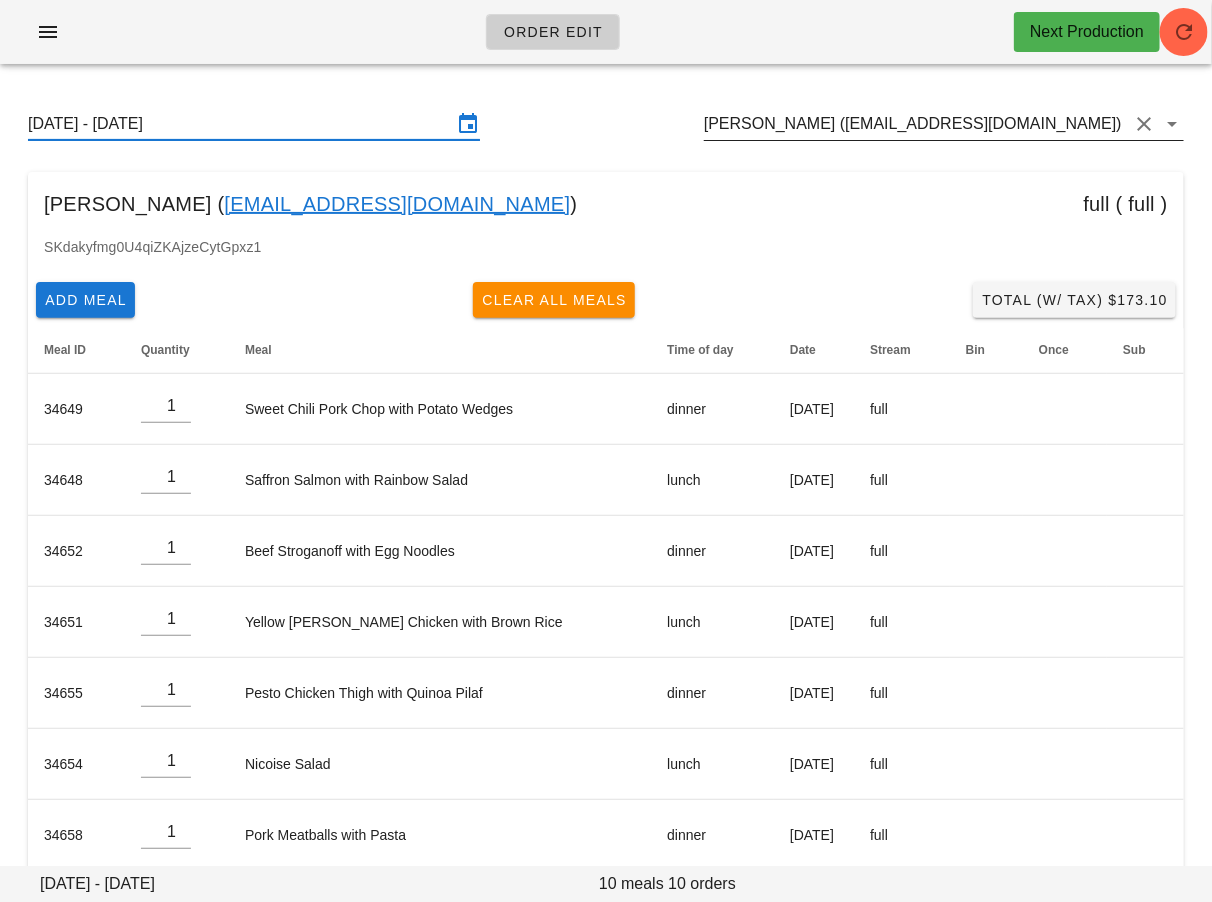 click on "[PERSON_NAME] ([EMAIL_ADDRESS][DOMAIN_NAME])" at bounding box center [916, 124] 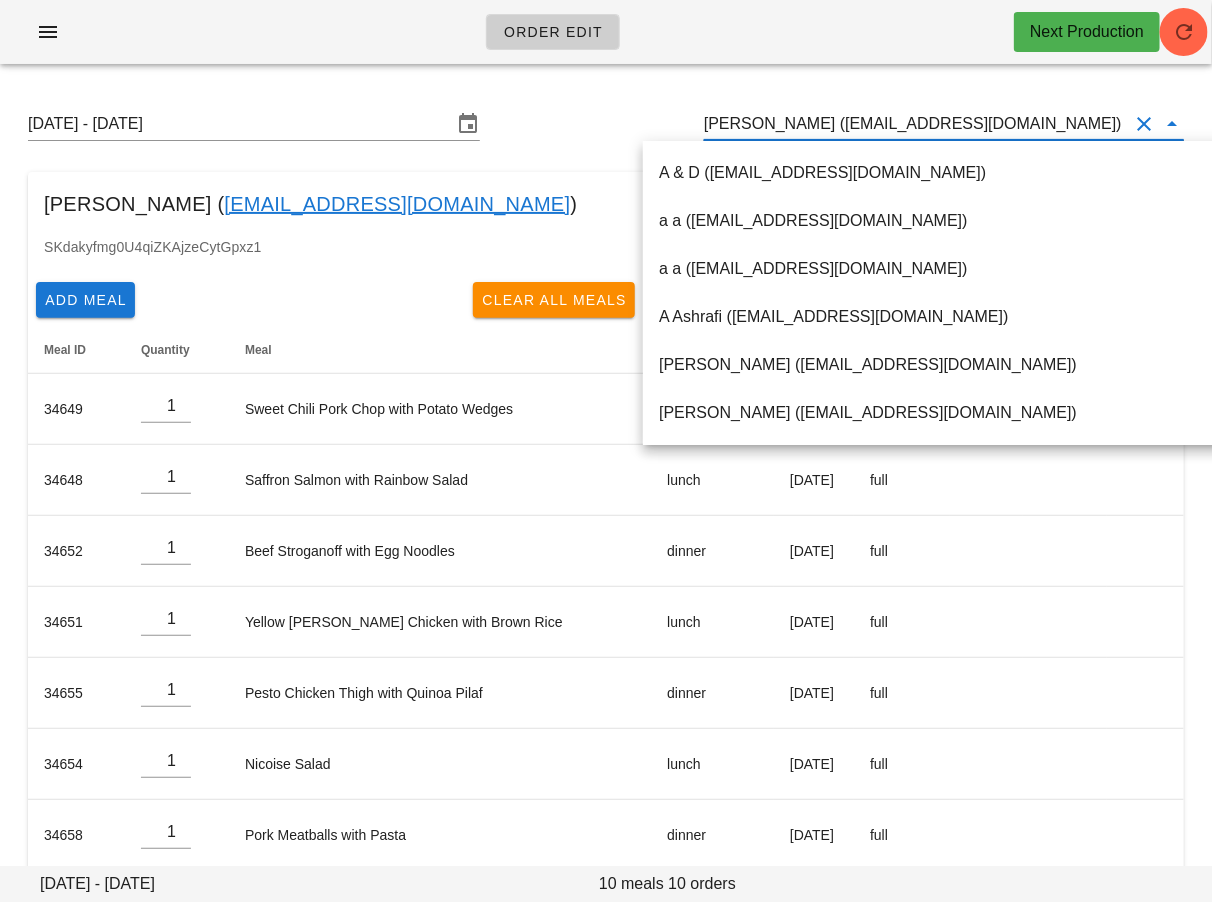 click on "[PERSON_NAME] ([EMAIL_ADDRESS][DOMAIN_NAME])" at bounding box center [916, 124] 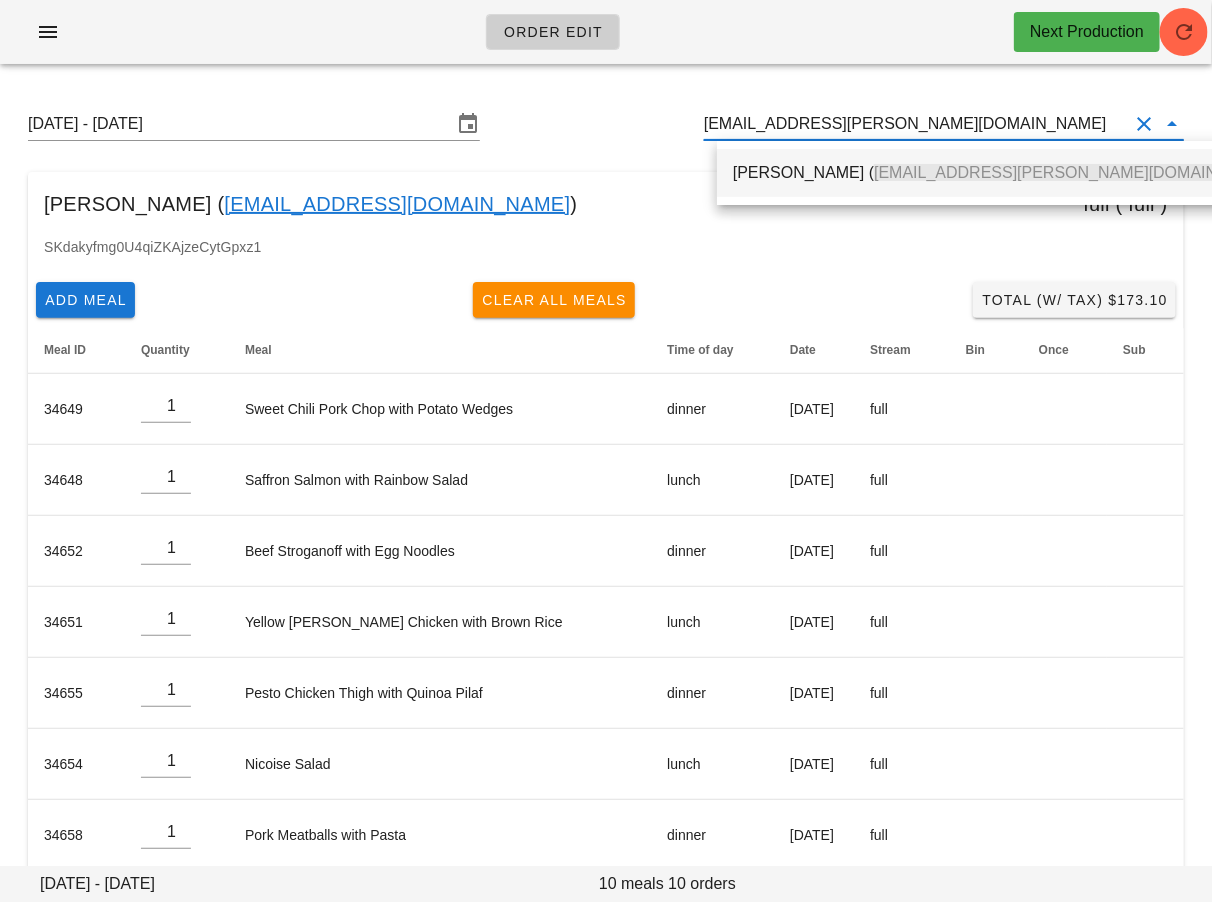 click on "Jessica Dickson ( jelizabeth.dickson@gmail.com )" at bounding box center [1007, 172] 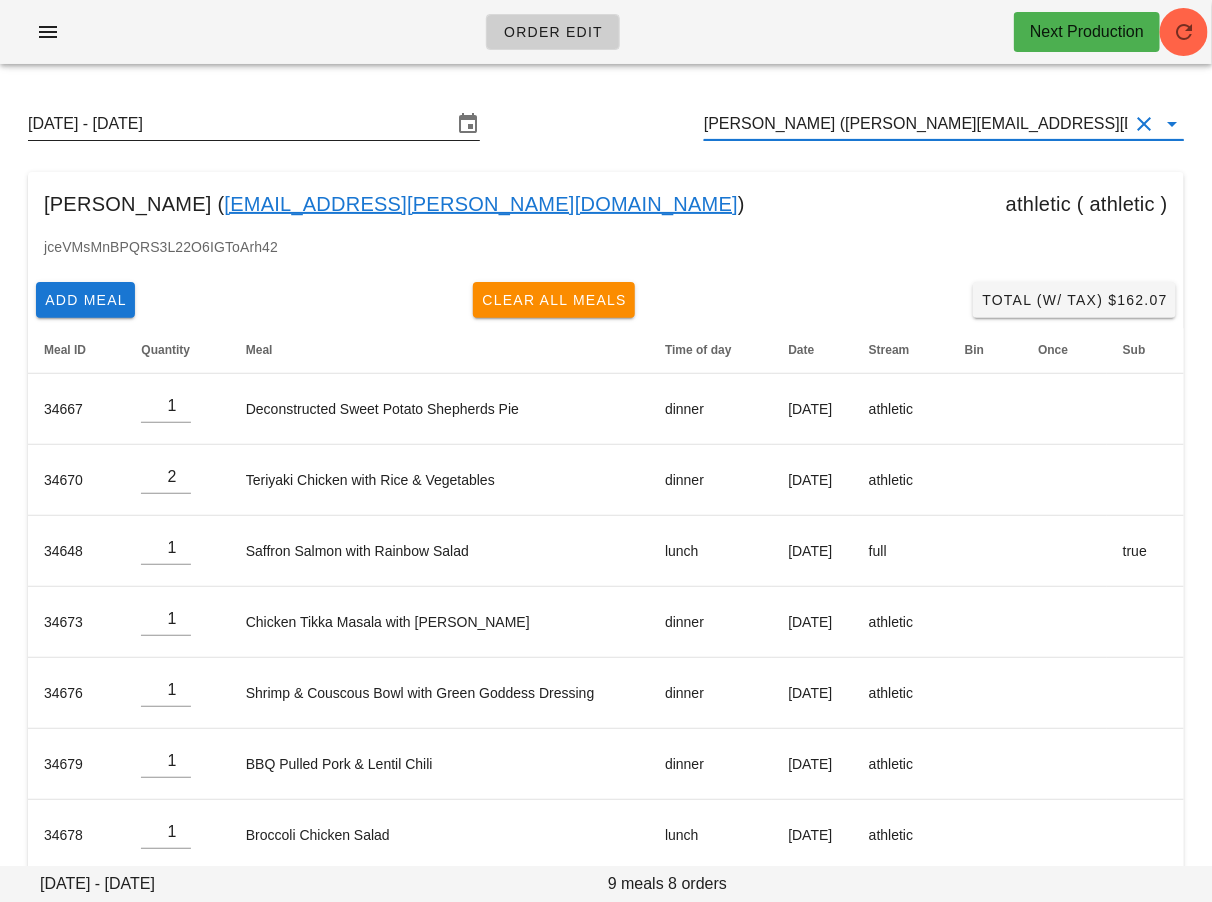 type on "Jessica Dickson (jelizabeth.dickson@gmail.com)" 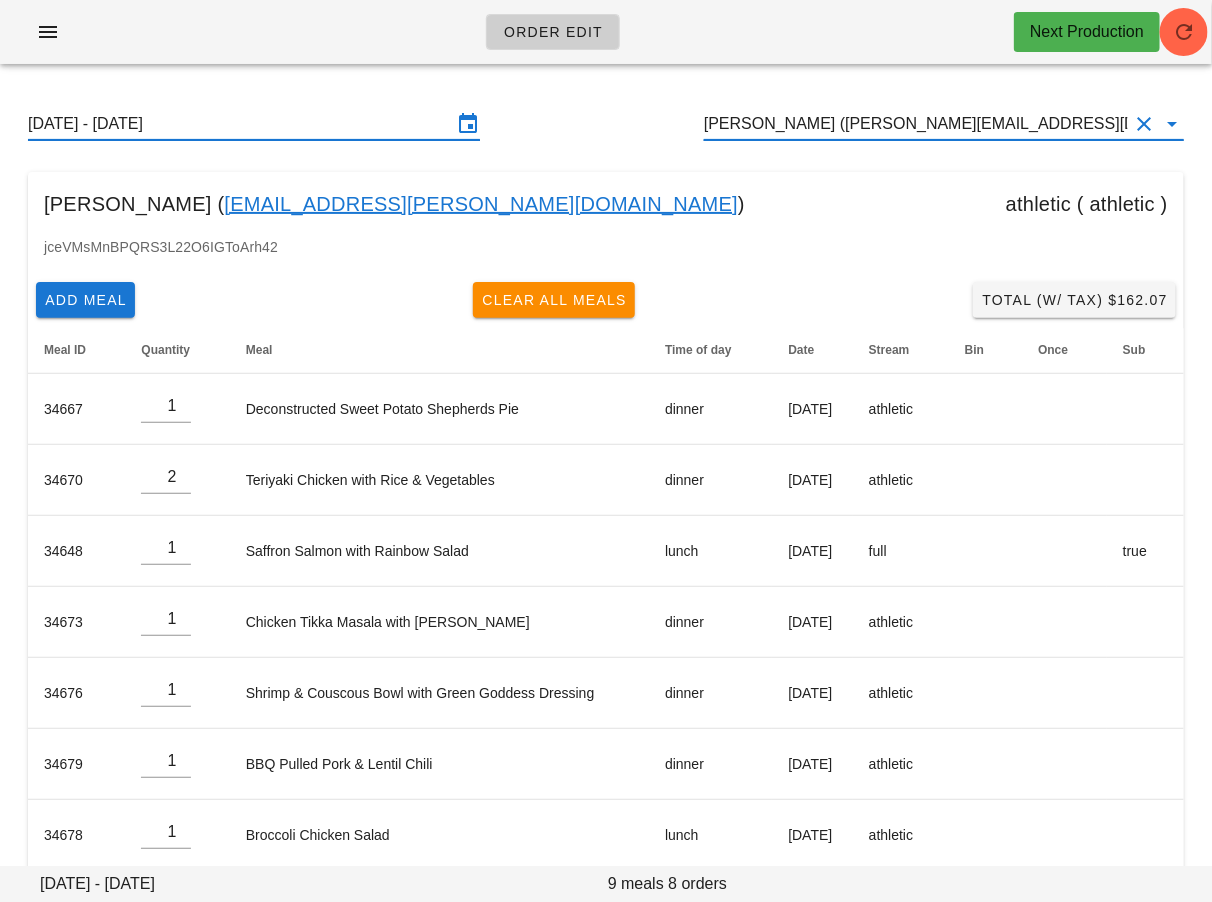 click on "Sunday July 20 - Saturday July 26" at bounding box center (240, 124) 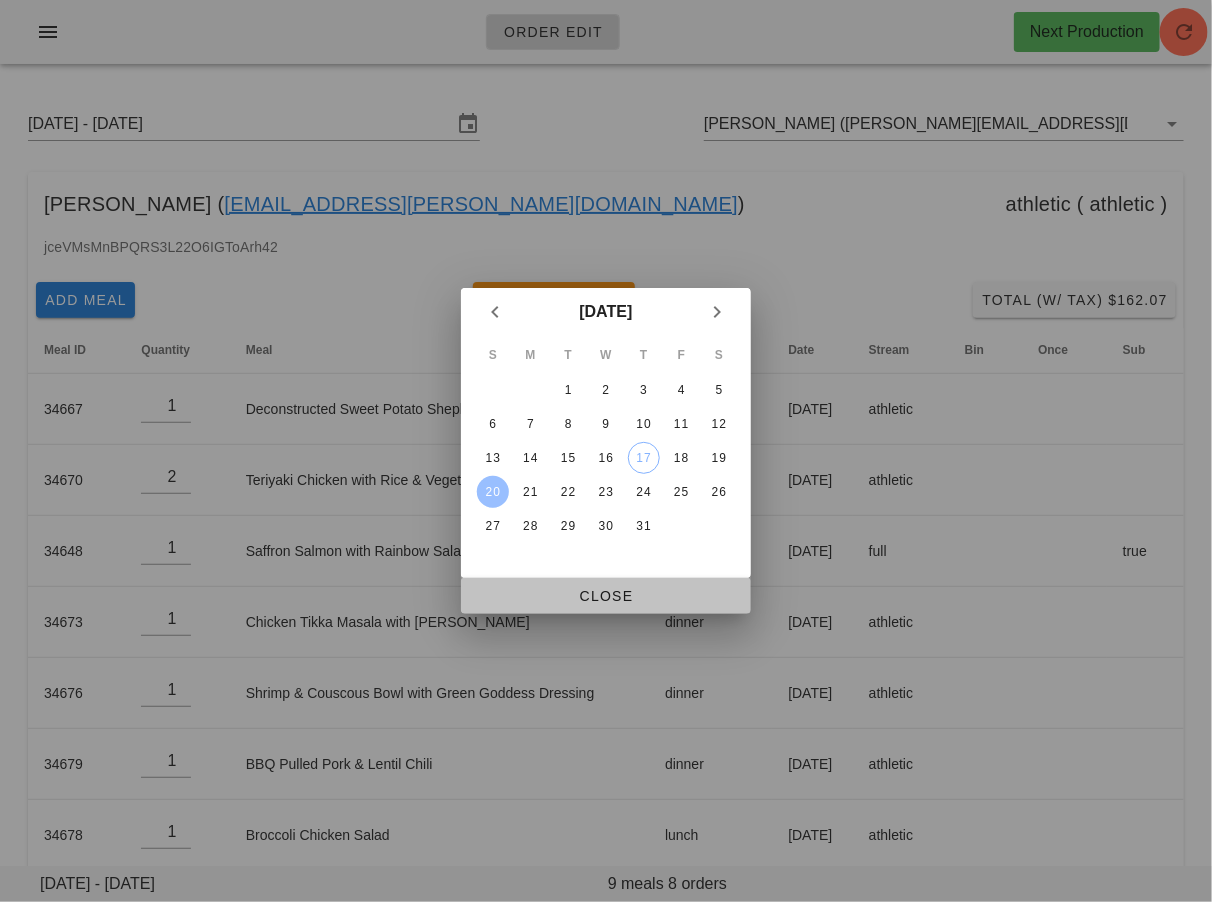 click on "Close" at bounding box center [606, 596] 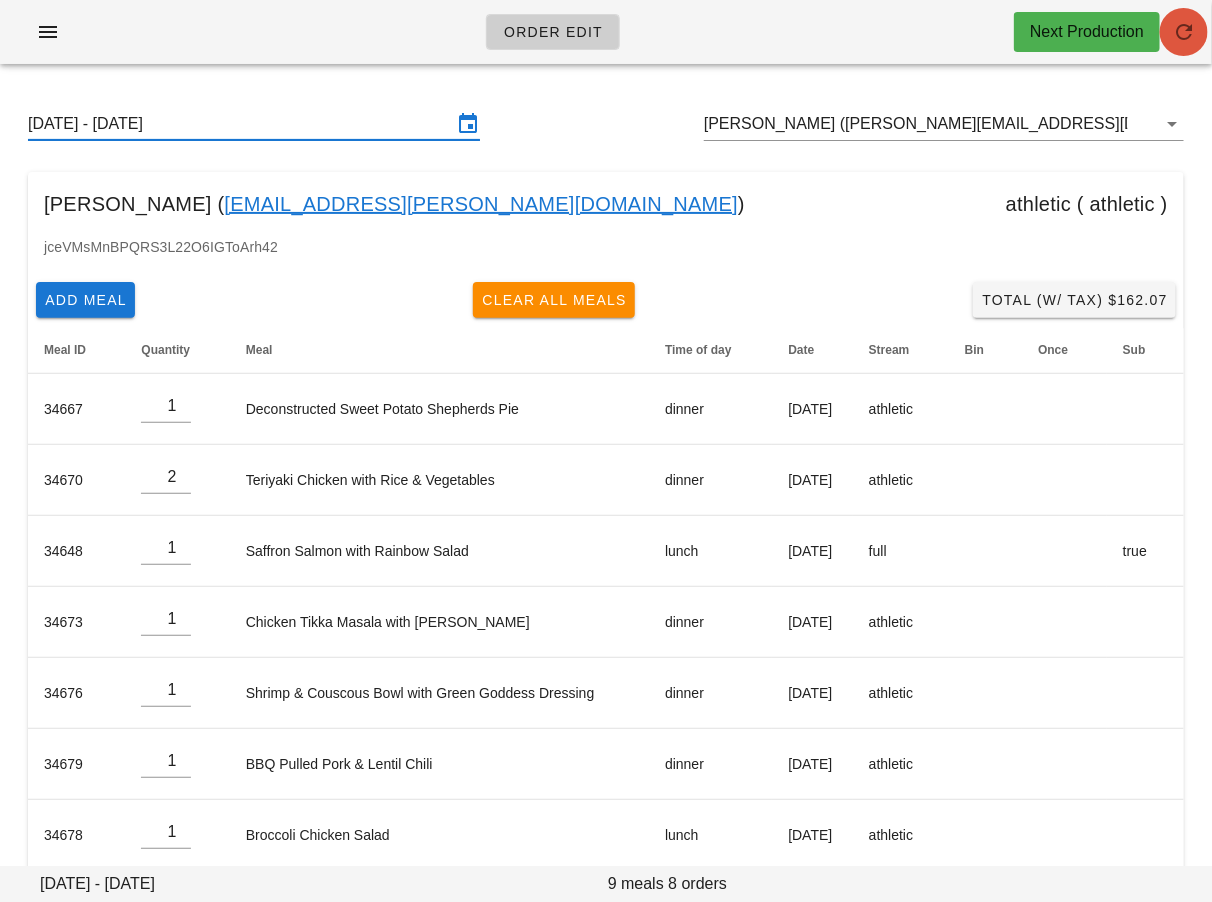click at bounding box center (1184, 32) 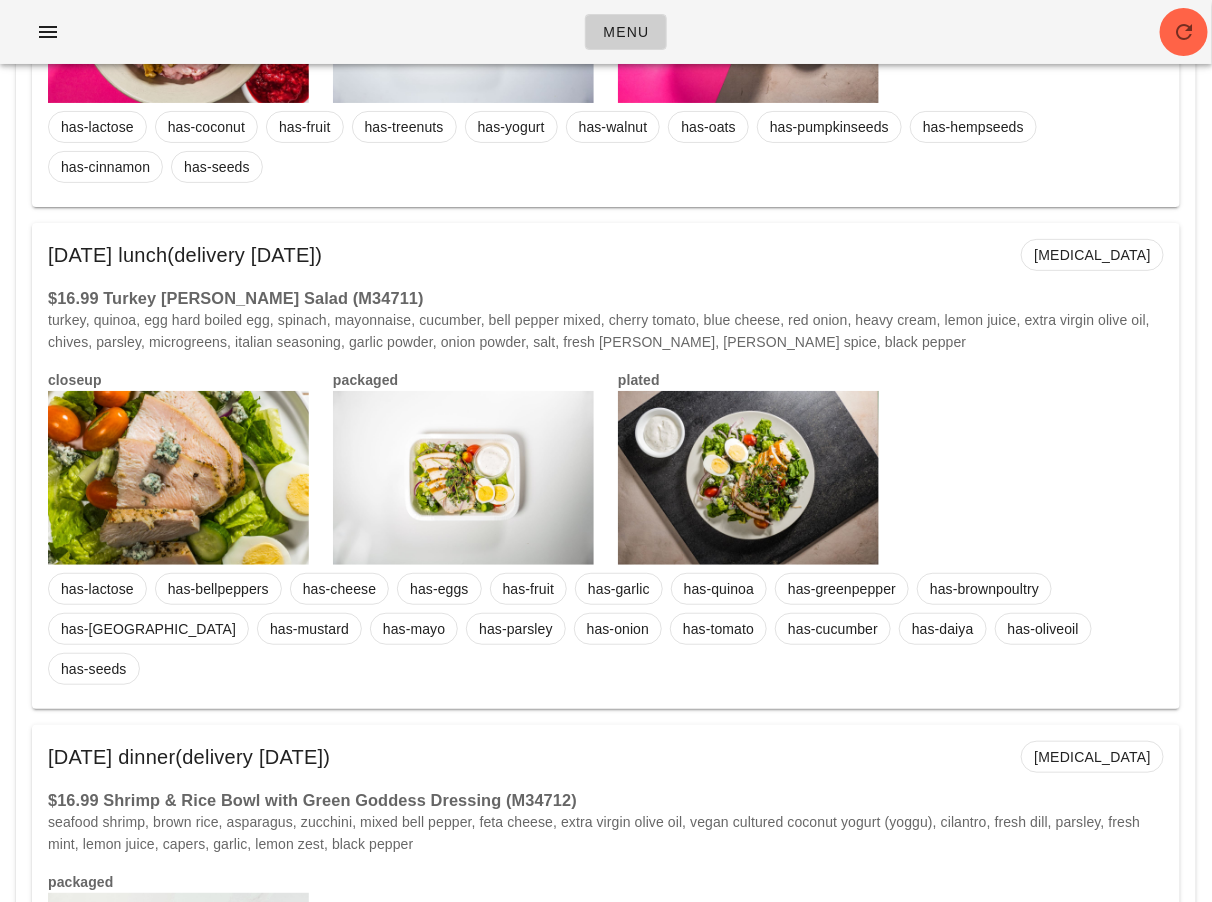 scroll, scrollTop: 4897, scrollLeft: 0, axis: vertical 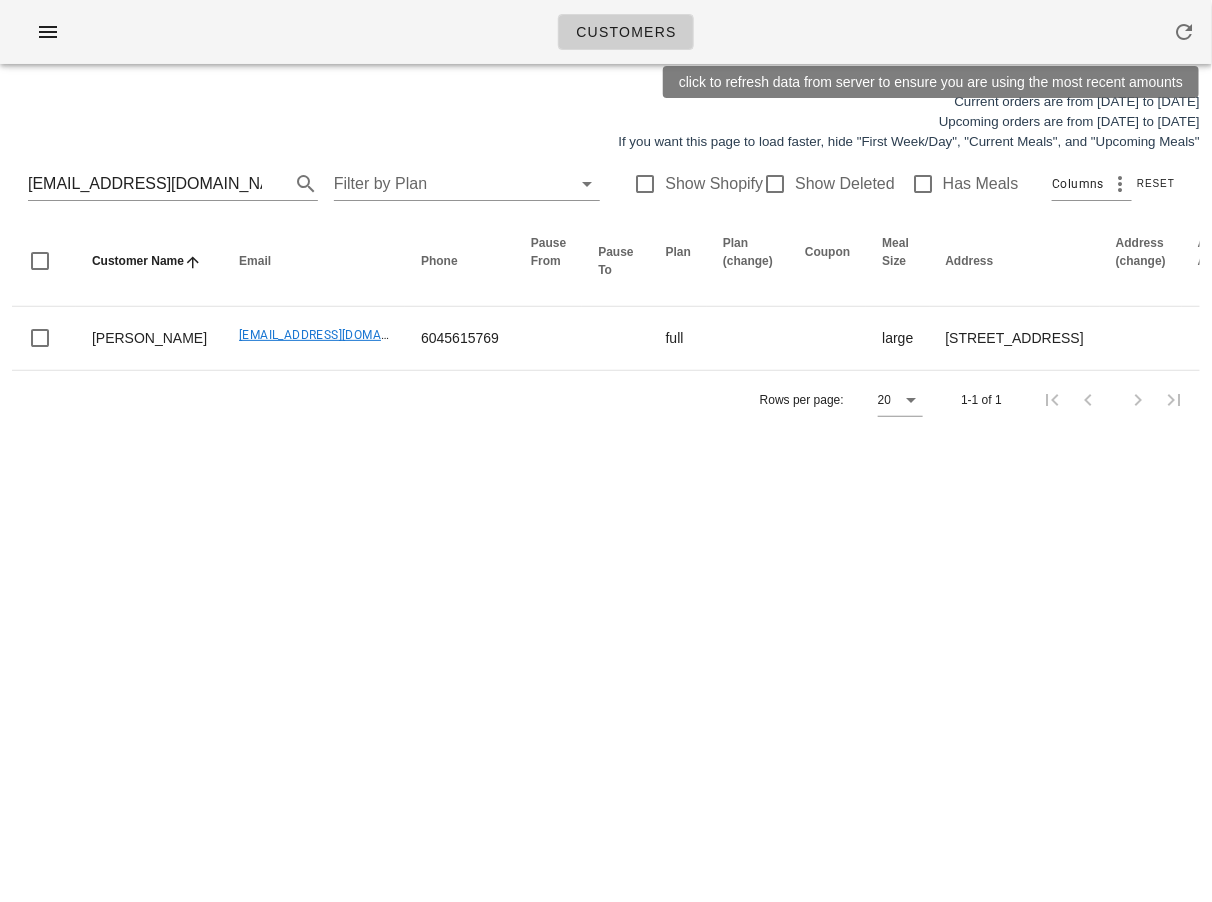 click on "Customers" at bounding box center [606, 32] 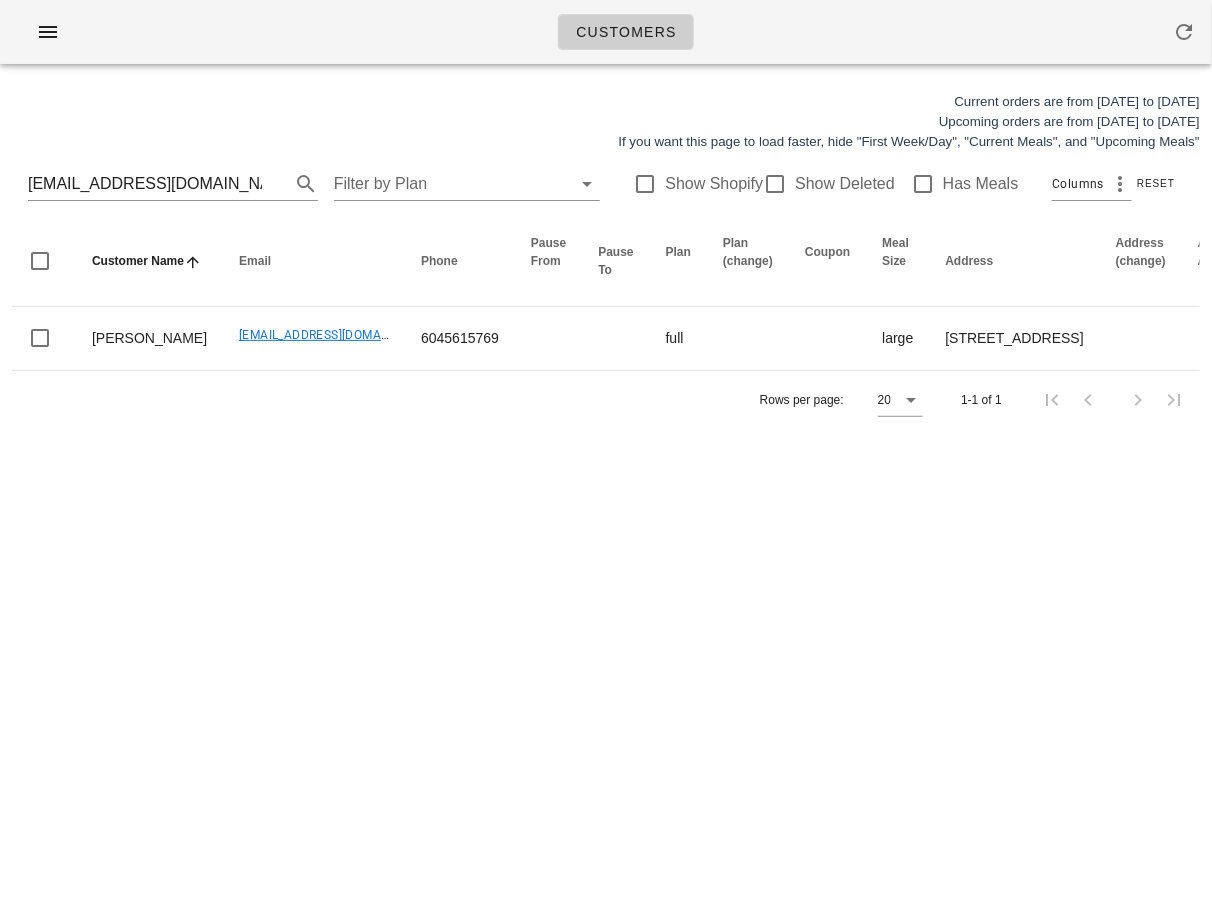 click on "Customers     Current orders are from Sunday Jul 13 to Saturday Jul 19  Upcoming orders are from Sunday Jul 20 to Saturday Jul 26  If you want this page to load faster, hide "First Week/Day", "Current Meals", and "Upcoming Meals"  neilmacdon44@gmail.com Filter by Plan Show Shopify Show Deleted Has Meals   Columns  Reset Customer Name Email Phone Pause From Pause To Plan Plan (change) Coupon Meal Size Address Address (change) Alternate Addresses Location Unit Post Code City Delivery Instructions Sub Accounts Paid By Dietary Restrictions First Week Invoices Last Invoice Date Last Invoice Date (Master) Current Meals Upcoming Meals Login Disabled Actions Neil Macdonald  Neilmacdon44@gmail.com  6045615769 full large 504-1551 grant st, Vancouver, V5L2Y3 home 504 V5L2Y3 Vancouver Buzz 505
Apartment 504  no tree nuts  yes! 2 2025-07-10  10   10  Edit  Rows per page: 20 1-1 of 1  Something unexpected happened. Please refresh the page and check your work.      Close" at bounding box center (606, 451) 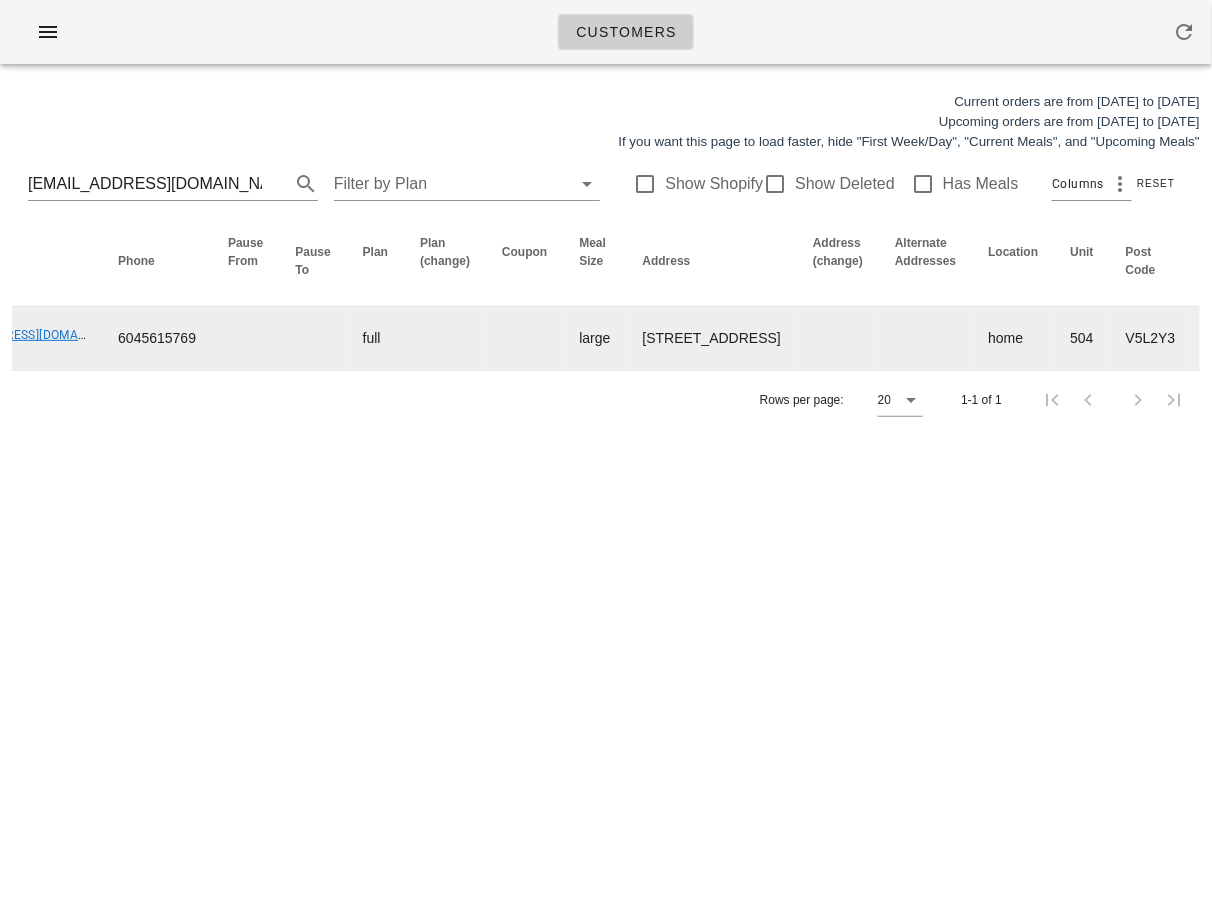 scroll, scrollTop: 0, scrollLeft: 0, axis: both 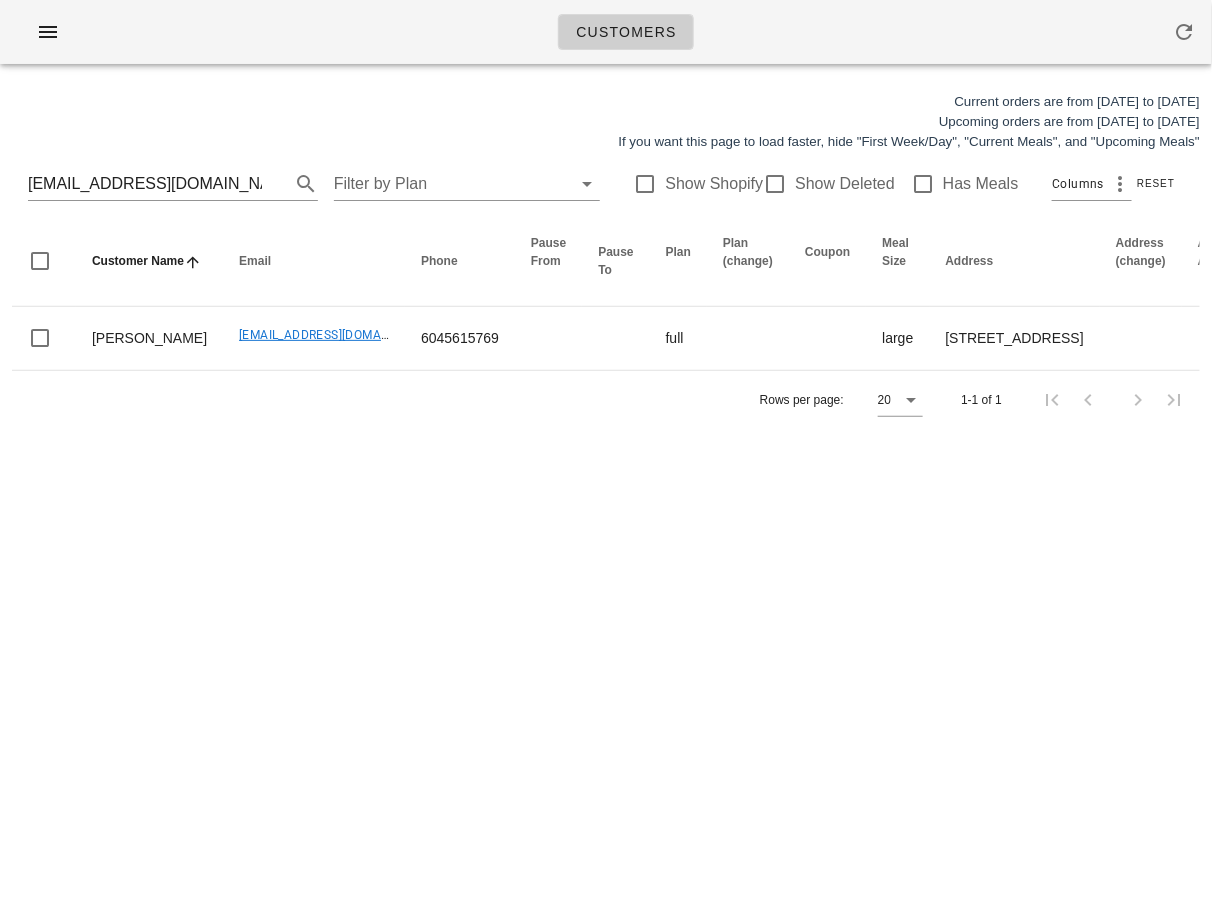 click on "Current orders are from Sunday Jul 13 to Saturday Jul 19  Upcoming orders are from Sunday Jul 20 to Saturday Jul 26  If you want this page to load faster, hide "First Week/Day", "Current Meals", and "Upcoming Meals"  neilmacdon44@gmail.com Filter by Plan Show Shopify Show Deleted Has Meals   Columns  Reset Customer Name Email Phone Pause From Pause To Plan Plan (change) Coupon Meal Size Address Address (change) Alternate Addresses Location Unit Post Code City Delivery Instructions Sub Accounts Paid By Dietary Restrictions First Week Invoices Last Invoice Date Last Invoice Date (Master) Current Meals Upcoming Meals Login Disabled Actions Neil Macdonald  Neilmacdon44@gmail.com  6045615769 full large 504-1551 grant st, Vancouver, V5L2Y3 home 504 V5L2Y3 Vancouver Buzz 505
Apartment 504  no tree nuts  yes! 2 2025-07-10  10   10  Edit  Rows per page: 20 1-1 of 1" at bounding box center (606, 260) 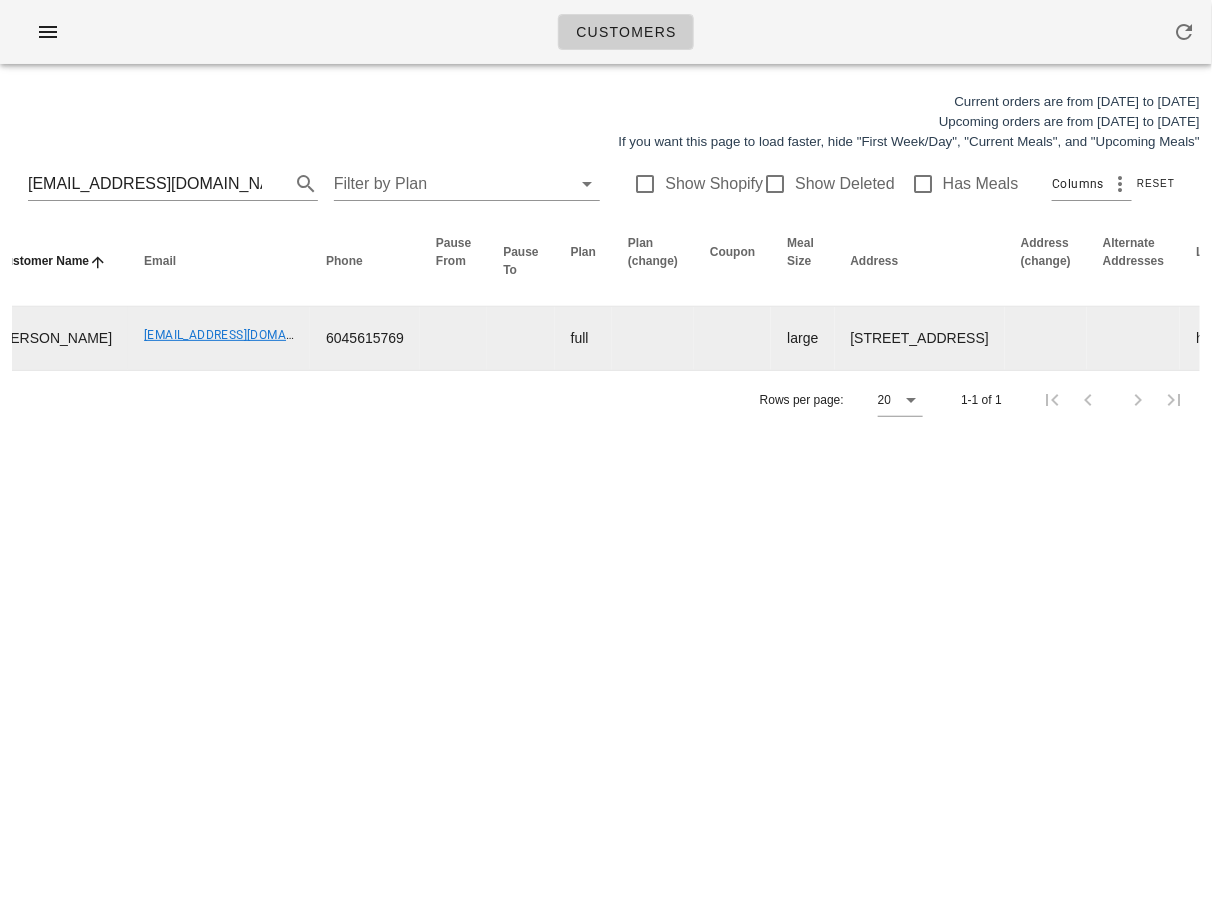 scroll, scrollTop: 0, scrollLeft: 0, axis: both 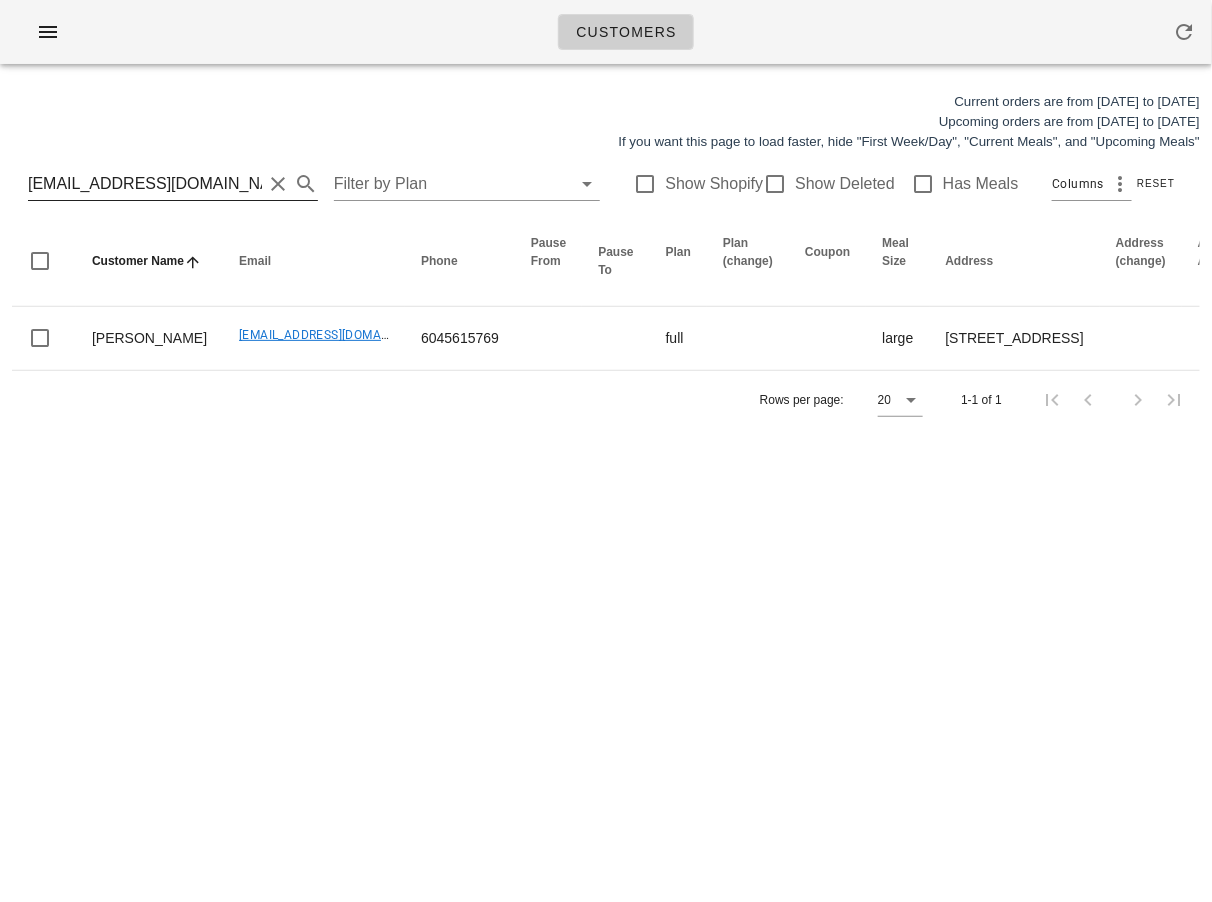 click on "neilmacdon44@gmail.com" at bounding box center [145, 184] 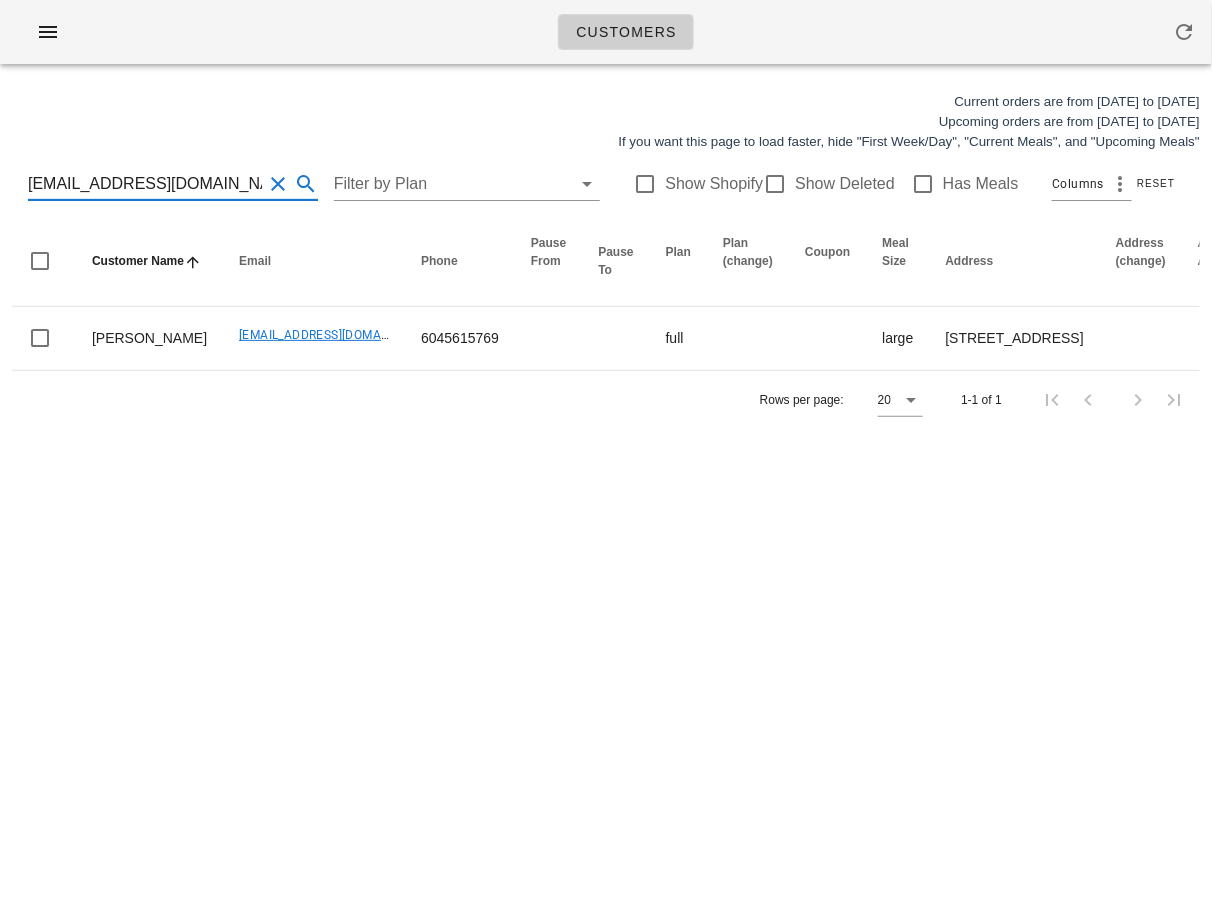 click on "neilmacdon44@gmail.com" at bounding box center [145, 184] 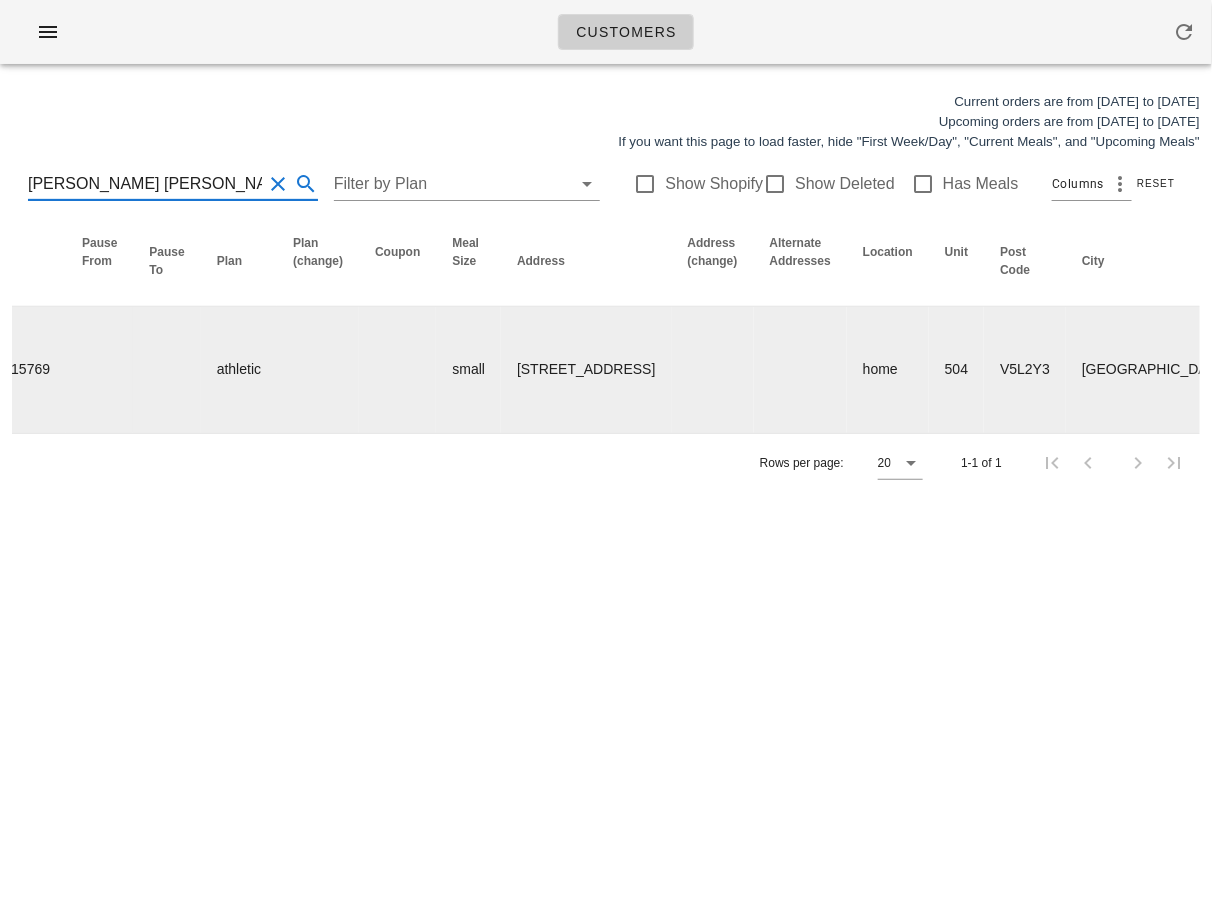 scroll, scrollTop: 0, scrollLeft: 0, axis: both 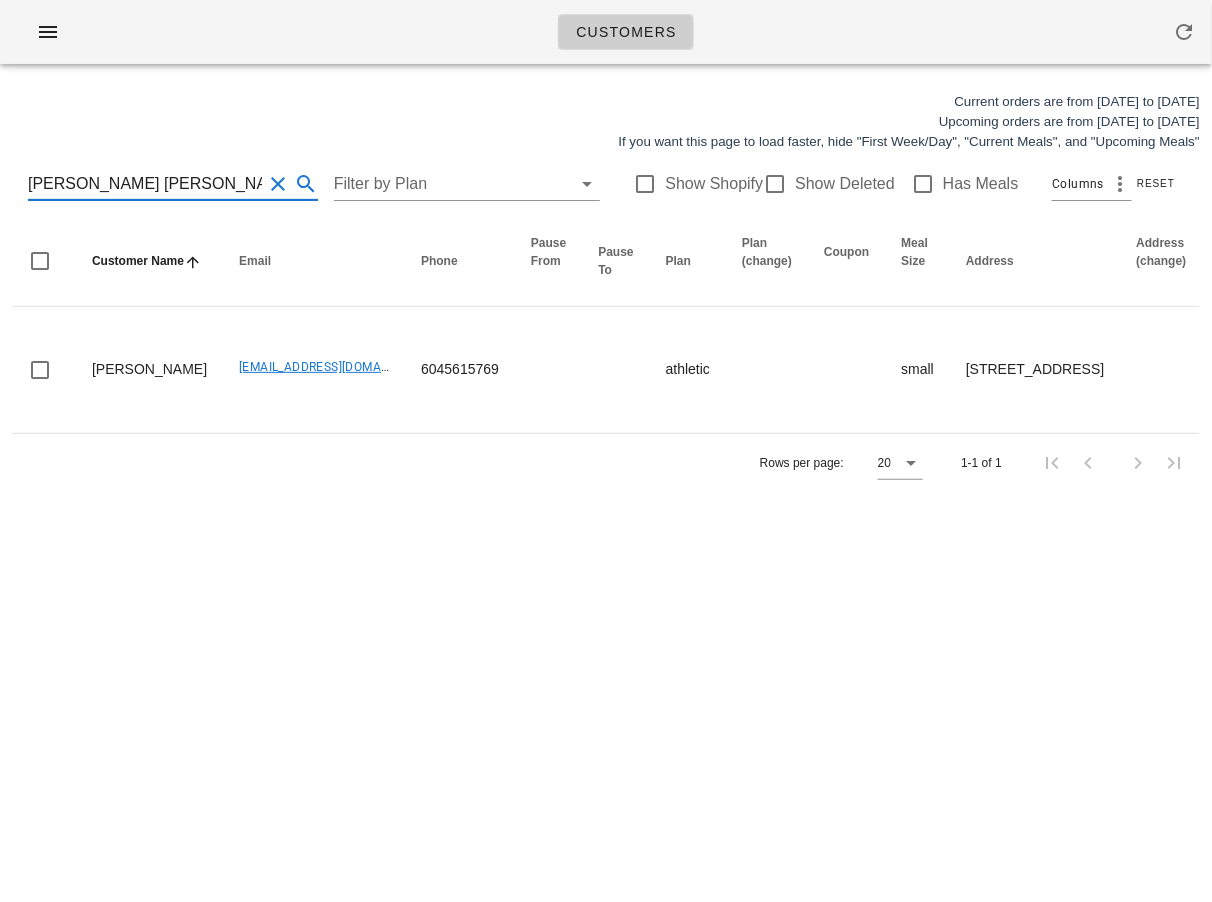 type on "brittany kl" 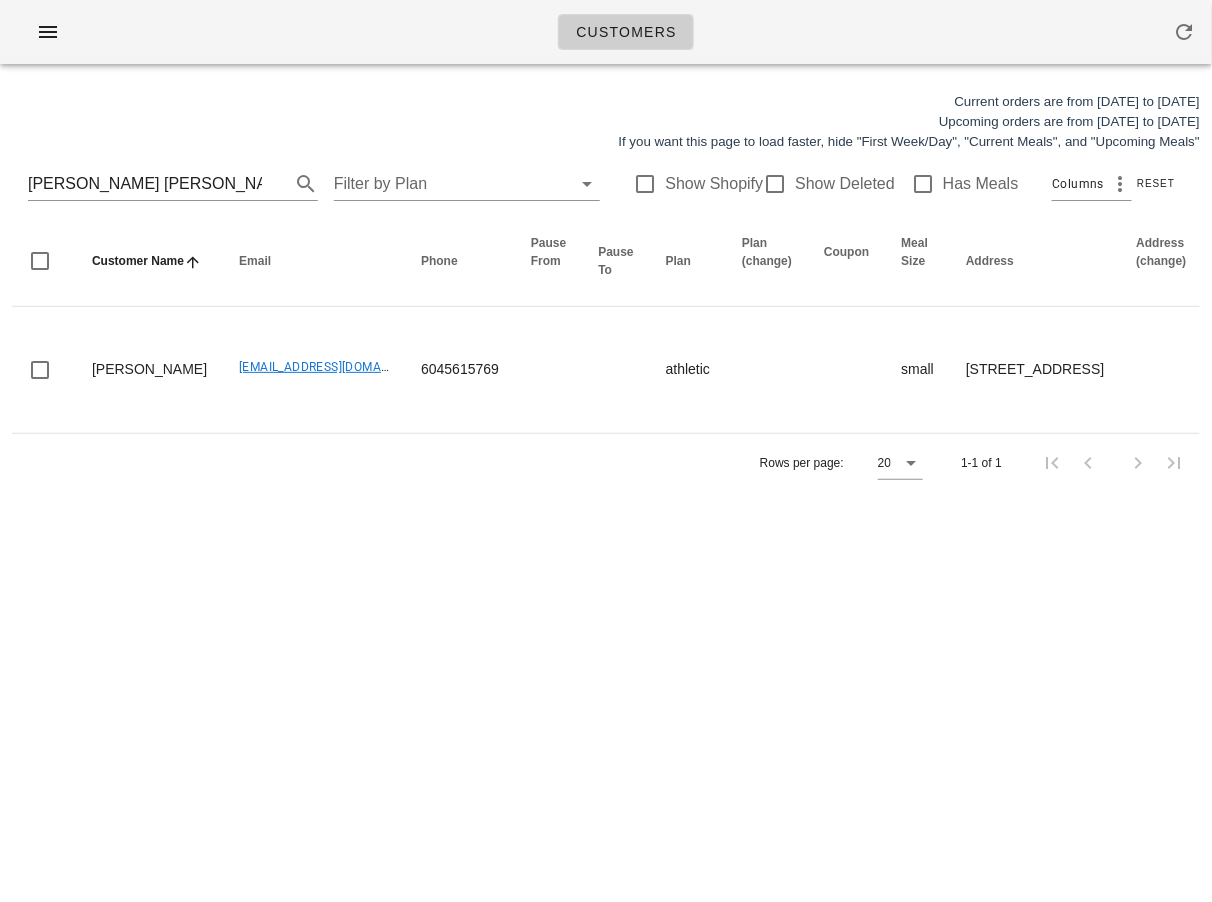click on "Customers     Current orders are from Sunday Jul 13 to Saturday Jul 19  Upcoming orders are from Sunday Jul 20 to Saturday Jul 26  If you want this page to load faster, hide "First Week/Day", "Current Meals", and "Upcoming Meals"  brittany kl Filter by Plan Show Shopify Show Deleted Has Meals   Columns  Reset Customer Name Email Phone Pause From Pause To Plan Plan (change) Coupon Meal Size Address Address (change) Alternate Addresses Location Unit Post Code City Delivery Instructions Sub Accounts Paid By Dietary Restrictions First Week Invoices Last Invoice Date Last Invoice Date (Master) Current Meals Upcoming Meals Login Disabled Actions Brittany Klassen  brittanyklazz@gmail.com  6045615769 athletic small 504-1551 Grant St, Vancouver, V5L2Y3 home 504  V5L2Y3 Vancouver Buzz 505 the name Orlando for apartment 504  no! 1 2025-07-10  10   10  Edit  Rows per page: 20 1-1 of 1  Something unexpected happened. Please refresh the page and check your work.      Close" at bounding box center [606, 451] 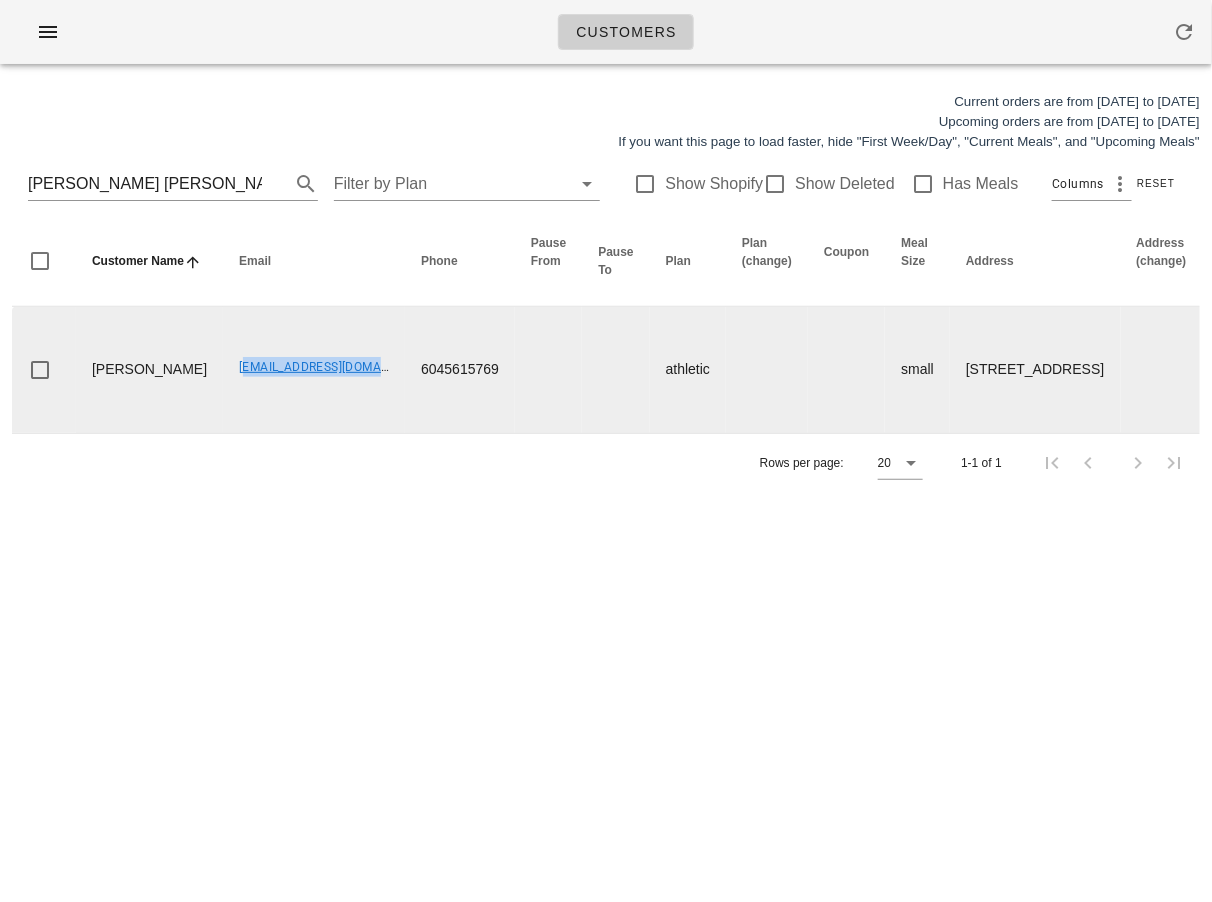 drag, startPoint x: 173, startPoint y: 365, endPoint x: 322, endPoint y: 367, distance: 149.01343 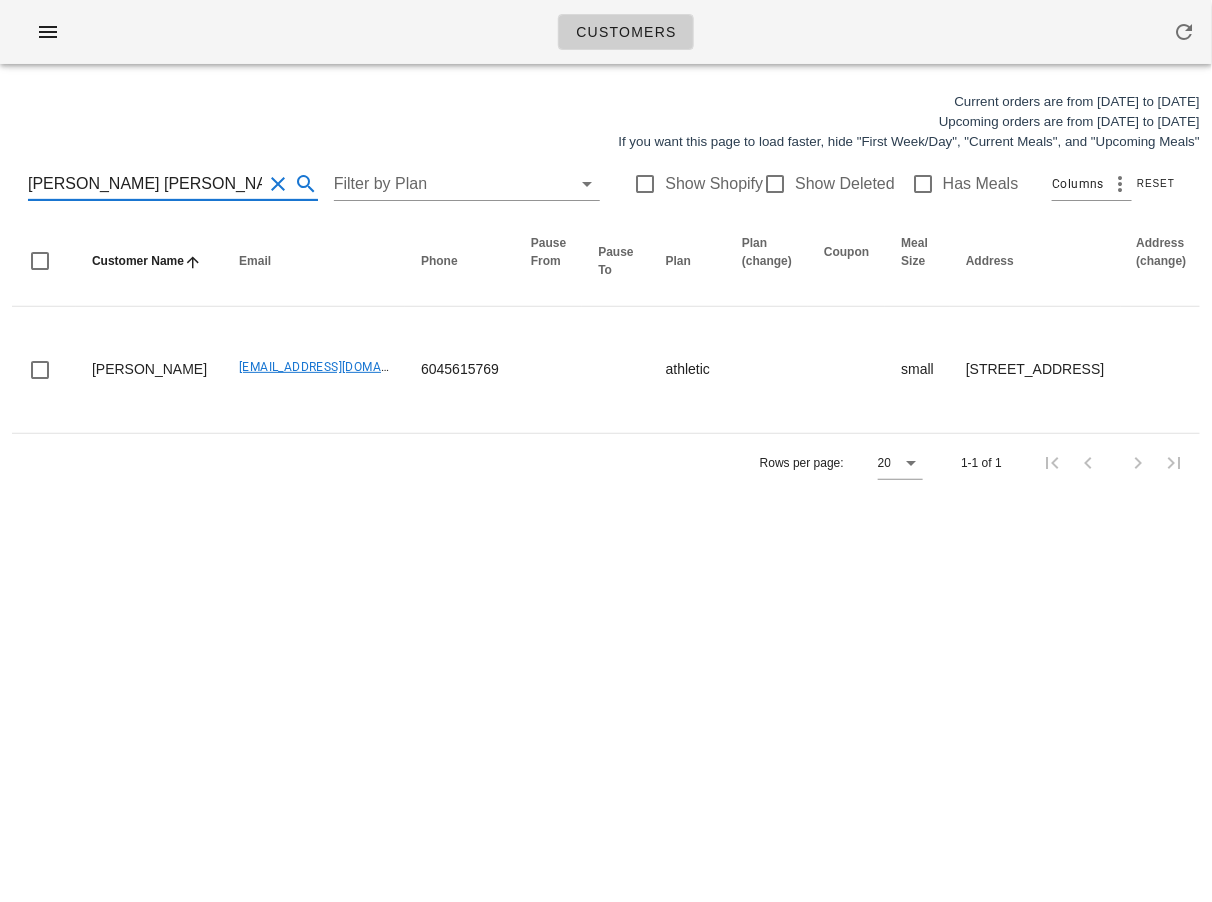 click on "brittany kl" at bounding box center (145, 184) 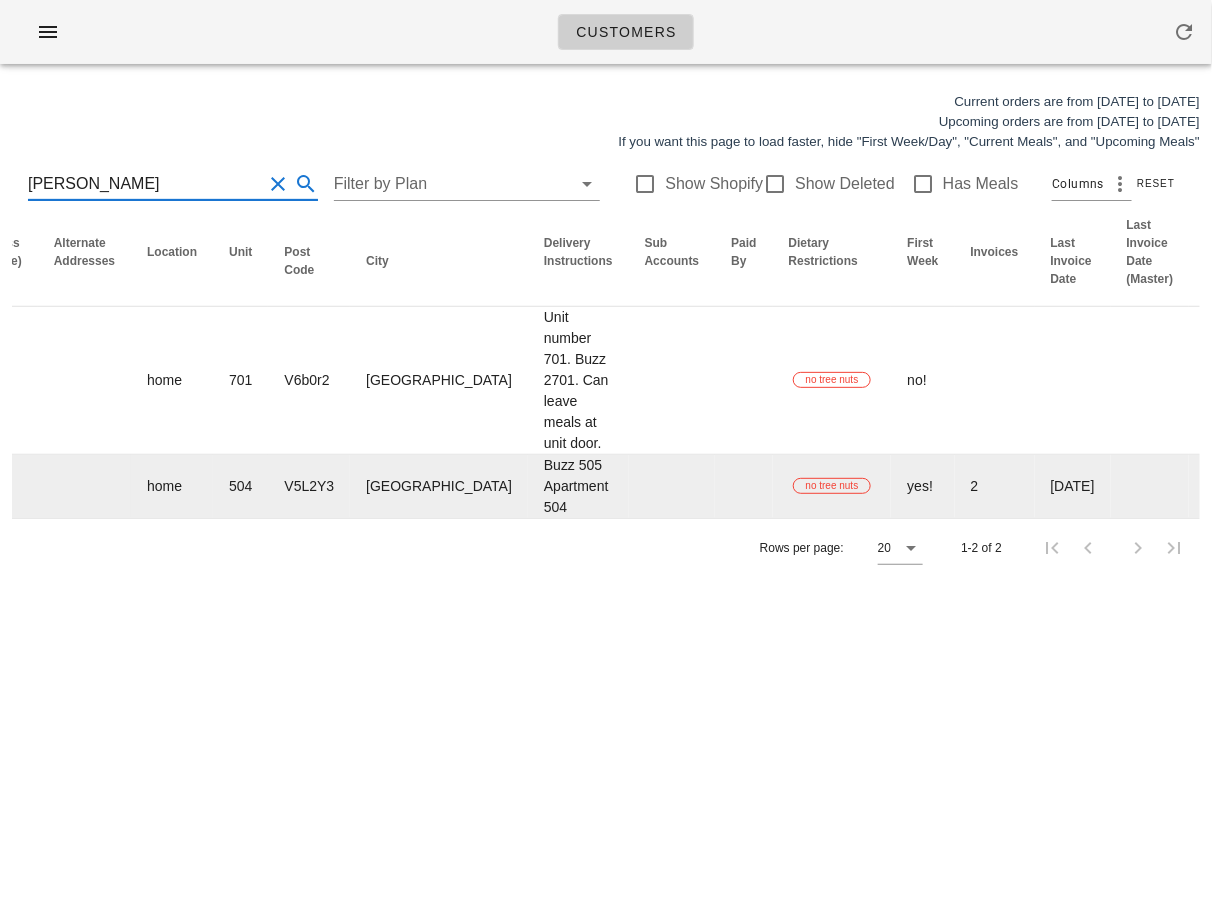 scroll, scrollTop: 0, scrollLeft: 1225, axis: horizontal 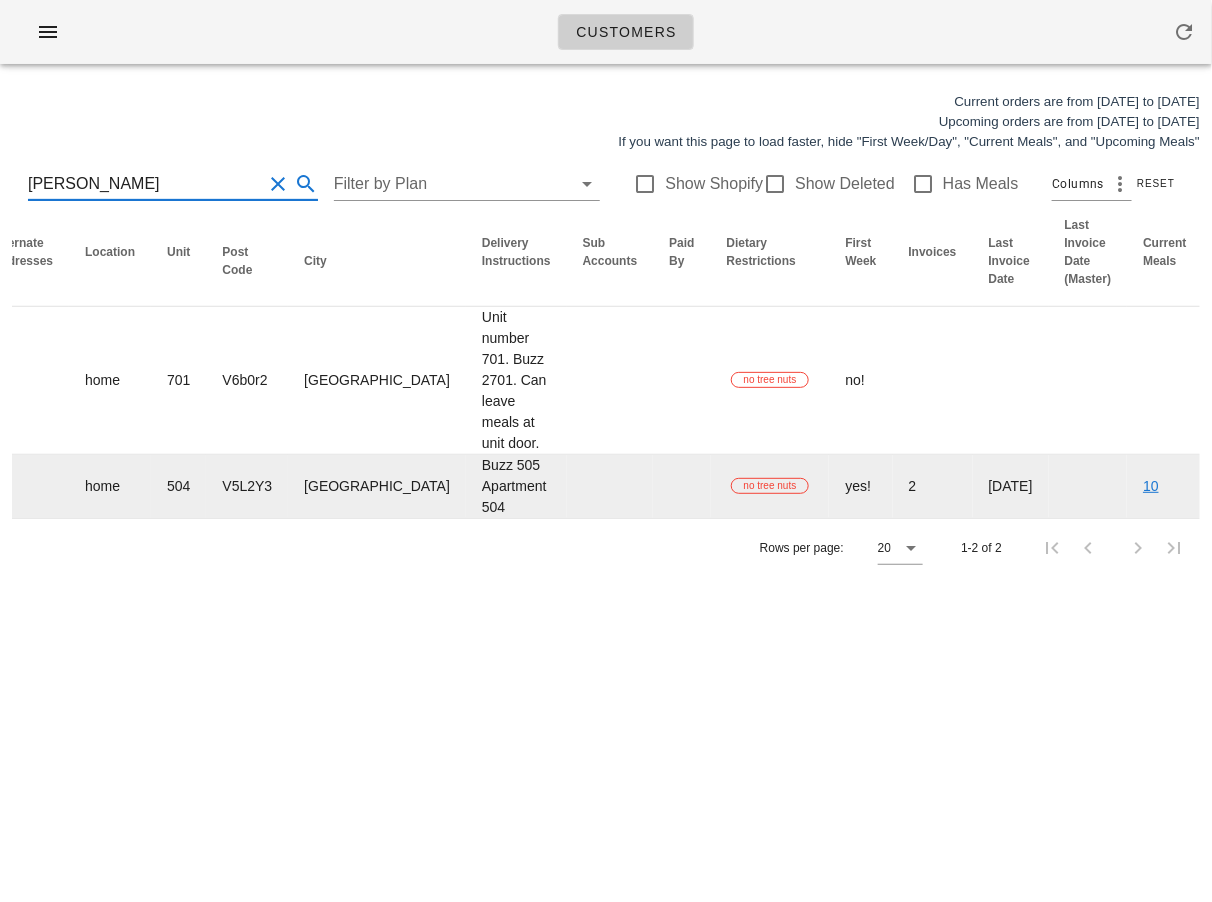 type on "neil mac" 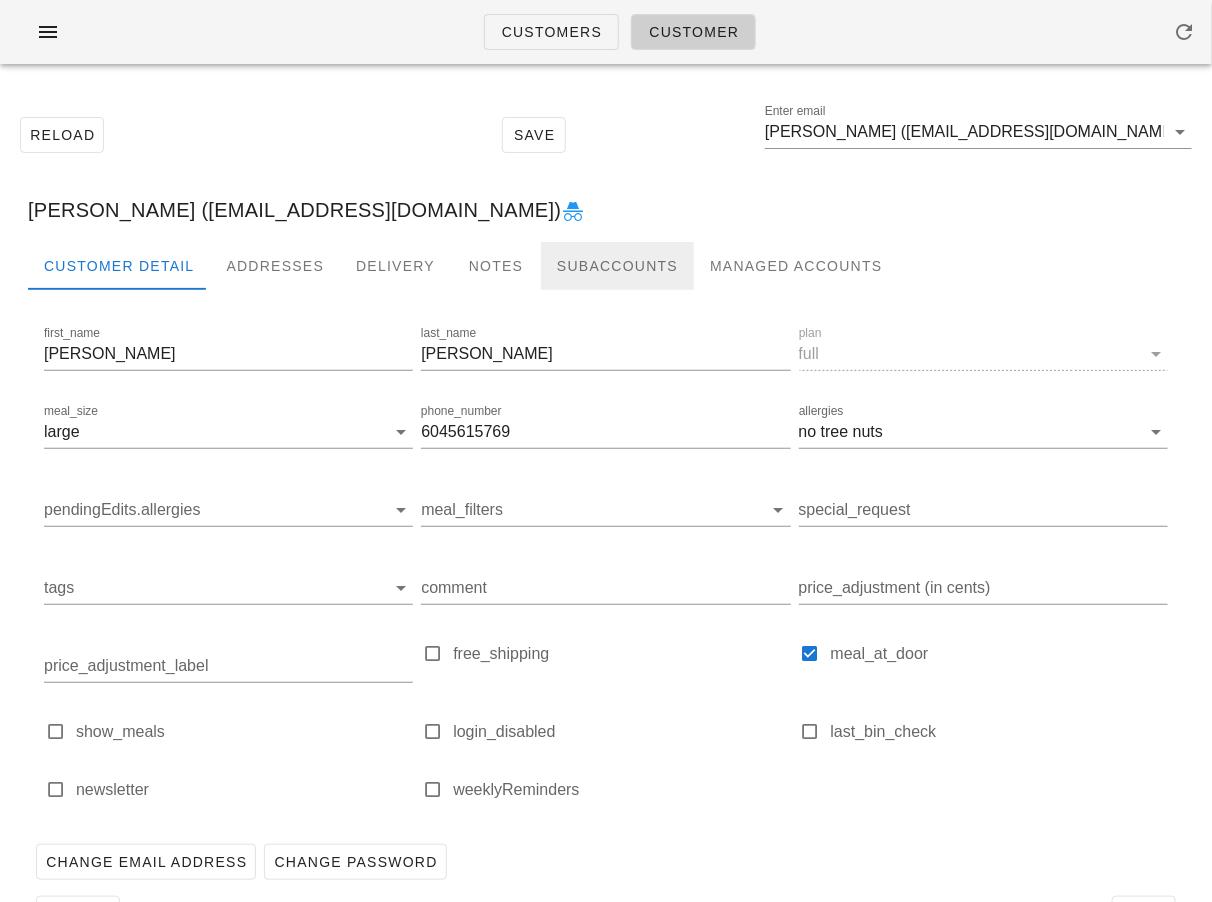 click on "Subaccounts" at bounding box center [617, 266] 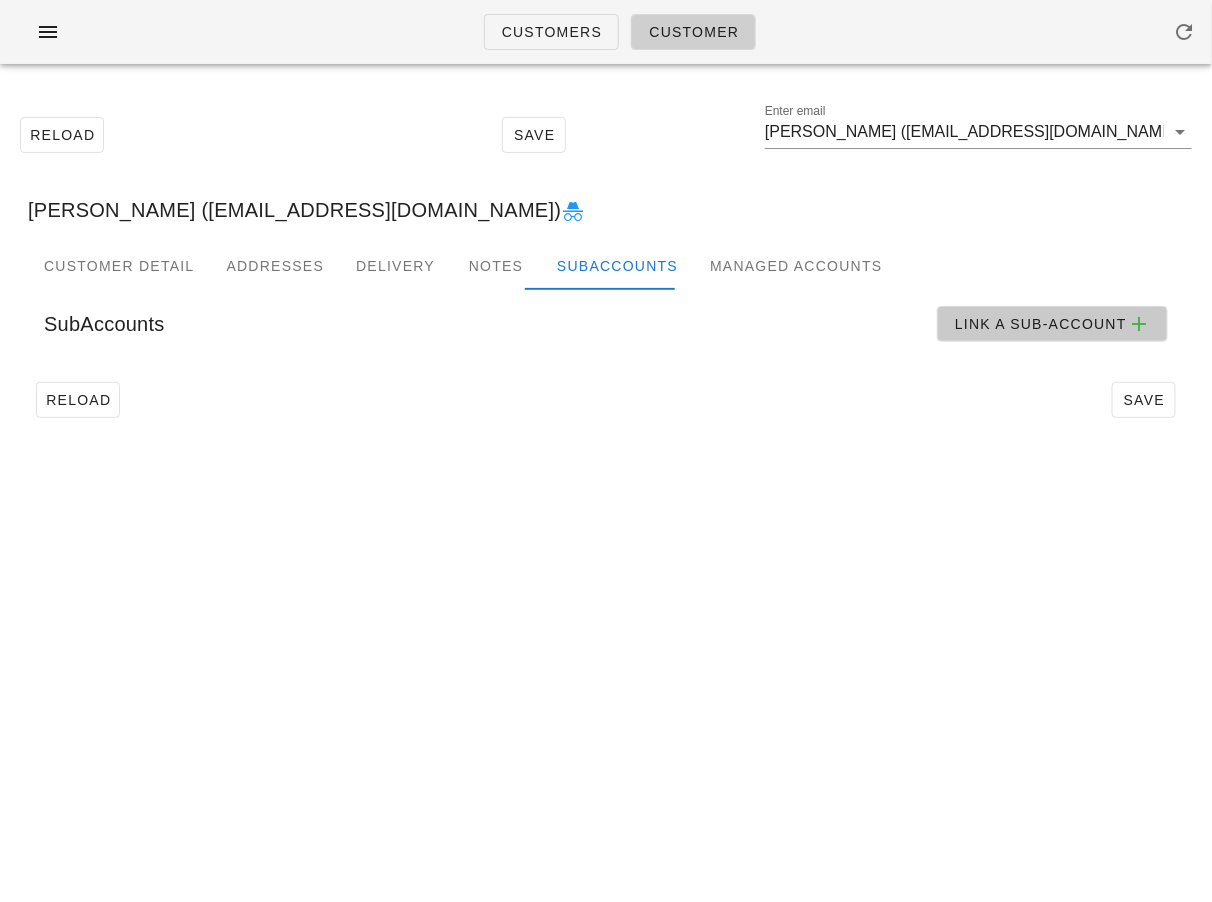 click on "Link a sub-account" at bounding box center (1052, 324) 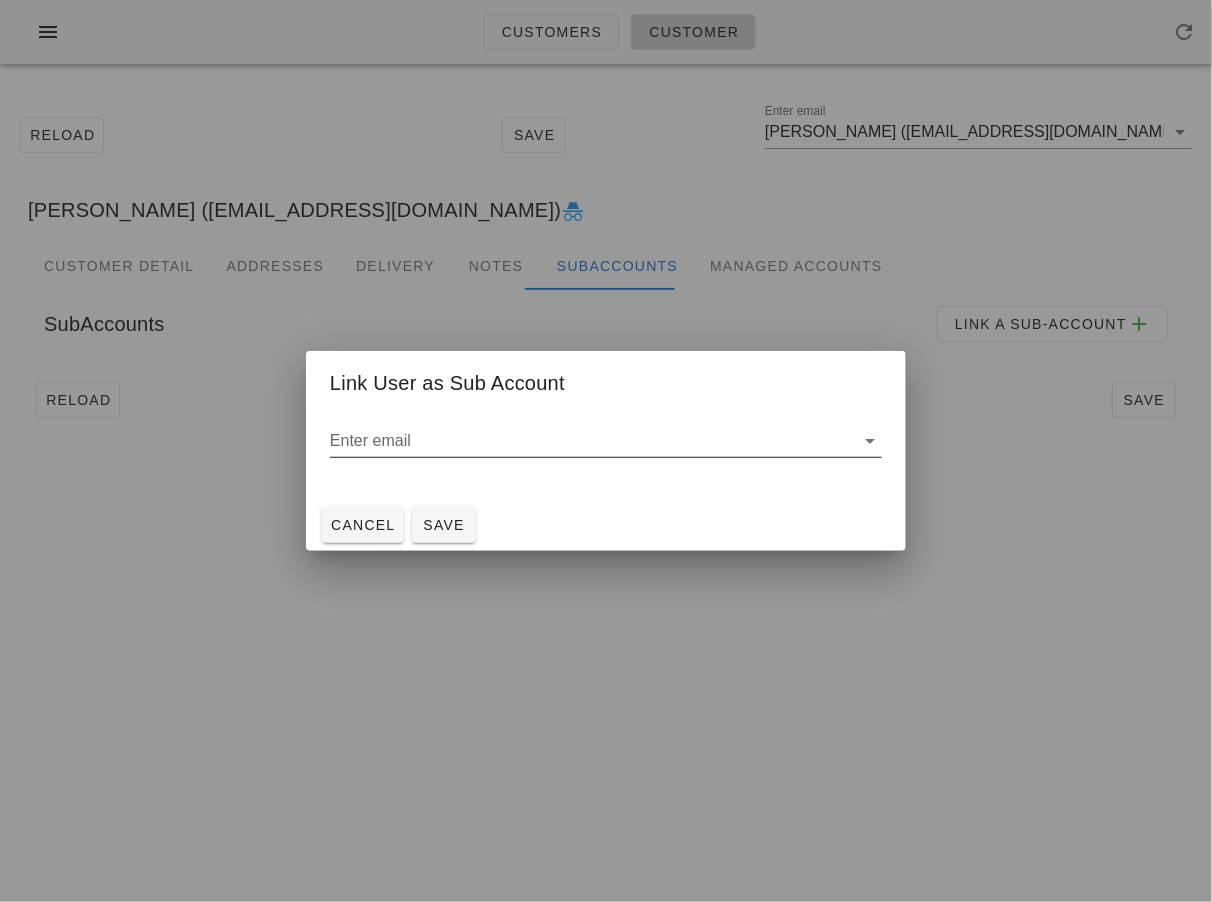 click on "Enter email" at bounding box center (592, 441) 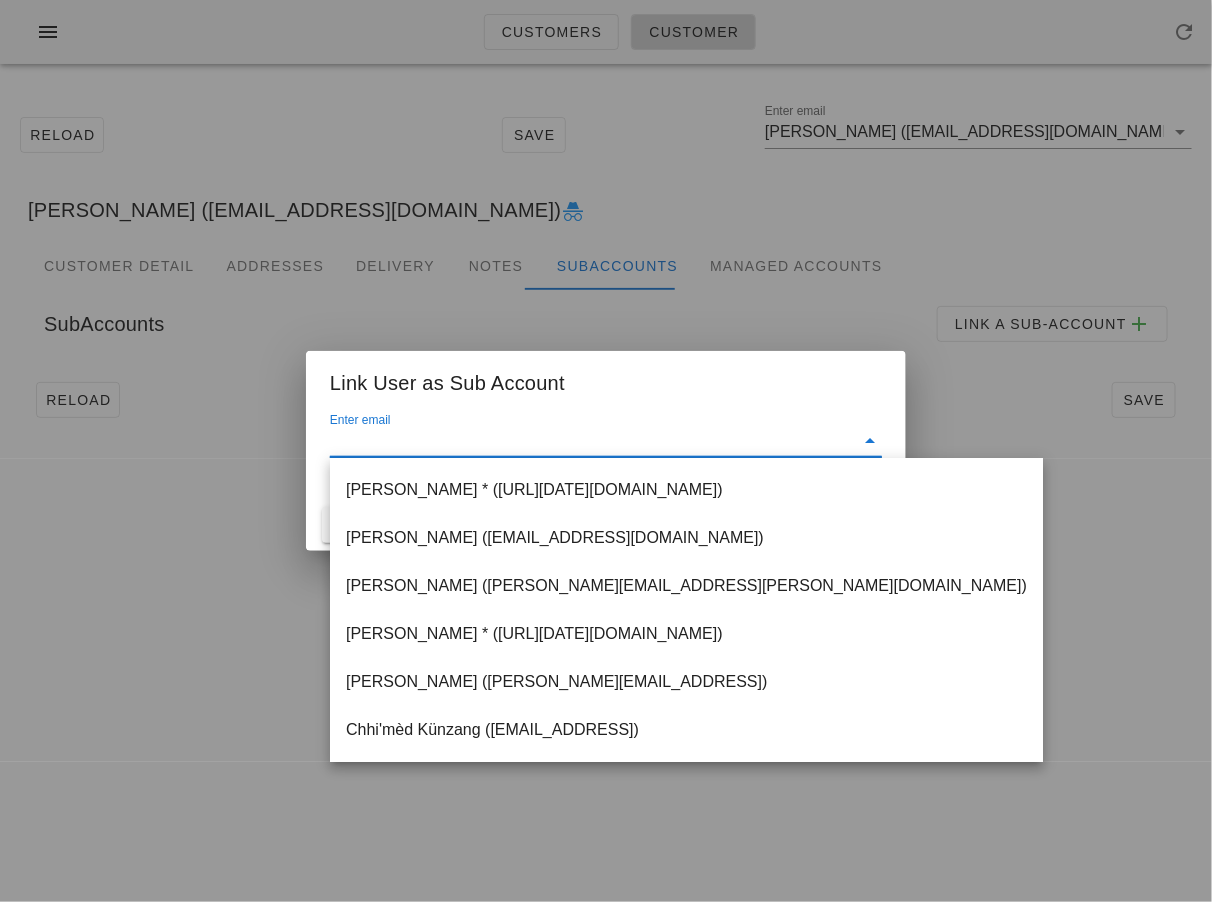 paste on "brittanyklazz@gmail.com" 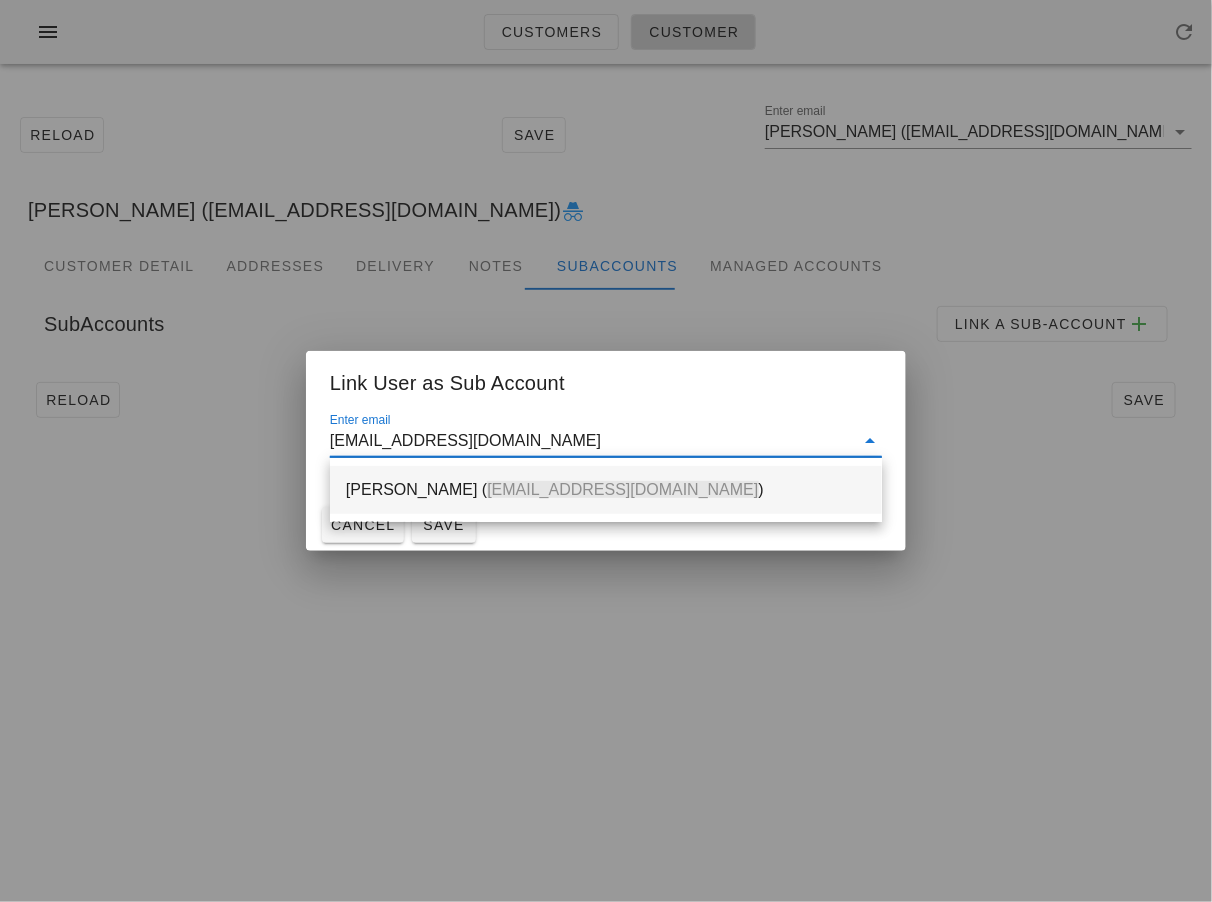 click on "brittanyklazz@gmail.com" at bounding box center (622, 489) 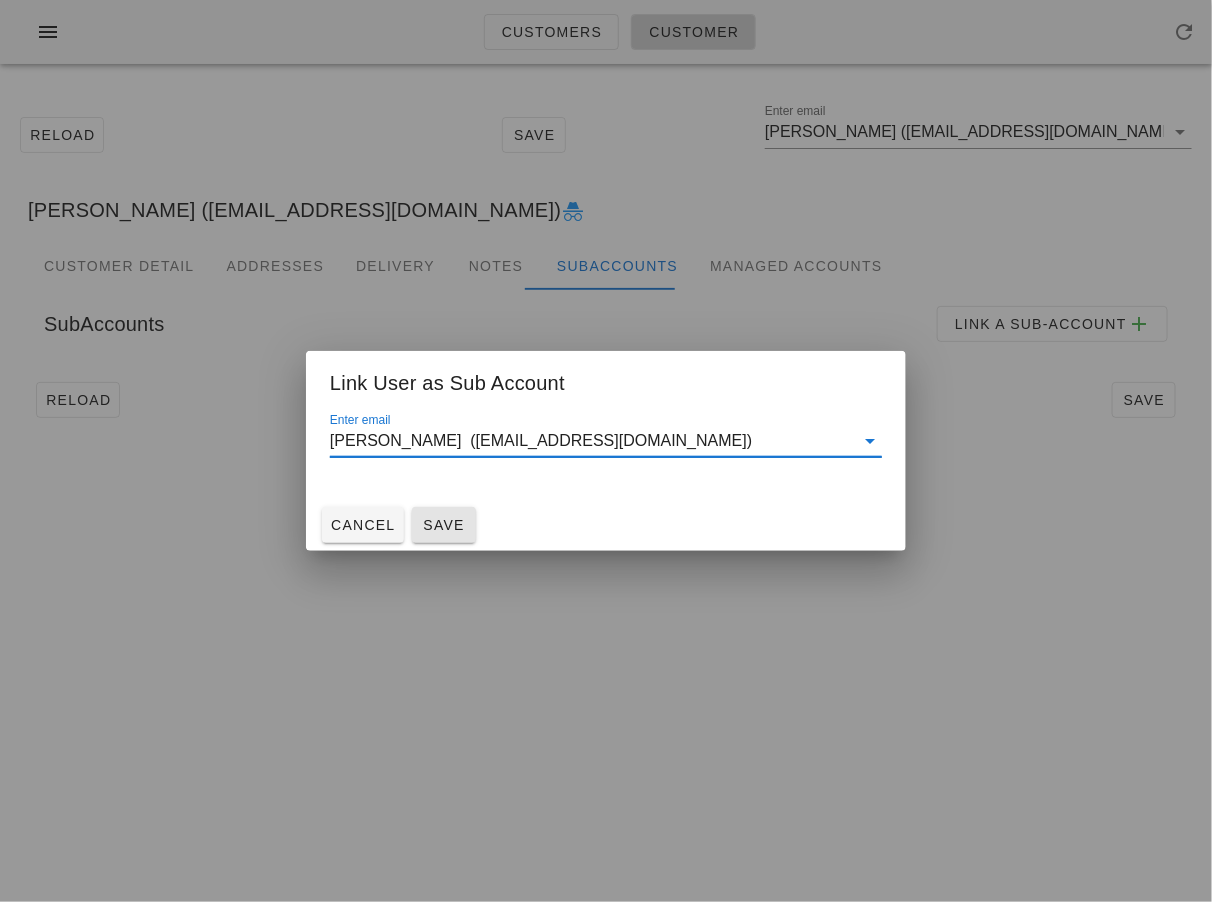 type on "Brittany Klassen  (brittanyklazz@gmail.com)" 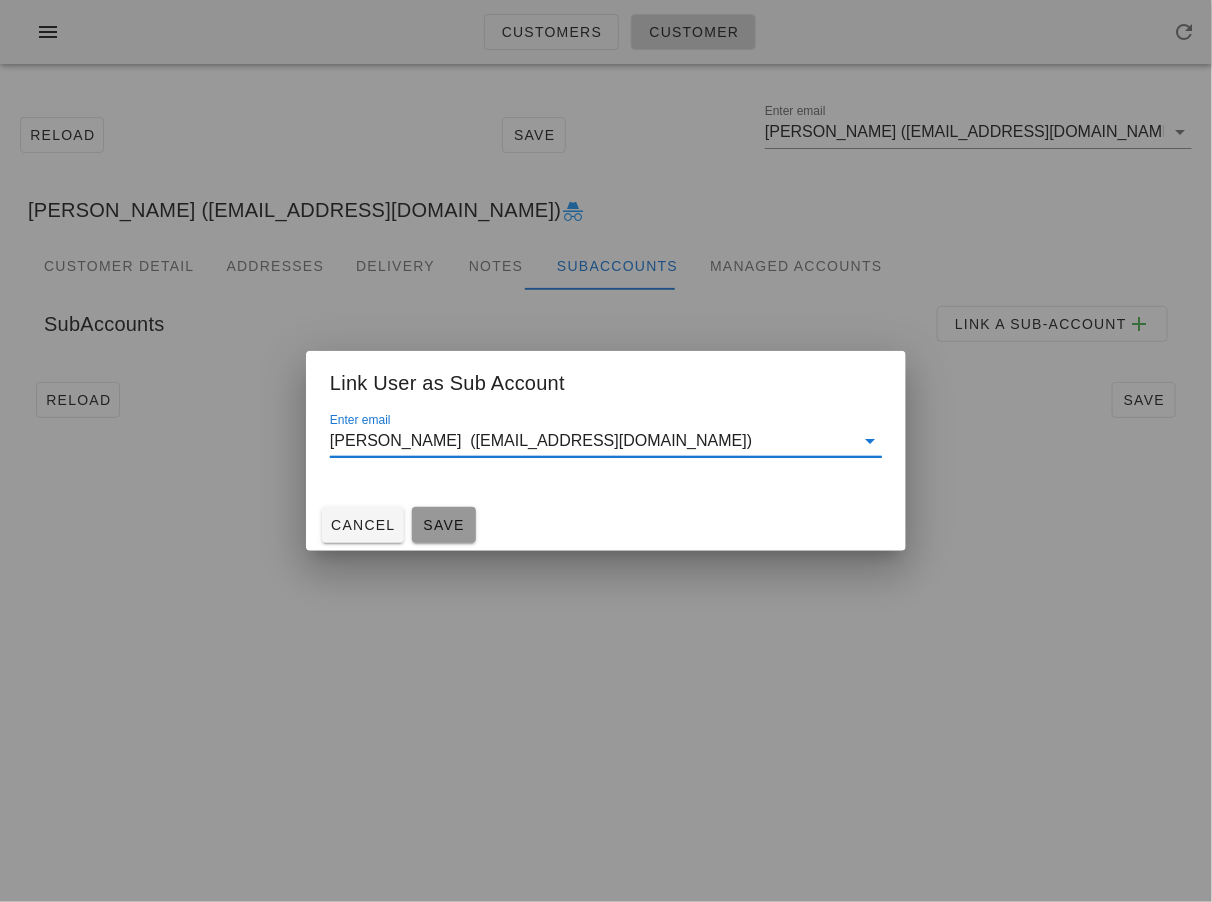 click on "Save" at bounding box center (444, 525) 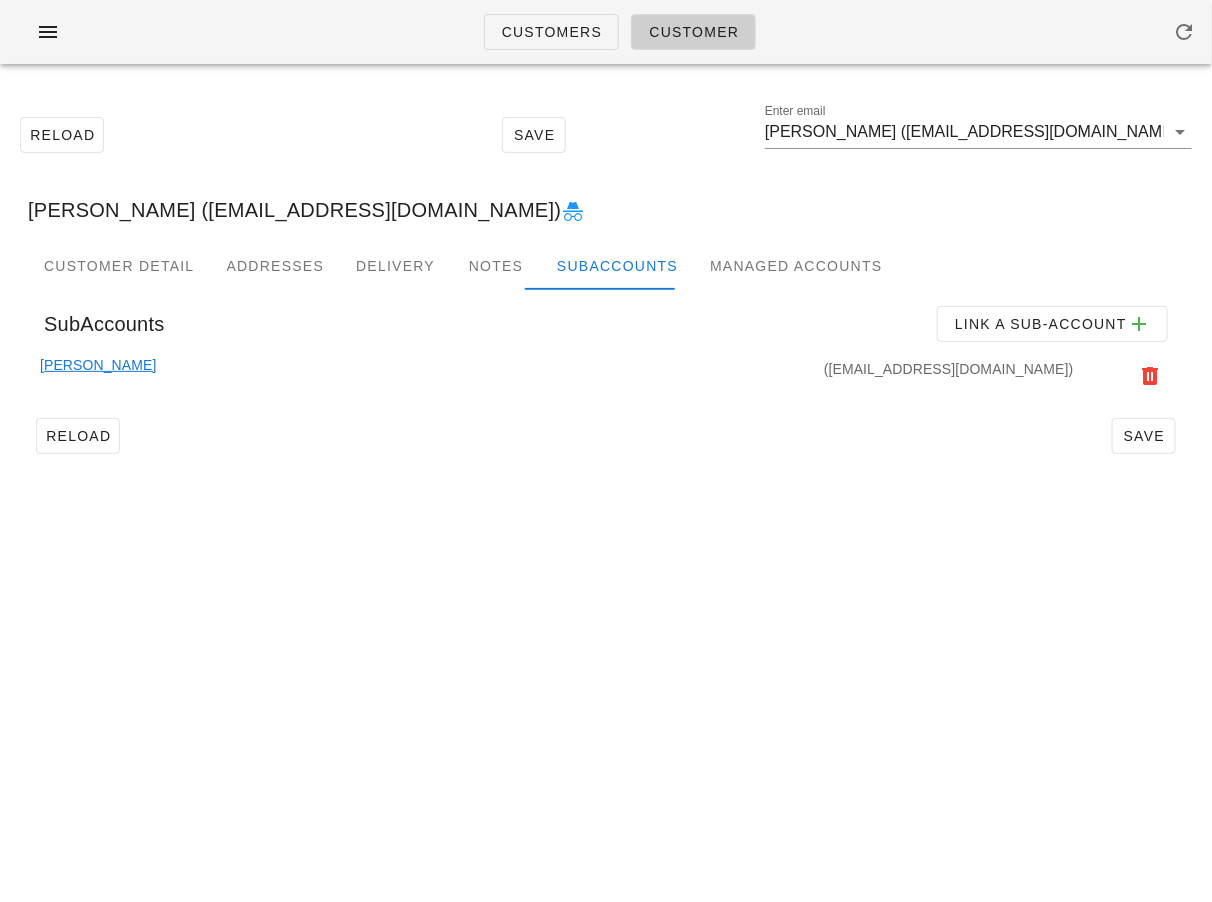 click on "Reload Save Enter email Neil Macdonald (Neilmacdon44@gmail.com)  Neil Macdonald (Neilmacdon44@gmail.com)  Customer Detail Addresses Delivery Notes Subaccounts Managed Accounts  SubAccounts   Link a sub-account   Brittany Klassen    (brittanyklazz@gmail.com)  Reload Save" at bounding box center [606, 285] 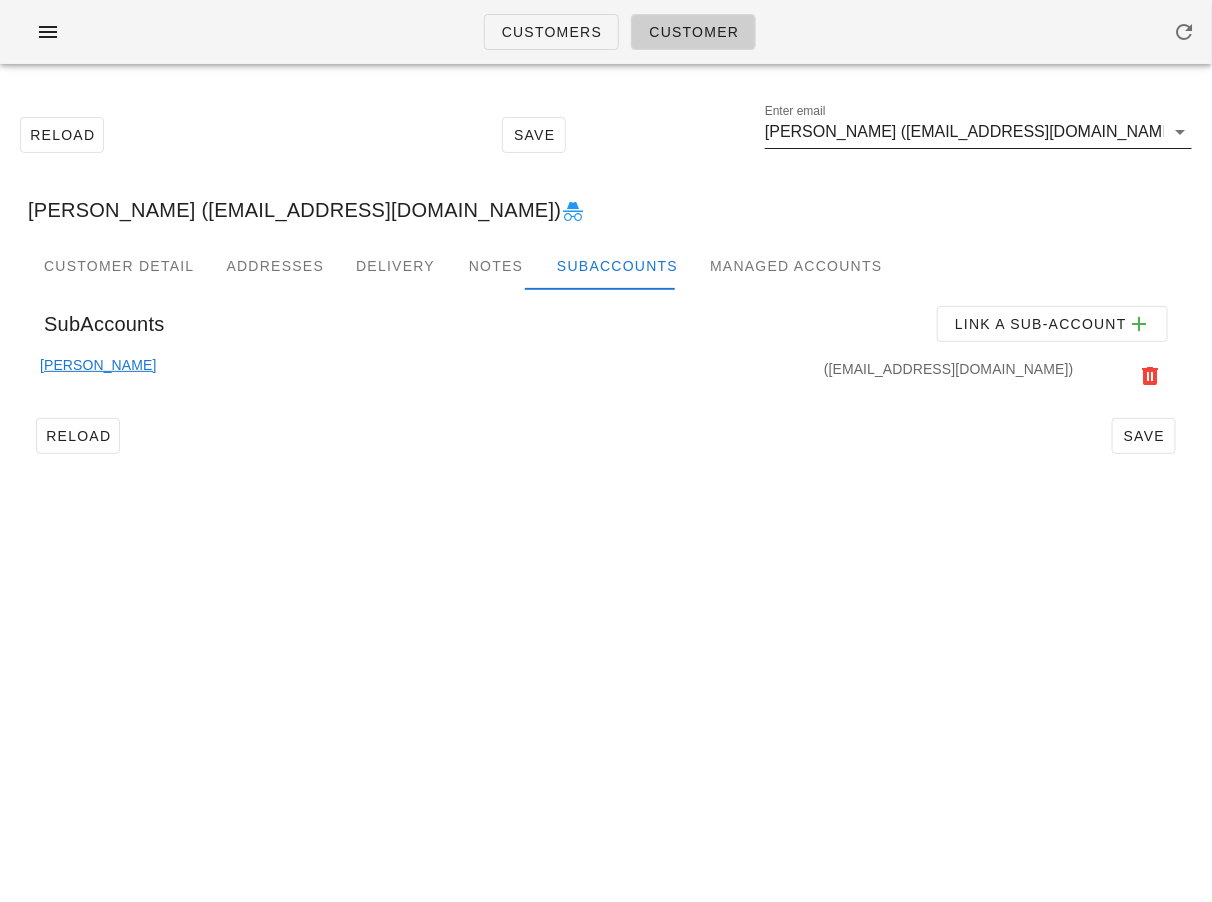 click on "Neil Macdonald (Neilmacdon44@gmail.com)" at bounding box center [964, 132] 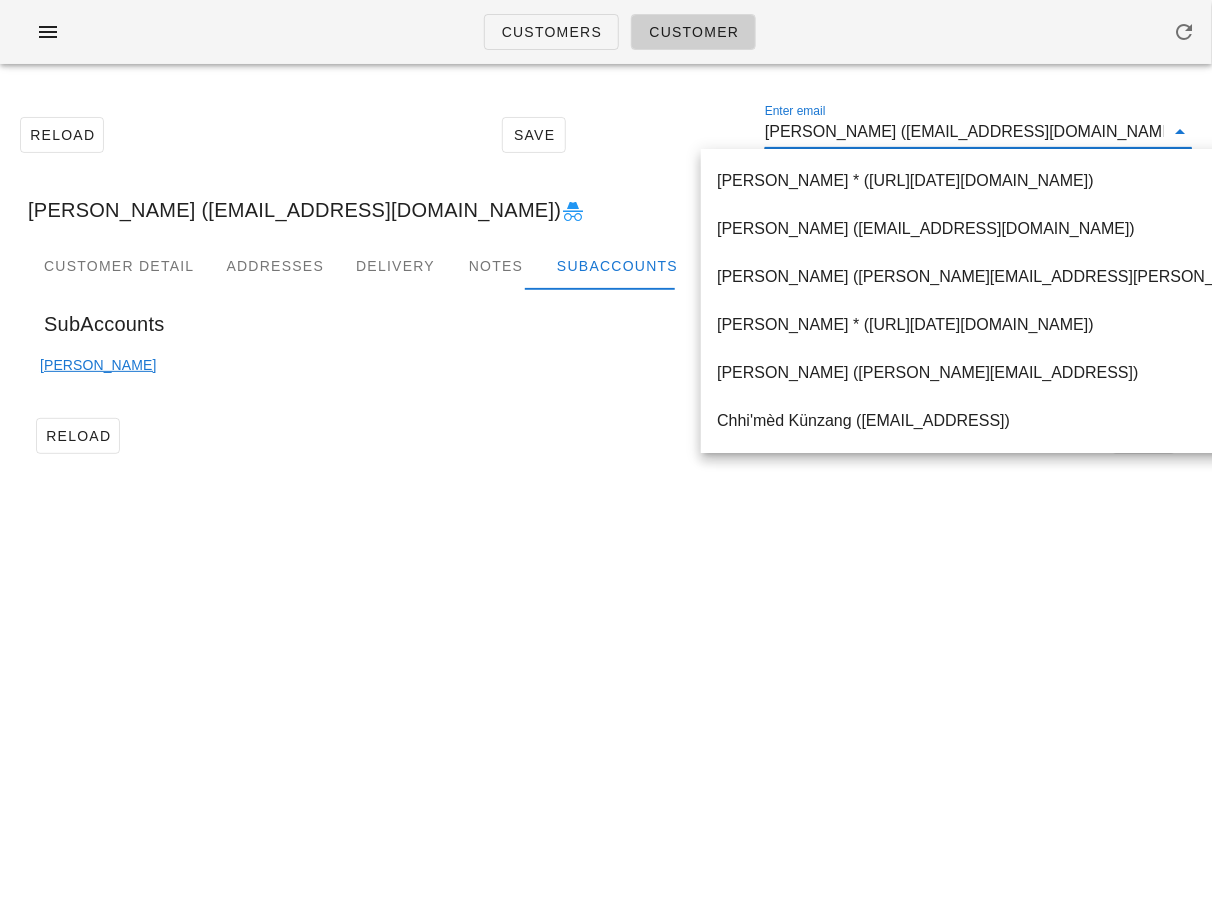 click on "Neil Macdonald (Neilmacdon44@gmail.com)" at bounding box center [964, 132] 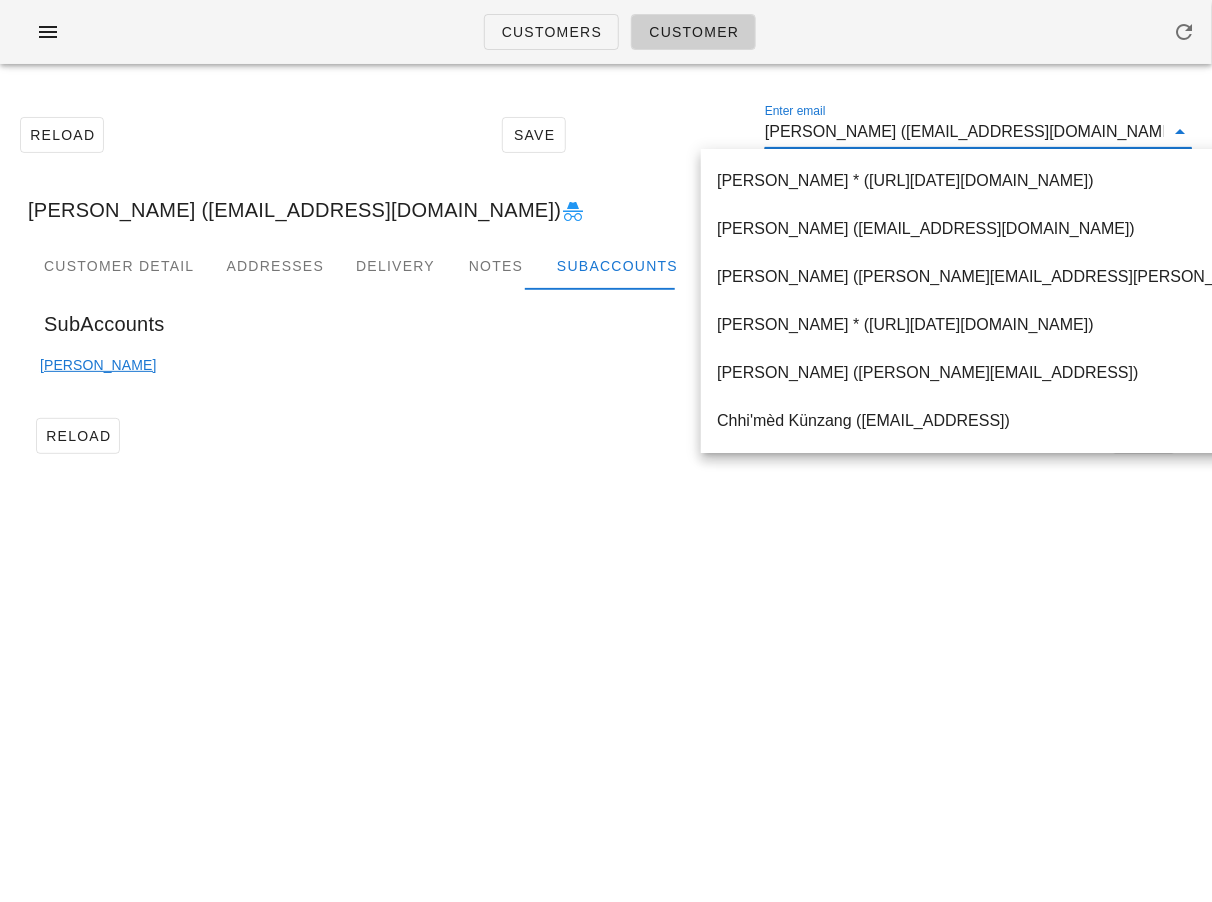drag, startPoint x: 914, startPoint y: 131, endPoint x: 1115, endPoint y: 126, distance: 201.06218 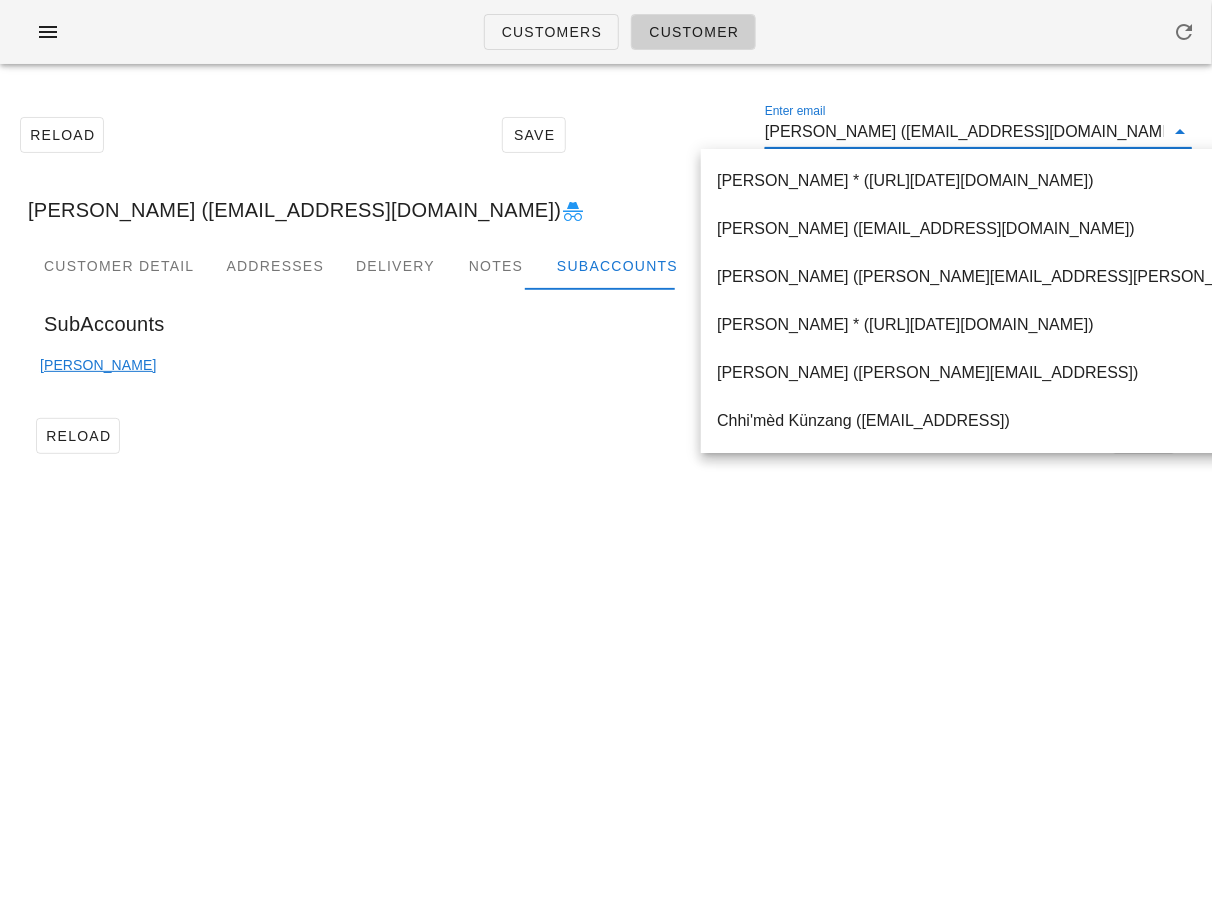 click on "Customers Customer Reload Save Enter email Neil Macdonald (Neilmacdon44@gmail.com)  Neil Macdonald (Neilmacdon44@gmail.com)  Customer Detail Addresses Delivery Notes Subaccounts Managed Accounts  SubAccounts   Link a sub-account   Brittany Klassen    (brittanyklazz@gmail.com)  Reload Save  Something unexpected happened. Please refresh the page and check your work.      Close" at bounding box center [606, 451] 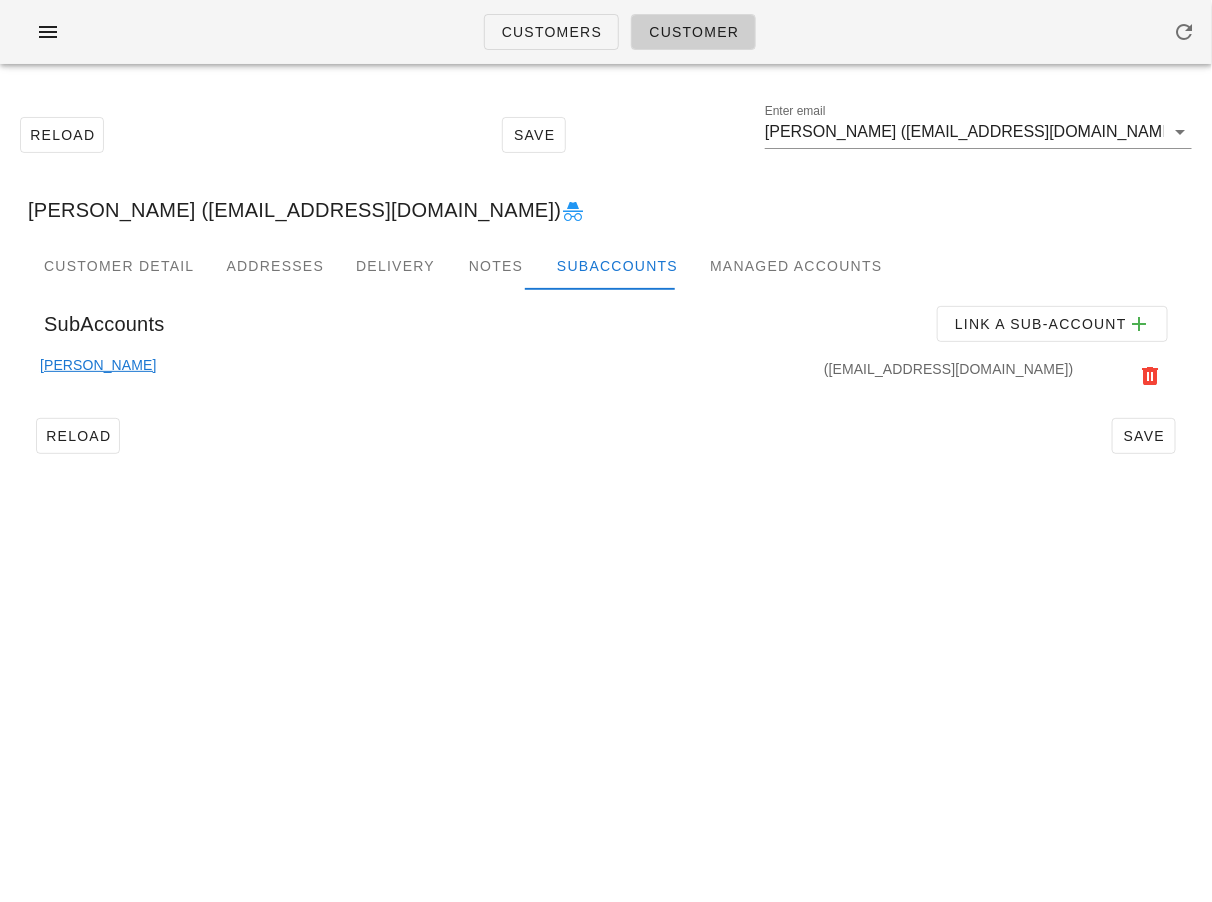 click on "Brittany Klassen" at bounding box center [98, 376] 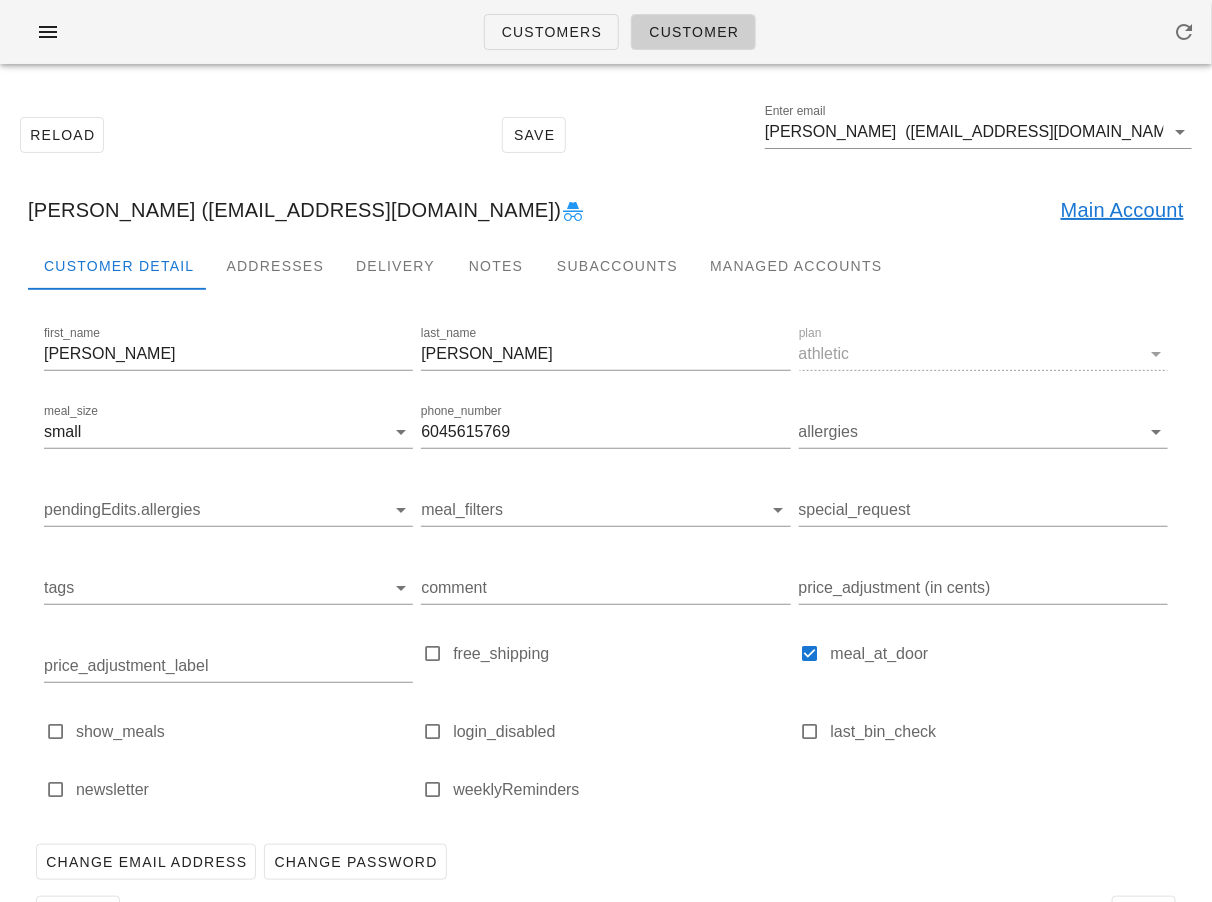 click on "Main Account" at bounding box center (1122, 210) 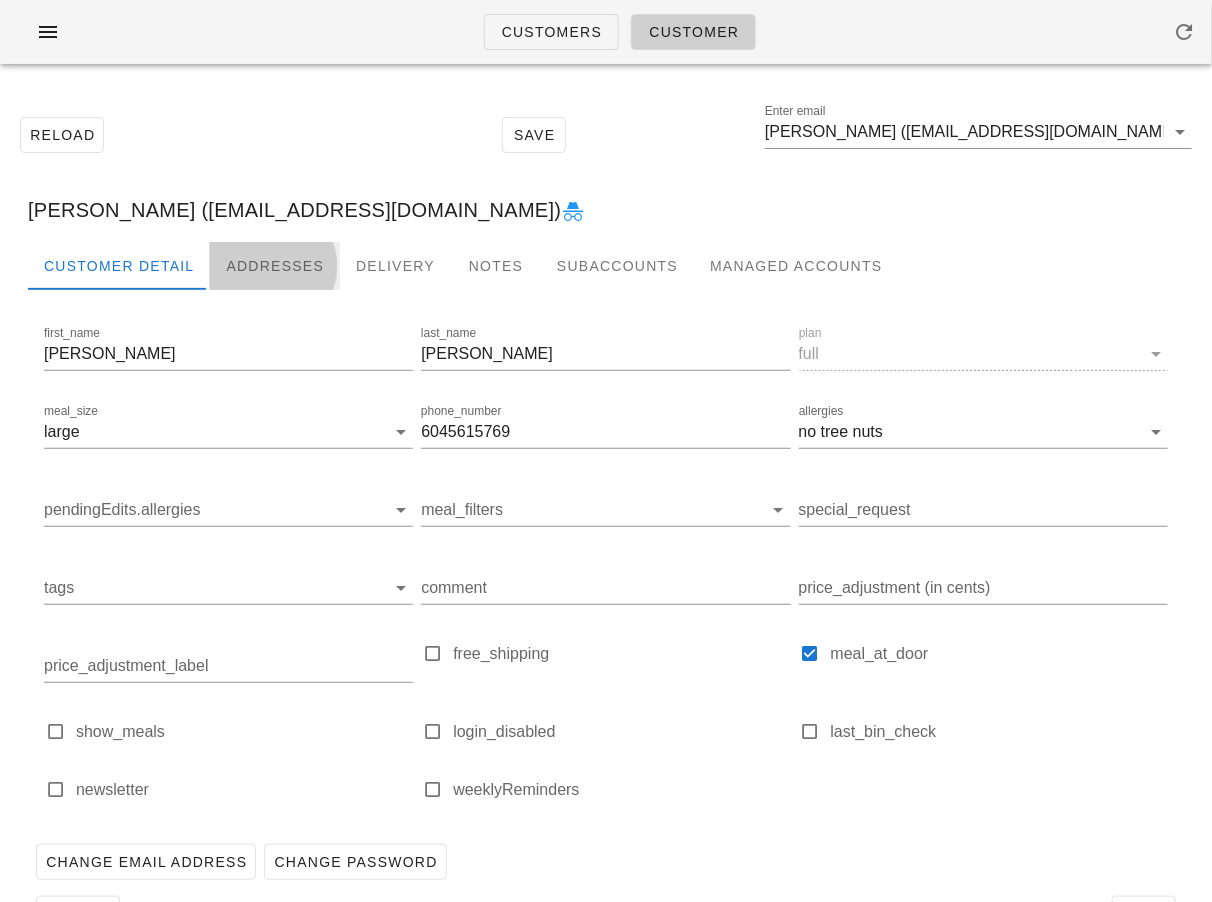 click on "Addresses" at bounding box center (275, 266) 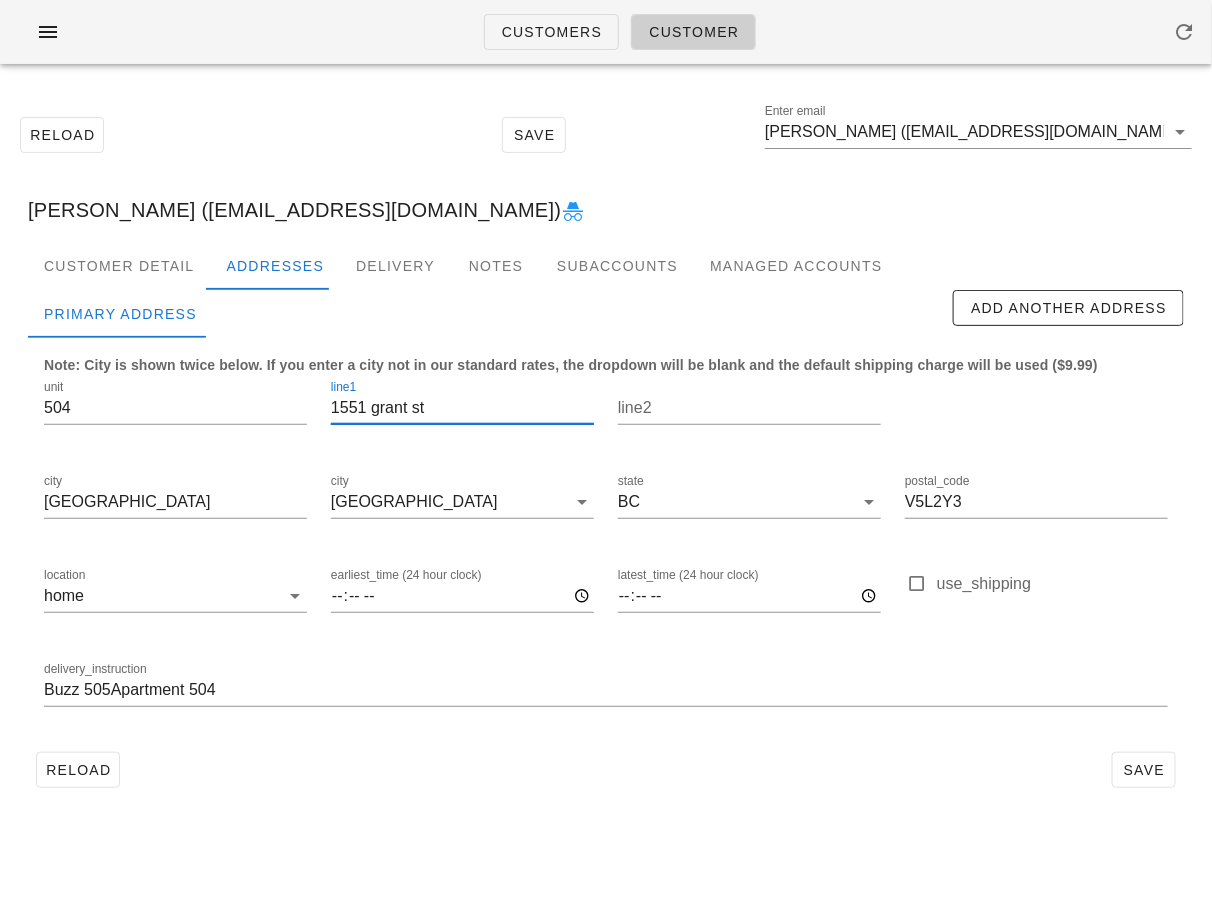 click on "1551 grant st" at bounding box center [462, 408] 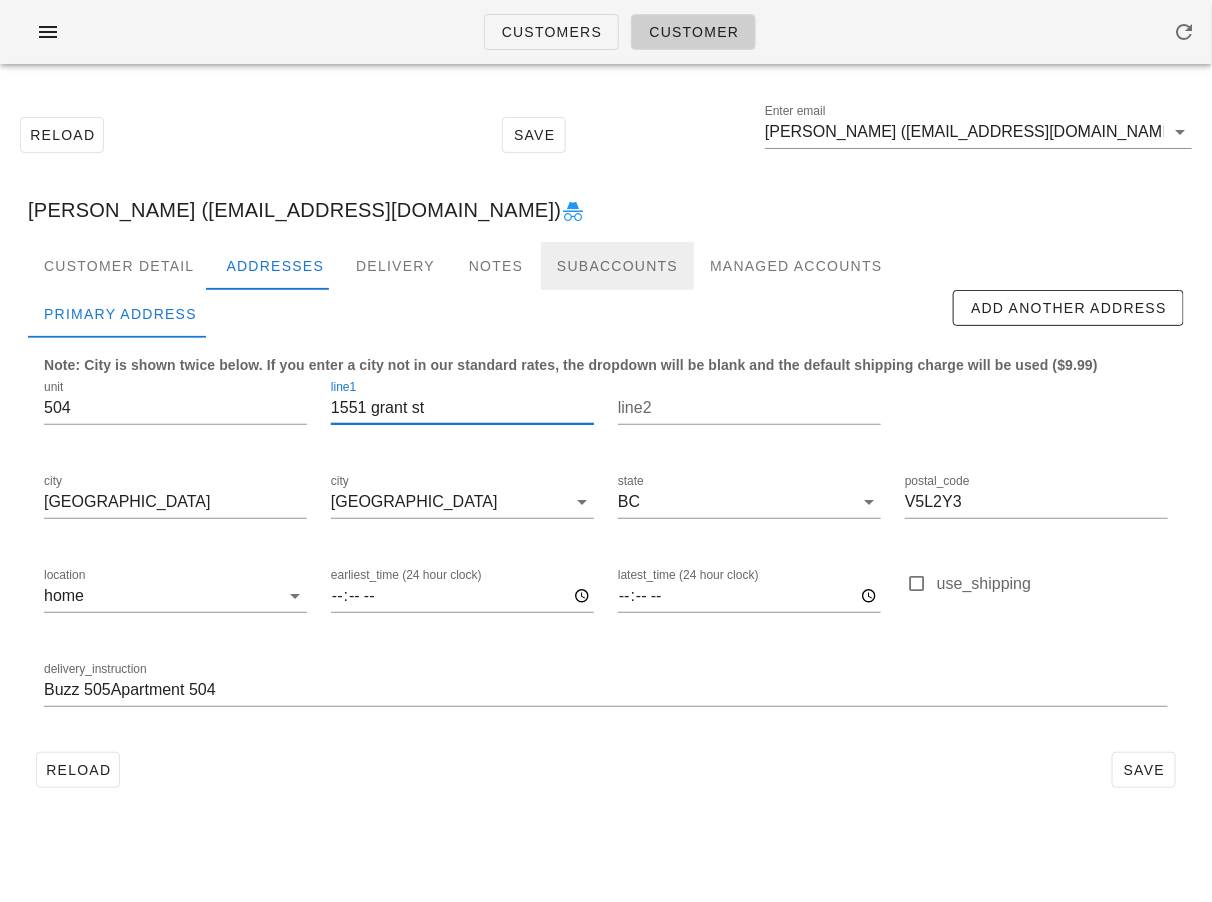 click on "Subaccounts" at bounding box center [617, 266] 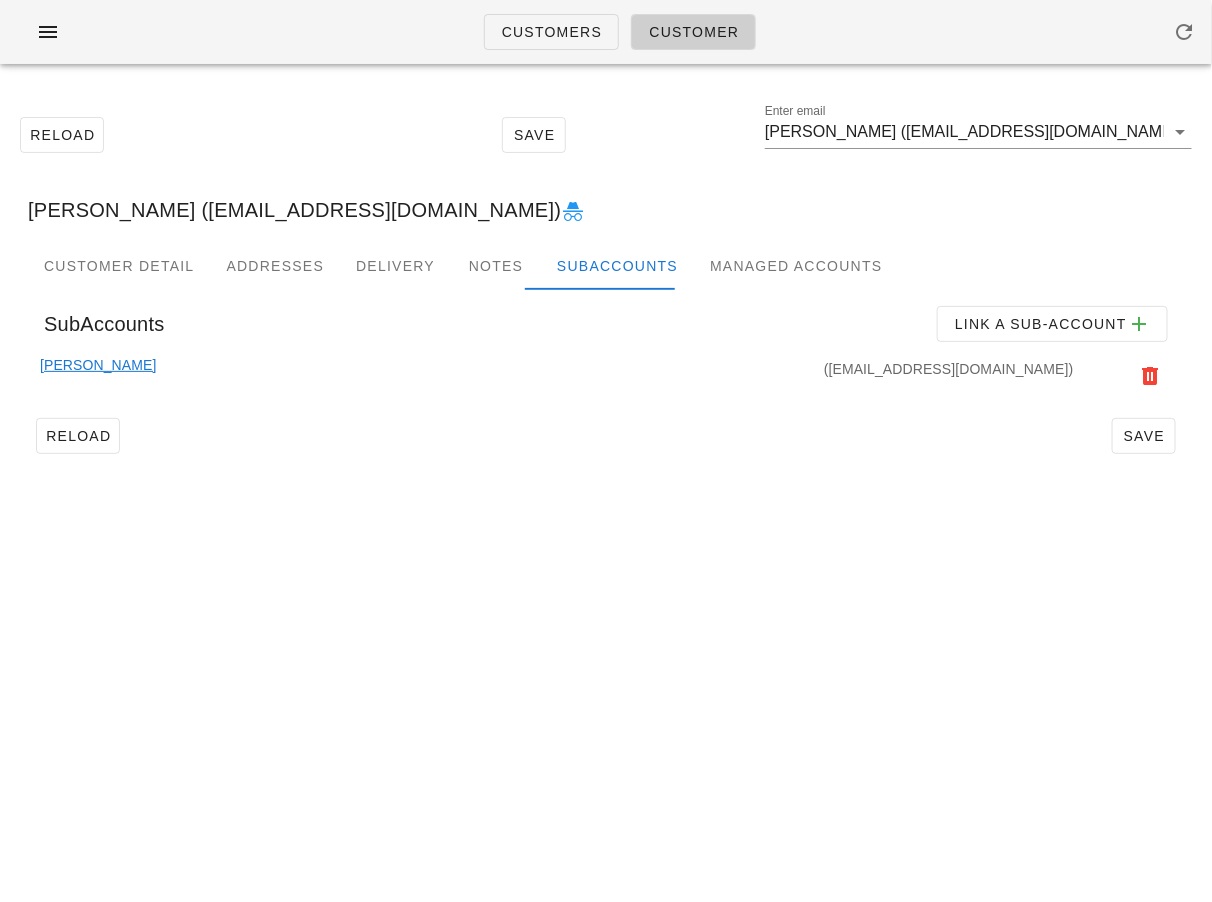 click on "Brittany Klassen" at bounding box center [98, 376] 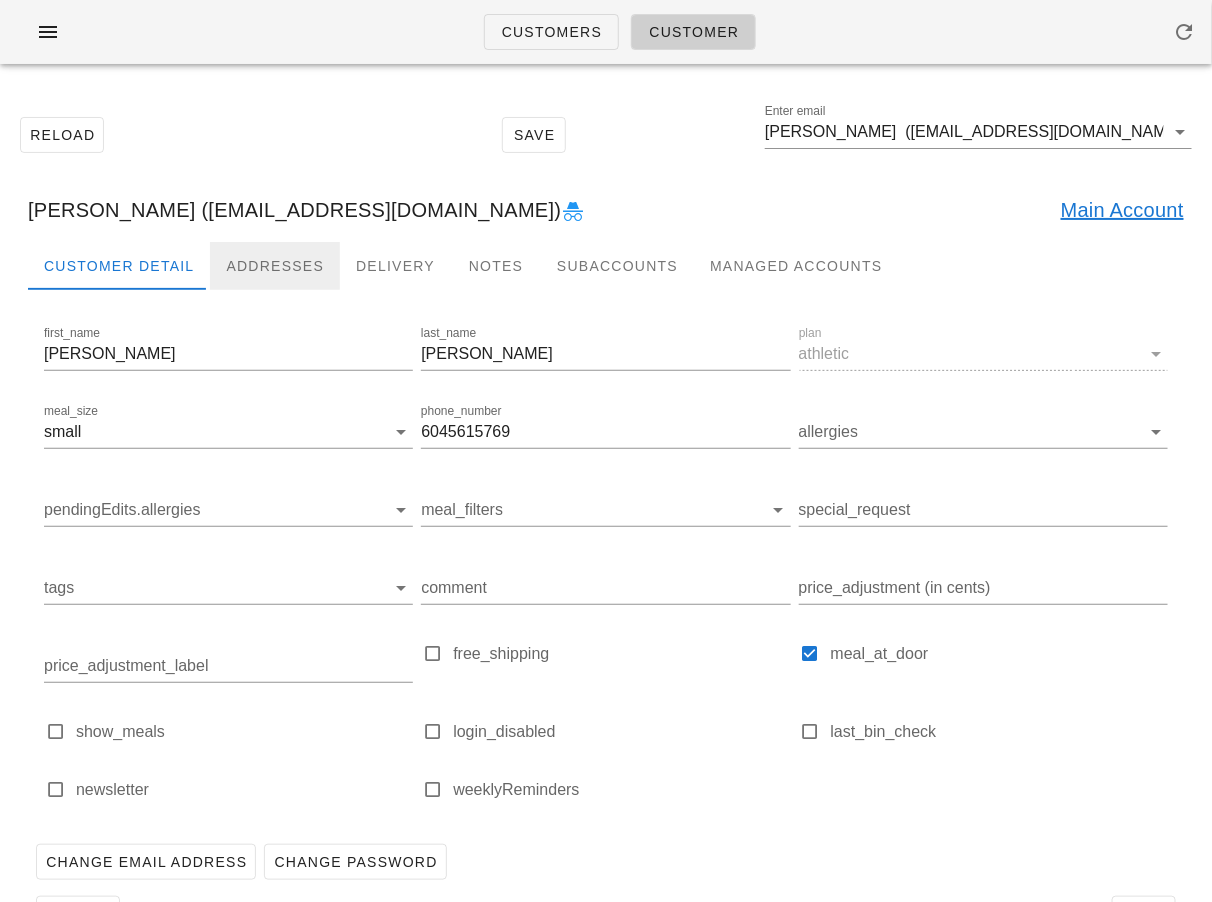 click on "Addresses" at bounding box center [275, 266] 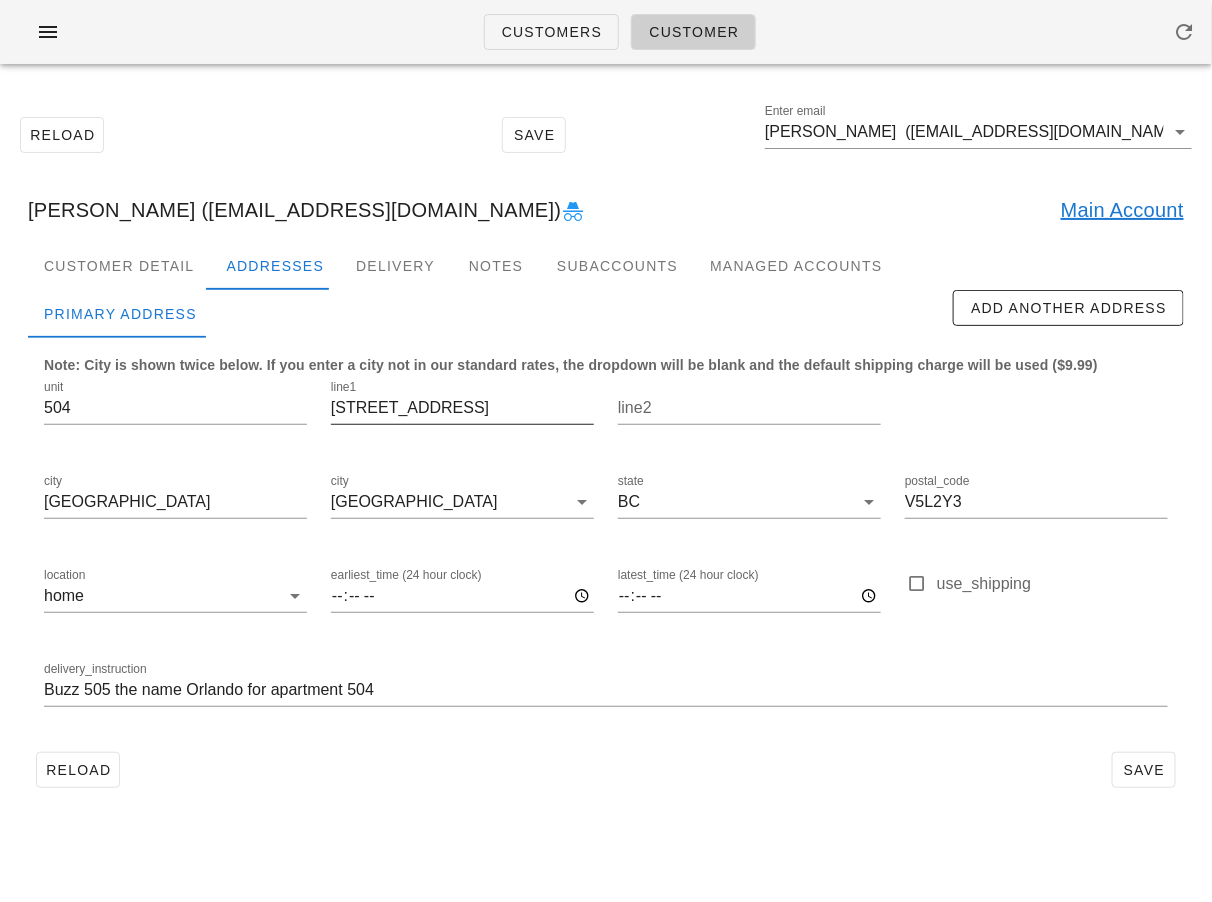 click on "line1 1551 Grant St" at bounding box center [462, 408] 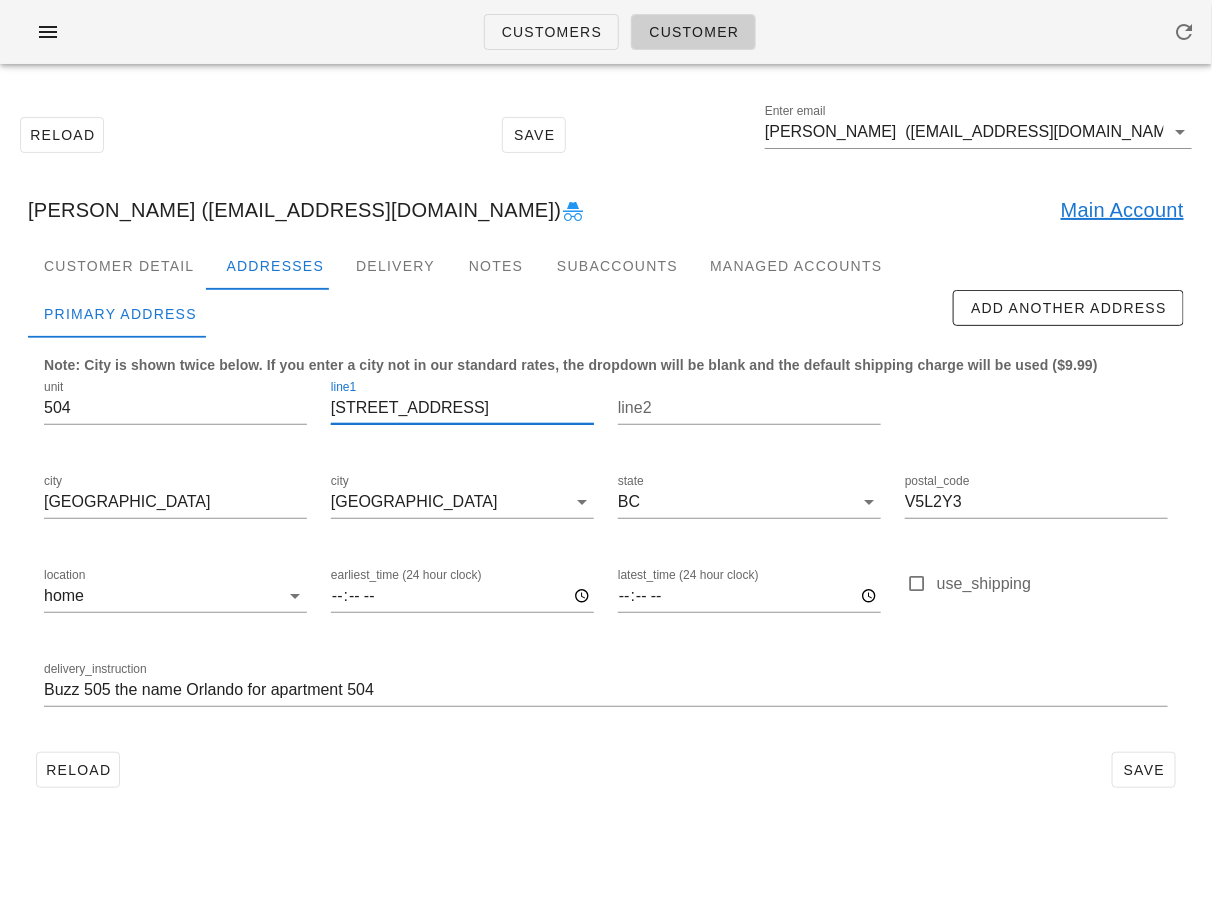 click on "1551 Grant St" at bounding box center (462, 408) 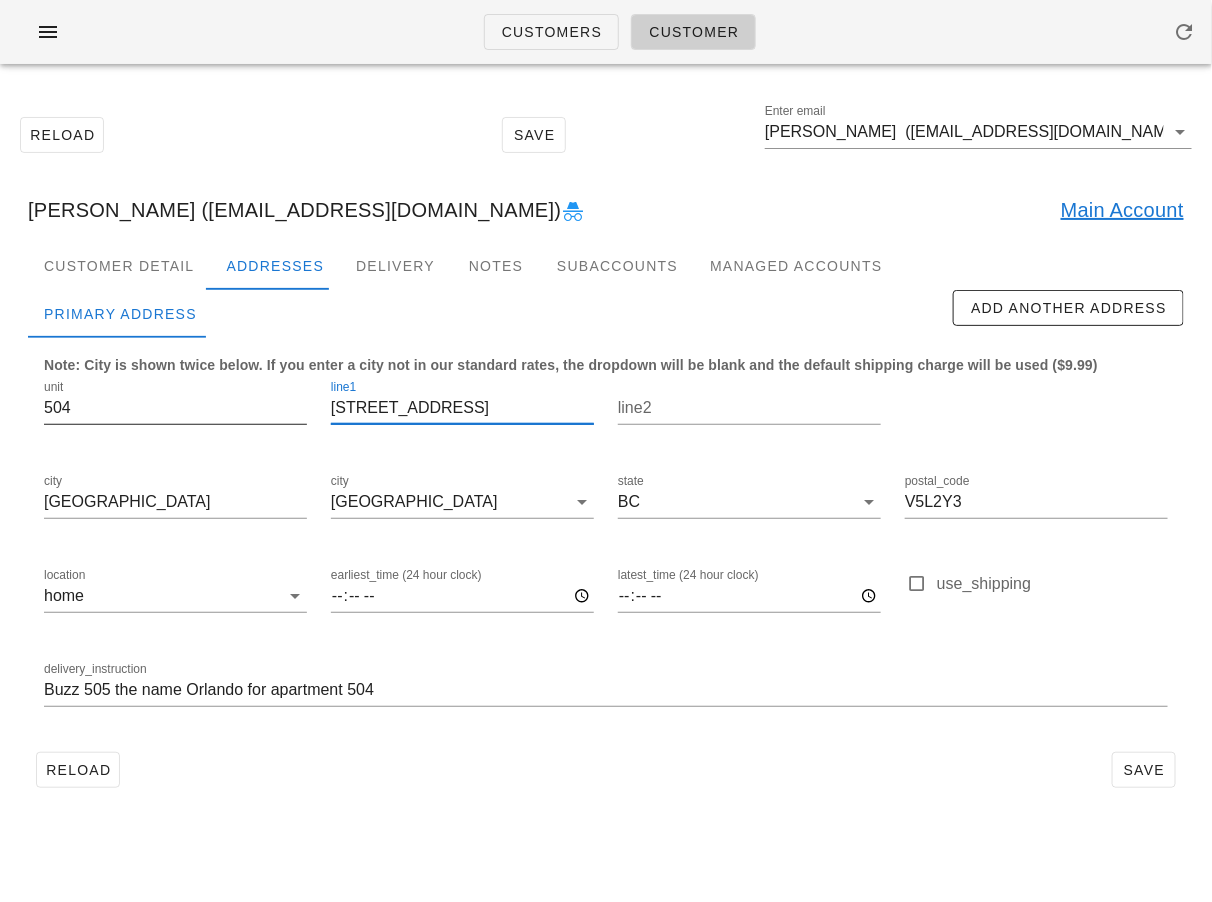 drag, startPoint x: 440, startPoint y: 402, endPoint x: 293, endPoint y: 401, distance: 147.0034 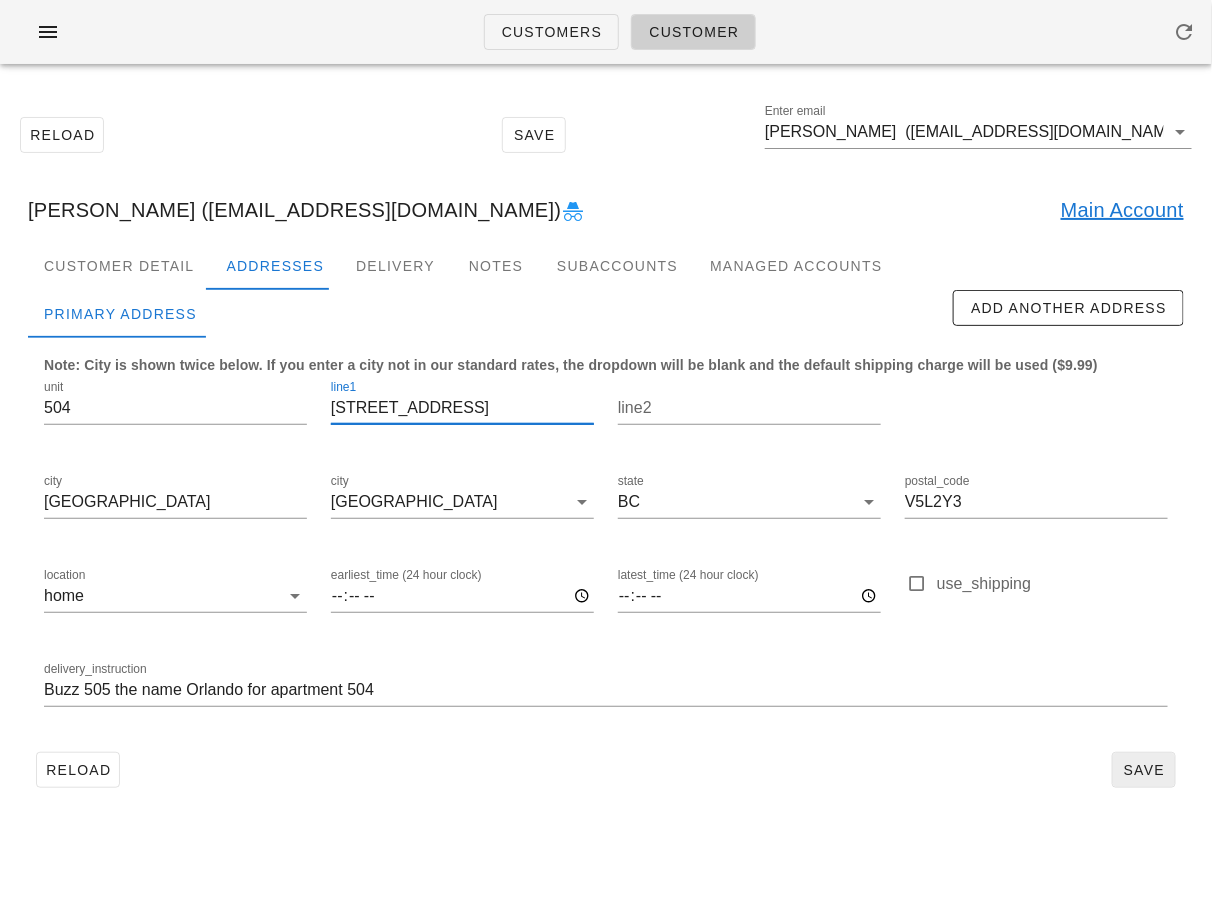 type on "1551 Grant St" 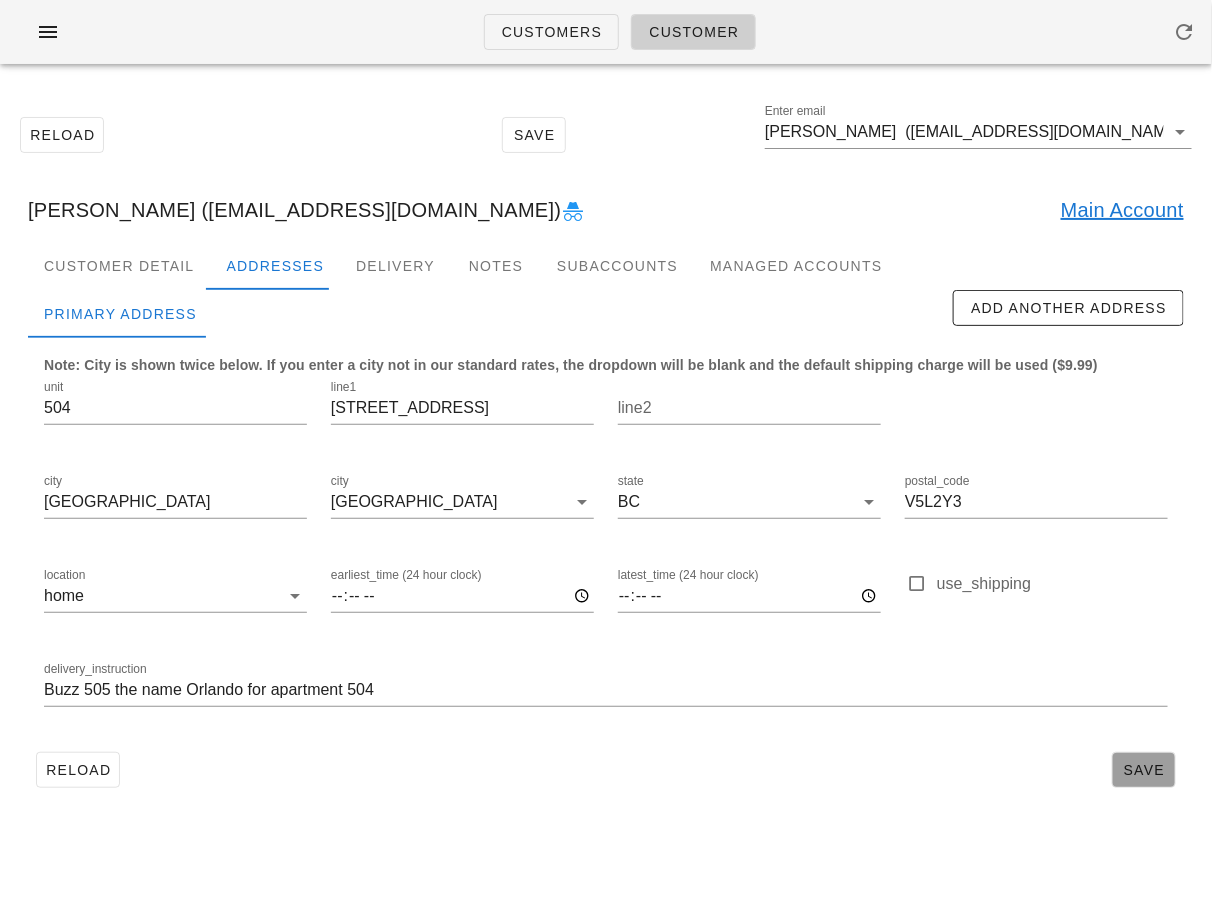 click on "Save" at bounding box center [1144, 770] 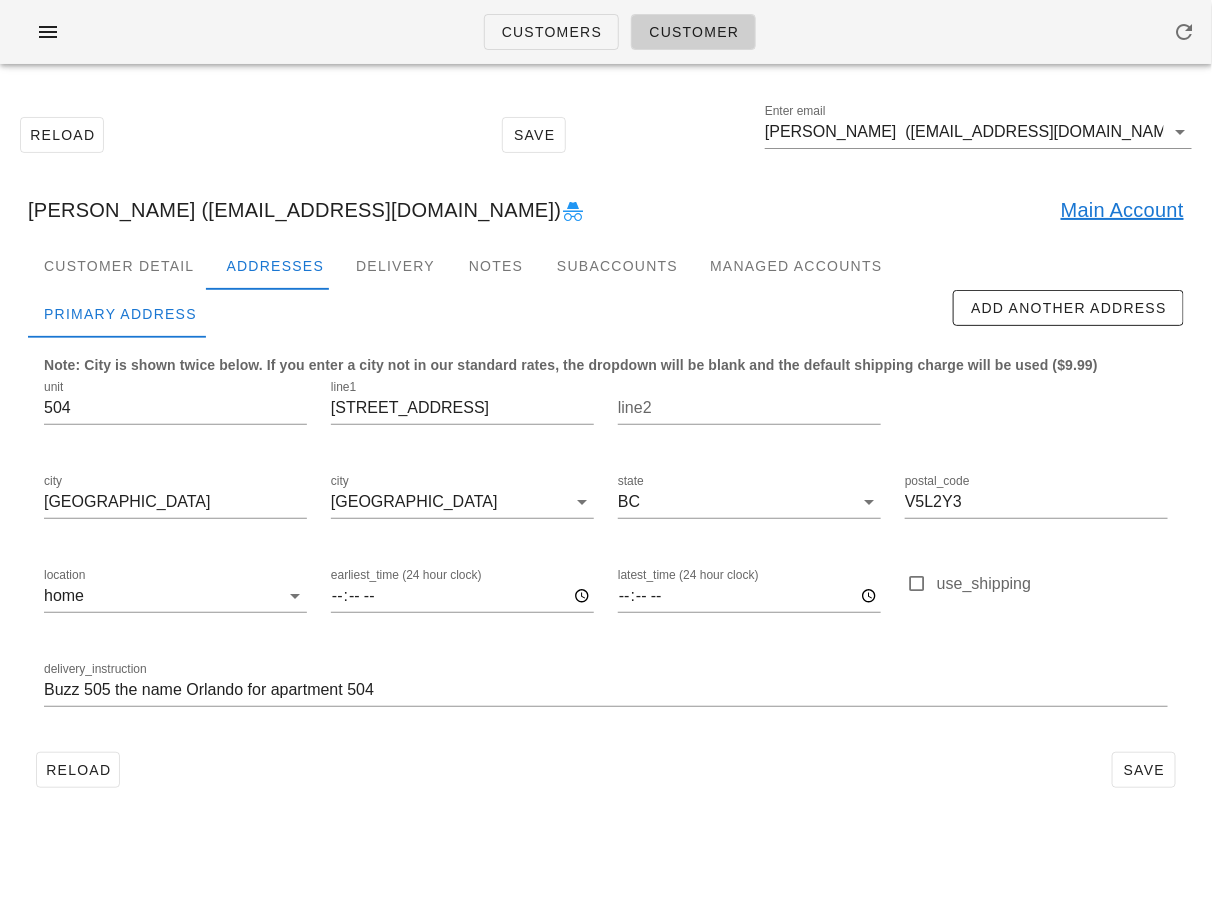 click on "Main Account" at bounding box center [1122, 210] 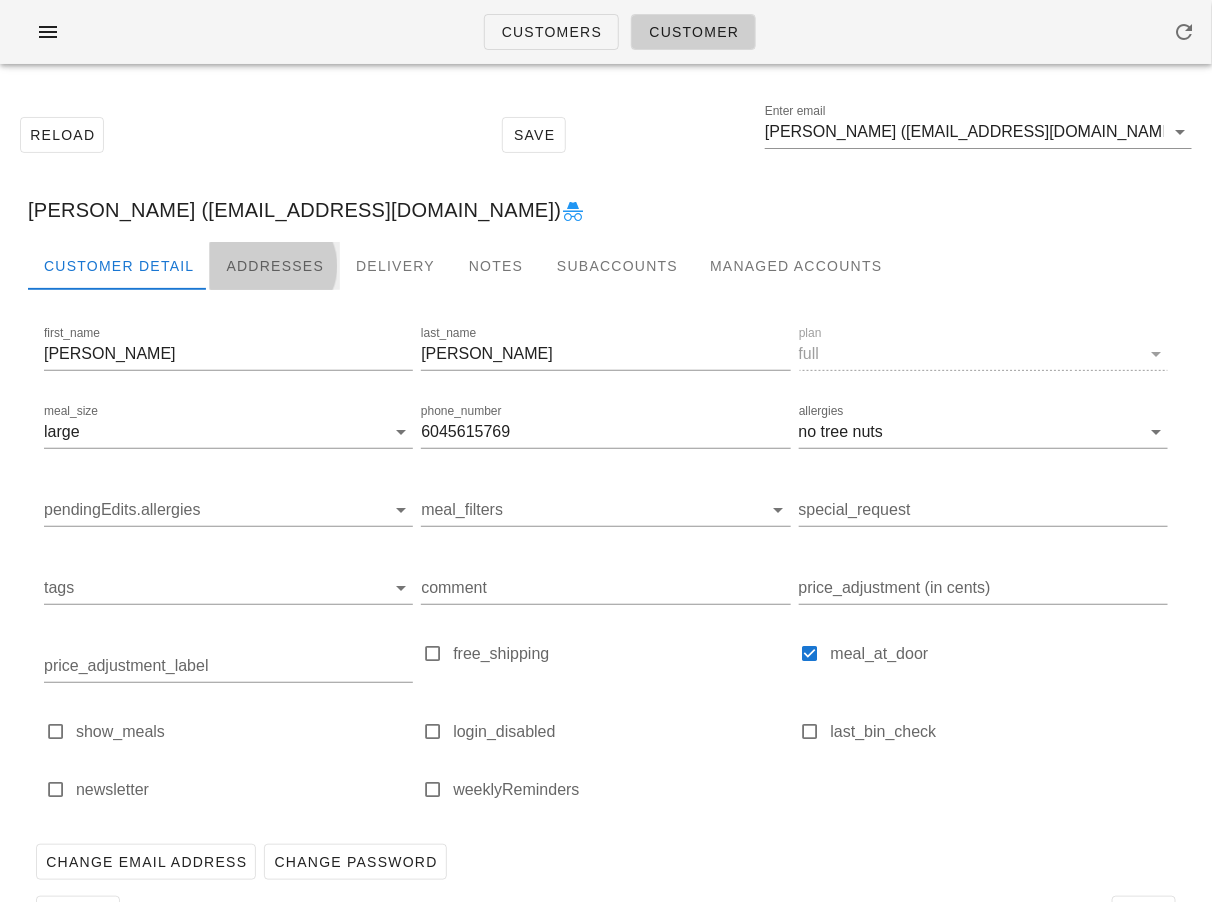 click on "Addresses" at bounding box center [275, 266] 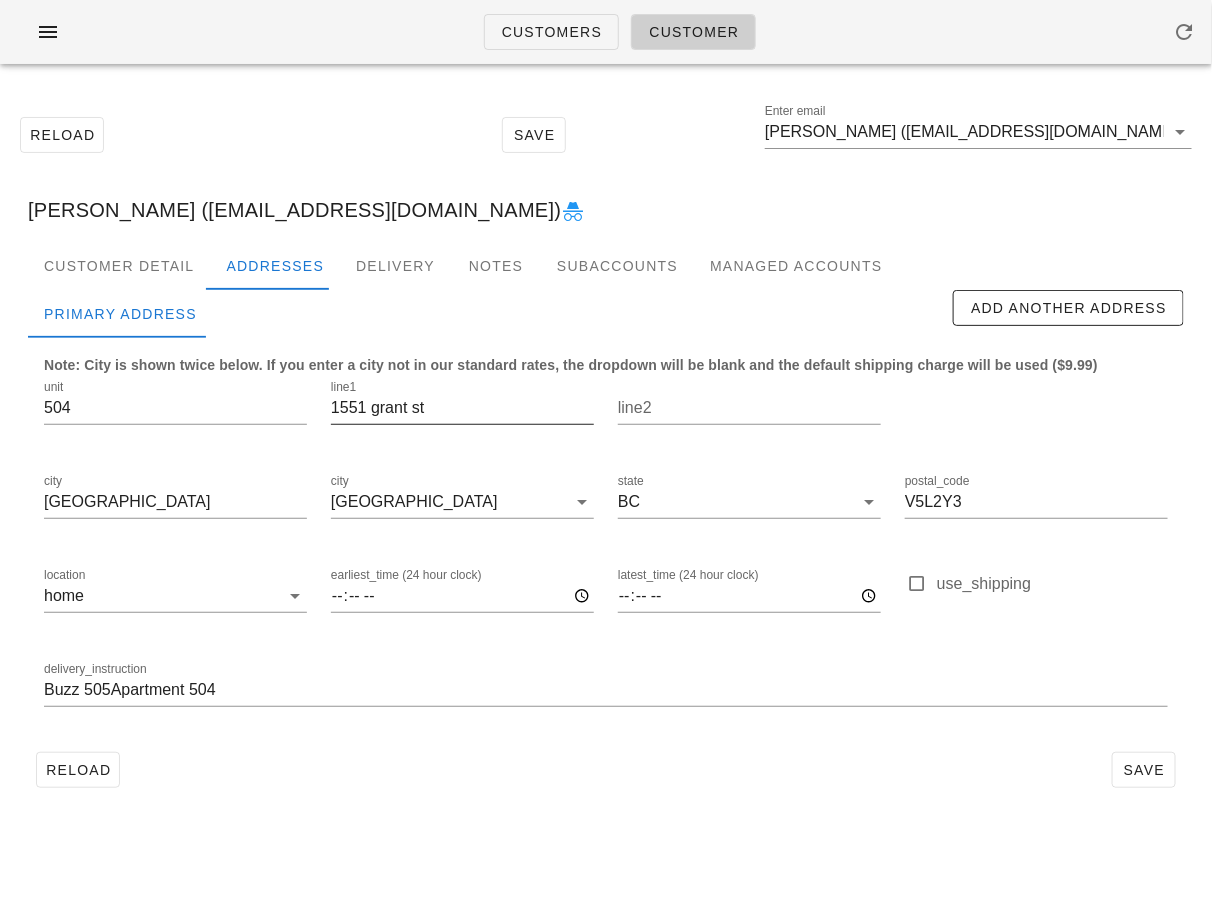 click on "line1 1551 grant st" at bounding box center [462, 419] 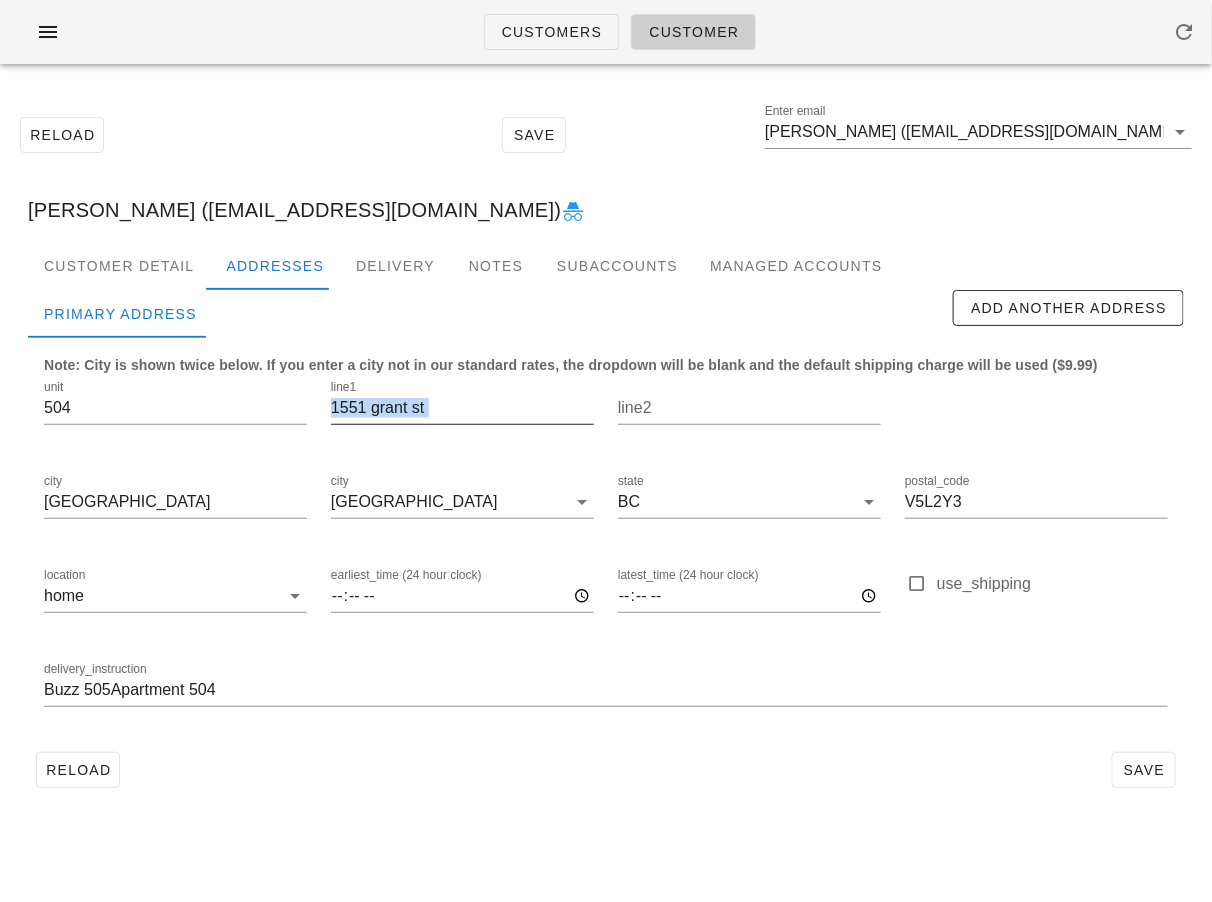 click on "line1 1551 grant st" at bounding box center [462, 419] 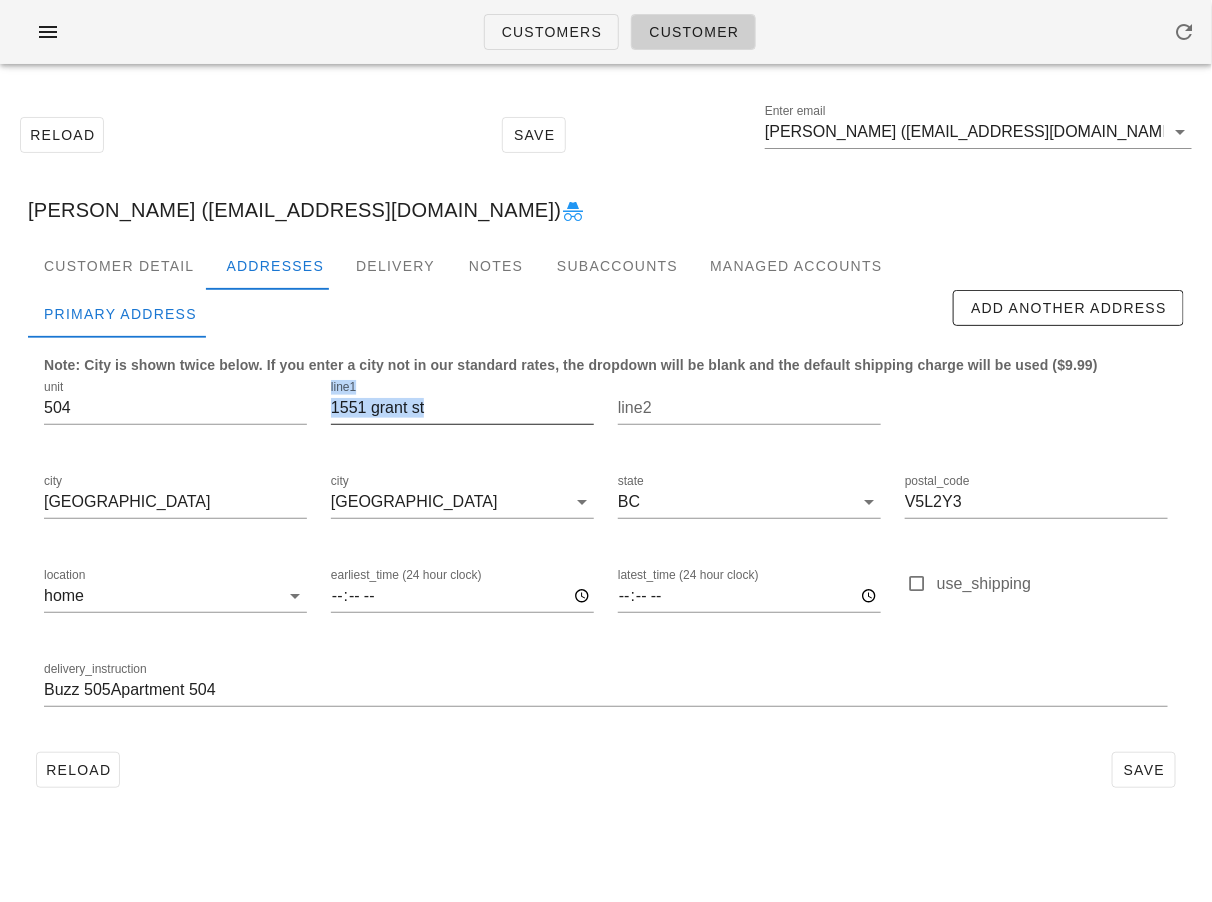 click on "line1 1551 grant st" at bounding box center [462, 419] 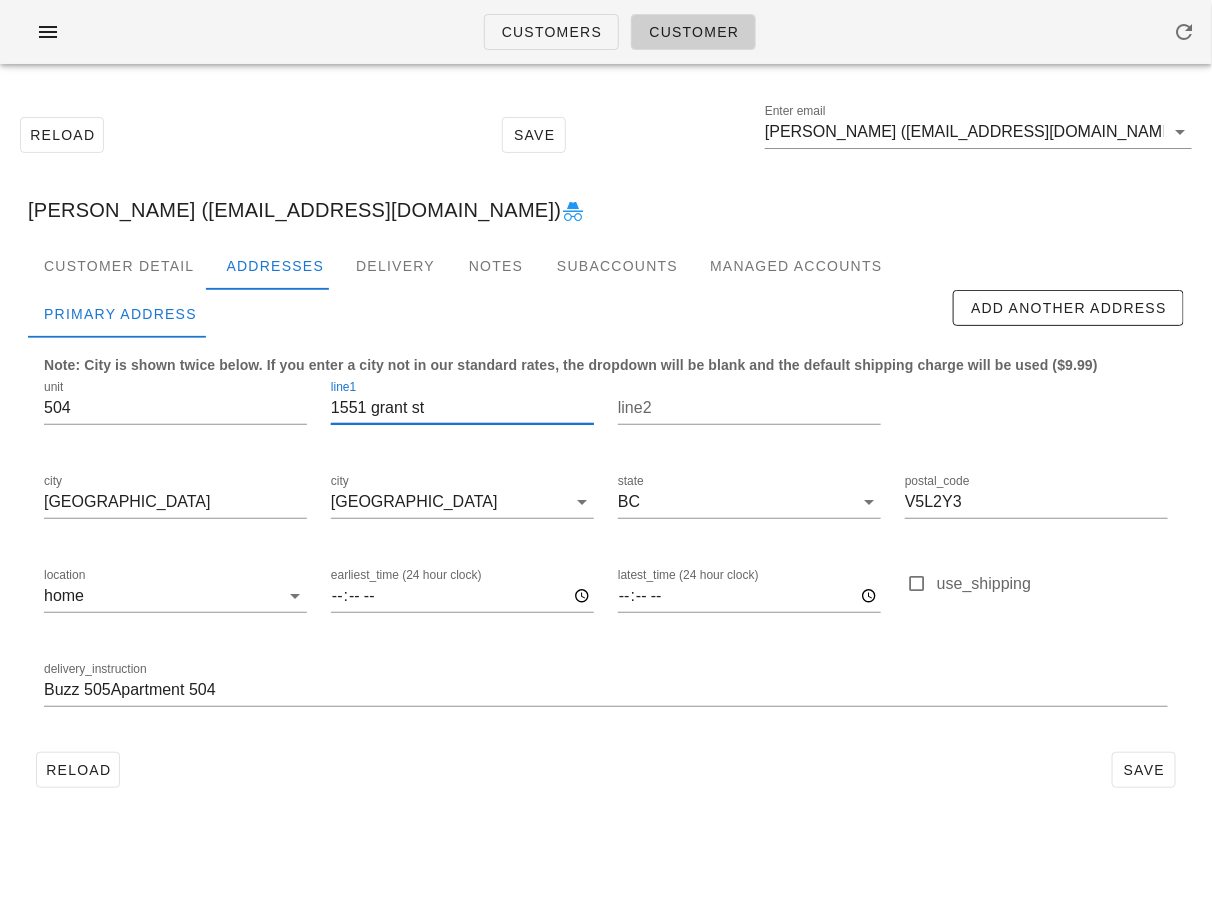 click on "1551 grant st" at bounding box center (462, 408) 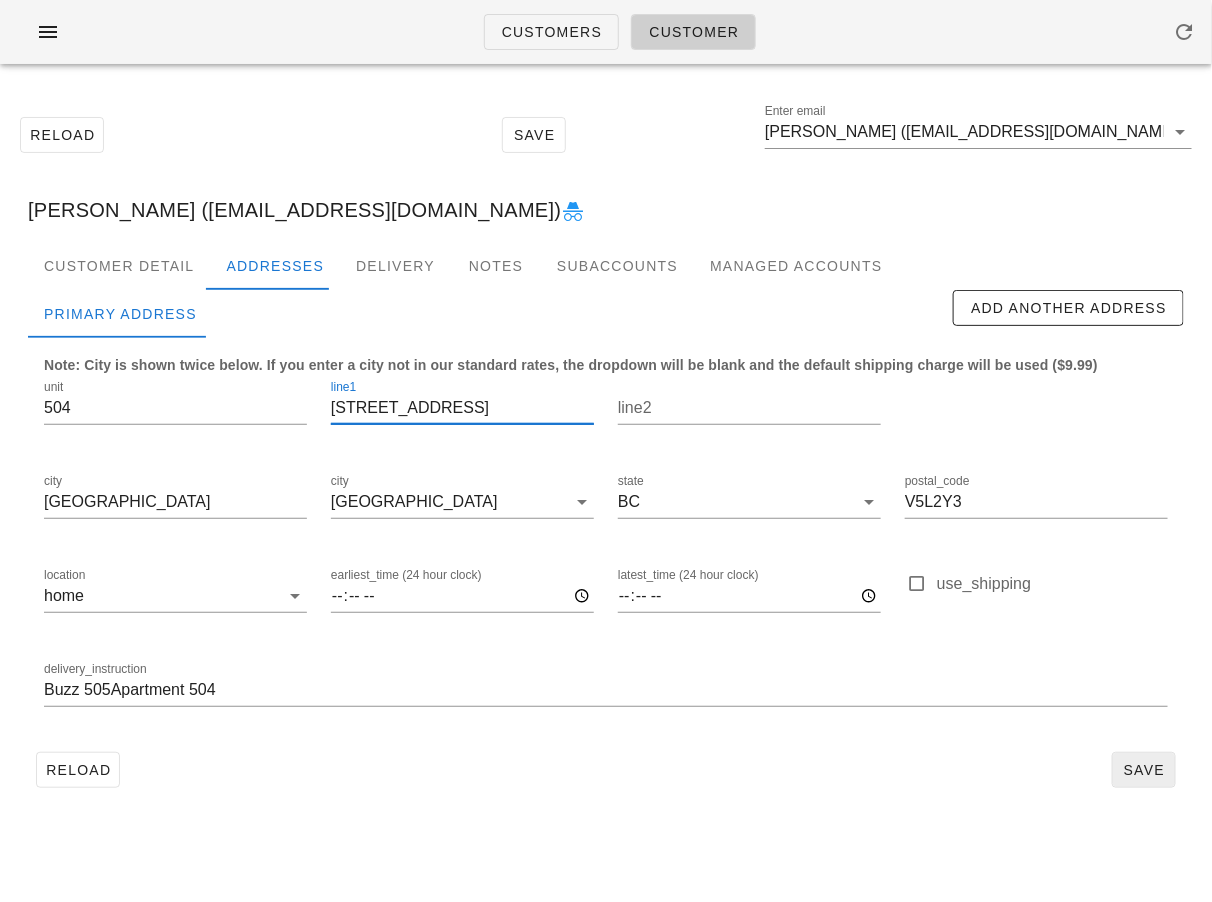 type on "1551 Grant St" 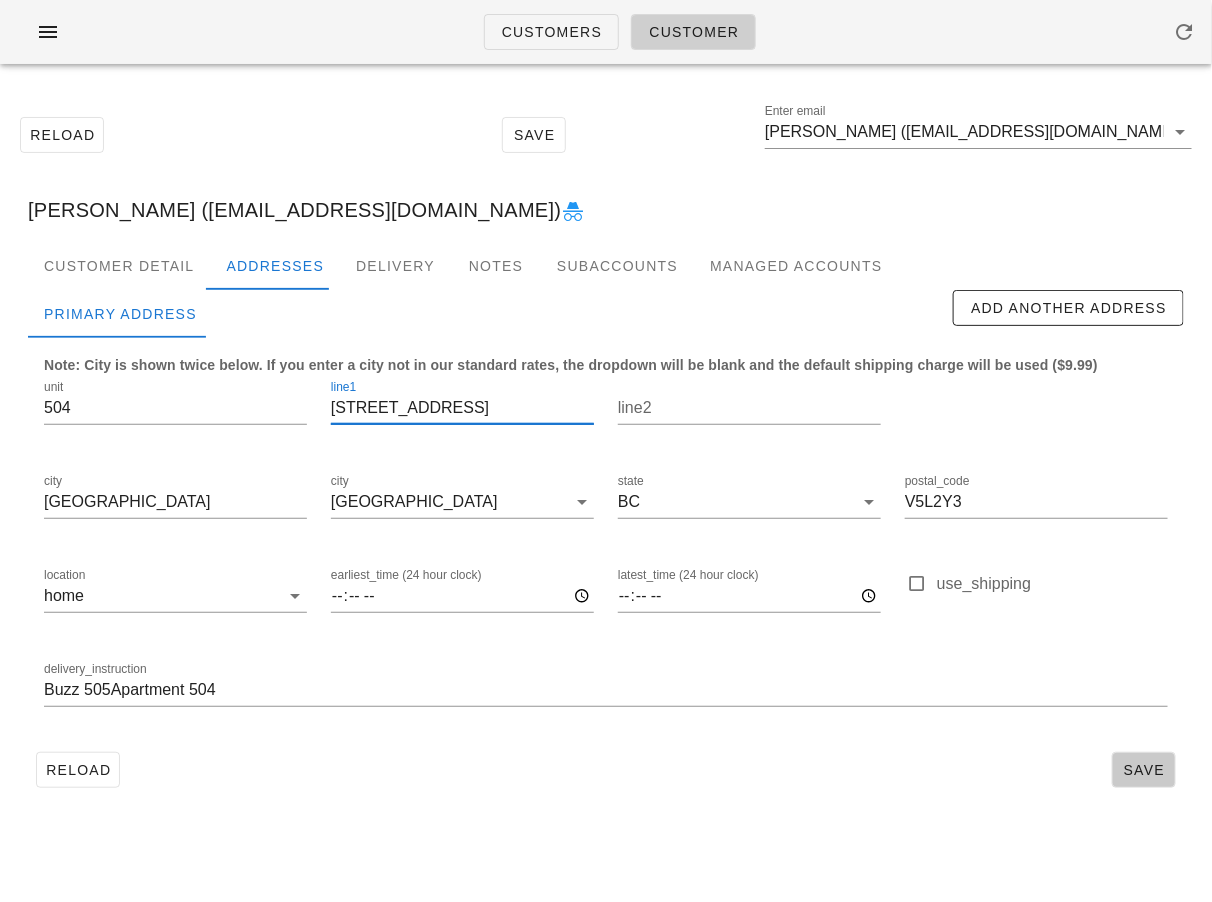 click on "Save" at bounding box center (1144, 770) 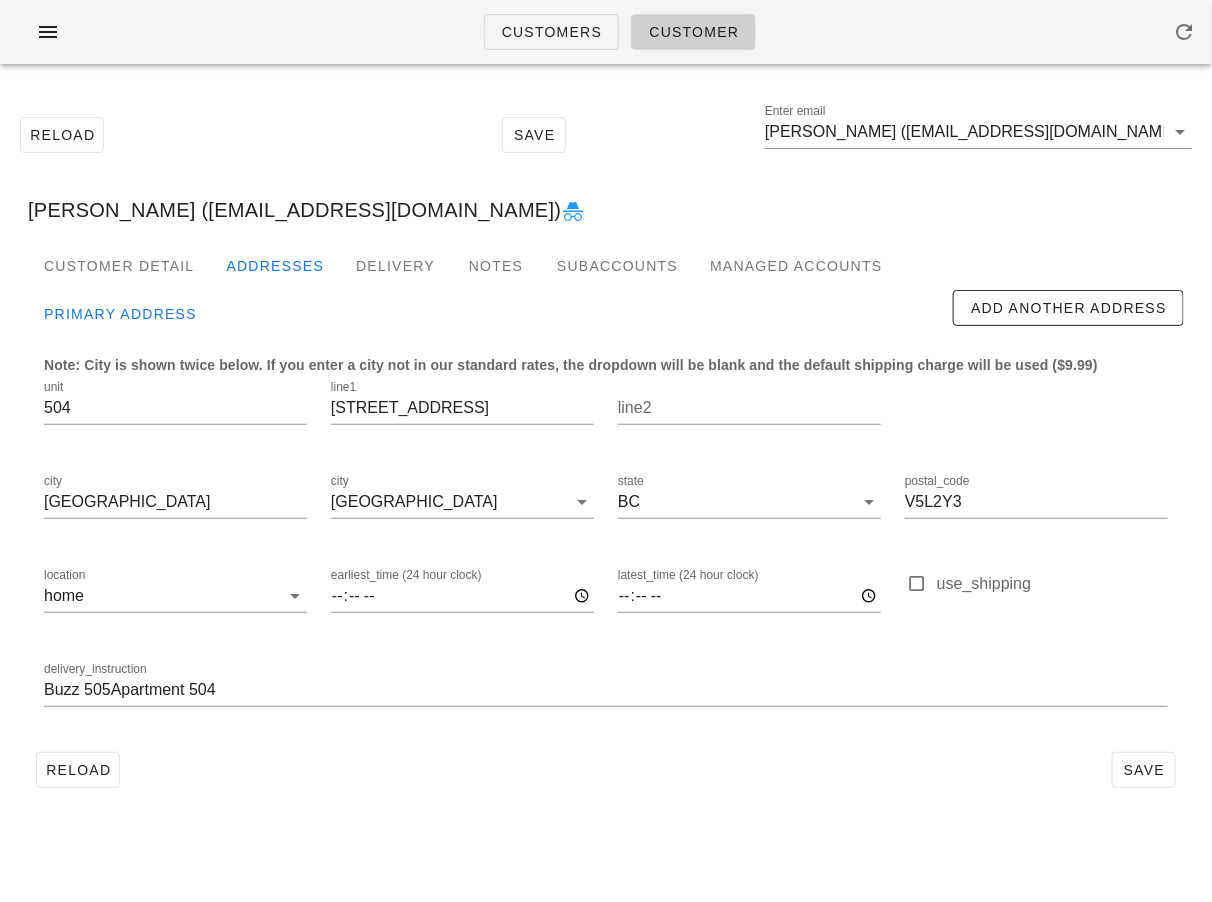 click on "Reload Save" at bounding box center [606, 770] 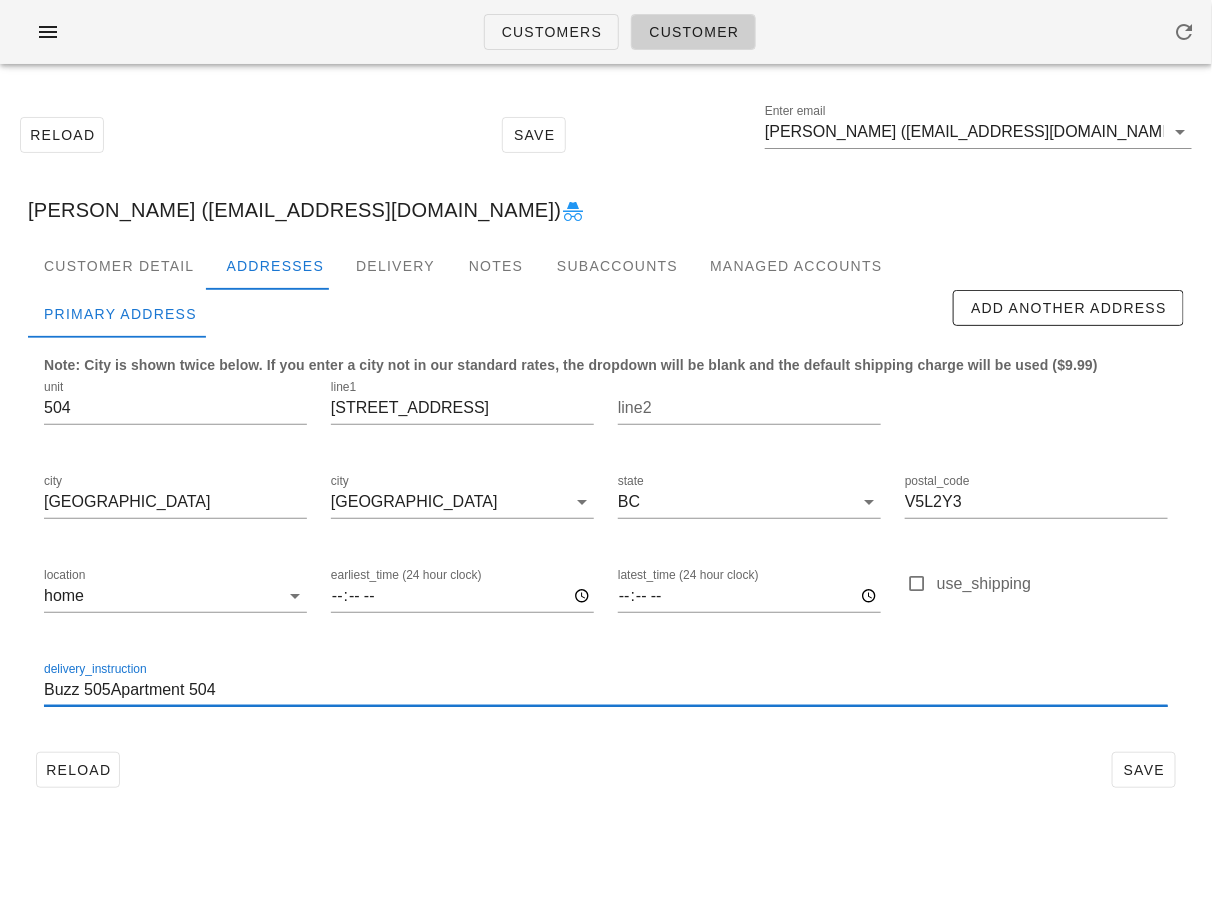 click on "Buzz 505Apartment 504" at bounding box center [606, 690] 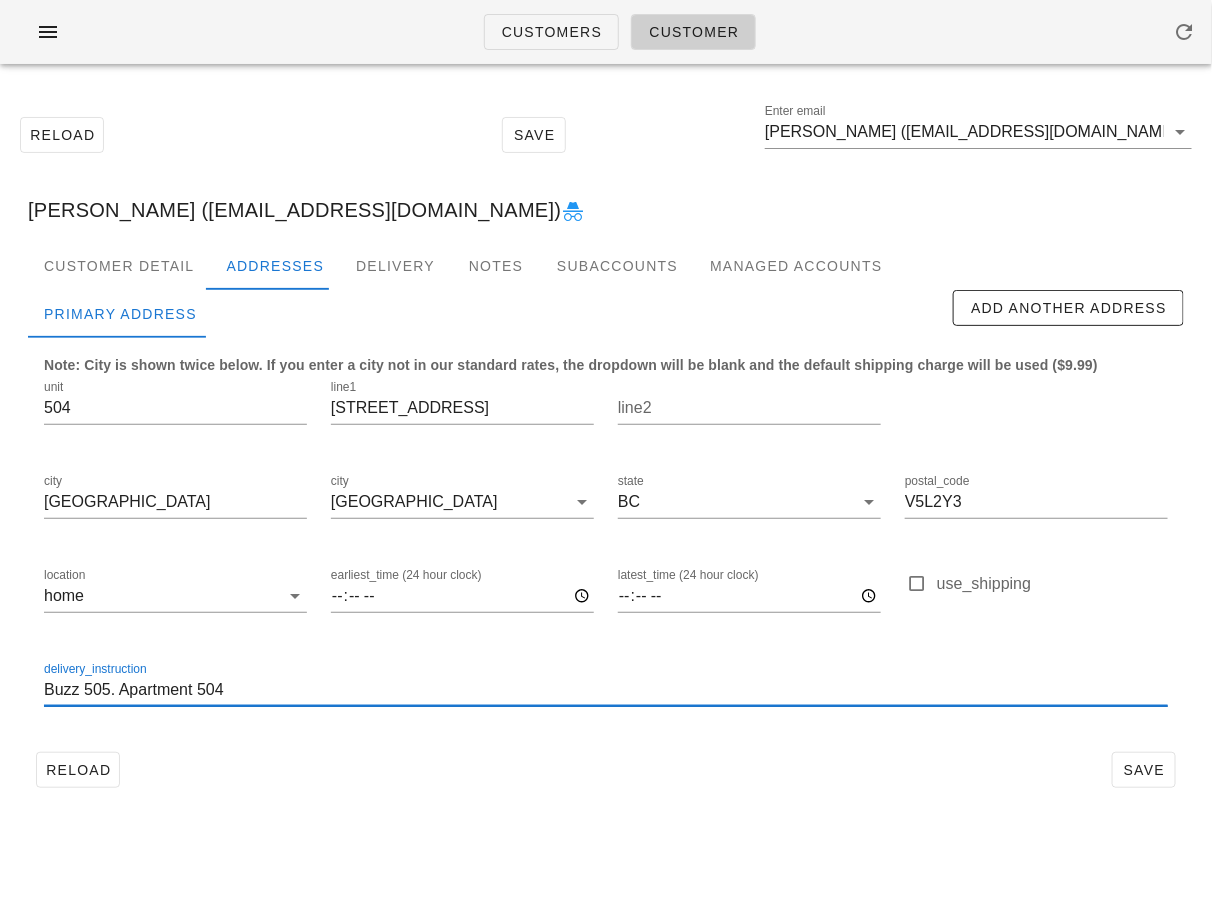 click on "Buzz 505. Apartment 504" at bounding box center [606, 690] 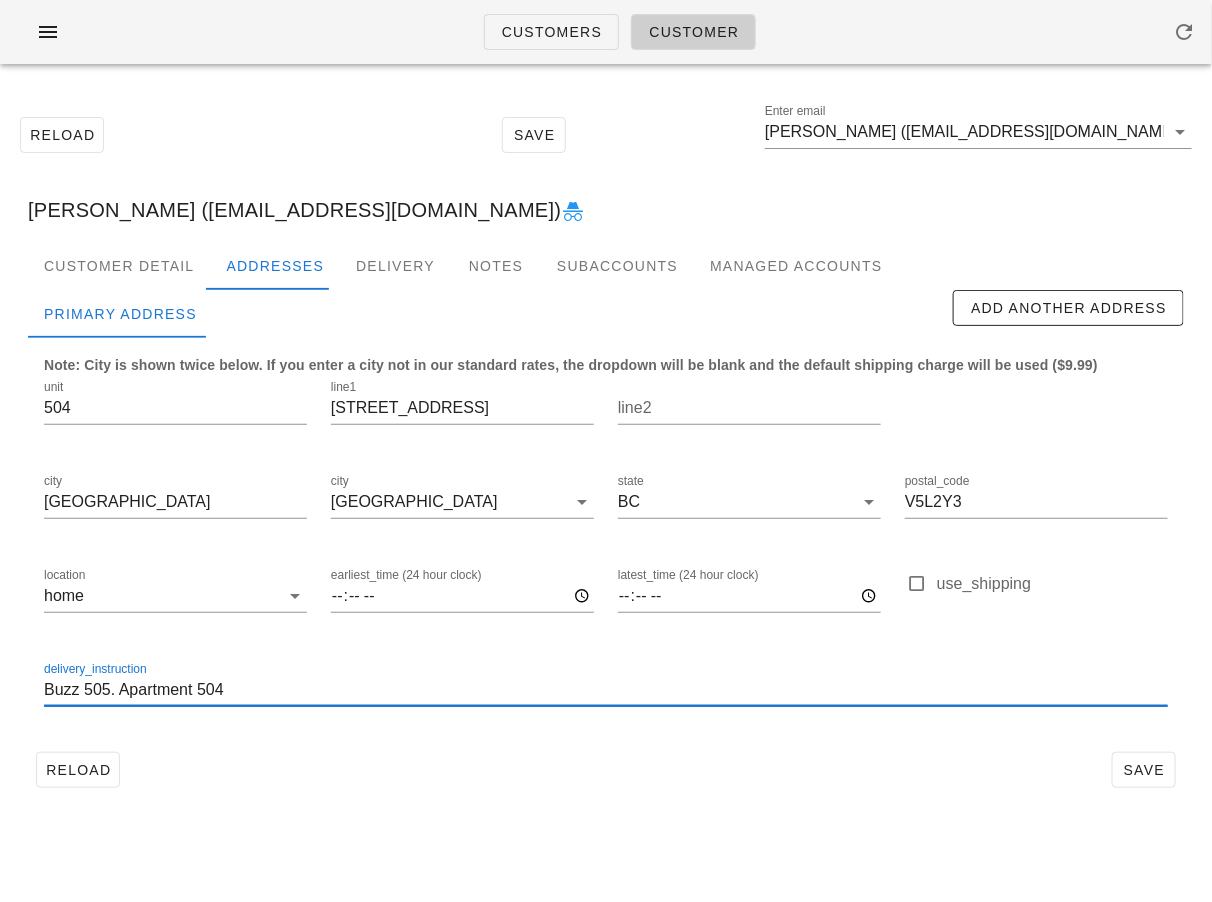 type on "Buzz 505. Apartment 504" 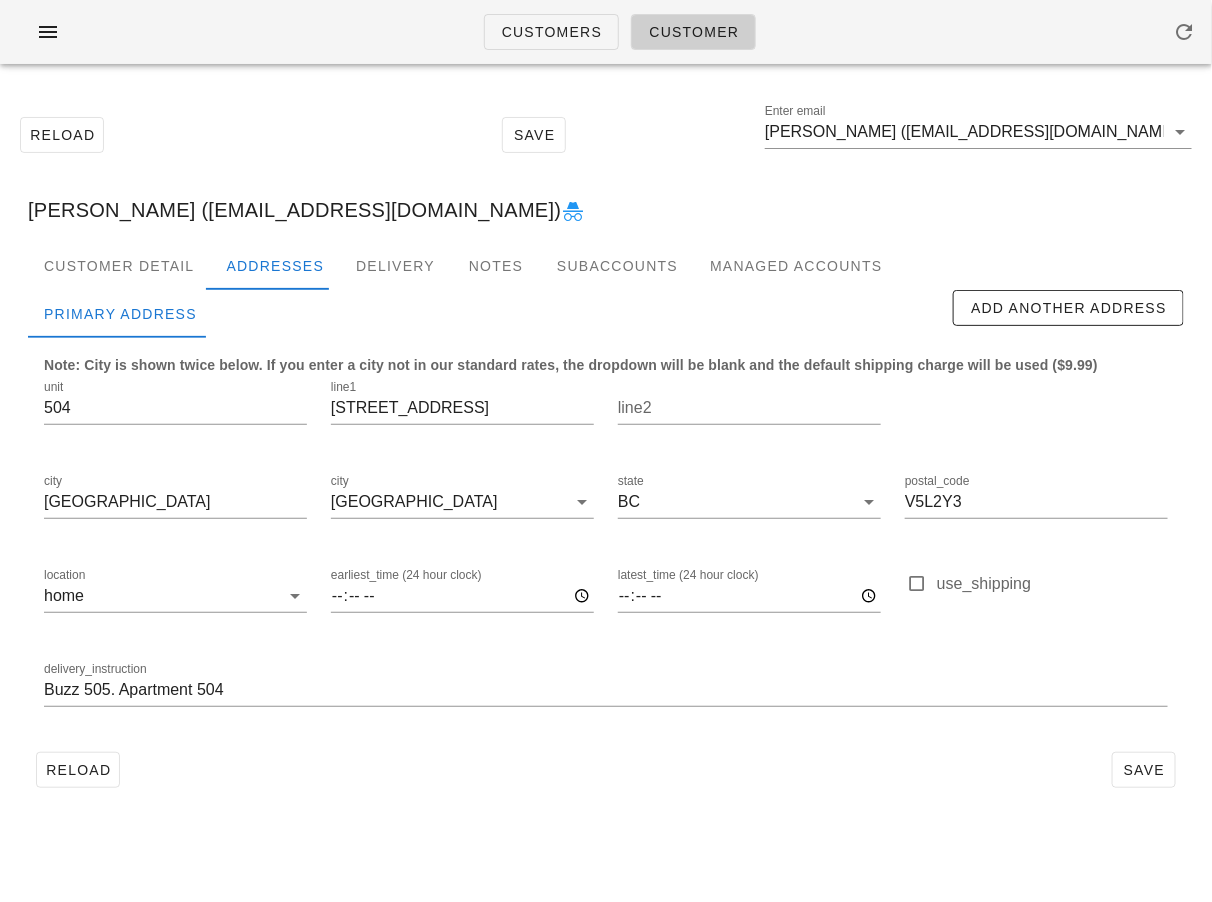 click on "Reload Save" at bounding box center [606, 770] 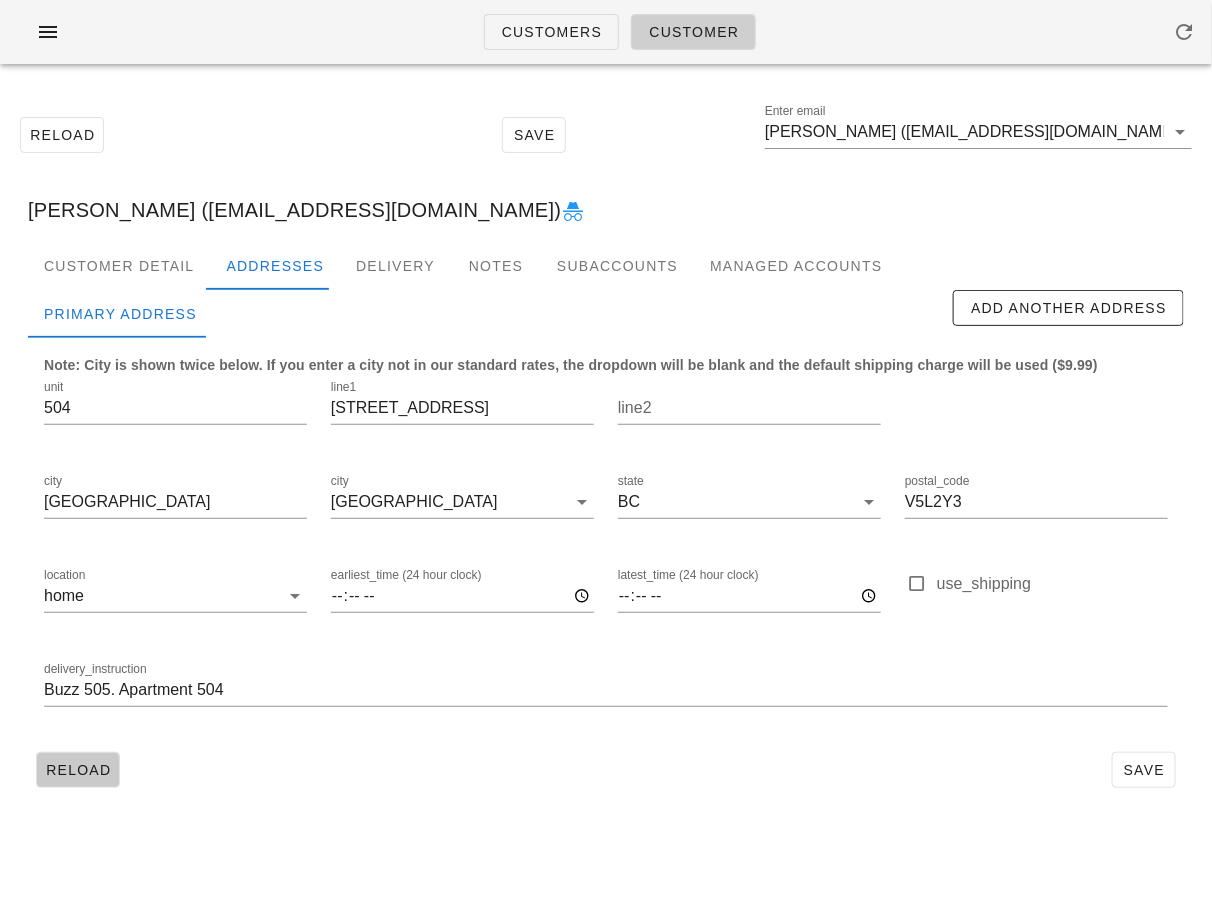 click on "Reload" at bounding box center (78, 770) 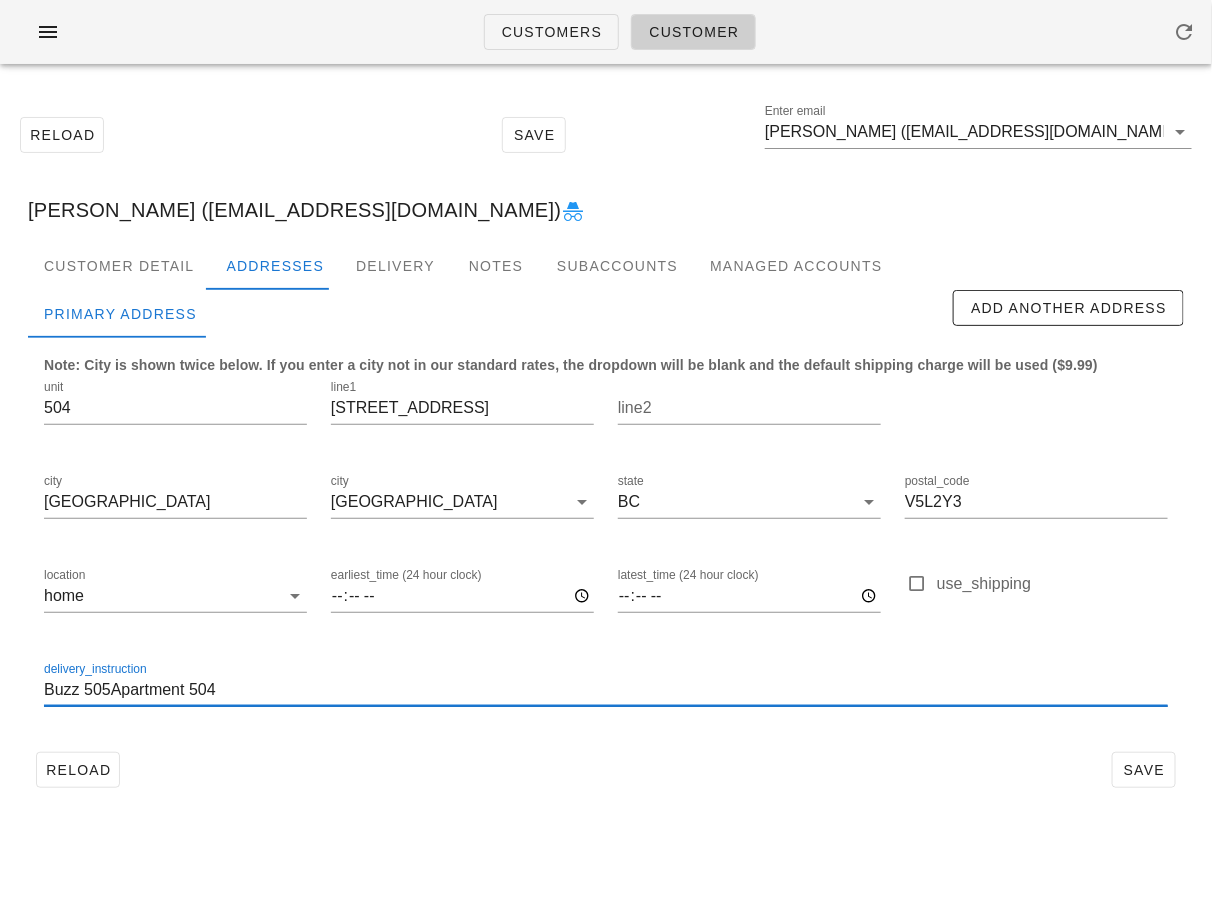 click on "Buzz 505Apartment 504" at bounding box center [606, 690] 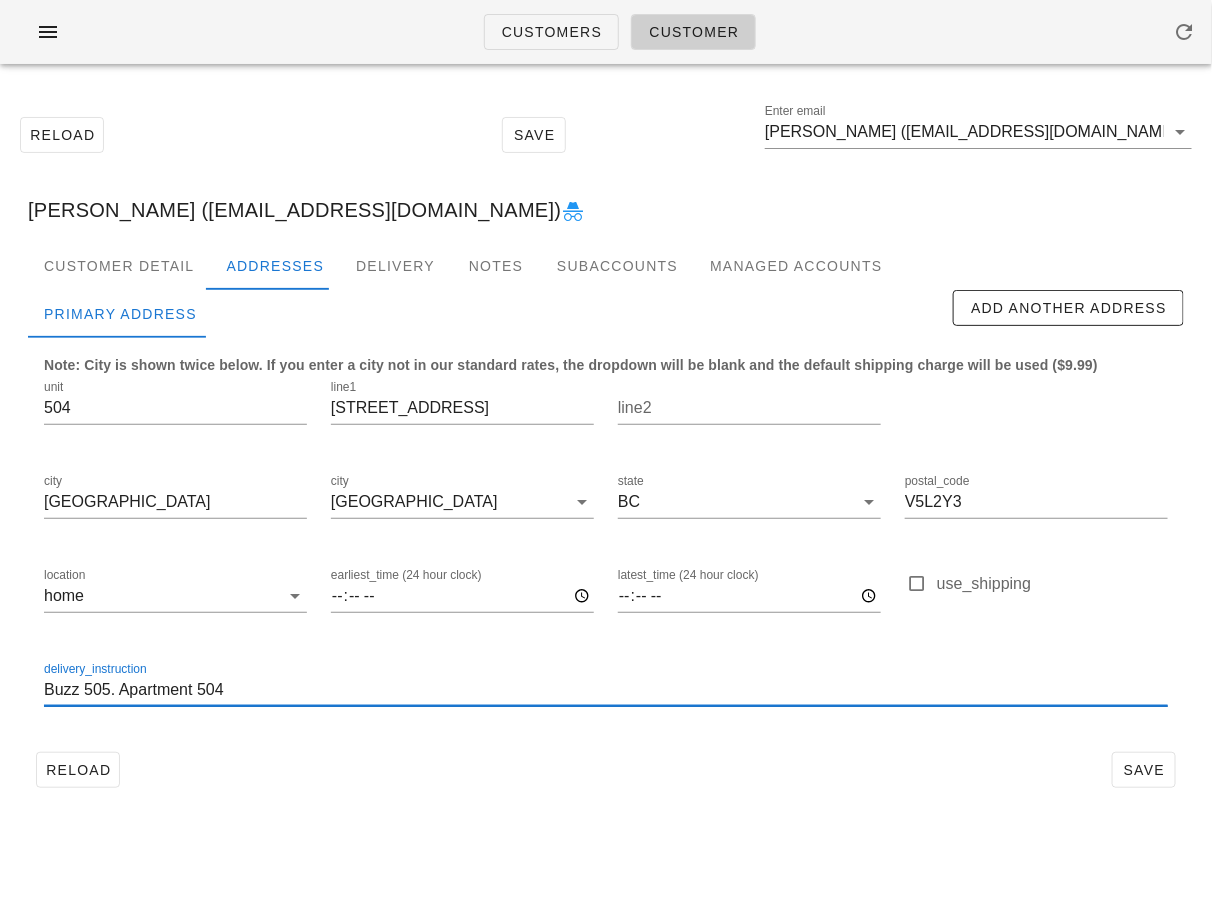 click on "Buzz 505. Apartment 504" at bounding box center (606, 690) 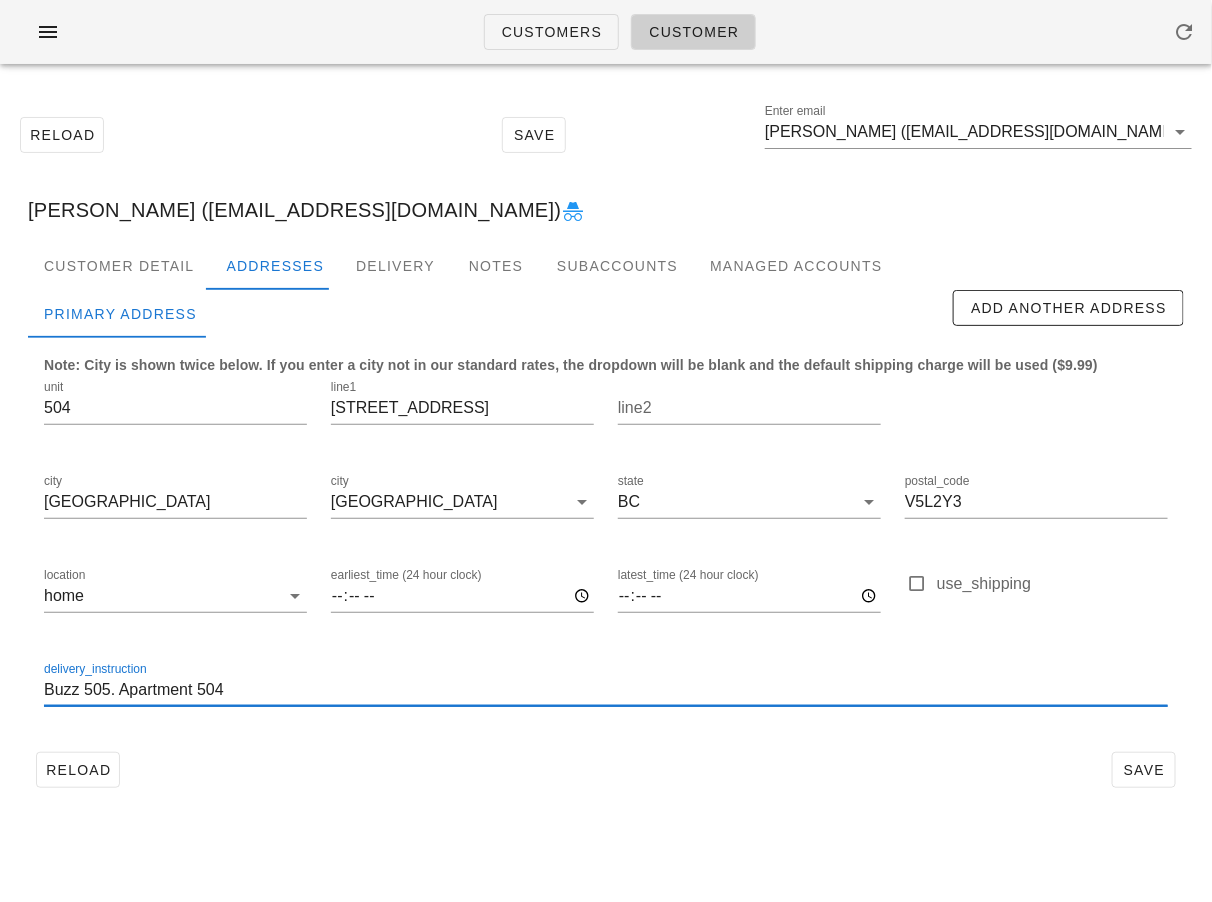 type on "Buzz 505. Apartment 504" 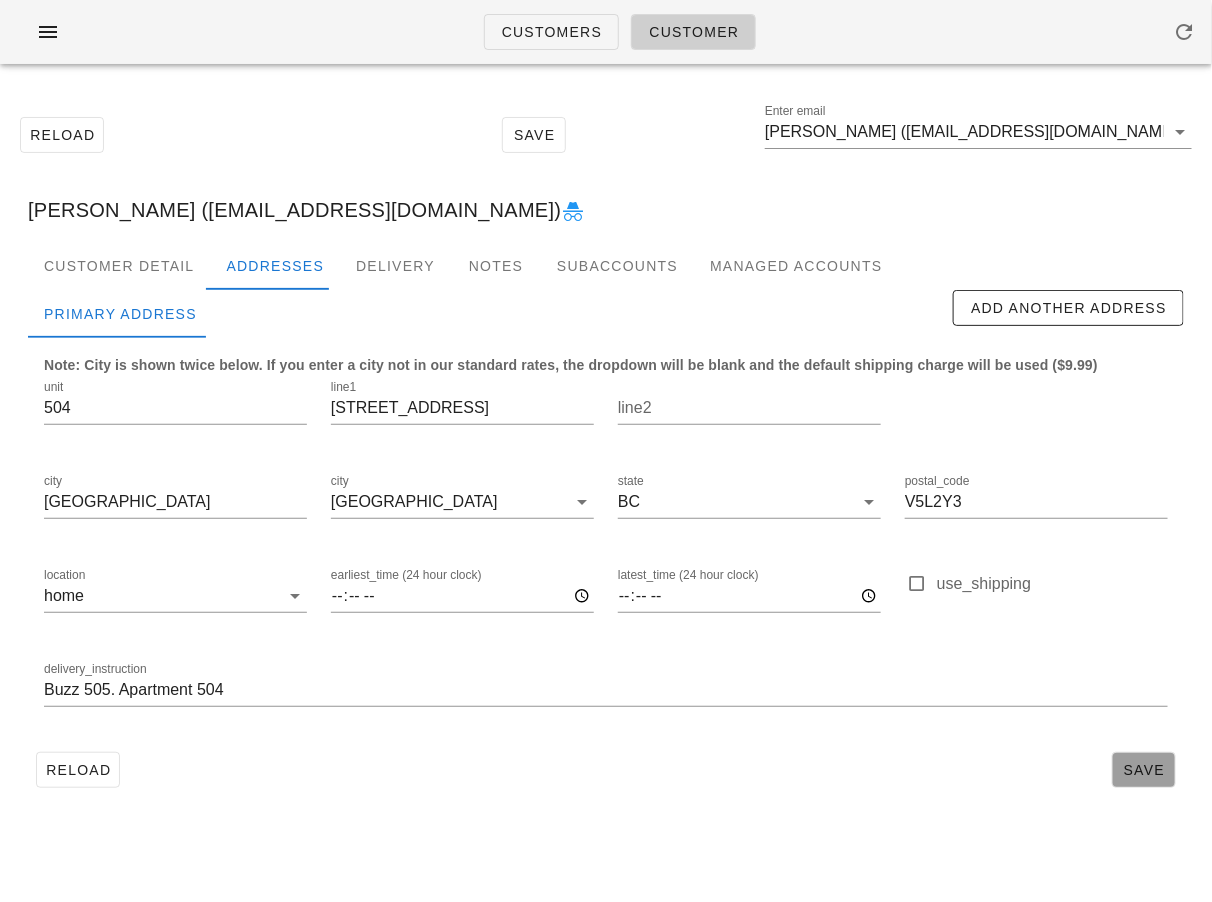 click on "Save" at bounding box center (1144, 770) 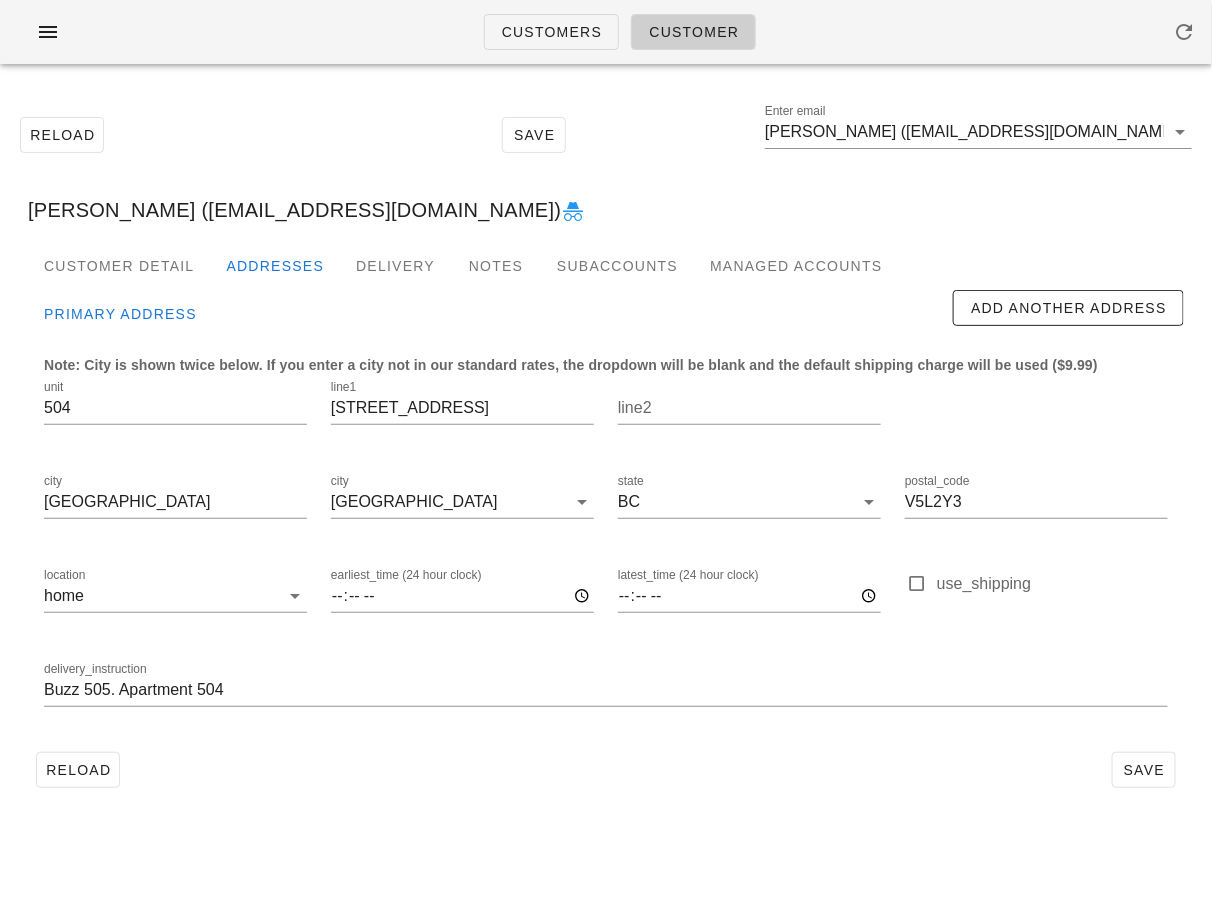 click on "Reload Save Enter email Neil Macdonald (Neilmacdon44@gmail.com)  Neil Macdonald (Neilmacdon44@gmail.com)  Customer Detail Addresses Delivery Notes Subaccounts Managed Accounts Primary Address Add Another Address  Note: City is shown twice below. If you enter a city not in our standard rates, the dropdown will be blank and the default shipping charge will be used ($9.99)  unit 504 line1 1551 Grant St line2 city Vancouver city Vancouver state BC postal_code V5L2Y3 location home earliest_time (24 hour clock) latest_time (24 hour clock) use_shipping delivery_instruction Buzz 505. Apartment 504 Reload Save" at bounding box center [606, 452] 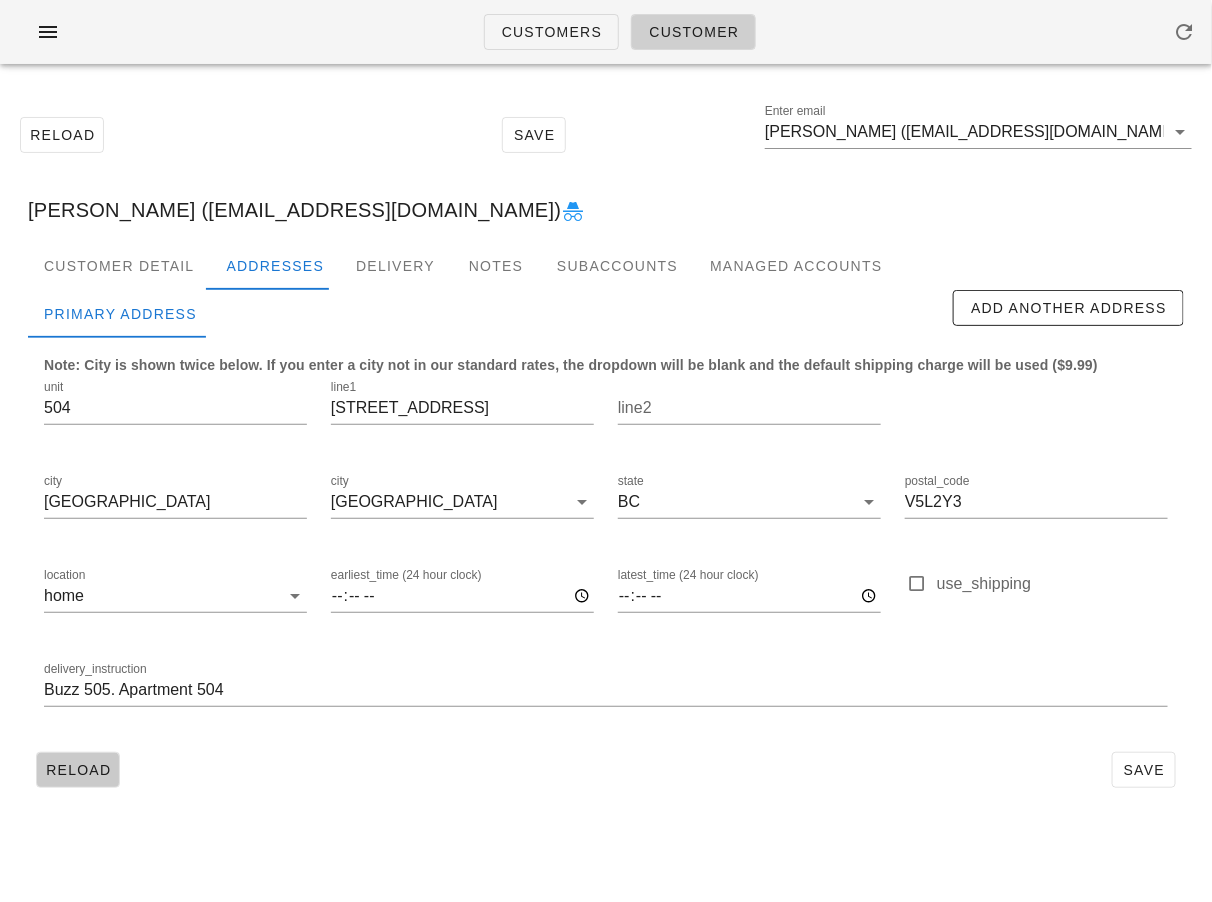 click on "Reload" at bounding box center [78, 770] 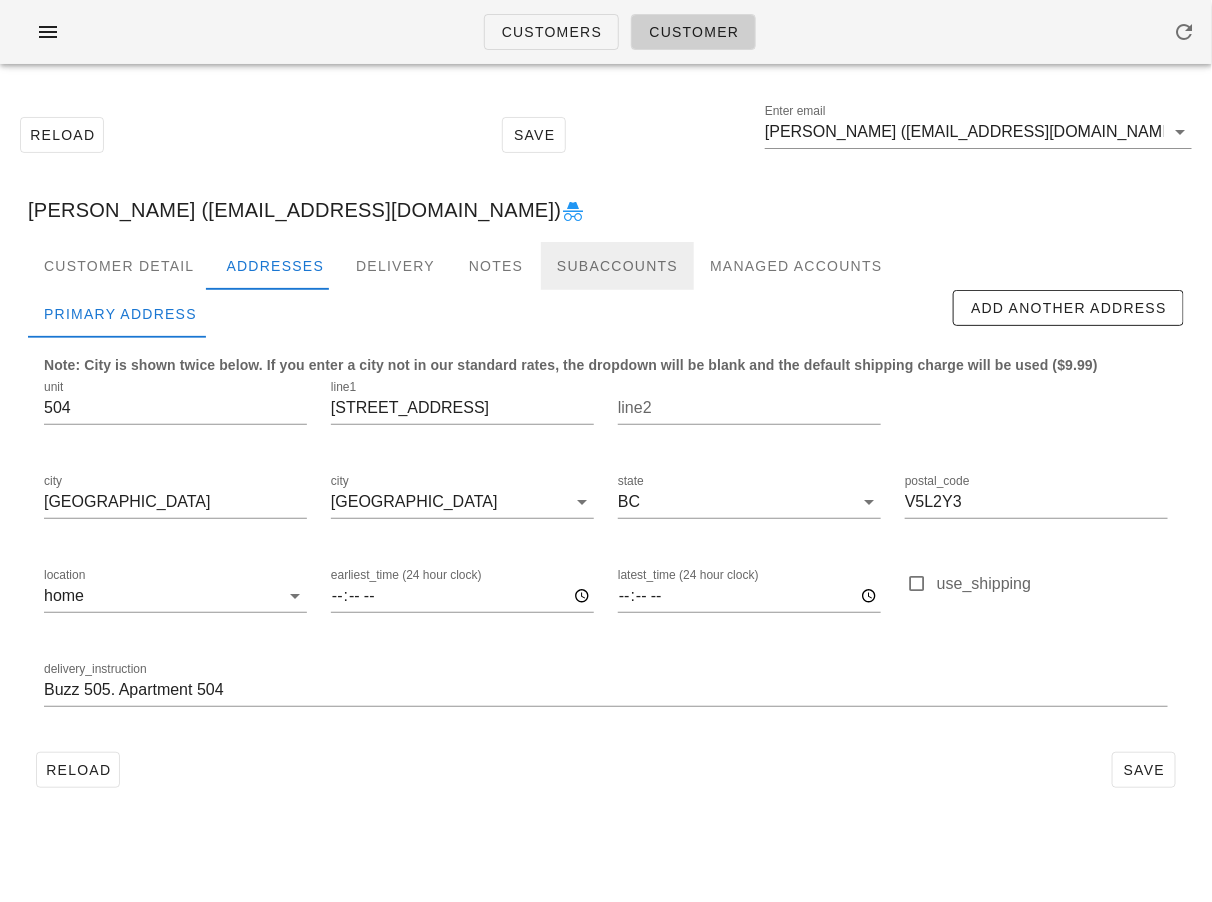 click on "Subaccounts" at bounding box center (617, 266) 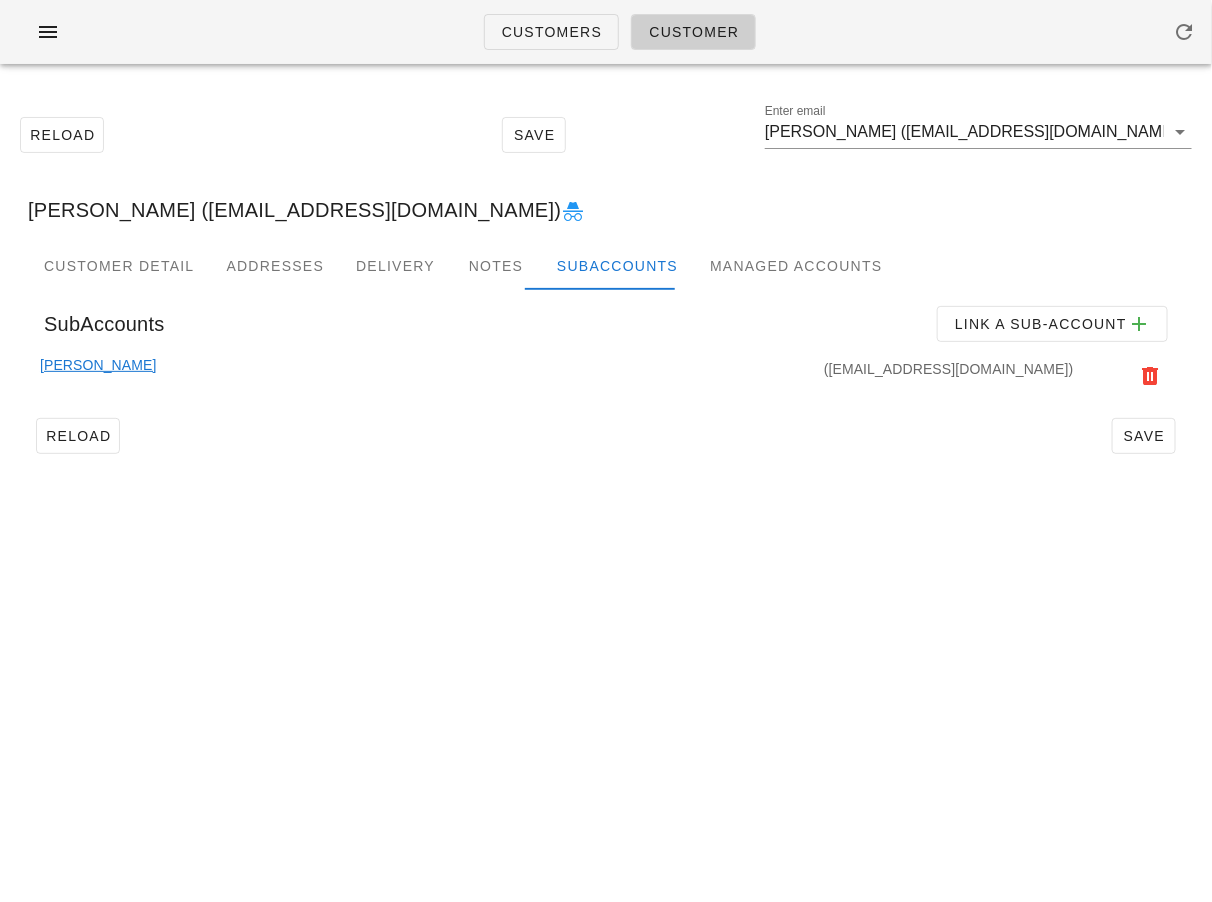 click on "Brittany Klassen" at bounding box center (98, 376) 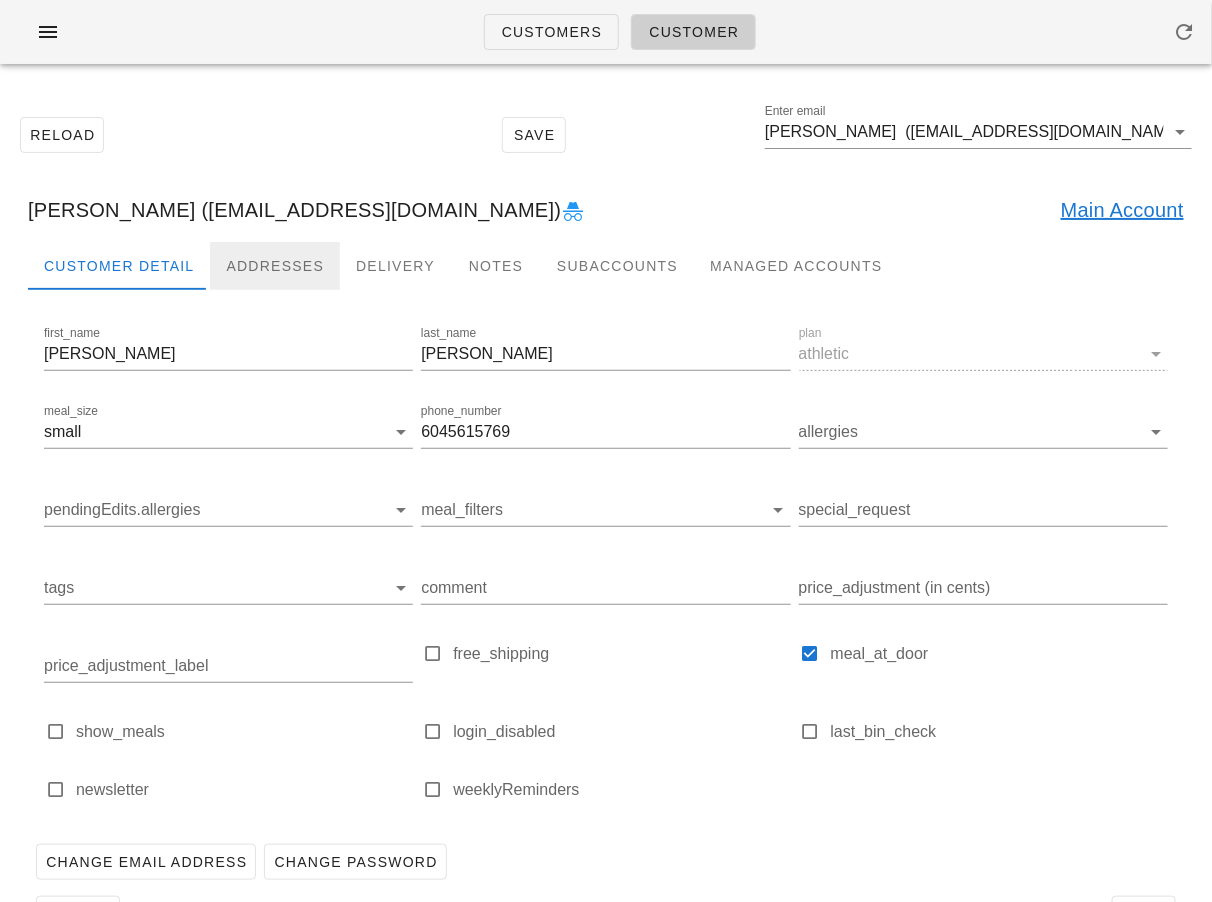 click on "Addresses" at bounding box center [275, 266] 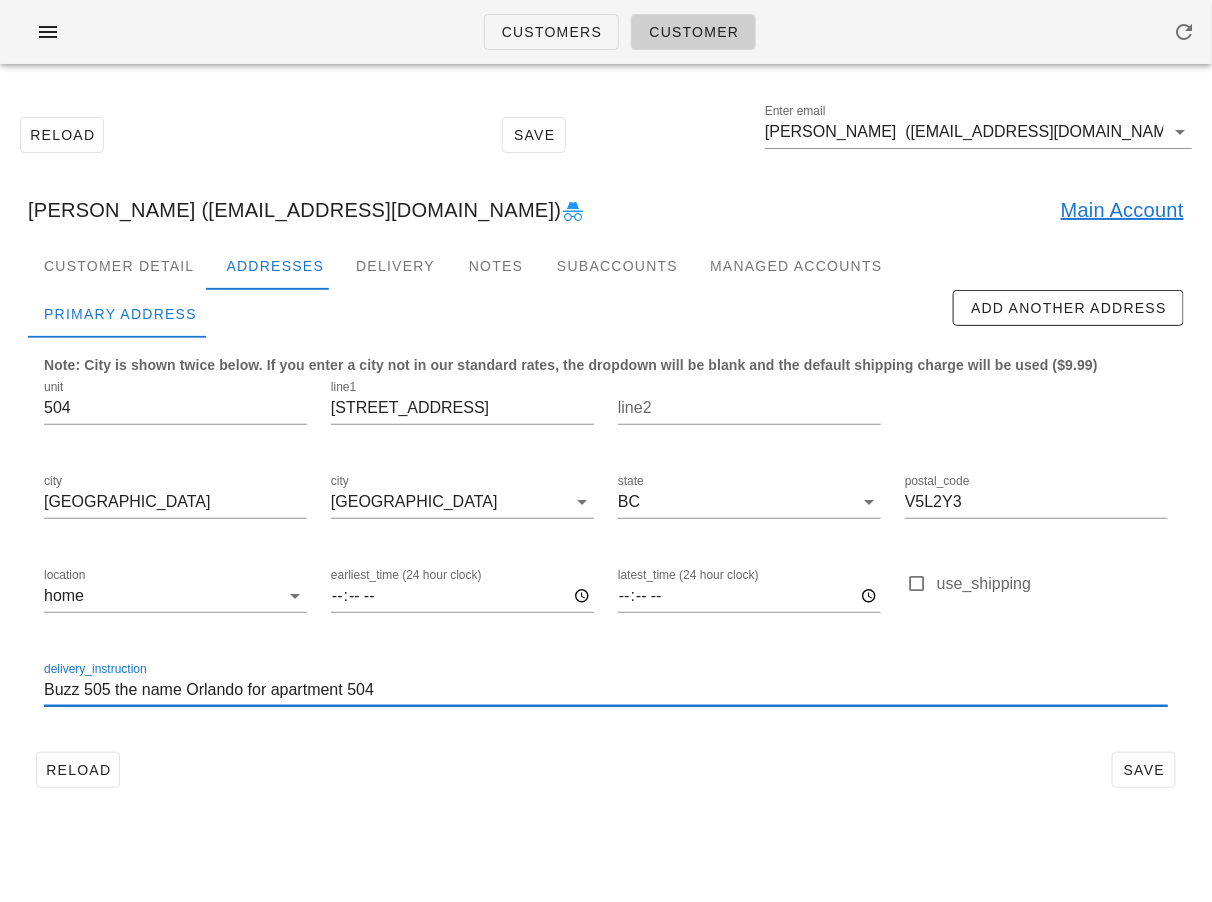 click on "Buzz 505 the name Orlando for apartment 504" at bounding box center (606, 690) 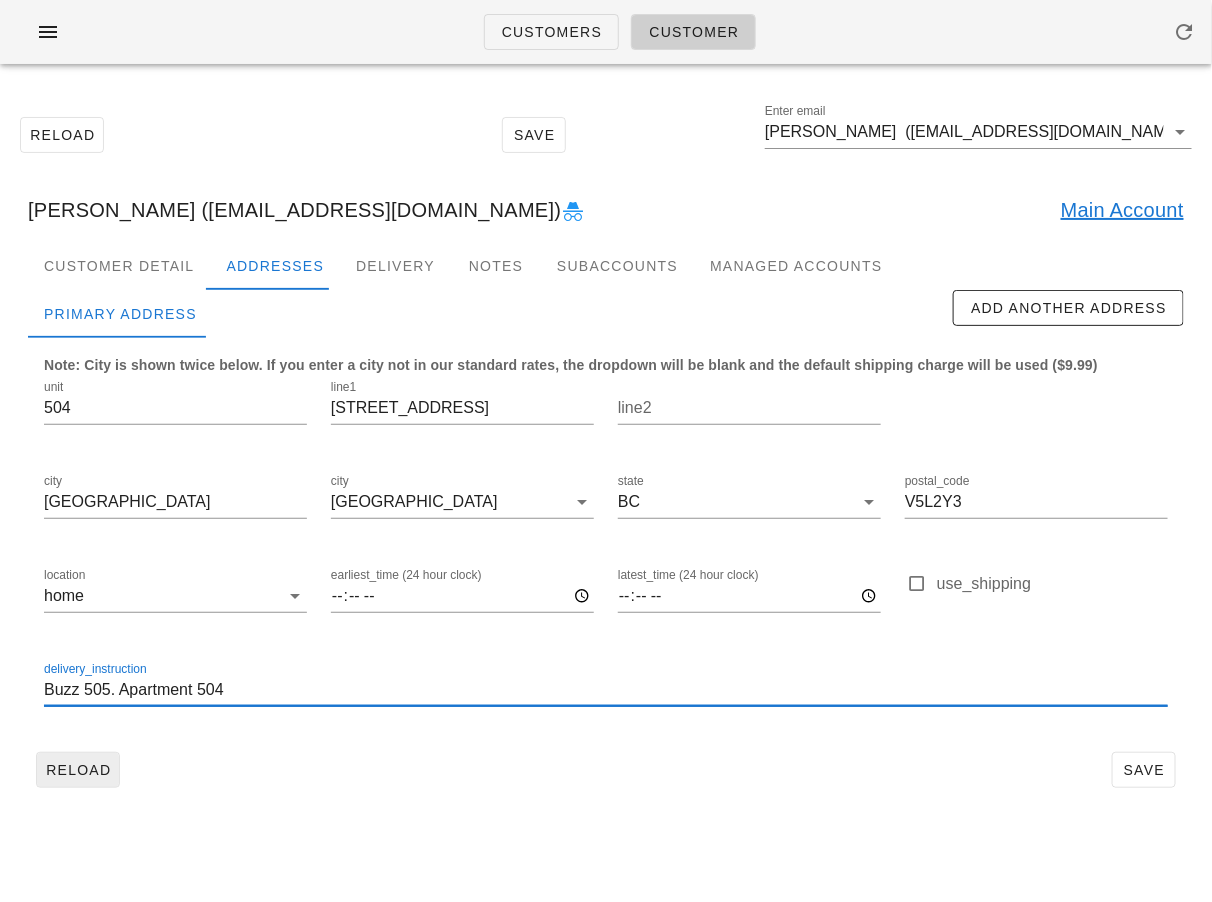 type on "Buzz 505. Apartment 504" 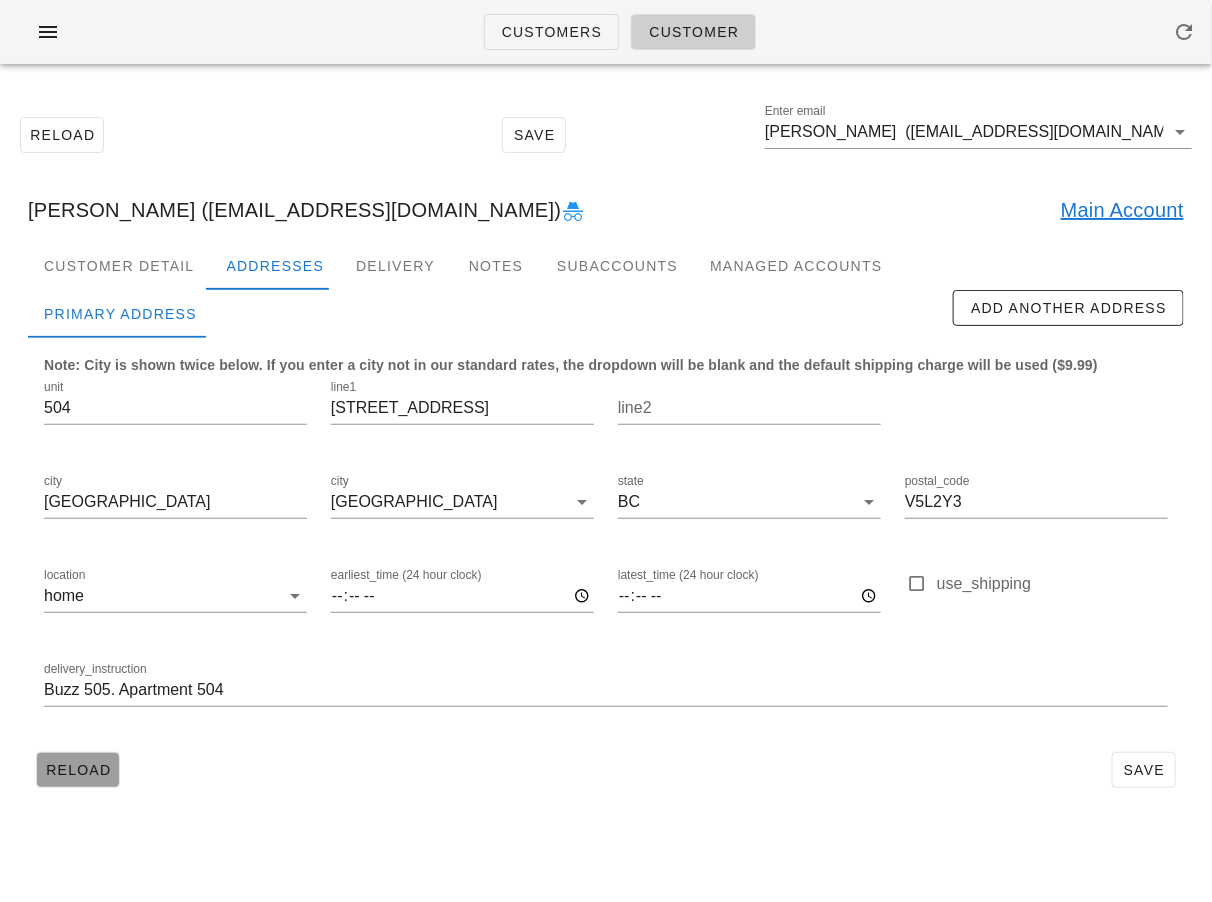 click on "Reload" at bounding box center [78, 770] 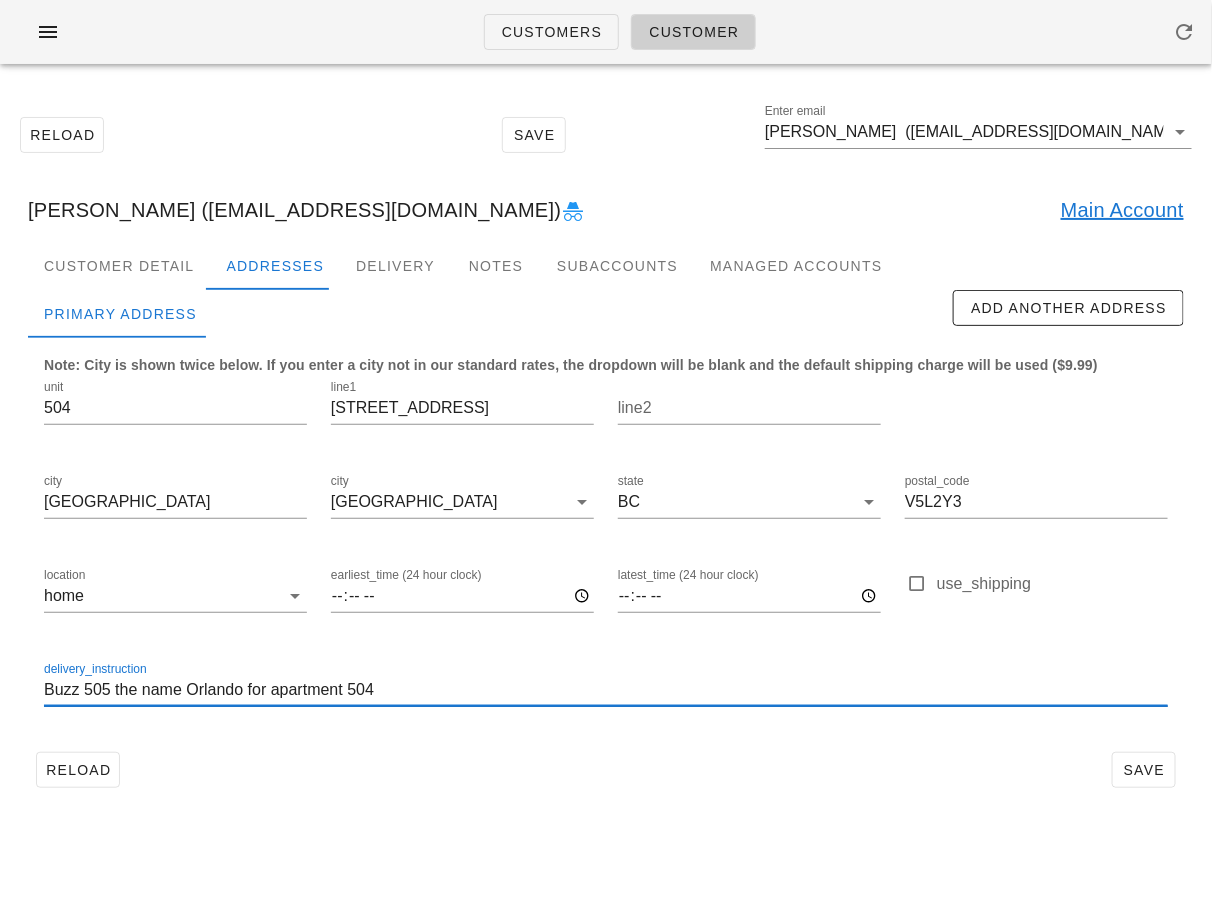 click on "Buzz 505 the name Orlando for apartment 504" at bounding box center (606, 690) 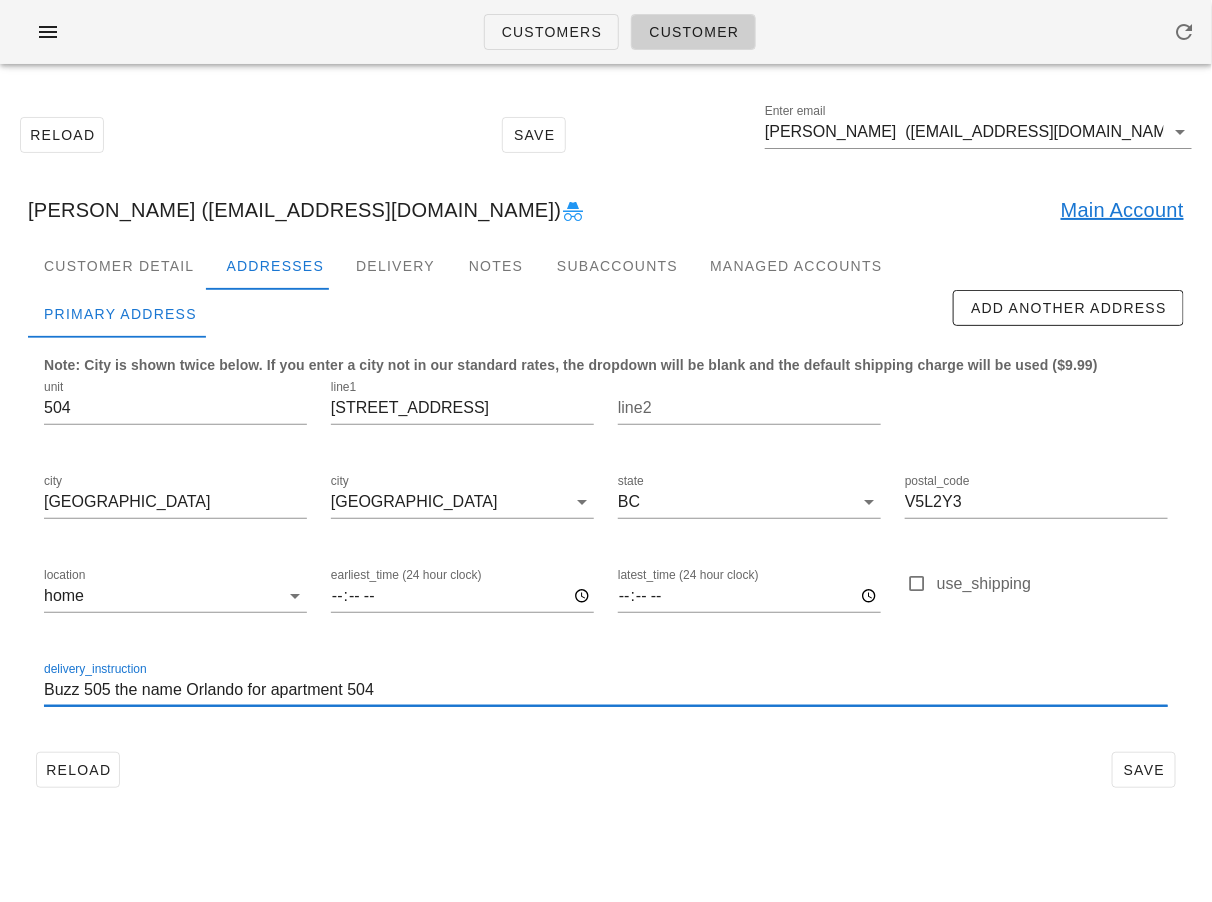 paste on ". Apartment 504" 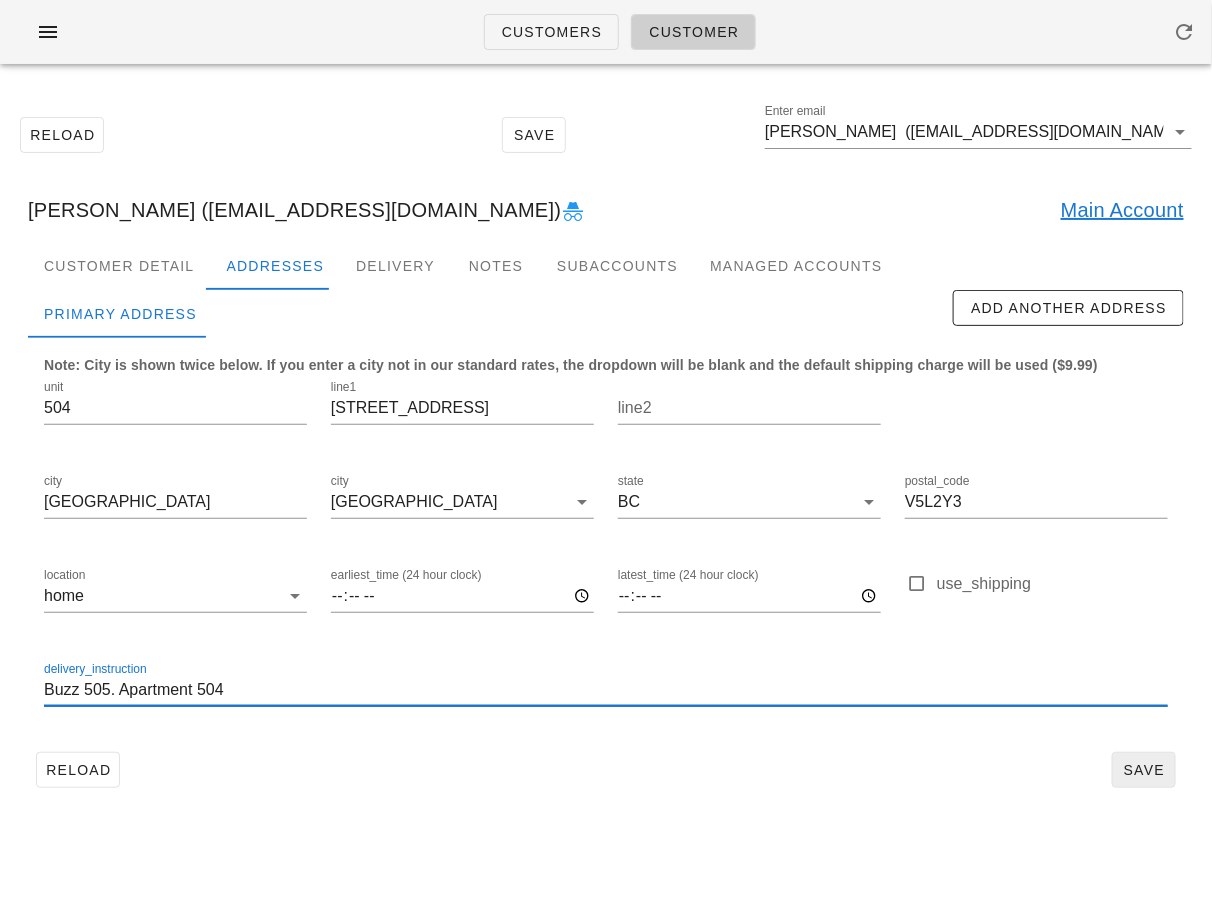 type on "Buzz 505. Apartment 504" 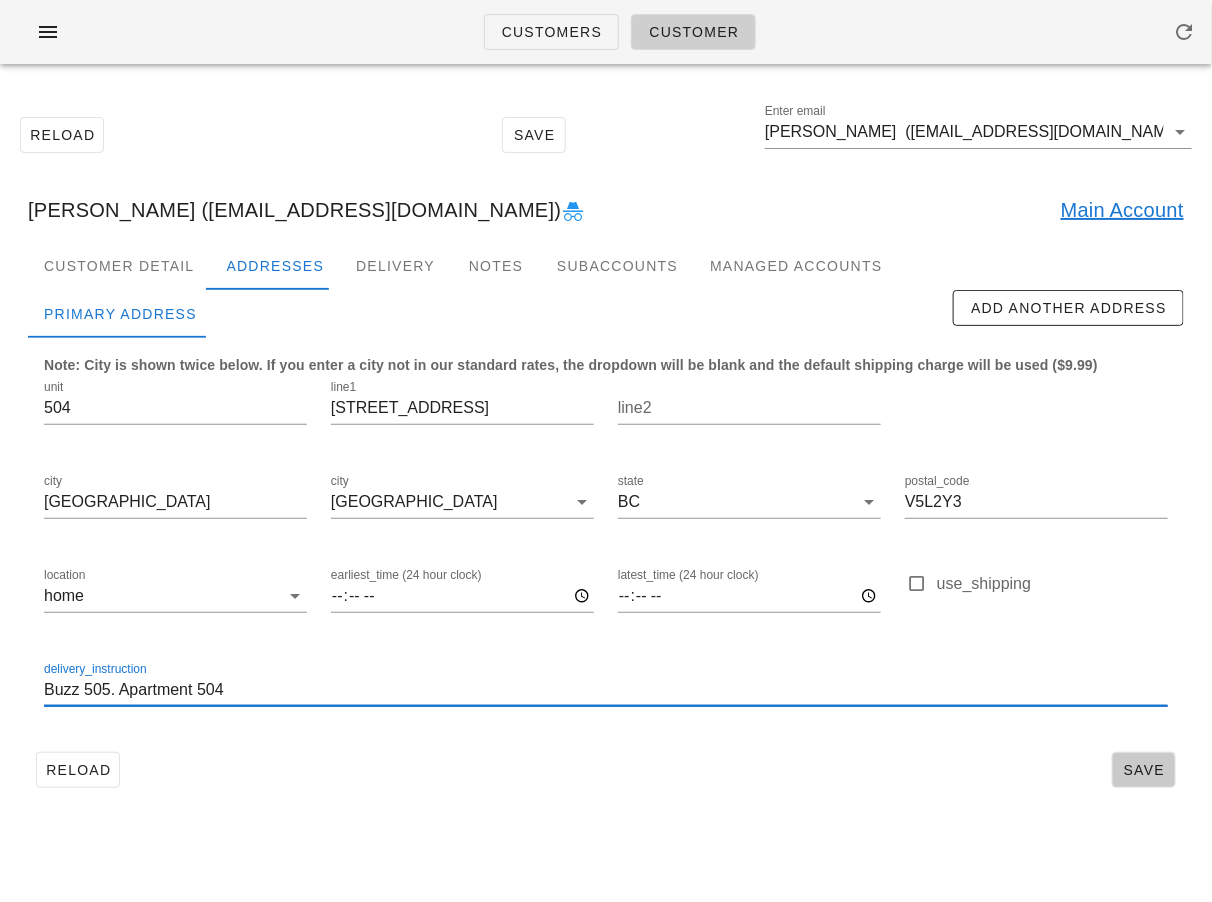 click on "Save" at bounding box center [1144, 770] 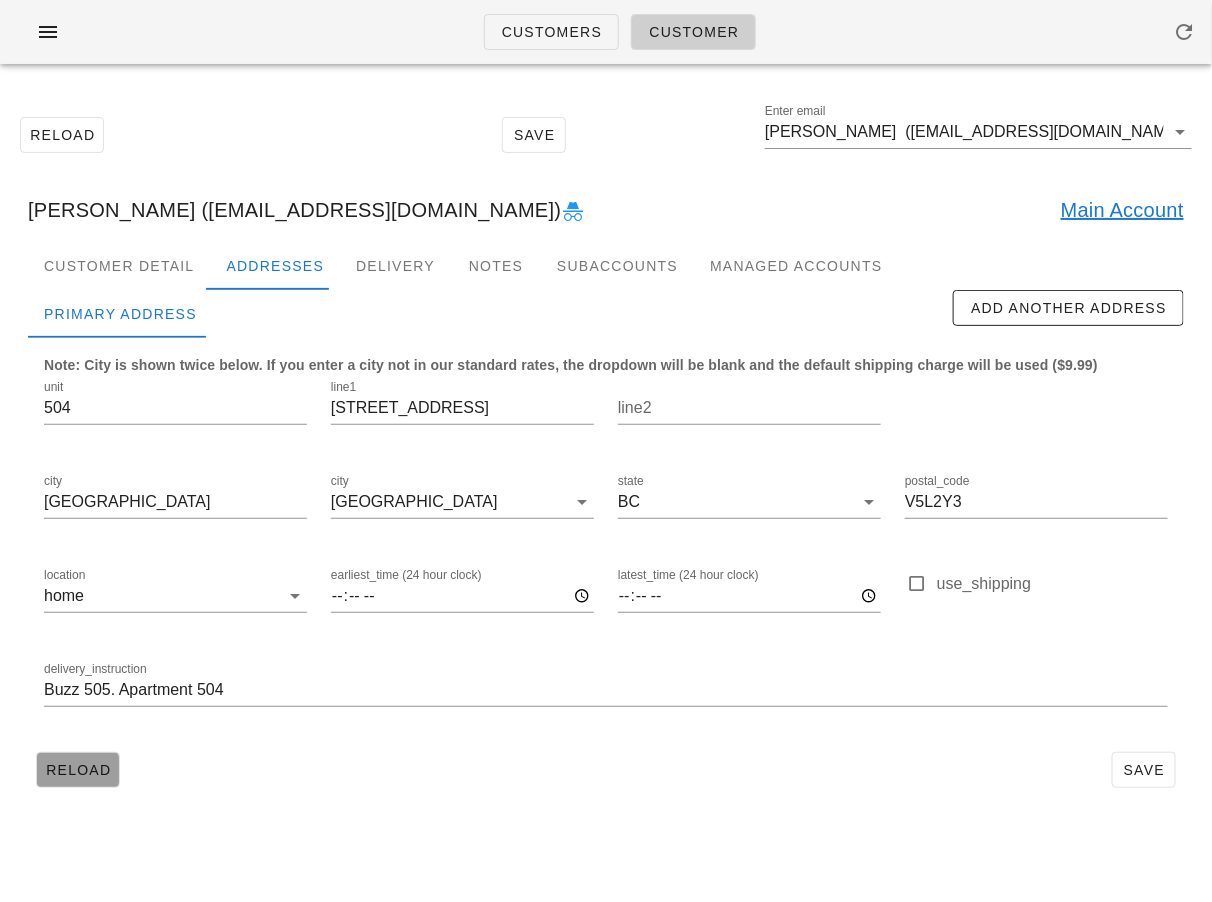 click on "Reload" at bounding box center (78, 770) 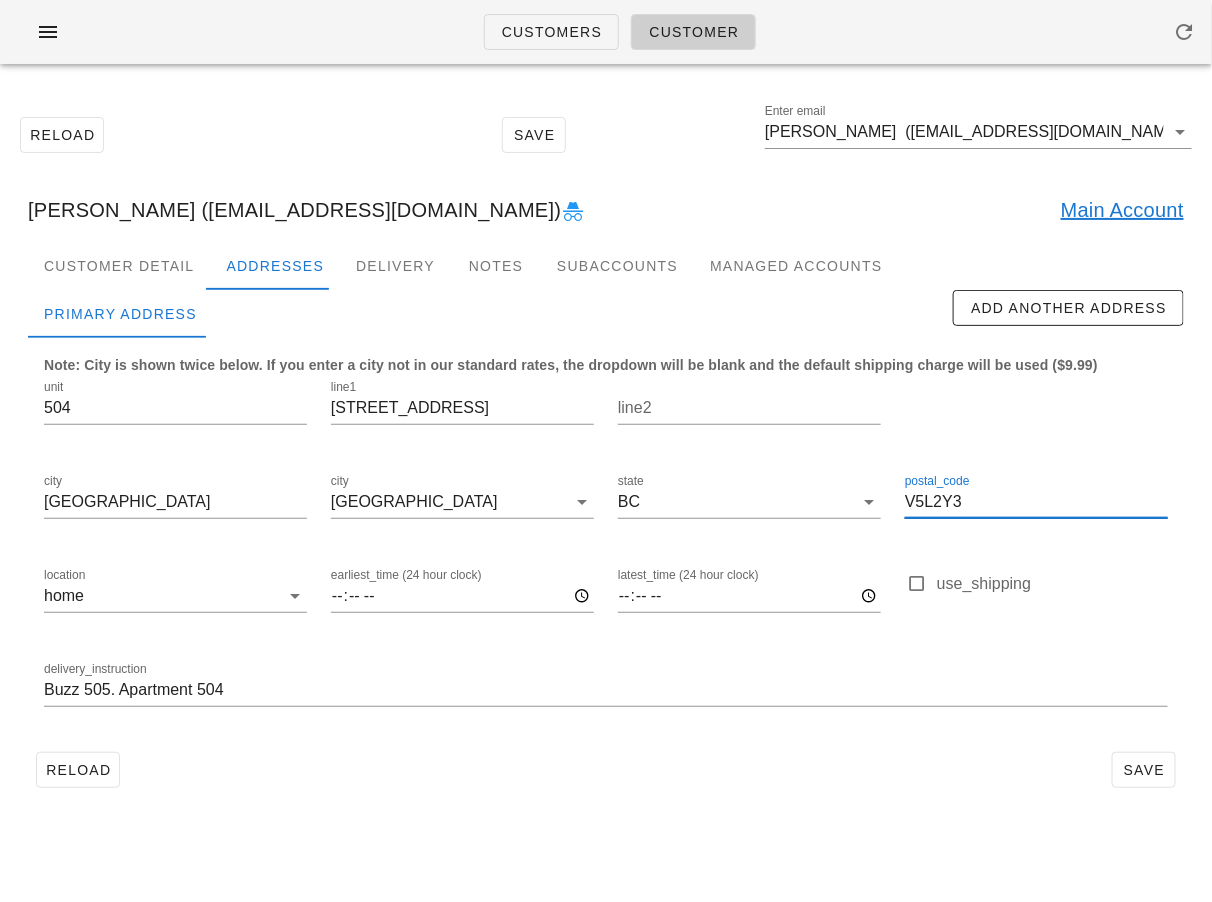 click on "V5L2Y3" at bounding box center [1036, 502] 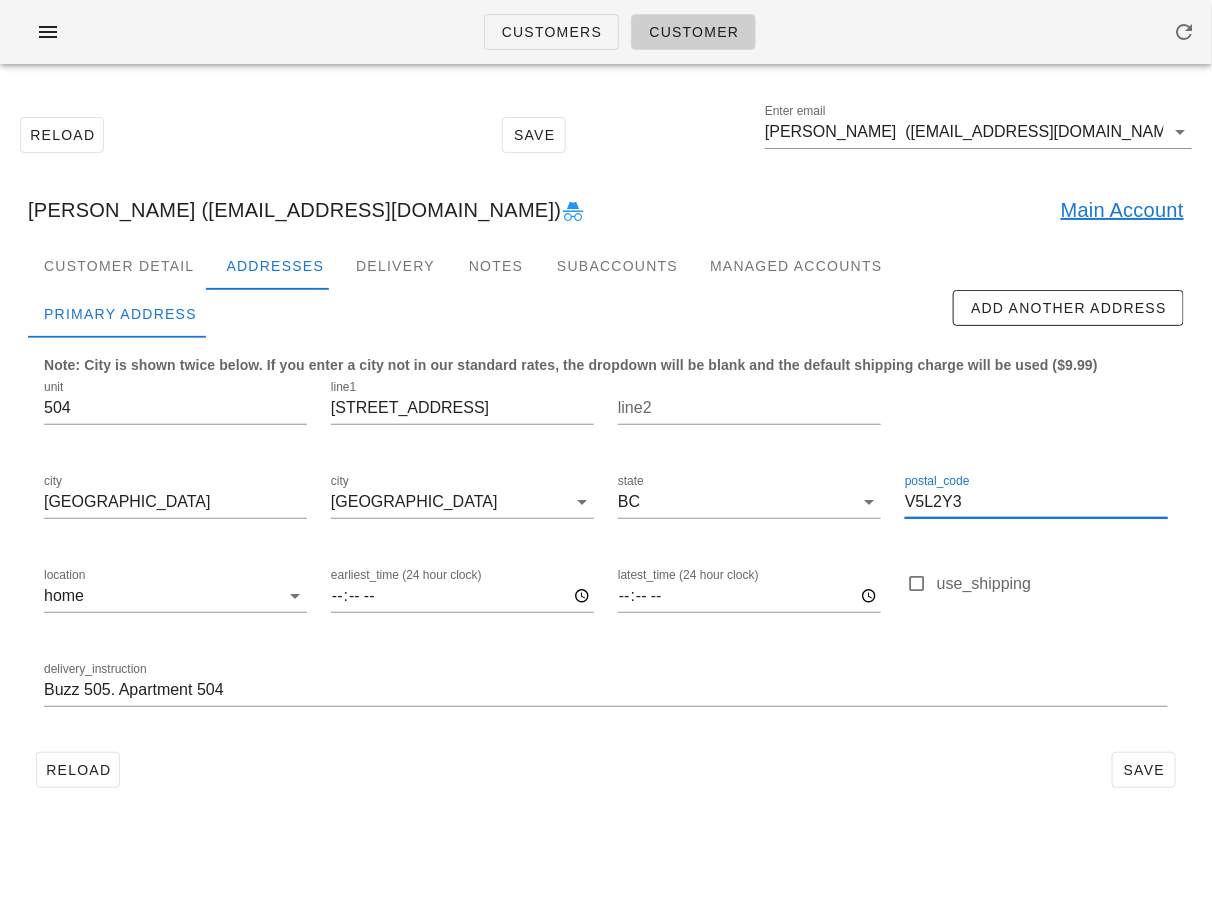 click on "Main Account" at bounding box center (1122, 210) 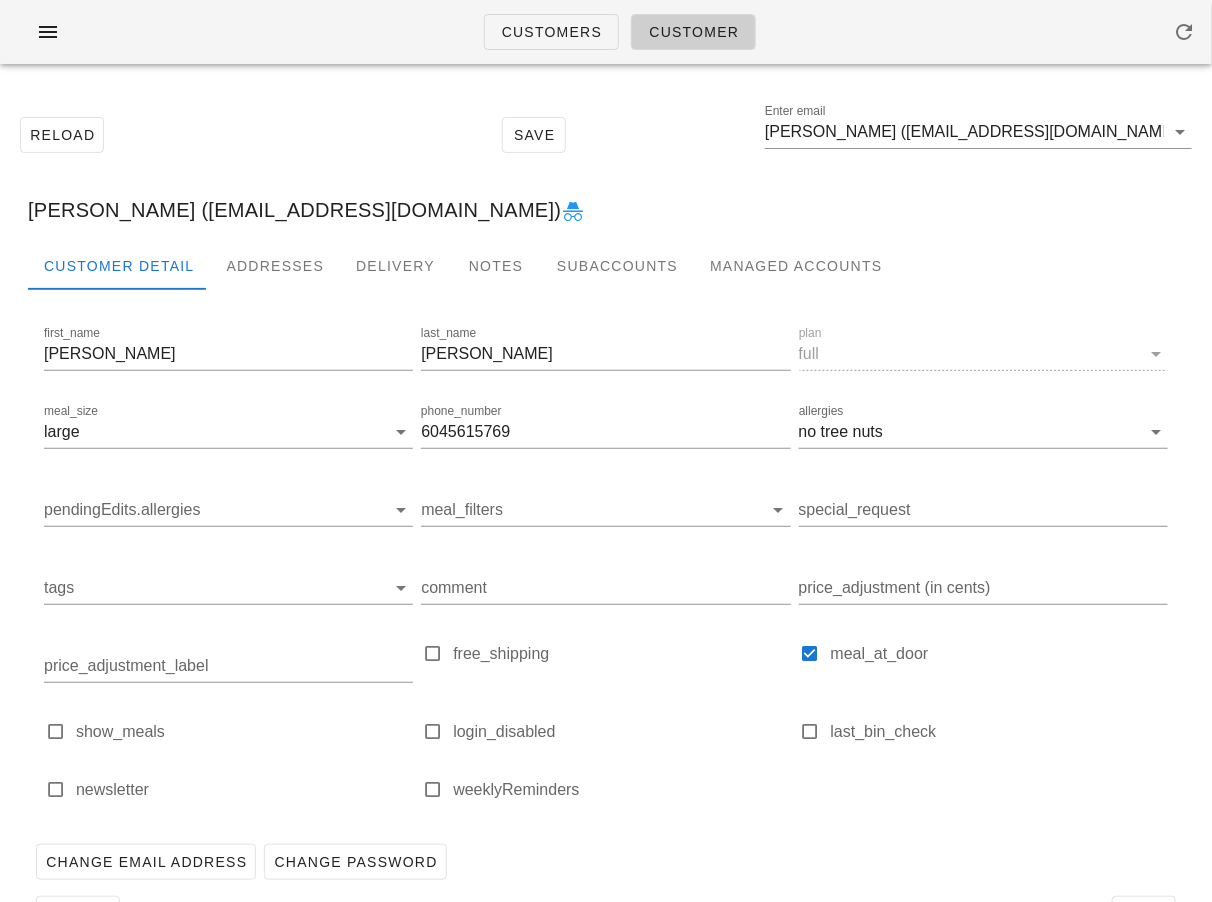 click on "Neil Macdonald (Neilmacdon44@gmail.com)" at bounding box center (606, 210) 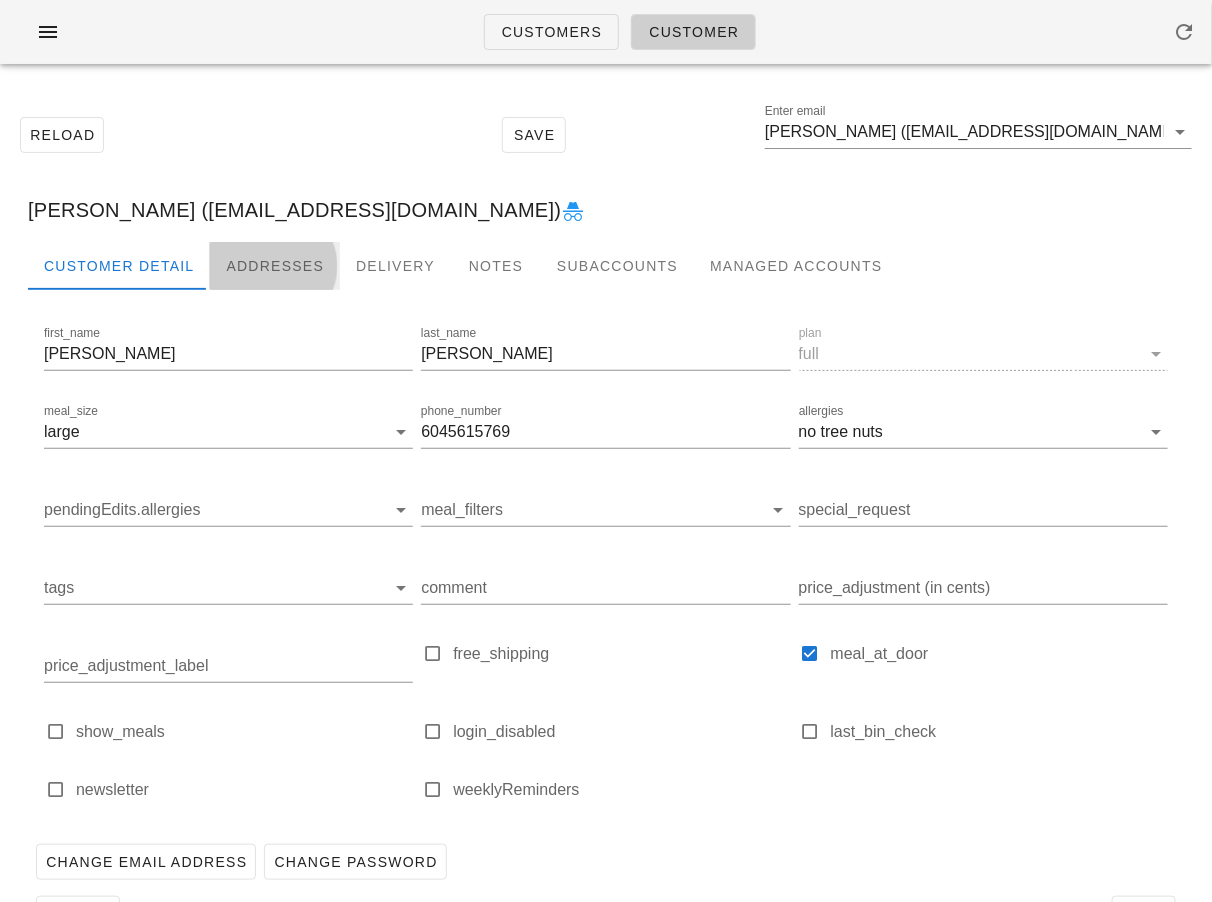 click on "Addresses" at bounding box center (275, 266) 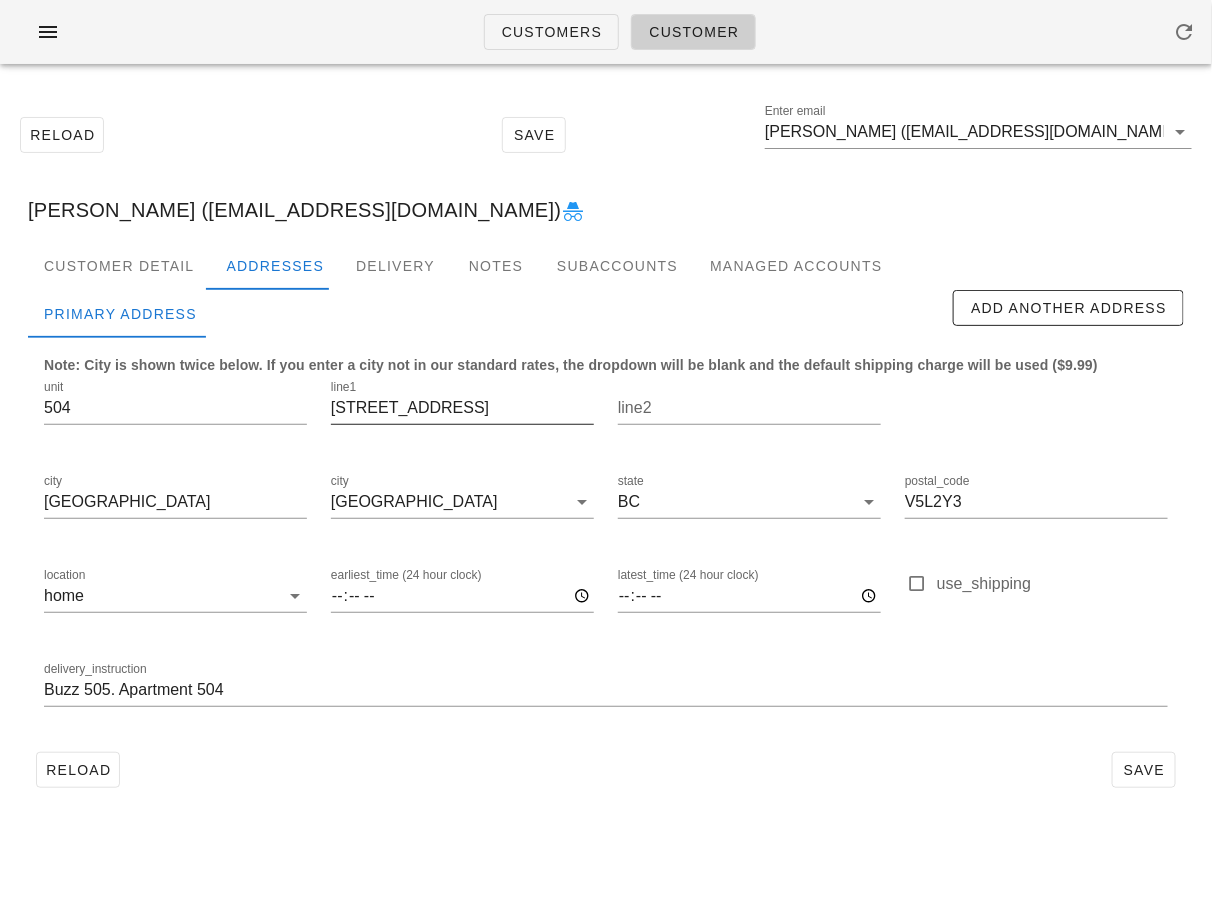 click on "1551 Grant St" at bounding box center [462, 408] 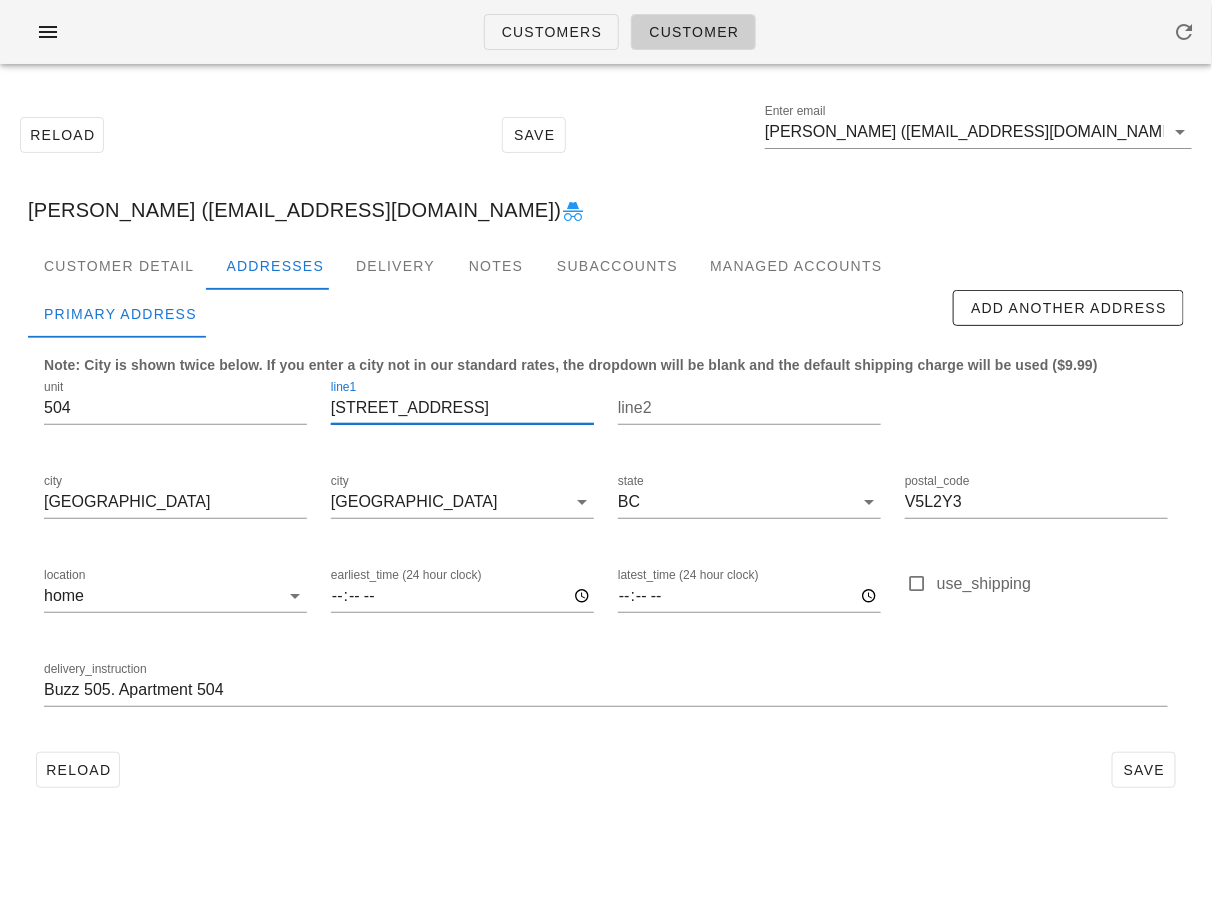 click on "1551 Grant St" at bounding box center [462, 408] 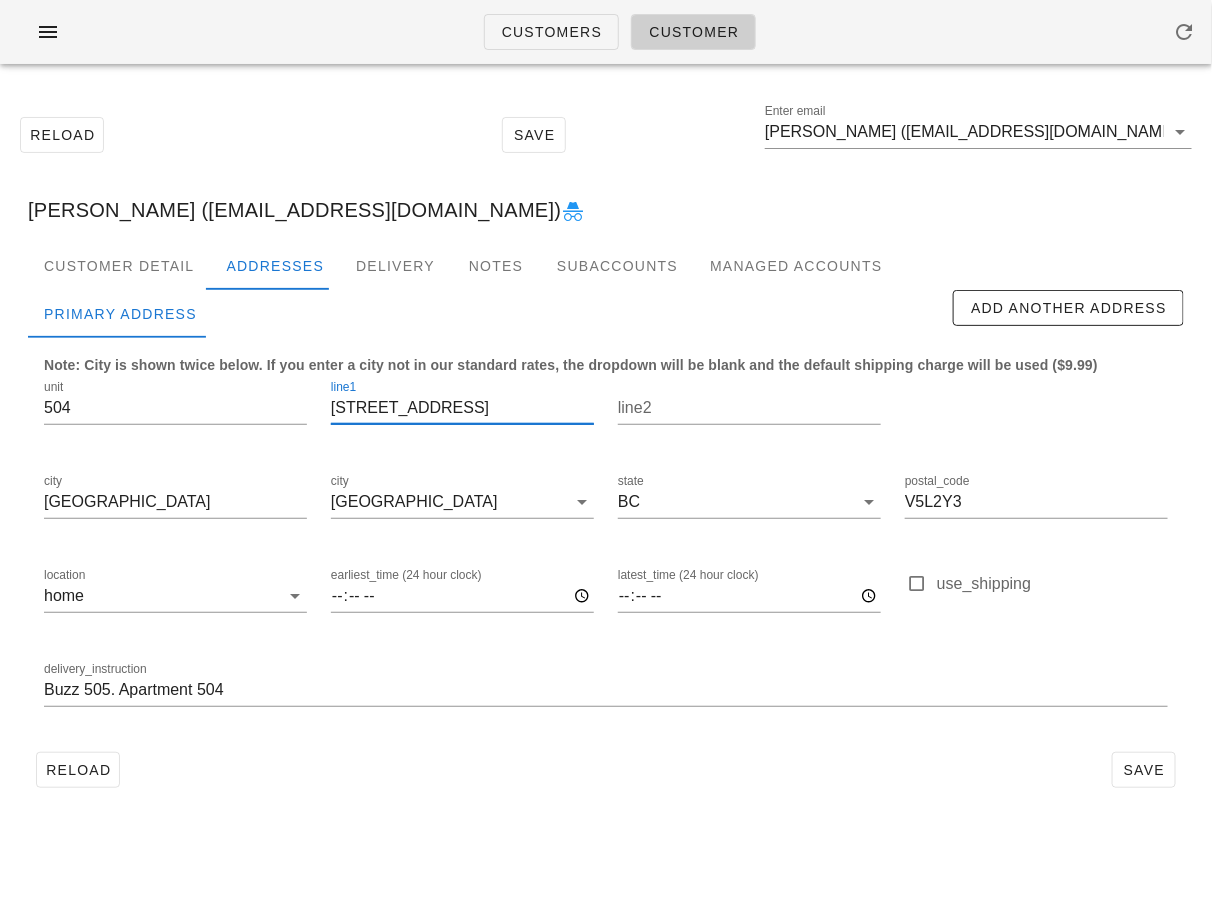 click on "Customers Customer Reload Save Enter email Neil Macdonald (Neilmacdon44@gmail.com)  Neil Macdonald (Neilmacdon44@gmail.com)  Customer Detail Addresses Delivery Notes Subaccounts Managed Accounts first_name Neil last_name Macdonald plan full meal_size large phone_number 6045615769 allergies no tree nuts pendingEdits.allergies meal_filters special_request tags comment price_adjustment (in cents) price_adjustment_label free_shipping meal_at_door show_meals login_disabled last_bin_check newsletter weeklyReminders Change Email Address Change Password Primary Address Add Another Address  Note: City is shown twice below. If you enter a city not in our standard rates, the dropdown will be blank and the default shipping charge will be used ($9.99)  unit 504 line1 1551 Grant St line2 city Vancouver city Vancouver state BC postal_code V5L2Y3 location home earliest_time (24 hour clock) latest_time (24 hour clock) use_shipping delivery_instruction Buzz 505. Apartment 504 Reload Save     Close" at bounding box center [606, 451] 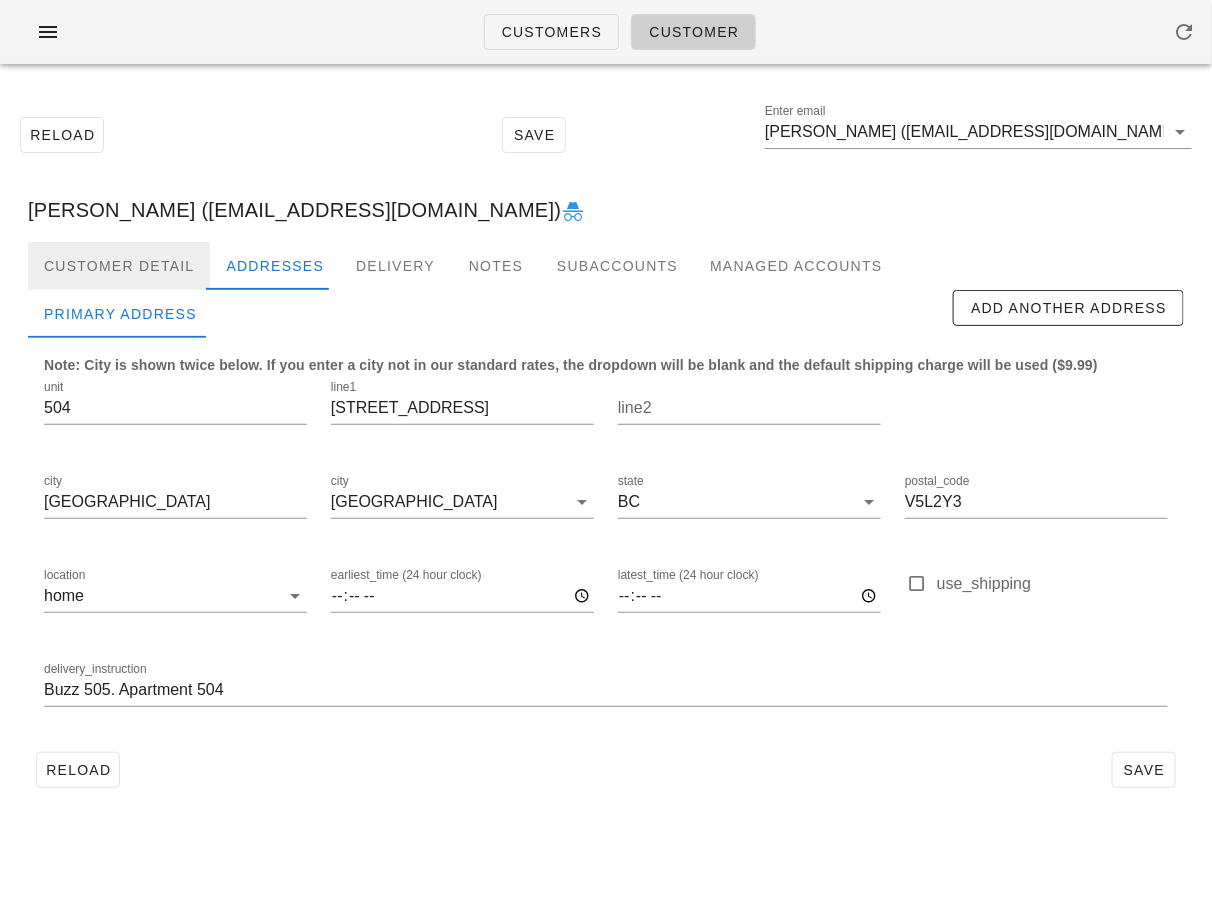 click on "Customer Detail" at bounding box center [119, 266] 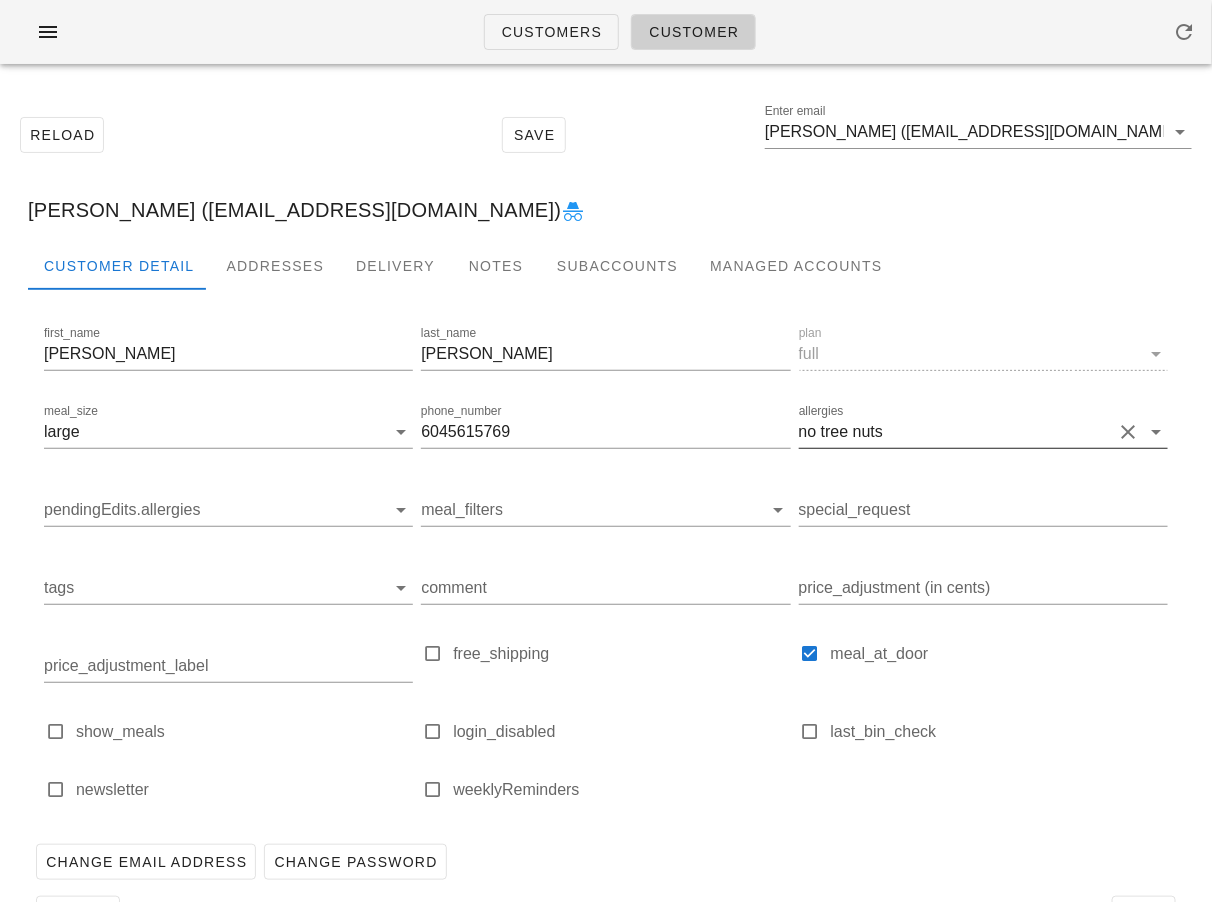 click on "allergies" at bounding box center [999, 432] 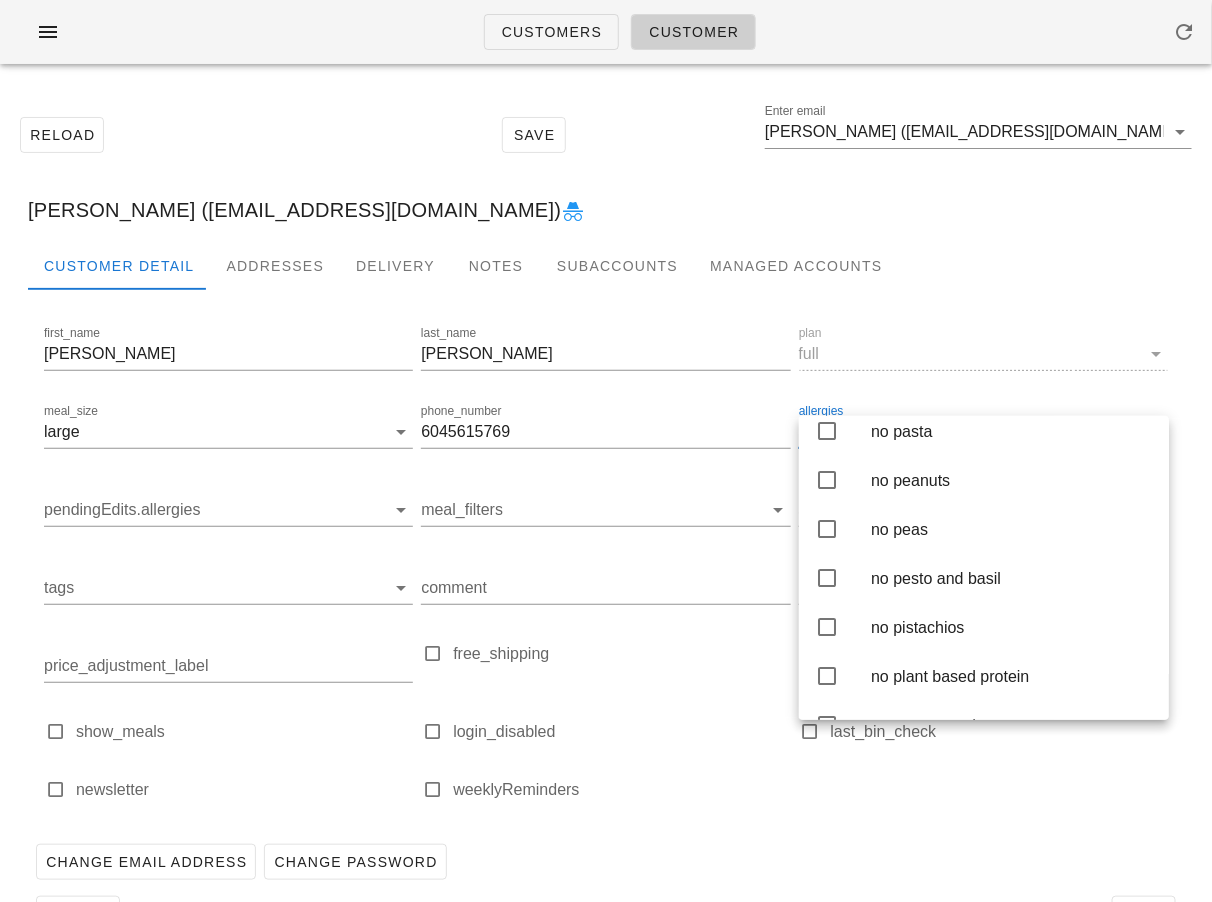 scroll, scrollTop: 3313, scrollLeft: 0, axis: vertical 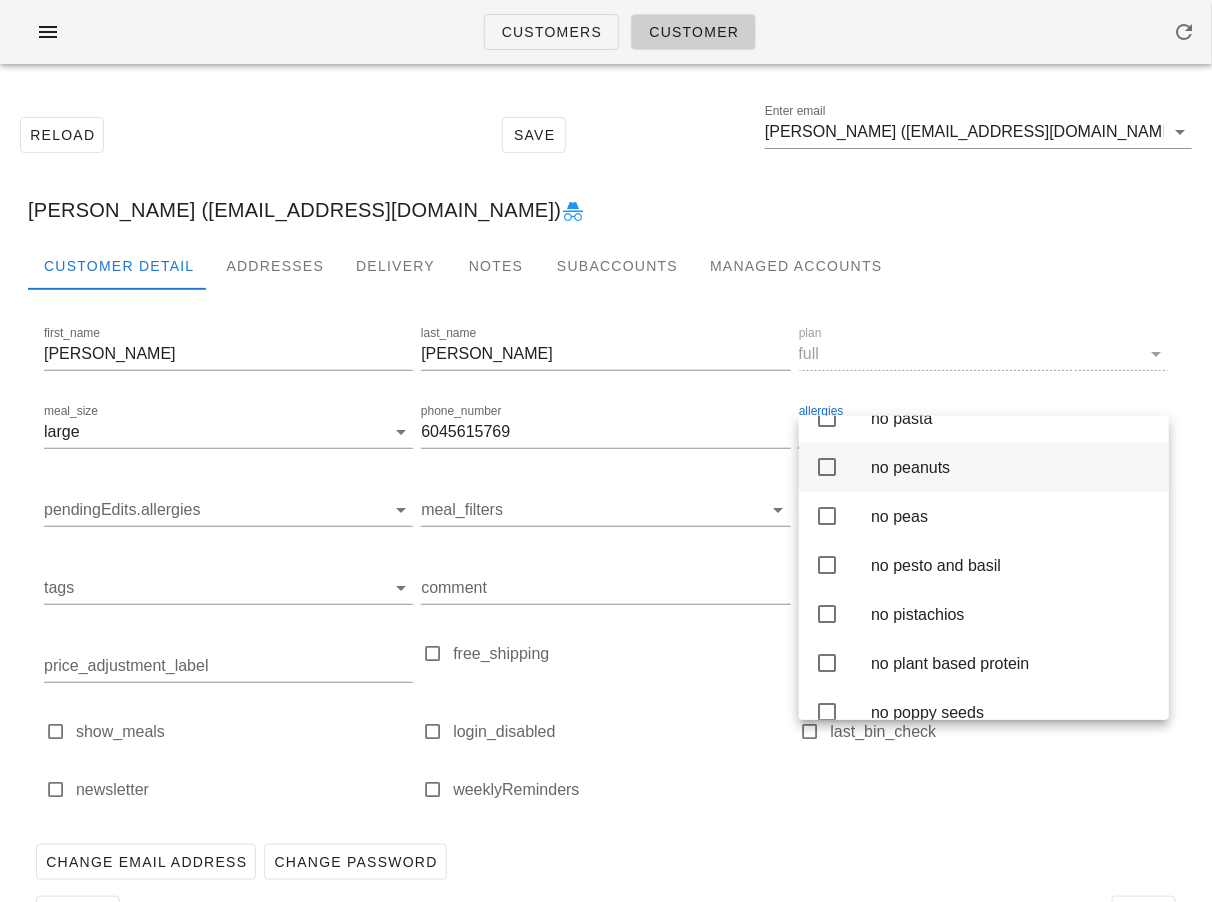 click at bounding box center [827, 467] 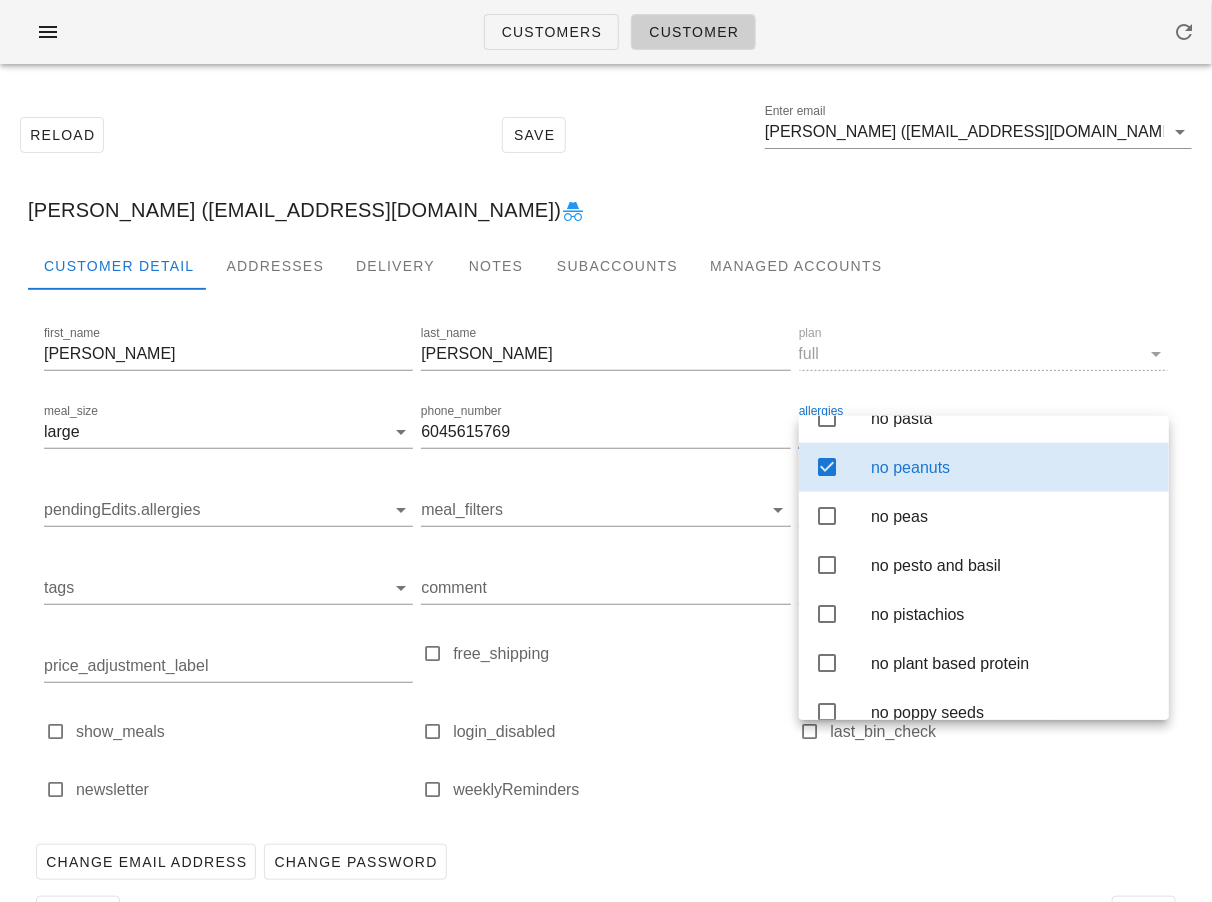 click on "first_name Neil last_name Macdonald plan full meal_size large phone_number 6045615769 allergies no tree nuts,  no peanuts pendingEdits.allergies meal_filters special_request tags comment price_adjustment (in cents) price_adjustment_label free_shipping meal_at_door show_meals login_disabled last_bin_check newsletter weeklyReminders" at bounding box center [606, 577] 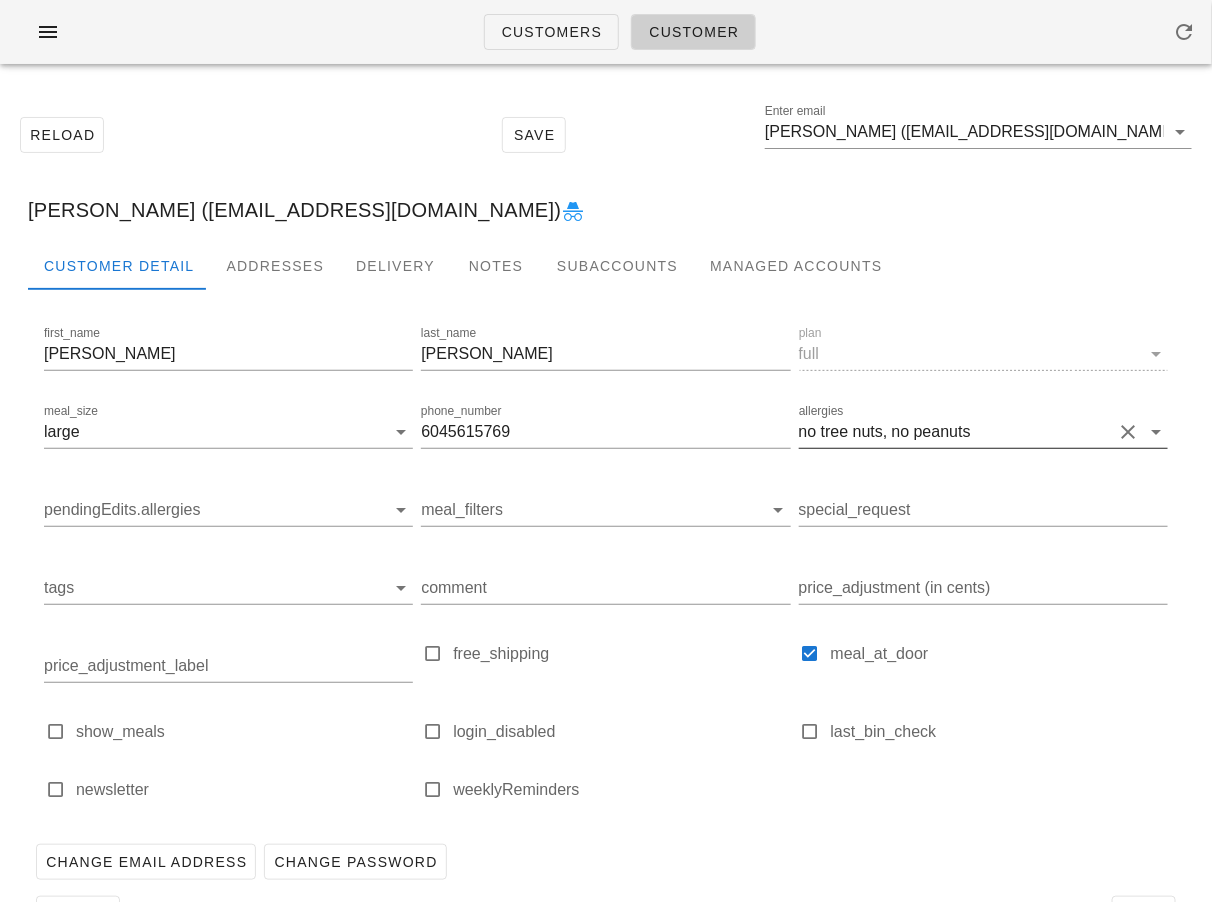 scroll, scrollTop: 65, scrollLeft: 0, axis: vertical 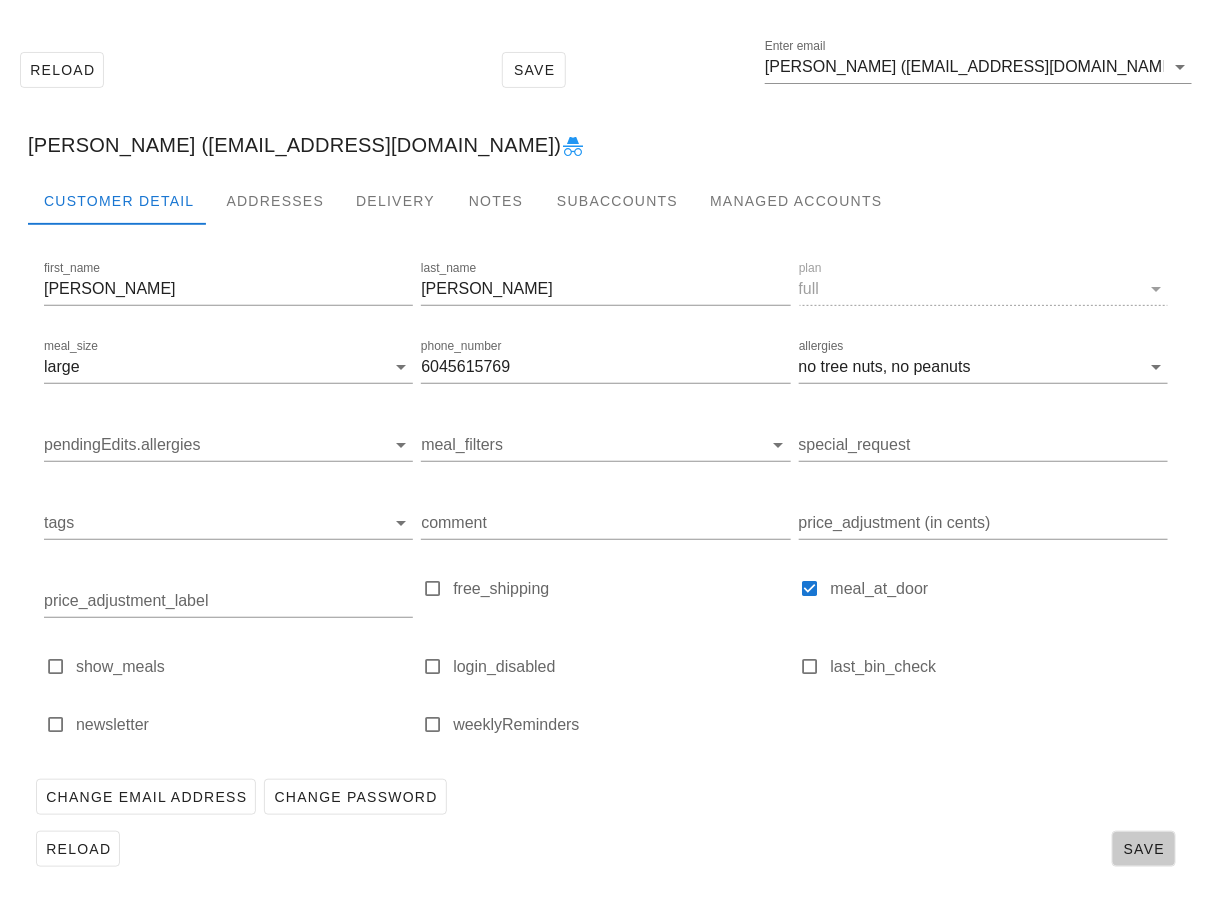 click on "Save" at bounding box center (1144, 849) 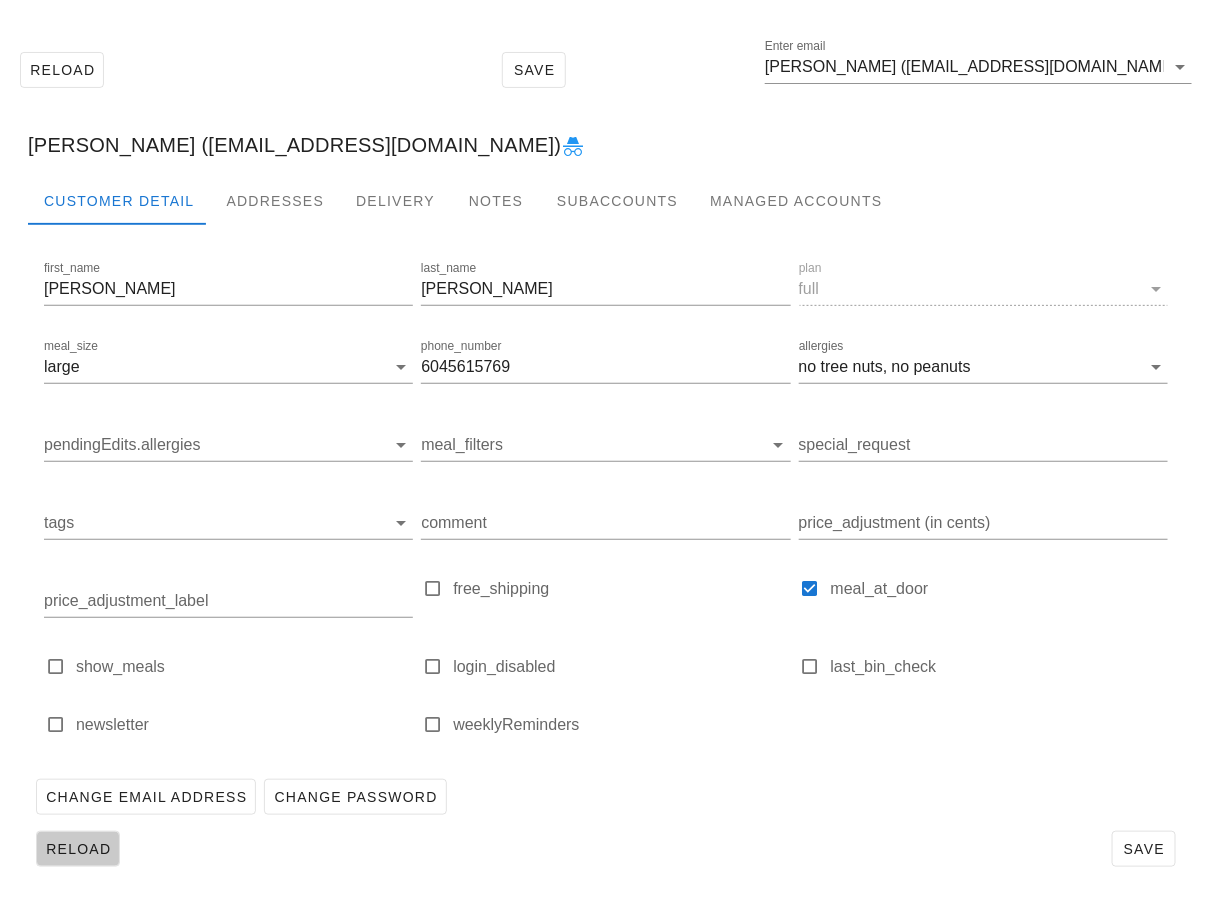 click on "Reload" at bounding box center [78, 849] 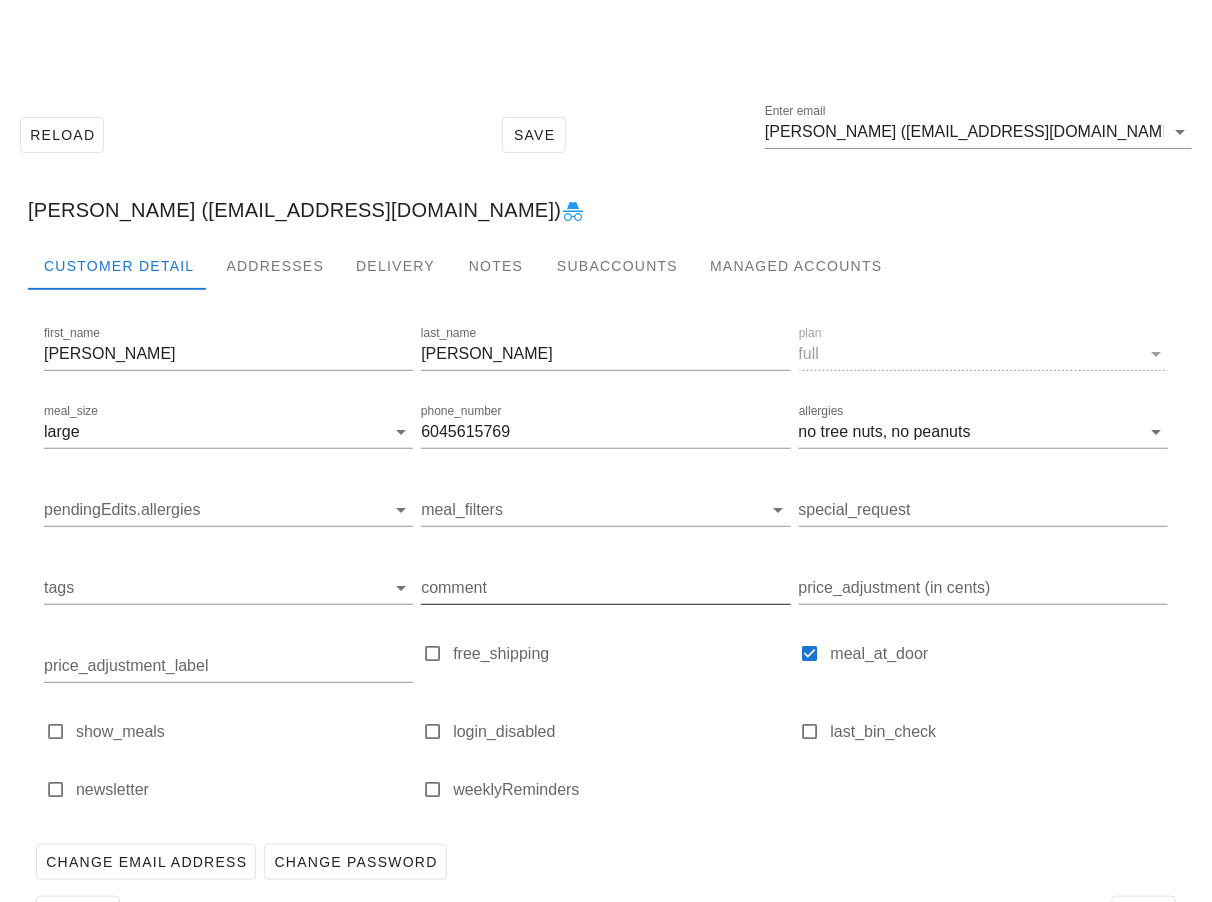 scroll, scrollTop: 65, scrollLeft: 0, axis: vertical 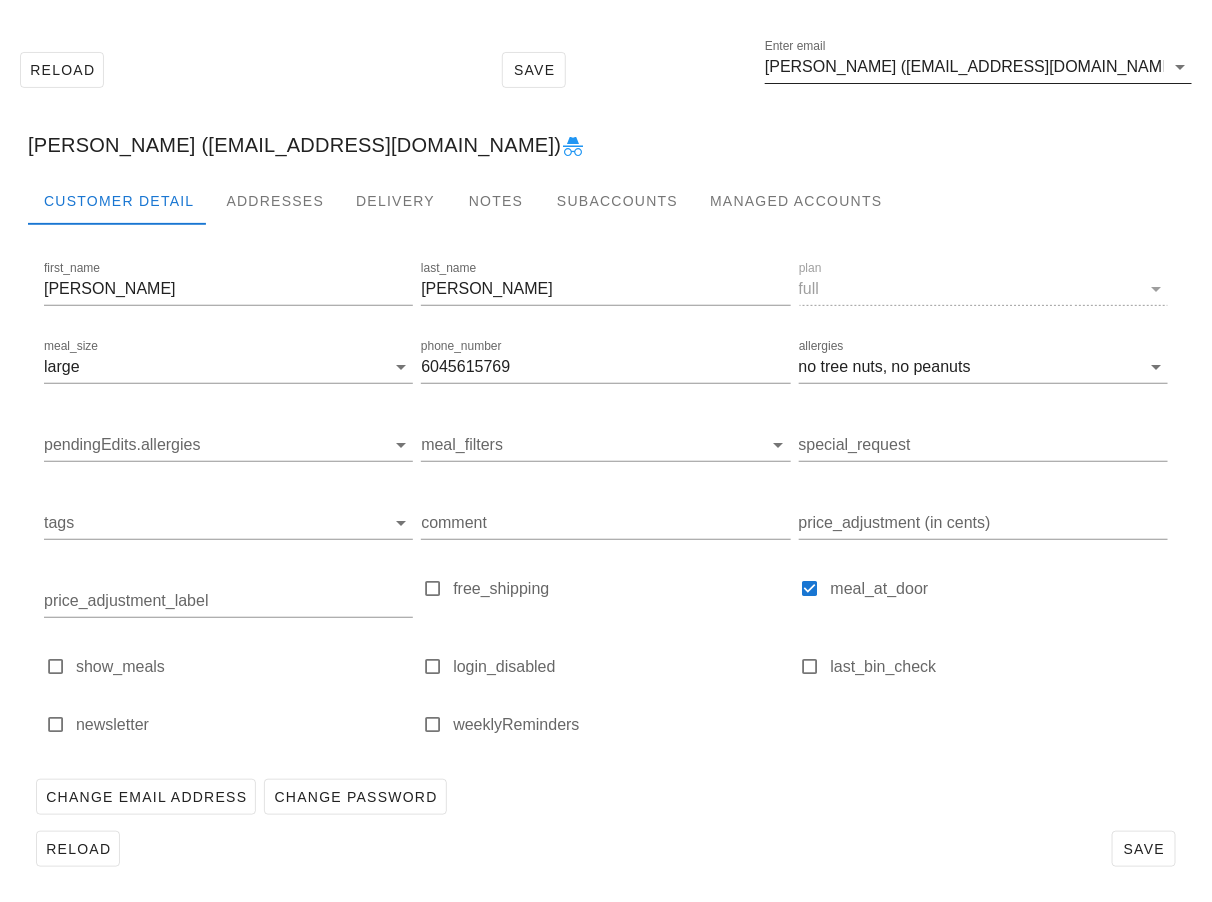 click on "Neil Macdonald (Neilmacdon44@gmail.com)" at bounding box center (964, 67) 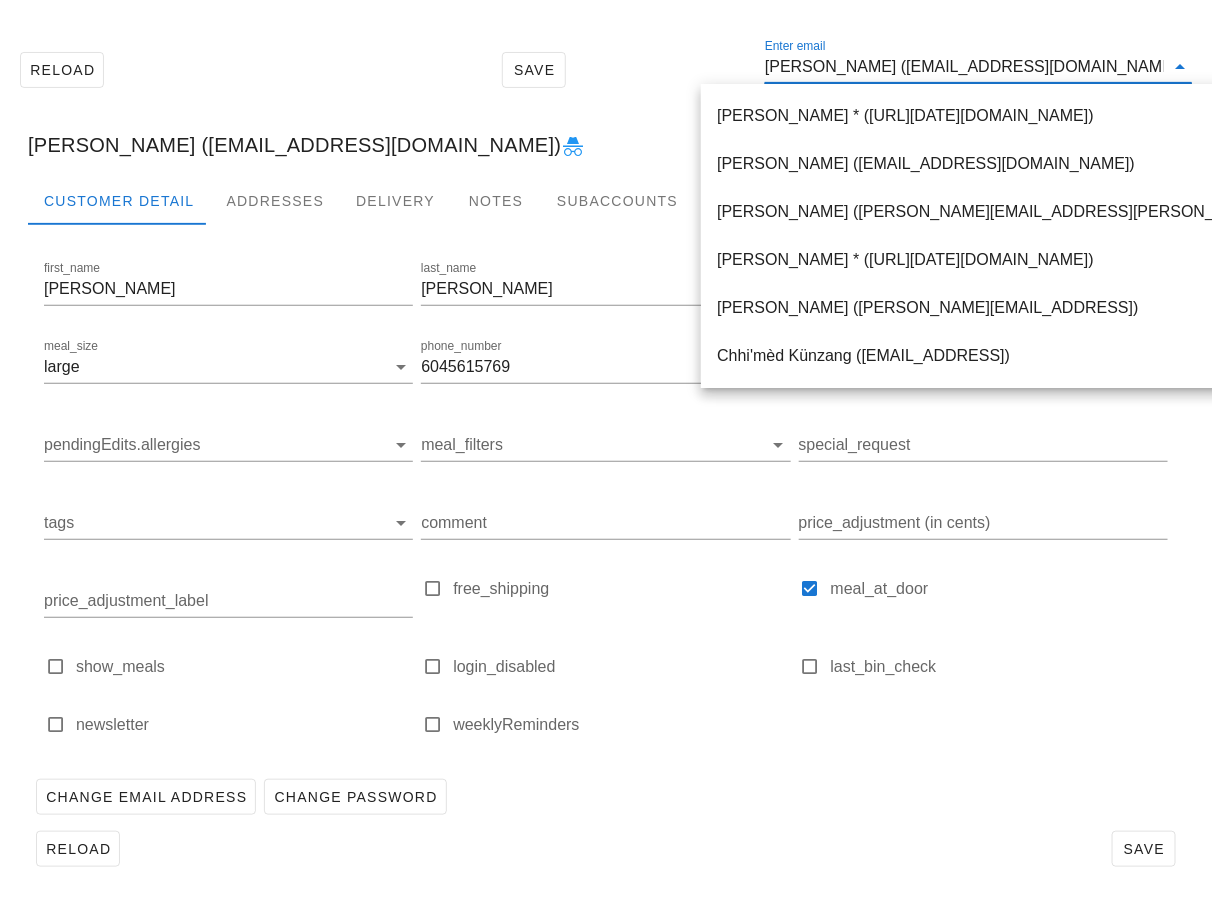 click on "Neil Macdonald (Neilmacdon44@gmail.com)" at bounding box center (964, 67) 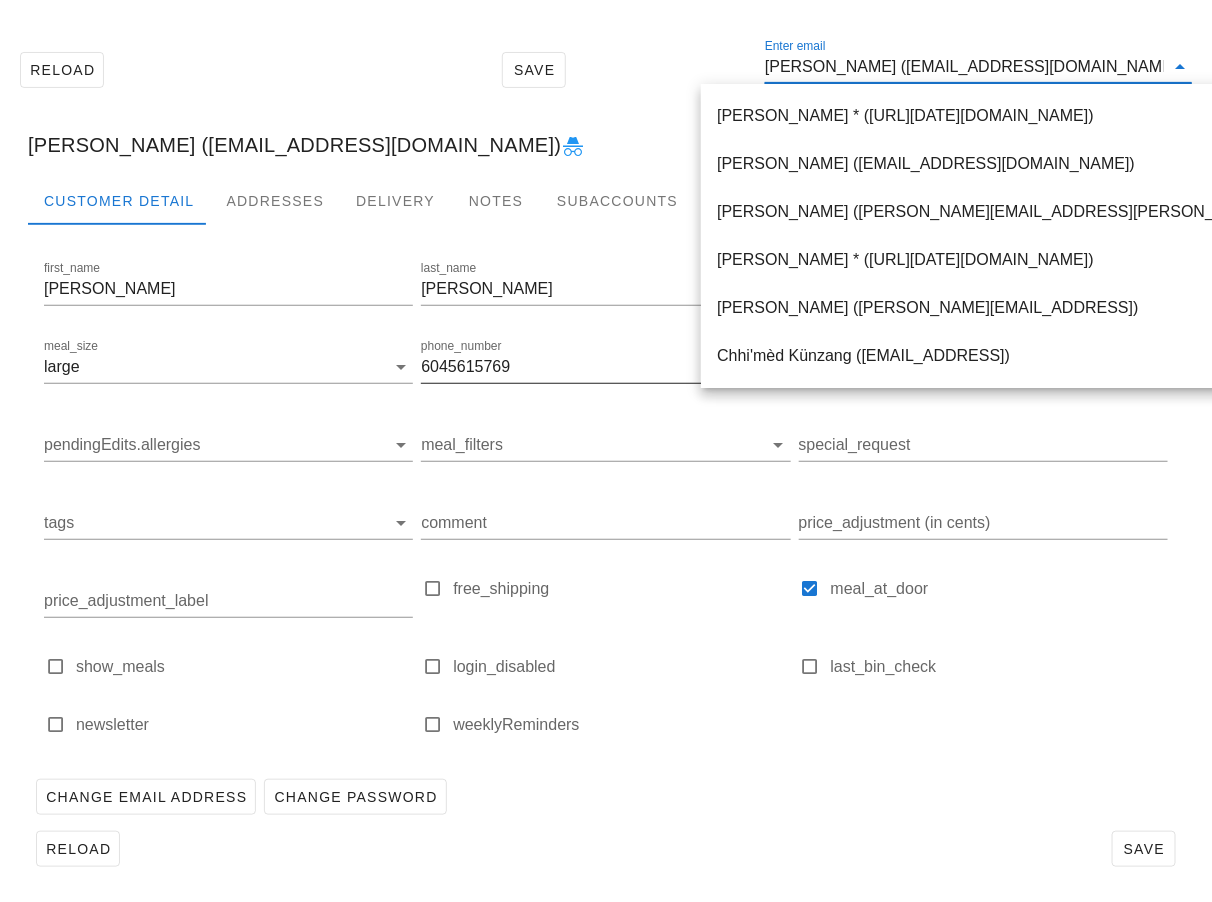 click on "6045615769" at bounding box center (605, 367) 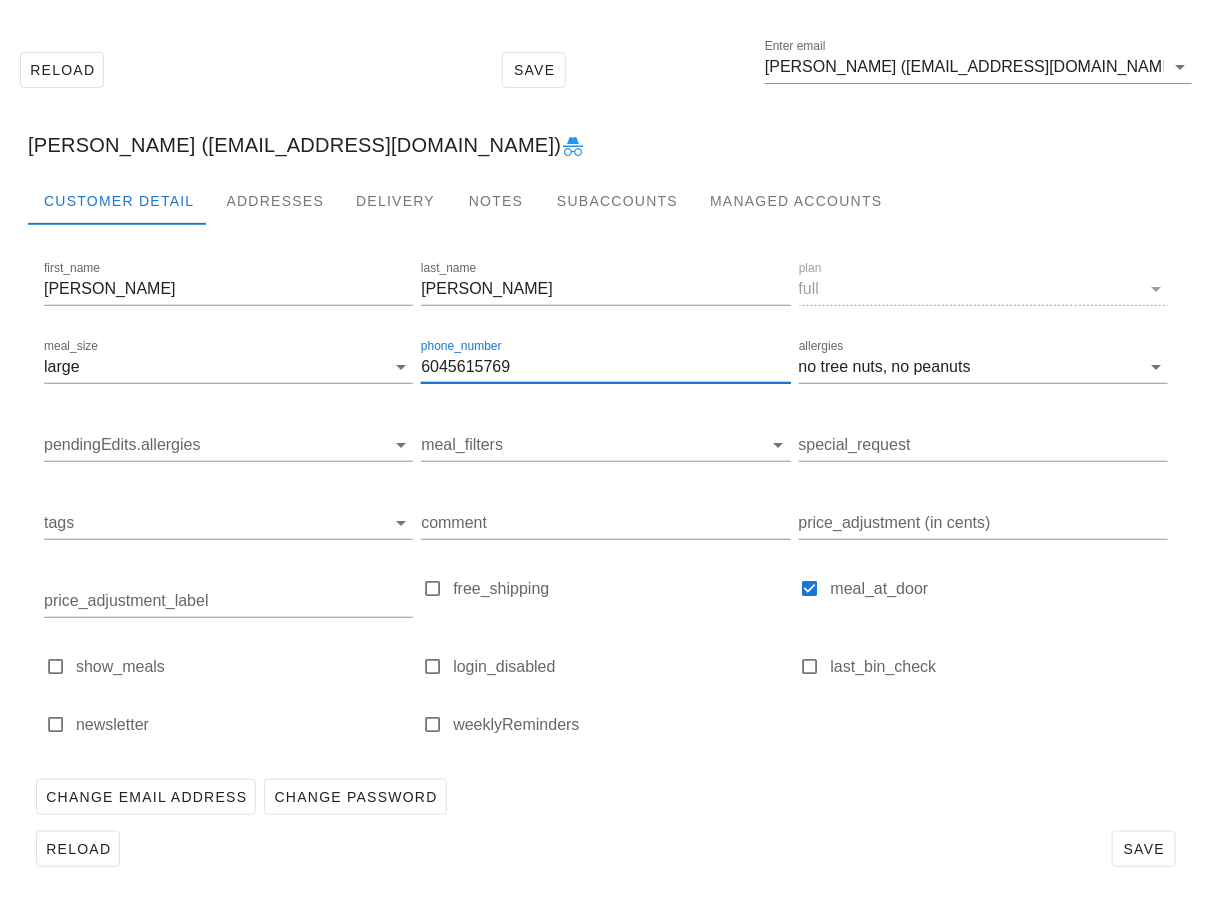 click on "6045615769" at bounding box center [605, 367] 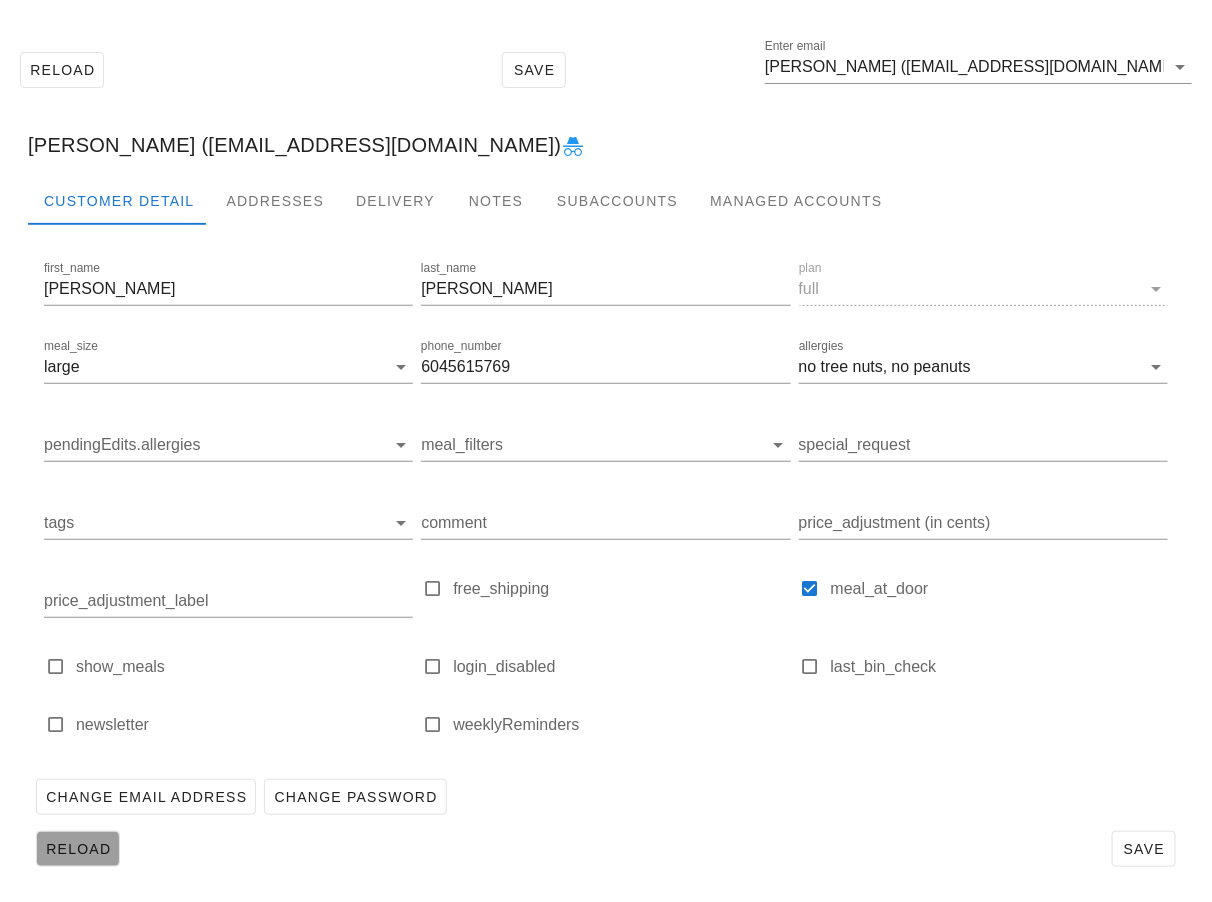 click on "Reload" at bounding box center [78, 849] 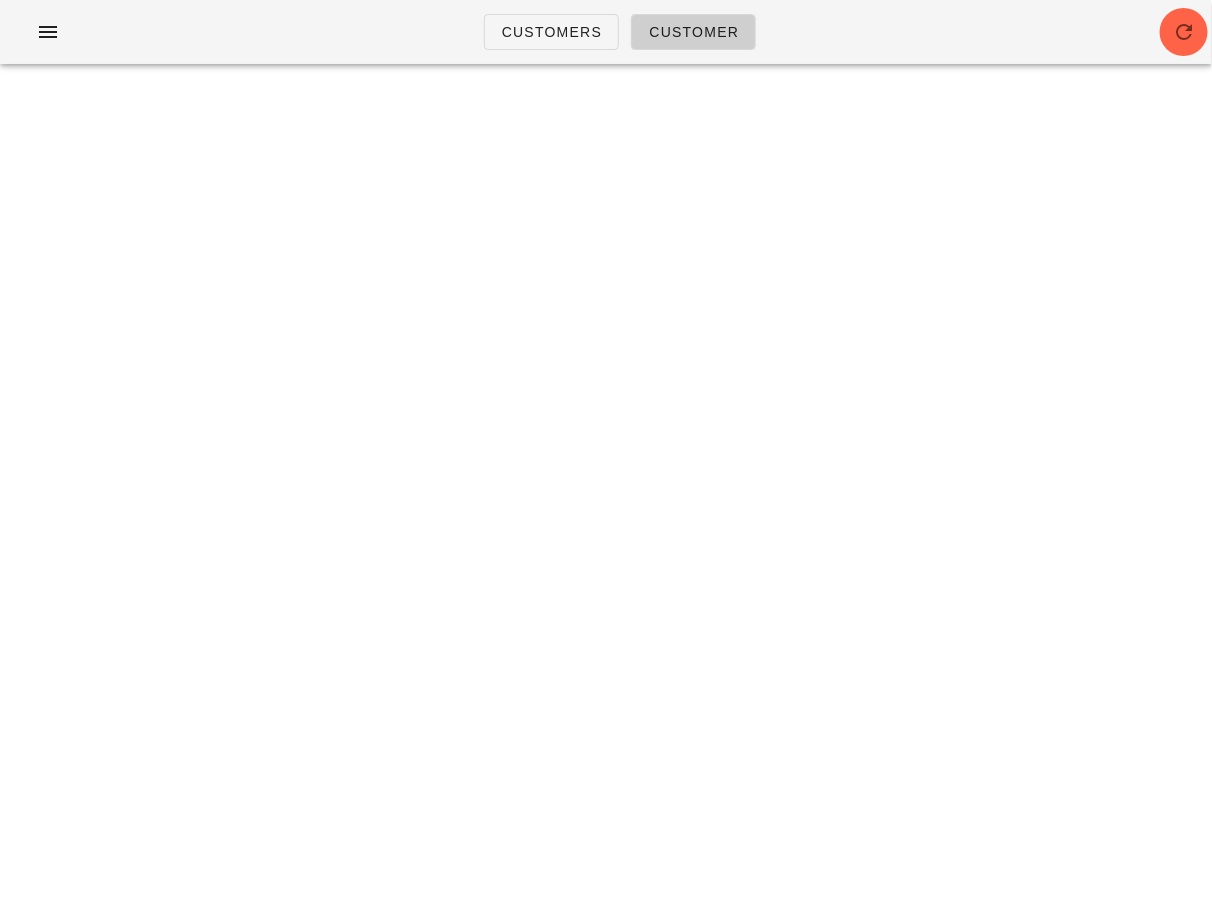 scroll, scrollTop: 0, scrollLeft: 0, axis: both 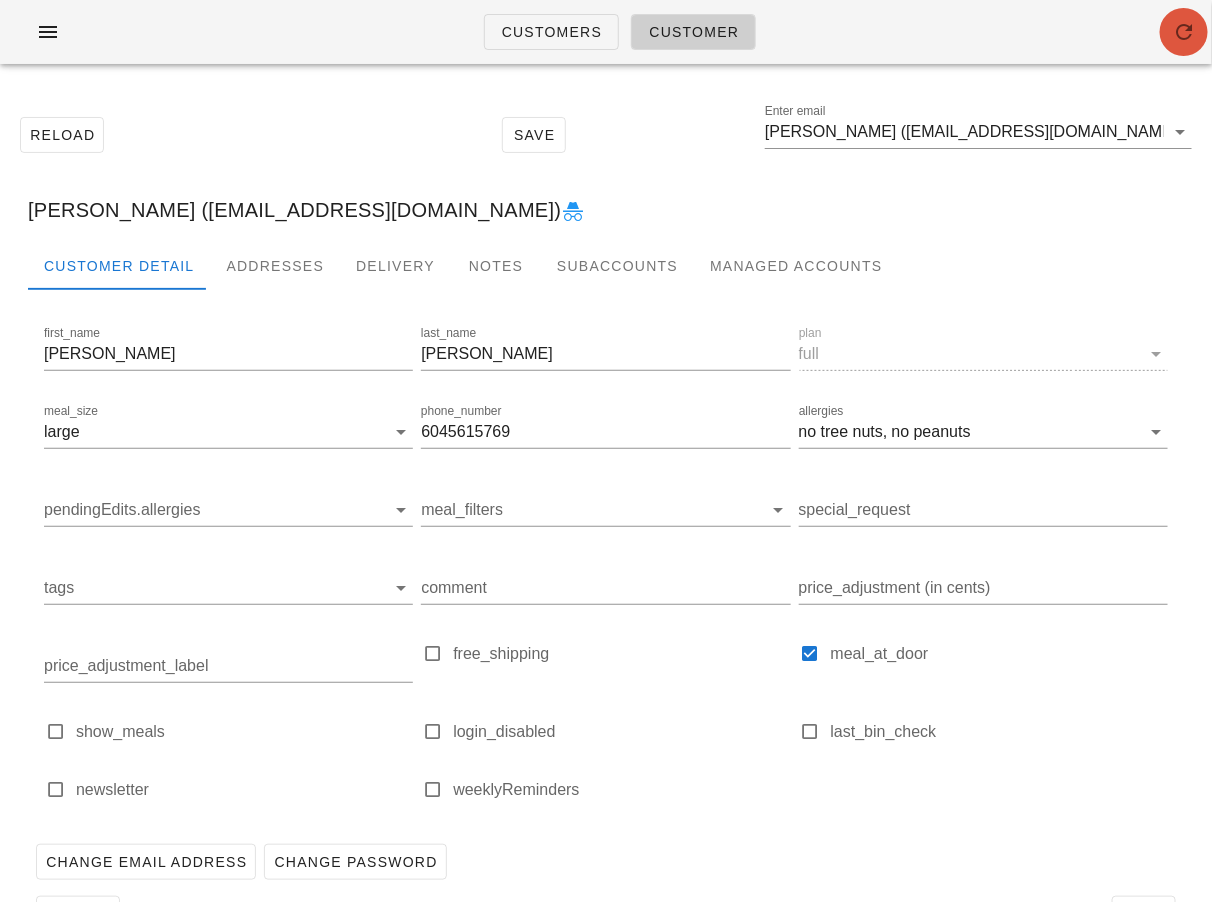click at bounding box center (1184, 32) 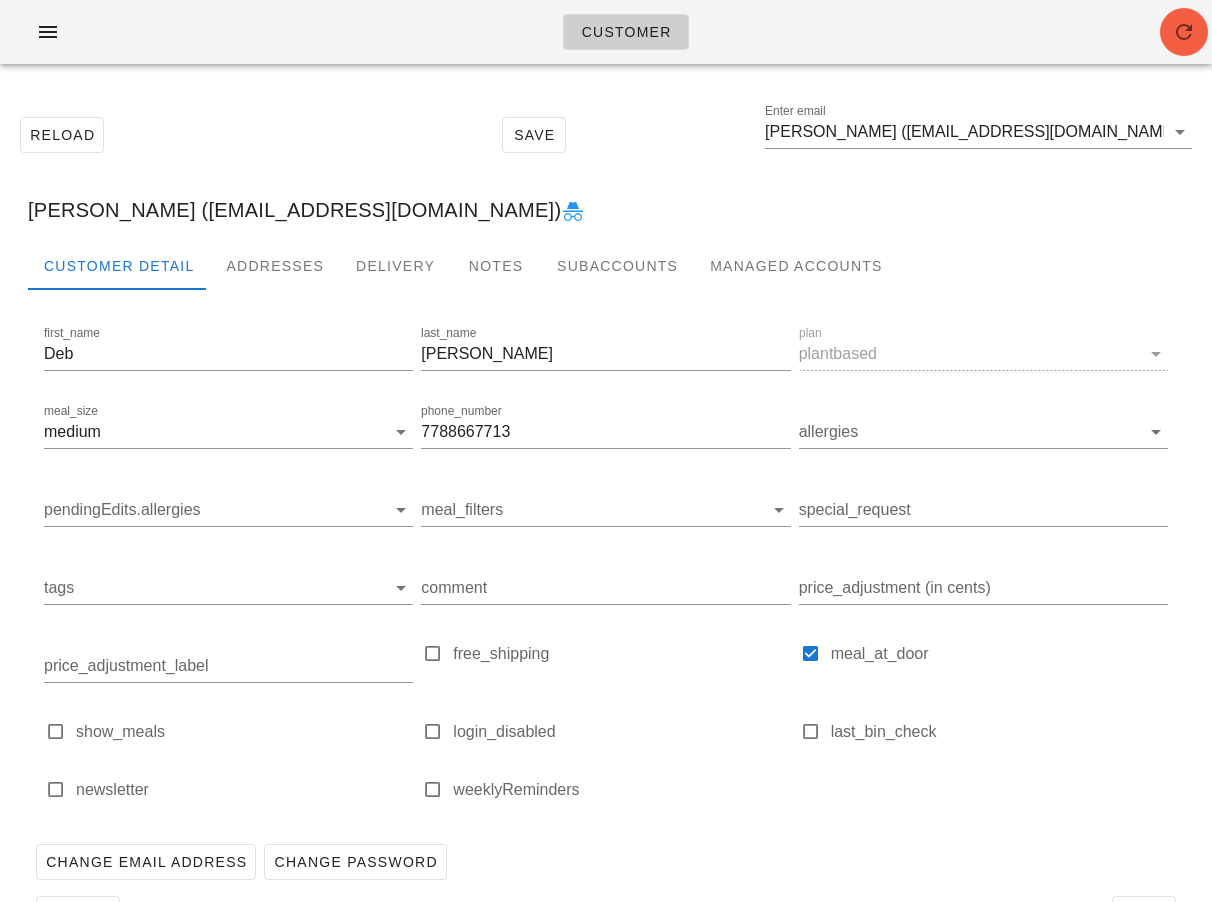scroll, scrollTop: 0, scrollLeft: 0, axis: both 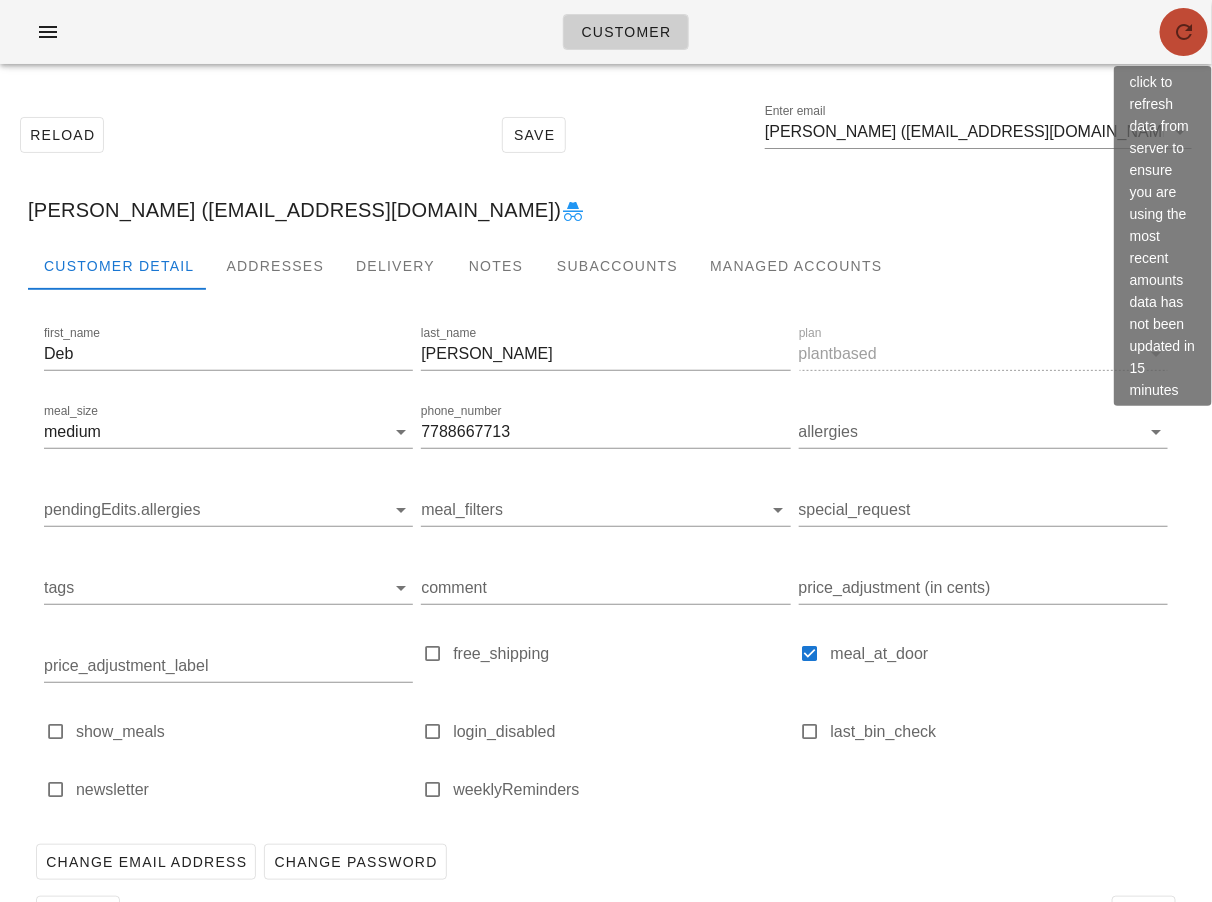 click at bounding box center [1184, 32] 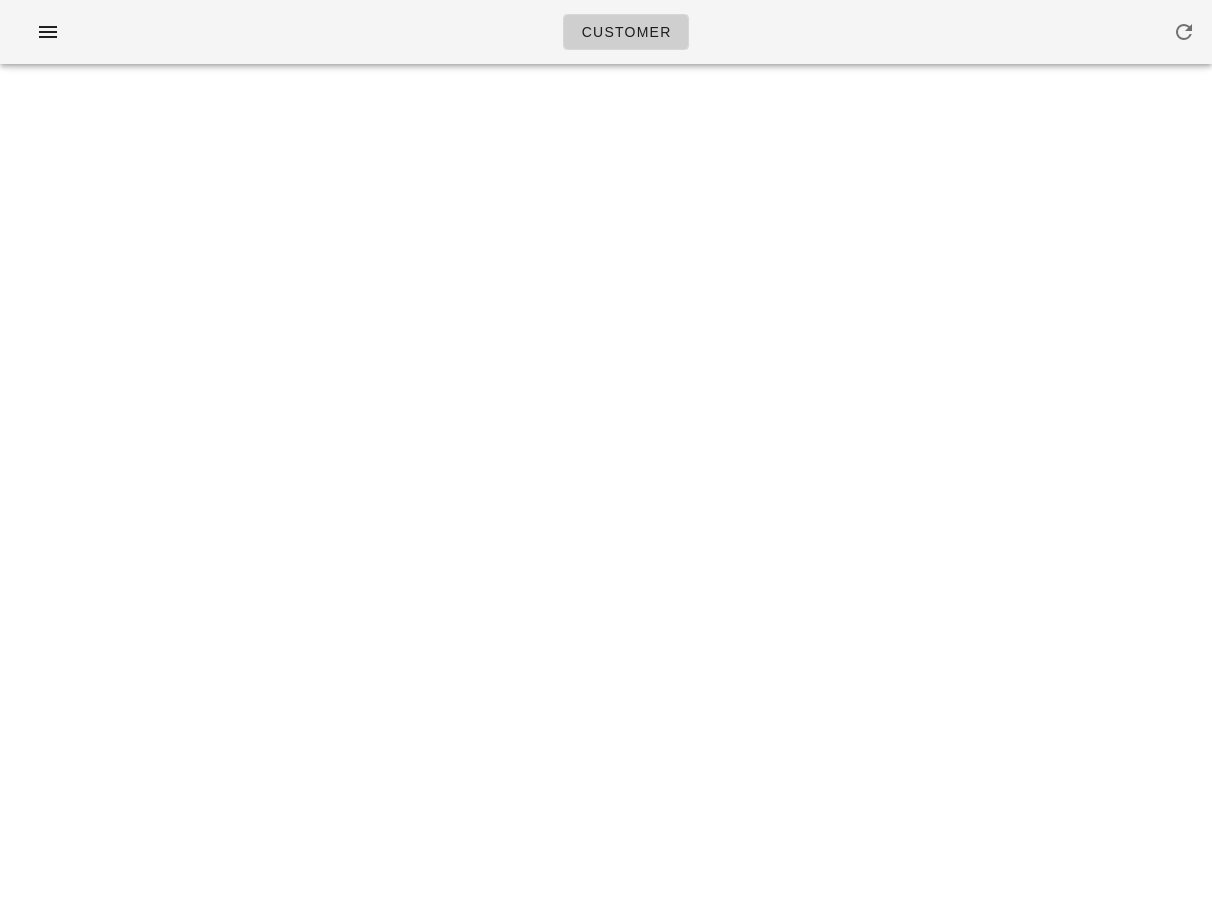 scroll, scrollTop: 0, scrollLeft: 0, axis: both 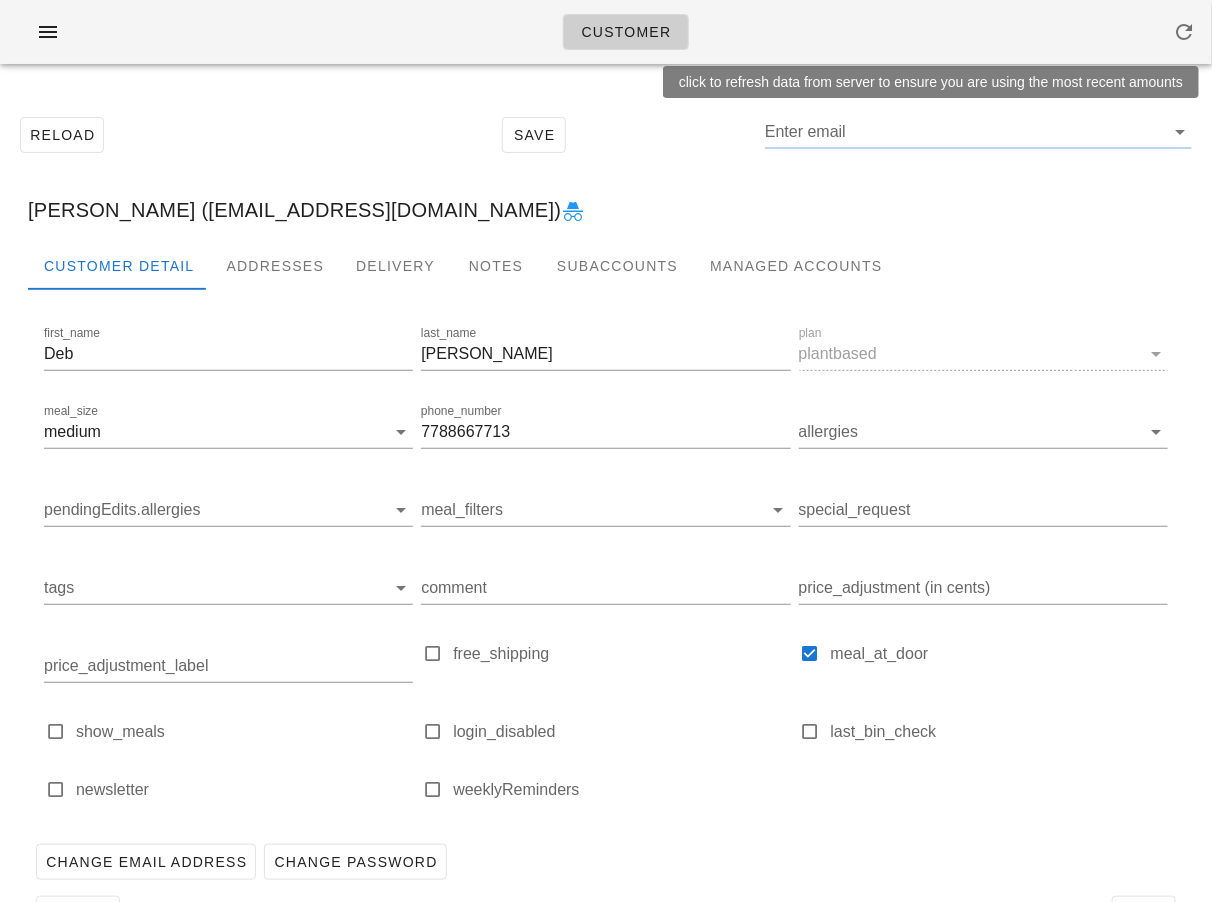 type on "[PERSON_NAME] ([EMAIL_ADDRESS][DOMAIN_NAME])" 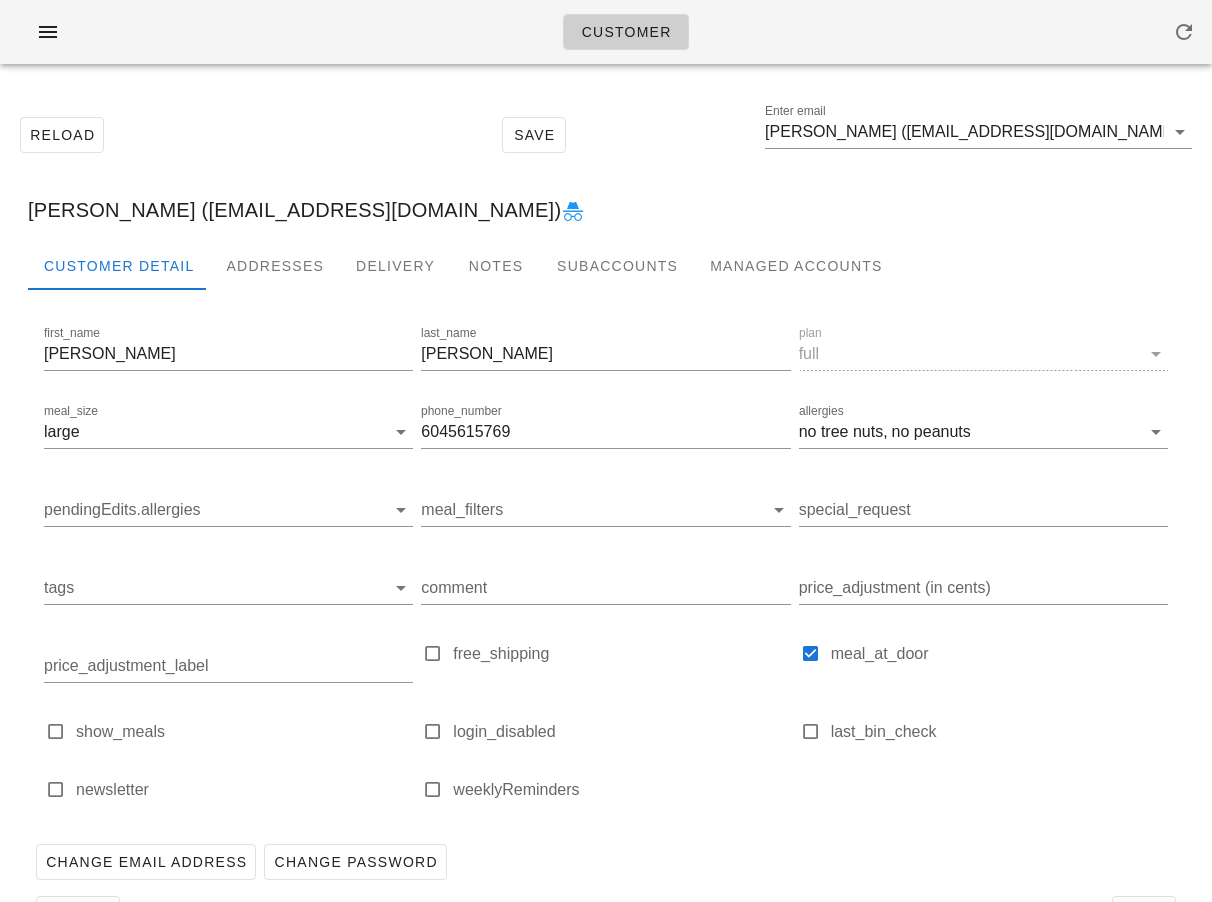 scroll, scrollTop: 0, scrollLeft: 0, axis: both 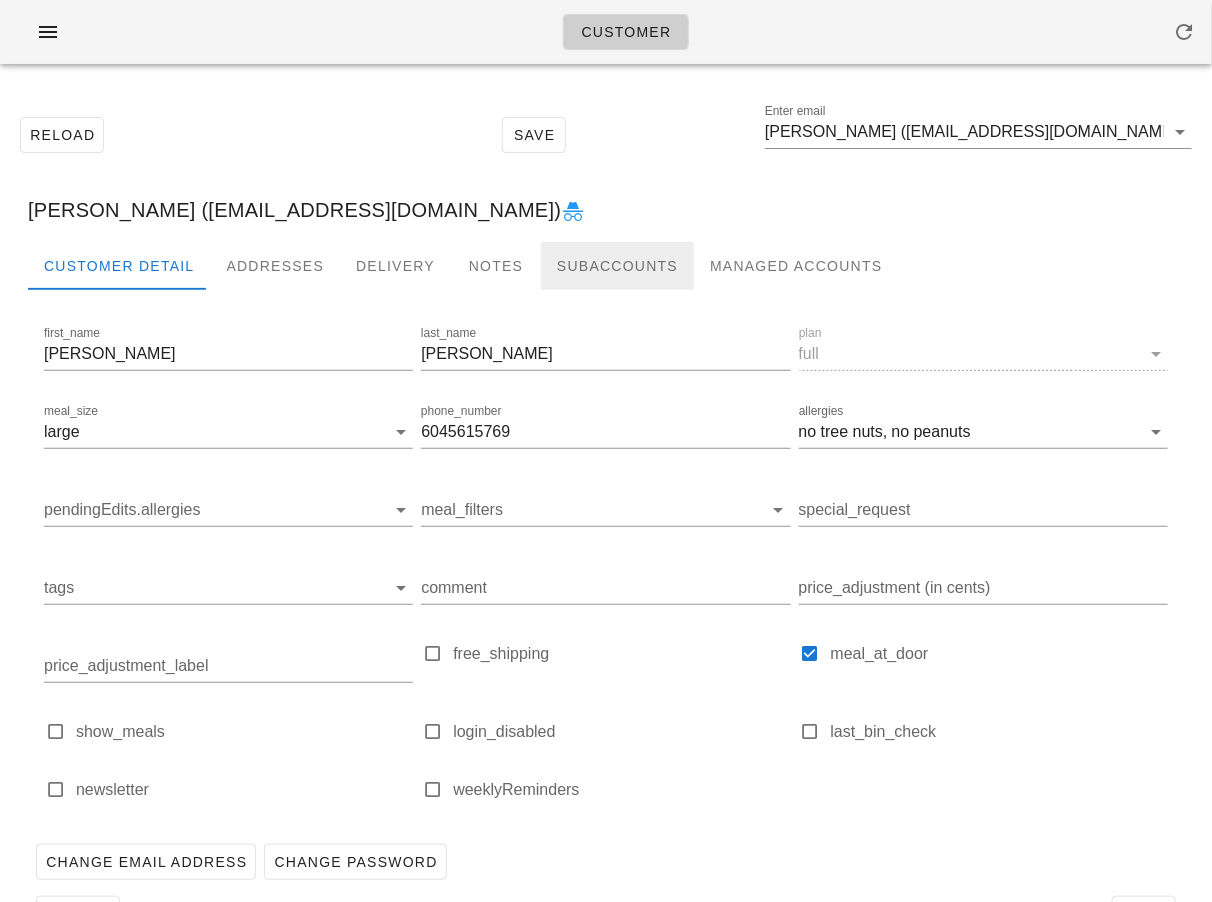 click on "Subaccounts" at bounding box center [617, 266] 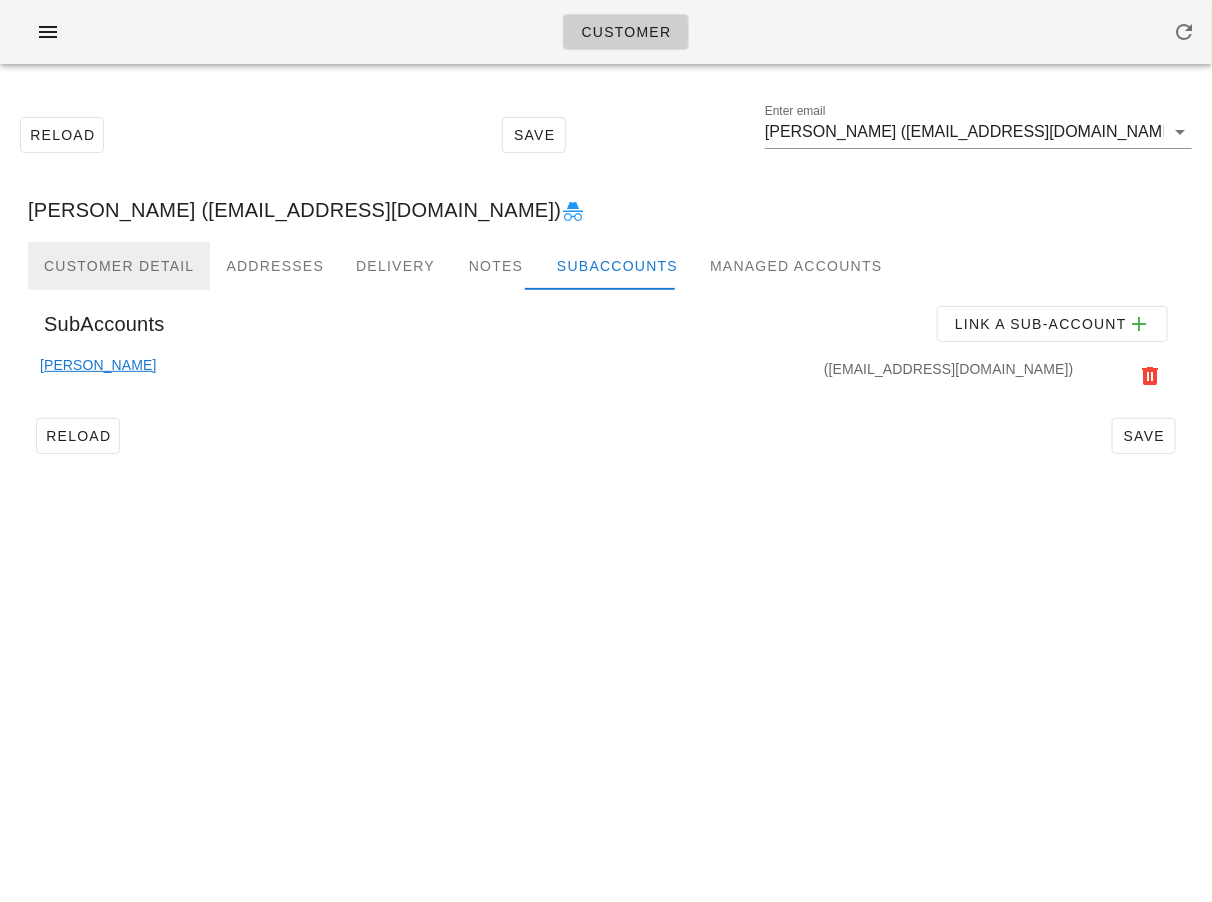 click on "Customer Detail" at bounding box center (119, 266) 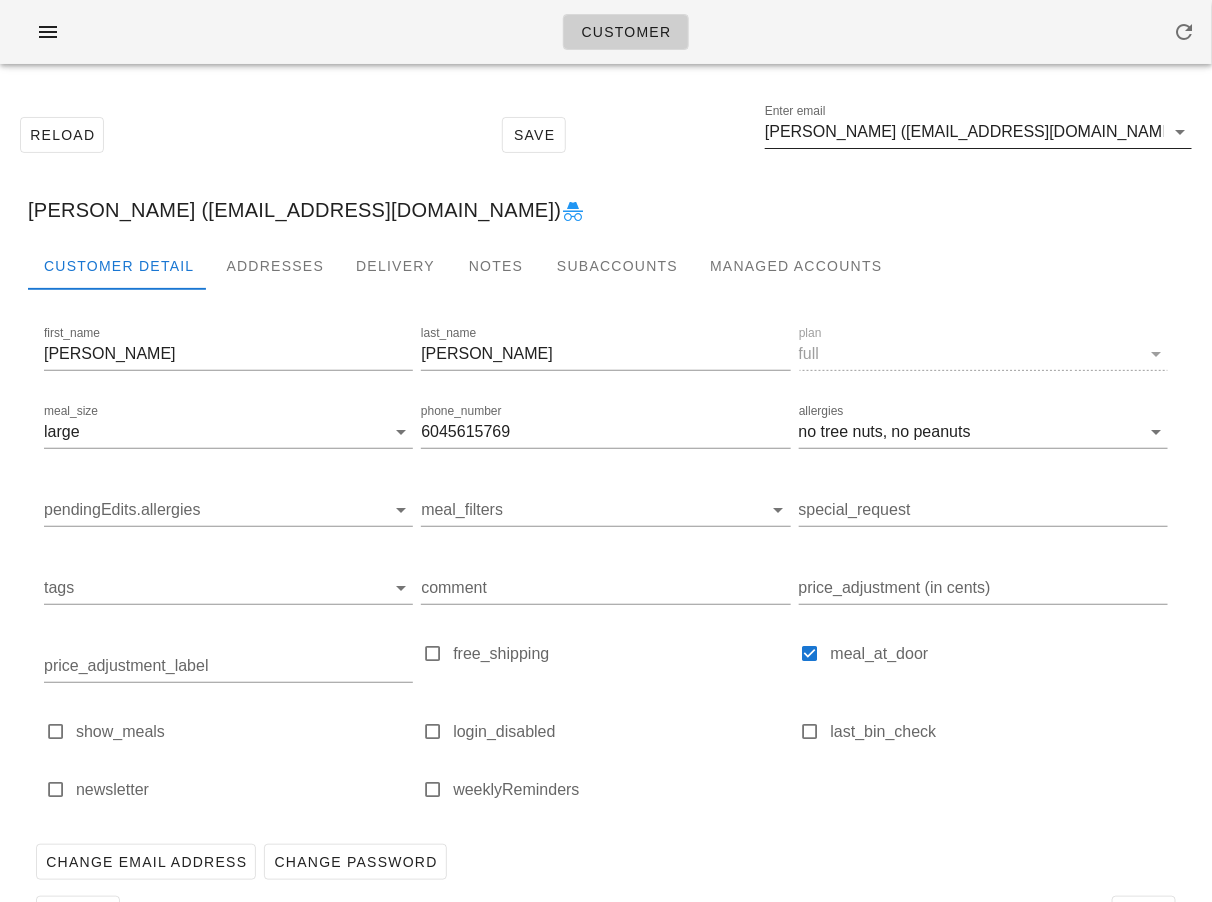 click on "Enter email [PERSON_NAME] ([EMAIL_ADDRESS][DOMAIN_NAME])" at bounding box center (978, 137) 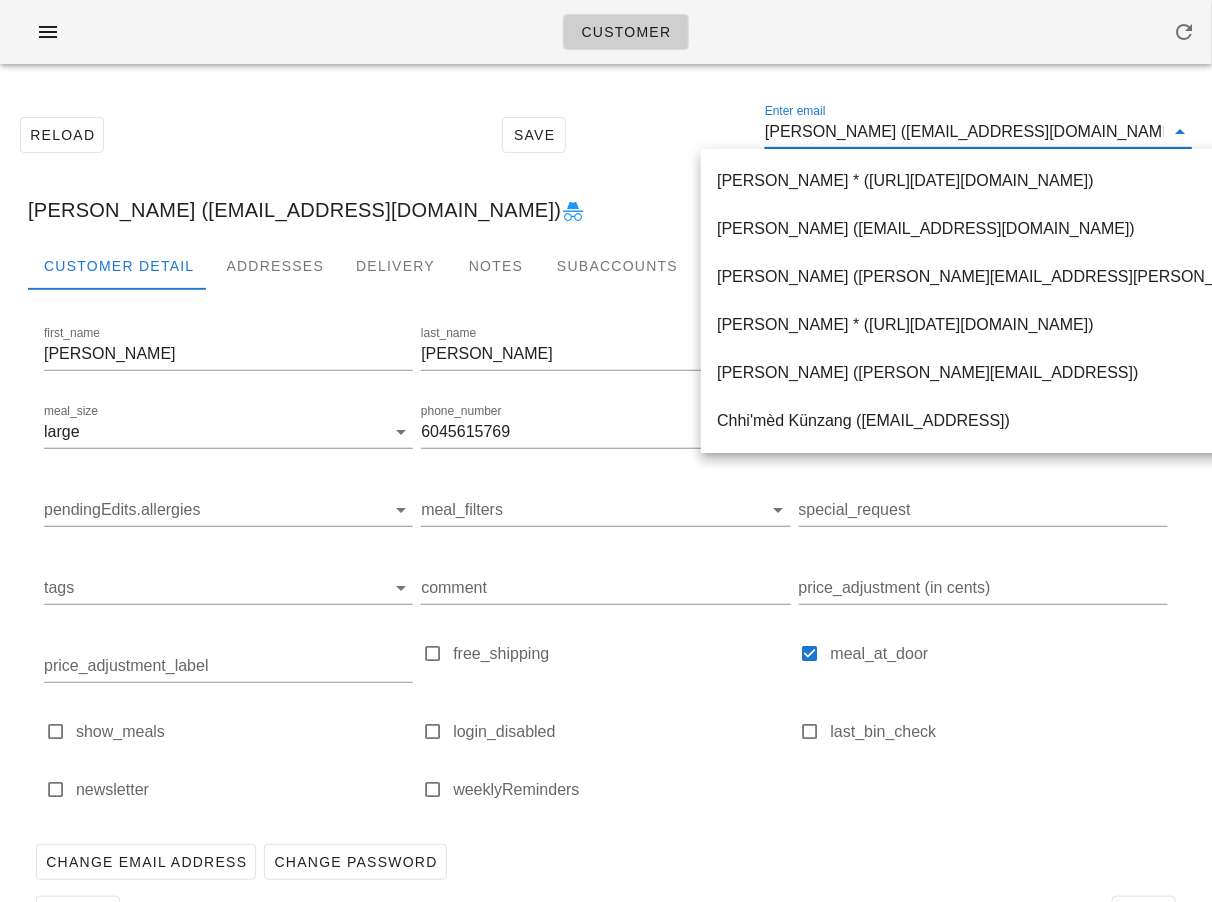 click on "[PERSON_NAME] ([EMAIL_ADDRESS][DOMAIN_NAME])" at bounding box center (964, 132) 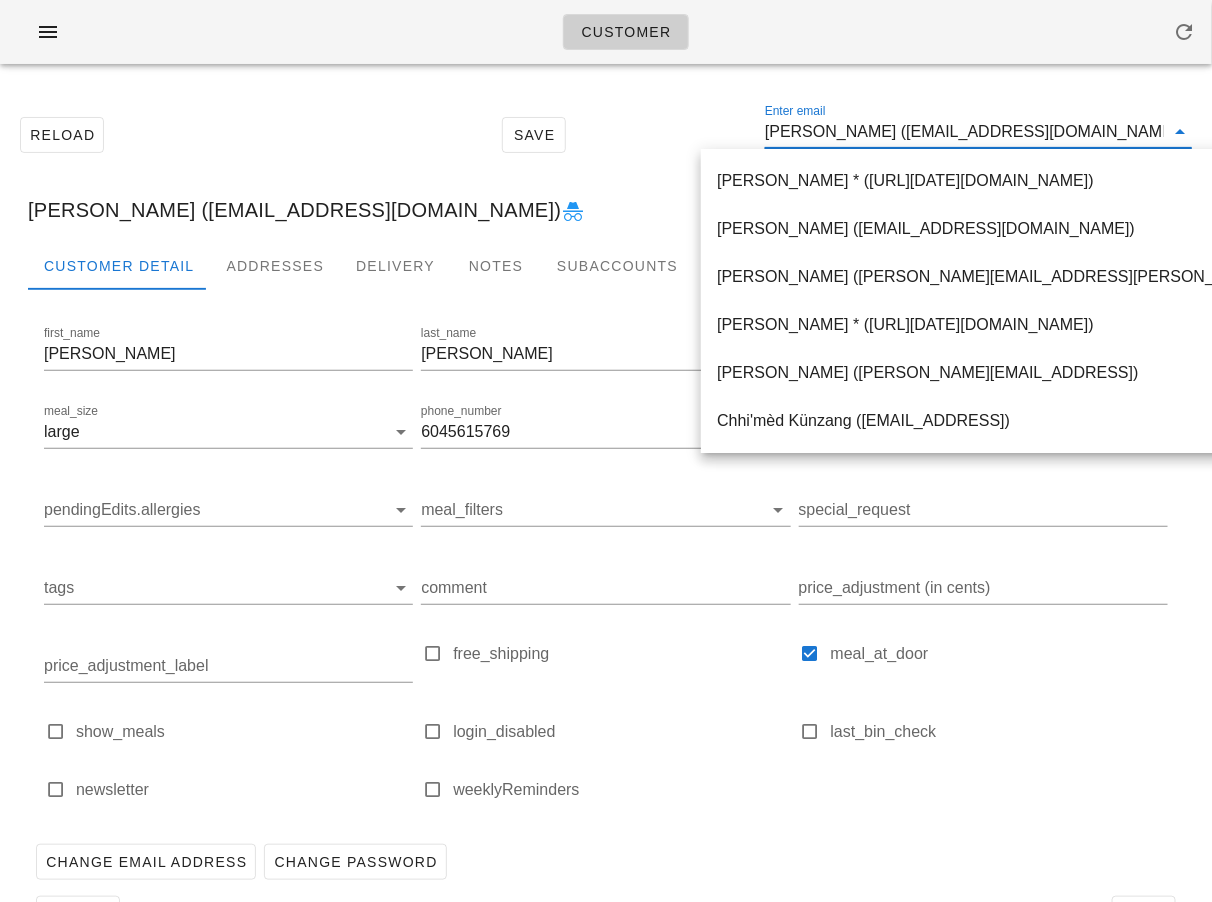 scroll, scrollTop: 0, scrollLeft: 0, axis: both 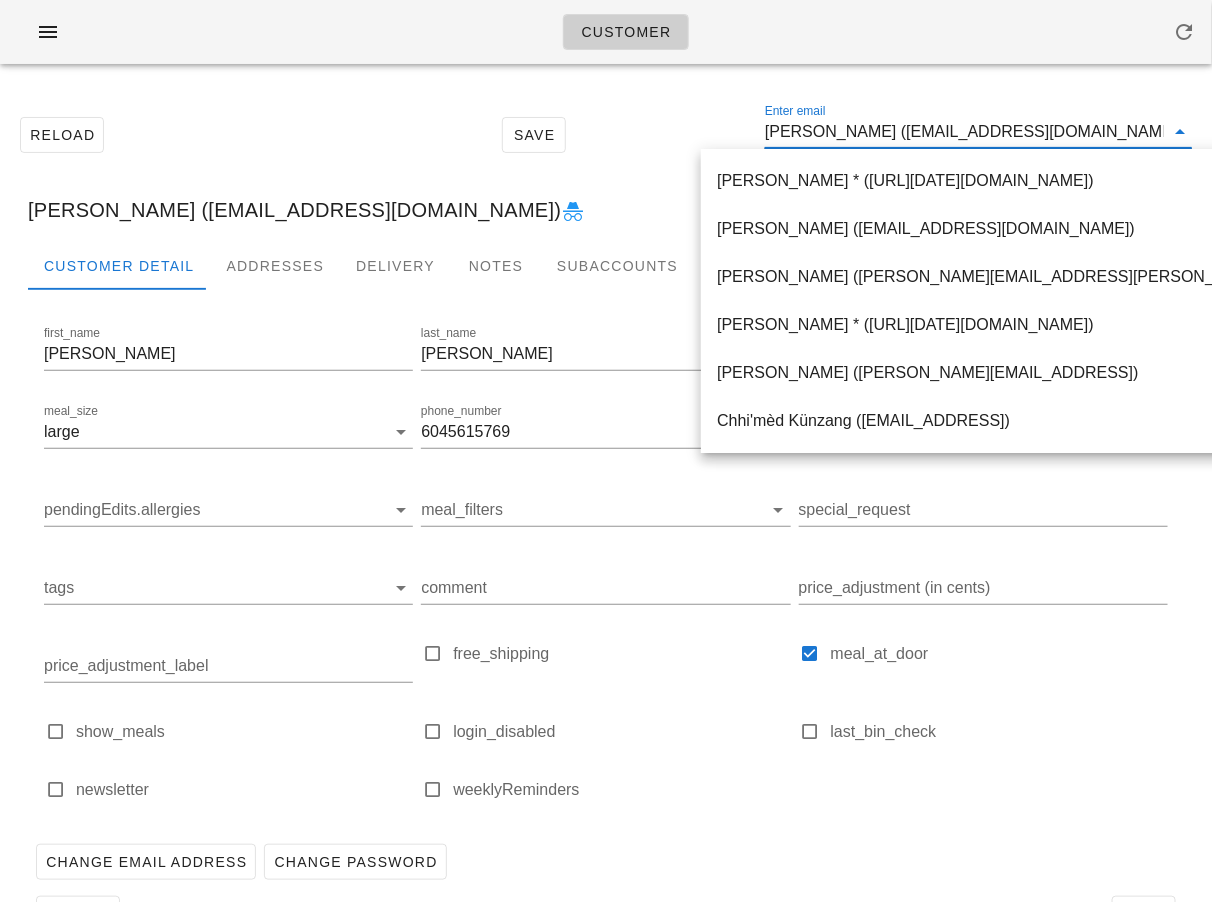 click on "[PERSON_NAME] ([EMAIL_ADDRESS][DOMAIN_NAME])" at bounding box center (964, 132) 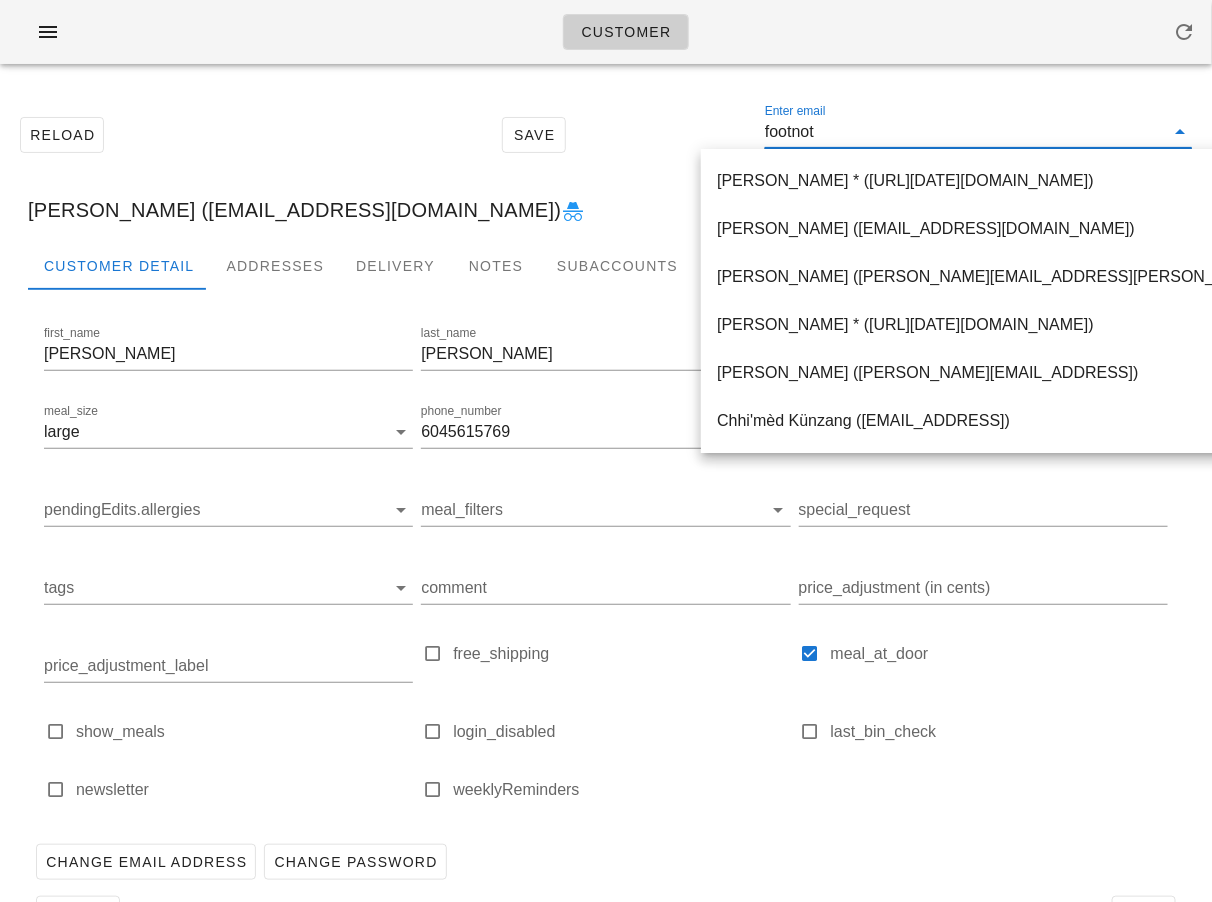 type on "footnote" 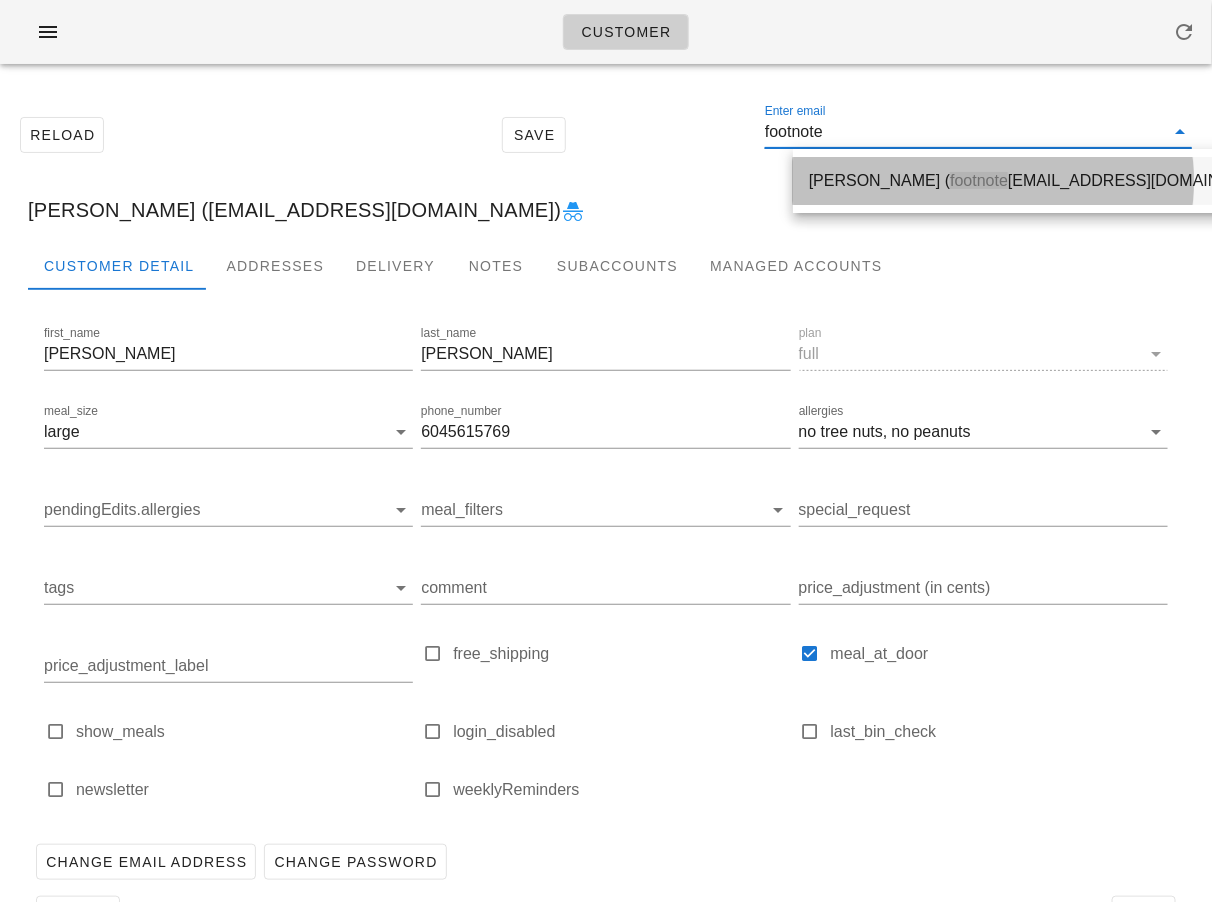 click on "footnote" at bounding box center [979, 180] 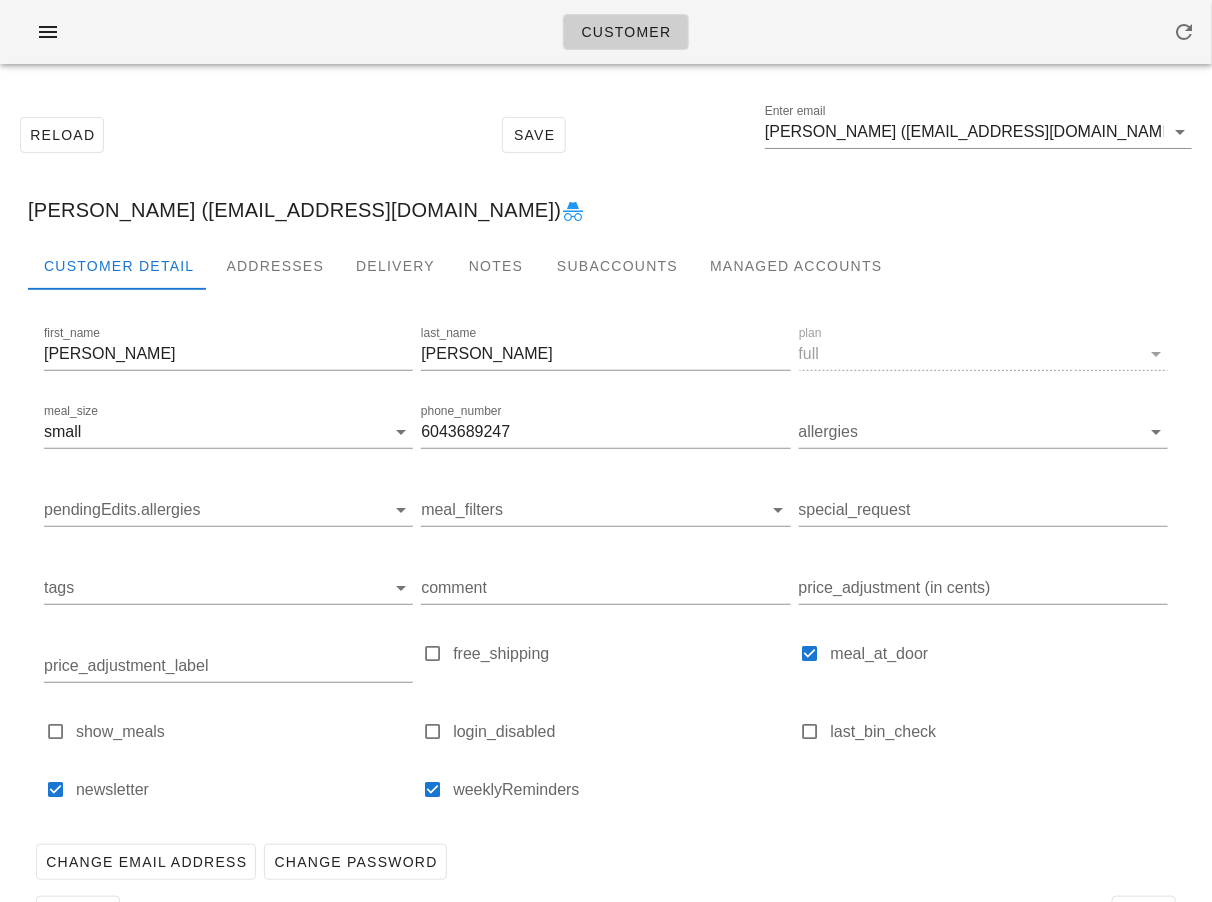 click on "Reload Save Enter email [PERSON_NAME] ([EMAIL_ADDRESS][DOMAIN_NAME])" at bounding box center [606, 135] 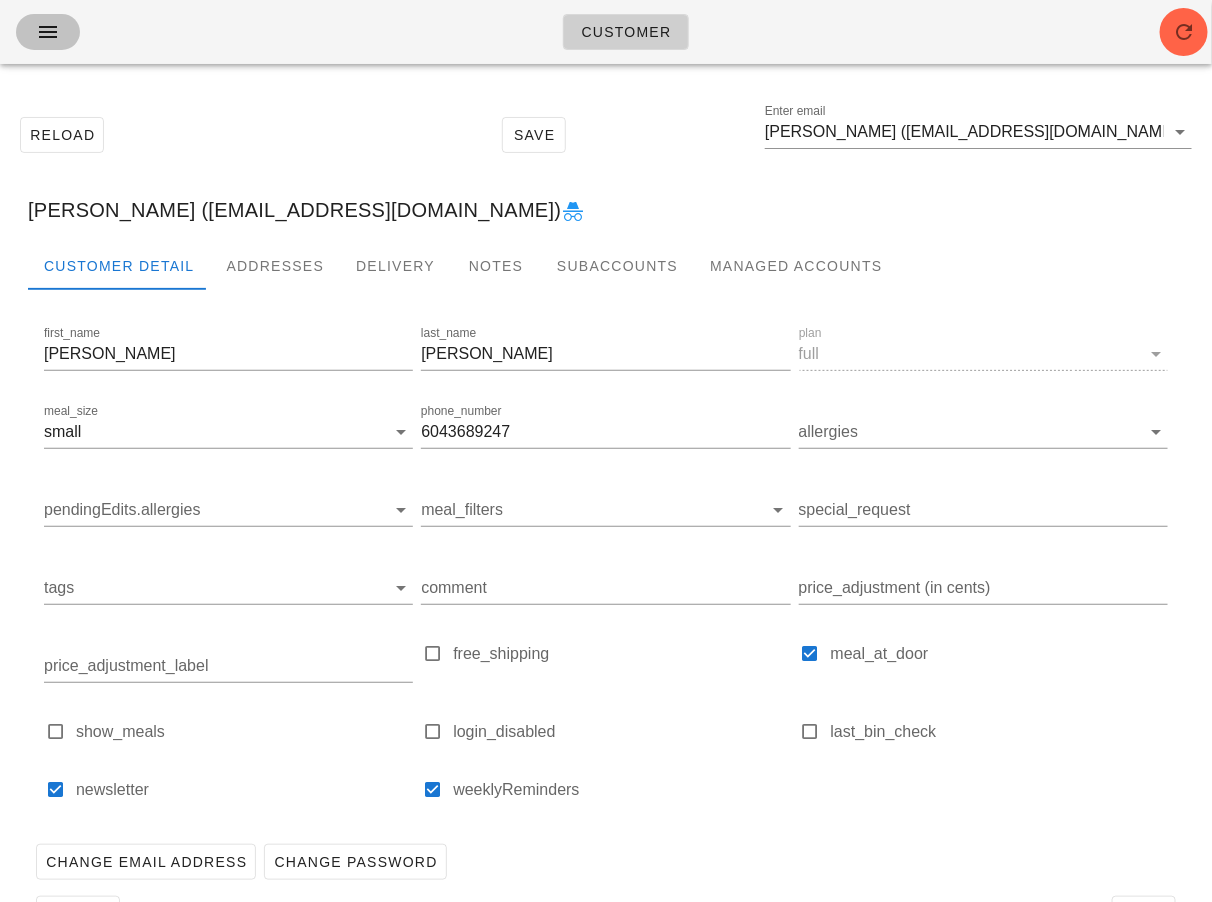 click at bounding box center (48, 32) 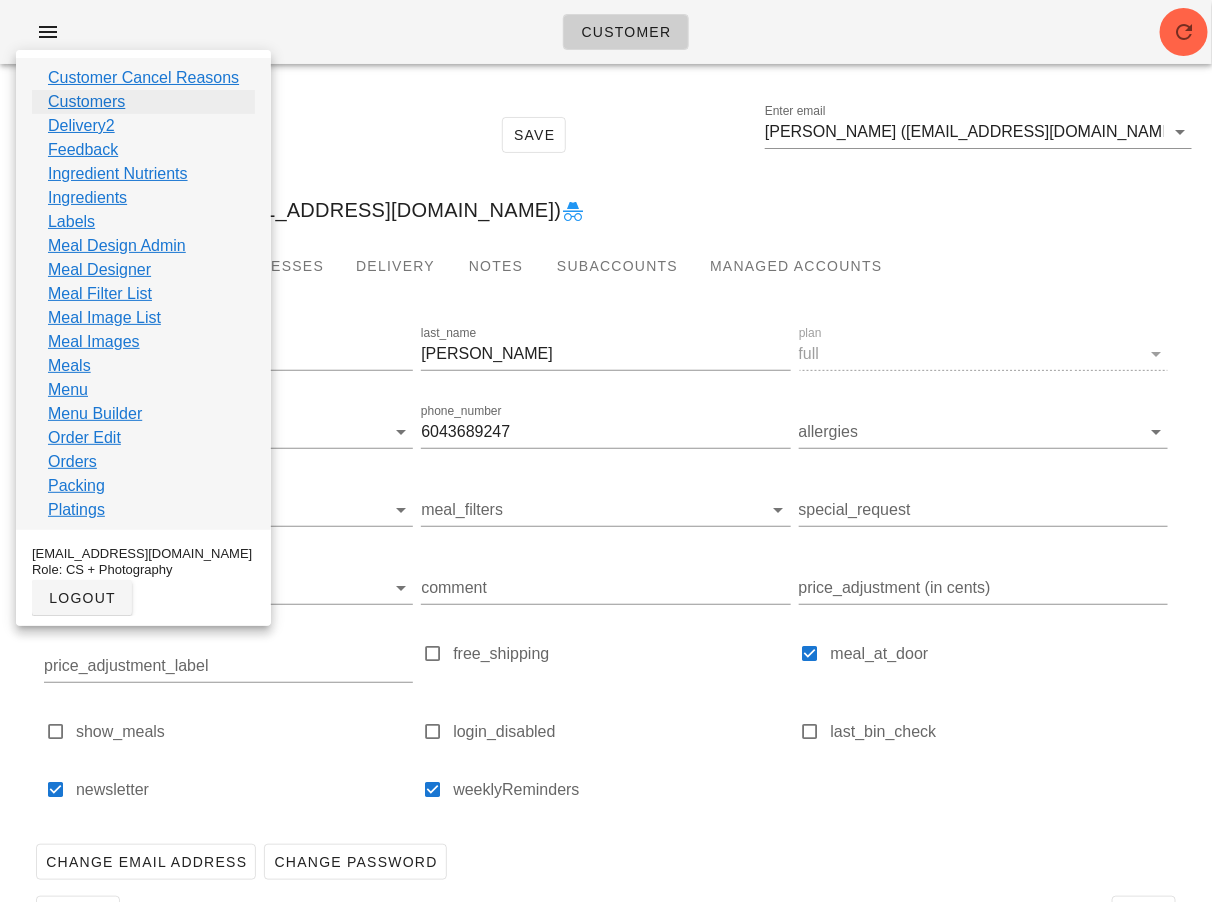 click on "Customers" at bounding box center (86, 102) 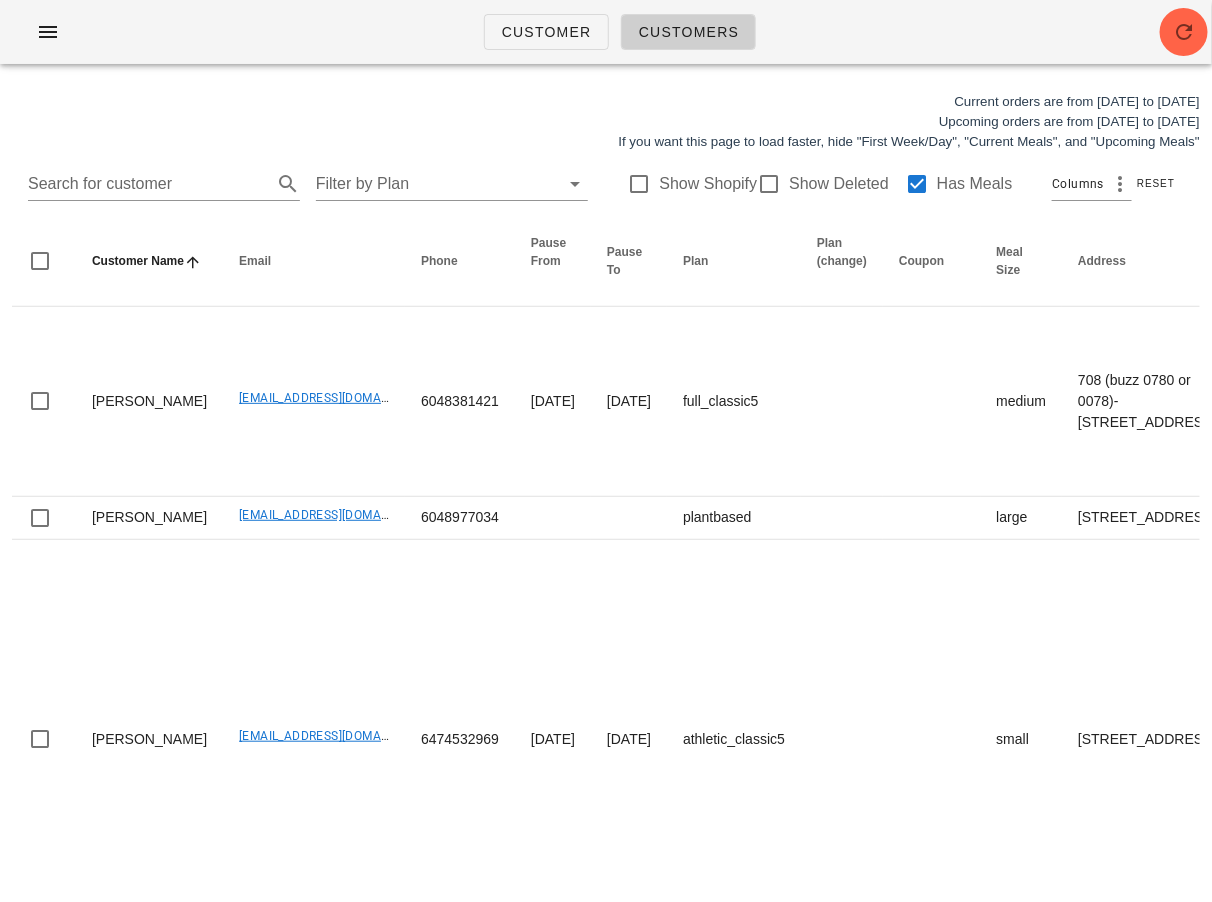 click on "Search for customer Filter by Plan Show Shopify Show Deleted Has Meals   Columns  Reset" at bounding box center [606, 184] 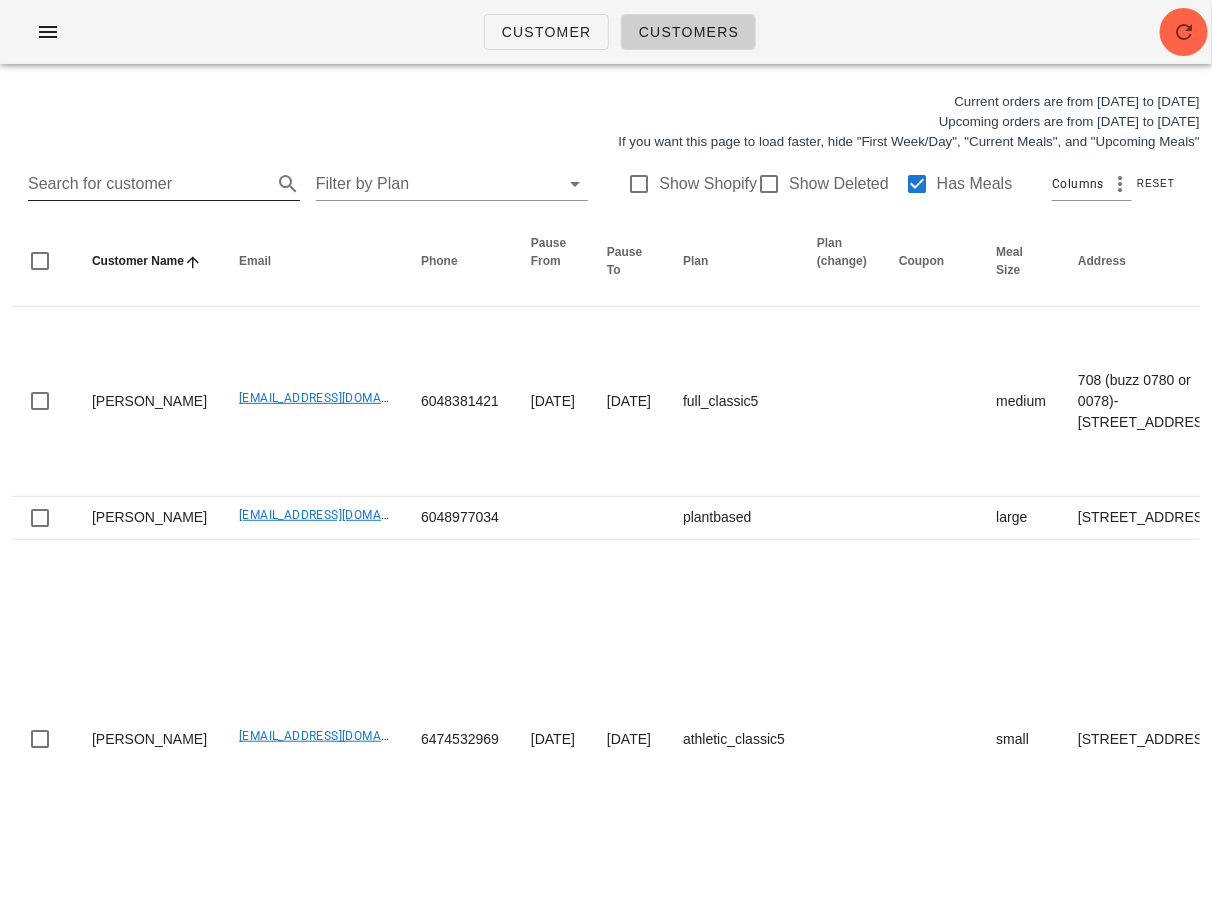 click on "Search for customer" at bounding box center [148, 184] 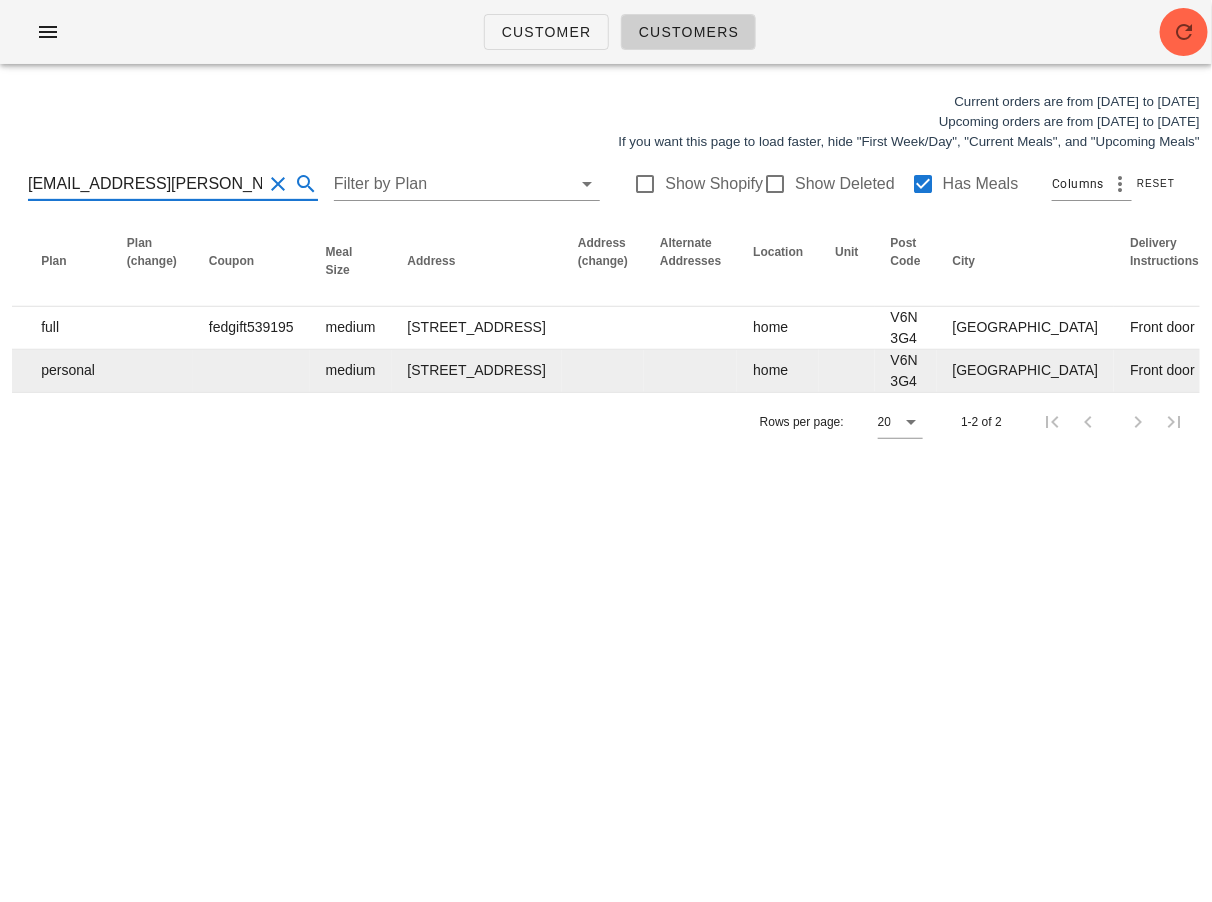 scroll, scrollTop: 0, scrollLeft: 702, axis: horizontal 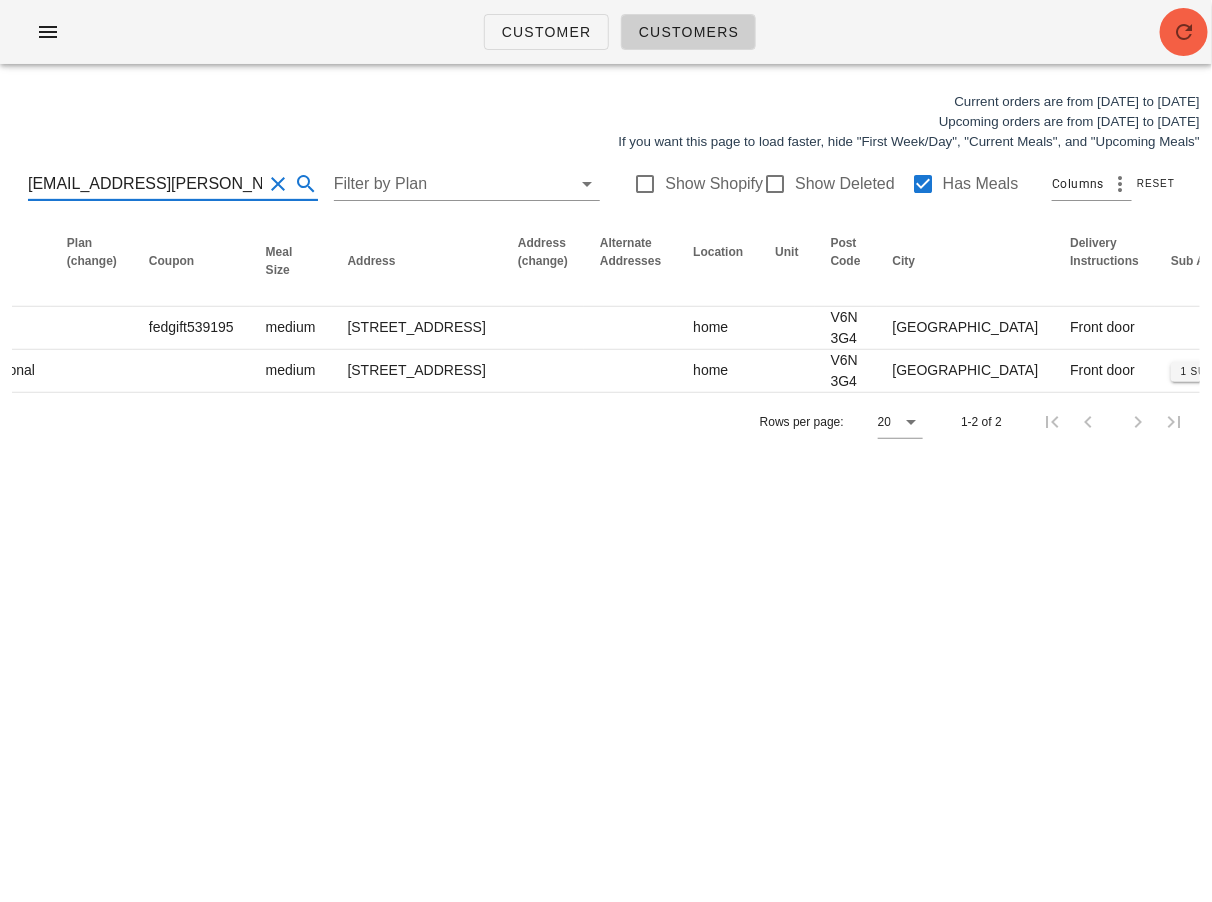 type on "raewynreid@shaw.ca" 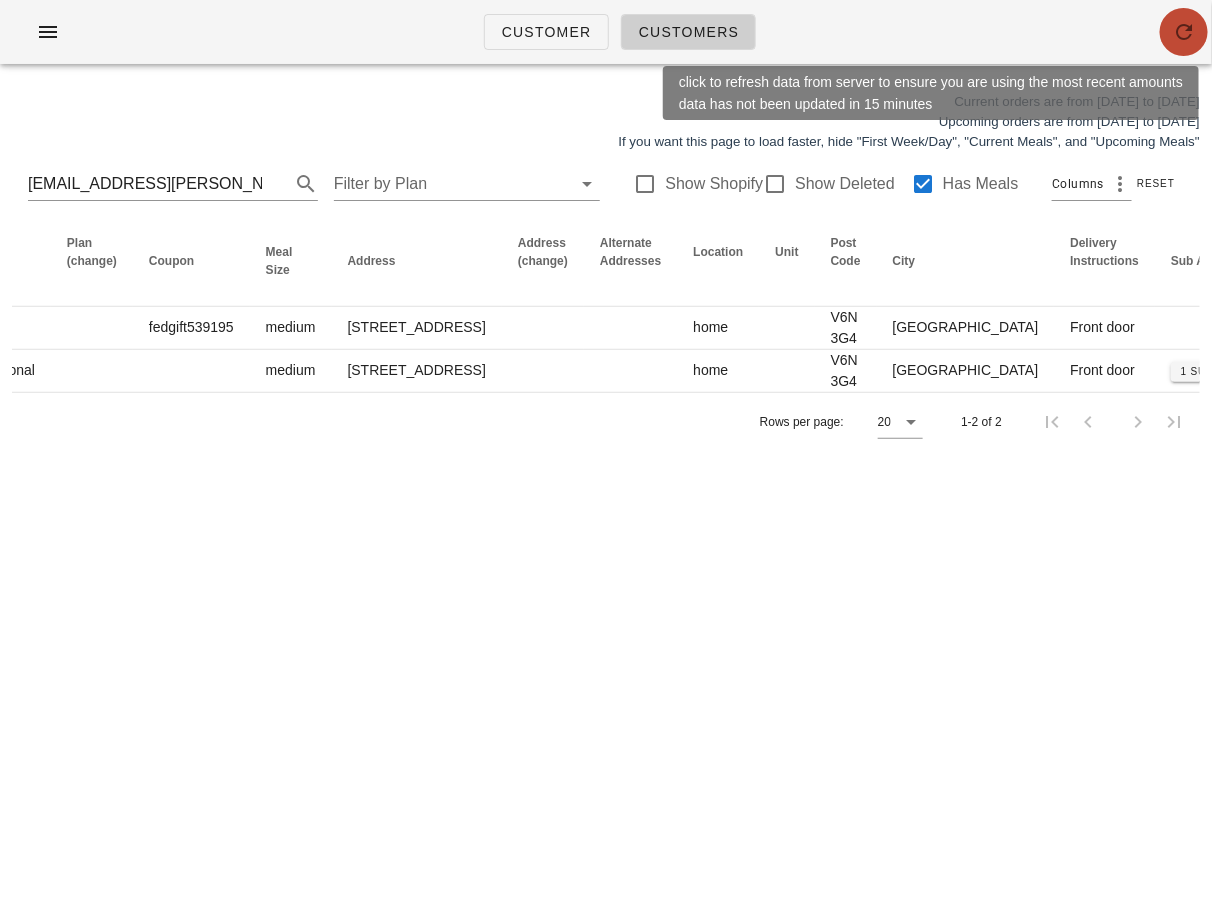 click at bounding box center [1184, 32] 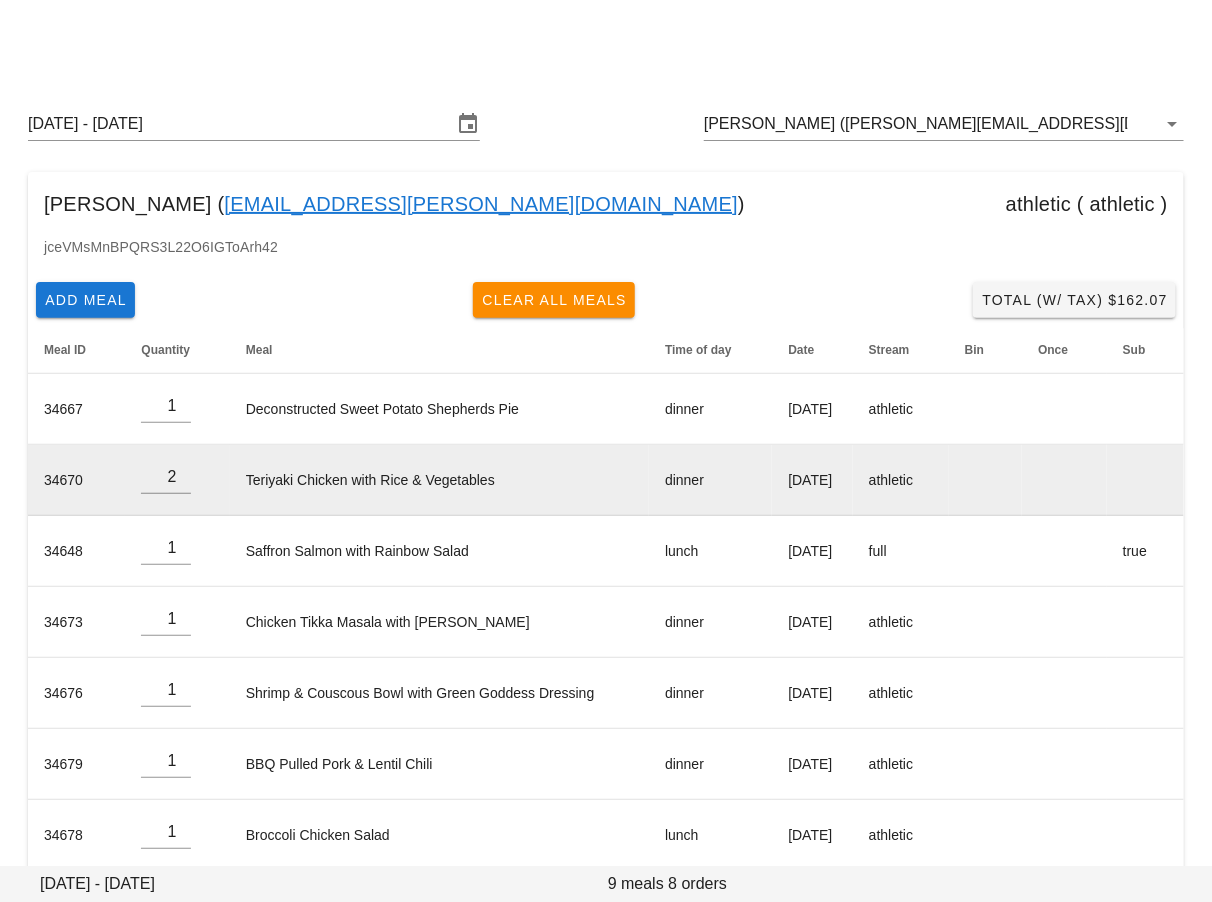 scroll, scrollTop: 95, scrollLeft: 0, axis: vertical 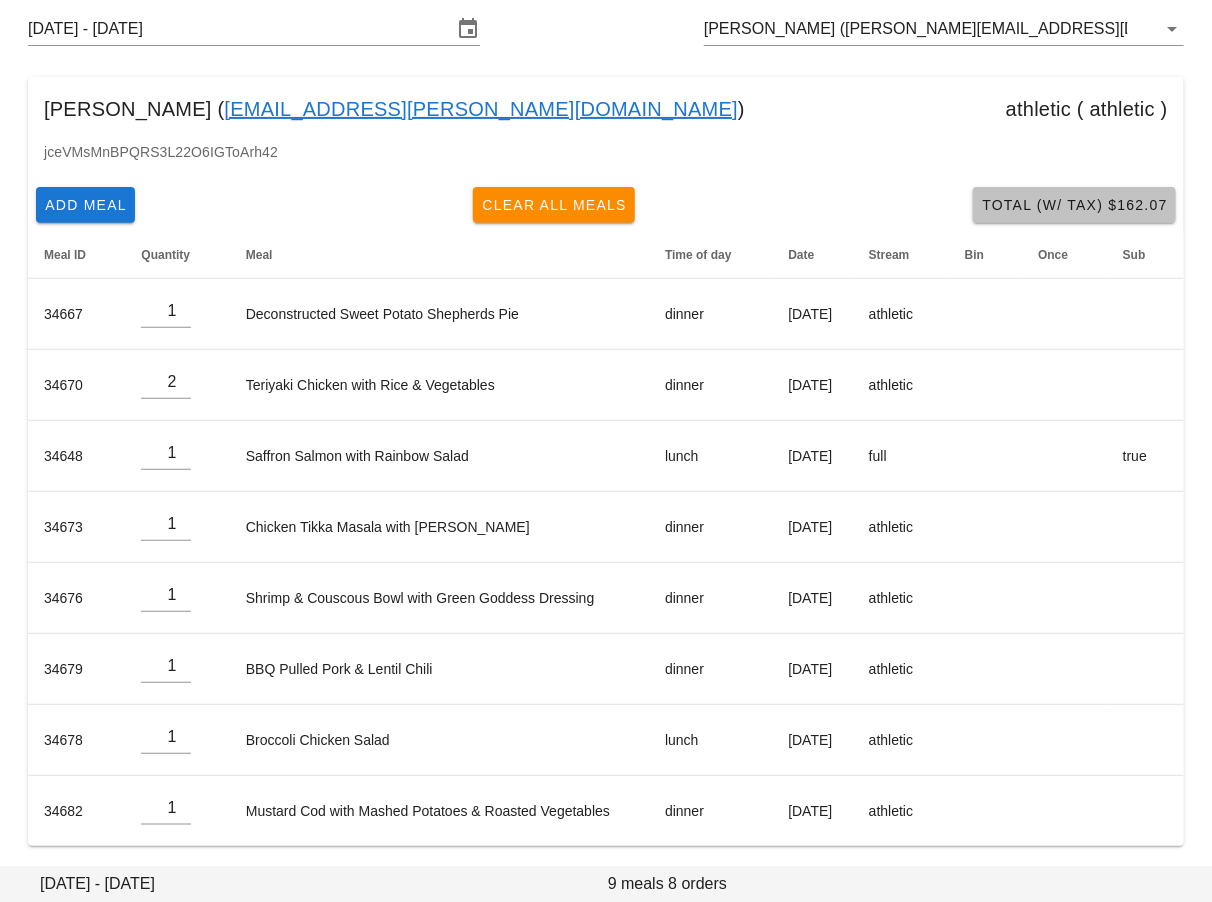 click on "Total (w/ Tax) $162.07" at bounding box center [1074, 205] 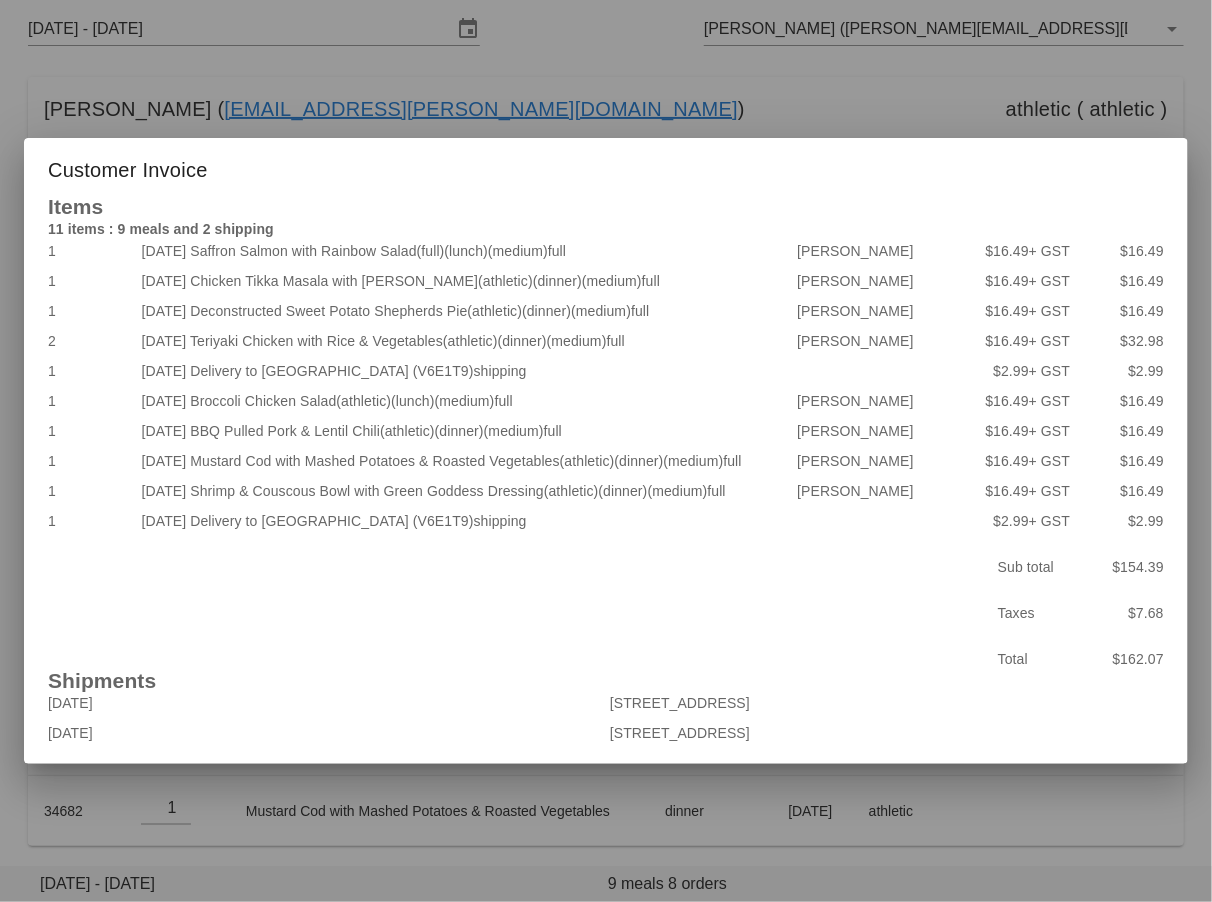 click at bounding box center [606, 451] 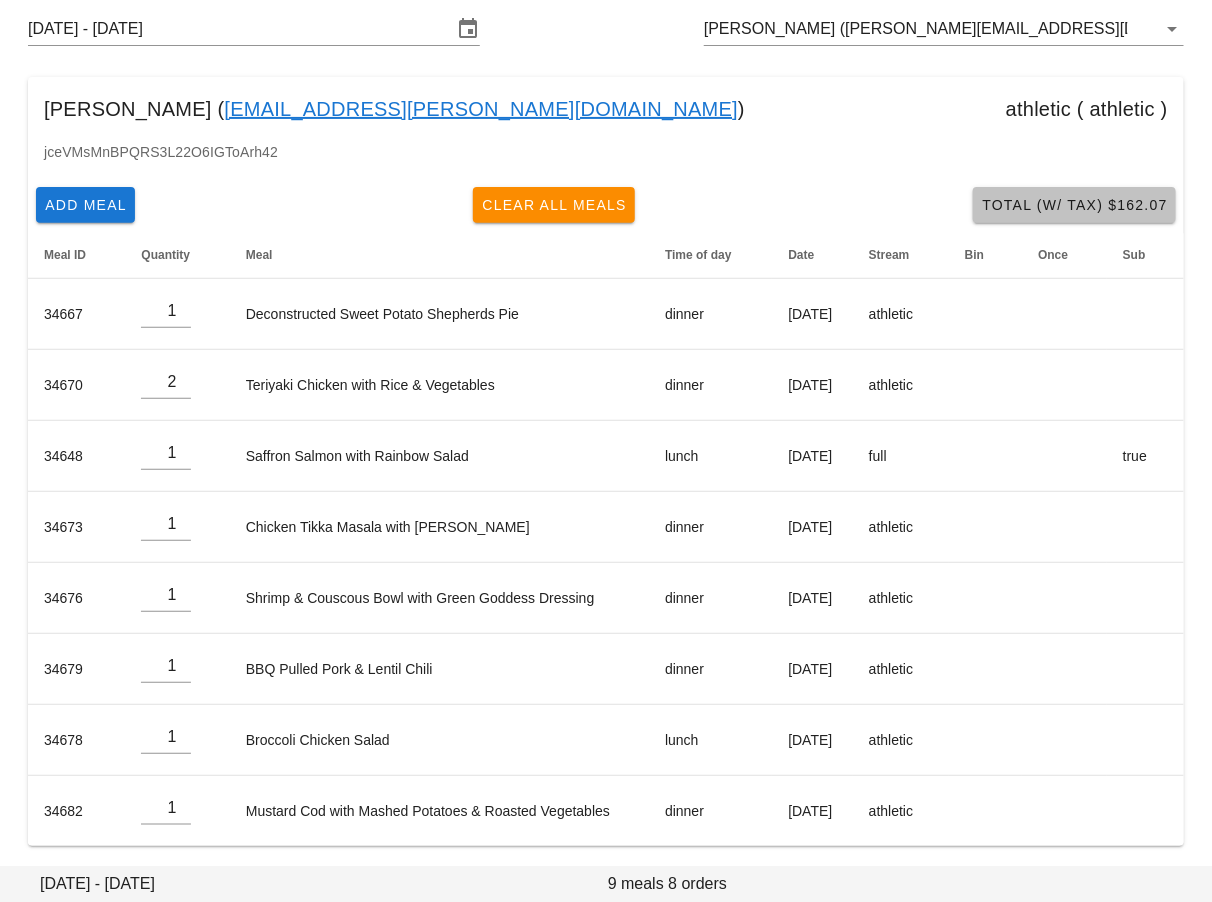 click on "Total (w/ Tax) $162.07" at bounding box center [1074, 205] 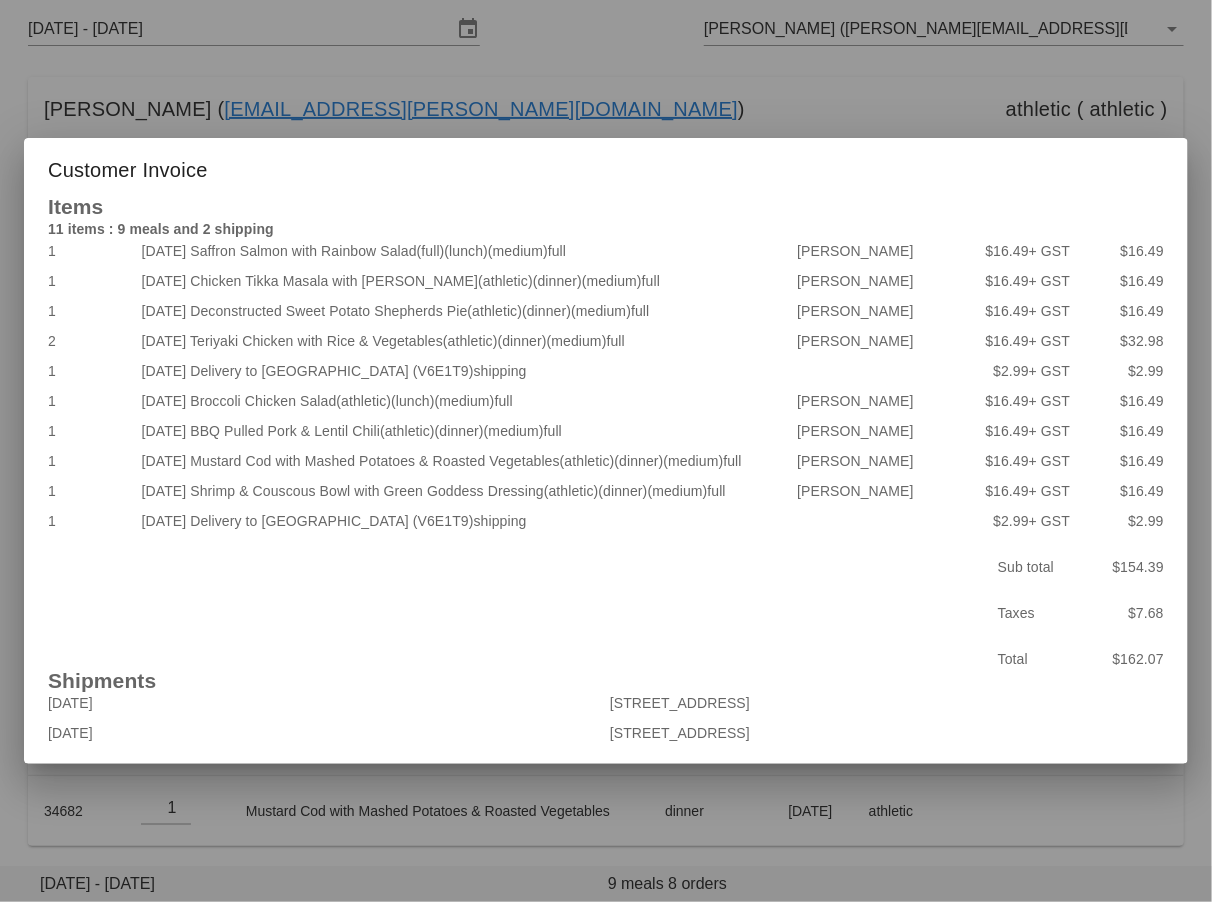 click at bounding box center [606, 451] 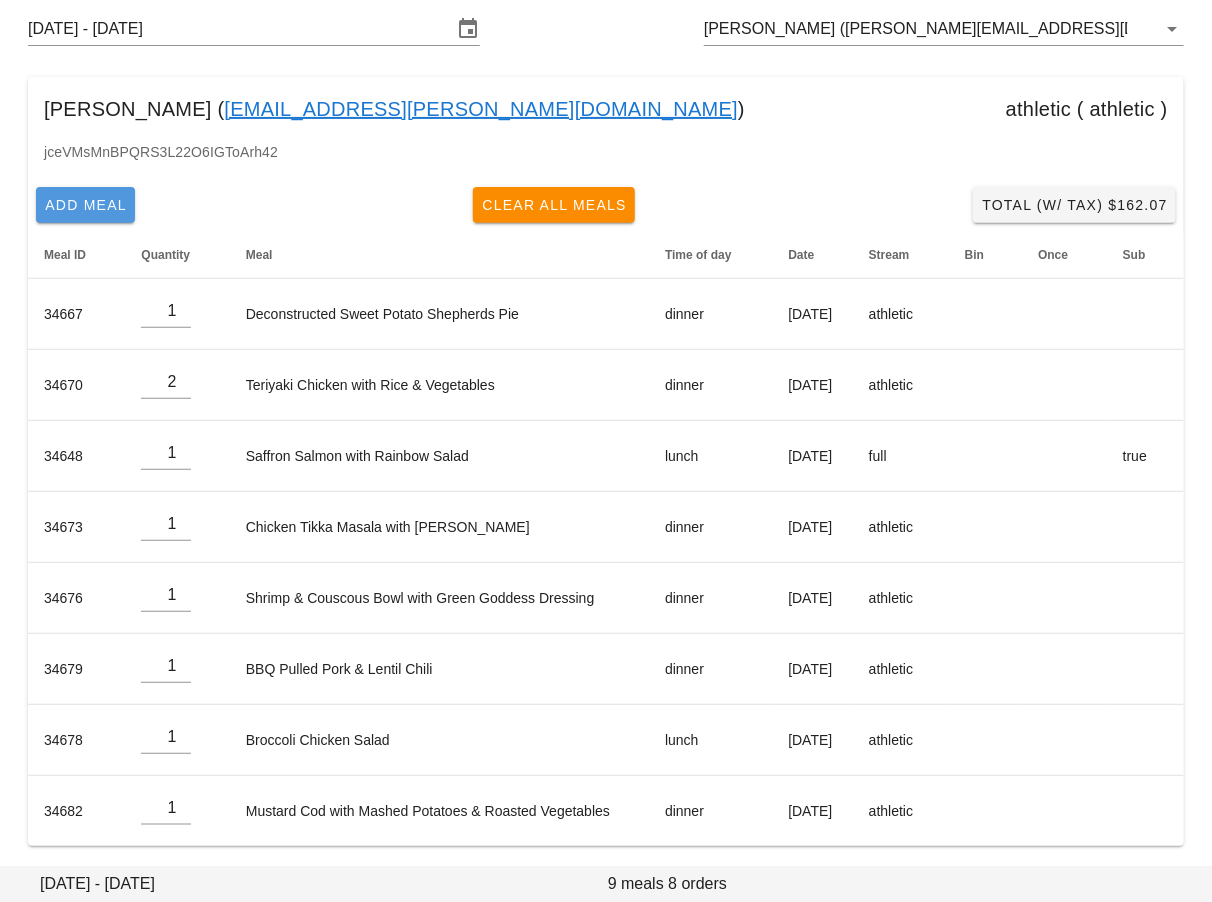click on "Add Meal" at bounding box center [85, 205] 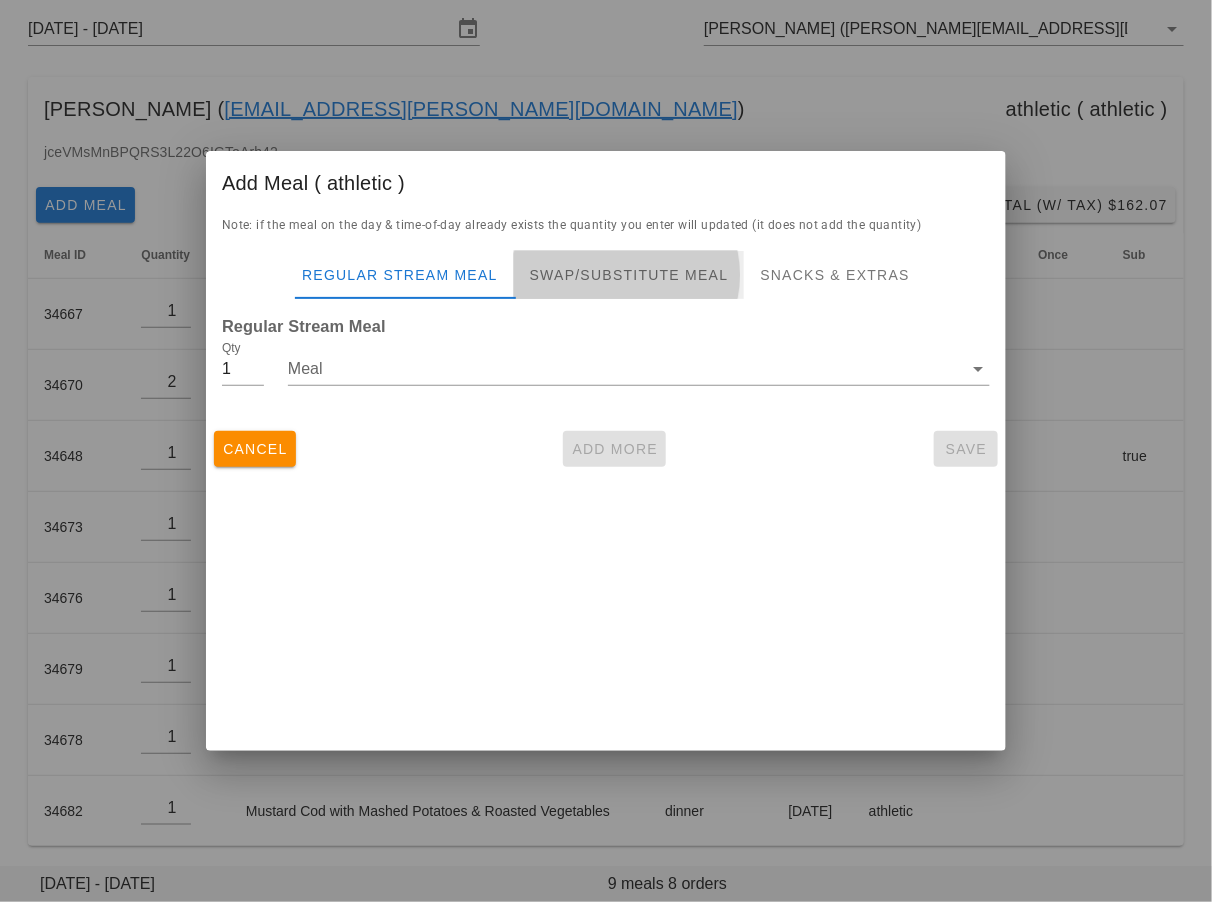 click on "Swap/Substitute Meal" at bounding box center (629, 275) 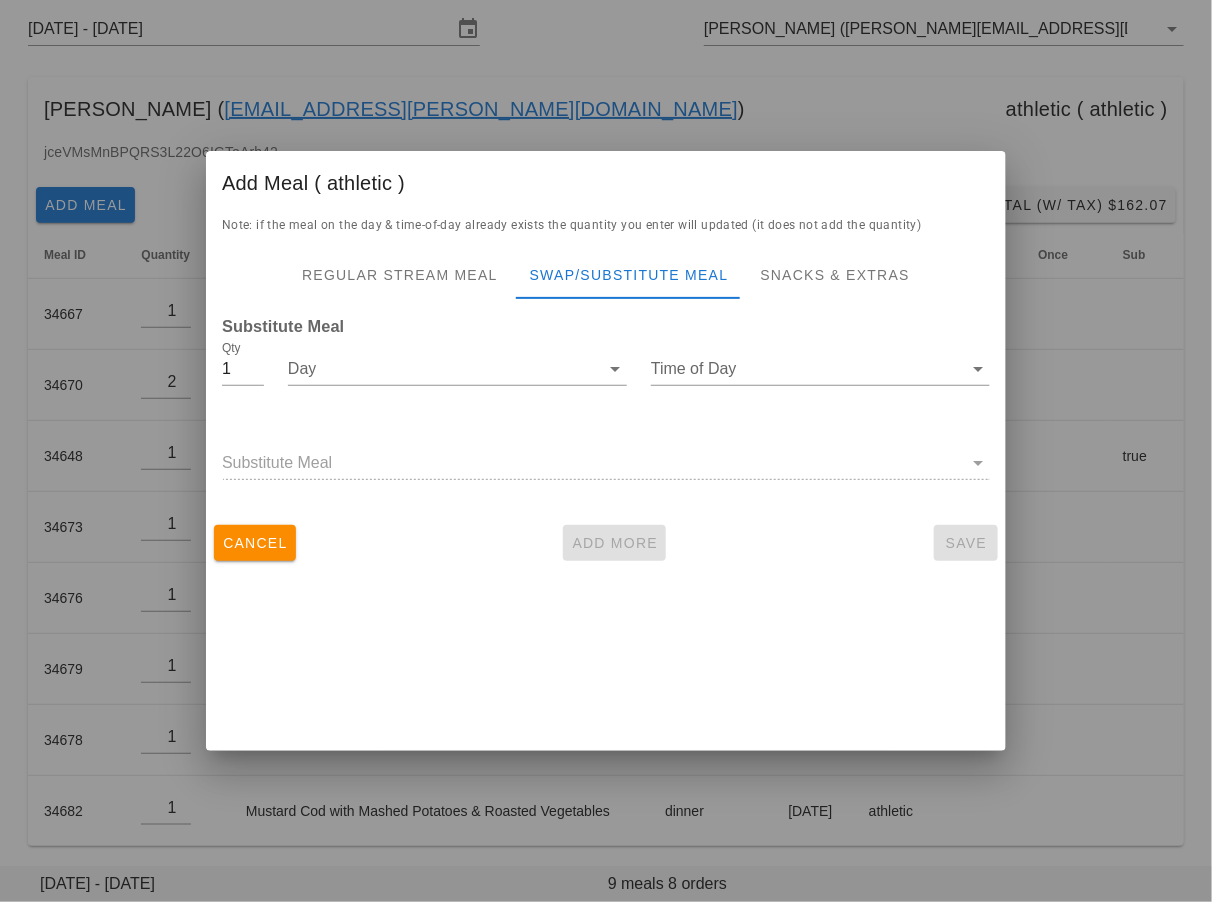click at bounding box center (606, 451) 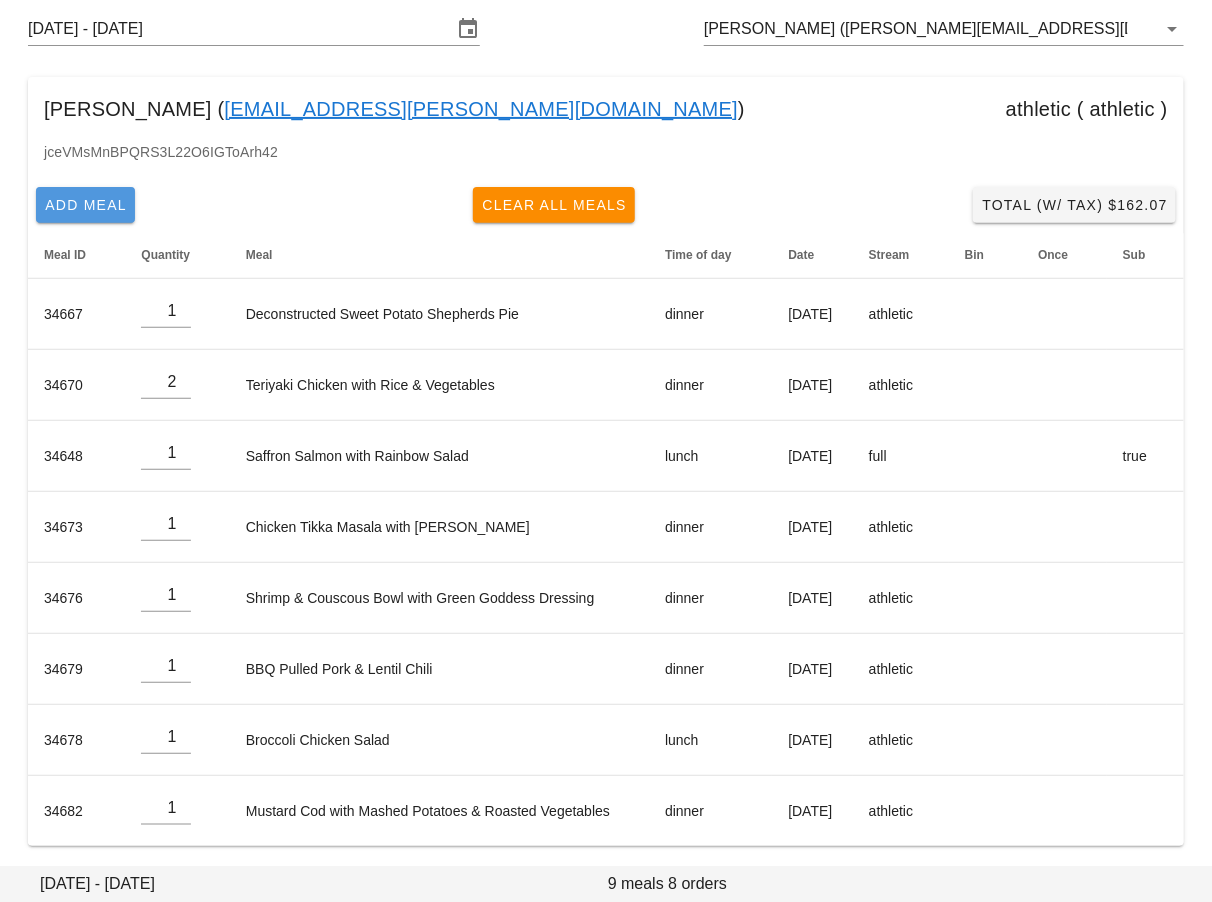 click on "Add Meal" at bounding box center (85, 205) 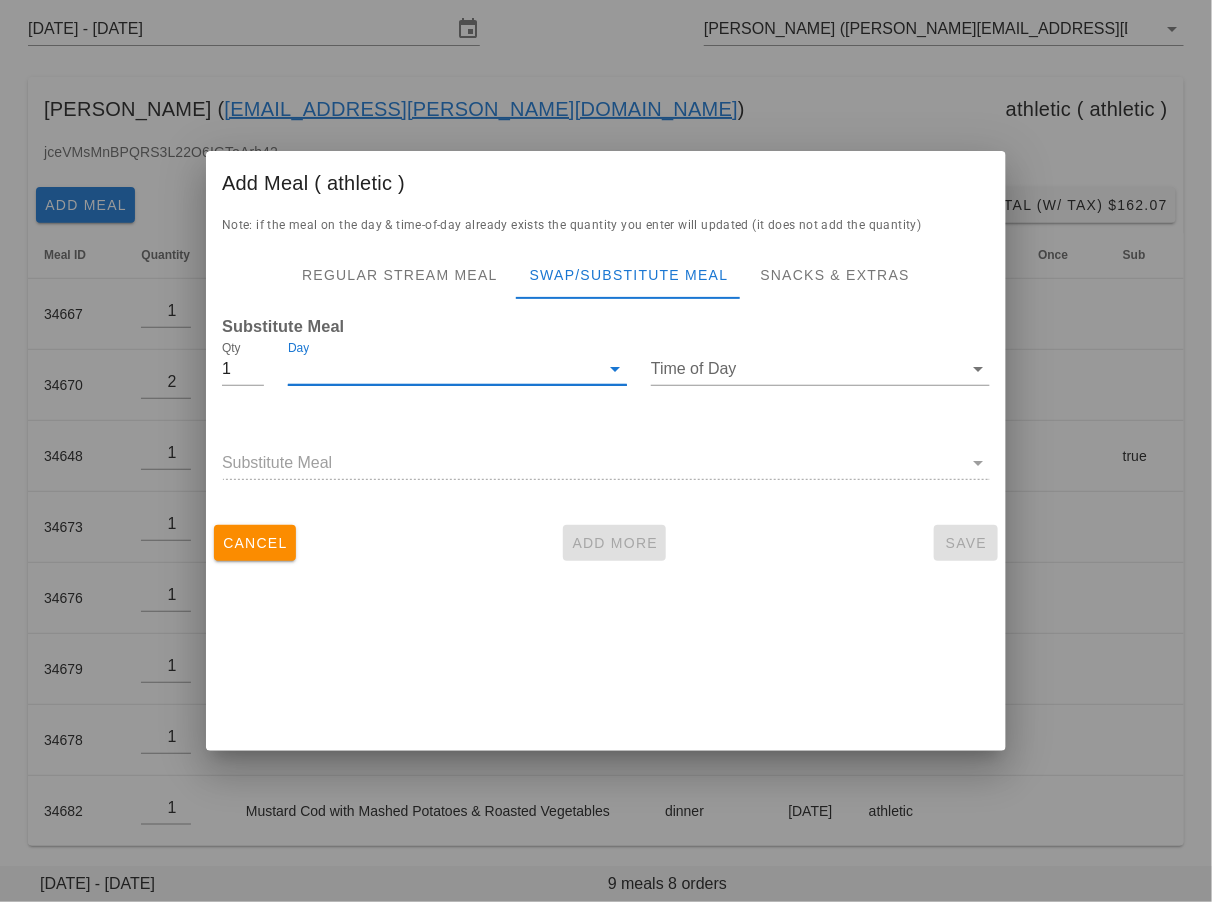 click on "Day" at bounding box center [443, 369] 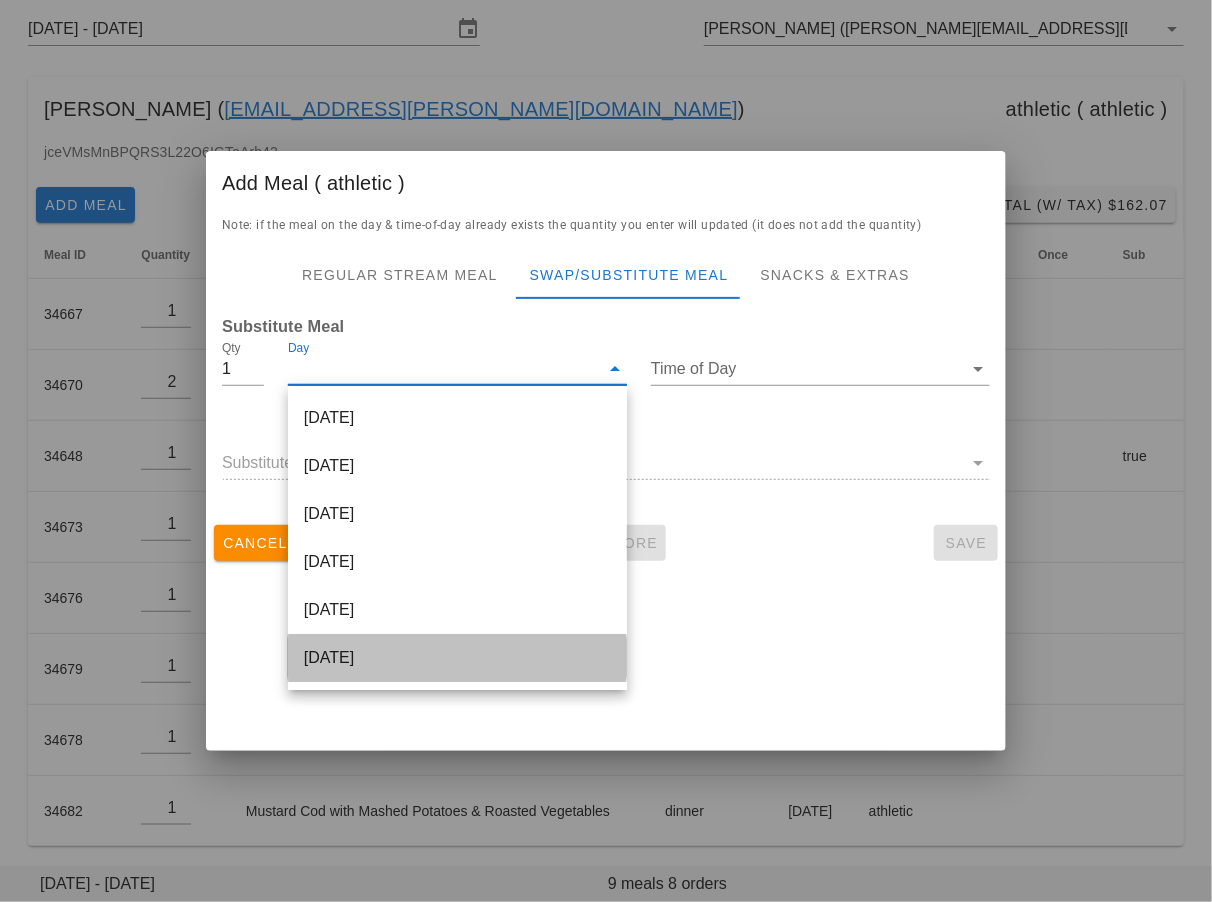 click on "[DATE]" at bounding box center (457, 658) 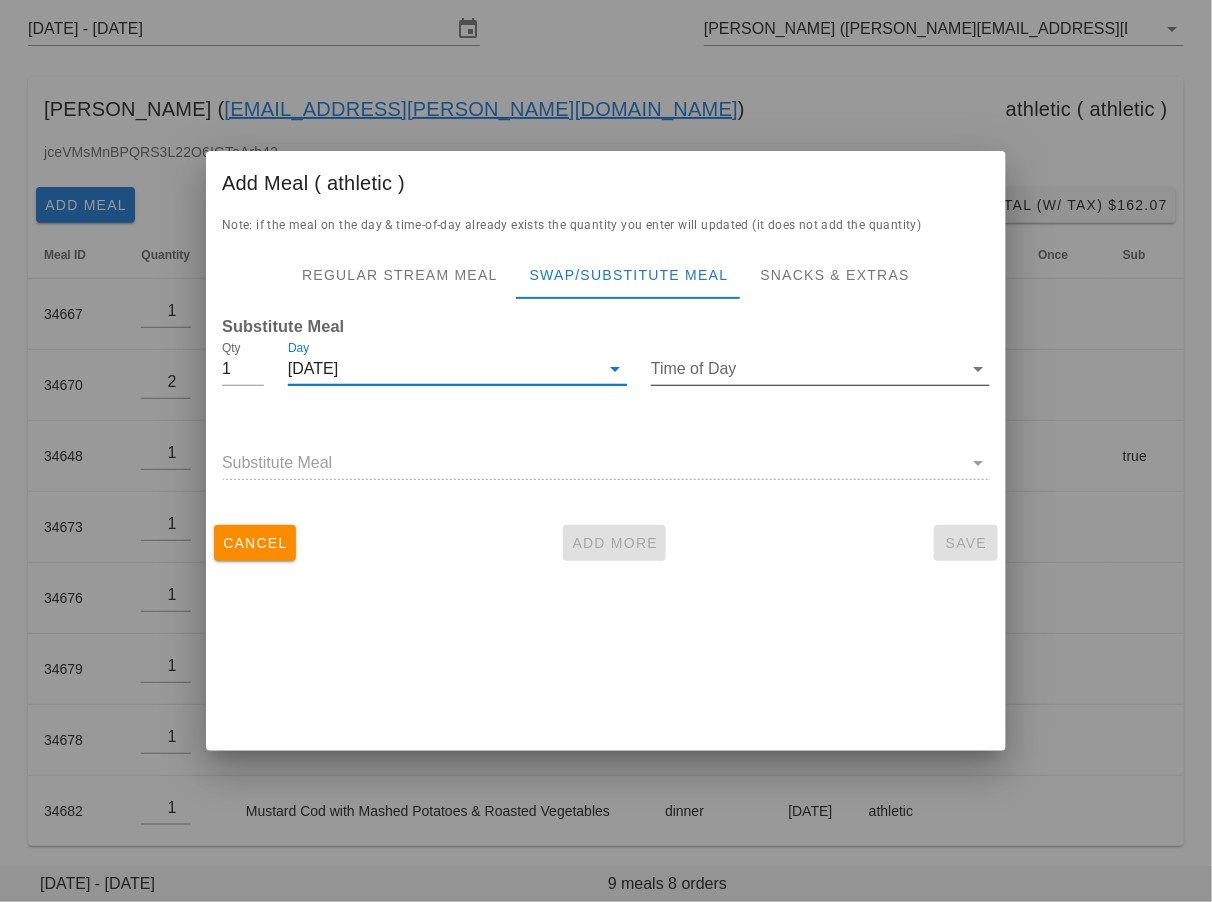 click on "Time of Day" at bounding box center (806, 369) 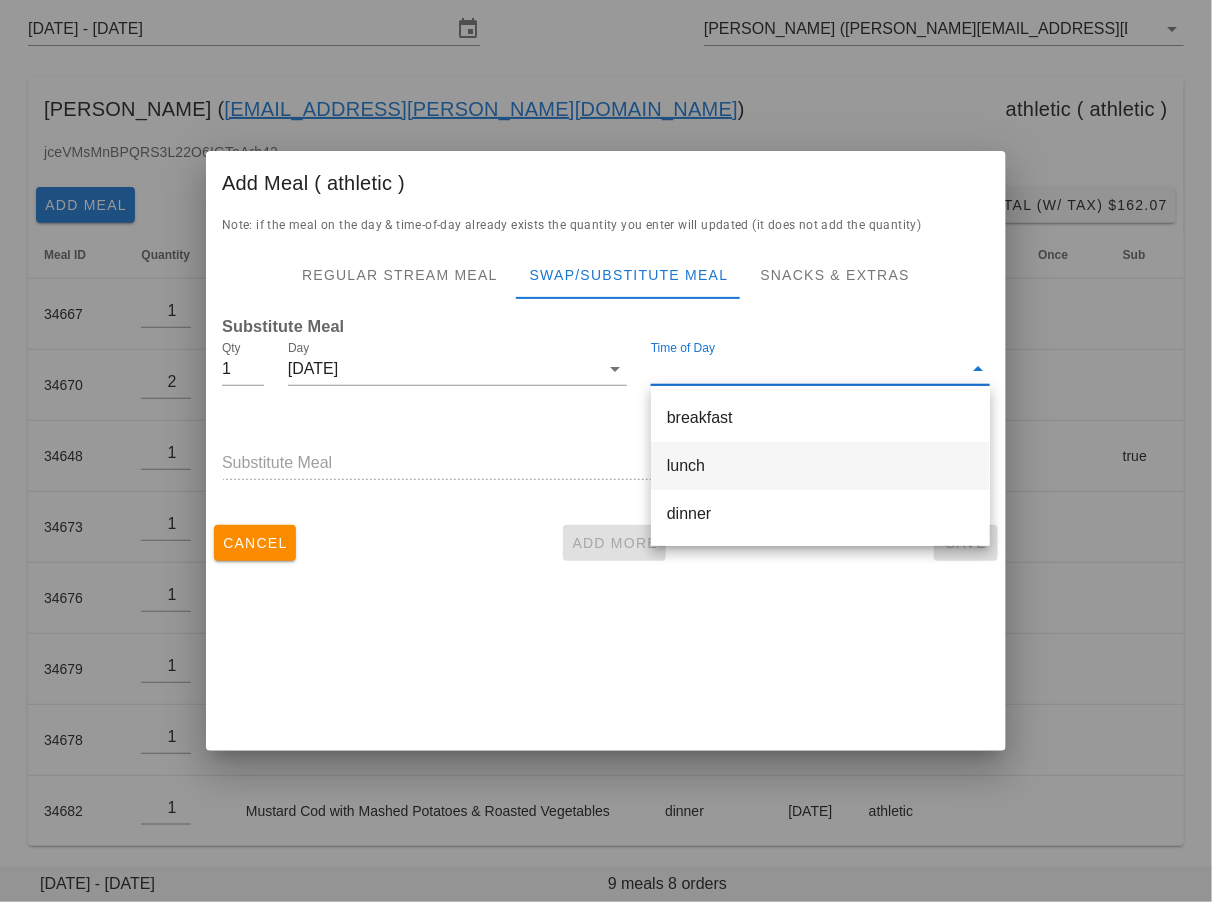 click on "lunch" at bounding box center [820, 465] 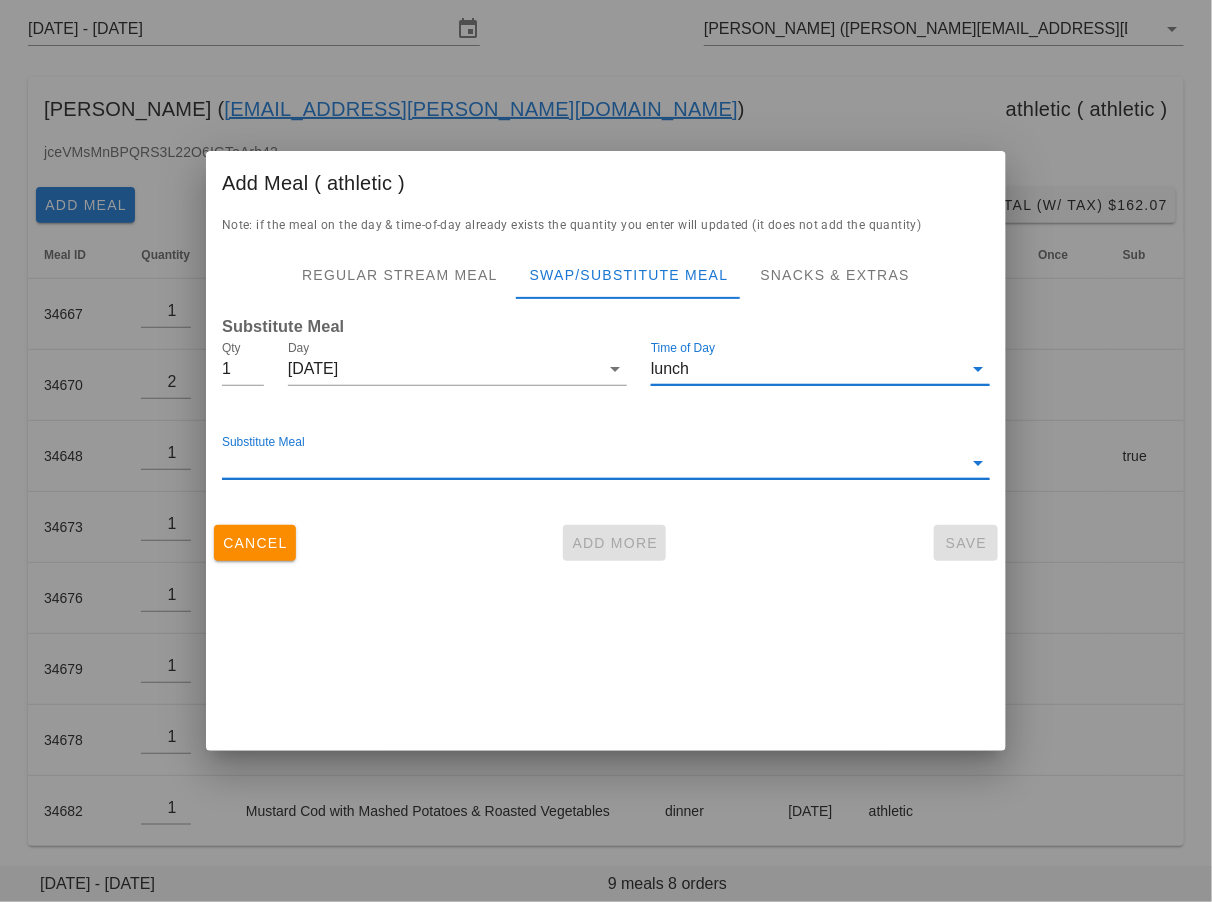 click on "Substitute Meal" at bounding box center (592, 463) 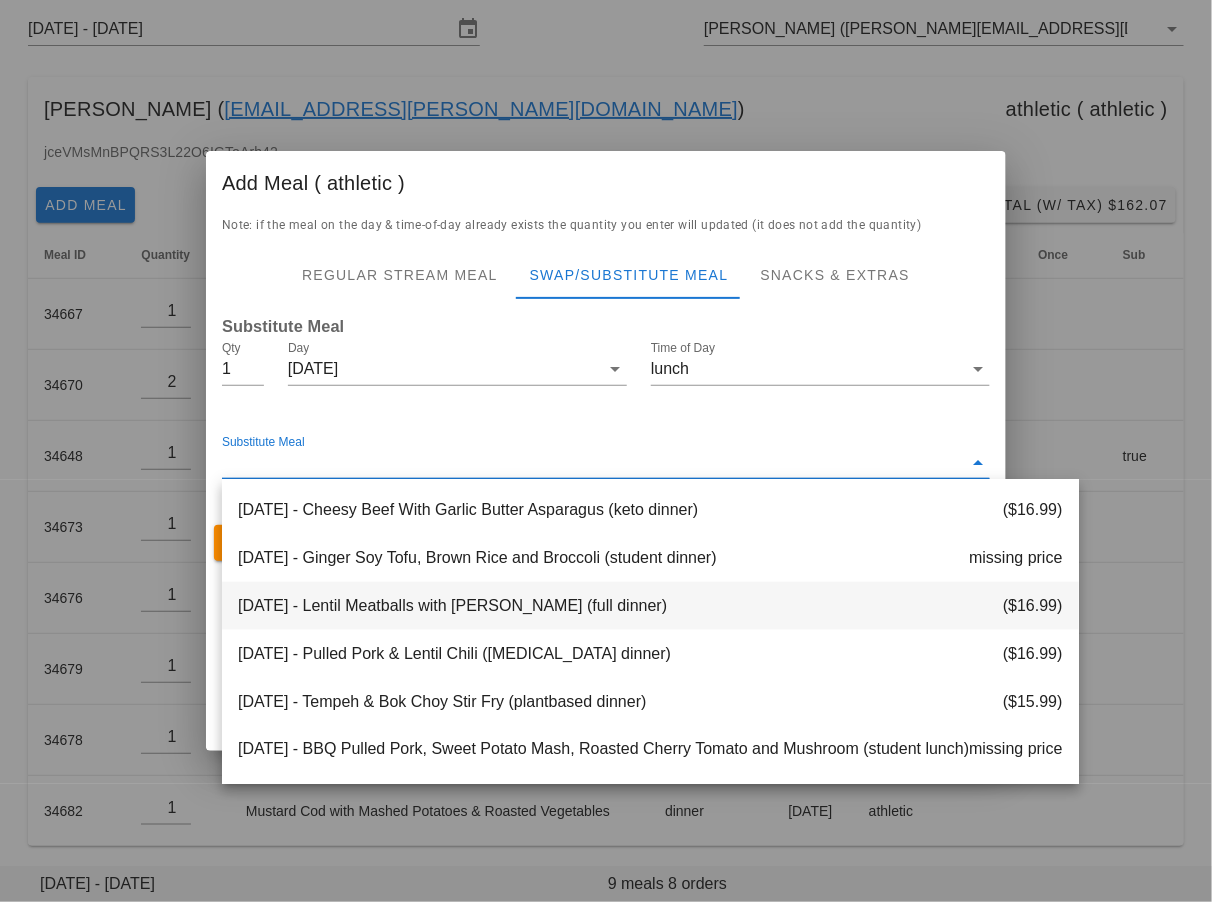 scroll, scrollTop: 995, scrollLeft: 0, axis: vertical 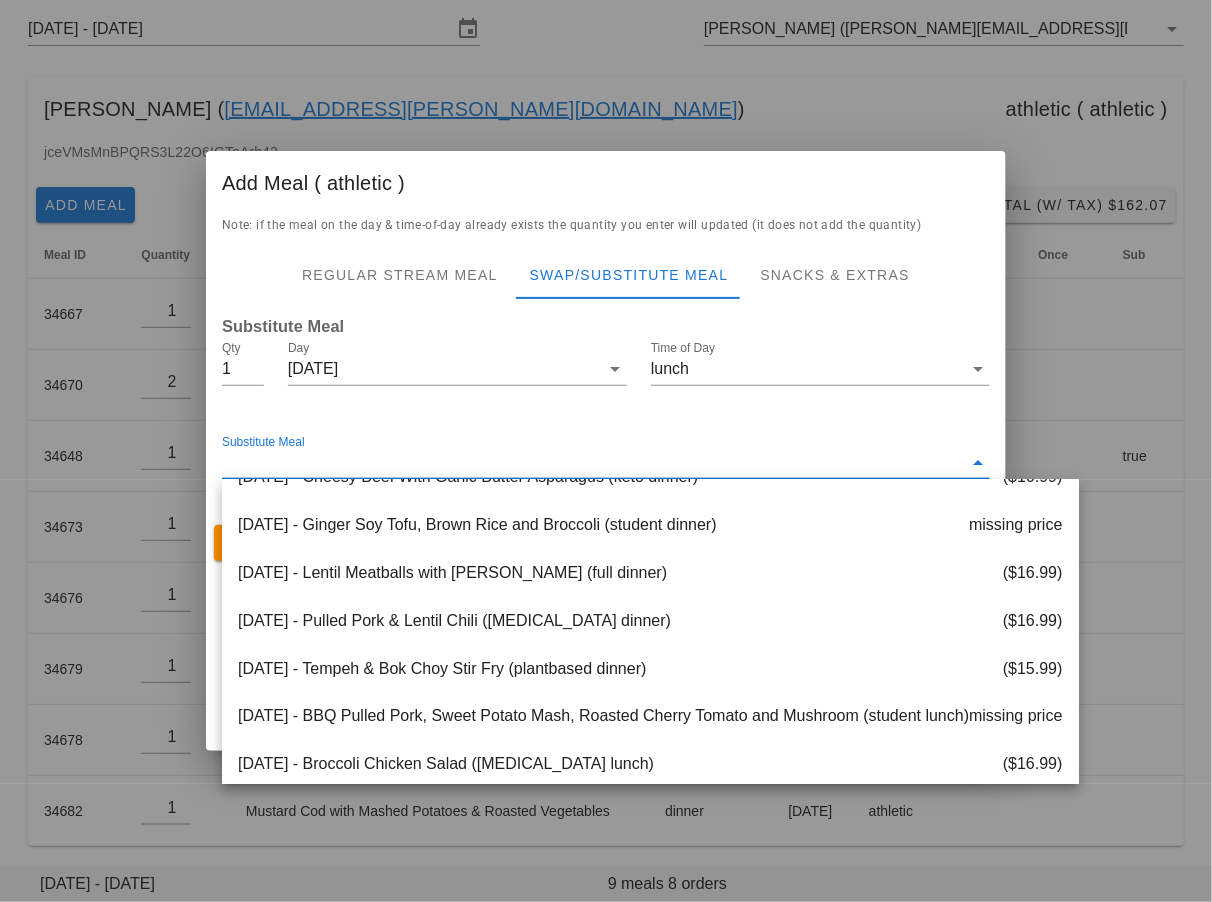 paste on "[EMAIL_ADDRESS][PERSON_NAME][DOMAIN_NAME]" 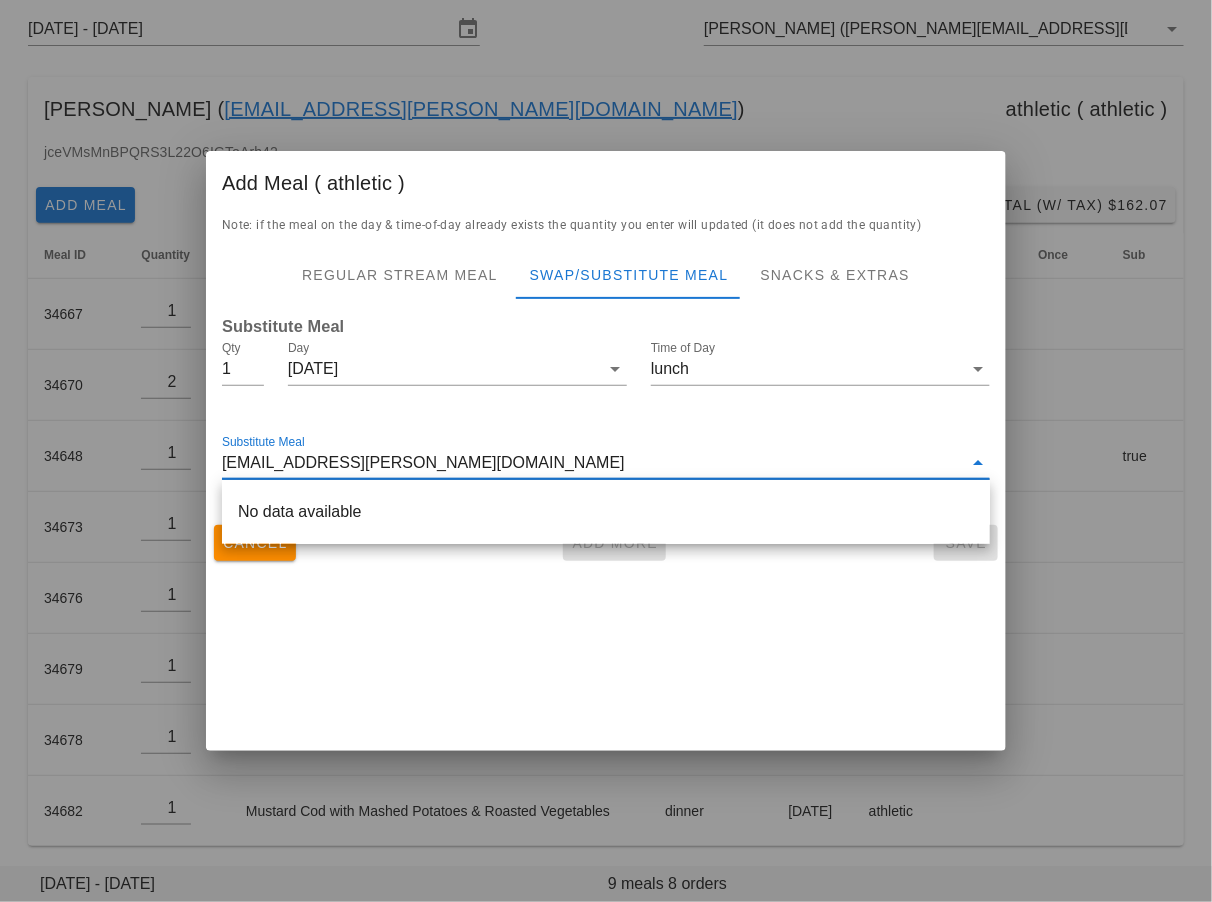 scroll, scrollTop: 0, scrollLeft: 0, axis: both 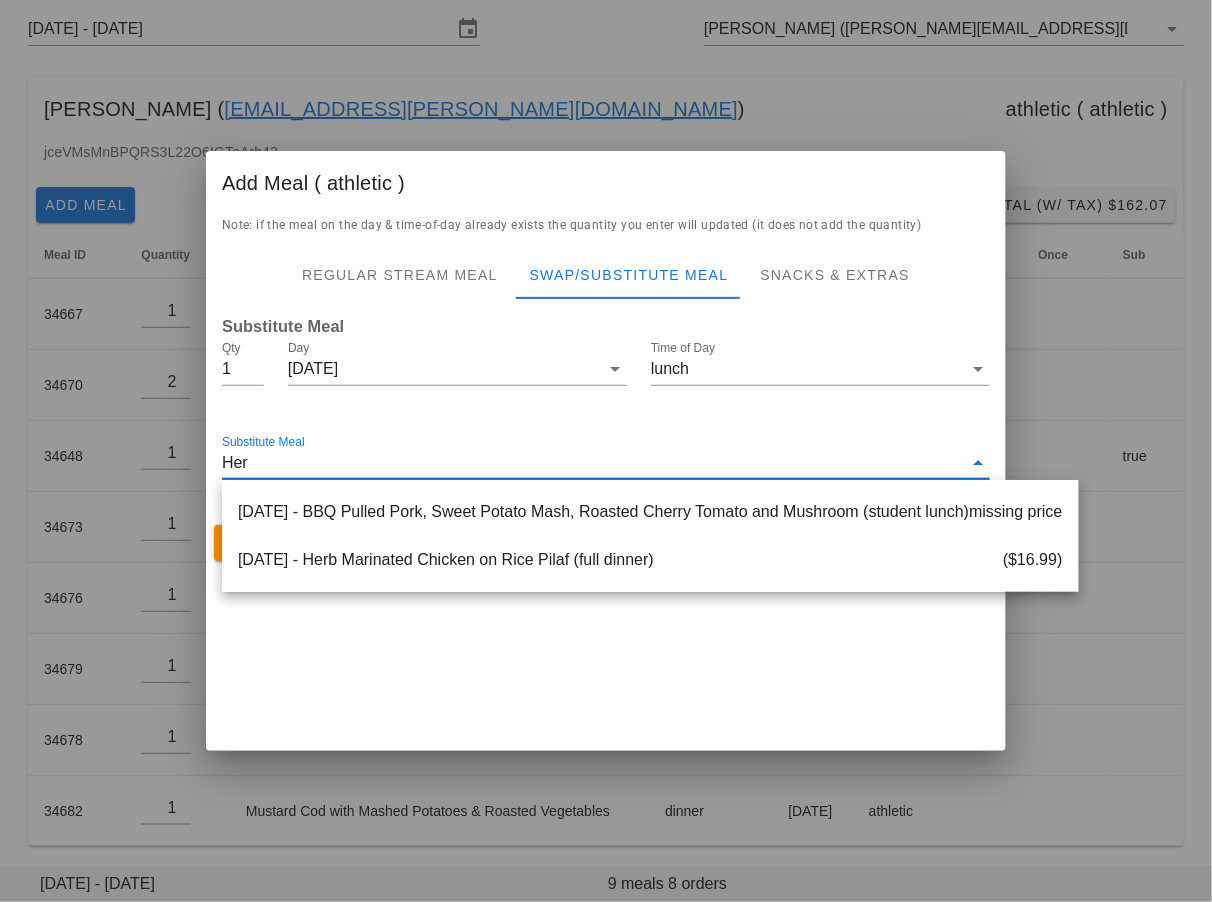type on "Herb" 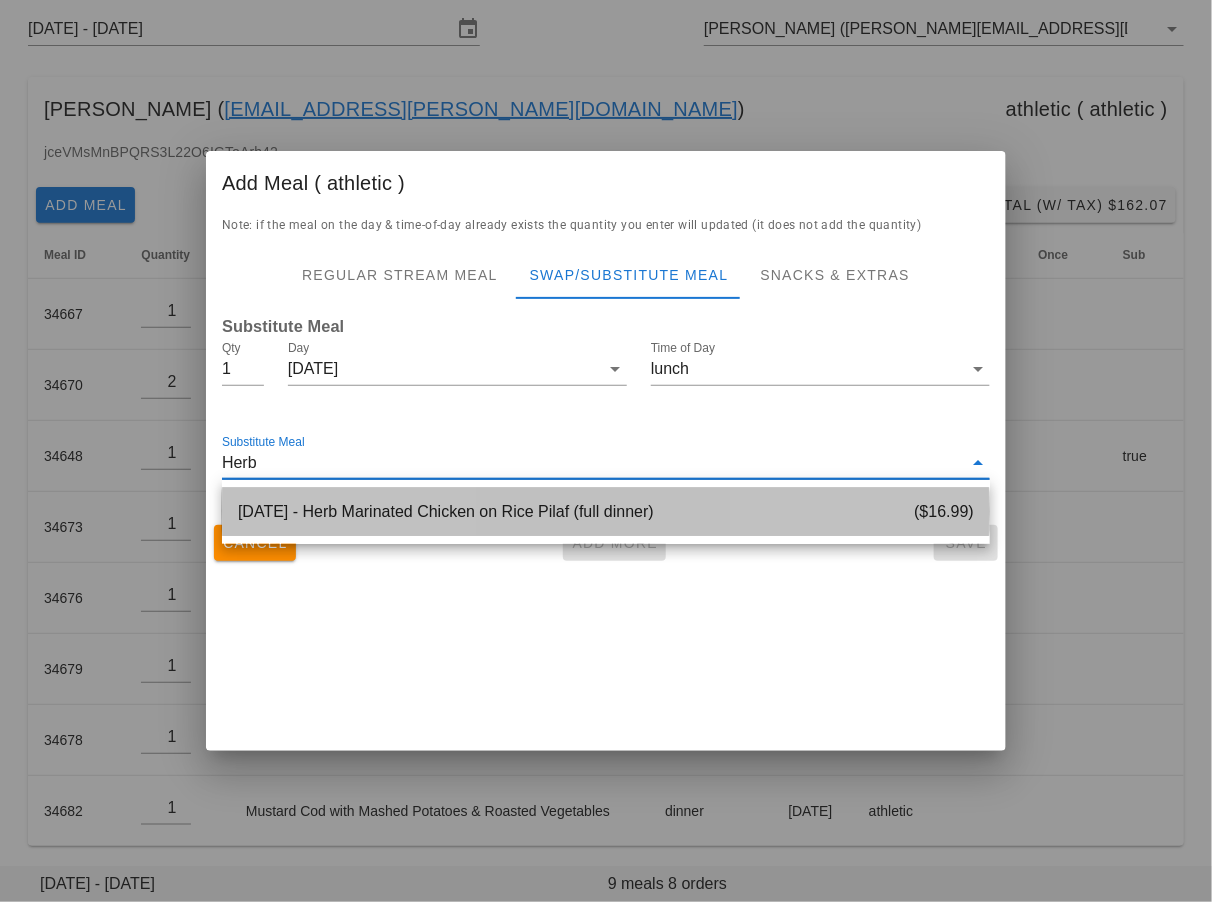 click on "2025-07-26 - Herb Marinated Chicken on Rice Pilaf (full dinner)  ($16.99)" at bounding box center [606, 512] 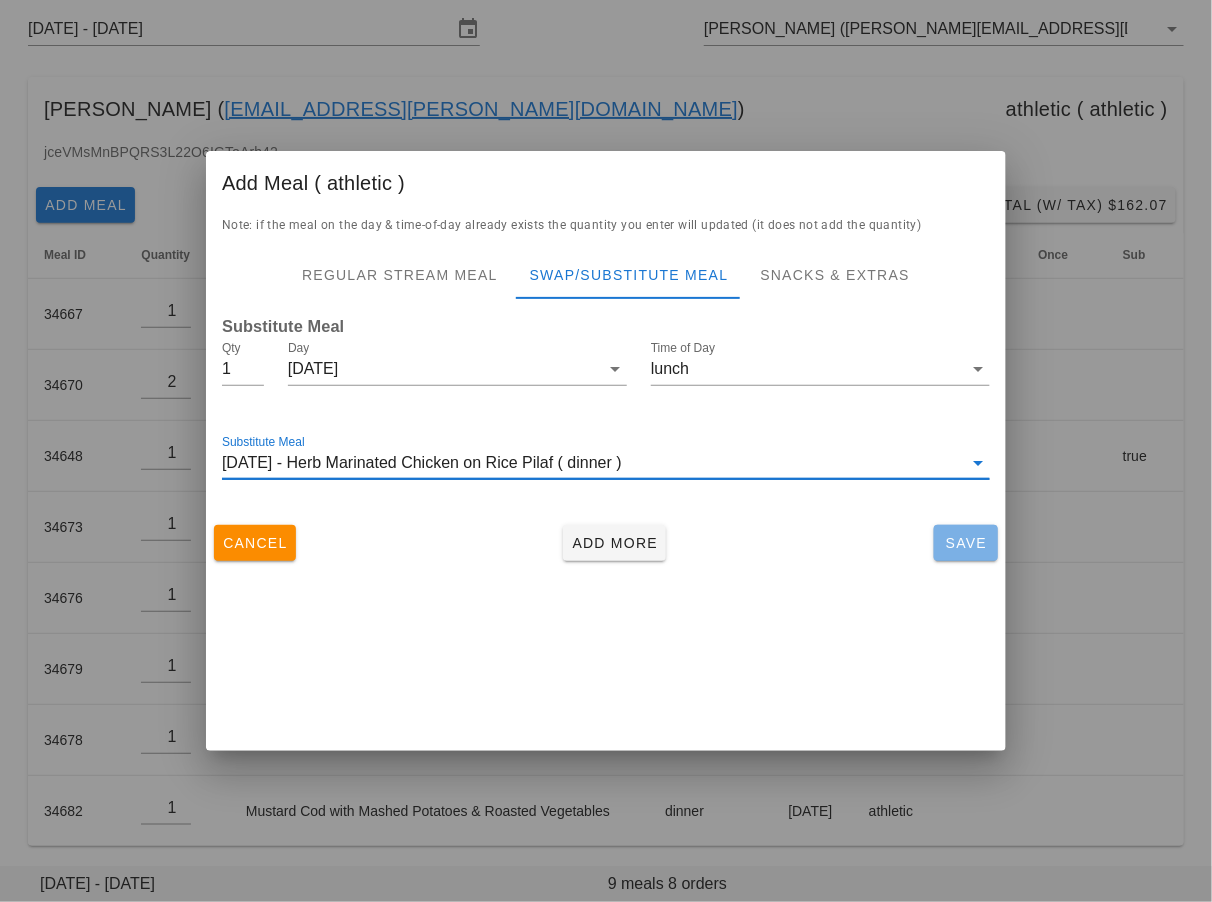 click on "Save" at bounding box center (966, 543) 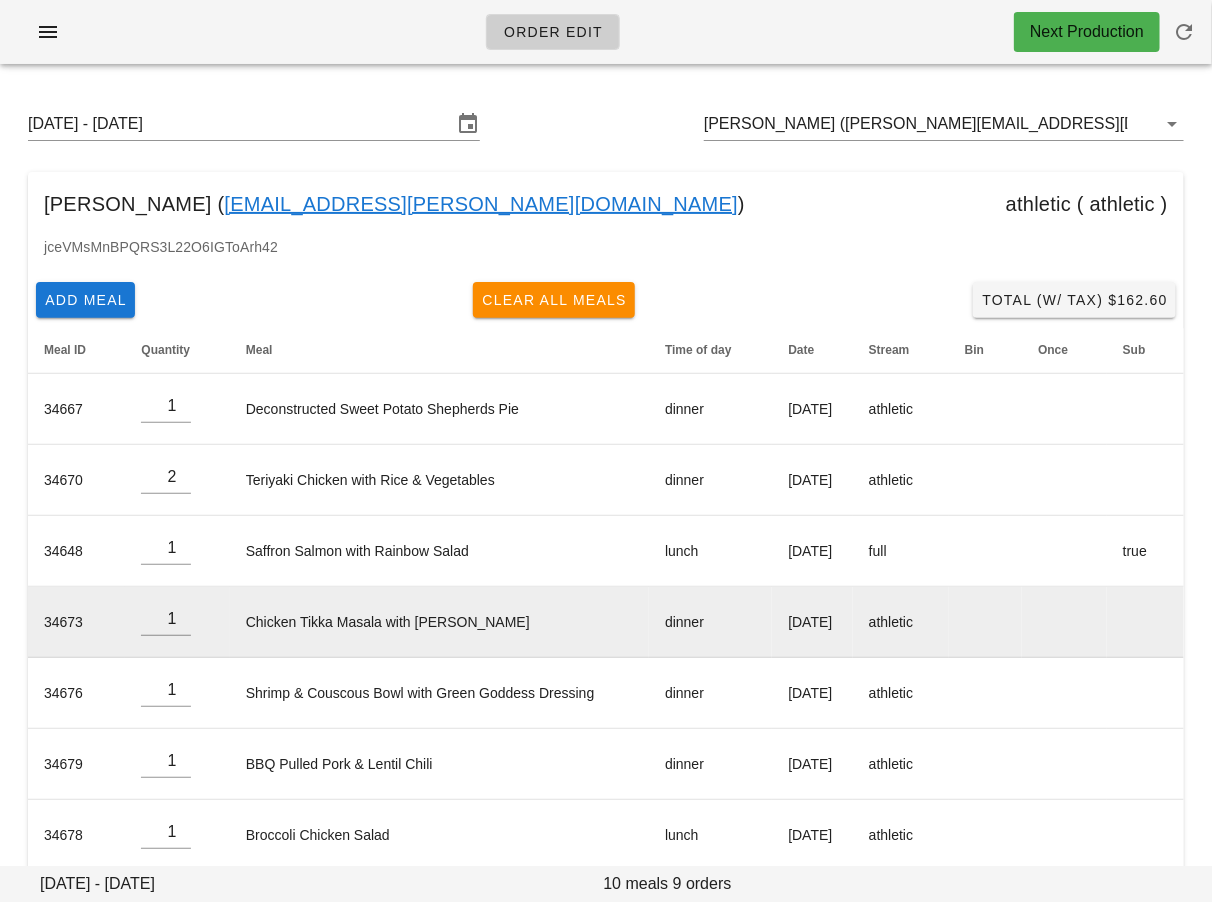 scroll, scrollTop: 166, scrollLeft: 0, axis: vertical 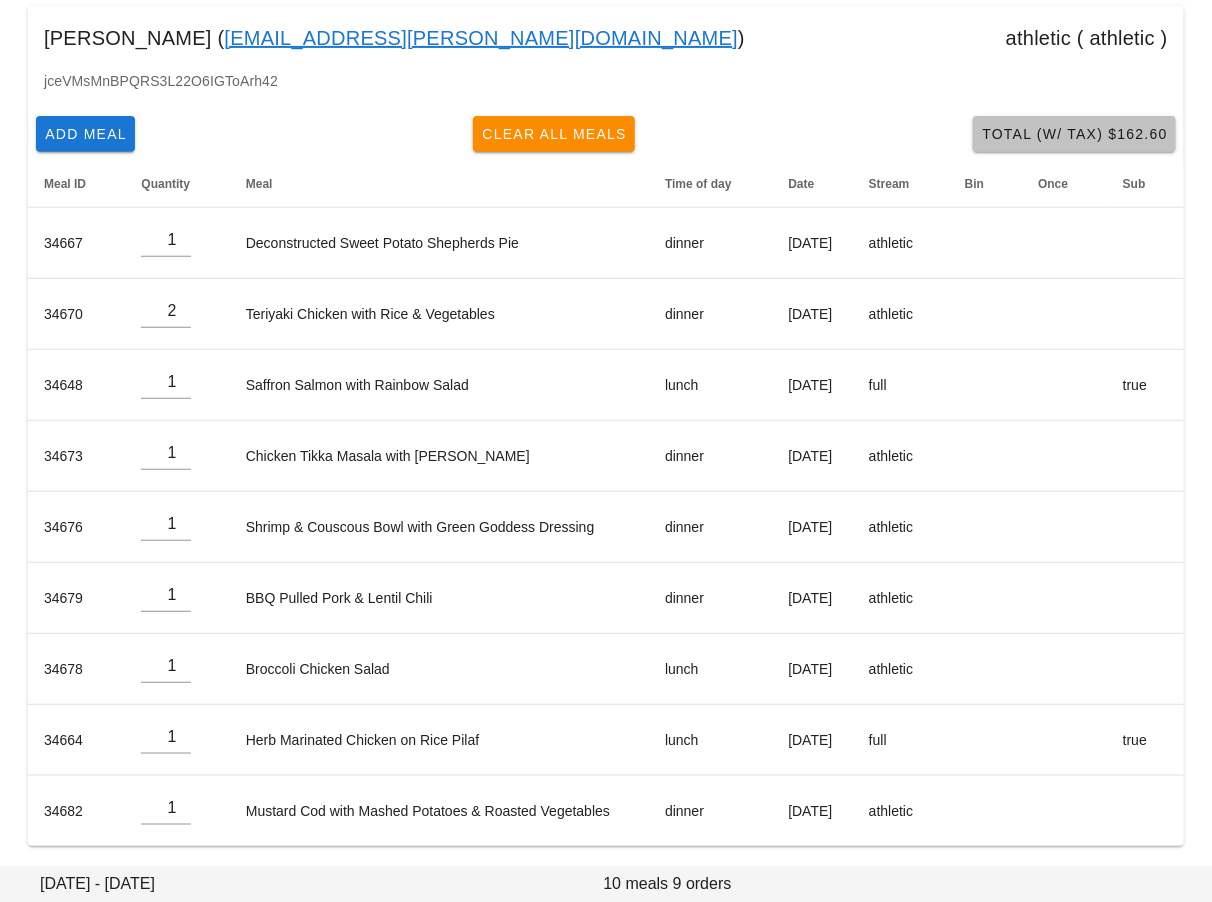 click on "Total (w/ Tax) $162.60" at bounding box center [1074, 134] 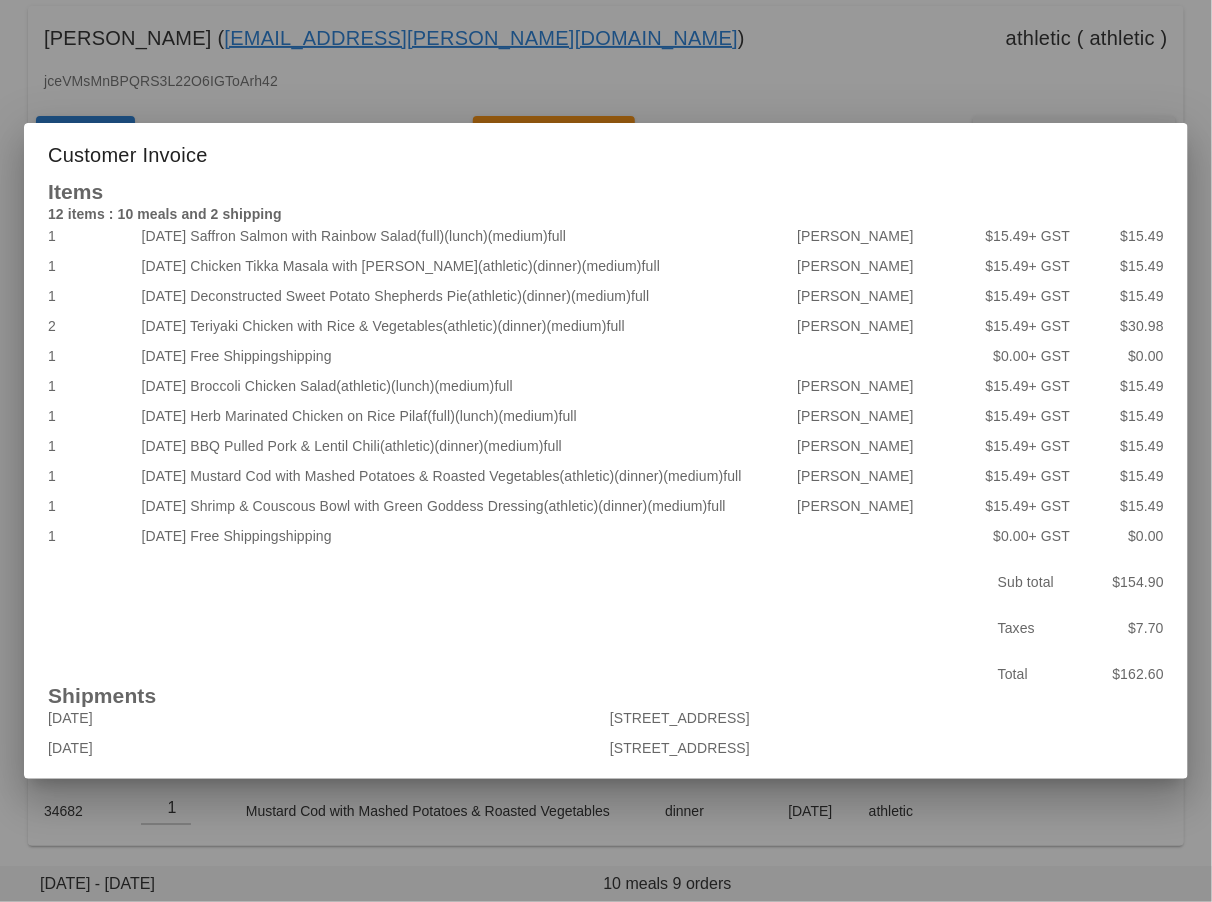 click at bounding box center (606, 451) 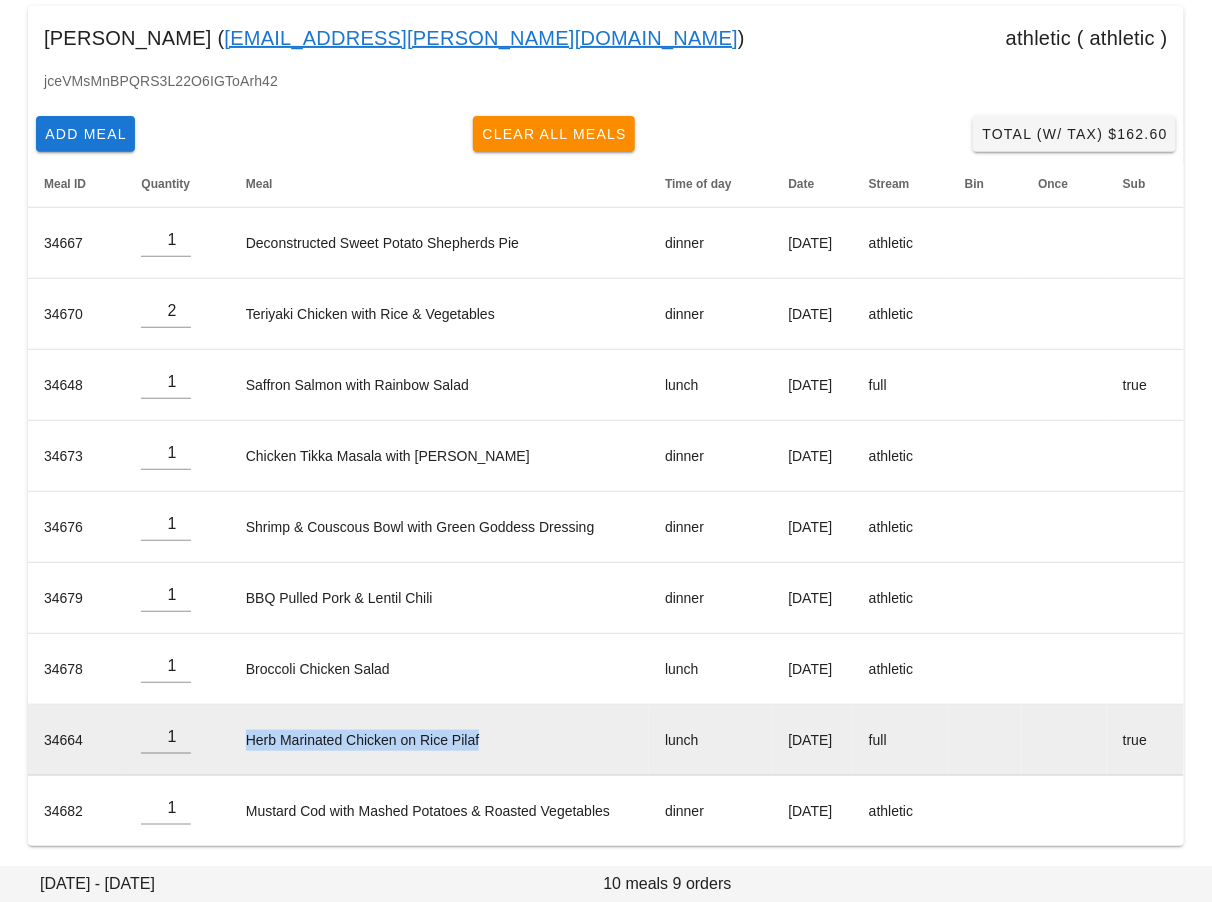 drag, startPoint x: 232, startPoint y: 739, endPoint x: 479, endPoint y: 740, distance: 247.00203 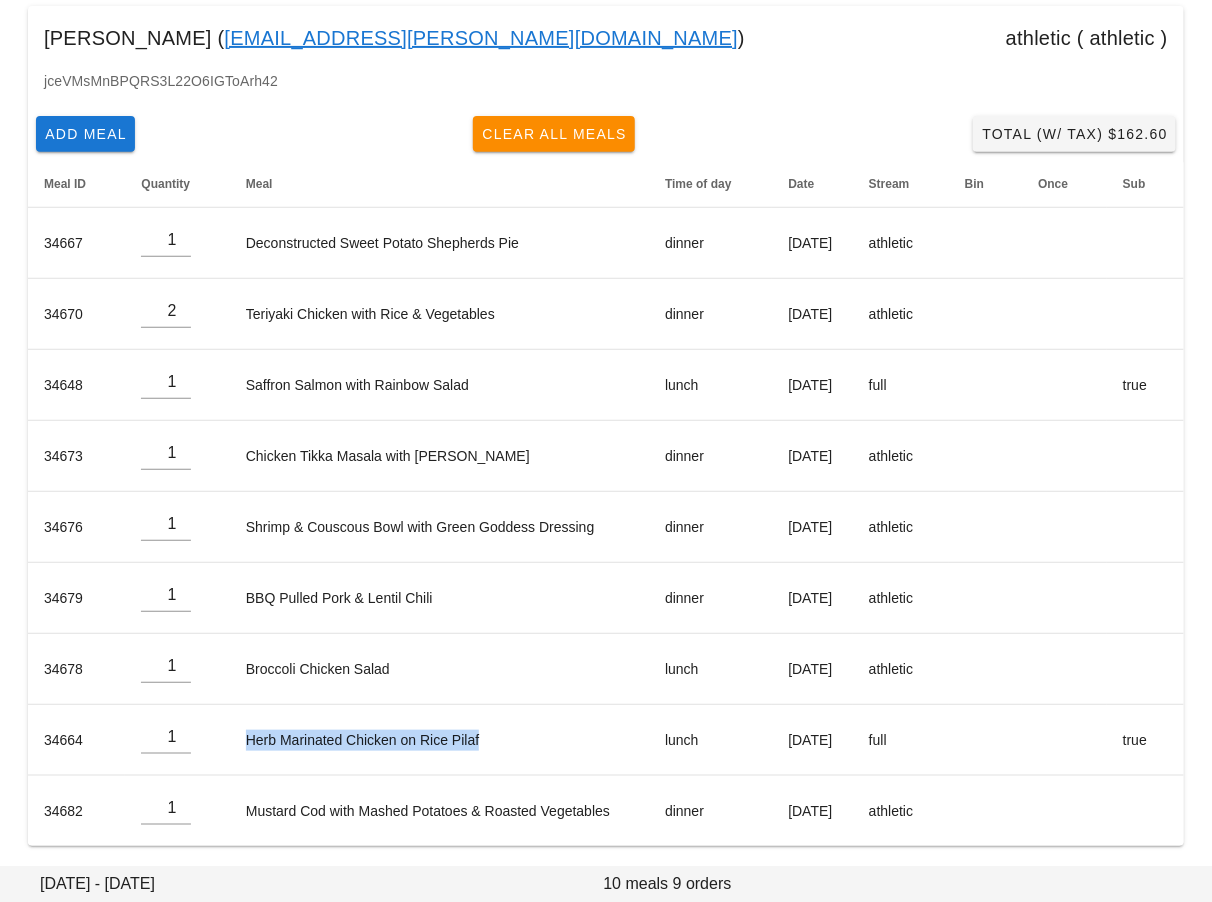 click on "jceVMsMnBPQRS3L22O6IGToArh42" at bounding box center (606, 89) 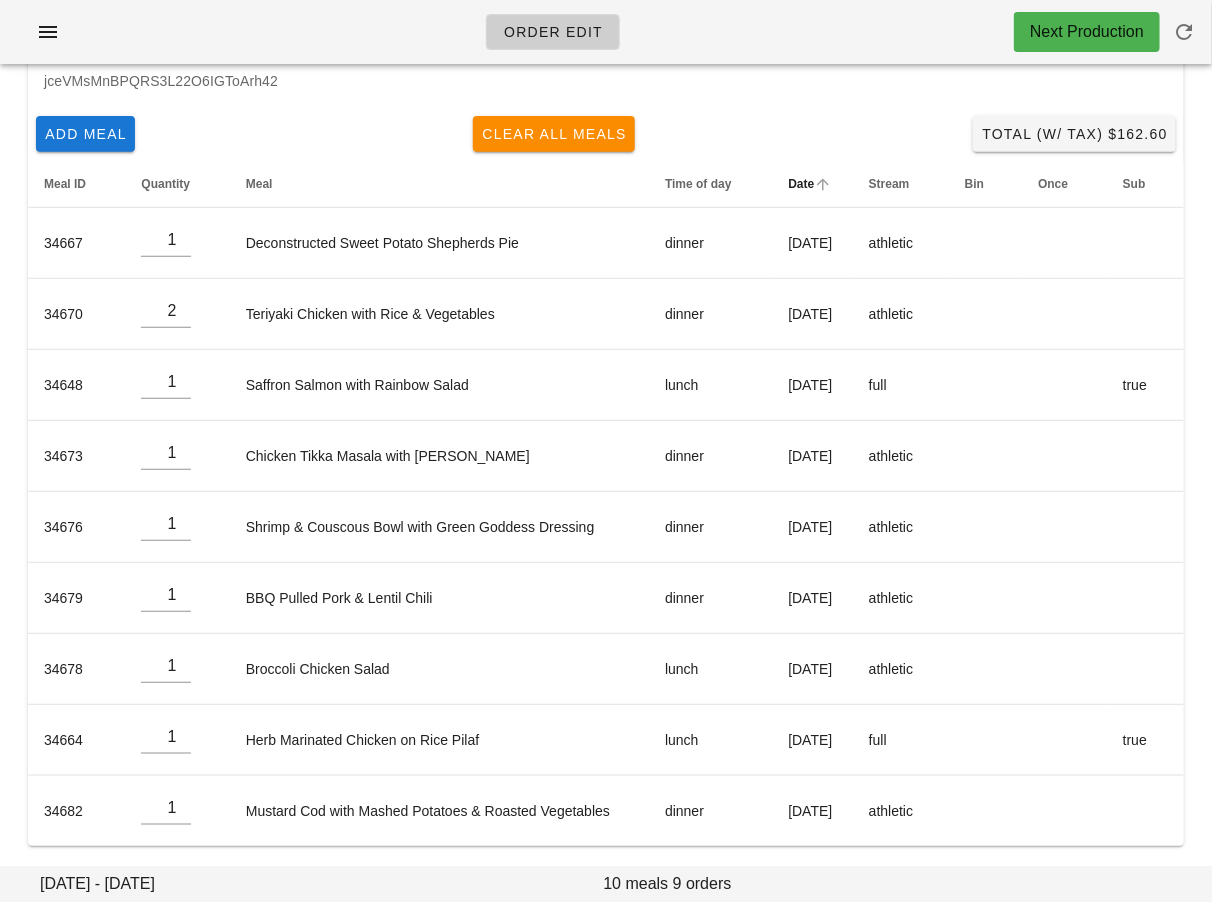scroll, scrollTop: 0, scrollLeft: 0, axis: both 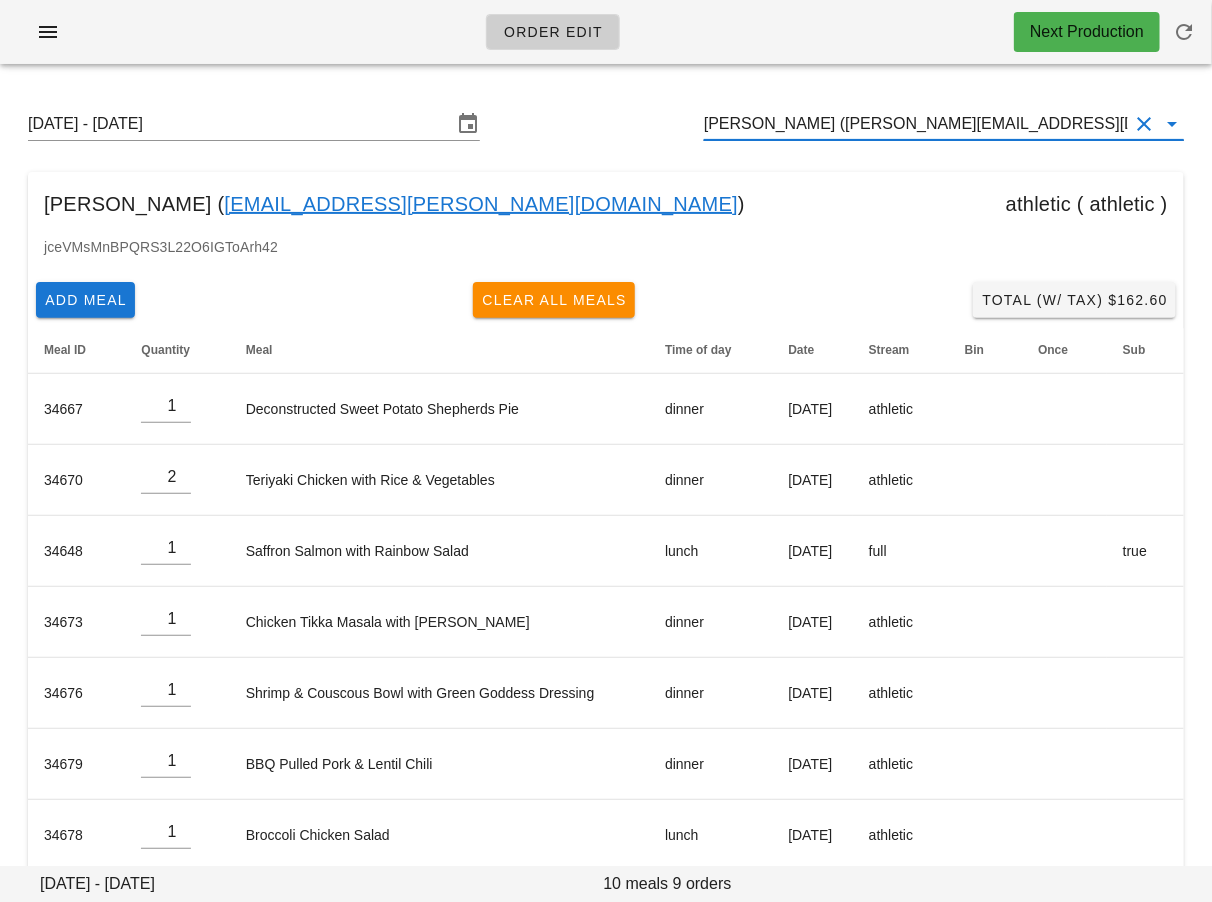 click on "[PERSON_NAME] ([PERSON_NAME][EMAIL_ADDRESS][DOMAIN_NAME])" at bounding box center [916, 124] 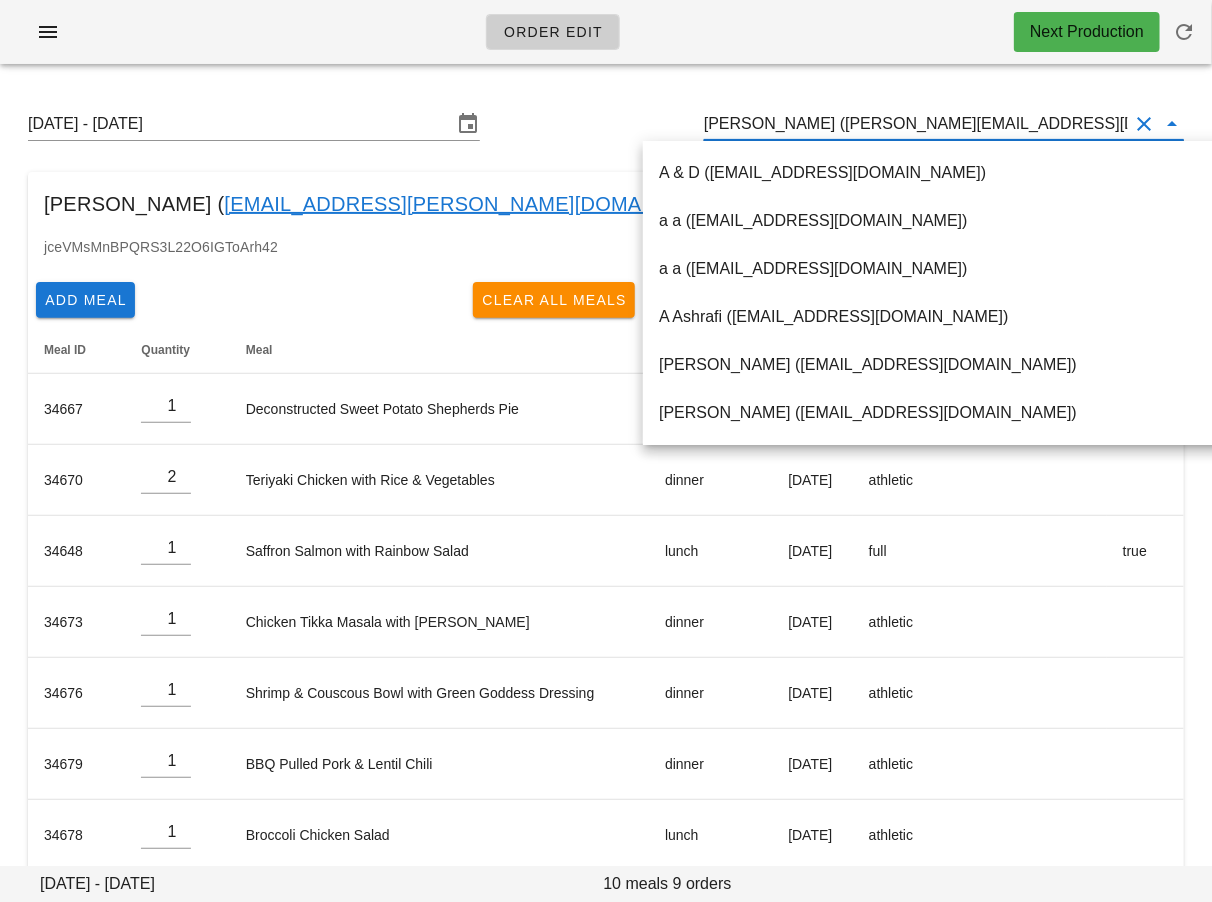 click on "[PERSON_NAME] ([PERSON_NAME][EMAIL_ADDRESS][DOMAIN_NAME])" at bounding box center [916, 124] 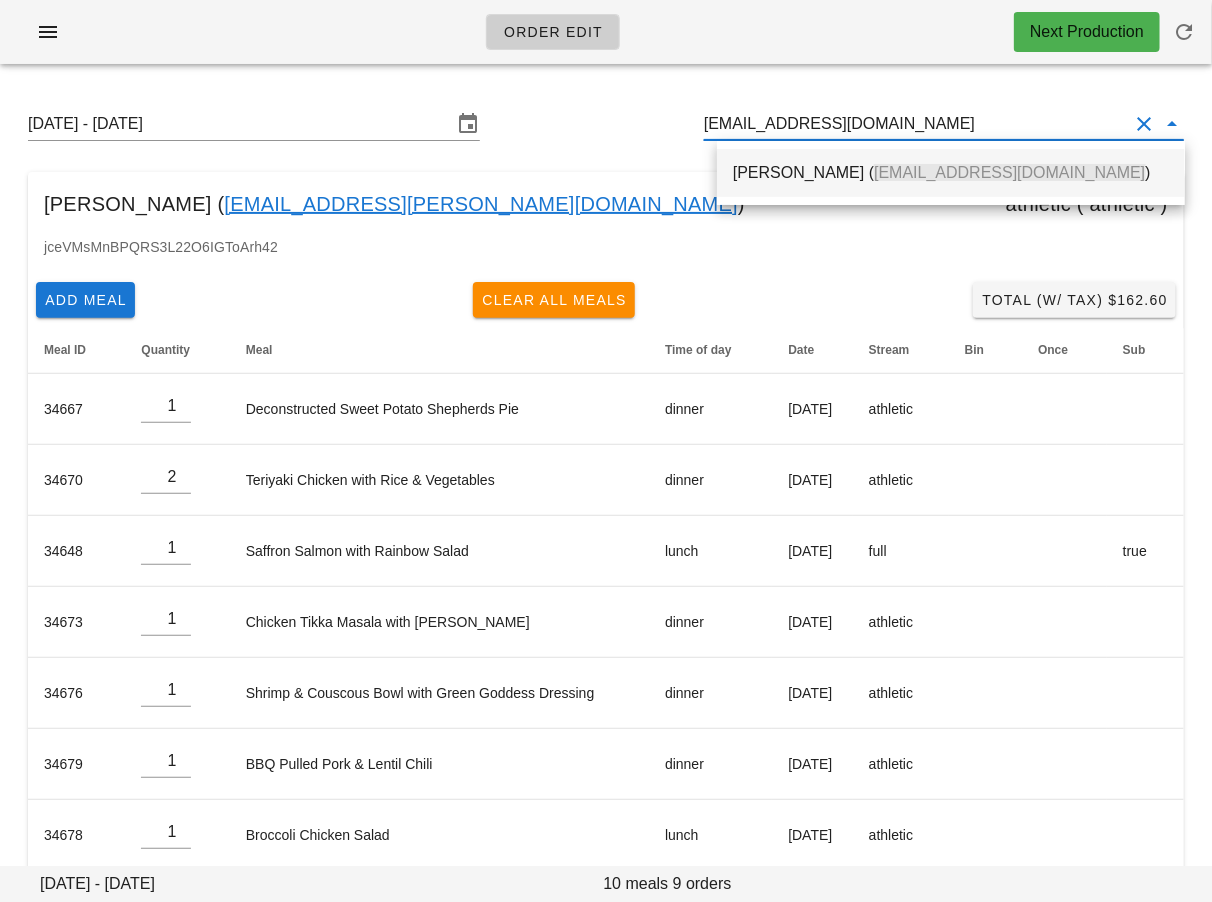 click on "[PERSON_NAME] ( [EMAIL_ADDRESS][DOMAIN_NAME] )" at bounding box center [951, 172] 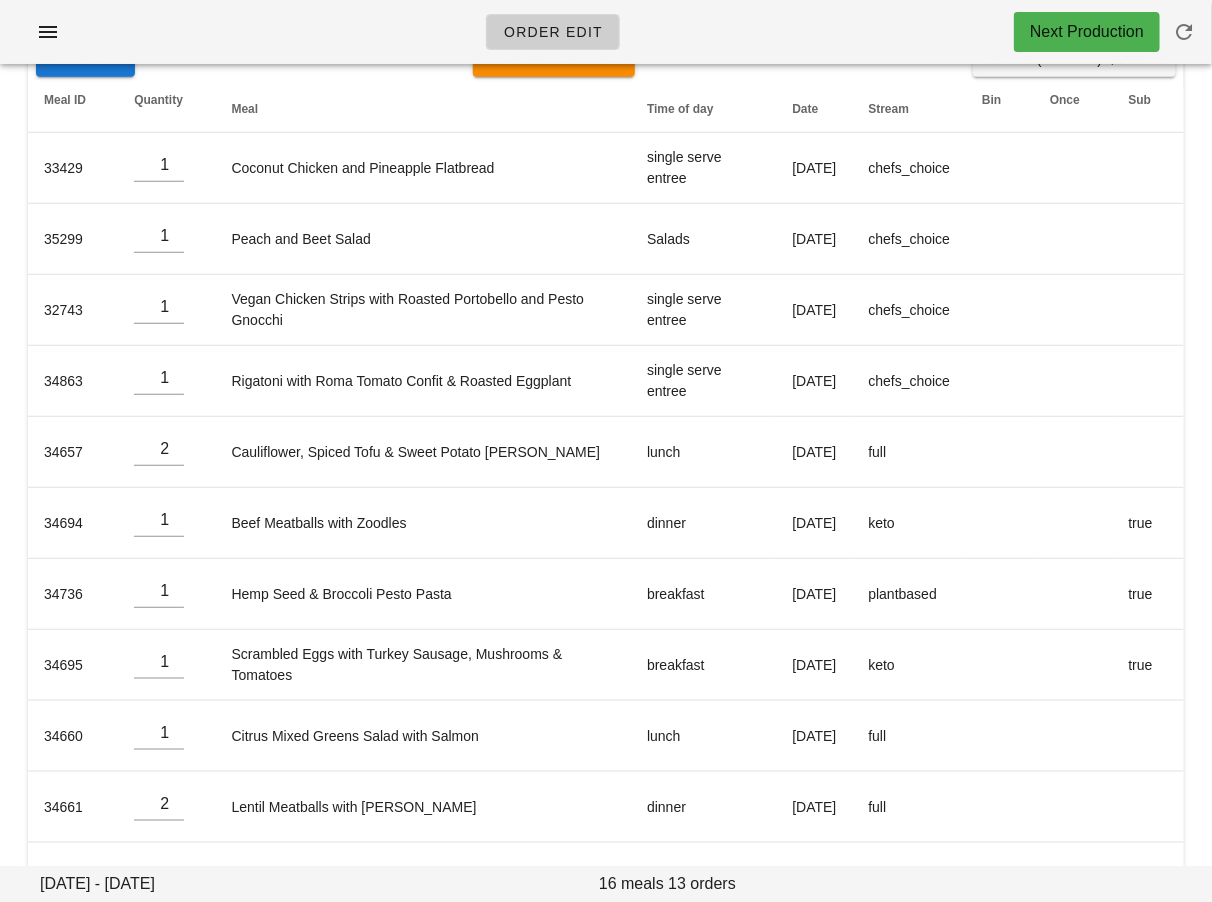 scroll, scrollTop: 0, scrollLeft: 0, axis: both 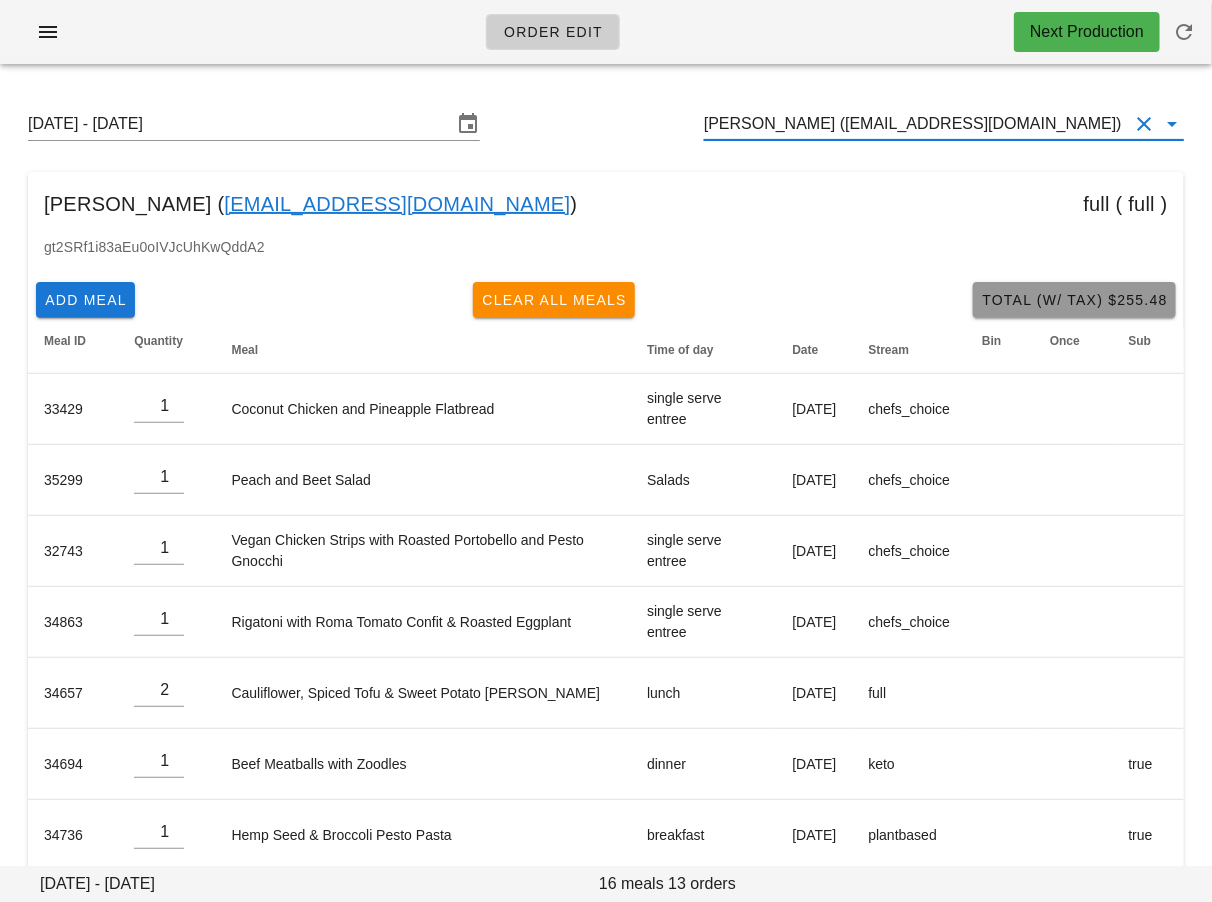 click on "Total (w/ Tax) $255.48" at bounding box center [1074, 300] 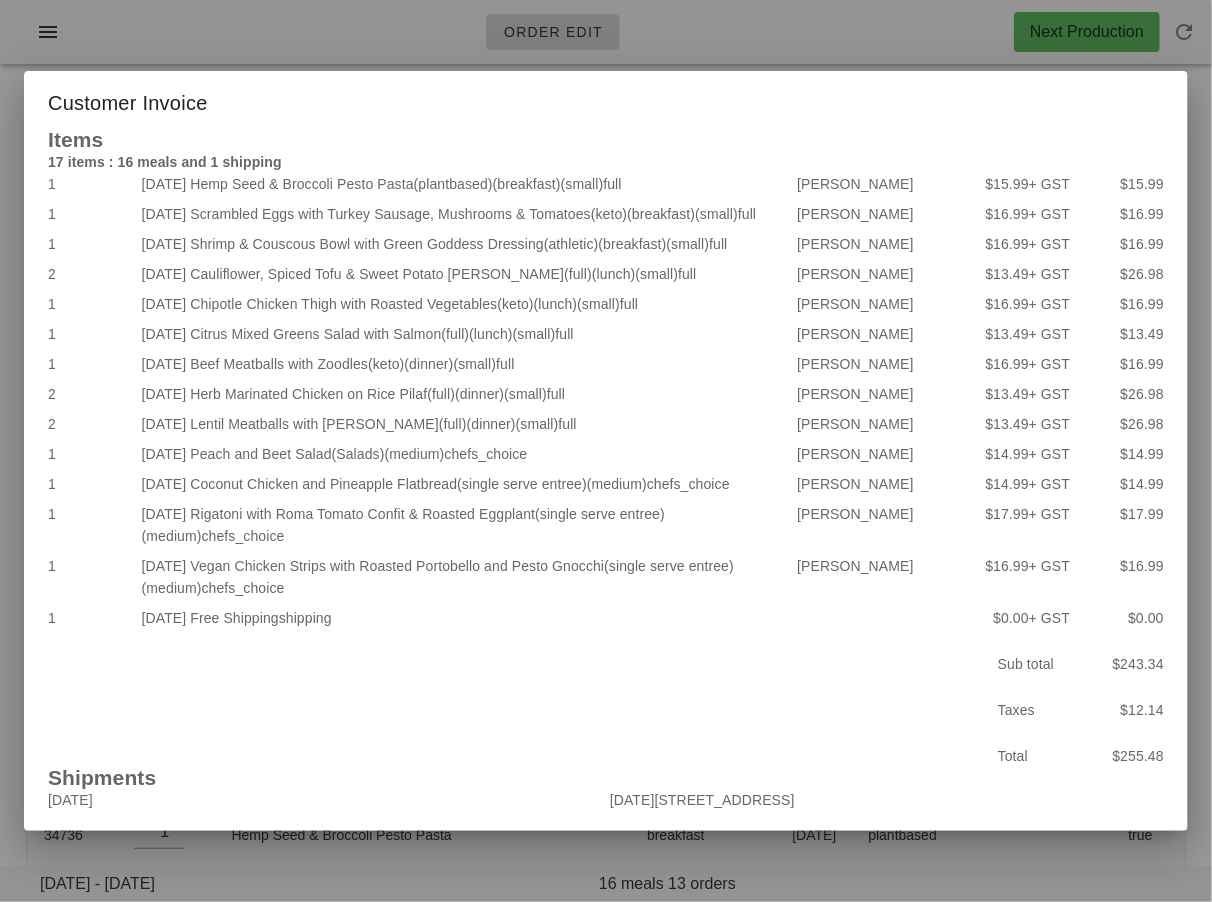 scroll, scrollTop: 136, scrollLeft: 0, axis: vertical 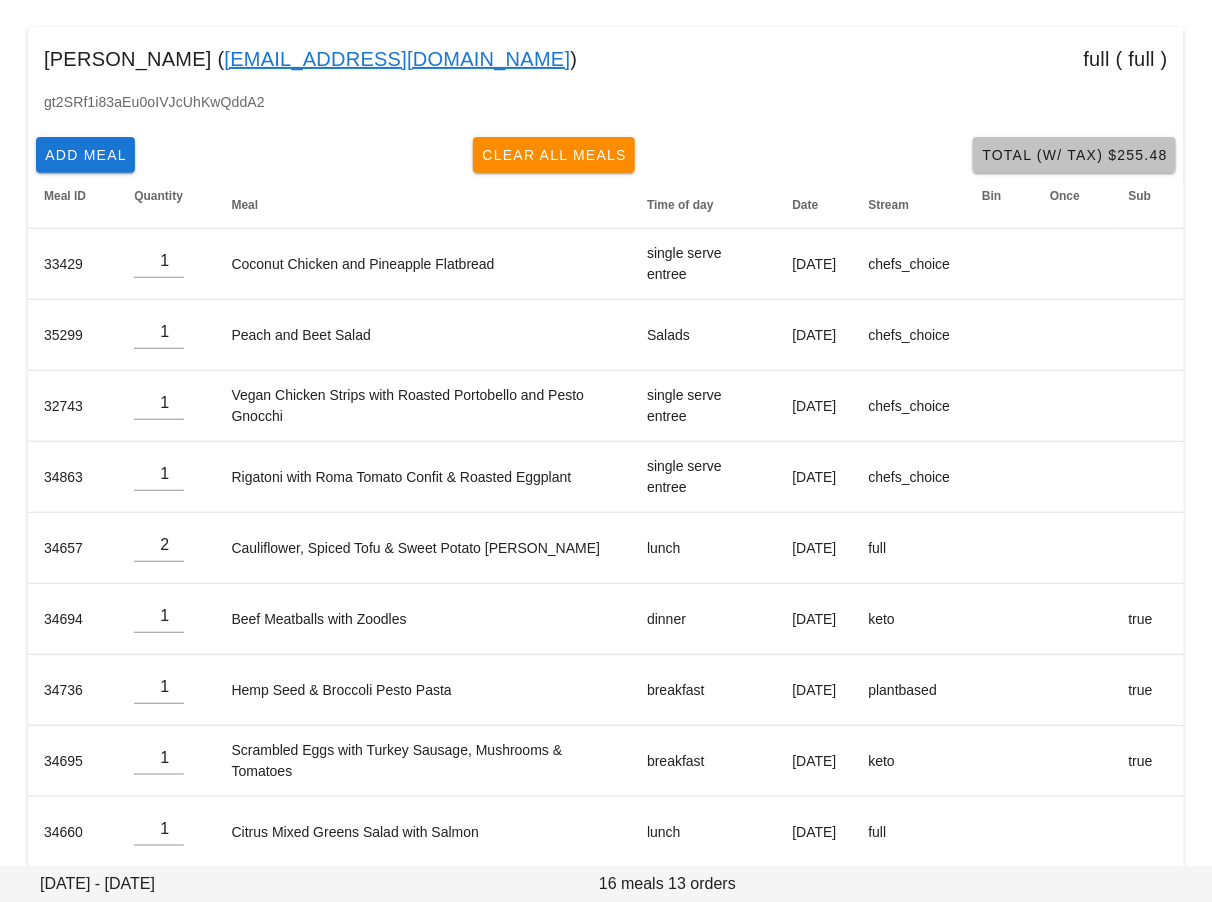 click on "Total (w/ Tax) $255.48" at bounding box center (1074, 155) 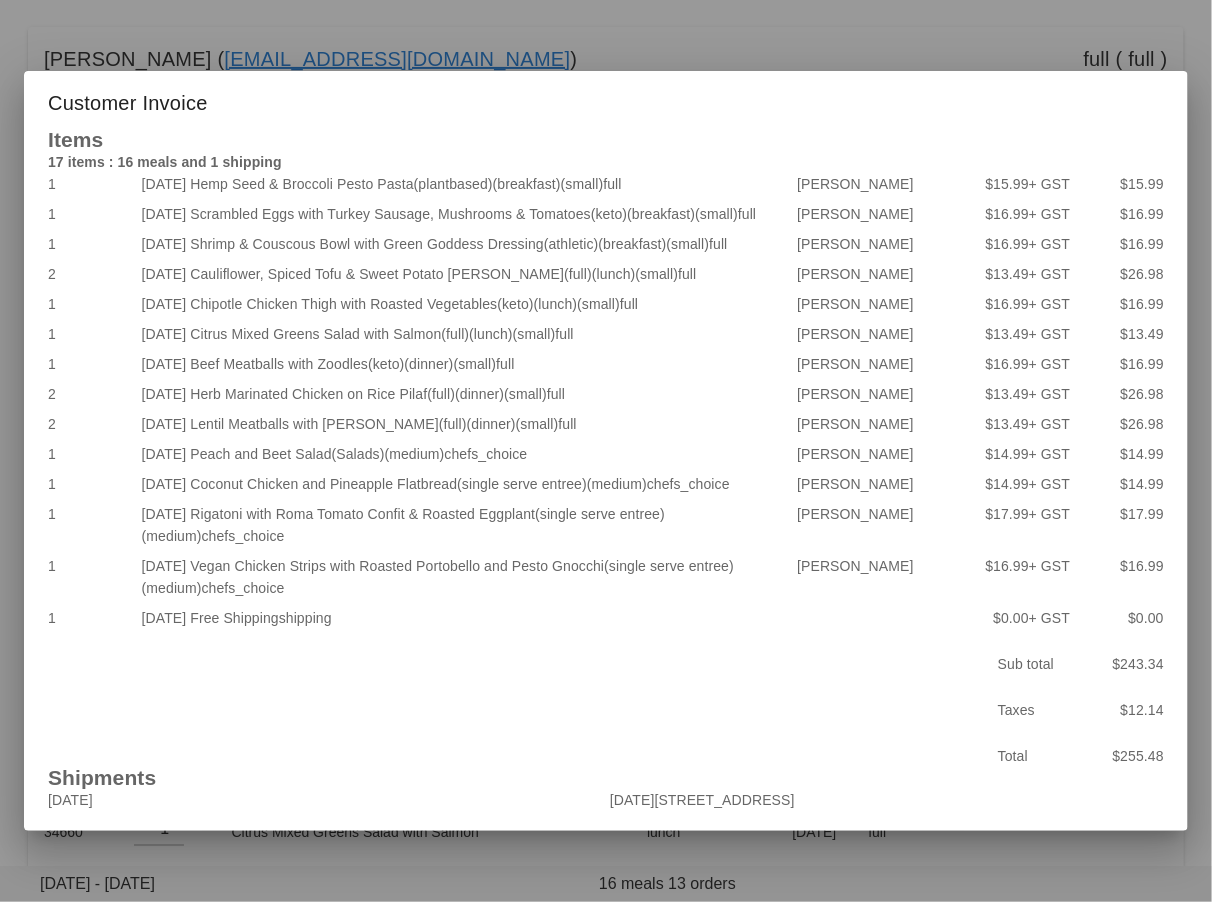 click at bounding box center [606, 451] 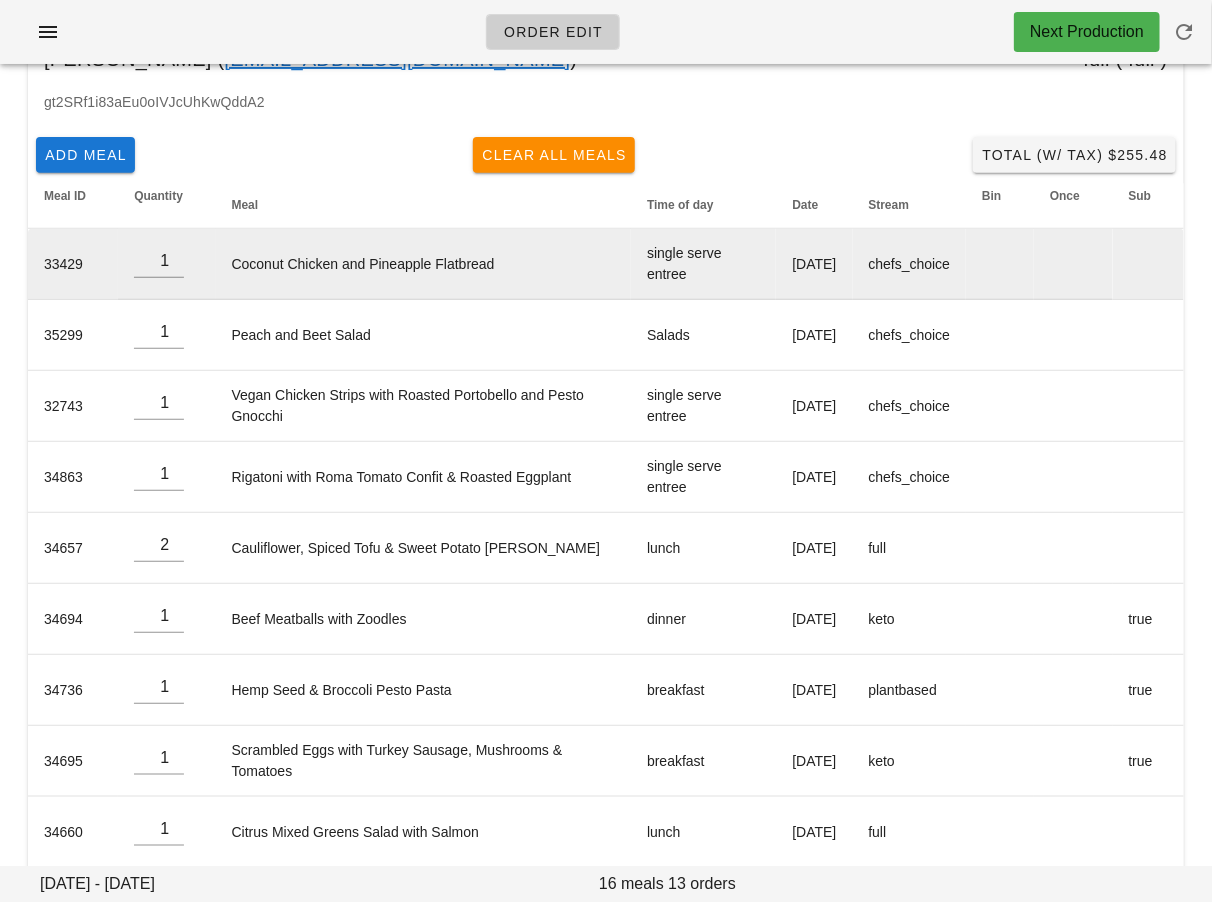 scroll, scrollTop: 0, scrollLeft: 0, axis: both 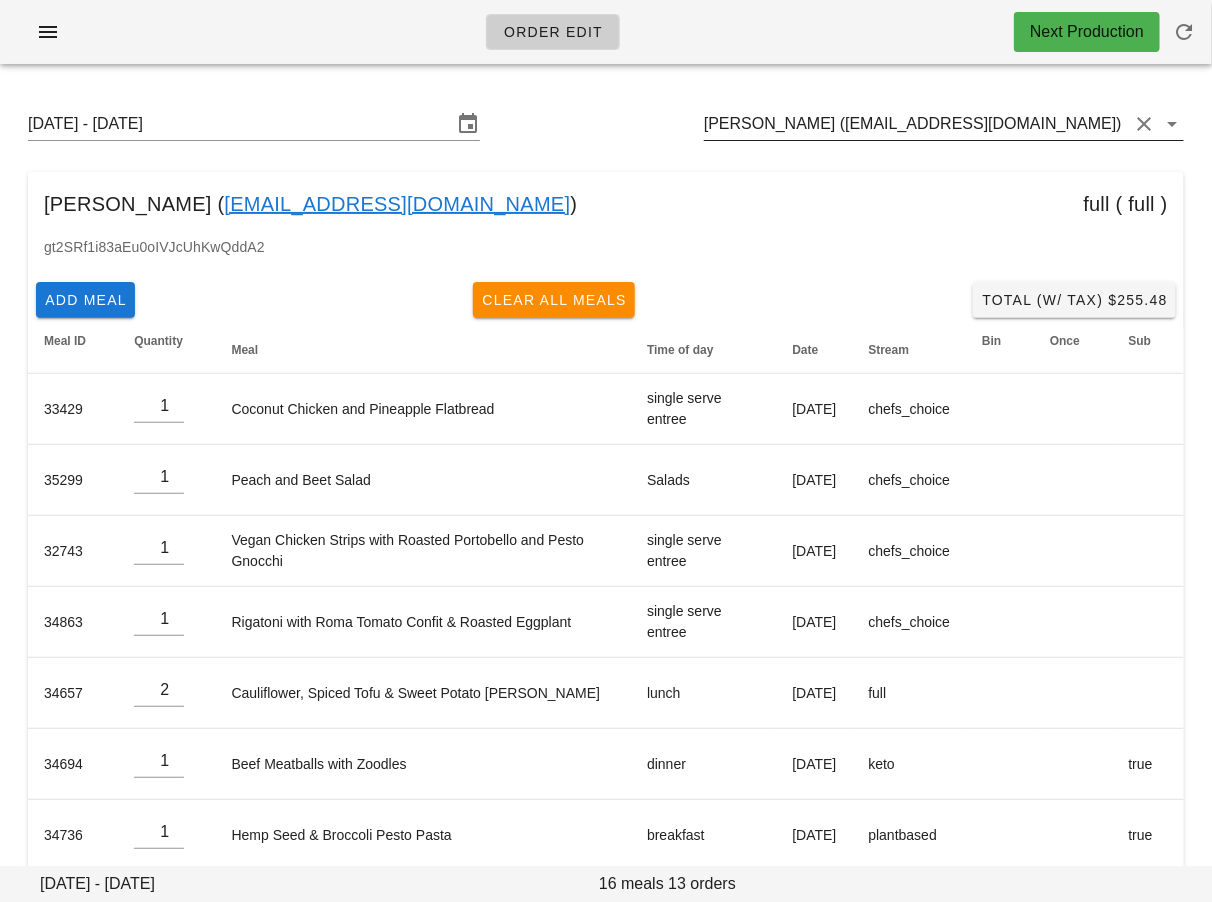 click on "[PERSON_NAME] ([EMAIL_ADDRESS][DOMAIN_NAME])" at bounding box center (916, 124) 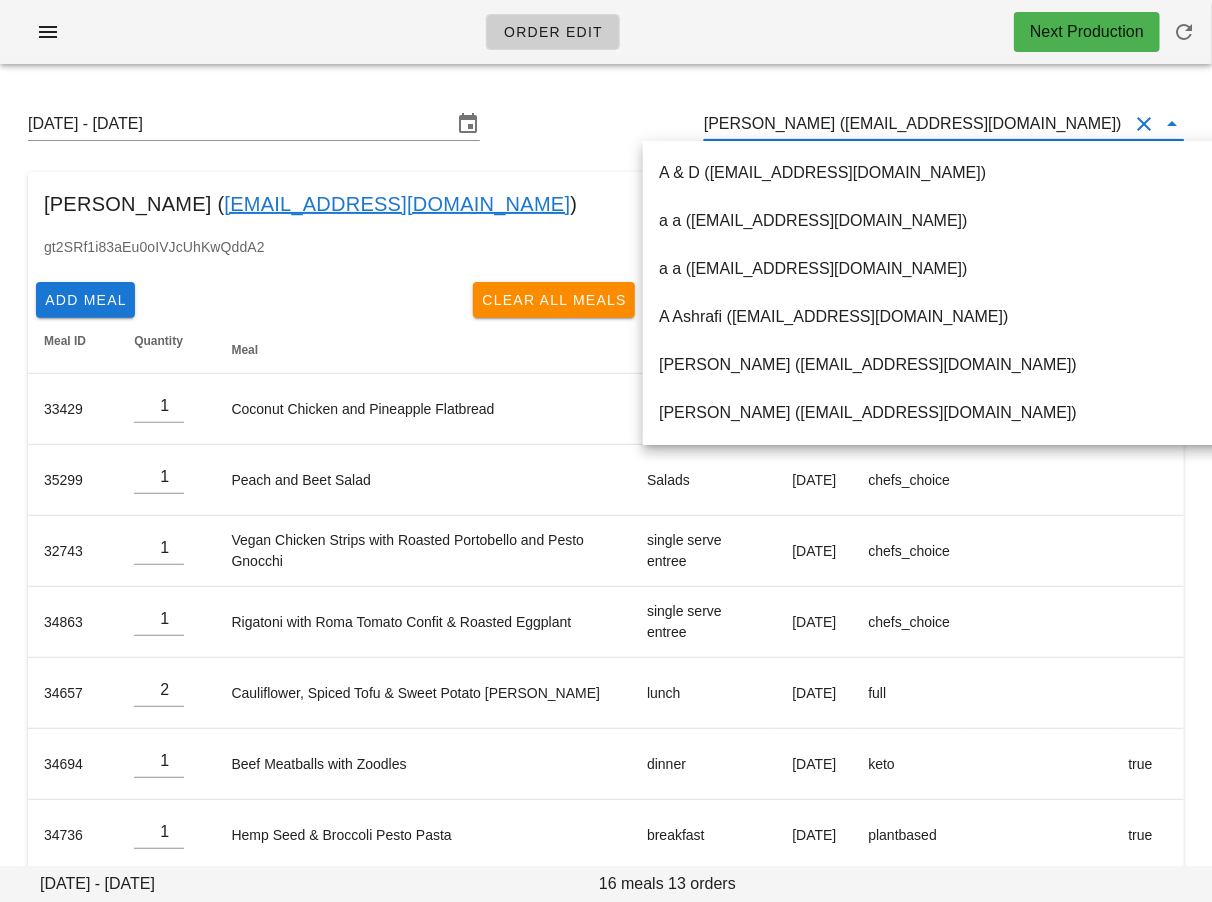 click on "[PERSON_NAME] ([EMAIL_ADDRESS][DOMAIN_NAME])" at bounding box center (916, 124) 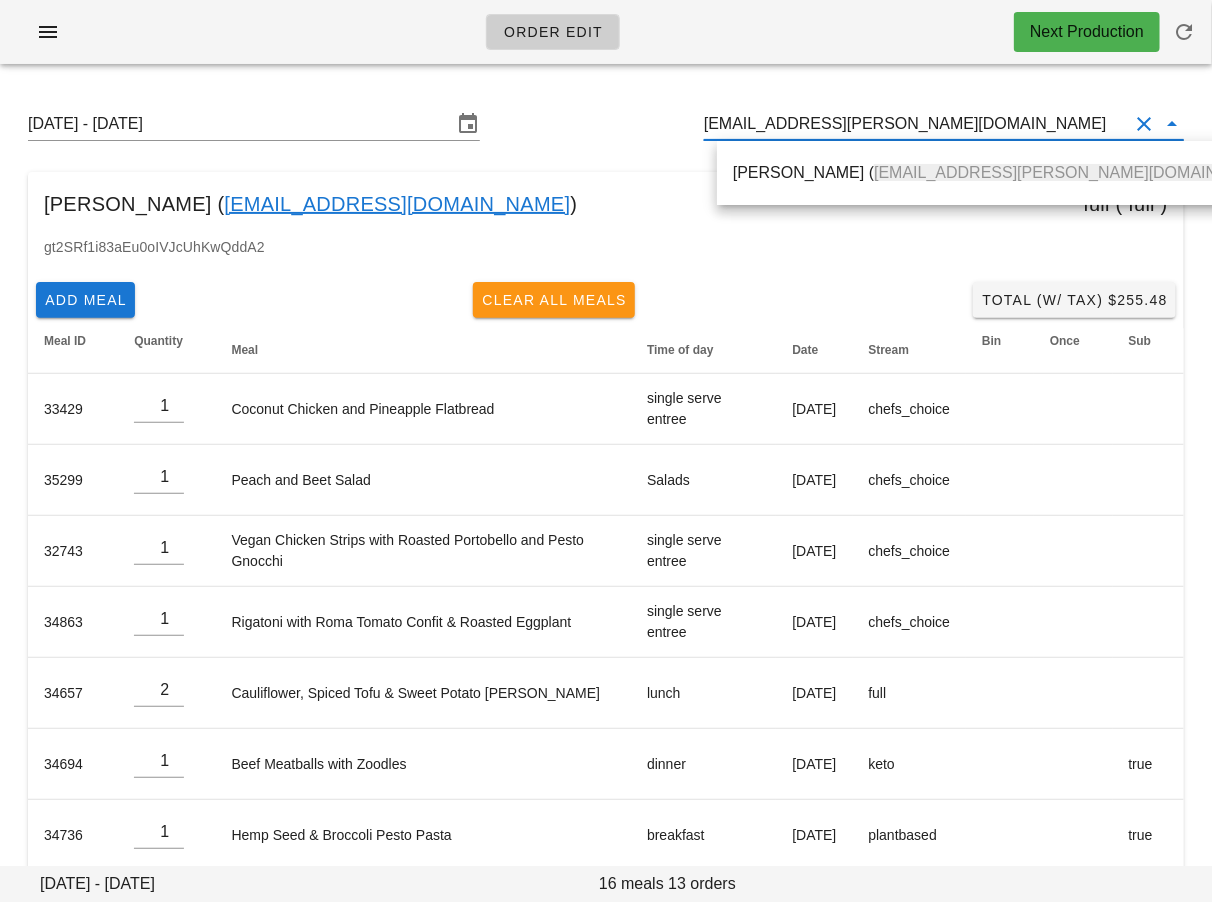 click on "[EMAIL_ADDRESS][PERSON_NAME][DOMAIN_NAME]" at bounding box center (1075, 172) 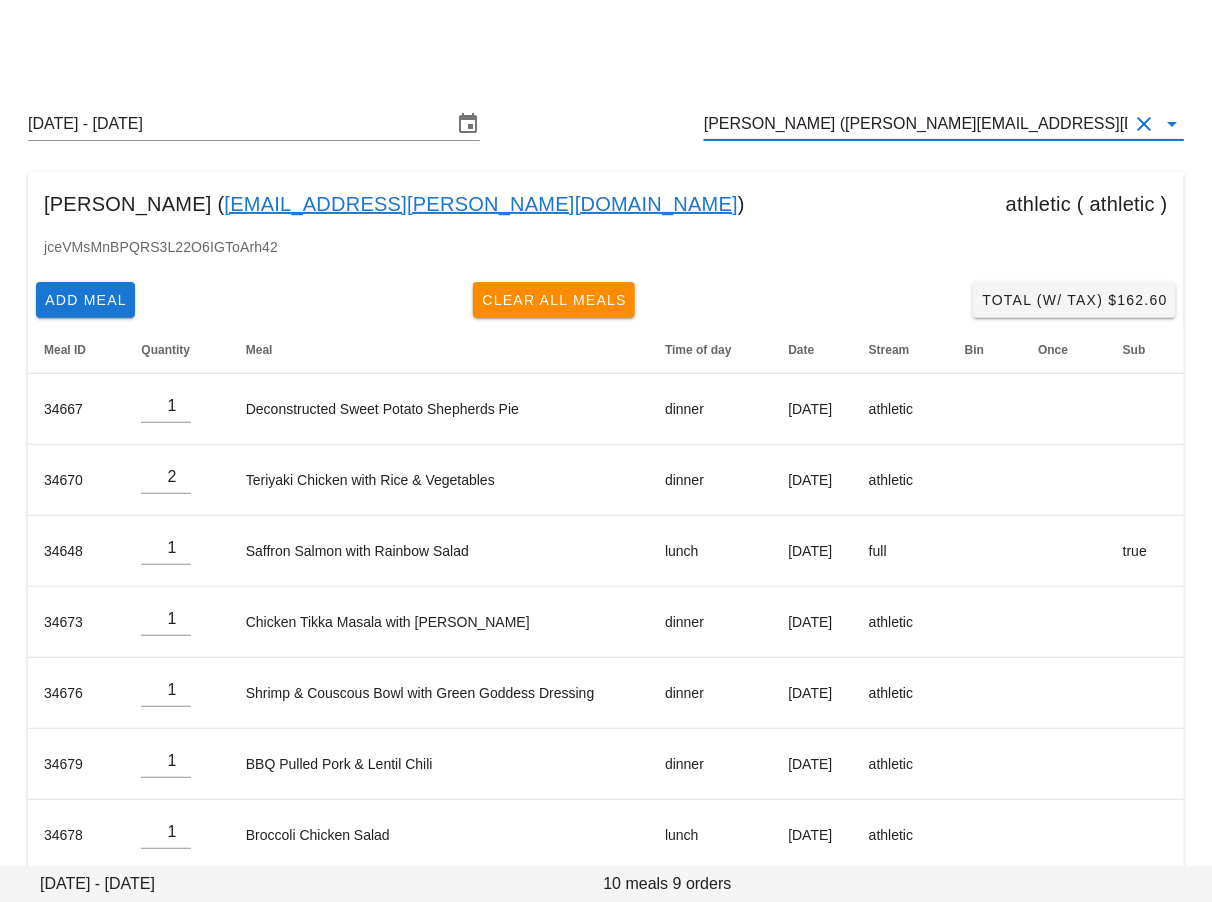 scroll, scrollTop: 166, scrollLeft: 0, axis: vertical 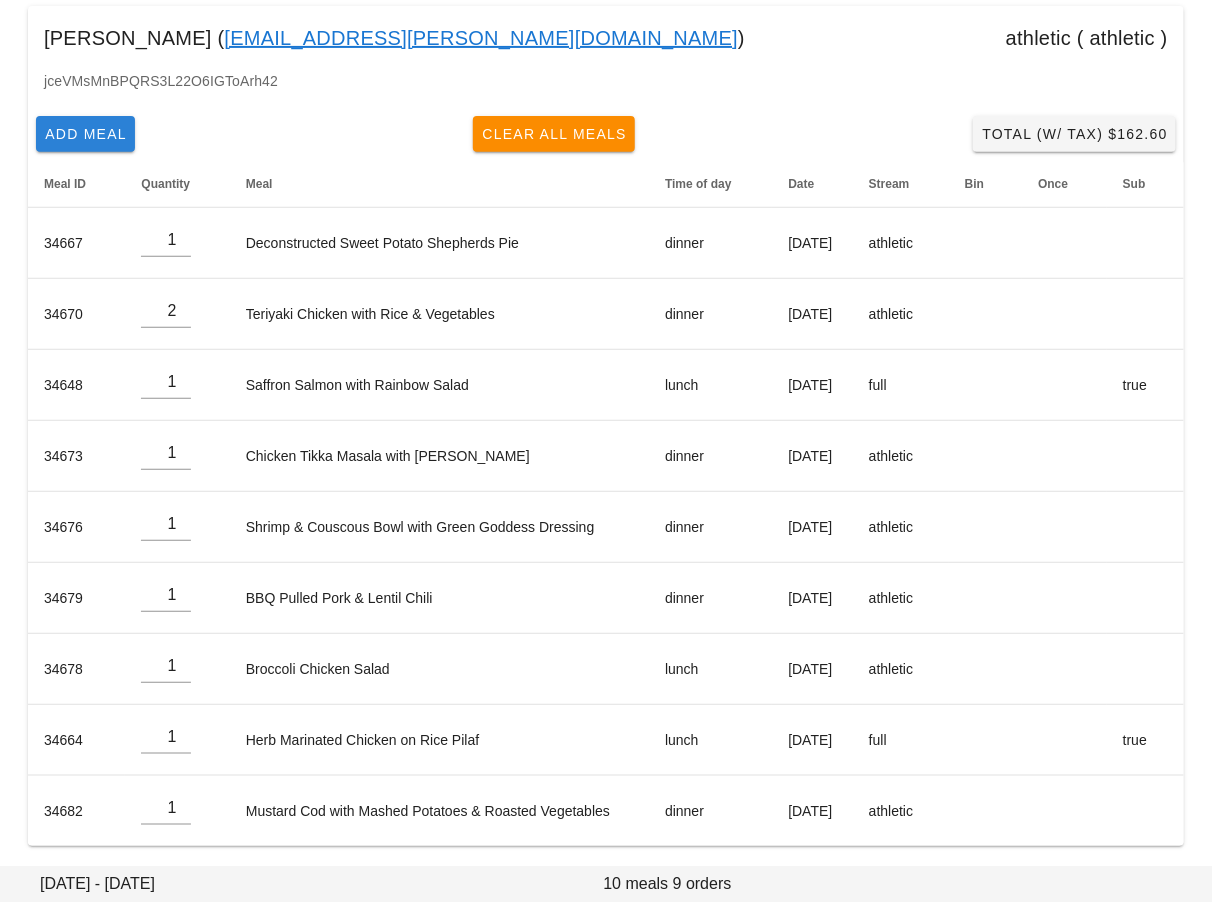 type on "[PERSON_NAME] ([PERSON_NAME][EMAIL_ADDRESS][DOMAIN_NAME])" 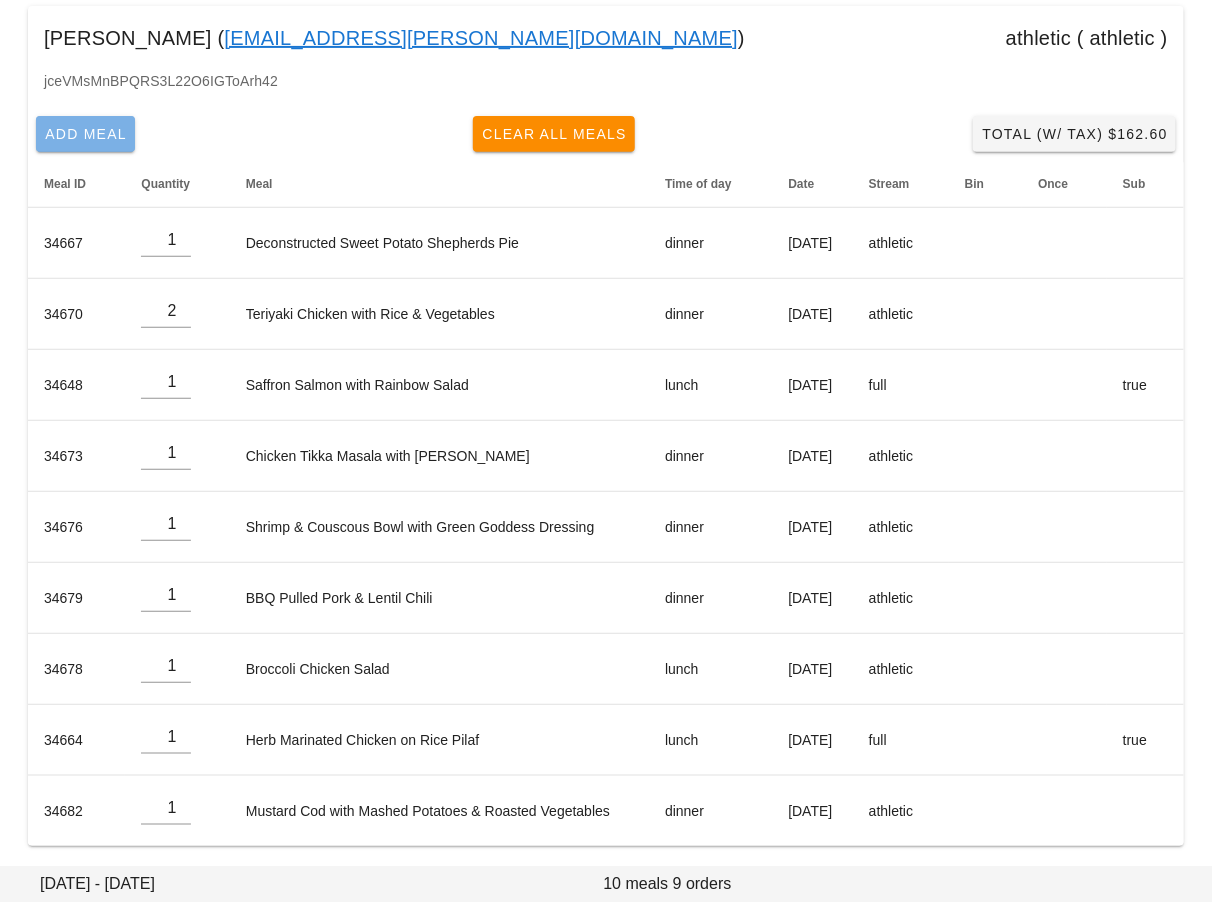 click on "Add Meal" at bounding box center [85, 134] 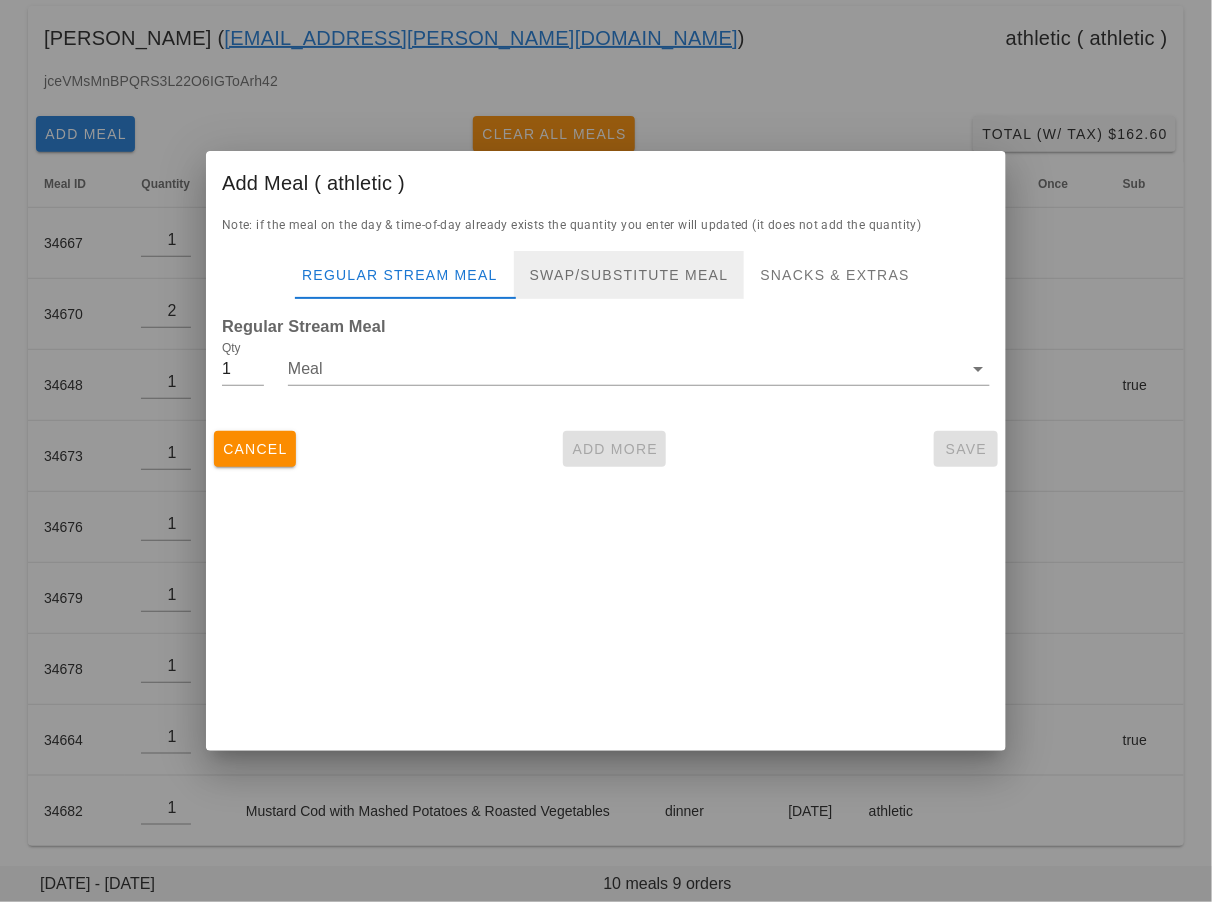 click on "Swap/Substitute Meal" at bounding box center [629, 275] 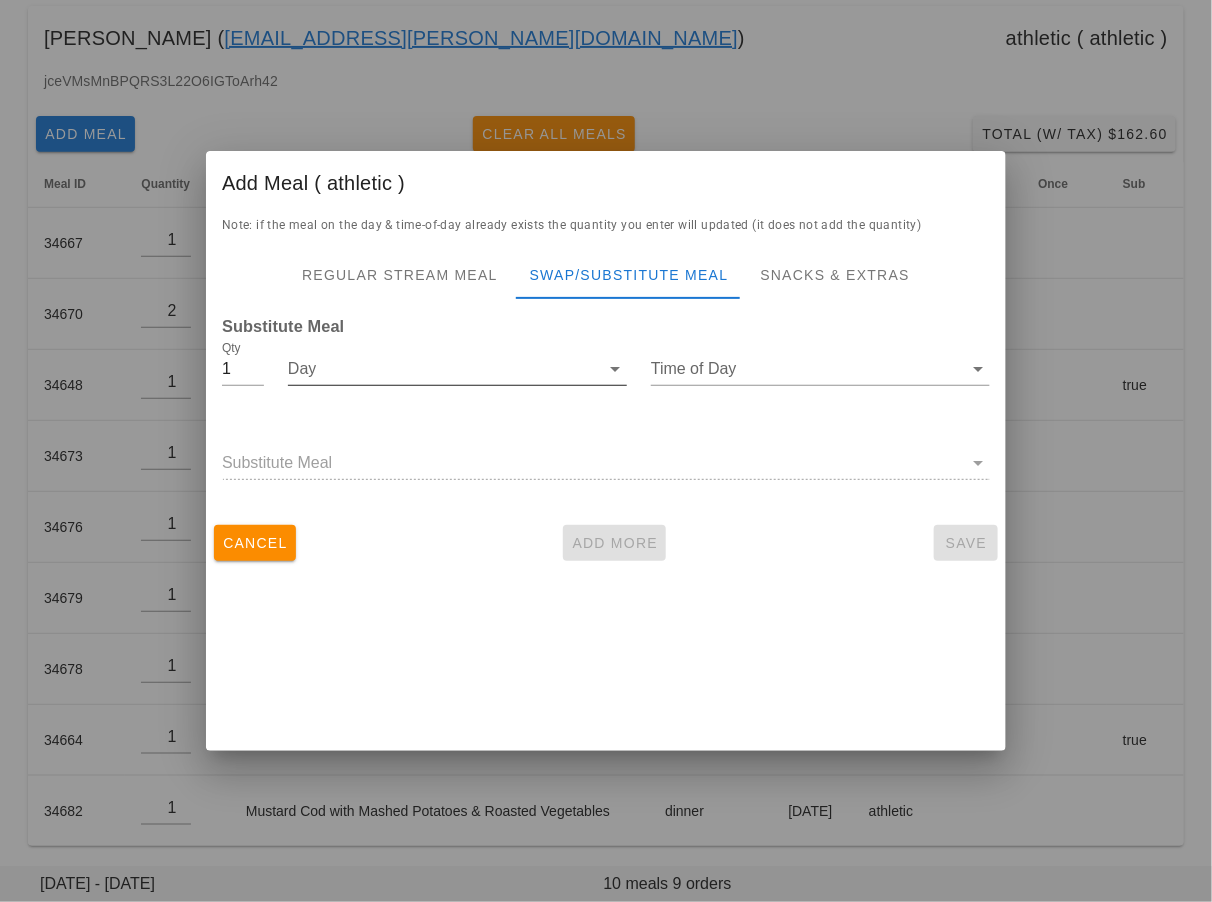 click on "Day" at bounding box center (443, 369) 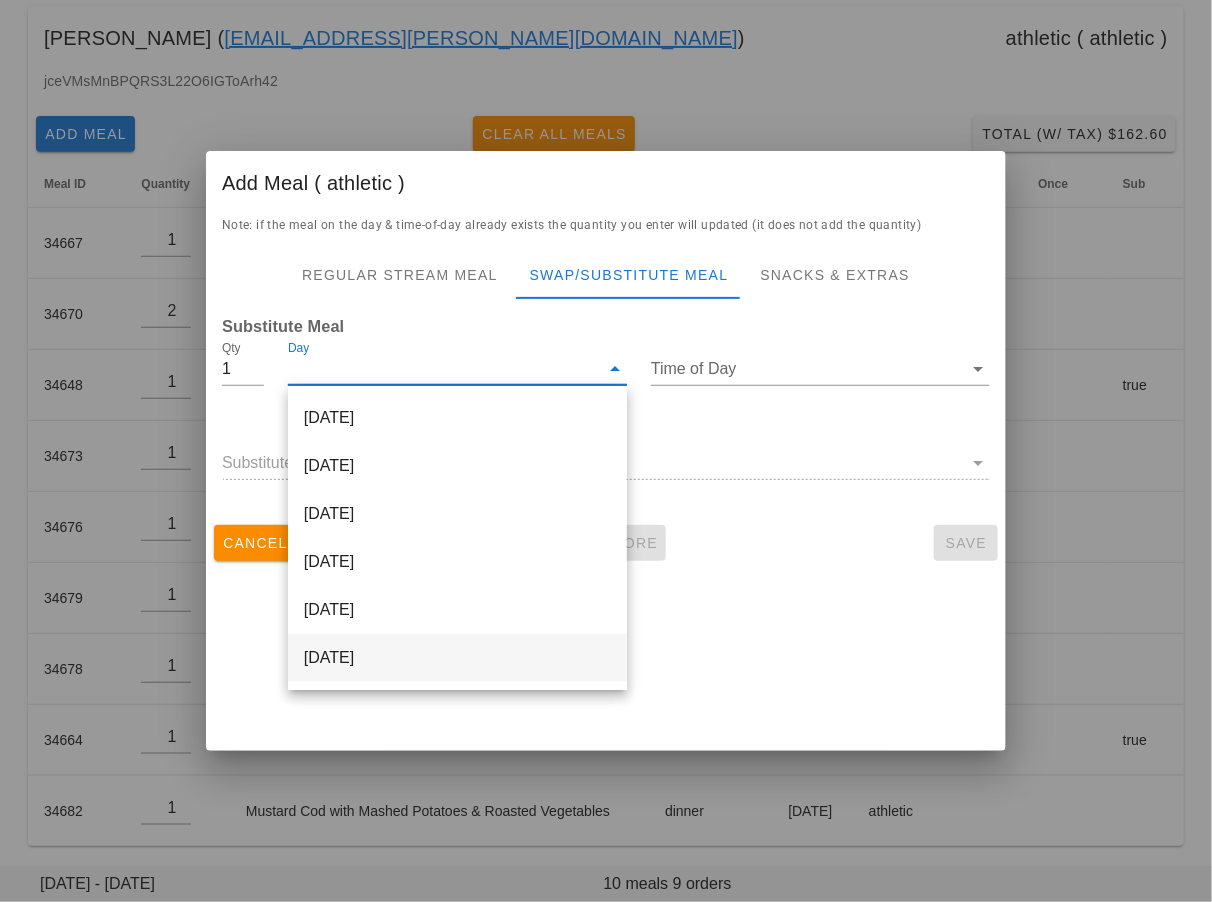 click on "[DATE]" at bounding box center (457, 658) 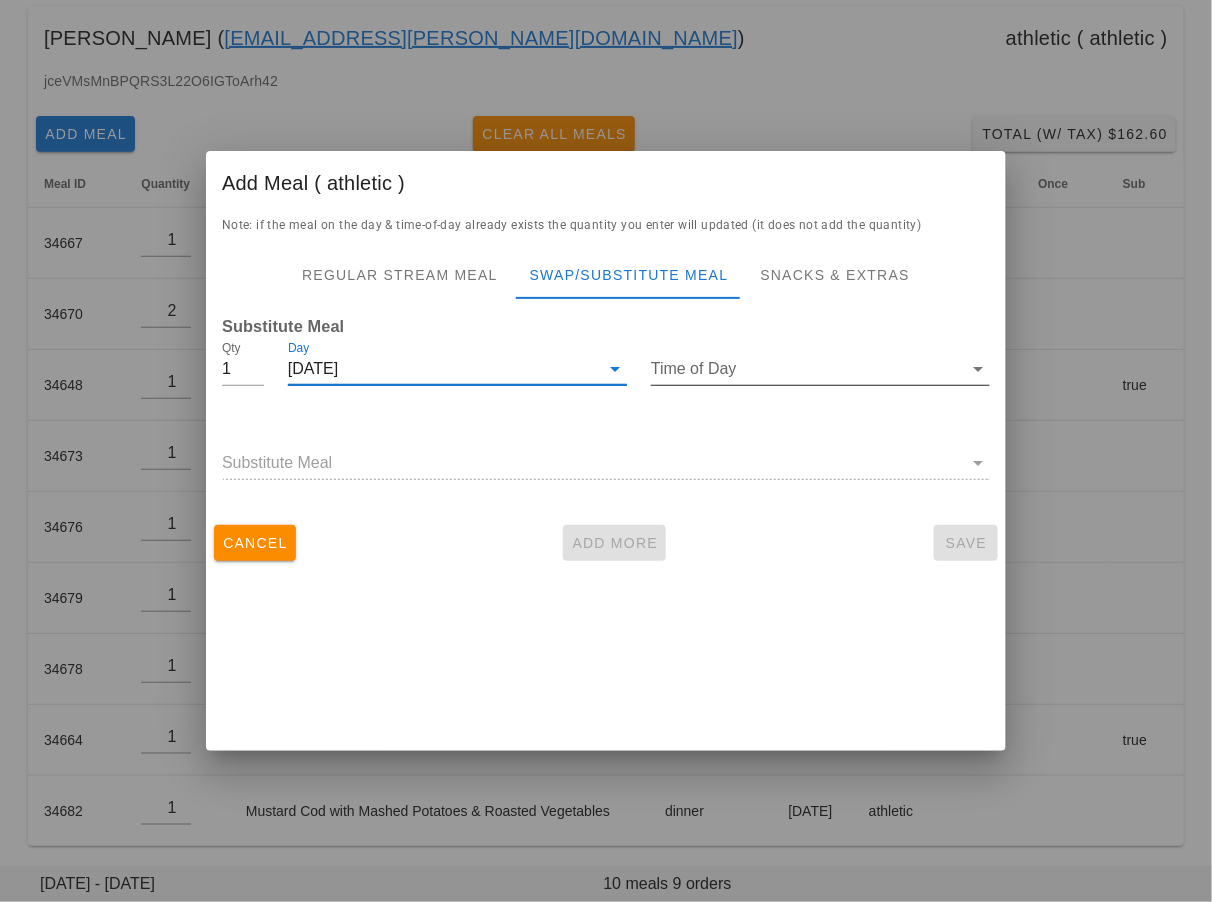 click on "Time of Day" at bounding box center (806, 369) 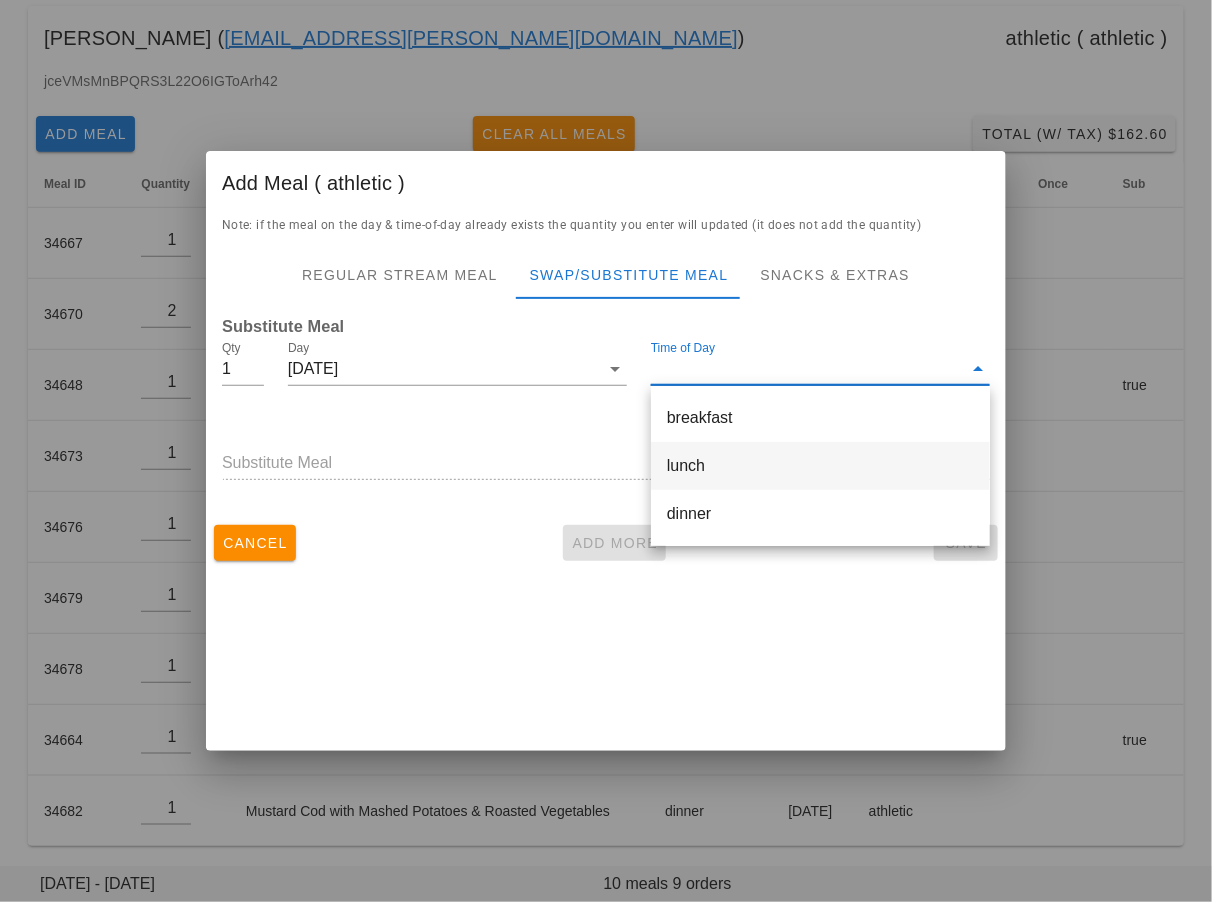click on "lunch" at bounding box center (820, 465) 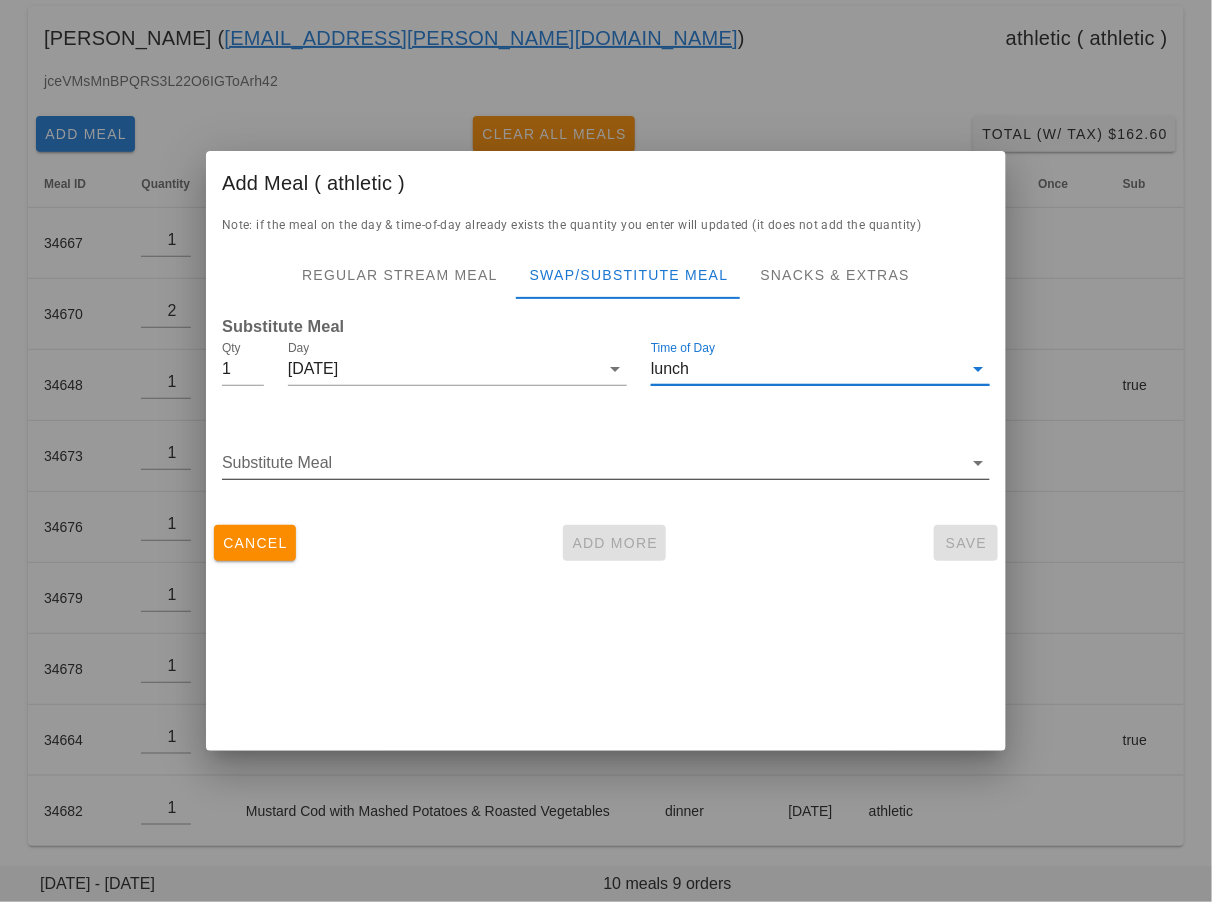 click on "Substitute Meal" at bounding box center [592, 463] 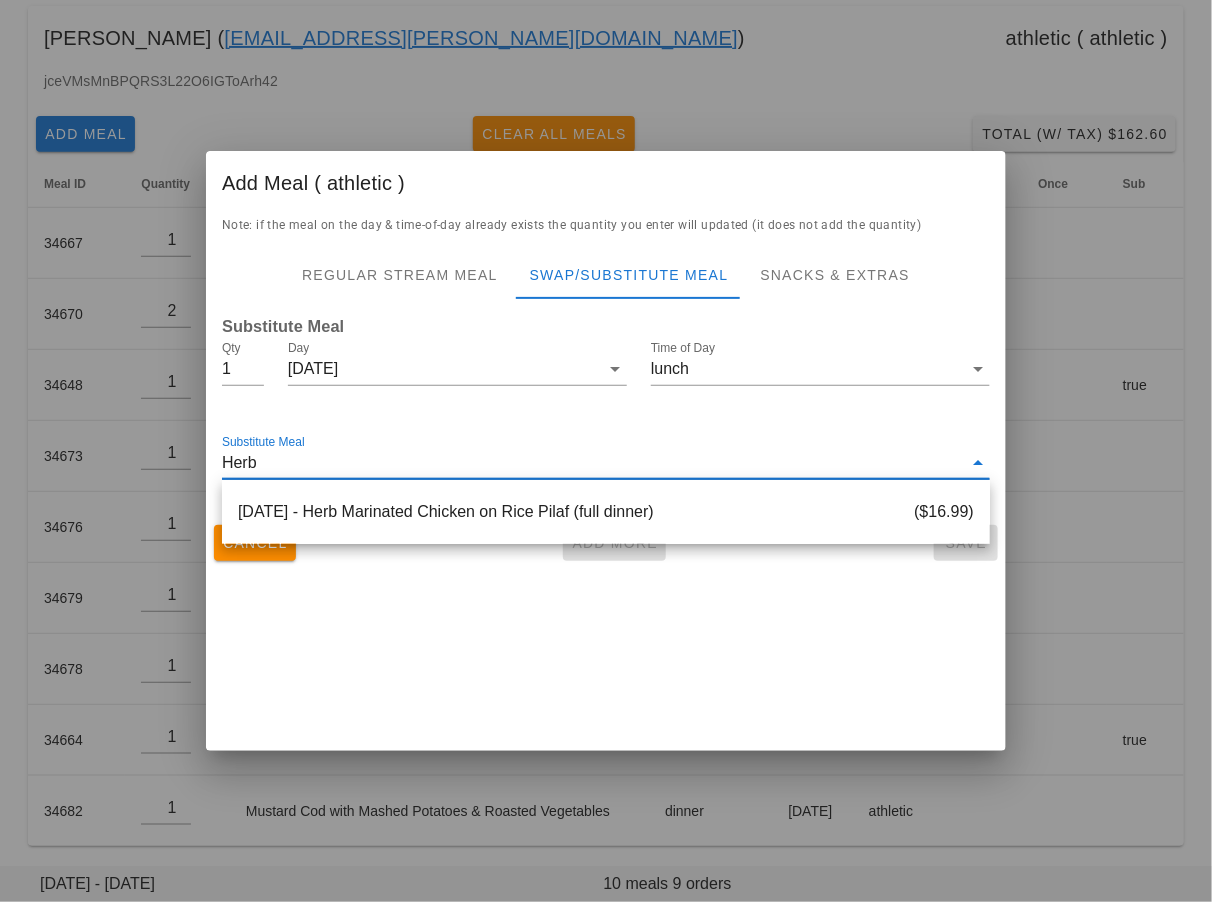 type on "Herb" 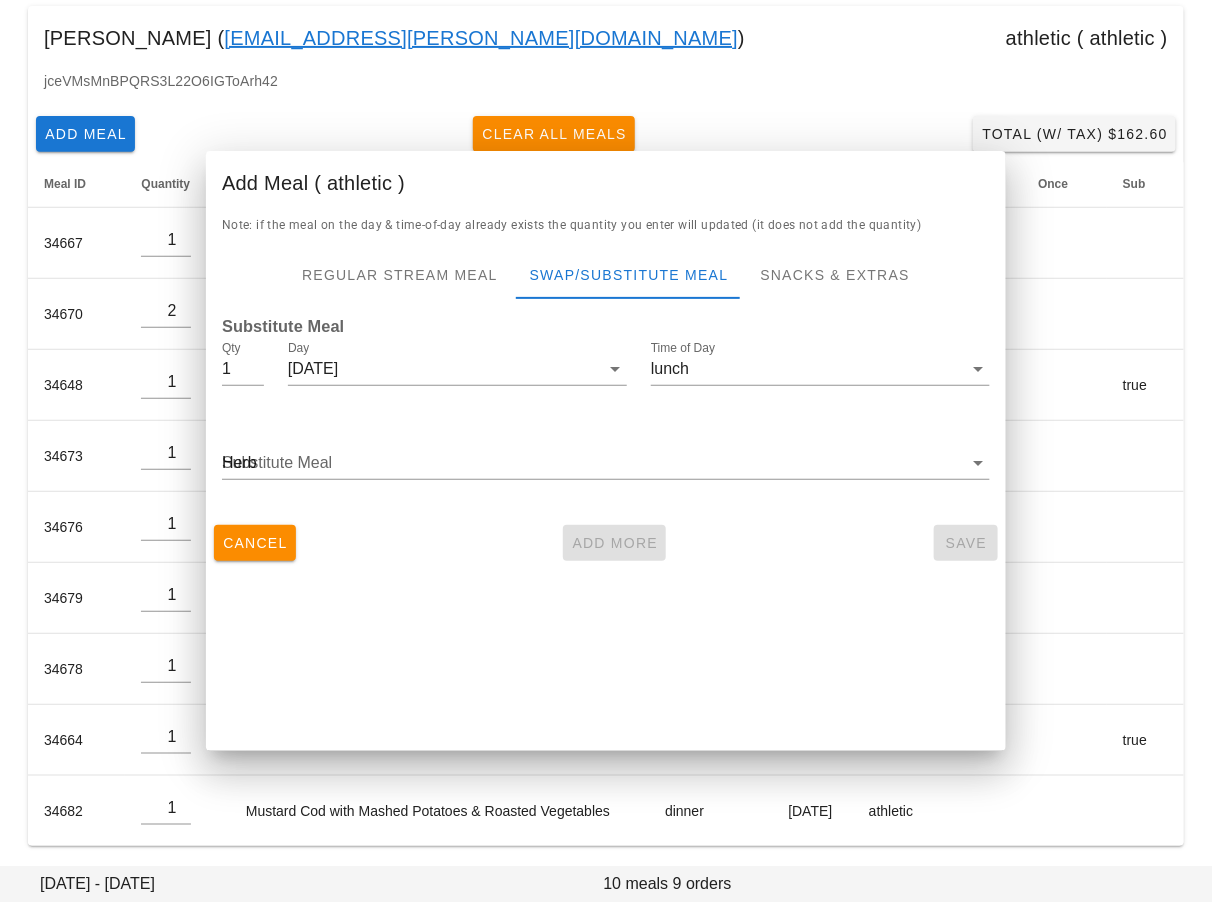 type 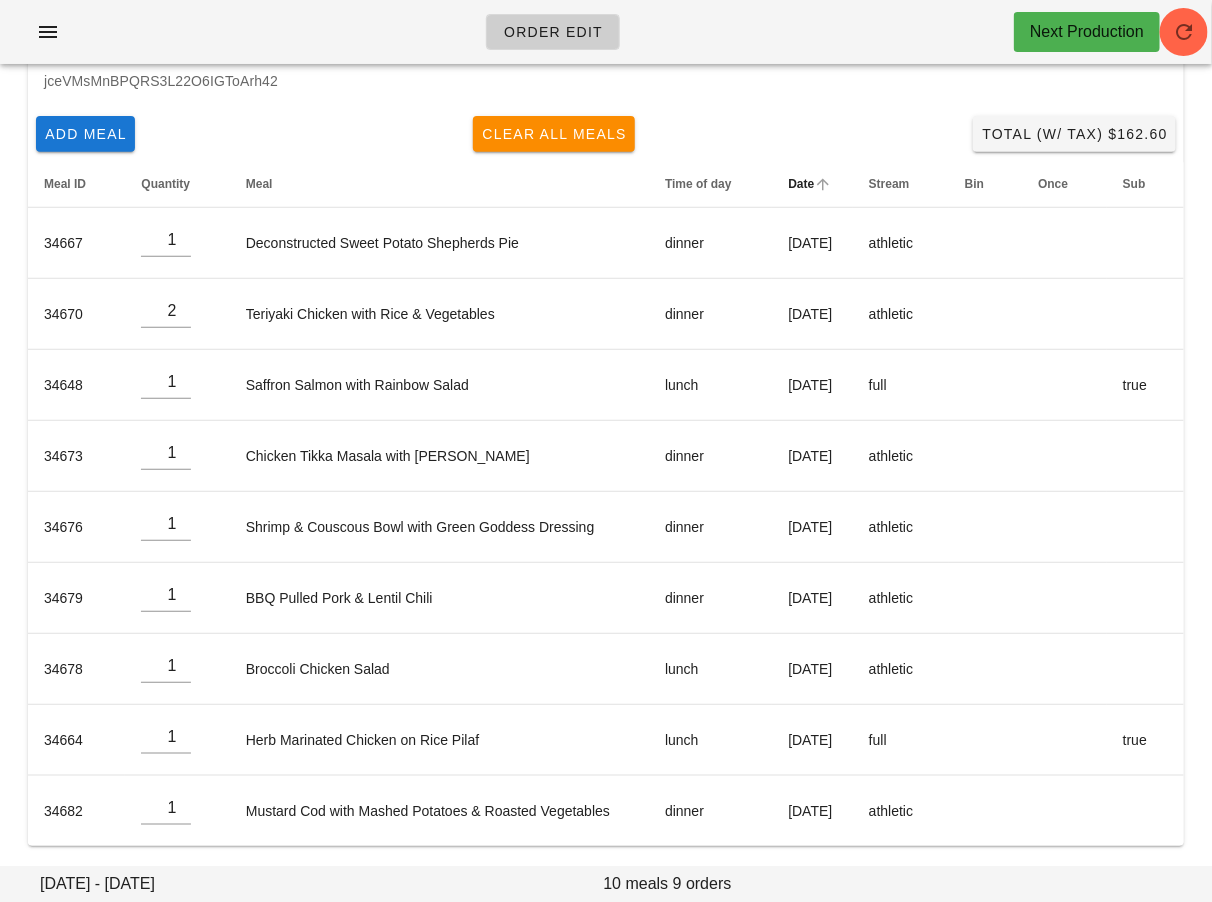 scroll, scrollTop: 0, scrollLeft: 0, axis: both 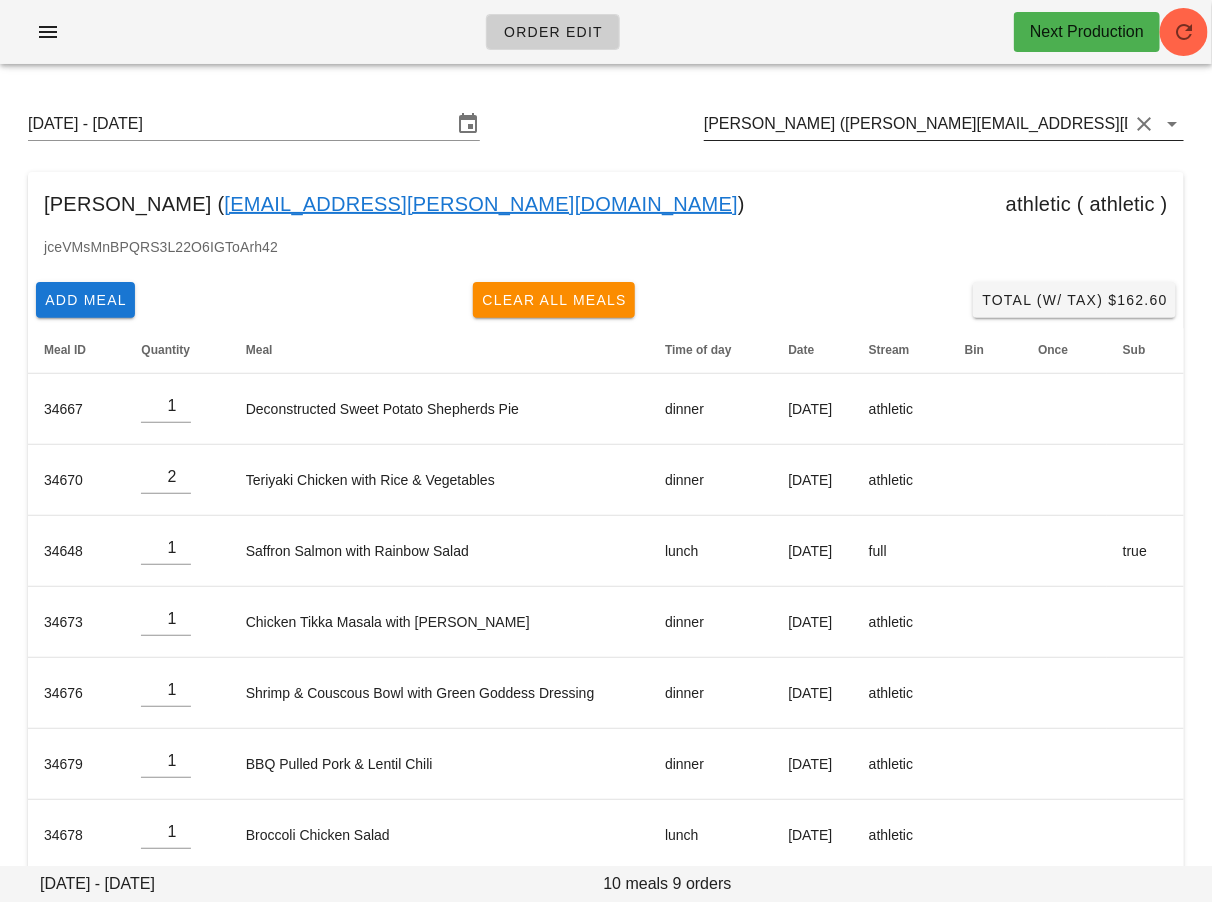 click on "Jessica Dickson (jelizabeth.dickson@gmail.com)" at bounding box center (916, 124) 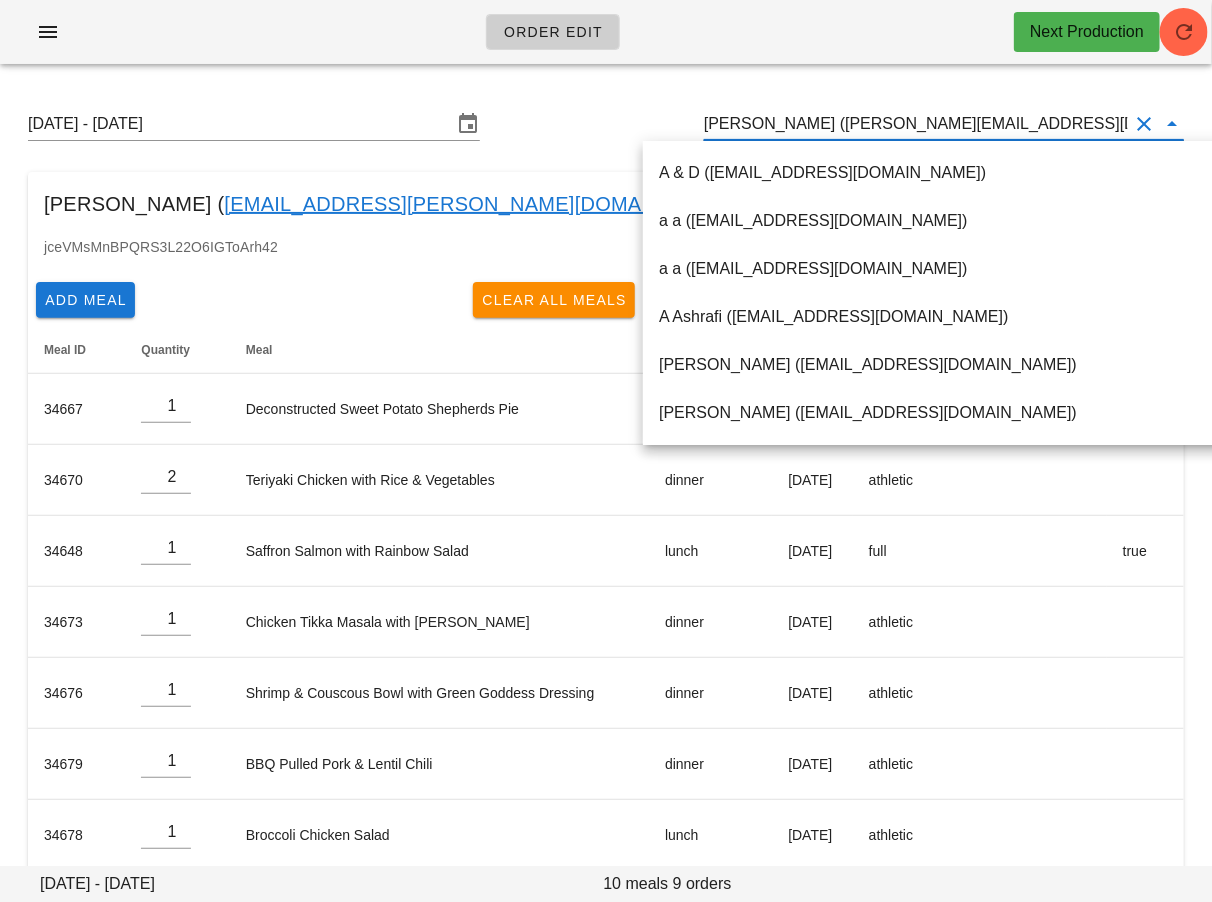 click on "Jessica Dickson (jelizabeth.dickson@gmail.com)" at bounding box center (916, 124) 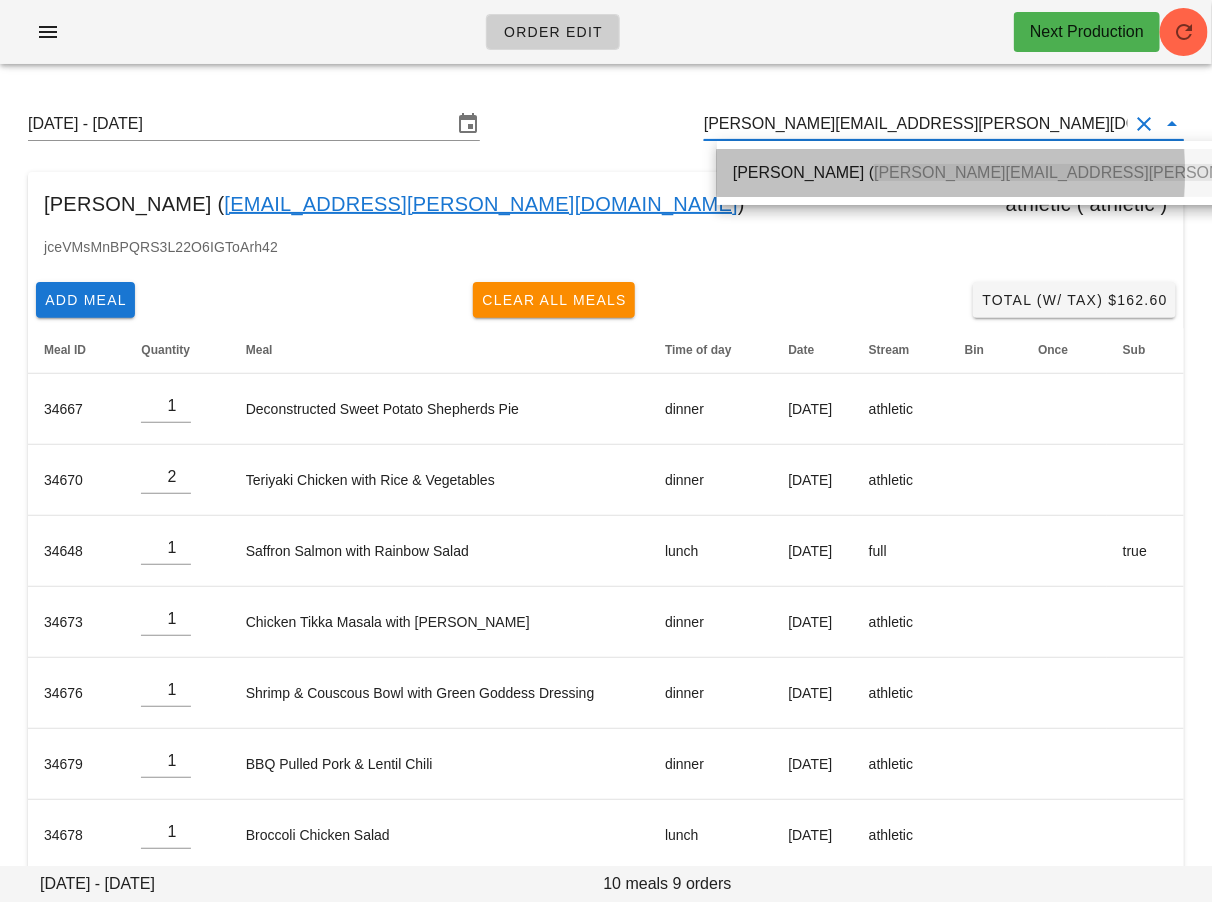 click on "Samantha Haberl ( samantha.haberl@gmail.com )" at bounding box center [1073, 172] 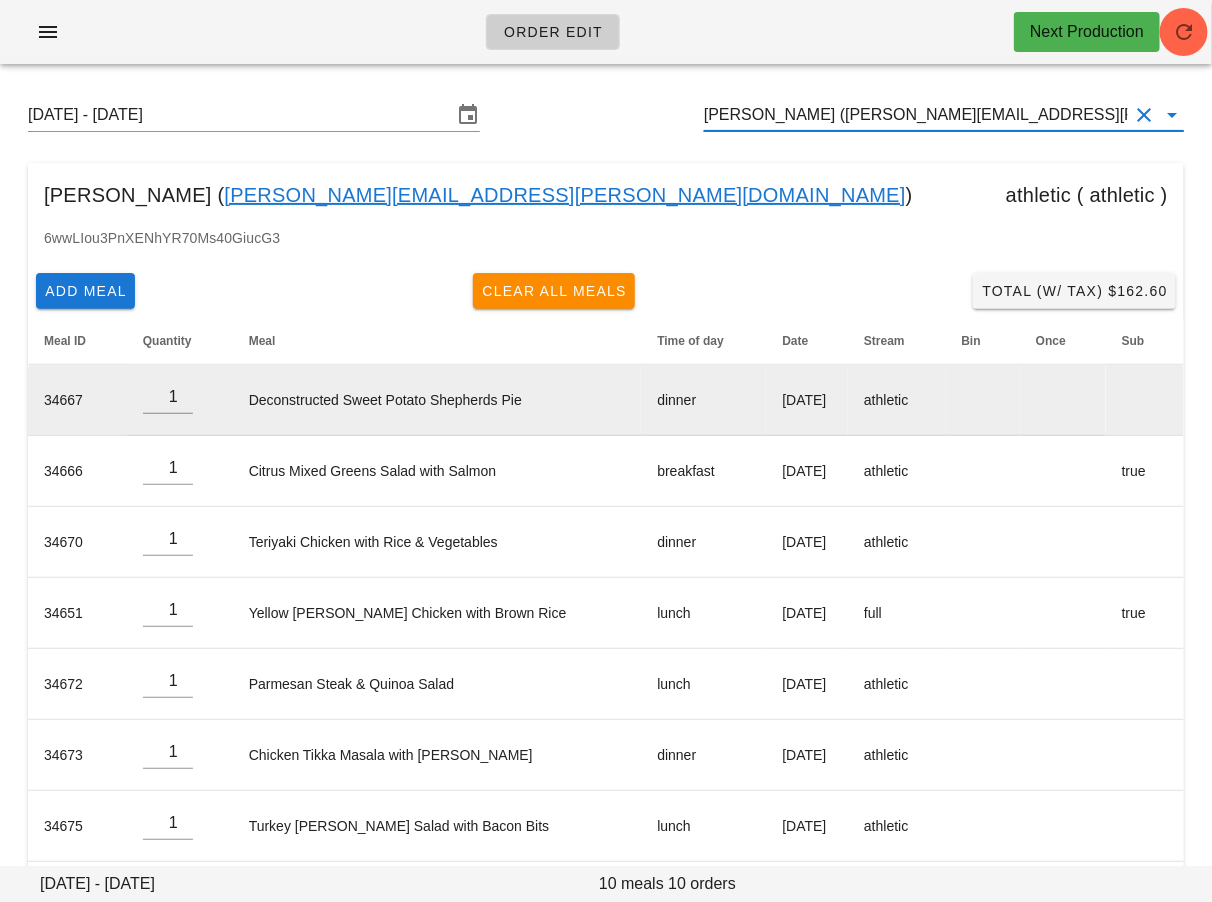 scroll, scrollTop: 0, scrollLeft: 0, axis: both 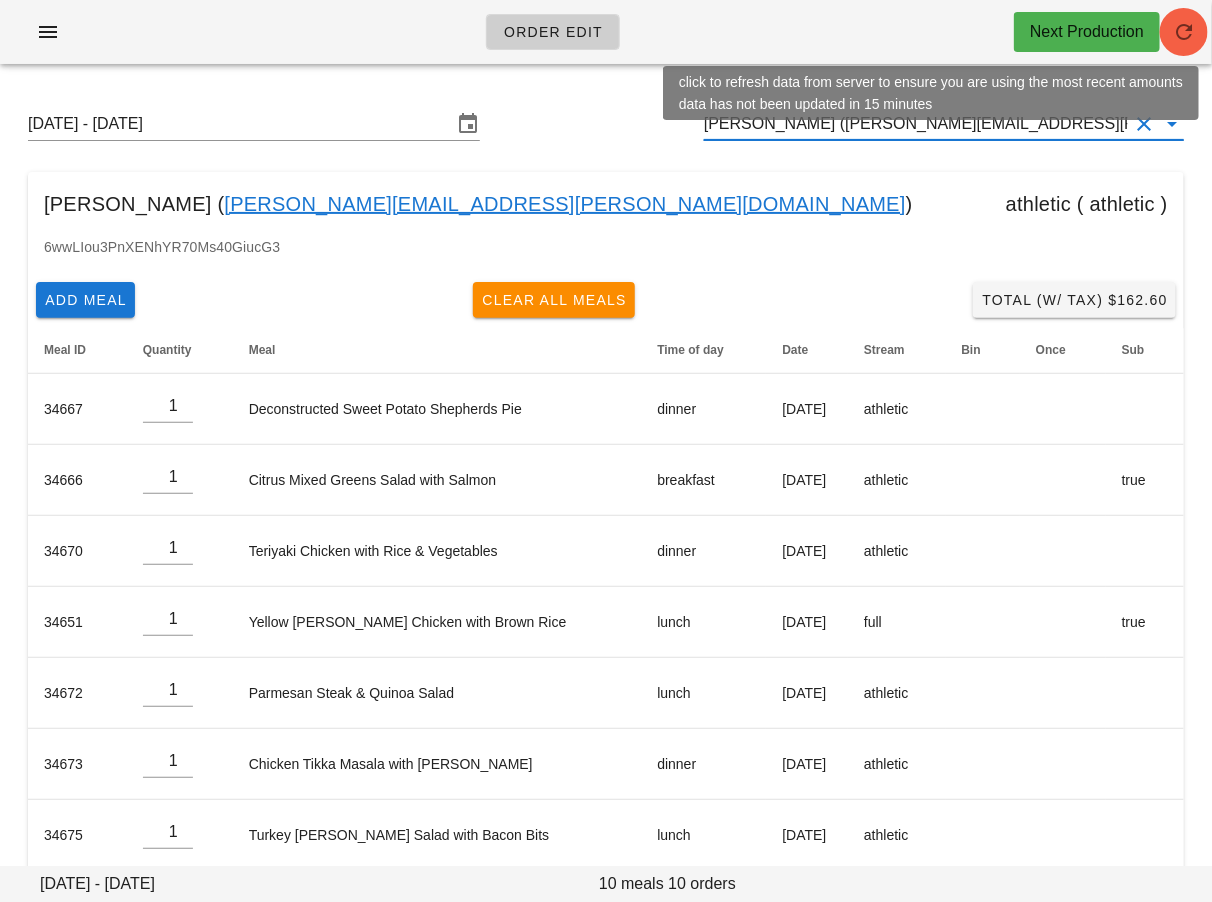 type on "[PERSON_NAME] ([PERSON_NAME][EMAIL_ADDRESS][PERSON_NAME][DOMAIN_NAME])" 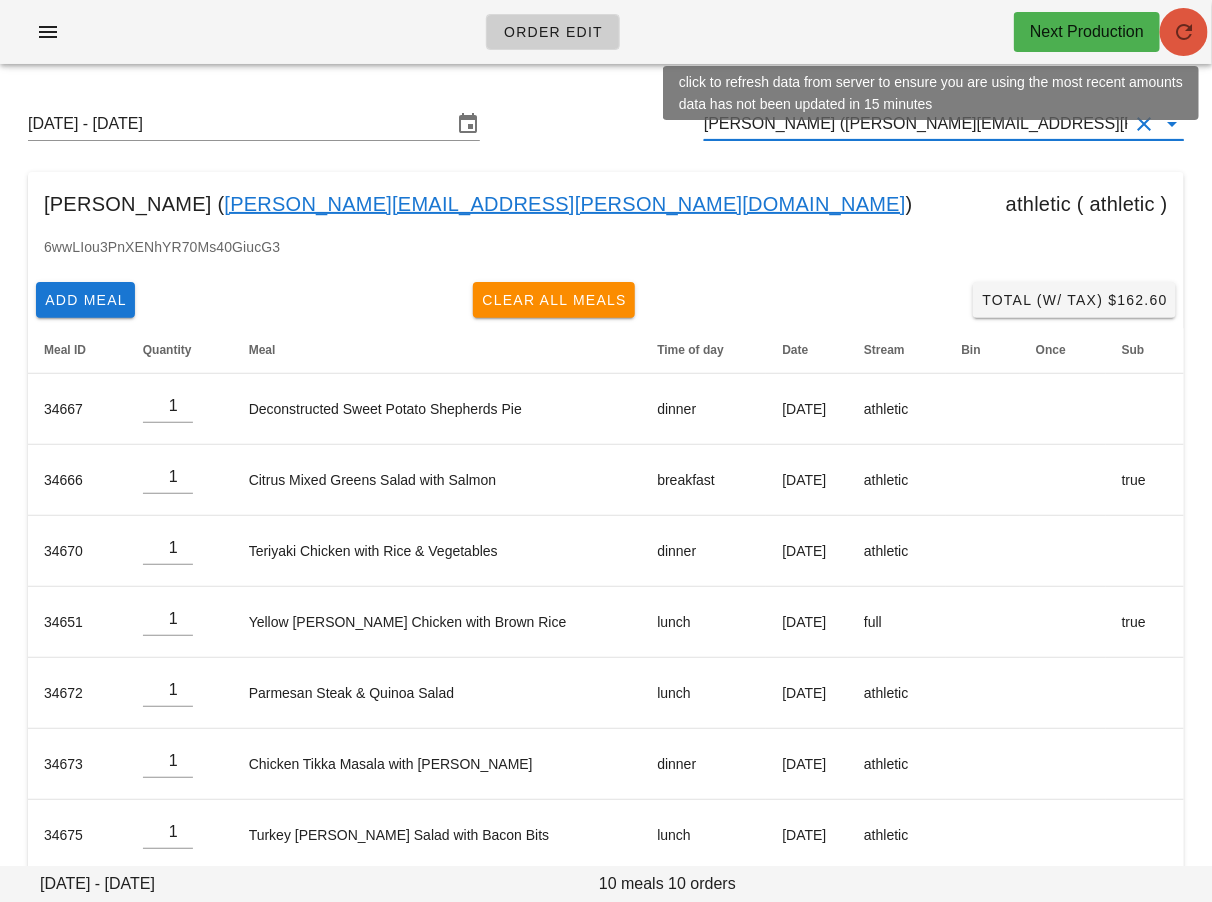 click at bounding box center [1184, 32] 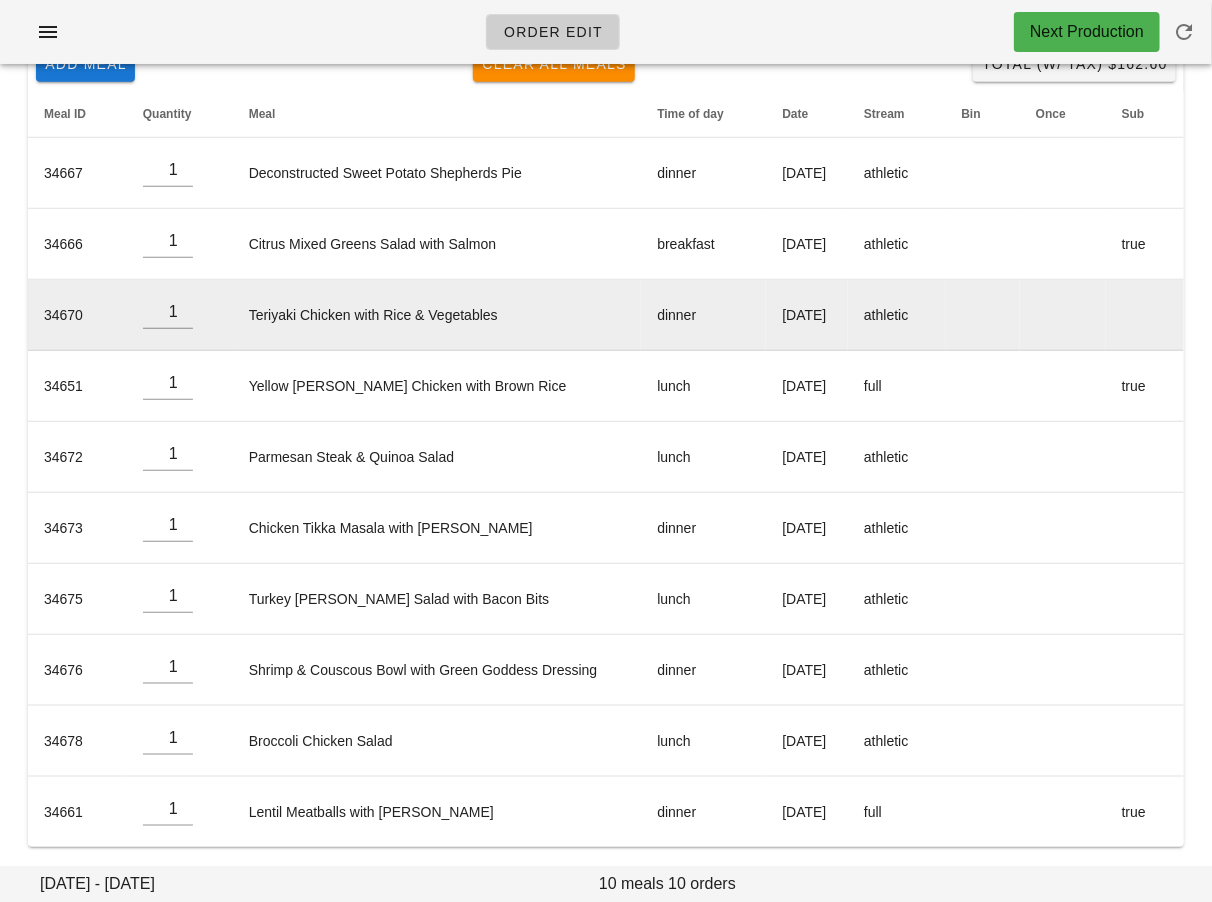 scroll, scrollTop: 0, scrollLeft: 0, axis: both 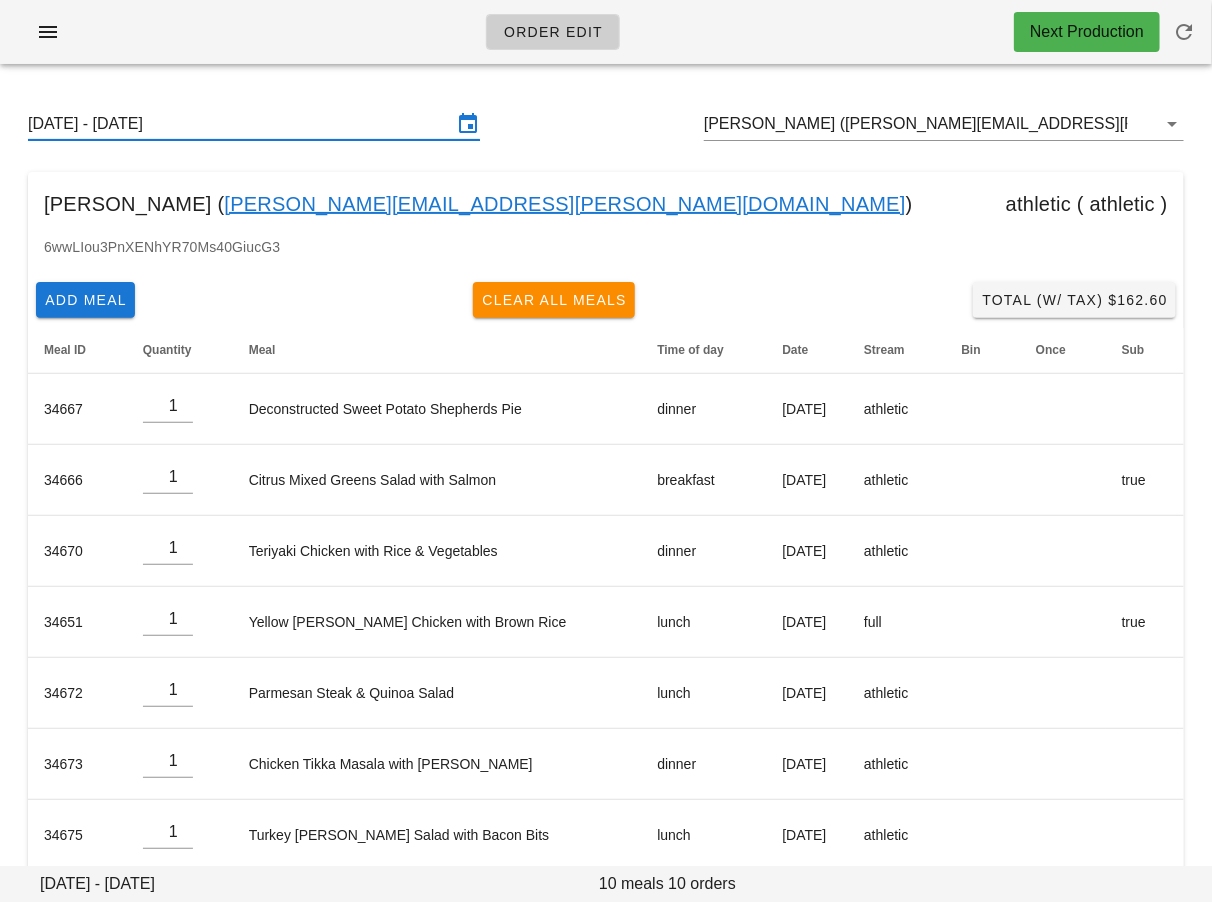 click on "[DATE] - [DATE]" at bounding box center [240, 124] 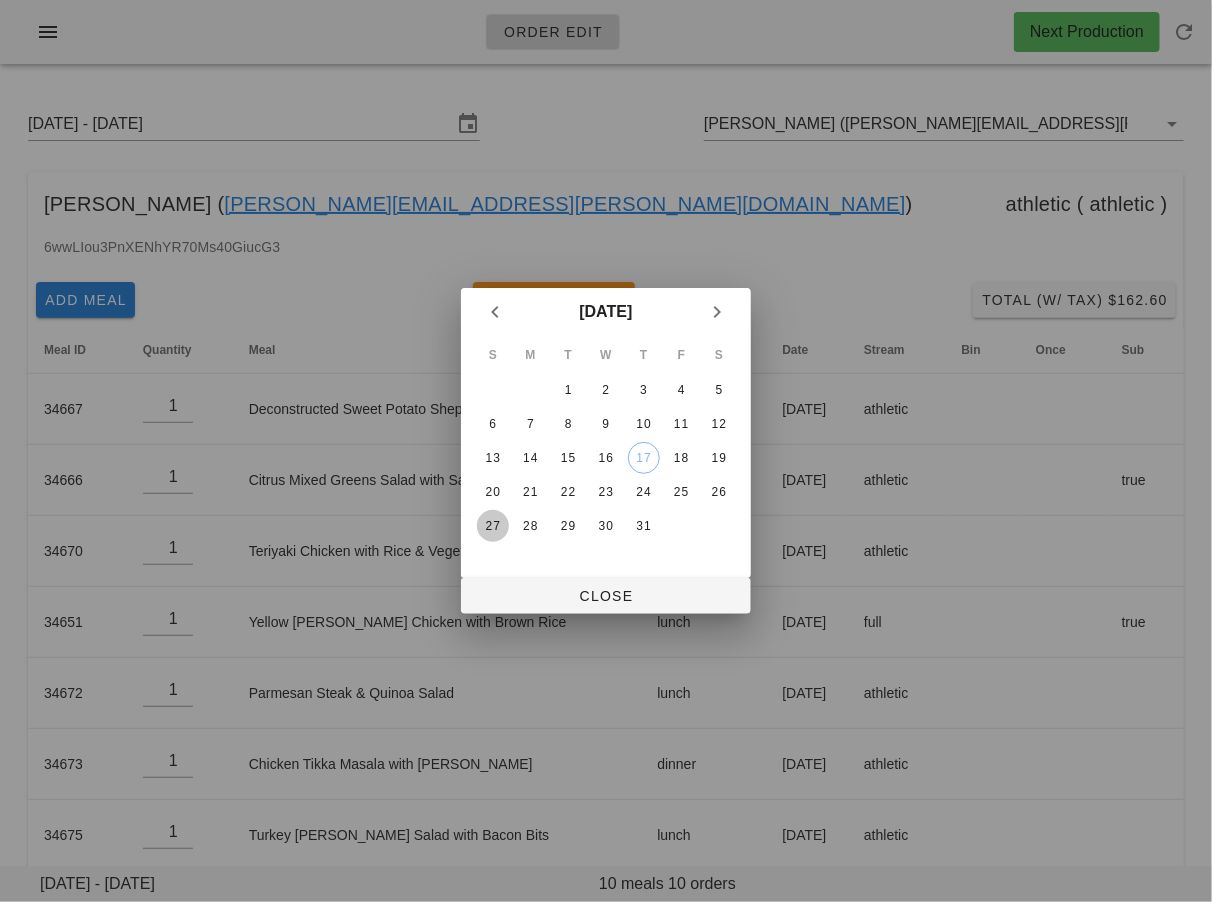 click on "27" at bounding box center (493, 526) 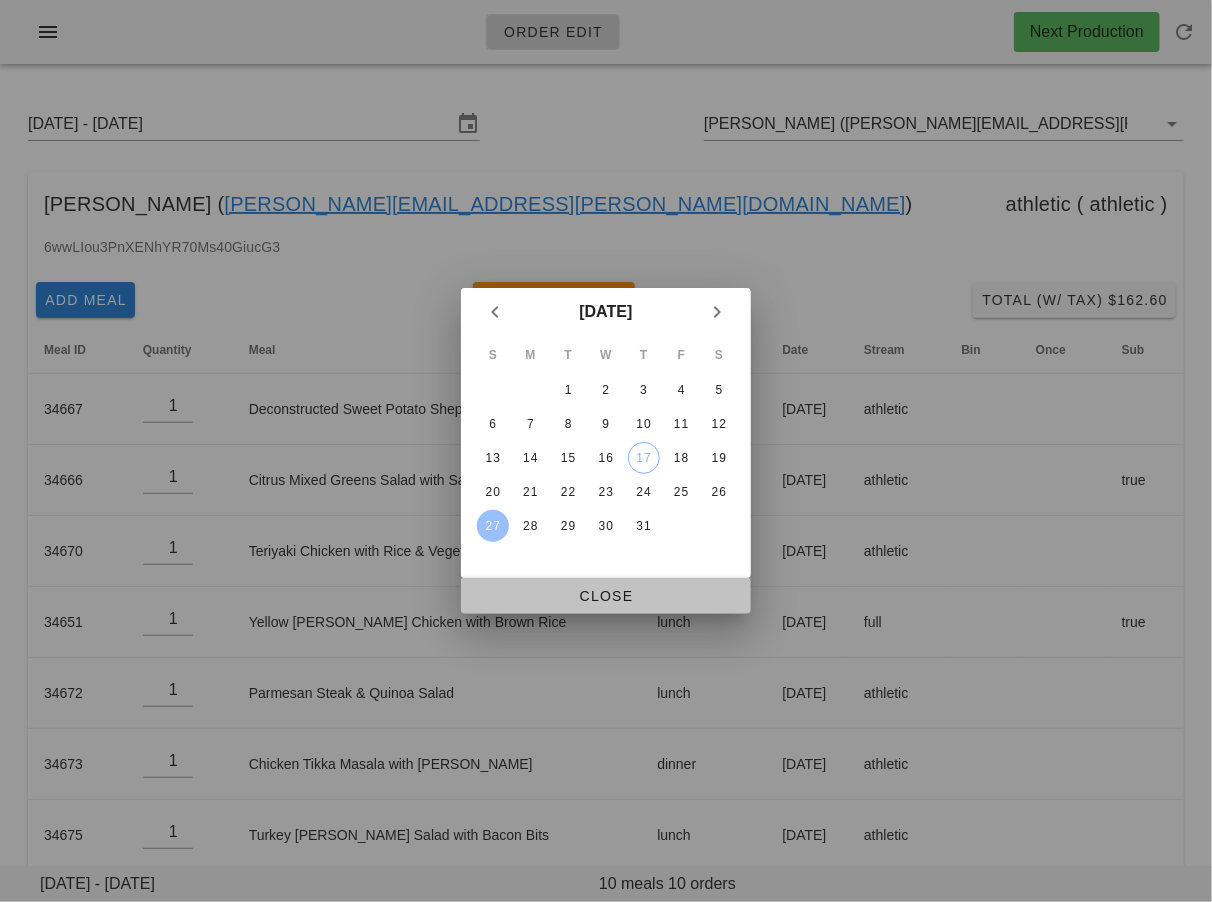 click on "Close" at bounding box center [606, 596] 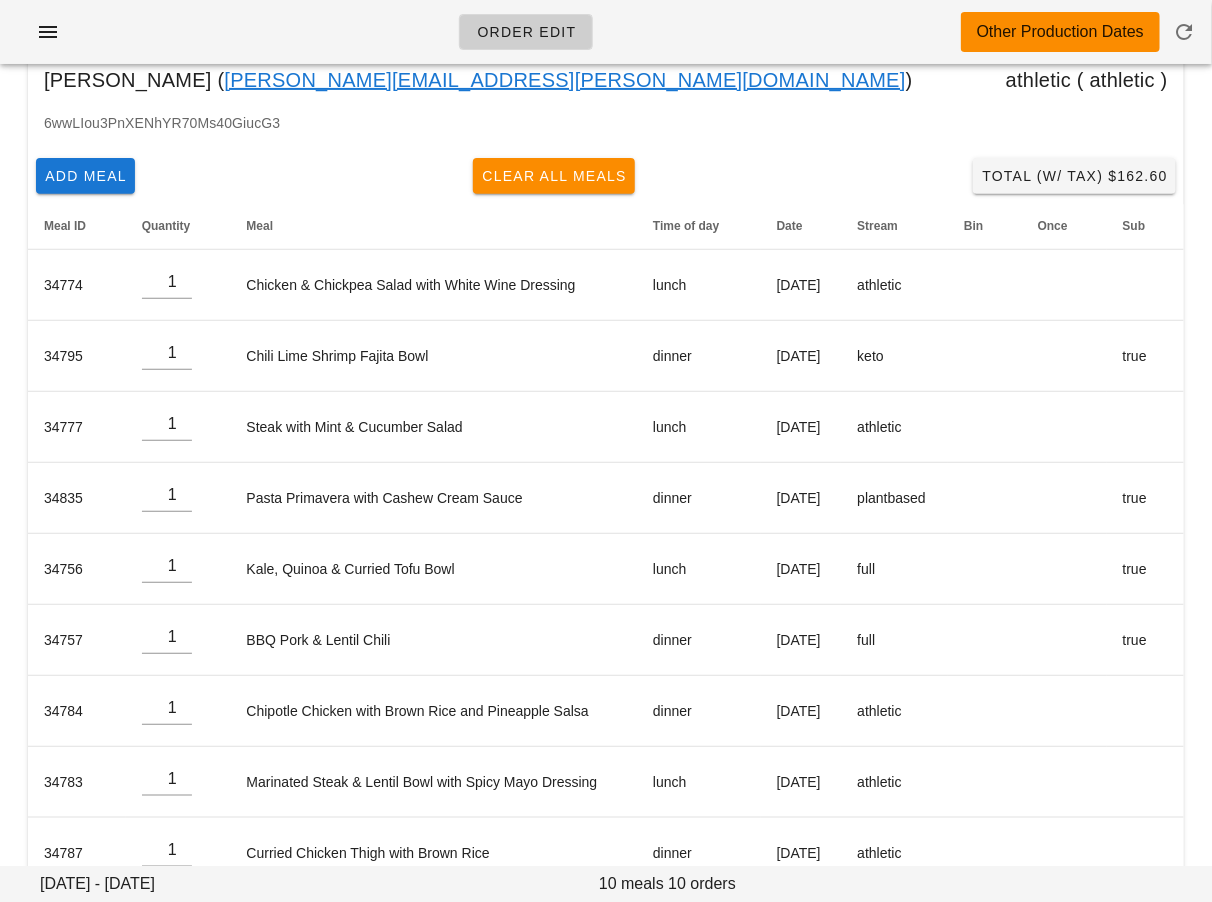 scroll, scrollTop: 0, scrollLeft: 0, axis: both 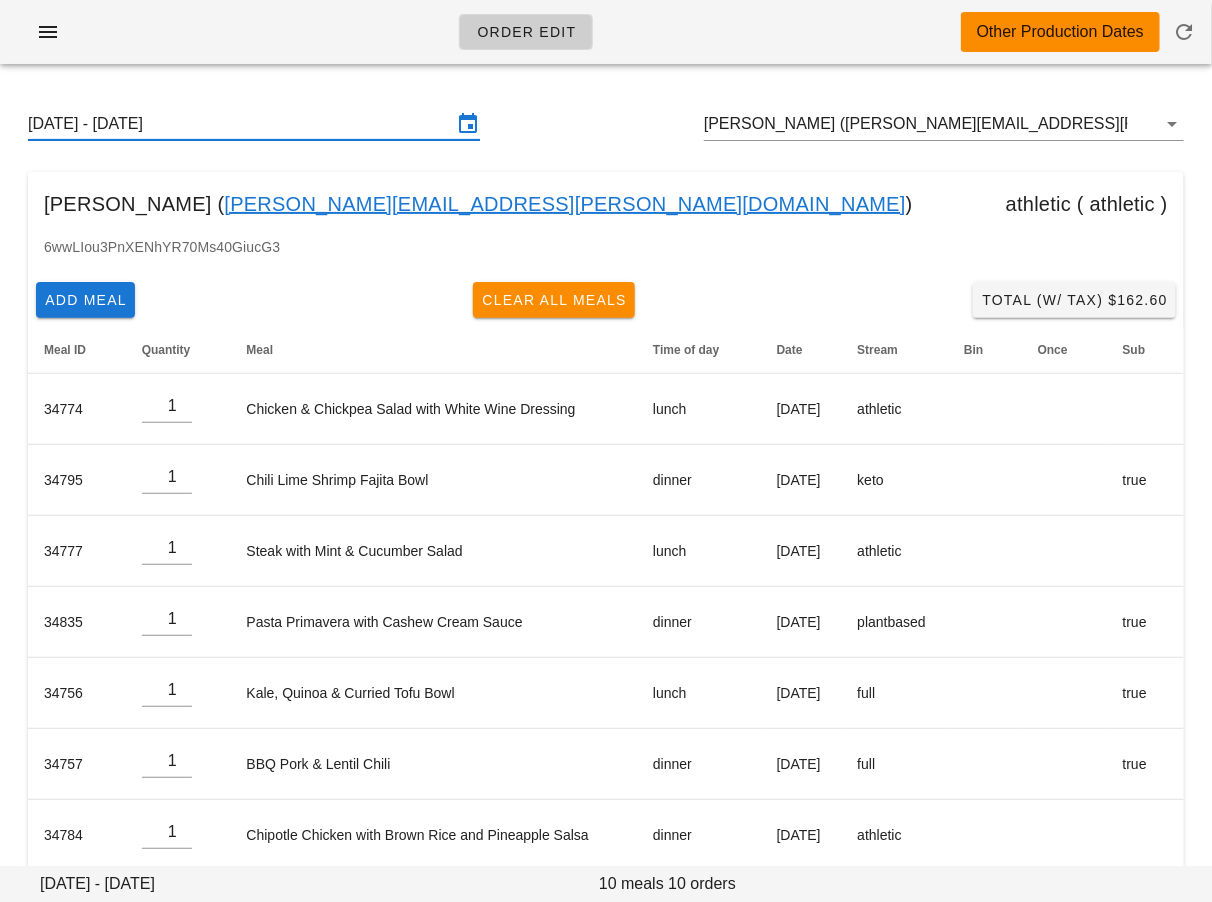 click on "[DATE] - [DATE]" at bounding box center (240, 124) 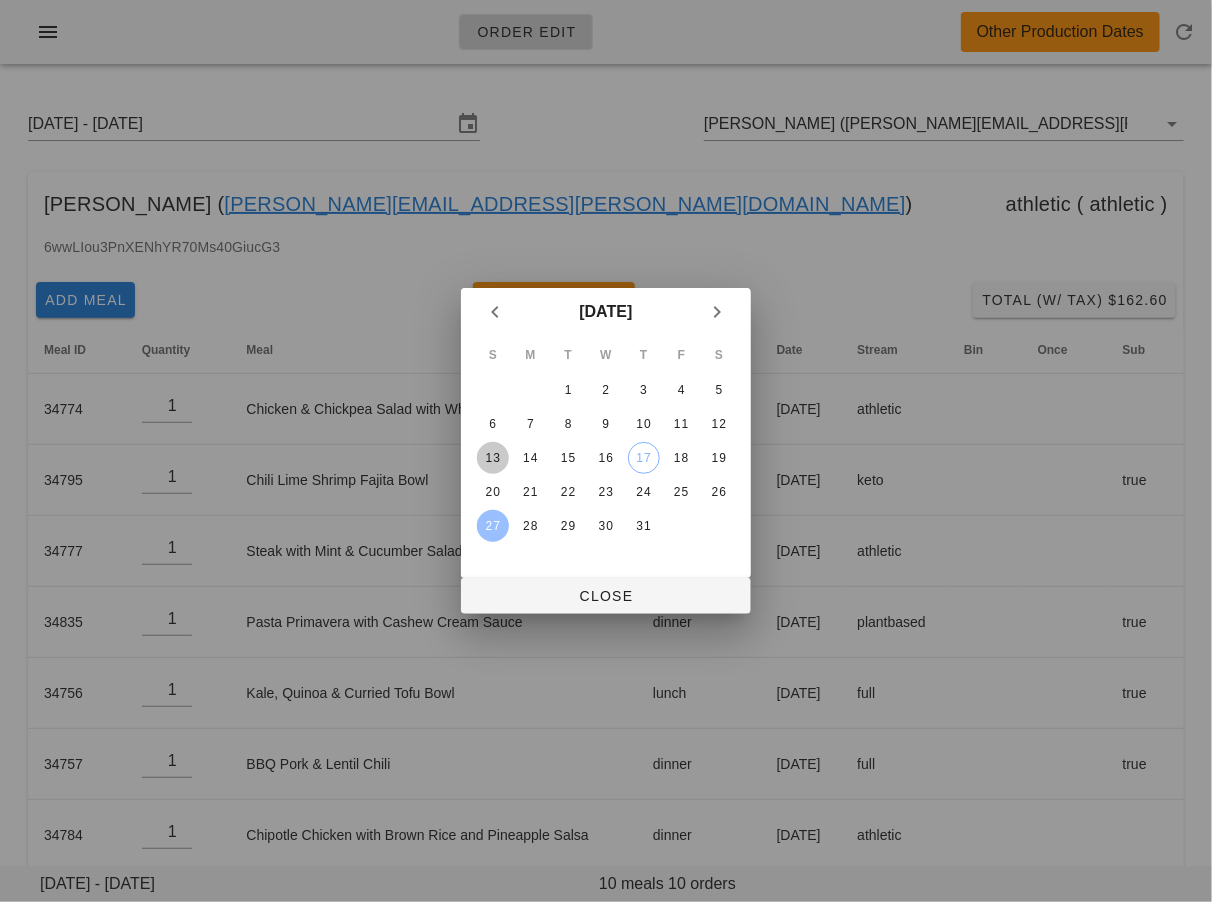 click on "13" at bounding box center (493, 458) 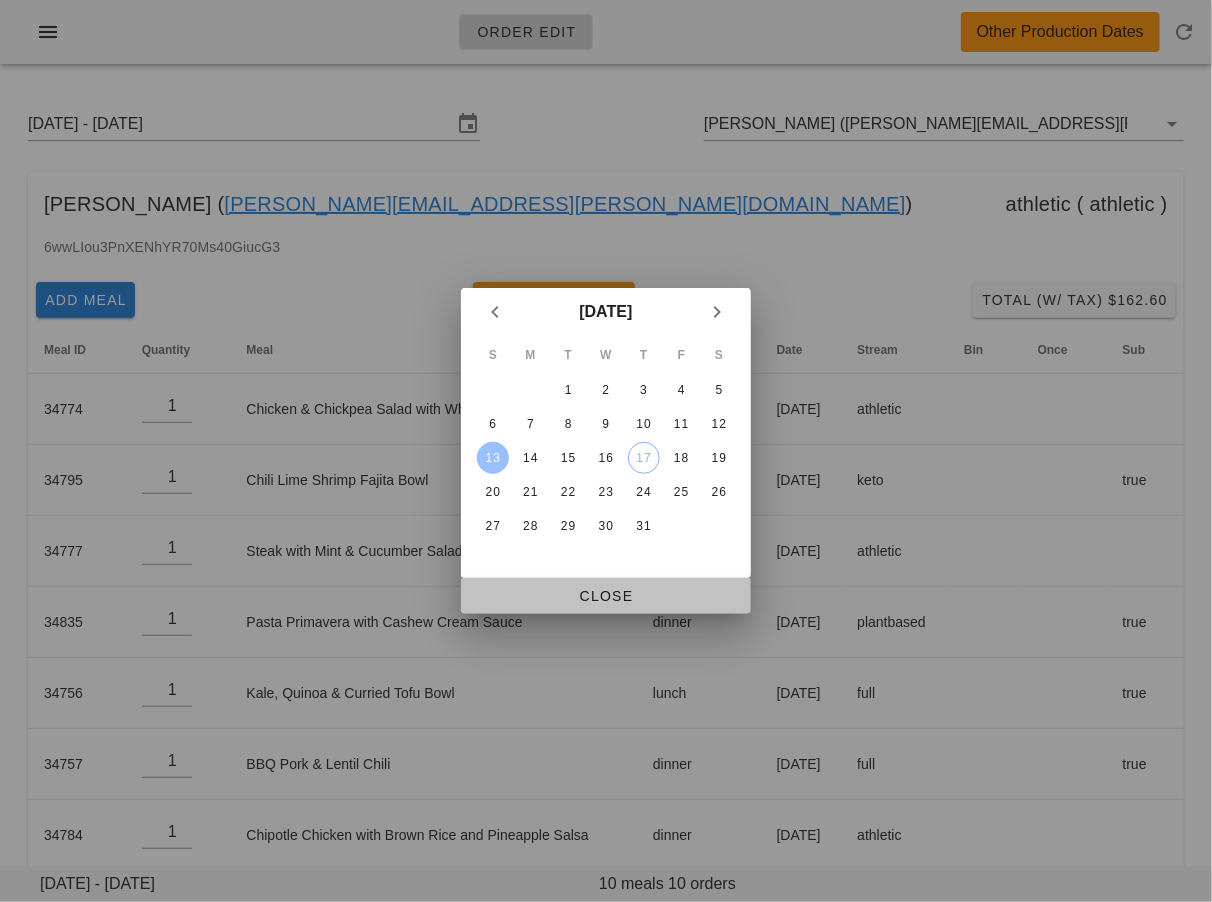 click on "Close" at bounding box center (606, 596) 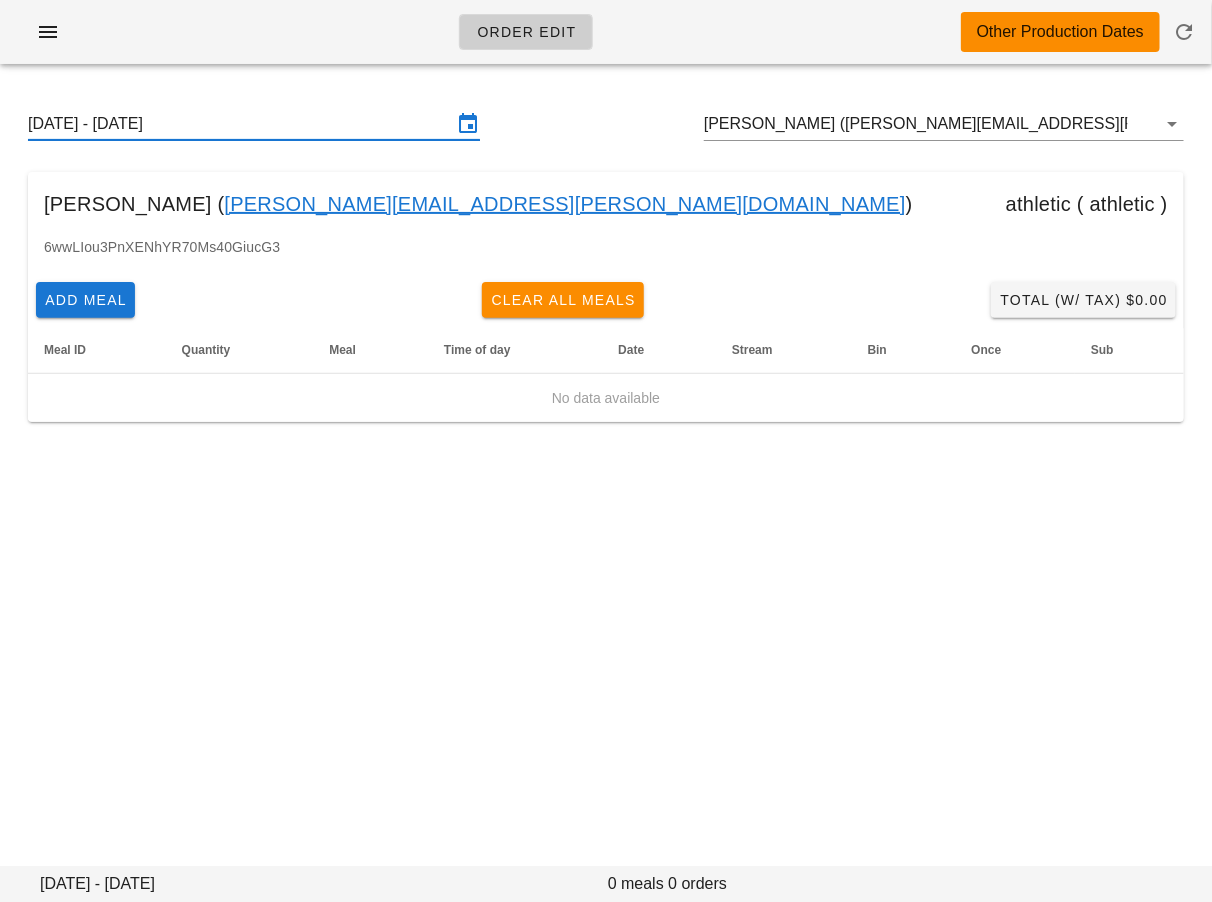 click on "[DATE] - [DATE]" at bounding box center [240, 124] 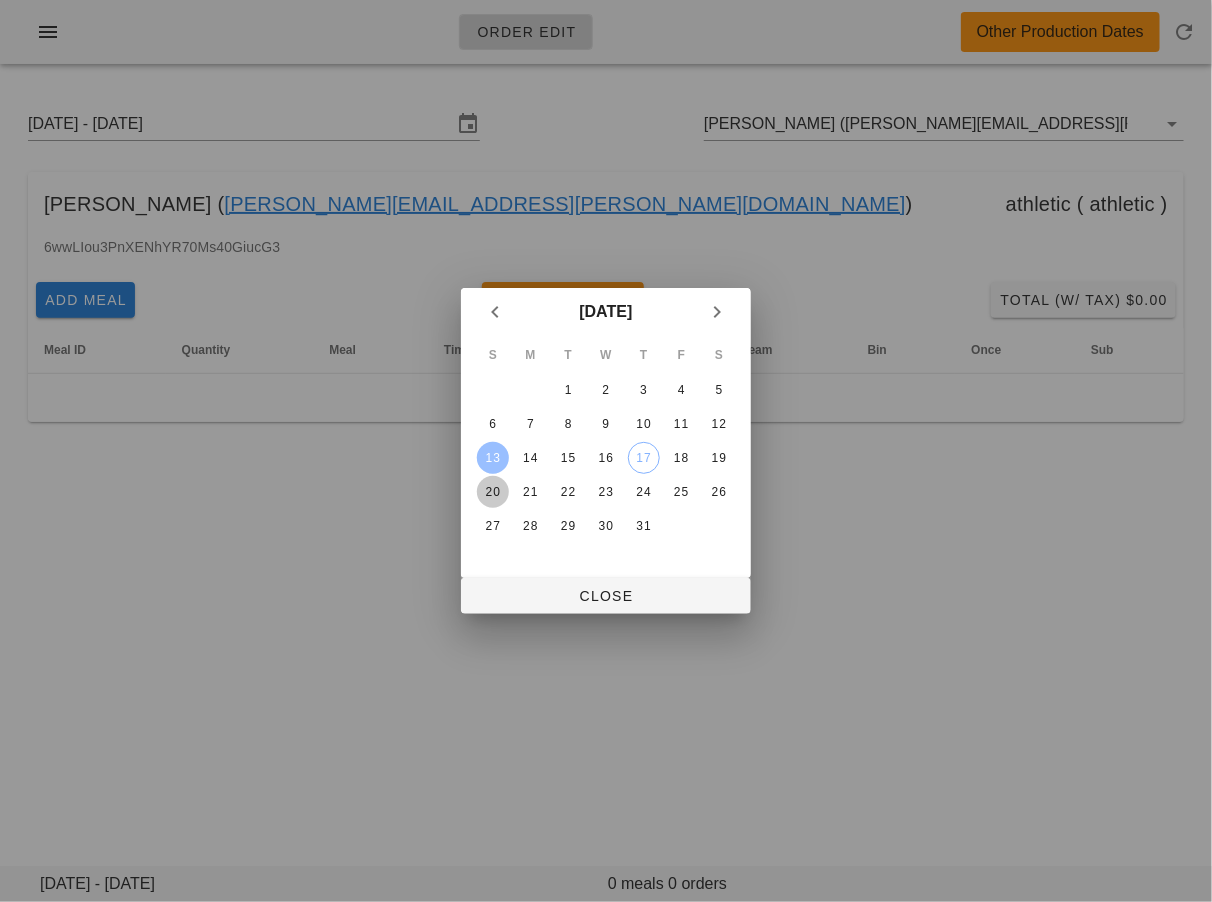 click on "20" at bounding box center (493, 492) 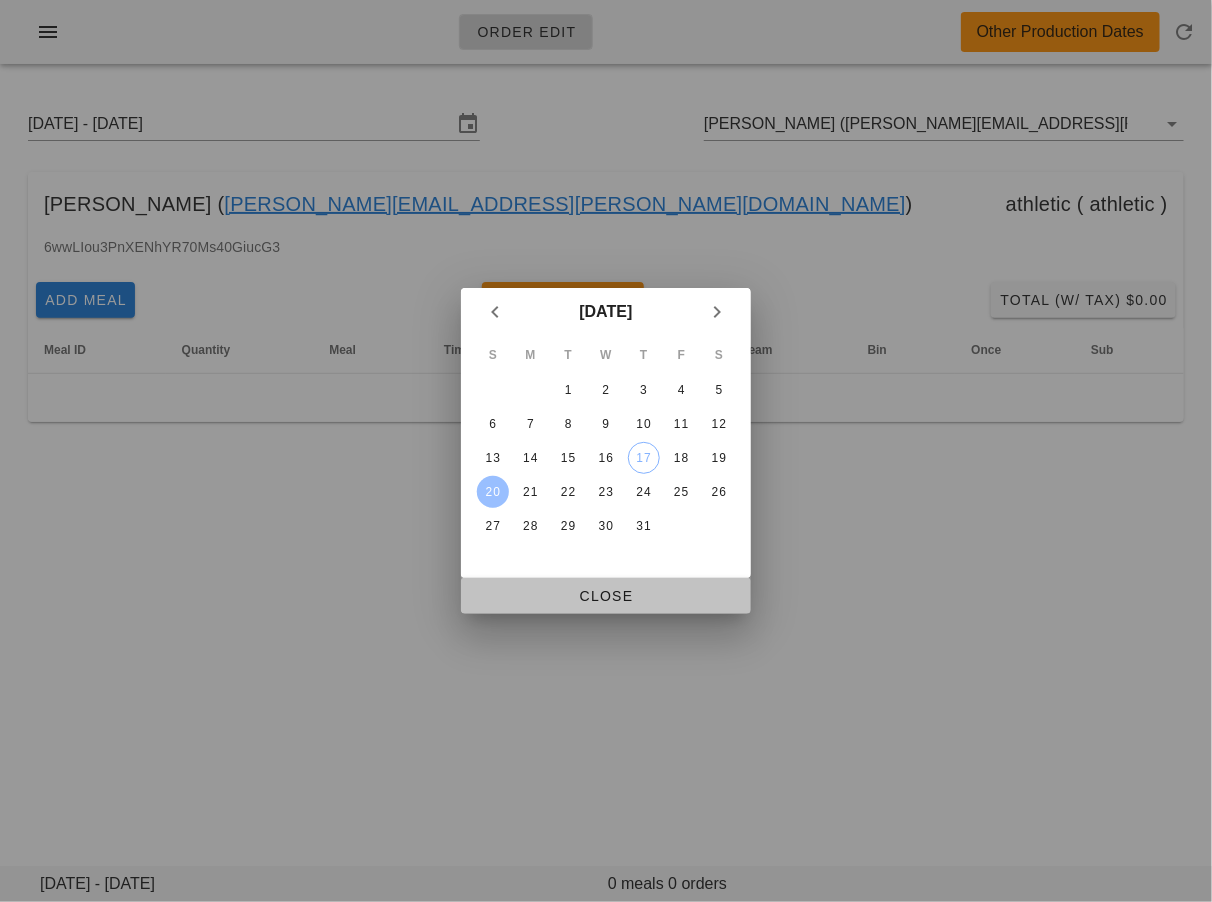 click on "Close" at bounding box center (606, 596) 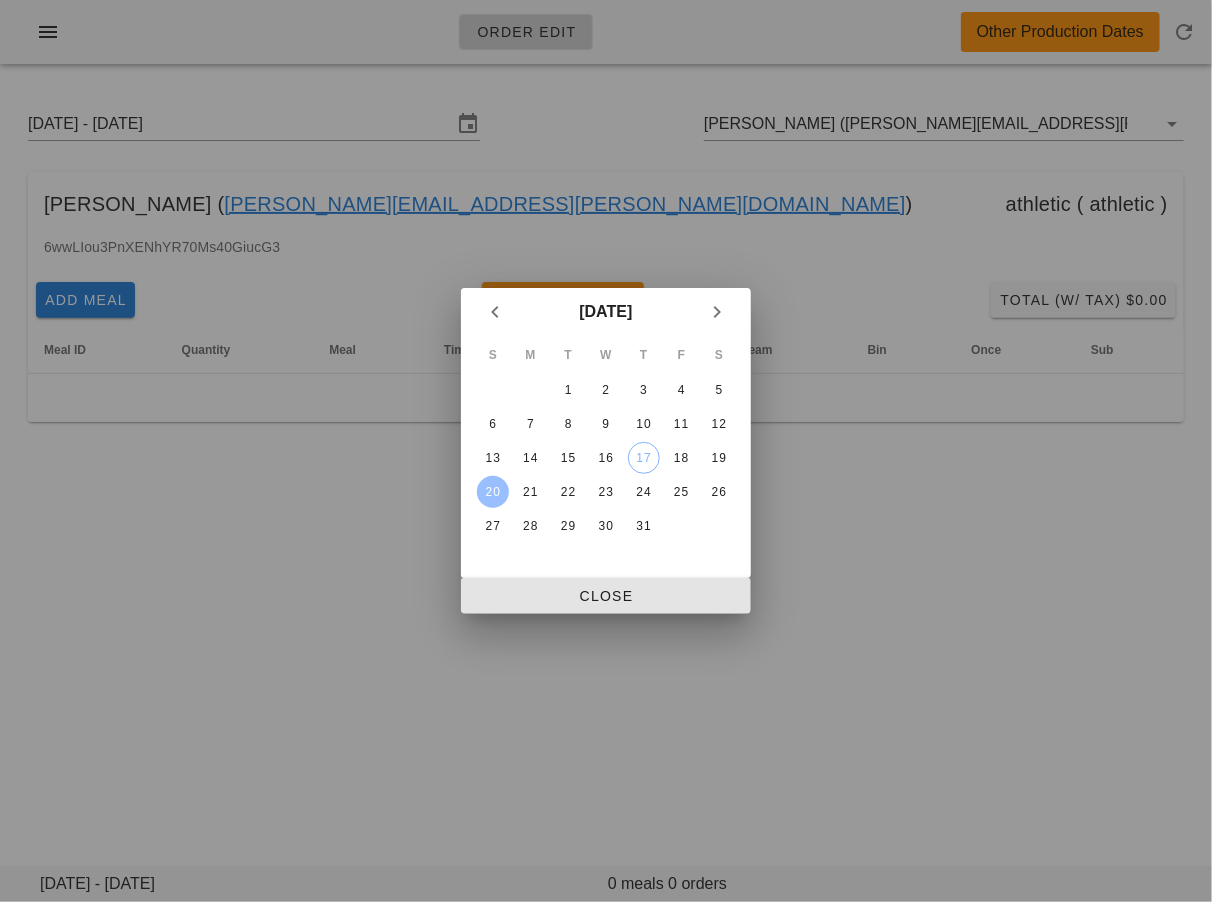 type on "[DATE] - [DATE]" 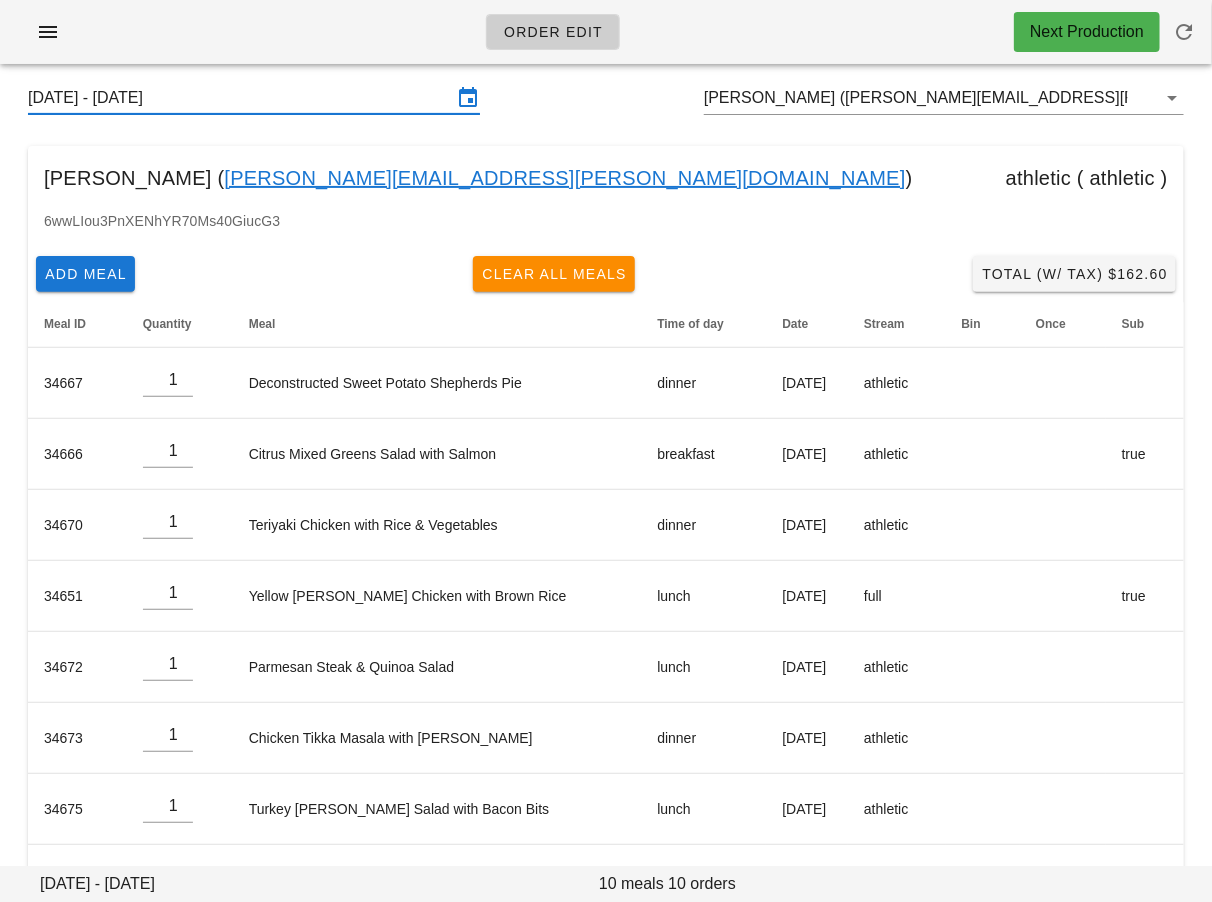 scroll, scrollTop: 0, scrollLeft: 0, axis: both 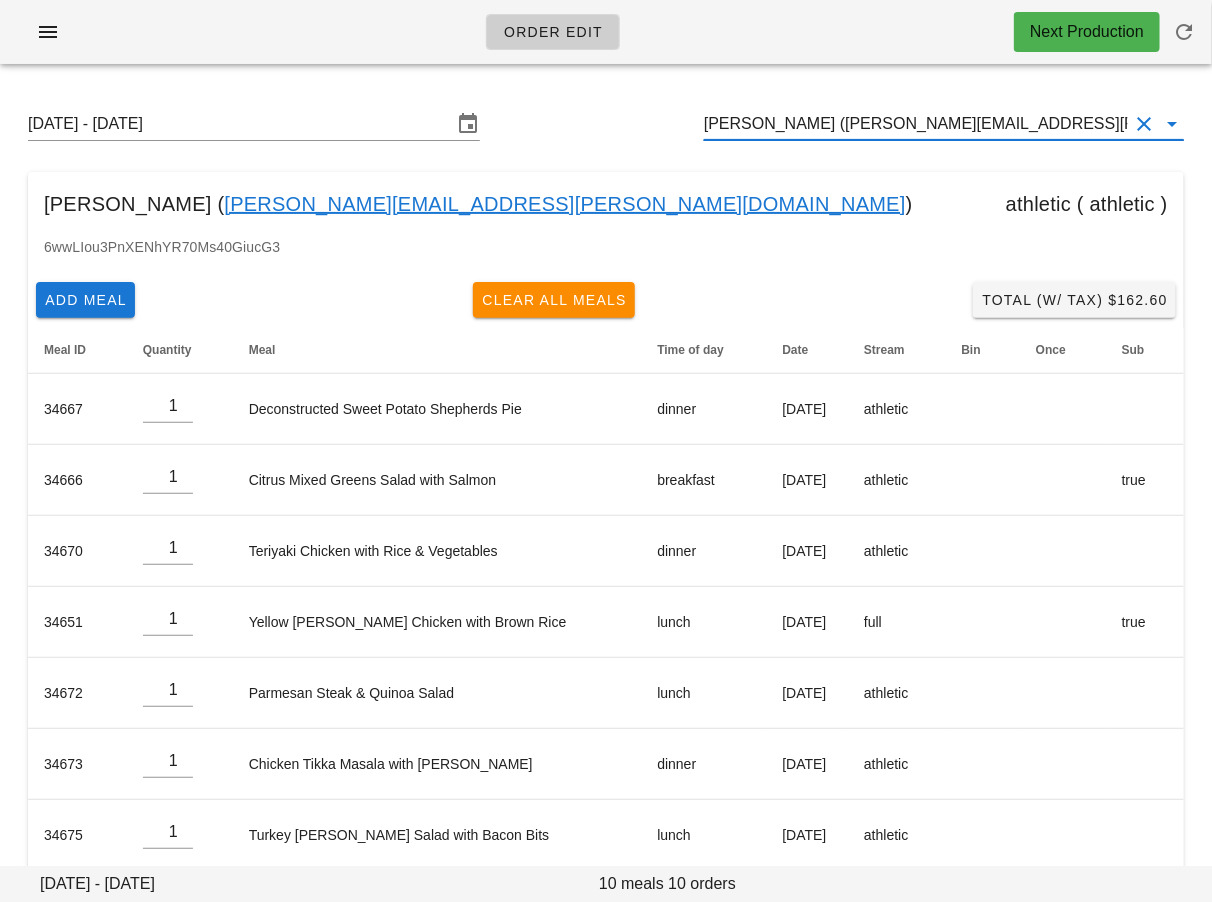 click on "[PERSON_NAME] ([PERSON_NAME][EMAIL_ADDRESS][PERSON_NAME][DOMAIN_NAME])" at bounding box center [916, 124] 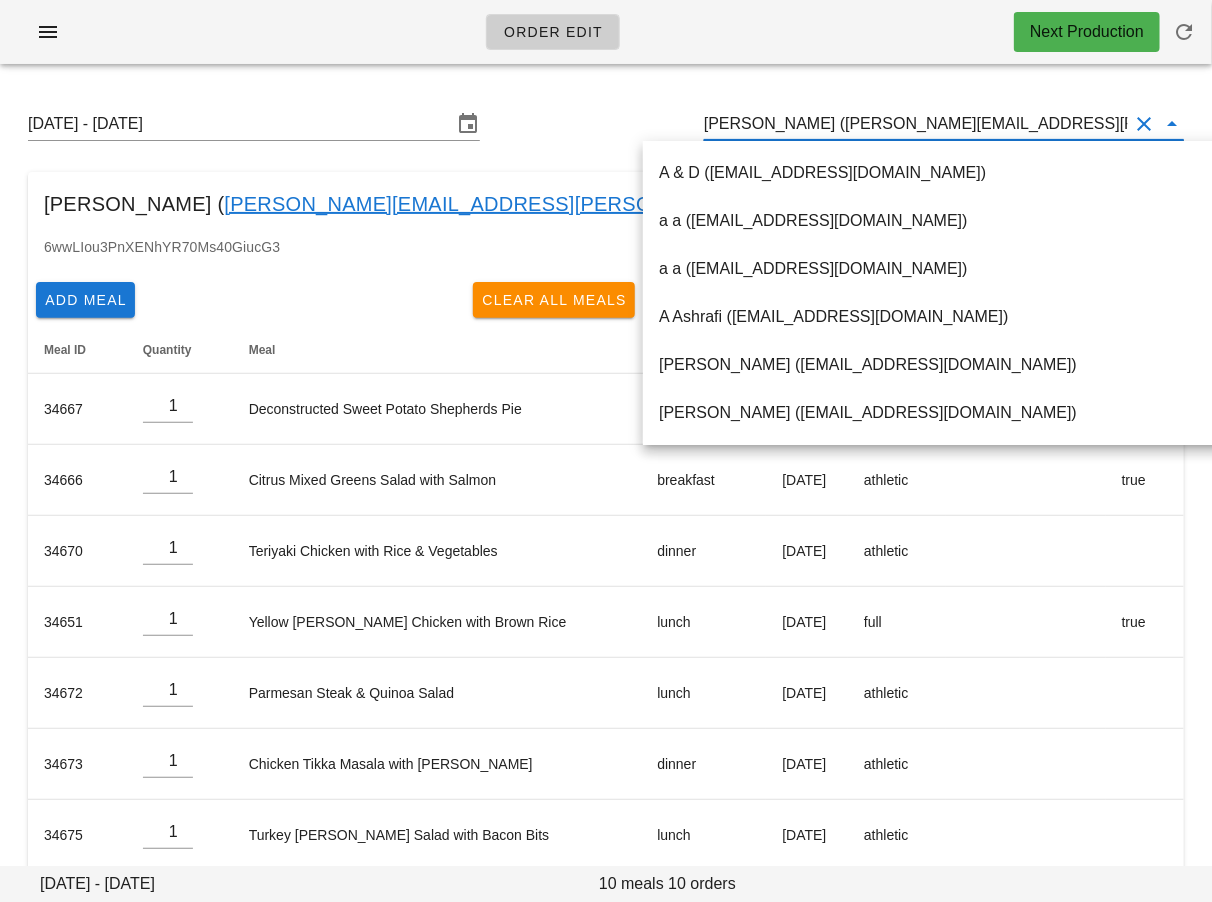 click on "[PERSON_NAME] ([PERSON_NAME][EMAIL_ADDRESS][PERSON_NAME][DOMAIN_NAME])" at bounding box center (916, 124) 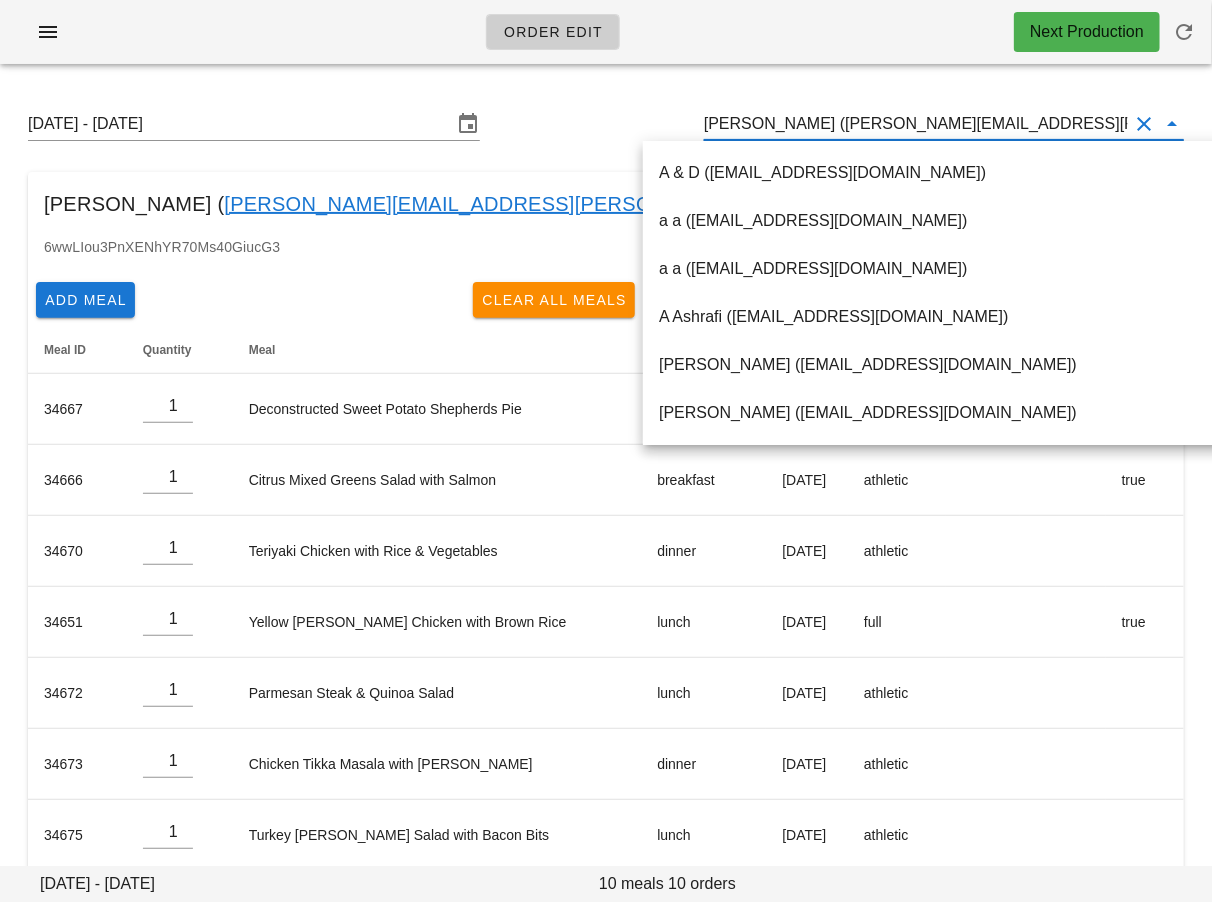 click on "[DATE] - [DATE] [PERSON_NAME] ([PERSON_NAME][EMAIL_ADDRESS][PERSON_NAME][DOMAIN_NAME])" at bounding box center (606, 124) 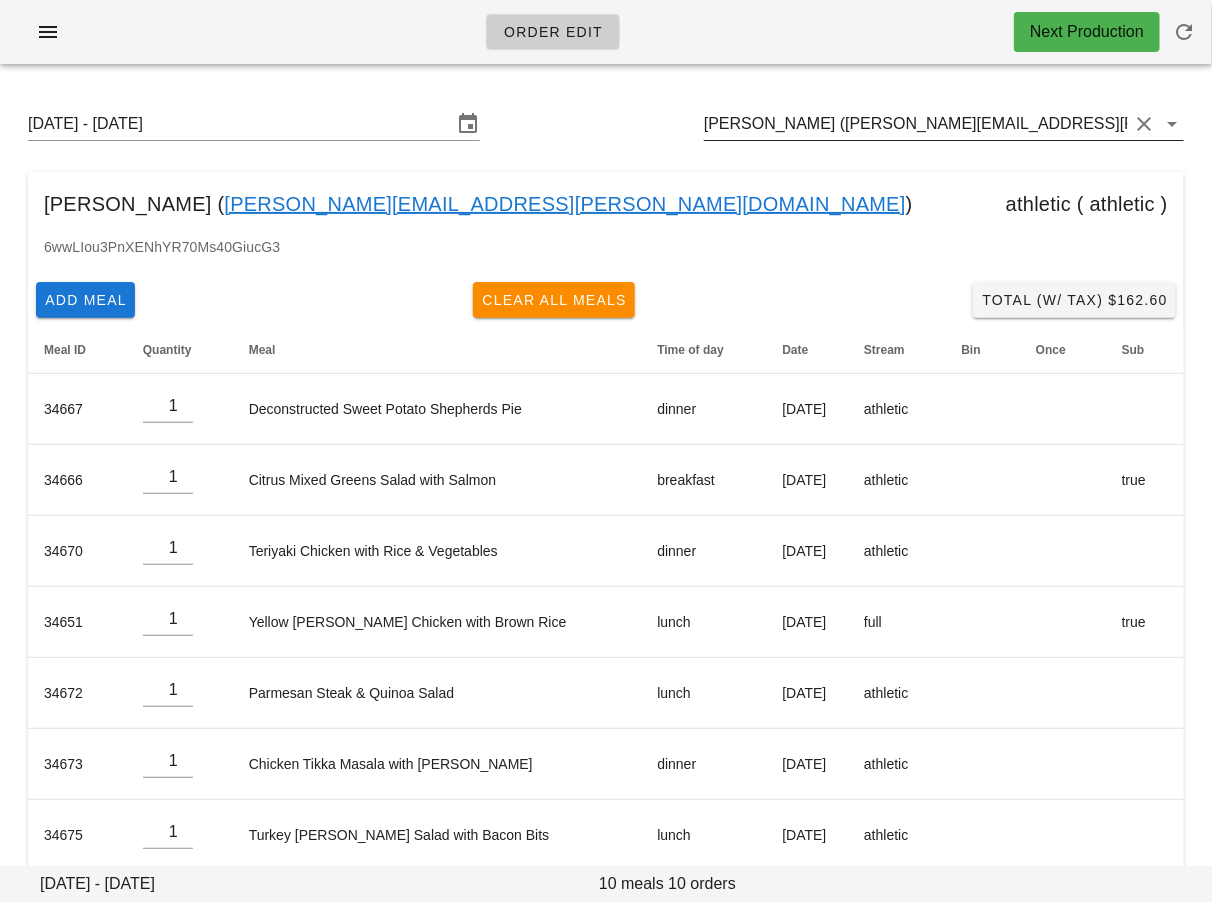 click on "[PERSON_NAME] ([PERSON_NAME][EMAIL_ADDRESS][PERSON_NAME][DOMAIN_NAME])" at bounding box center (916, 124) 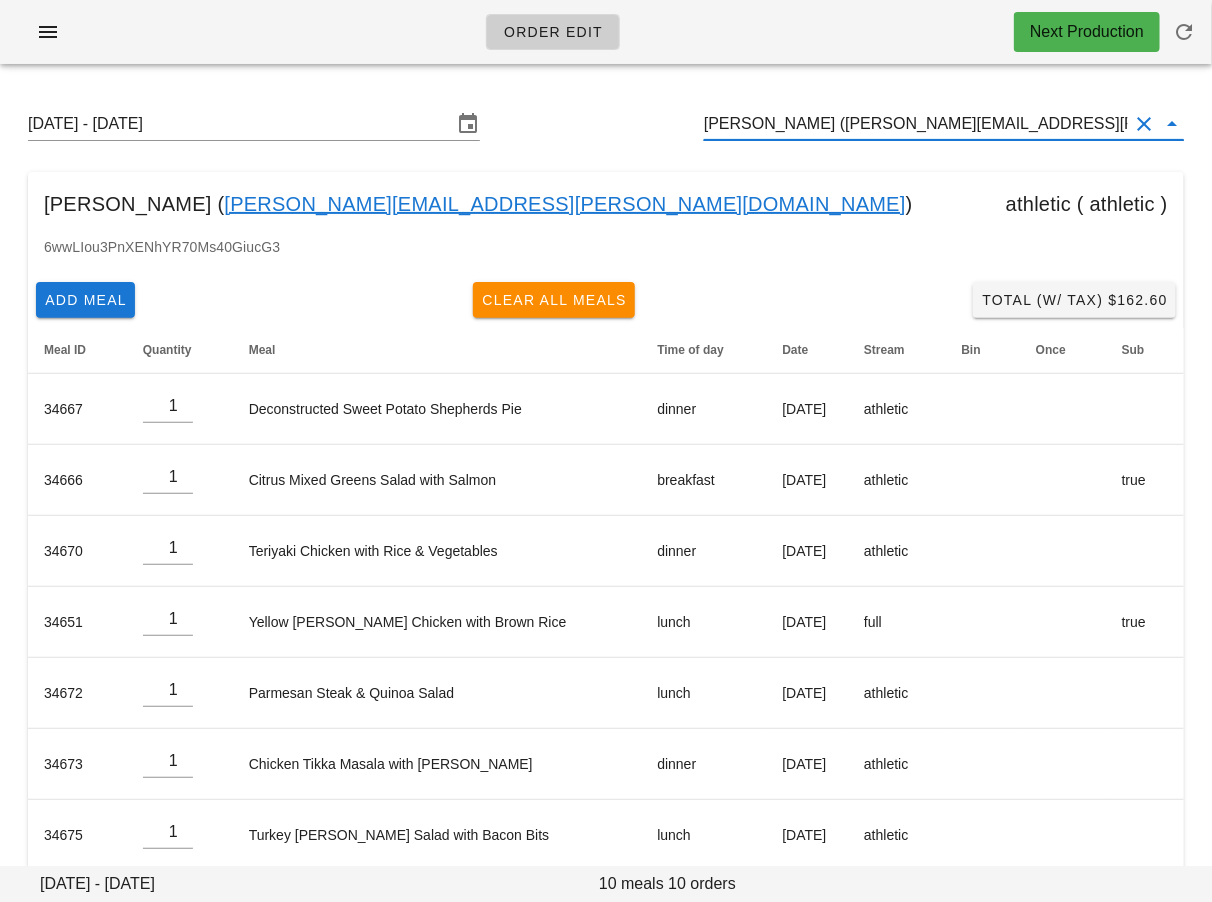 click on "[PERSON_NAME] ([PERSON_NAME][EMAIL_ADDRESS][PERSON_NAME][DOMAIN_NAME])" at bounding box center [916, 124] 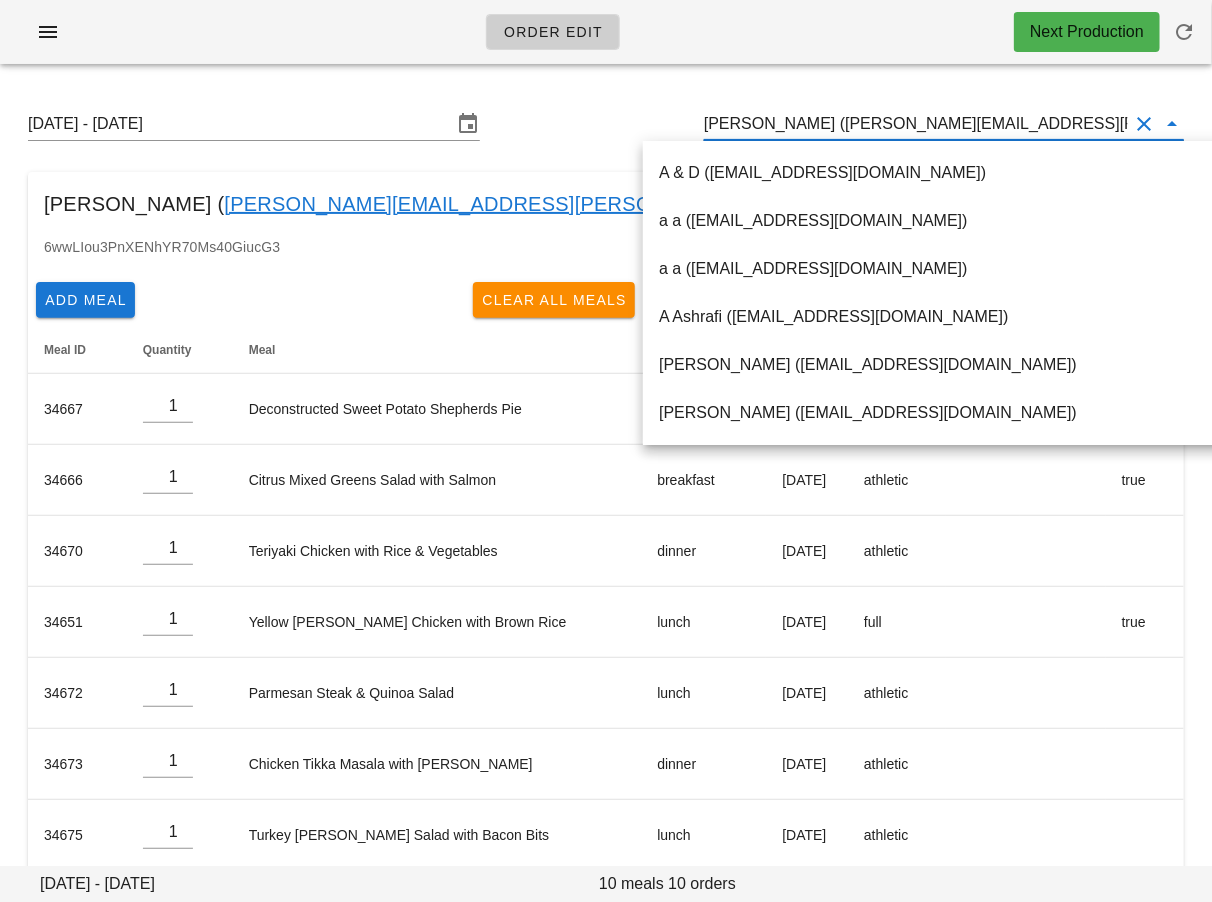paste on "[EMAIL_ADDRESS][PERSON_NAME][DOMAIN_NAME]" 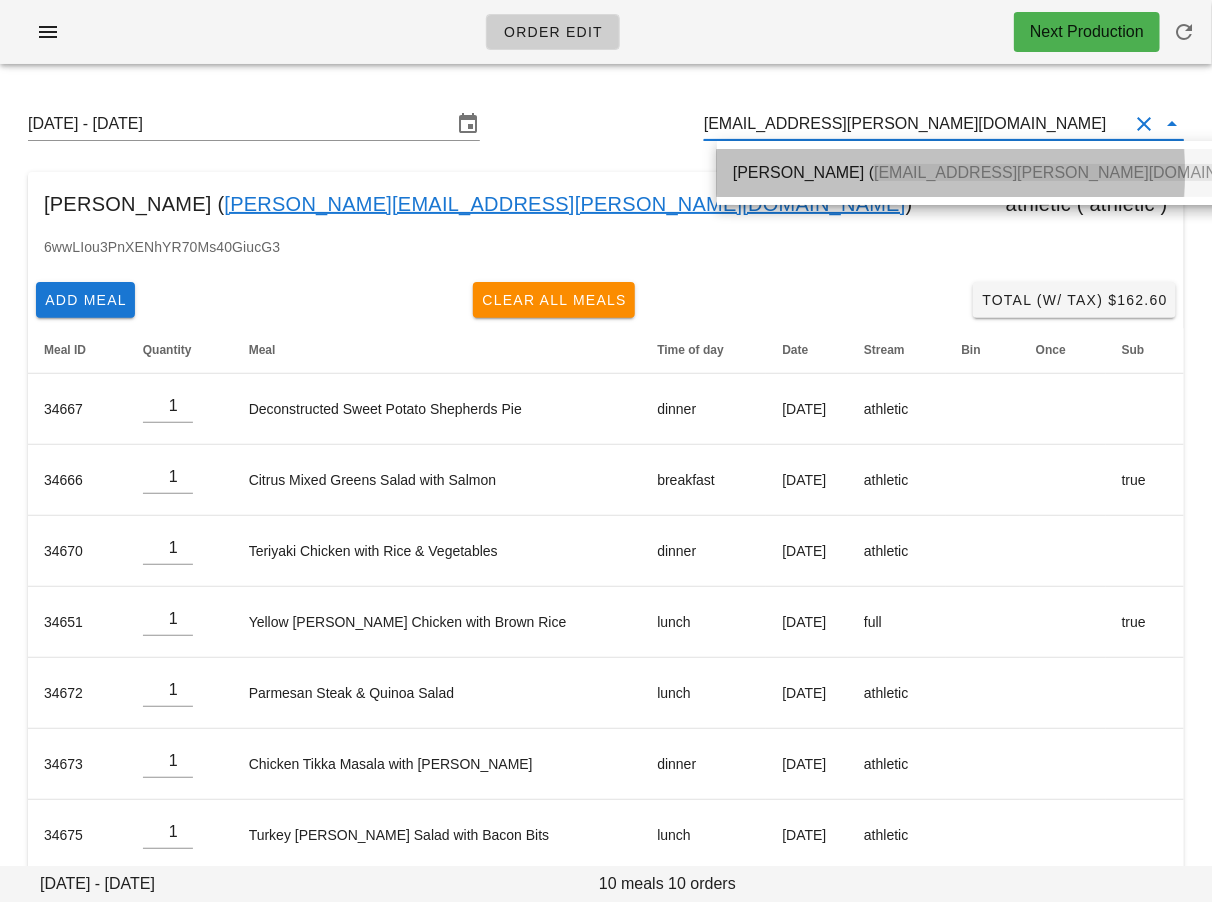 click on "[PERSON_NAME] ( [EMAIL_ADDRESS][PERSON_NAME][DOMAIN_NAME] )" at bounding box center (1007, 172) 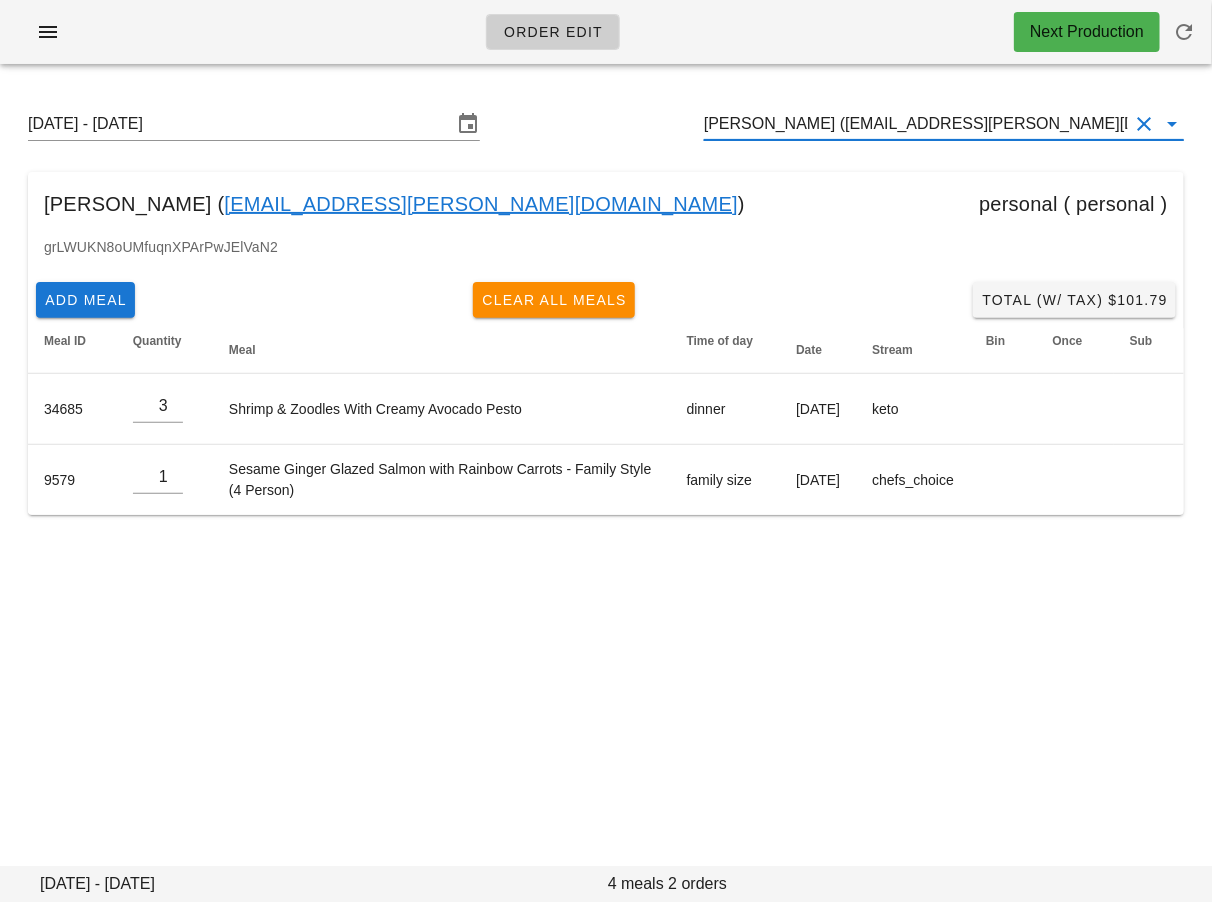 type on "[PERSON_NAME] ([EMAIL_ADDRESS][PERSON_NAME][DOMAIN_NAME])" 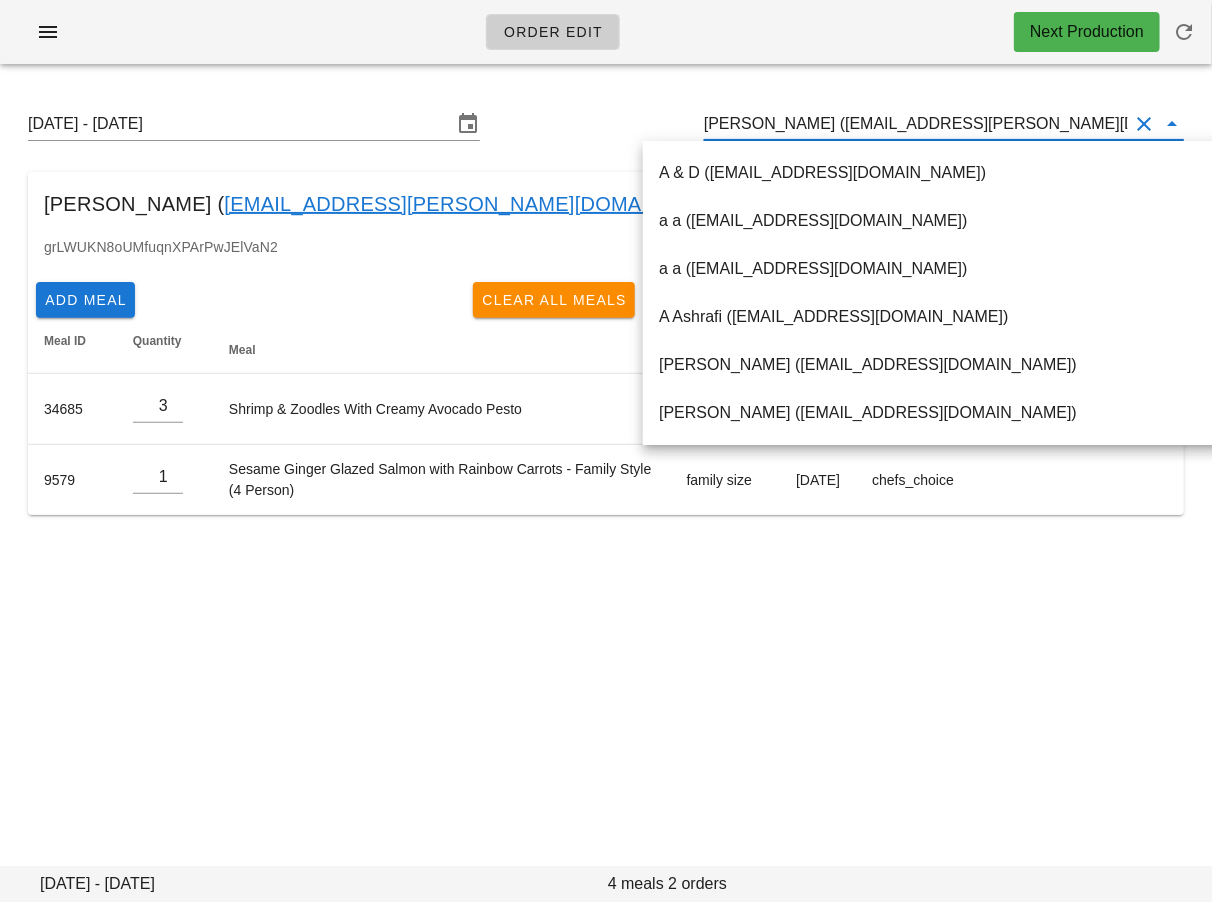 click on "Order Edit Next Production  Sunday July 20 - Saturday July 26 Raewyn Reid (raewynreid@shaw.ca)  Raewyn Reid (  raewynreid@shaw.ca  )   personal ( personal )   grLWUKN8oUMfuqnXPArPwJElVaN2  Add Meal  Clear All Meals   Total (w/ Tax) $101.79  Meal ID Quantity Meal Time of day Date Stream Bin Once Sub 34685 3 Shrimp & Zoodles With Creamy Avocado Pesto dinner  Monday Jul 21  keto 9579 1 Sesame Ginger Glazed Salmon with Rainbow Carrots - Family Style (4 Person) family size  Thursday Jul 24  chefs_choice  Sunday July 20 - Saturday July 26   4 meals 2 orders   Something unexpected happened. Please refresh the page and check your work.      Close" at bounding box center (606, 451) 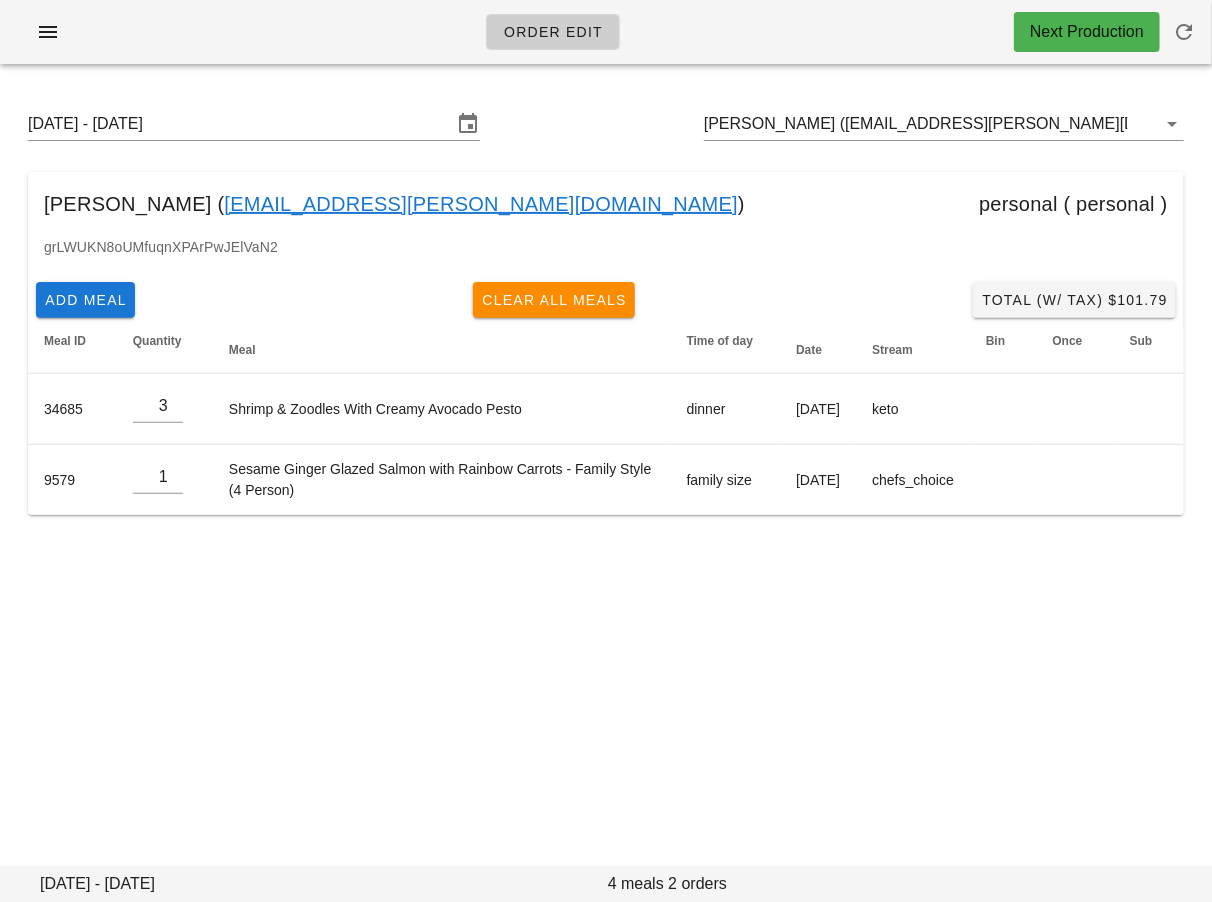 click on "Order Edit Next Production  Sunday July 20 - Saturday July 26 Raewyn Reid (raewynreid@shaw.ca)  Raewyn Reid (  raewynreid@shaw.ca  )   personal ( personal )   grLWUKN8oUMfuqnXPArPwJElVaN2  Add Meal  Clear All Meals   Total (w/ Tax) $101.79  Meal ID Quantity Meal Time of day Date Stream Bin Once Sub 34685 3 Shrimp & Zoodles With Creamy Avocado Pesto dinner  Monday Jul 21  keto 9579 1 Sesame Ginger Glazed Salmon with Rainbow Carrots - Family Style (4 Person) family size  Thursday Jul 24  chefs_choice  Sunday July 20 - Saturday July 26   4 meals 2 orders   Something unexpected happened. Please refresh the page and check your work.      Close" at bounding box center (606, 451) 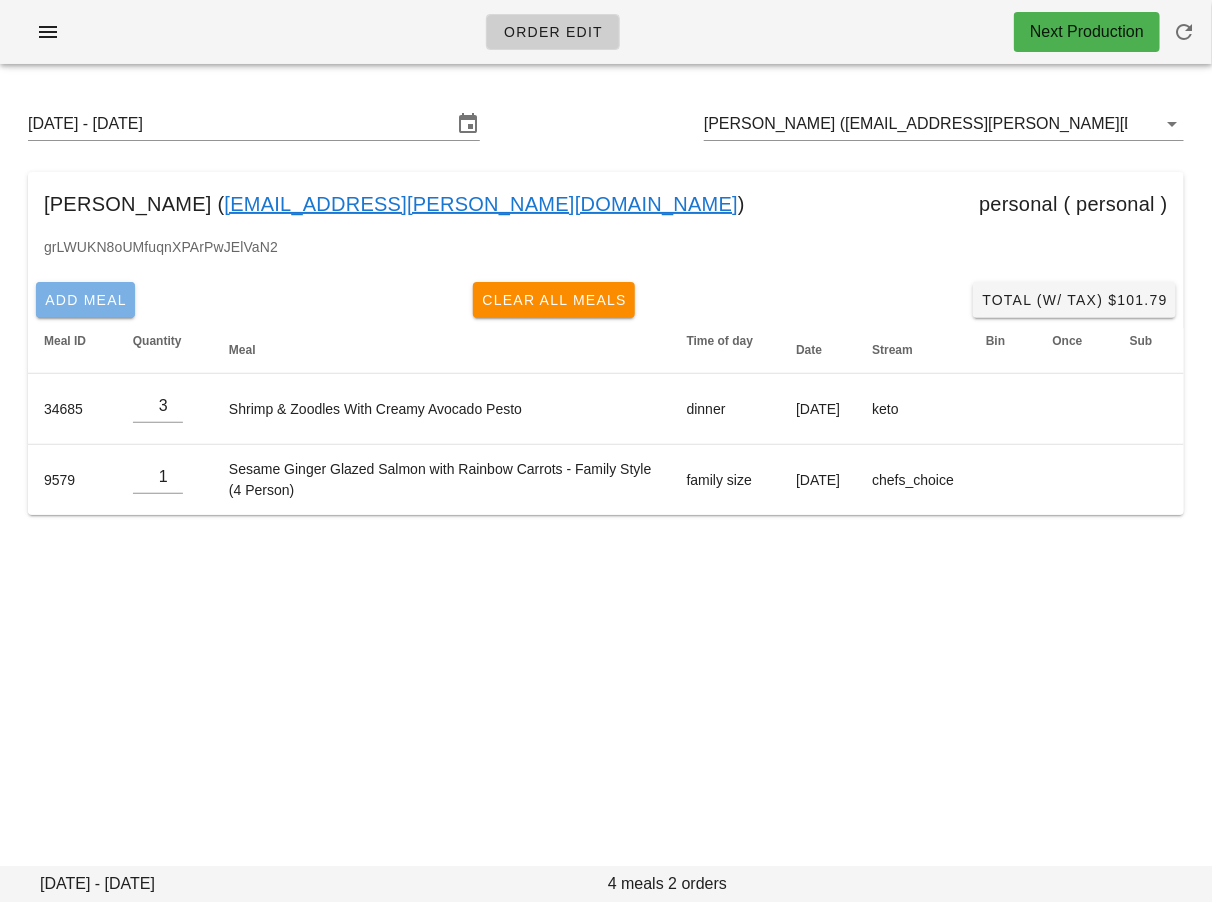 click on "Add Meal" at bounding box center (85, 300) 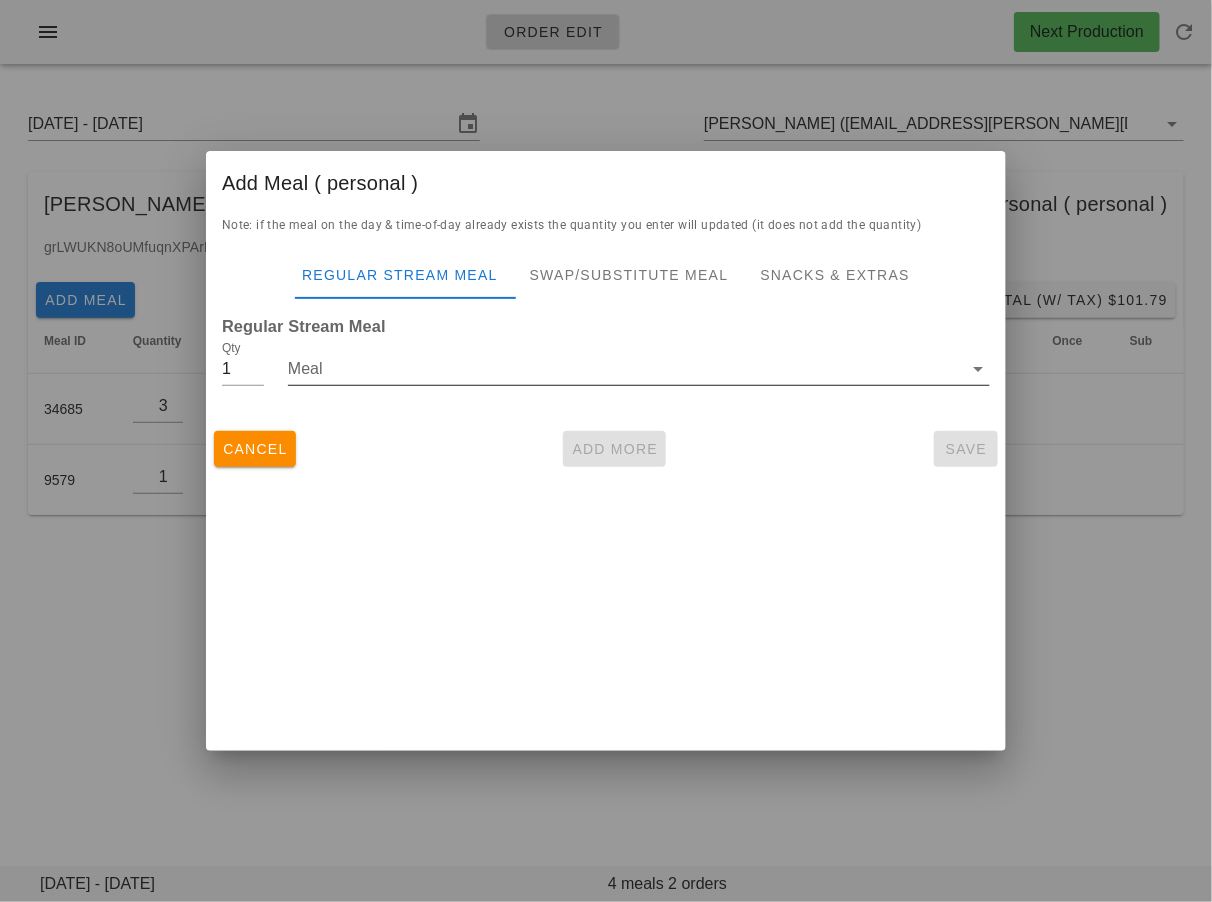 click at bounding box center (639, 400) 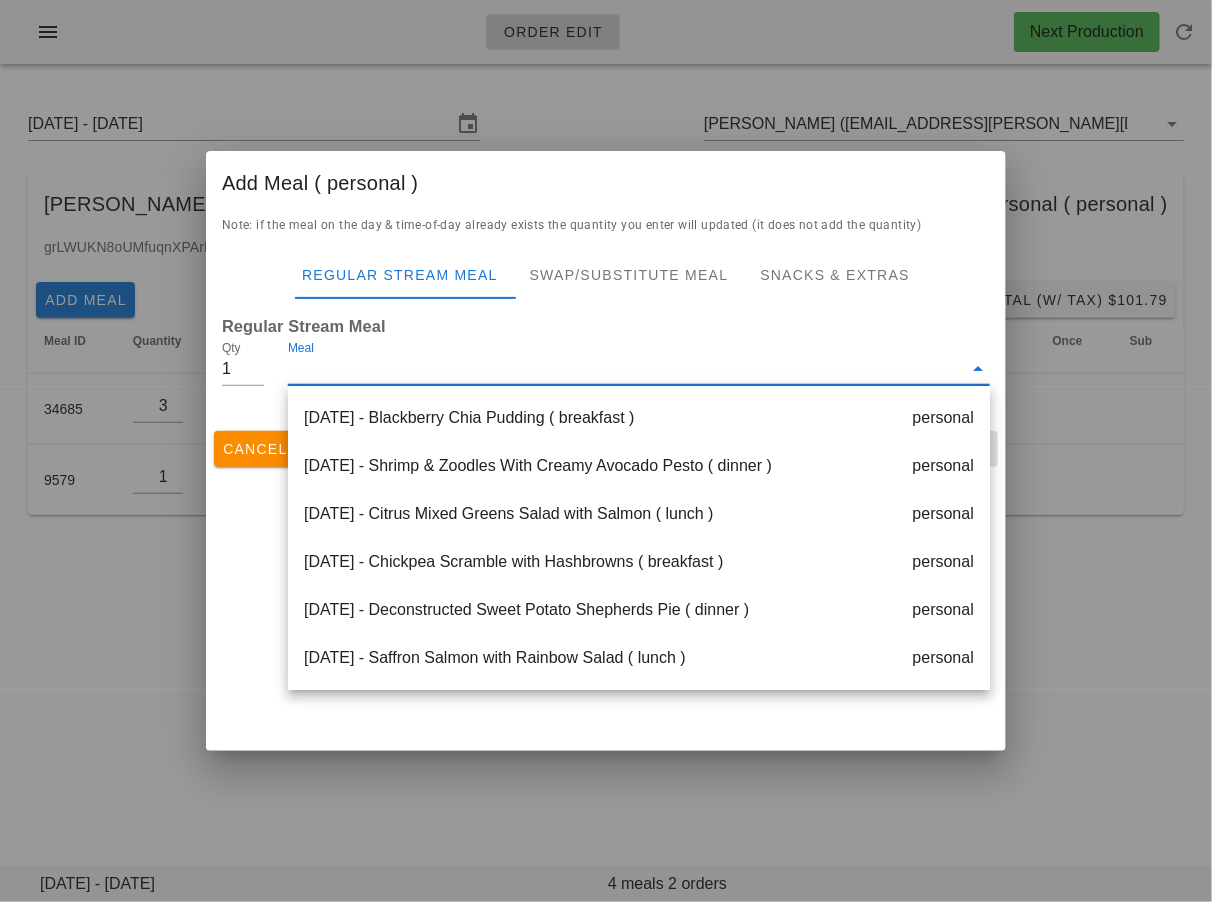 paste on "Deconstructed Sweet Potato" 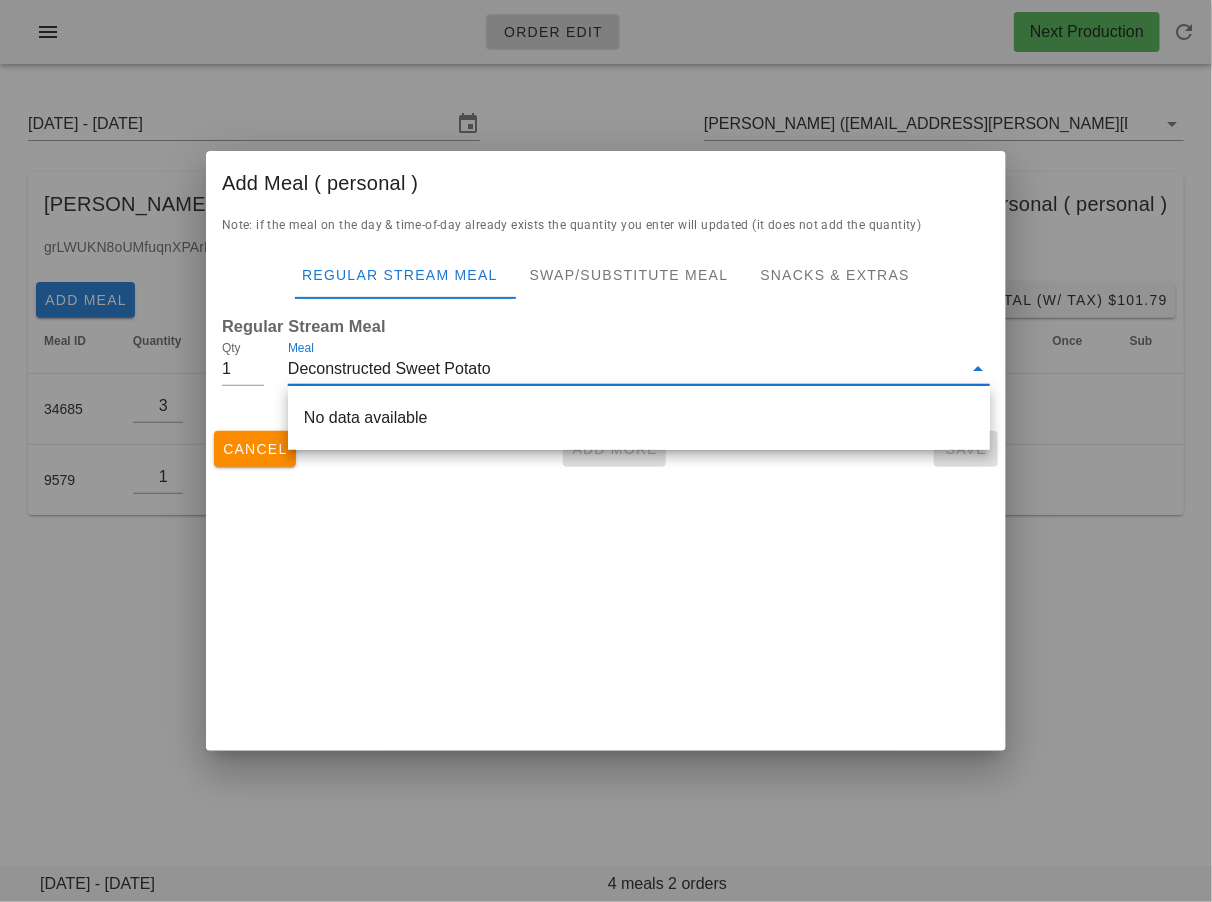 click on "Deconstructed Sweet Potato" at bounding box center (625, 369) 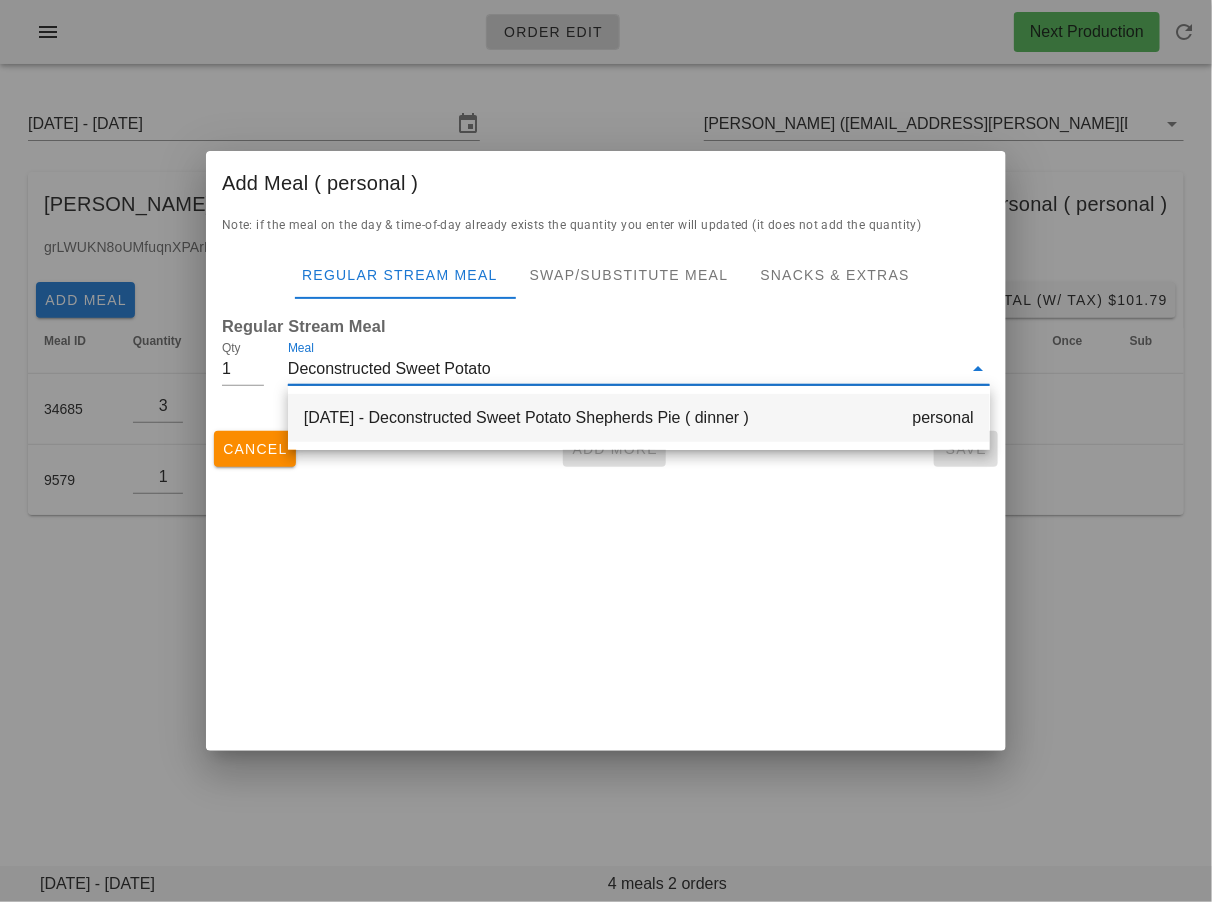 click on "Tuesday Jul 22 - Deconstructed Sweet Potato Shepherds Pie ( dinner )   personal" at bounding box center (639, 418) 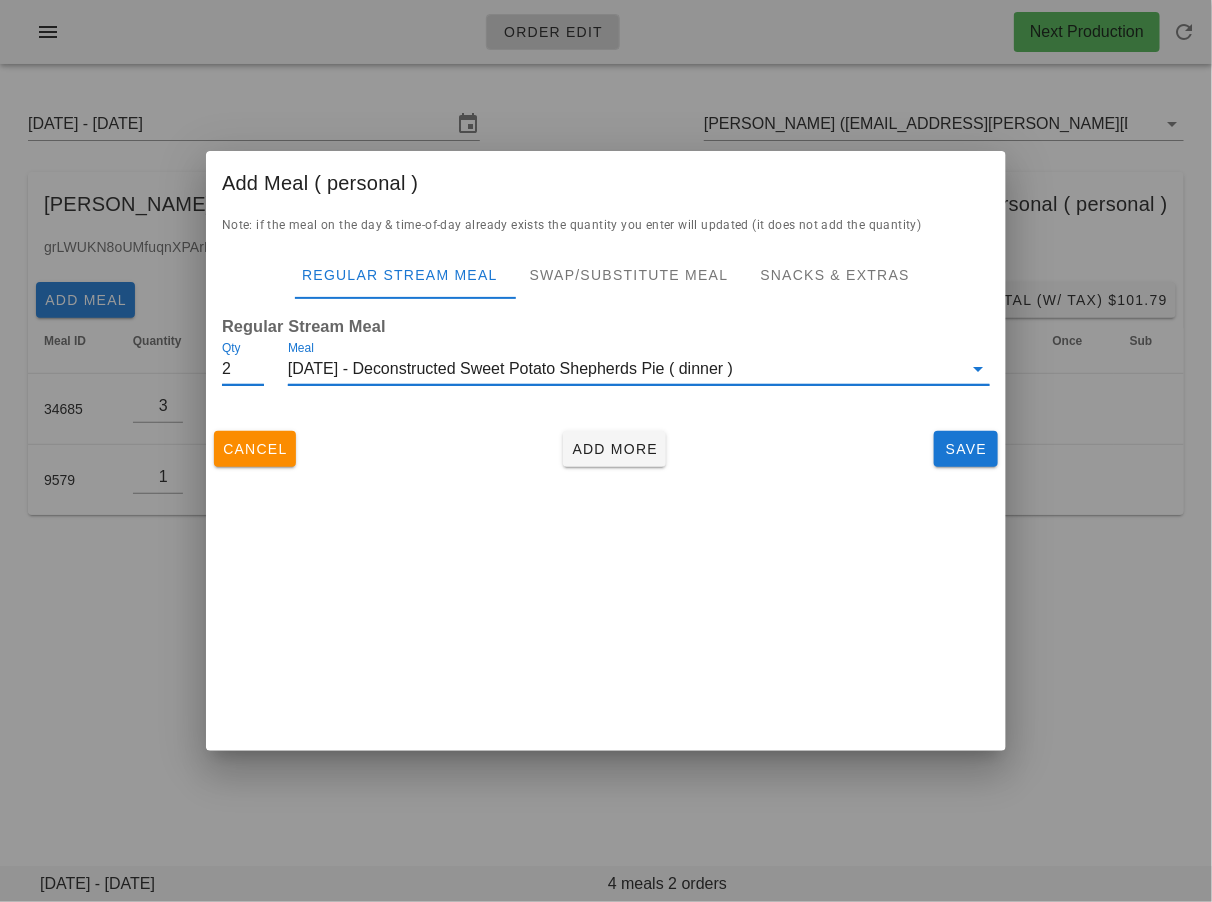 click on "2" at bounding box center [243, 369] 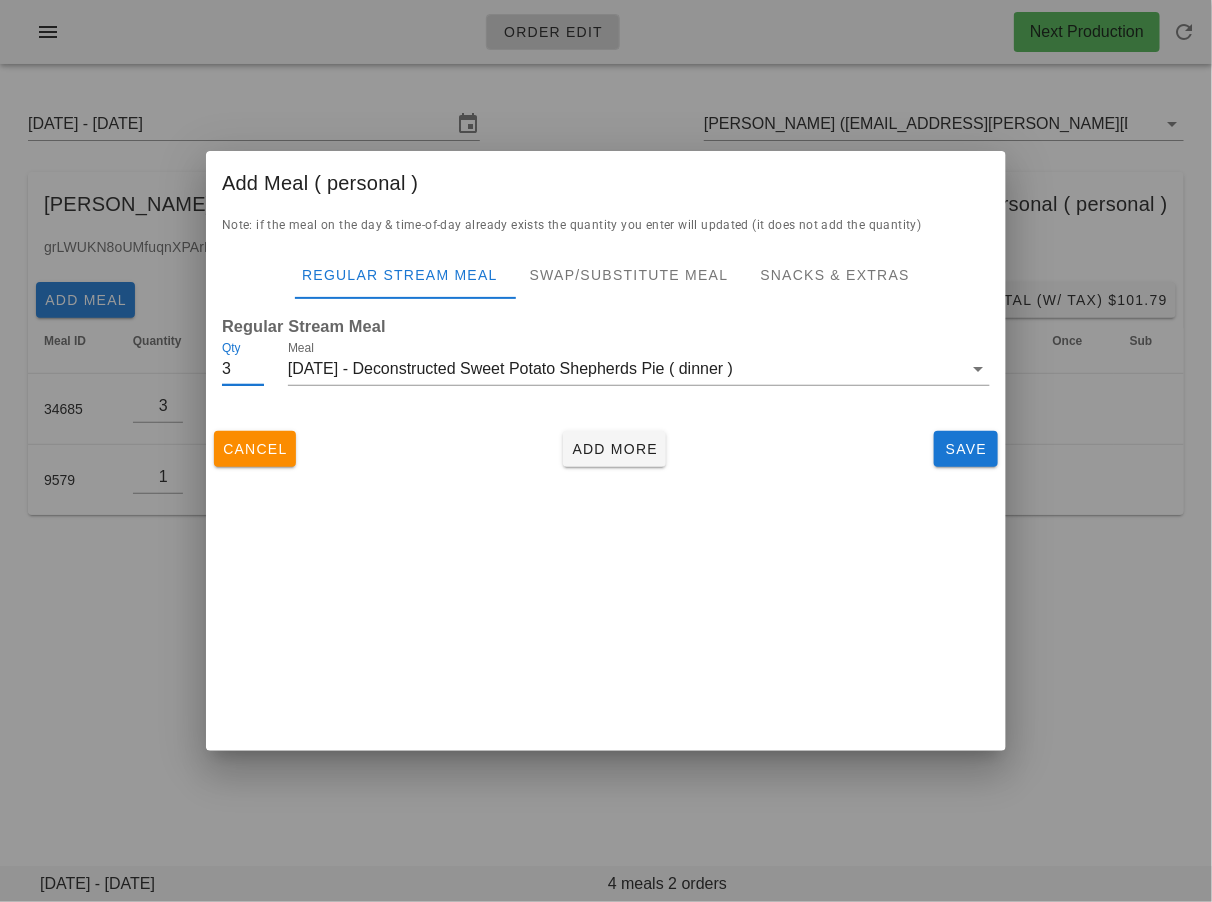 type on "3" 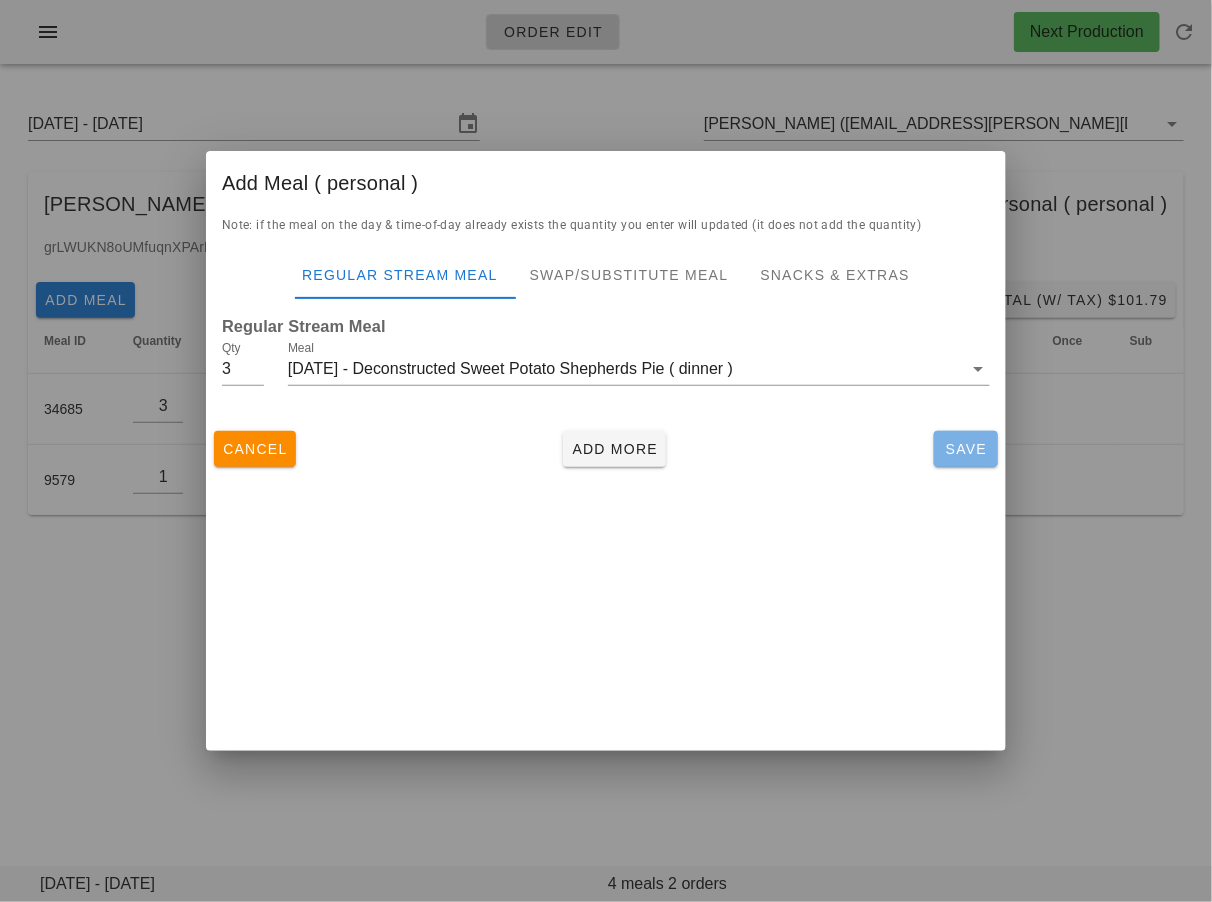 click on "Save" at bounding box center (966, 449) 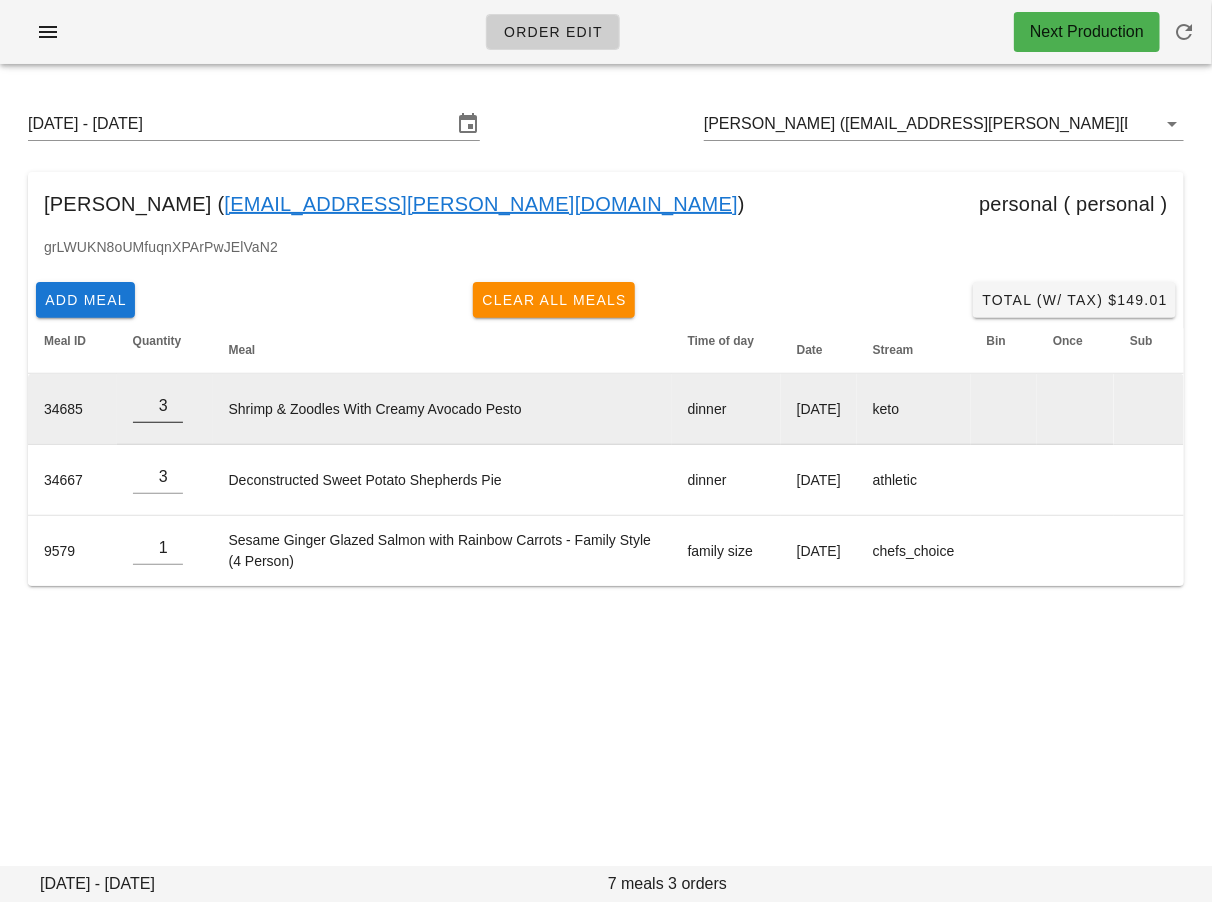 click on "3" at bounding box center (158, 406) 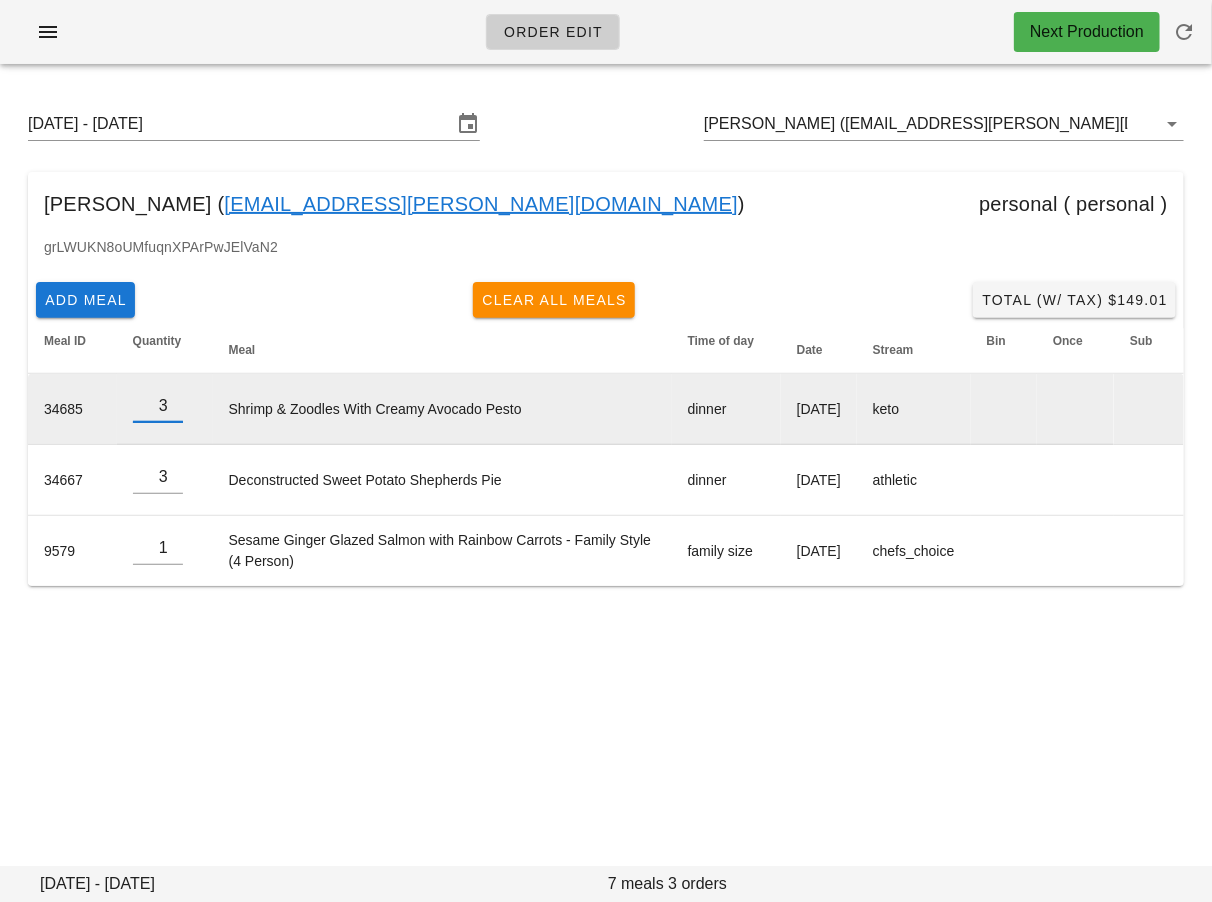 click on "3" at bounding box center [158, 406] 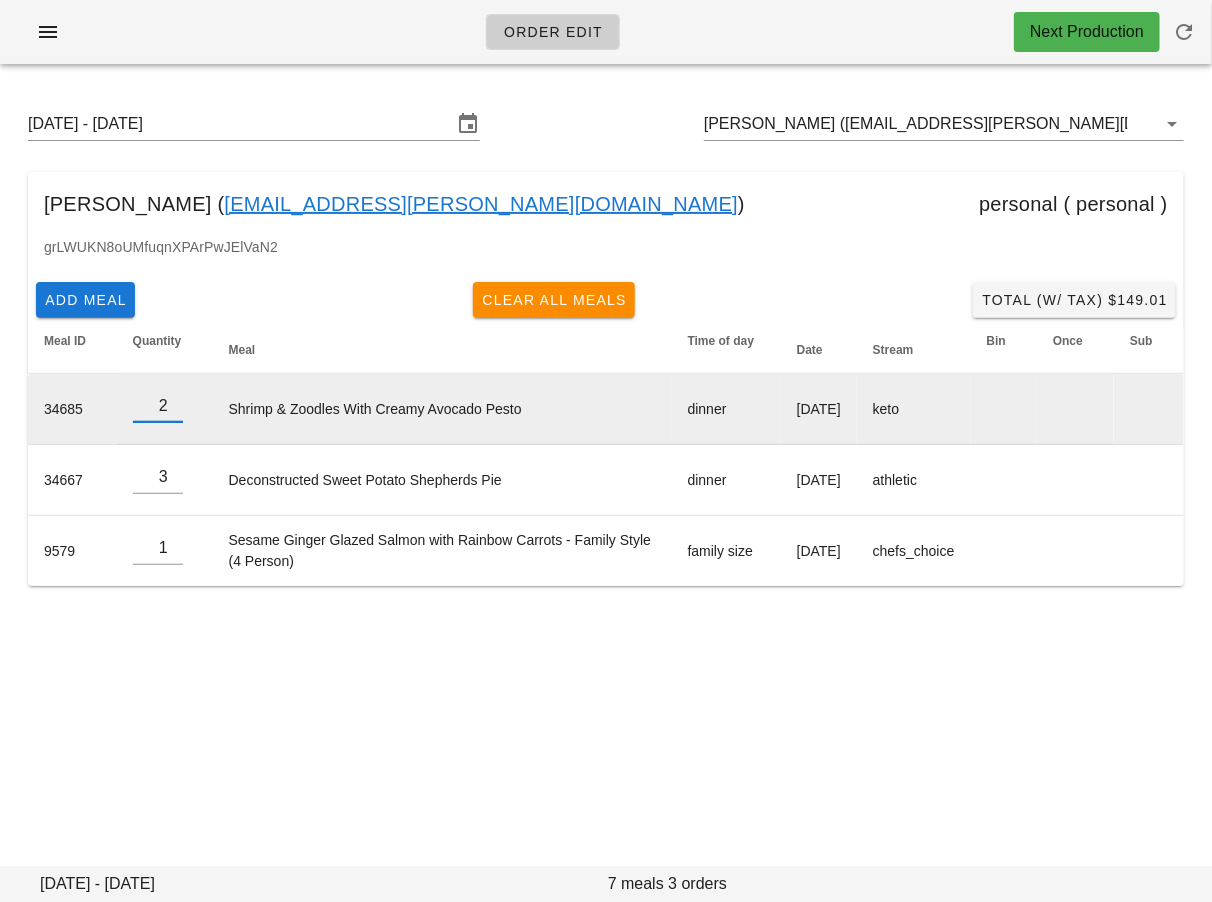 click on "2" at bounding box center (158, 406) 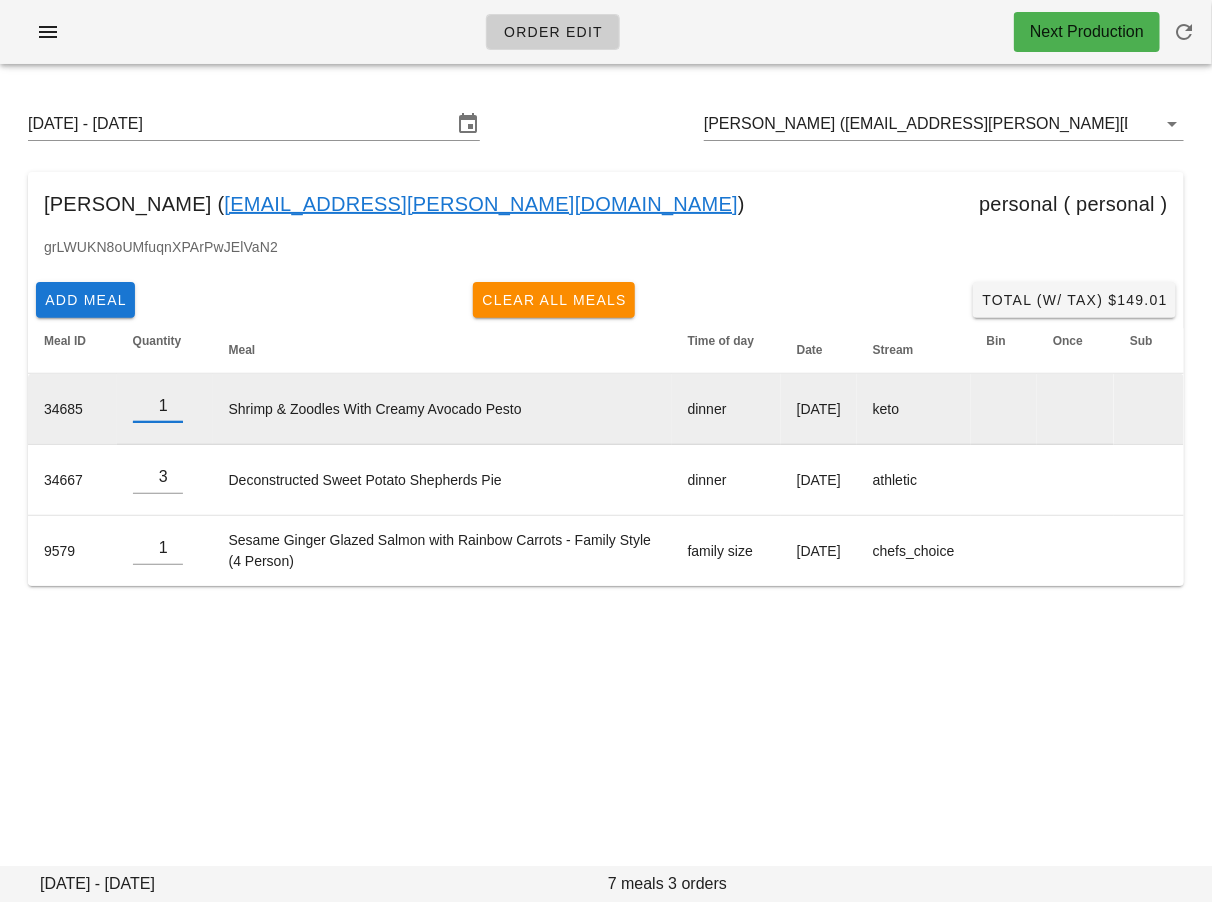 click on "1" at bounding box center (158, 406) 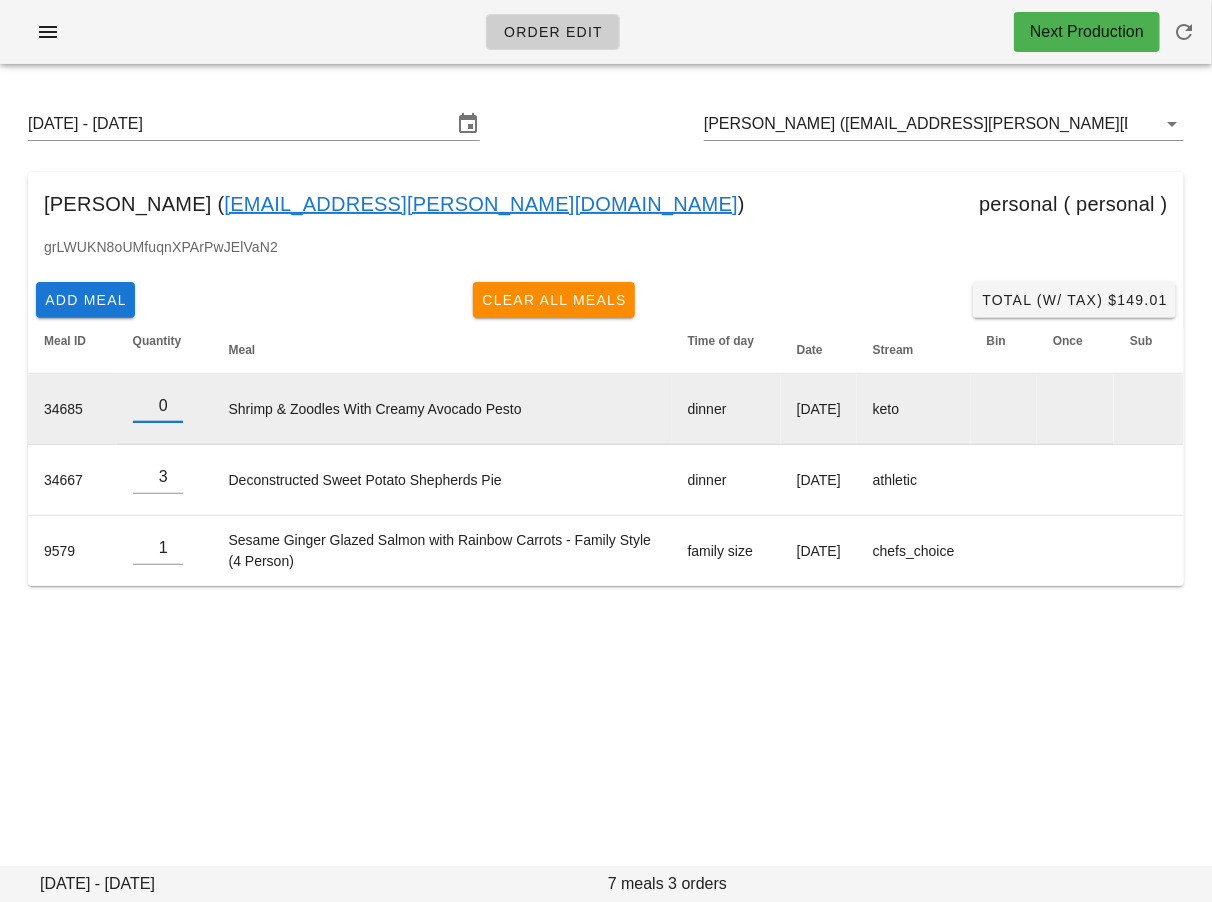 type on "0" 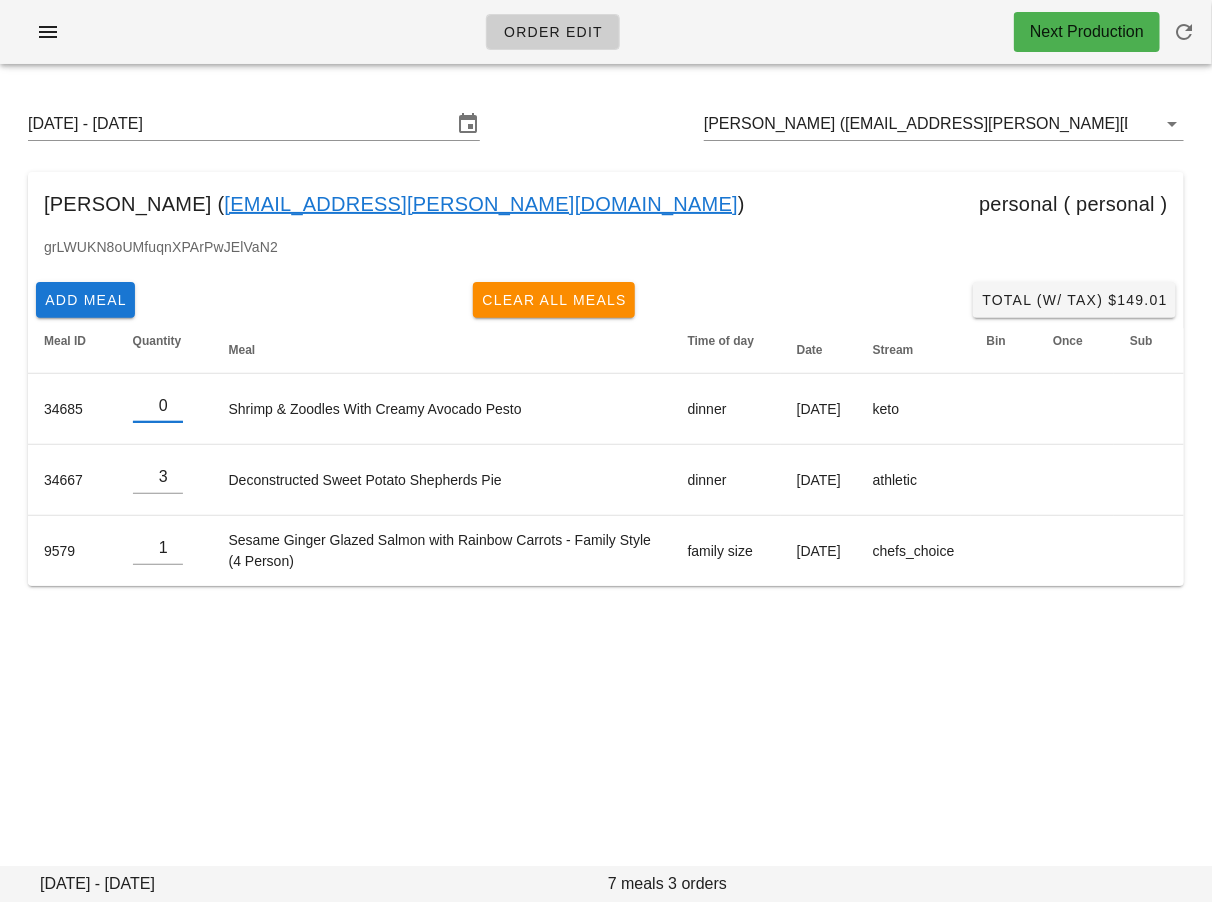 click on "Order Edit Next Production  Sunday July 20 - Saturday July 26 Raewyn Reid (raewynreid@shaw.ca)  Raewyn Reid (  raewynreid@shaw.ca  )   personal ( personal )   grLWUKN8oUMfuqnXPArPwJElVaN2  Add Meal  Clear All Meals   Total (w/ Tax) $149.01  Meal ID Quantity Meal Time of day Date Stream Bin Once Sub 34685 0 Shrimp & Zoodles With Creamy Avocado Pesto dinner  Monday Jul 21  keto 34667 3 Deconstructed Sweet Potato Shepherds Pie dinner  Tuesday Jul 22  athletic 9579 1 Sesame Ginger Glazed Salmon with Rainbow Carrots - Family Style (4 Person) family size  Thursday Jul 24  chefs_choice  Sunday July 20 - Saturday July 26   7 meals 3 orders   Something unexpected happened. Please refresh the page and check your work.      Close" at bounding box center (606, 451) 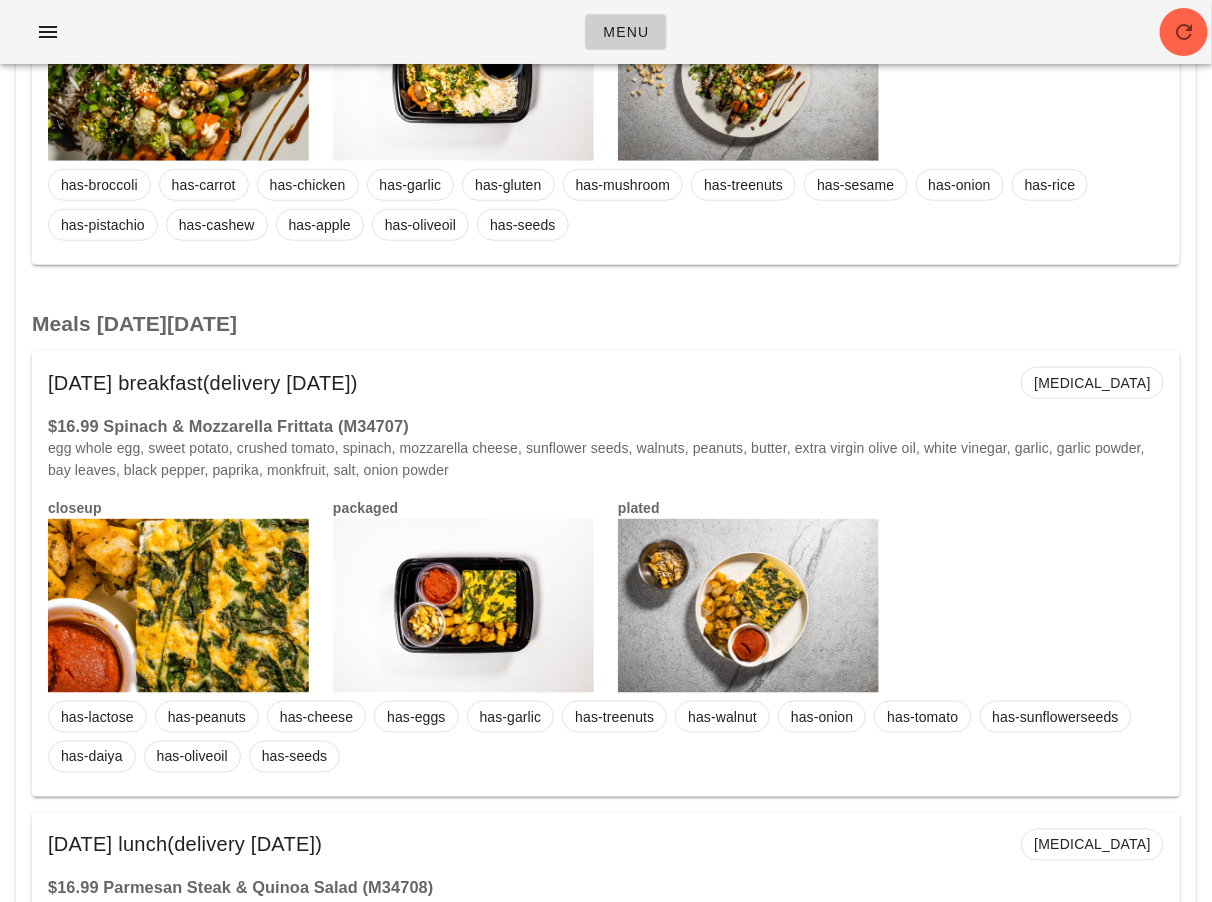 scroll, scrollTop: 2893, scrollLeft: 0, axis: vertical 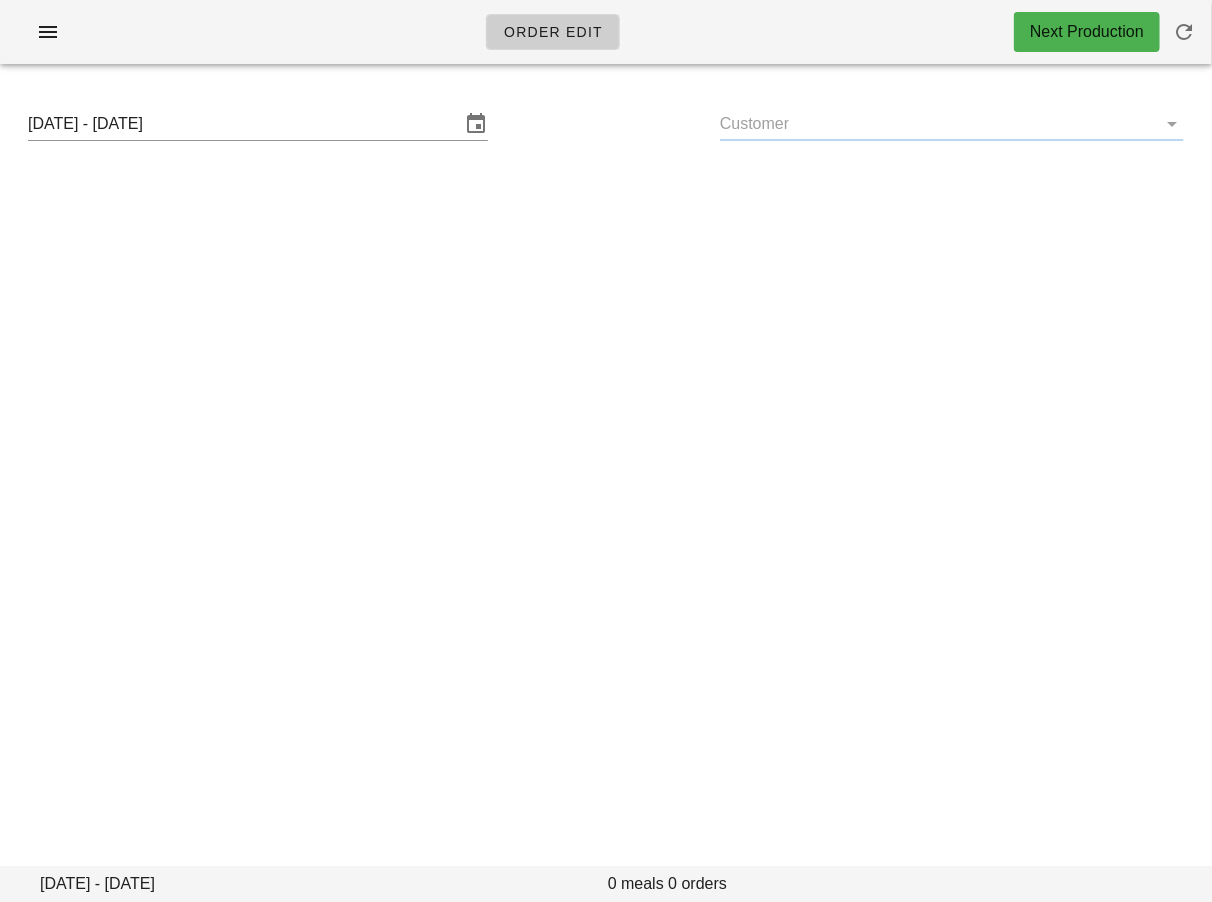 type on "[PERSON_NAME] ([EMAIL_ADDRESS][PERSON_NAME][DOMAIN_NAME])" 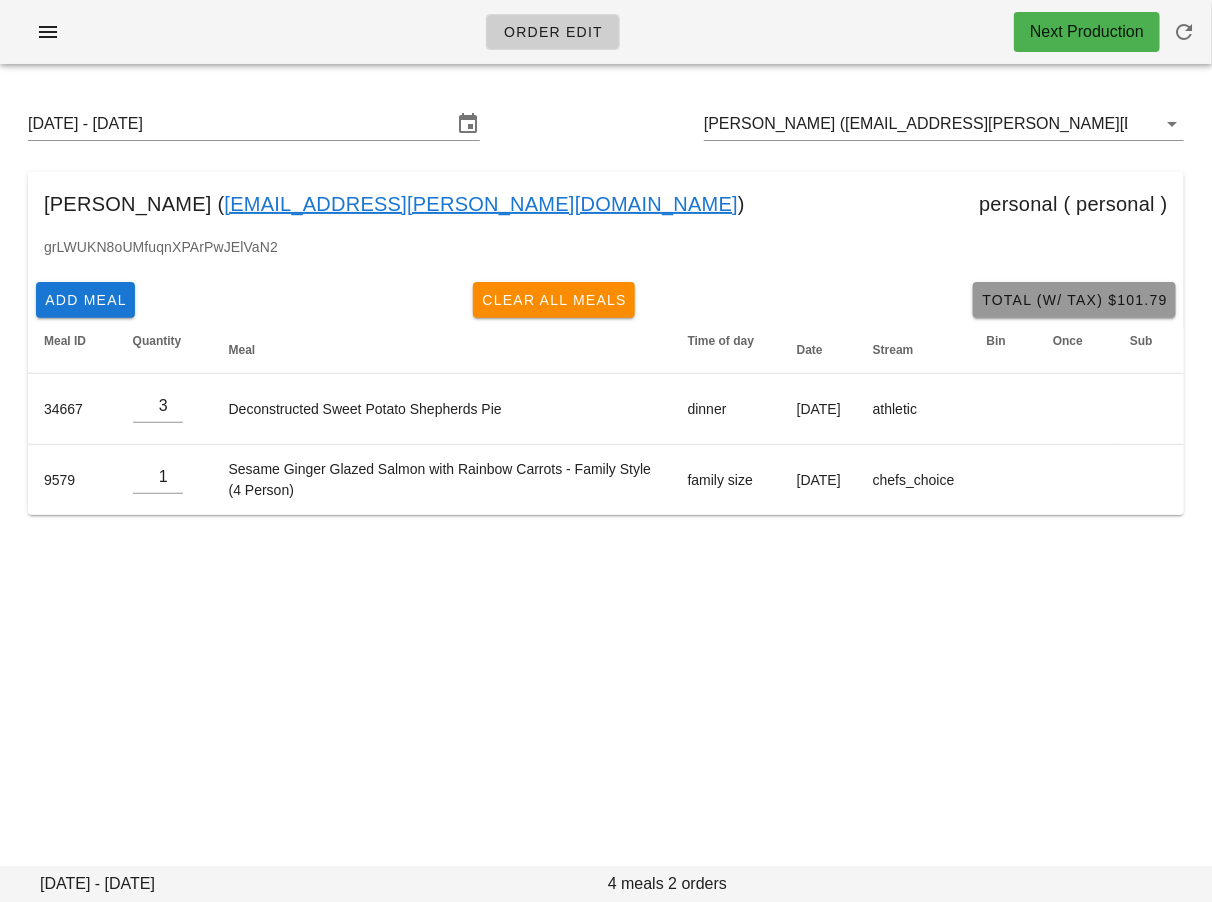 click on "Total (w/ Tax) $101.79" at bounding box center [1074, 300] 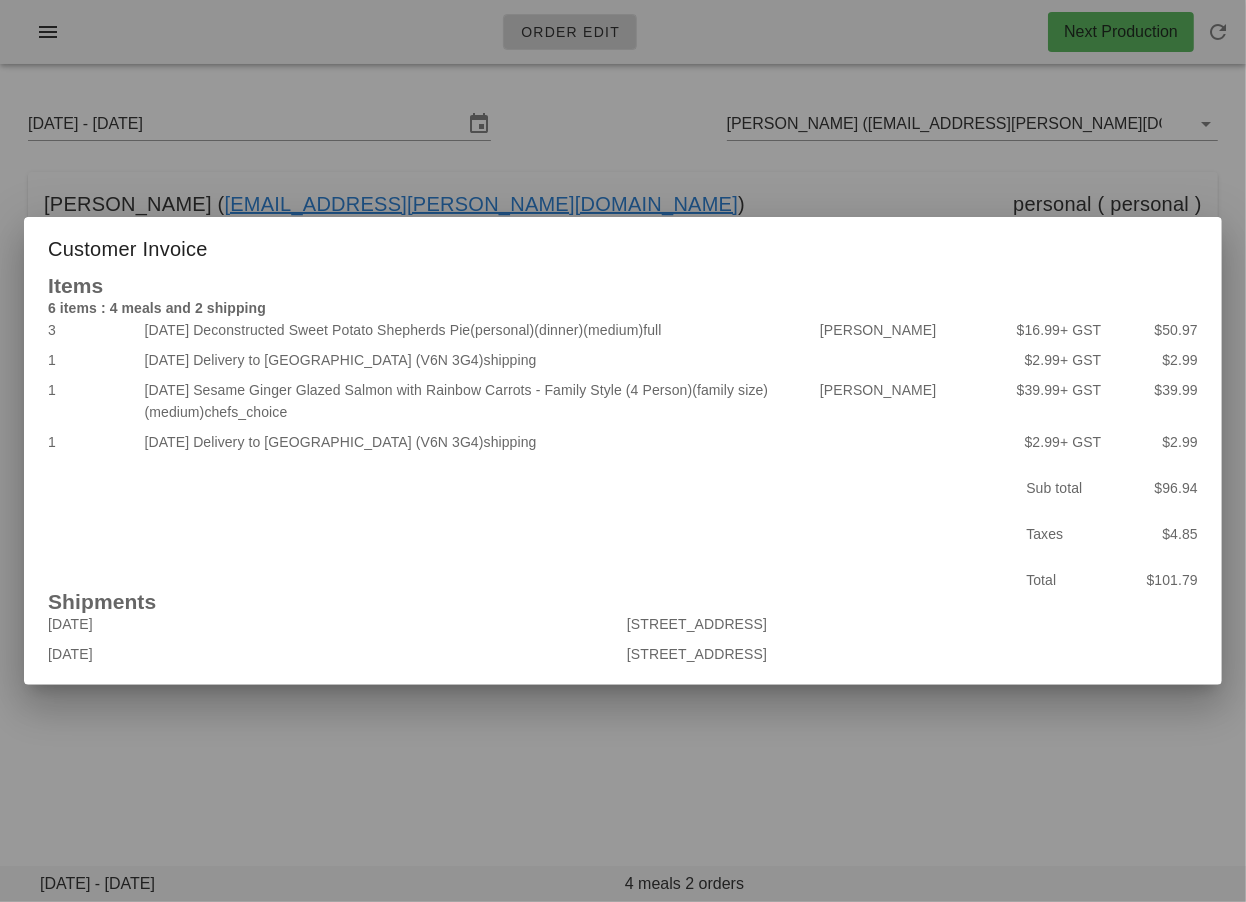 click at bounding box center (623, 451) 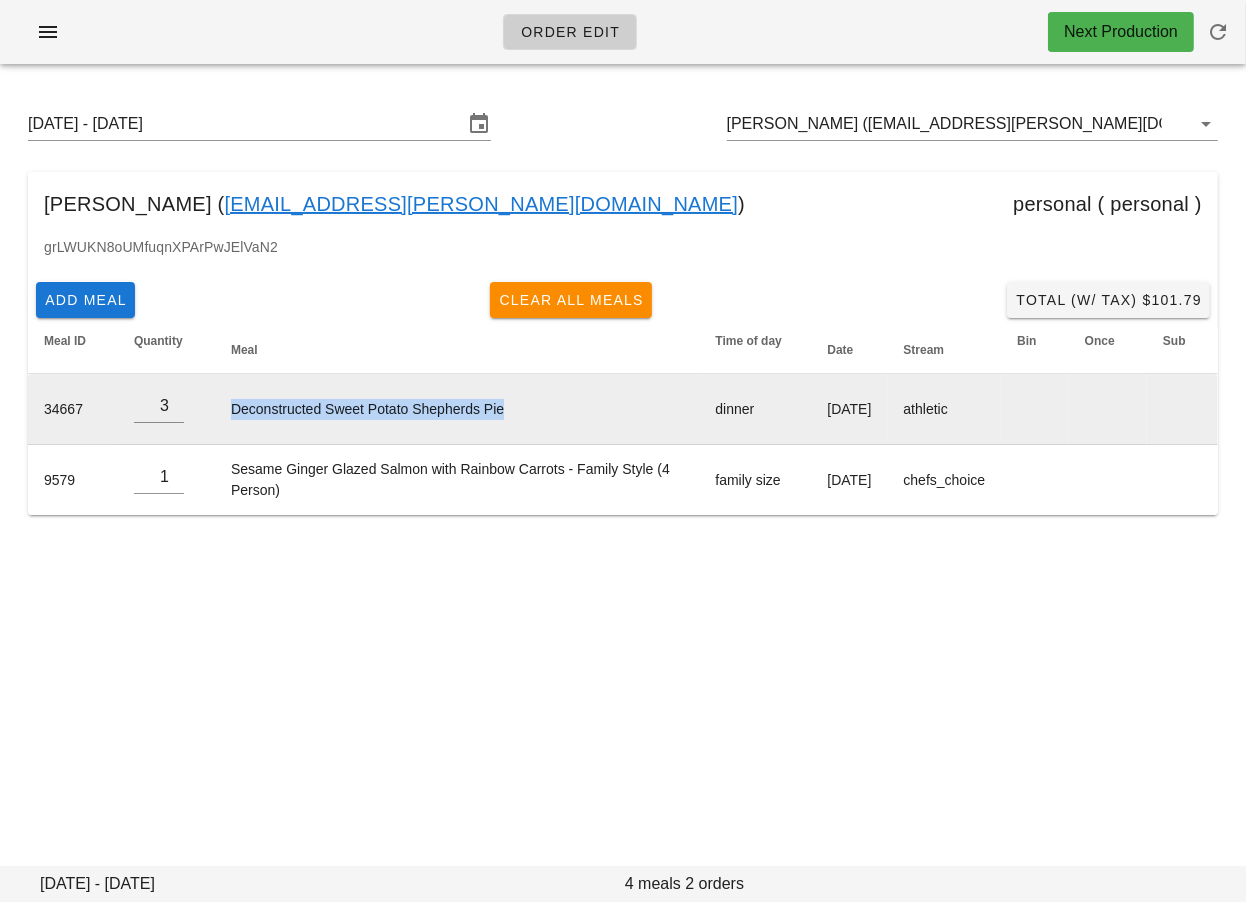 drag, startPoint x: 230, startPoint y: 405, endPoint x: 532, endPoint y: 406, distance: 302.00165 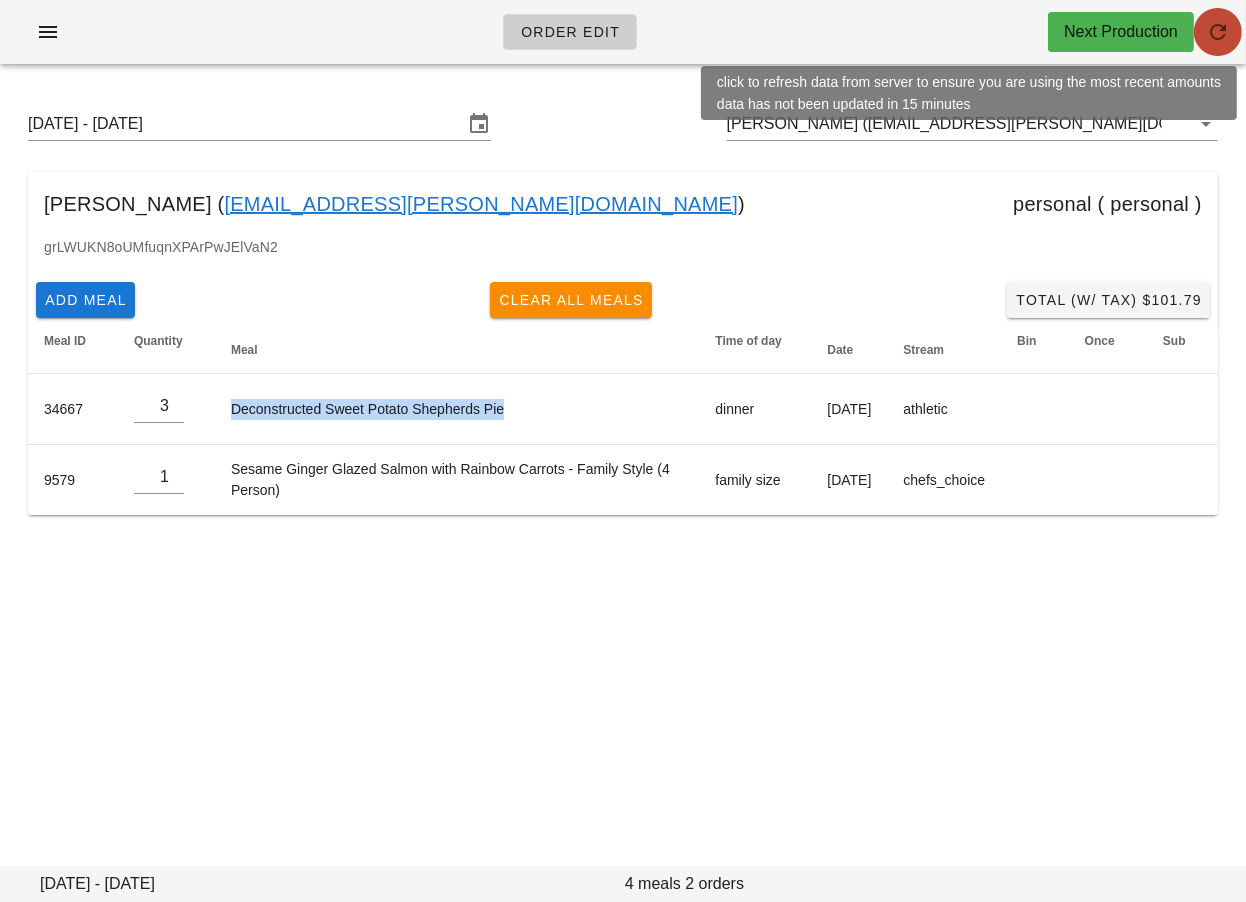 click at bounding box center [1218, 32] 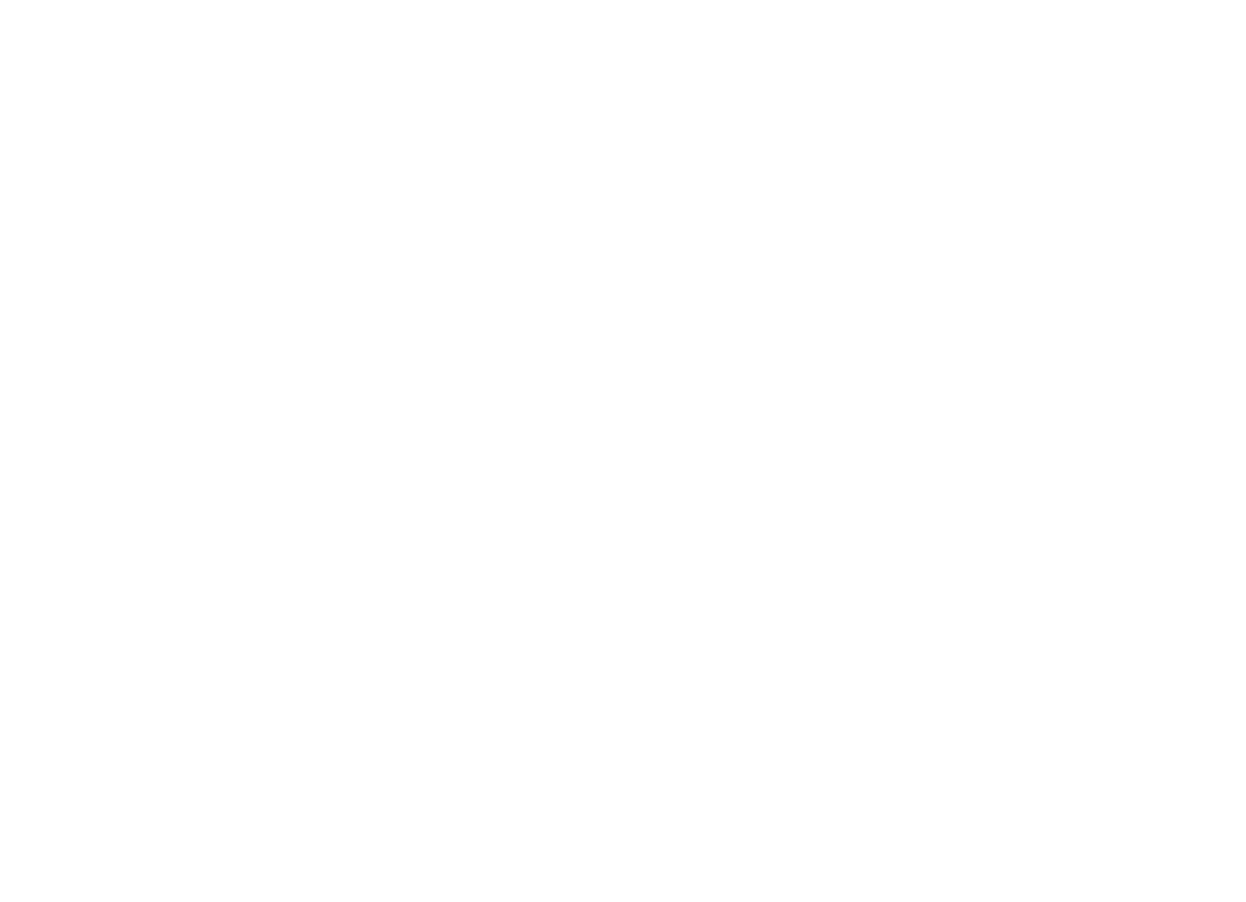 scroll, scrollTop: 0, scrollLeft: 0, axis: both 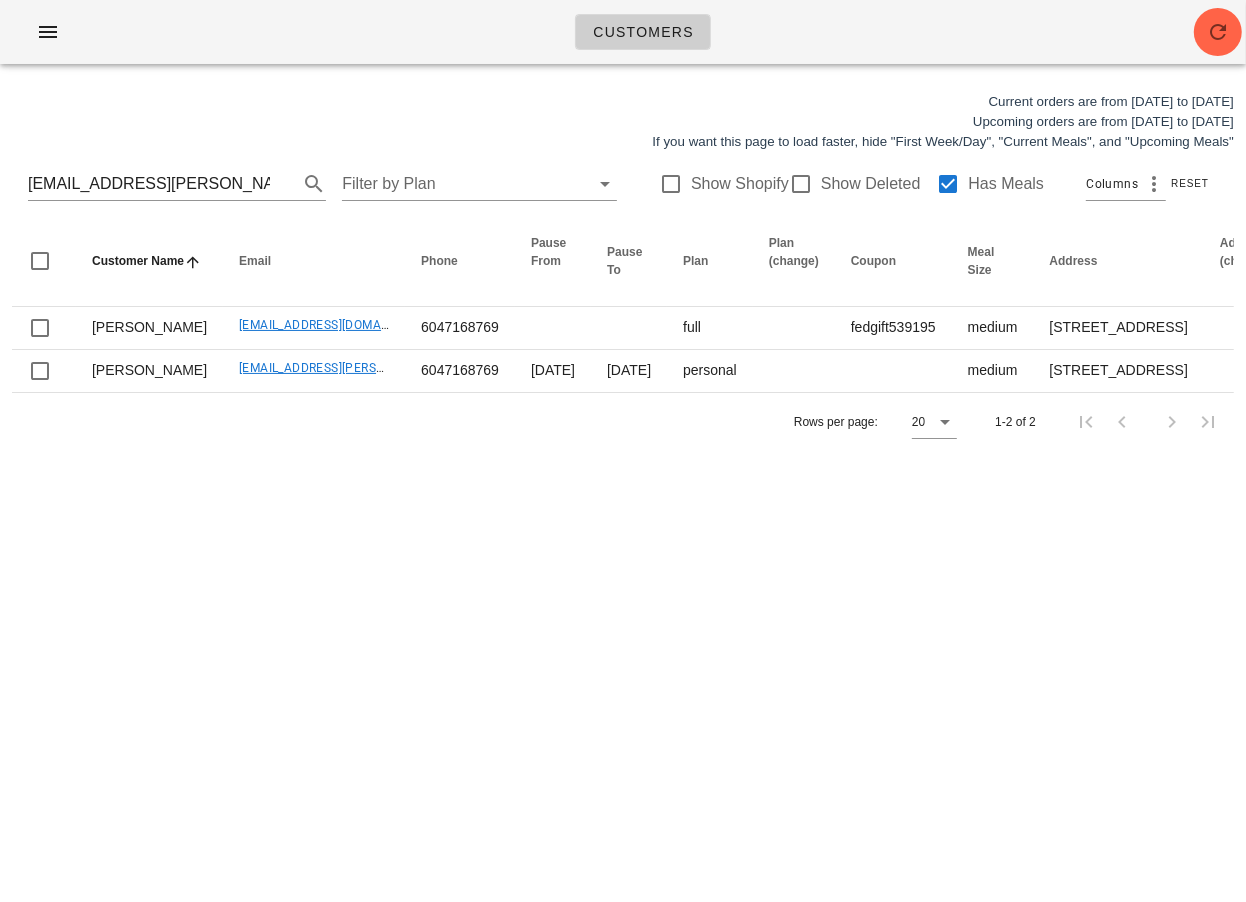 click on "Customers" at bounding box center (623, 32) 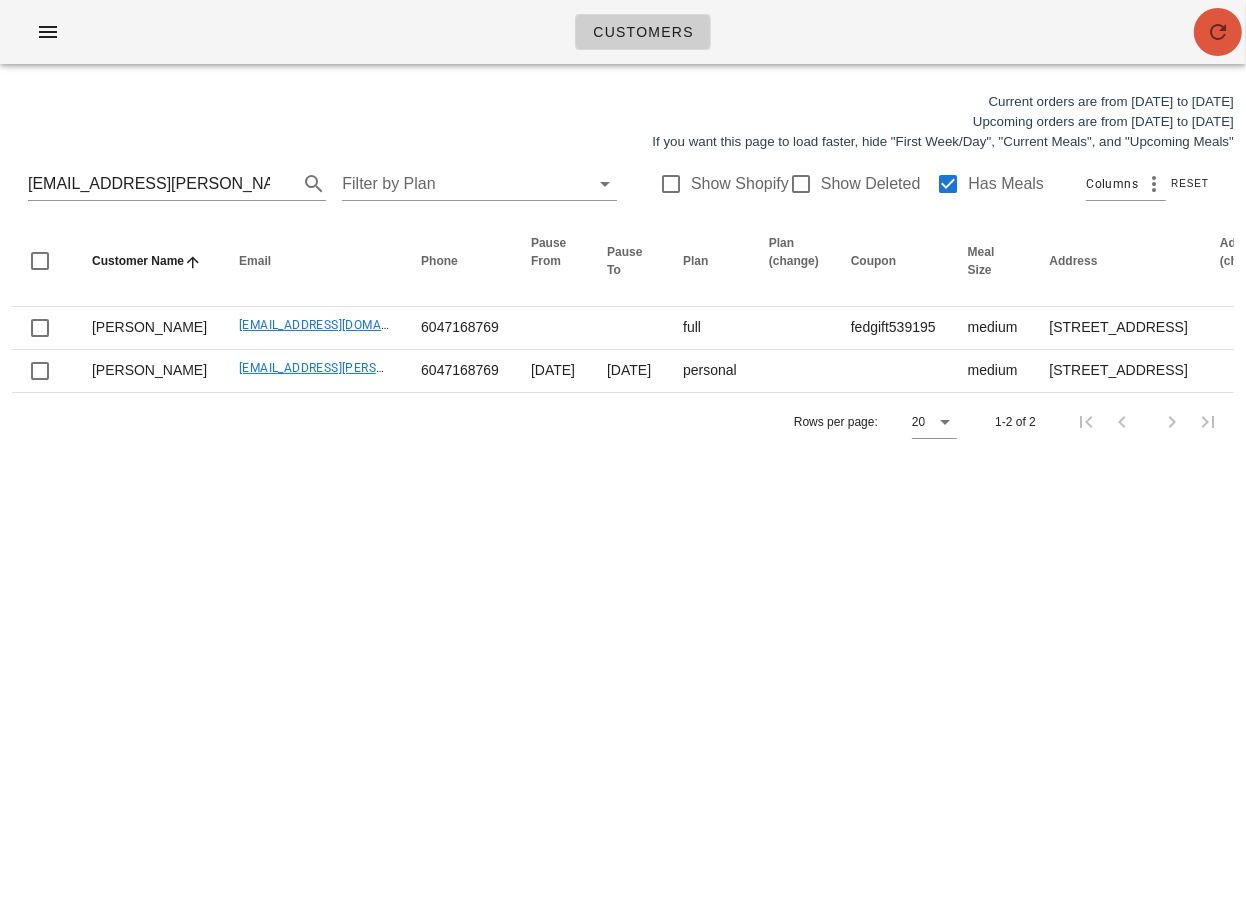click at bounding box center [1218, 32] 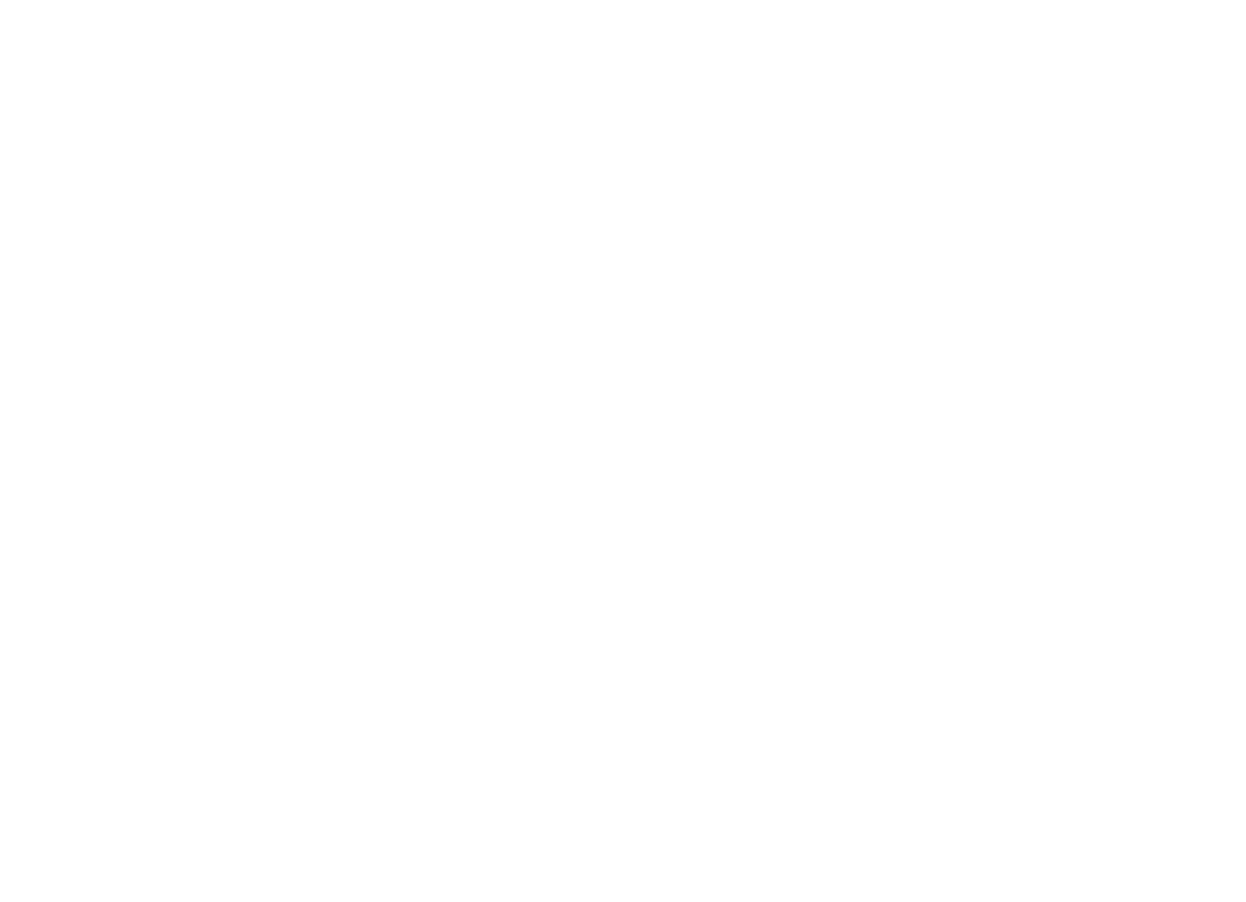 scroll, scrollTop: 0, scrollLeft: 0, axis: both 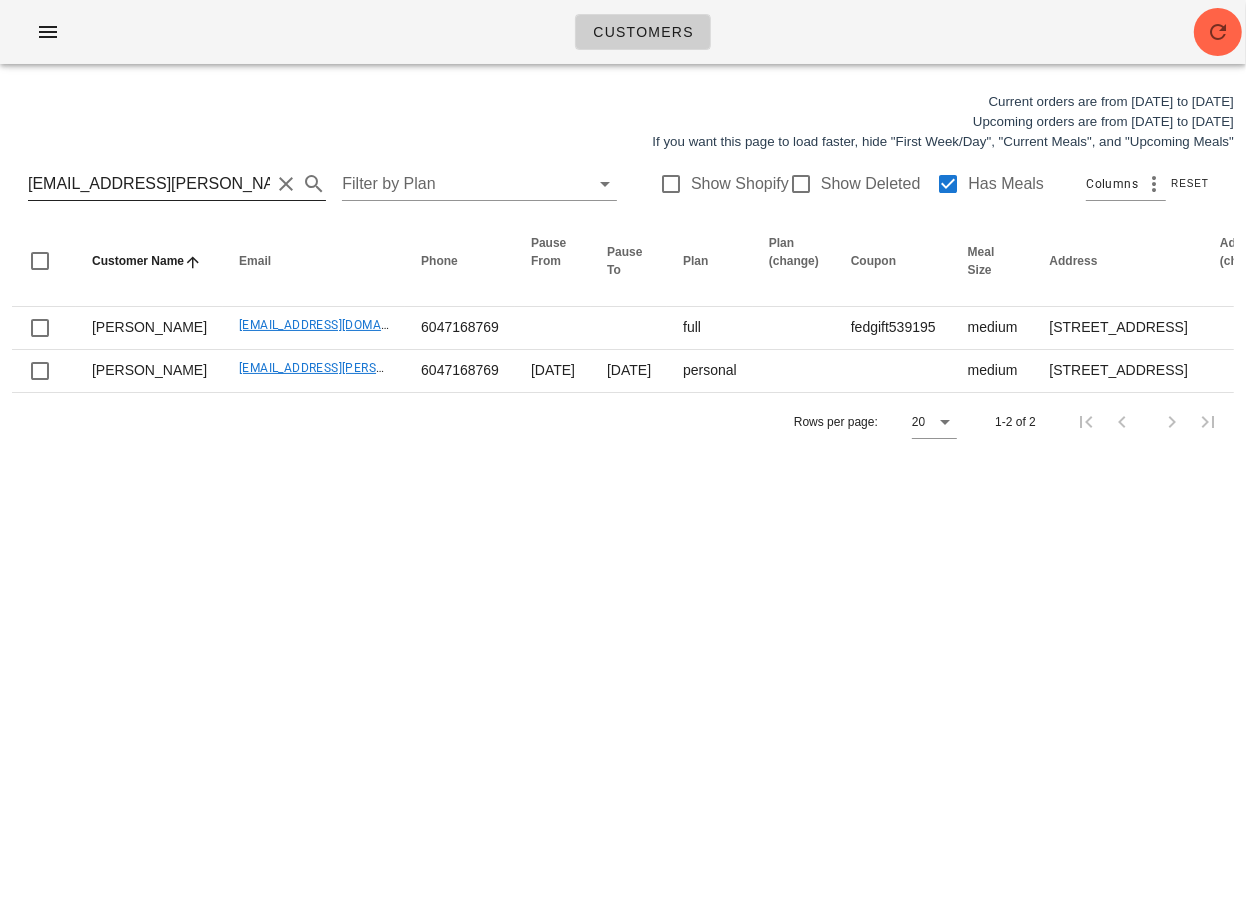 click on "raewynreid@shaw.ca" at bounding box center (149, 184) 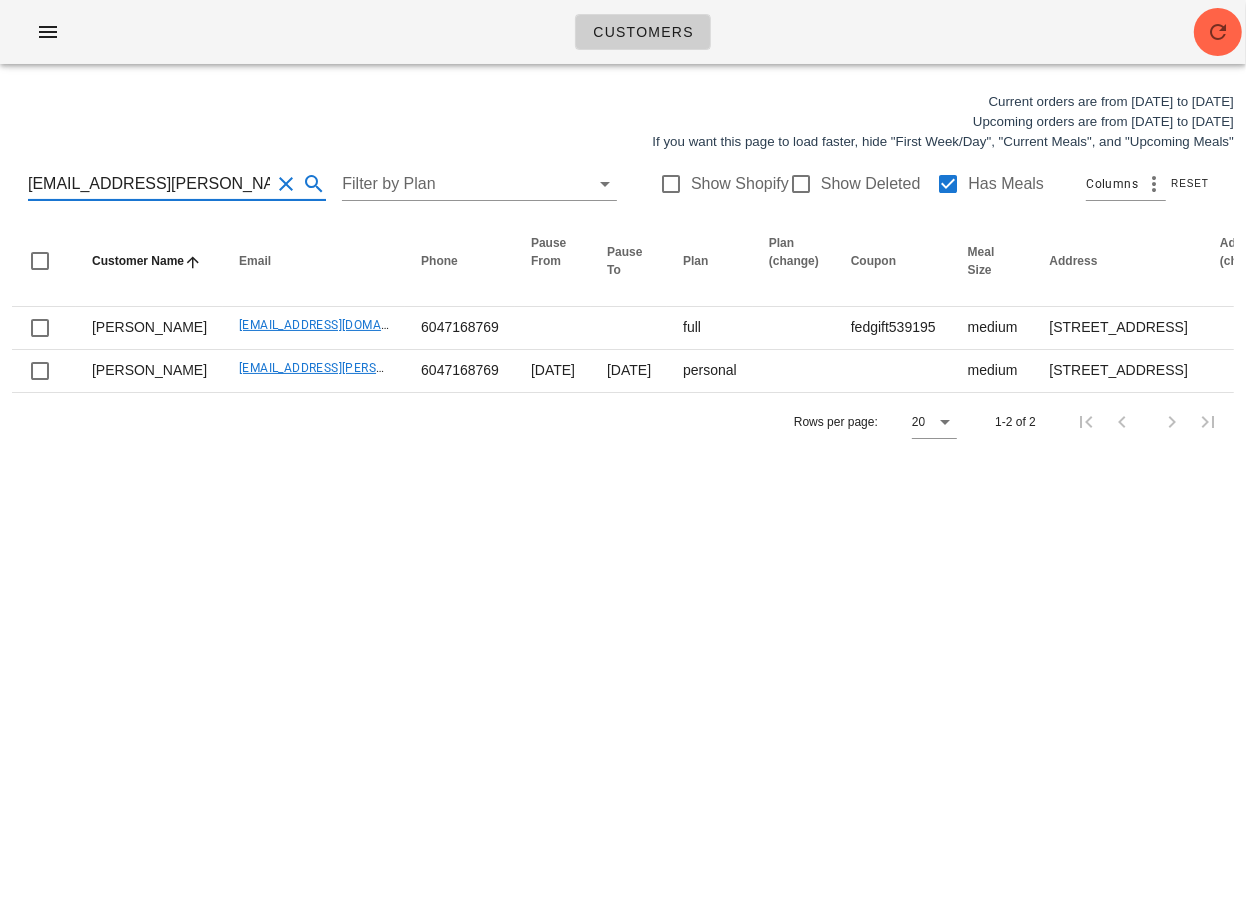 click on "raewynreid@shaw.ca" at bounding box center (149, 184) 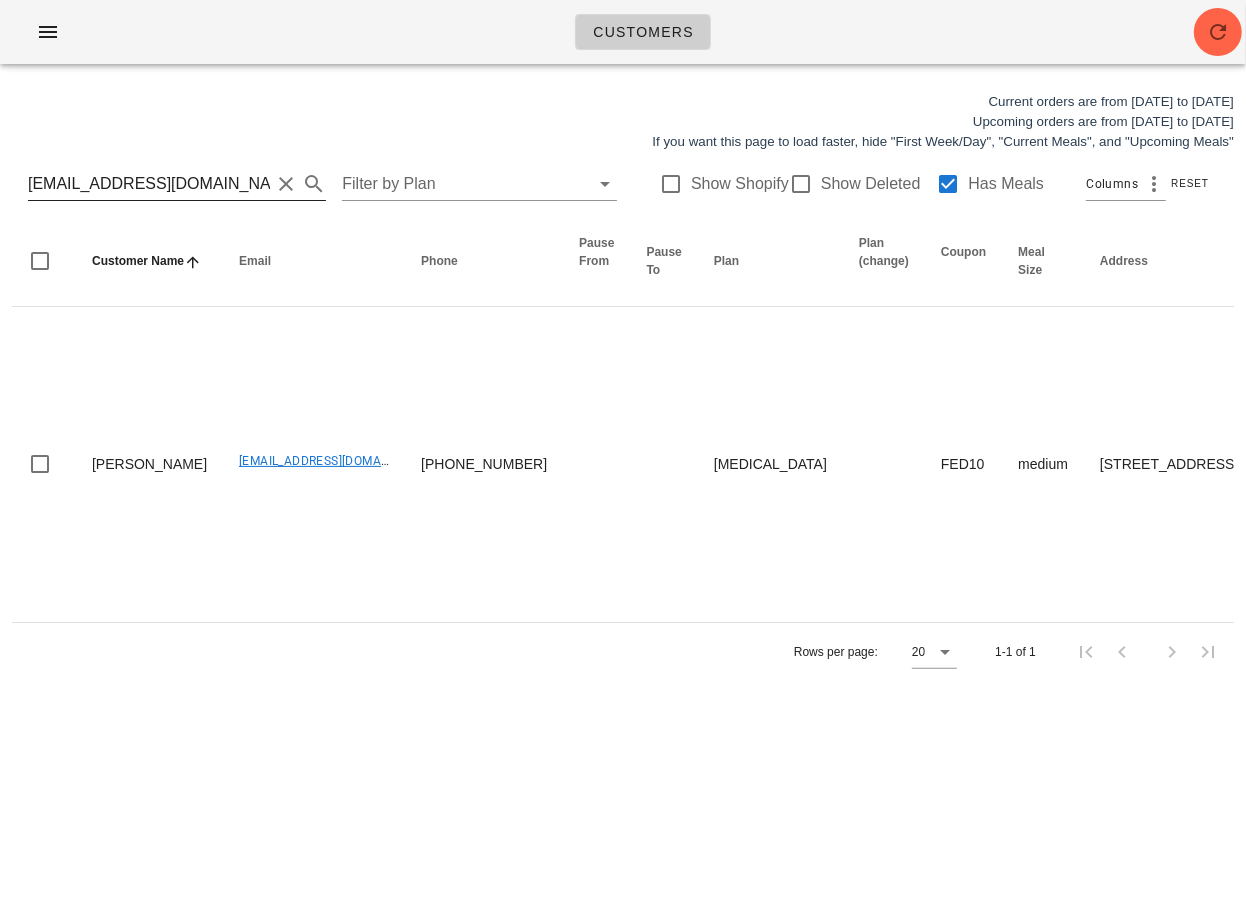 click on "catherinelpaul@gmail.com" at bounding box center [149, 184] 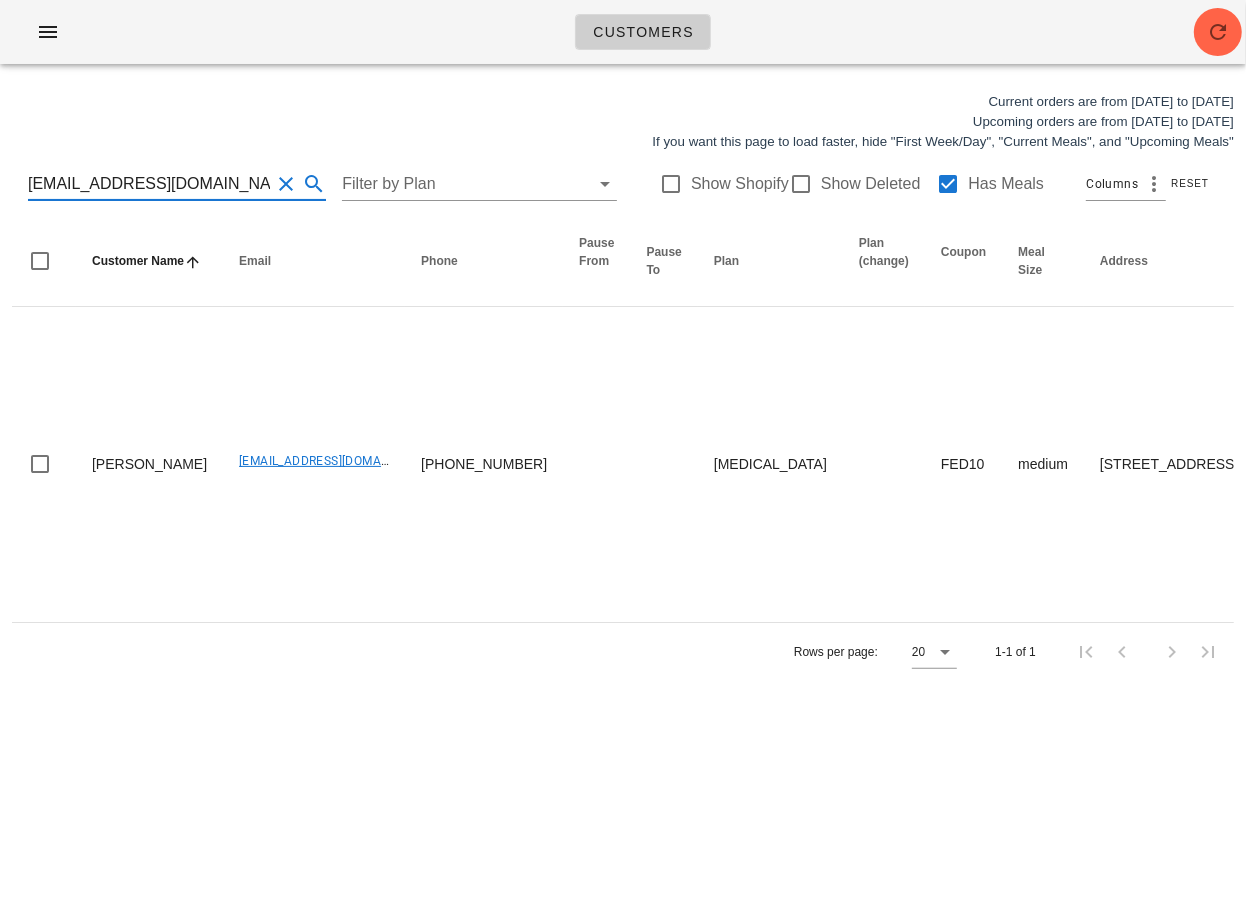 click on "catherinelpaul@gmail.com" at bounding box center [149, 184] 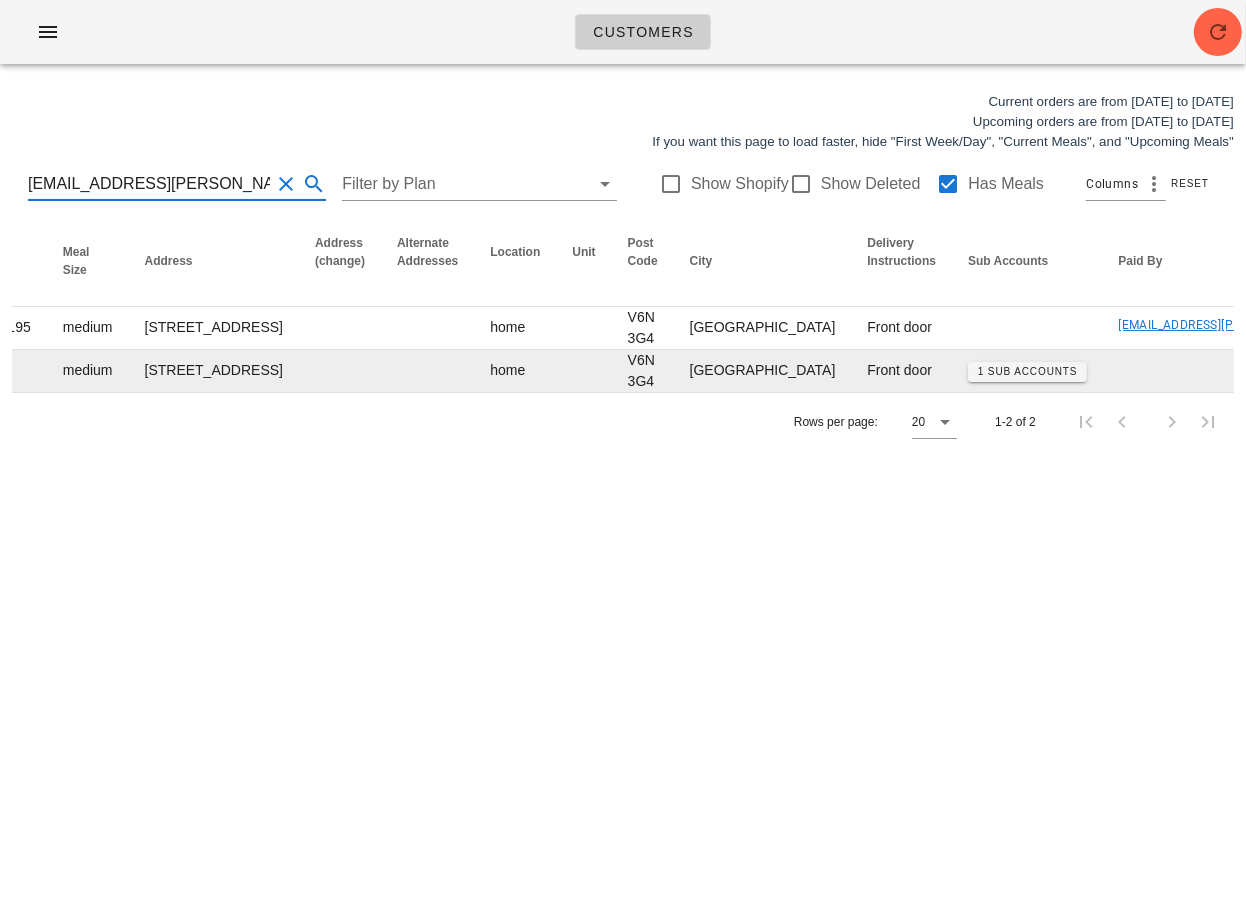 scroll, scrollTop: 0, scrollLeft: 1393, axis: horizontal 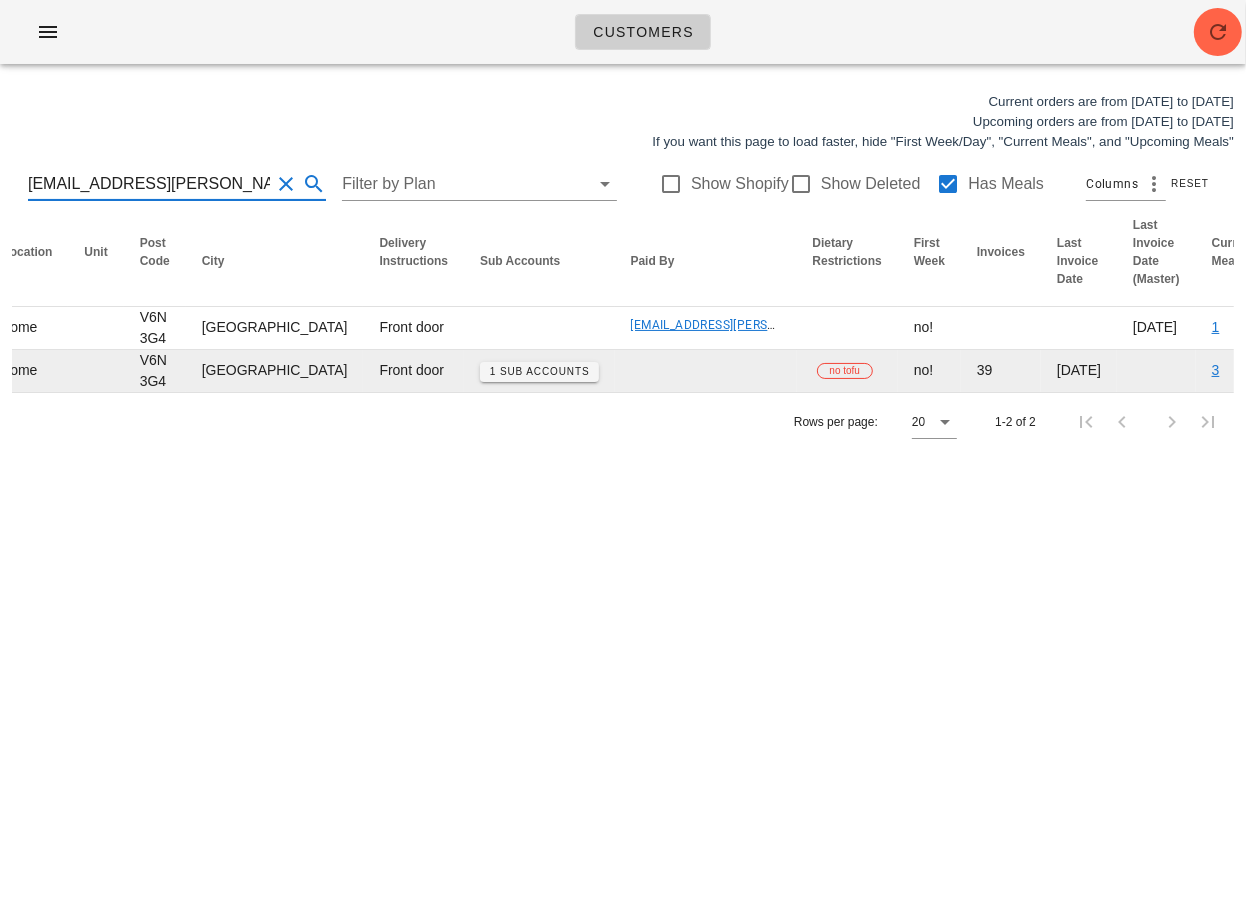 type on "raewynreid@shaw.ca" 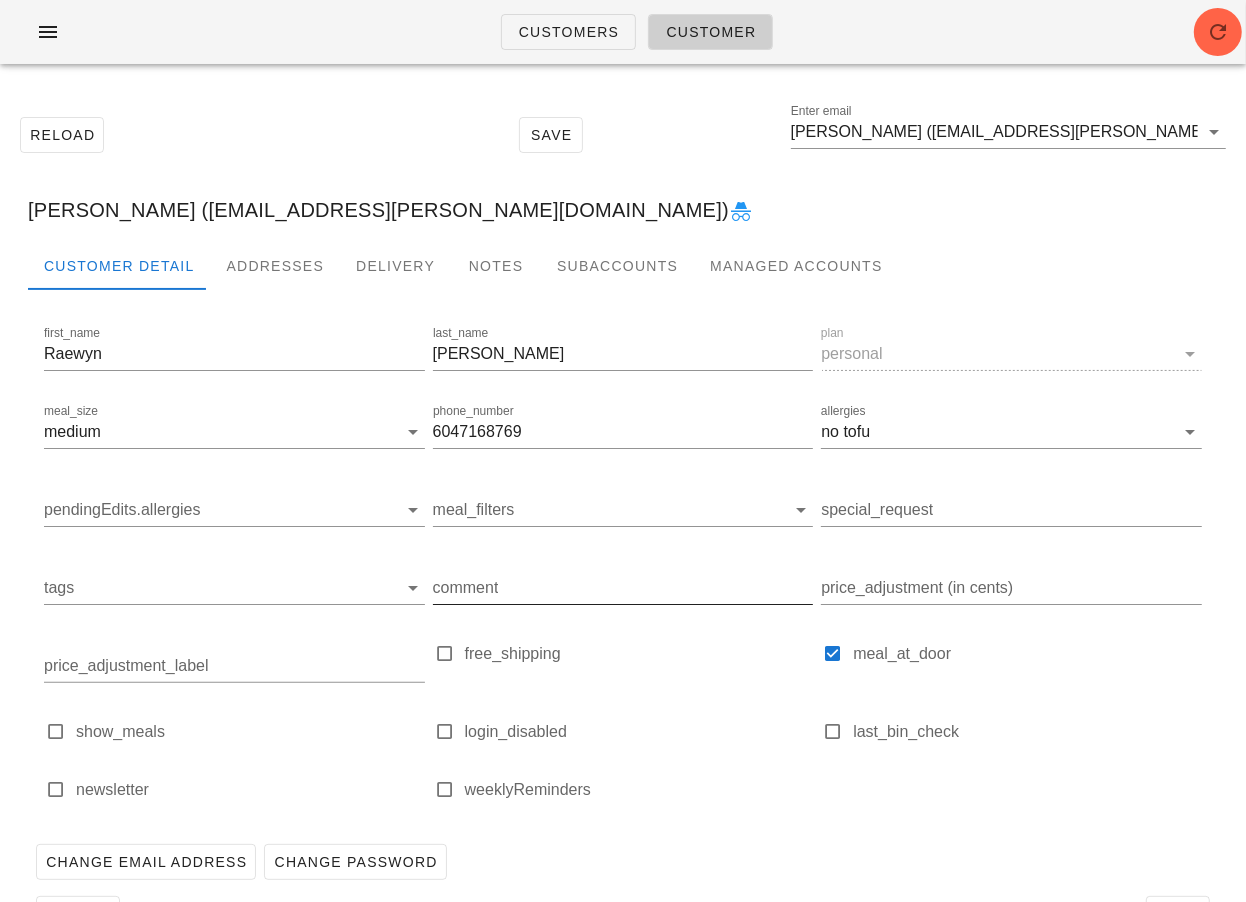 click on "comment" at bounding box center [623, 588] 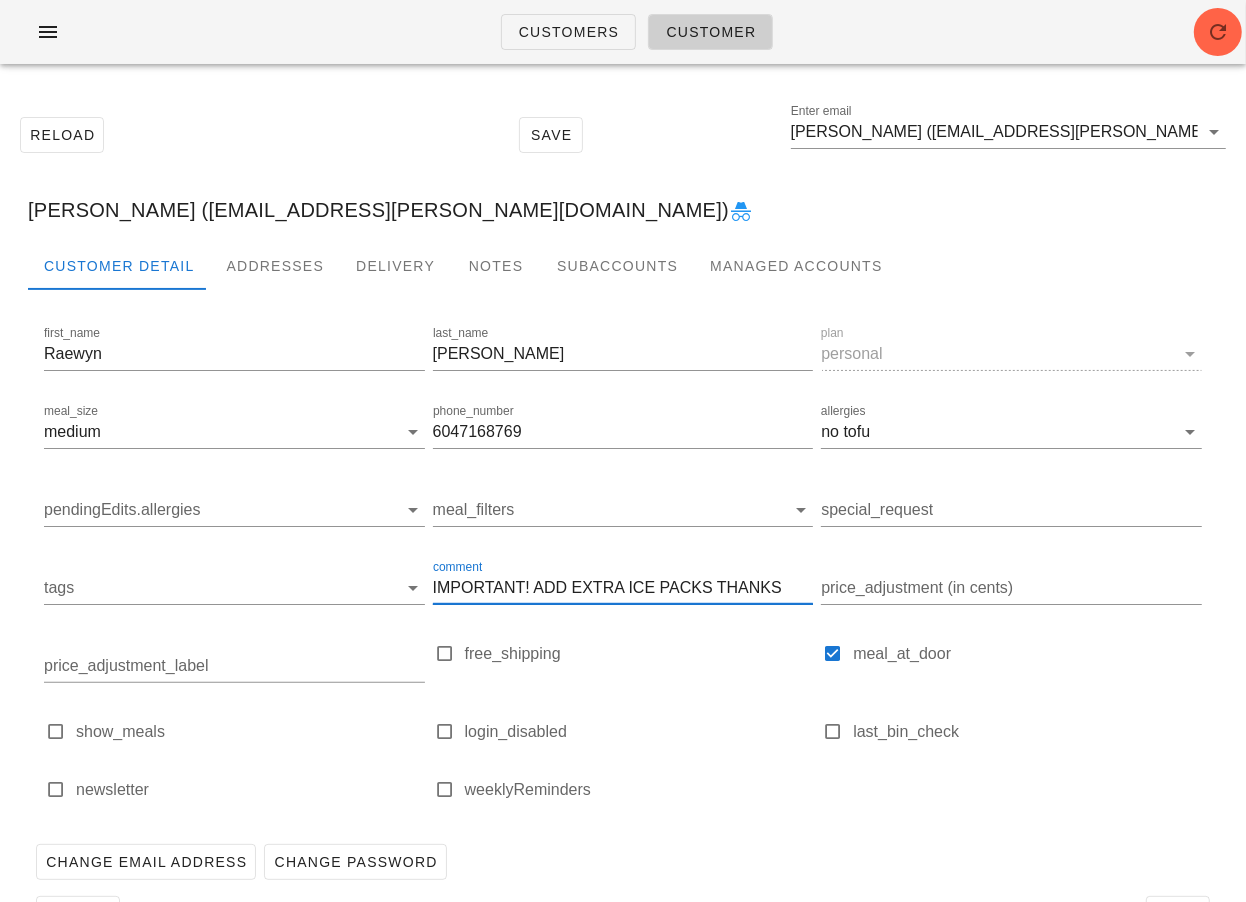click on "IMPORTANT! ADD EXTRA ICE PACKS THANKS" at bounding box center [623, 588] 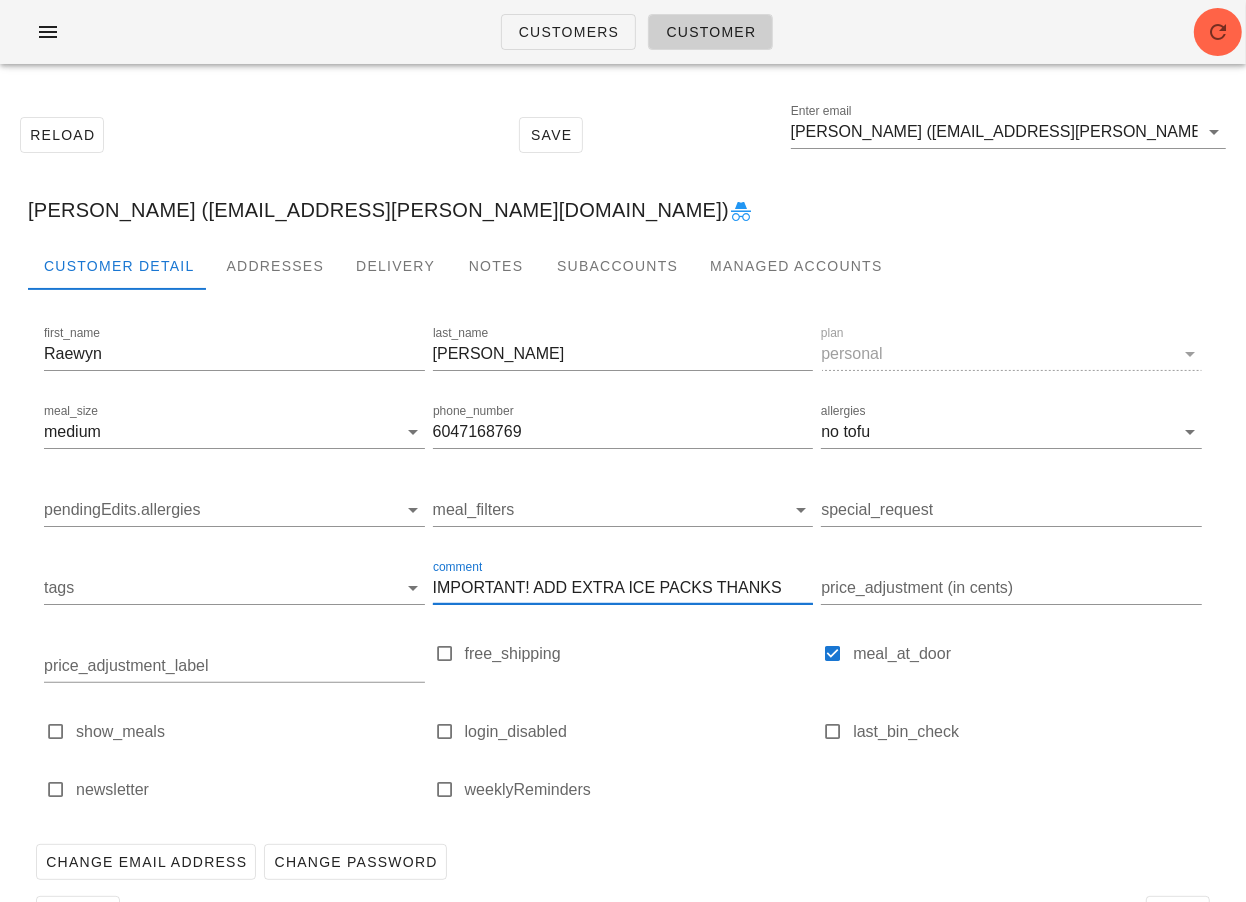 type on "IMPORTANT! ADD EXTRA ICE PACKS THANKS" 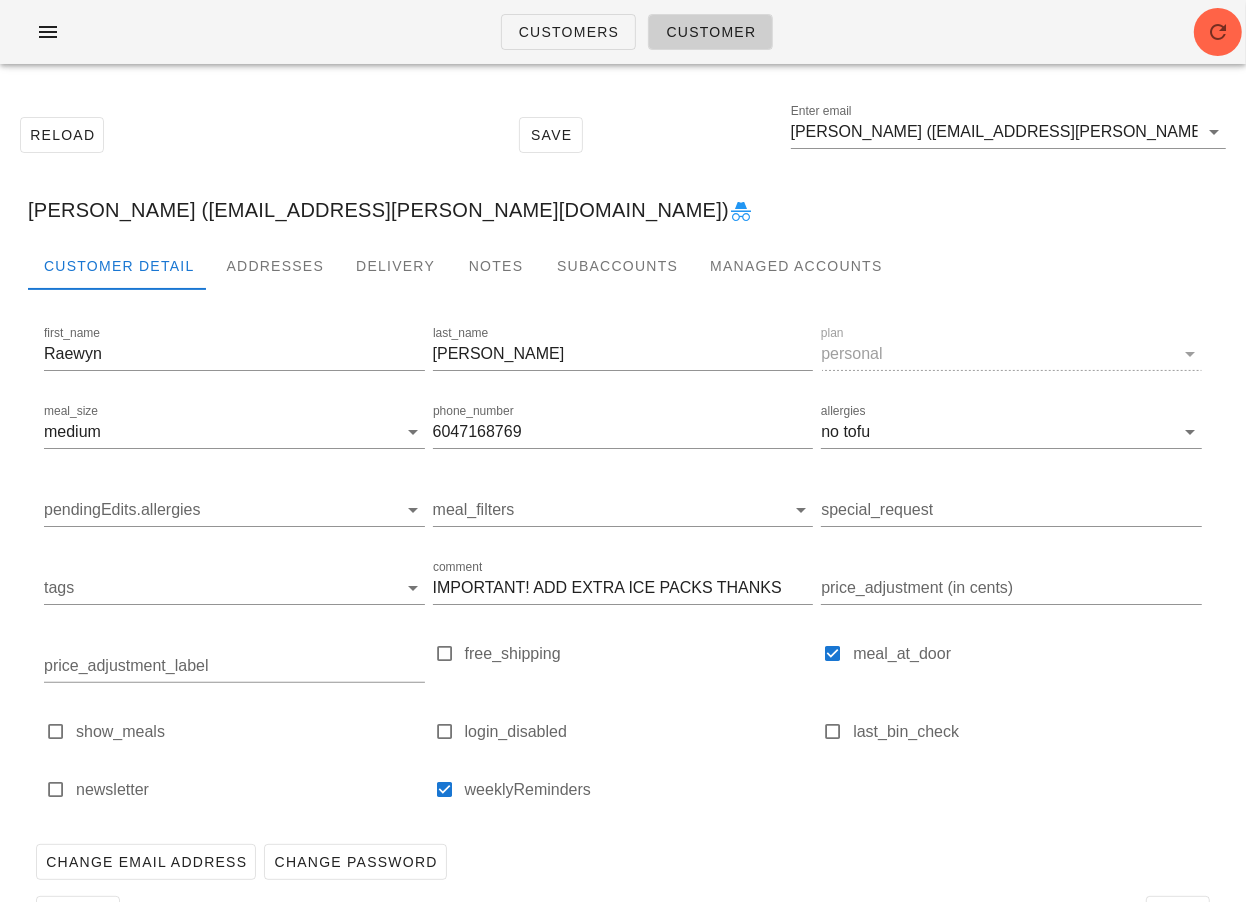 scroll, scrollTop: 65, scrollLeft: 0, axis: vertical 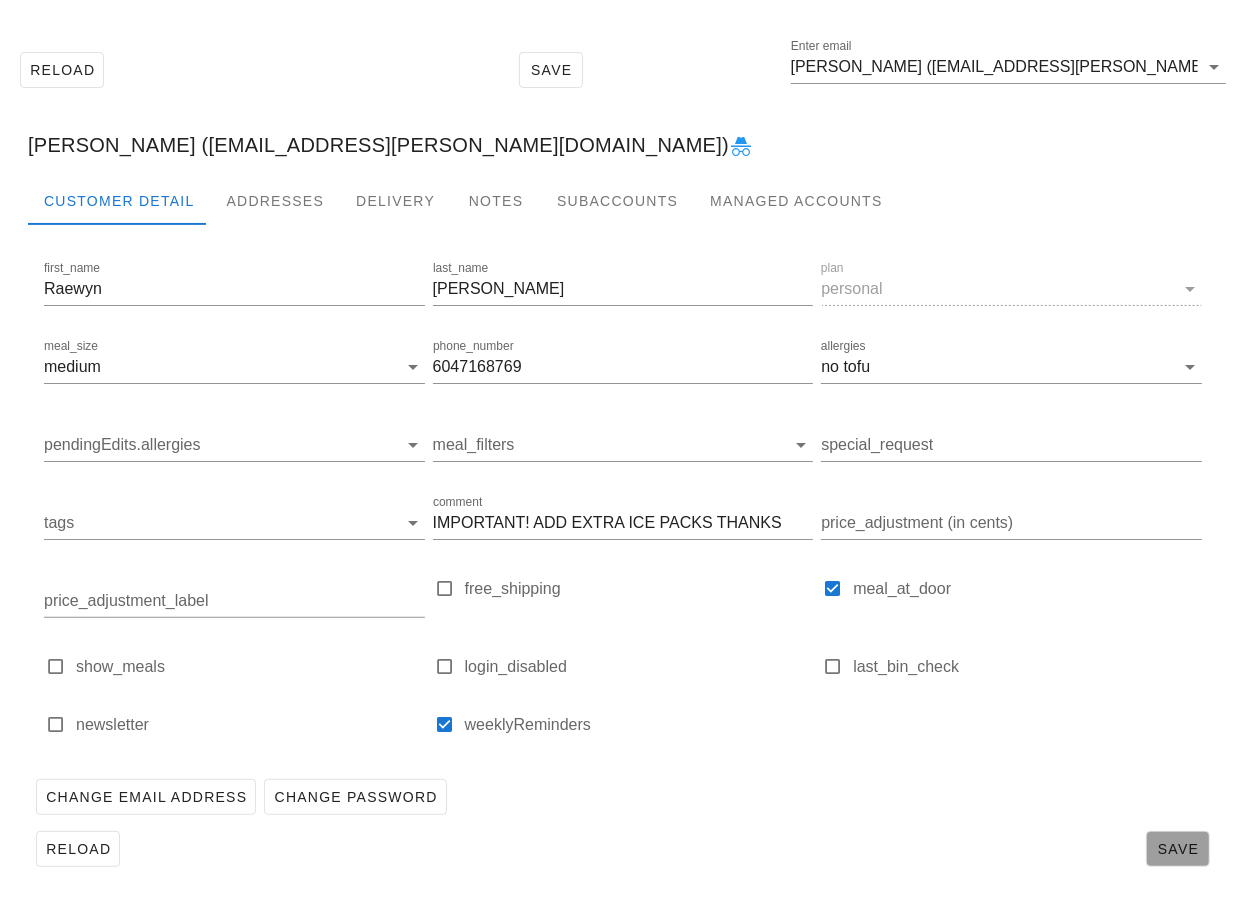 click on "Save" at bounding box center [1178, 849] 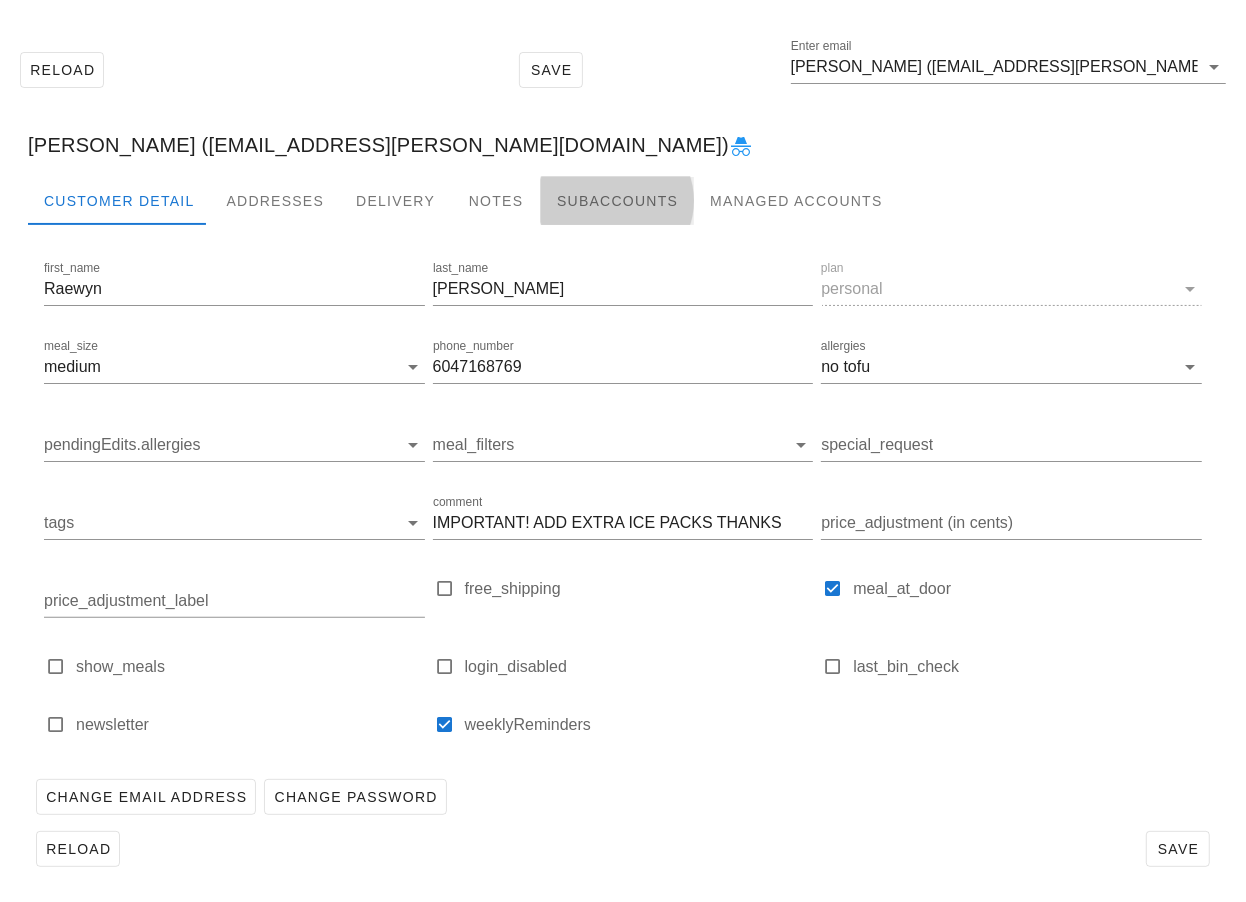 click on "Subaccounts" at bounding box center (617, 201) 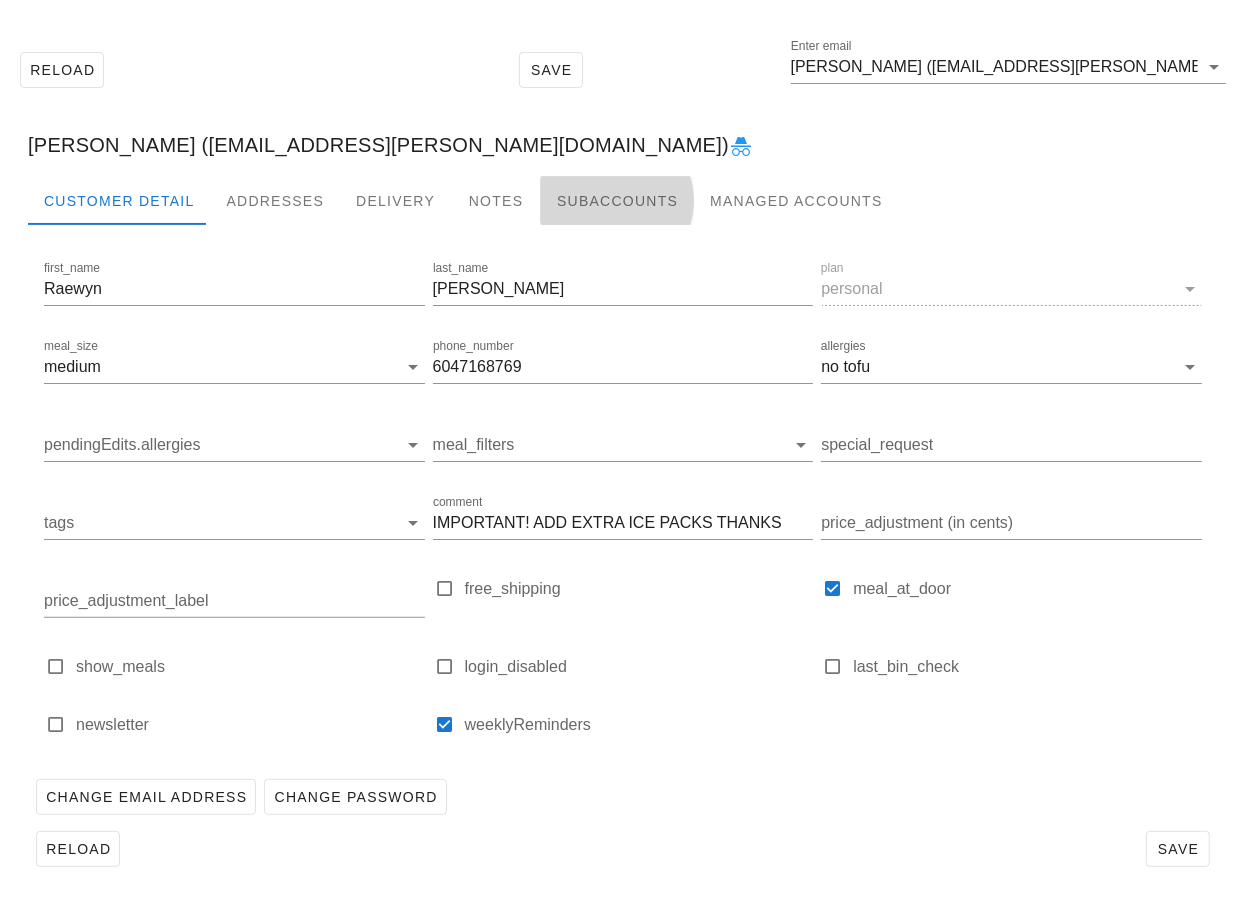 scroll, scrollTop: 0, scrollLeft: 0, axis: both 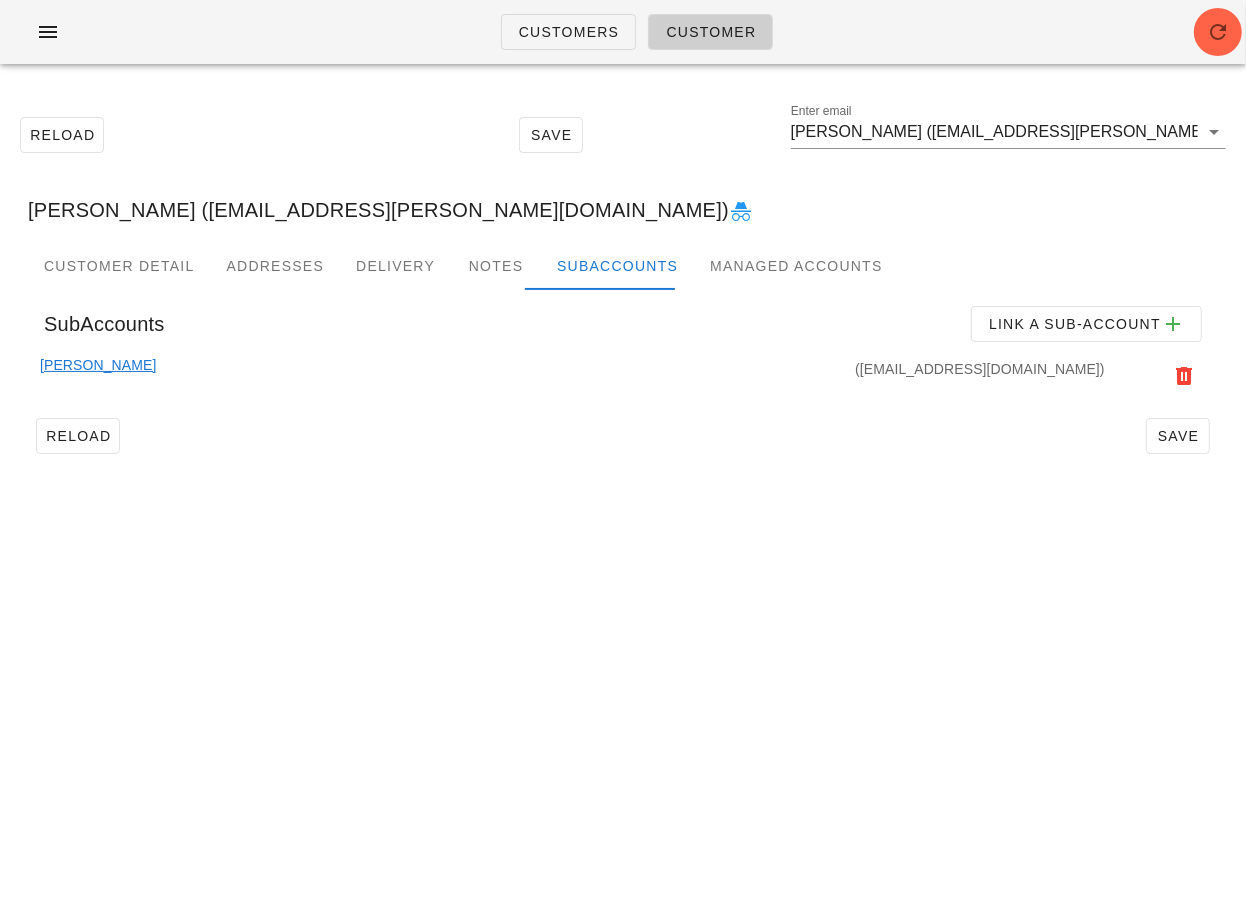 click on "LaVerne Adams" at bounding box center [98, 376] 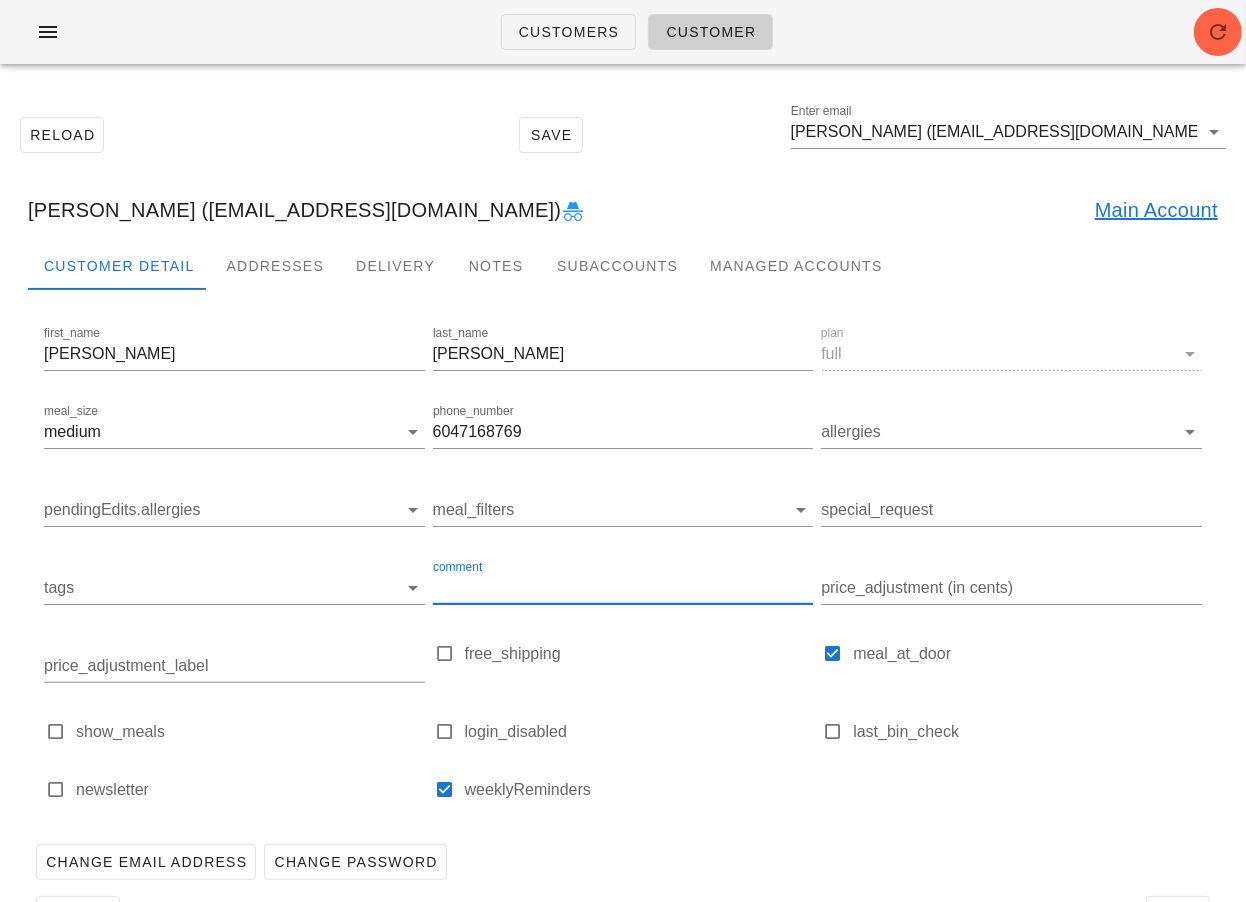 click on "comment" at bounding box center [623, 588] 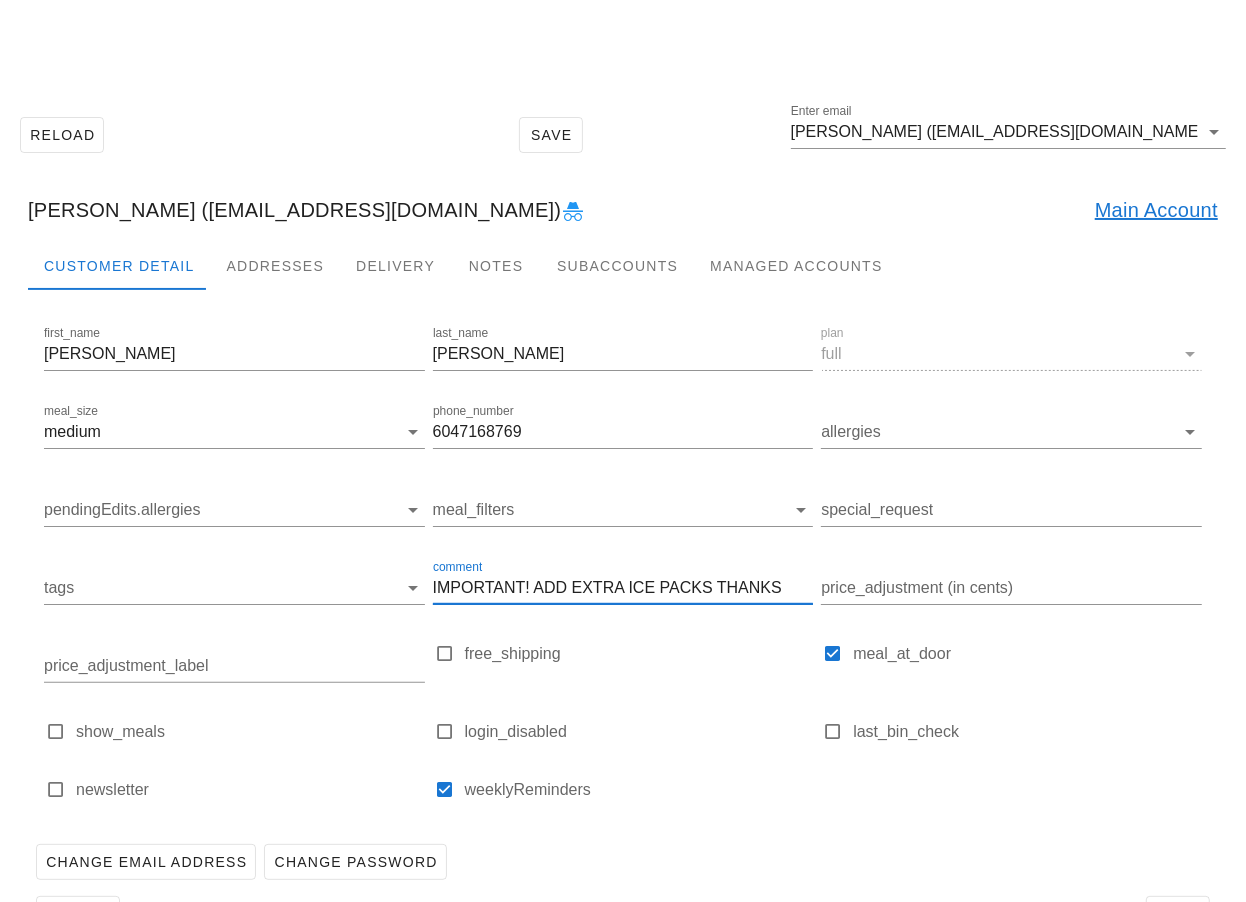 scroll, scrollTop: 65, scrollLeft: 0, axis: vertical 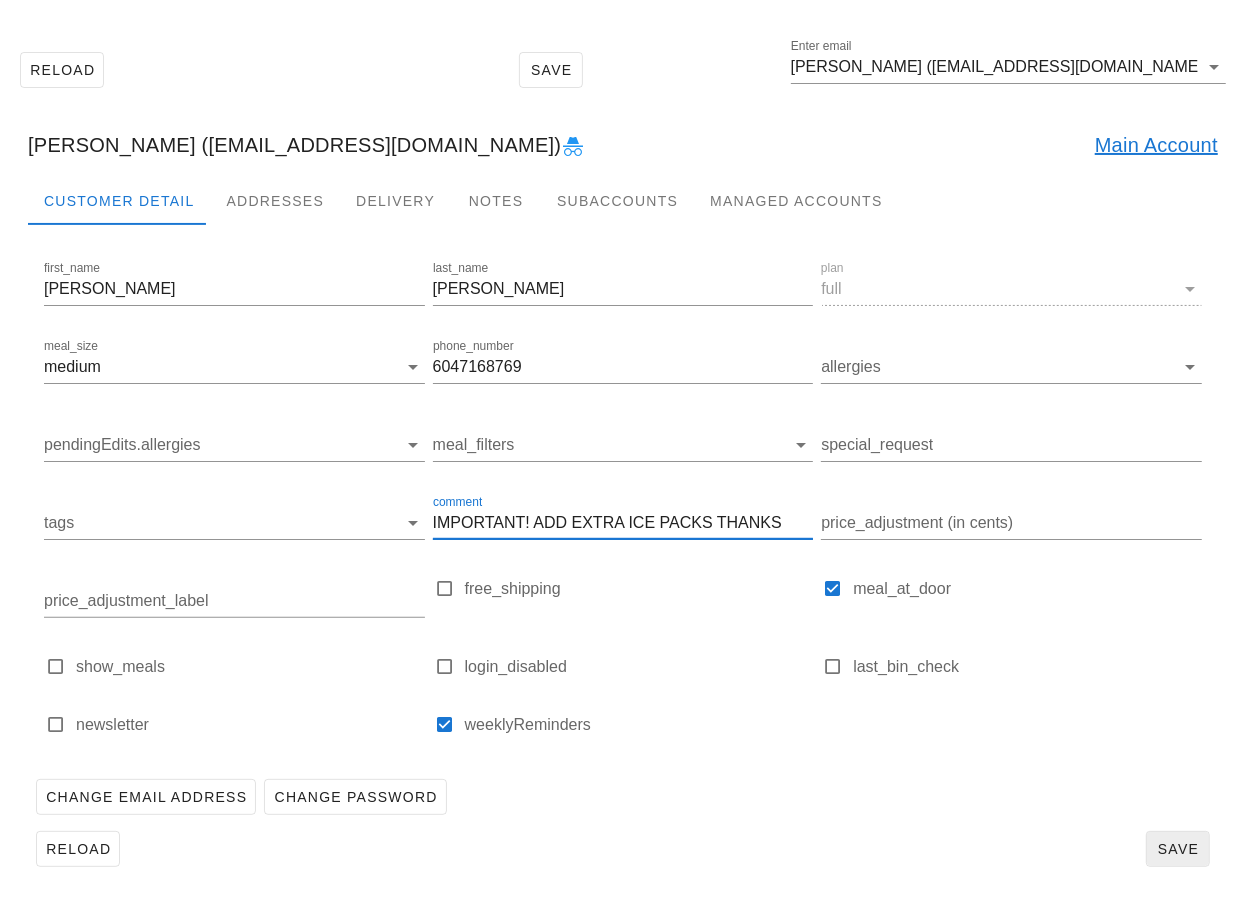 type on "IMPORTANT! ADD EXTRA ICE PACKS THANKS" 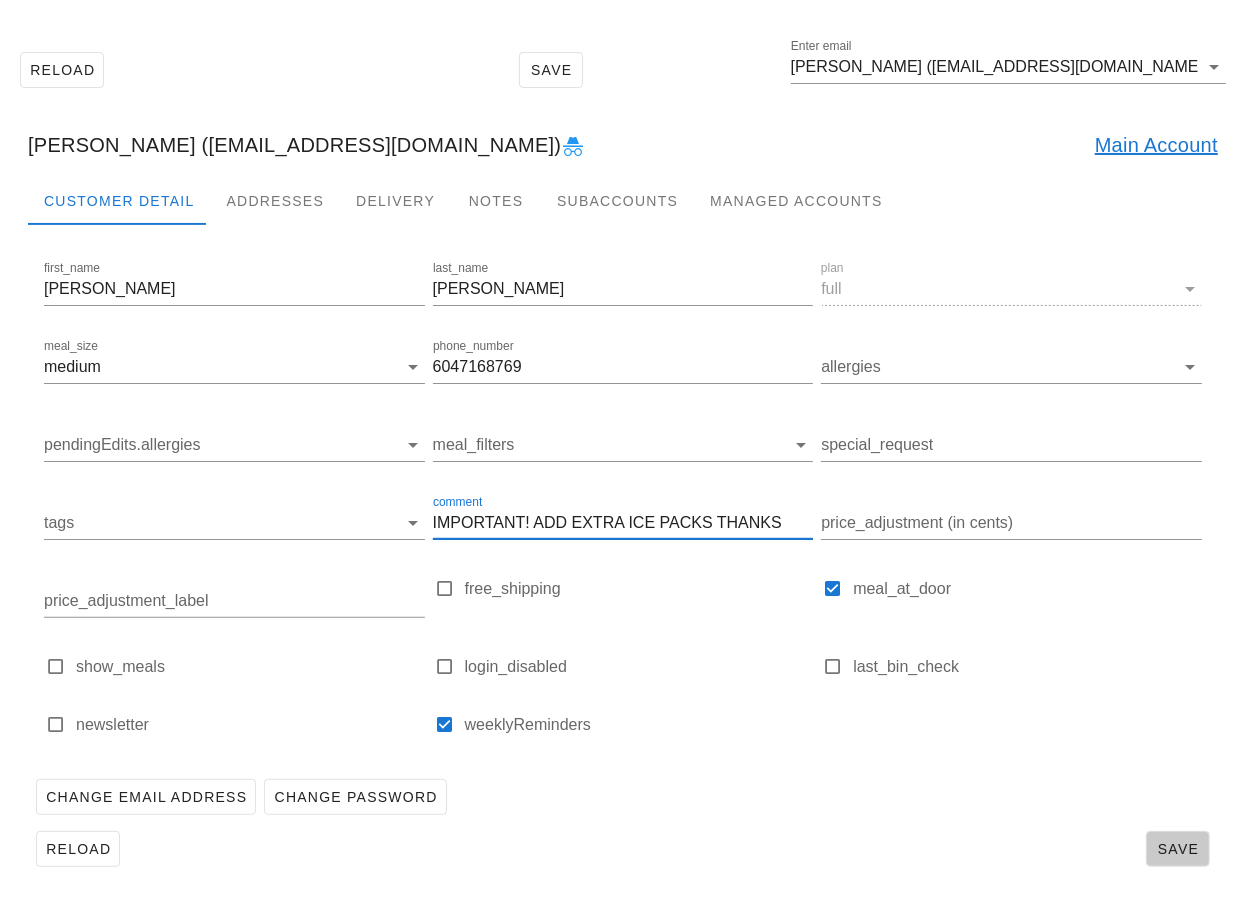 click on "Save" at bounding box center [1178, 849] 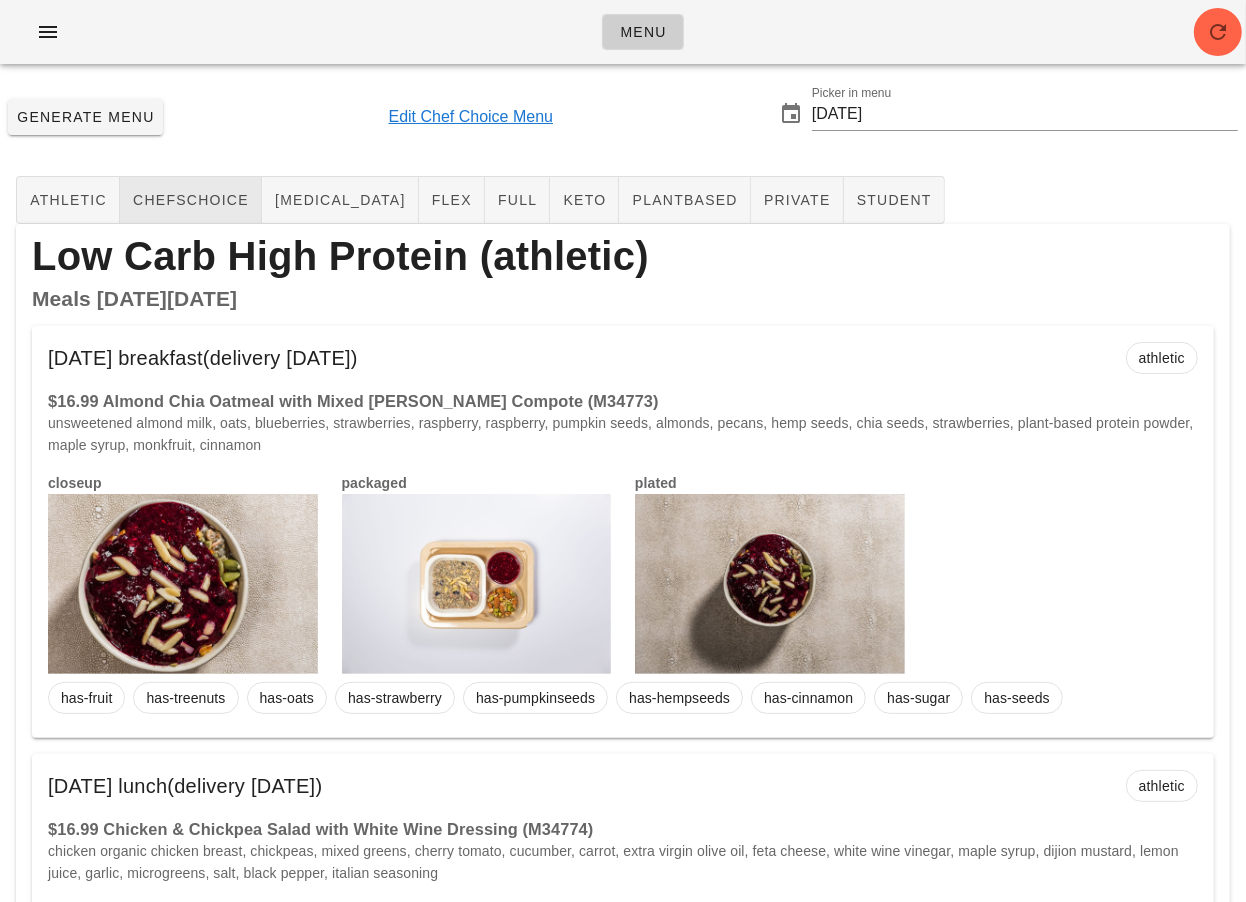 scroll, scrollTop: 0, scrollLeft: 0, axis: both 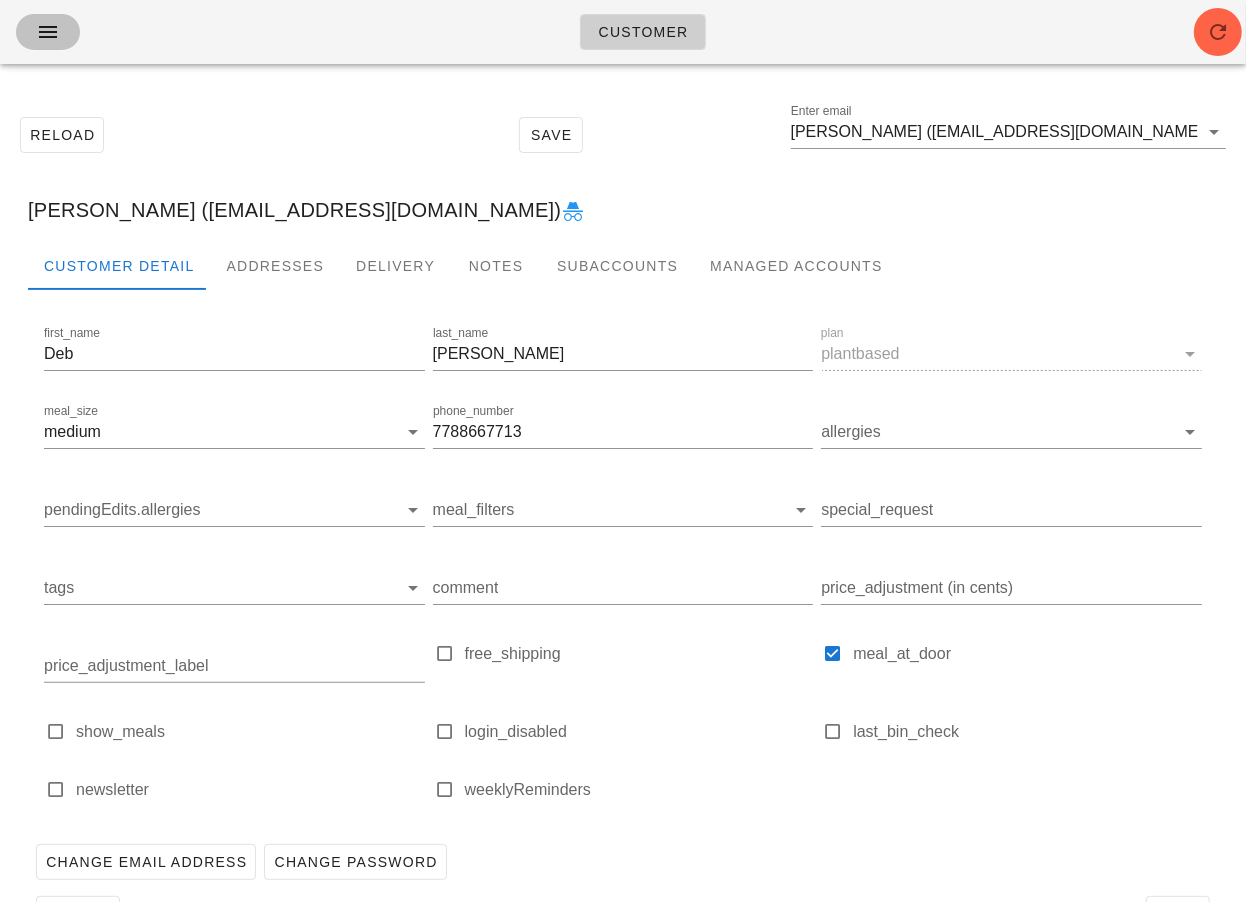 click at bounding box center (48, 32) 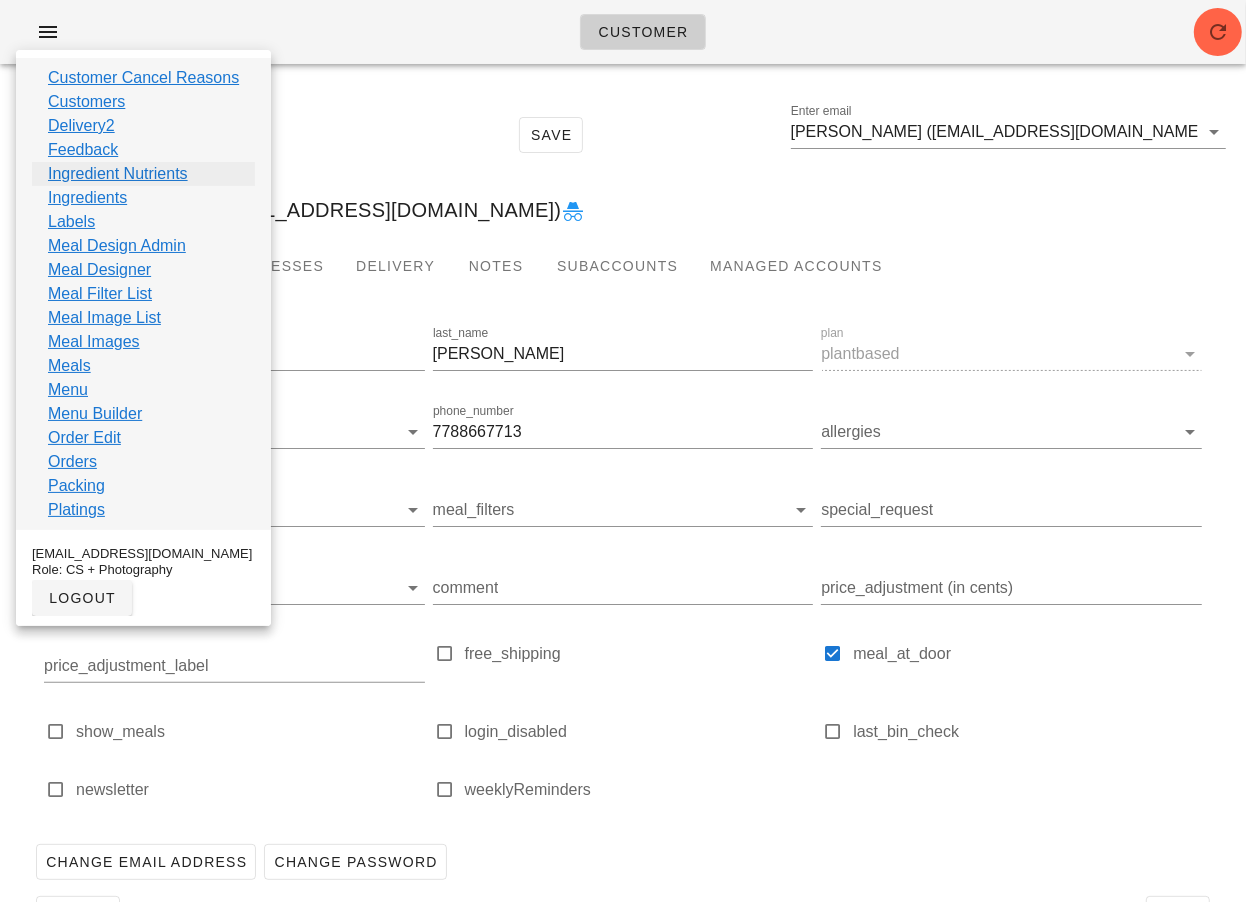 click on "Ingredient Nutrients" at bounding box center (118, 174) 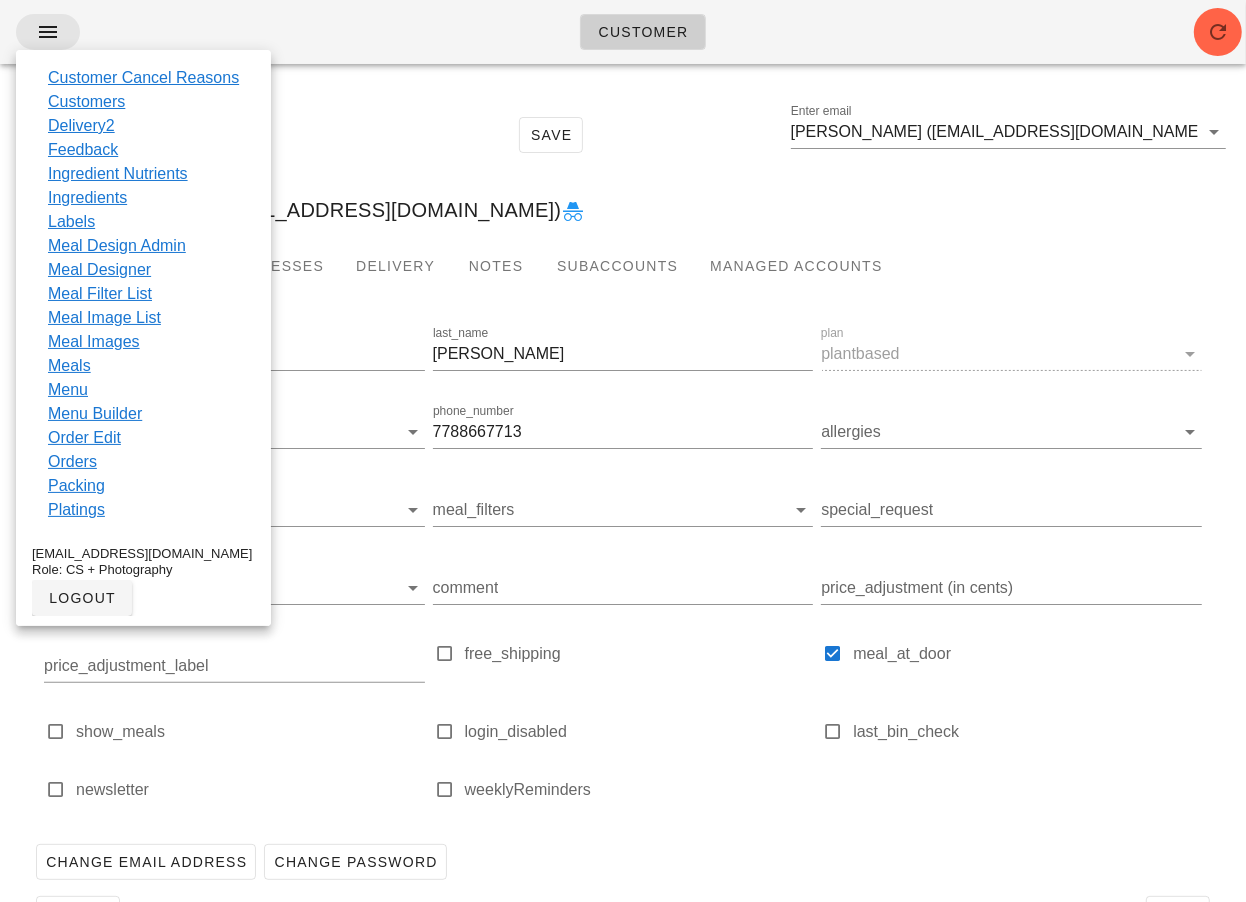 click at bounding box center (48, 32) 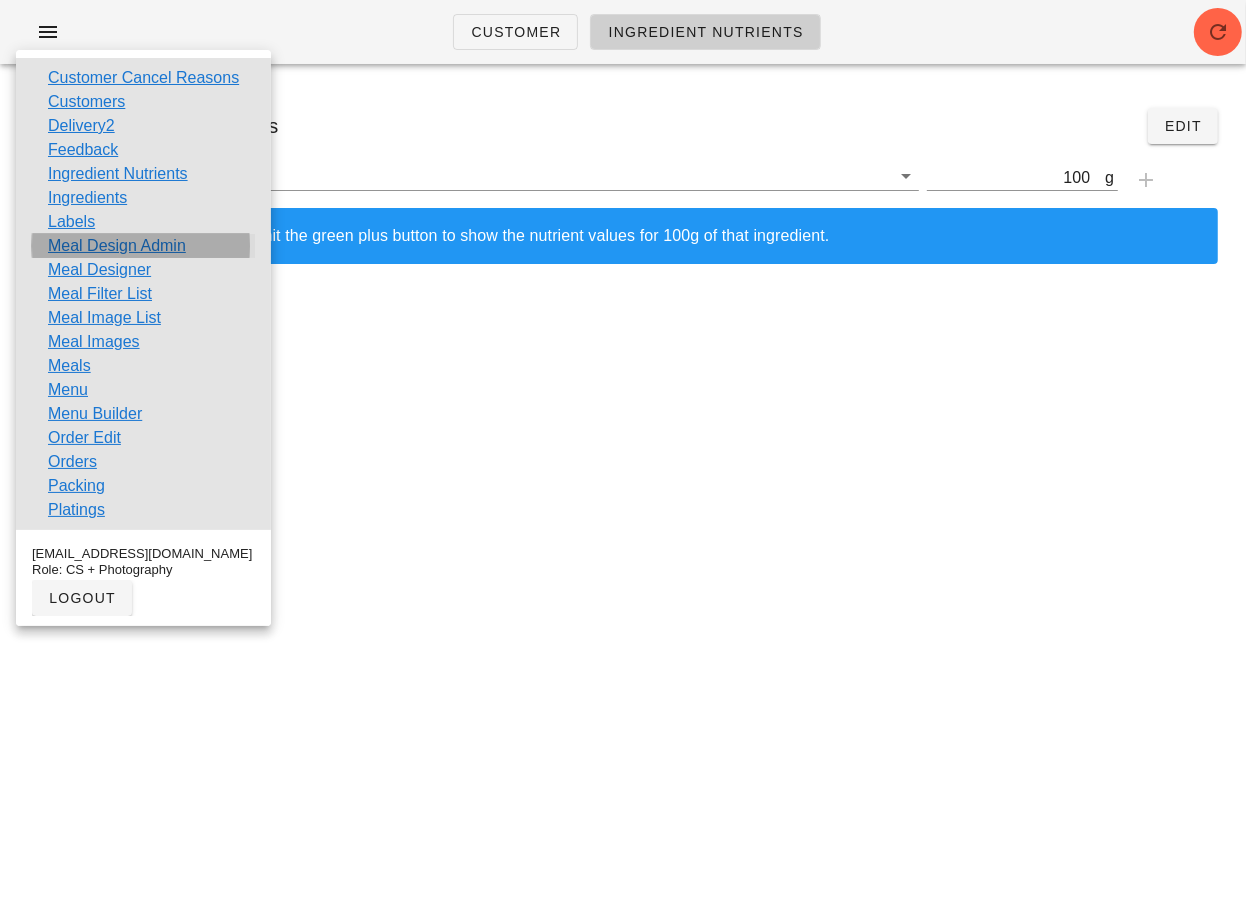 click on "Meal Design Admin" at bounding box center (117, 246) 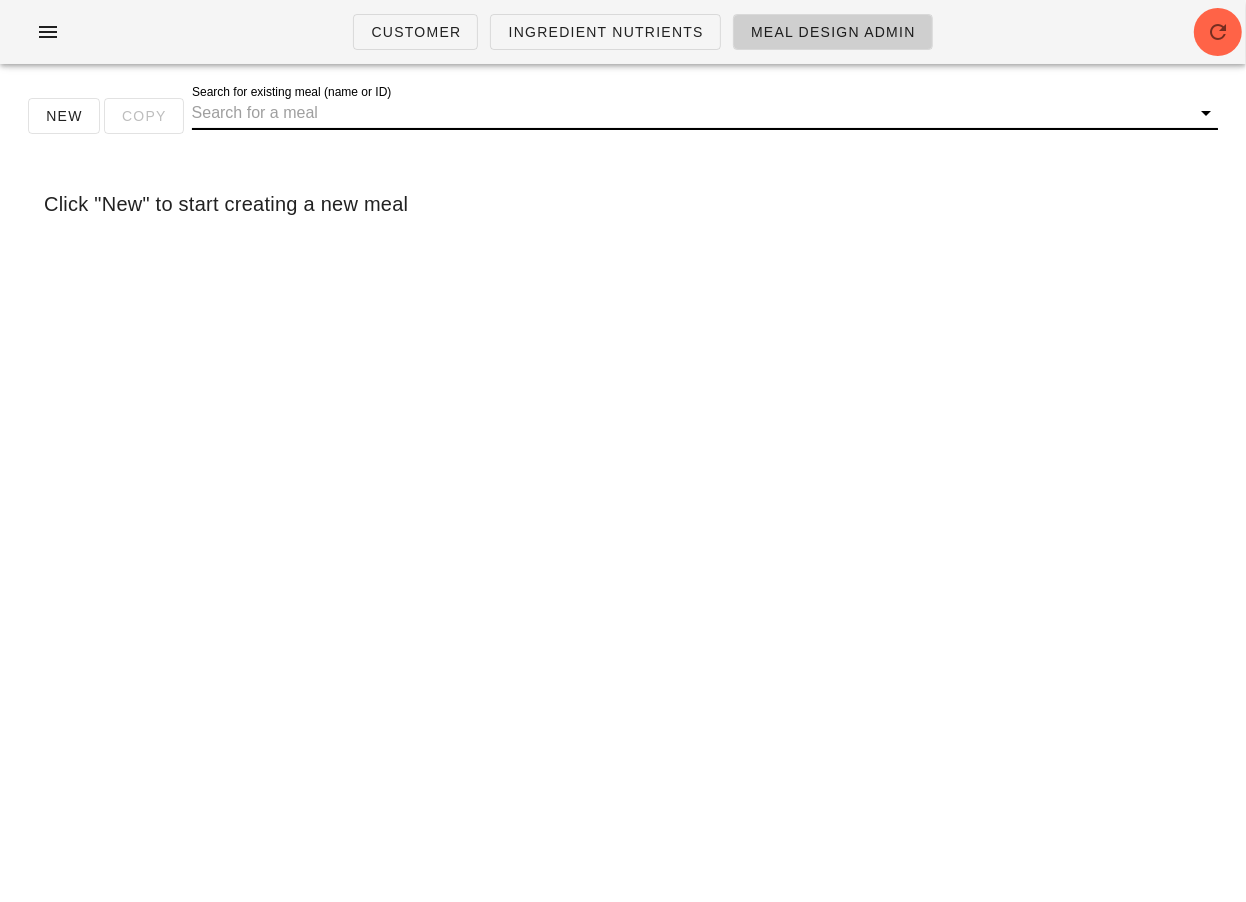click on "Search for existing meal (name or ID)" at bounding box center (689, 113) 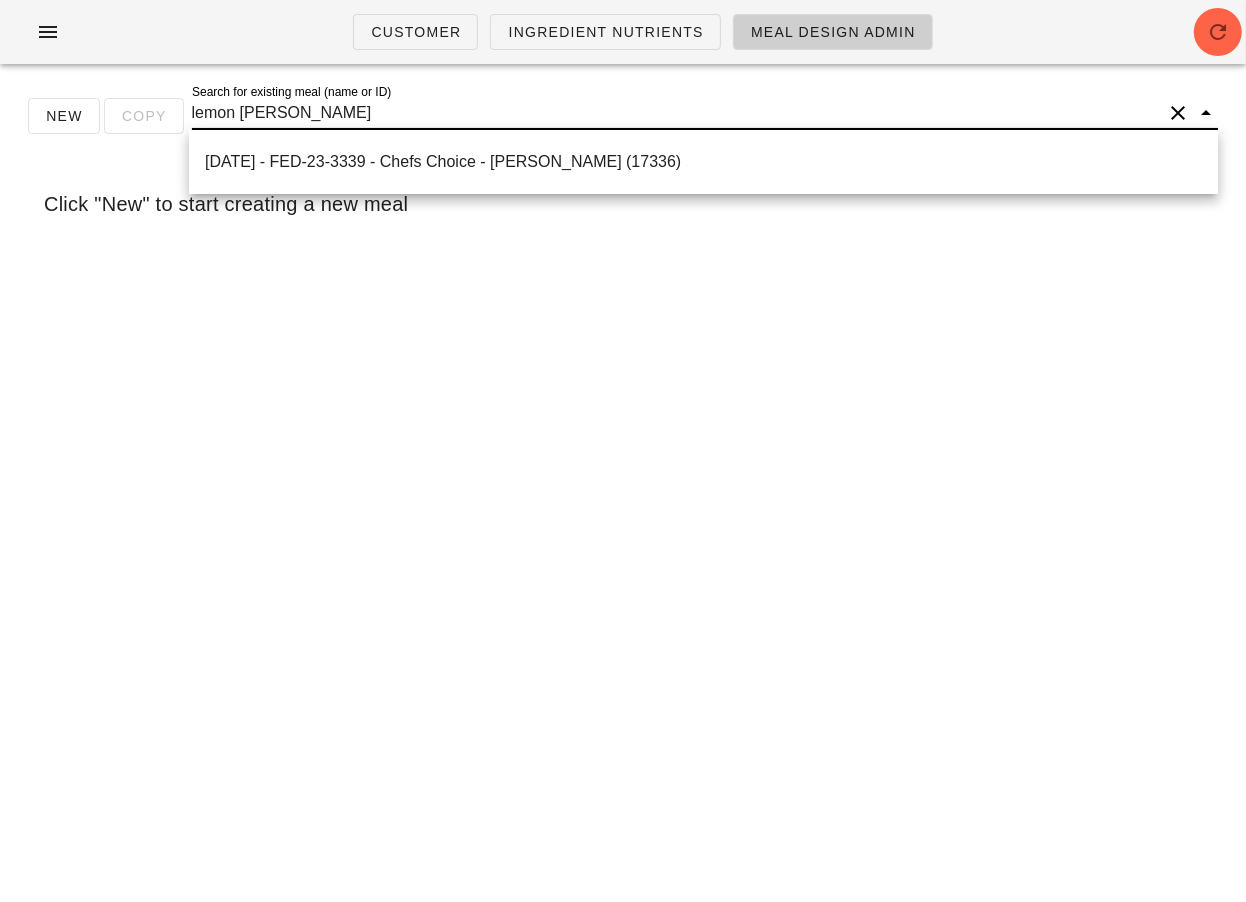type on "lemon herb prawn" 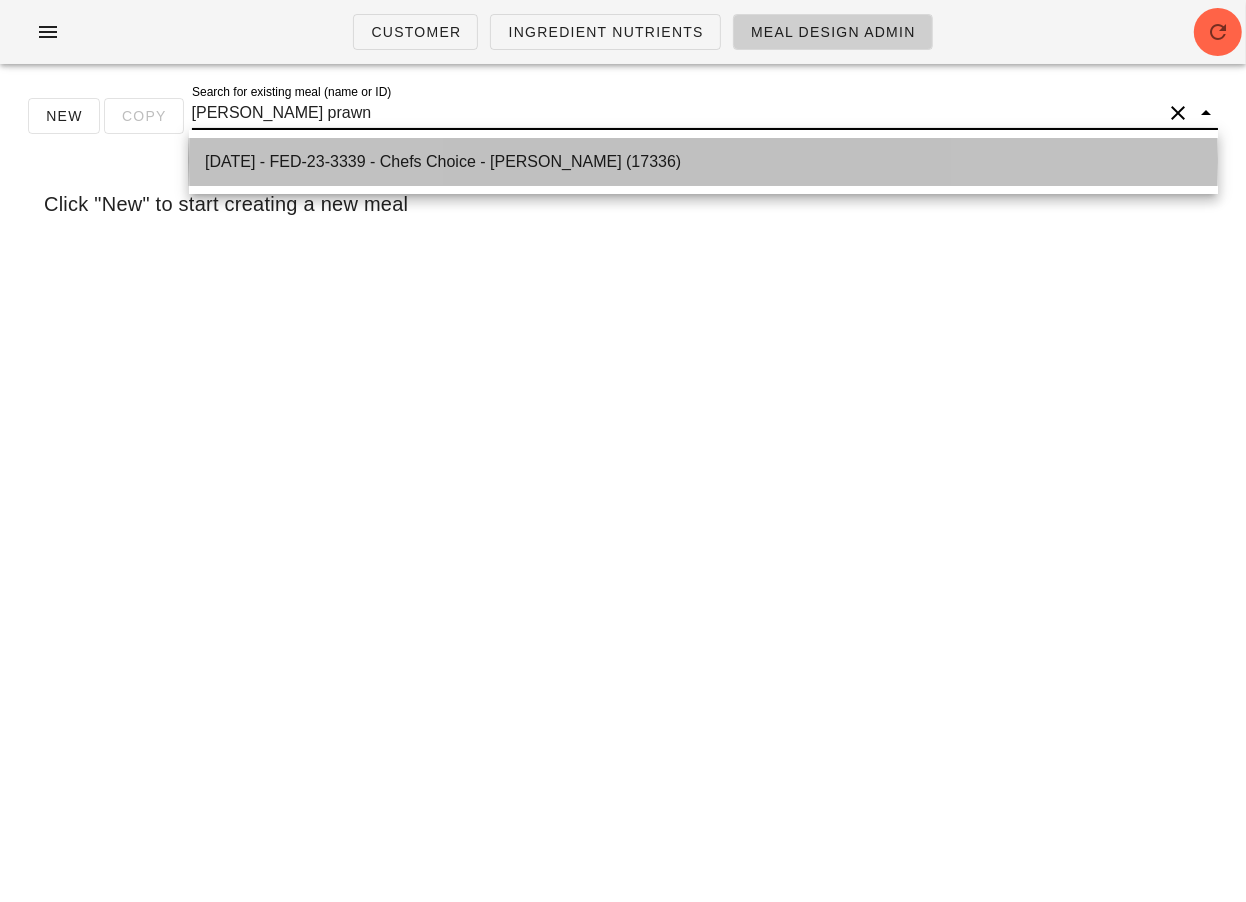 click on "2022-02-20 - FED-23-3339 - Chefs Choice - Lemon Herb Prawns (17336)" at bounding box center (703, 161) 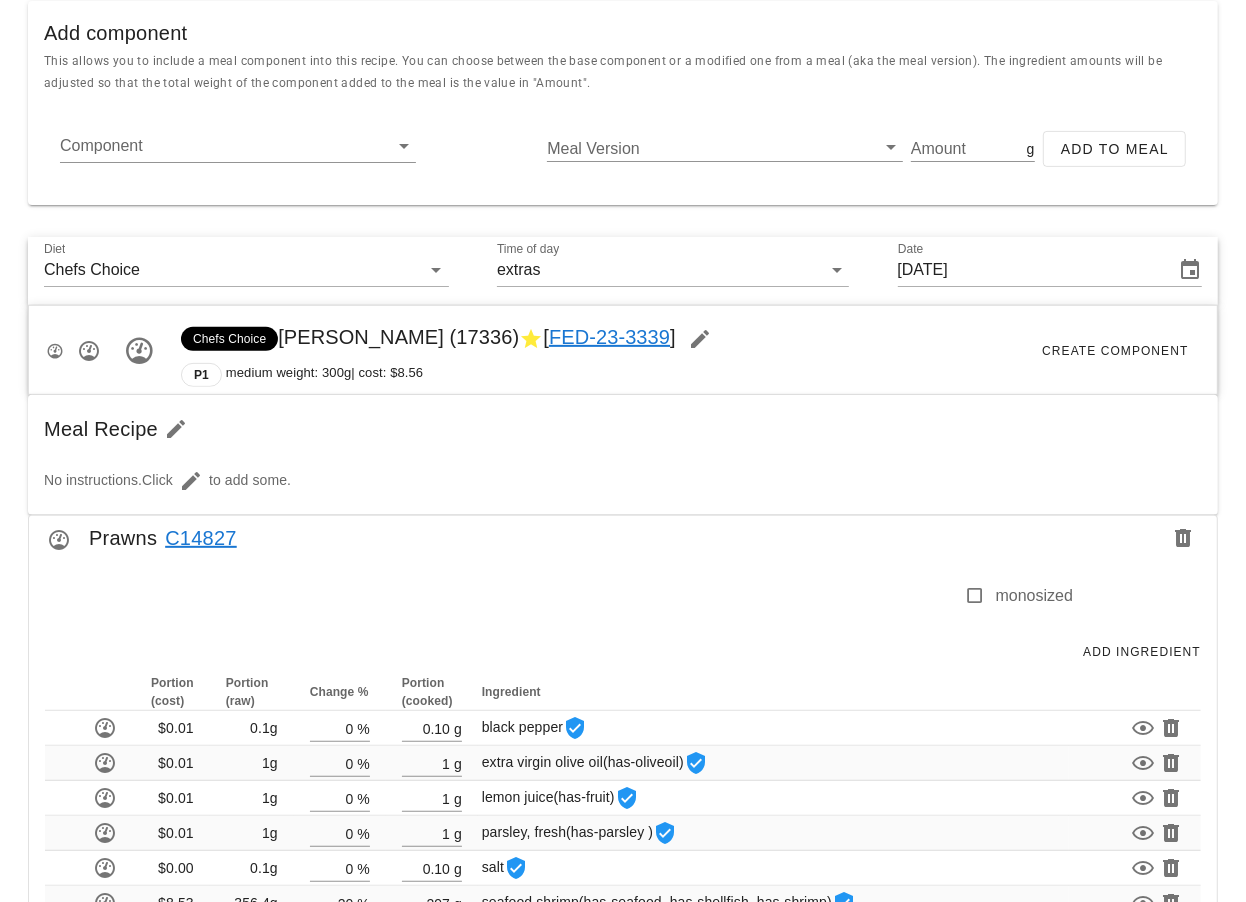 scroll, scrollTop: 342, scrollLeft: 0, axis: vertical 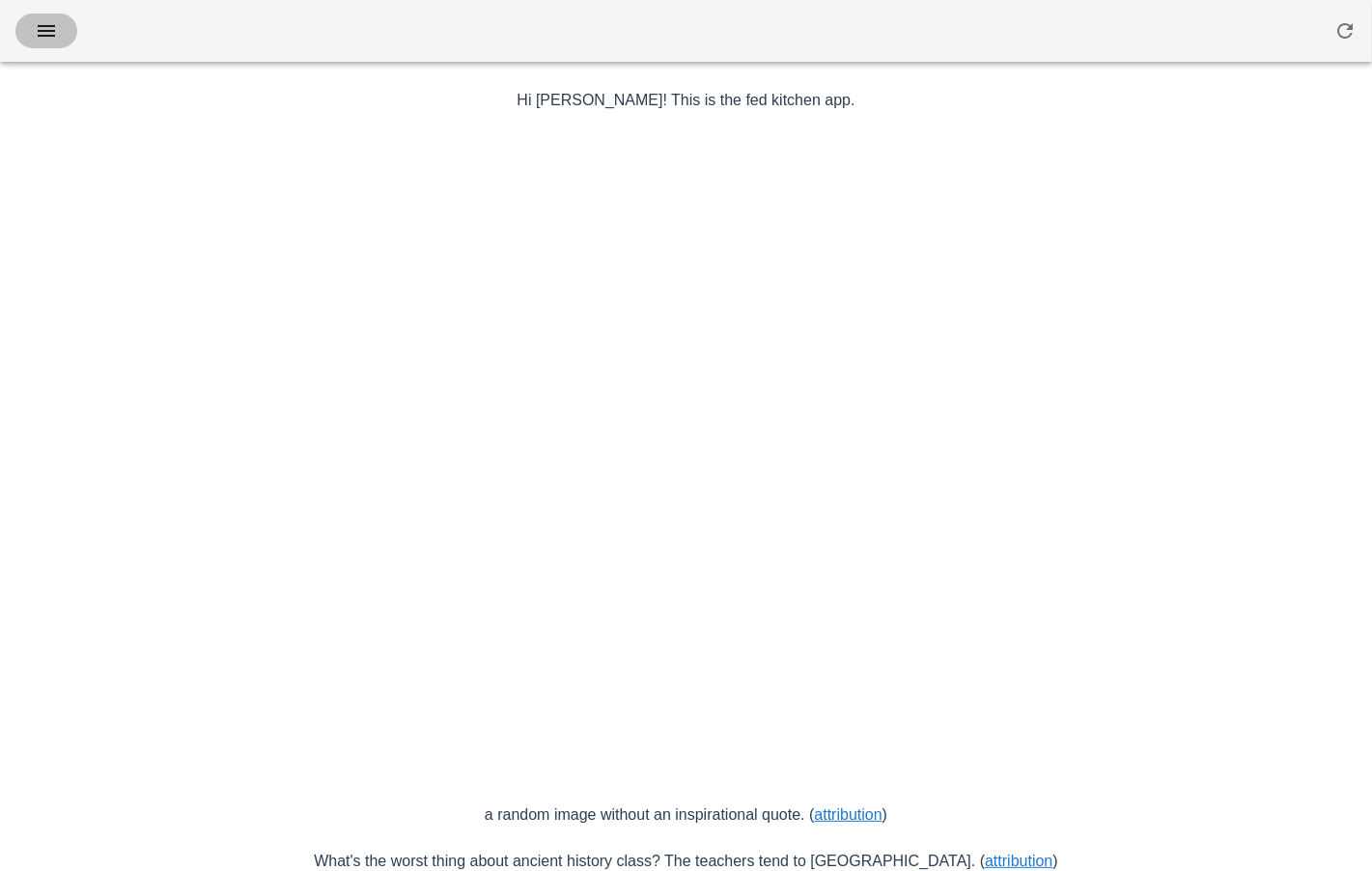 click at bounding box center (46, 31) 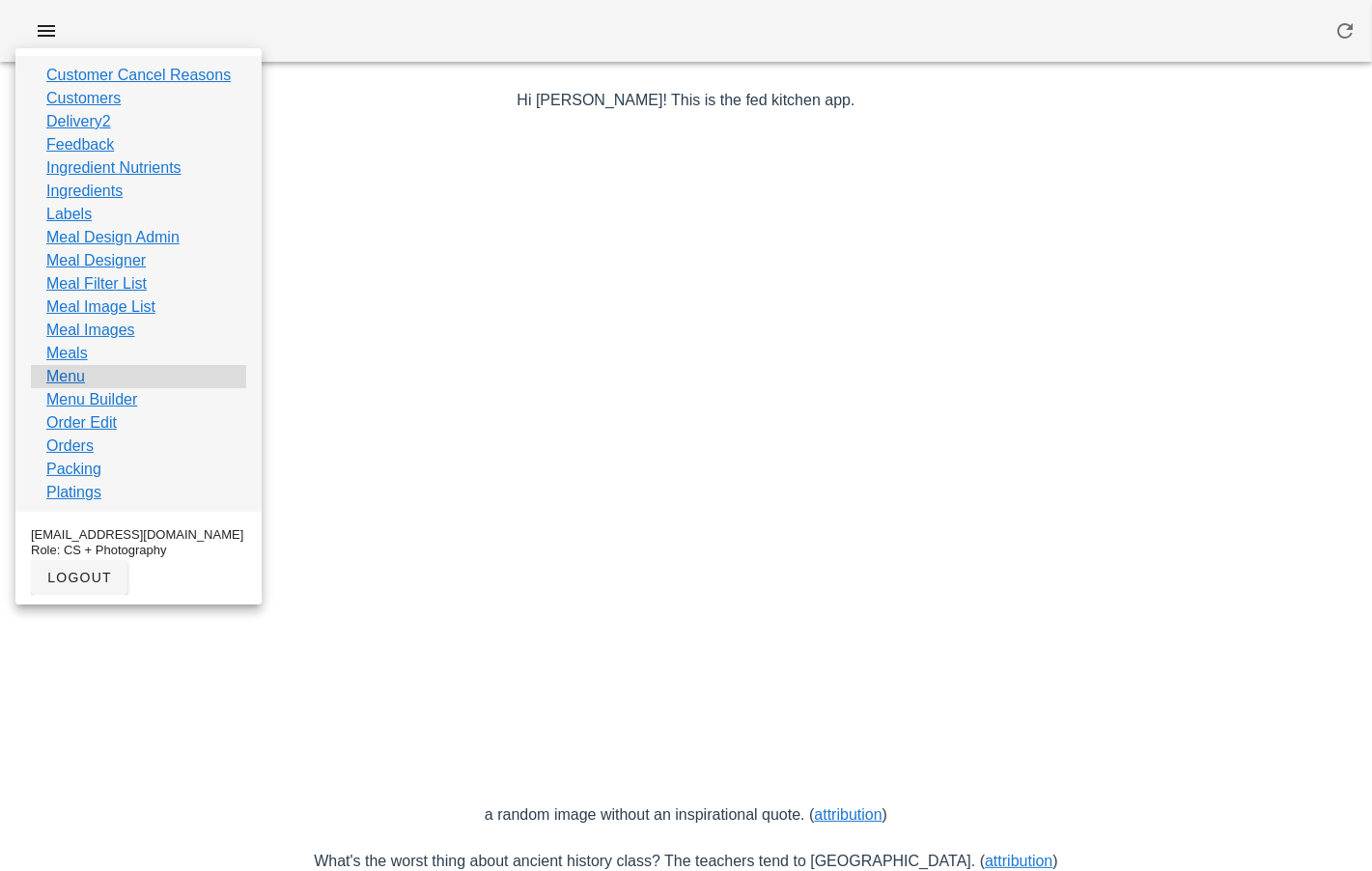 click on "Menu" at bounding box center [138, 377] 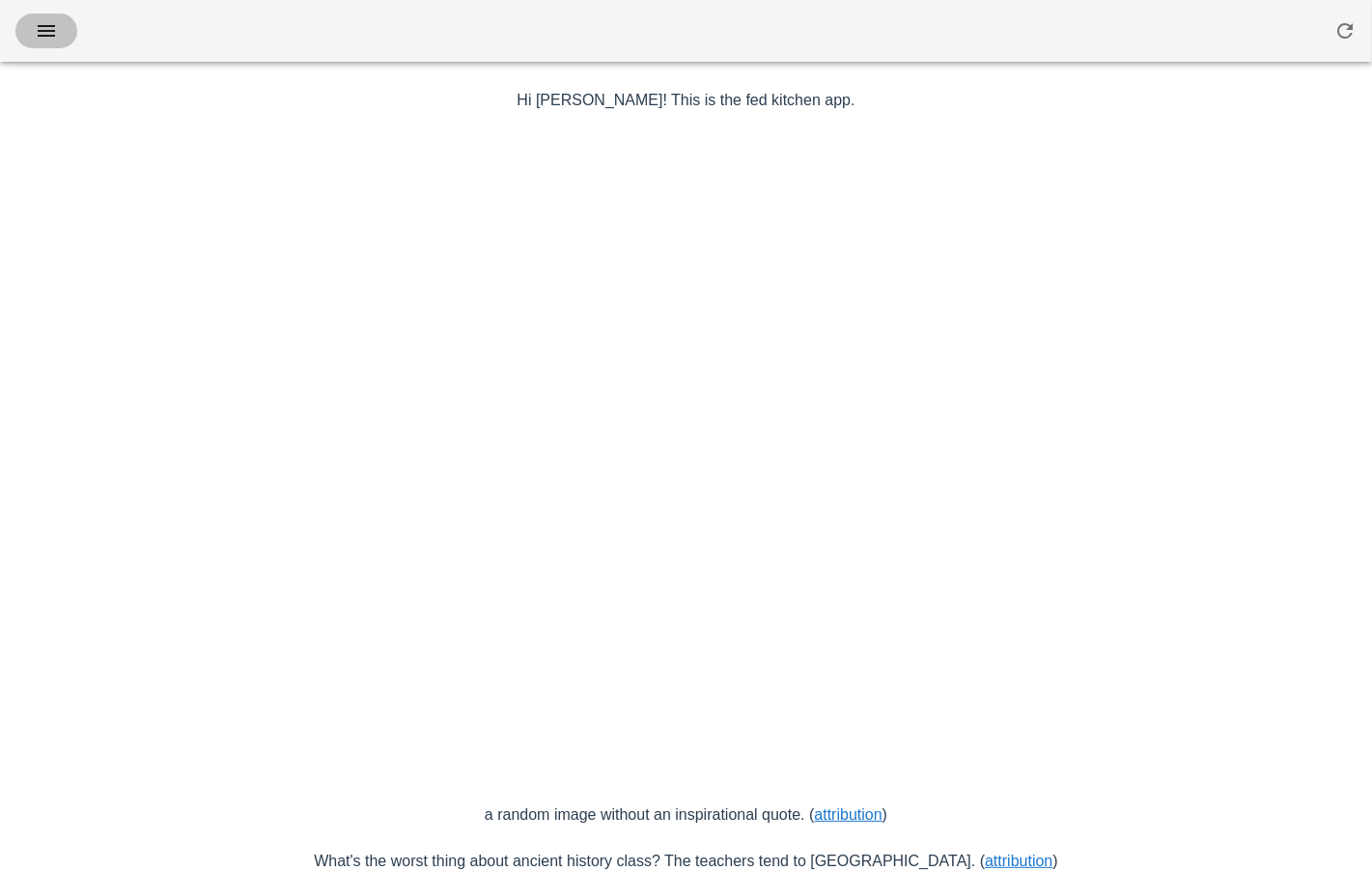 click at bounding box center (46, 31) 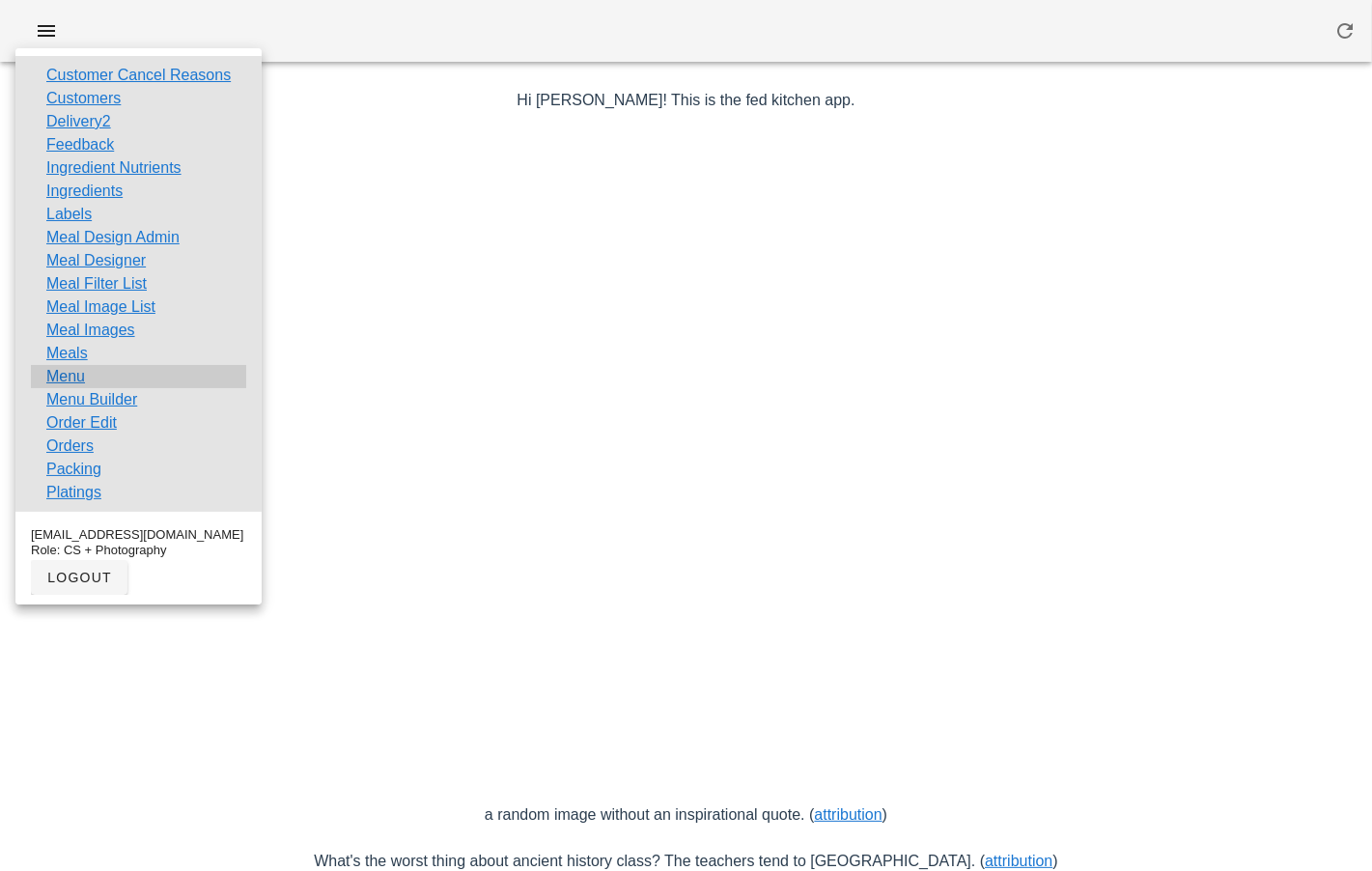 click on "Menu" at bounding box center (138, 377) 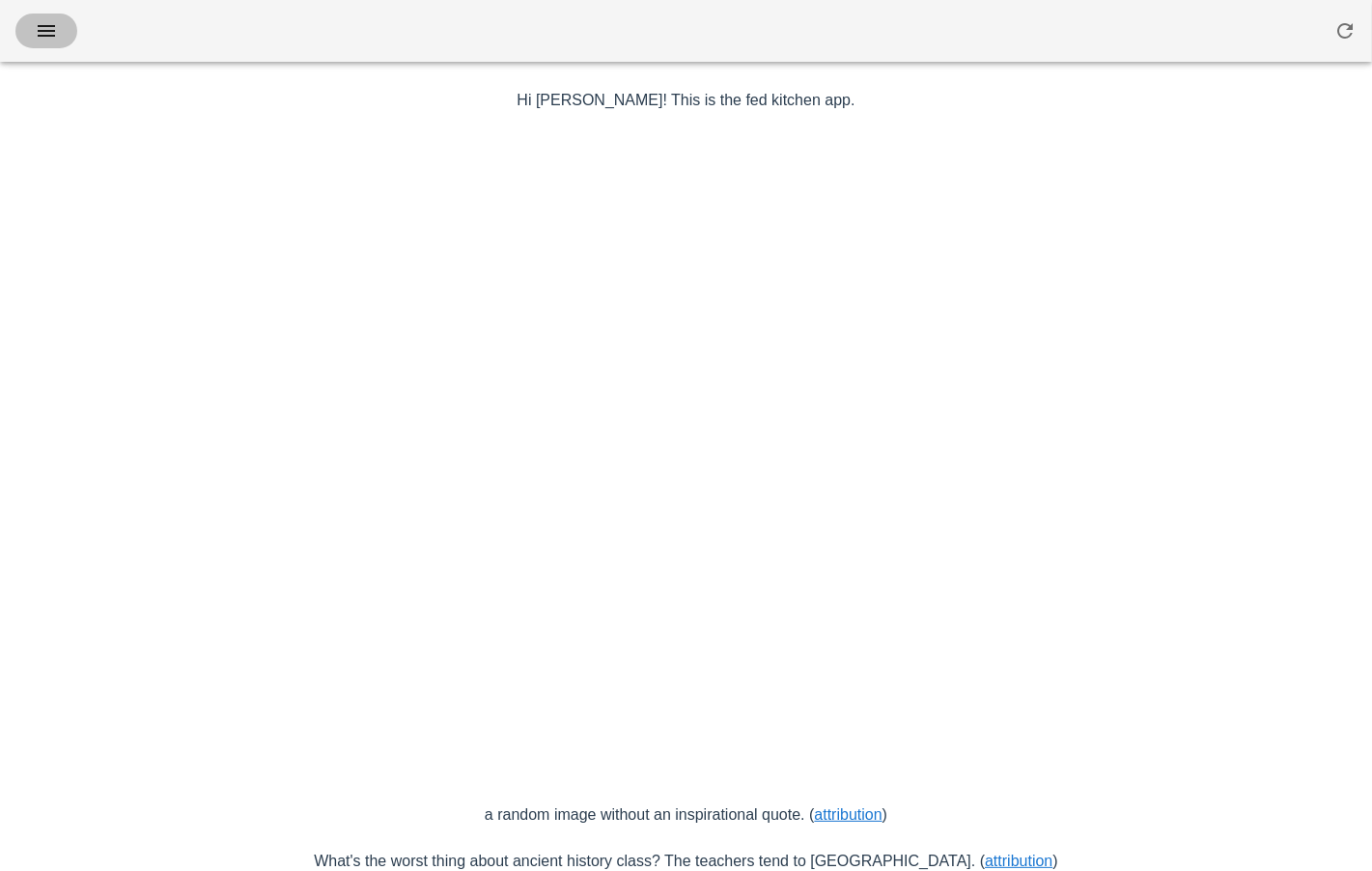 click at bounding box center [46, 31] 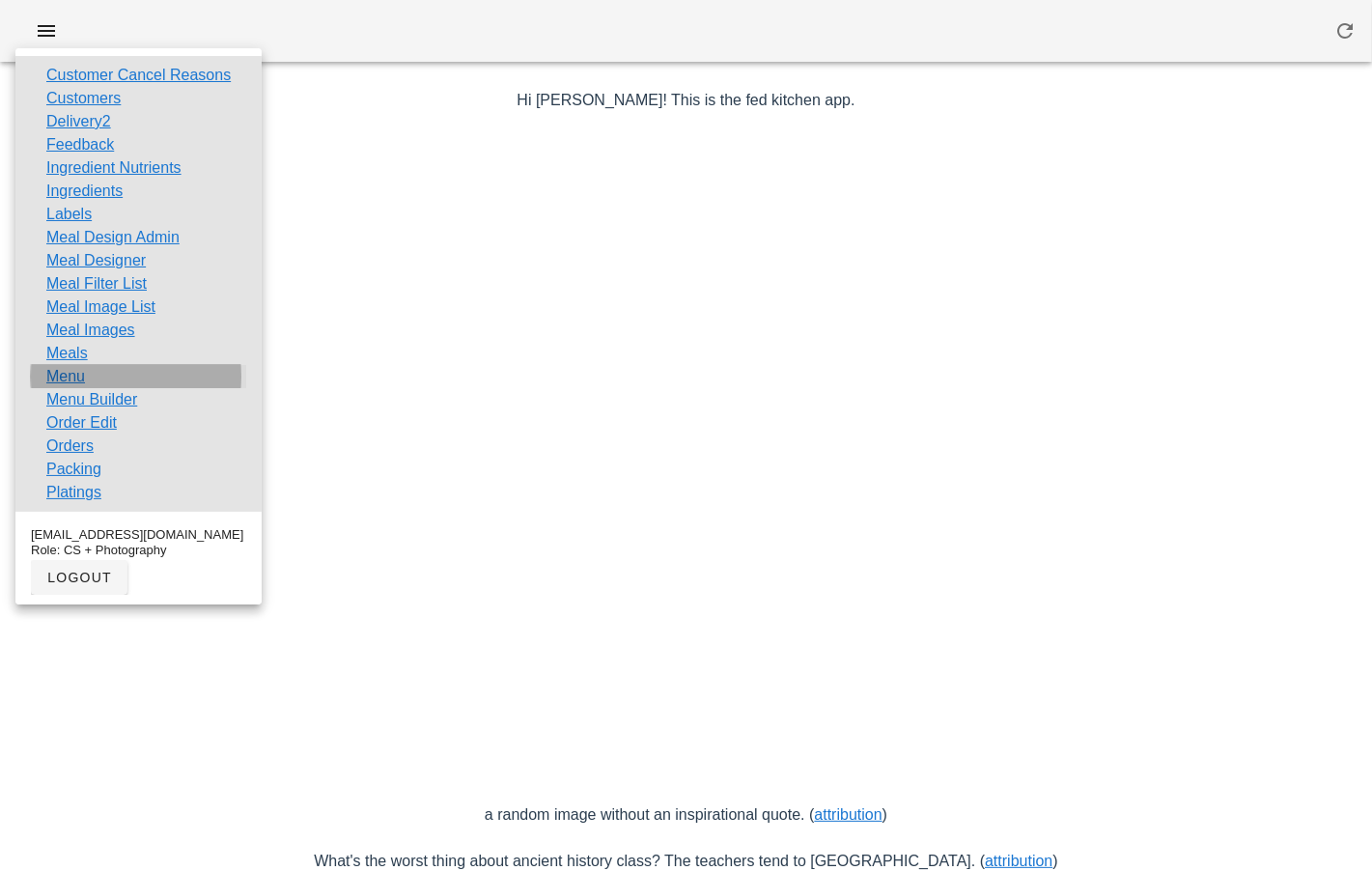 click on "Menu" at bounding box center [66, 377] 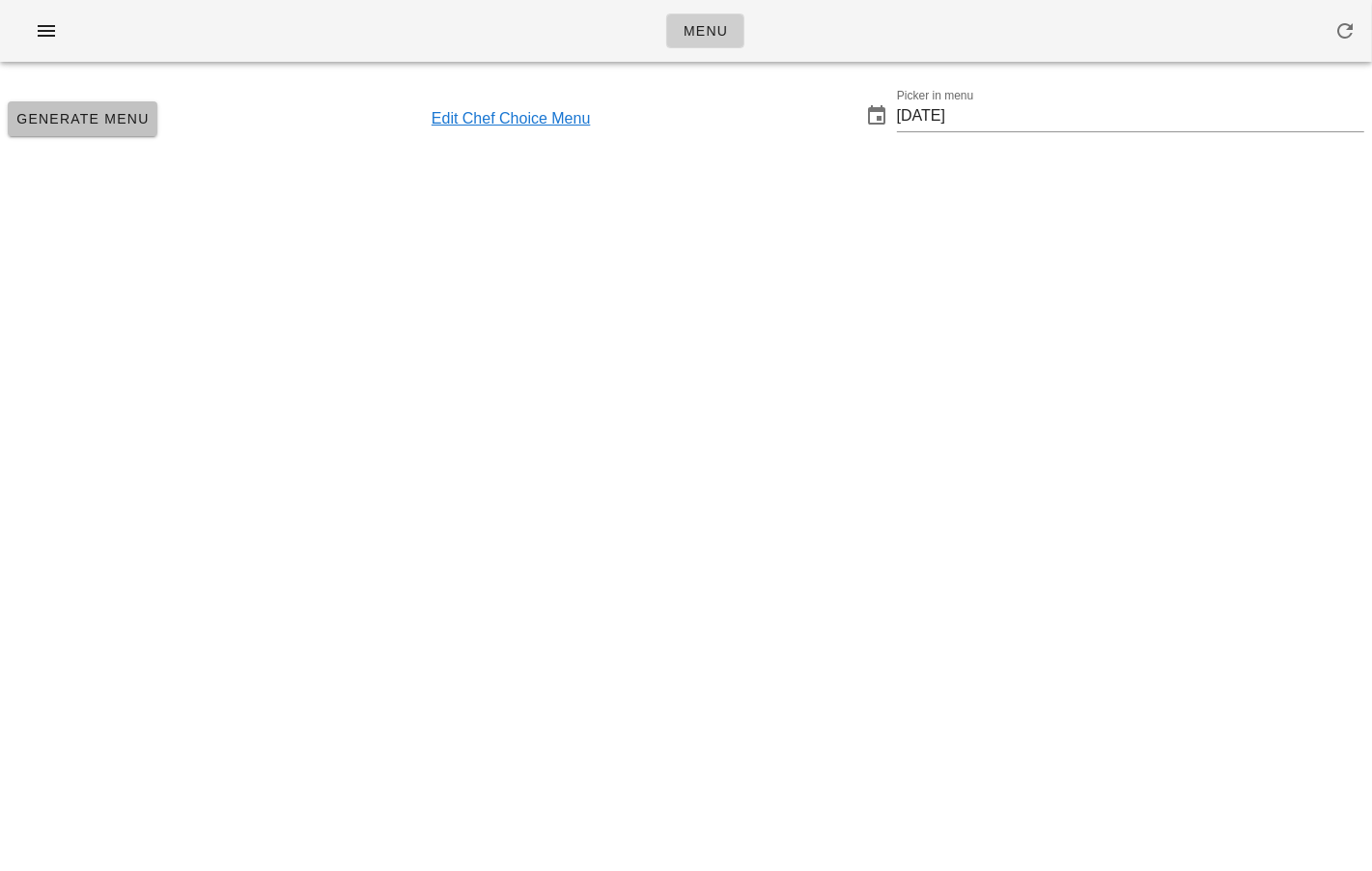 click on "Generate Menu" at bounding box center (82, 119) 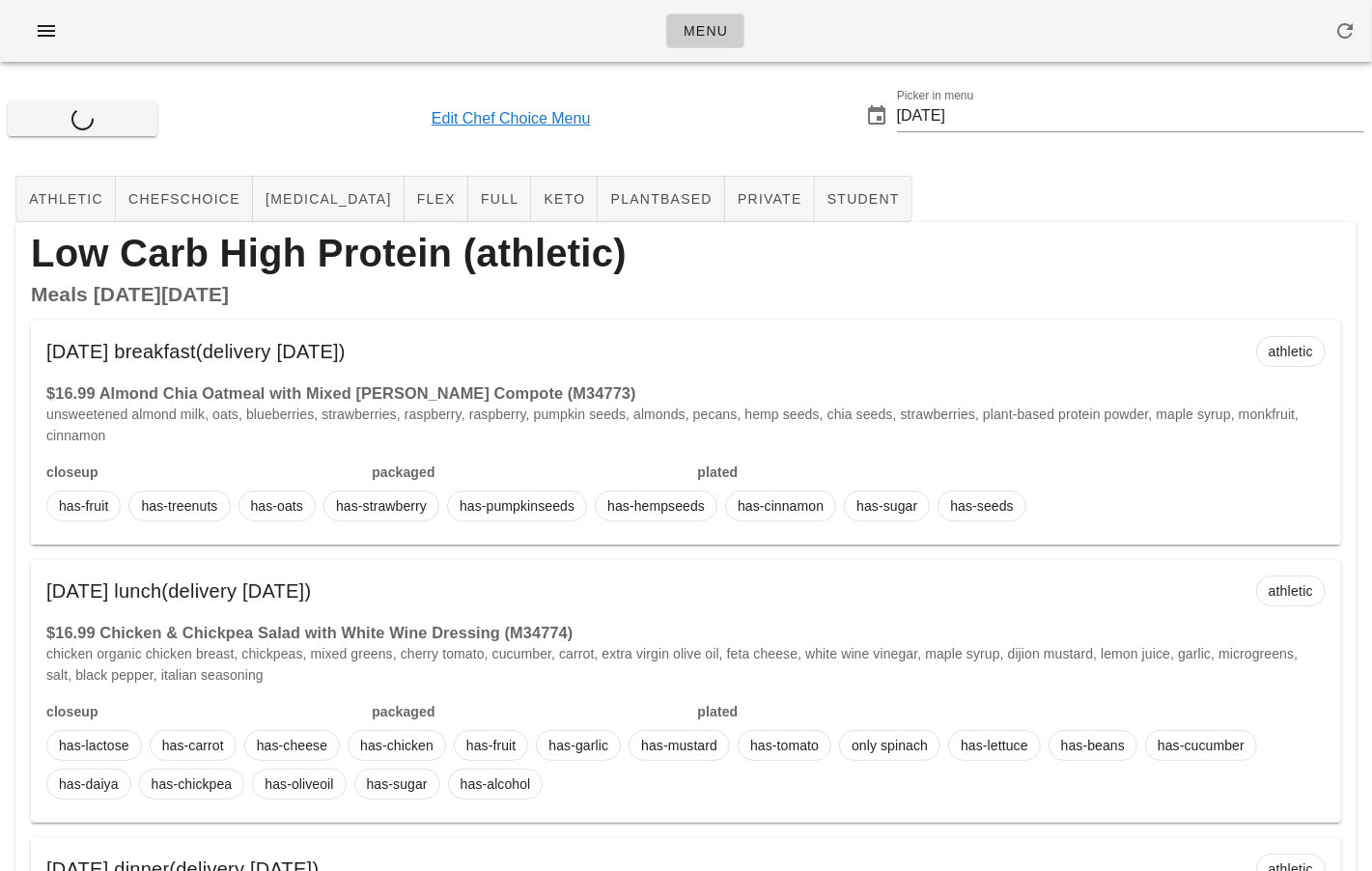 click on "2025-07-27" at bounding box center [1131, 116] 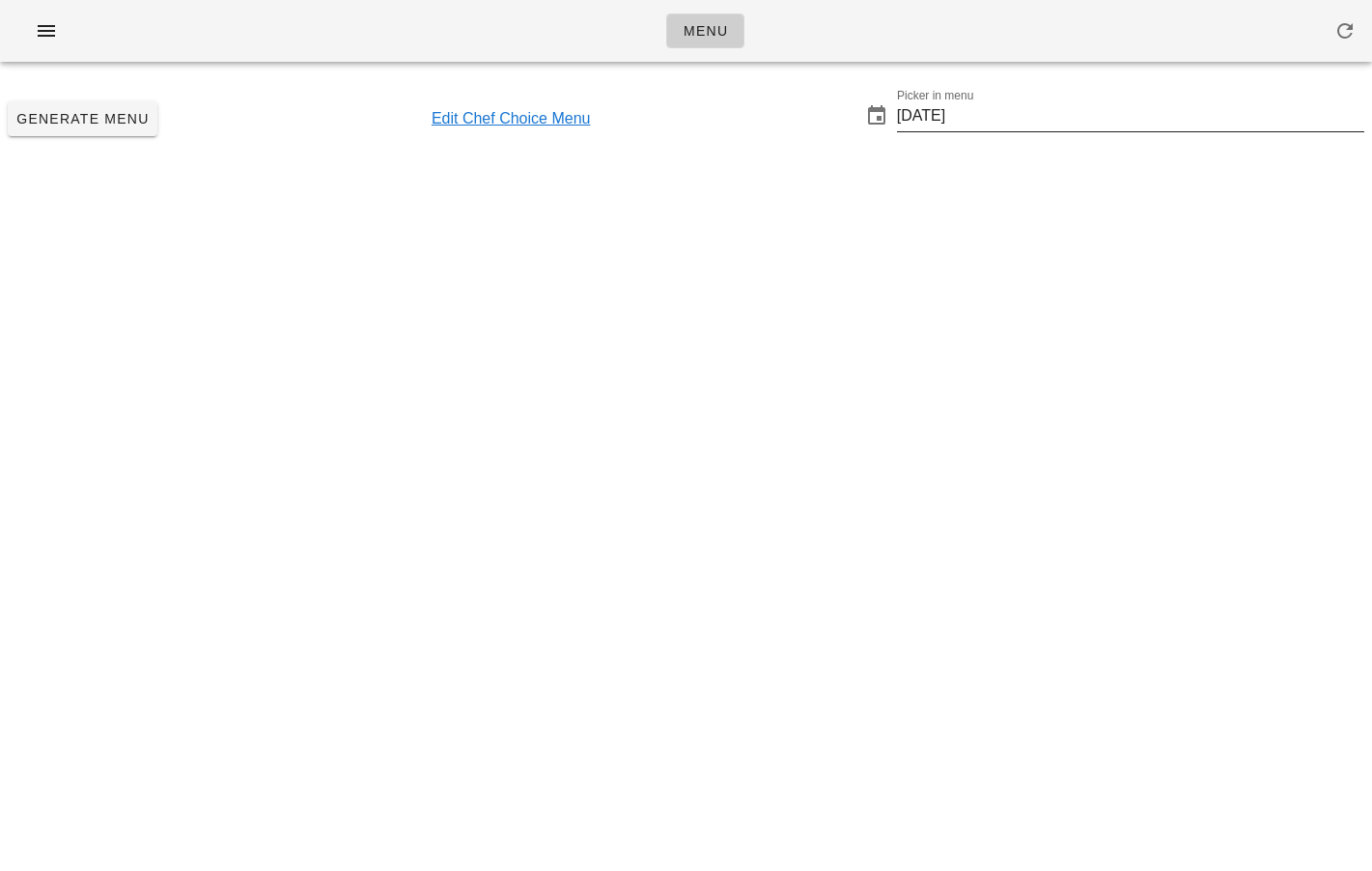 scroll, scrollTop: 0, scrollLeft: 0, axis: both 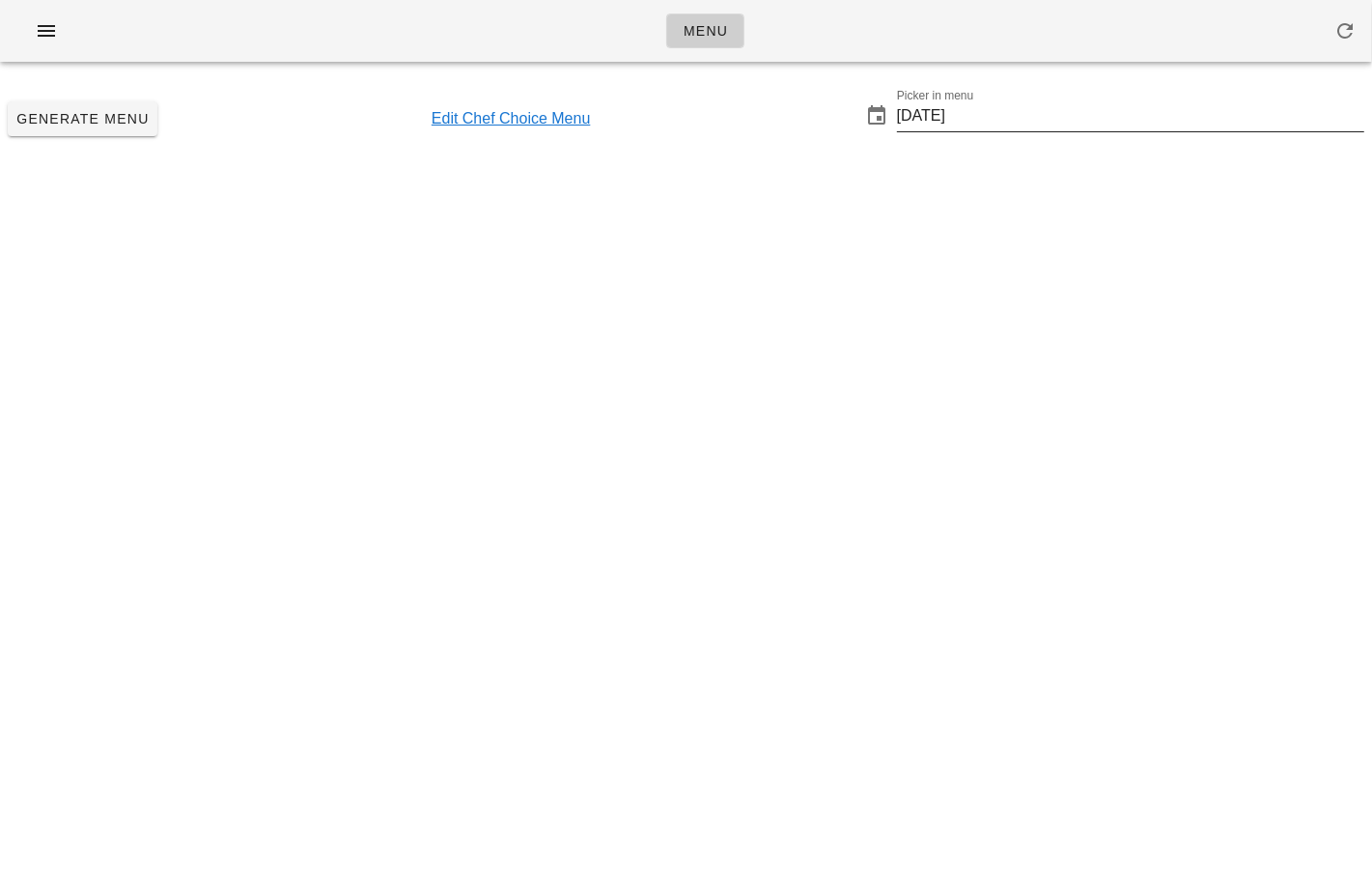 click on "[DATE]" at bounding box center (1131, 116) 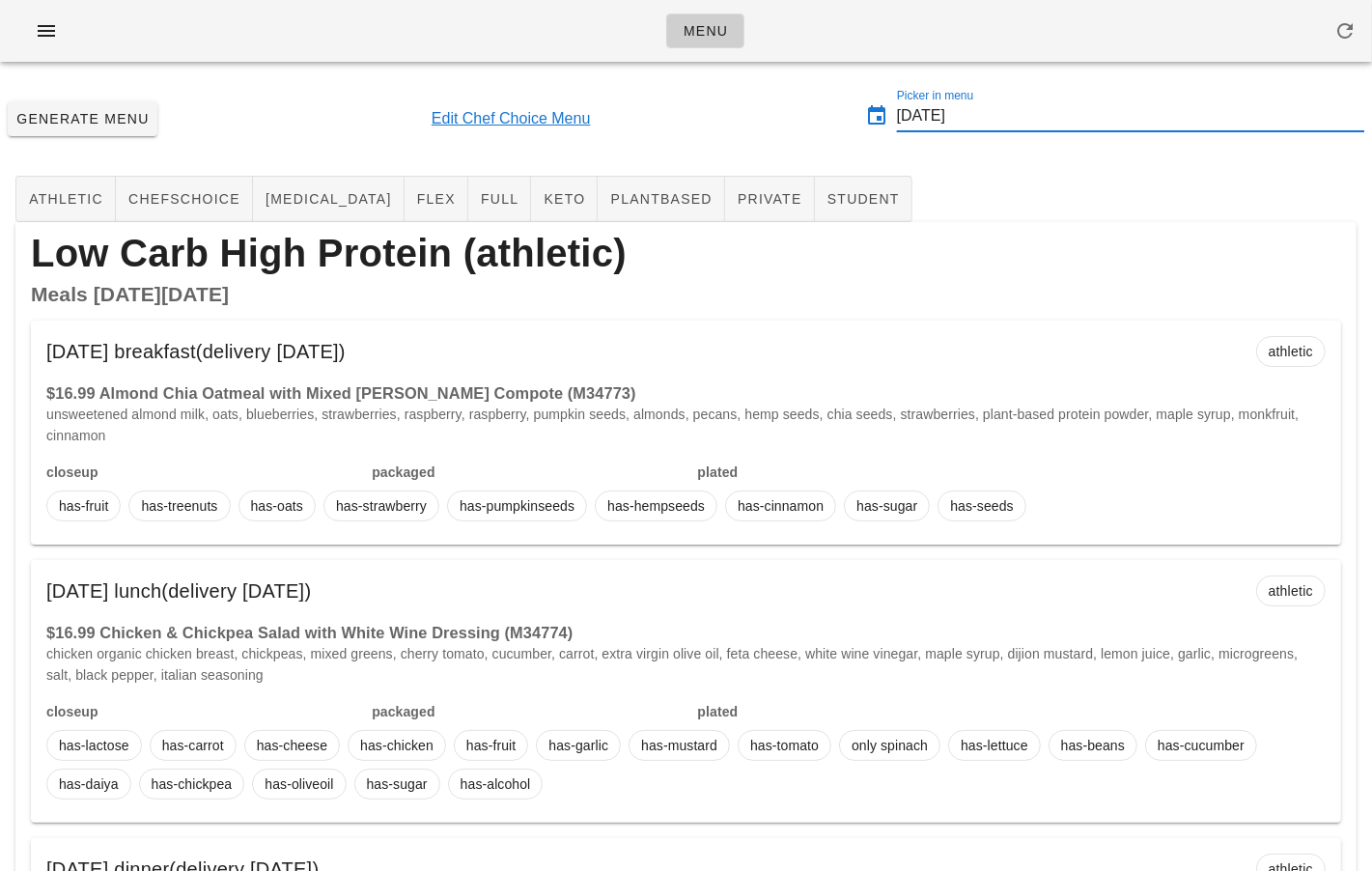 click on "2025-07-27" at bounding box center (1131, 116) 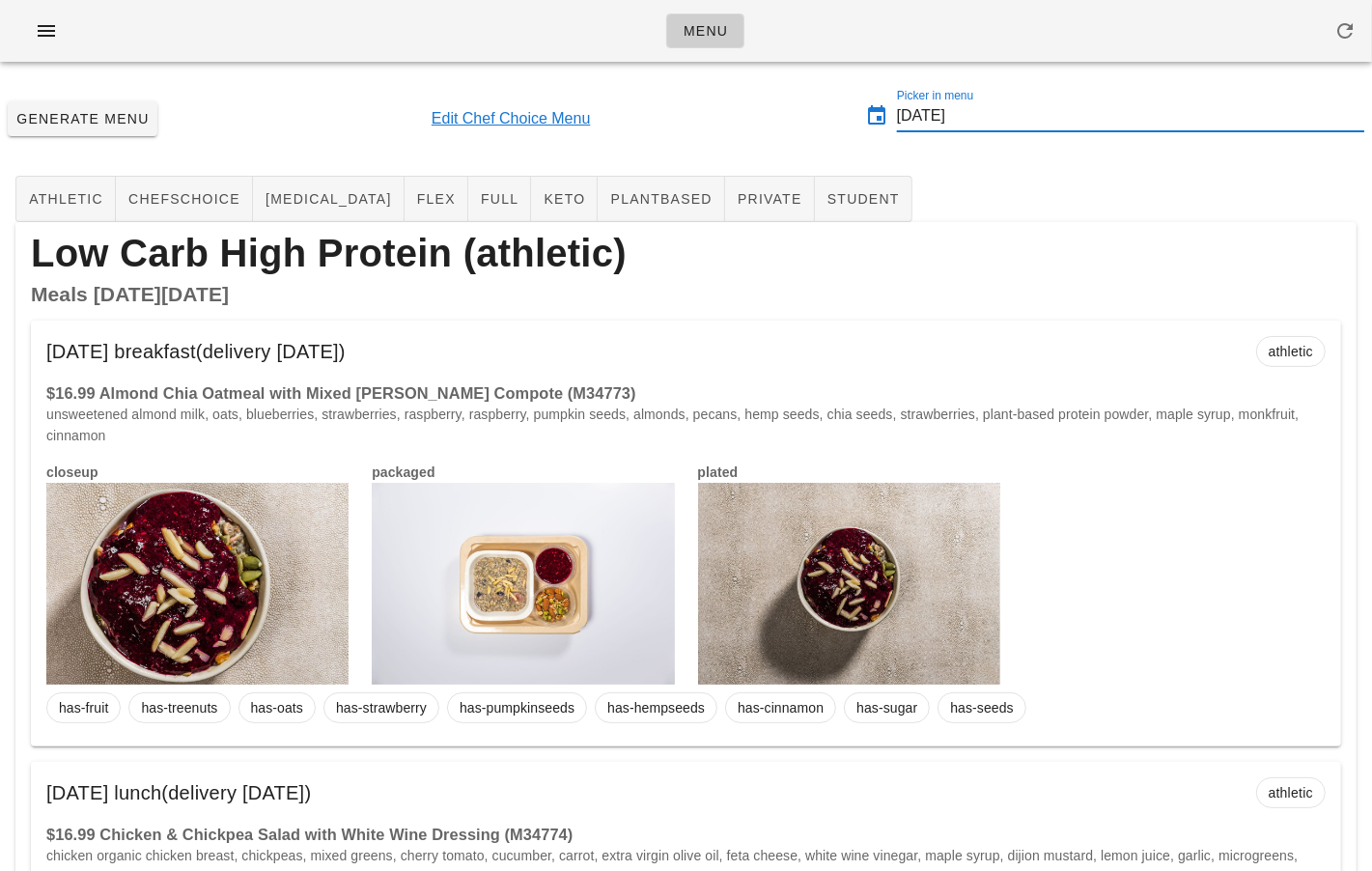 click on "[DATE]" at bounding box center (1131, 116) 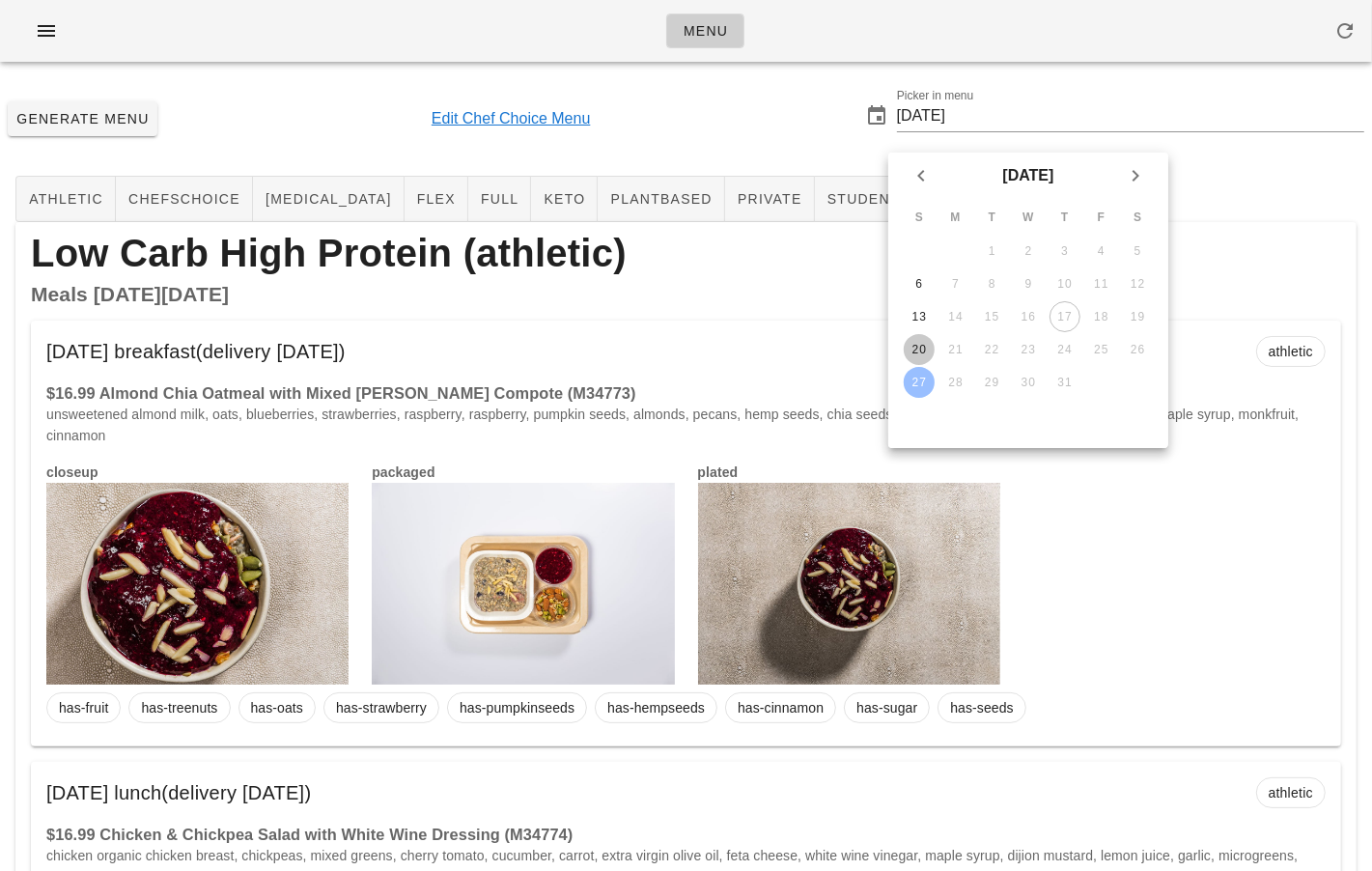 click on "20" at bounding box center [919, 350] 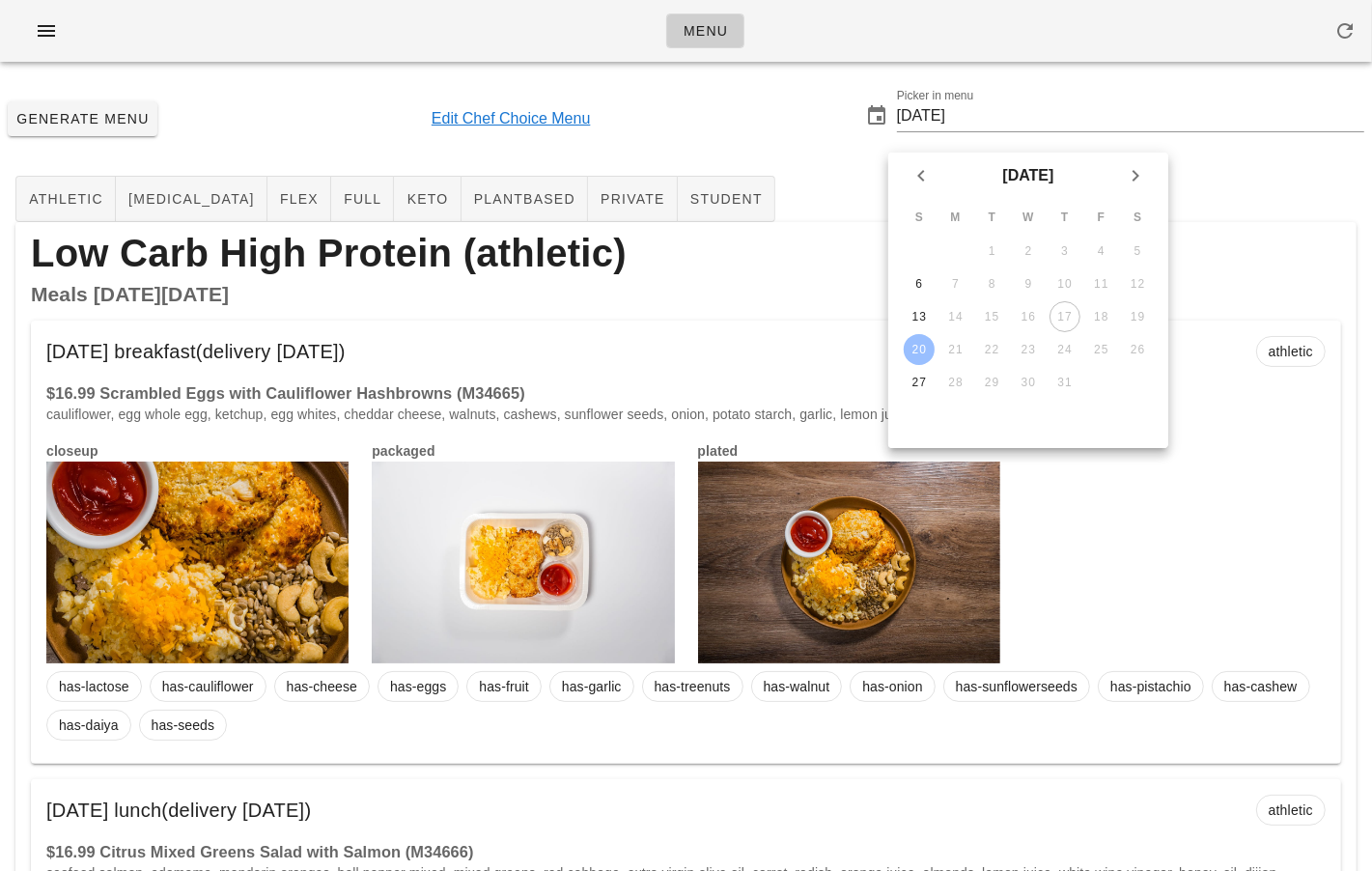 click on "athletic  diabetes  flex  full  keto  plantbased  private  student  Low Carb High Protein (athletic) Meals on Monday Jul 21  Monday Jul 21 breakfast  (delivery Sunday Jul 20) athletic $16.99 Scrambled Eggs with Cauliflower Hashbrowns (M34665)  cauliflower, egg whole egg, ketchup, egg whites, cheddar cheese, walnuts, cashews, sunflower seeds, onion, potato starch, garlic, lemon juice, salt, black pepper closeup packaged plated has-lactose has-cauliflower has-cheese has-eggs has-fruit has-garlic has-treenuts has-walnut  has-onion  has-sunflowerseeds has-pistachio has-cashew has-daiya has-seeds  Monday Jul 21 lunch  (delivery Sunday Jul 20) athletic $16.99 Citrus Mixed Greens Salad with Salmon (M34666)  seafood salmon, edamame, mandarin oranges, bell pepper mixed, mixed greens, red cabbage, extra virgin olive oil, carrot, radish, orange juice, almonds, lemon juice, white wine vinegar, honey, oil, dijion mustard, microgreens, fresh dill, ginger, orange zest, salt, black pepper closeup packaged plated has-fish" at bounding box center (686, 83901) 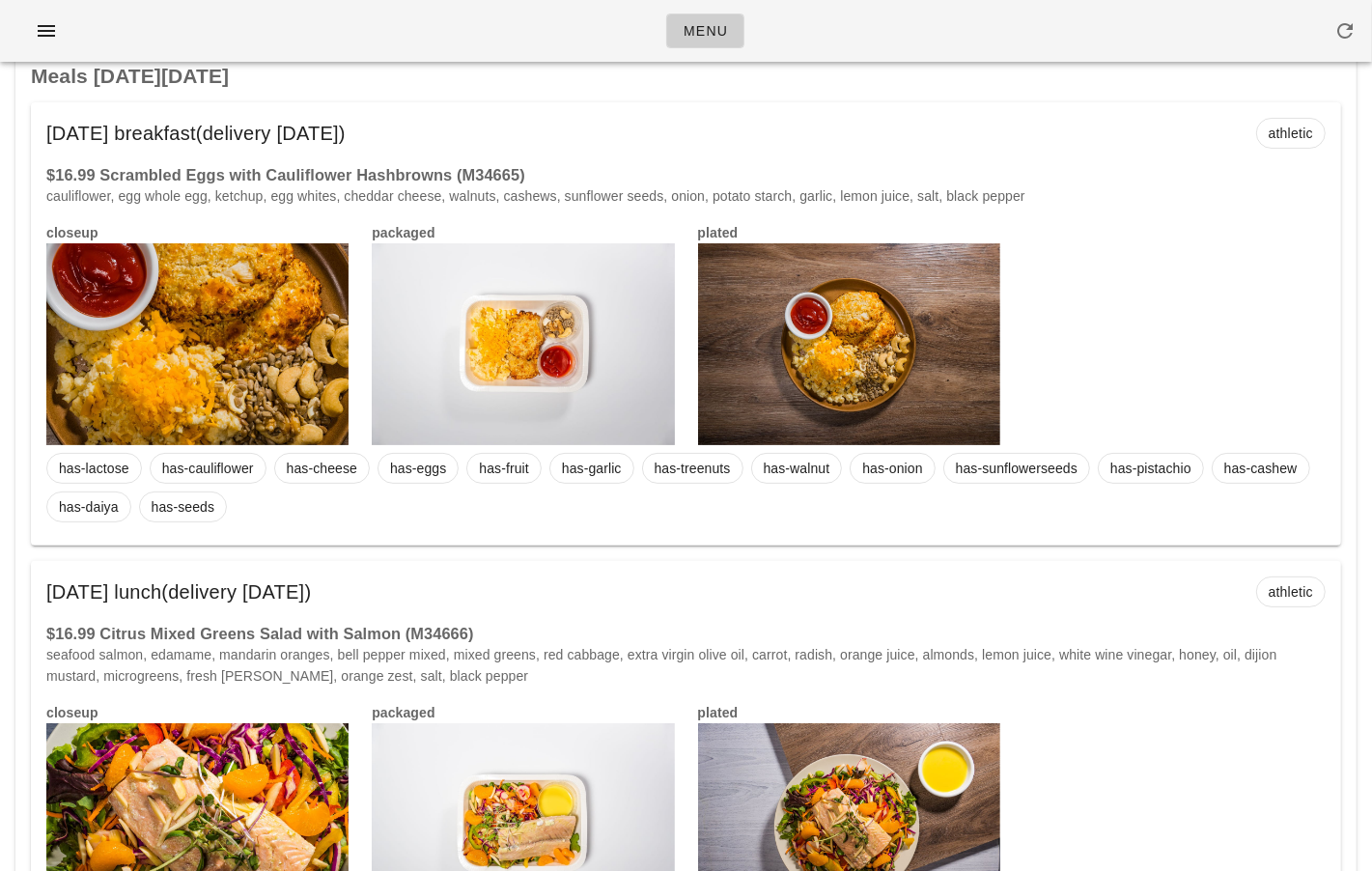 scroll, scrollTop: 0, scrollLeft: 0, axis: both 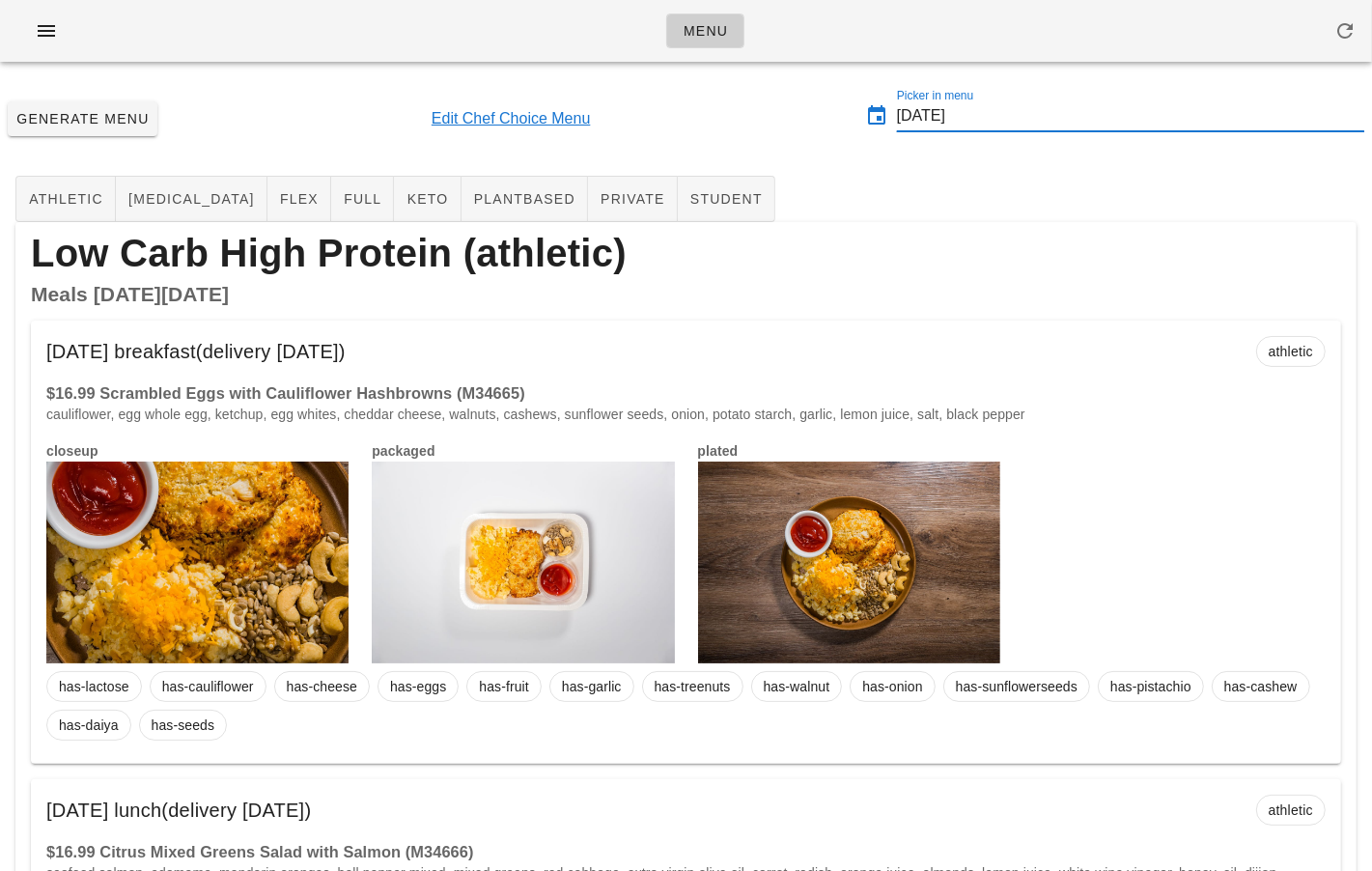 click on "[DATE]" at bounding box center [1131, 116] 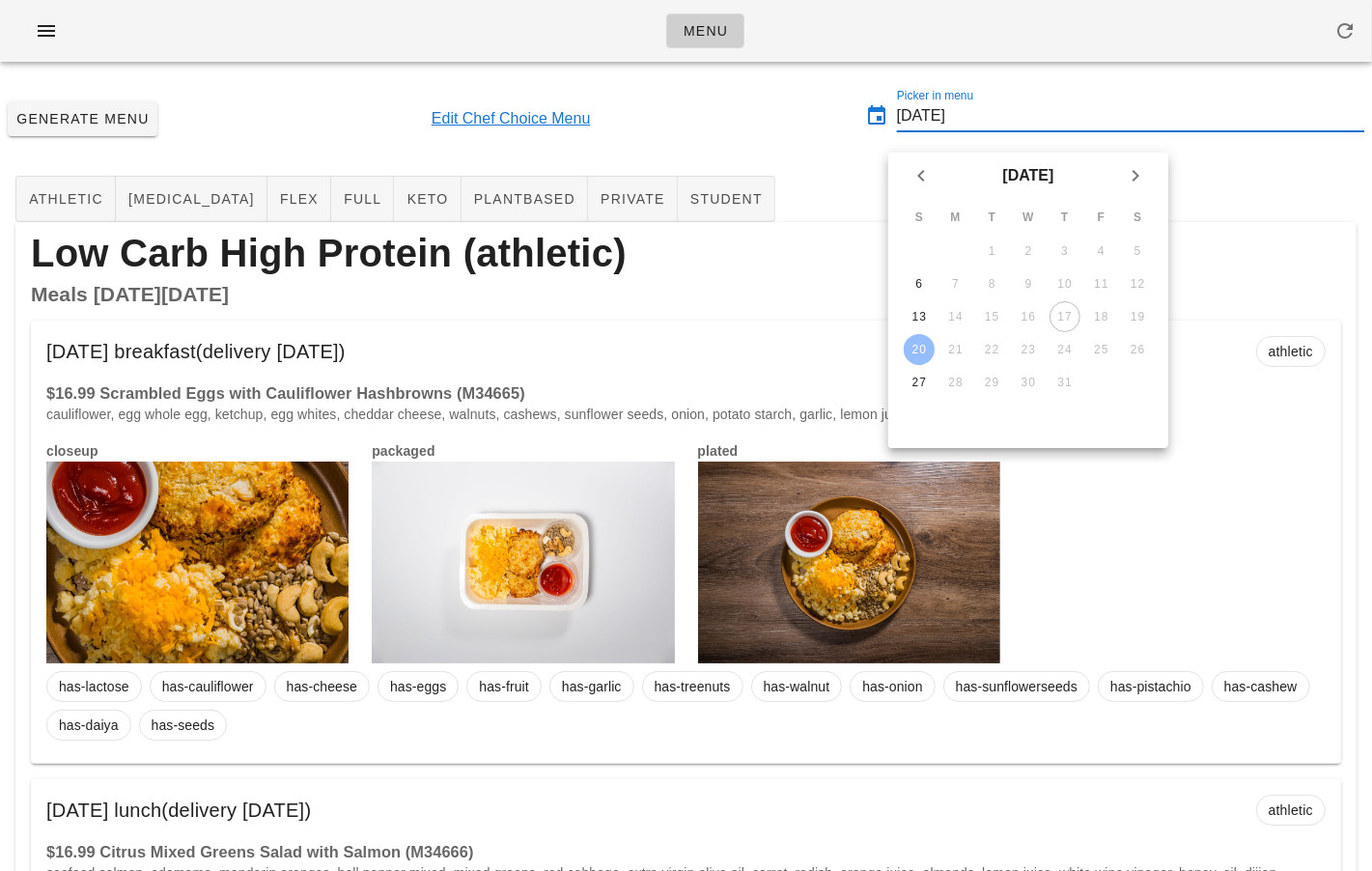 click on "20" at bounding box center (919, 350) 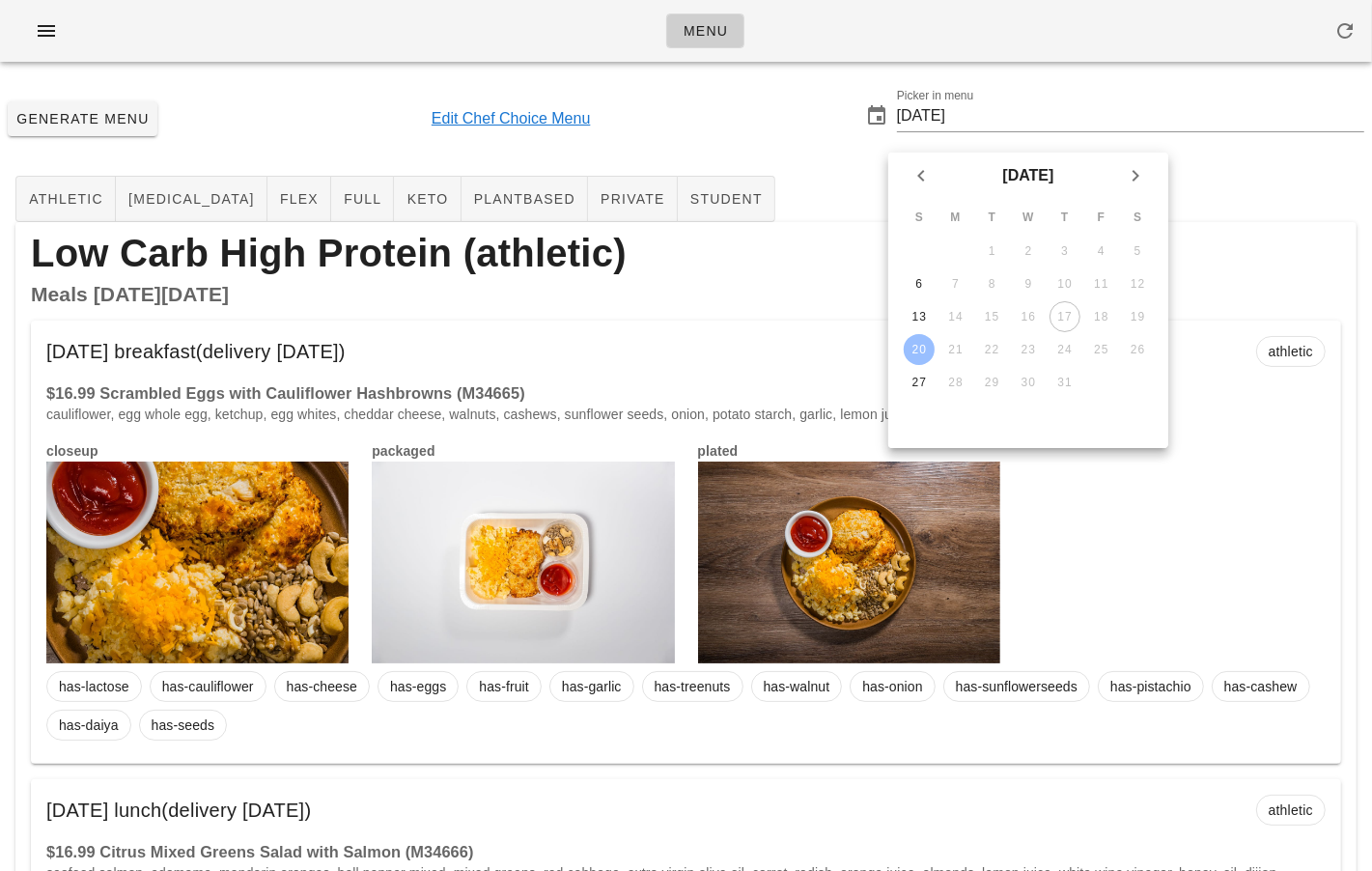 click on "Generate Menu  Edit Chef Choice Menu Picker in menu 2025-07-20" at bounding box center [686, 119] 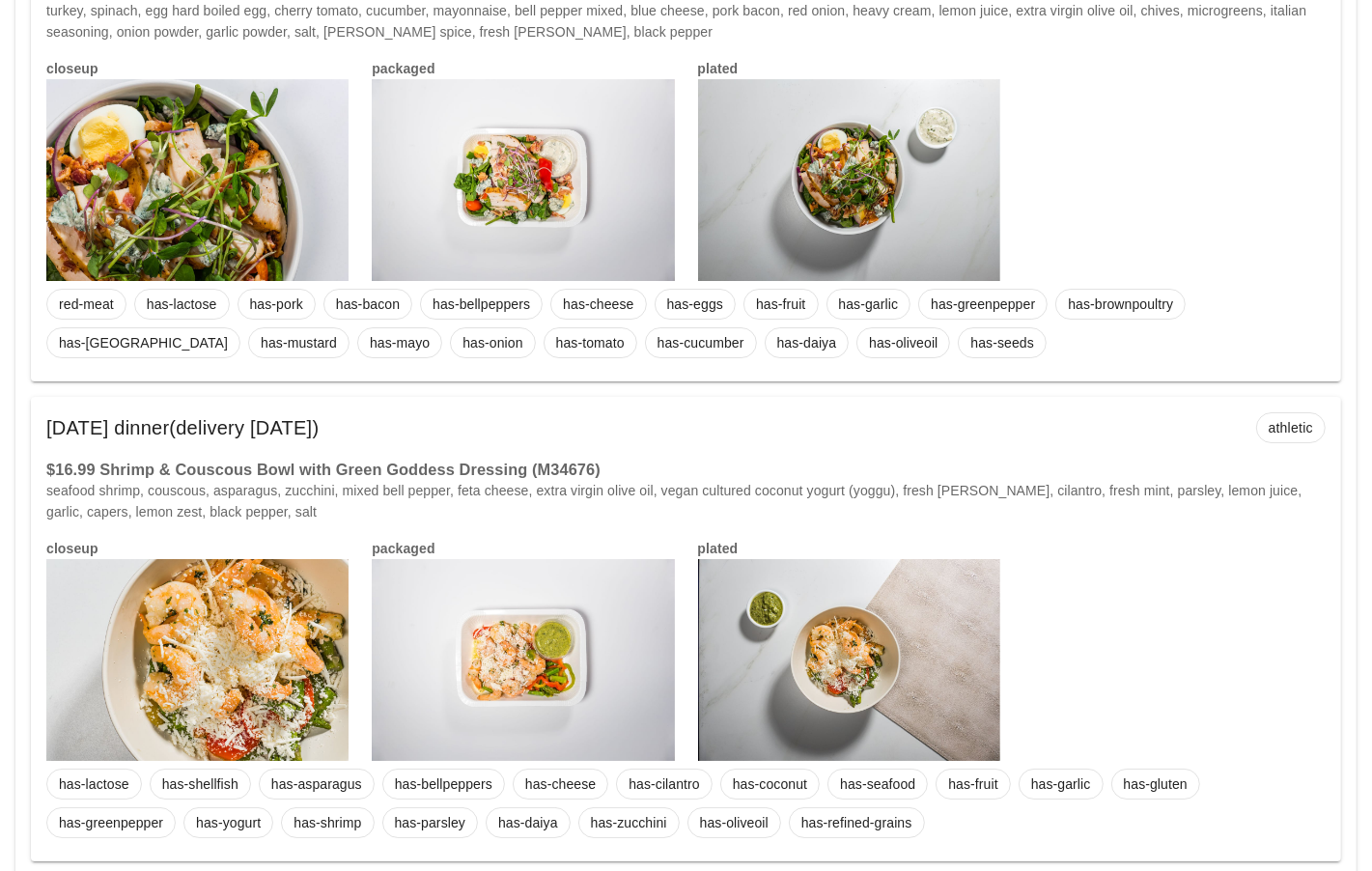 scroll, scrollTop: 5195, scrollLeft: 0, axis: vertical 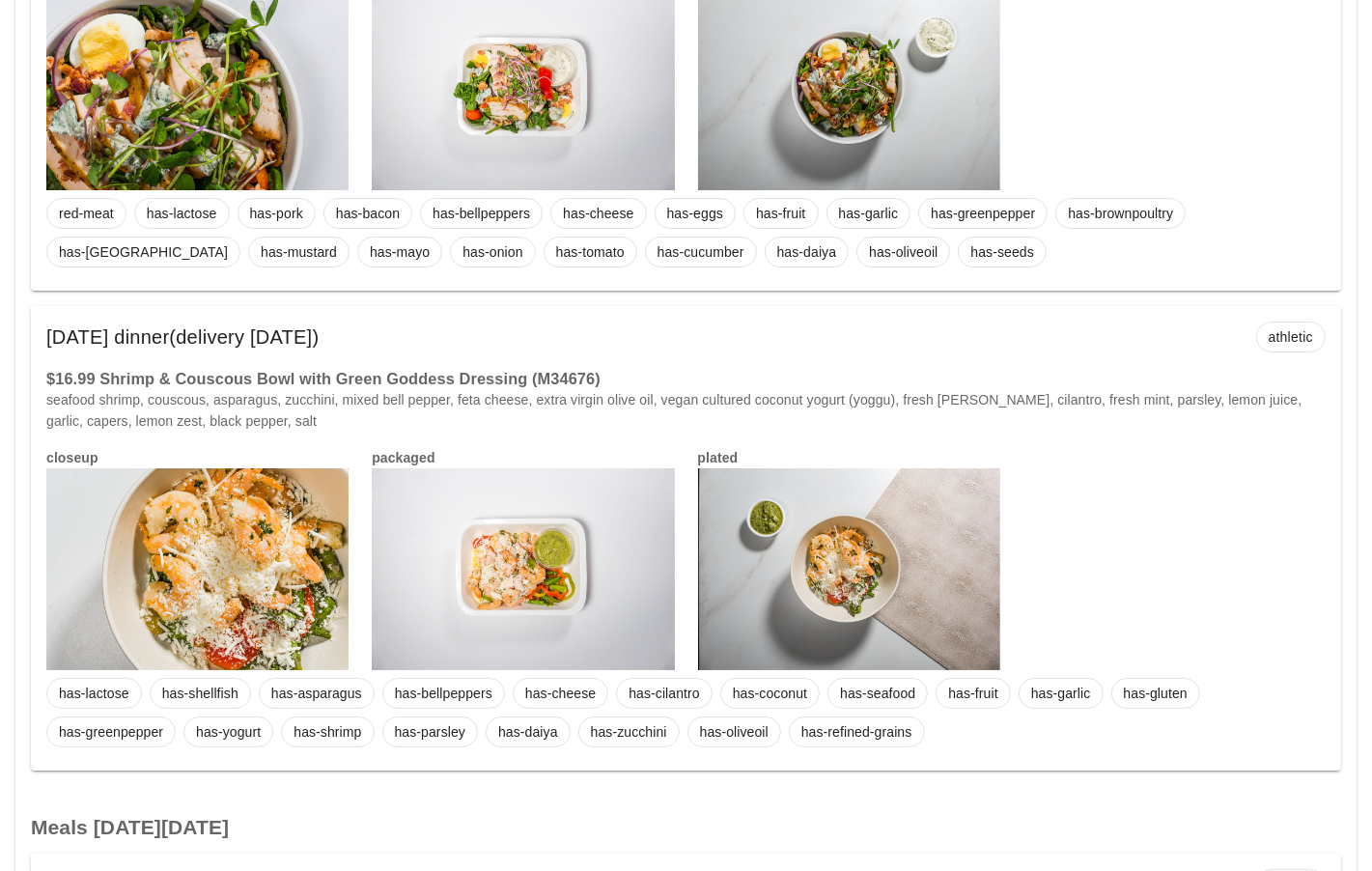 click at bounding box center (522, 569) 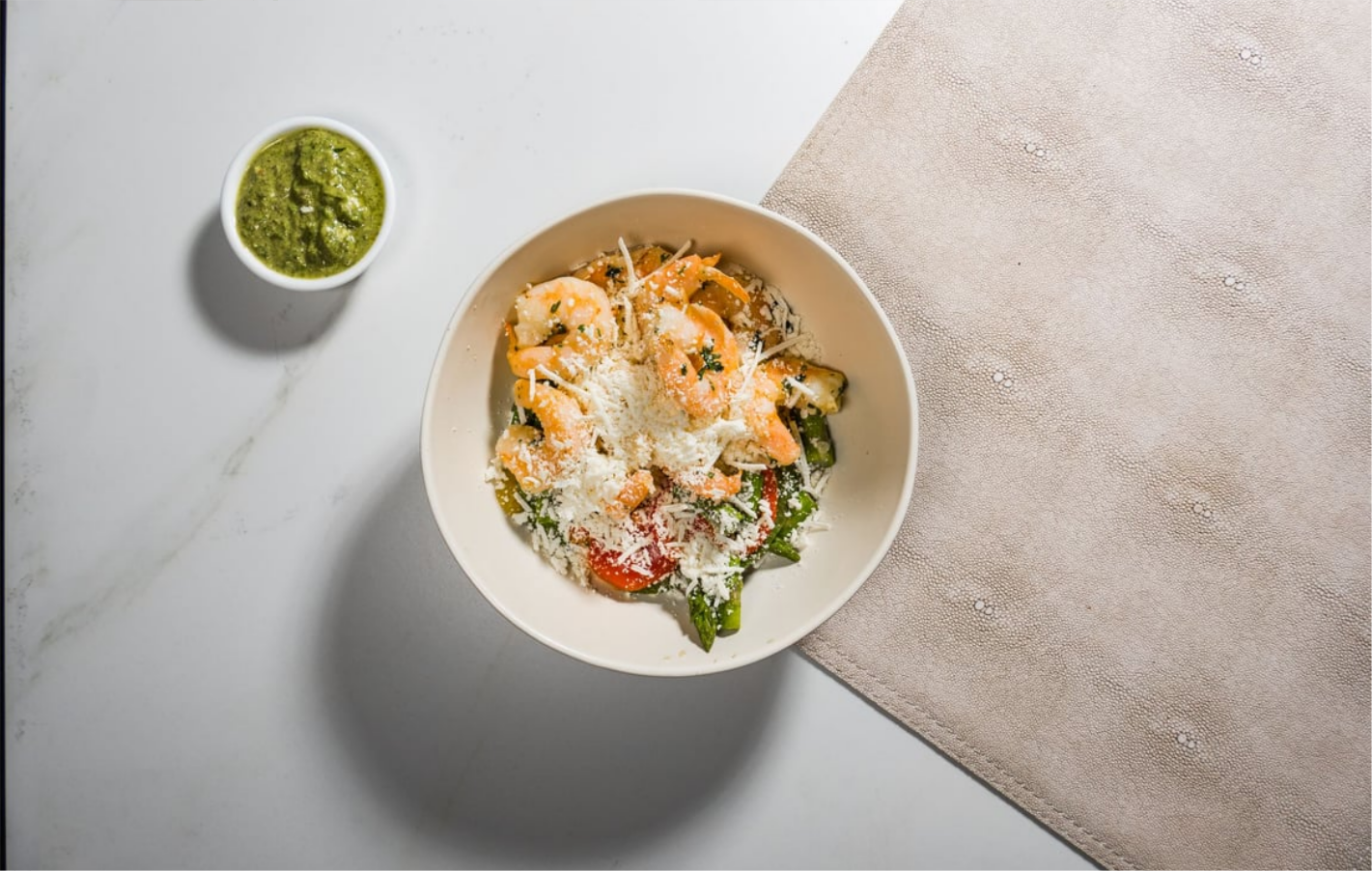 click at bounding box center (686, 436) 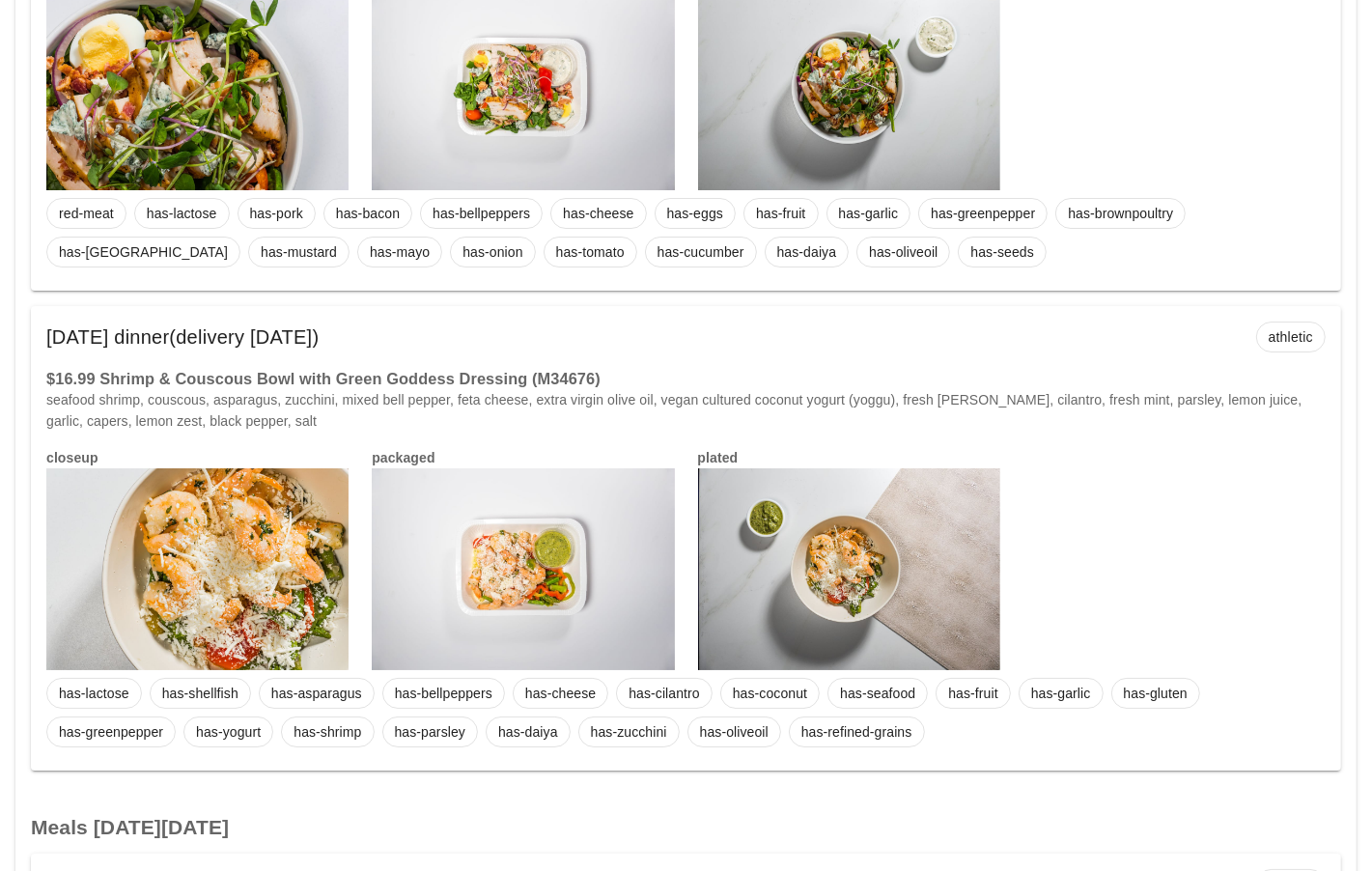 click on "Meals on Thursday Jul 24  Thursday Jul 24 breakfast  (delivery Wednesday Jul 23) athletic $16.99 Raspberry & Walnut Parfait (M34674)  plain yogurt, raspberry, almonds, walnuts, hemp seeds, chia seeds, pumpkin seeds, unsweetened coconut shred, coconut oil, maple syrup, cane sugar, vanilla extract, cinnamon closeup packaged plated has-lactose has-coconut has-fruit has-treenuts has-yogurt  has-walnut  has-pumpkinseeds has-hempseeds has-cinnamon has-sugar has-seeds  Thursday Jul 24 lunch  (delivery Wednesday Jul 23) athletic $16.99 Turkey Cobb Salad with Bacon Bits (M34675)  turkey, spinach, egg hard boiled egg, cherry tomato, cucumber, mayonnaise, bell pepper mixed, blue cheese, pork bacon, red onion, heavy cream, lemon juice, extra virgin olive oil, chives, microgreens, italian seasoning, onion powder, garlic powder, salt, dill spice, fresh dill, black pepper closeup packaged plated red-meat has-lactose has-pork has-bacon has-bellpeppers has-cheese has-eggs has-fruit has-garlic has-greenpepper has-brownpoultry" at bounding box center [686, 77] 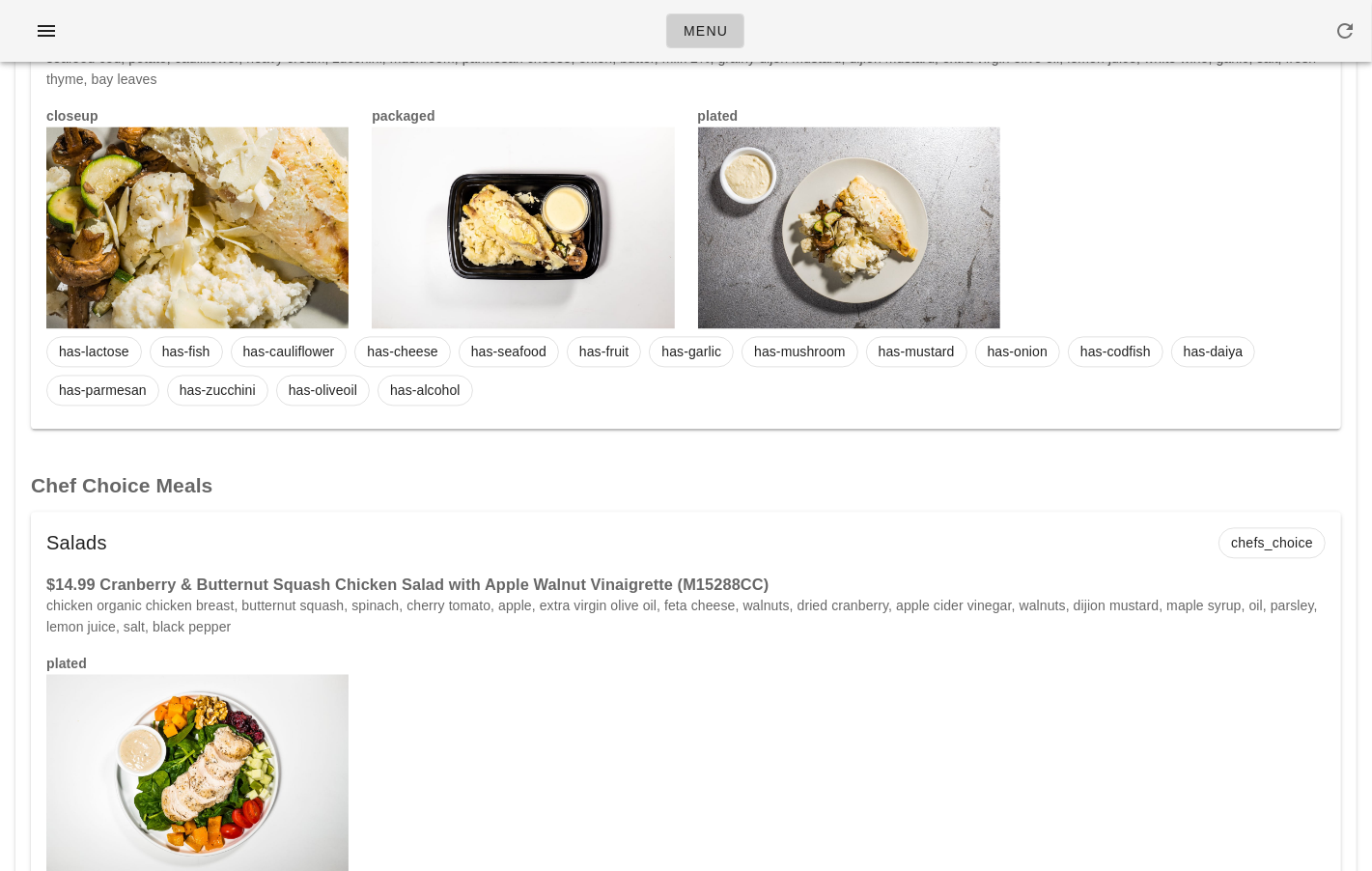 scroll, scrollTop: 8046, scrollLeft: 0, axis: vertical 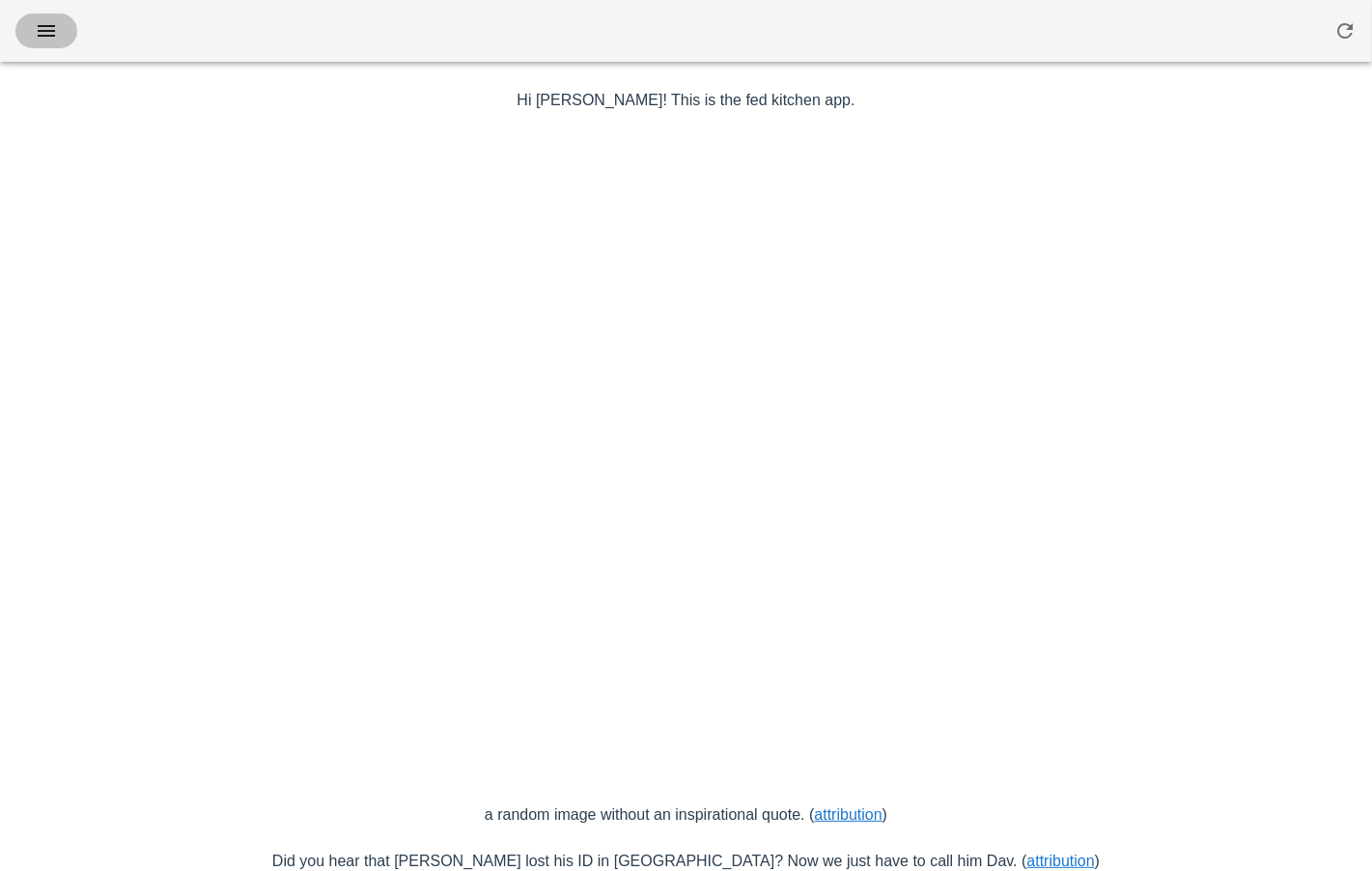 click at bounding box center (46, 31) 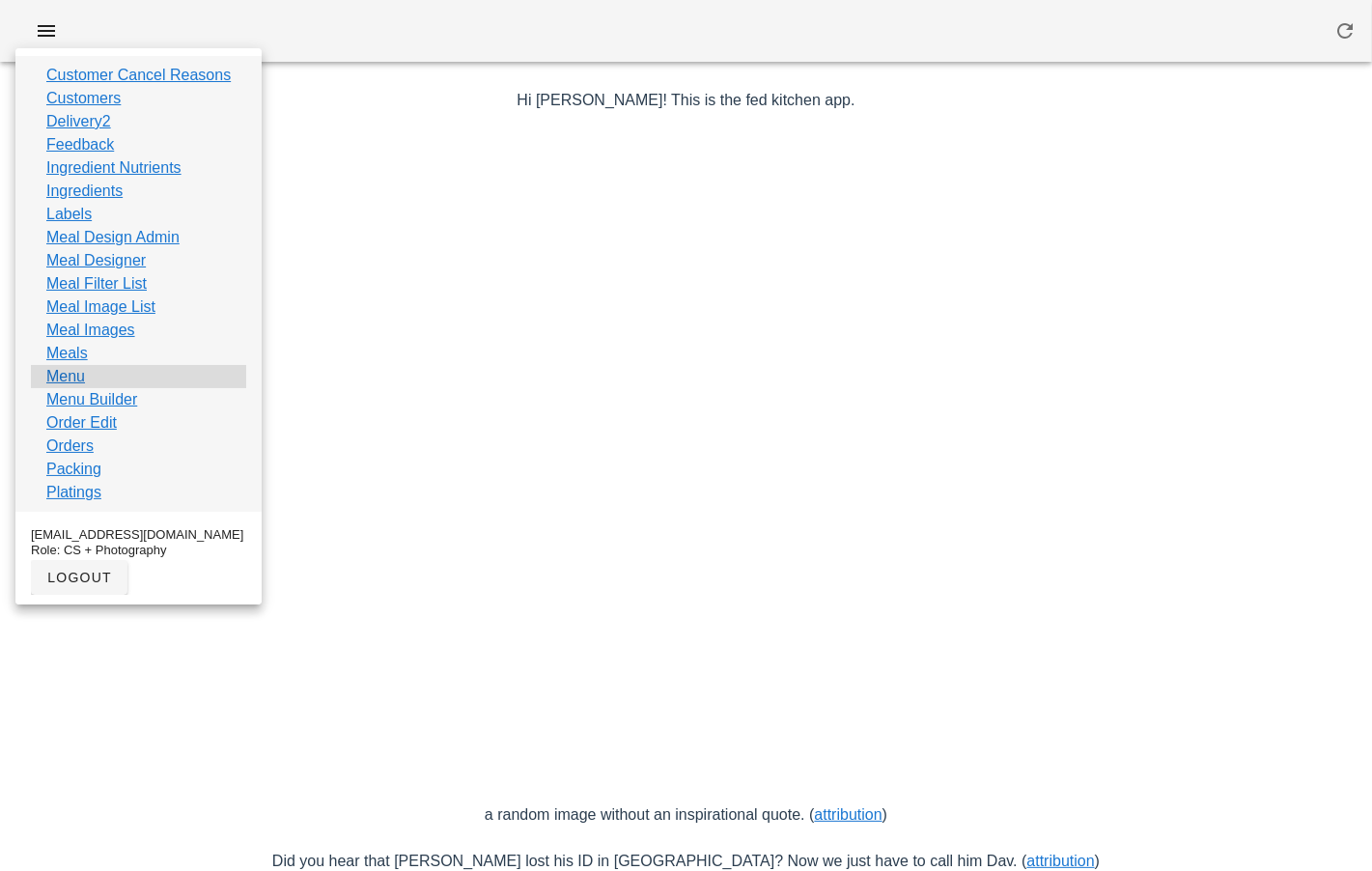 click on "Menu" at bounding box center [138, 377] 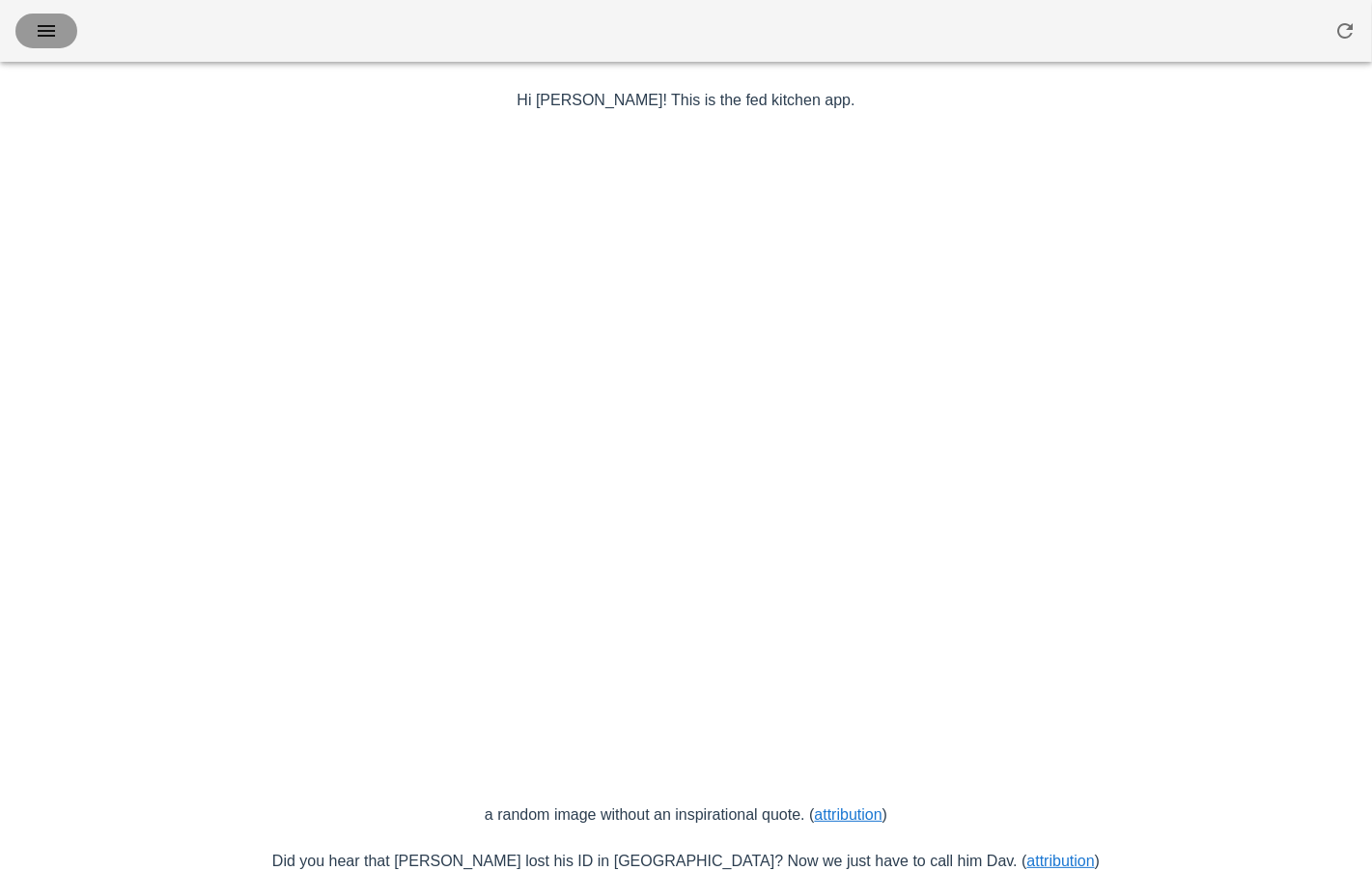 click at bounding box center (46, 31) 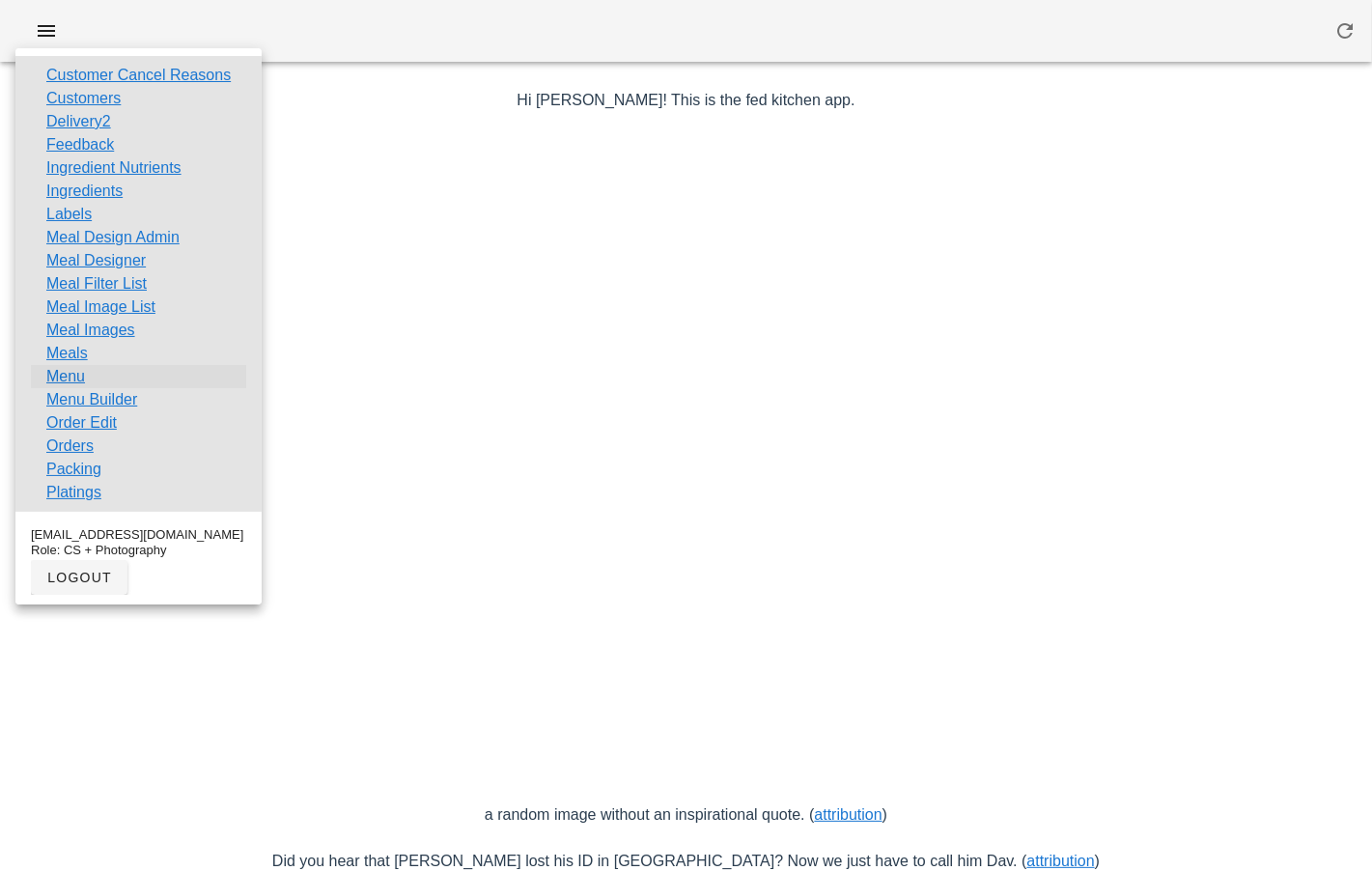 click on "Menu" at bounding box center (66, 377) 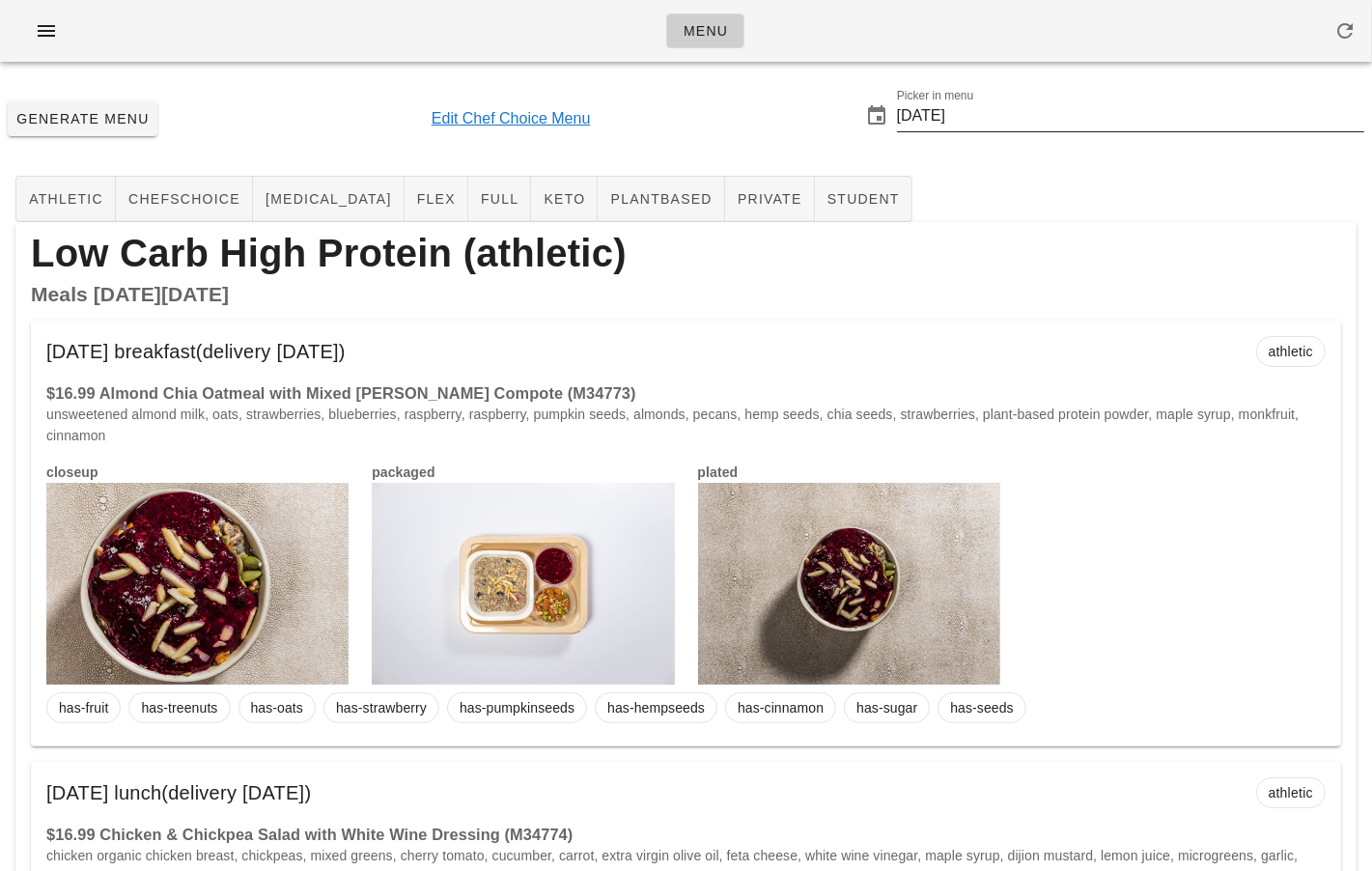 click on "[DATE]" at bounding box center (1131, 116) 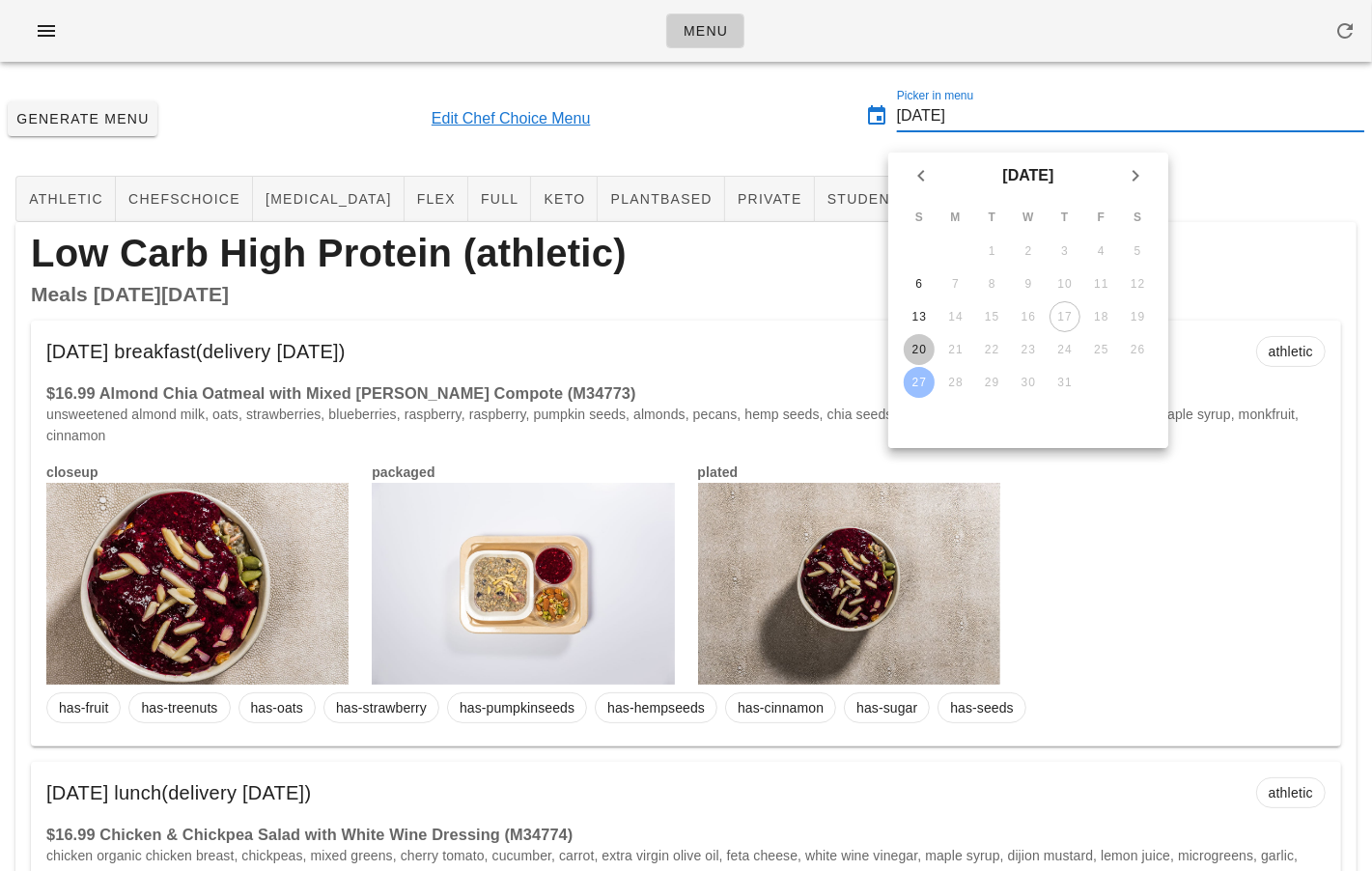 click on "20" at bounding box center [919, 350] 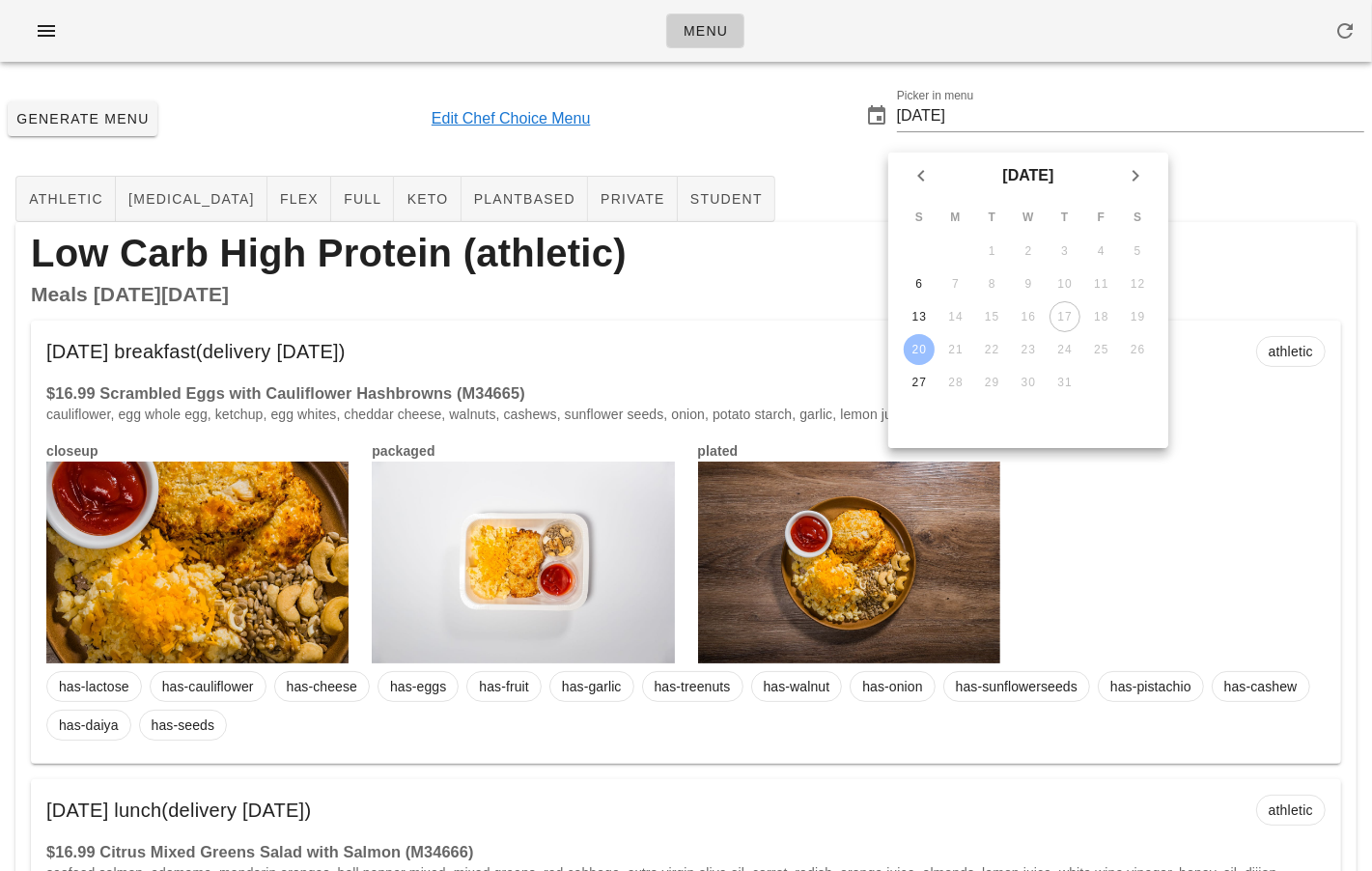 click on "Generate Menu  Edit Chef Choice Menu Picker in menu 2025-07-20" at bounding box center (686, 119) 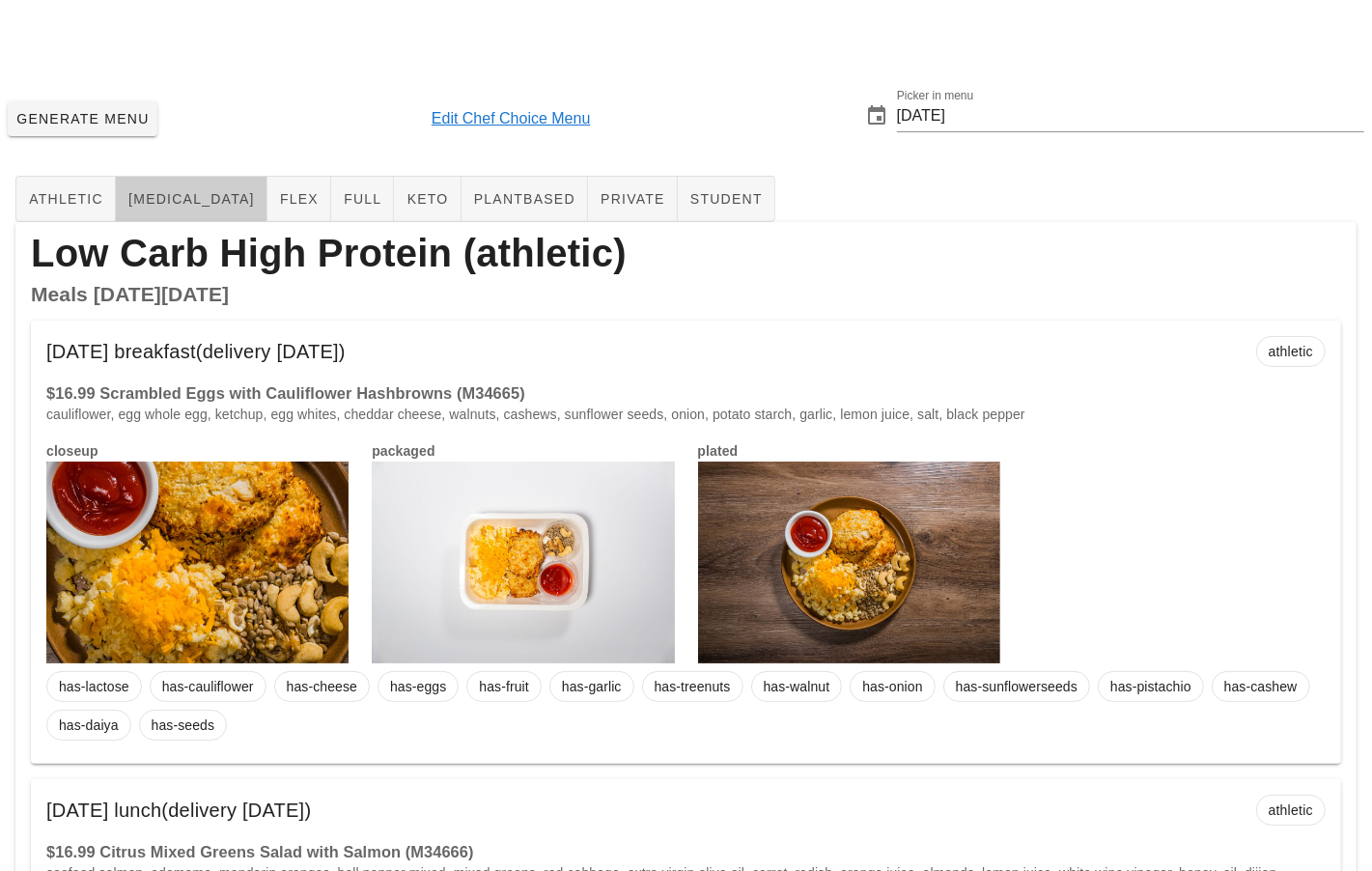click on "diabetes" at bounding box center (191, 199) 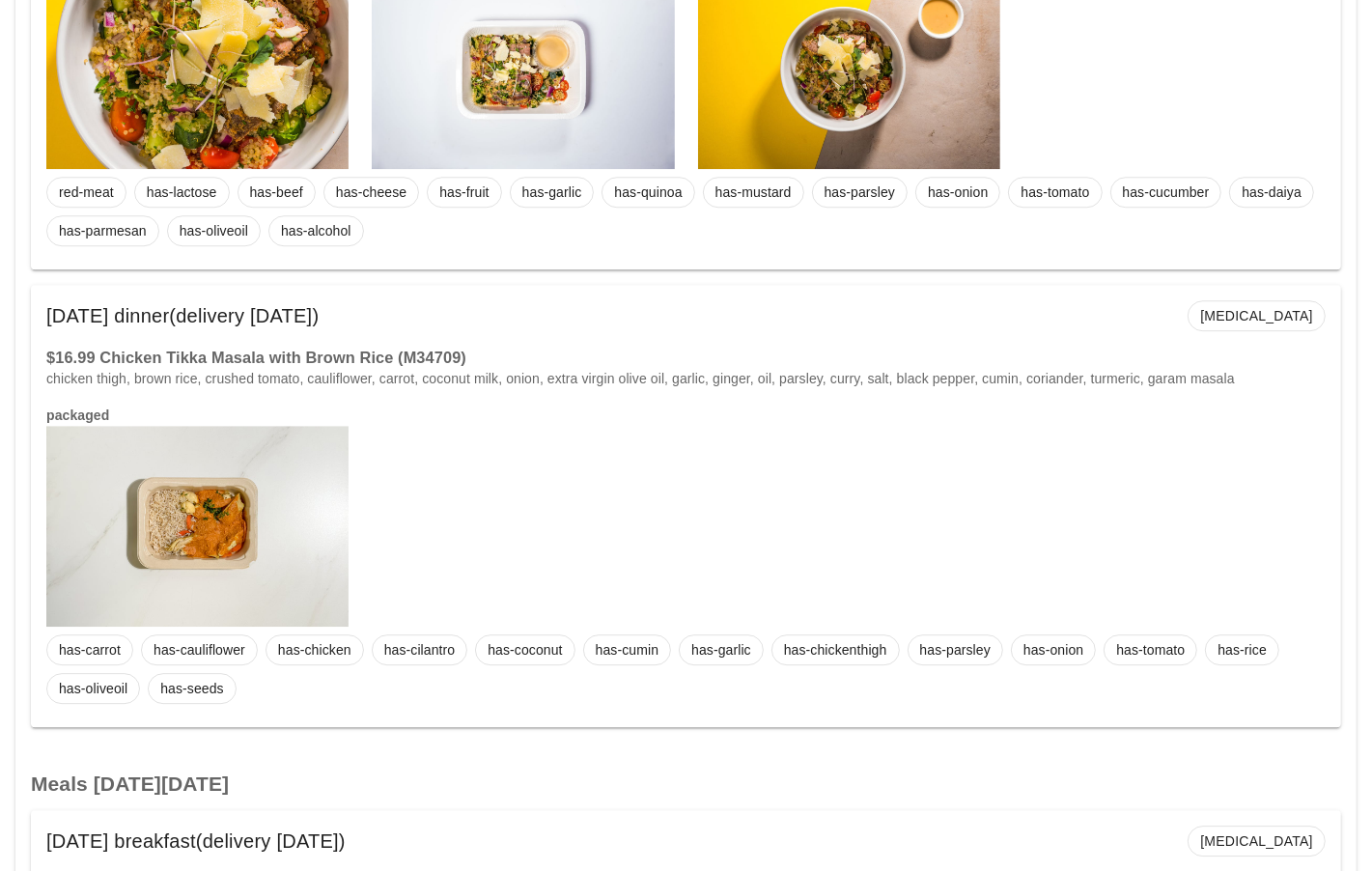 scroll, scrollTop: 3891, scrollLeft: 0, axis: vertical 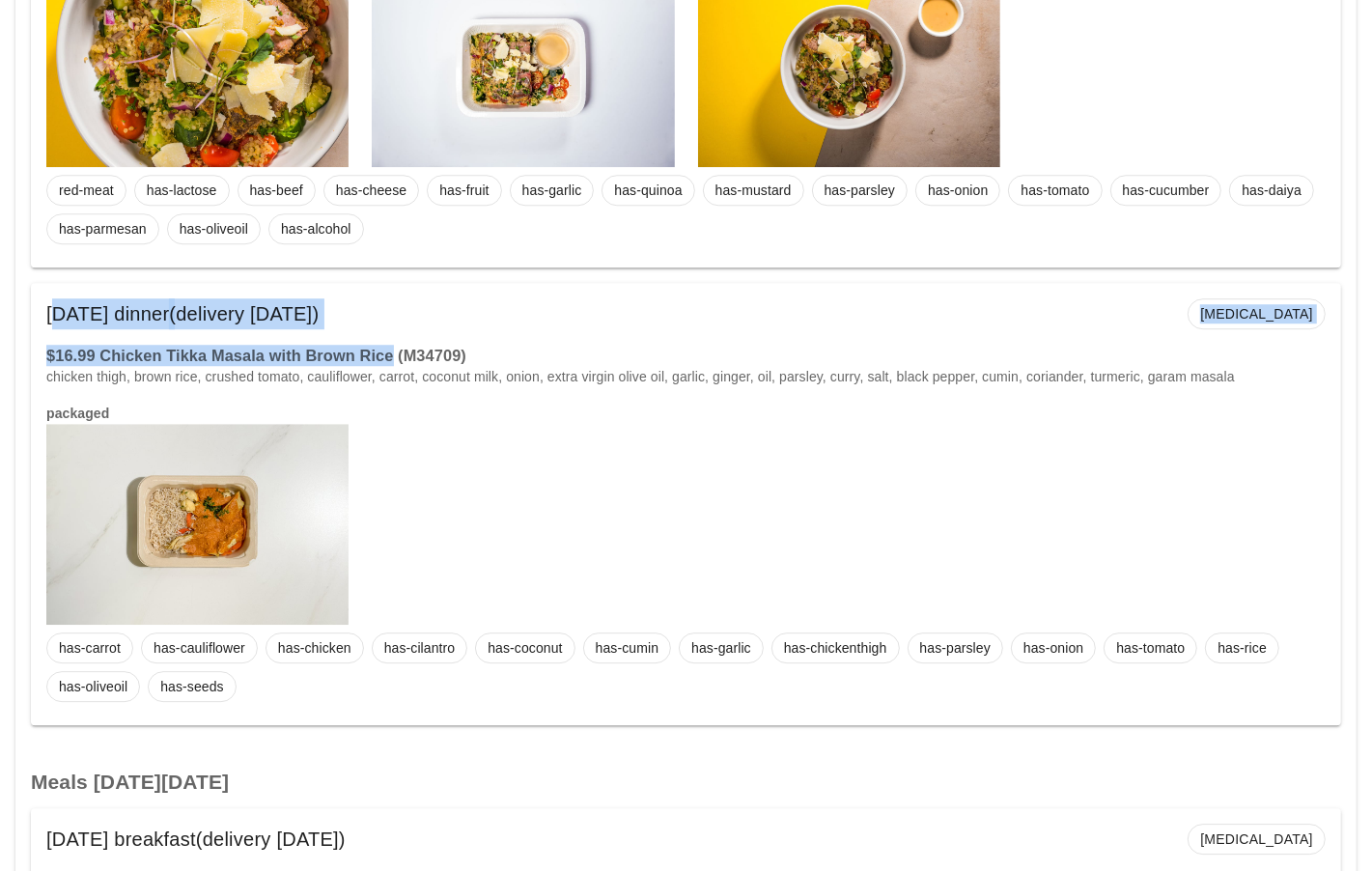 drag, startPoint x: 387, startPoint y: 354, endPoint x: 38, endPoint y: 319, distance: 350.751 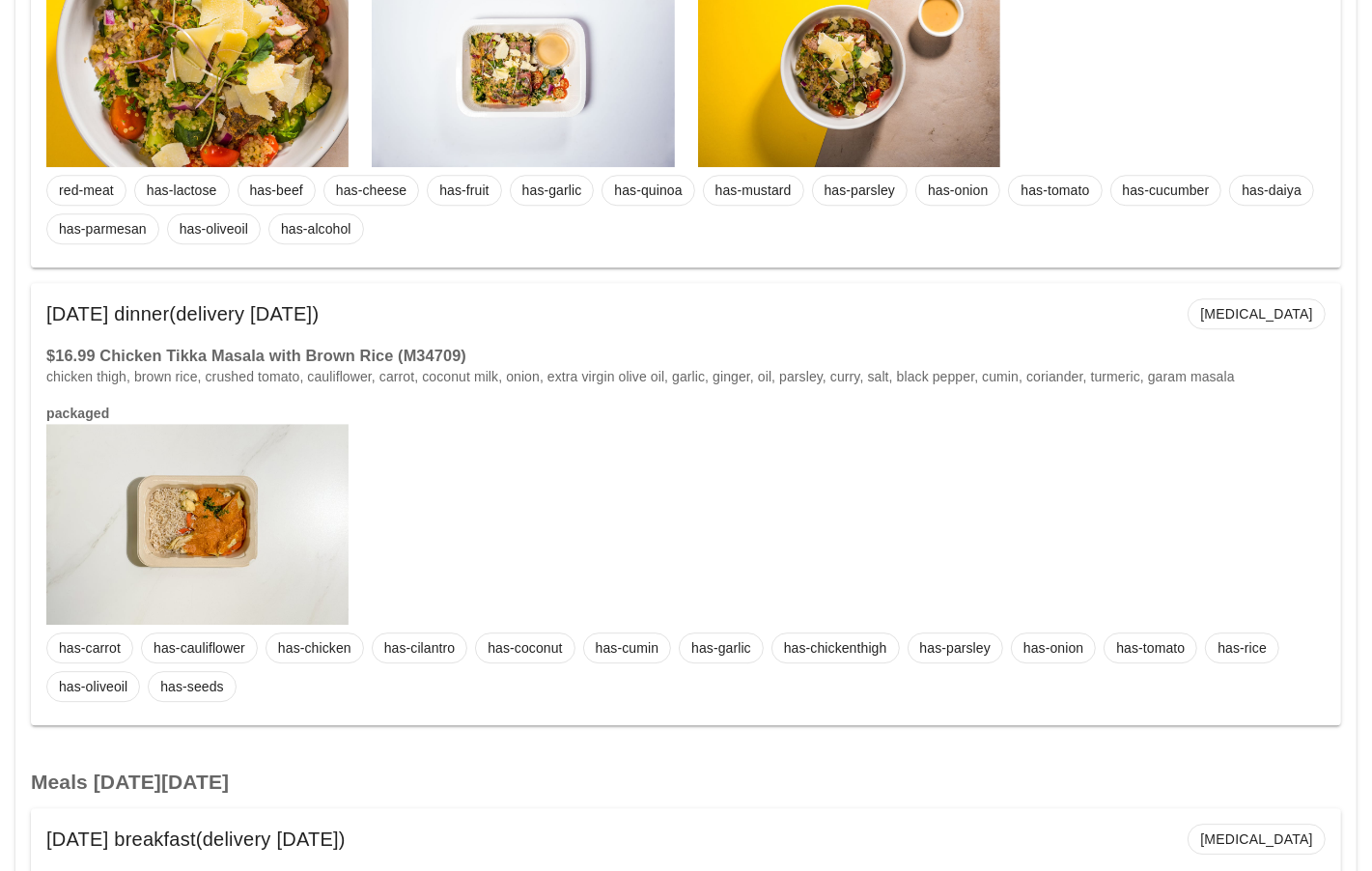 click on "packaged" at bounding box center (686, 514) 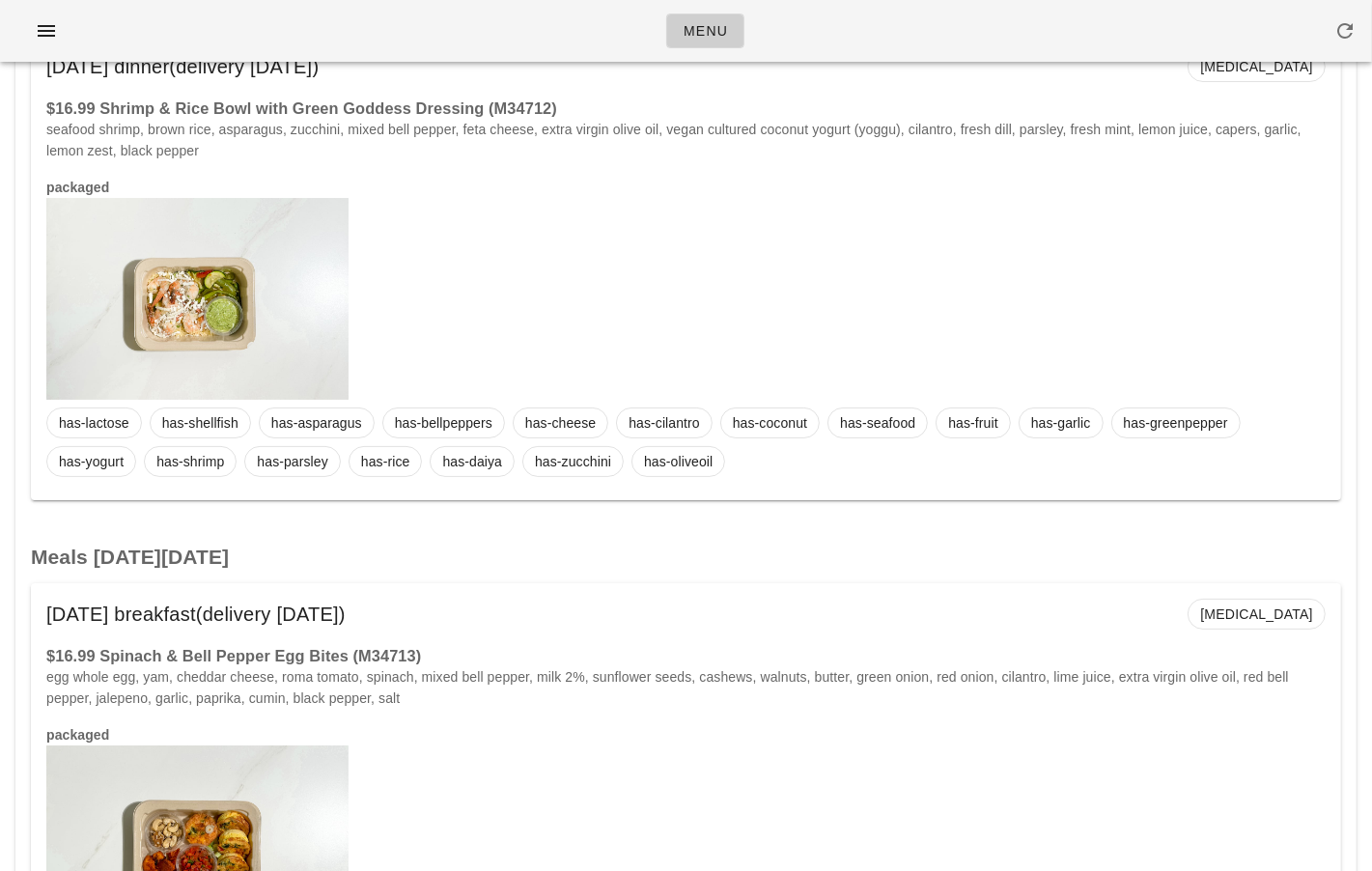 scroll, scrollTop: 5494, scrollLeft: 0, axis: vertical 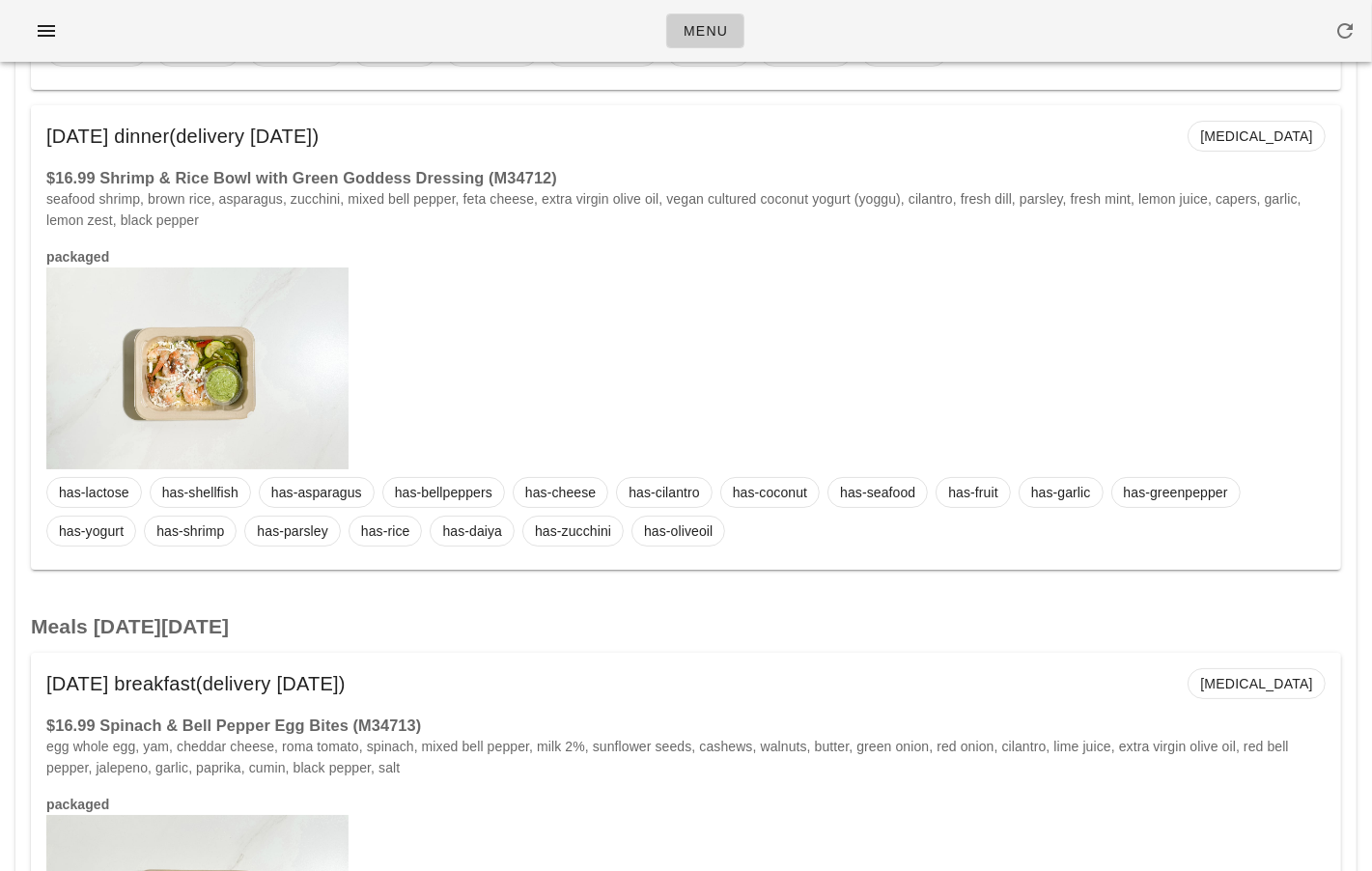 click at bounding box center (197, 368) 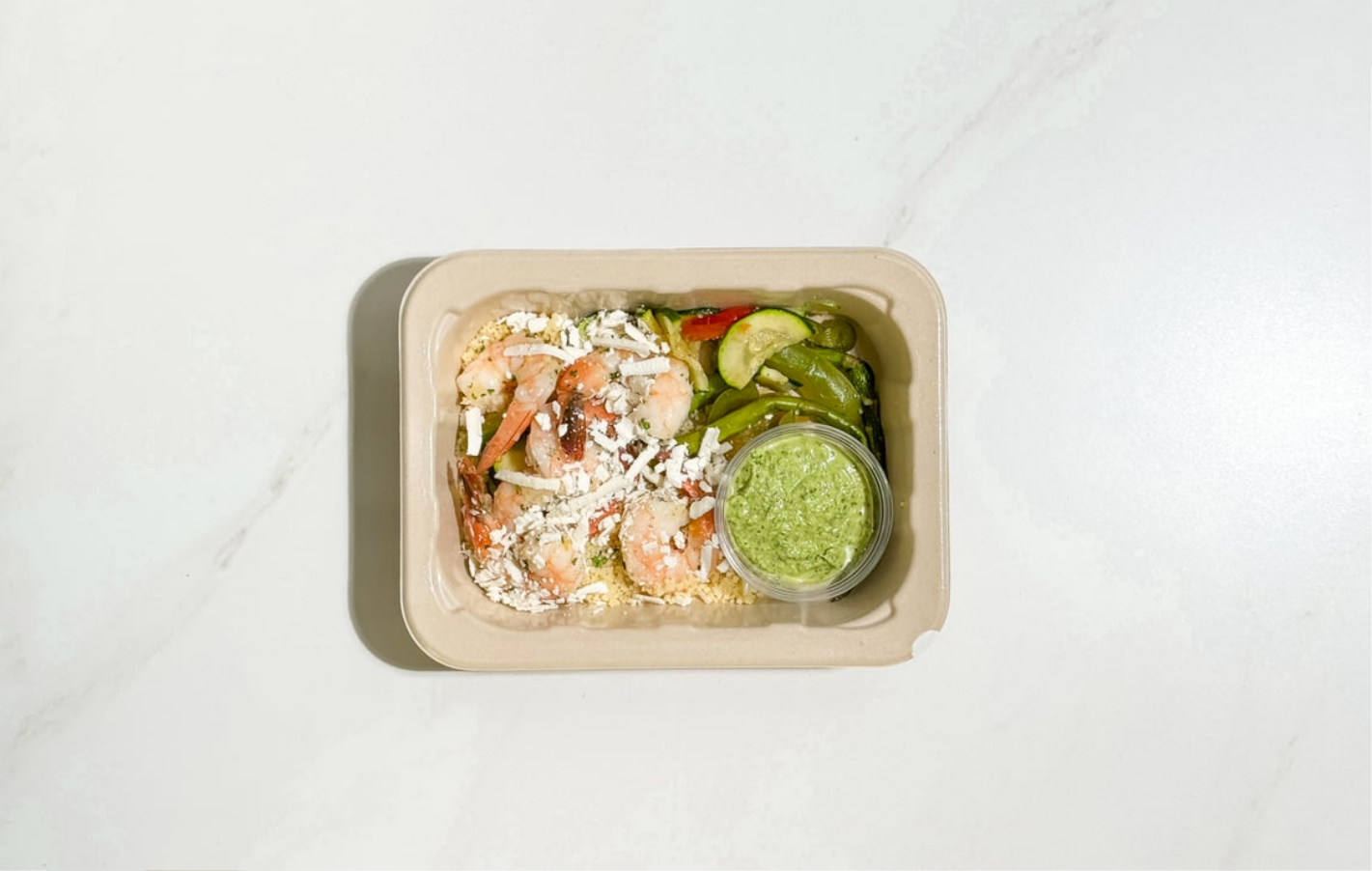 click at bounding box center (686, 436) 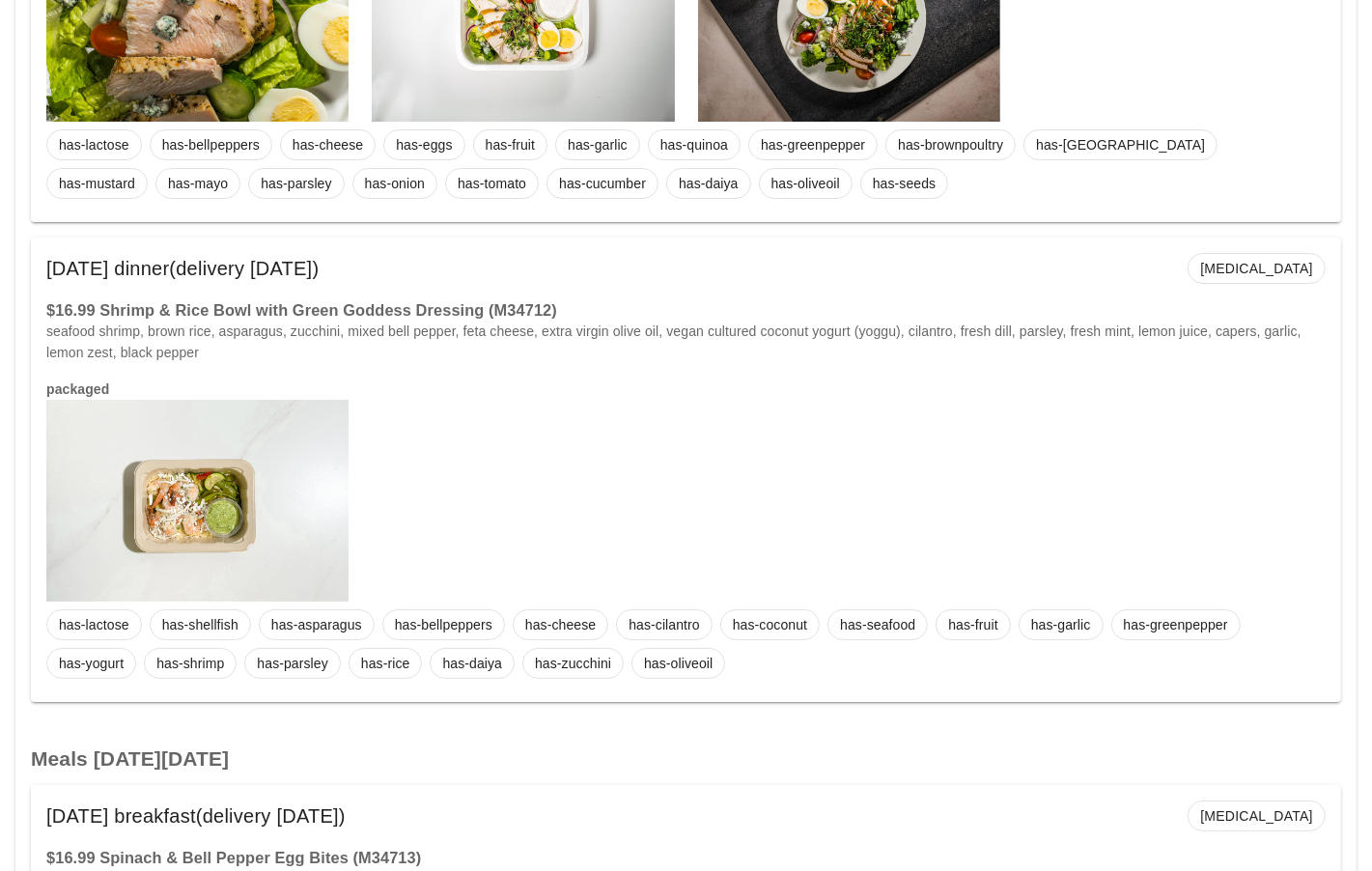 scroll, scrollTop: 5364, scrollLeft: 0, axis: vertical 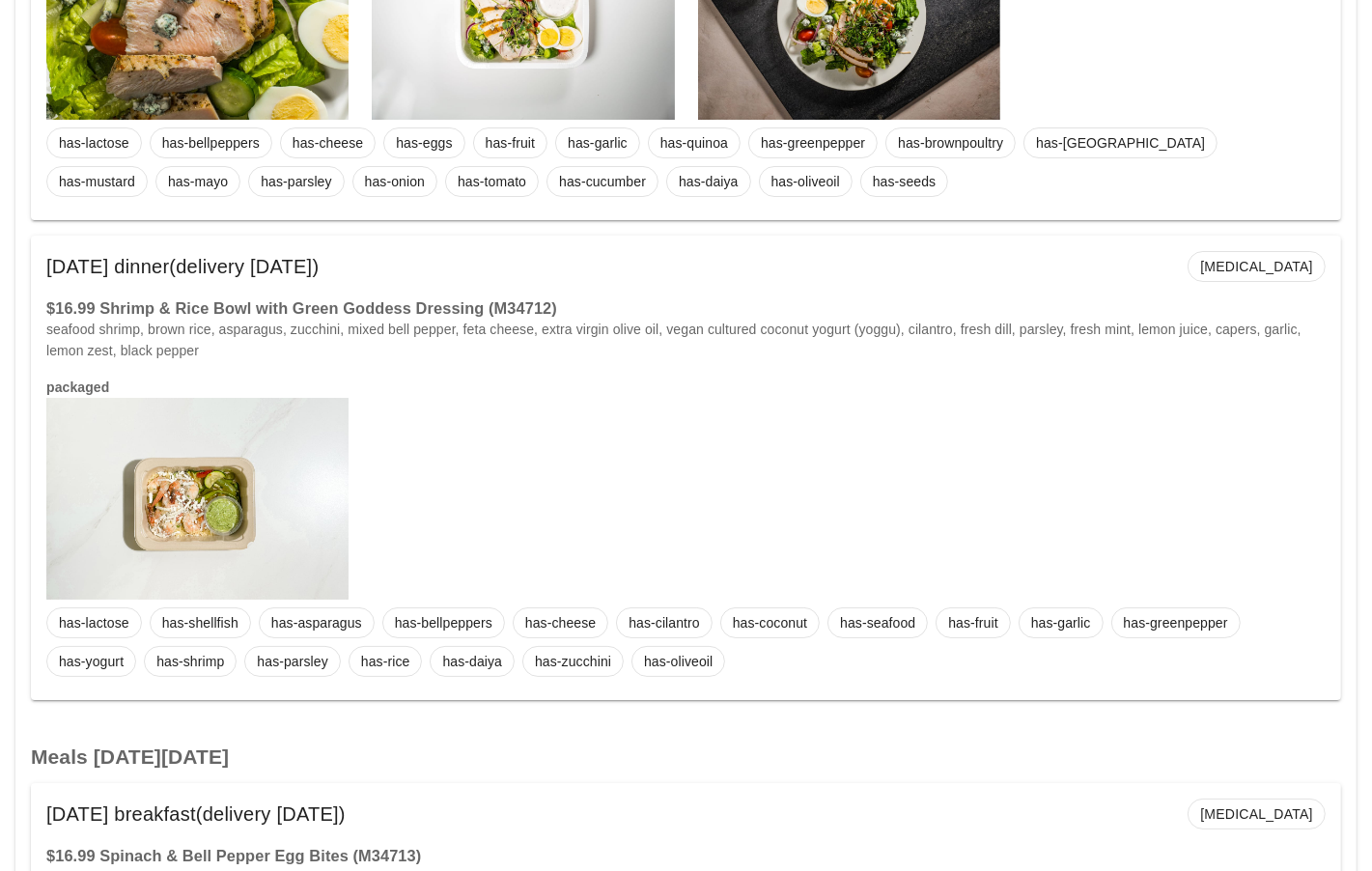 click at bounding box center [197, 498] 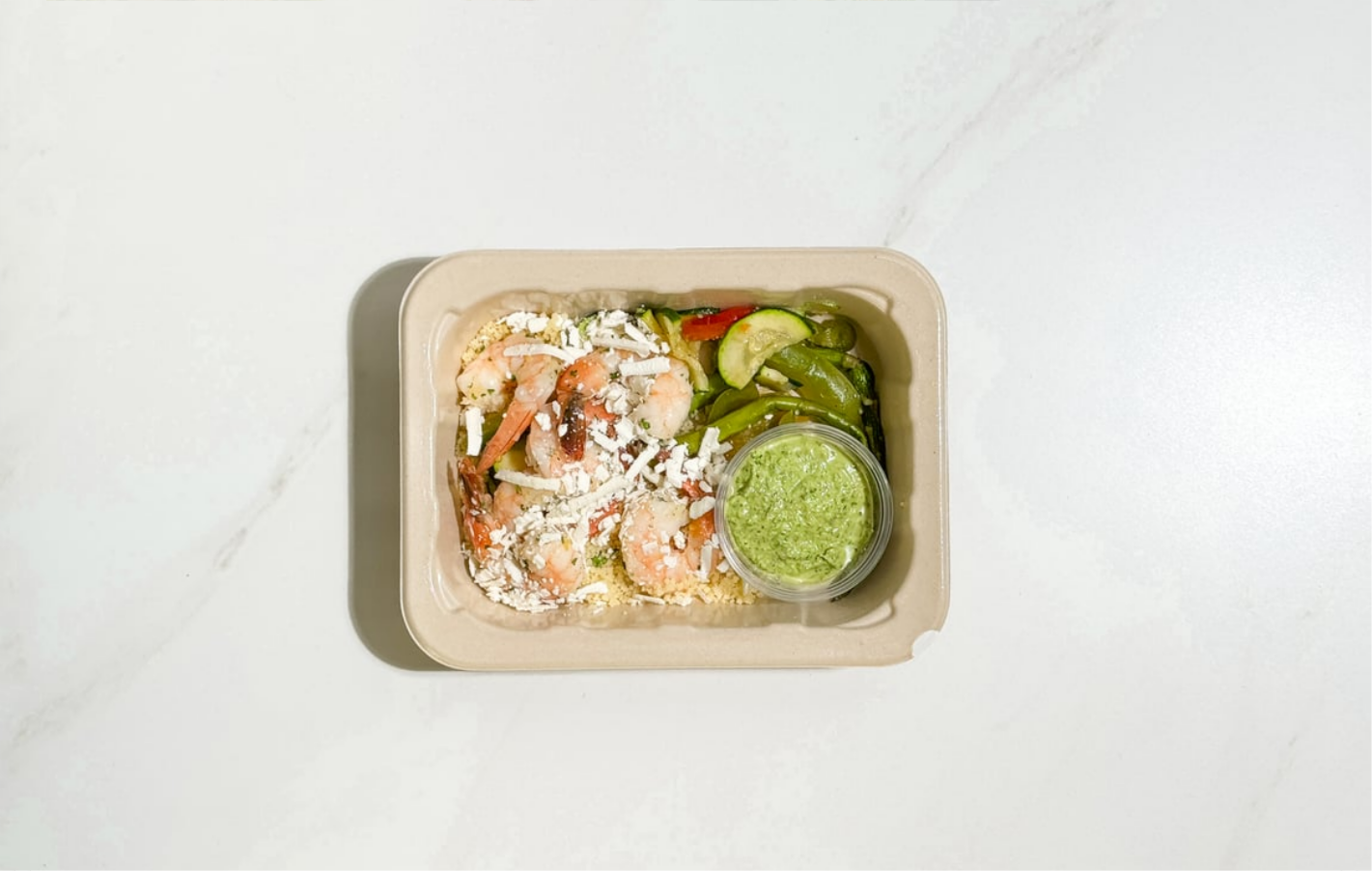 click at bounding box center [686, 436] 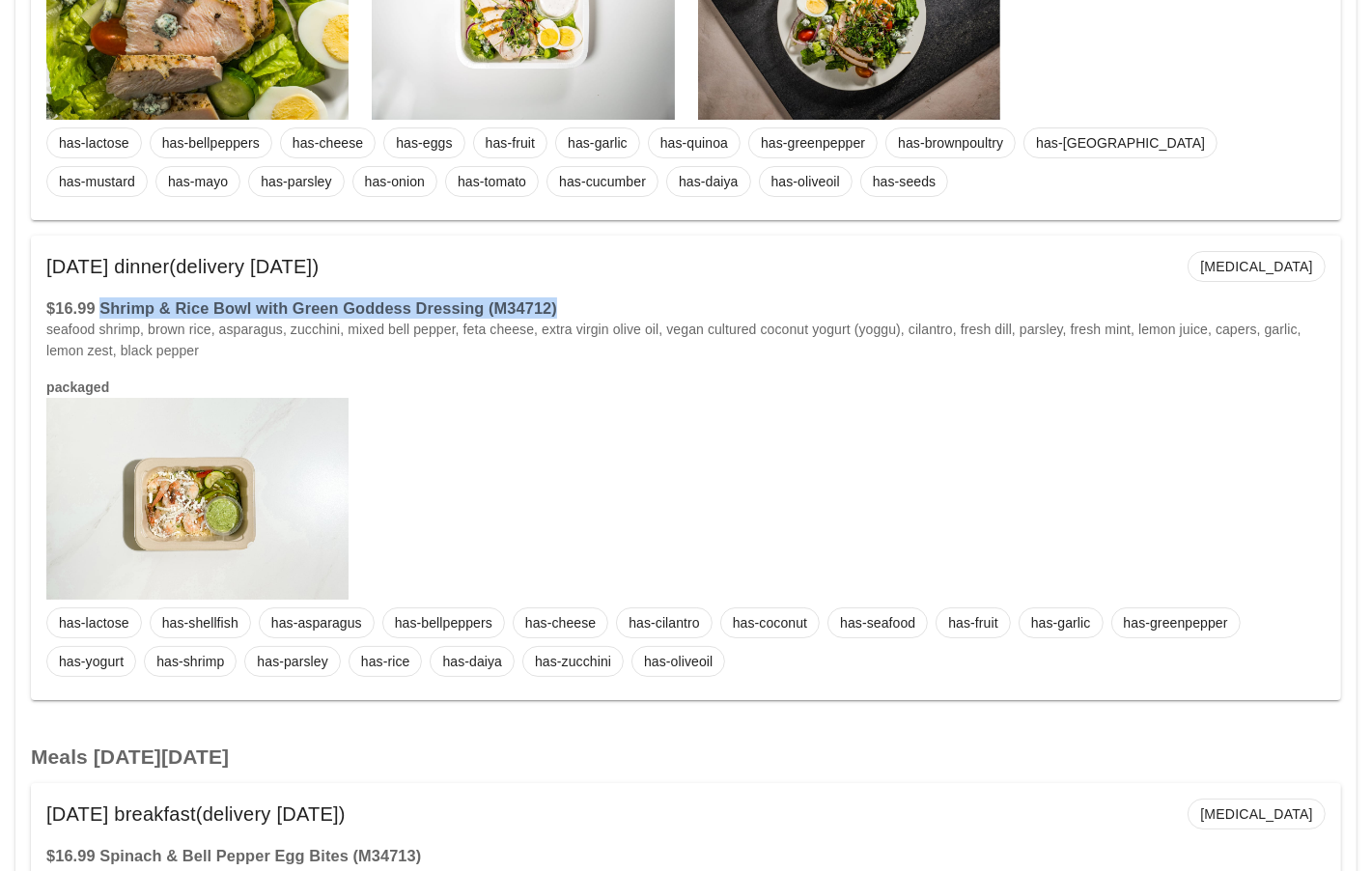 drag, startPoint x: 104, startPoint y: 309, endPoint x: 587, endPoint y: 294, distance: 483.23286 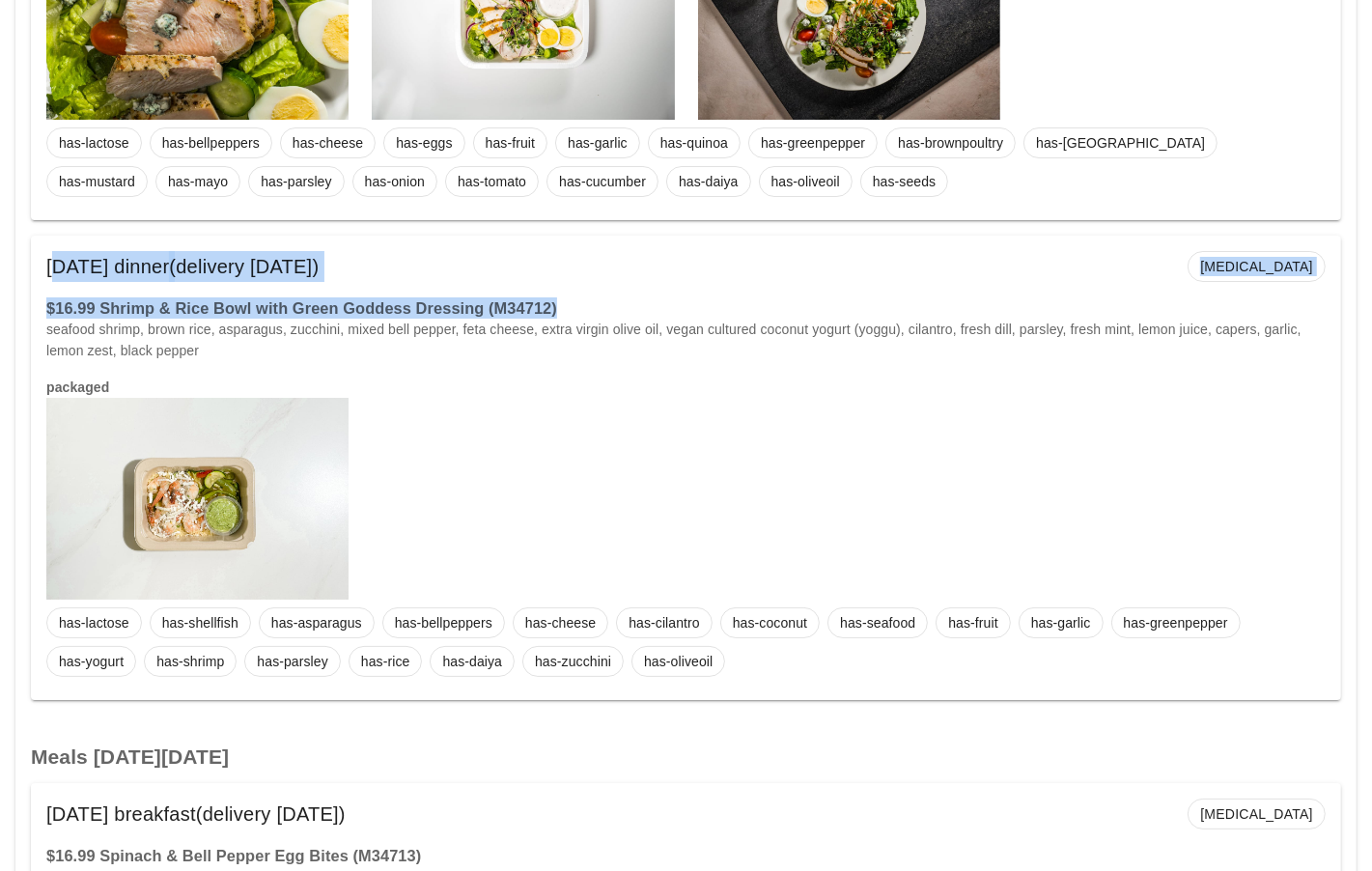 drag, startPoint x: 577, startPoint y: 315, endPoint x: 43, endPoint y: 264, distance: 536.43 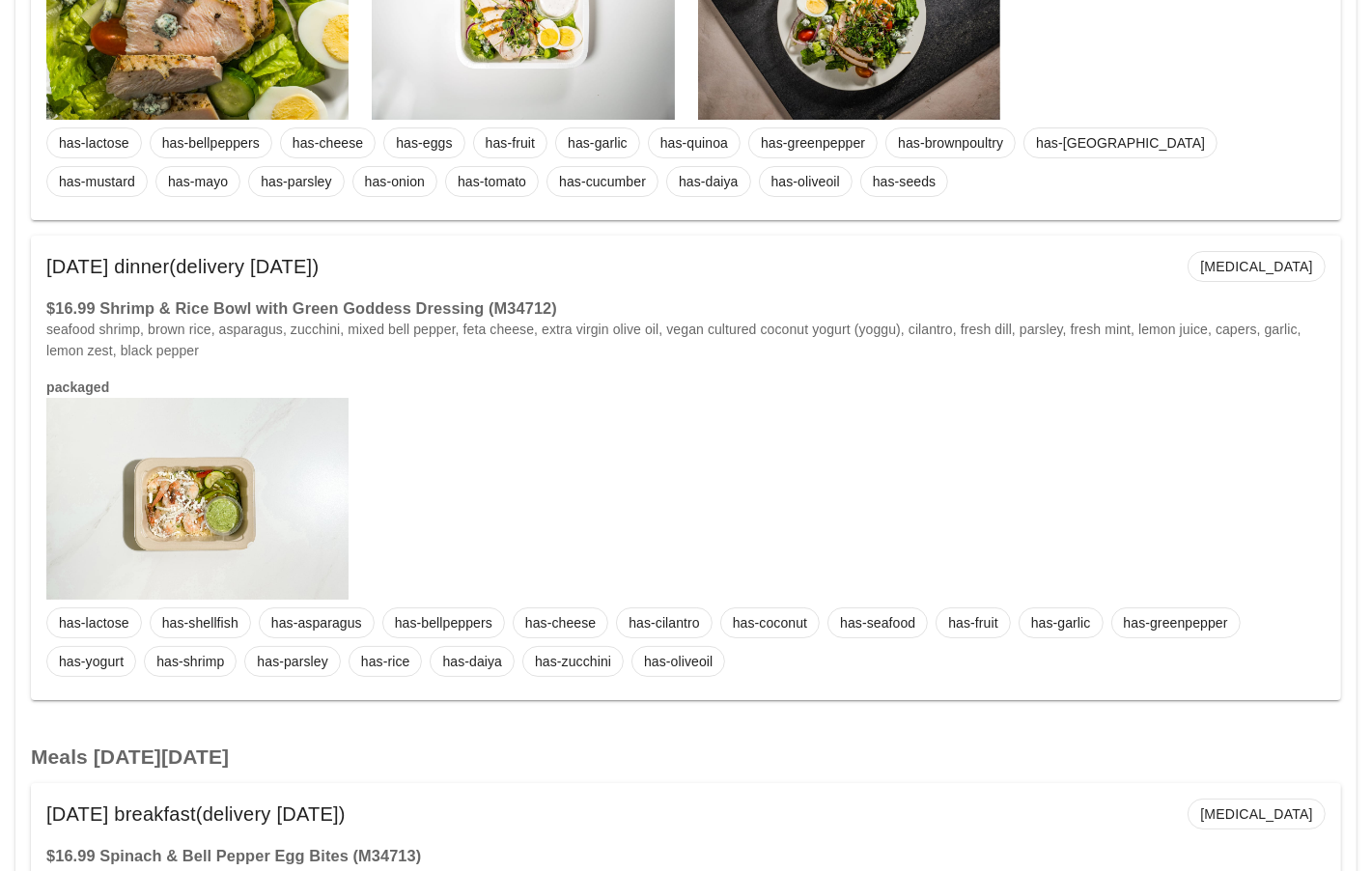 click on "packaged" at bounding box center (686, 488) 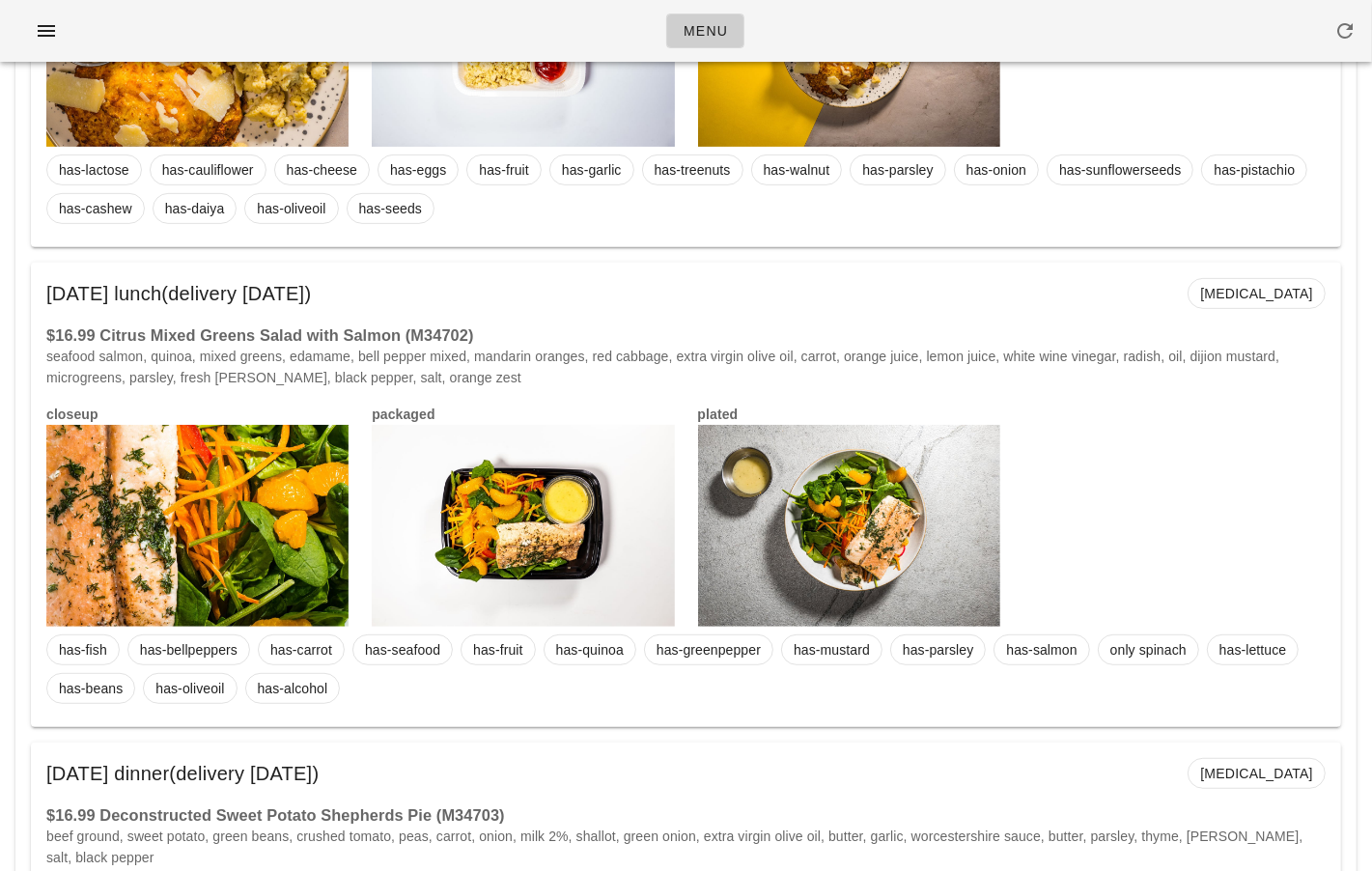 scroll, scrollTop: 0, scrollLeft: 0, axis: both 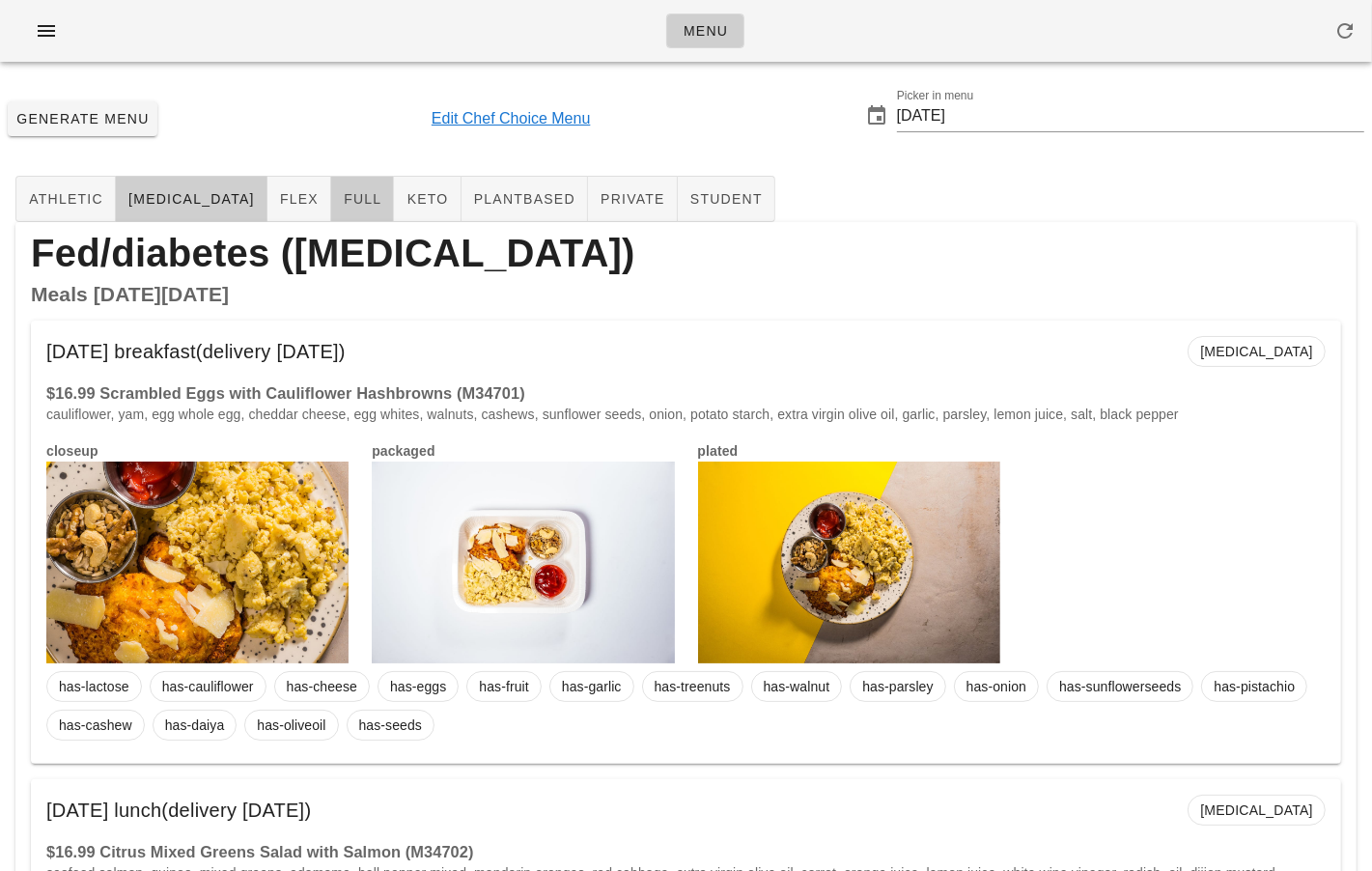 click on "full" at bounding box center [362, 199] 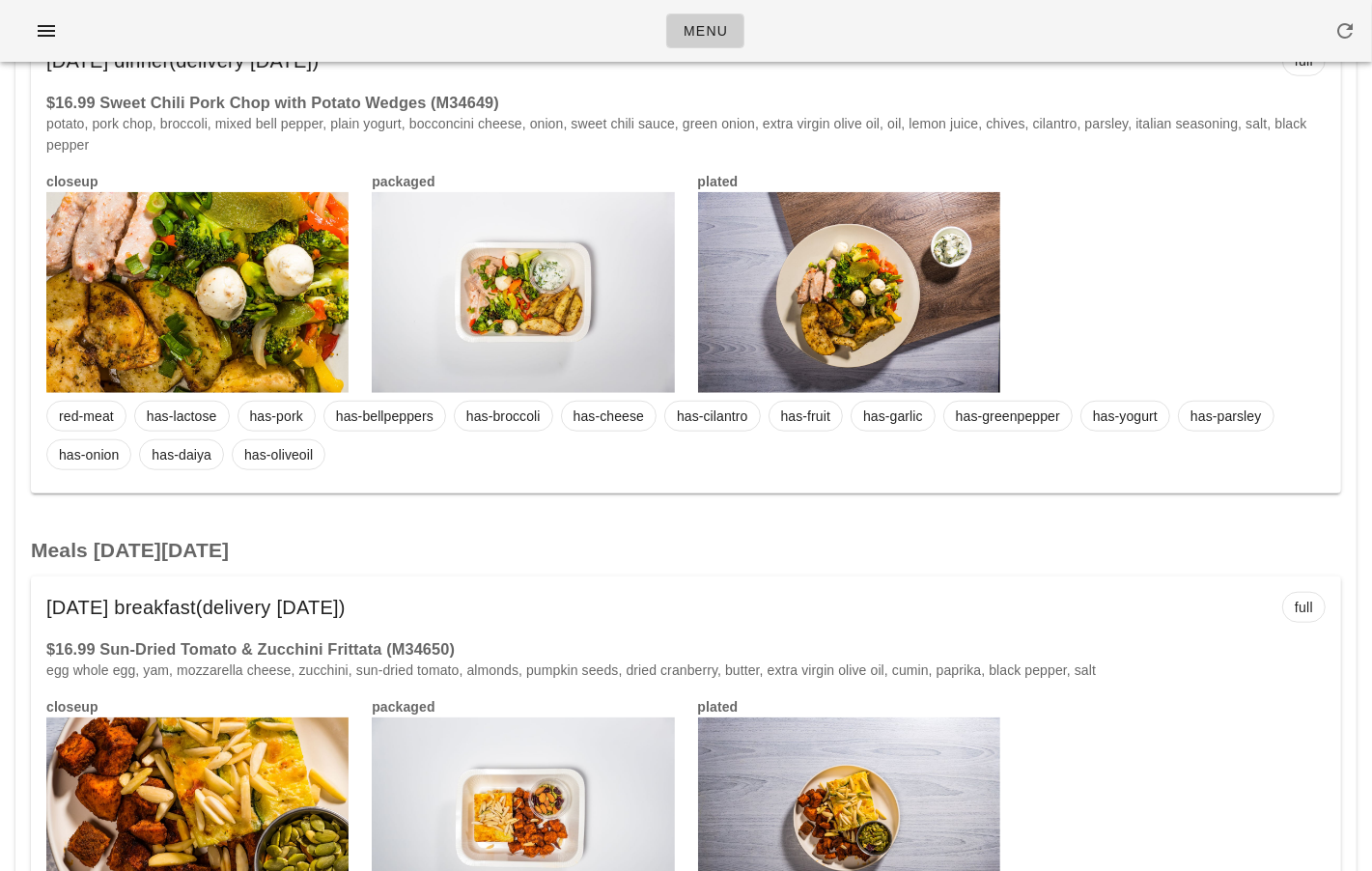 scroll, scrollTop: 0, scrollLeft: 0, axis: both 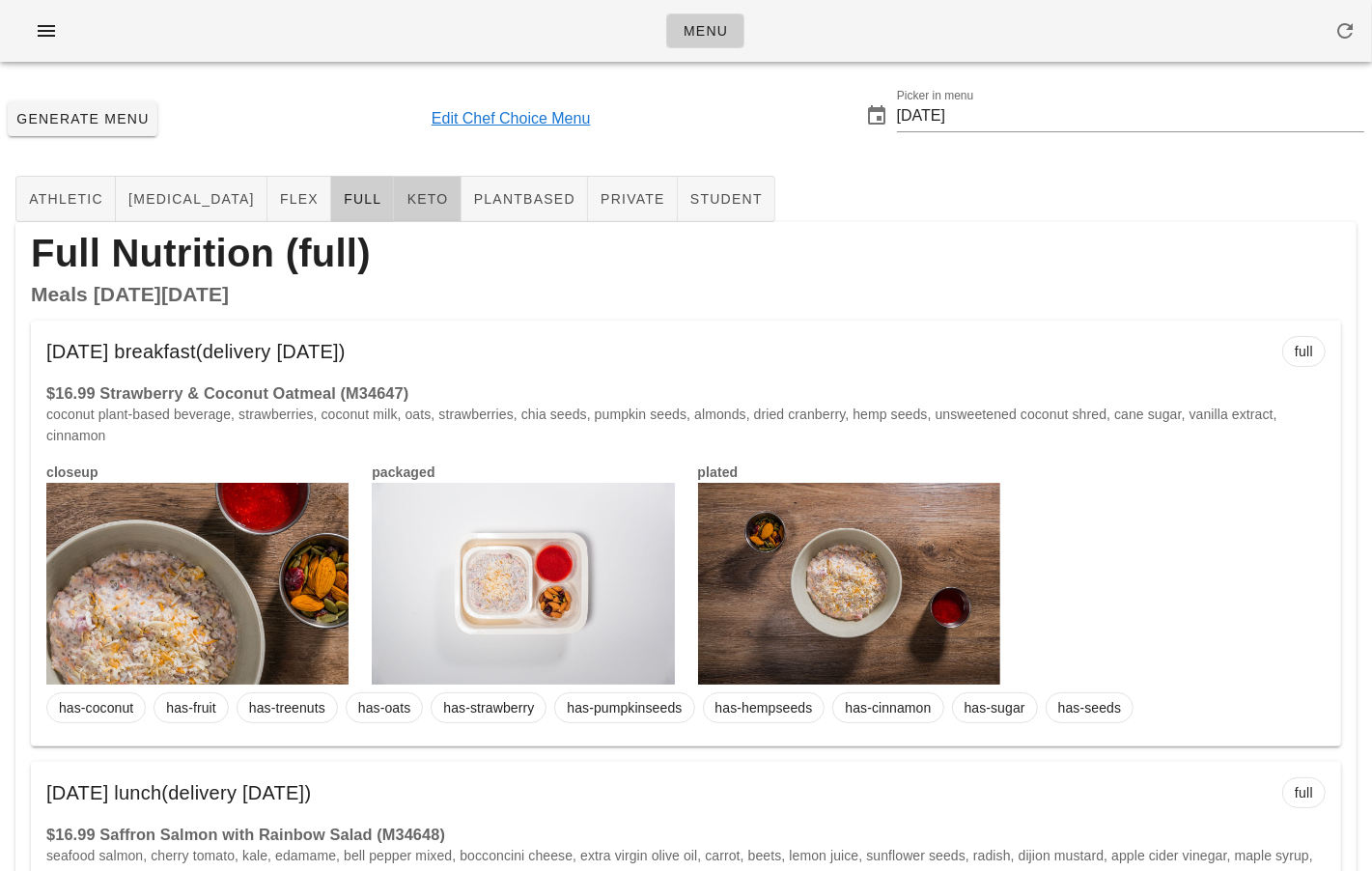 click on "keto" at bounding box center (427, 199) 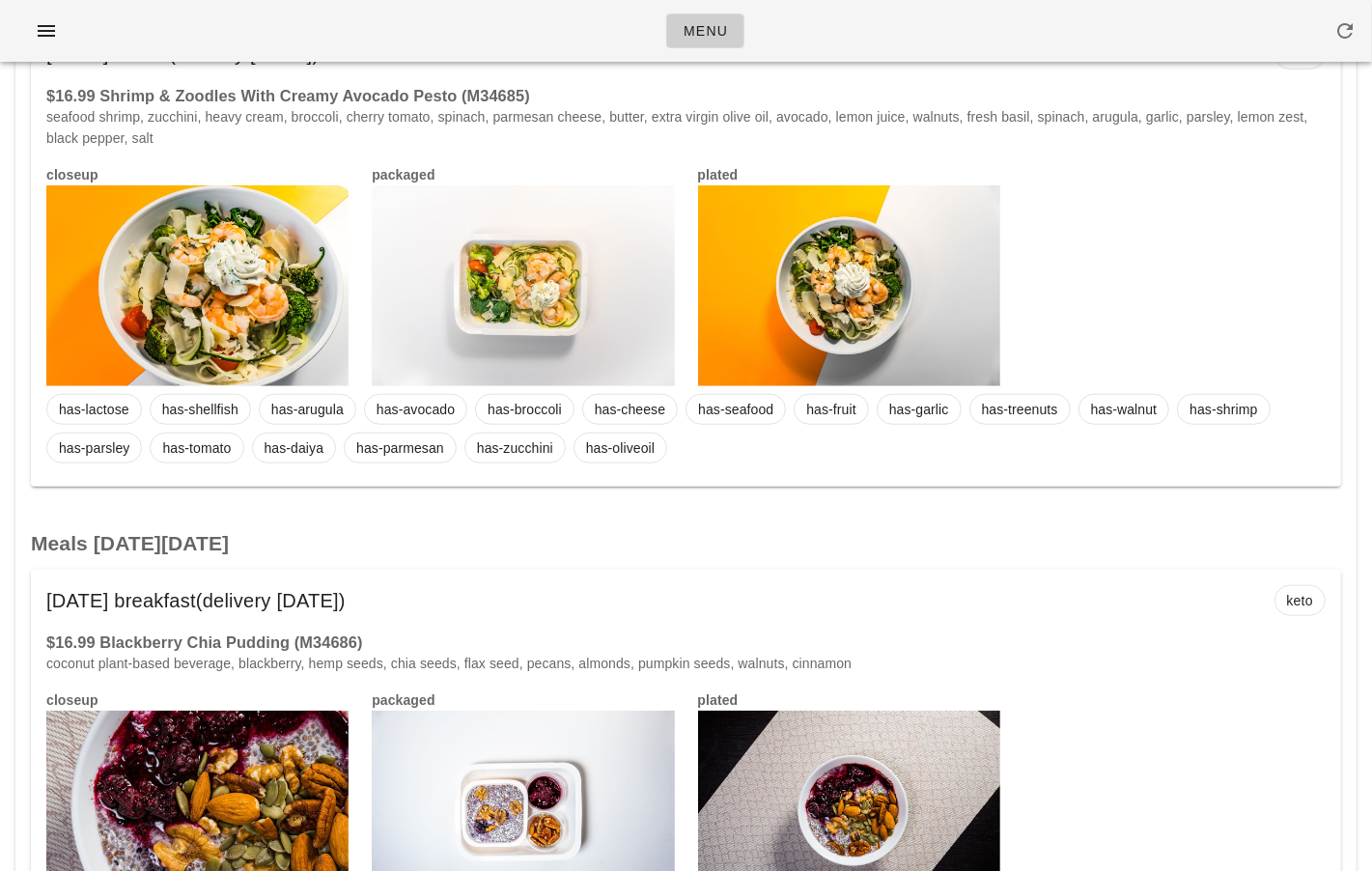 scroll, scrollTop: 0, scrollLeft: 0, axis: both 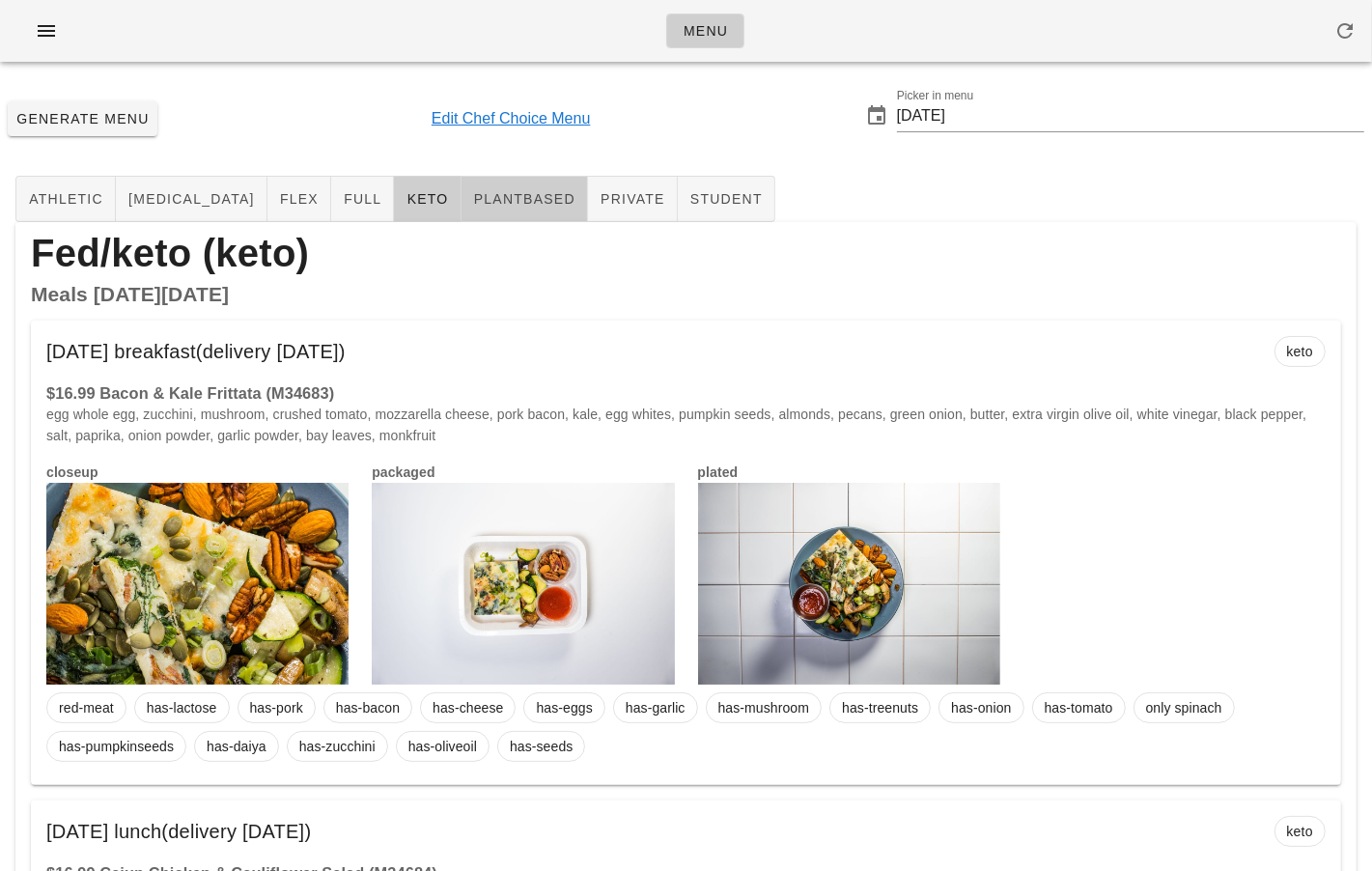 click on "plantbased" at bounding box center (524, 199) 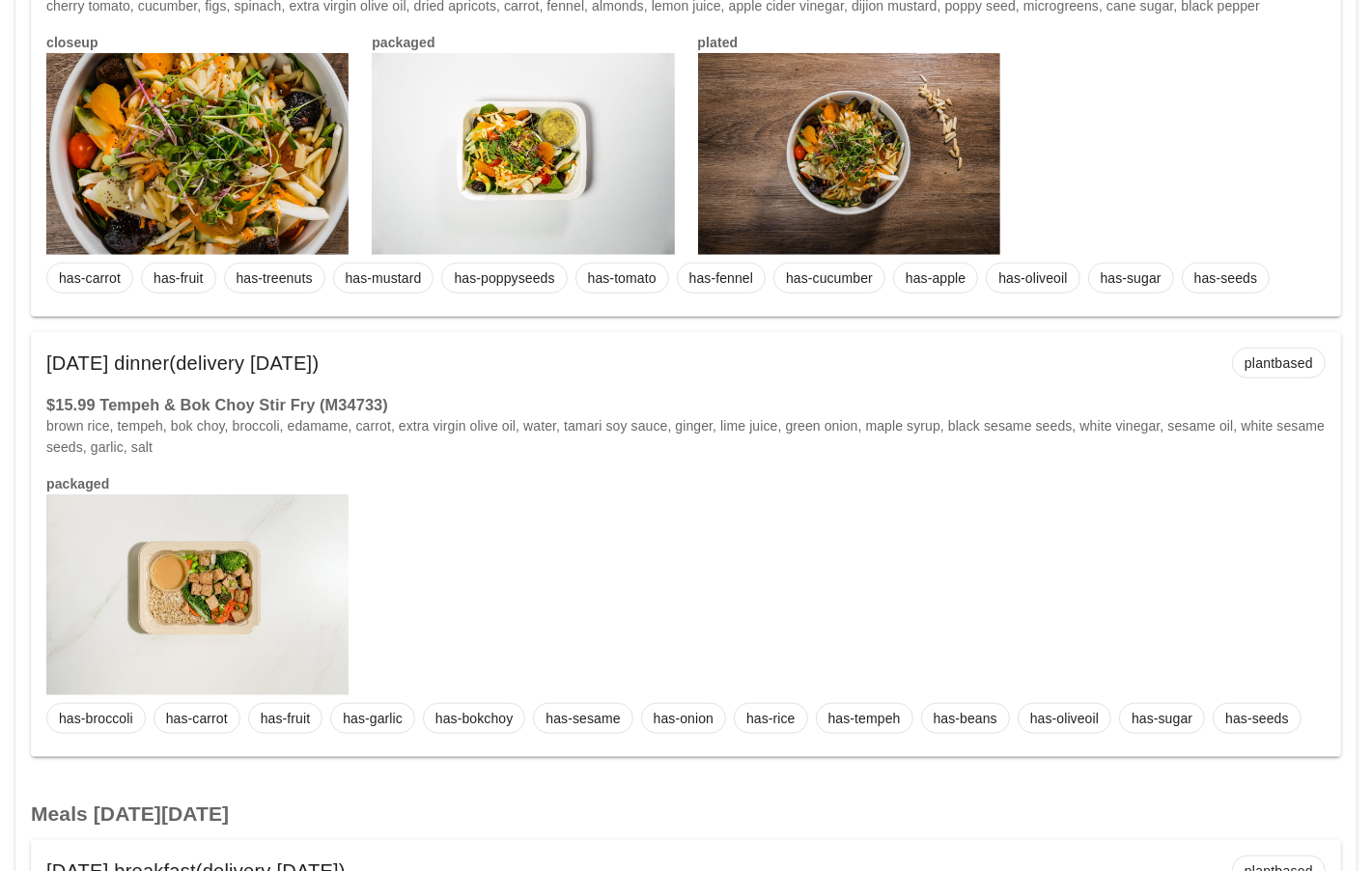 scroll, scrollTop: 6847, scrollLeft: 0, axis: vertical 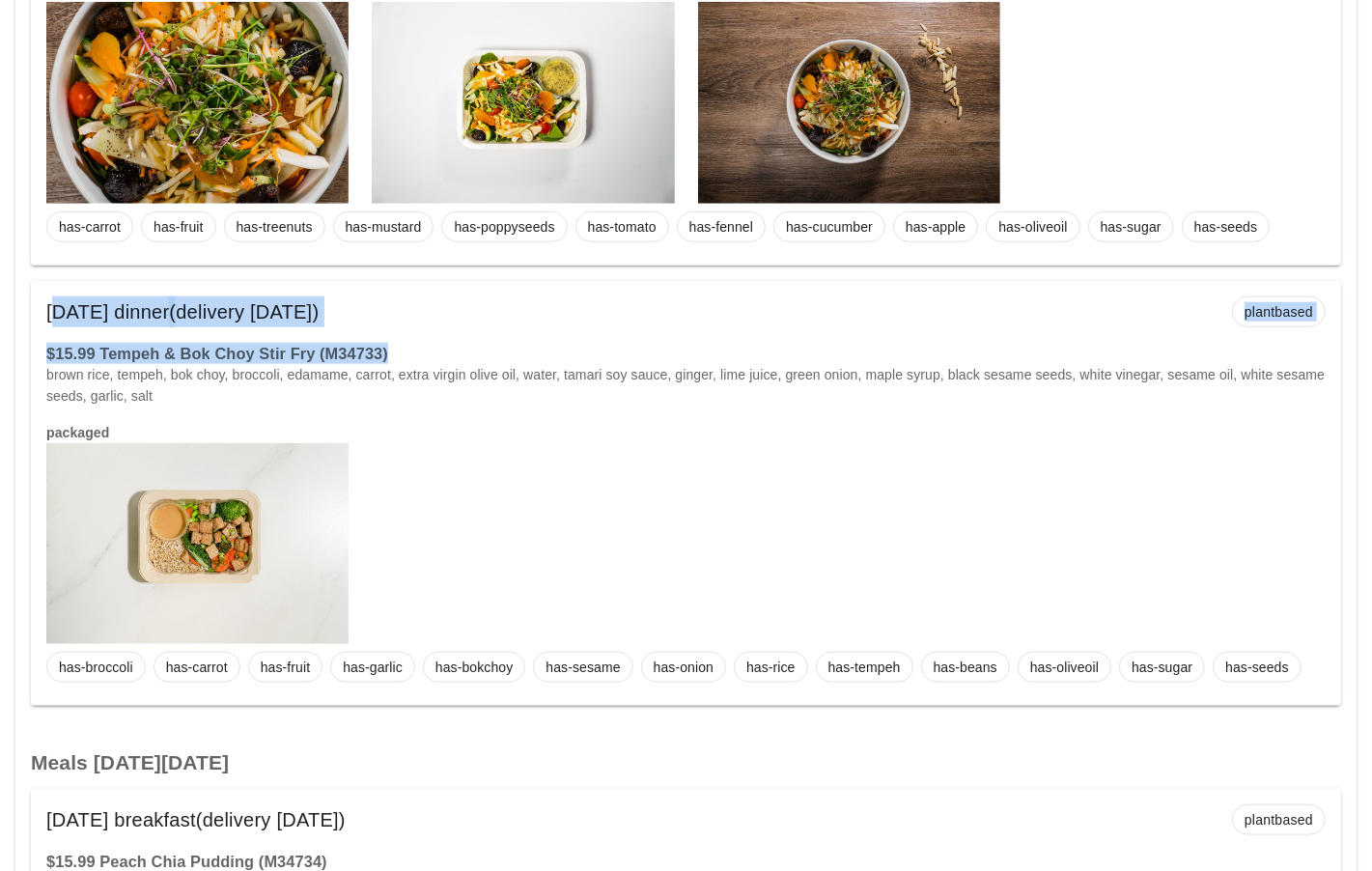 drag, startPoint x: 411, startPoint y: 330, endPoint x: 14, endPoint y: 289, distance: 399.11151 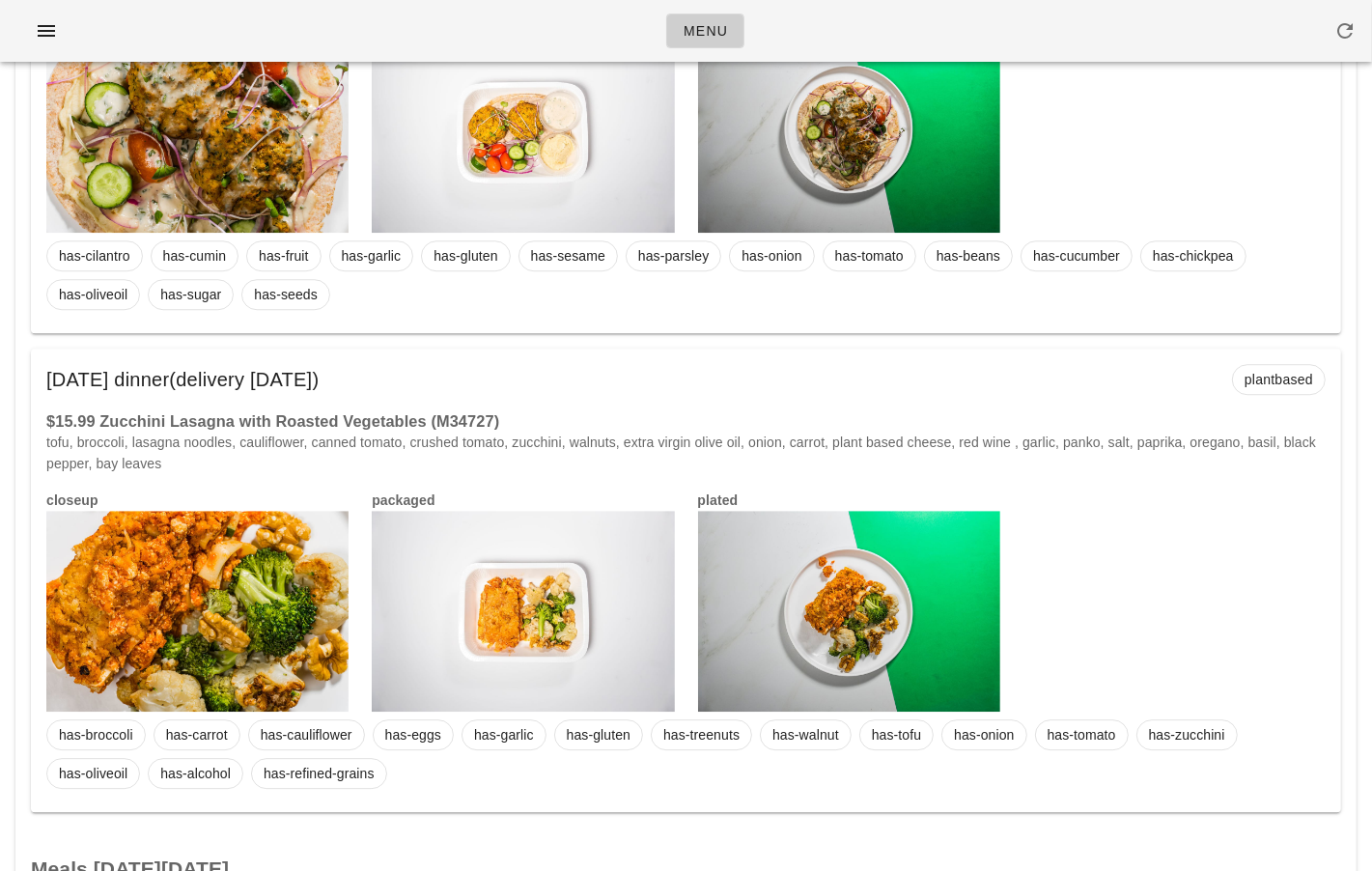 scroll, scrollTop: 3714, scrollLeft: 0, axis: vertical 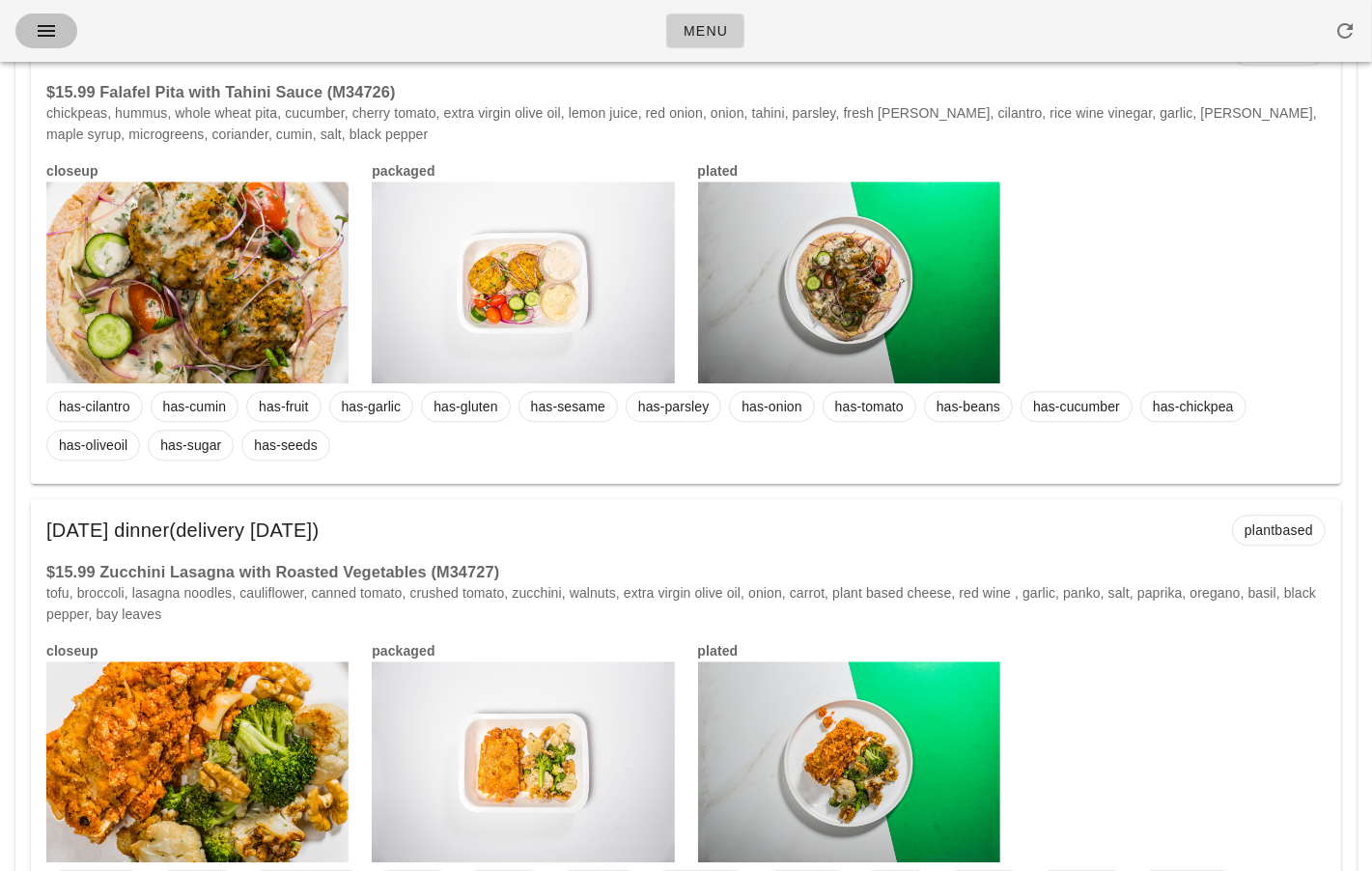 click at bounding box center (46, 31) 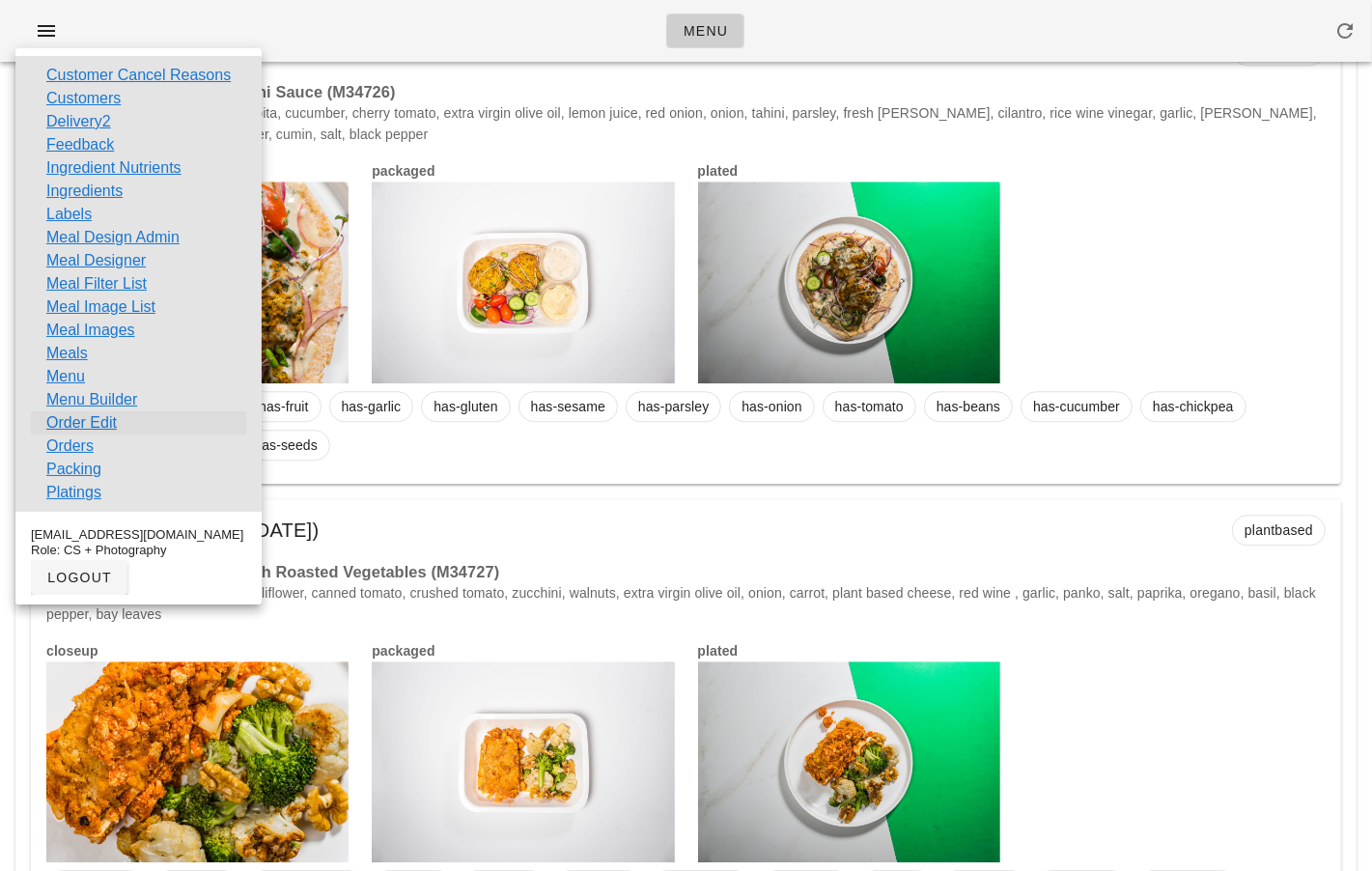 click on "Order Edit" at bounding box center (81, 423) 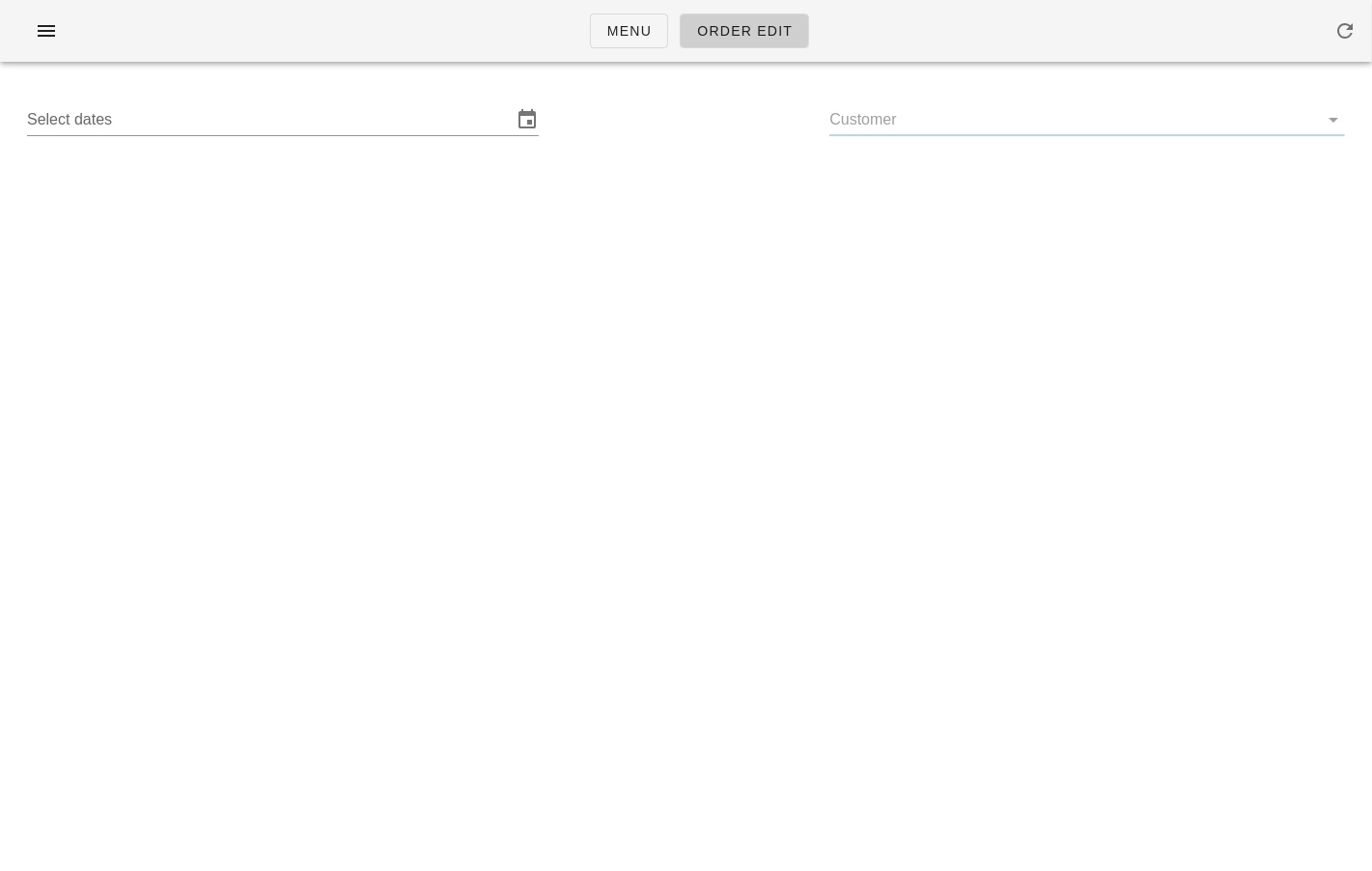scroll, scrollTop: 0, scrollLeft: 0, axis: both 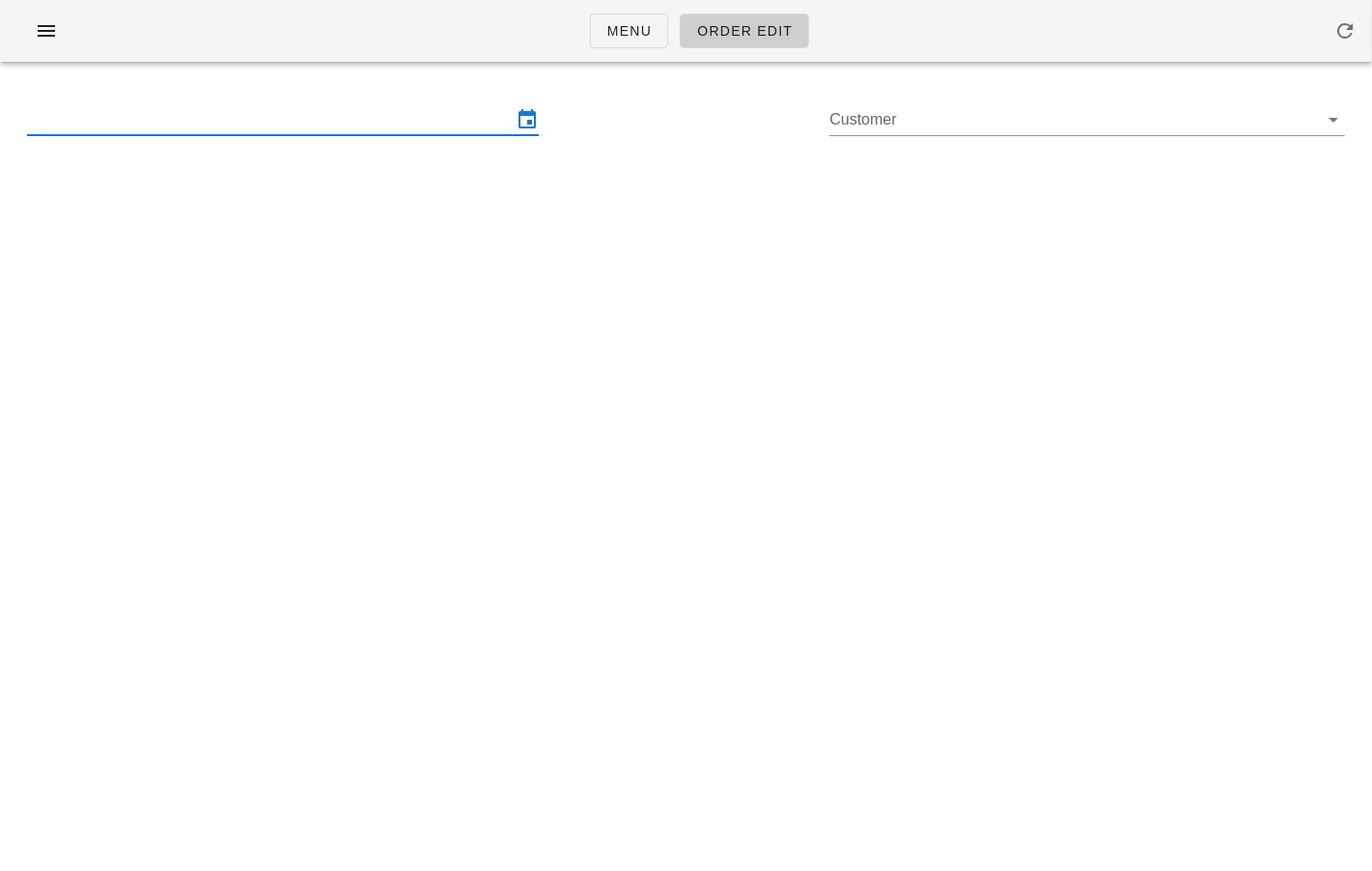 click at bounding box center (269, 120) 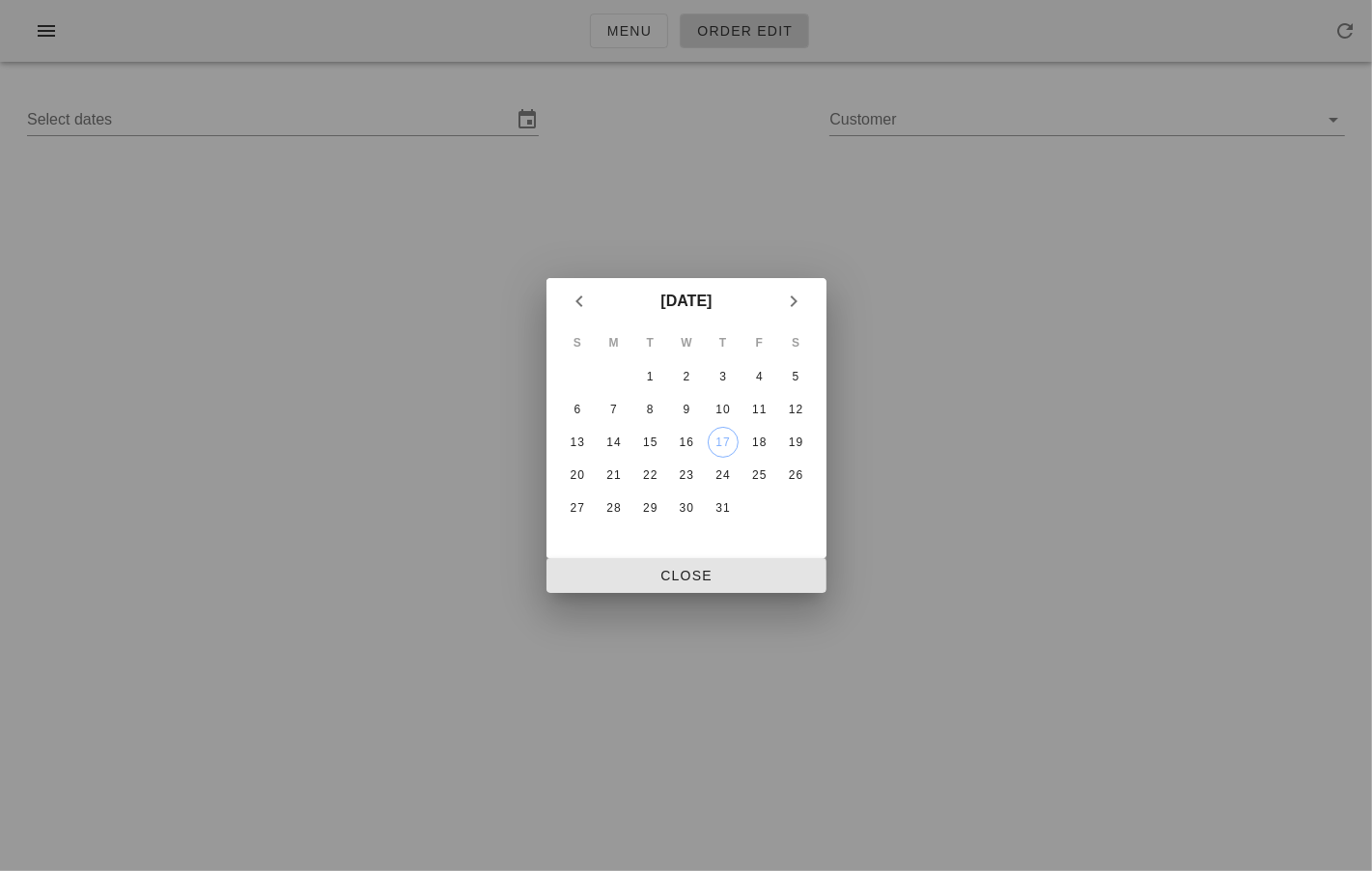 click on "20" at bounding box center [576, 475] 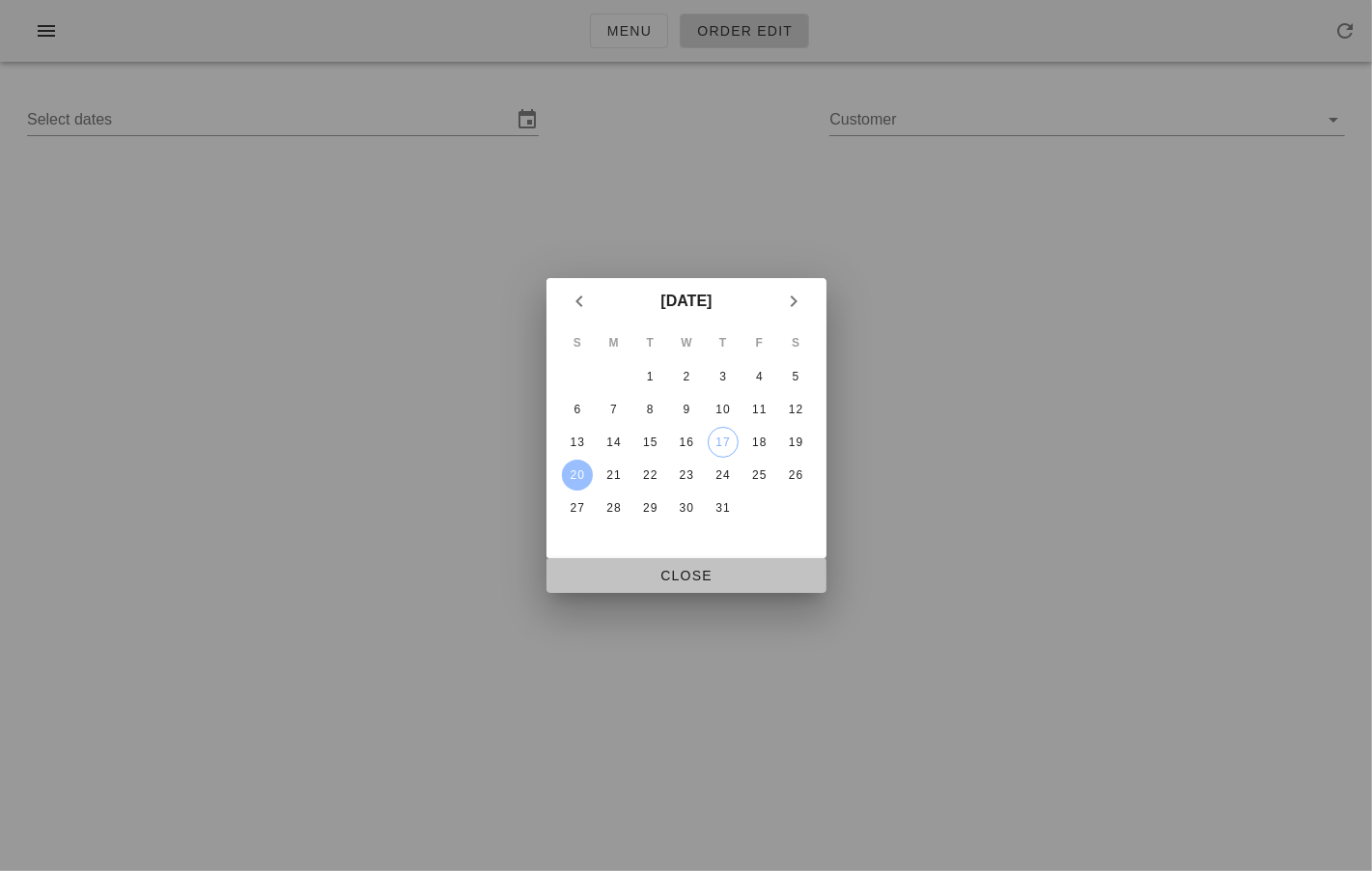 click on "Close" at bounding box center [686, 576] 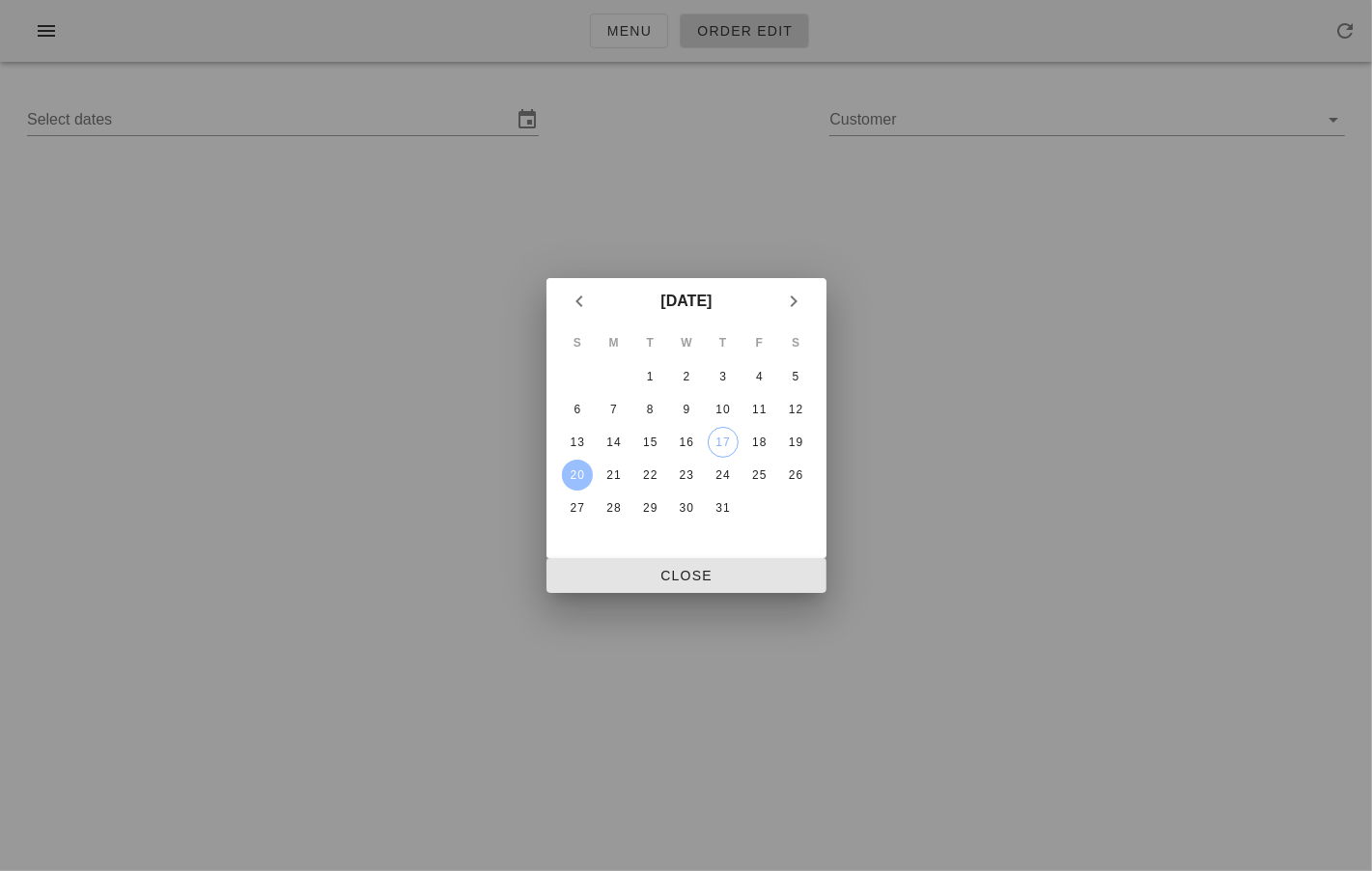 type on "Sunday July 20 - Saturday July 26" 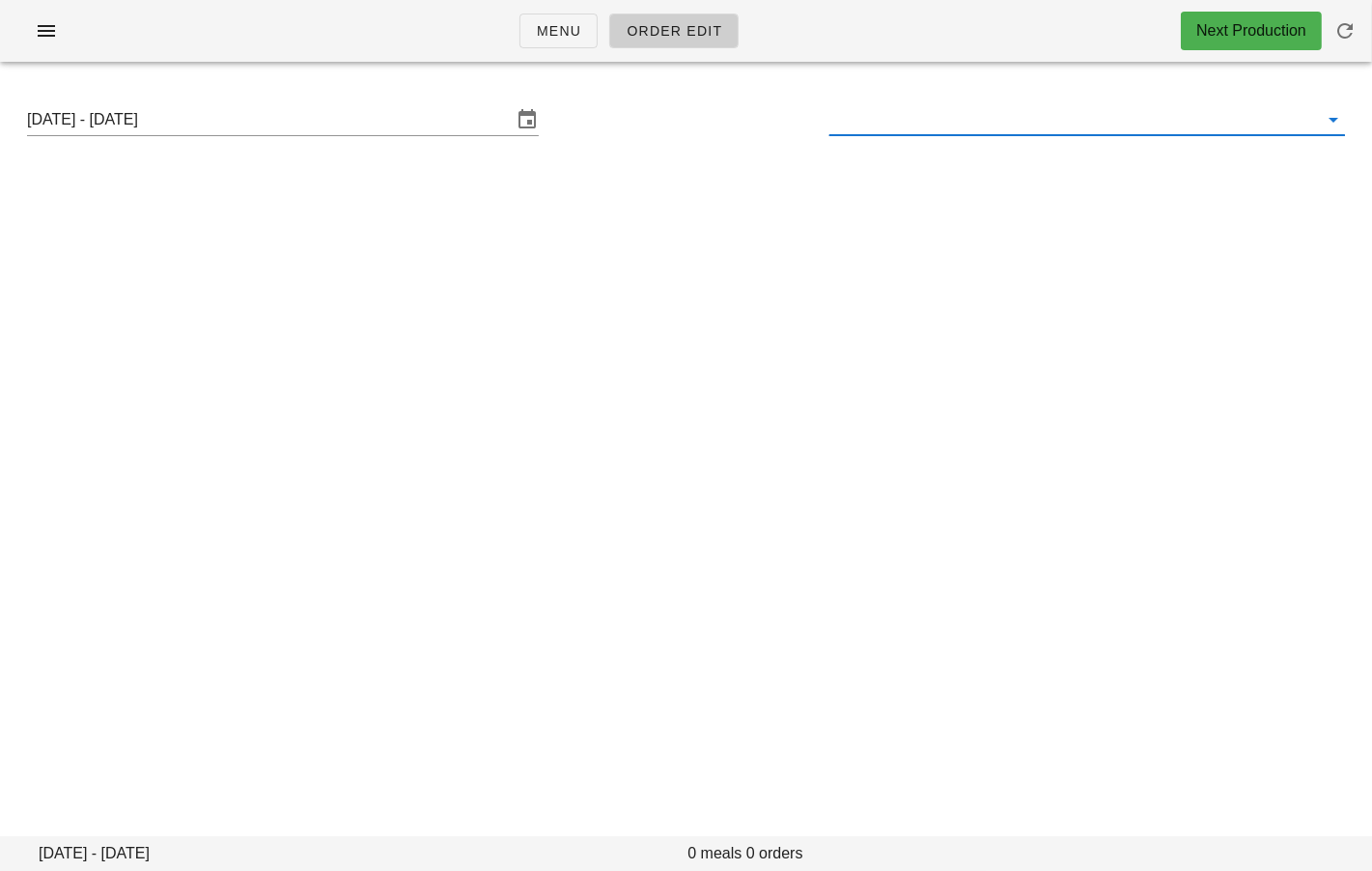 click at bounding box center [1072, 120] 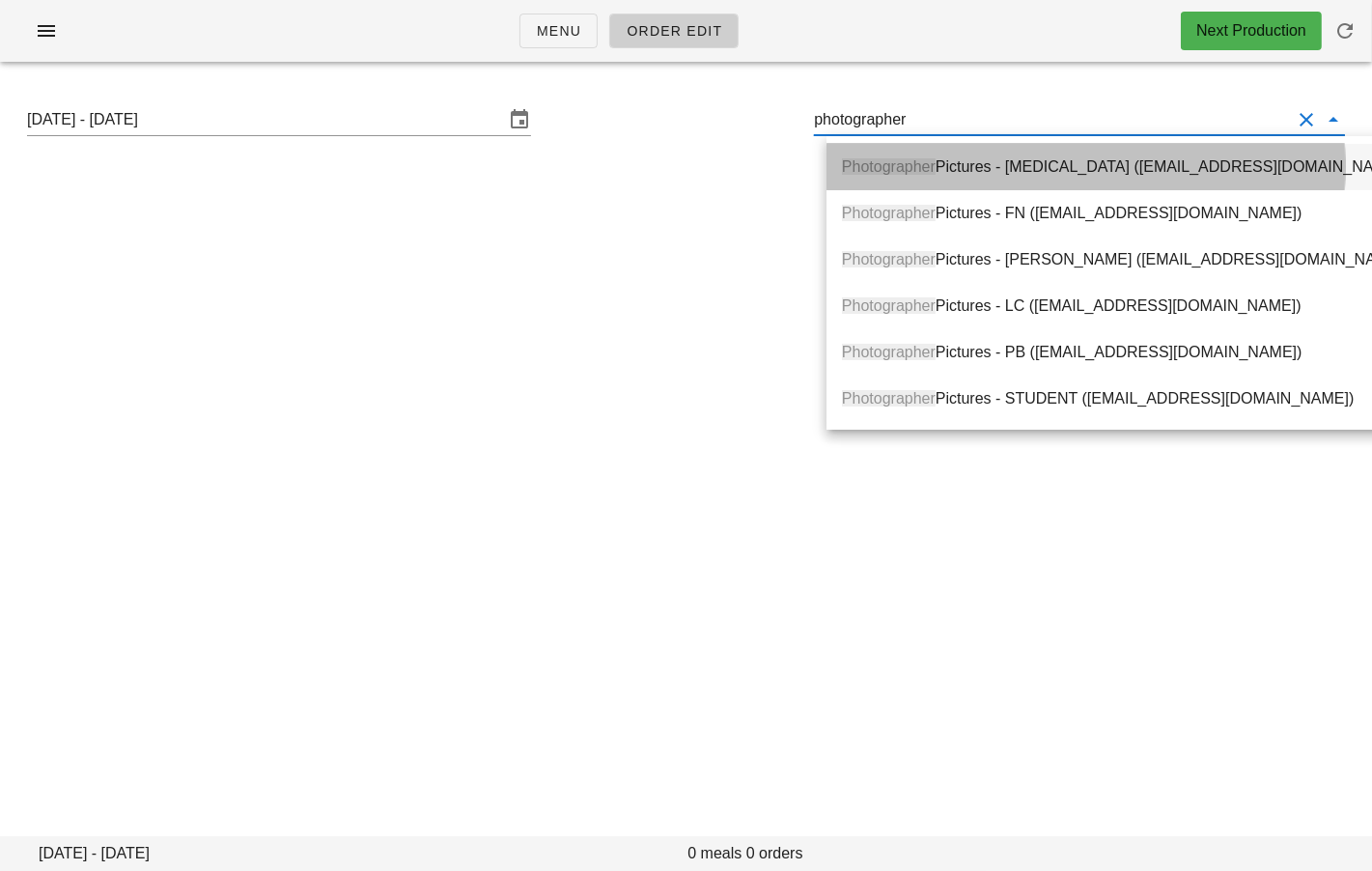 click on "Photographer  Pictures - diabetes (photographer@fedfedfed.com)" at bounding box center [1125, 166] 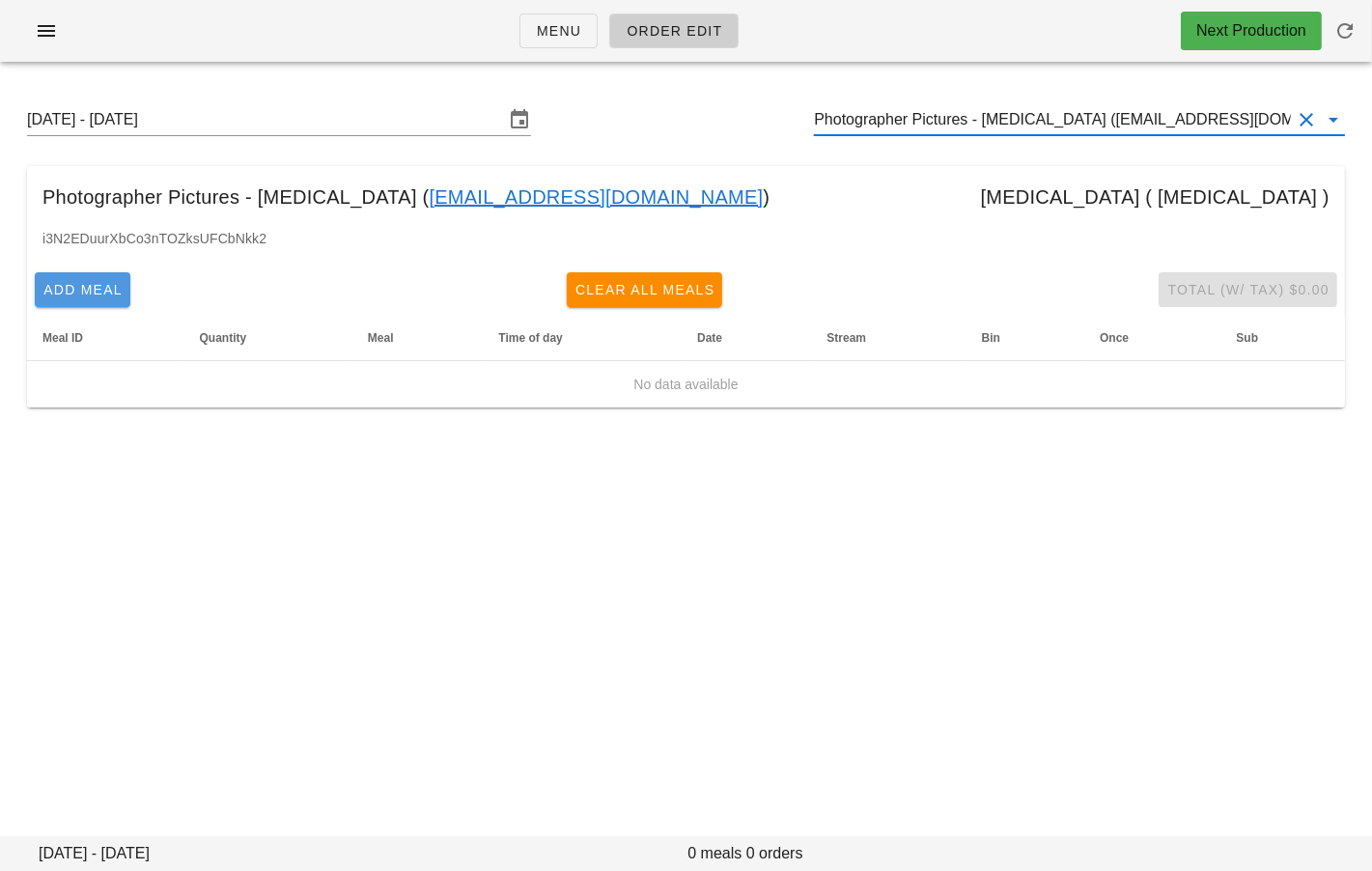 click on "Add Meal" at bounding box center (82, 290) 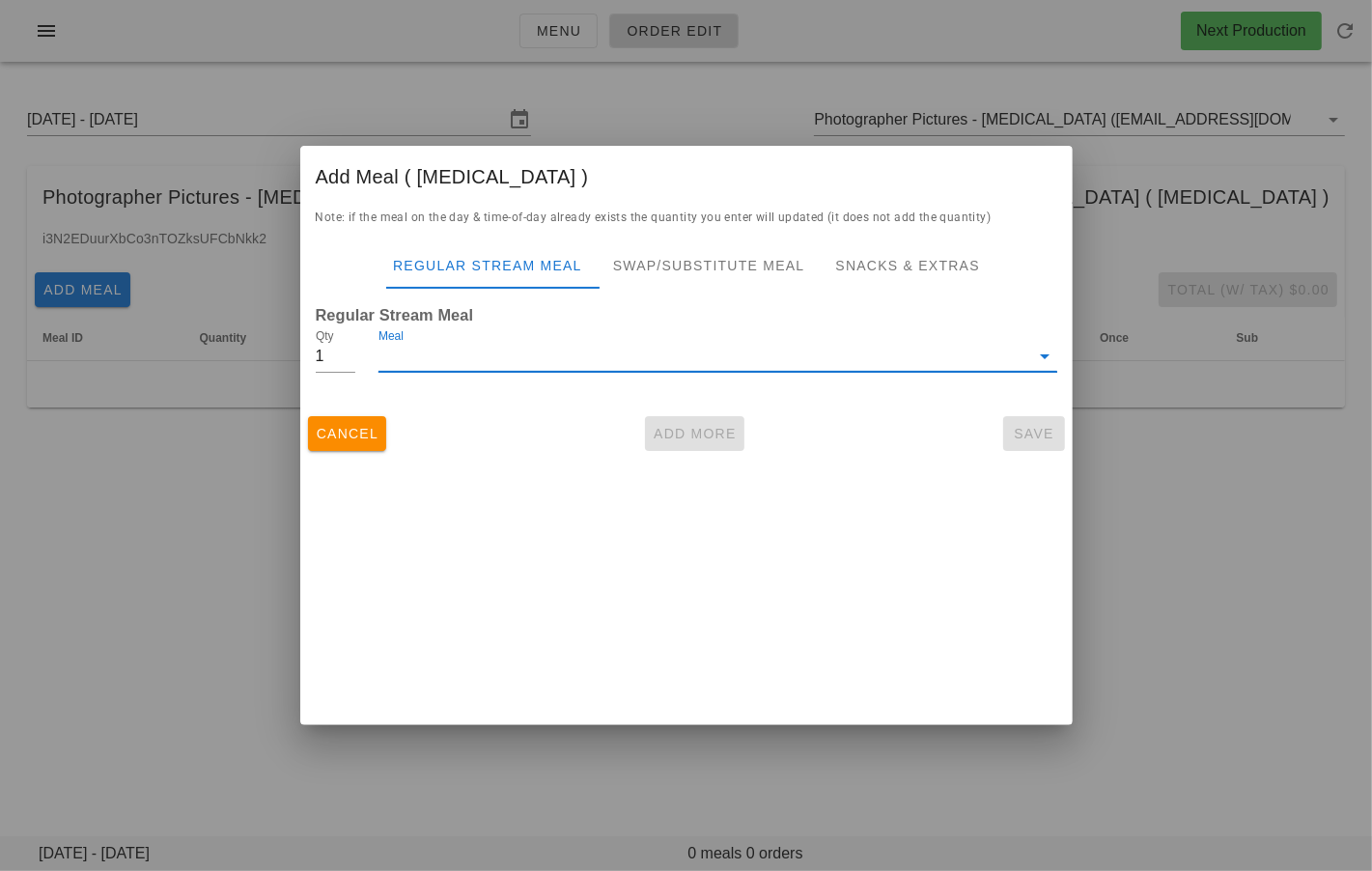 click on "Meal" at bounding box center [704, 356] 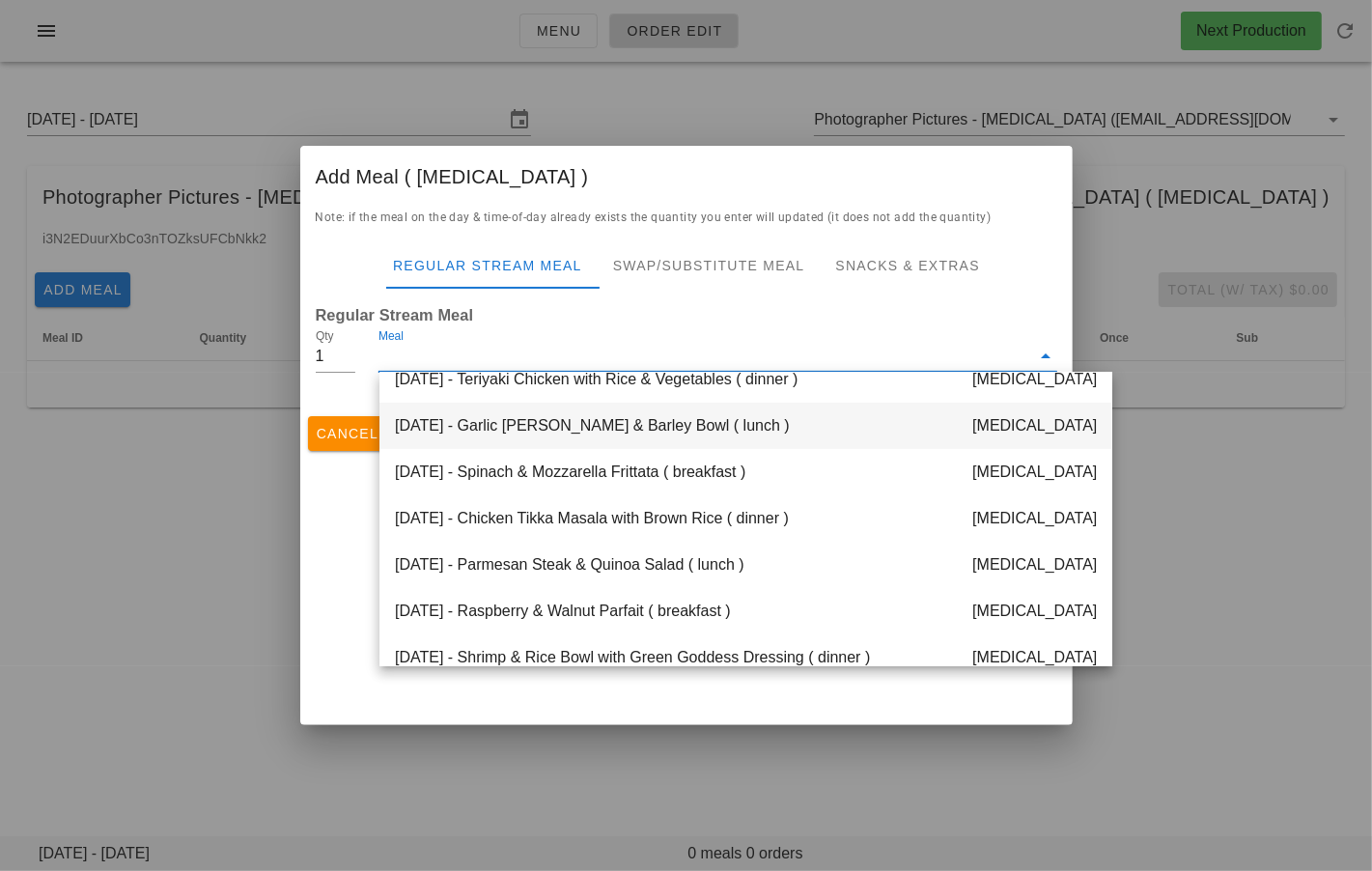 scroll, scrollTop: 211, scrollLeft: 0, axis: vertical 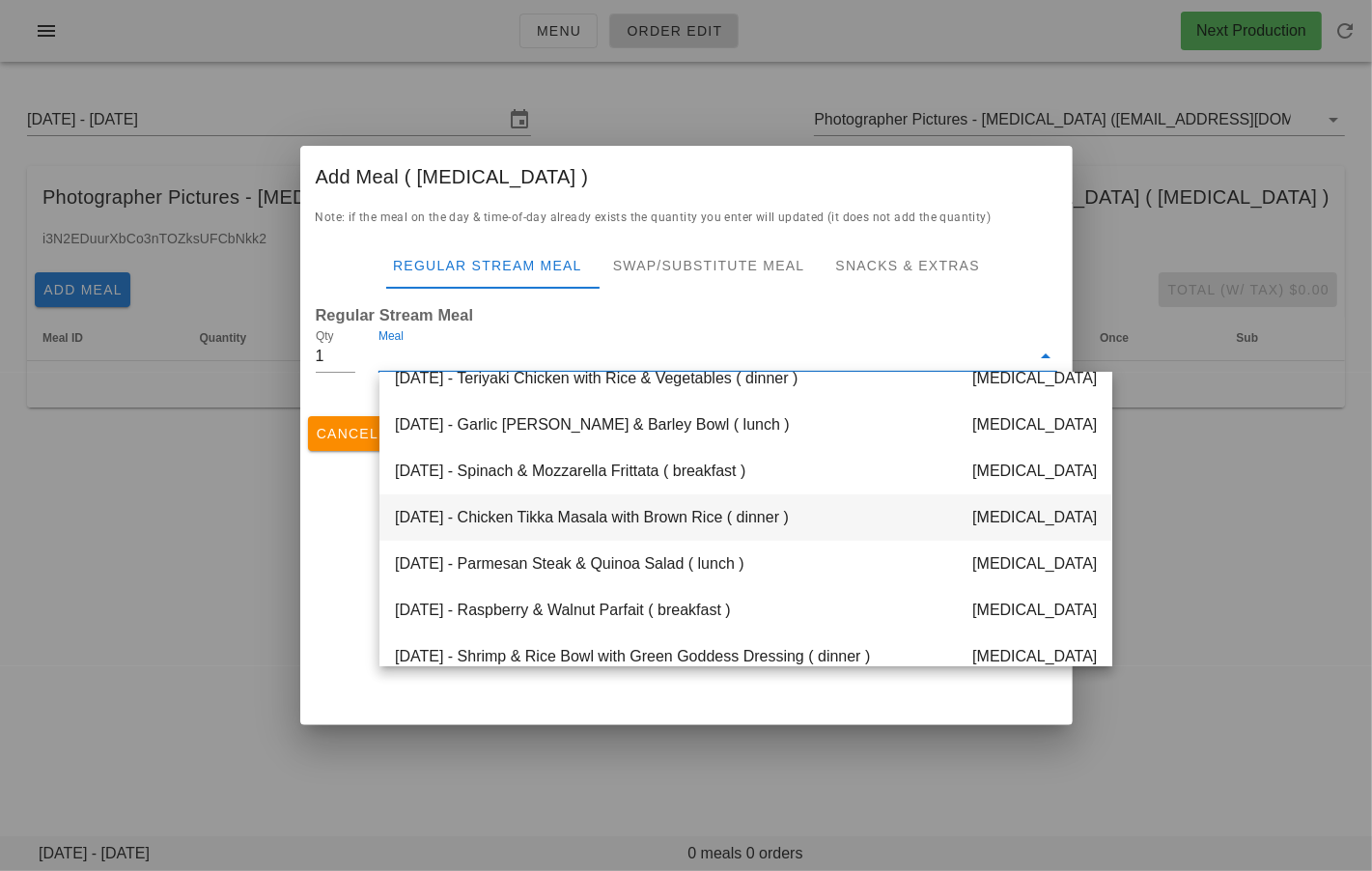 click on "Wednesday Jul 23 - Chicken Tikka Masala with Brown Rice ( dinner )   diabetes" at bounding box center [745, 518] 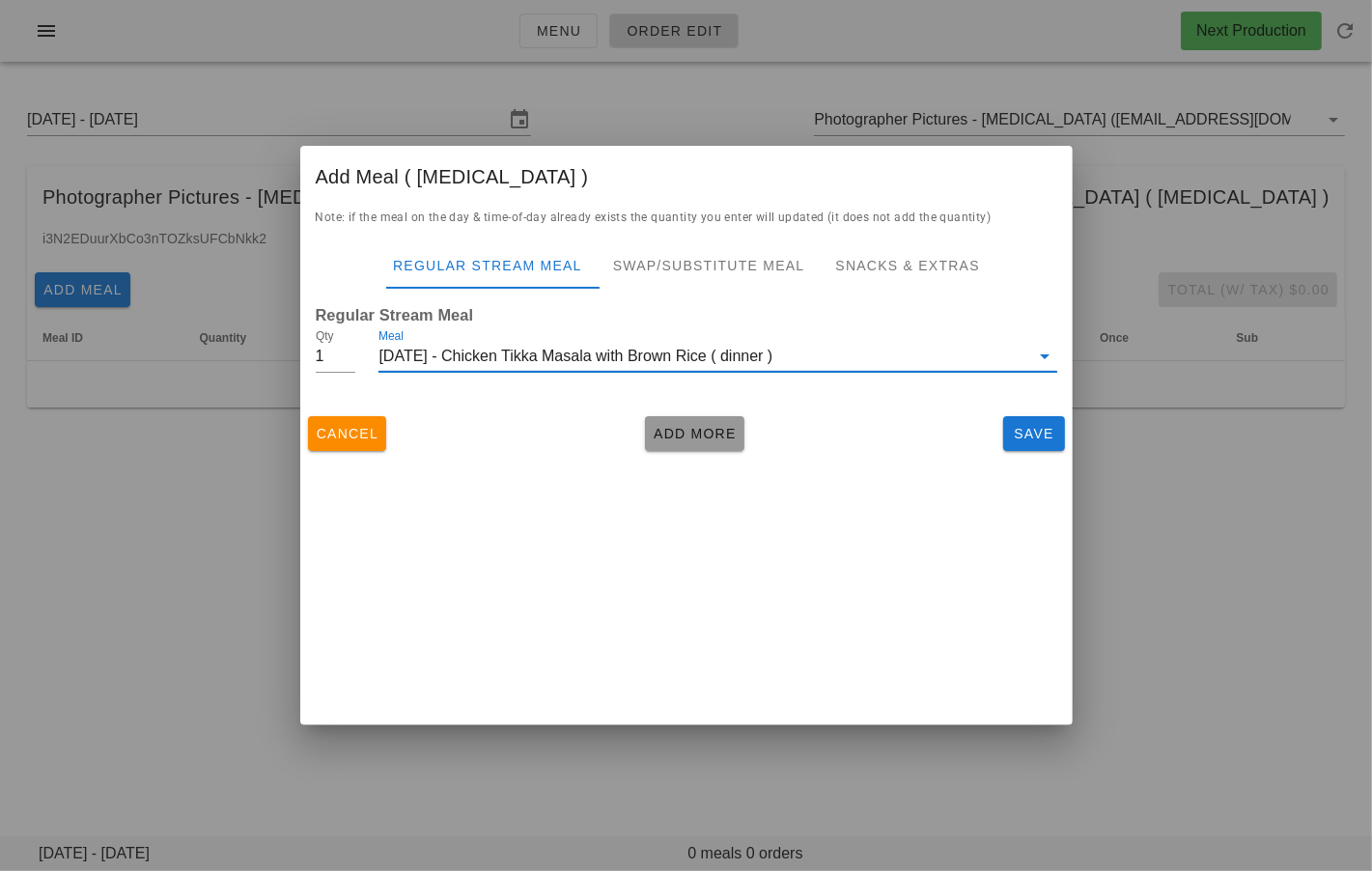 click on "Add More" at bounding box center [694, 434] 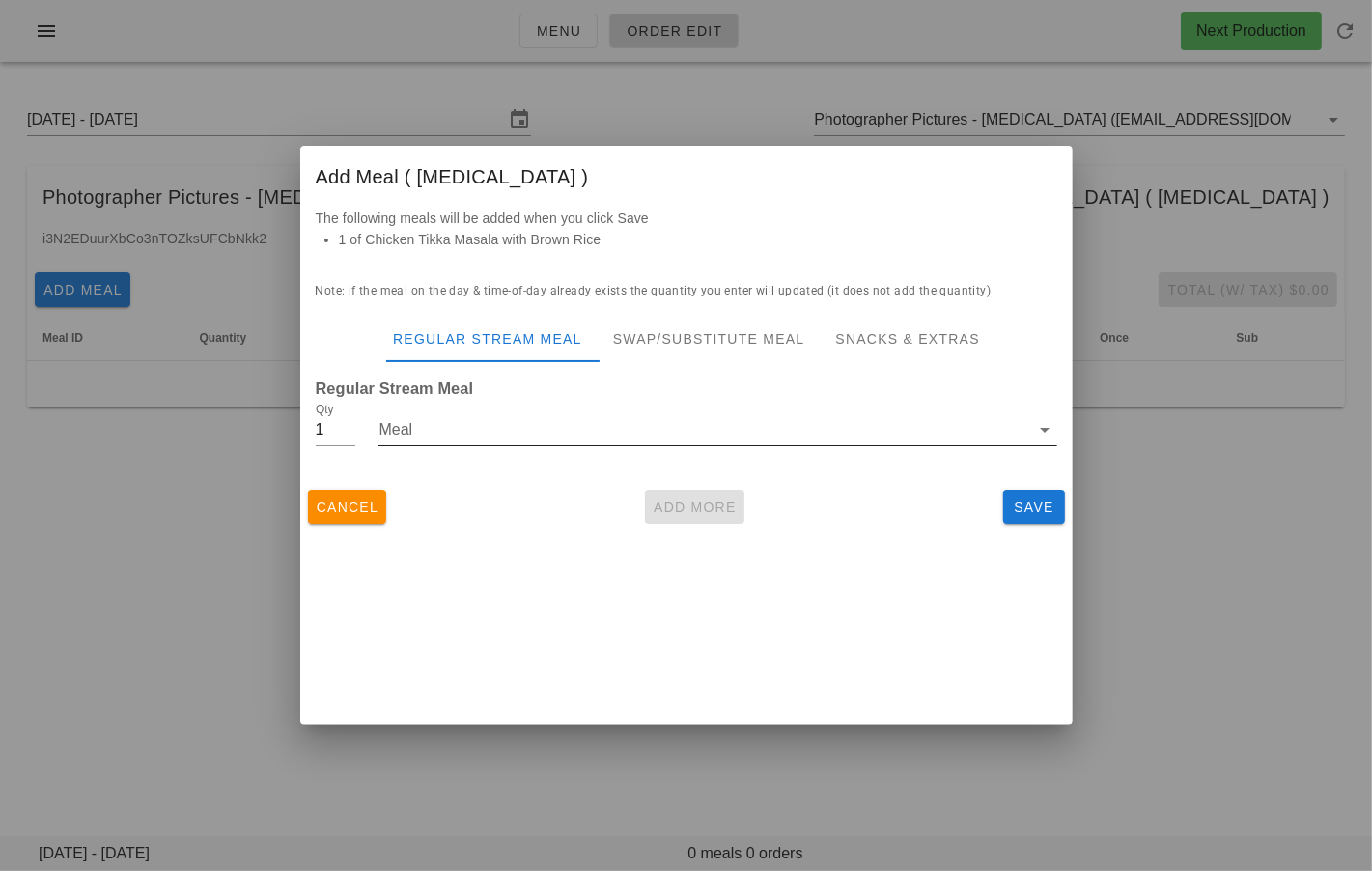 click on "Meal" at bounding box center [704, 430] 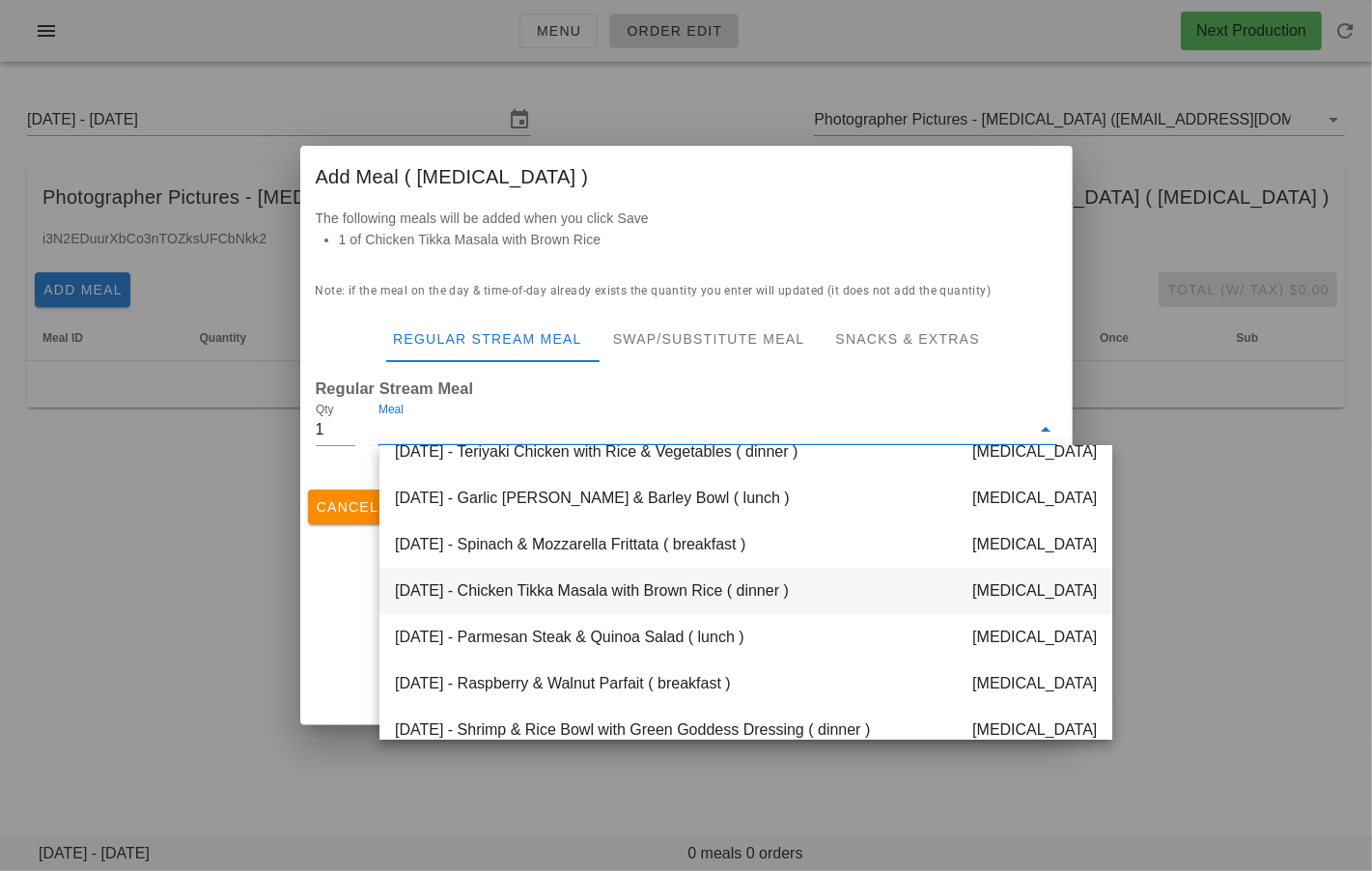 scroll, scrollTop: 365, scrollLeft: 0, axis: vertical 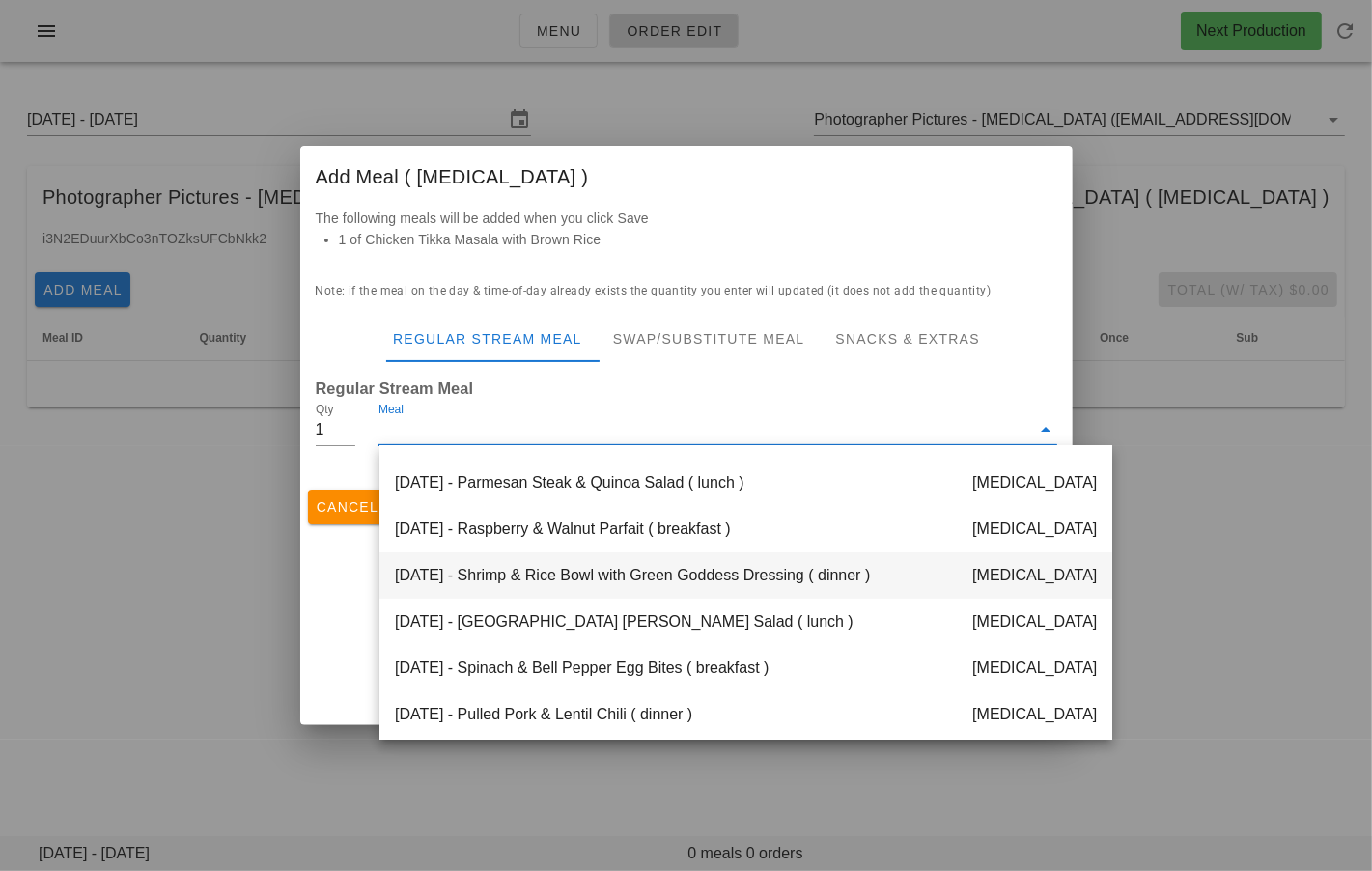 click on "Thursday Jul 24 - Shrimp & Rice Bowl with Green Goddess Dressing ( dinner )   diabetes" at bounding box center (745, 576) 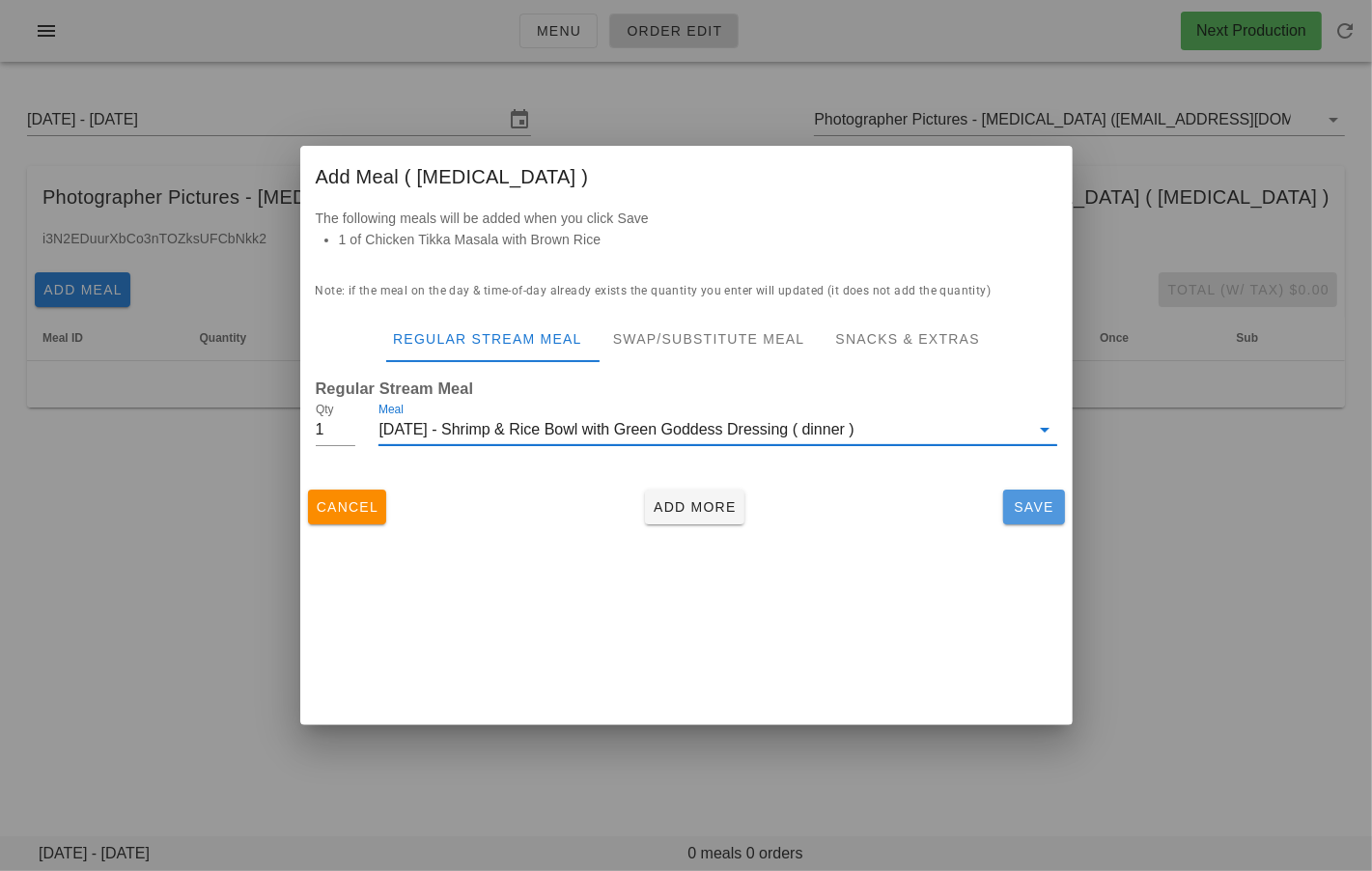 click on "Save" at bounding box center [1034, 507] 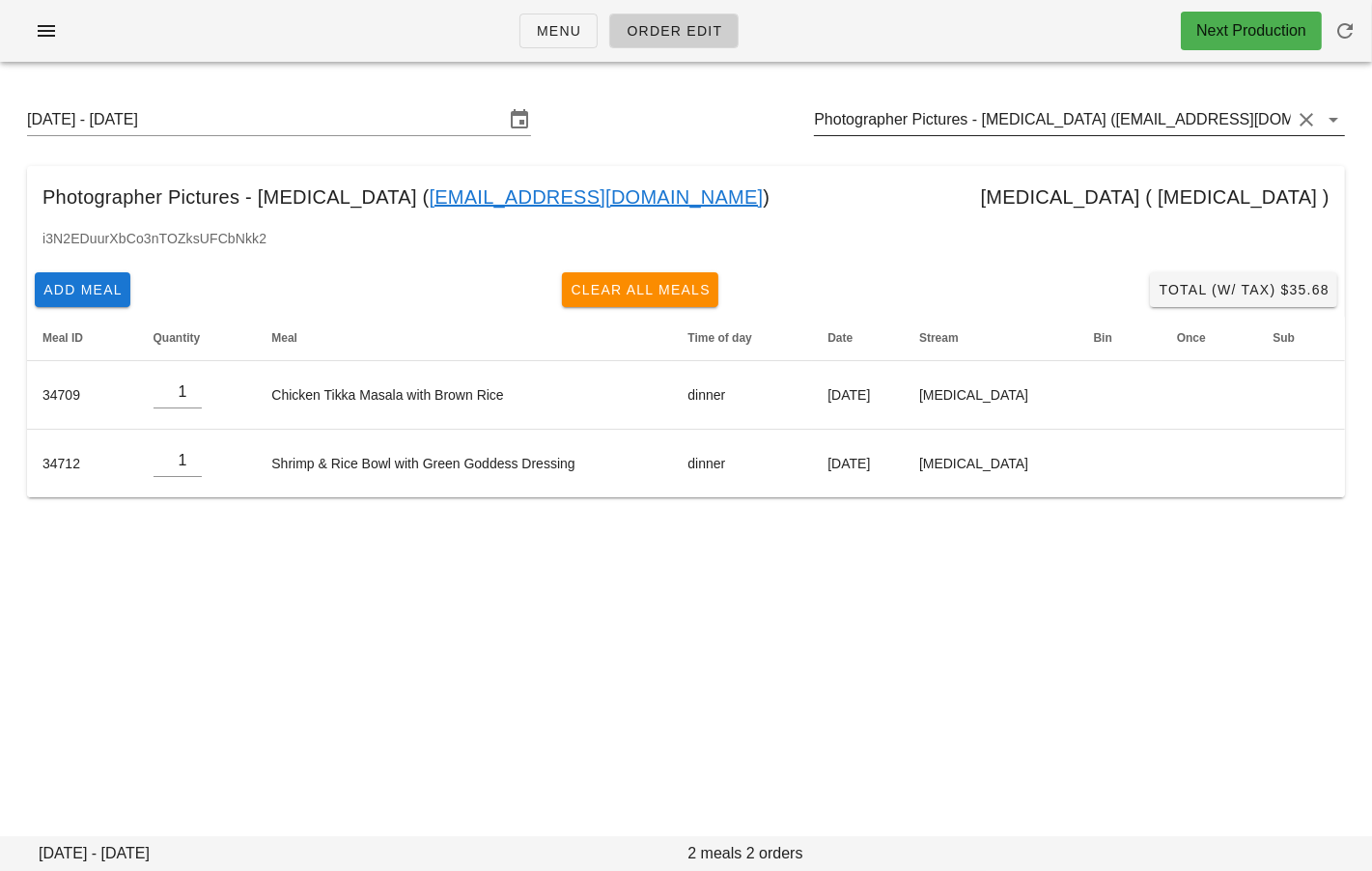 click on "Photographer Pictures - diabetes (photographer@fedfedfed.com)" at bounding box center [1052, 120] 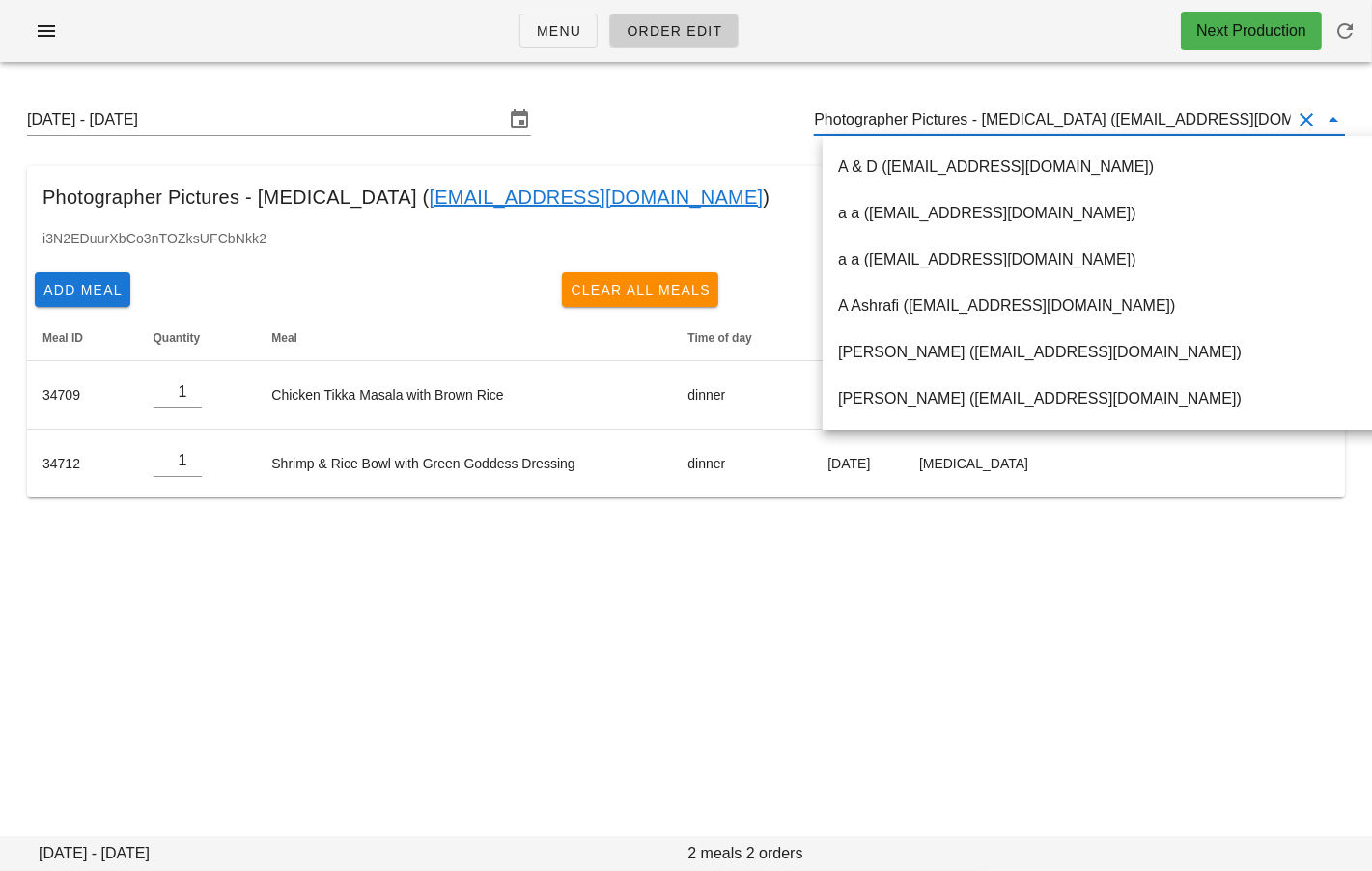 click on "Photographer Pictures - diabetes (photographer@fedfedfed.com)" at bounding box center (1052, 120) 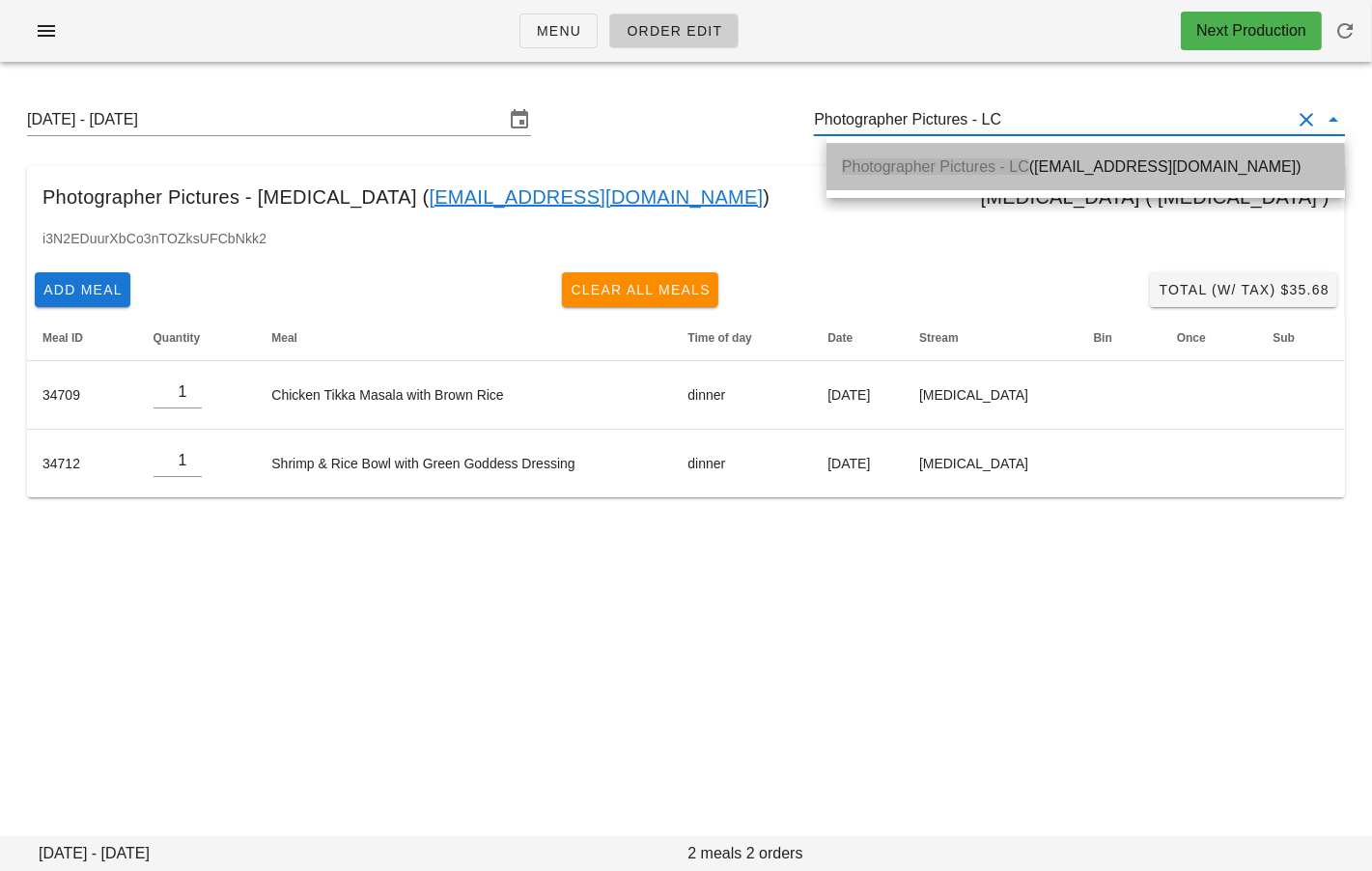 click on "Photographer Pictures - LC  (photographer+1@fedfedfed.com)" at bounding box center (1085, 166) 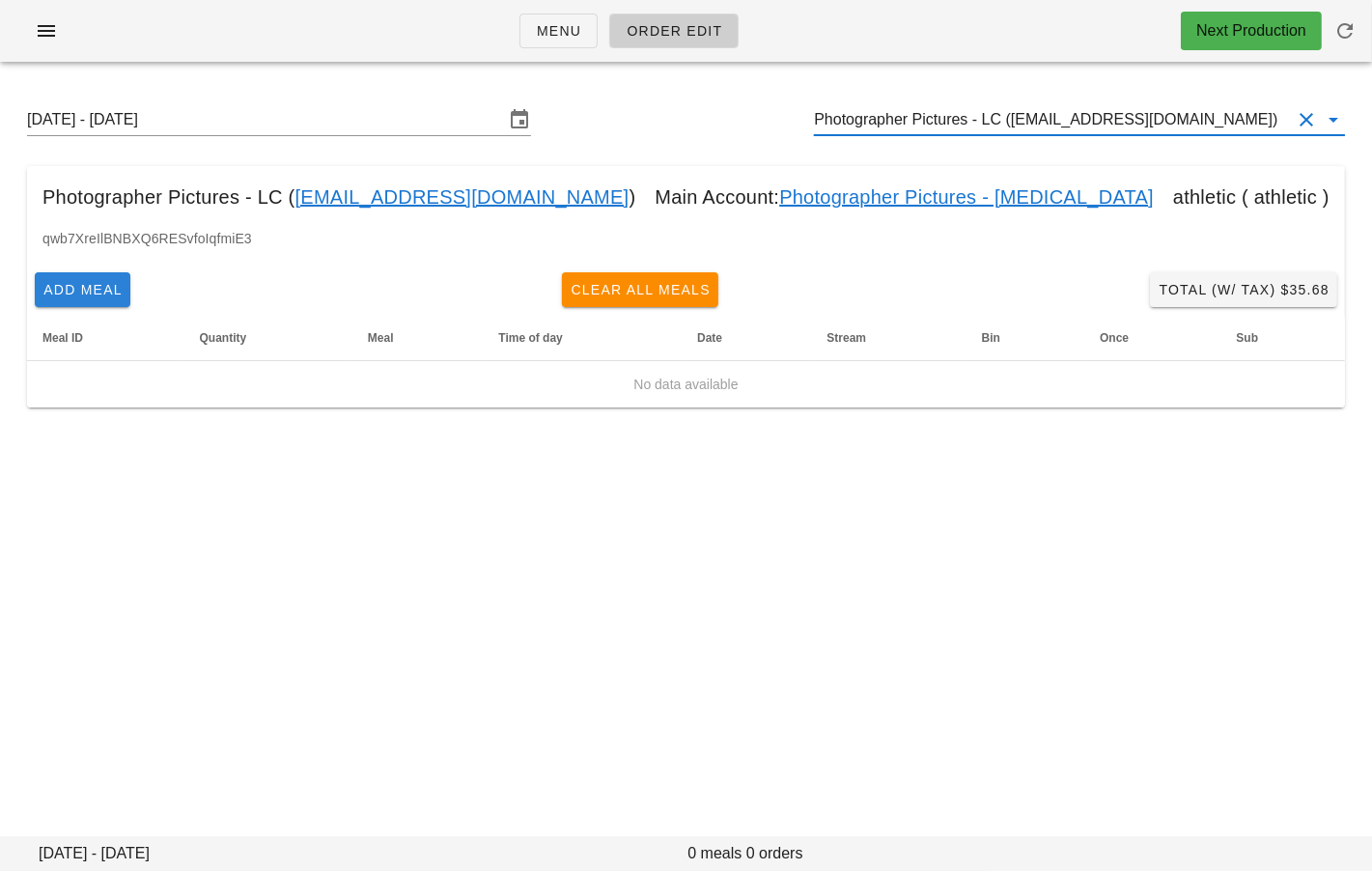 type on "Photographer Pictures - LC (photographer+1@fedfedfed.com)" 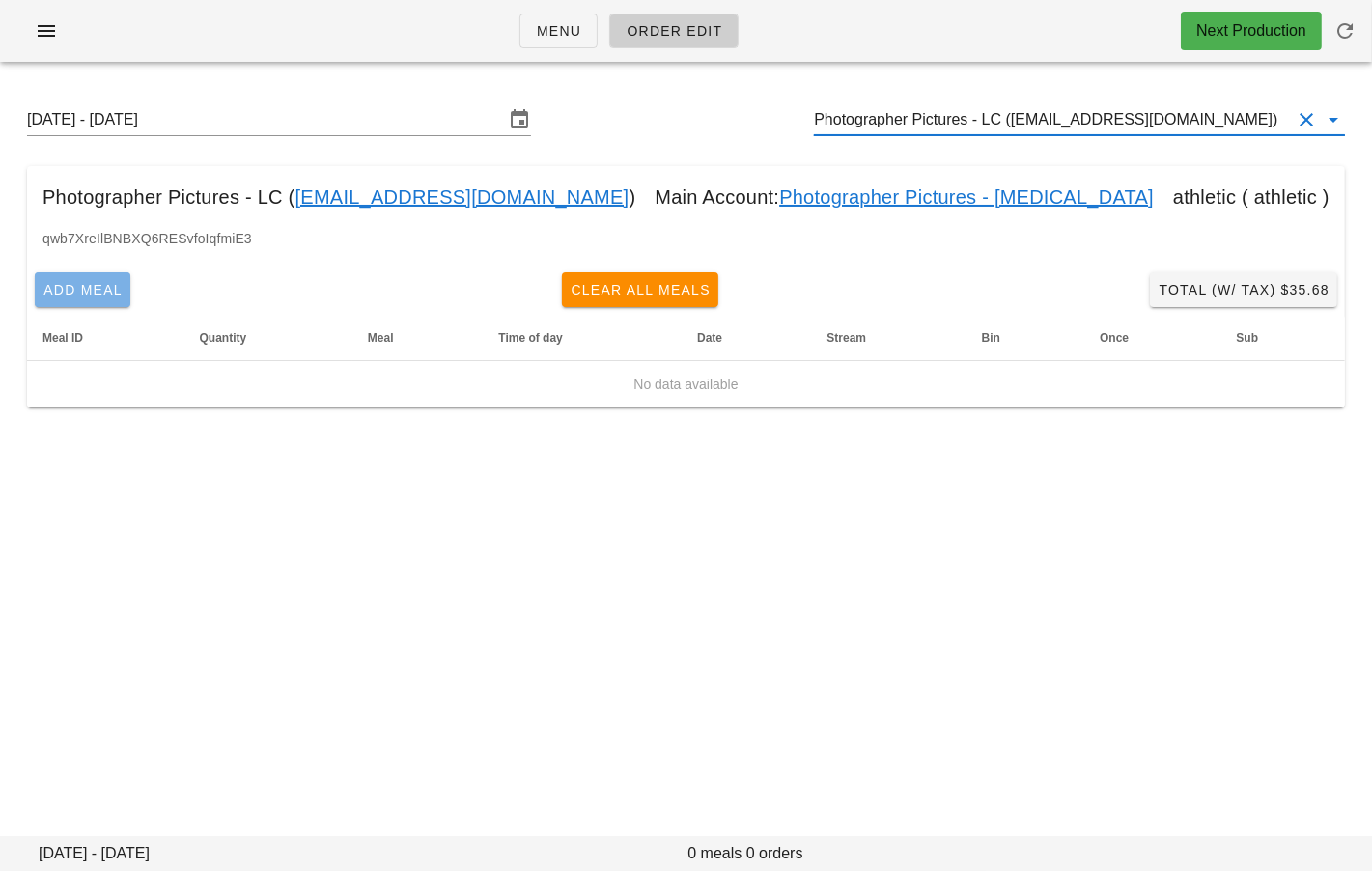 click on "Add Meal" at bounding box center (82, 290) 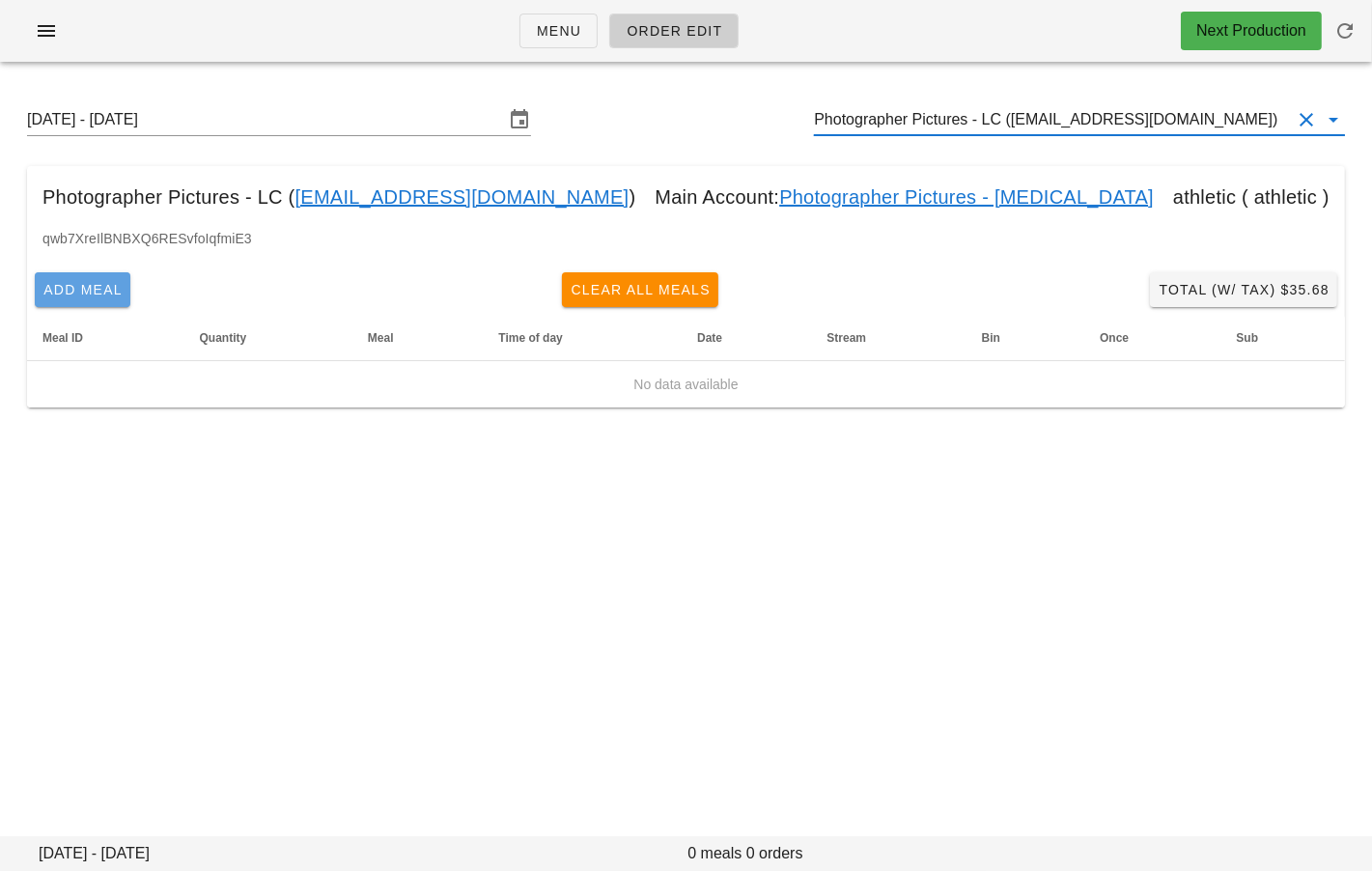 scroll, scrollTop: 0, scrollLeft: 0, axis: both 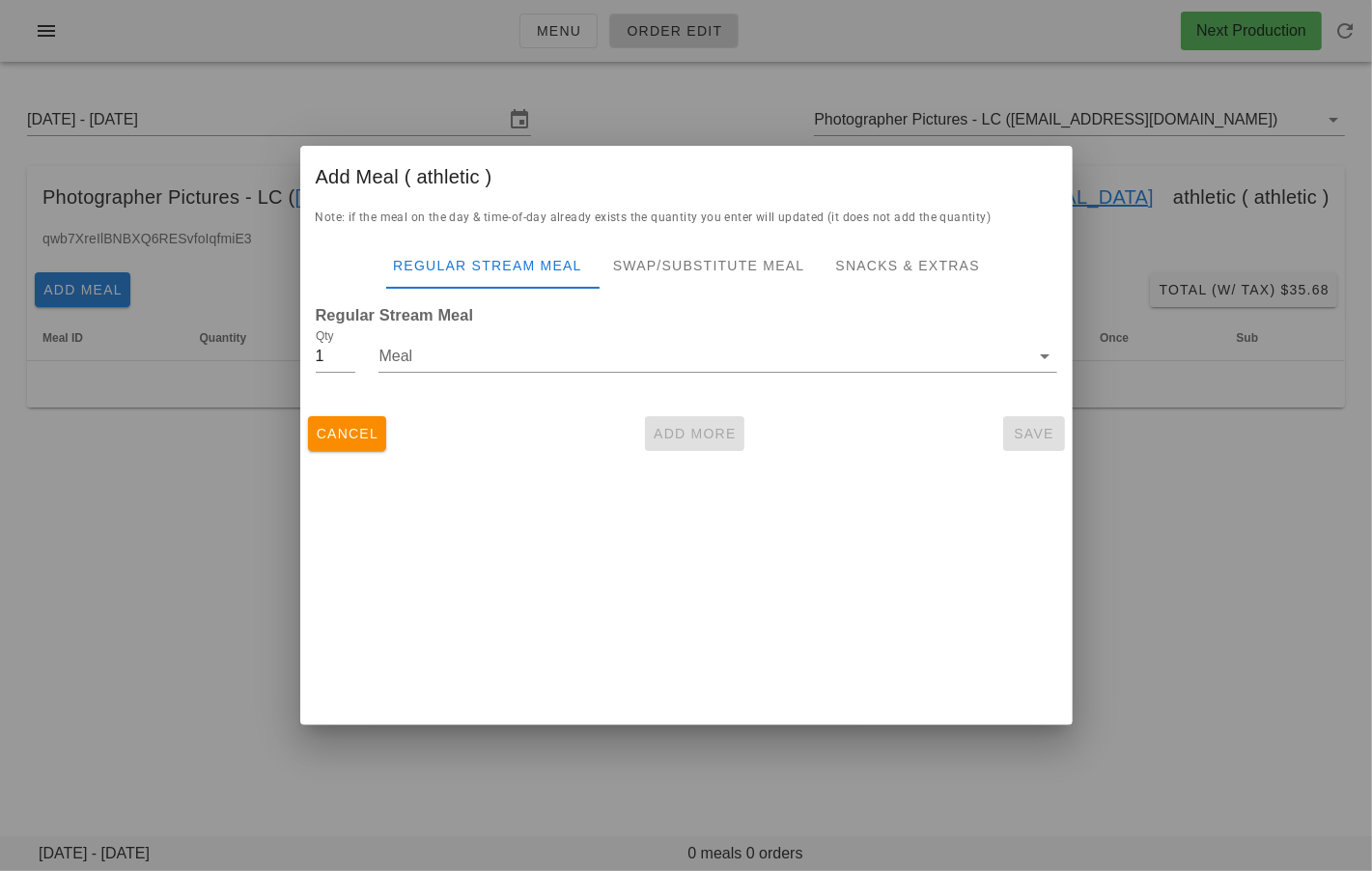 click at bounding box center (686, 436) 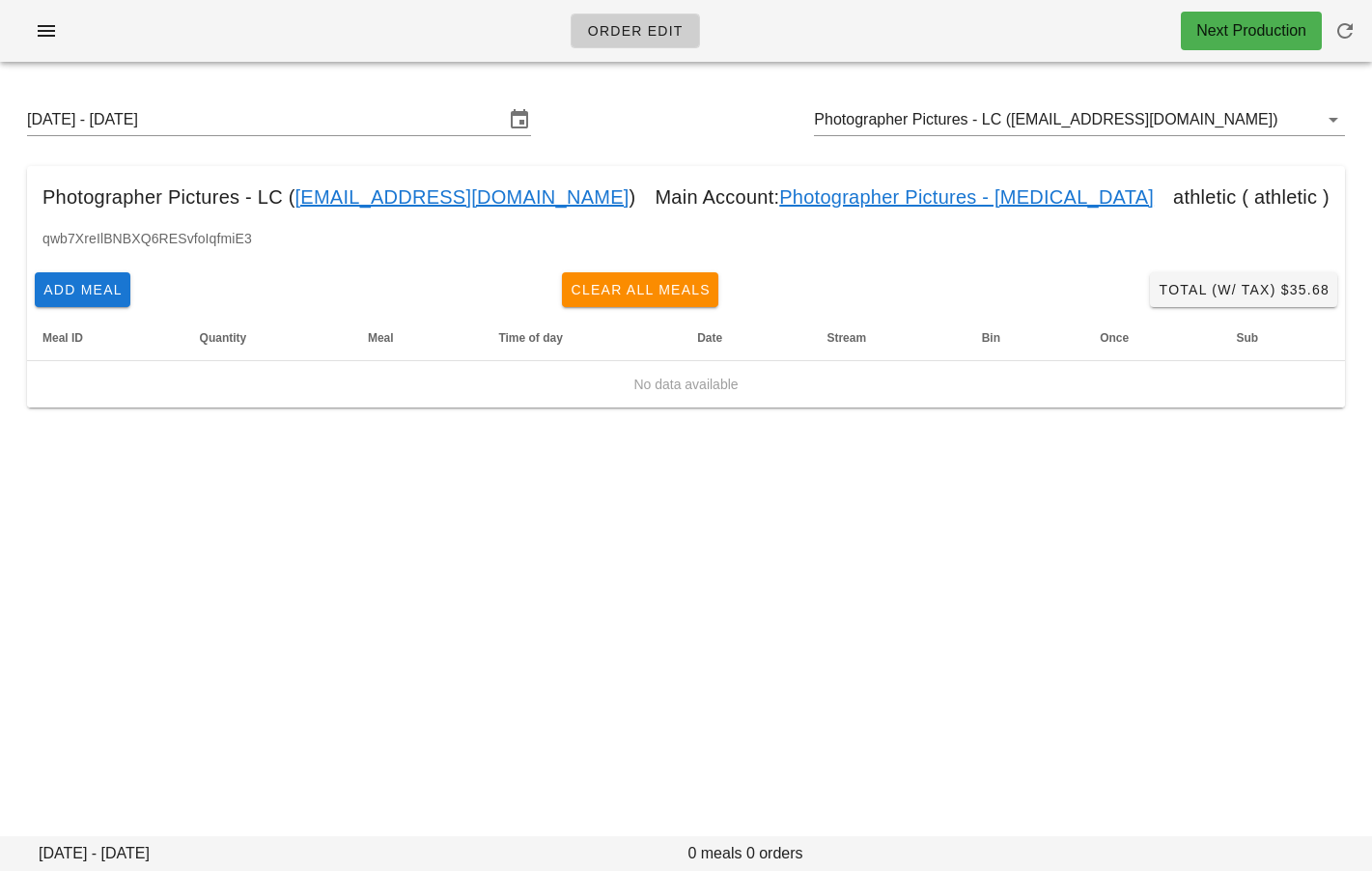 scroll, scrollTop: 0, scrollLeft: 0, axis: both 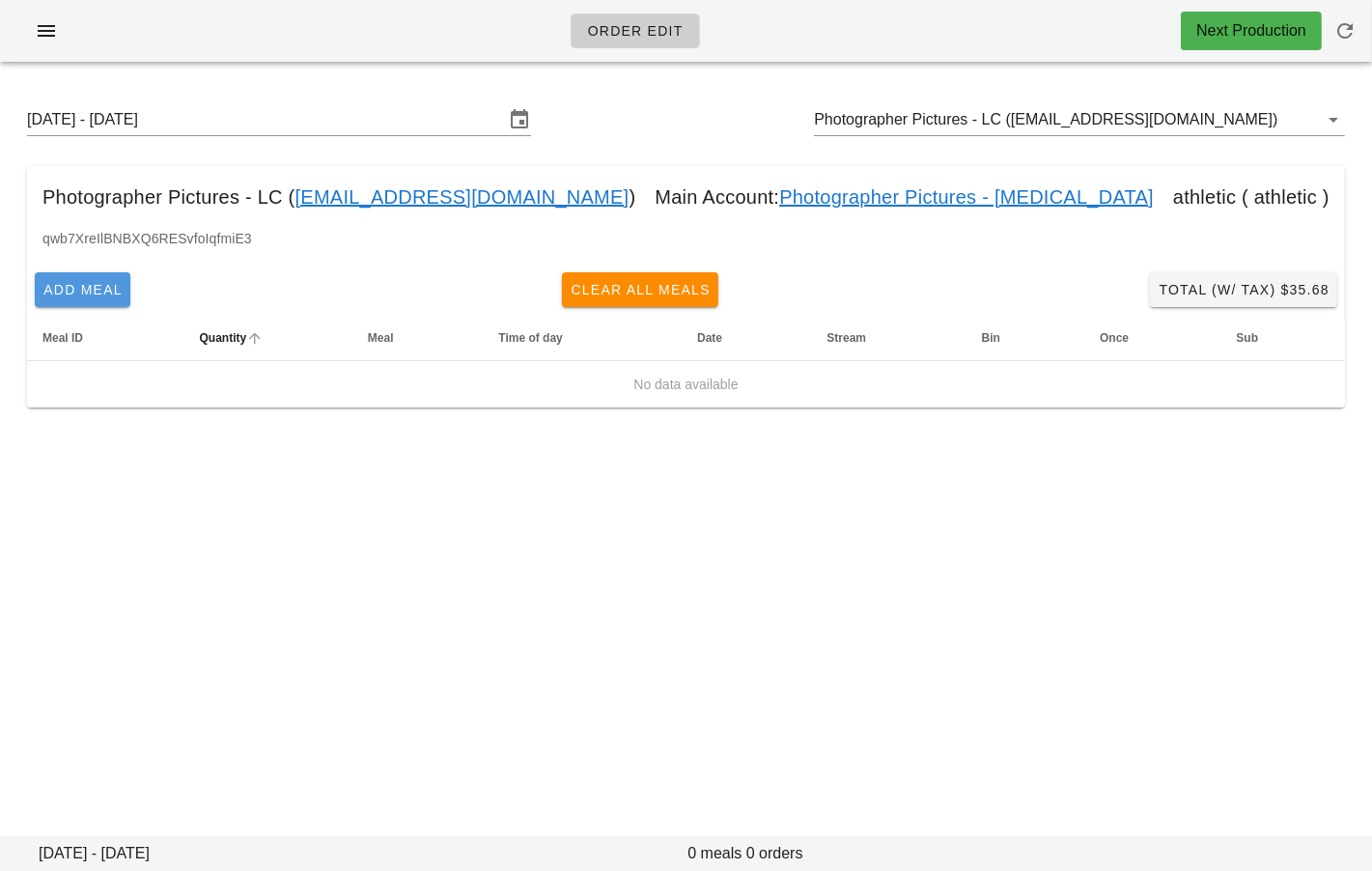 click on "Add Meal" at bounding box center (82, 290) 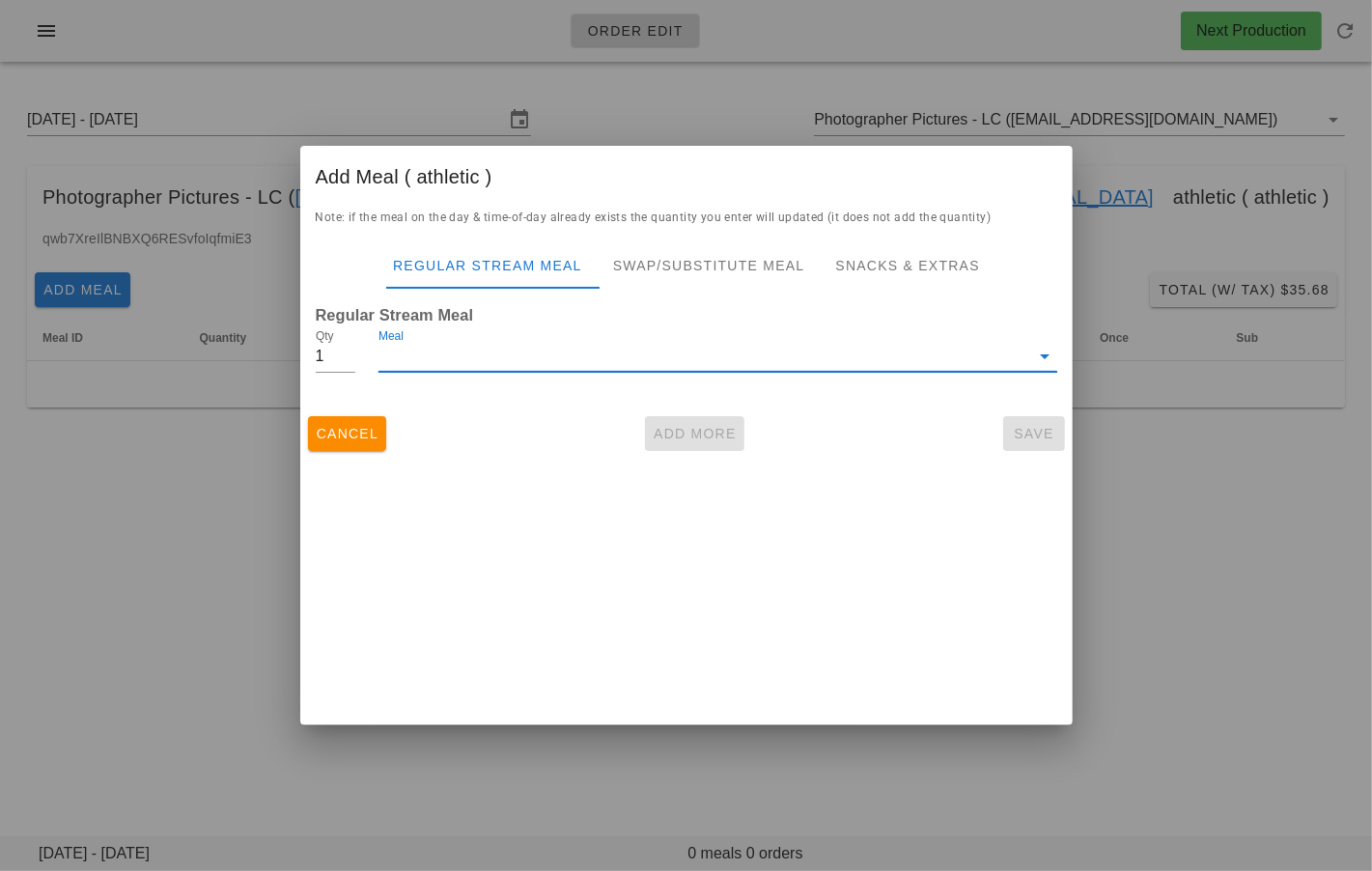 click on "Meal" at bounding box center (704, 356) 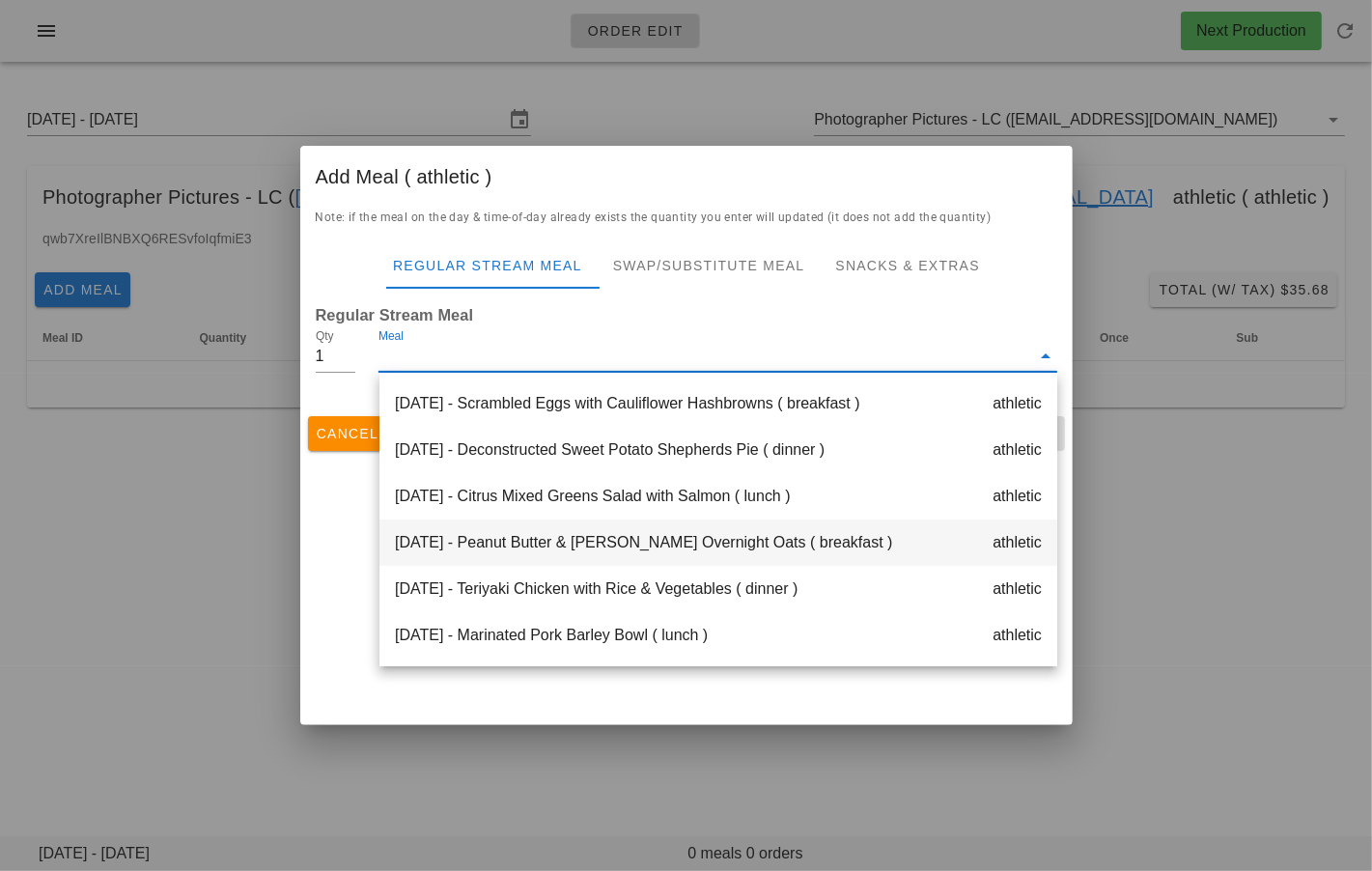 scroll, scrollTop: 556, scrollLeft: 0, axis: vertical 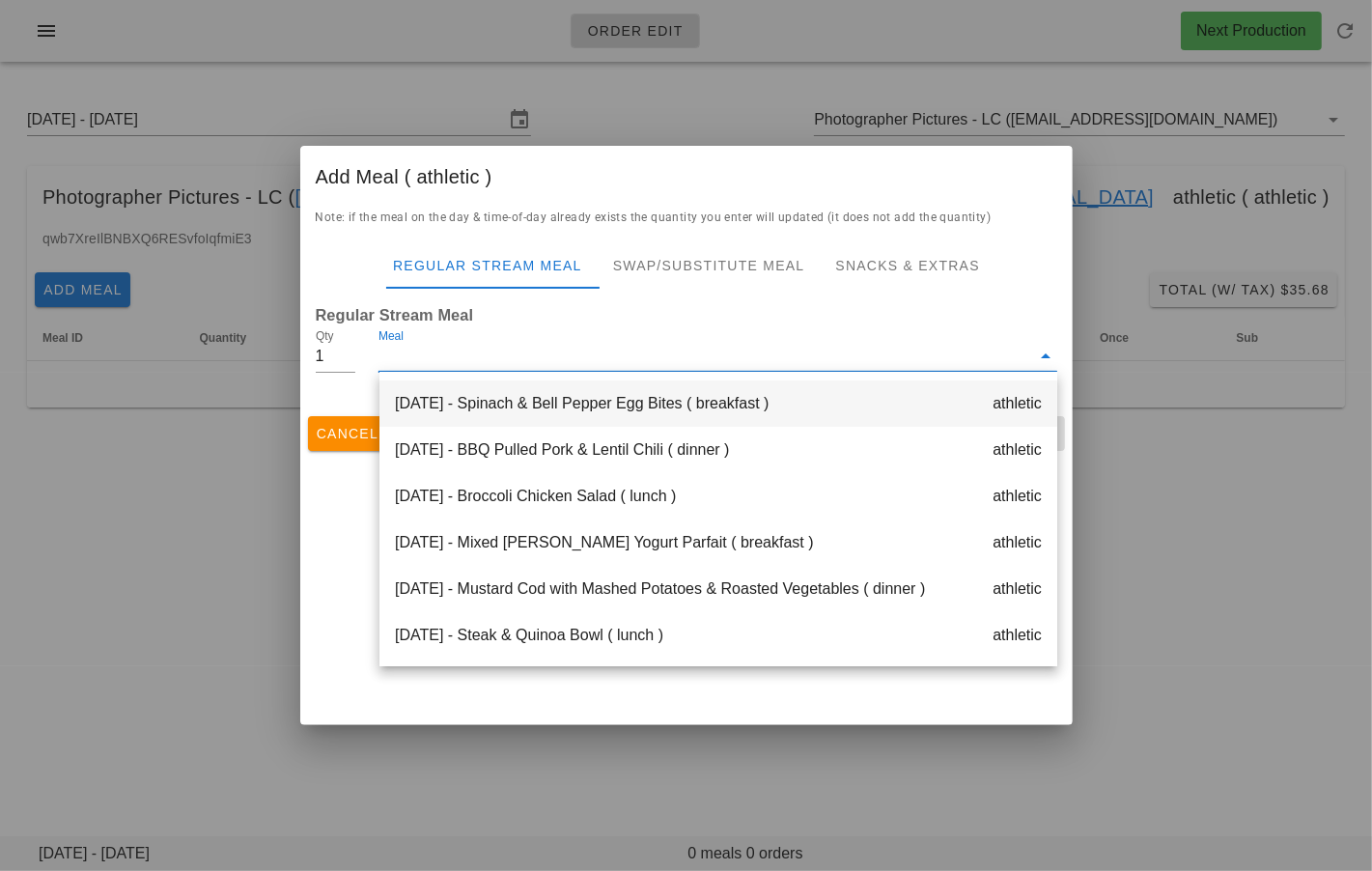 click on "[DATE] - Spinach & Bell Pepper Egg Bites ( breakfast )   athletic" at bounding box center (718, 404) 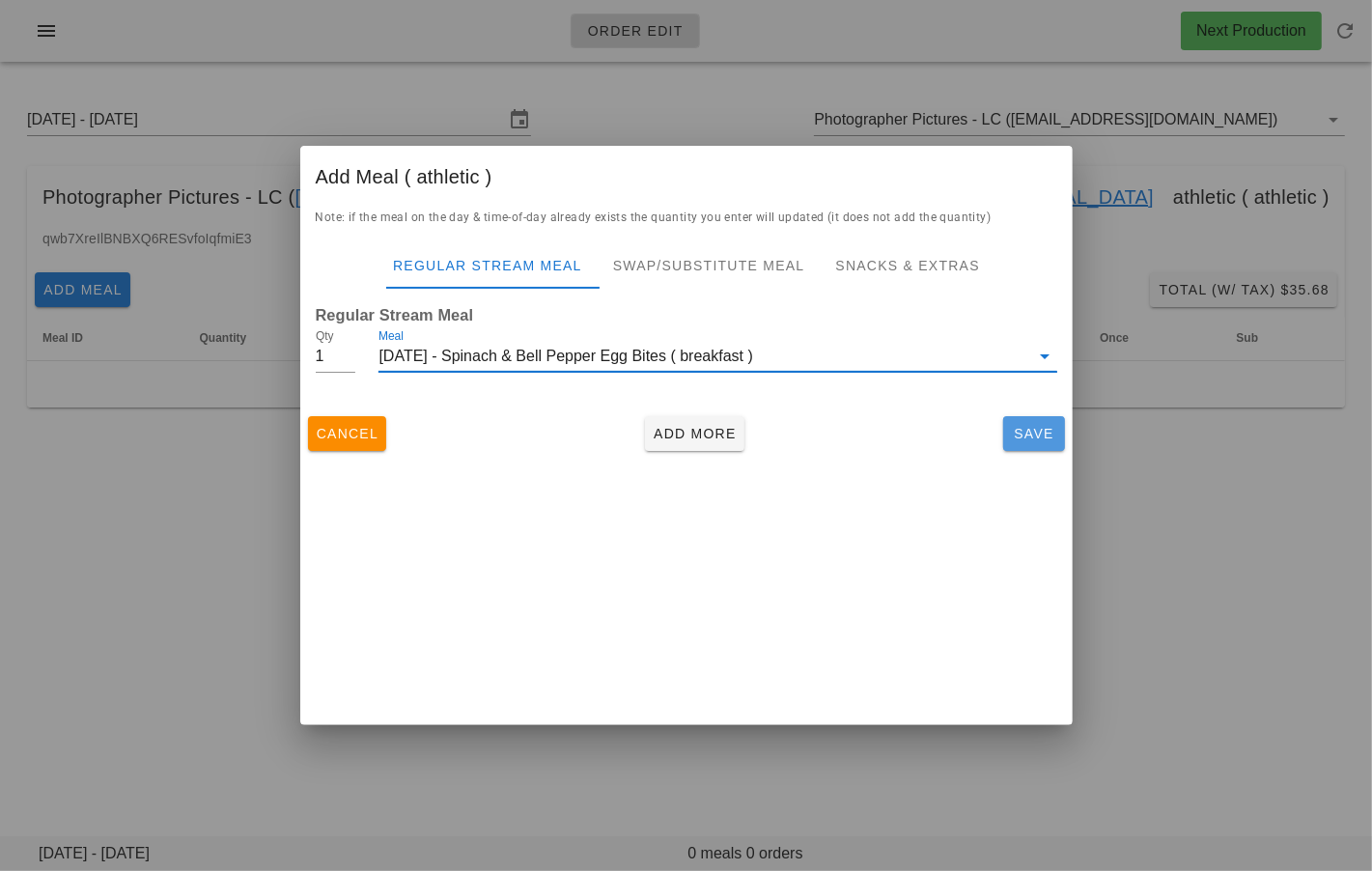 click on "Save" at bounding box center (1034, 434) 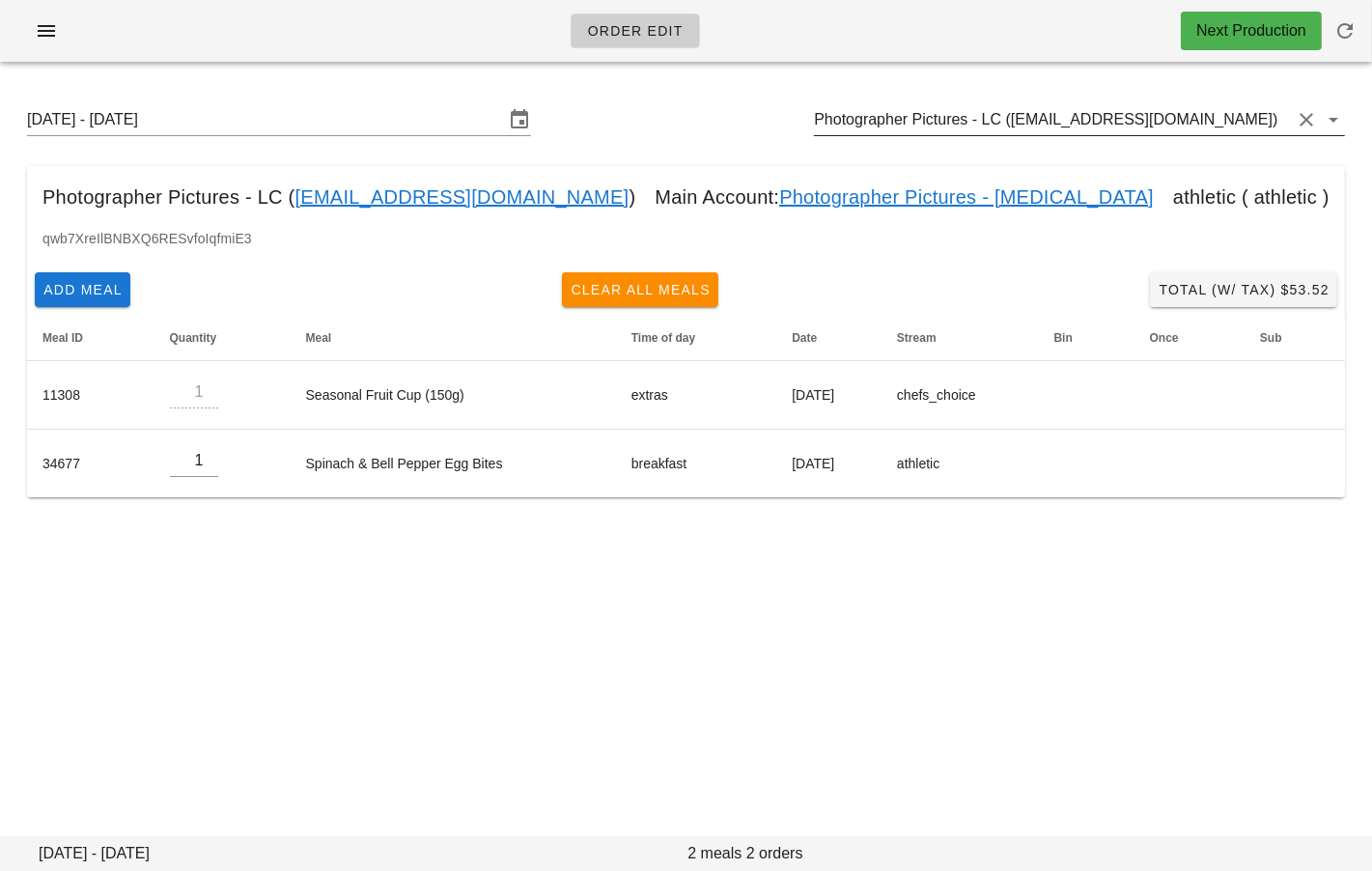 click on "Photographer Pictures - LC ([EMAIL_ADDRESS][DOMAIN_NAME])" at bounding box center (1052, 120) 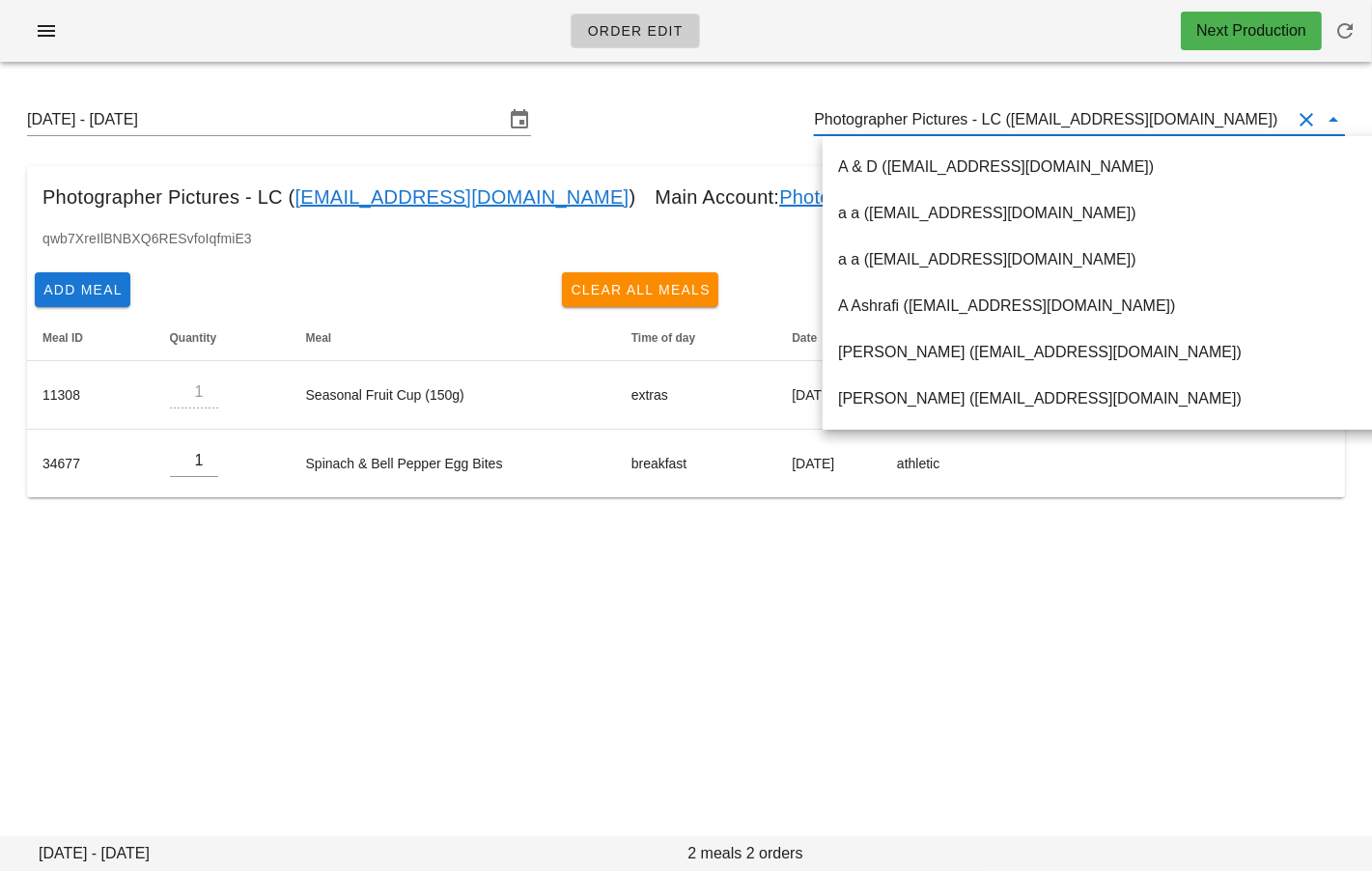 click on "Photographer Pictures - LC ([EMAIL_ADDRESS][DOMAIN_NAME])" at bounding box center (1052, 120) 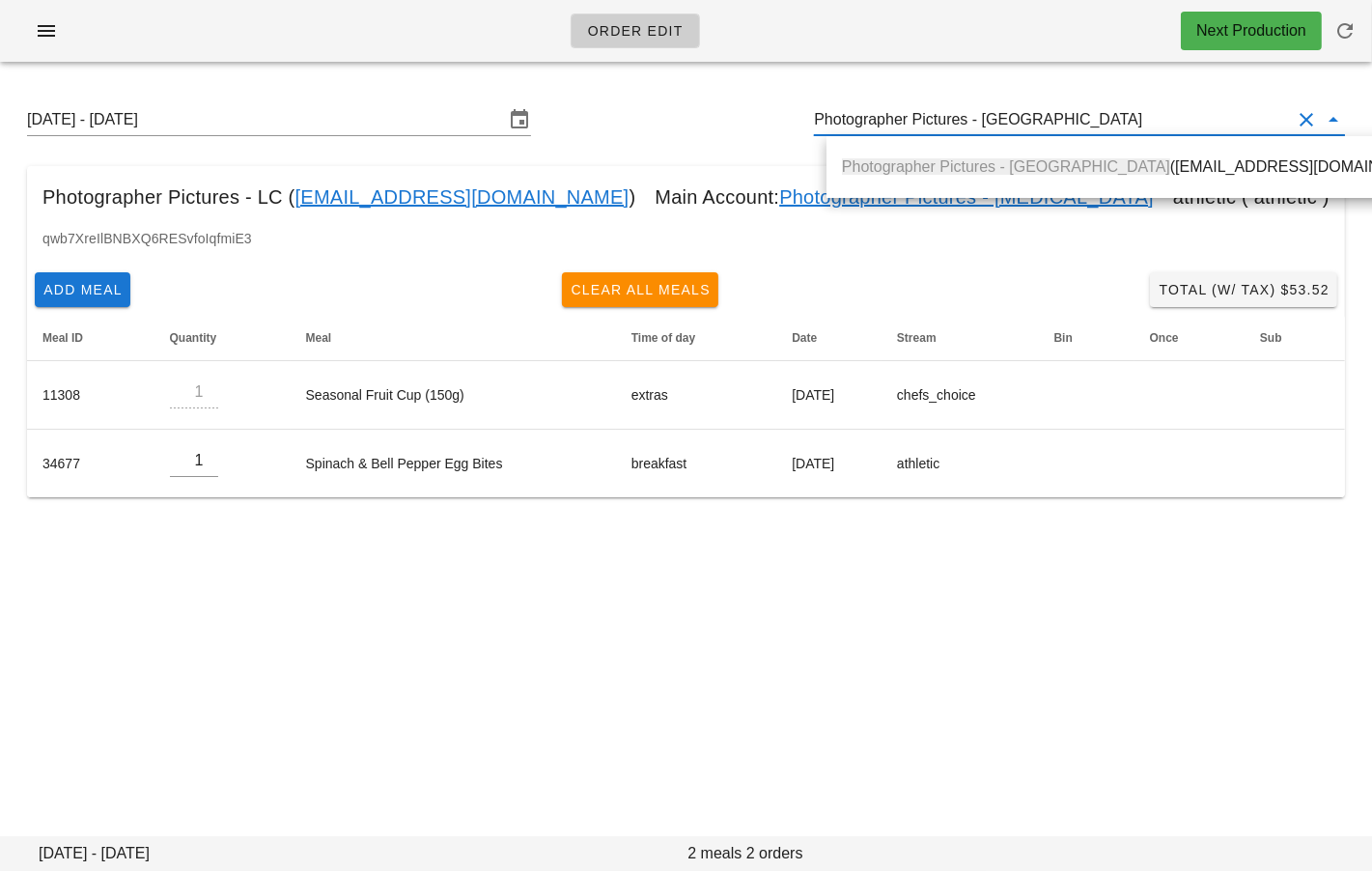 click on "Photographer Pictures - PB  ([EMAIL_ADDRESS][DOMAIN_NAME])" at bounding box center (1142, 166) 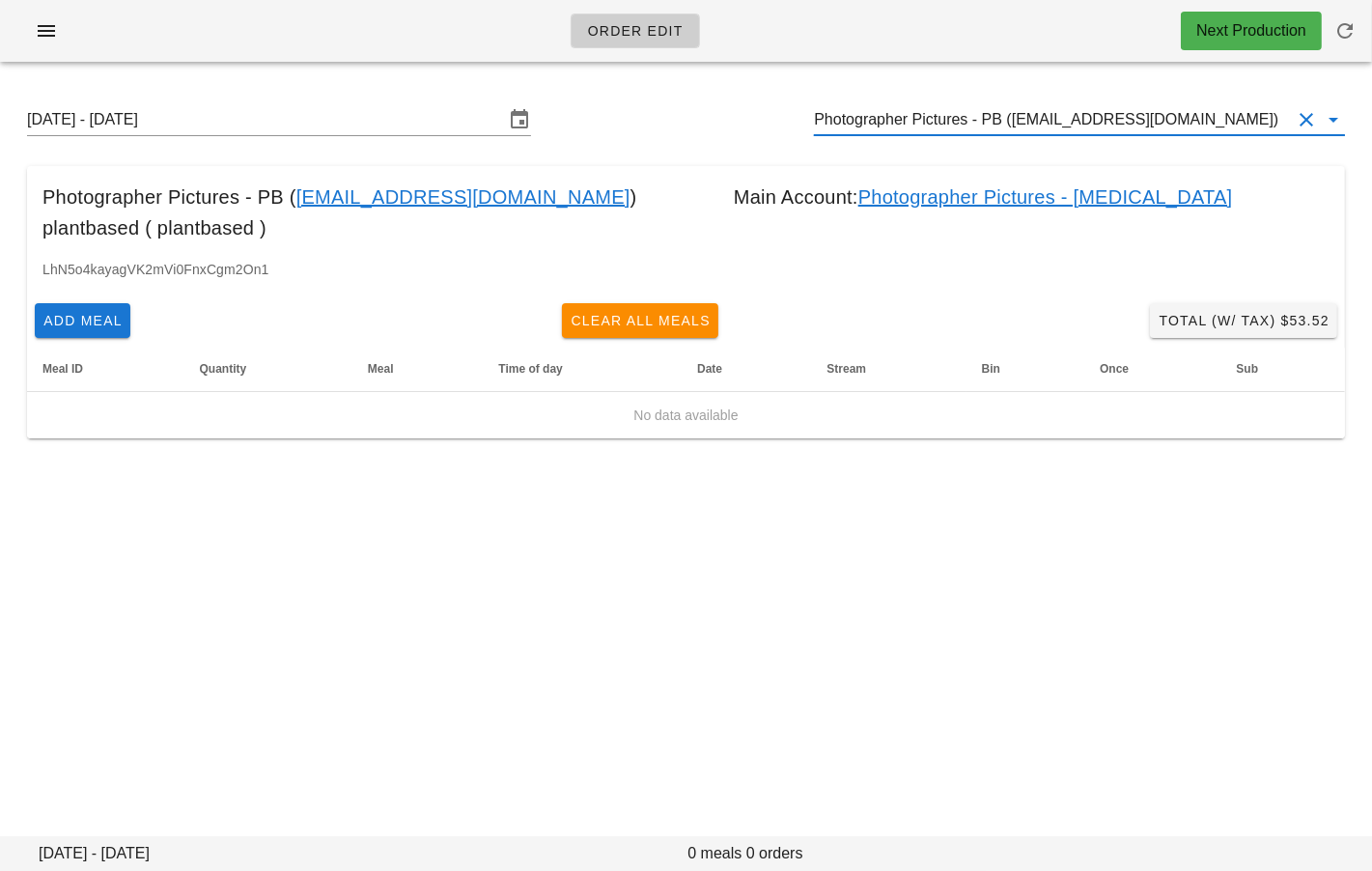 type on "Photographer Pictures - PB ([EMAIL_ADDRESS][DOMAIN_NAME])" 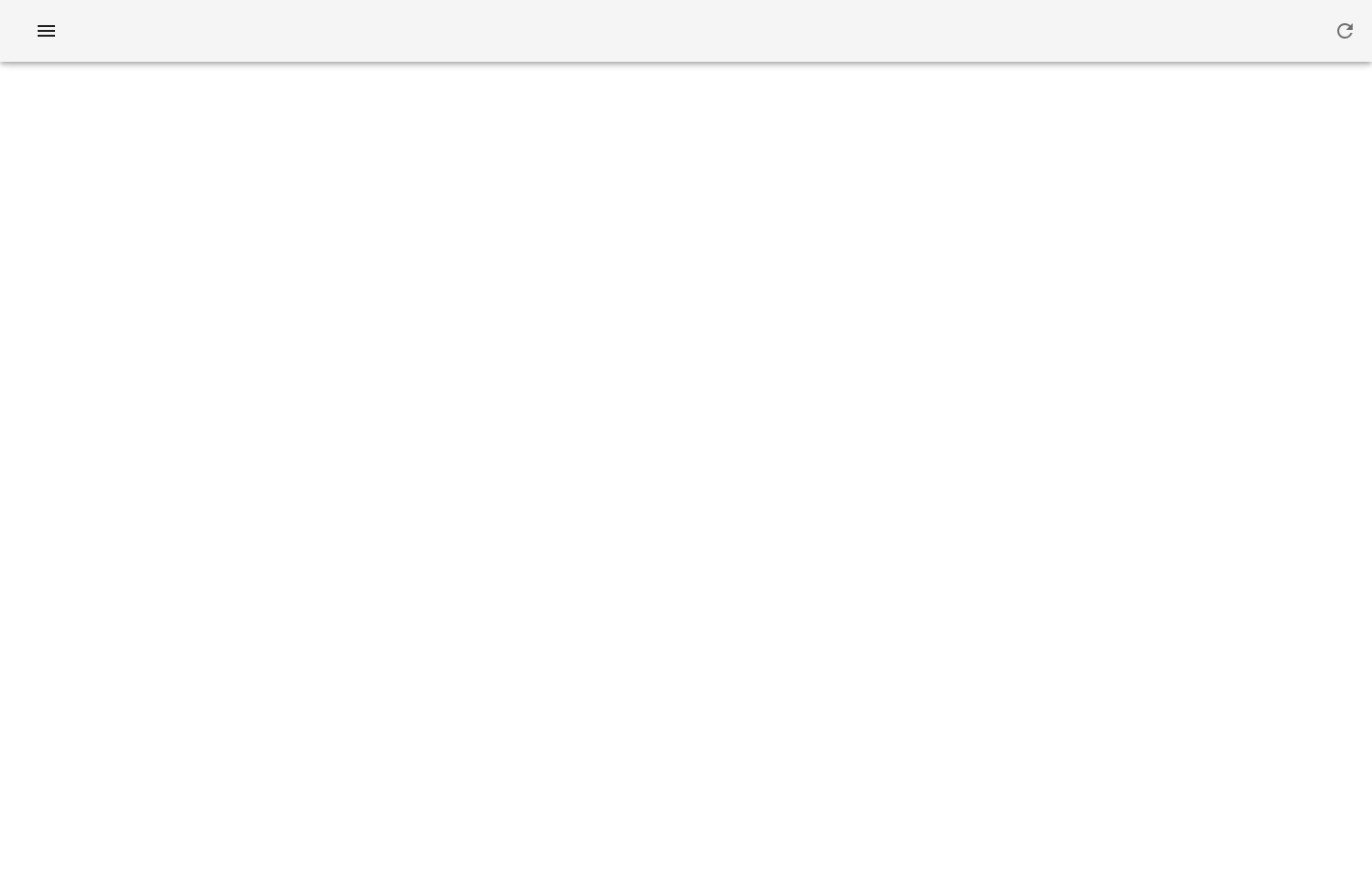 scroll, scrollTop: 0, scrollLeft: 0, axis: both 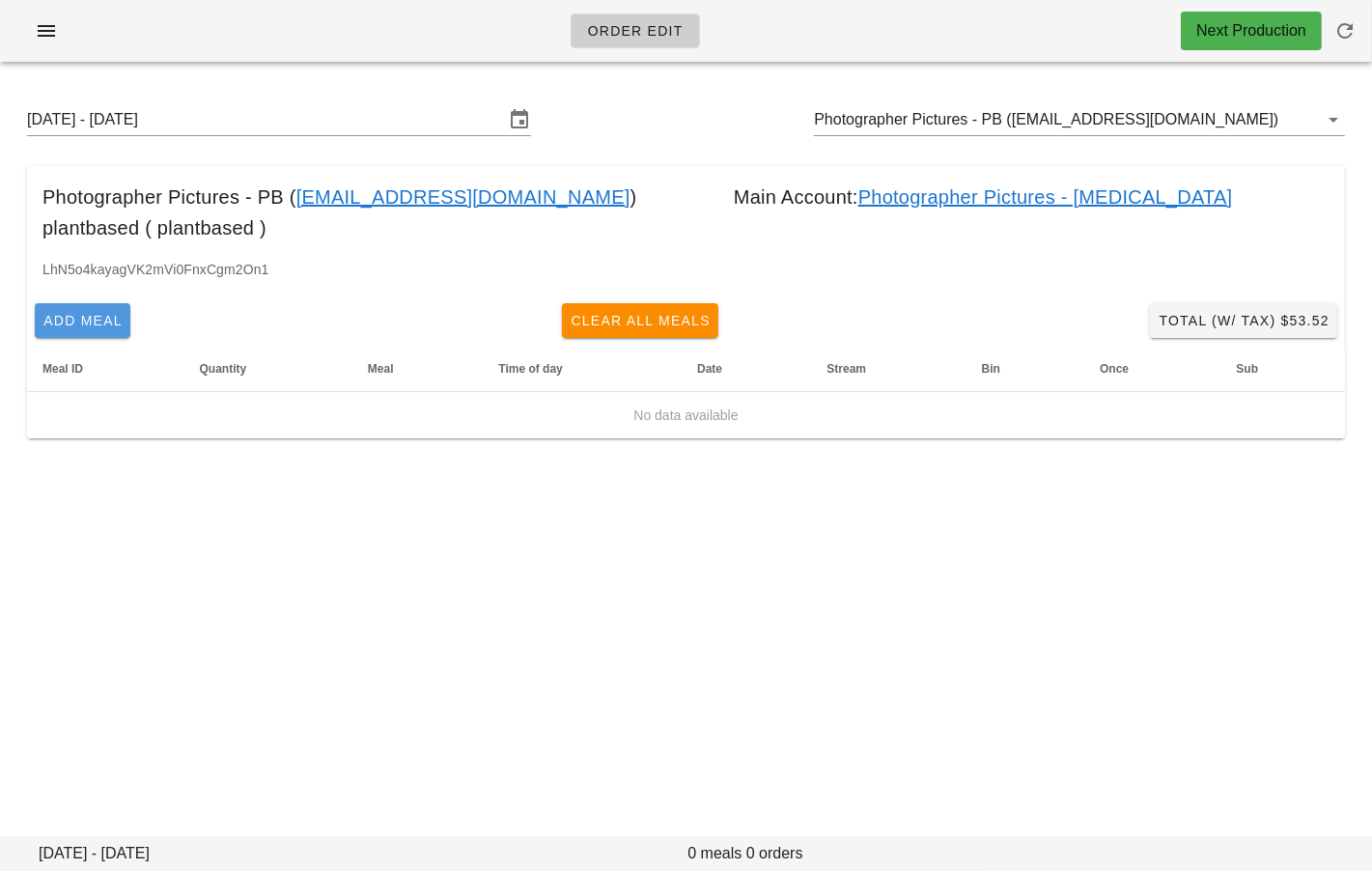 click on "Add Meal" at bounding box center (82, 321) 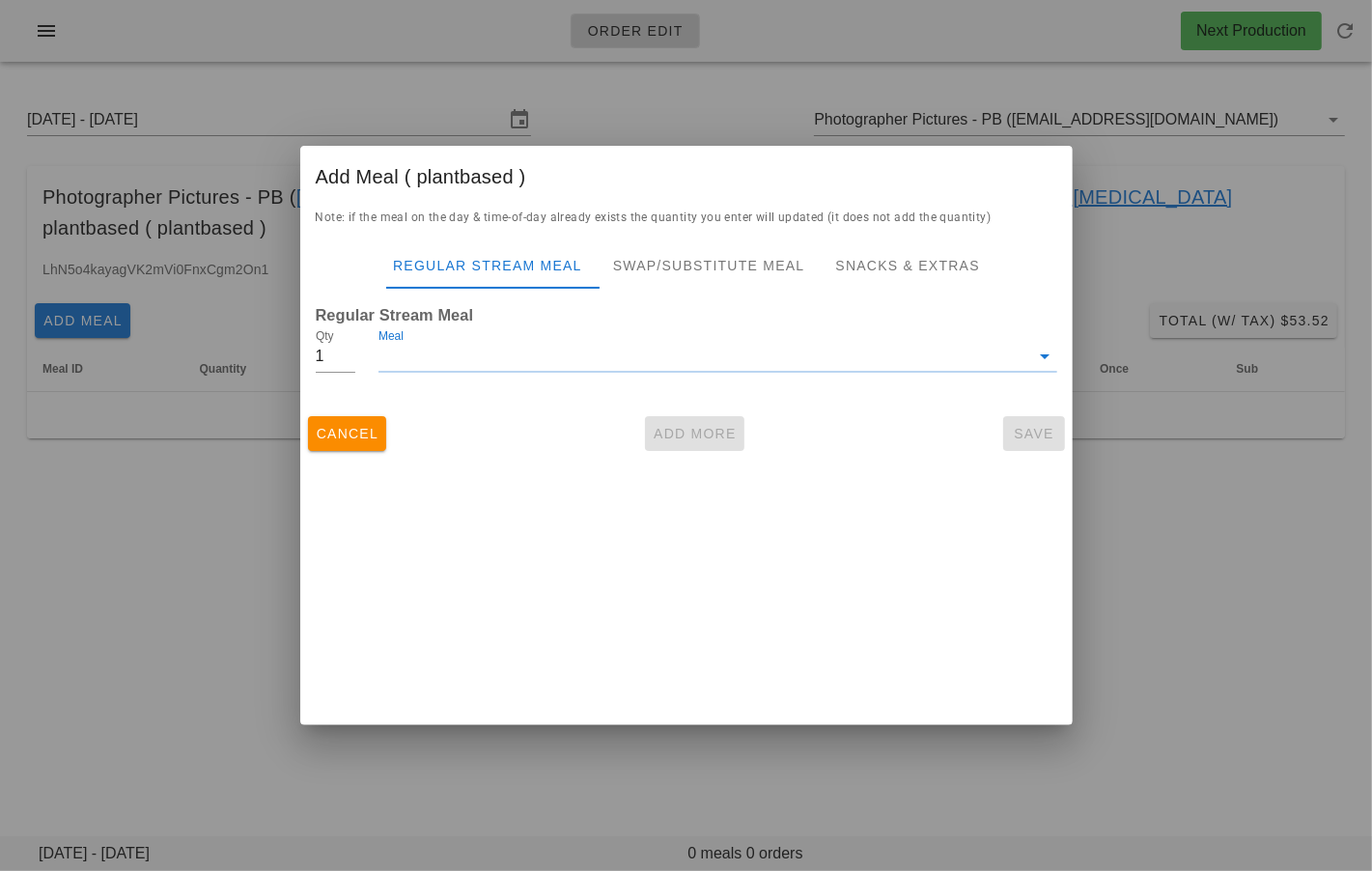 click on "Meal" at bounding box center [704, 356] 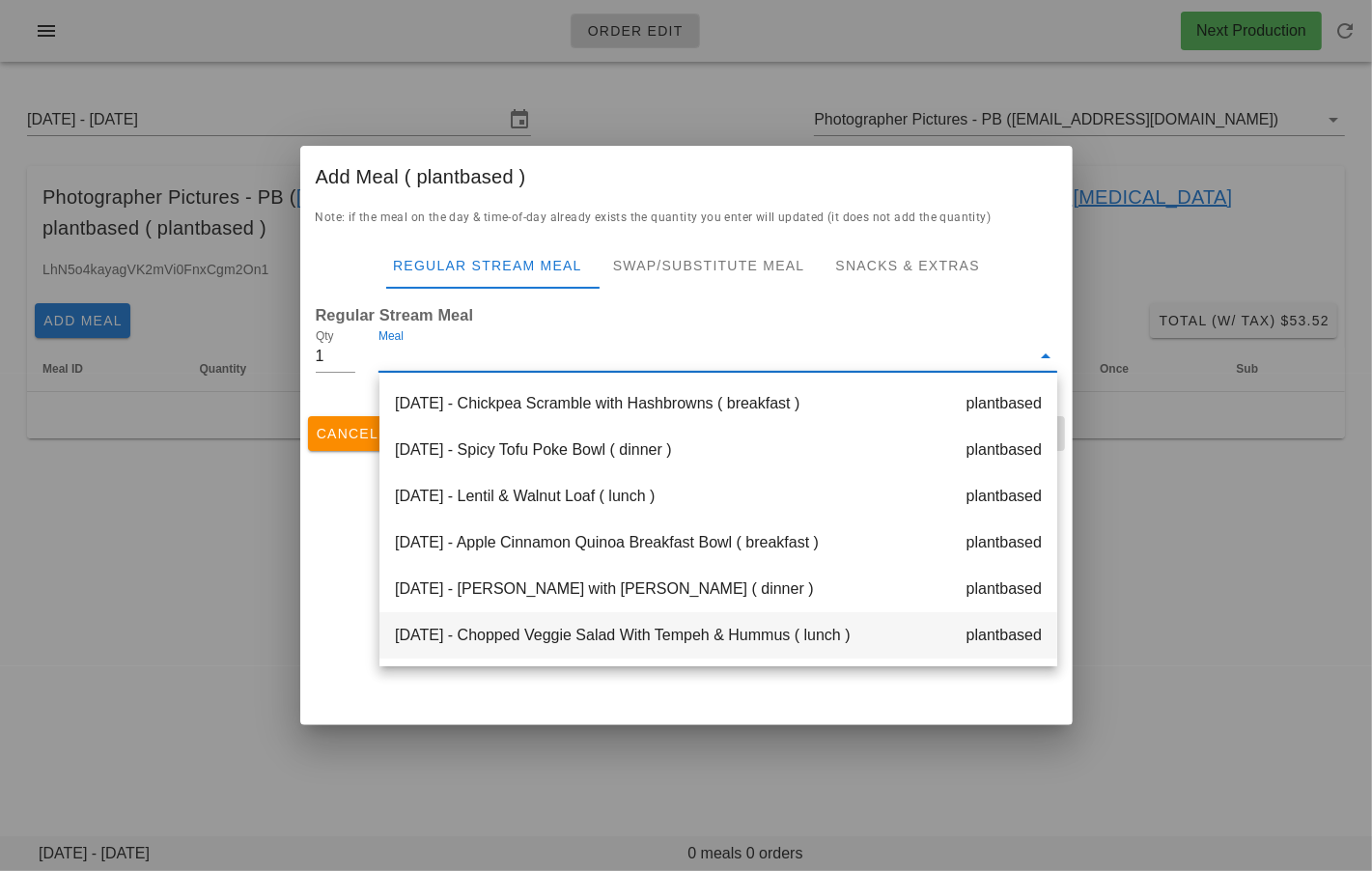 scroll, scrollTop: 556, scrollLeft: 0, axis: vertical 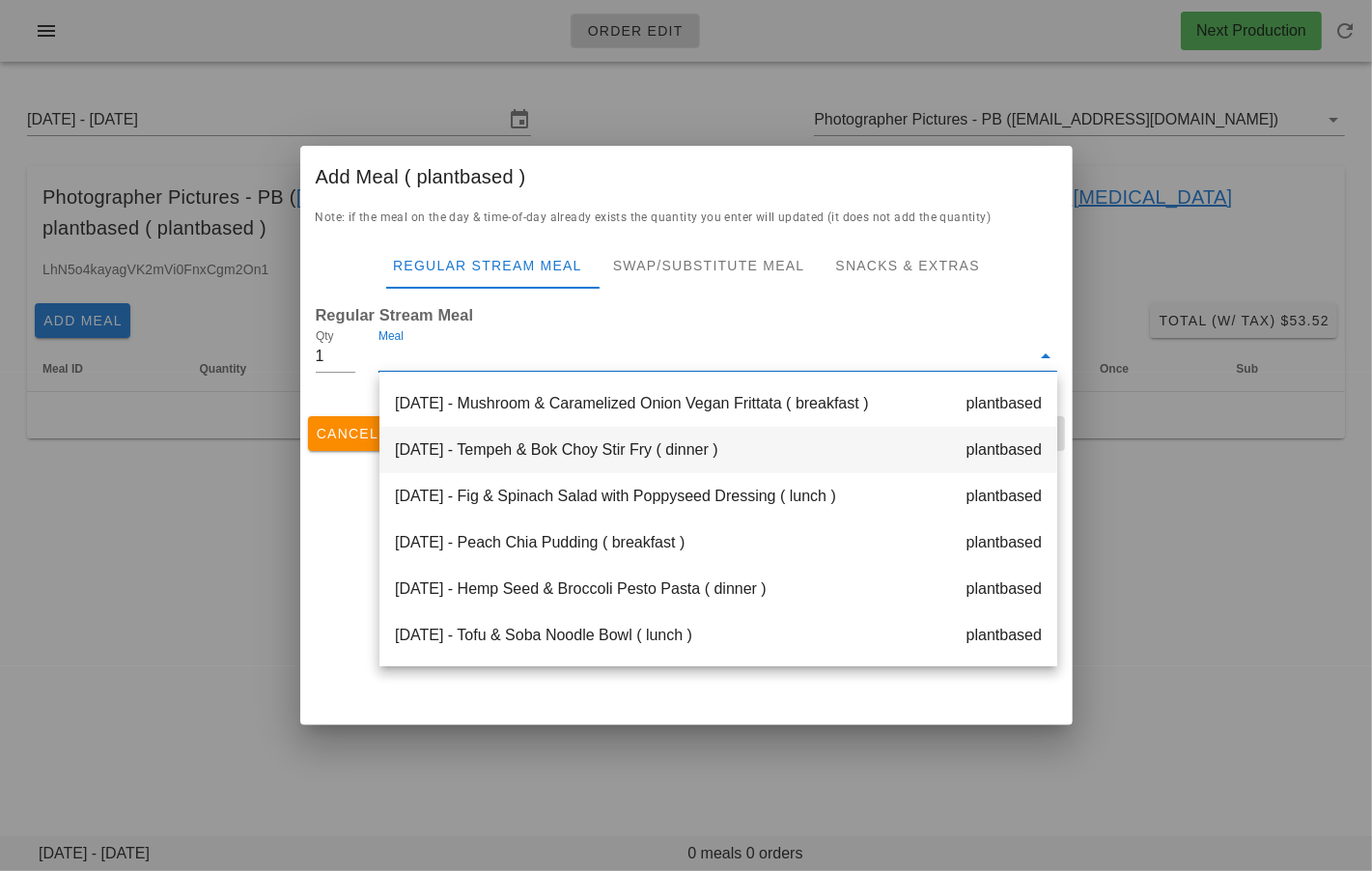 click on "[DATE] - Tempeh & Bok Choy Stir Fry ( dinner )   plantbased" at bounding box center (718, 450) 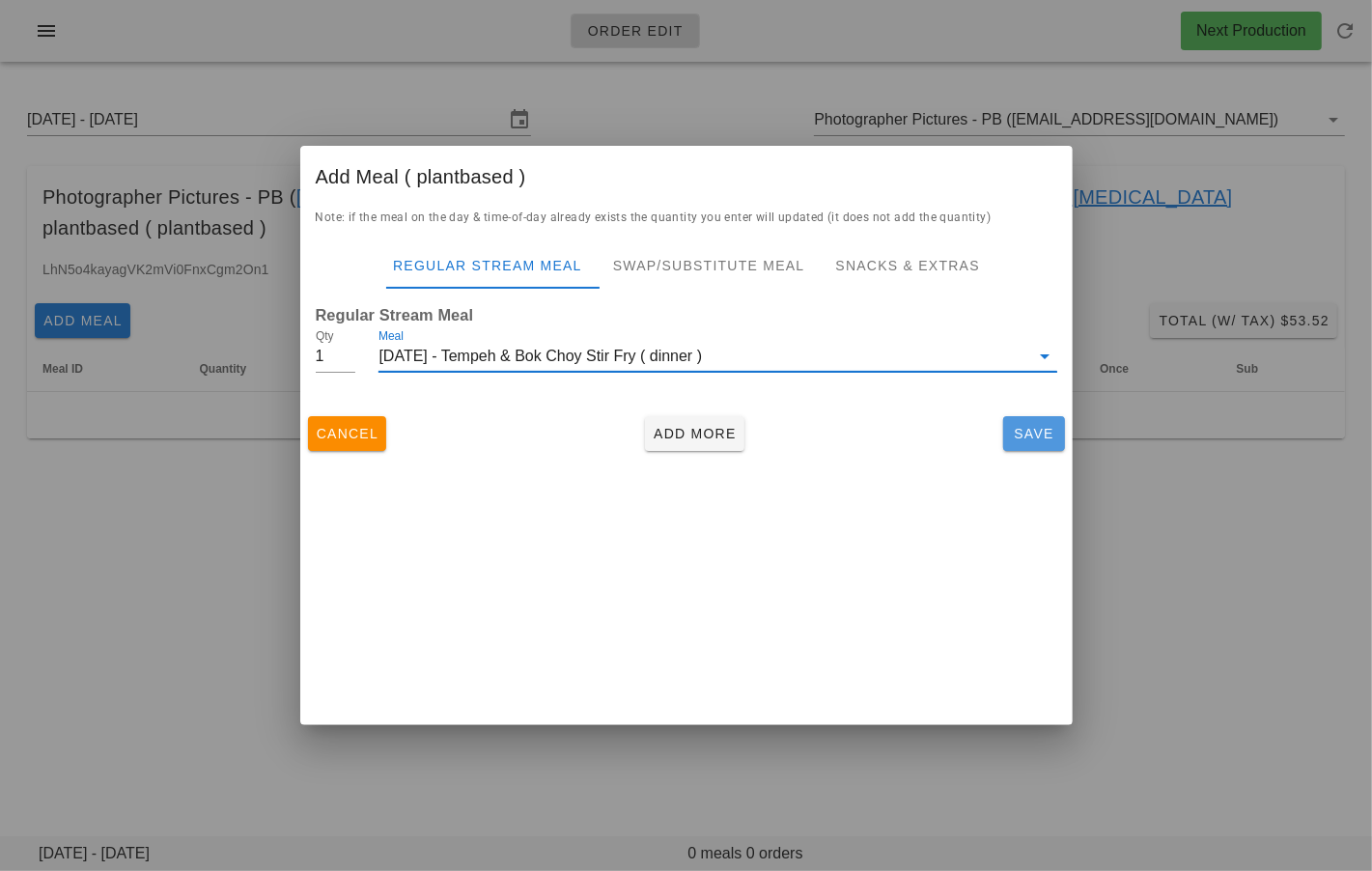 click on "Save" at bounding box center [1034, 434] 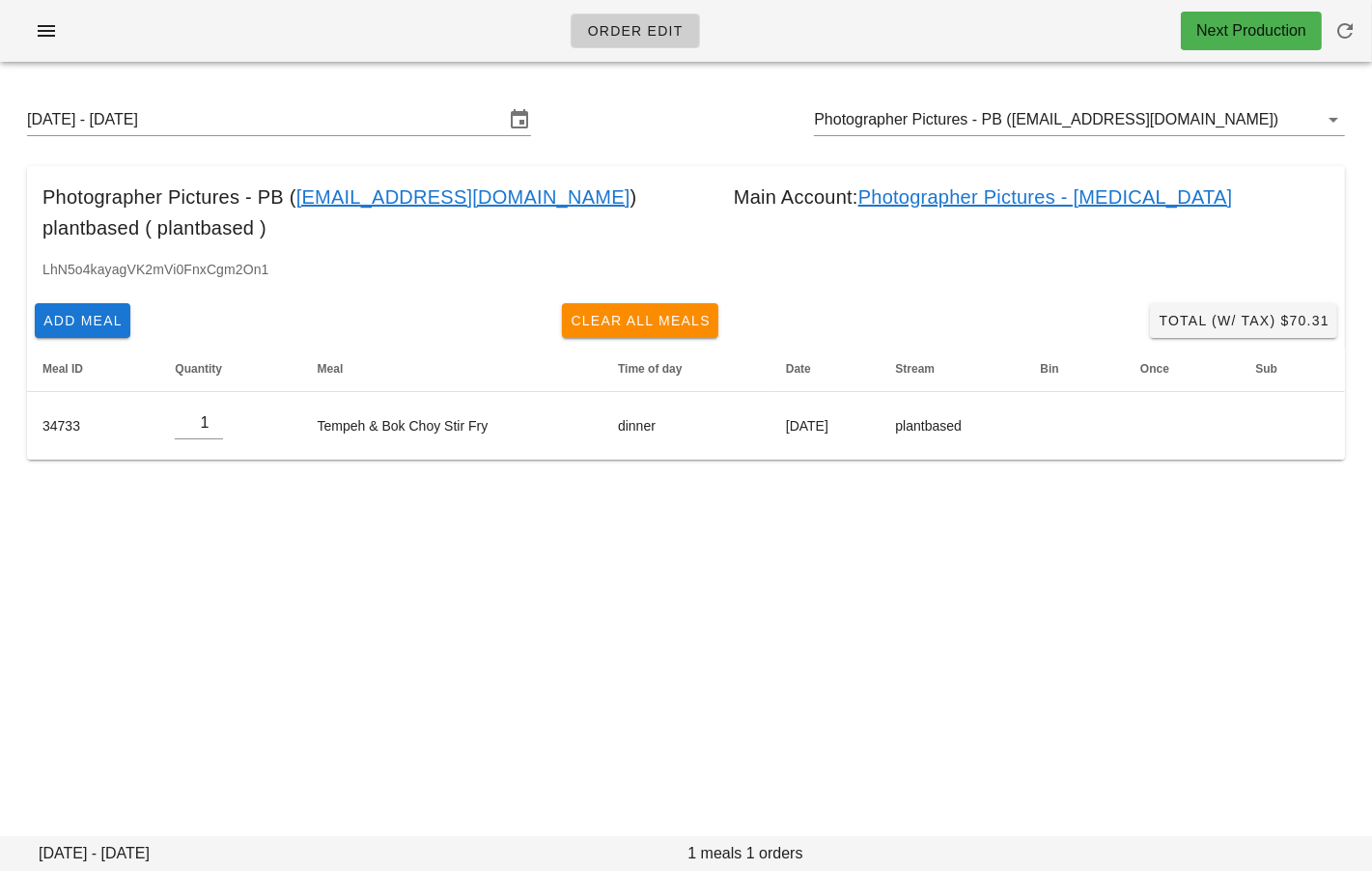 click on "Photographer Pictures - [MEDICAL_DATA]" at bounding box center (1046, 197) 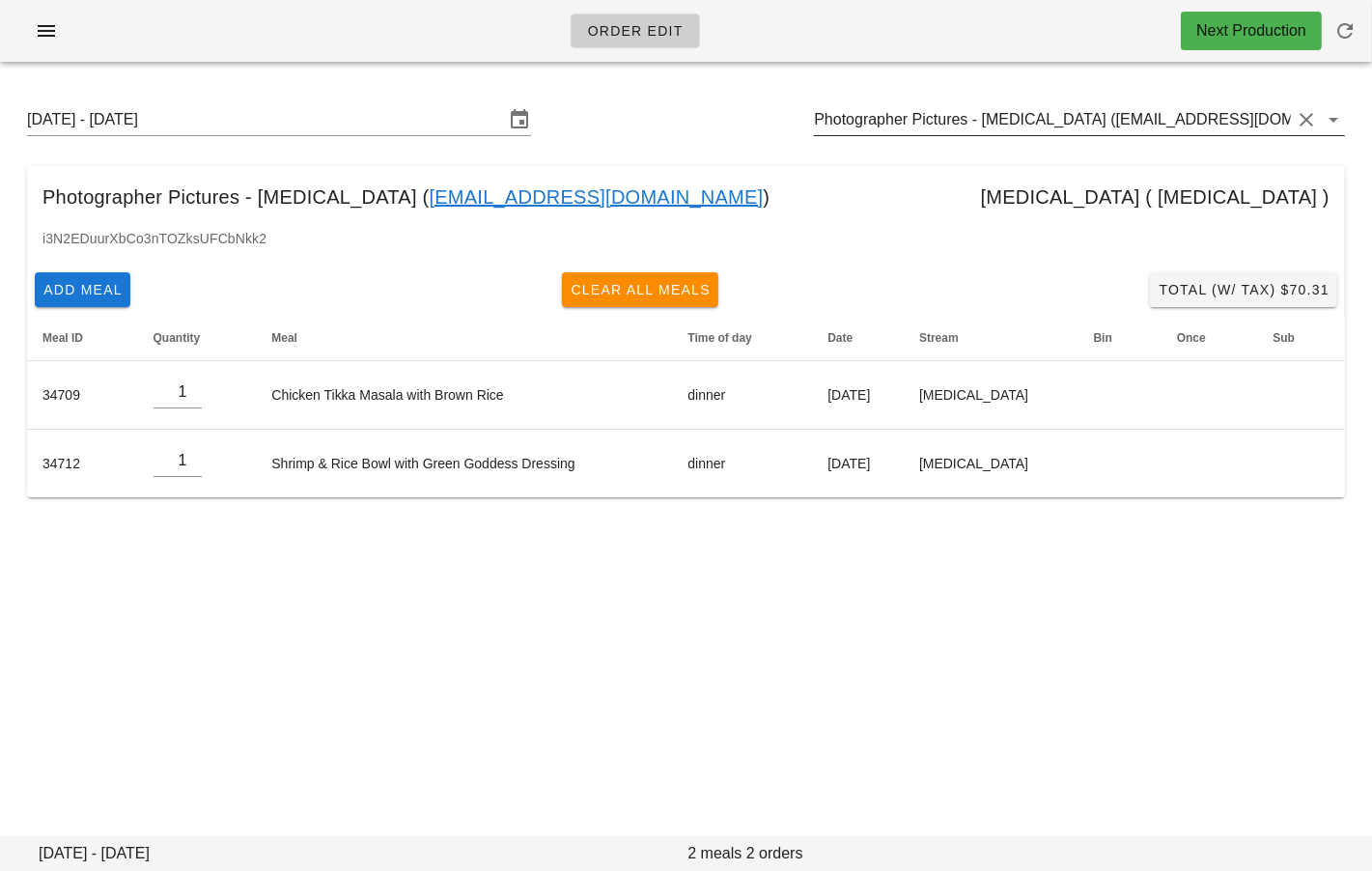 click on "Photographer Pictures - [MEDICAL_DATA] ([EMAIL_ADDRESS][DOMAIN_NAME])" at bounding box center [1052, 120] 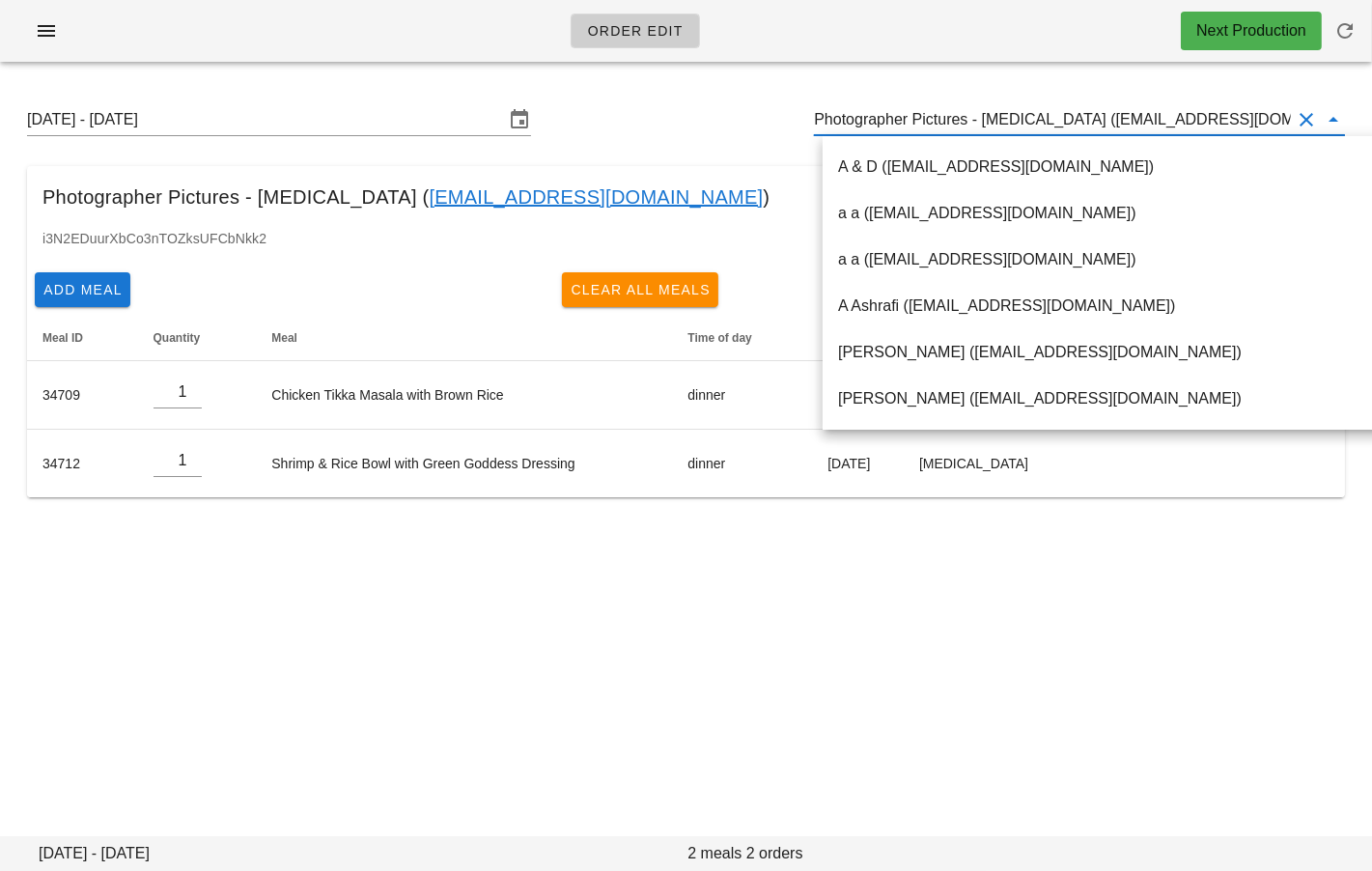 scroll, scrollTop: 0, scrollLeft: 0, axis: both 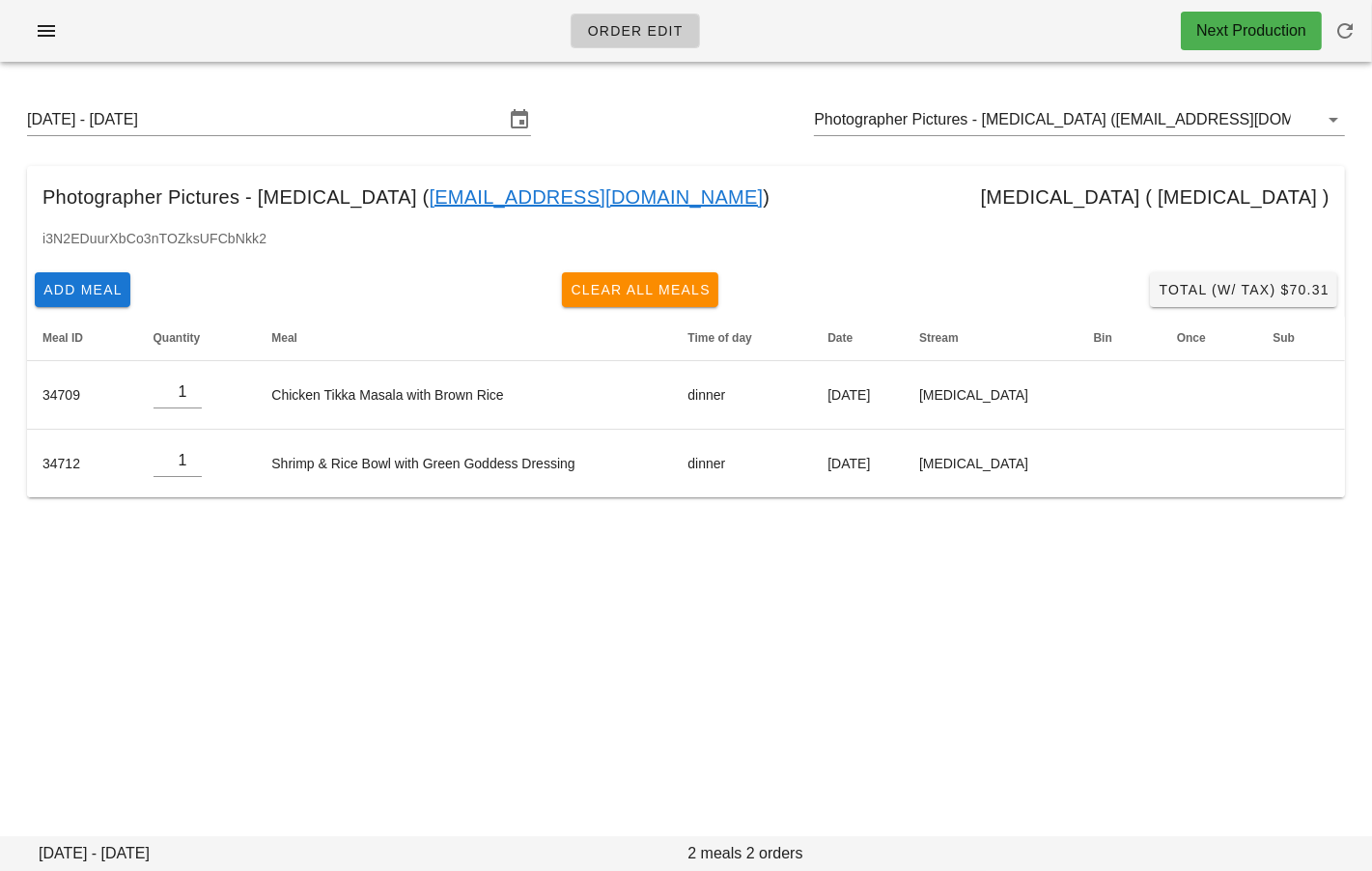 click on "Sunday July 20 - Saturday July 26 Photographer Pictures - diabetes (photographer@fedfedfed.com)" at bounding box center [686, 120] 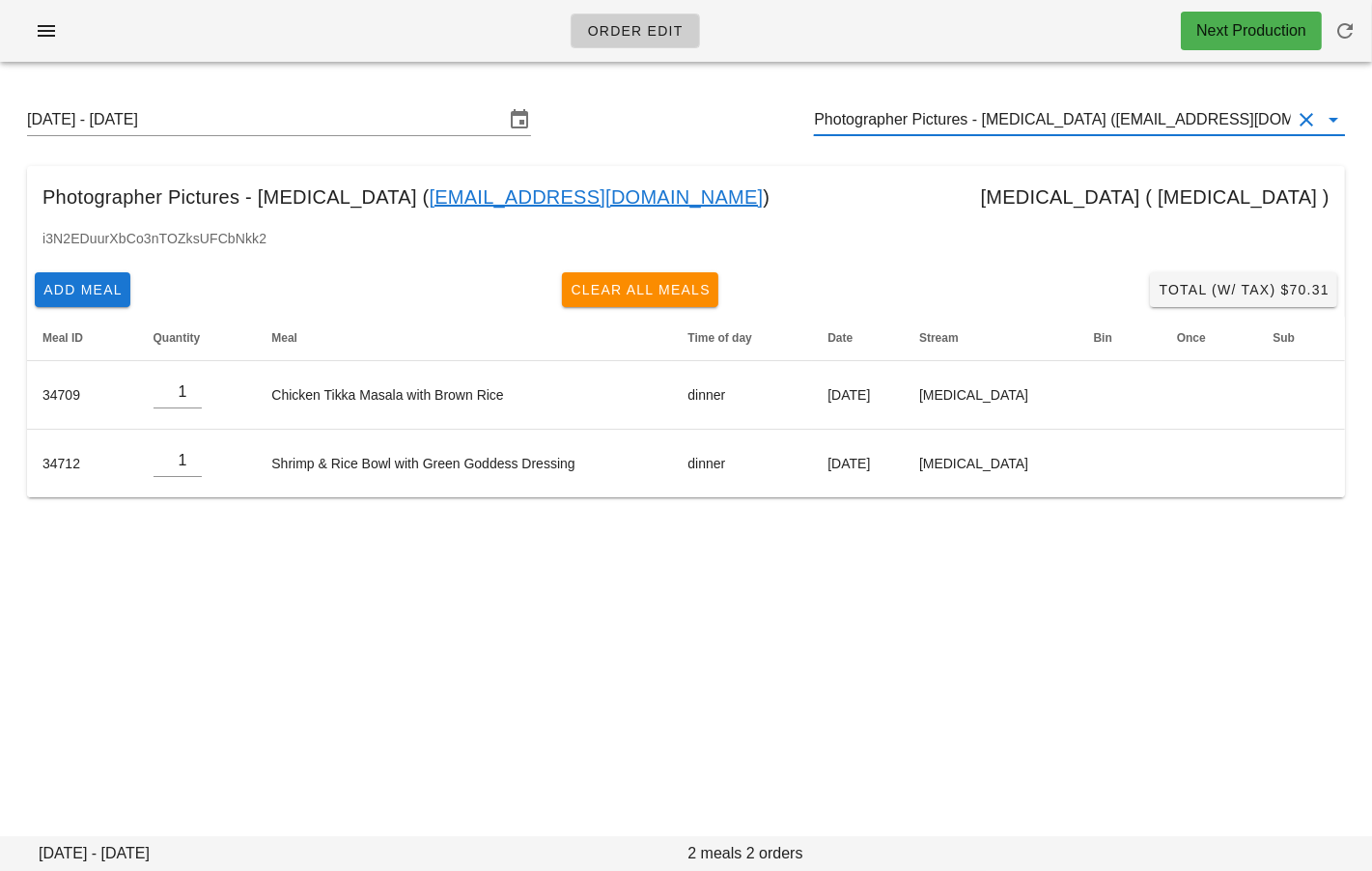 scroll, scrollTop: 0, scrollLeft: 0, axis: both 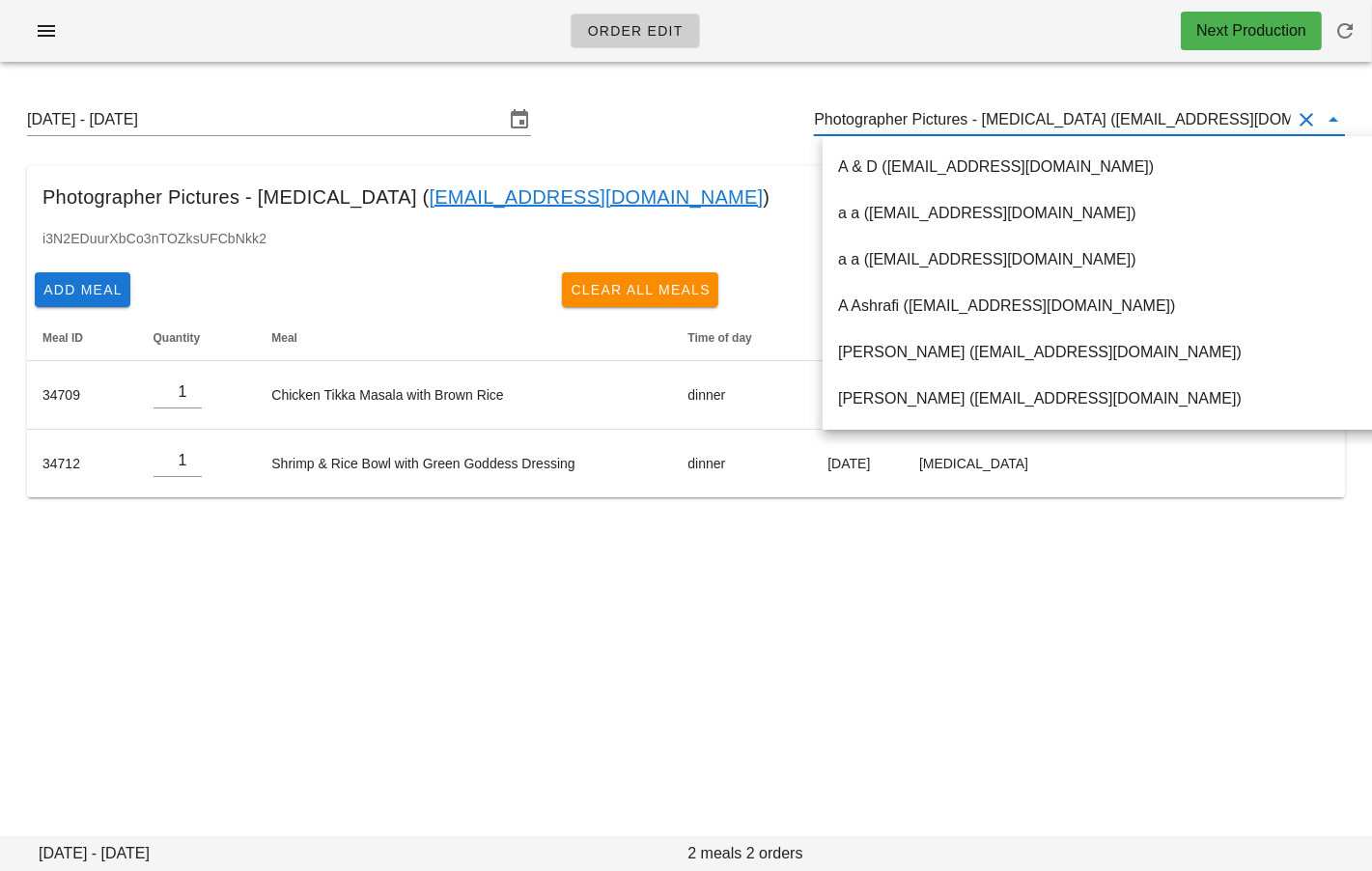 click on "Photographer Pictures - diabetes (photographer@fedfedfed.com)" at bounding box center (1052, 120) 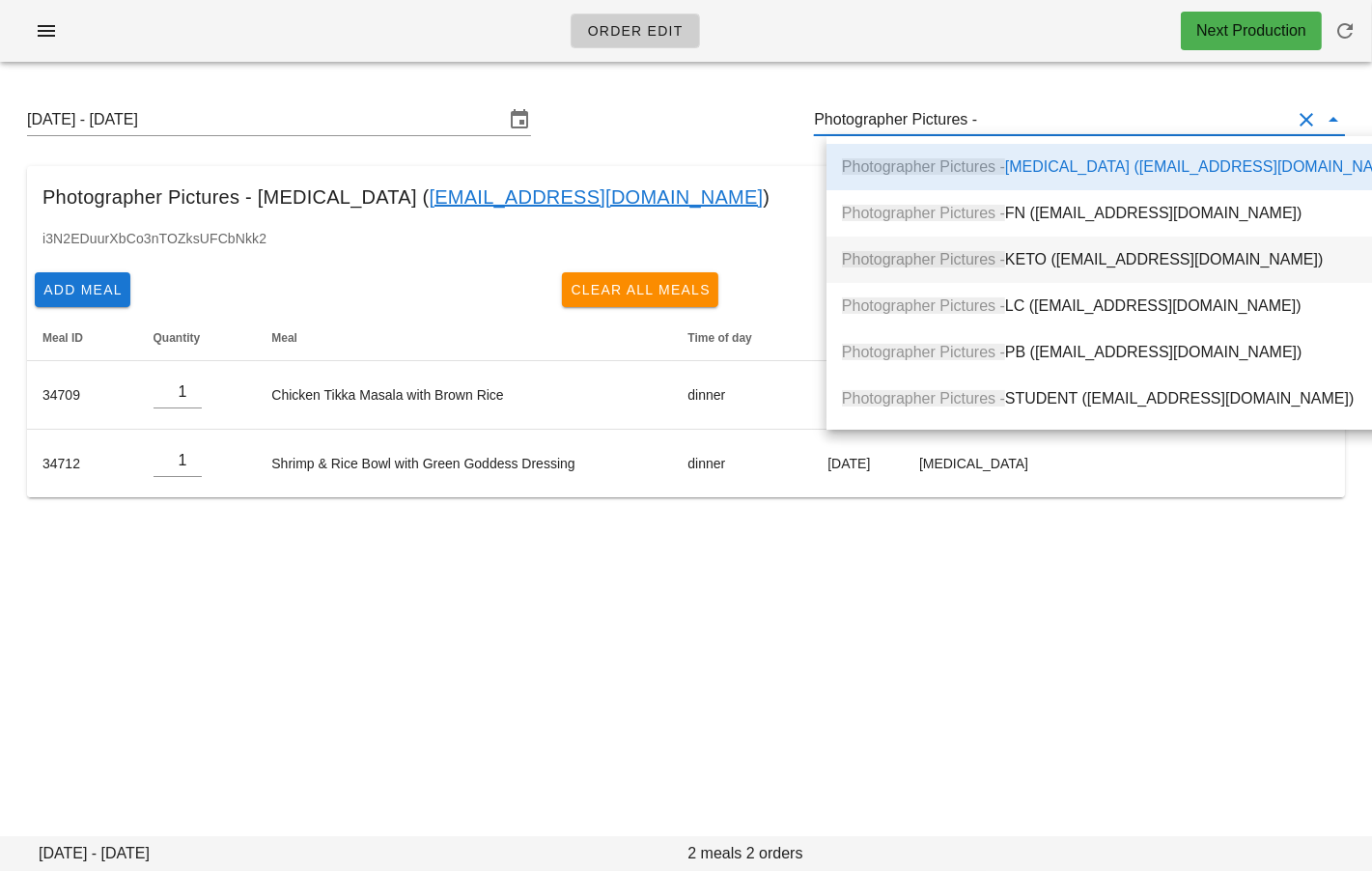 click on "Photographer Pictures -  KETO (photographer+3@fedfedfed.com)" at bounding box center [1124, 259] 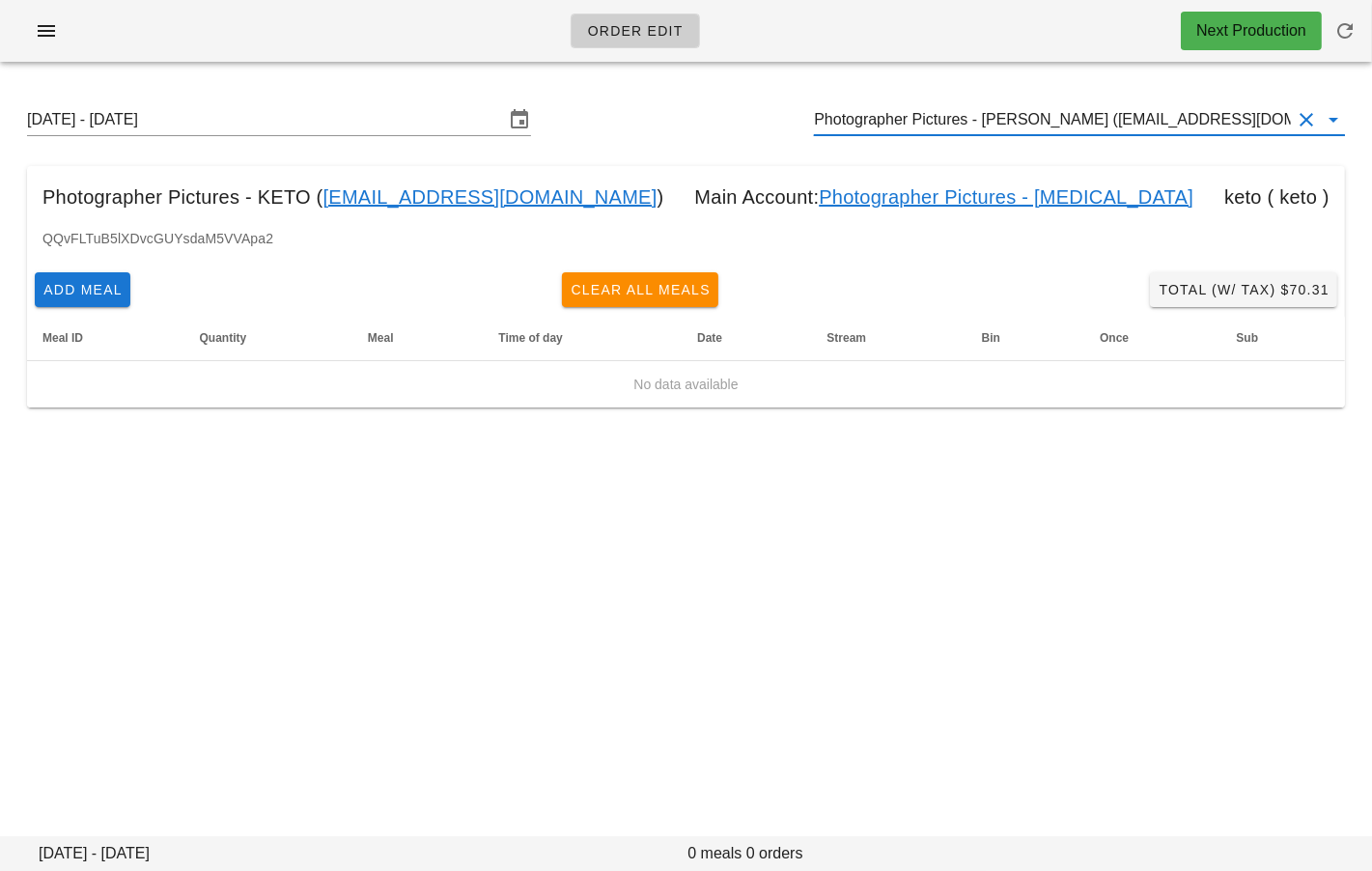 click on "Photographer Pictures - KETO (photographer+3@fedfedfed.com)" at bounding box center (1052, 120) 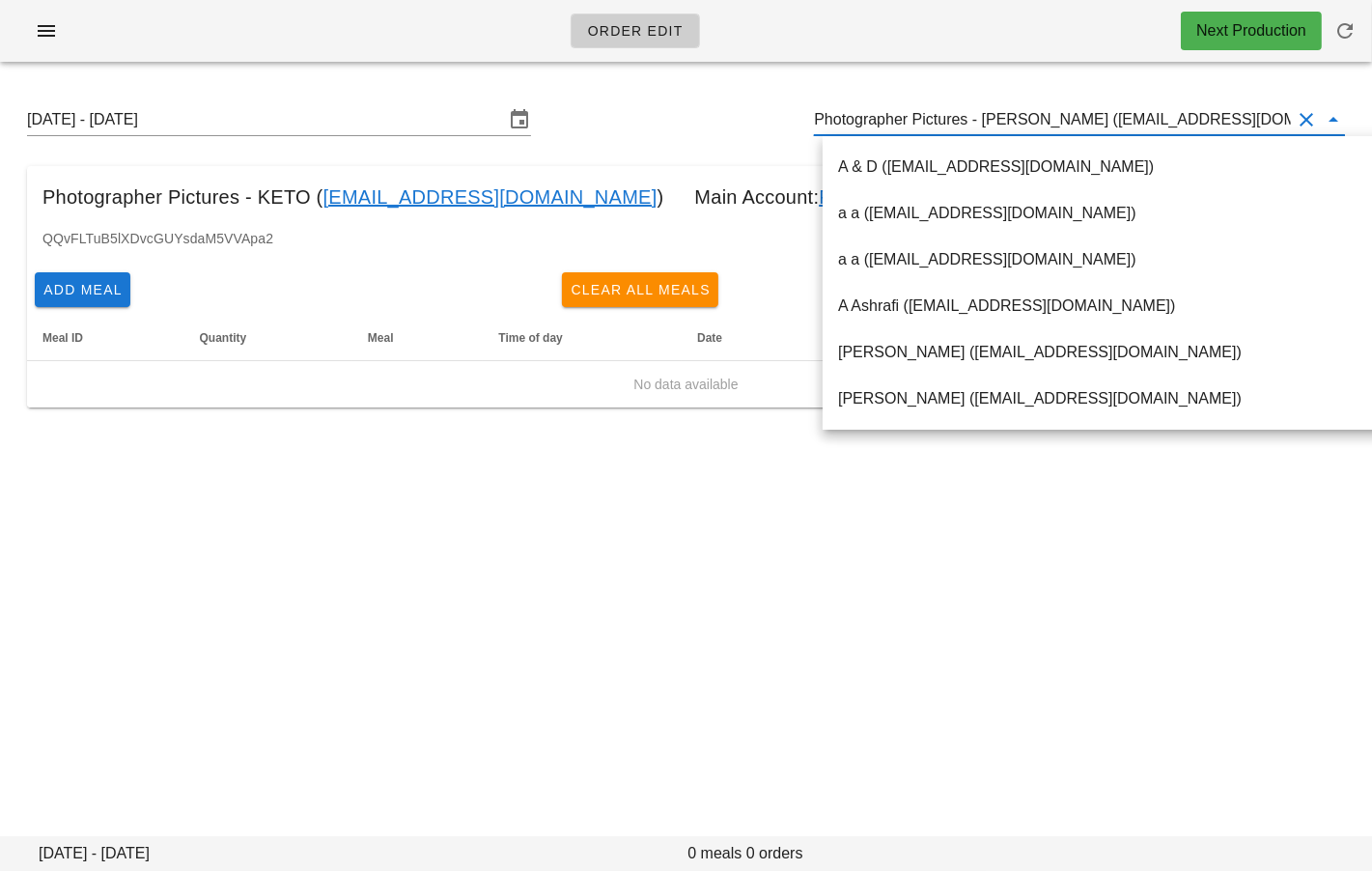 click on "Photographer Pictures - KETO (photographer+3@fedfedfed.com)" at bounding box center [1052, 120] 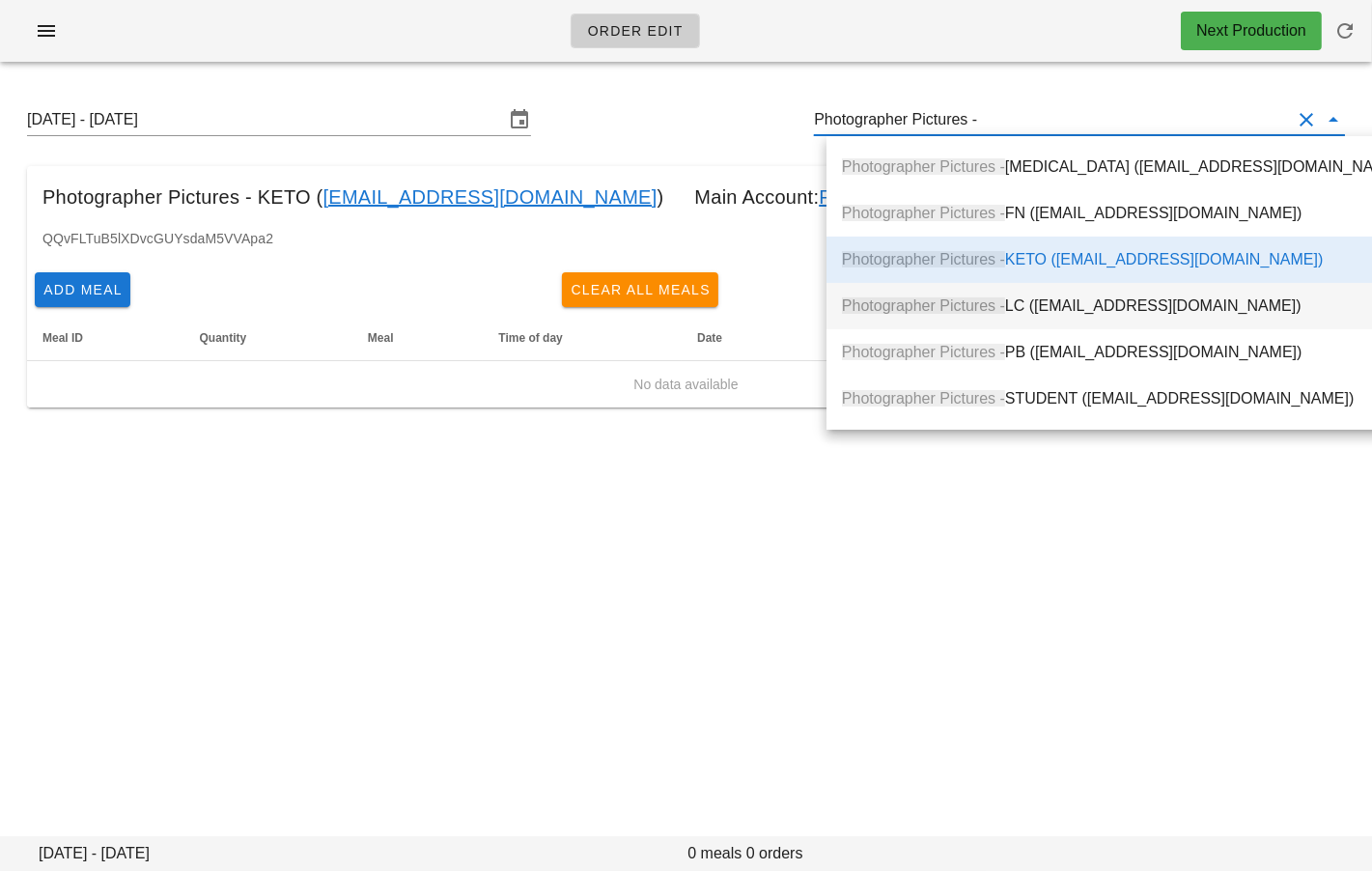 click on "Photographer Pictures -  LC (photographer+1@fedfedfed.com)" at bounding box center [1124, 305] 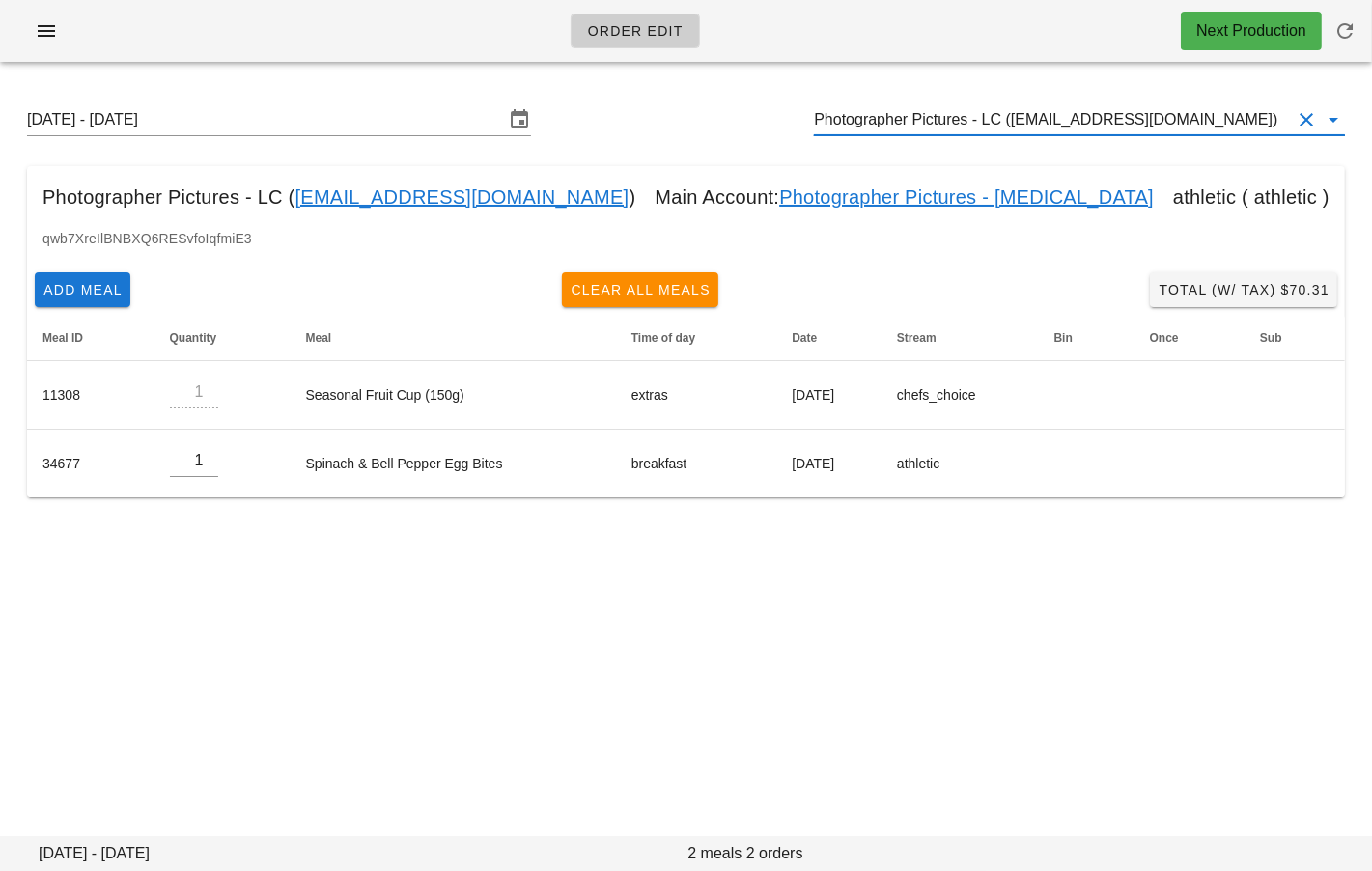 click on "Photographer Pictures - LC (photographer+1@fedfedfed.com)" at bounding box center [1052, 120] 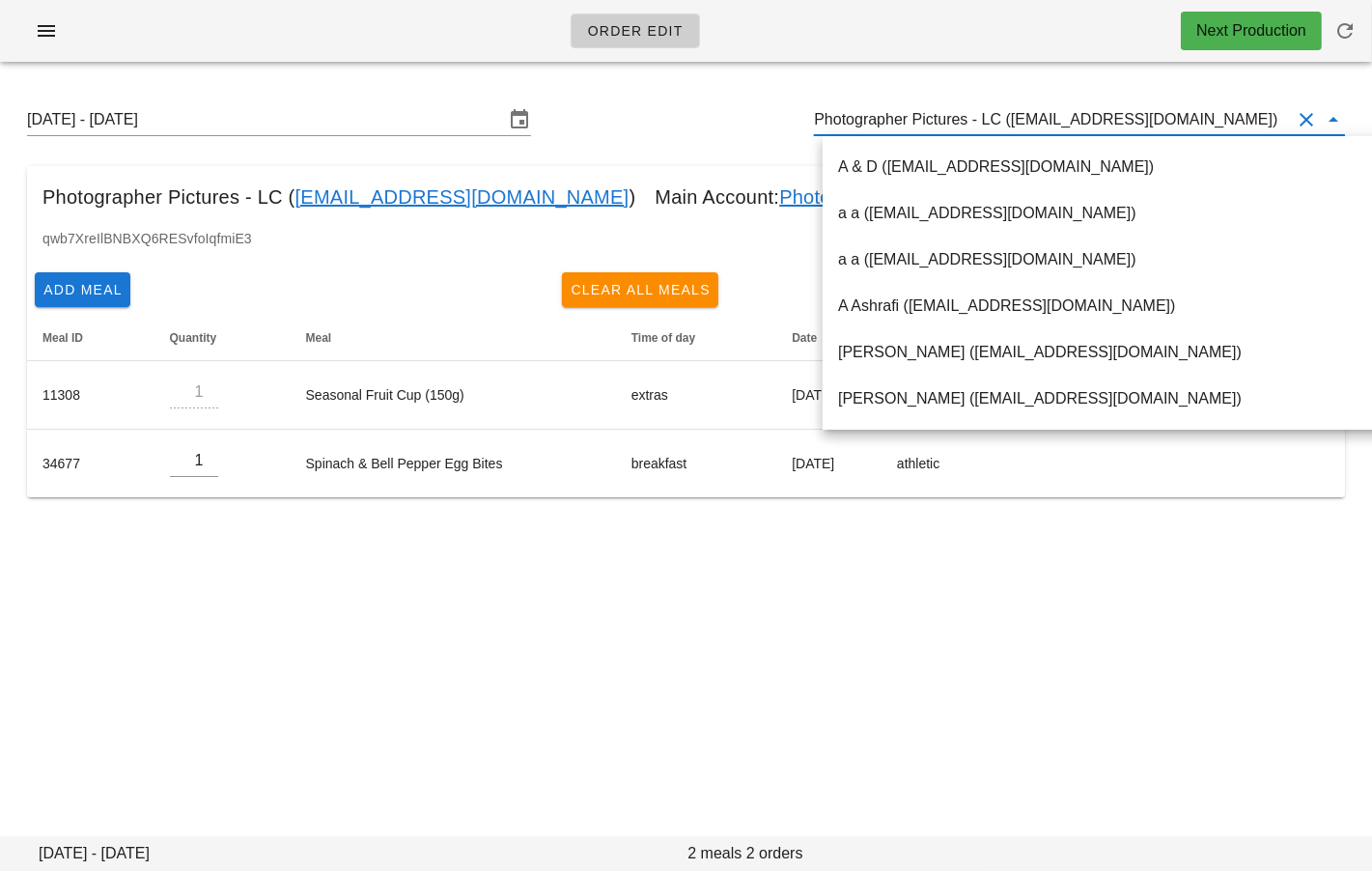 drag, startPoint x: 1021, startPoint y: 119, endPoint x: 1245, endPoint y: 113, distance: 224.08034 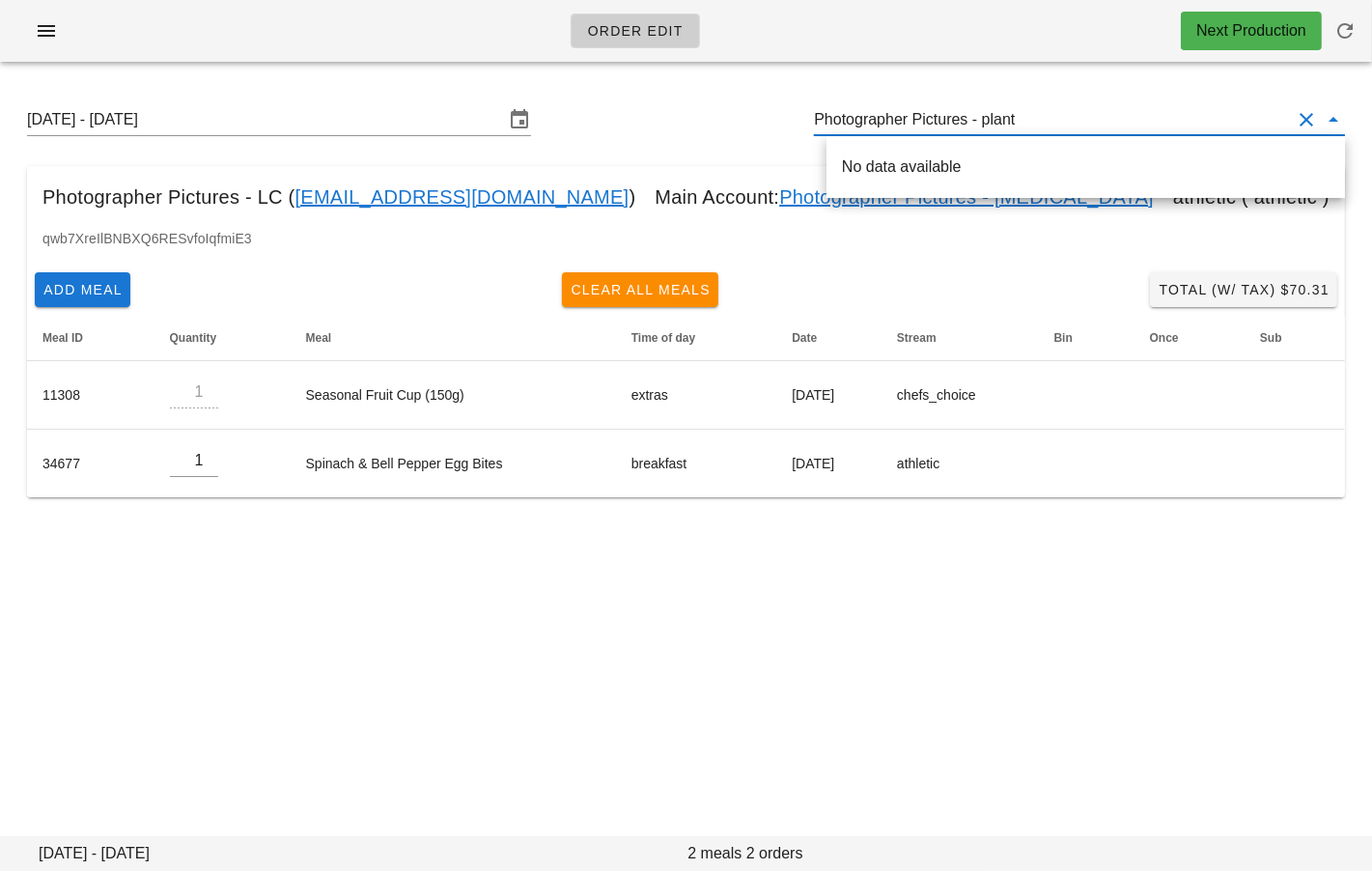 click on "qwb7XreIlBNBXQ6RESvfoIqfmiE3" at bounding box center (686, 246) 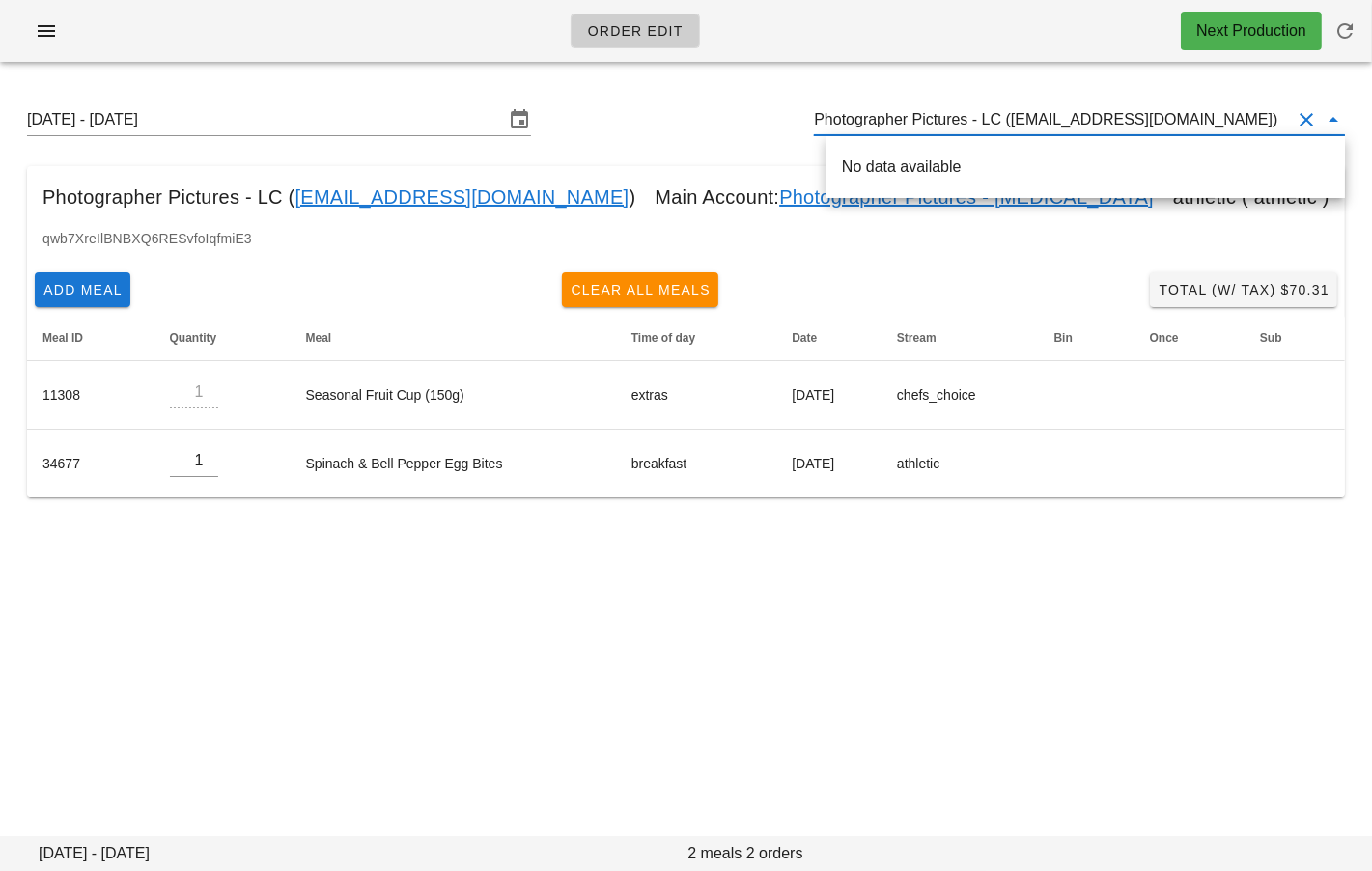 scroll, scrollTop: 0, scrollLeft: 0, axis: both 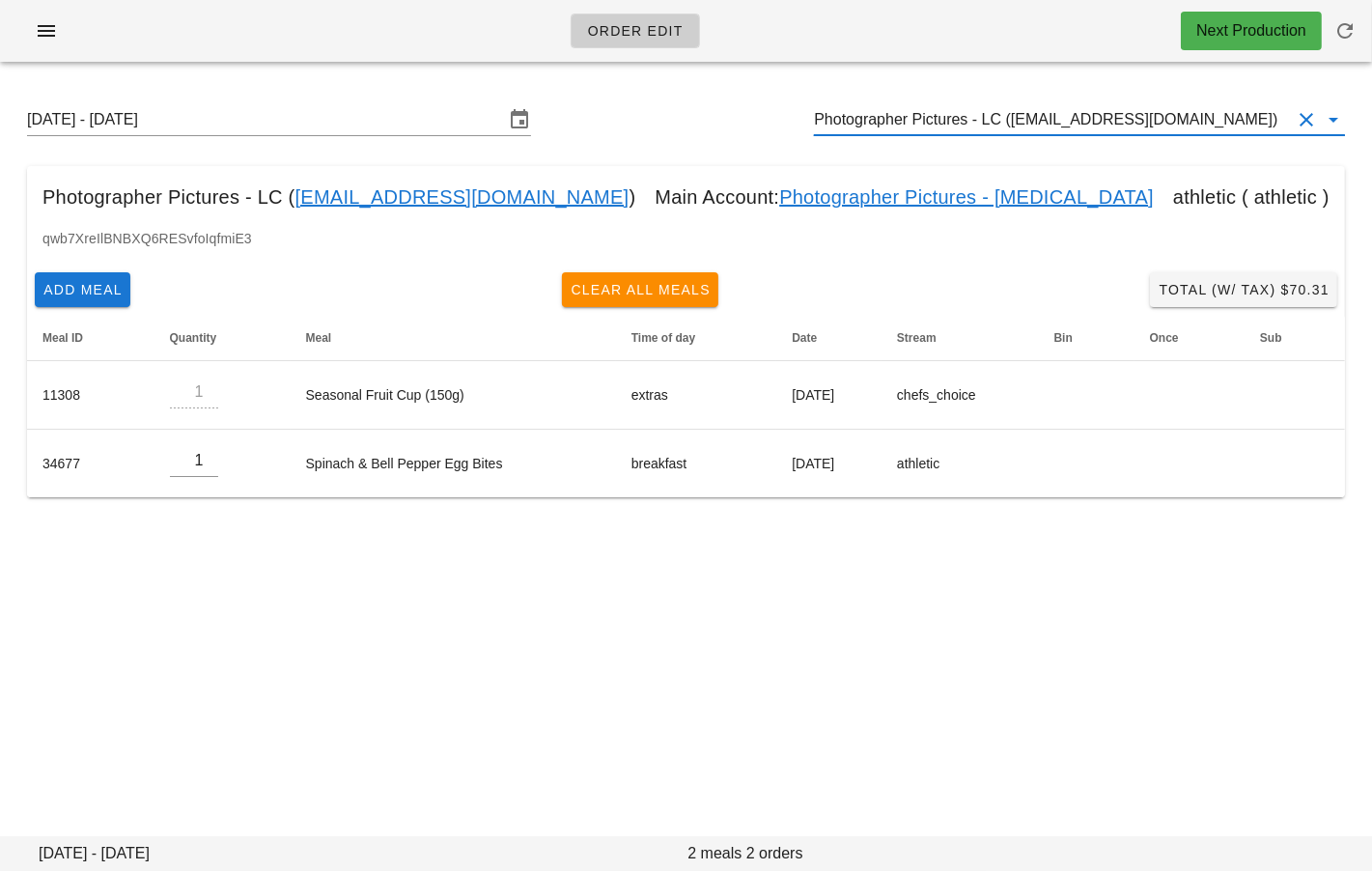 click on "Photographer Pictures - LC (photographer+1@fedfedfed.com)" at bounding box center [1052, 120] 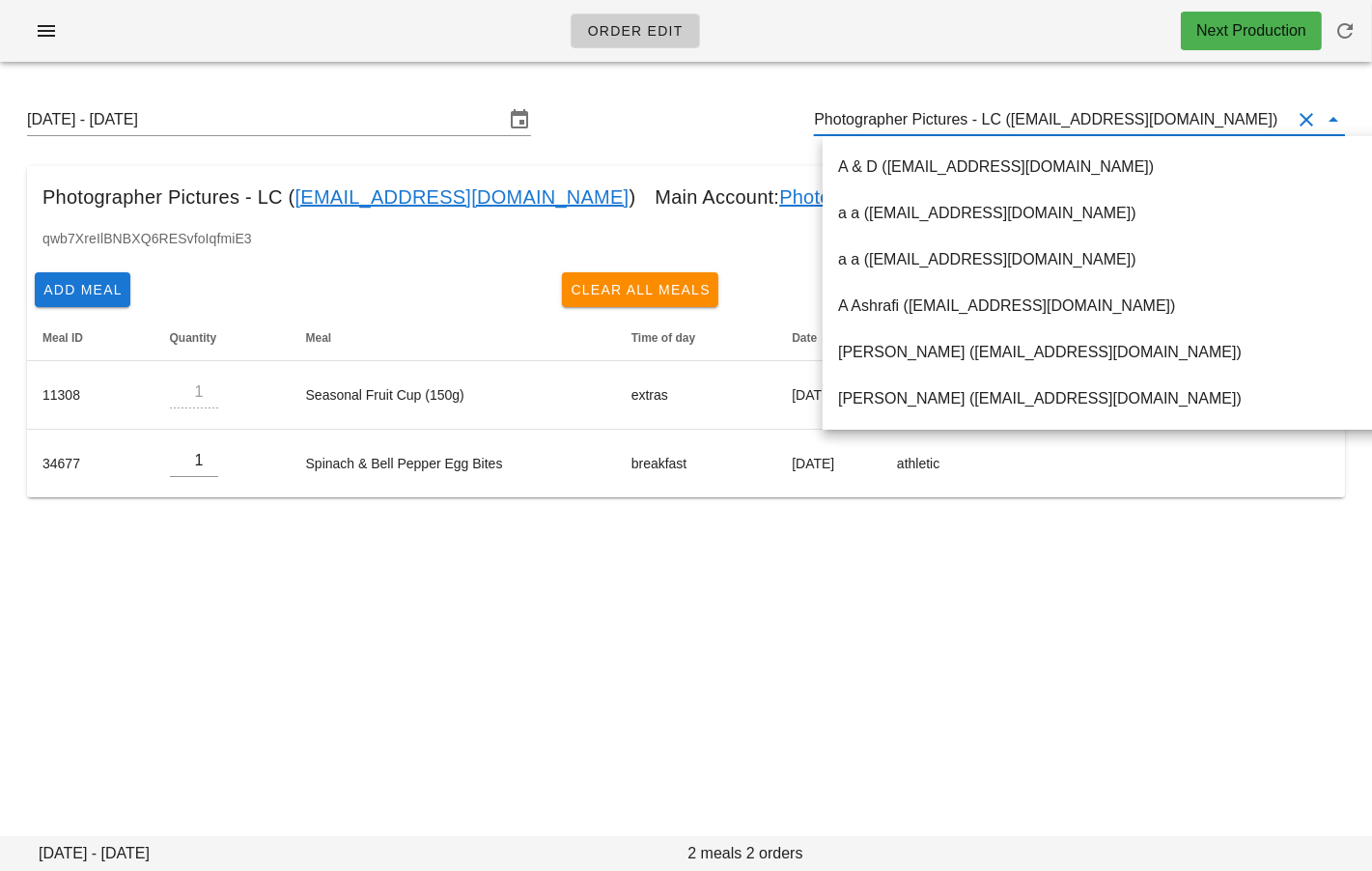 click on "Photographer Pictures - LC (photographer+1@fedfedfed.com)" at bounding box center [1052, 120] 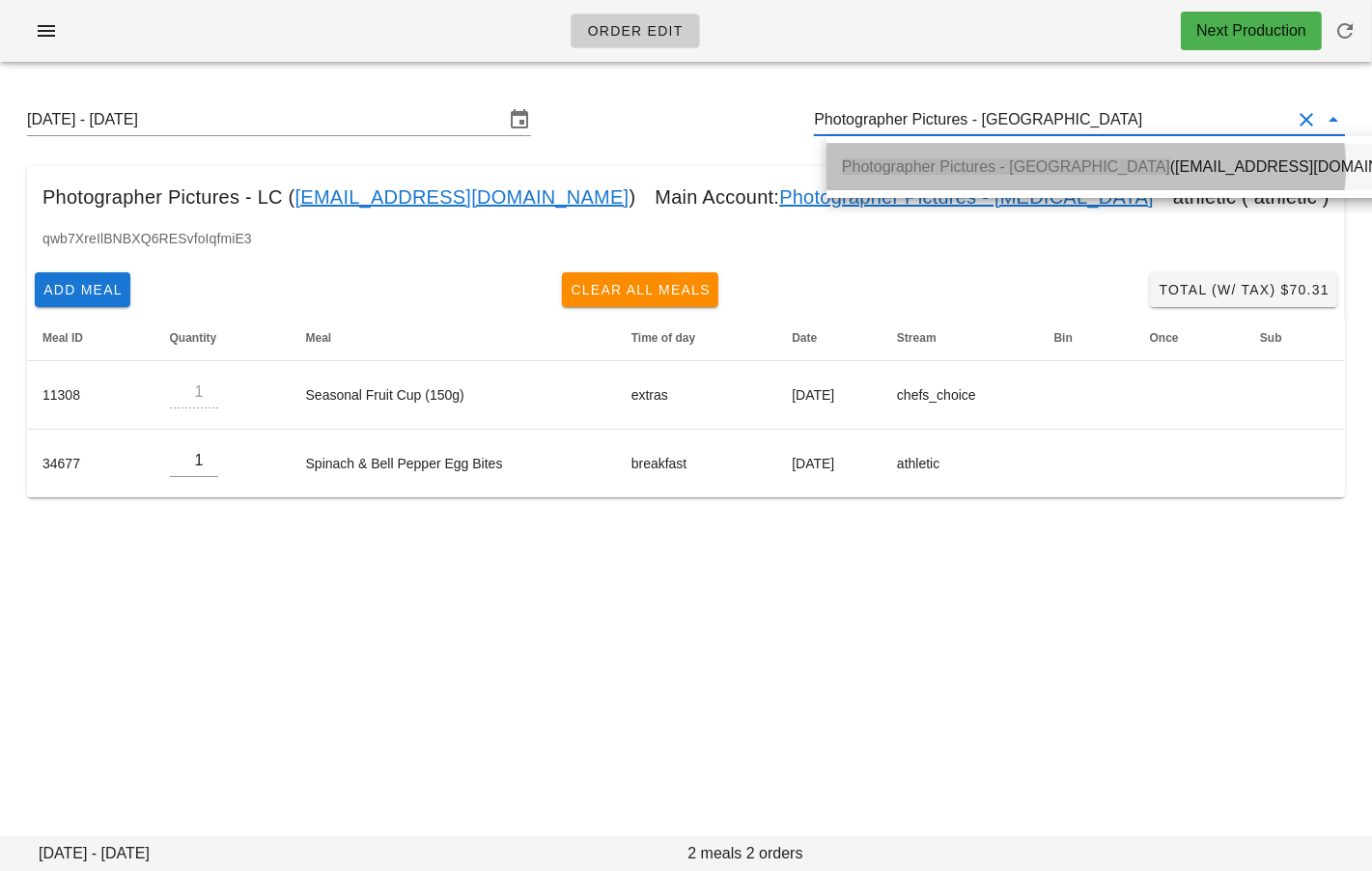 click on "Photographer Pictures - PB  (photographer+5@fedfedfed.com)" at bounding box center [1142, 166] 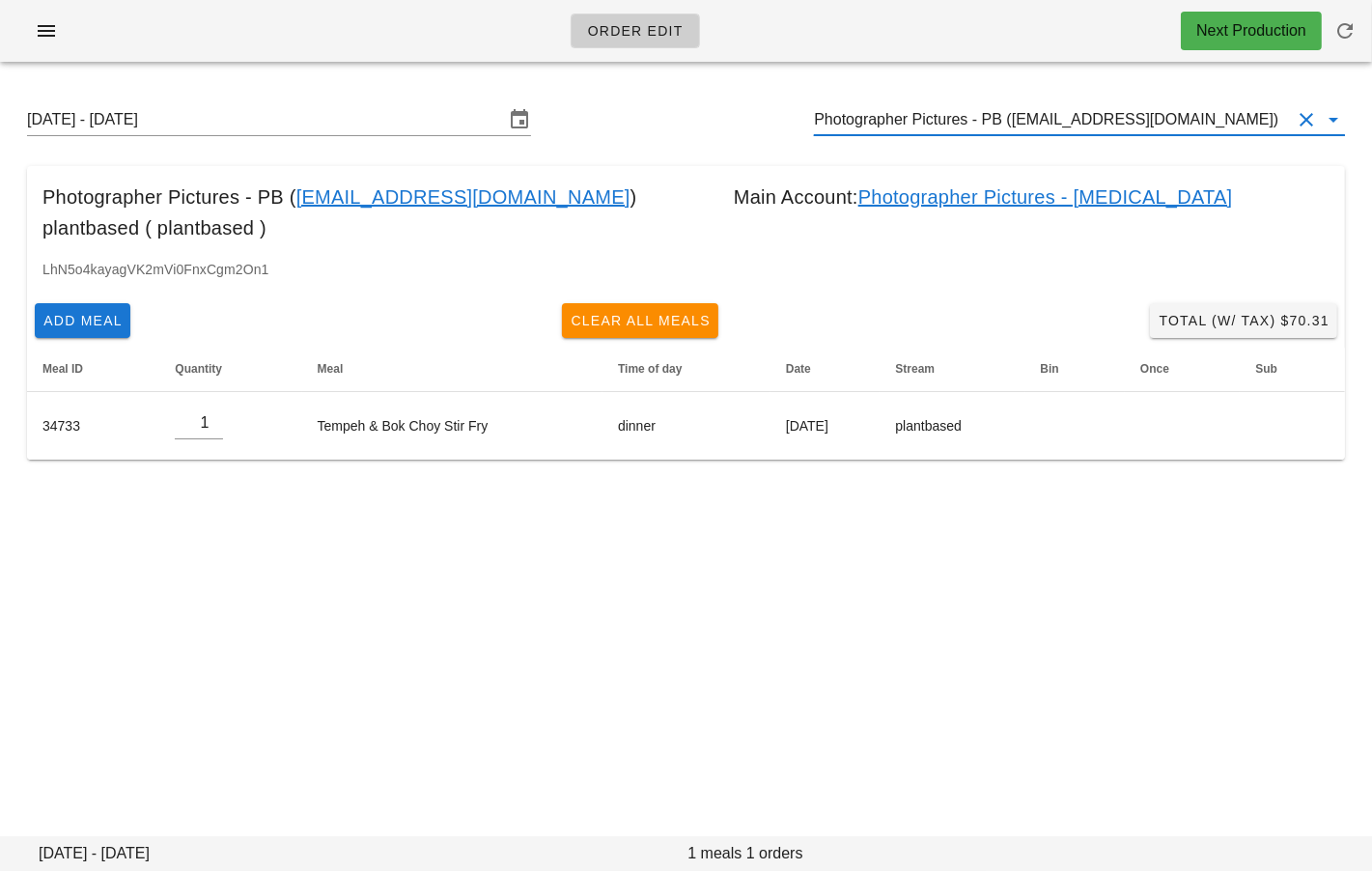 click on "Photographer Pictures - PB (photographer+5@fedfedfed.com)" at bounding box center [1052, 120] 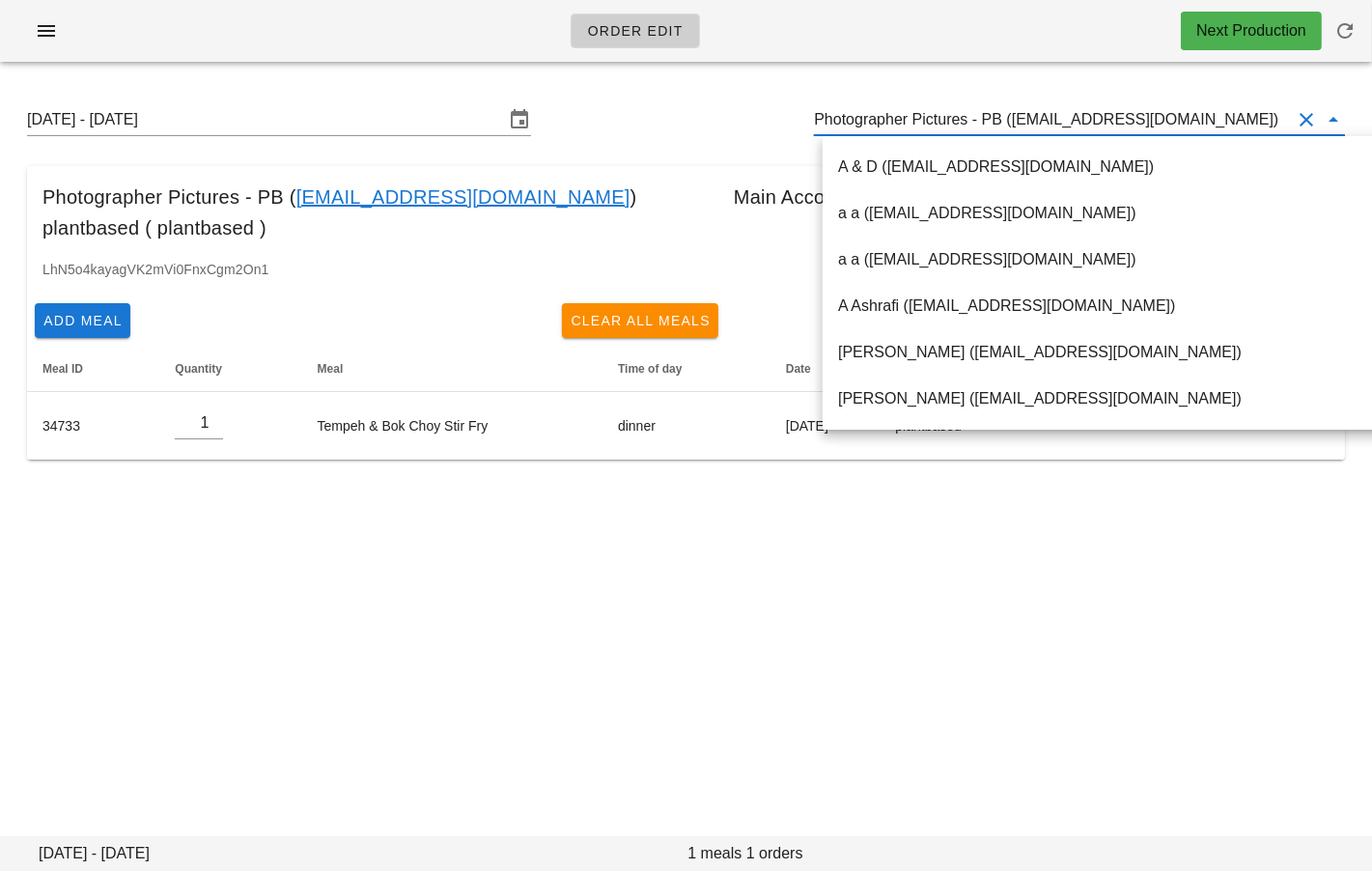 drag, startPoint x: 1020, startPoint y: 121, endPoint x: 1247, endPoint y: 121, distance: 227 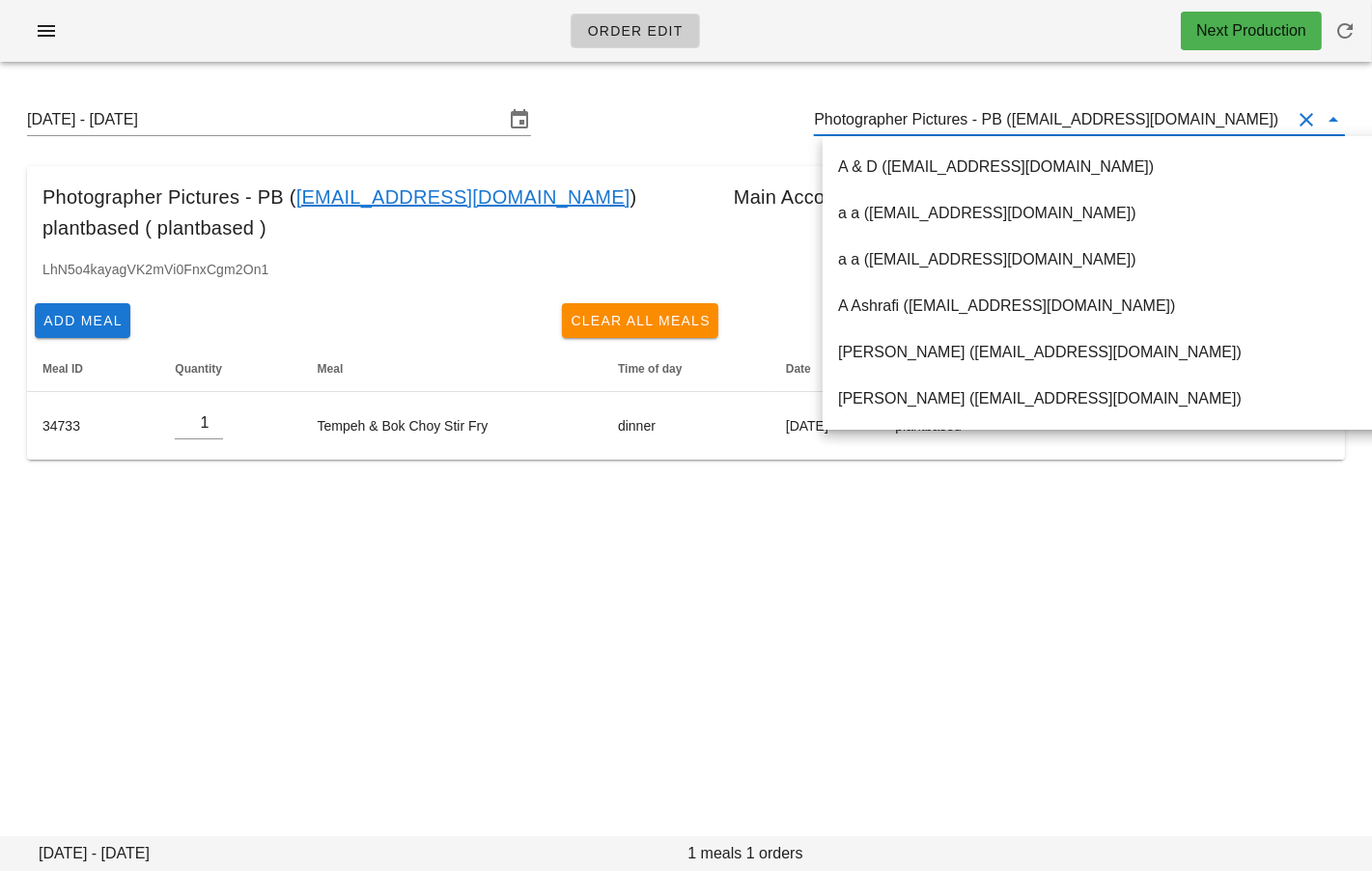 click on "Sunday July 20 - Saturday July 26 Photographer Pictures - PB (photographer+5@fedfedfed.com)" at bounding box center (686, 120) 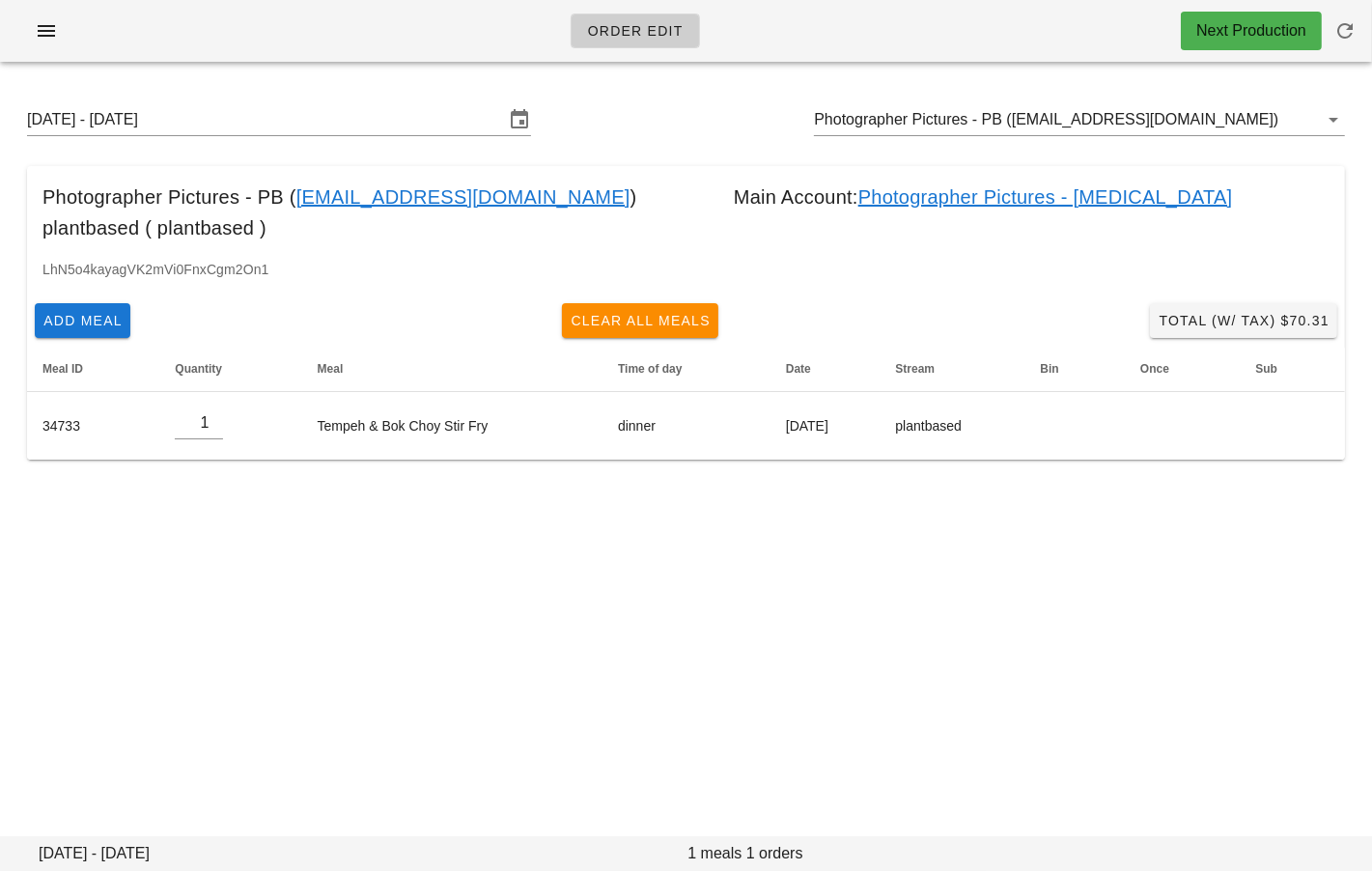 click on "Photographer Pictures - diabetes" at bounding box center (1046, 197) 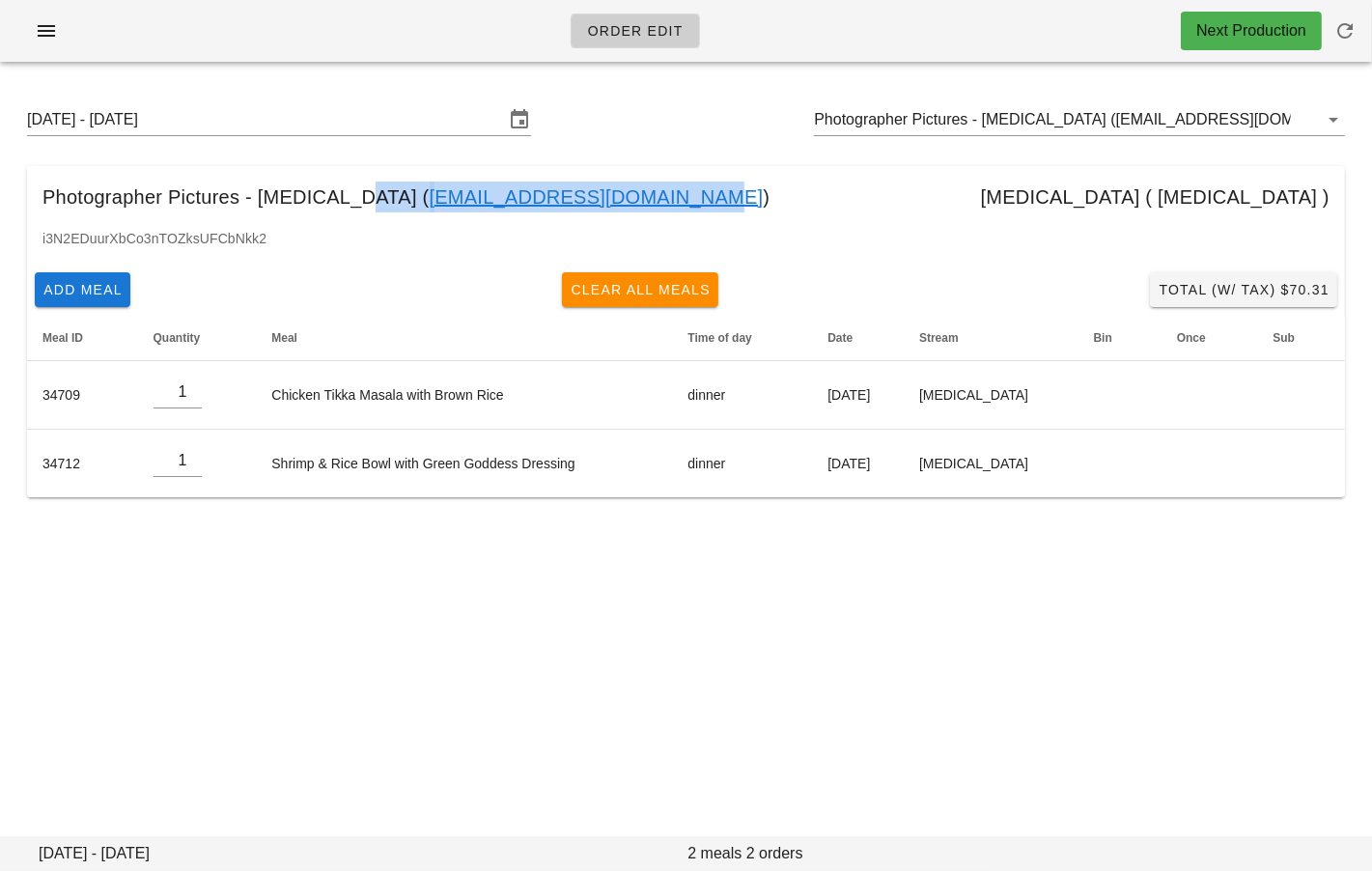 drag, startPoint x: 347, startPoint y: 199, endPoint x: 618, endPoint y: 198, distance: 271.00185 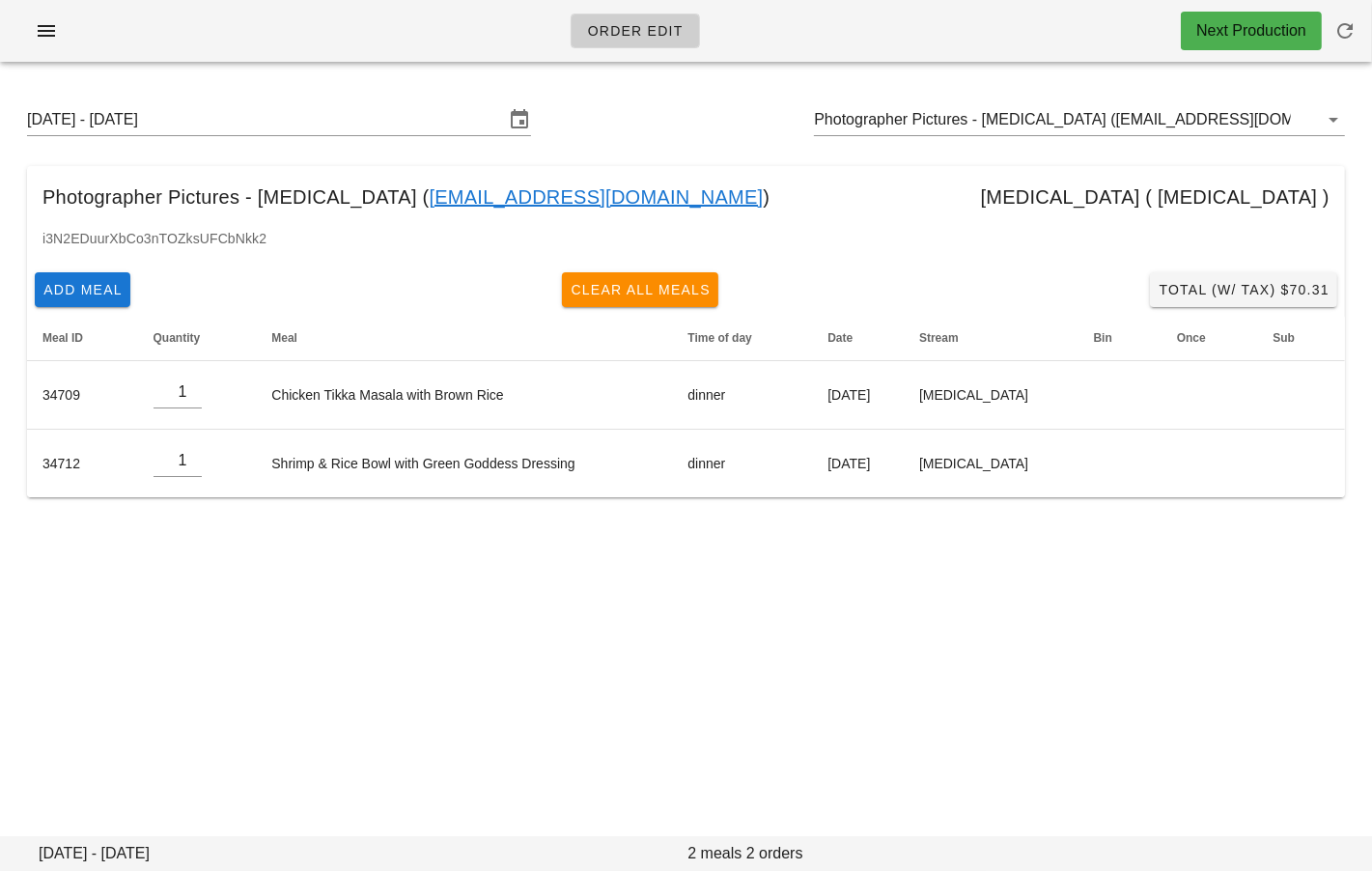 click on "Photographer Pictures - diabetes (  photographer@fedfedfed.com  )   diabetes ( diabetes )" at bounding box center [686, 197] 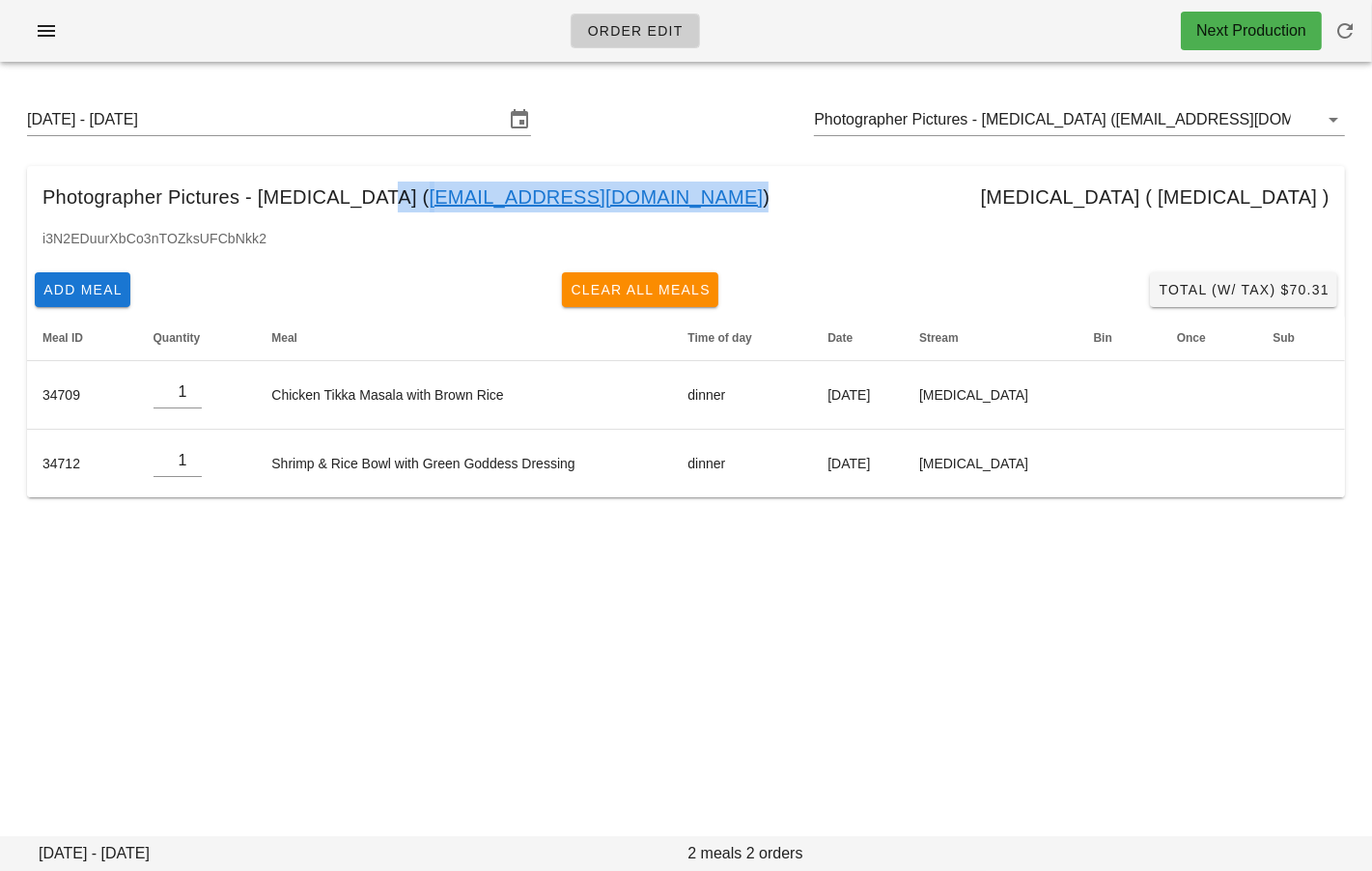 drag, startPoint x: 624, startPoint y: 198, endPoint x: 349, endPoint y: 200, distance: 275.00727 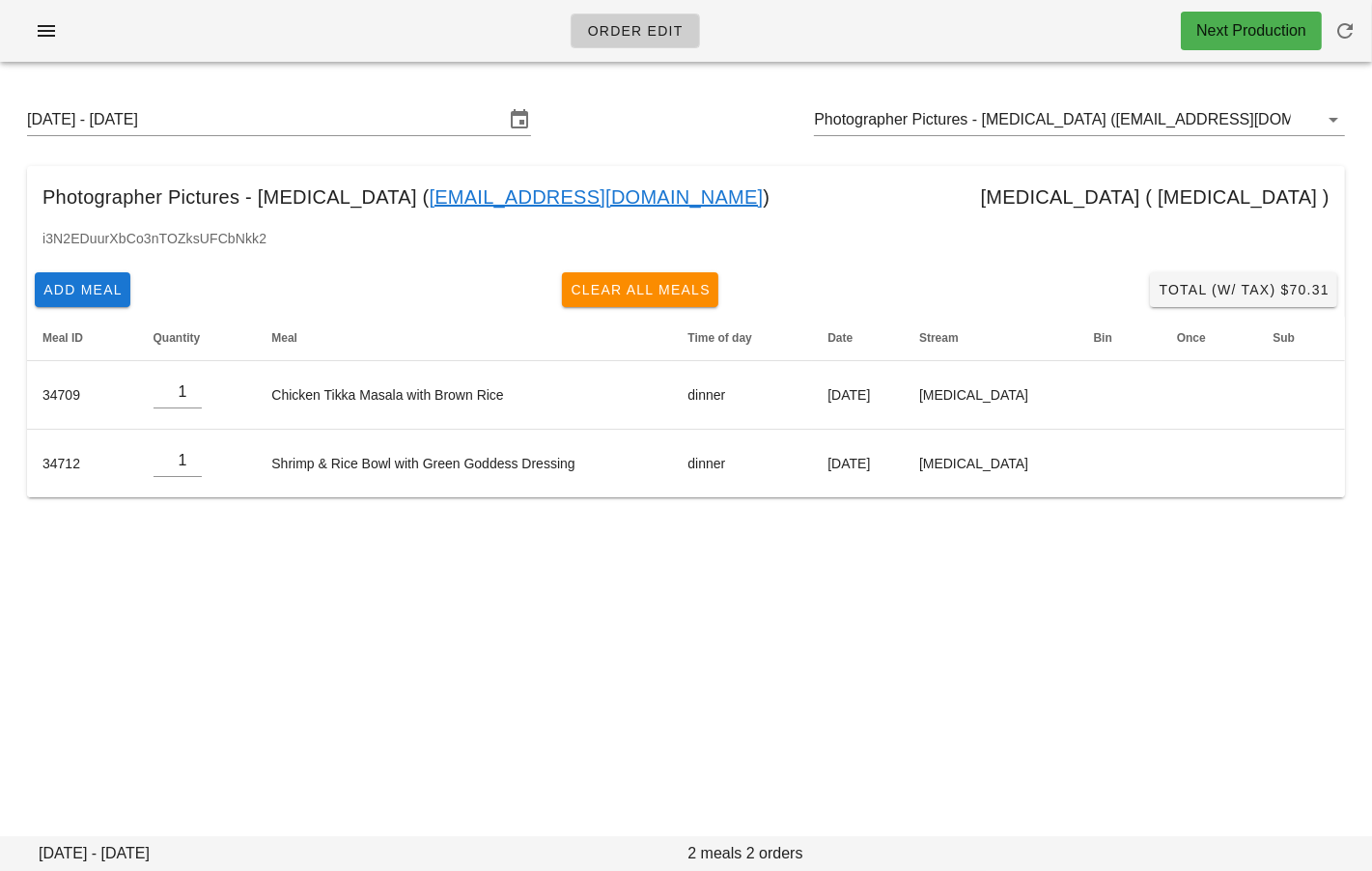 click on "Sunday July 20 - Saturday July 26 Photographer Pictures - diabetes (photographer@fedfedfed.com)  Photographer Pictures - diabetes (  photographer@fedfedfed.com  )   diabetes ( diabetes )   i3N2EDuurXbCo3nTOZksUFCbNkk2  Add Meal  Clear All Meals   Total (w/ Tax) $70.31  Meal ID Quantity Meal Time of day Date Stream Bin Once Sub 34709 1 Chicken Tikka Masala with Brown Rice dinner  Wednesday Jul 23  diabetes 34712 1 Shrimp & Rice Bowl with Green Goddess Dressing dinner  Thursday Jul 24  diabetes  Sunday July 20 - Saturday July 26   2 meals 2 orders" at bounding box center (686, 316) 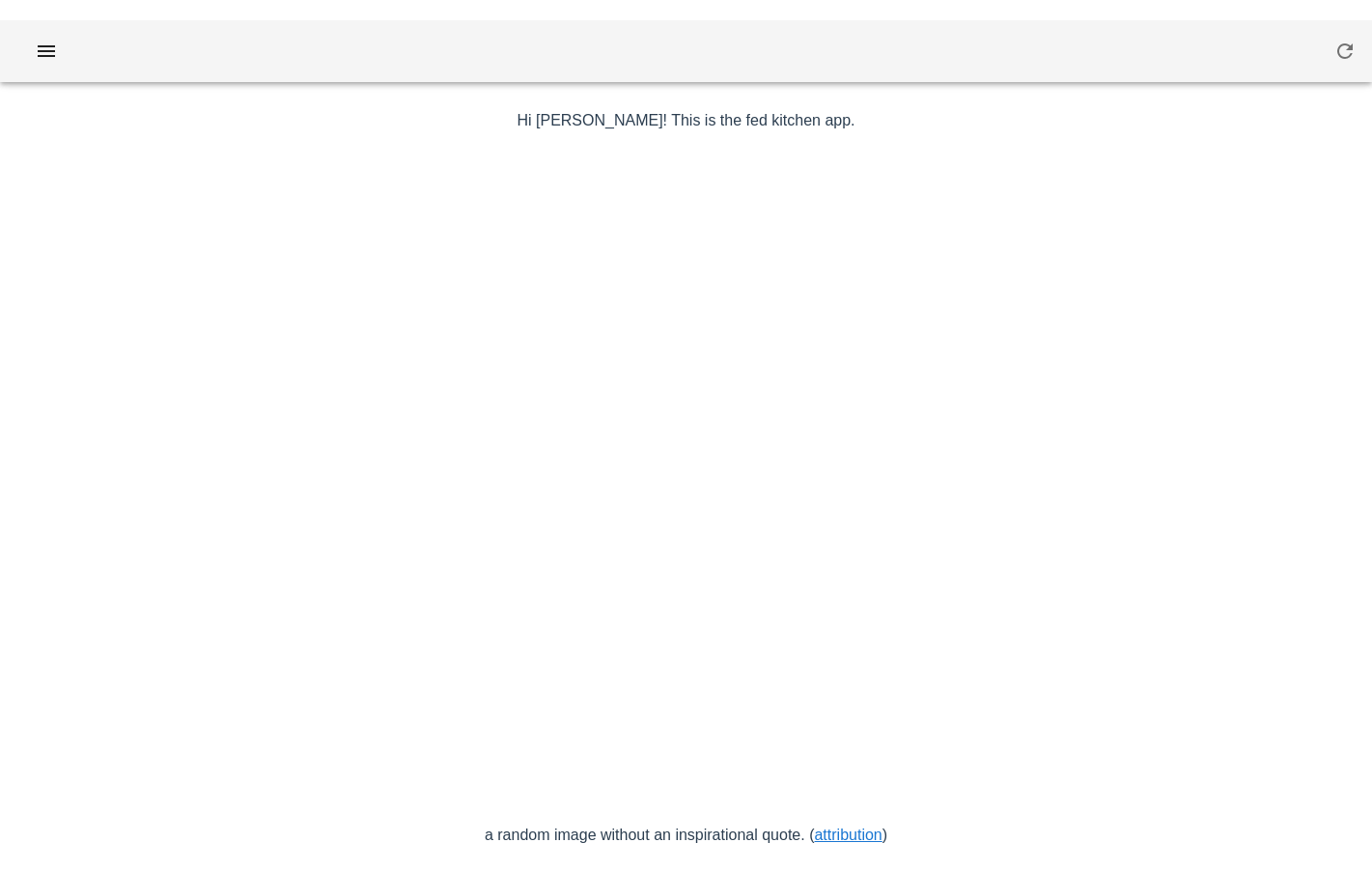 scroll, scrollTop: 0, scrollLeft: 0, axis: both 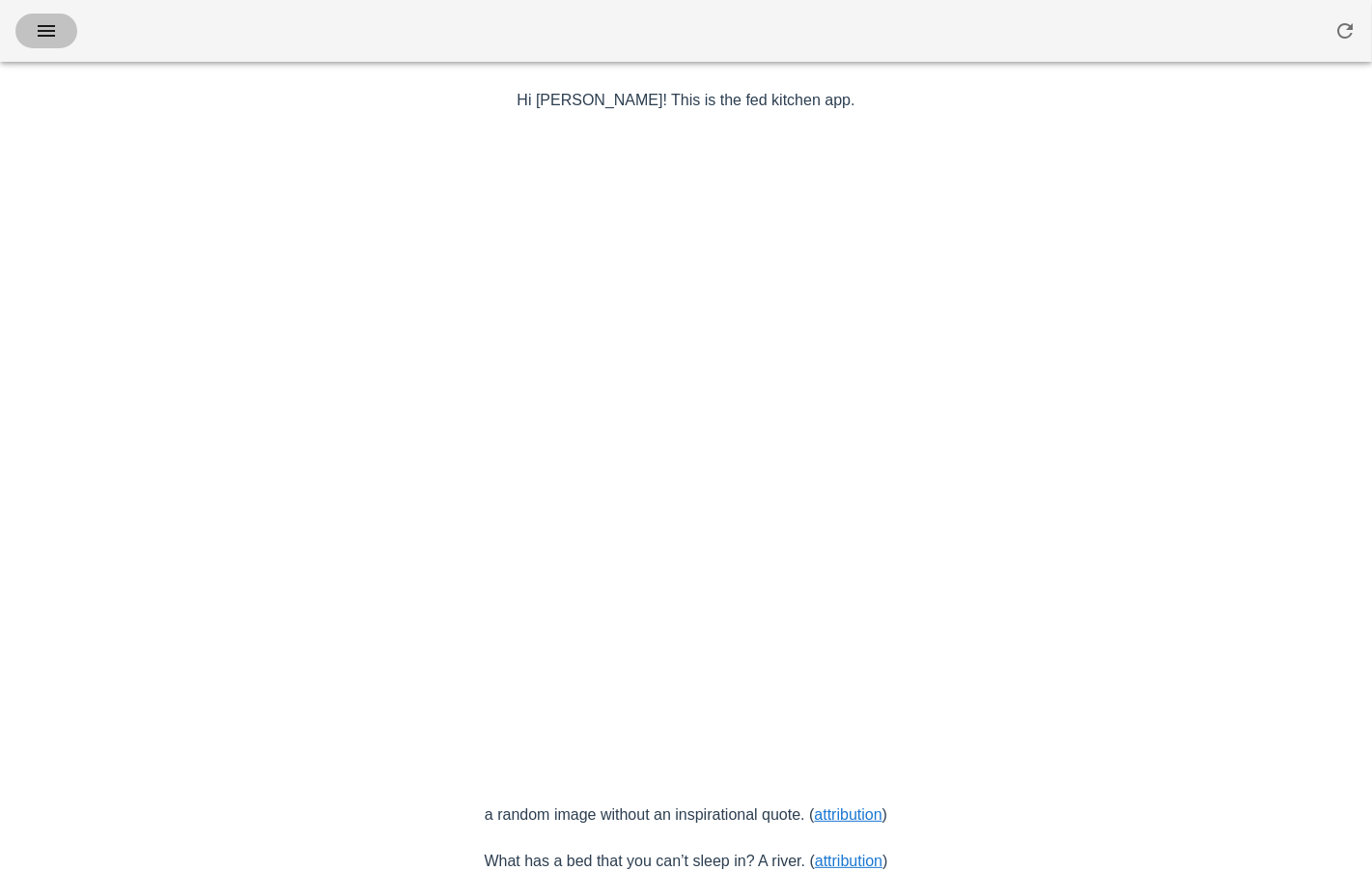 click at bounding box center (46, 31) 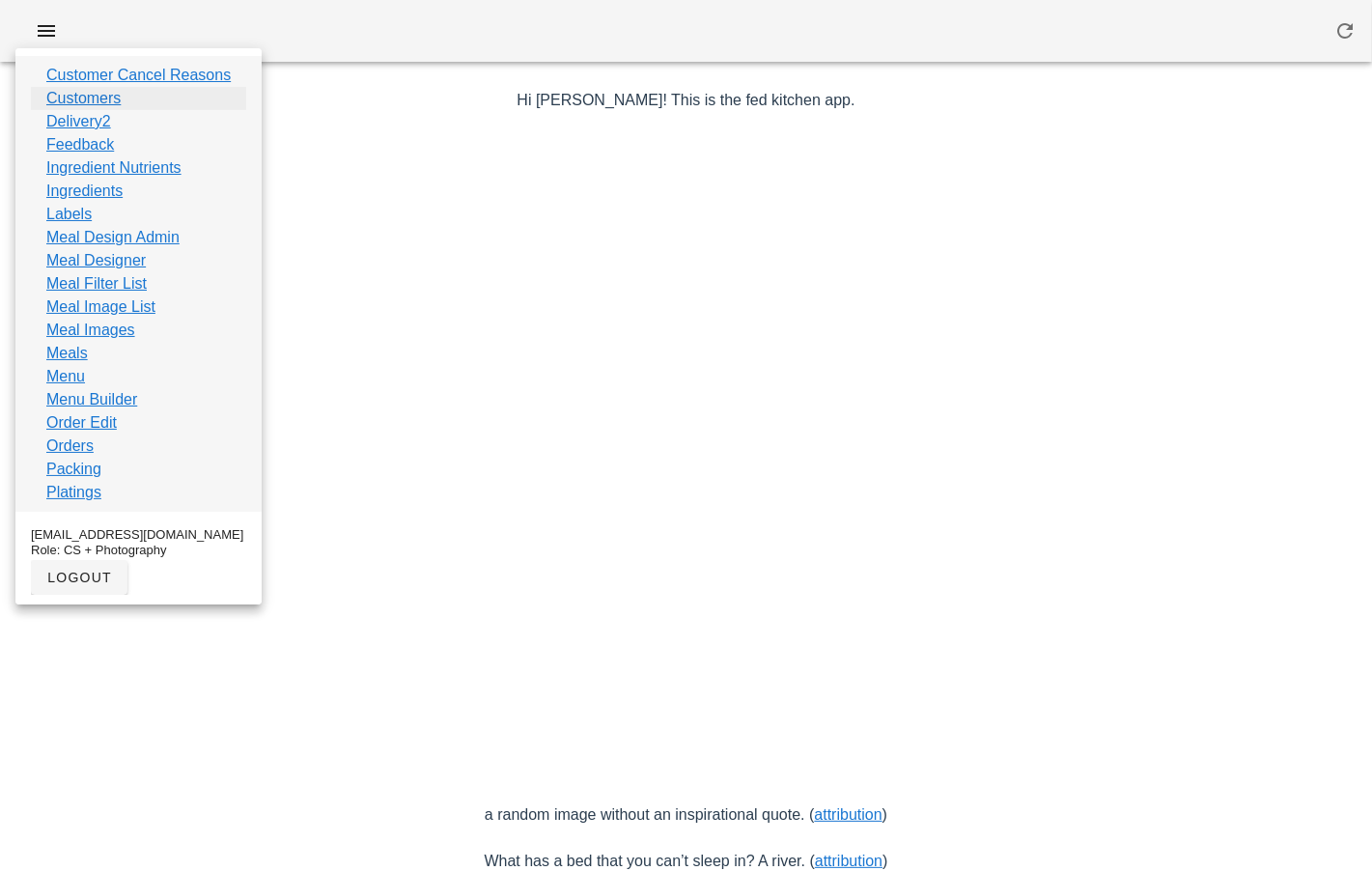 click on "Customers" at bounding box center (83, 98) 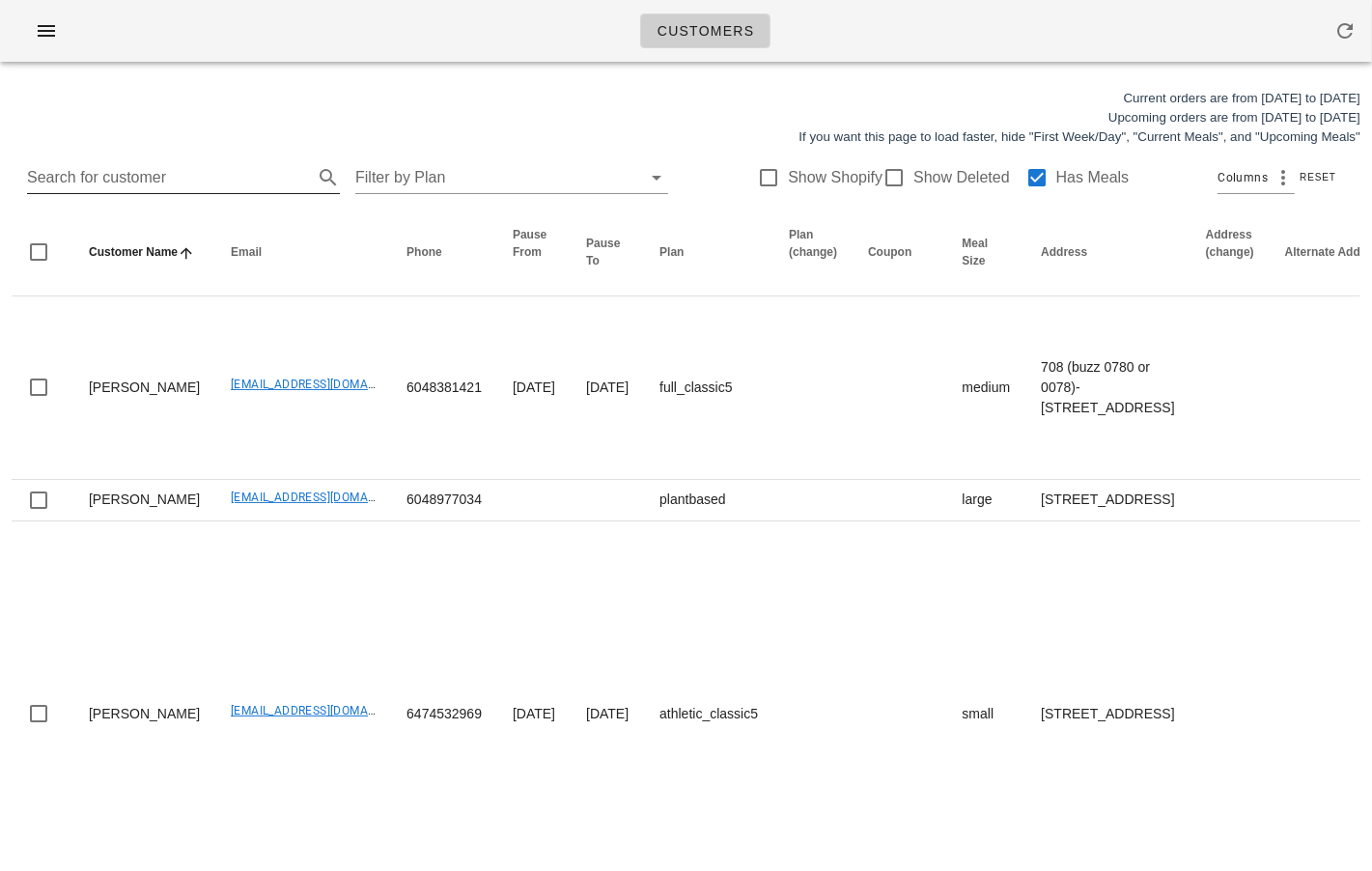 click on "Search for customer" at bounding box center [168, 178] 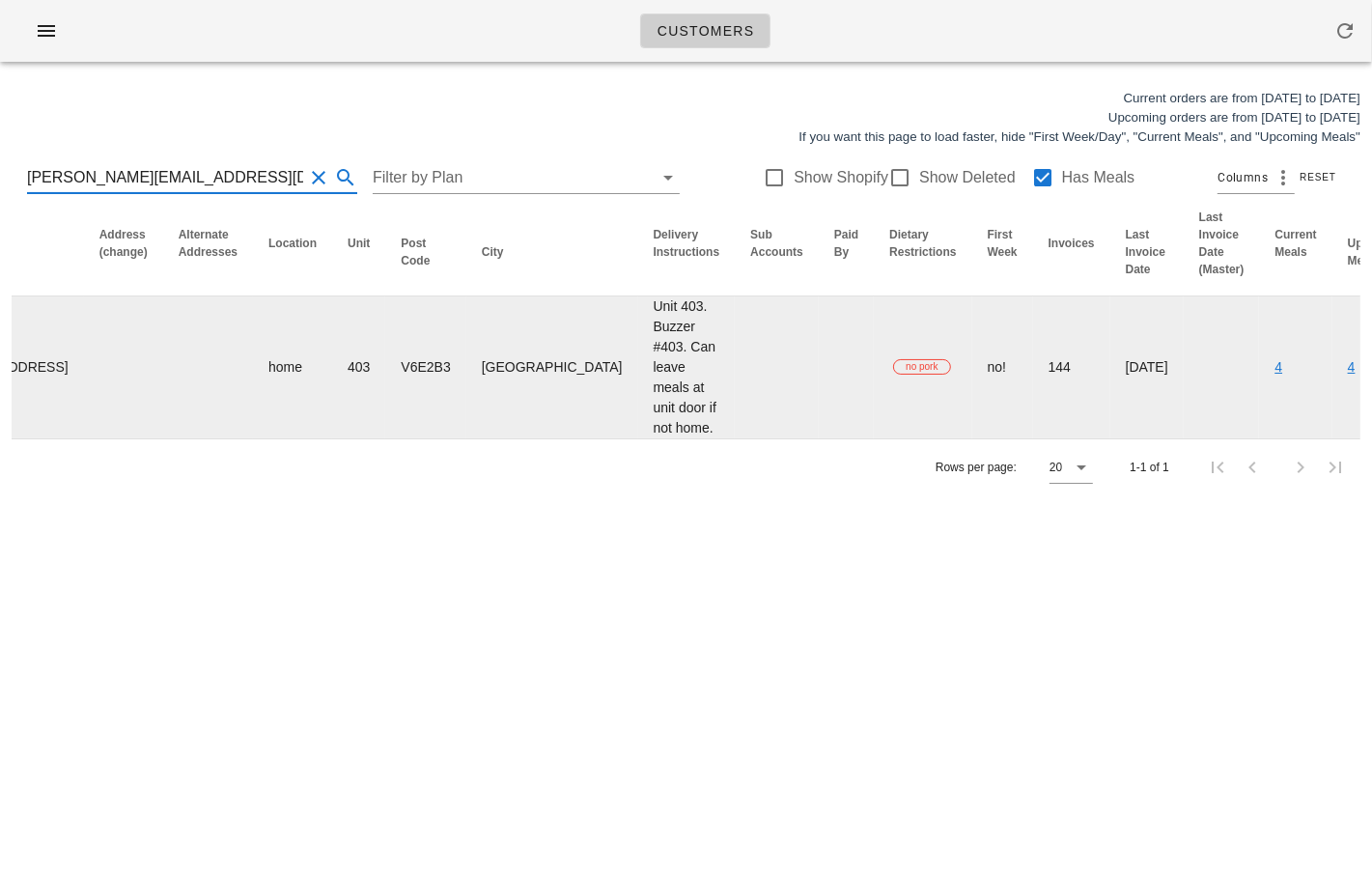 scroll, scrollTop: 0, scrollLeft: 0, axis: both 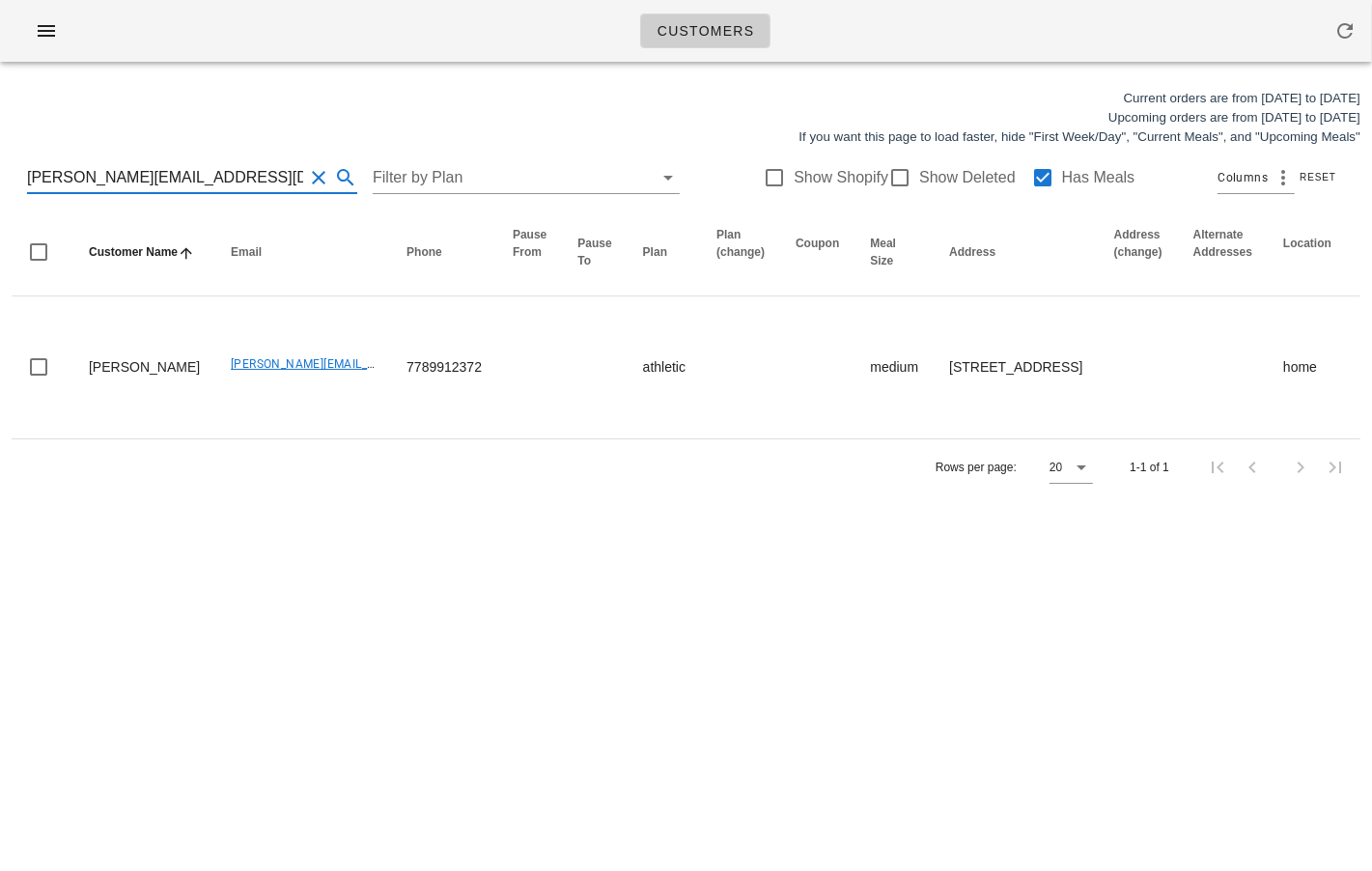 type on "[PERSON_NAME][EMAIL_ADDRESS][DOMAIN_NAME]" 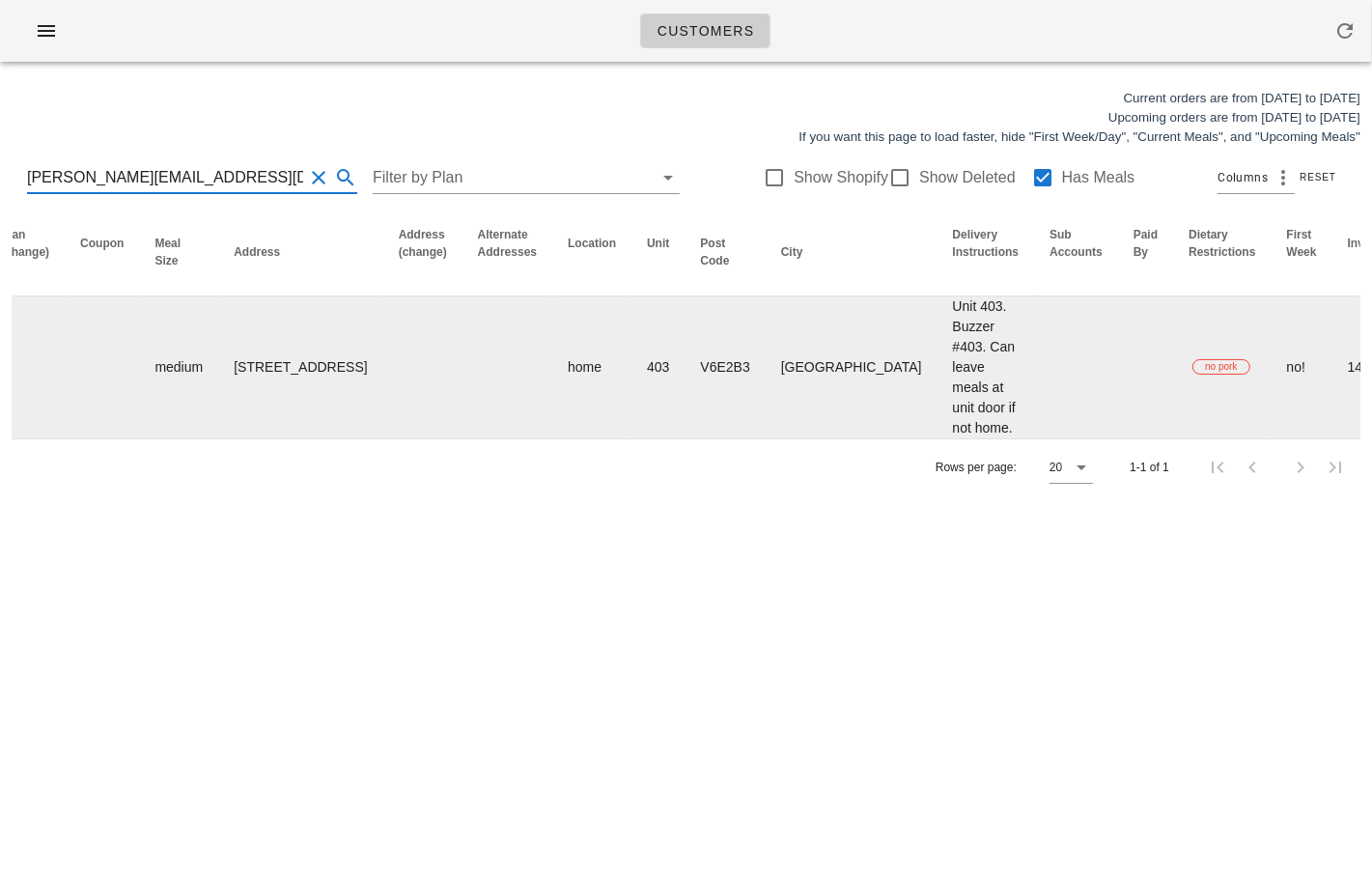scroll, scrollTop: 0, scrollLeft: 1015, axis: horizontal 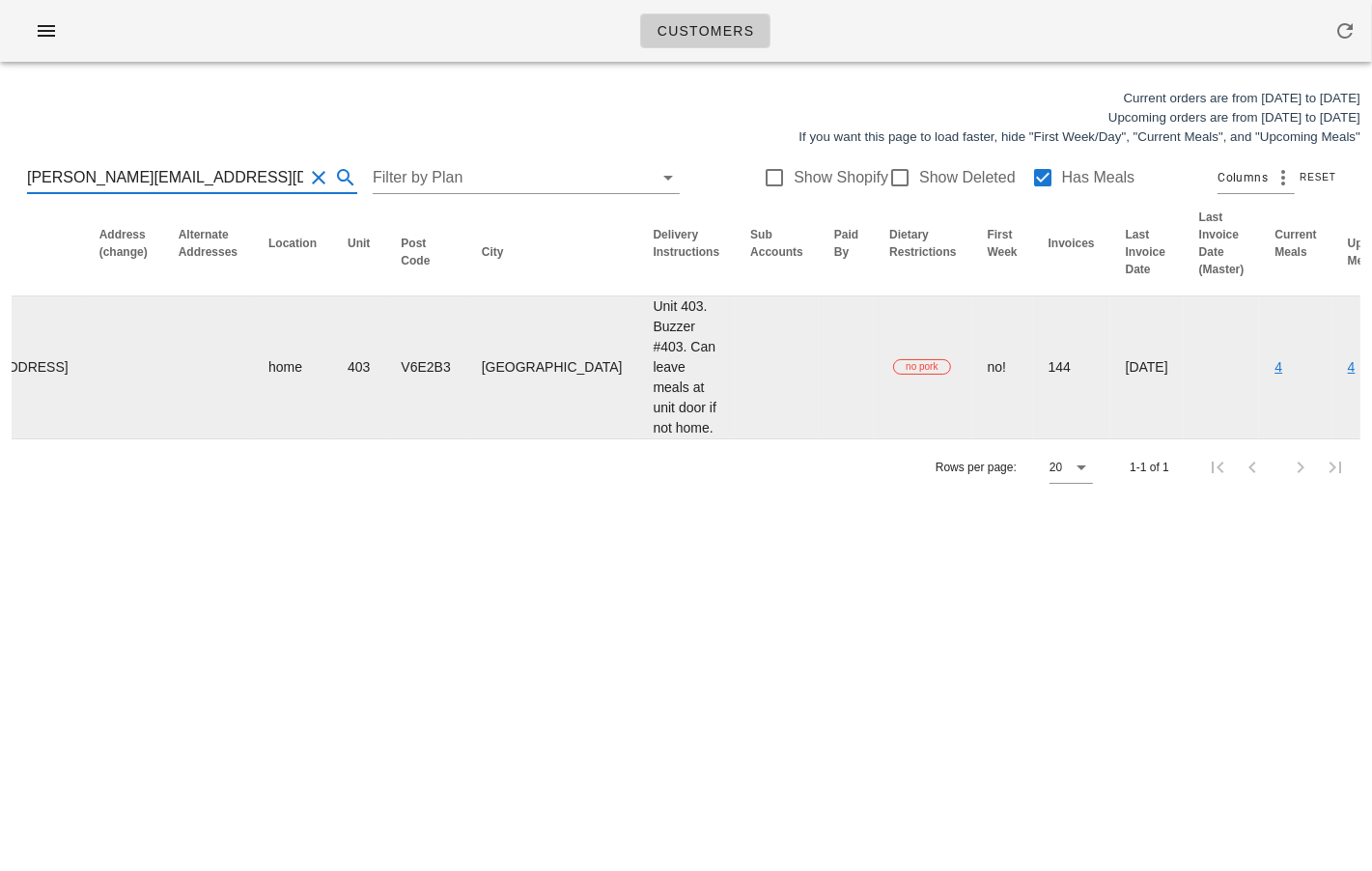 click on "Edit" at bounding box center (1543, 367) 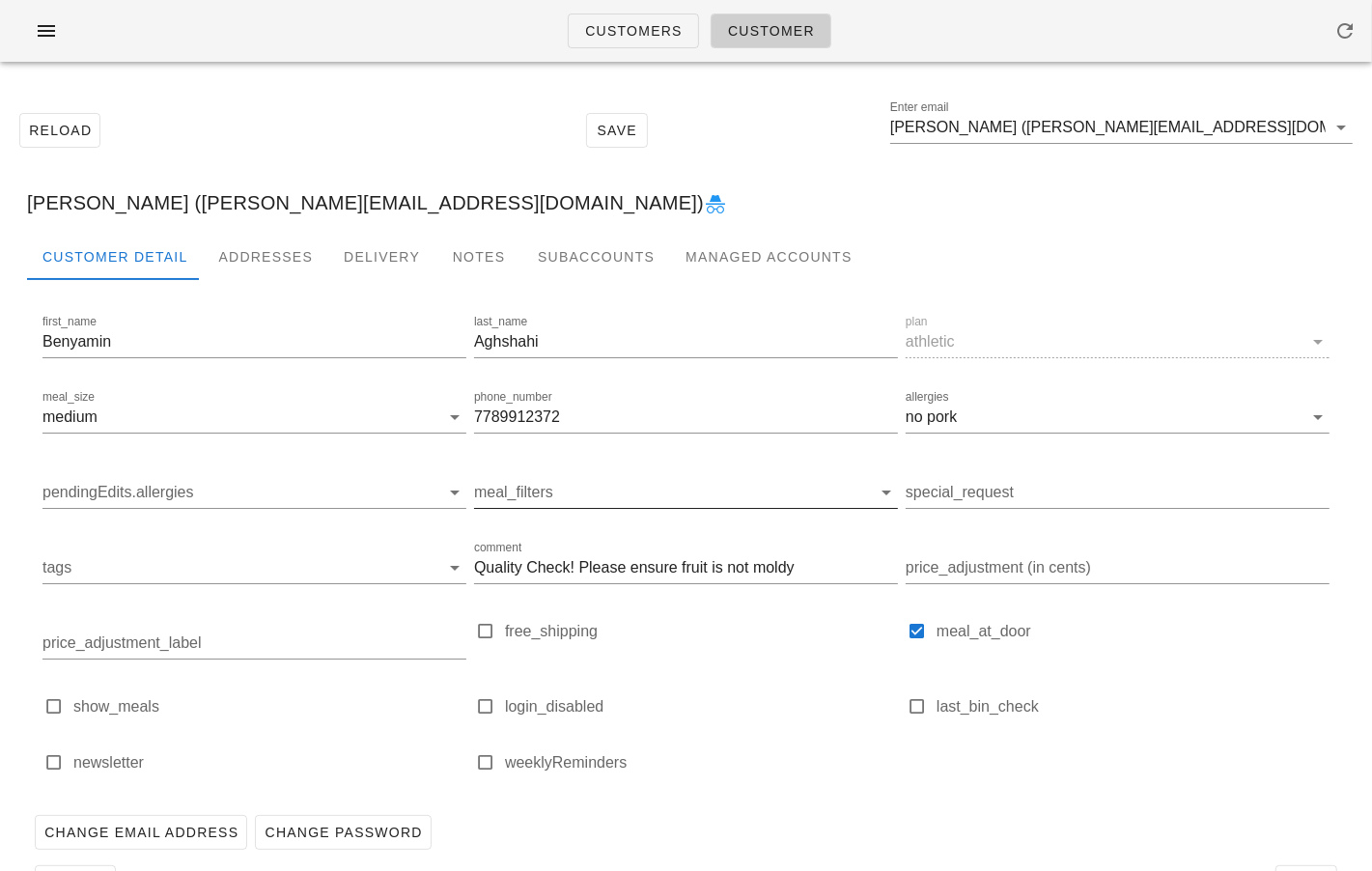 scroll, scrollTop: 31, scrollLeft: 0, axis: vertical 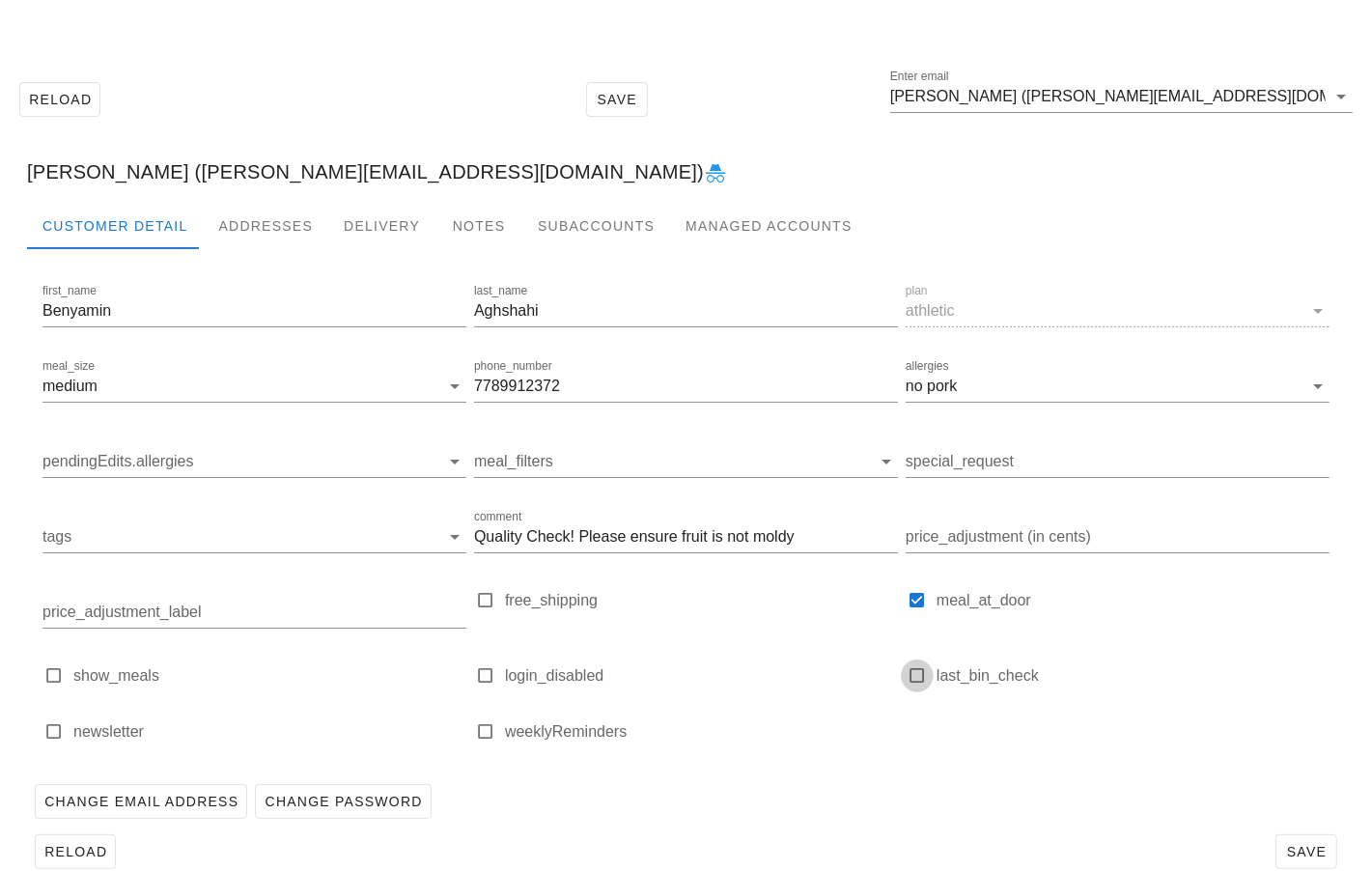 click at bounding box center [917, 676] 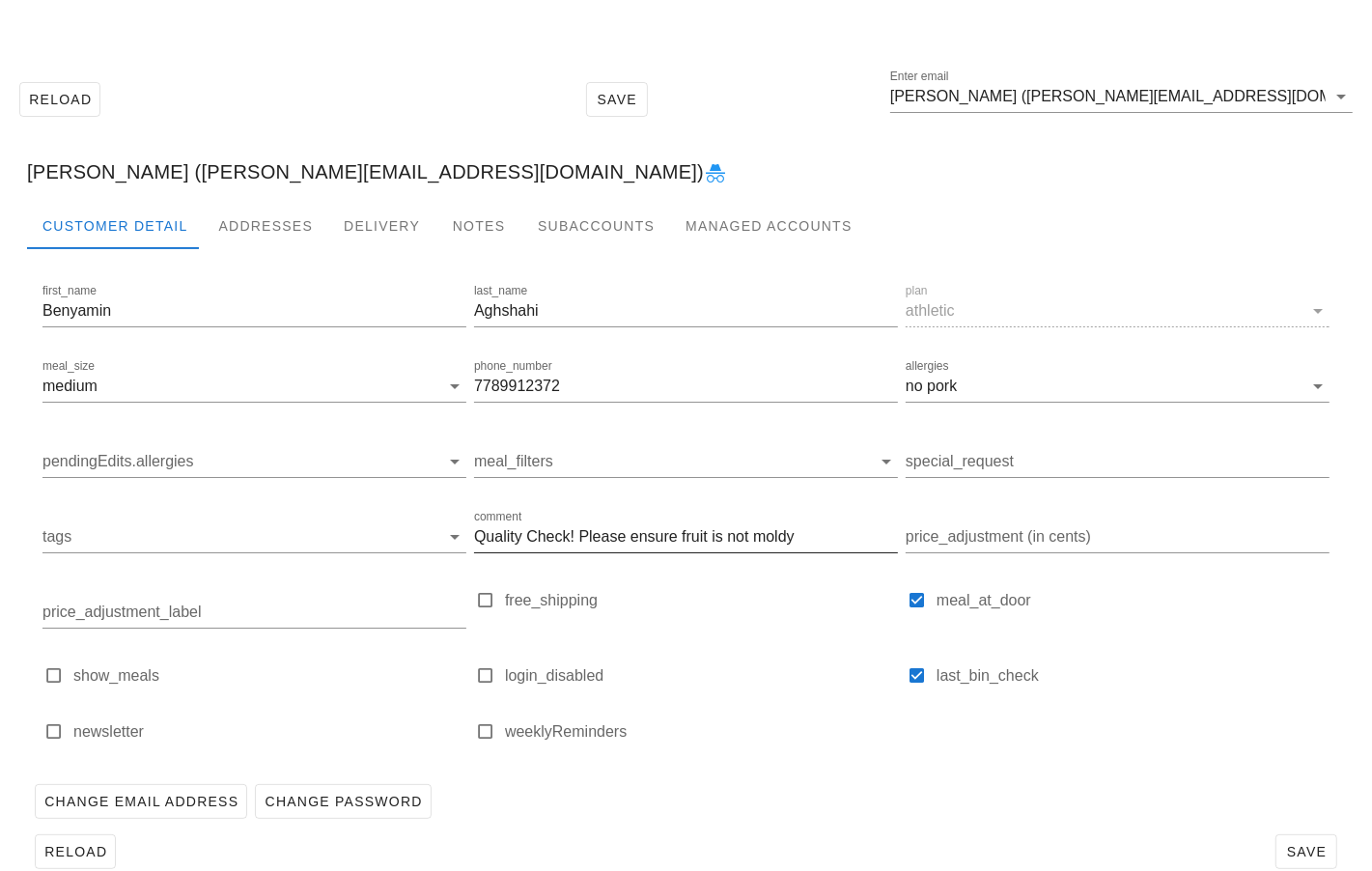 click on "Quality Check! Please ensure fruit is not moldy" at bounding box center [686, 537] 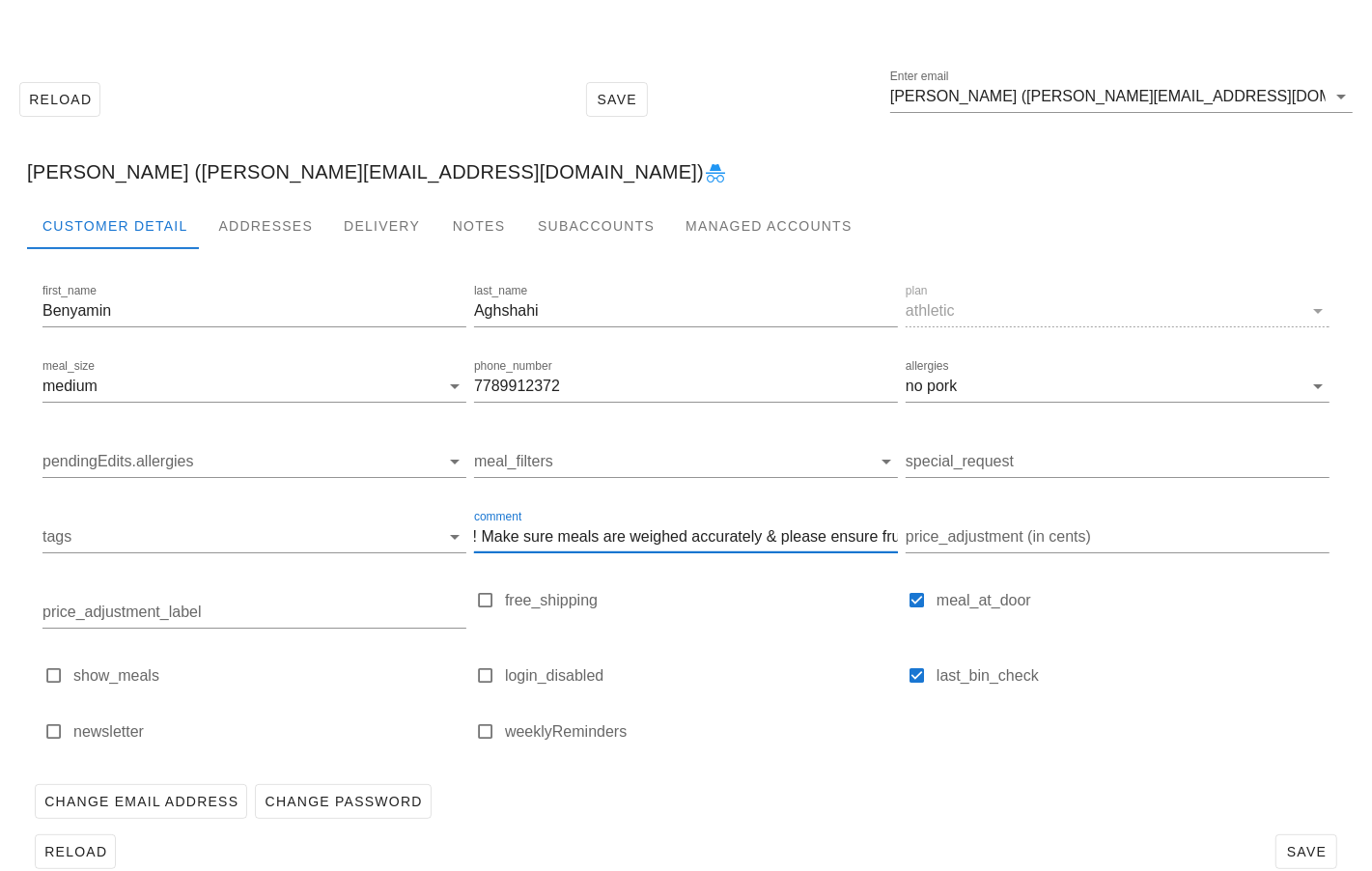 scroll, scrollTop: 0, scrollLeft: 0, axis: both 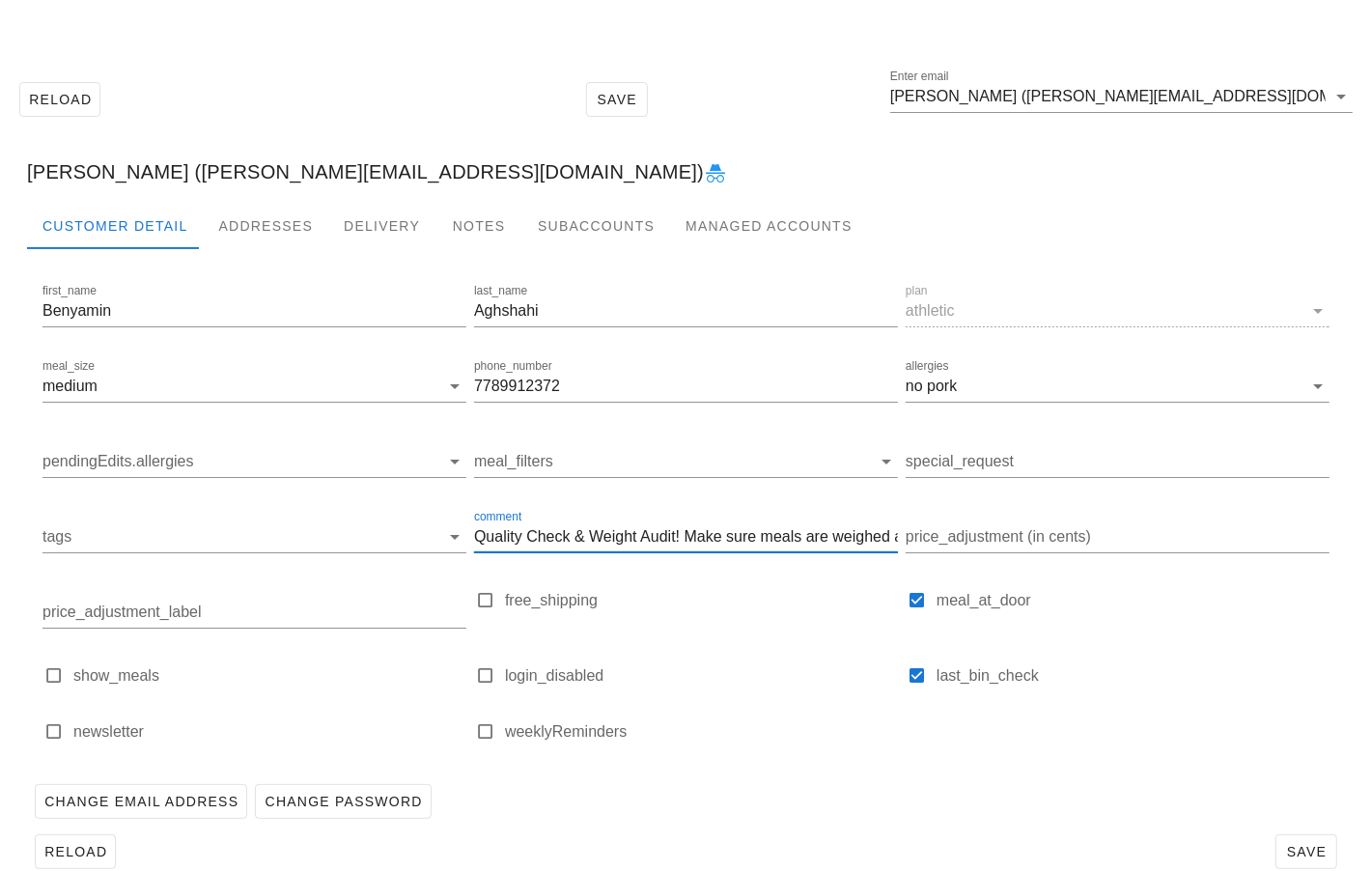 click on "Quality Check & Weight Audit! Make sure meals are weighed accurately & please ensure fruit is not moldy" at bounding box center [686, 537] 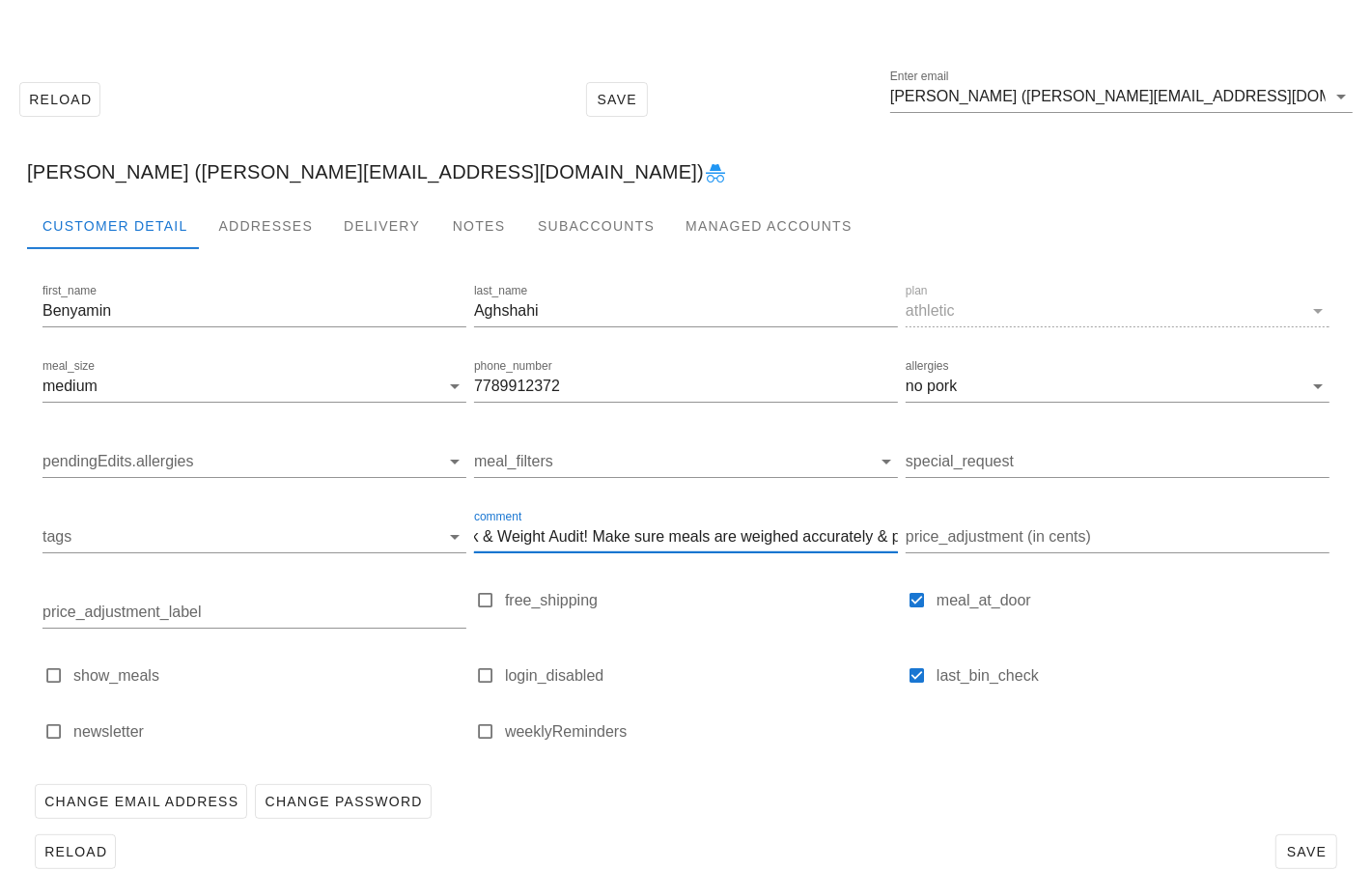 scroll, scrollTop: 0, scrollLeft: 305, axis: horizontal 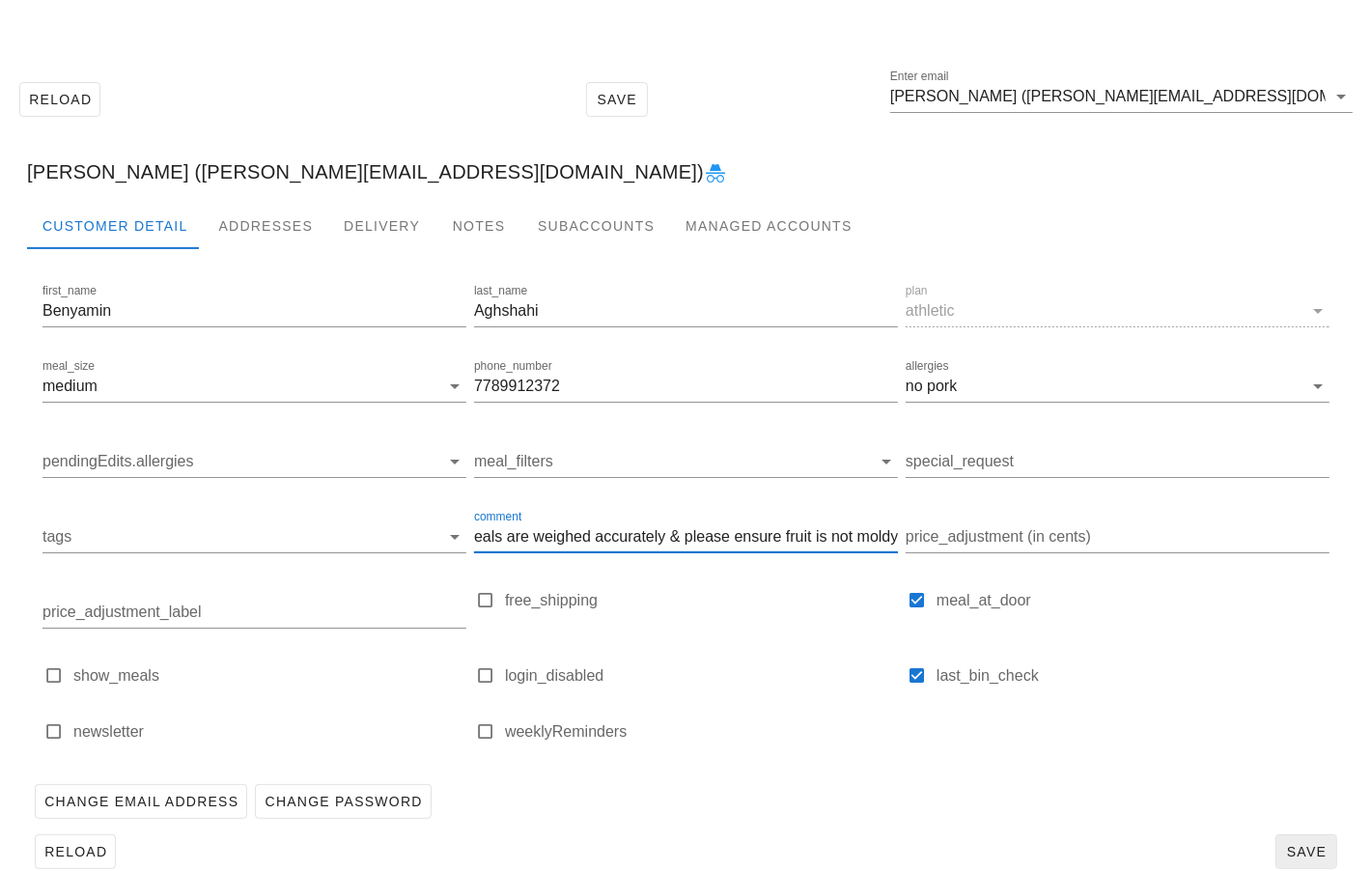 type on "Quality Check & Weight Audit! Make sure meals are weighed accurately & please ensure fruit is not moldy" 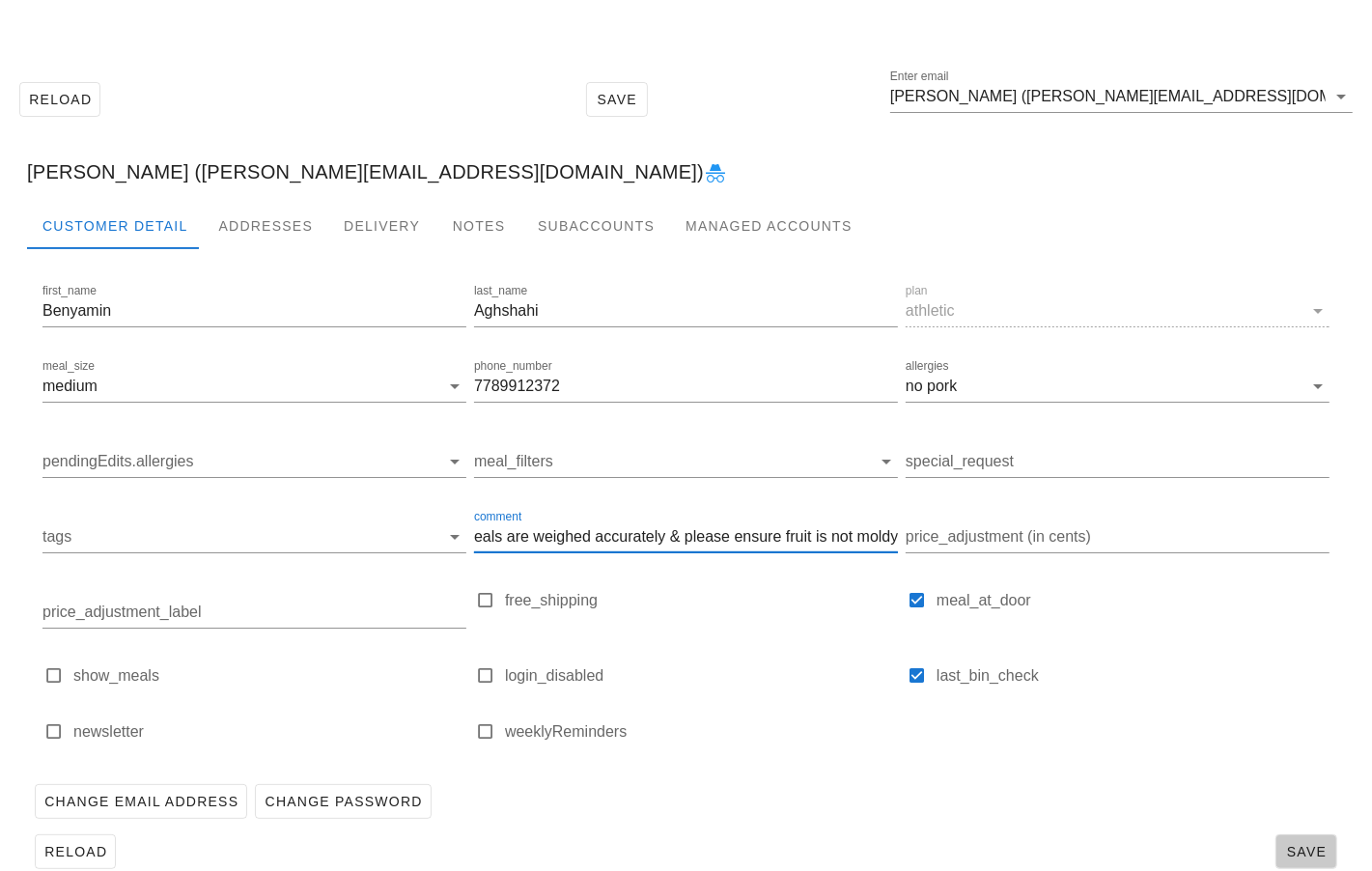 click on "Save" at bounding box center (1306, 852) 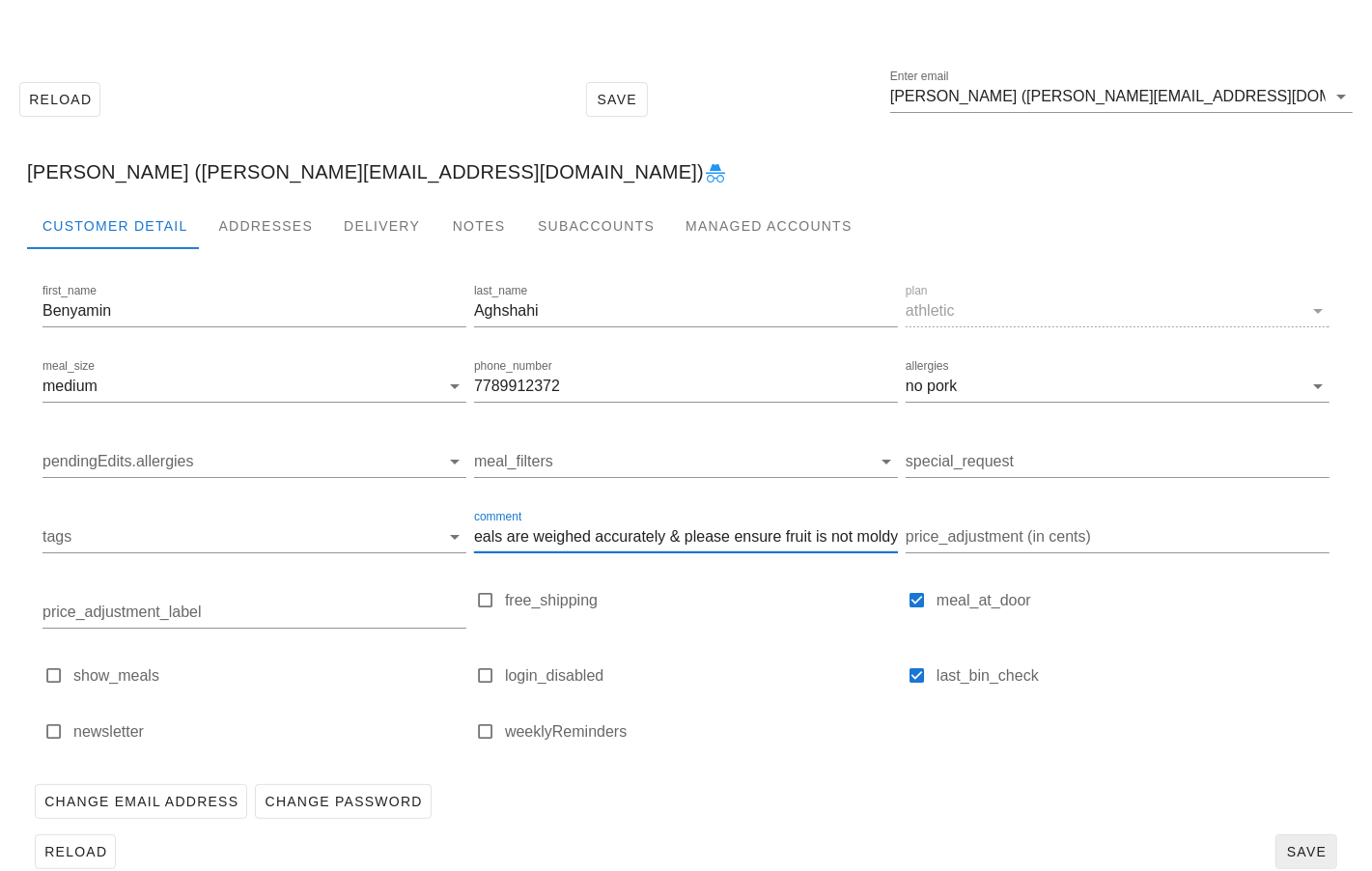 scroll, scrollTop: 0, scrollLeft: 0, axis: both 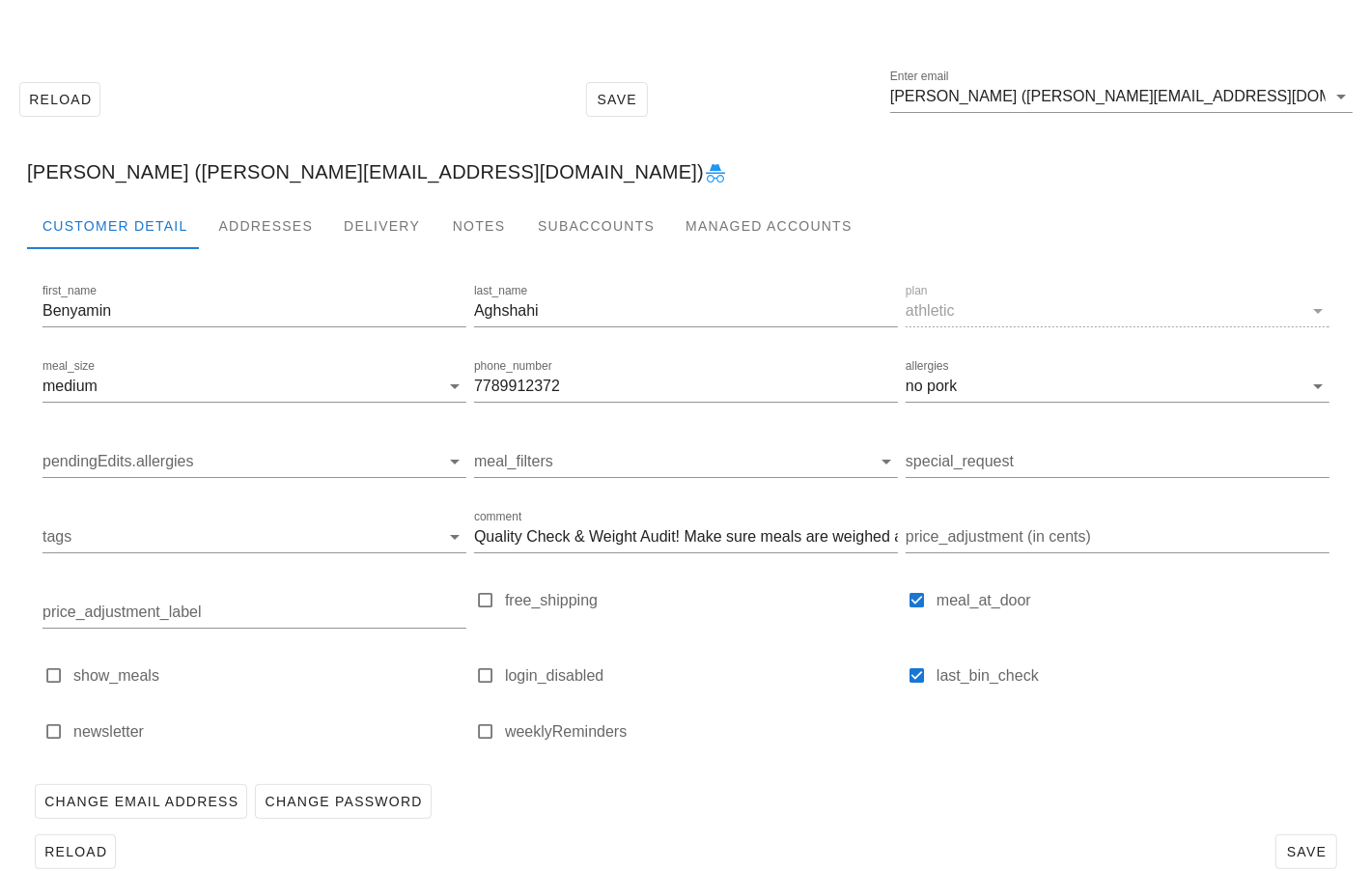 click on "Customer Detail Addresses Delivery Notes Subaccounts Managed Accounts first_name [PERSON_NAME] last_name Aghshahi plan athletic meal_size medium phone_number [PHONE_NUMBER] allergies no pork  pendingEdits.allergies meal_filters special_request tags comment Quality Check & Weight Audit! Make sure meals are weighed accurately & please ensure fruit is not moldy price_adjustment (in cents) price_adjustment_label free_shipping meal_at_door show_meals login_disabled last_bin_check newsletter weeklyReminders Change Email Address Change Password Reload Save" at bounding box center [686, 548] 